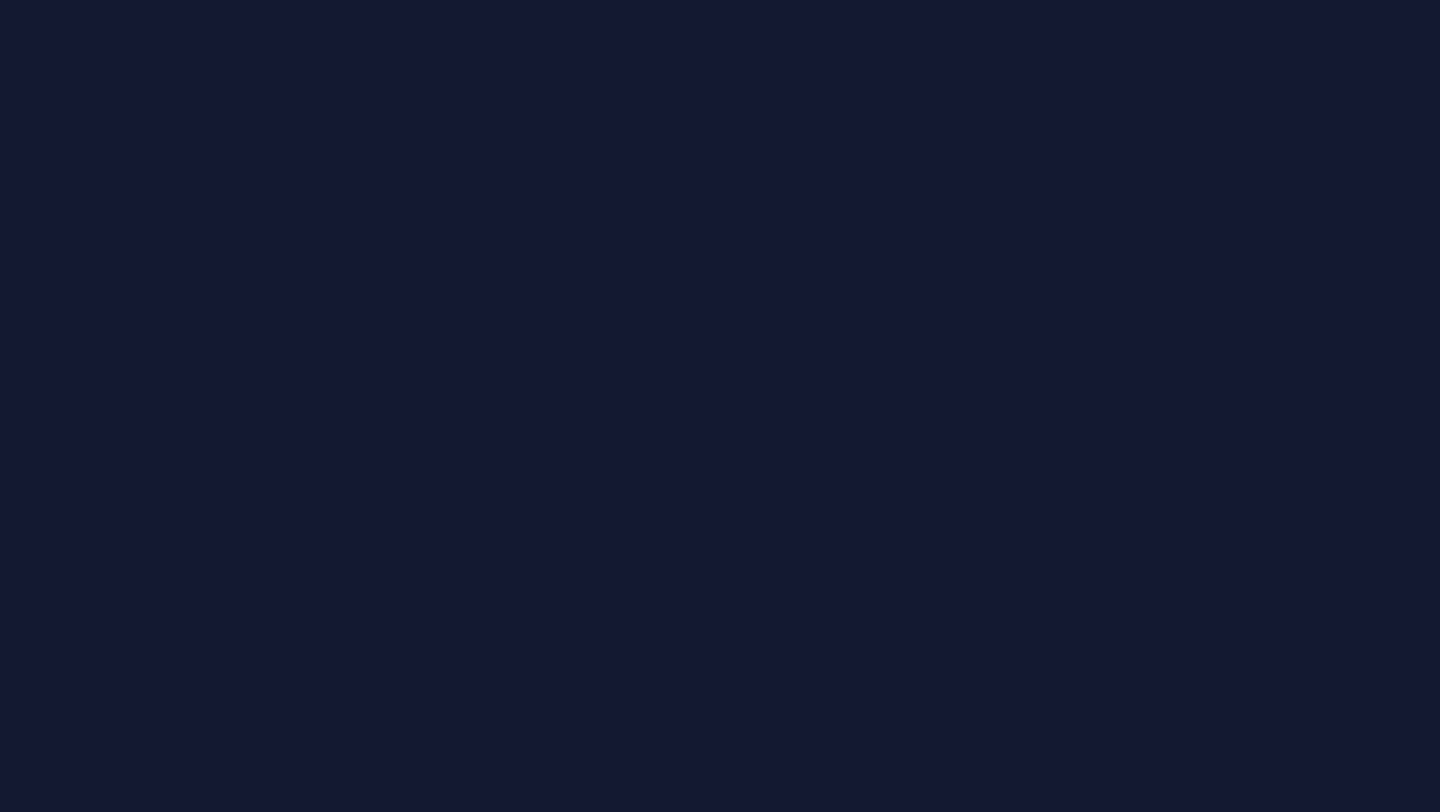 scroll, scrollTop: 0, scrollLeft: 0, axis: both 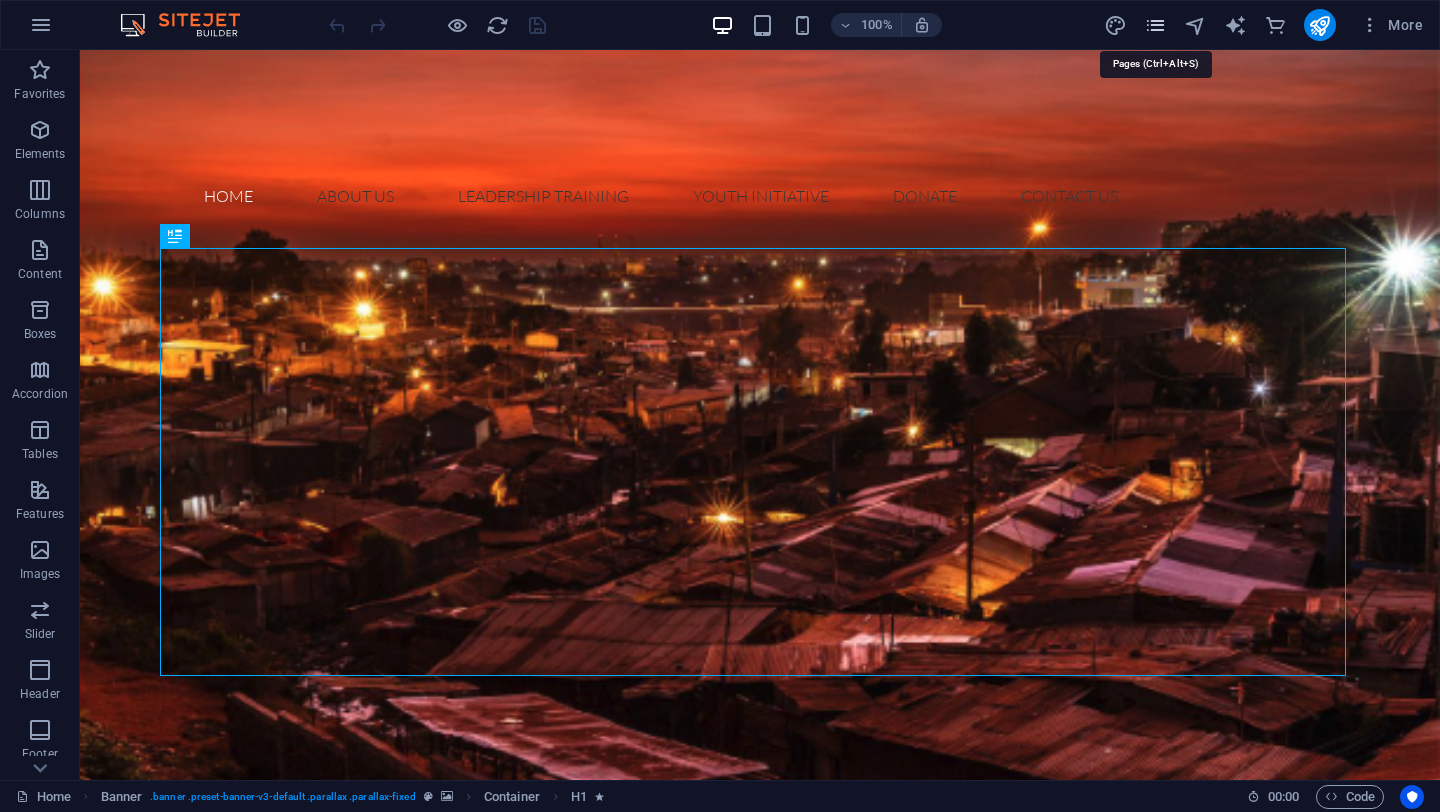 click at bounding box center (1155, 25) 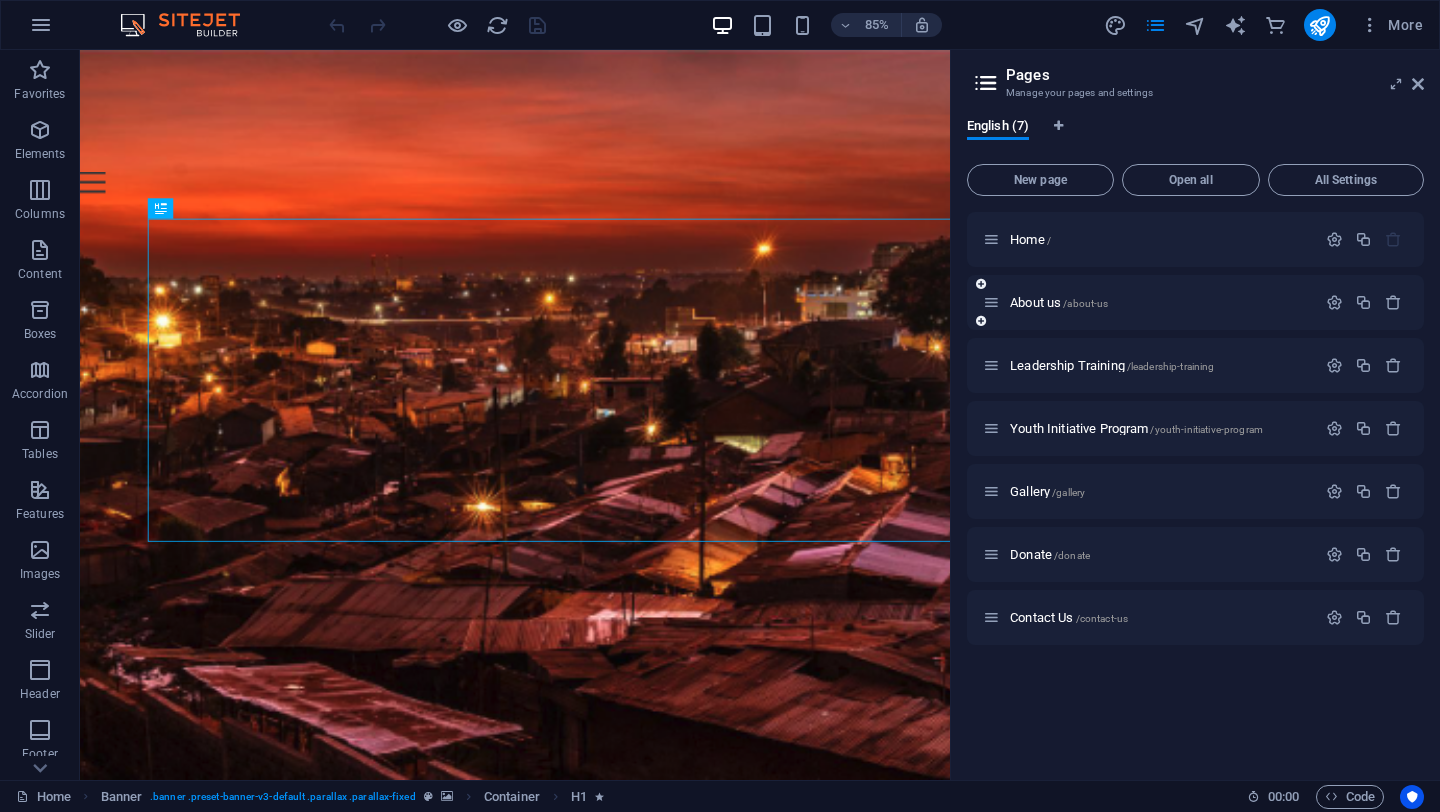 click on "About us /about-us" at bounding box center (1195, 302) 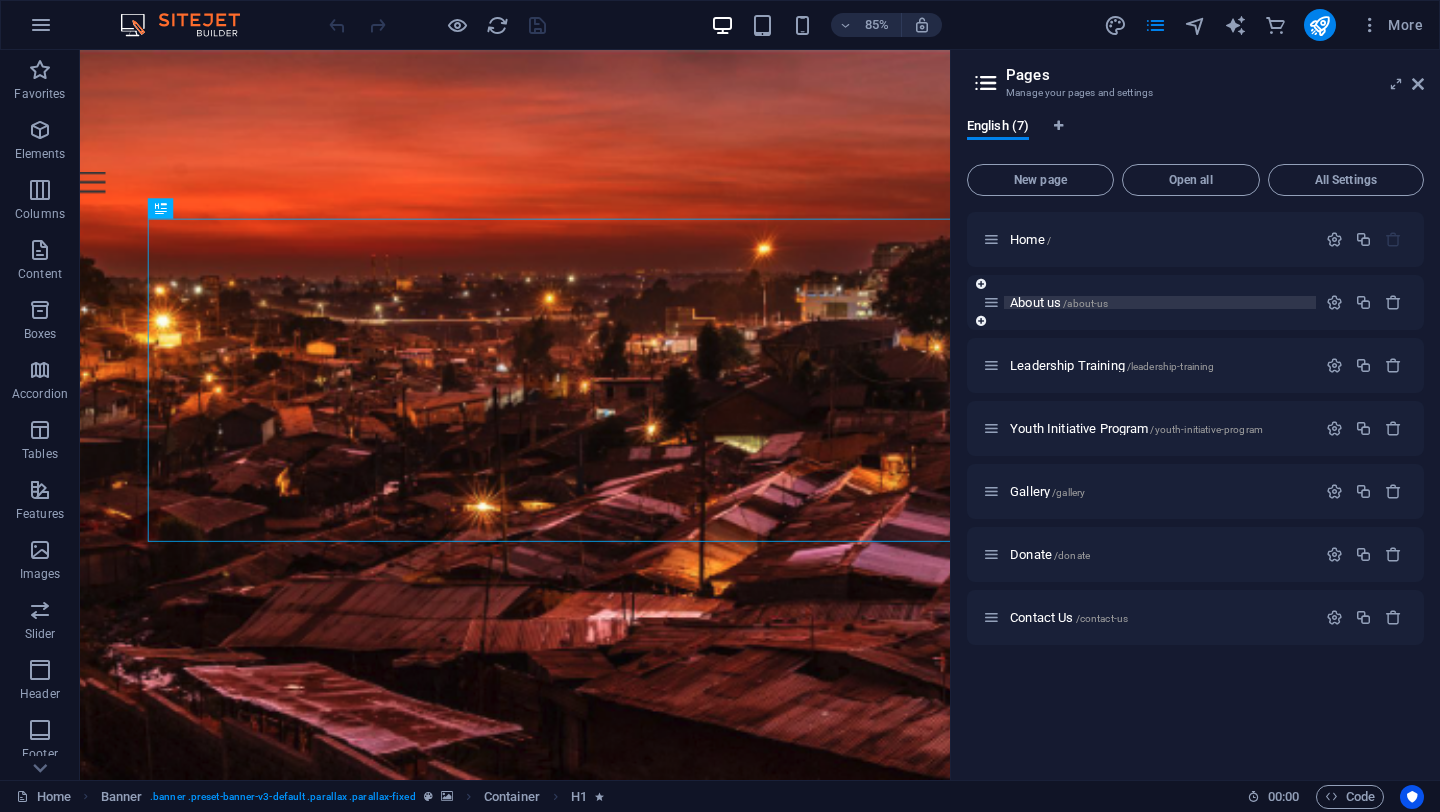 click on "About us /about-us" at bounding box center (1059, 302) 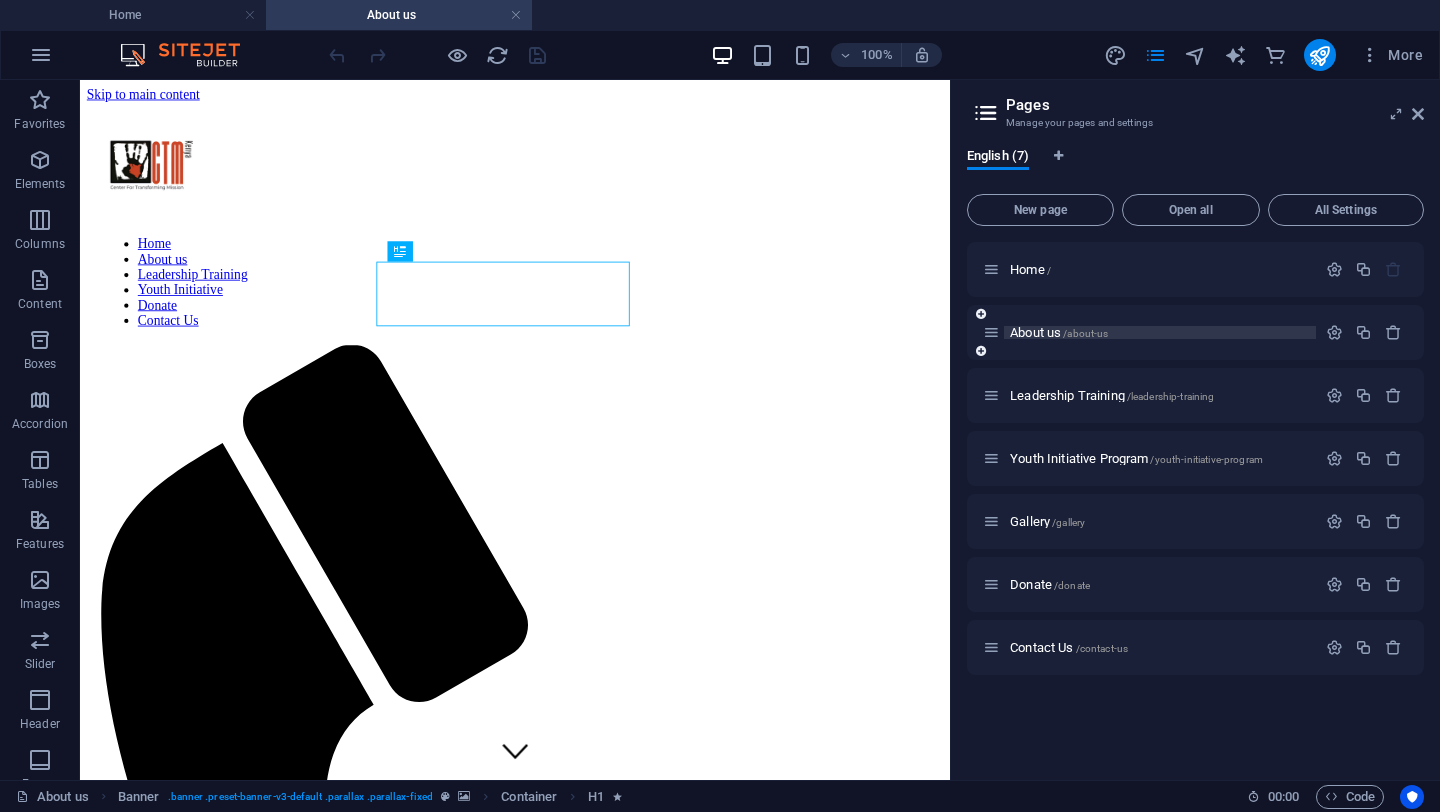 scroll, scrollTop: 0, scrollLeft: 0, axis: both 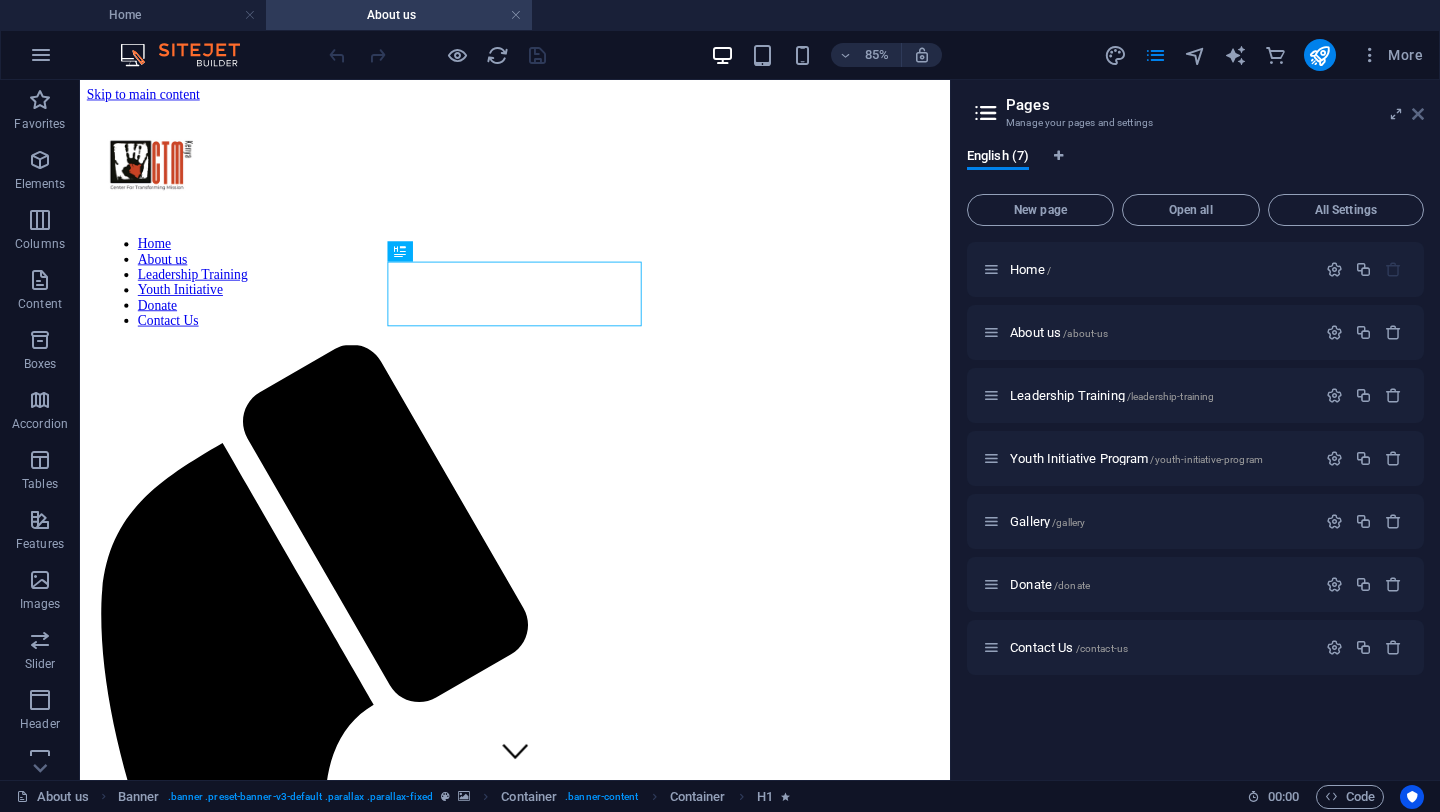 click at bounding box center (1418, 114) 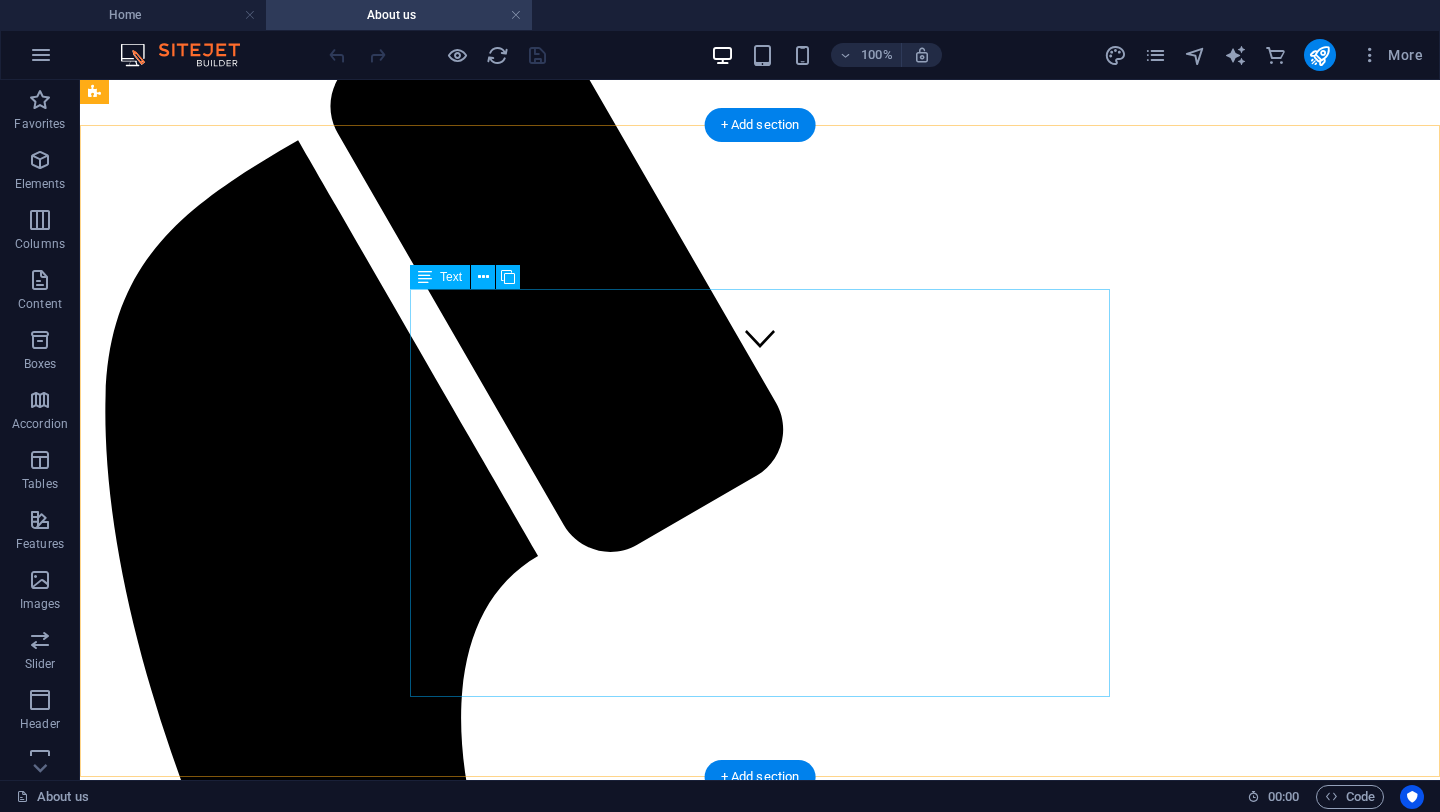 scroll, scrollTop: 363, scrollLeft: 0, axis: vertical 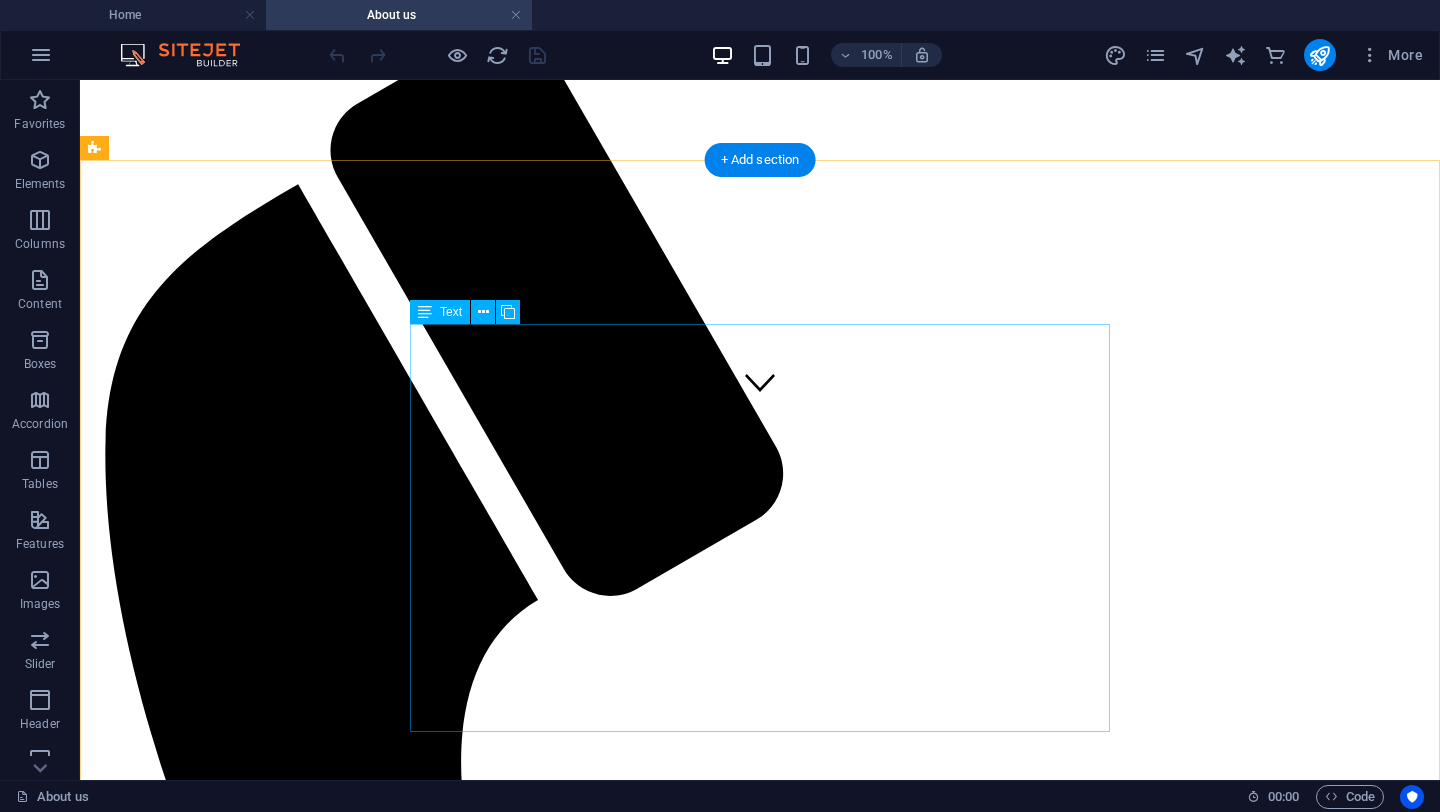 click on "Founded in [YEAR], the Center for Transforming Mission (CTM) is dedicated to empowering marginalized communities by equipping indigenous leaders with the training and resources needed to drive sustainable transformation. Originally established in [CITY], [STATE], CTM now operates locally in the Dominican Republic, Guatemala, and Kenya. CTM Kenya began in [YEAR] as part of the [STATE] office but later transitioned to local registration to ensure sustainable program implementation. While the [STATE] office focused on high-risk youth, CTM Kenya adopted a broader approach, prioritizing leadership development within churches and communities. Our mission is to build leaders’ capacities through training and empowerment while strengthening community livelihoods and social support networks. Strategic advocacy is also a core component of our work, facilitated through partnerships. In [YEAR] CTM Kenya was accredited by The Leadership Foundations, hence we are also known others and developing joint initiative." at bounding box center [760, 2265] 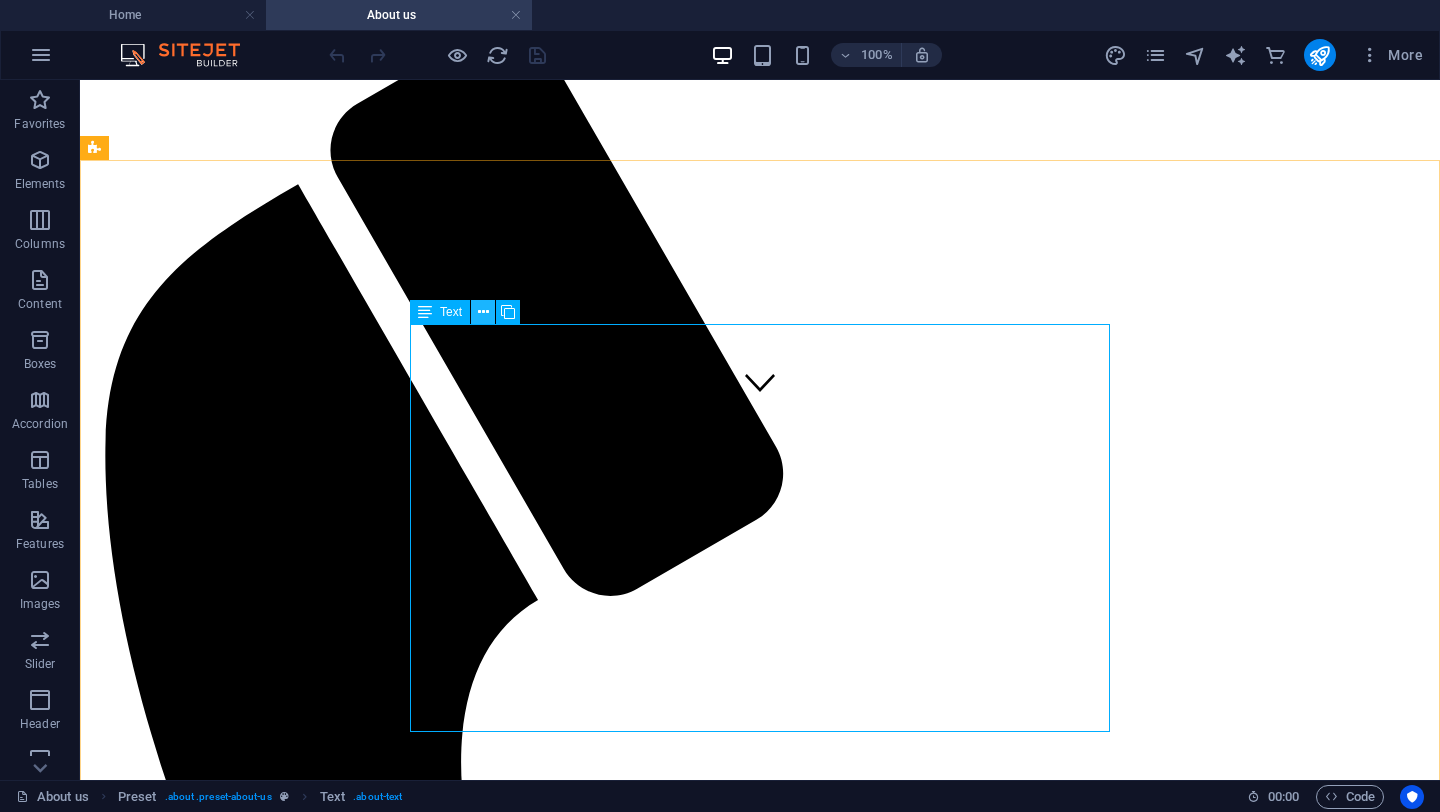 click at bounding box center (483, 312) 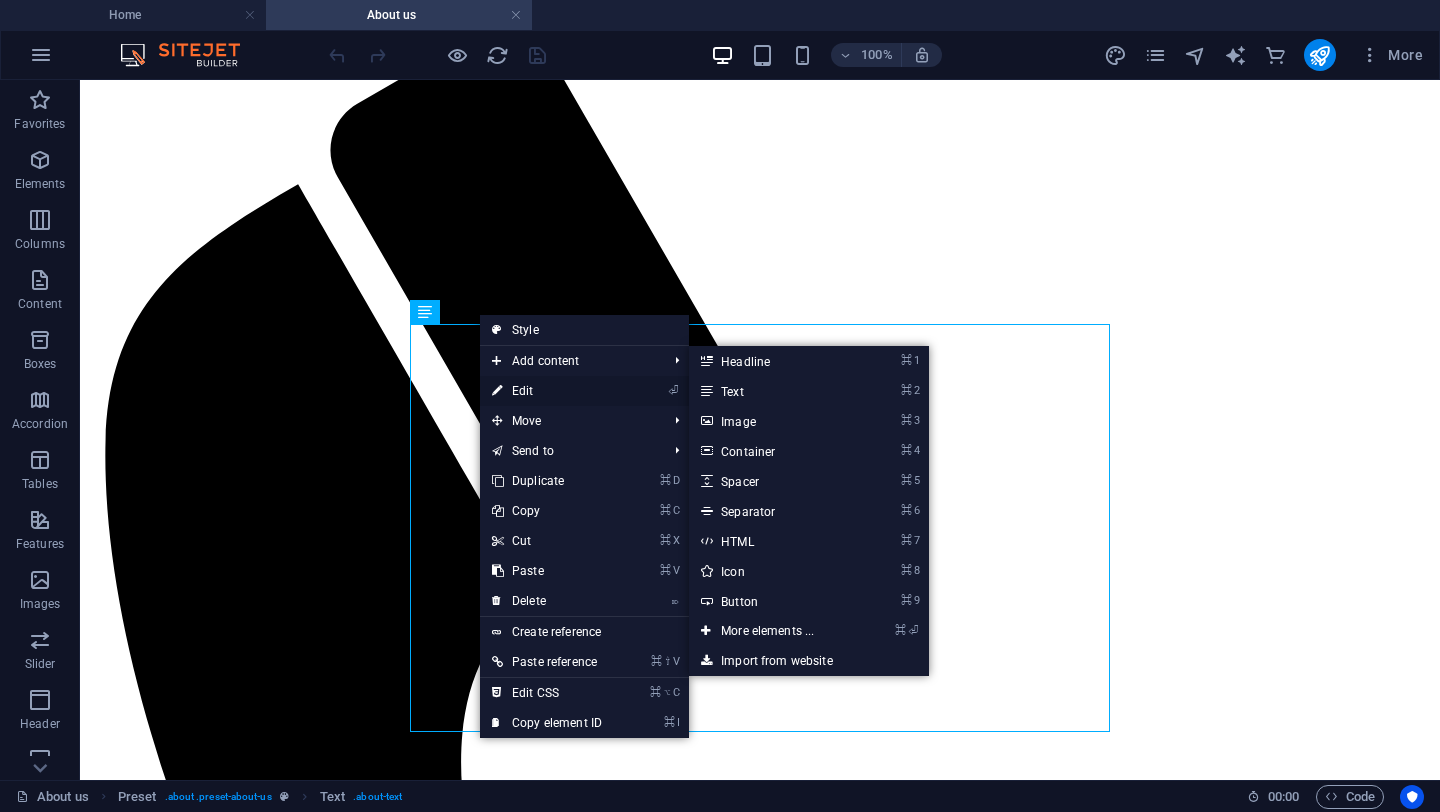 click on "⏎  Edit" at bounding box center [547, 391] 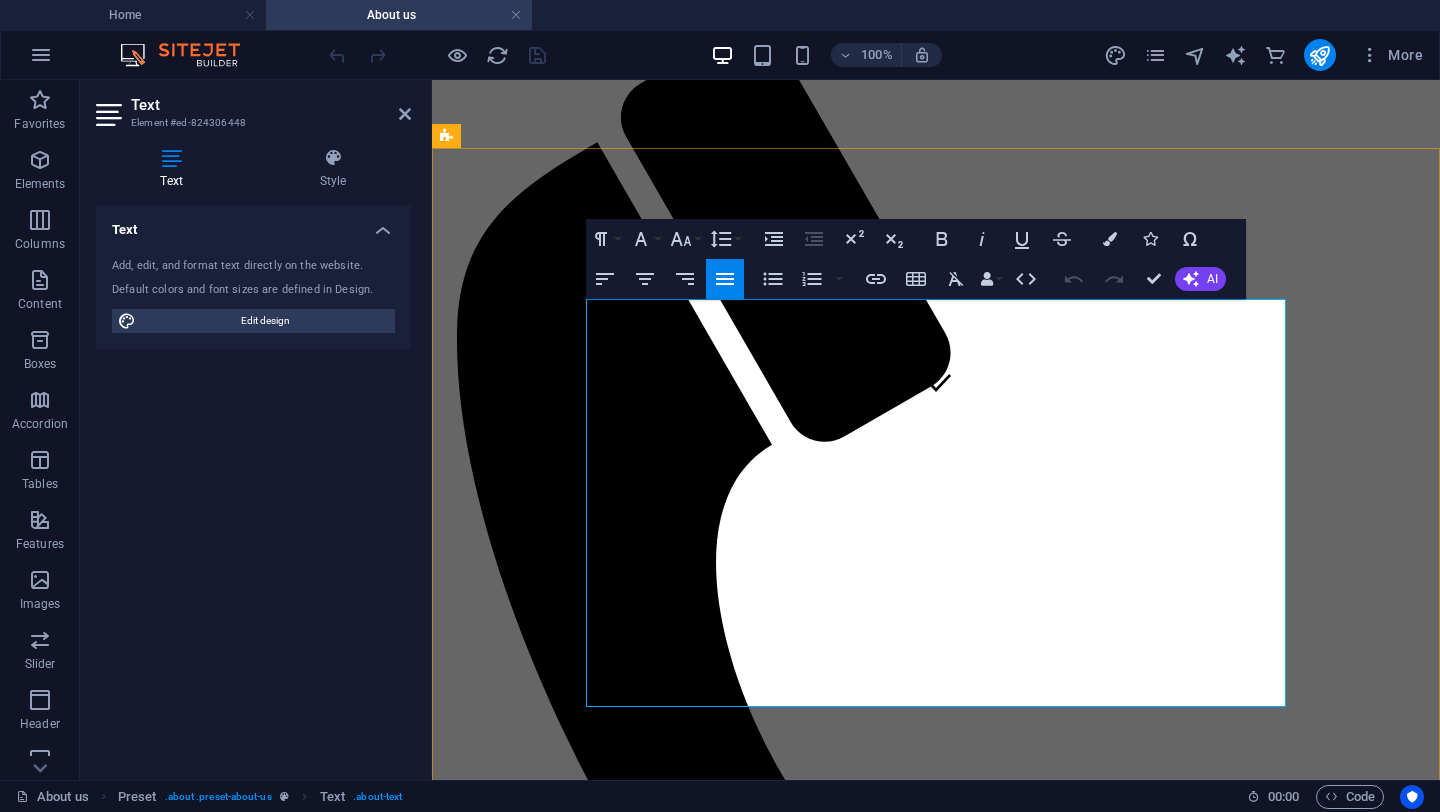click on "marginalized communities by equipping indigenous leaders with the training and resources" at bounding box center (936, 1560) 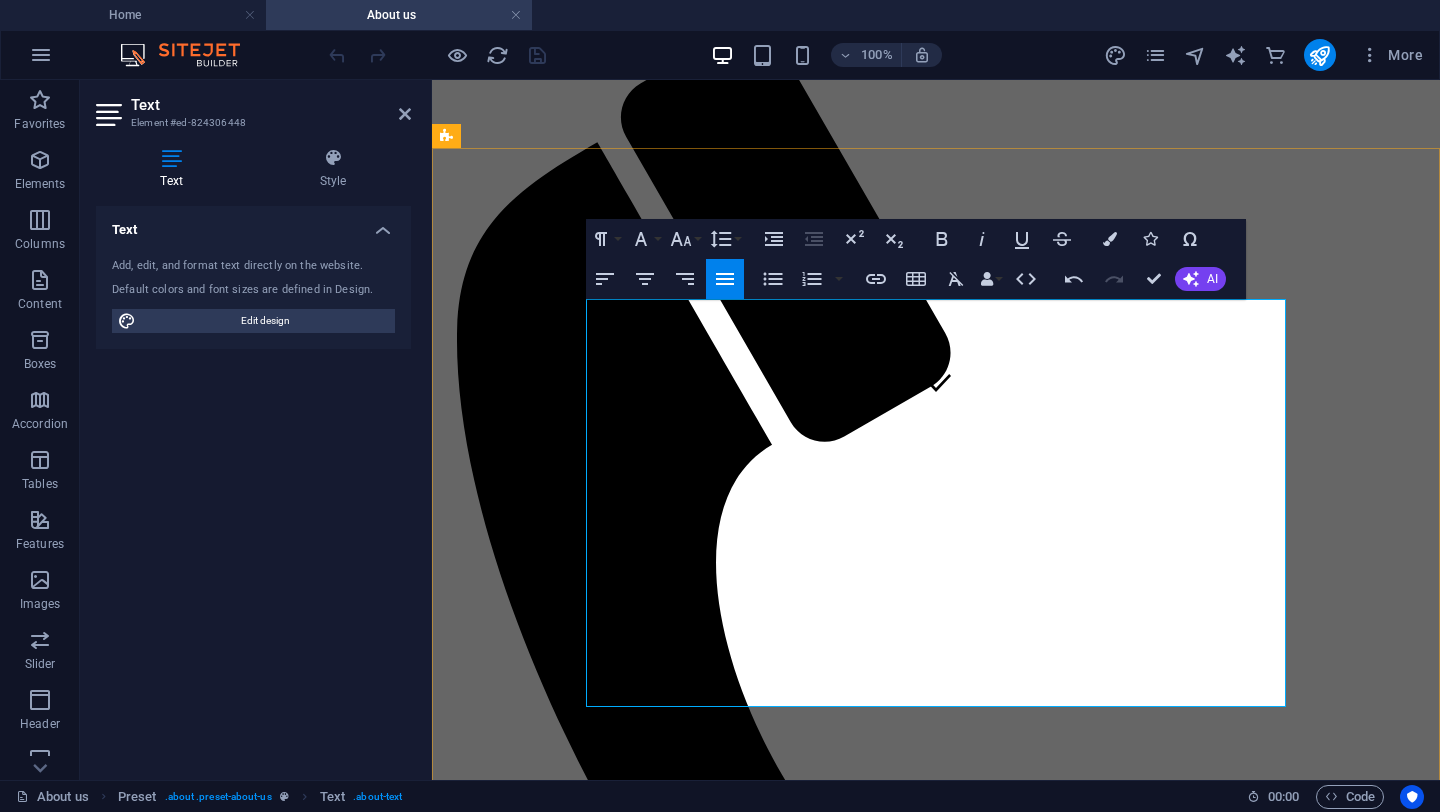 type 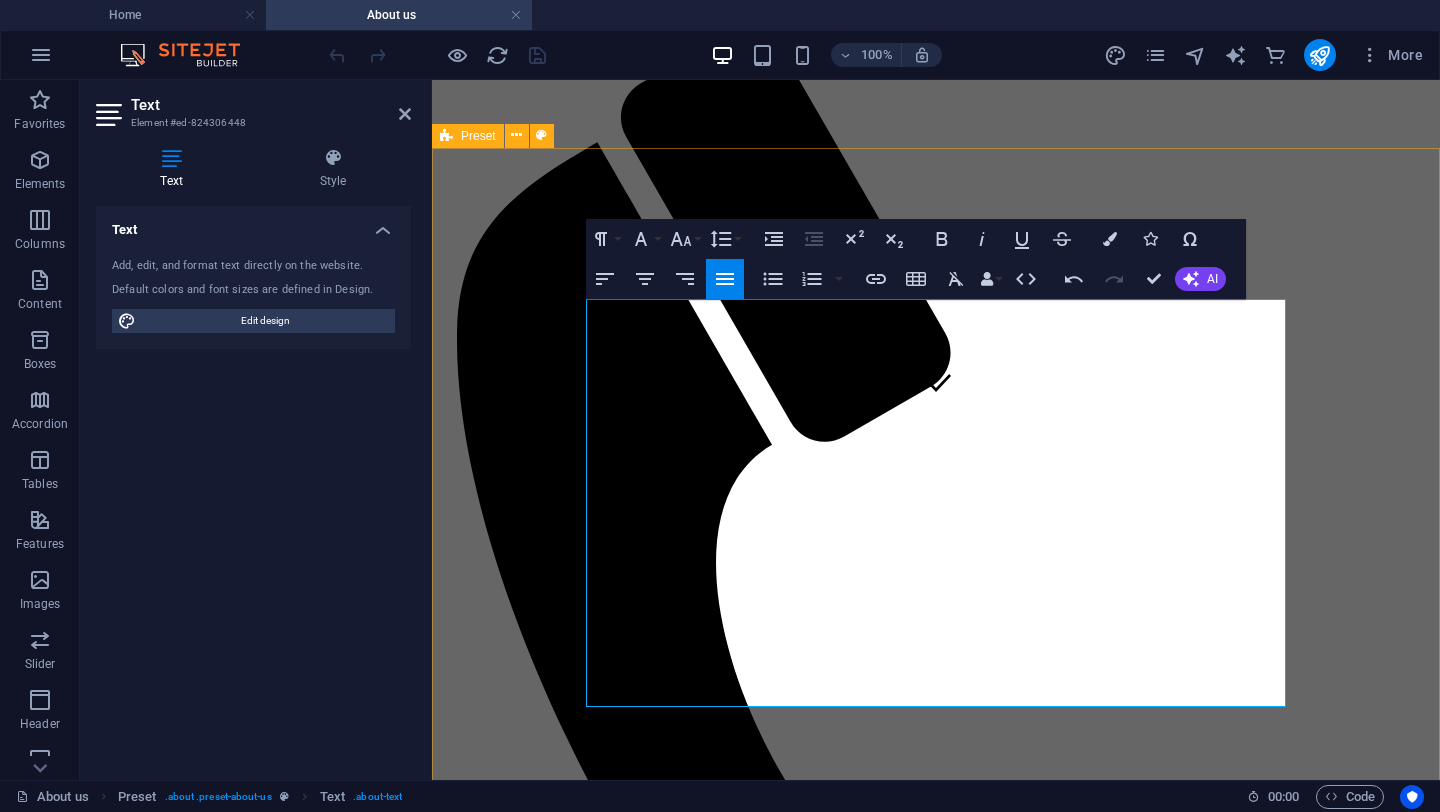 click on "History Founded in [YEAR], the Center for Transforming Mission (CTM) is dedicated to empowering marginalized communities by equipping indigenous leaders with the training and resources needed to drive sustainable transformation. Originally established in [CITY], USA, CTM now  operates locally in the Dominican Republic, Guatemala, and Kenya. CTM Kenya began in [YEAR] as part of the USA office but later transitioned to local registration to ensure sustainable program implementation. While the USA office focused on high-risk youth, CTM Kenya adopted a broader approach, prioritizing leadership development within churches and communities. Our mission is to build leaders’ capacities through training and empowerment while strengthening community livelihoods and social support networks. Strategic advocacy is also a core component of our work, facilitated through partnerships. In [YEAR] CTM Kenya was accredited by The Leadership Foundations, hence we are also known others and developing joint initiative." at bounding box center [936, 1741] 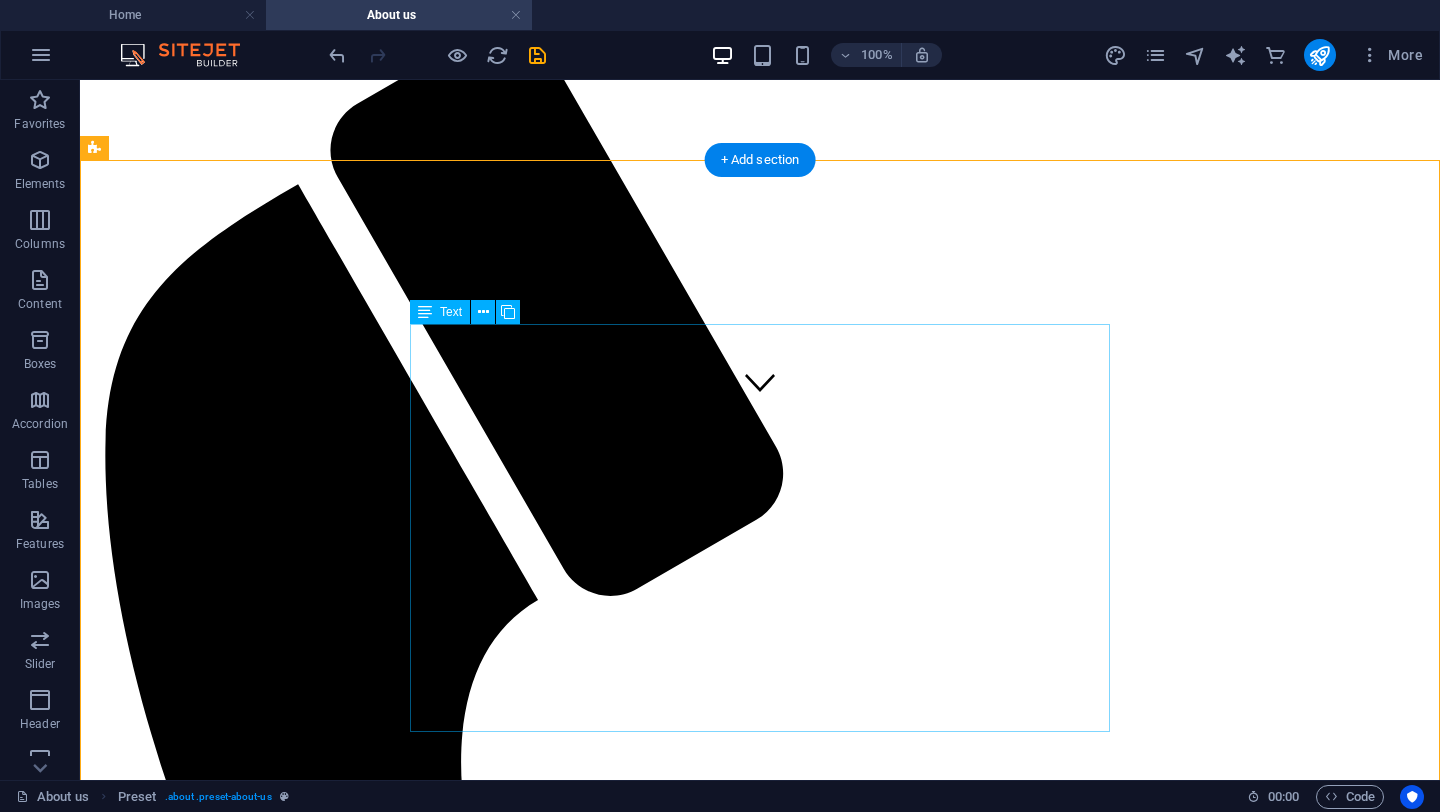 click on "Founded in [YEAR], the Center for Transforming Mission (CTM) is dedicated to empowering marginalized communities by equipping indigenous leaders with the training and resources needed to drive sustainable transformation. Originally established in [CITY], [STATE], CTM now operates locally in the Dominican Republic, Guatemala, and Kenya. CTM Kenya began in [YEAR] as part of the [STATE] office but later transitioned to local registration to ensure sustainable program implementation. While the [STATE] office focused on high-risk youth, CTM Kenya adopted a broader approach, prioritizing leadership development within churches and communities. Our mission is to build leaders’ capacities through training and empowerment while strengthening community livelihoods and social support networks. Strategic advocacy is also a core component of our work, facilitated through partnerships. In [YEAR] CTM Kenya was accredited by The Leadership Foundations, hence we are also known others and developing joint initiative." at bounding box center (760, 2223) 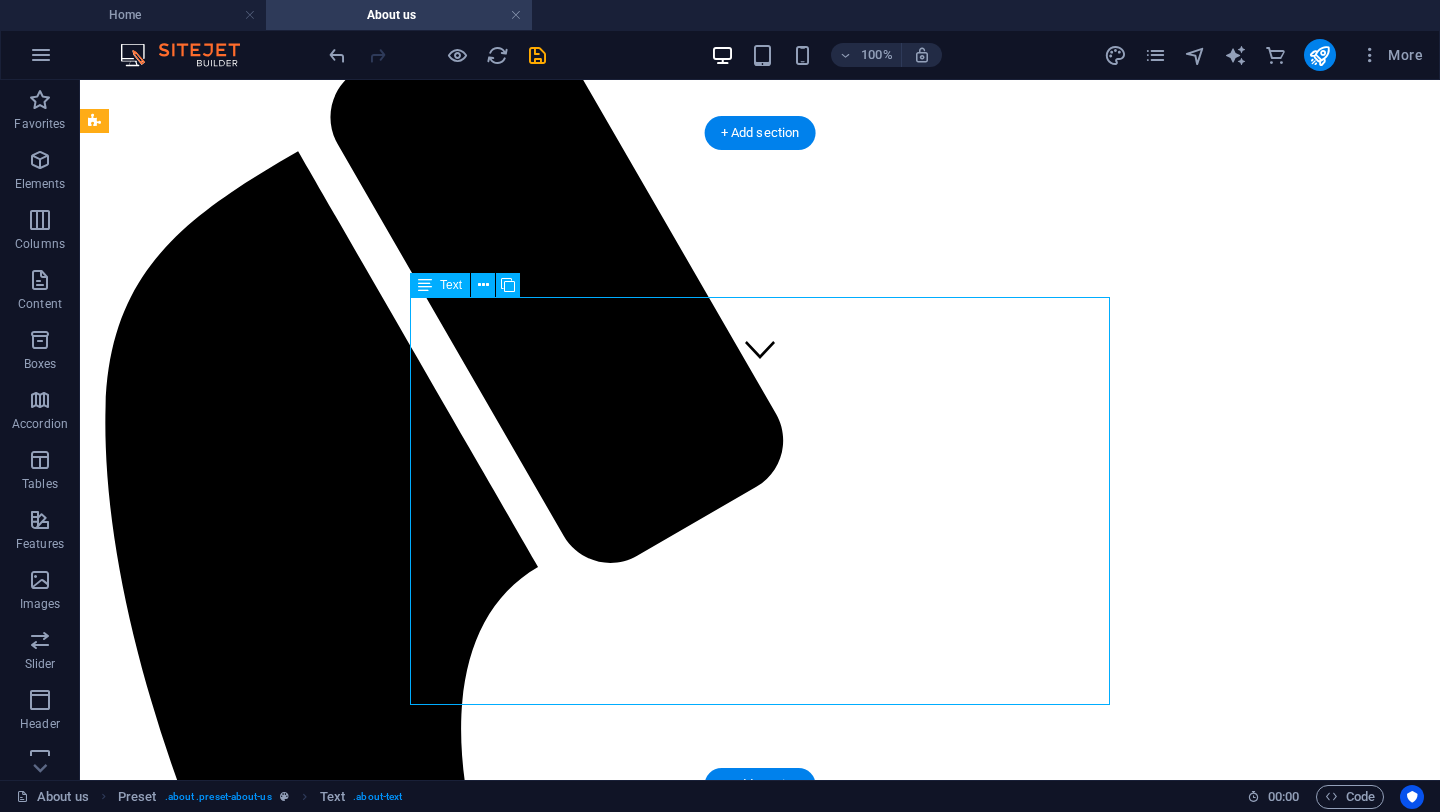 scroll, scrollTop: 441, scrollLeft: 0, axis: vertical 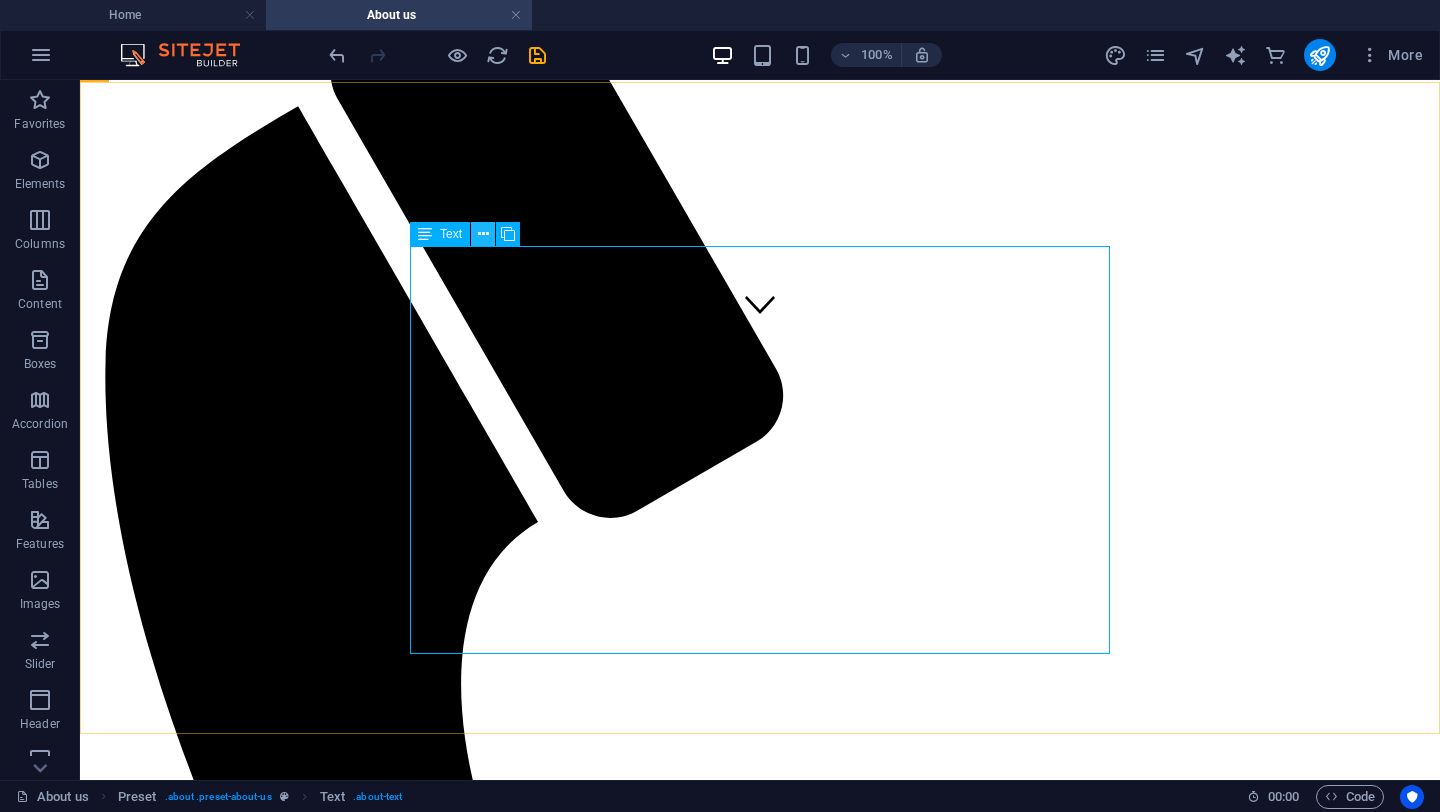 click at bounding box center [483, 234] 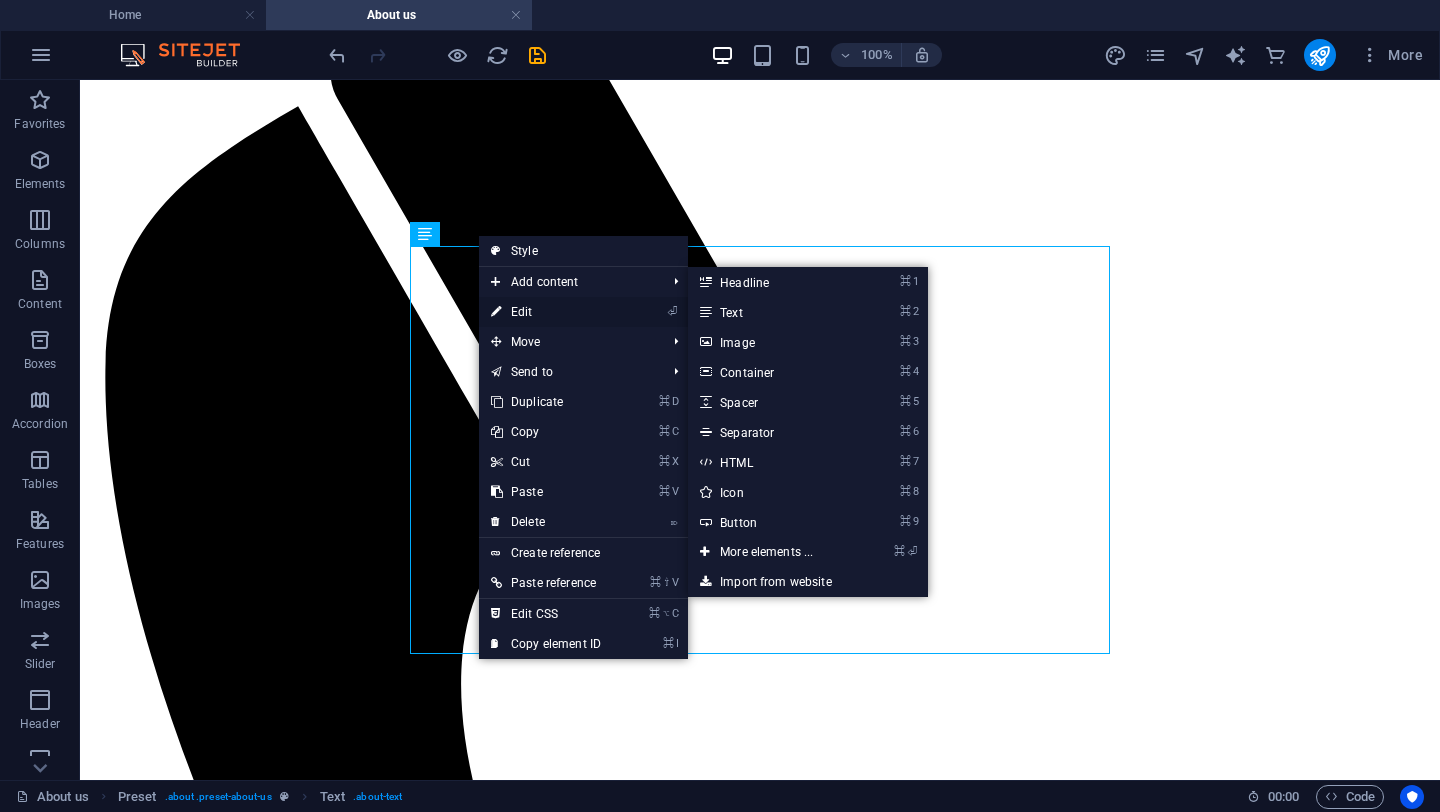 click on "⏎  Edit" at bounding box center (546, 312) 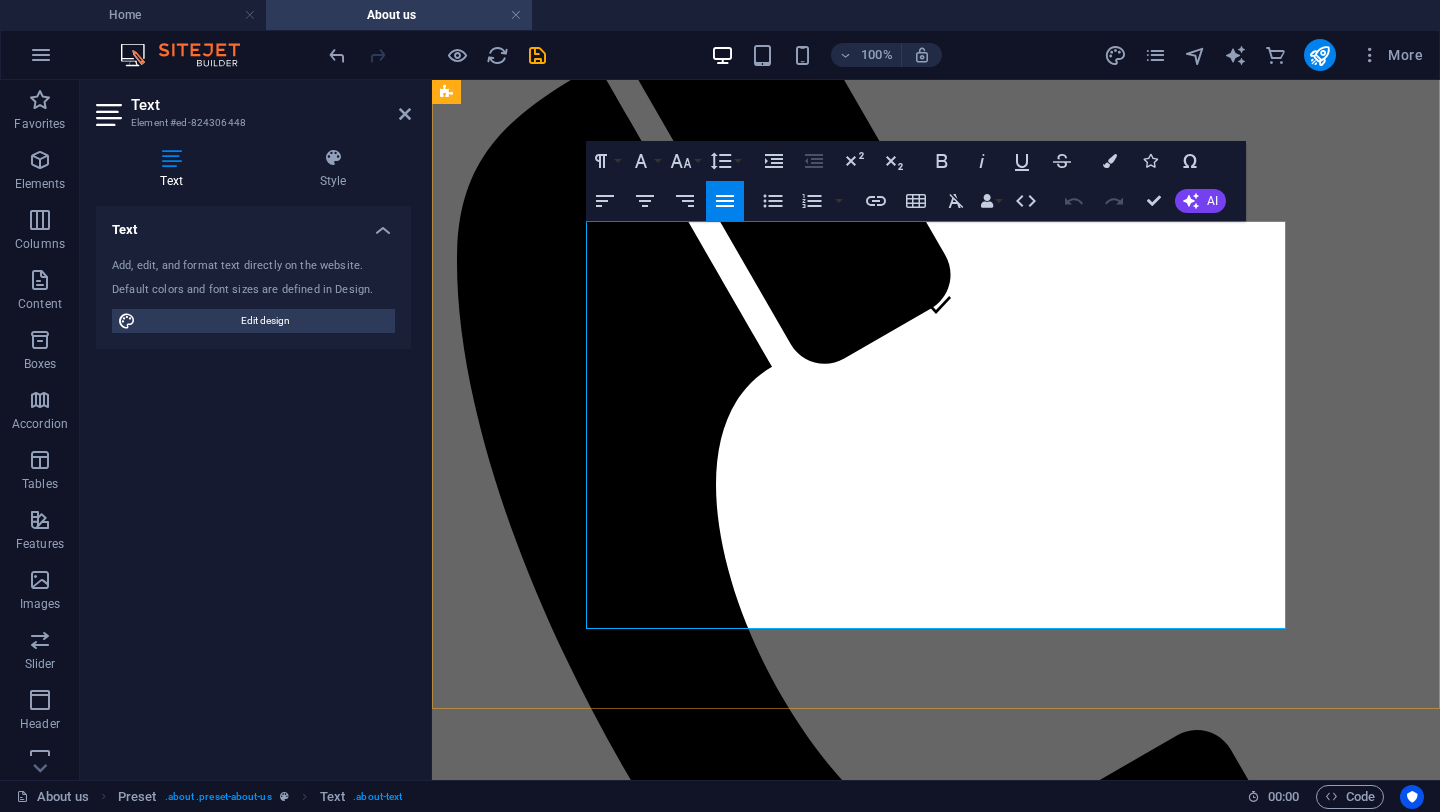 click on "Founded in 1999, the Center for Transforming Mission (CTM) is dedicated to empowering marginalized communities by equipping indigenous leaders with the training and resources needed to drive sustainable transformation. Originally established in Denver, USA, CTM now operates locally in the Dominican Republic, Guatemala, and Kenya." at bounding box center [936, 1466] 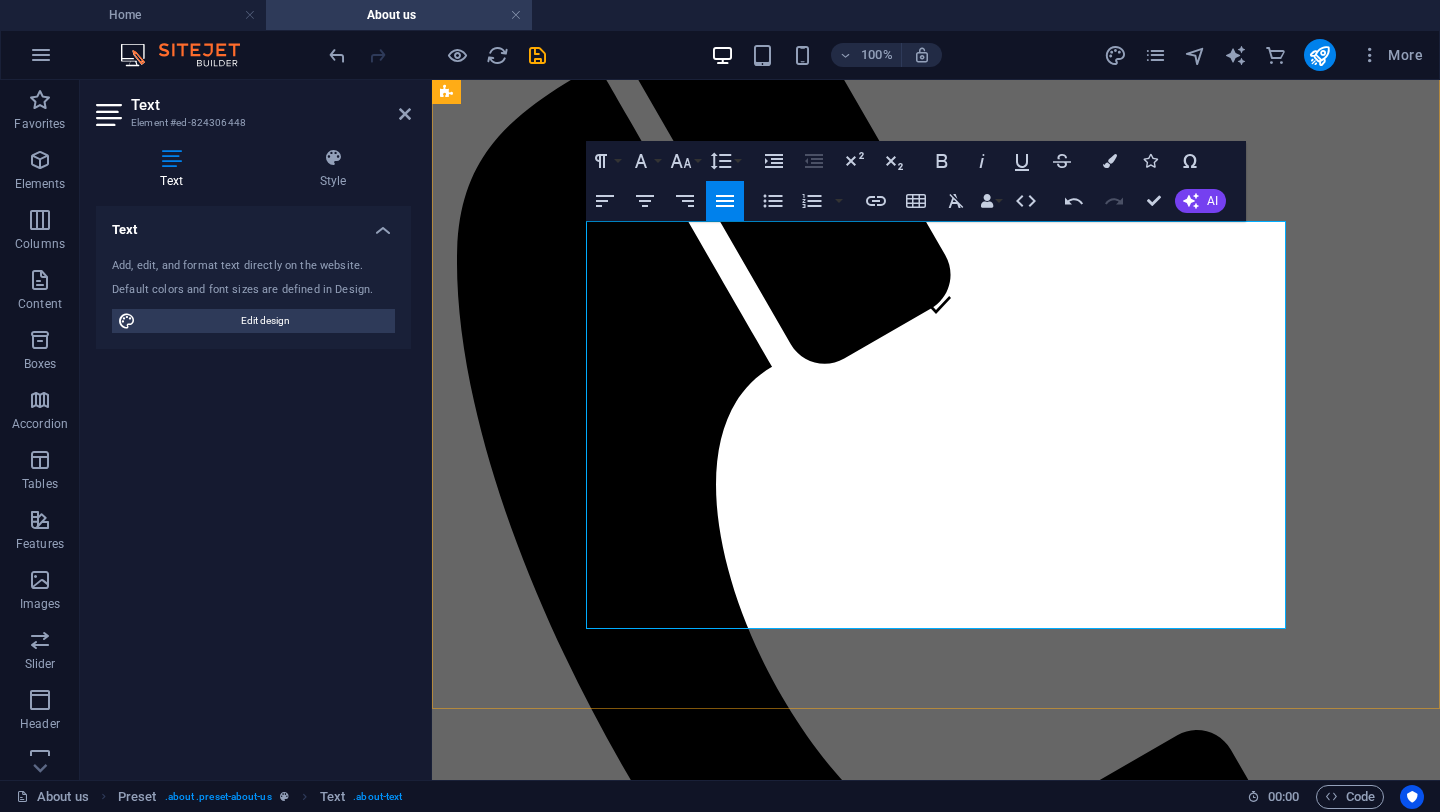 type 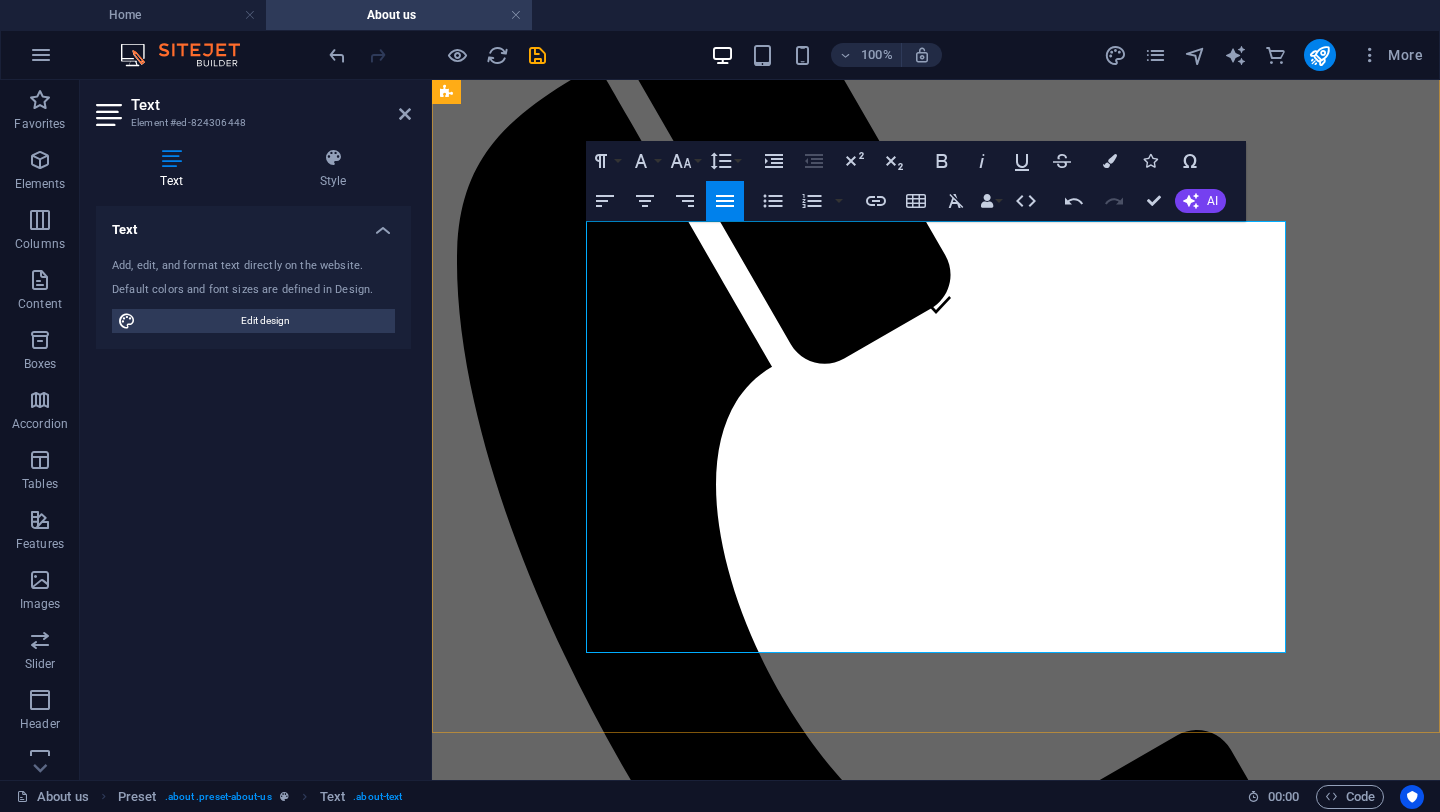 click on "while strengthening community livelihoods and social support networks. Strategic advocacy is" at bounding box center (936, 1690) 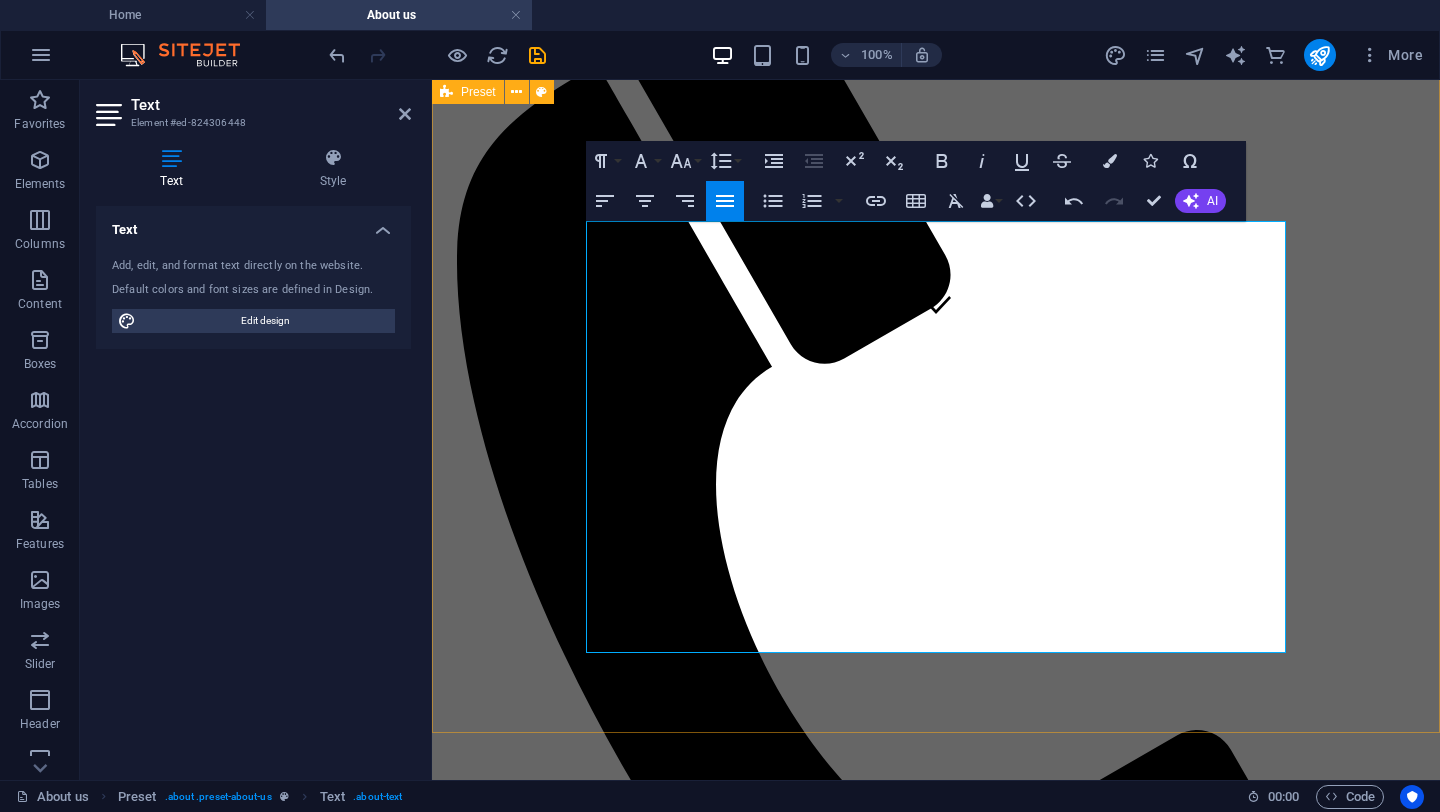 click on "History Founded in 1999, the Center for Transforming Mission (CTM) is dedicated to empowering marginalized communities by equipping indigenous leaders with the training and resources needed to drive sustainable transformation. Originally established in Denver, USA, CTM now operates locally in the Dominican Republic, Guatemala, and Kenya. CTM Kenya began in 2006 as part of the USA office but later transitioned to local registration to ensure sustainable program implementation. While the USA office focused on high-risk youth, CTM Kenya adopted a broader approach, prioritizing leadership development within churches and communities. Our mission is to build leaders’ capacities through training and empowerment while strengthening community livelihoods and social support networks. Strategic advocacy is also a core component of our work, facilitated through partnerships. others and developing joint initiative." at bounding box center [936, 1606] 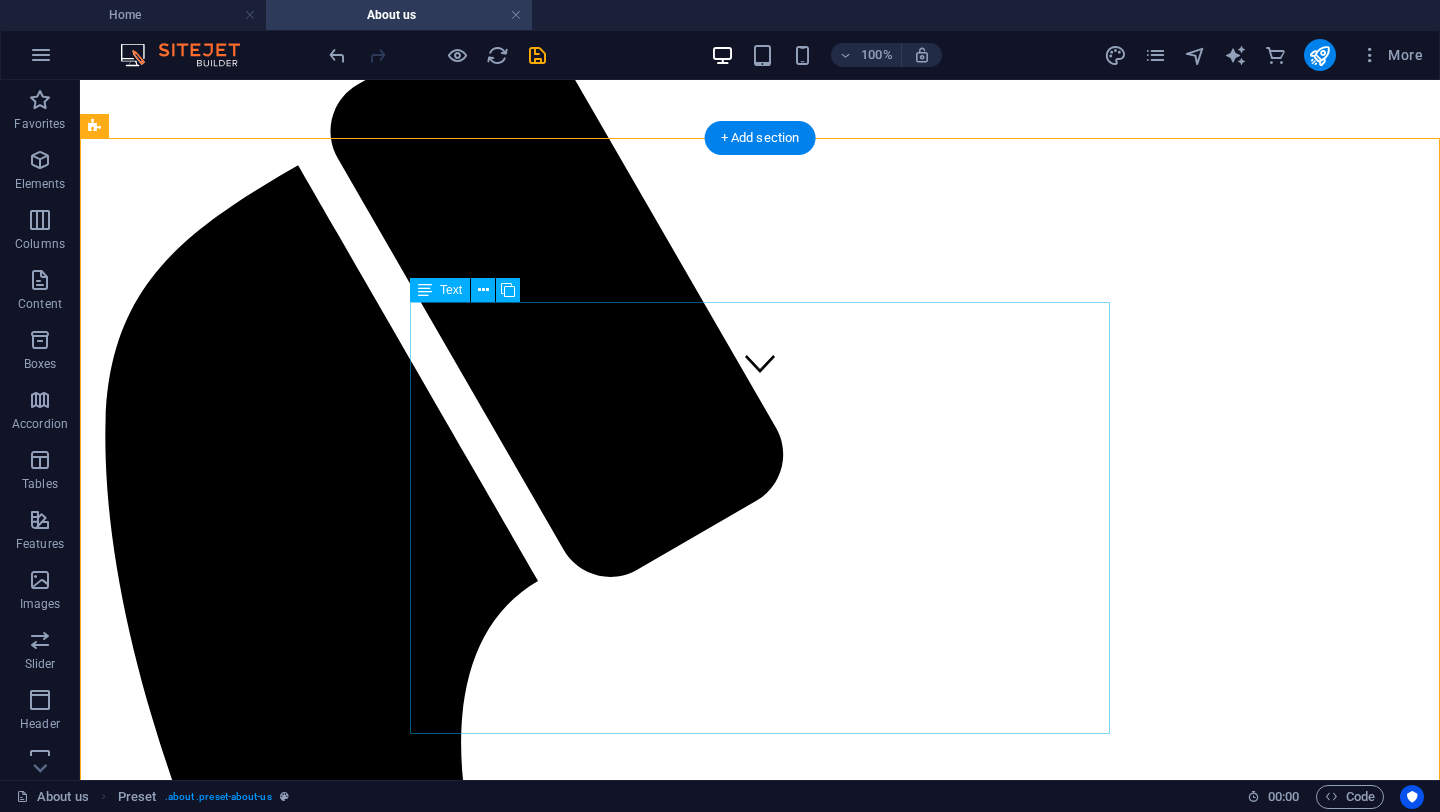 scroll, scrollTop: 385, scrollLeft: 0, axis: vertical 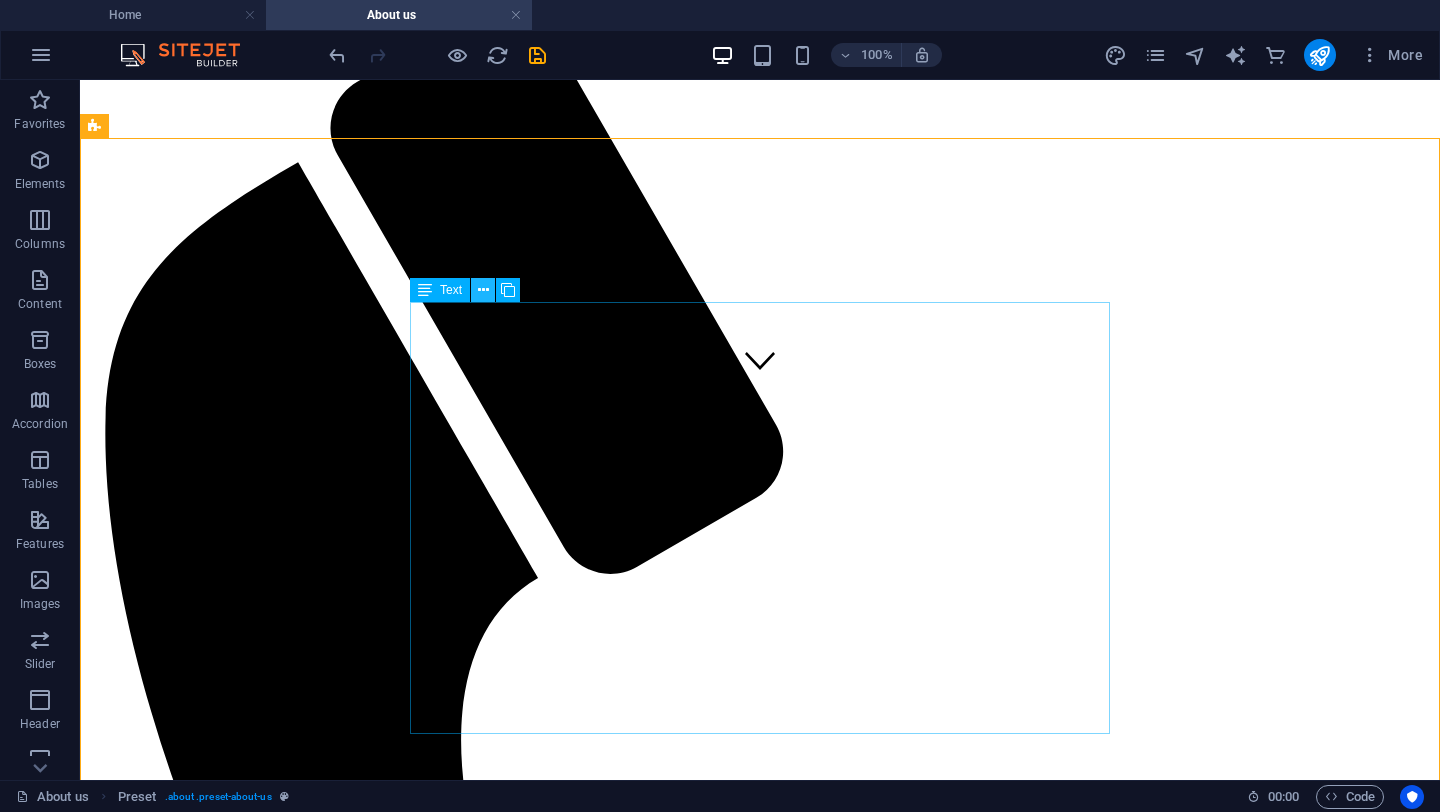 click at bounding box center [483, 290] 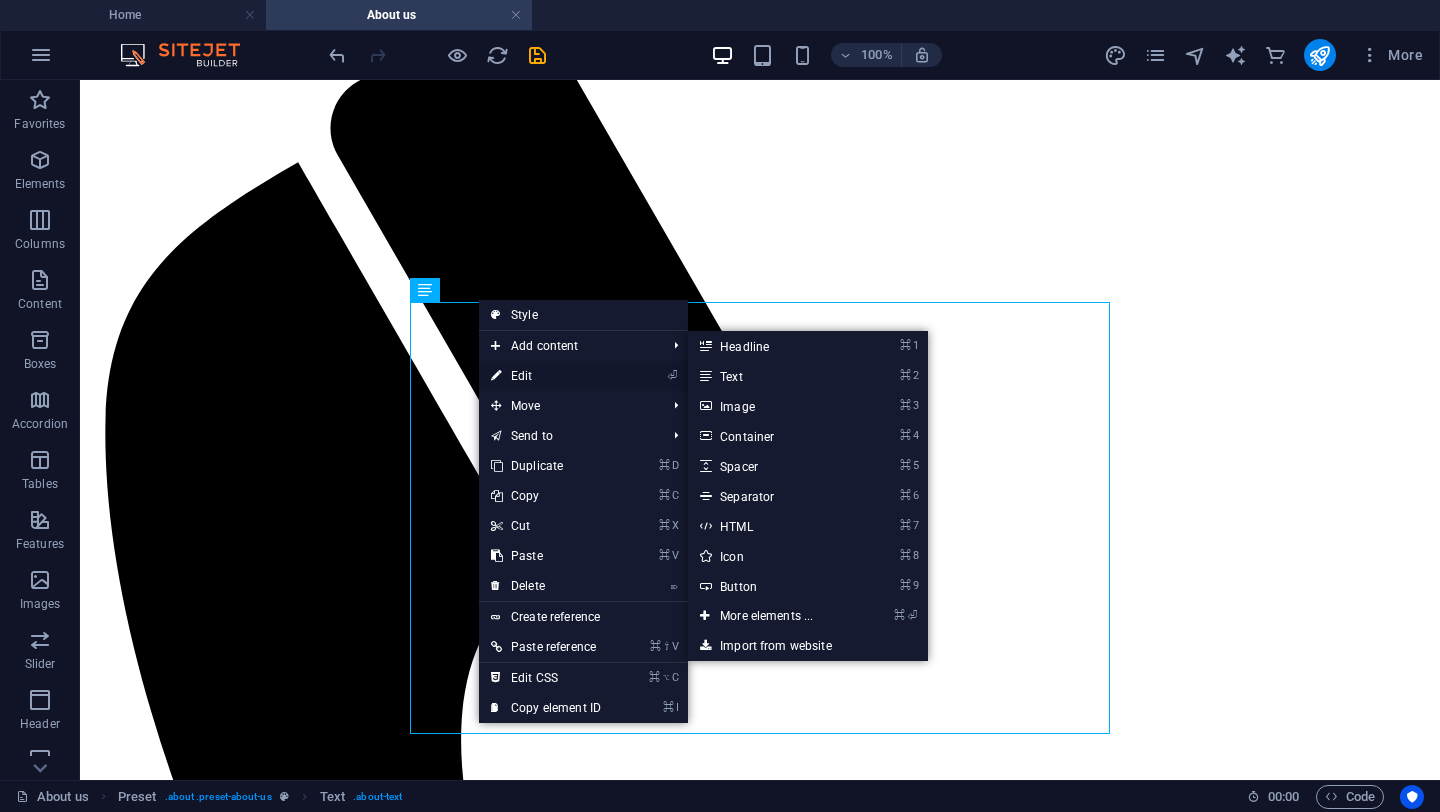 click on "⏎  Edit" at bounding box center [546, 376] 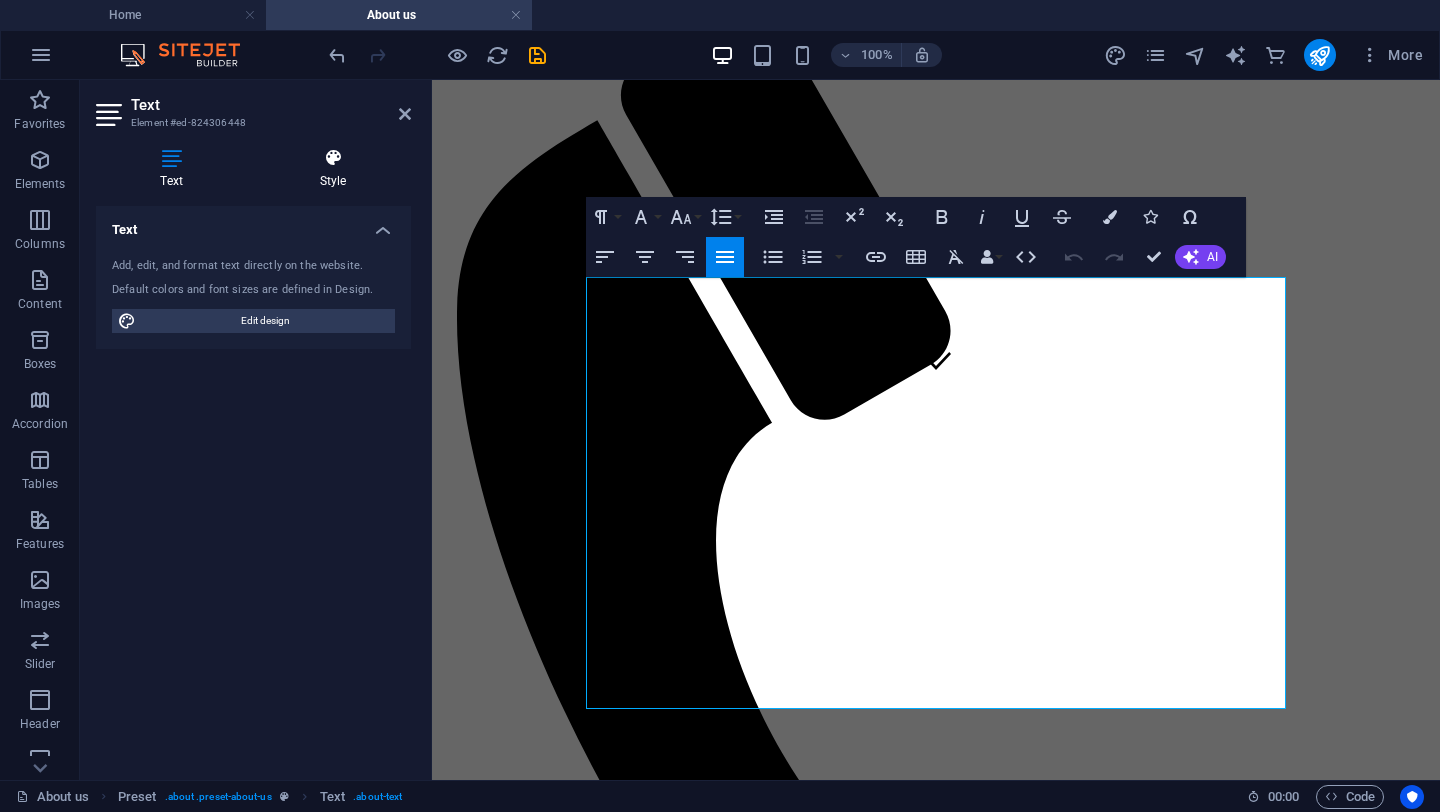click at bounding box center (333, 158) 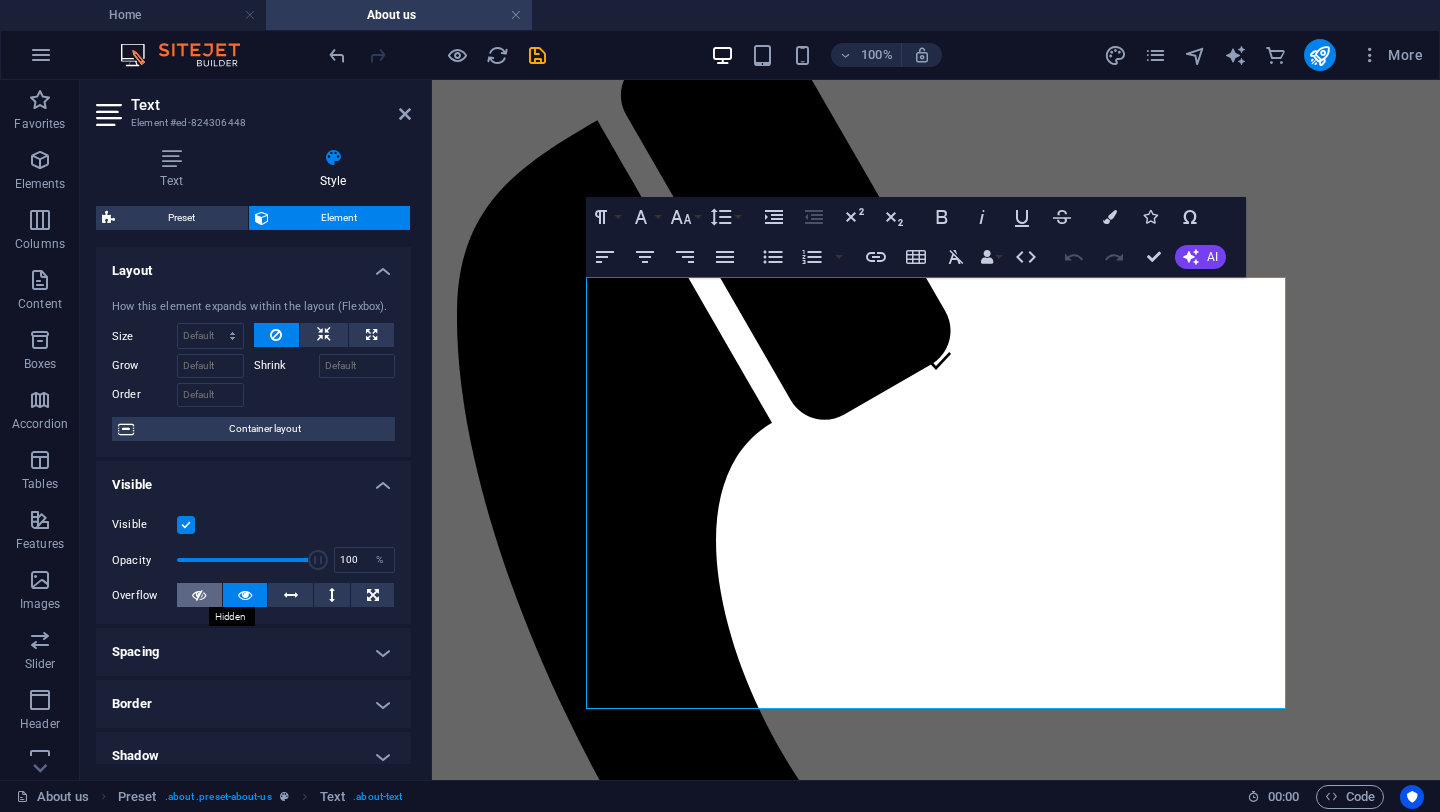 click at bounding box center (199, 595) 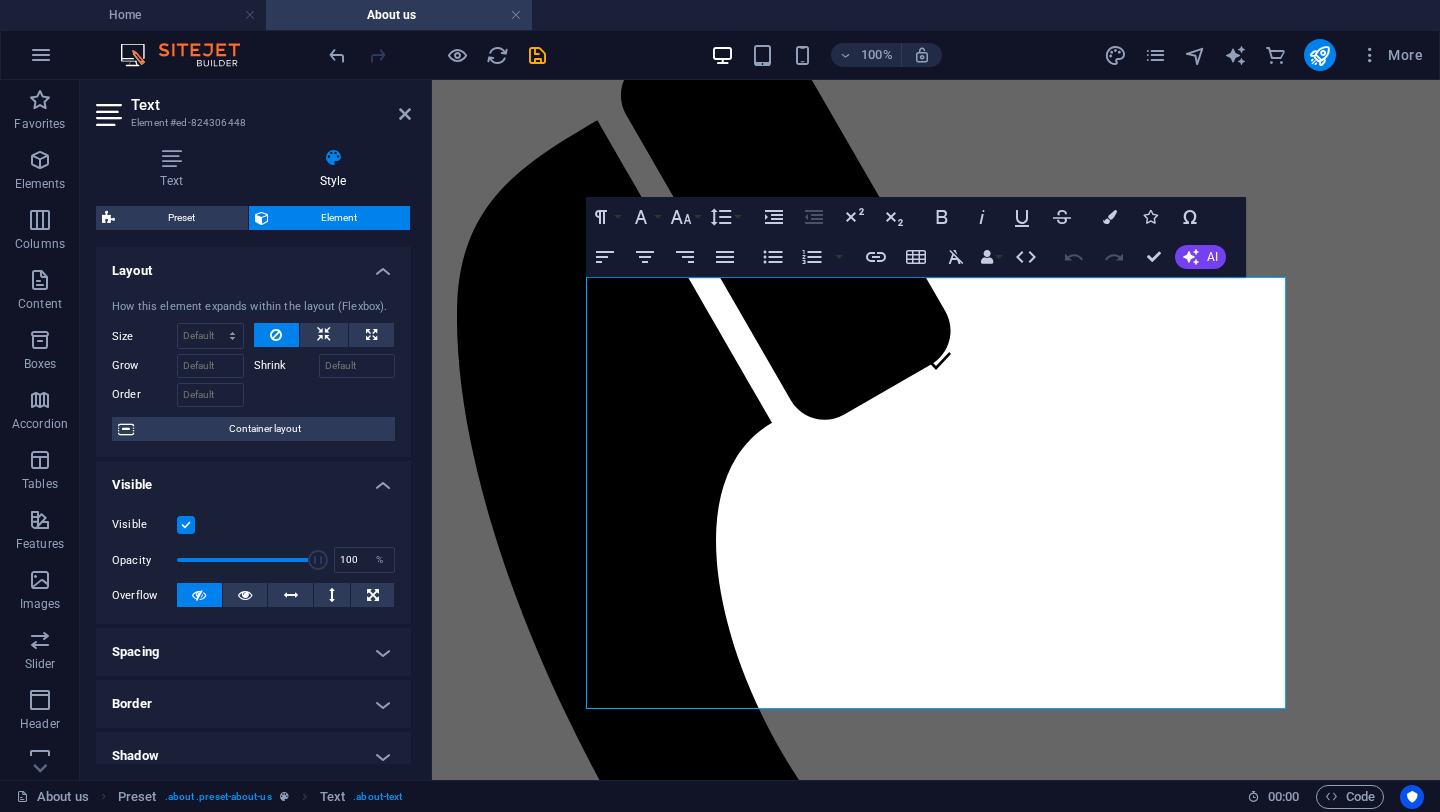 click on "Spacing" at bounding box center [253, 652] 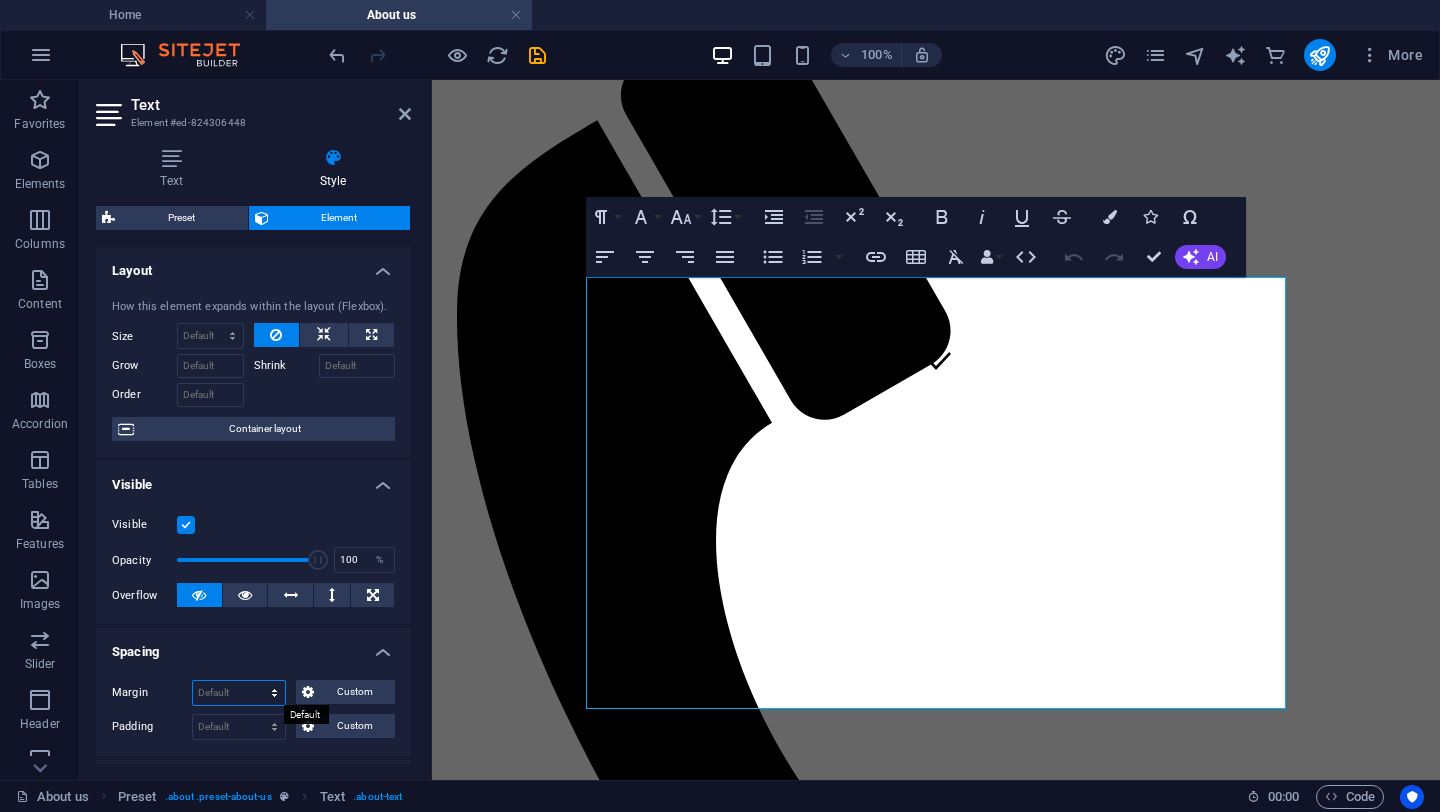 click on "Default auto px % rem vw vh Custom" at bounding box center (239, 693) 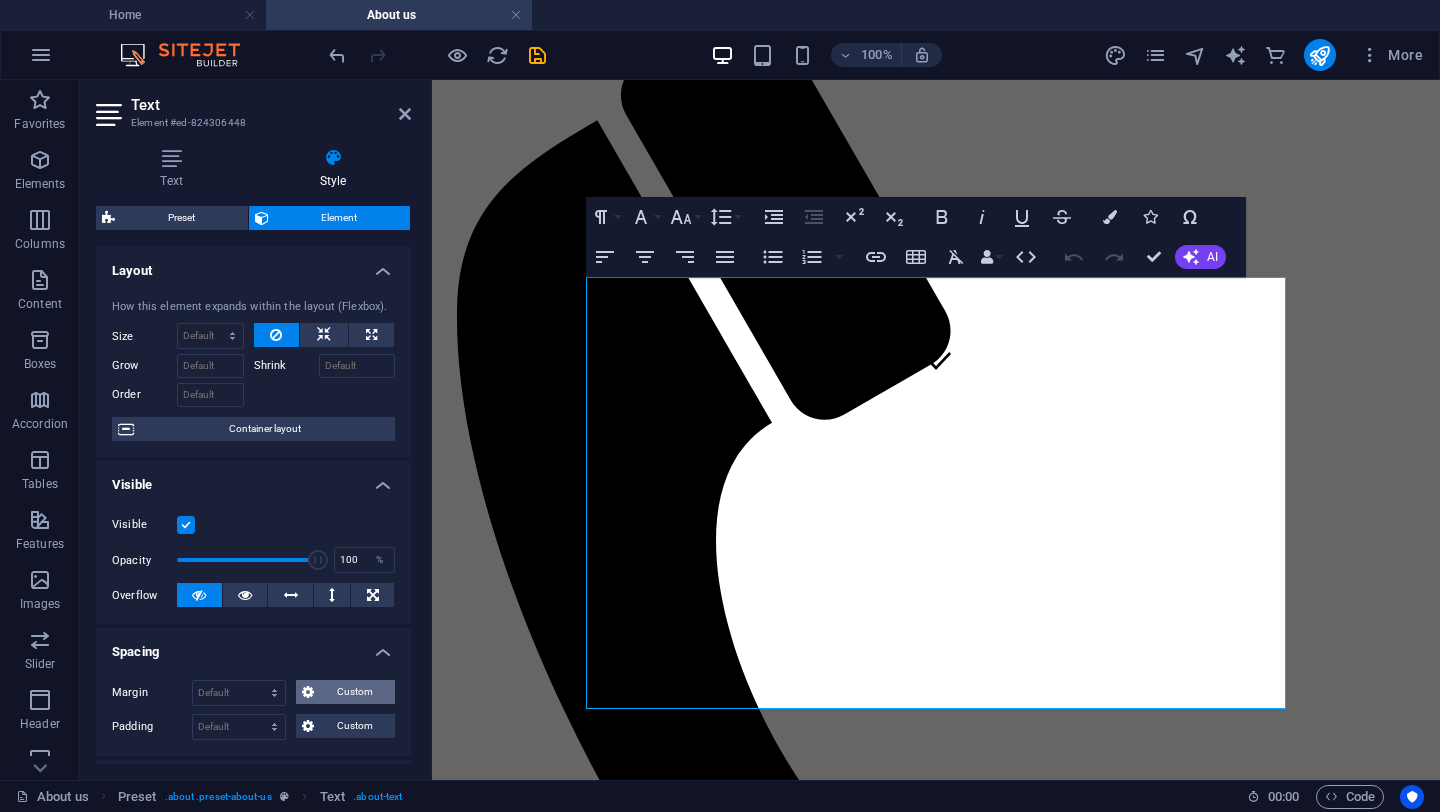 click on "Custom" at bounding box center [354, 692] 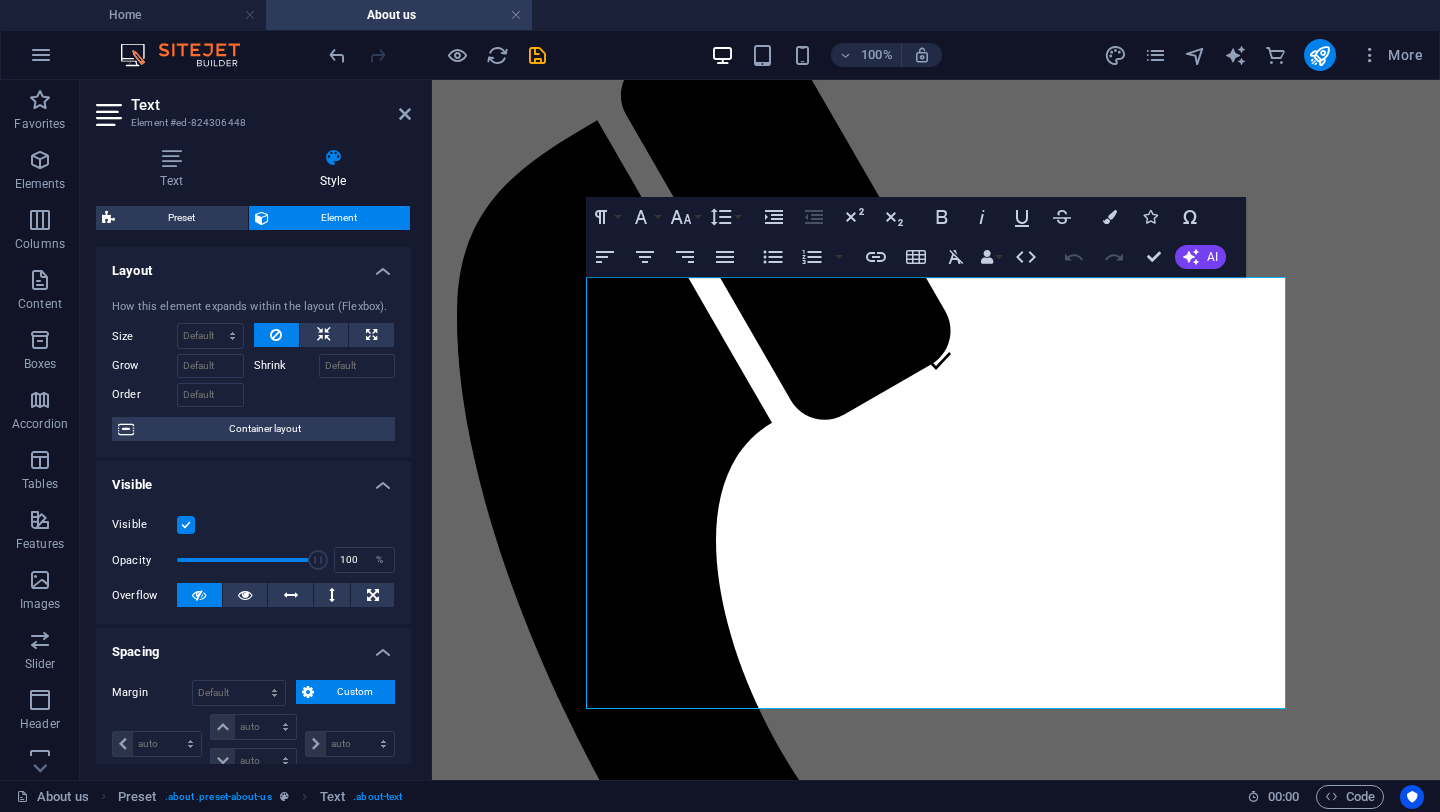 click on "Custom" at bounding box center (354, 692) 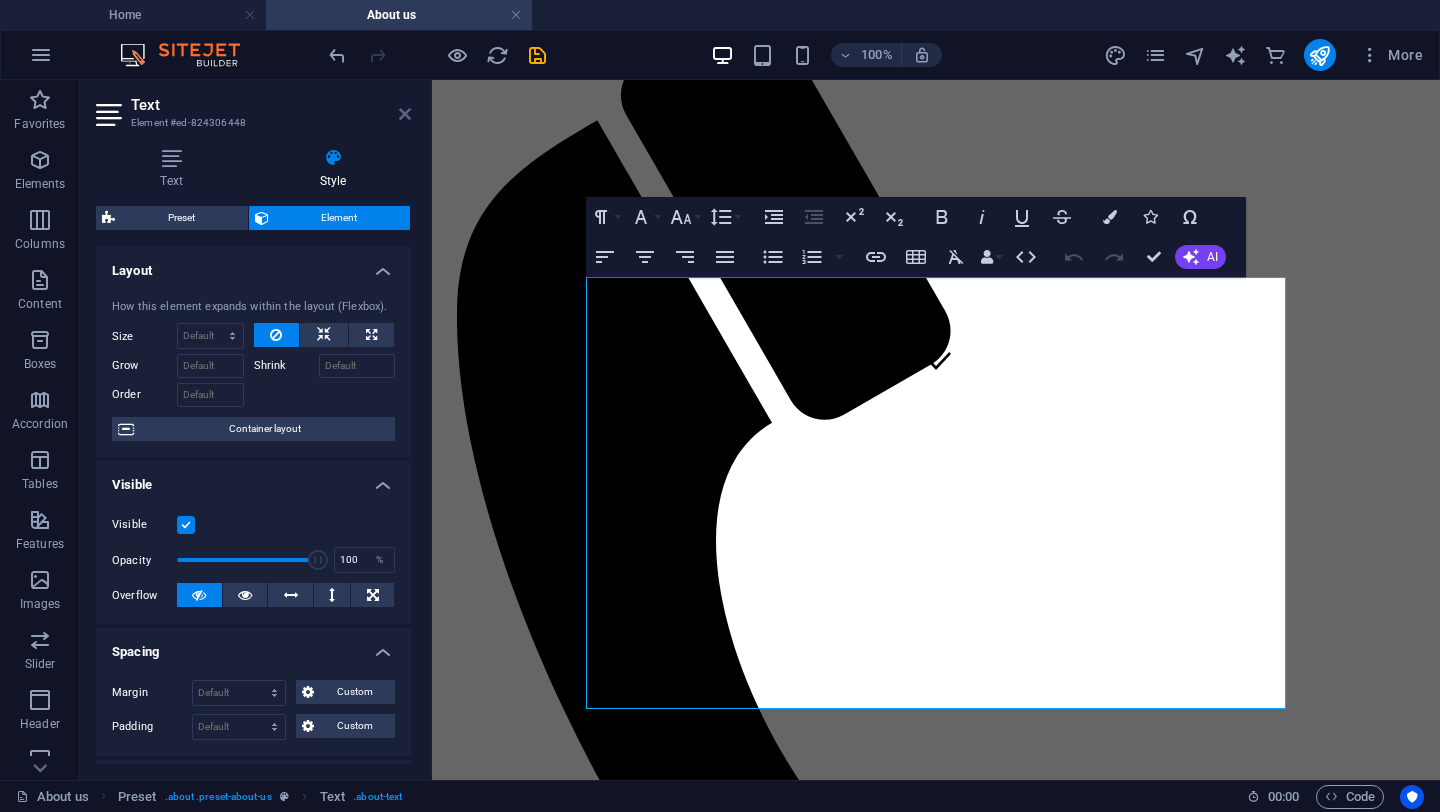 click at bounding box center (405, 114) 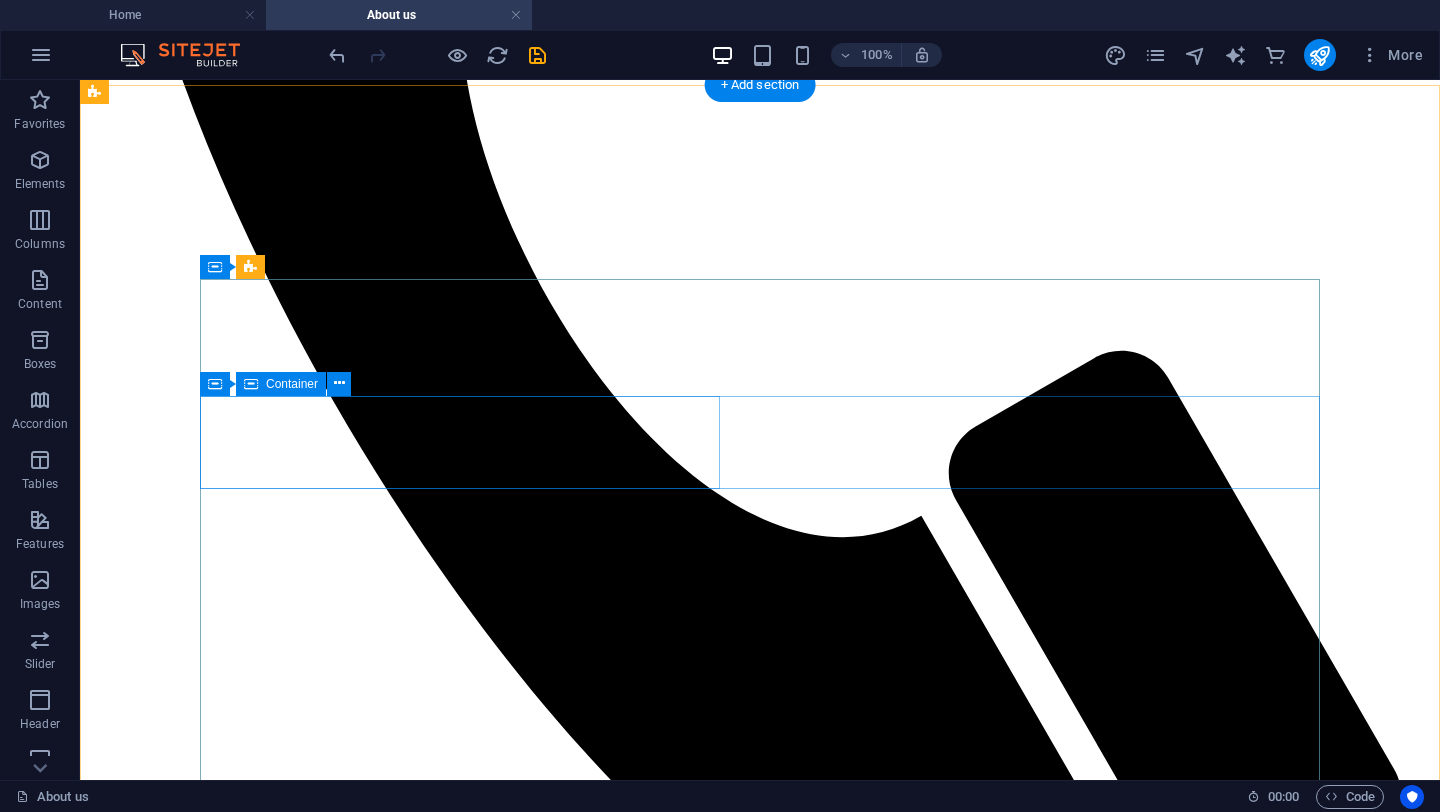 scroll, scrollTop: 1100, scrollLeft: 0, axis: vertical 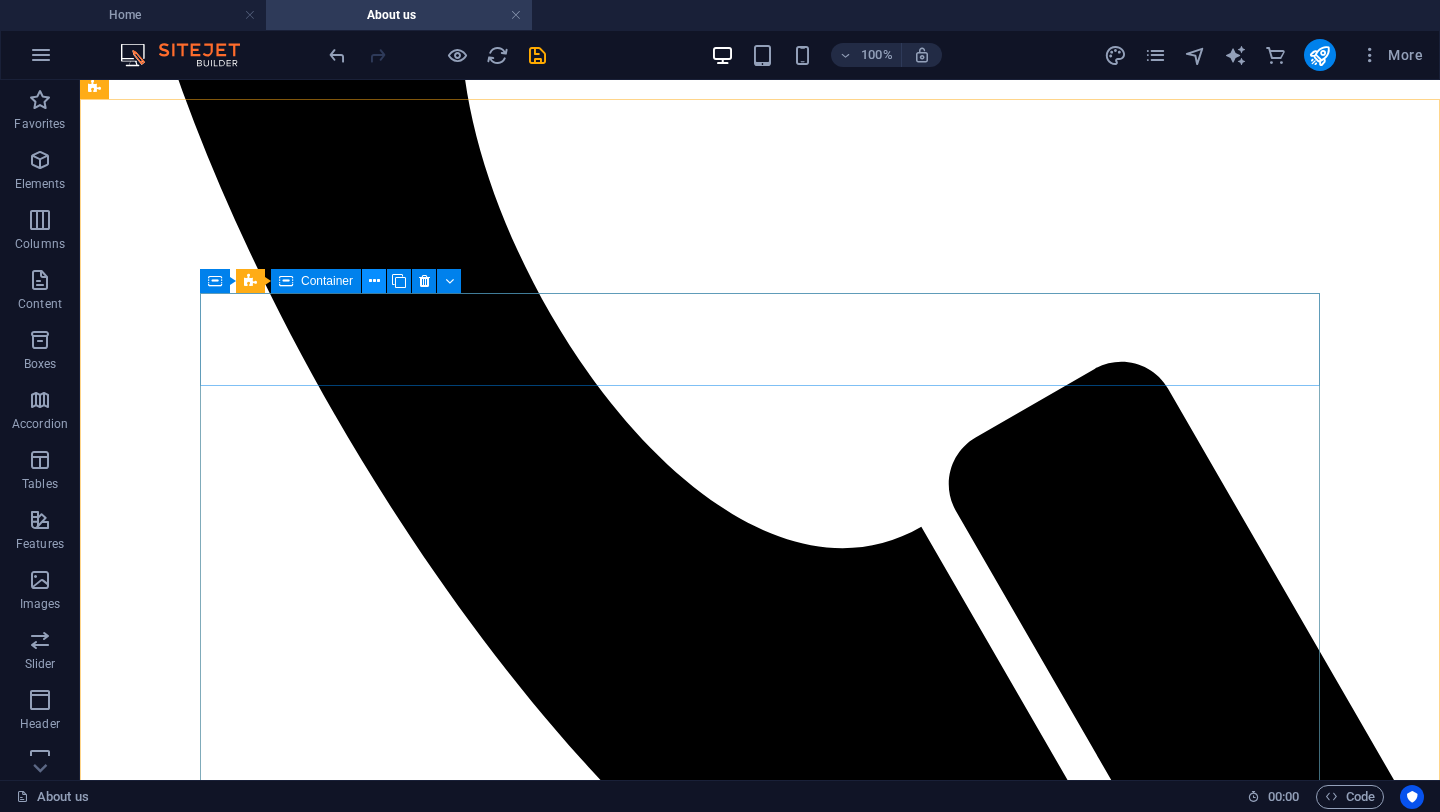 click at bounding box center [374, 281] 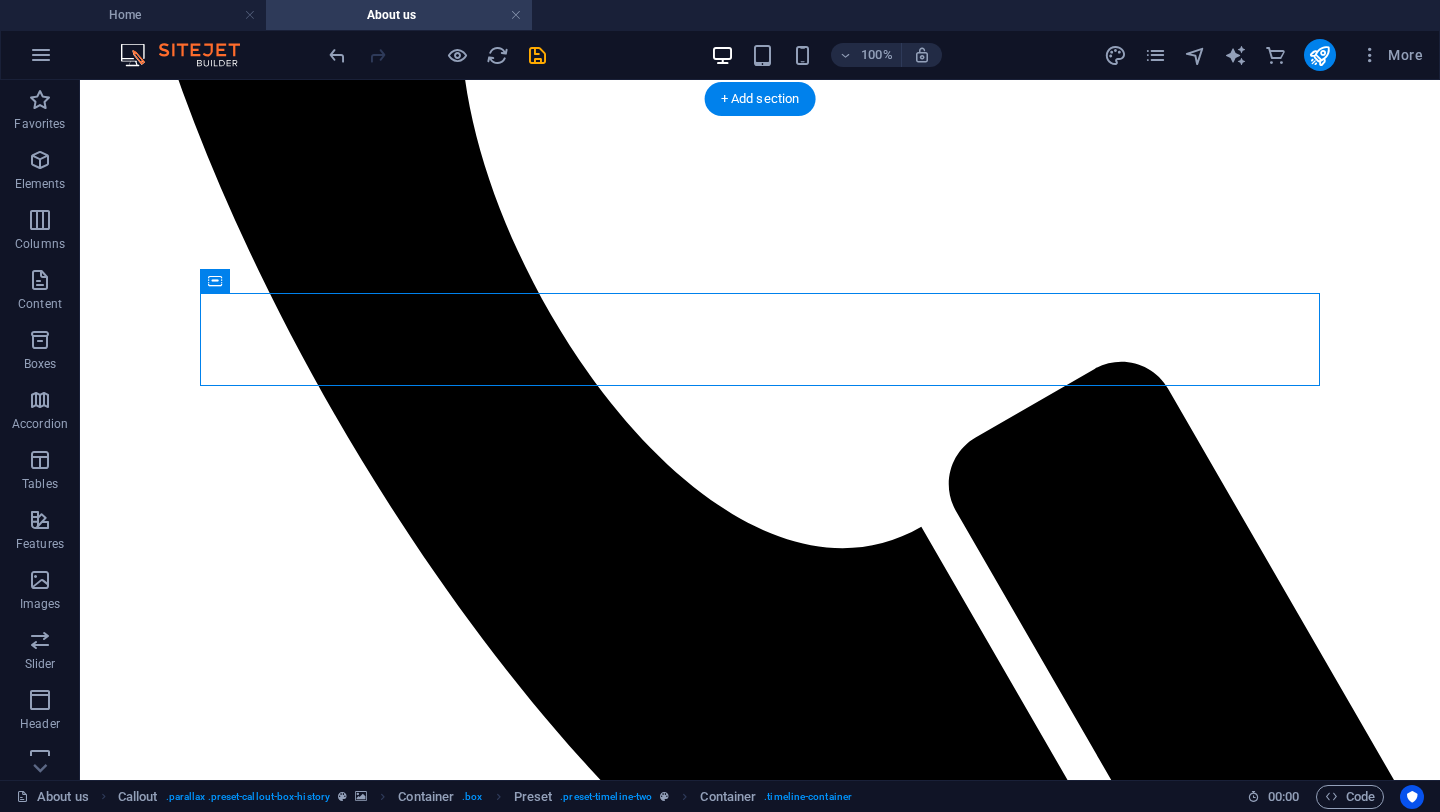 click at bounding box center (760, 1578) 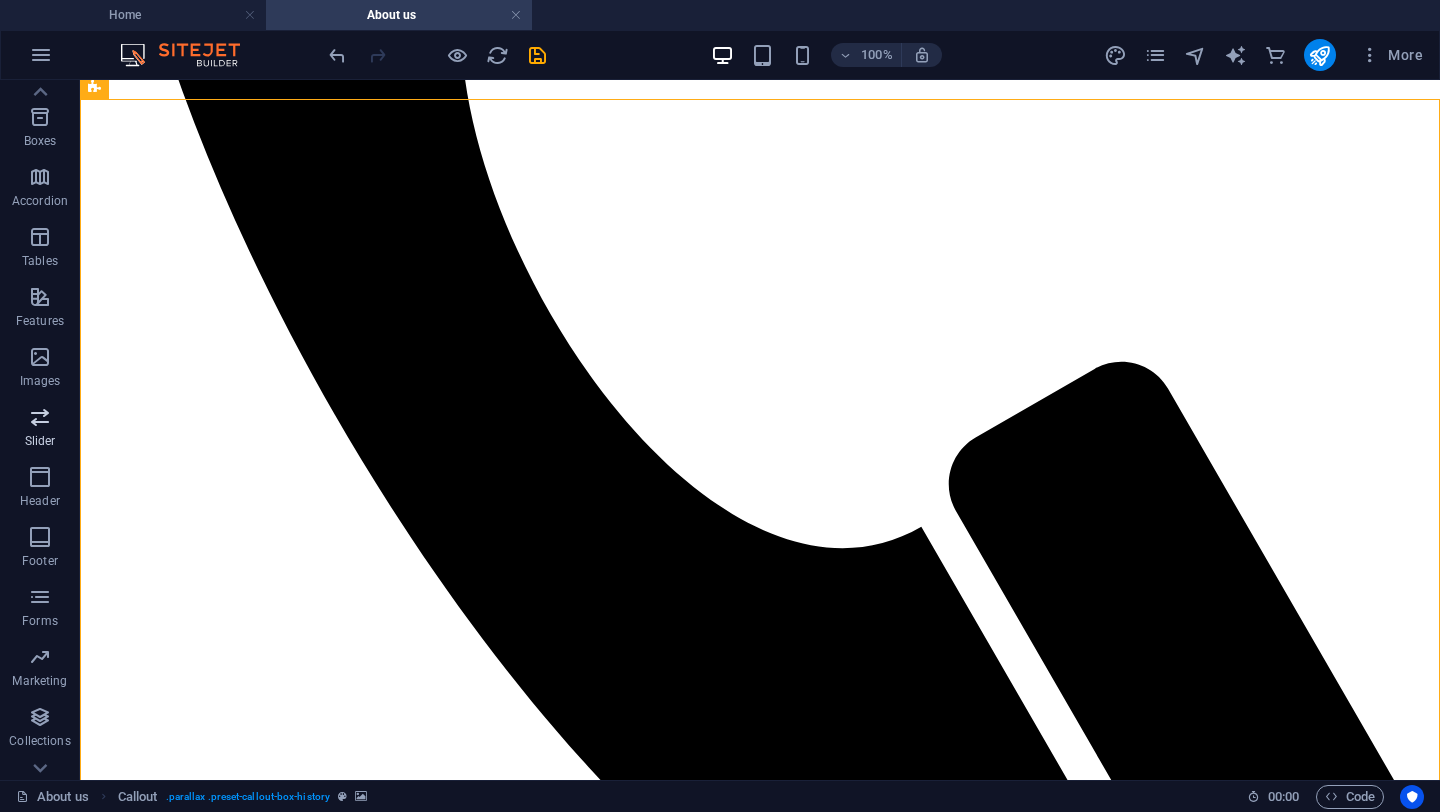 scroll, scrollTop: 260, scrollLeft: 0, axis: vertical 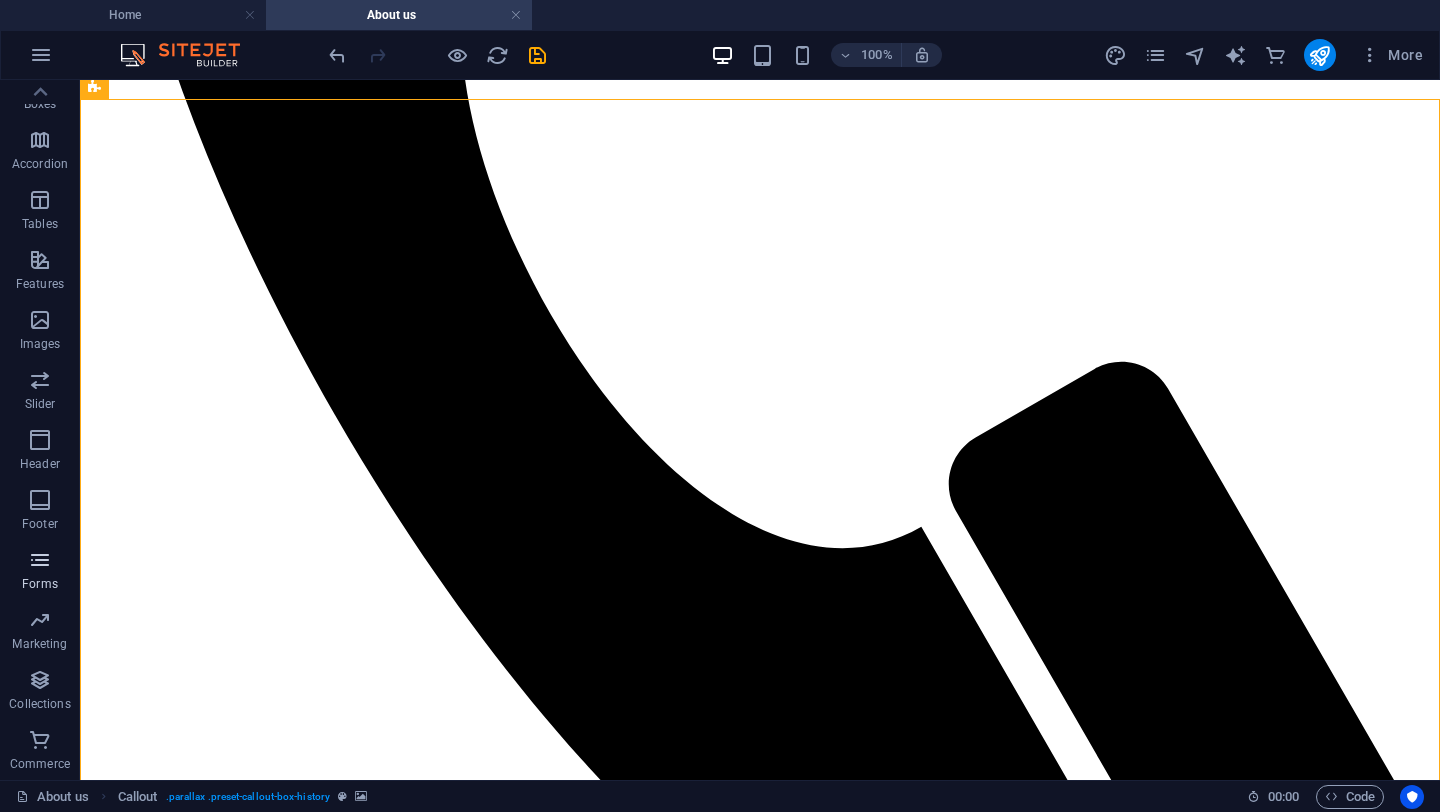 click at bounding box center [40, 560] 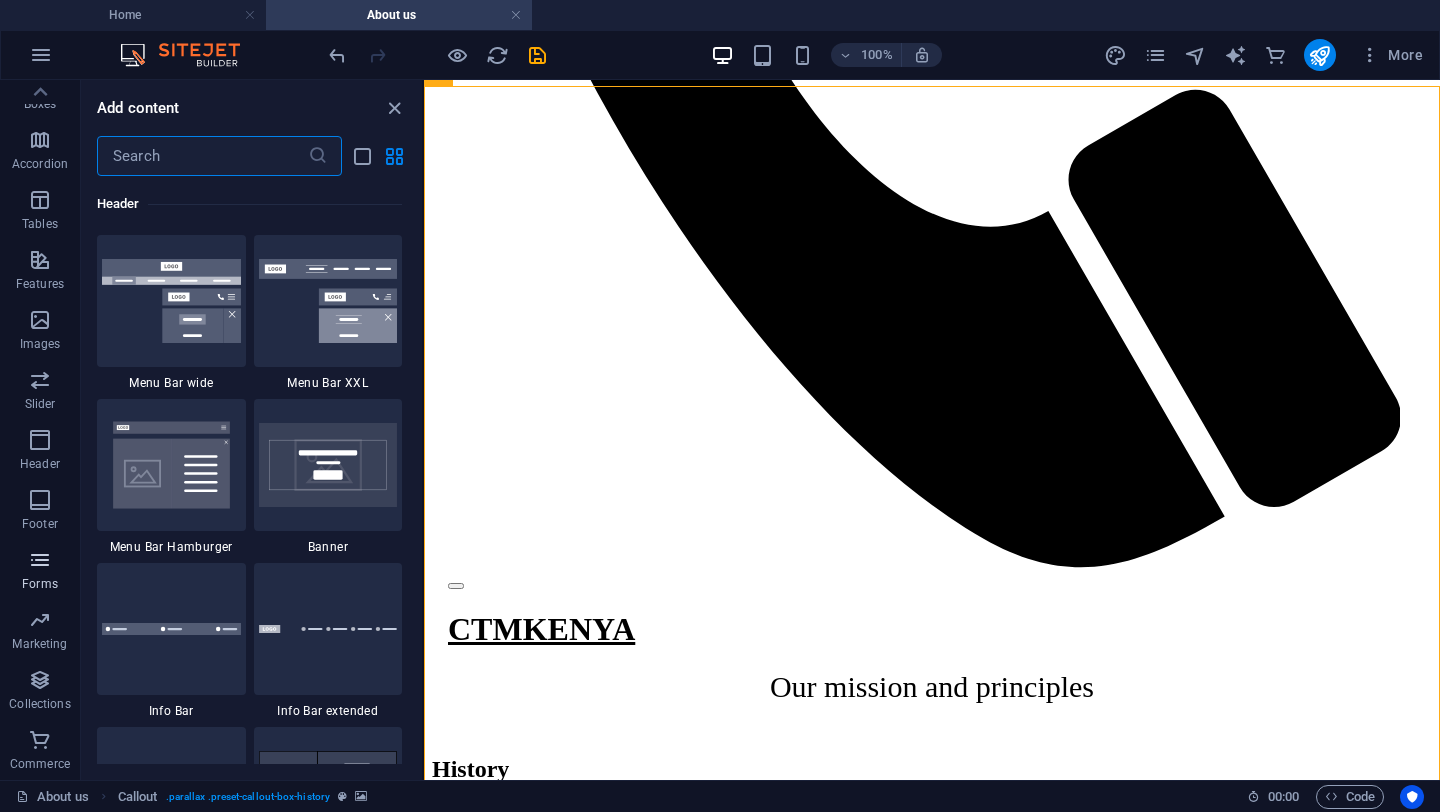 scroll, scrollTop: 14600, scrollLeft: 0, axis: vertical 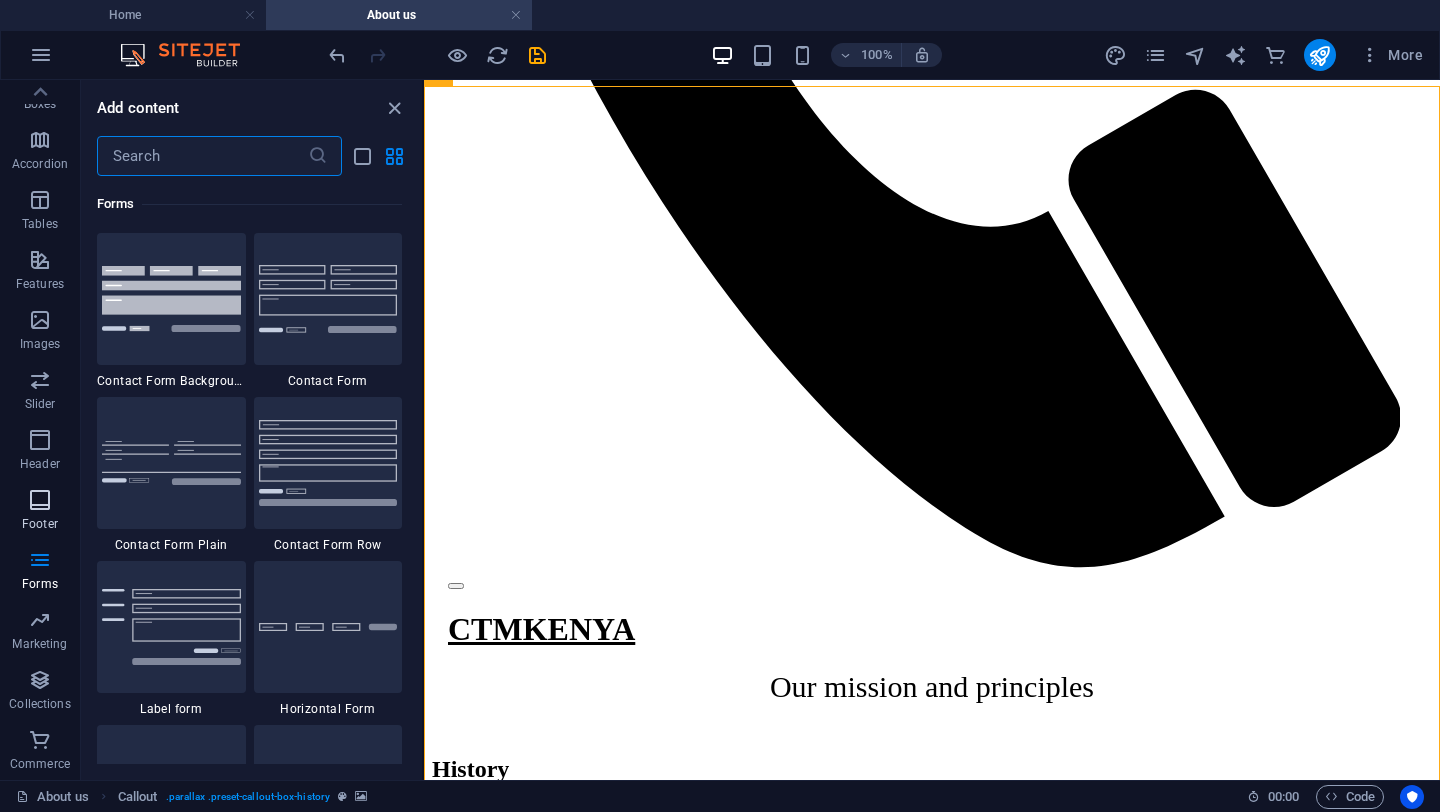click at bounding box center (40, 500) 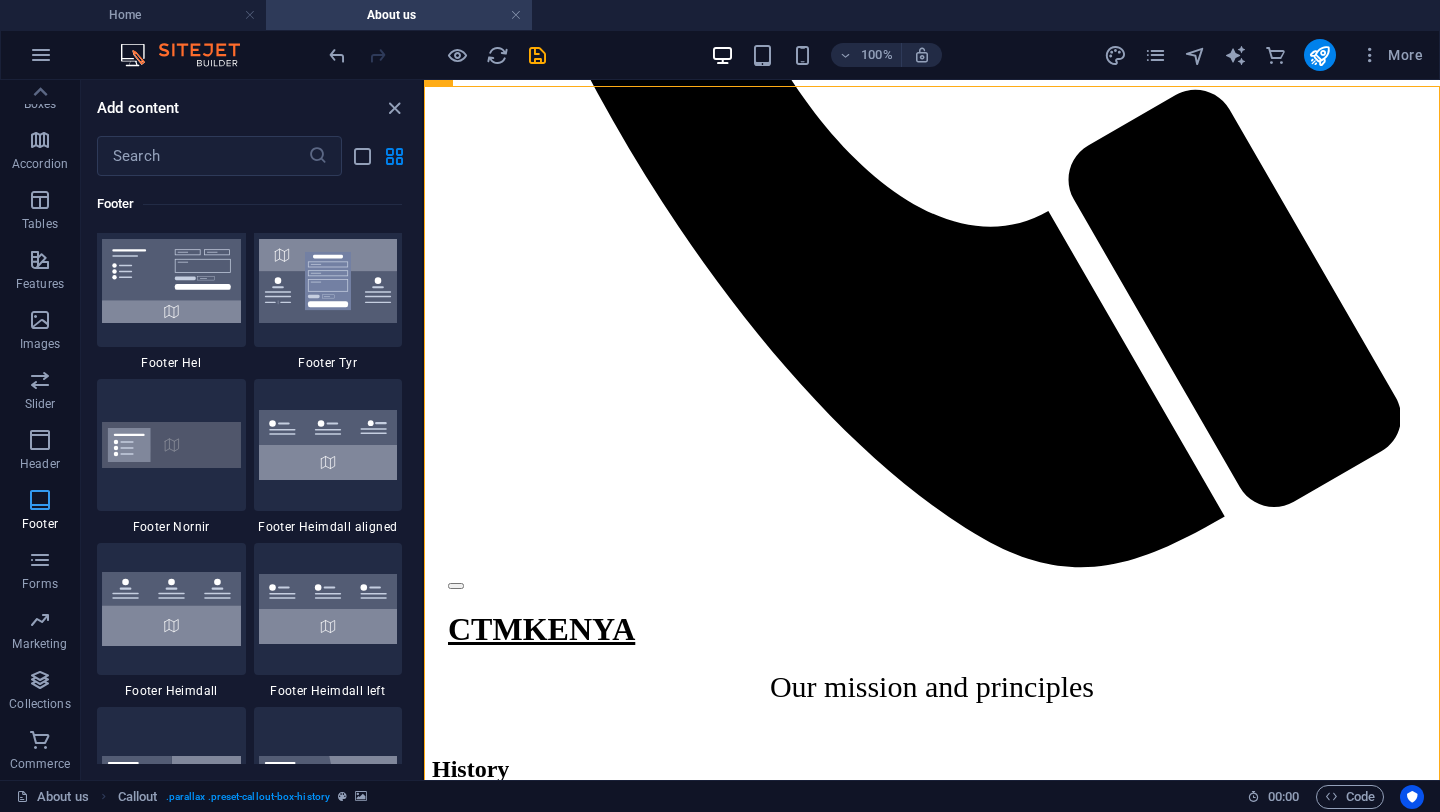 scroll, scrollTop: 13239, scrollLeft: 0, axis: vertical 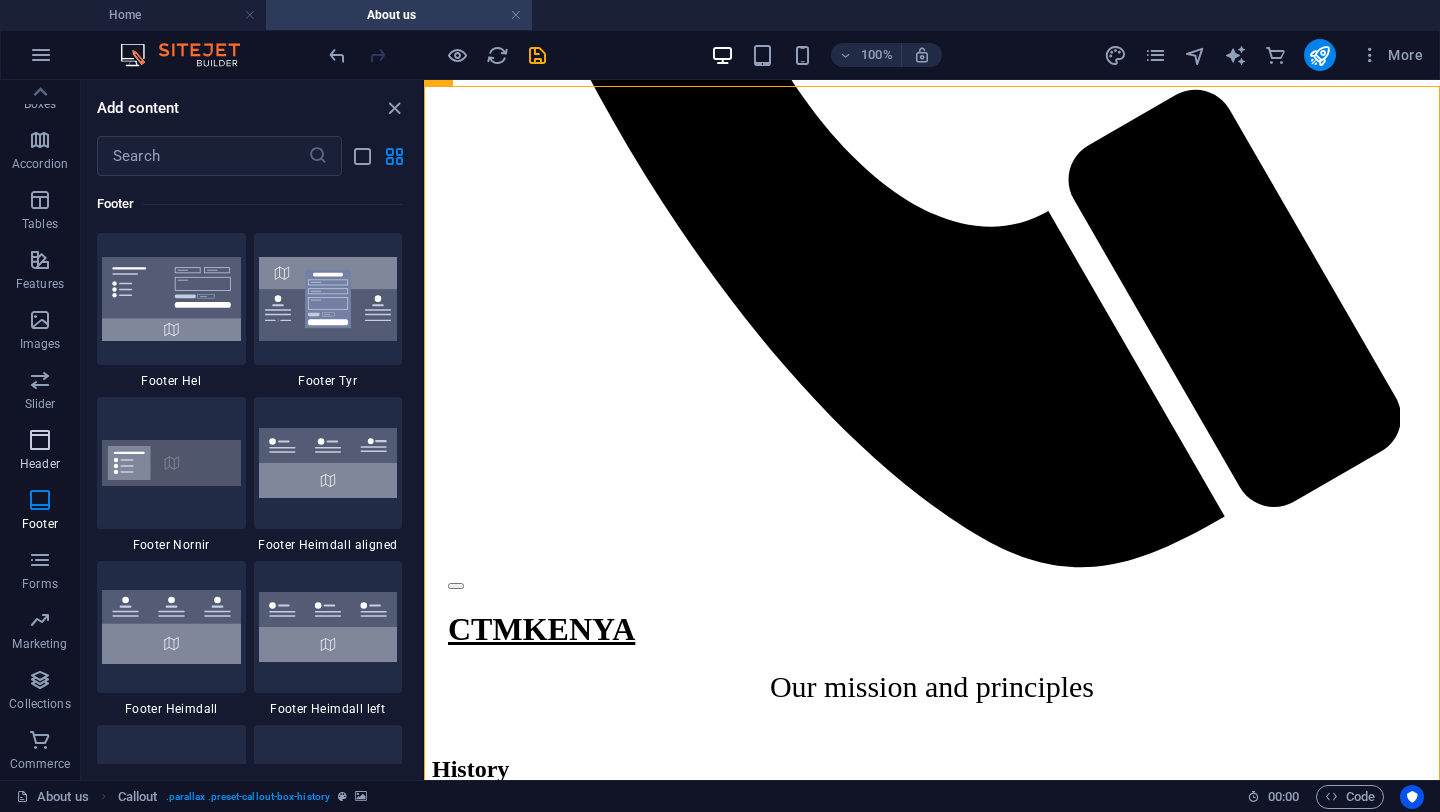 click at bounding box center (40, 440) 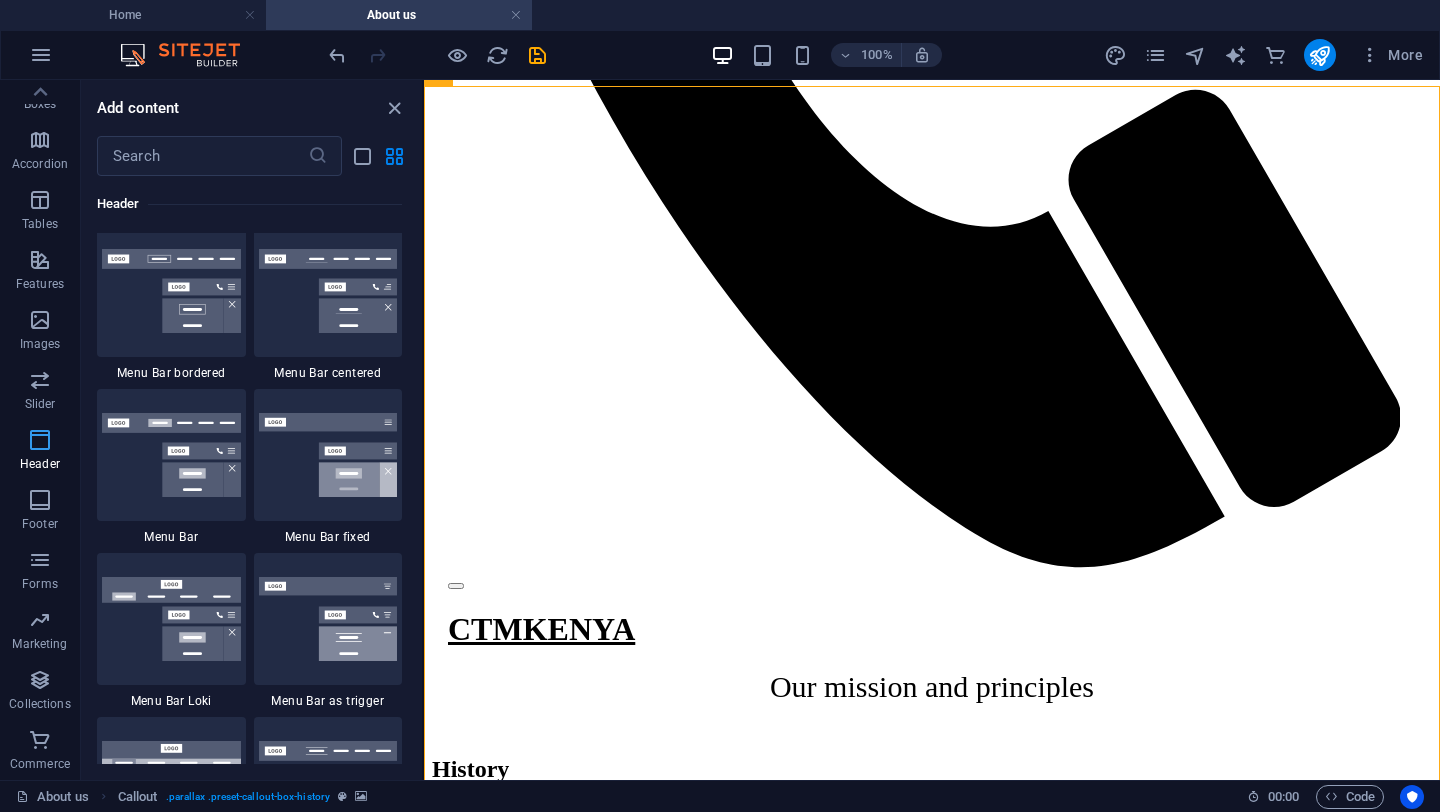 scroll, scrollTop: 12042, scrollLeft: 0, axis: vertical 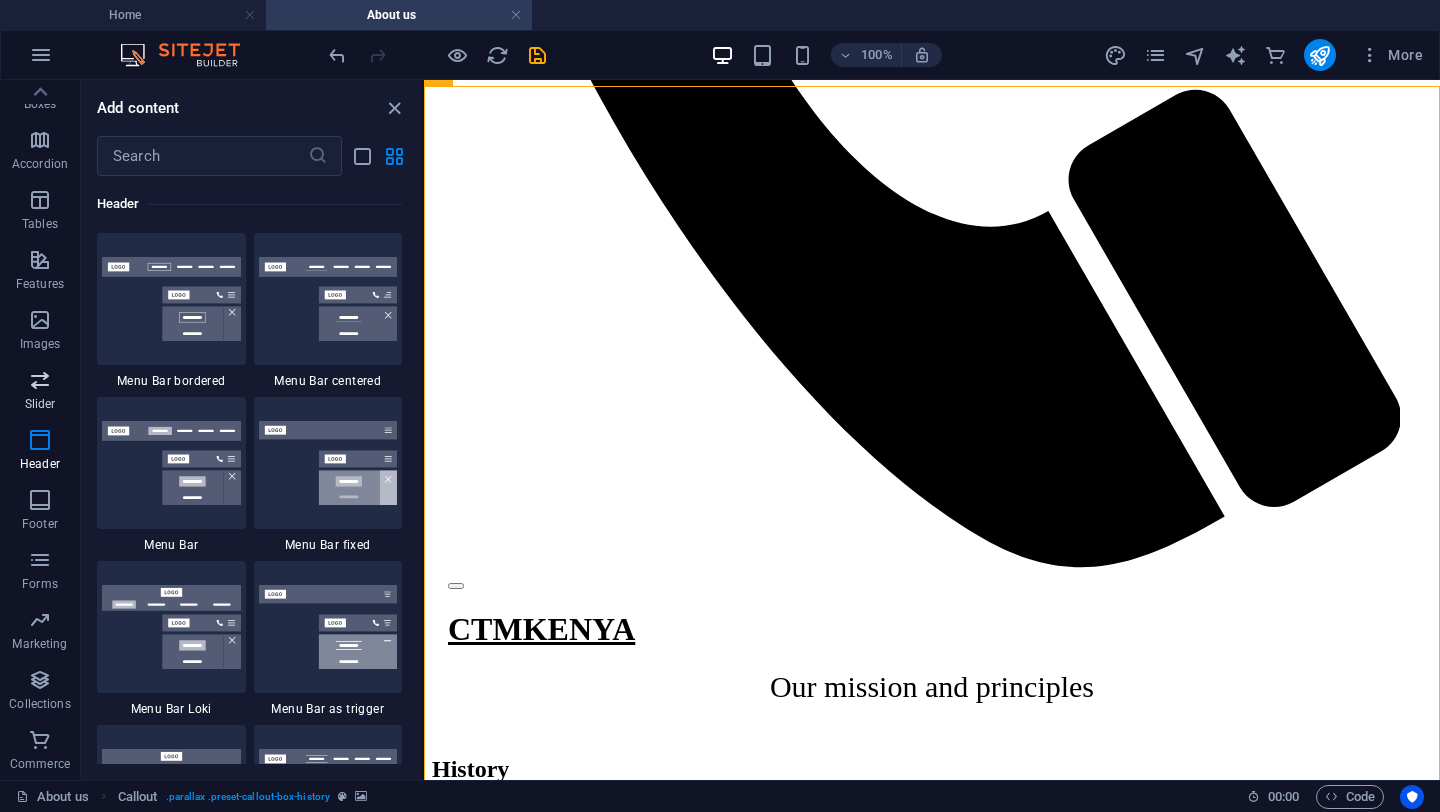 click on "Slider" at bounding box center [40, 392] 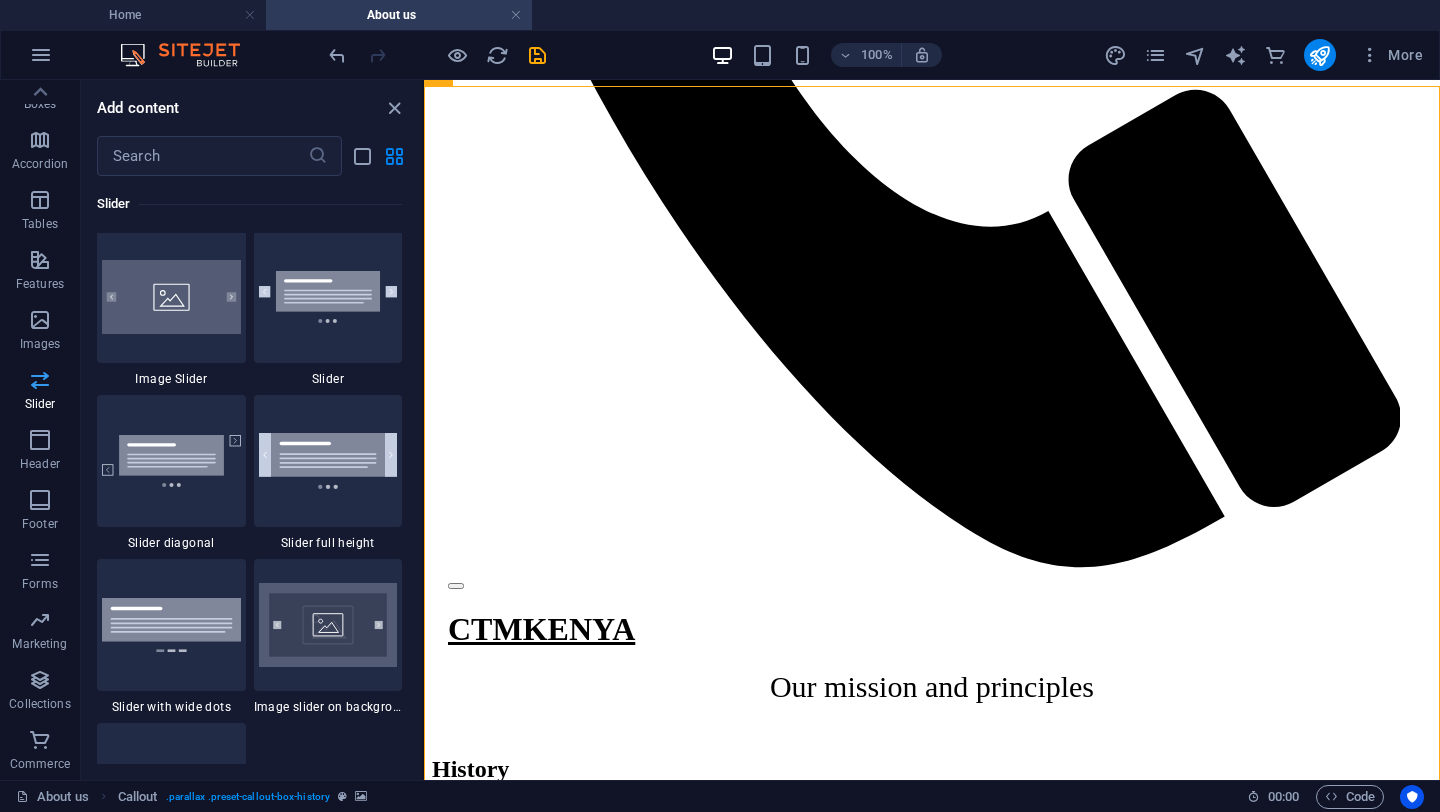scroll, scrollTop: 11337, scrollLeft: 0, axis: vertical 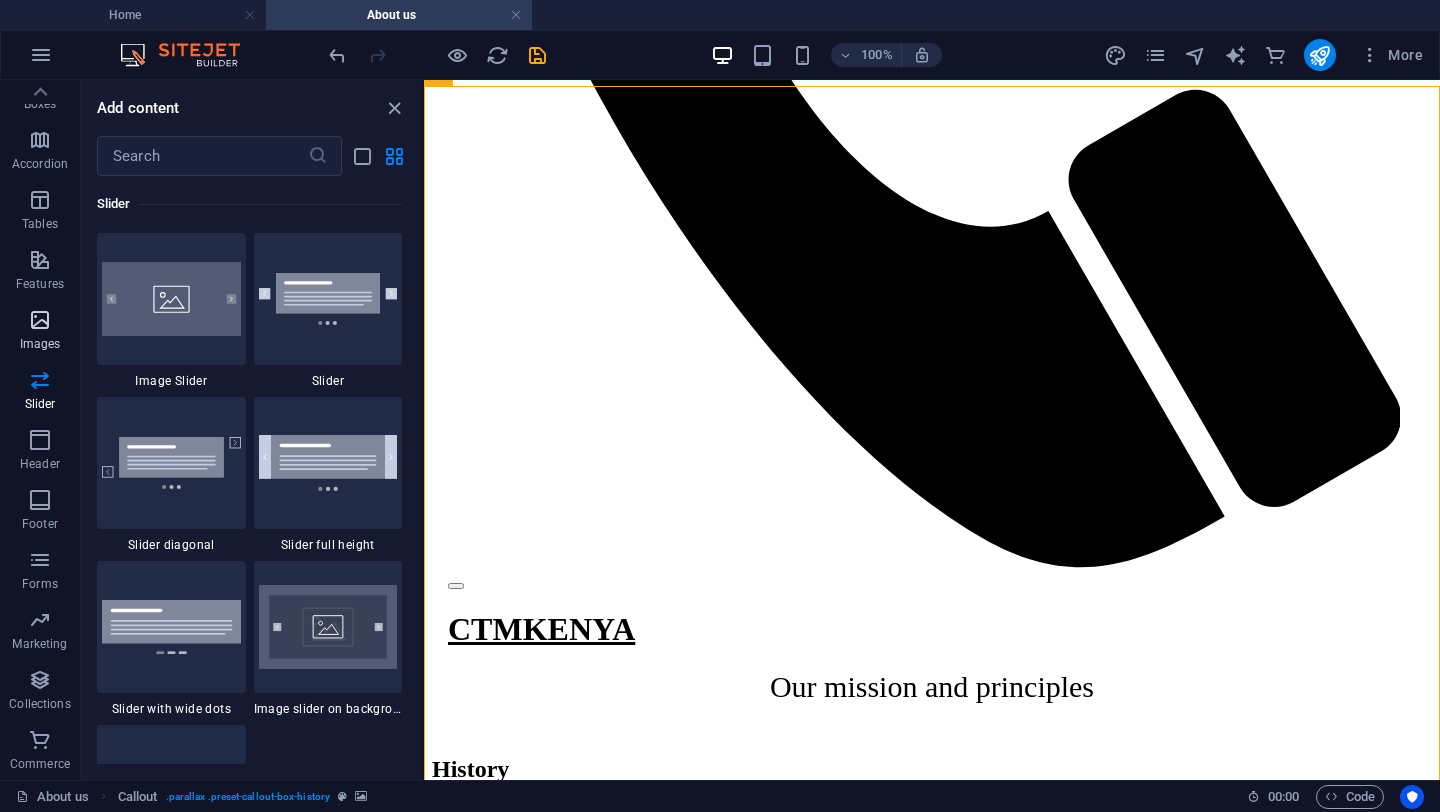 click on "Images" at bounding box center (40, 344) 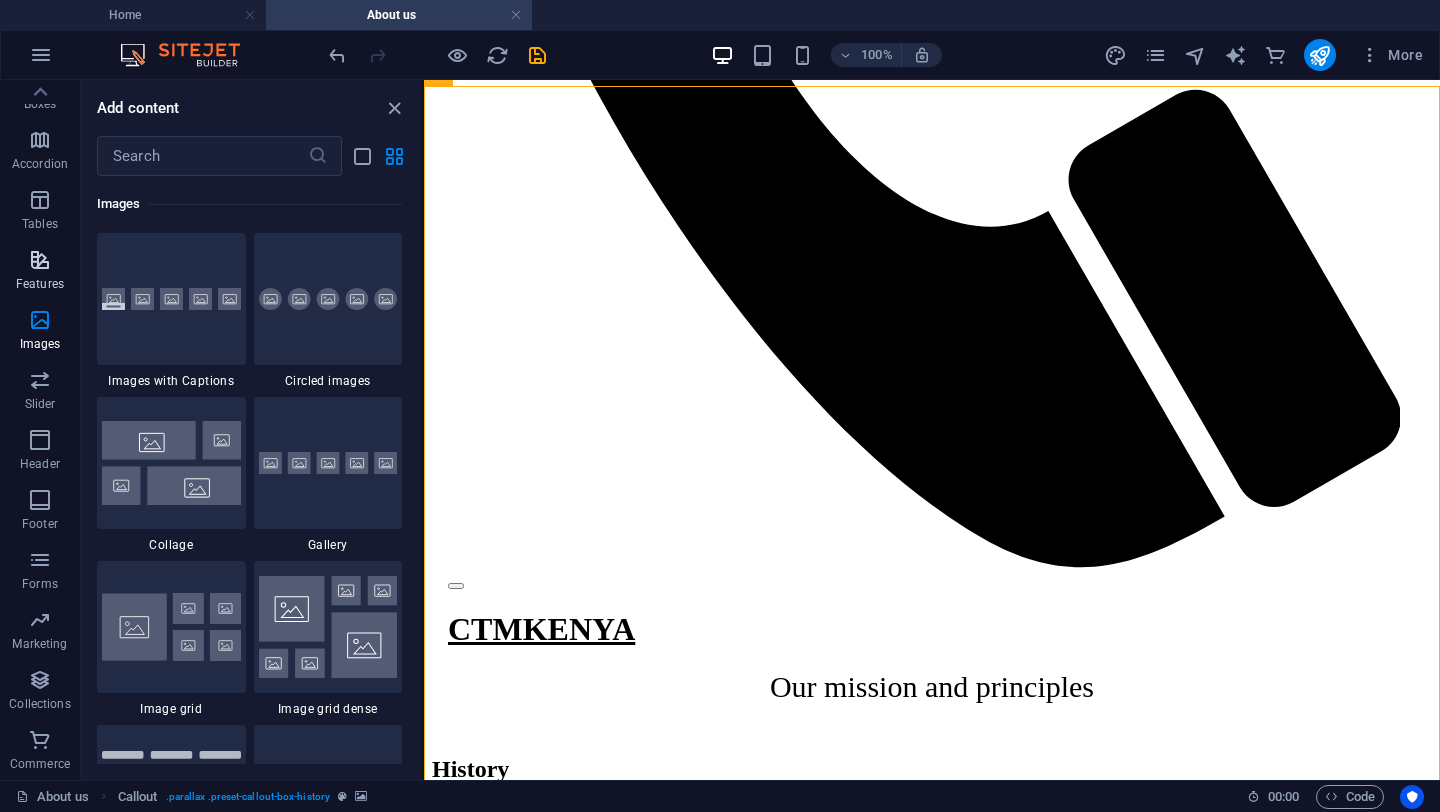 click on "Features" at bounding box center [40, 284] 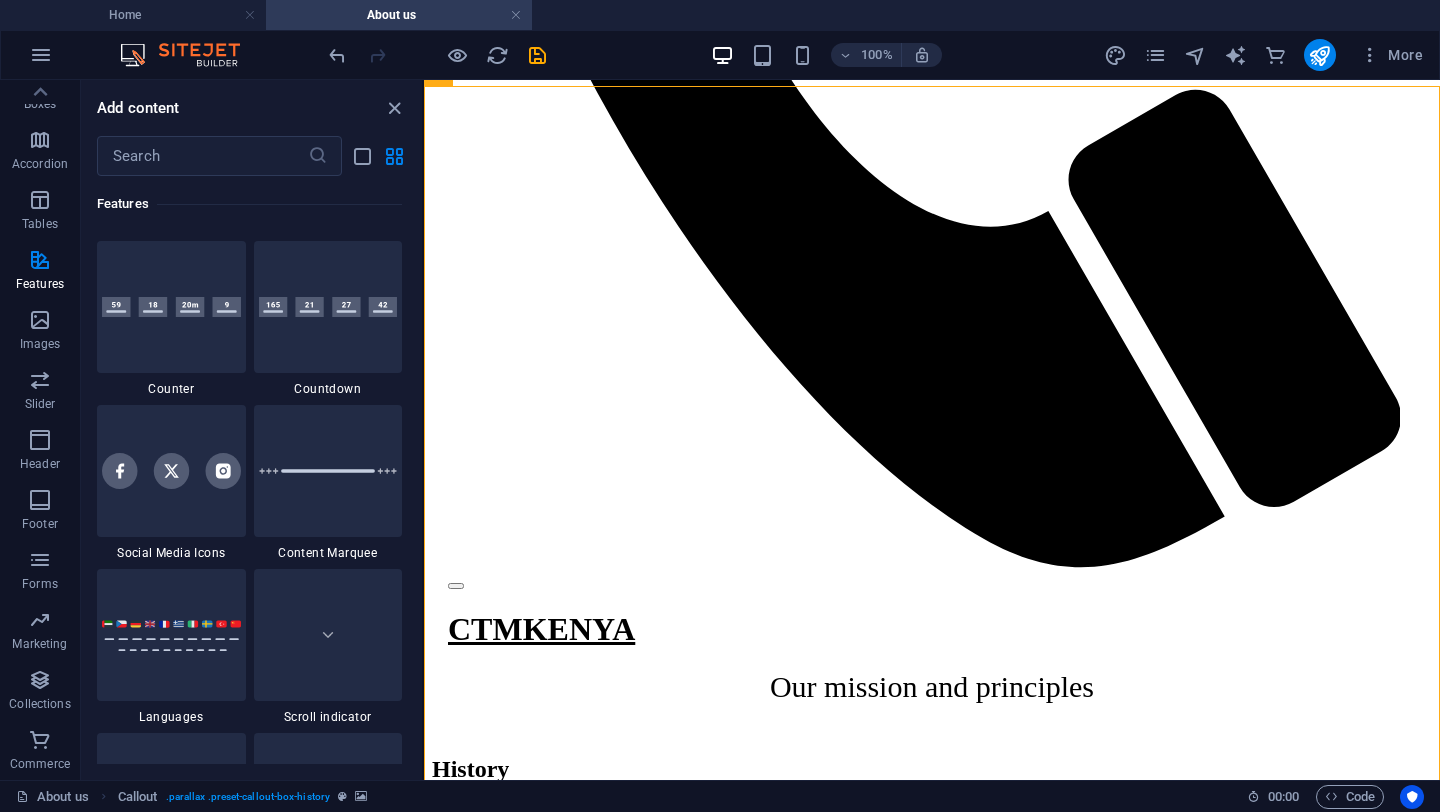 scroll, scrollTop: 8940, scrollLeft: 0, axis: vertical 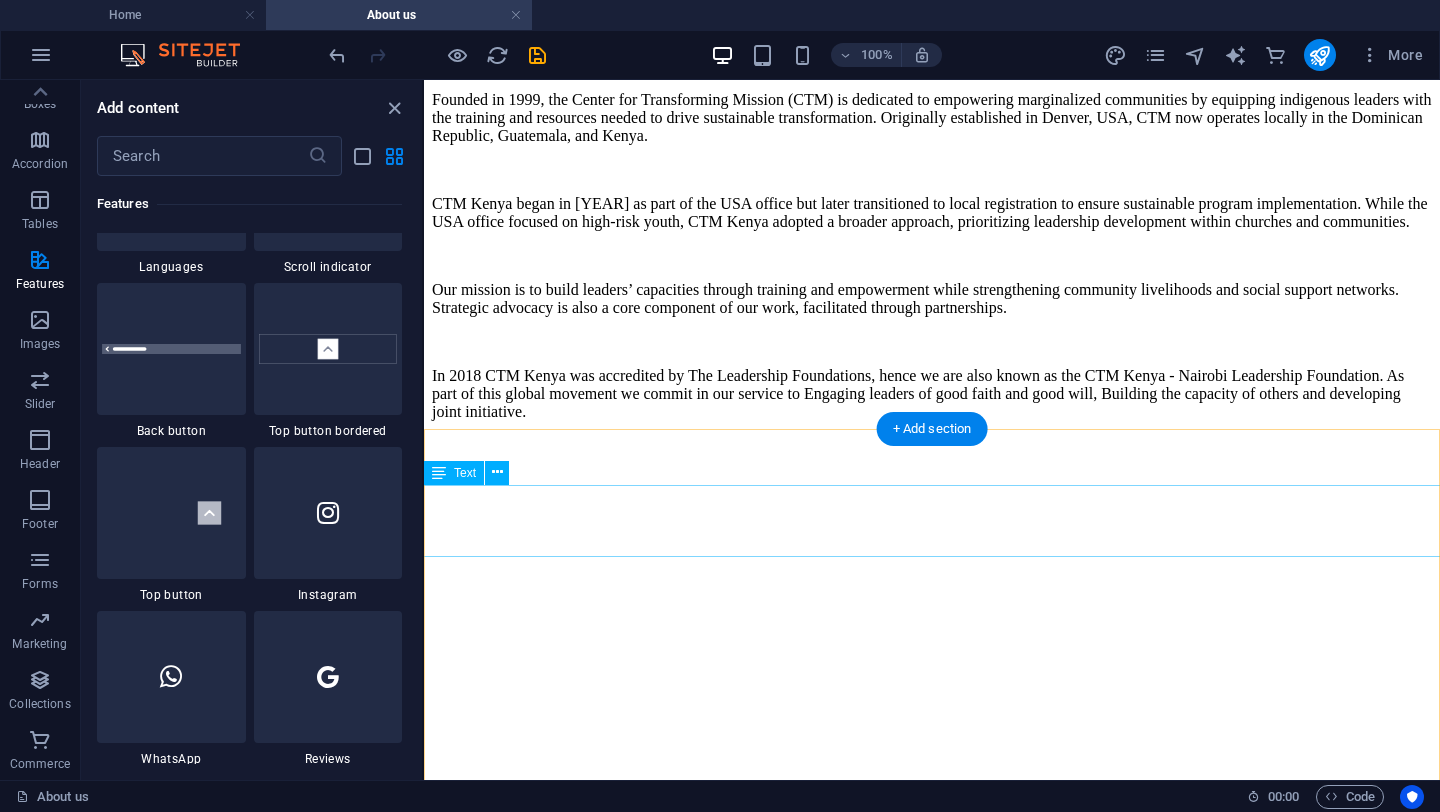 click on "CTM Kenya is led by a passionate team of directors, staff, coaches, mentors, and community leaders committed to transforming urban spaces. Our board members and advisors bring extensive experience in ministry, leadership, and community development." at bounding box center [932, 2024] 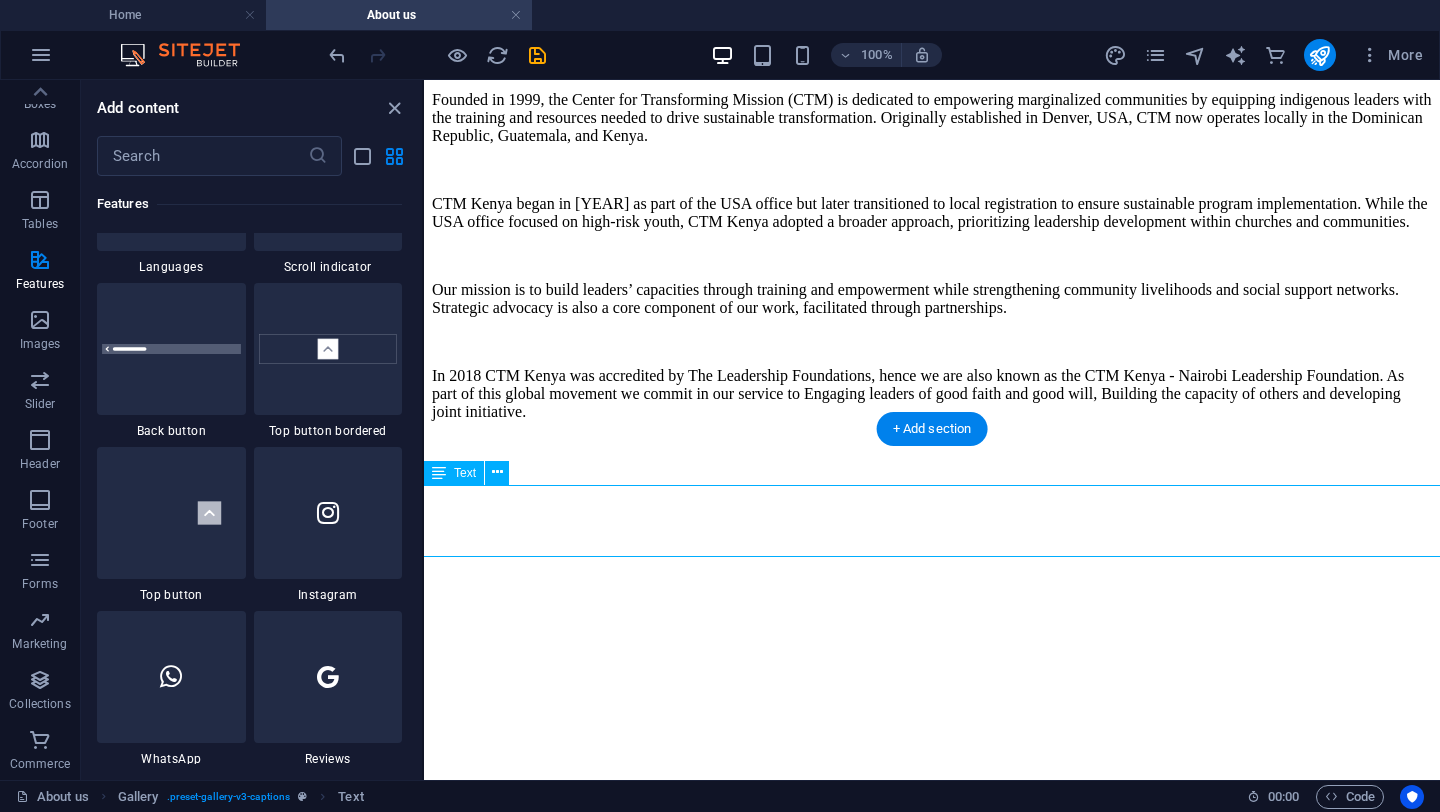 click on "CTM Kenya is led by a passionate team of directors, staff, coaches, mentors, and community leaders committed to transforming urban spaces. Our board members and advisors bring extensive experience in ministry, leadership, and community development." at bounding box center (932, 2024) 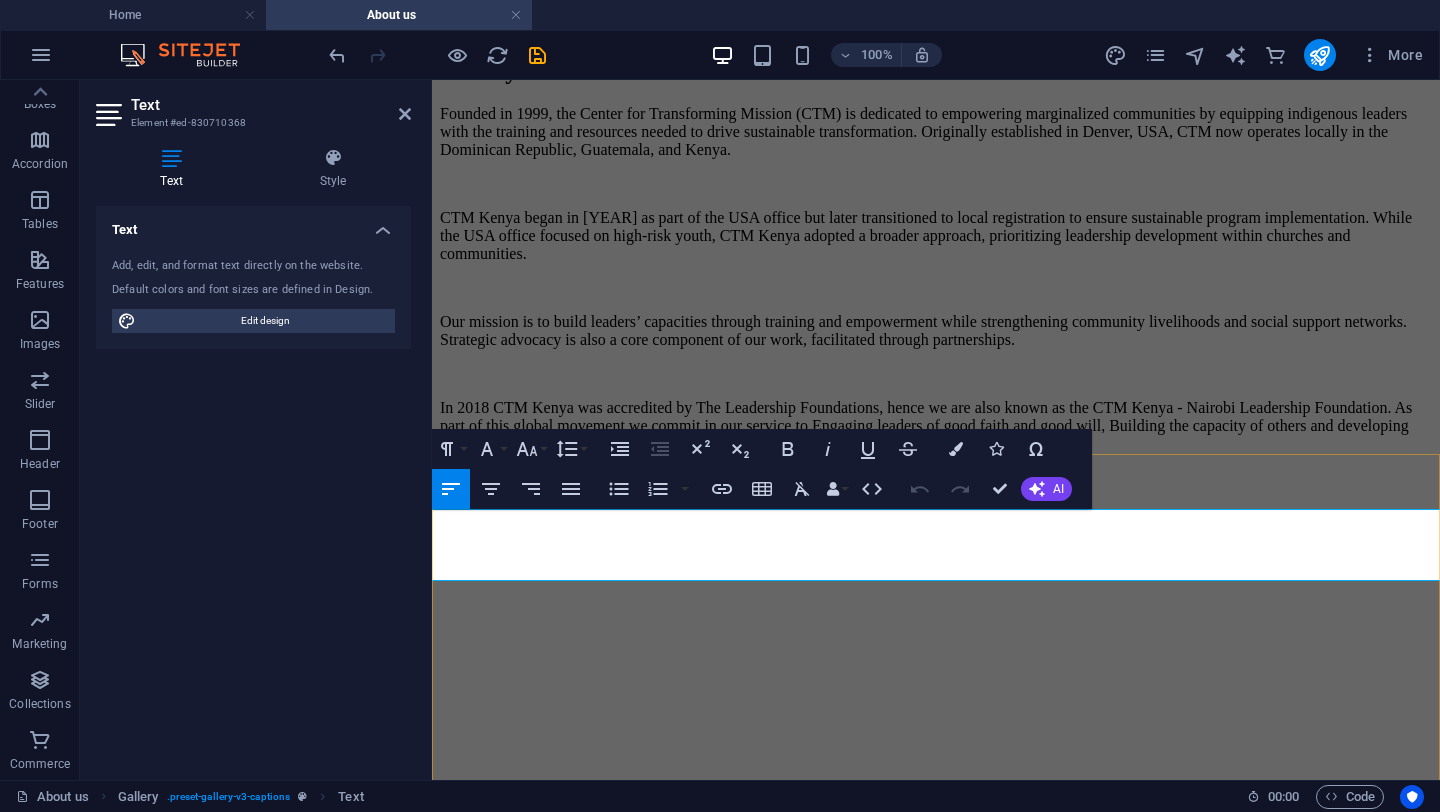 click on "leaders committed to transforming urban spaces. Our board members and advisors bring" at bounding box center (936, 2056) 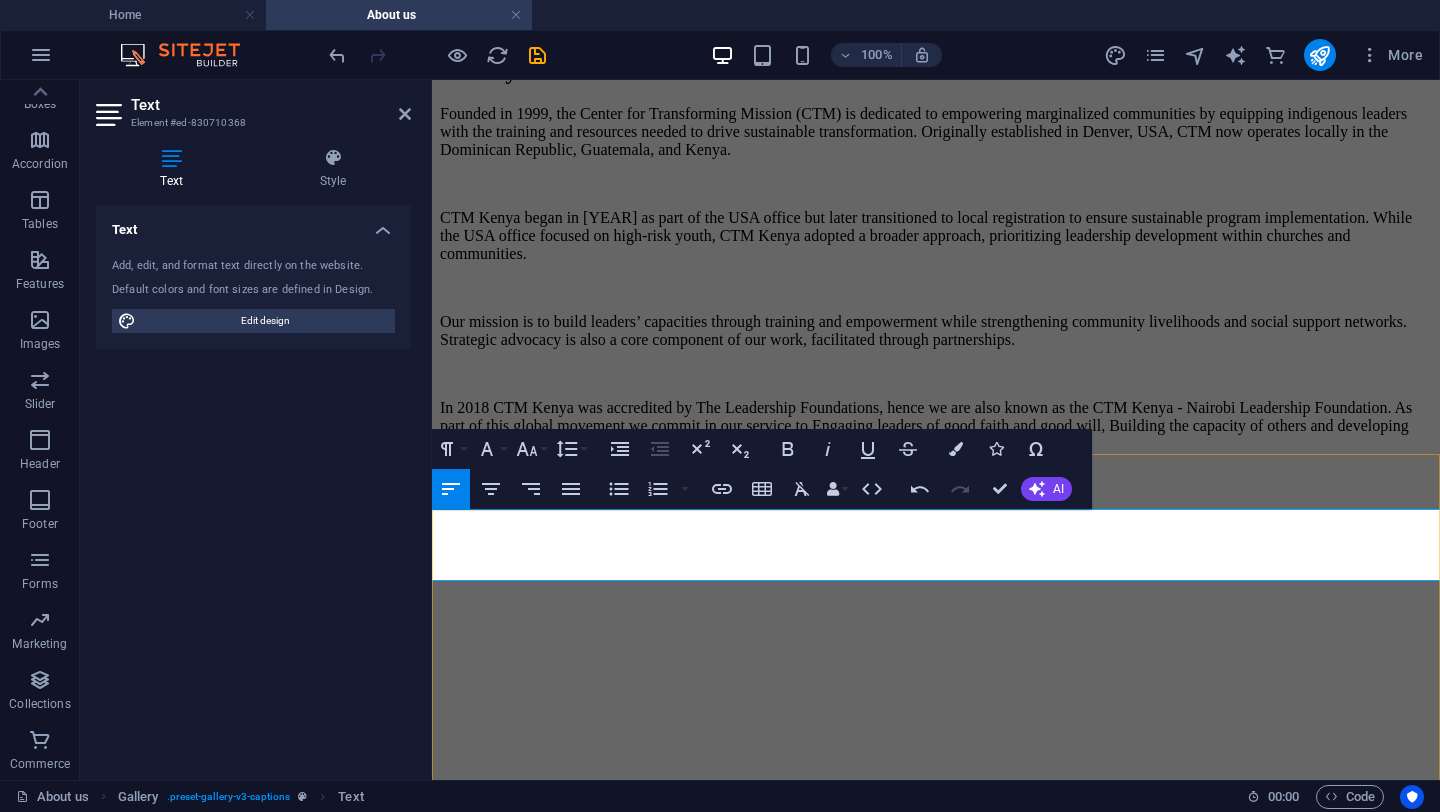 type 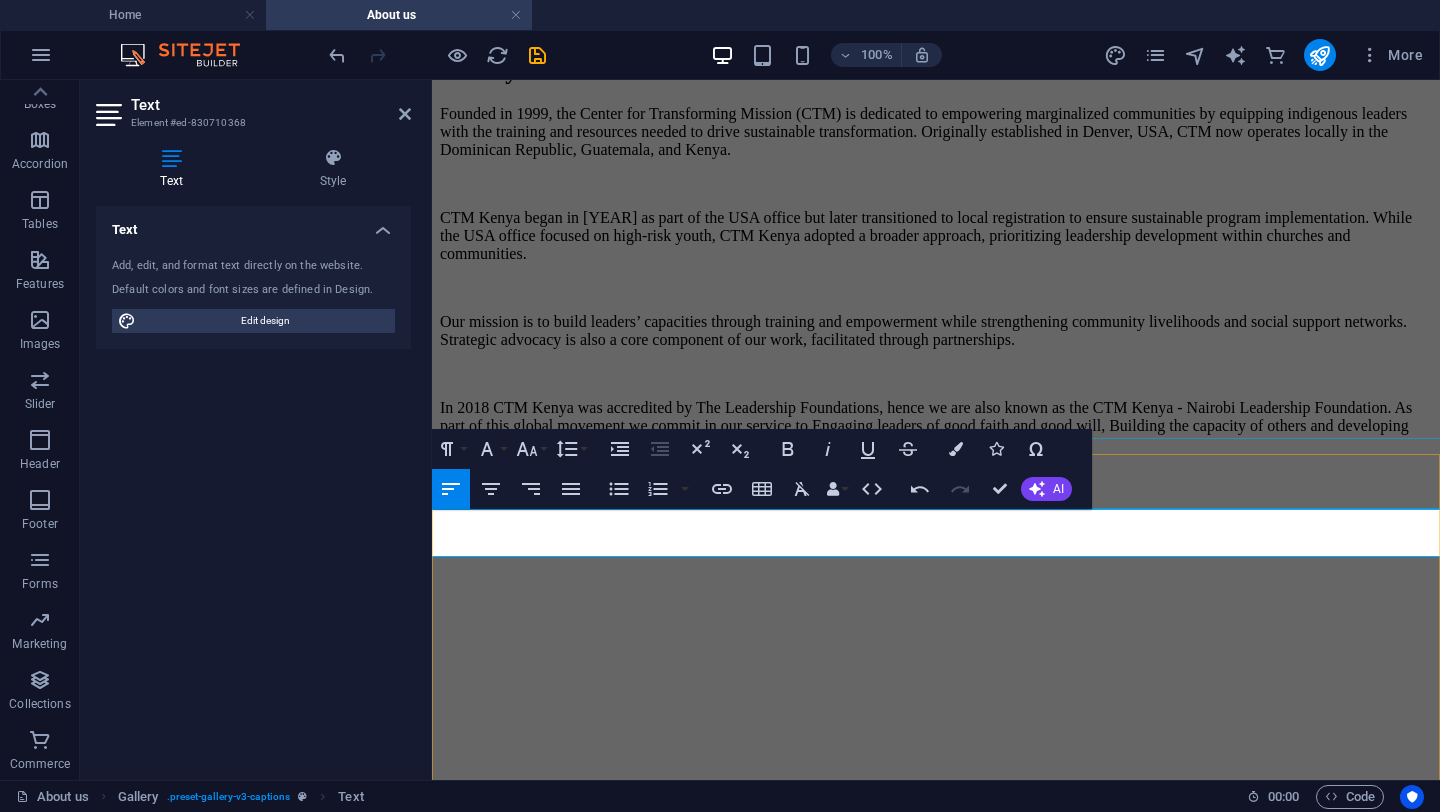 click on "MEET OUR TEAM" at bounding box center (936, 1979) 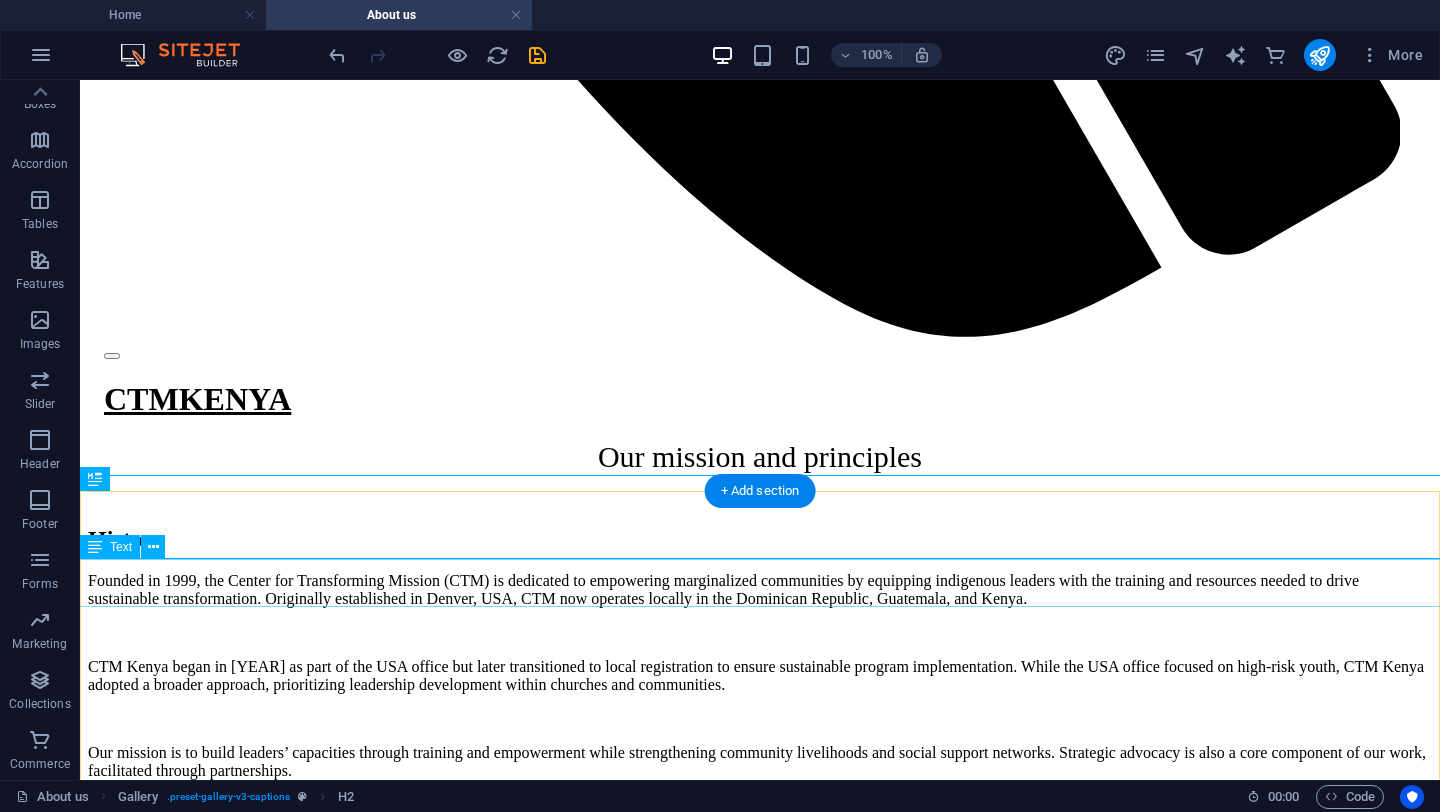 click on "CTM Kenya is led by a passionate team of directors, staff, coaches, mentors, and community leaders committed to transforming urban spaces. Our board members and advisors bring extensive experience in ministry, leadership, and community development." at bounding box center [760, 2448] 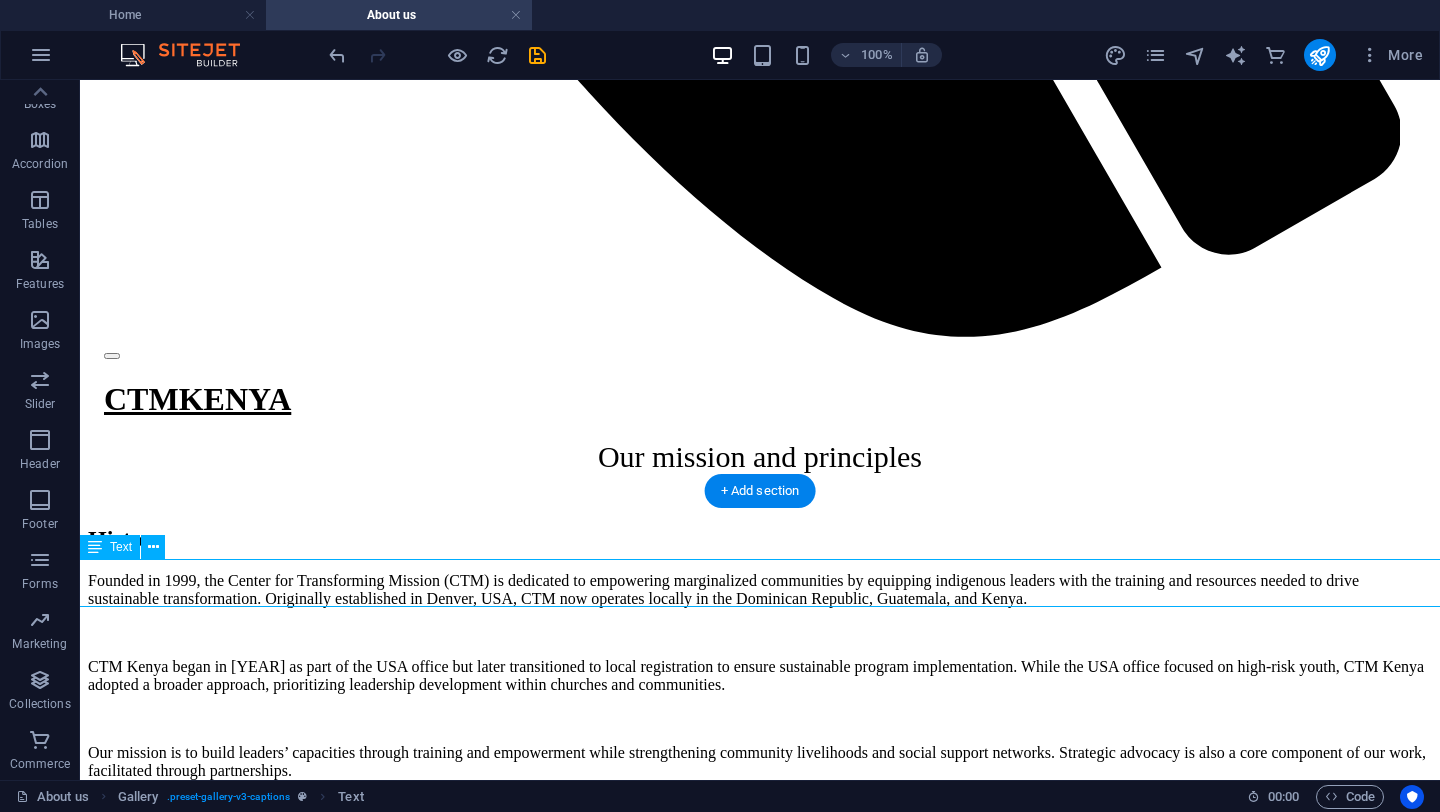 click on "CTM Kenya is led by a passionate team of directors, staff, coaches, mentors, and community leaders committed to transforming urban spaces. Our board members and advisors bring extensive experience in ministry, leadership, and community development." at bounding box center [760, 2448] 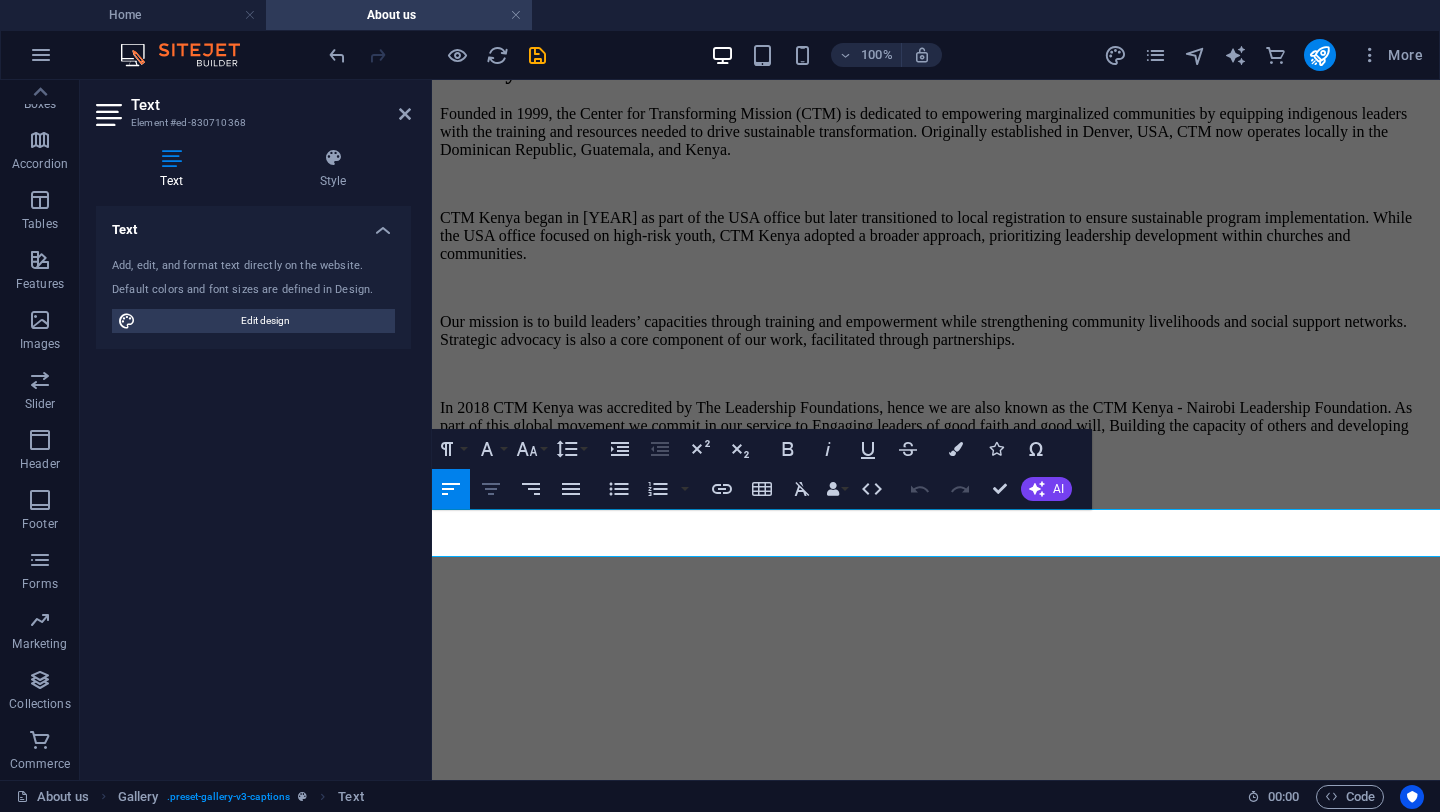 click 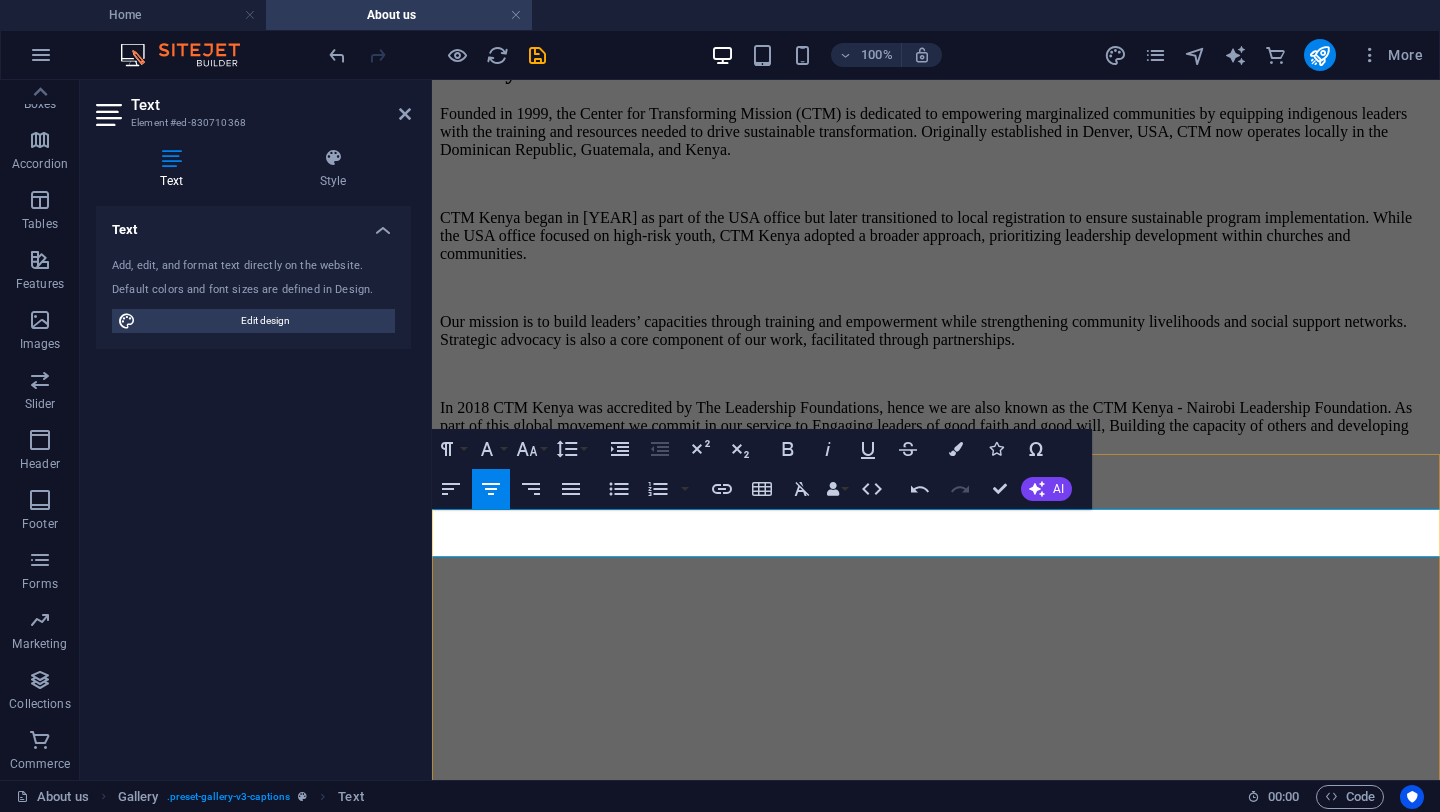 click on "CTM Kenya is led by a passionate team of directors, staff, coaches, mentors, and community leaders committed to transforming urban spaces. Our board members and advisors bring extensive experience in ministry, leadership, and community development." at bounding box center (936, 2031) 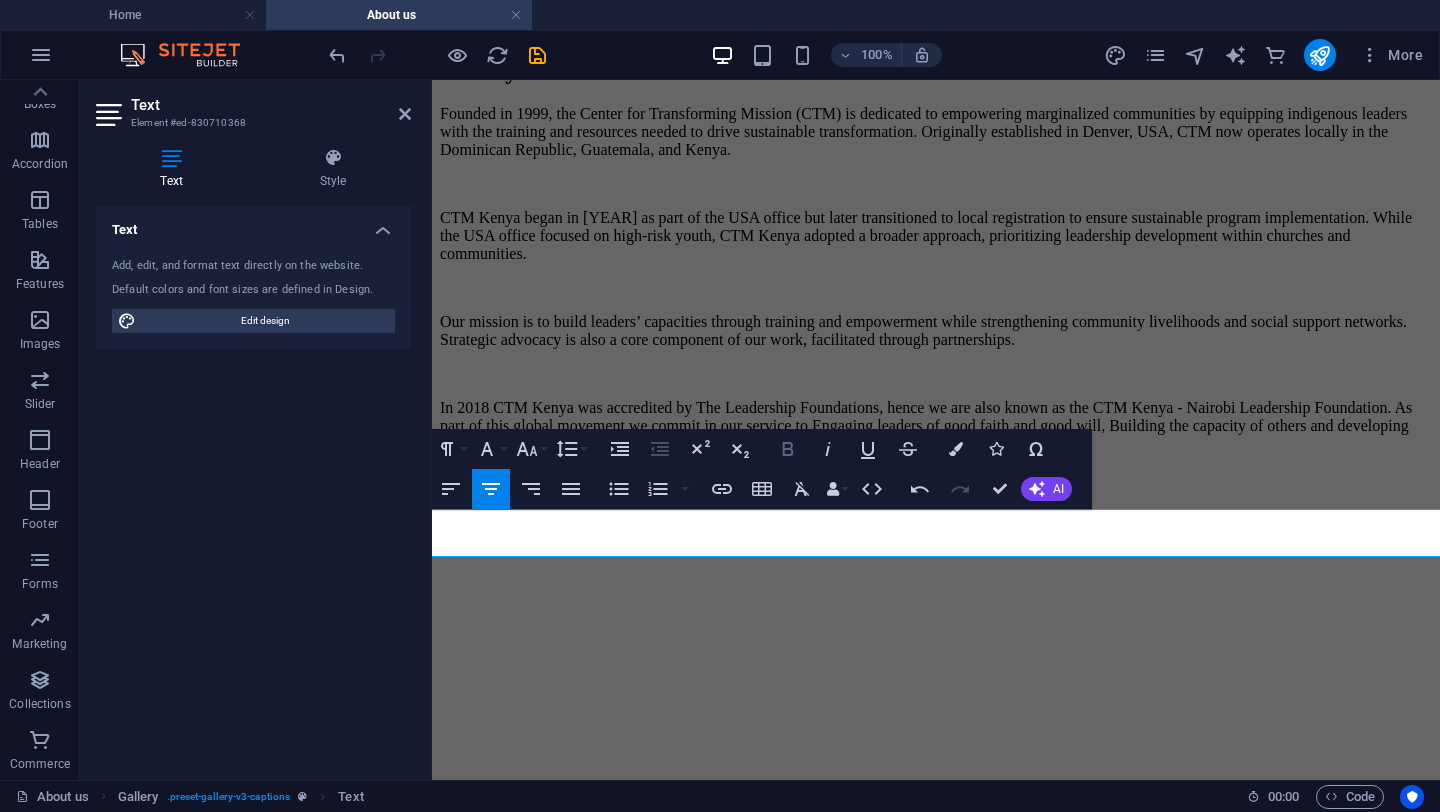 click 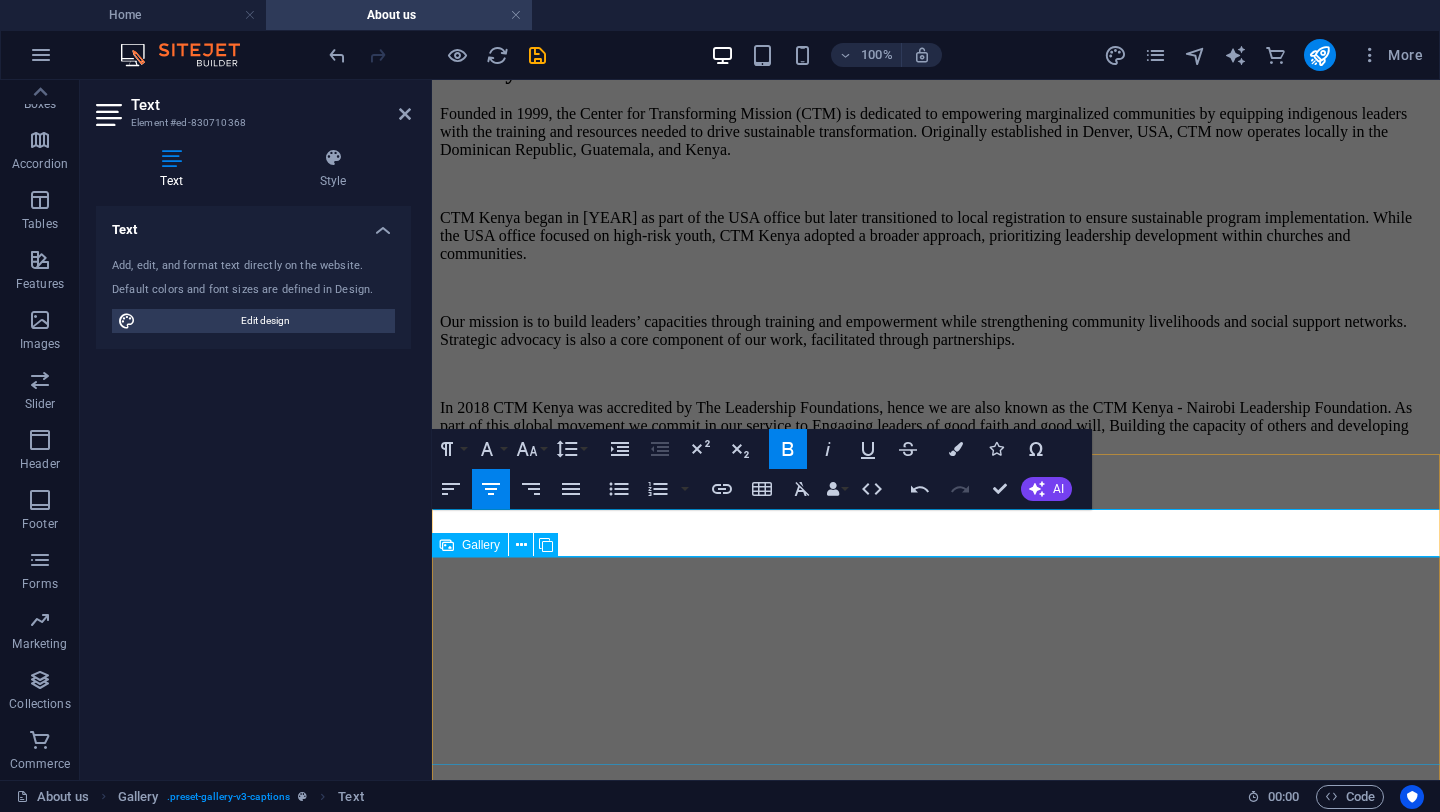click at bounding box center [880, 5683] 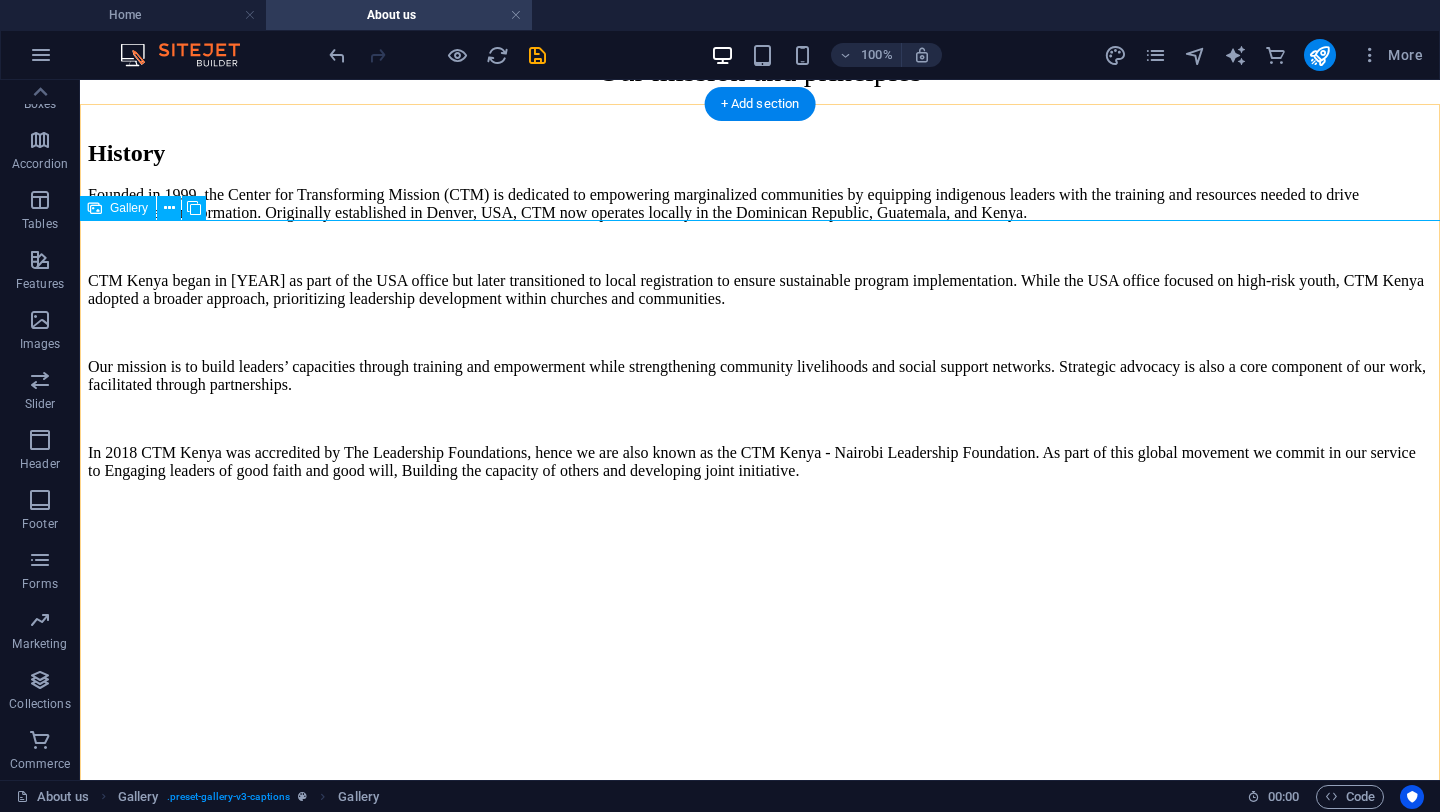 scroll, scrollTop: 2162, scrollLeft: 0, axis: vertical 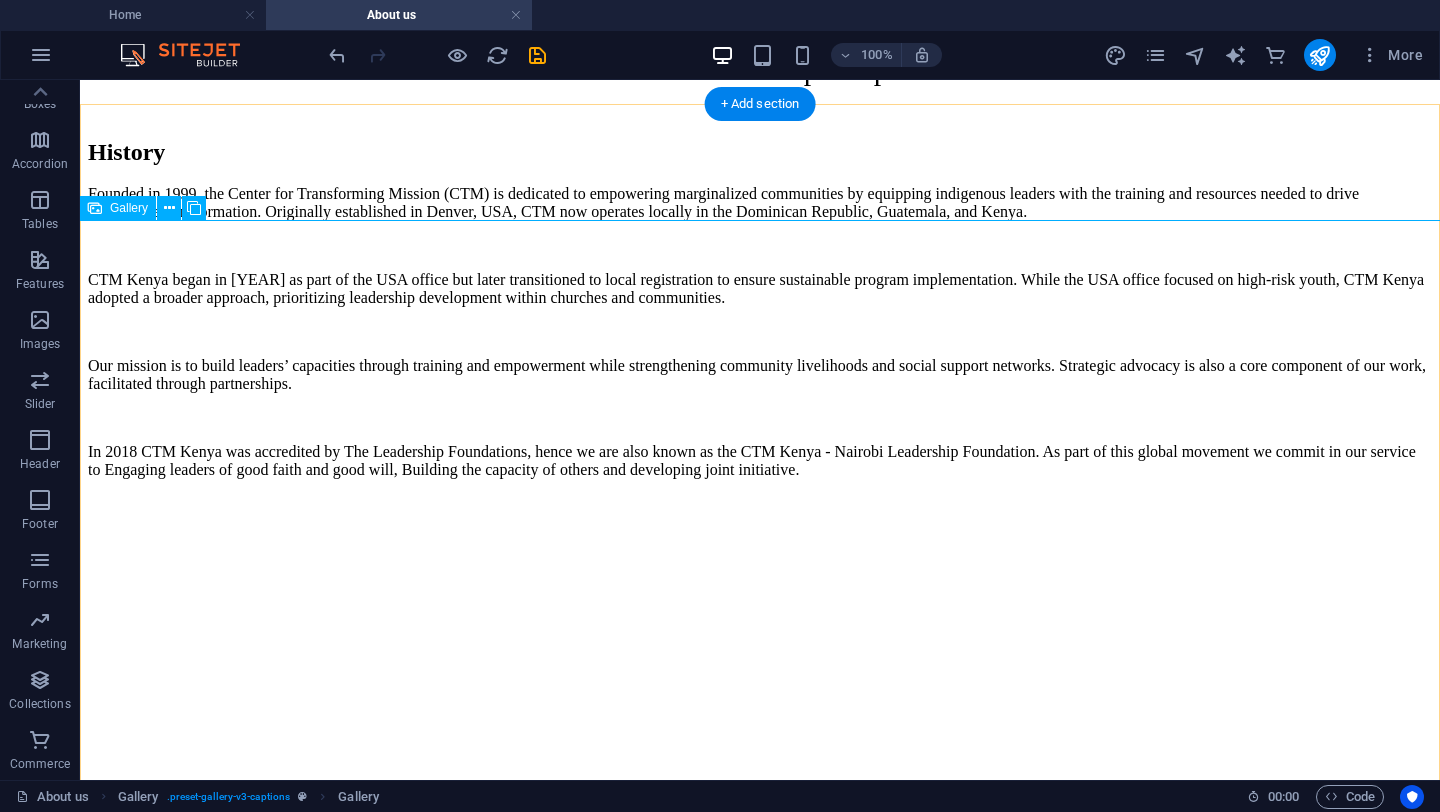 click at bounding box center (528, 2497) 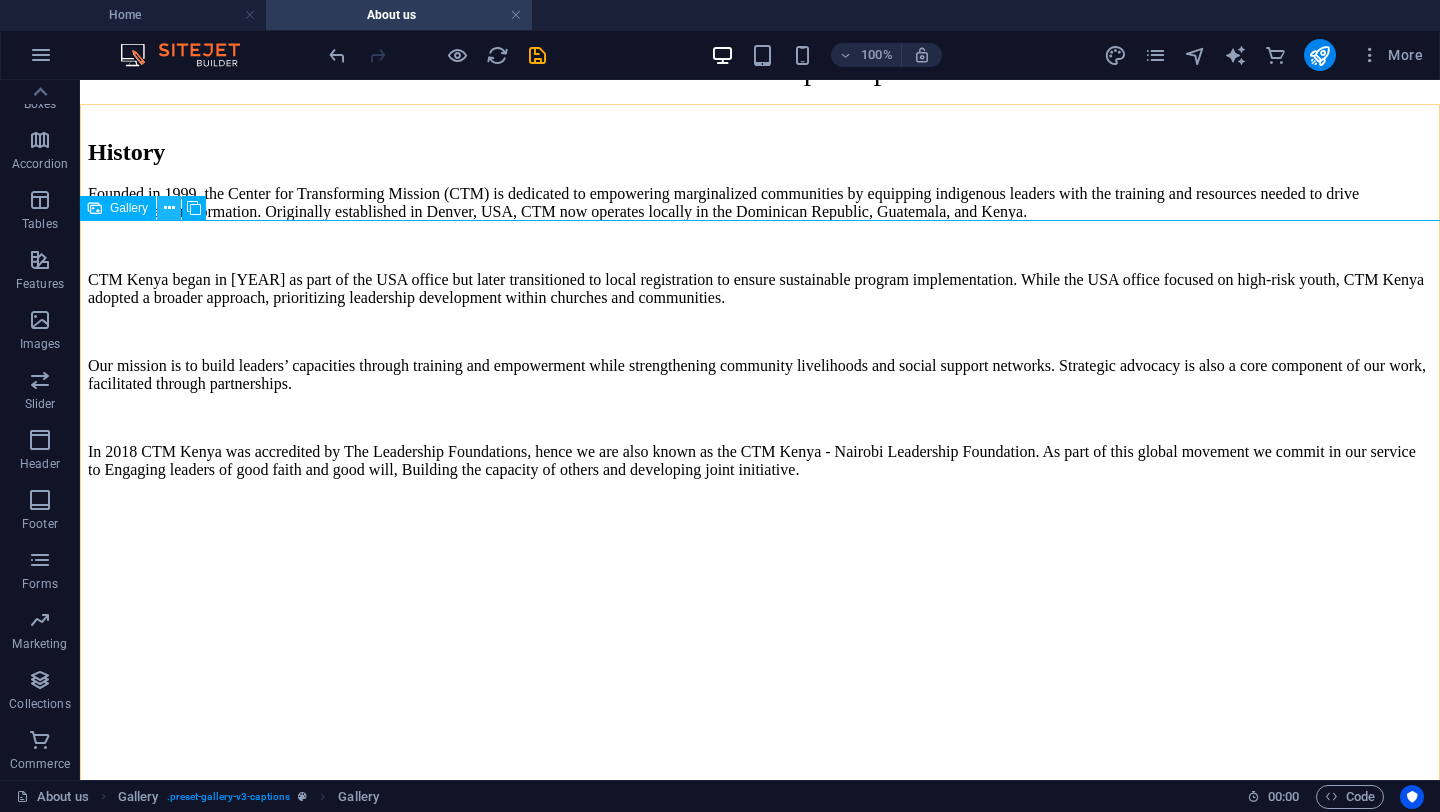 click at bounding box center (169, 208) 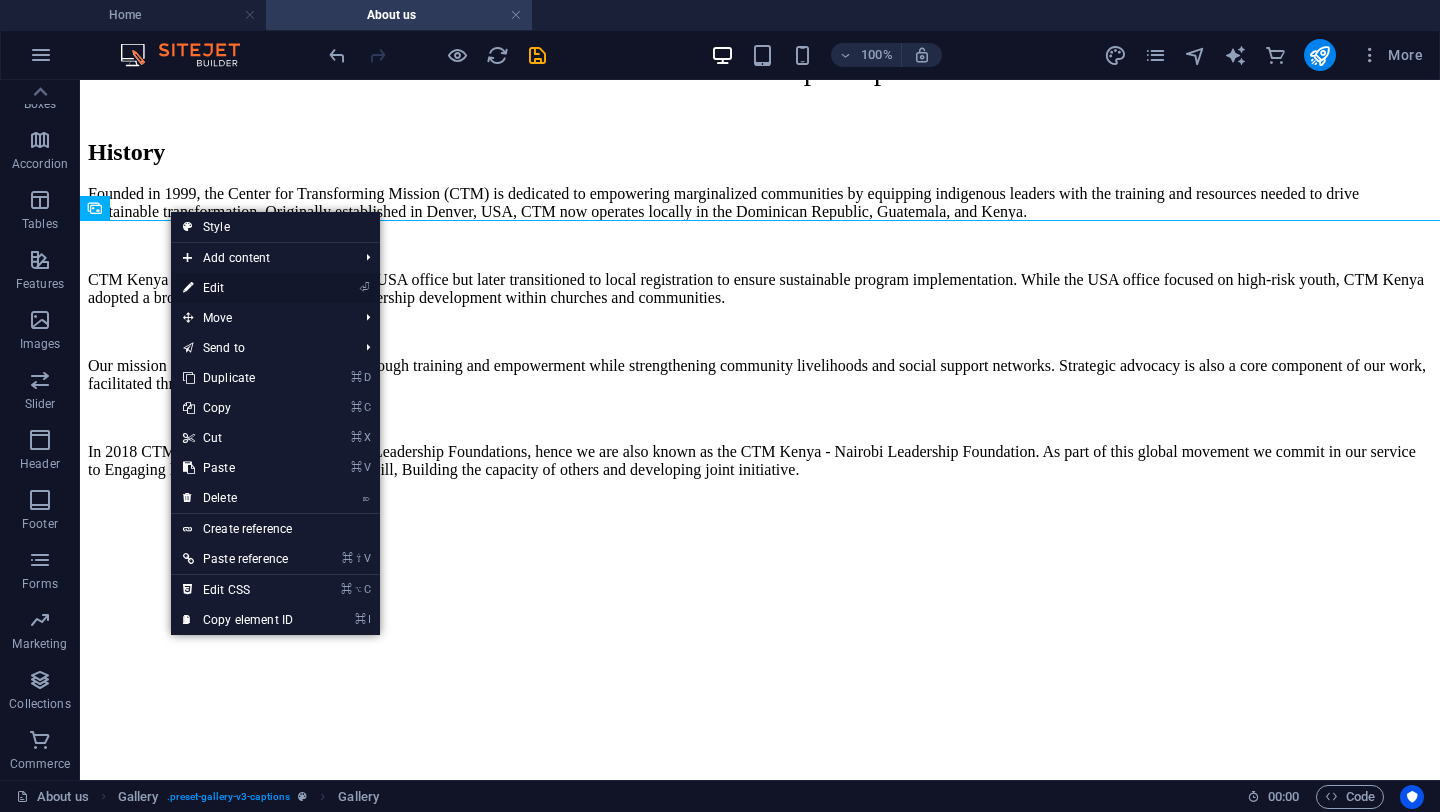 click on "⏎  Edit" at bounding box center [238, 288] 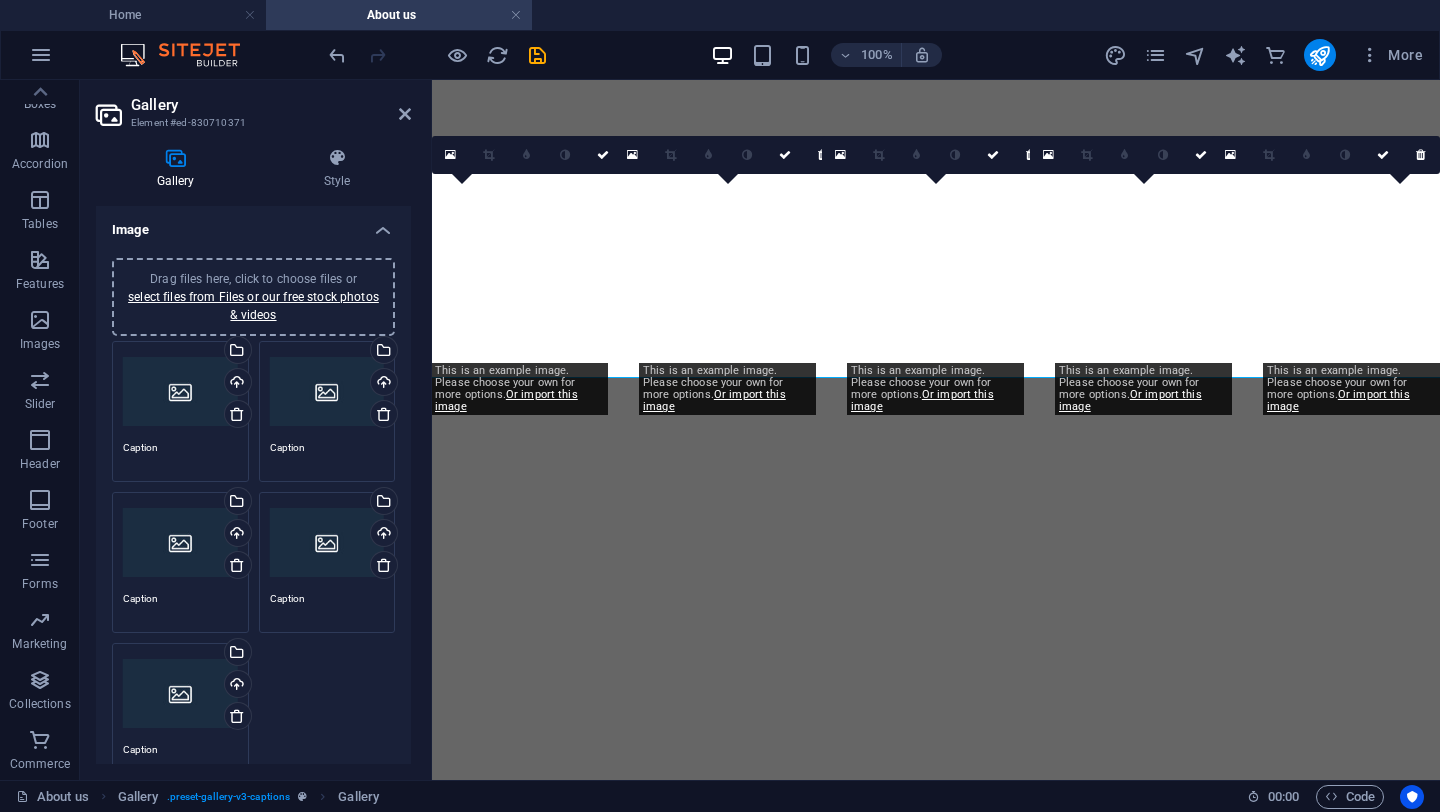 click on "Drag files here, click to choose files or select files from Files or our free stock photos & videos Select files from the file manager, stock photos, or upload file(s) Upload Caption Drag files here, click to choose files or select files from Files or our free stock photos & videos Select files from the file manager, stock photos, or upload file(s) Upload Caption Drag files here, click to choose files or select files from Files or our free stock photos & videos Select files from the file manager, stock photos, or upload file(s) Upload Caption Drag files here, click to choose files or select files from Files or our free stock photos & videos Select files from the file manager, stock photos, or upload file(s) Upload Caption Drag files here, click to choose files or select files from Files or our free stock photos & videos Select files from the file manager, stock photos, or upload file(s) Upload Caption" at bounding box center [253, 562] 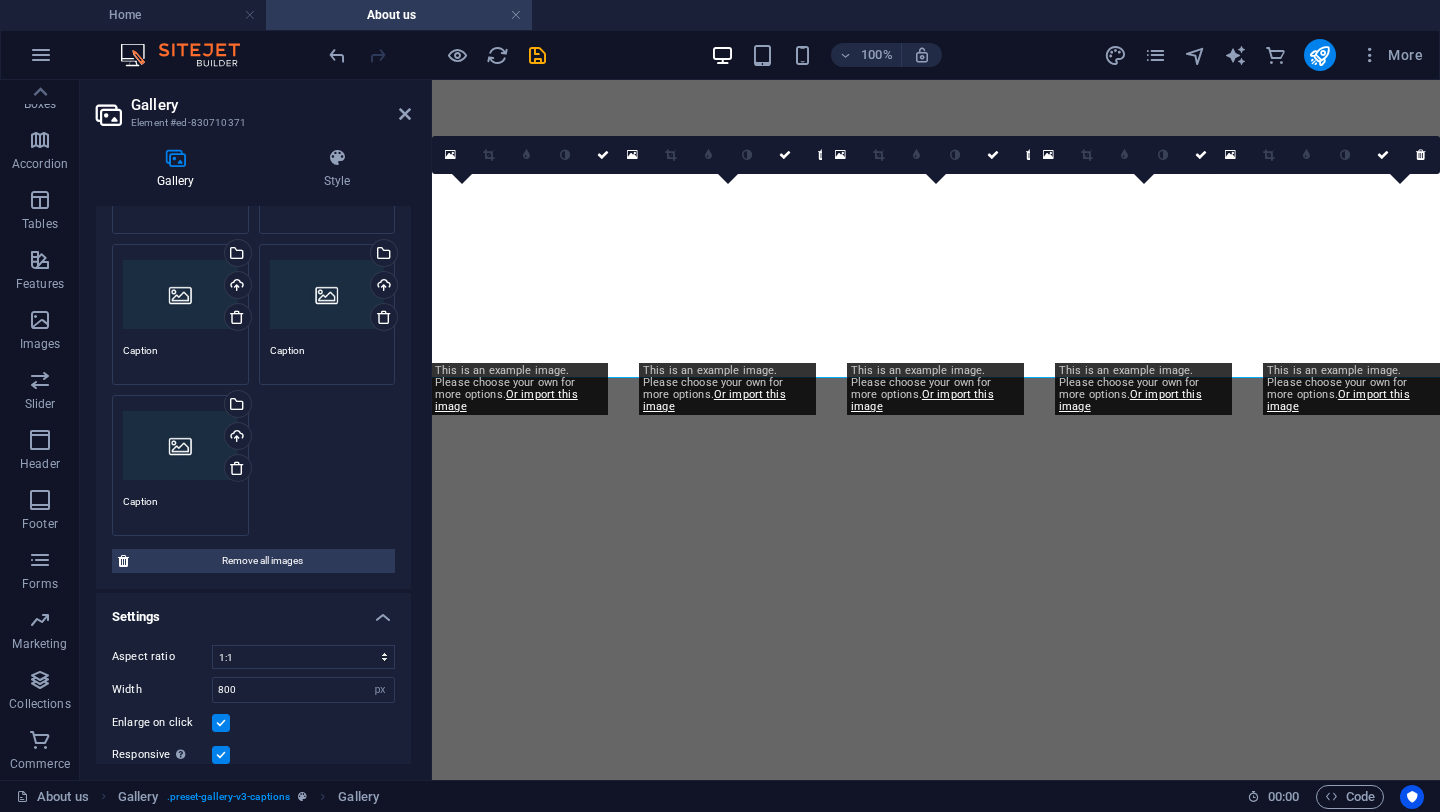 scroll, scrollTop: 0, scrollLeft: 0, axis: both 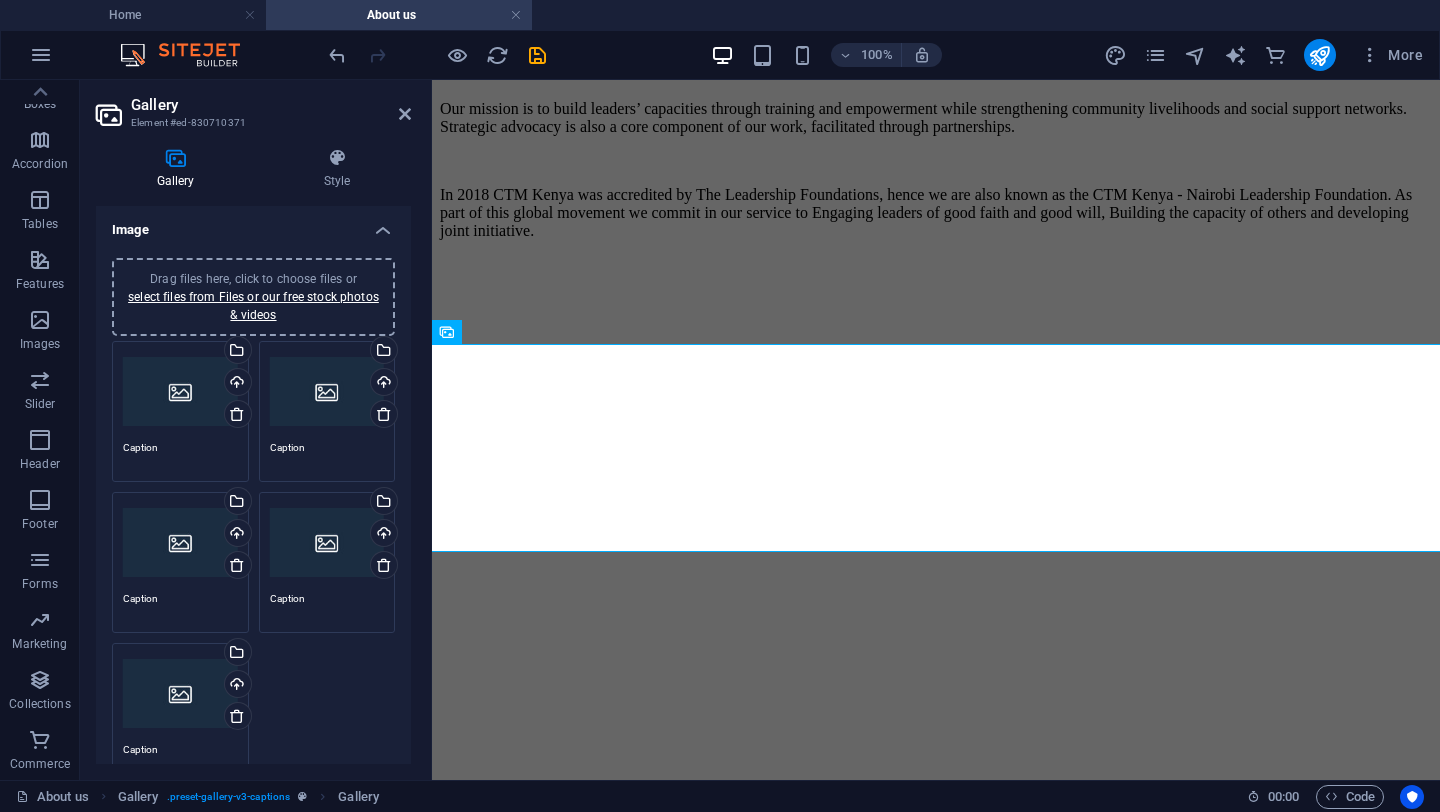 click on "Gallery Element #ed-[NUMBER] Gallery Style Image Drag files here, click to choose files or select files from Files or our free stock photos & videos Drag files here, click to choose files or select files from Files or our free stock photos & videos Select files from the file manager, stock photos, or upload file(s) Upload Caption Drag files here, click to choose files or select files from Files or our free stock photos & videos Select files from the file manager, stock photos, or upload file(s) Upload Caption Drag files here, click to choose files or select files from Files or our free stock photos & videos Select files from the file manager, stock photos, or upload file(s) Upload Caption Drag files here, click to choose files or select files from Files or our free stock photos & videos Select files from the file manager, stock photos, or upload file(s) Upload Caption Drag files here, click to choose files or select files from Files or our free stock photos & videos Upload Caption Remove all images Settings" at bounding box center [256, 430] 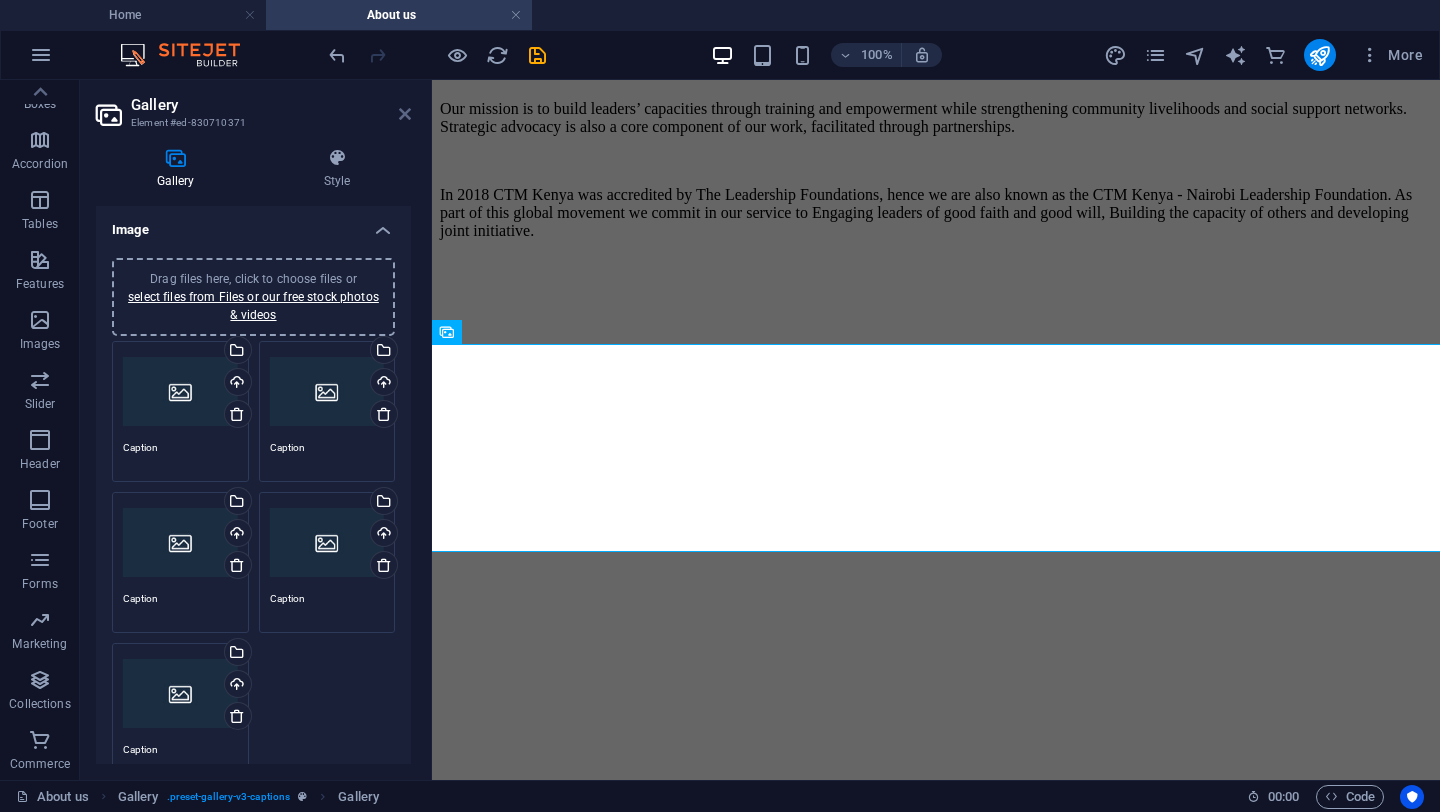 click at bounding box center (405, 114) 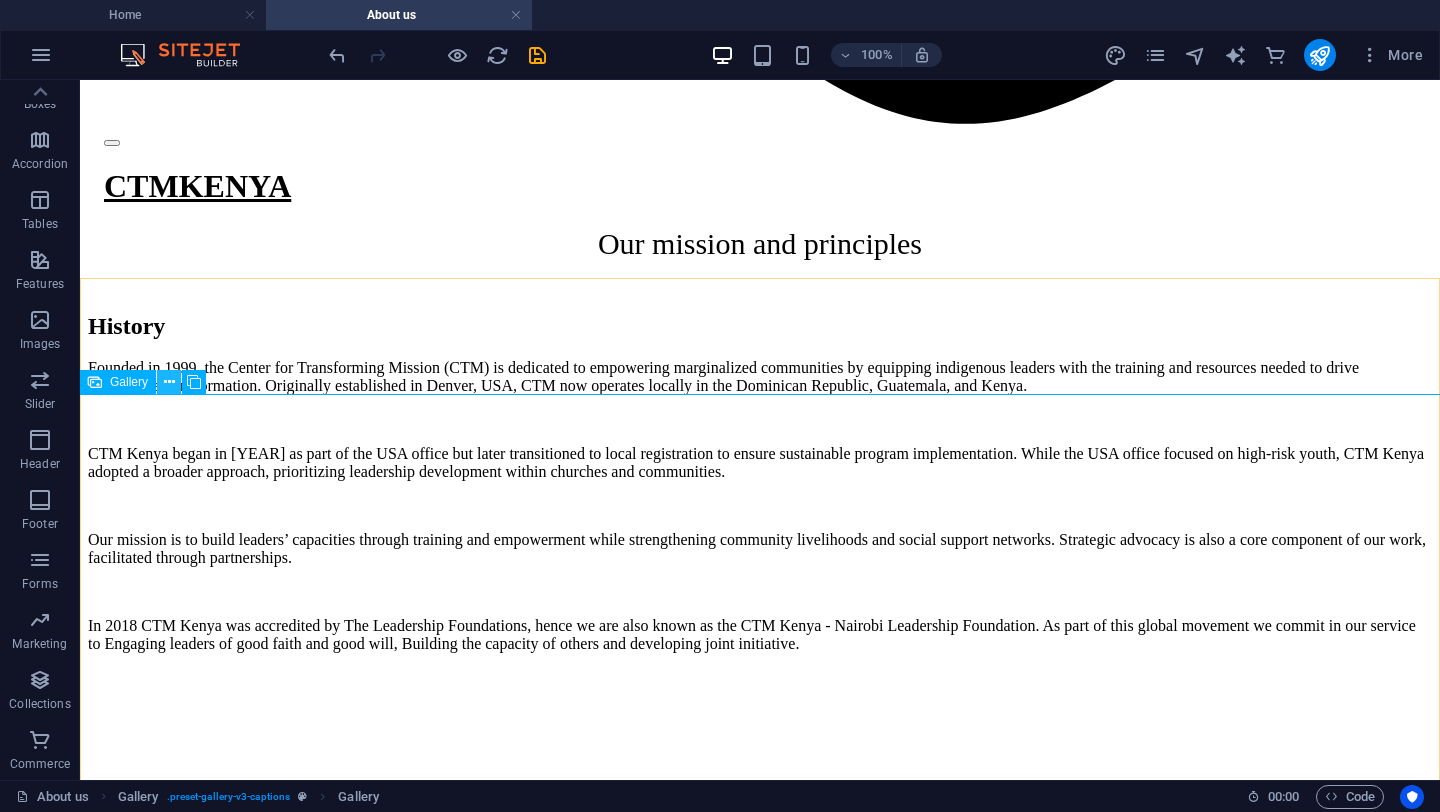 click at bounding box center [169, 382] 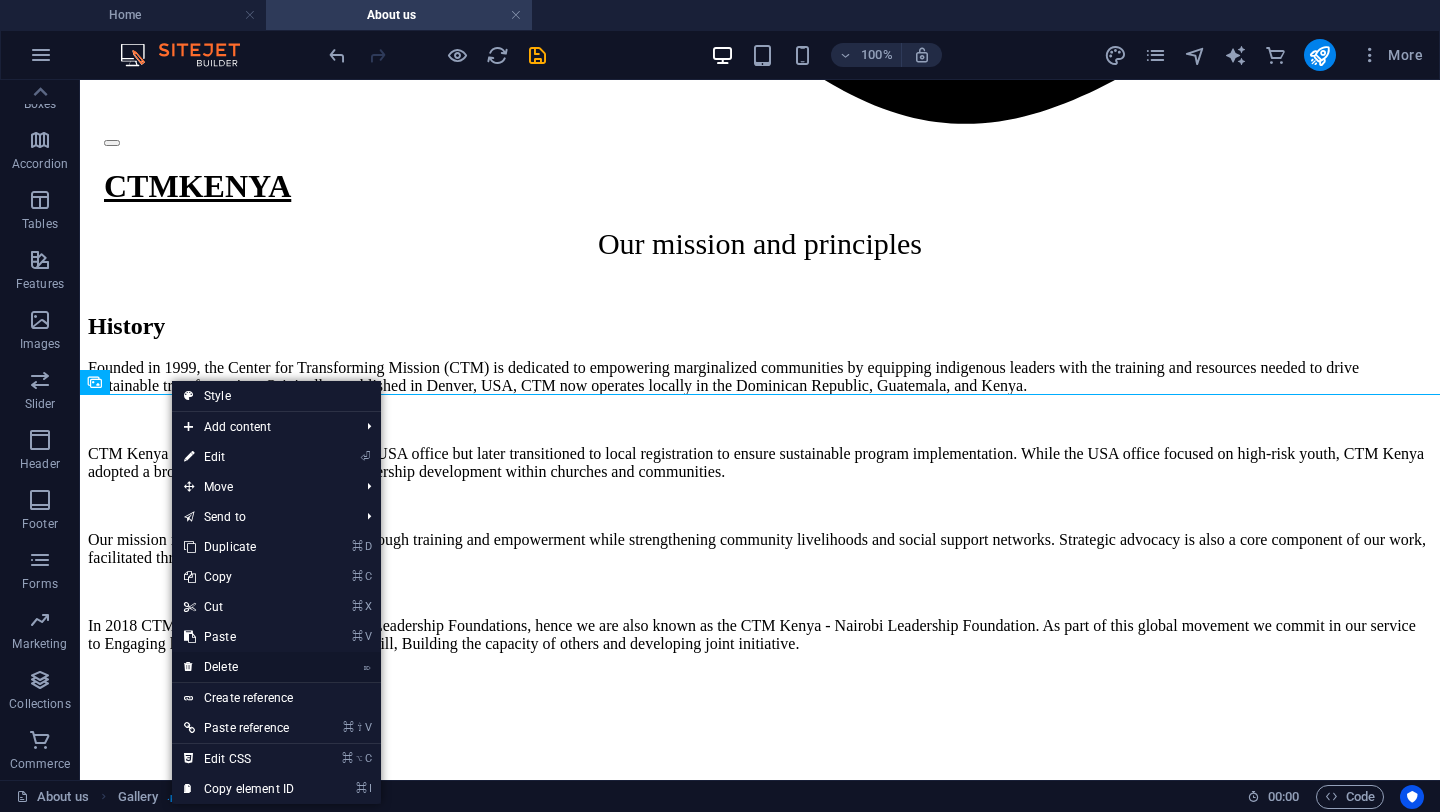click on "⌦  Delete" at bounding box center (239, 667) 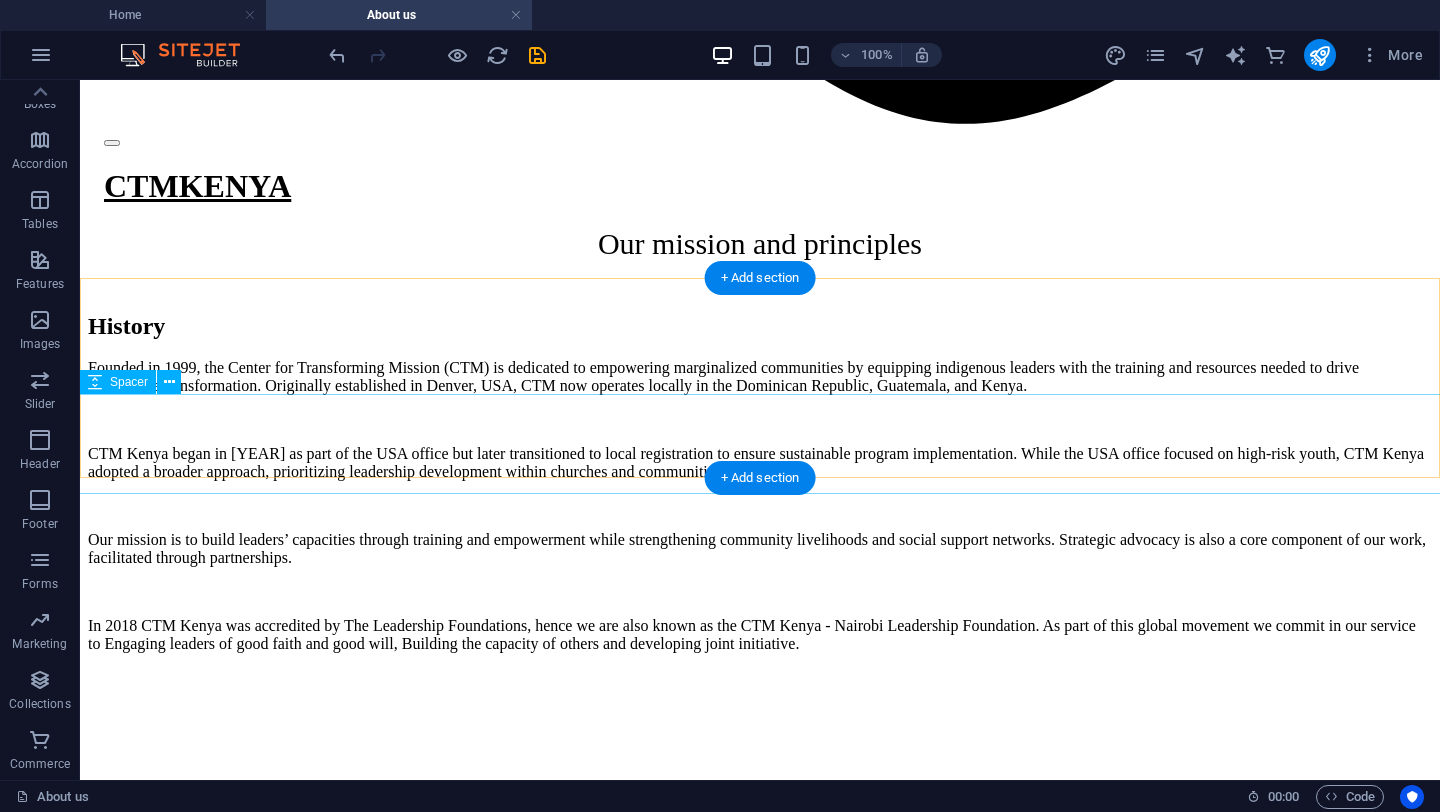 click at bounding box center [760, 2319] 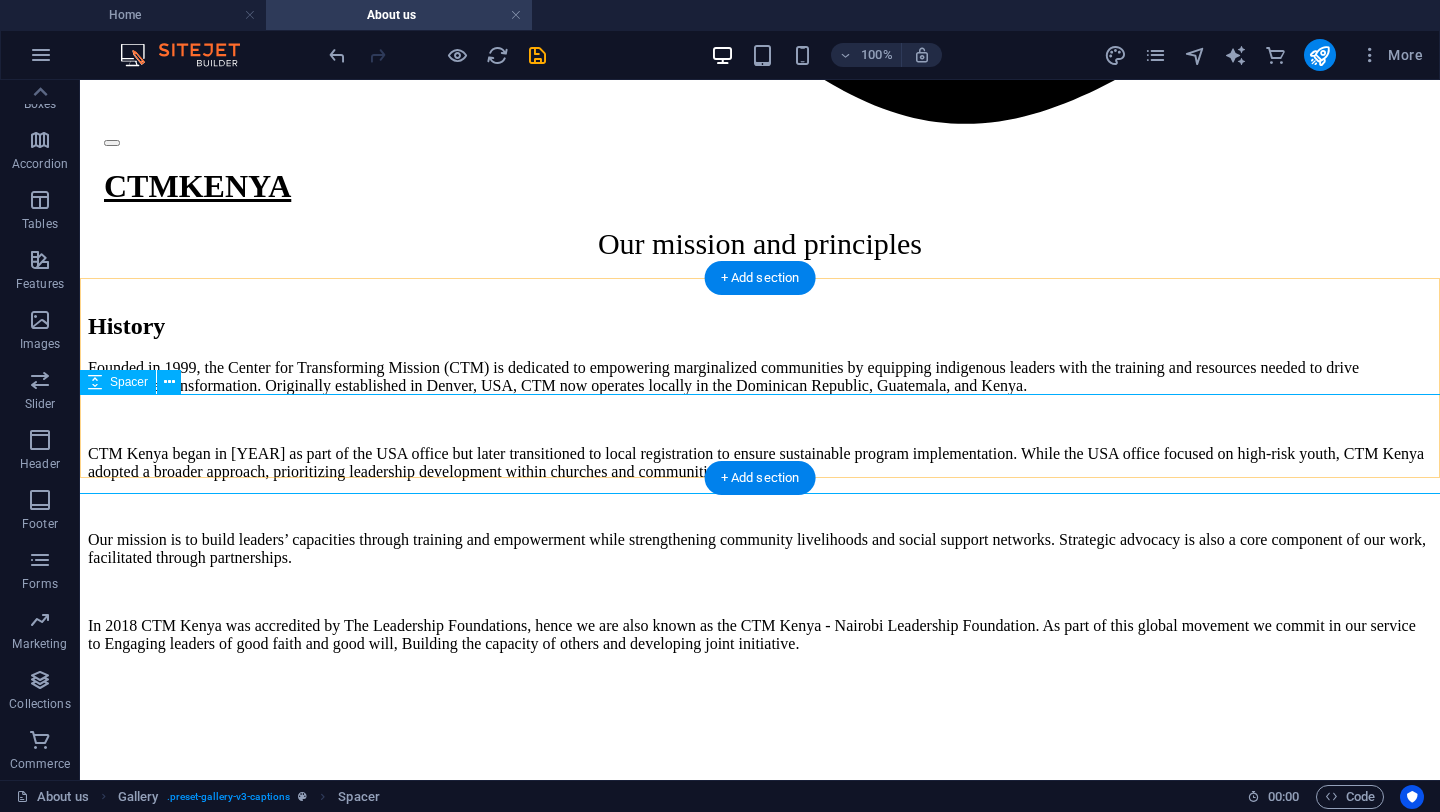 click at bounding box center (760, 2319) 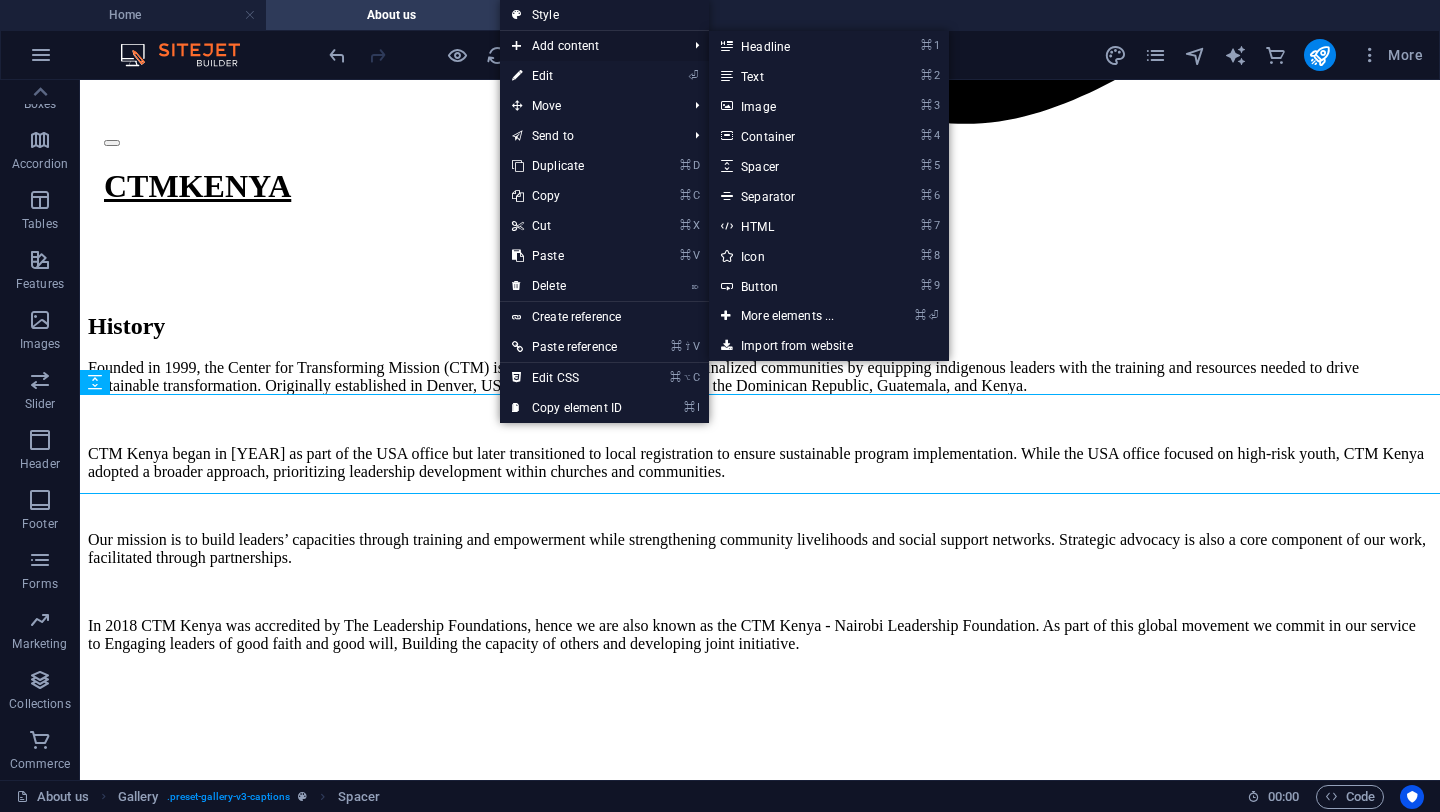 click on "Add content" at bounding box center (589, 46) 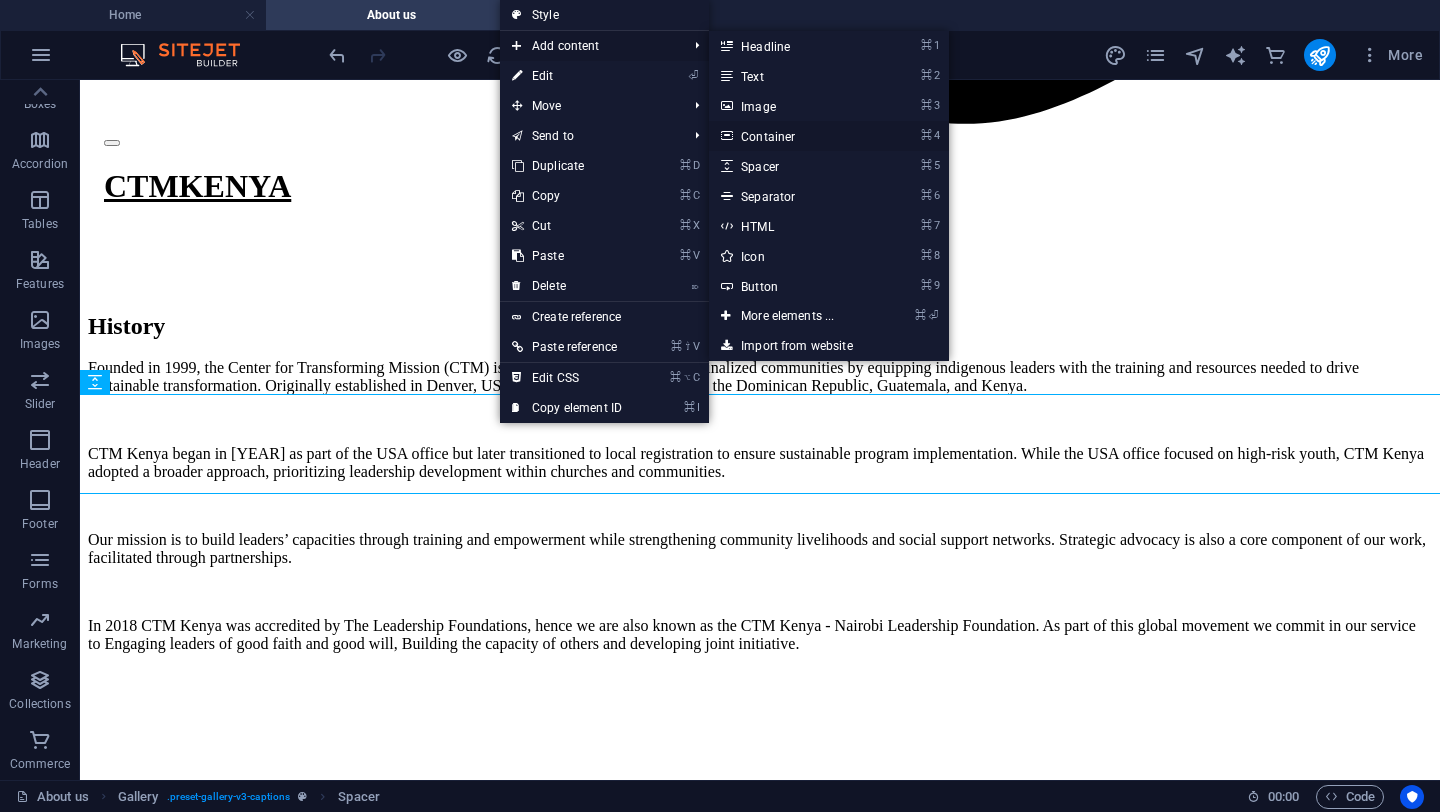 click on "⌘ 4  Container" at bounding box center (791, 136) 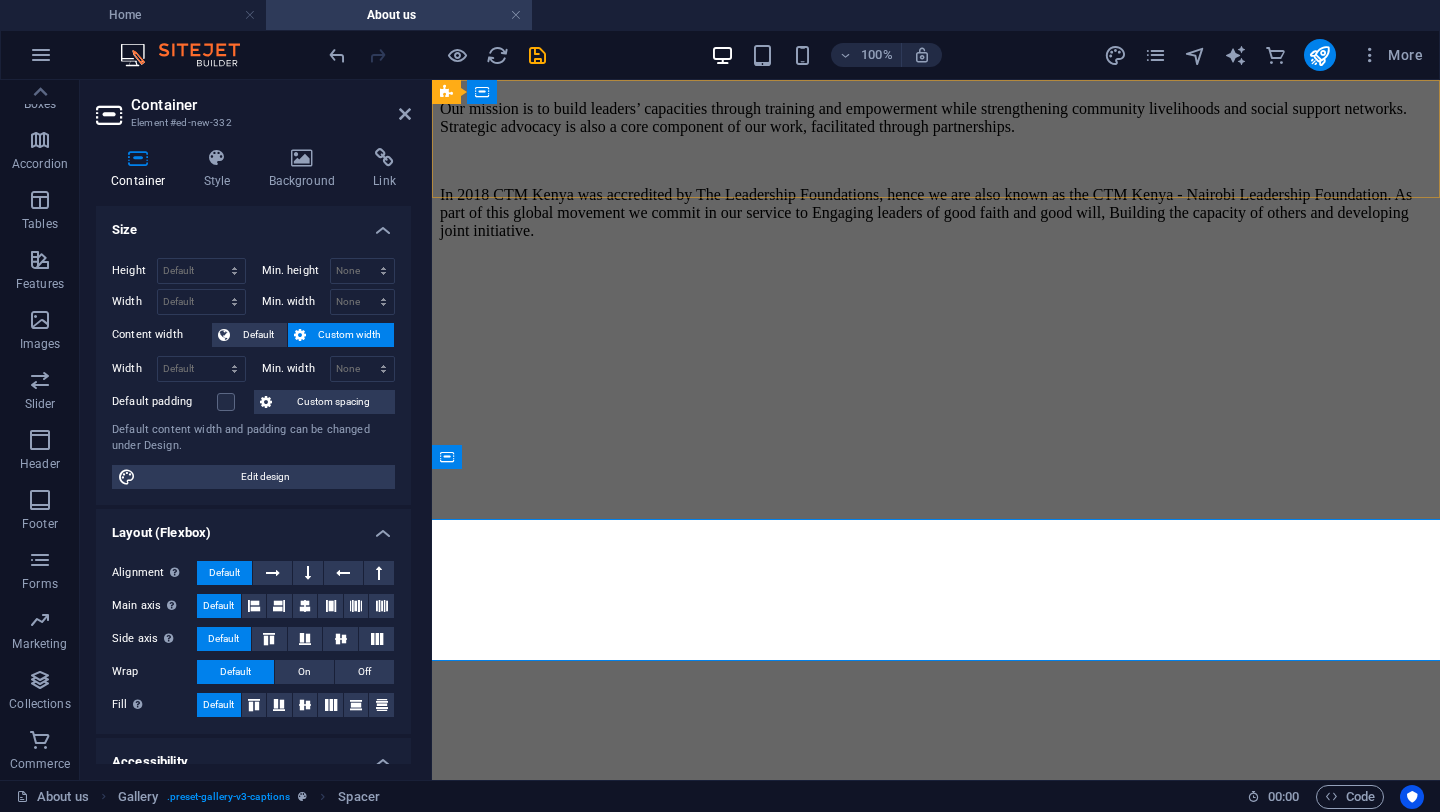 scroll, scrollTop: 1964, scrollLeft: 0, axis: vertical 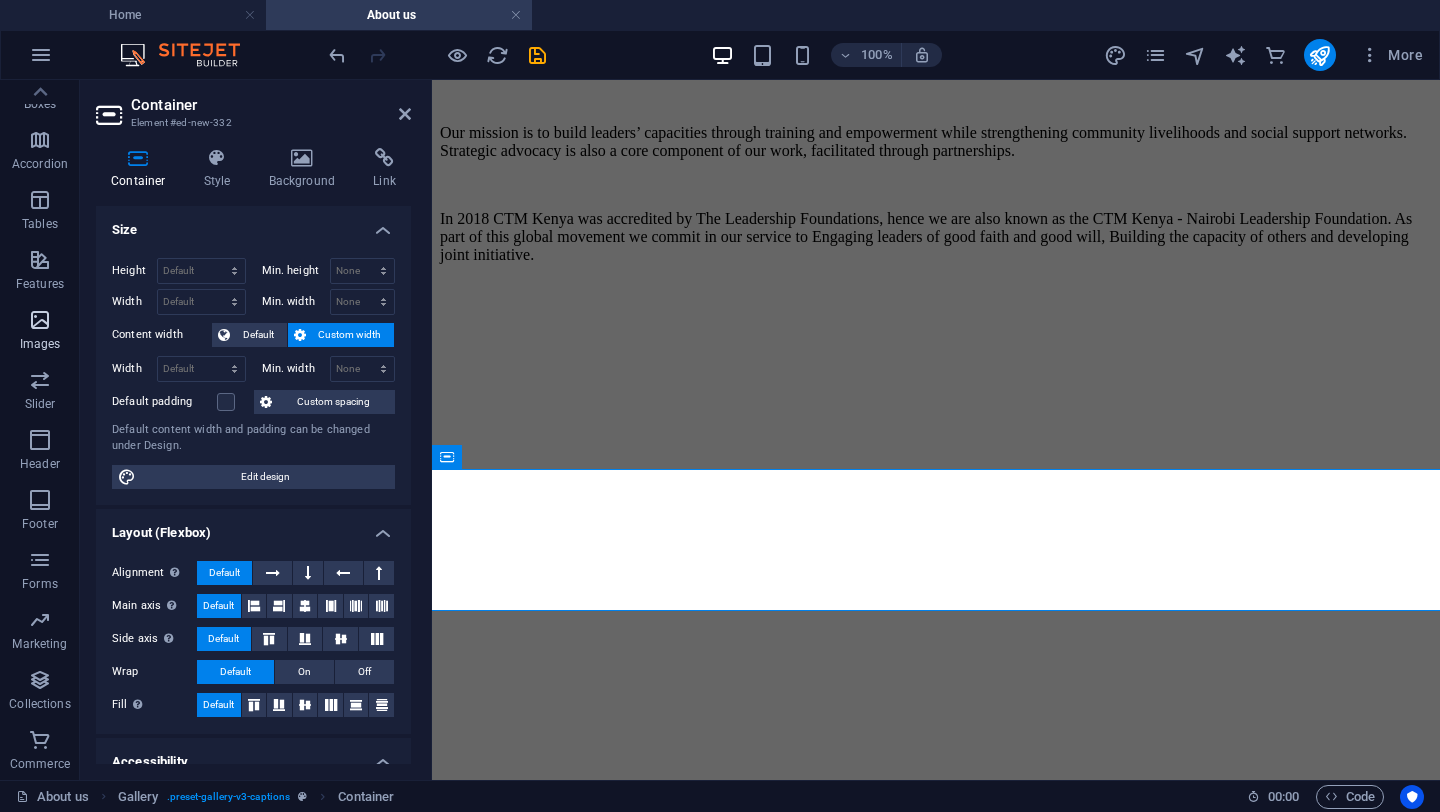click on "Images" at bounding box center (40, 332) 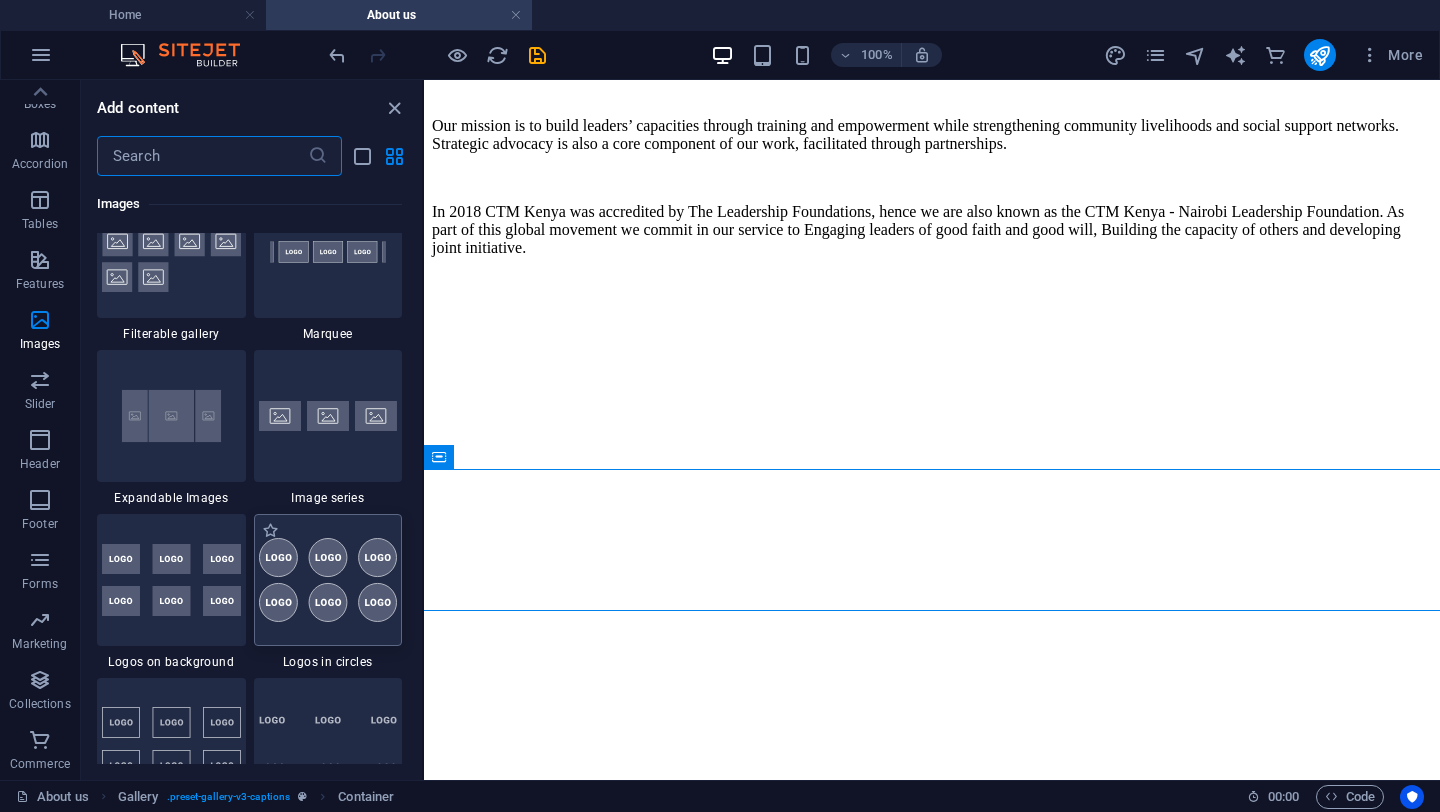 scroll, scrollTop: 10690, scrollLeft: 0, axis: vertical 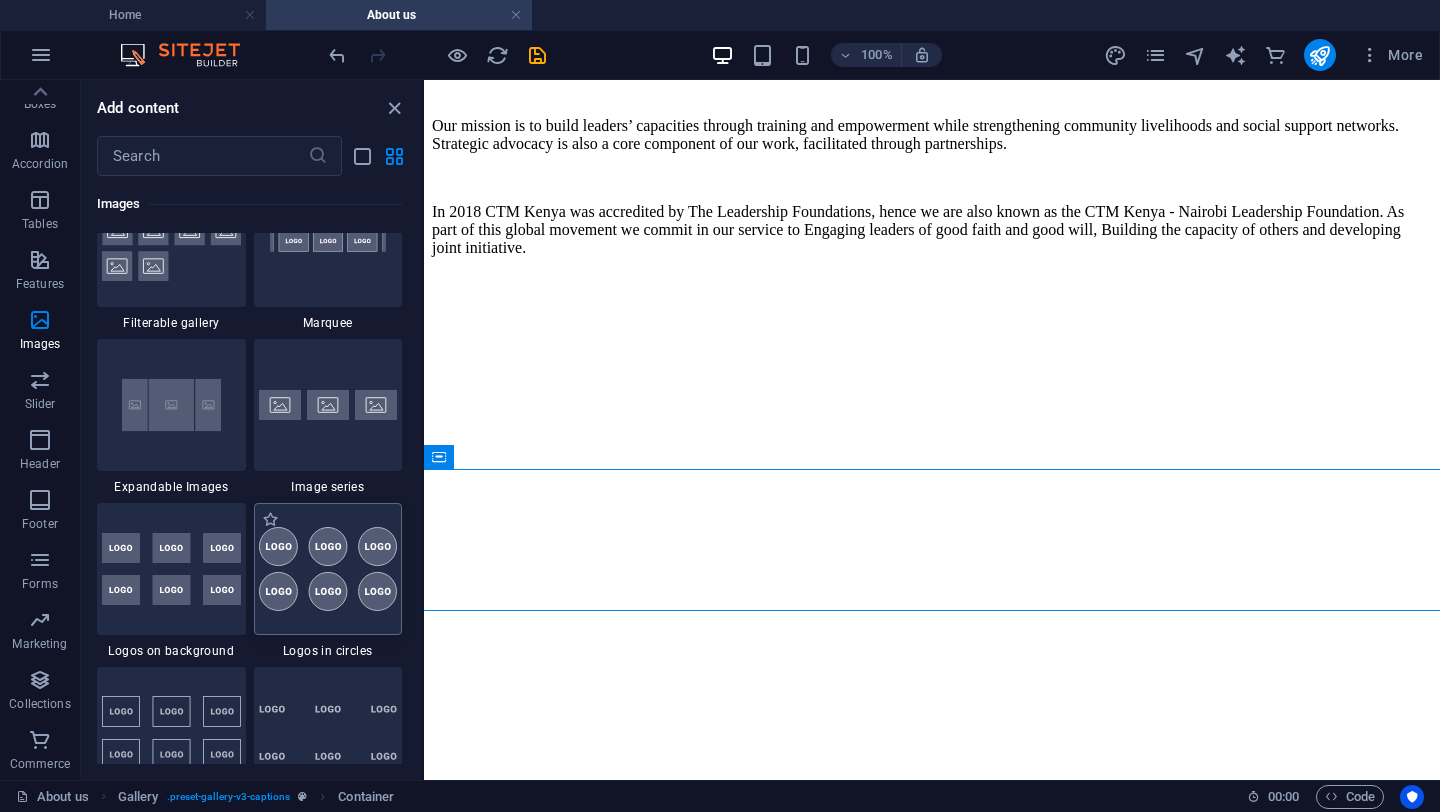click at bounding box center (328, 569) 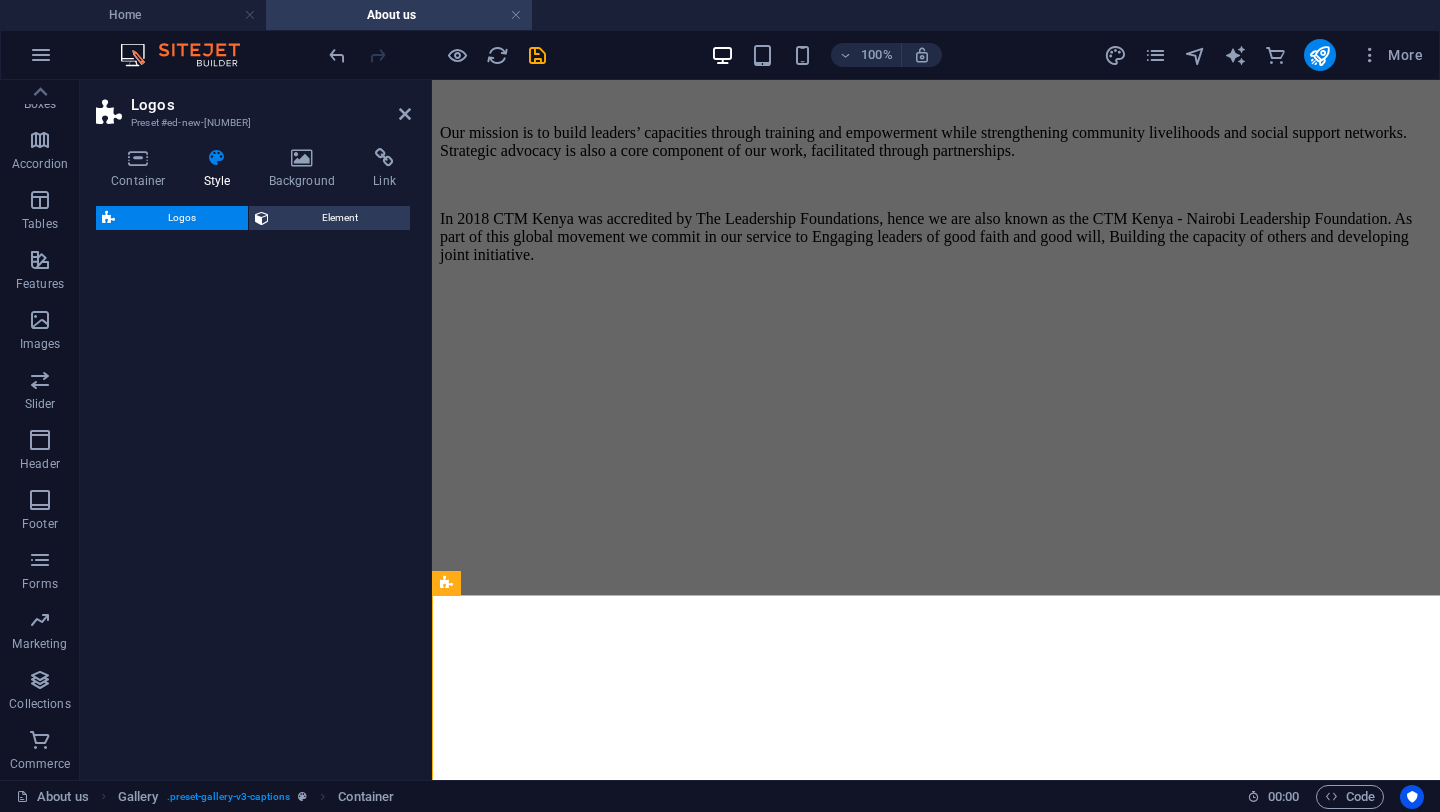 select on "rem" 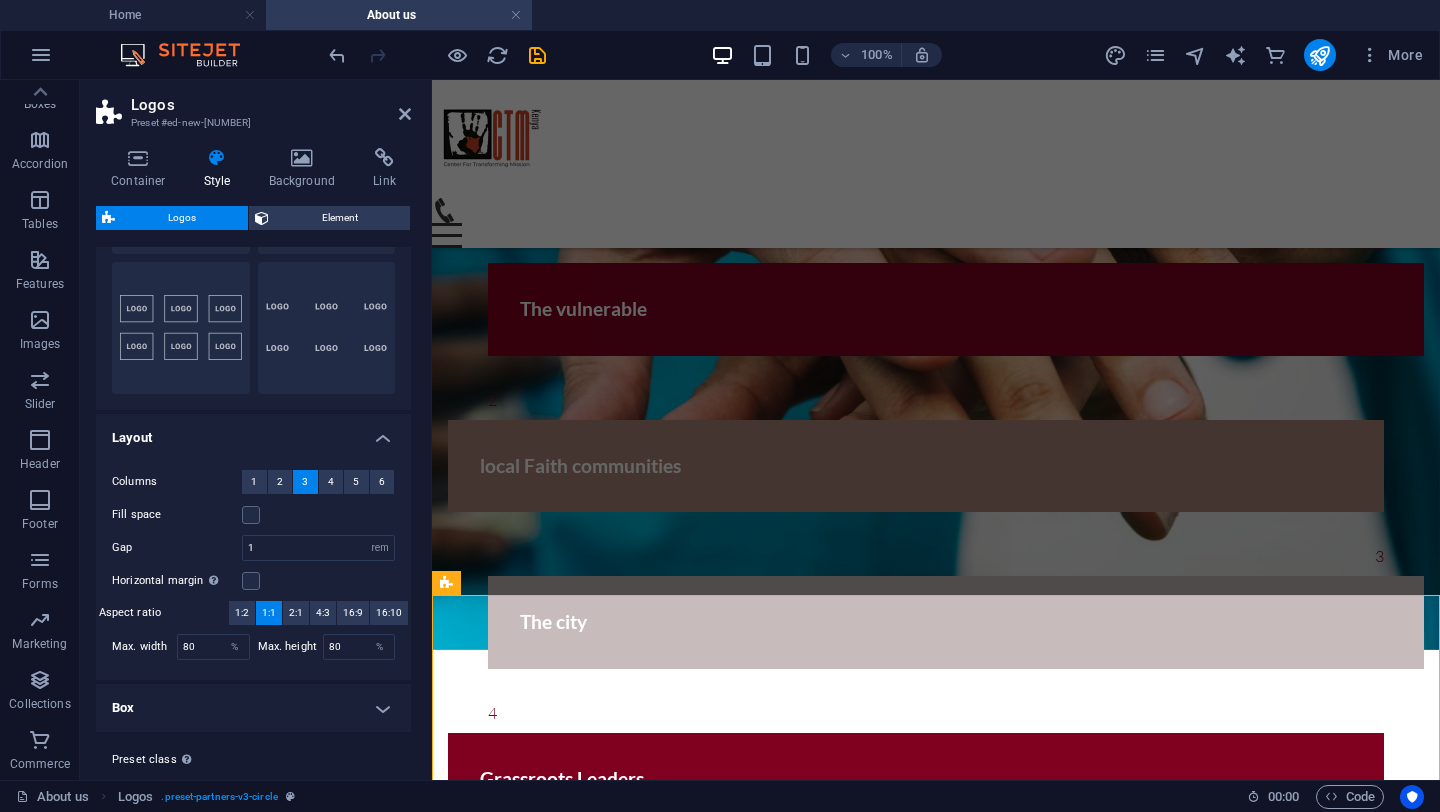 scroll, scrollTop: 224, scrollLeft: 0, axis: vertical 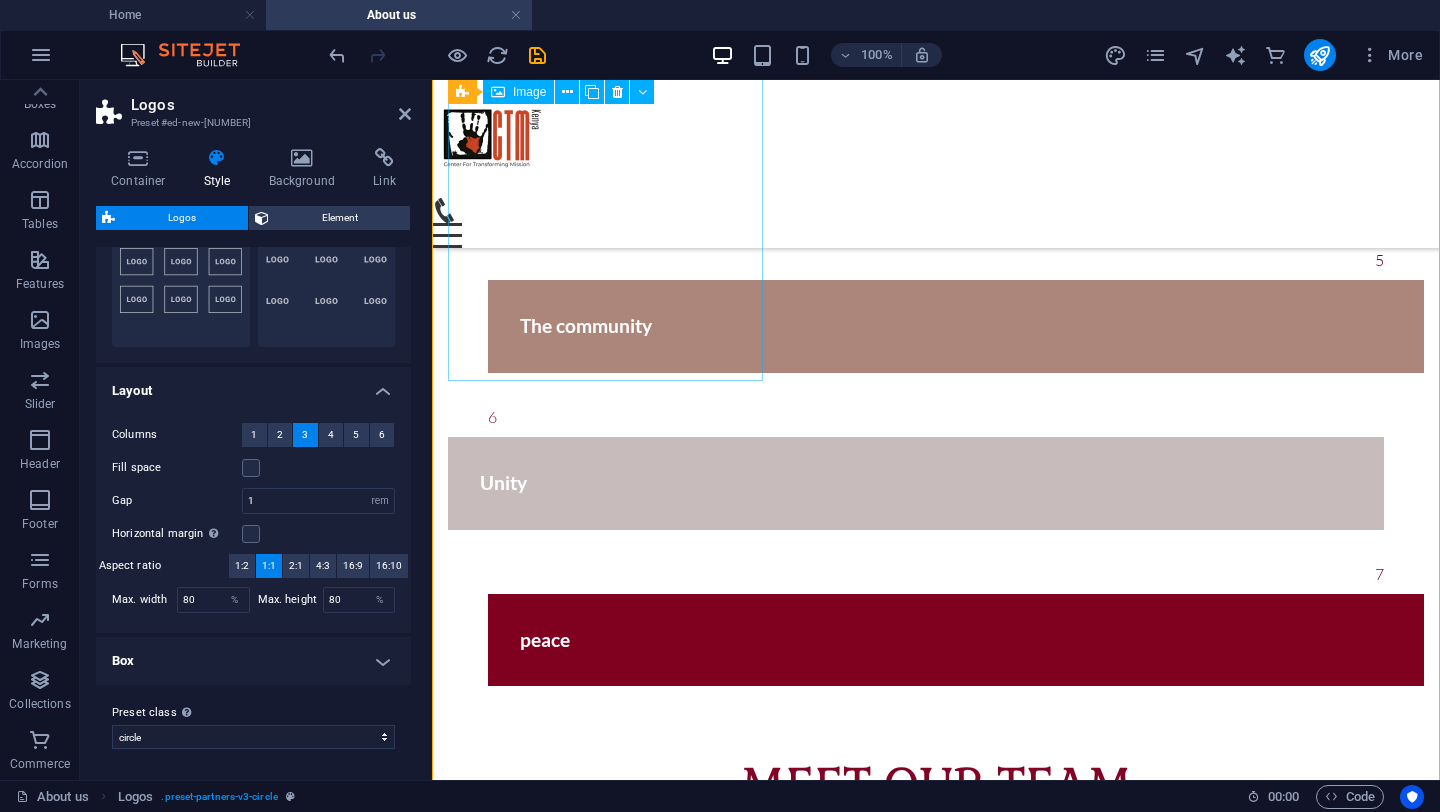 click at bounding box center (605, 1334) 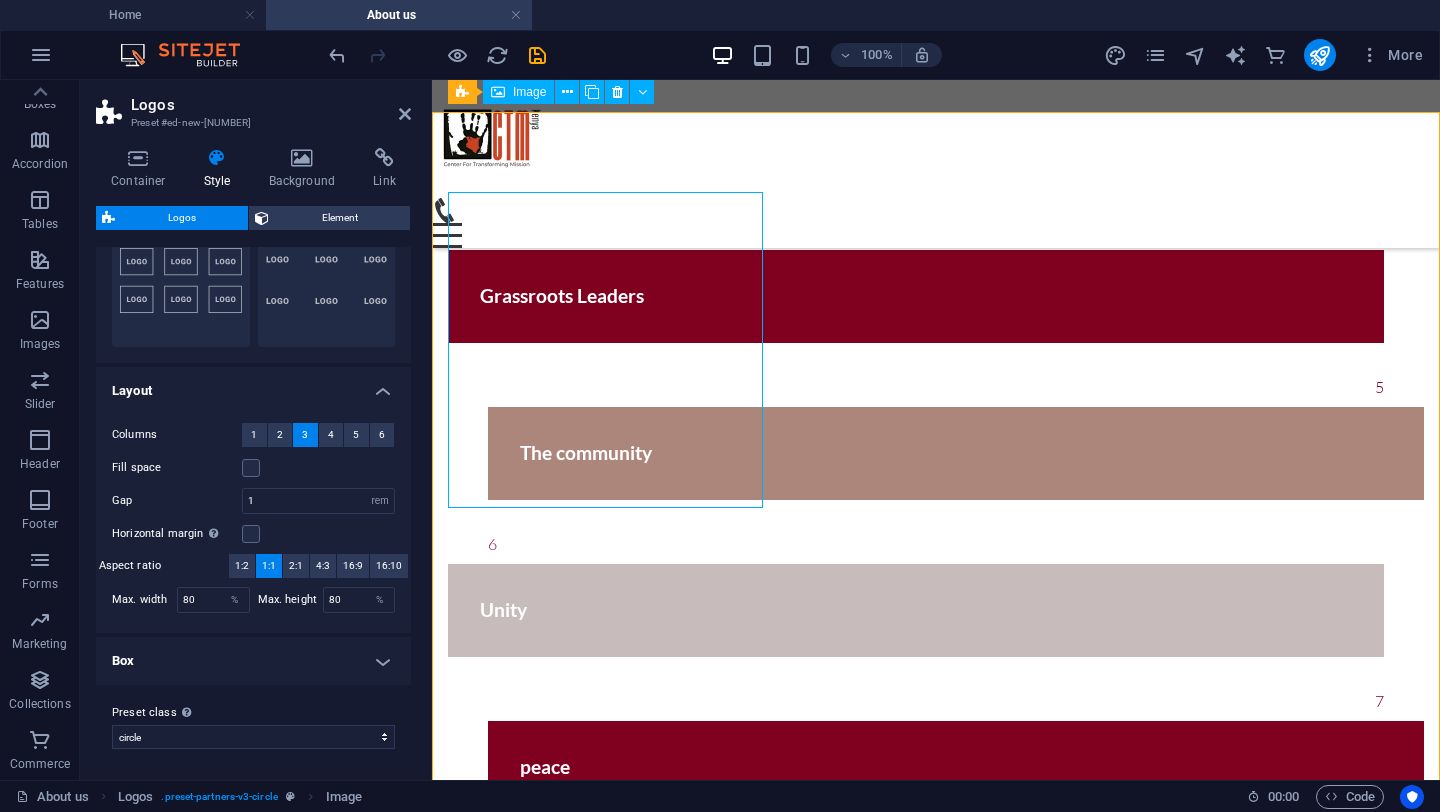 scroll, scrollTop: 2443, scrollLeft: 0, axis: vertical 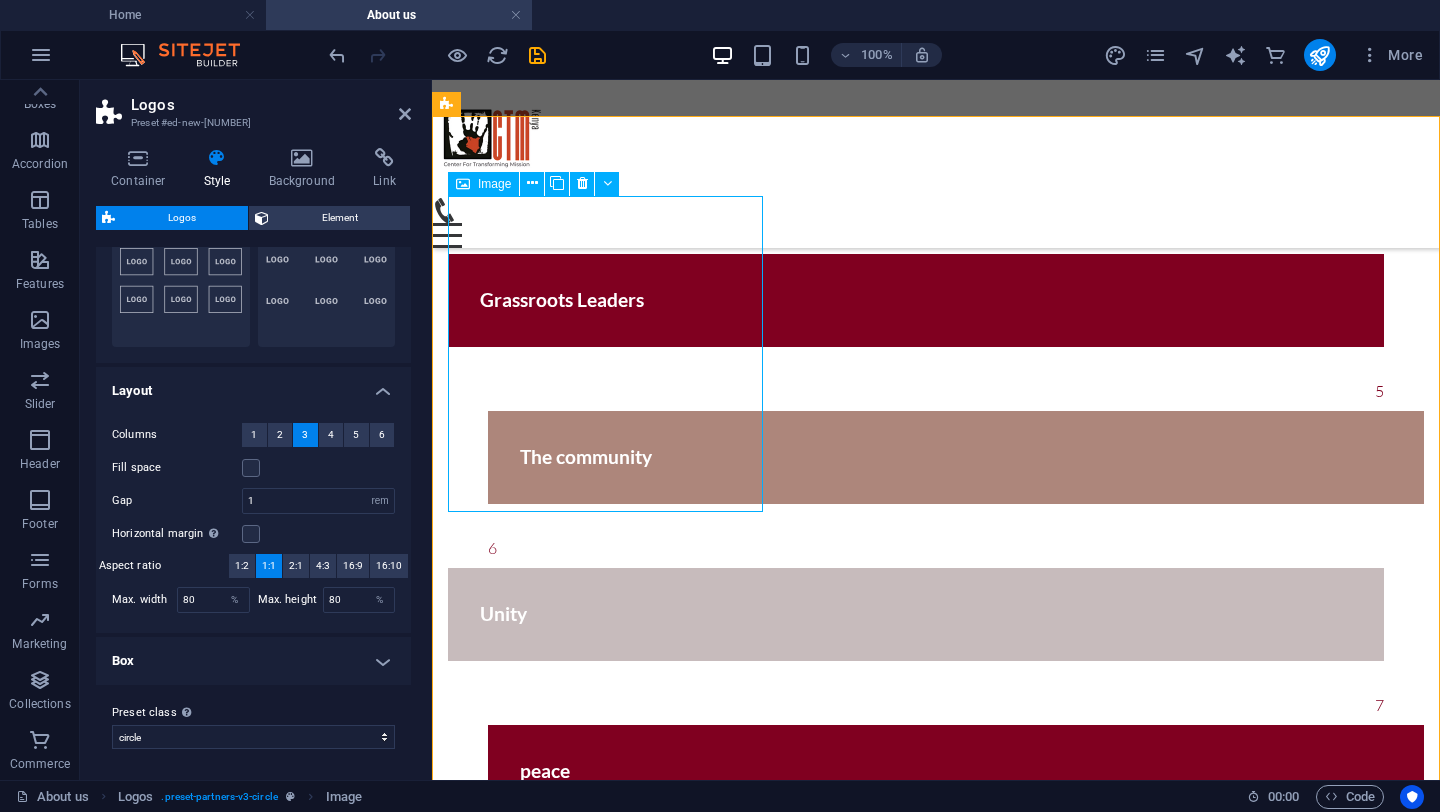 click at bounding box center [605, 1465] 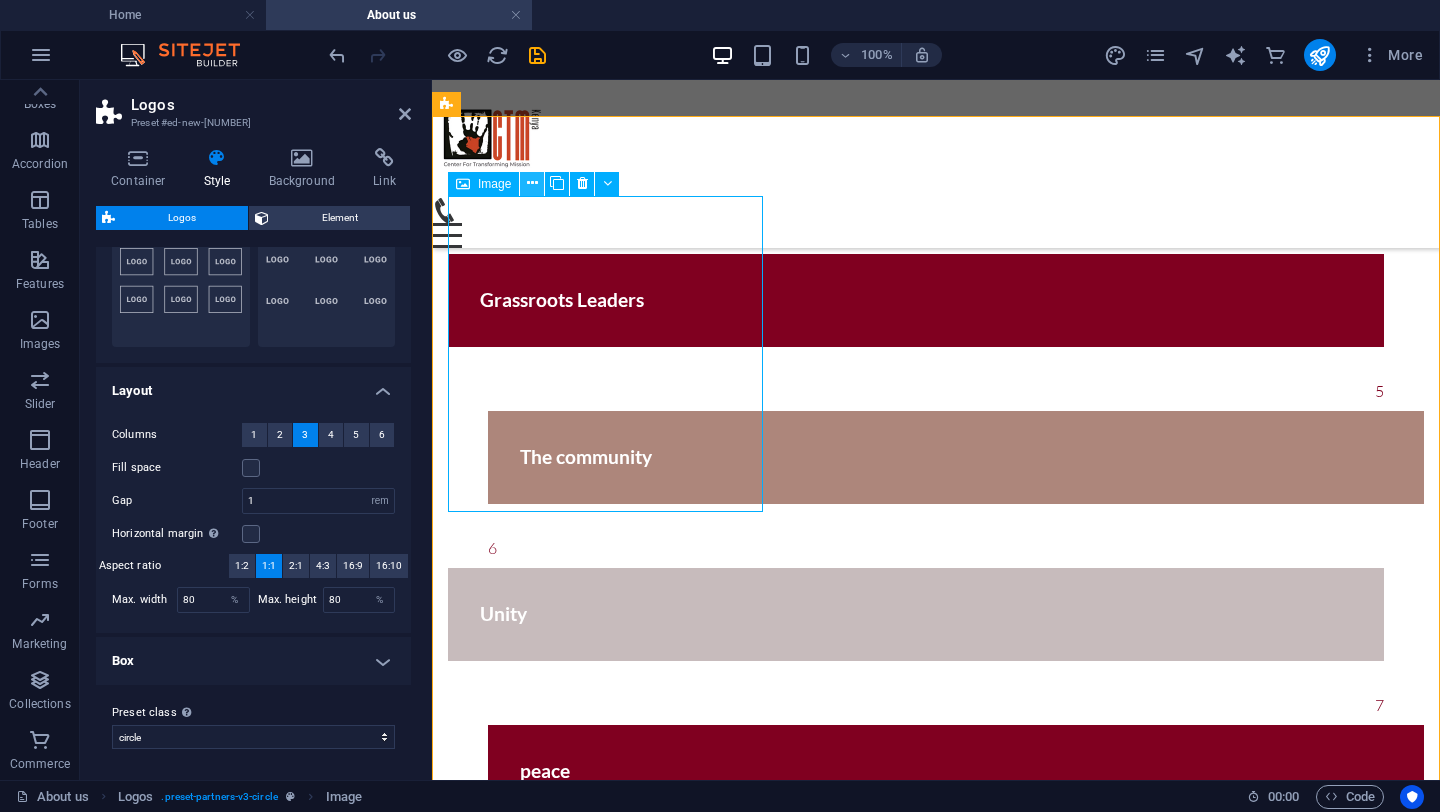 click at bounding box center [532, 183] 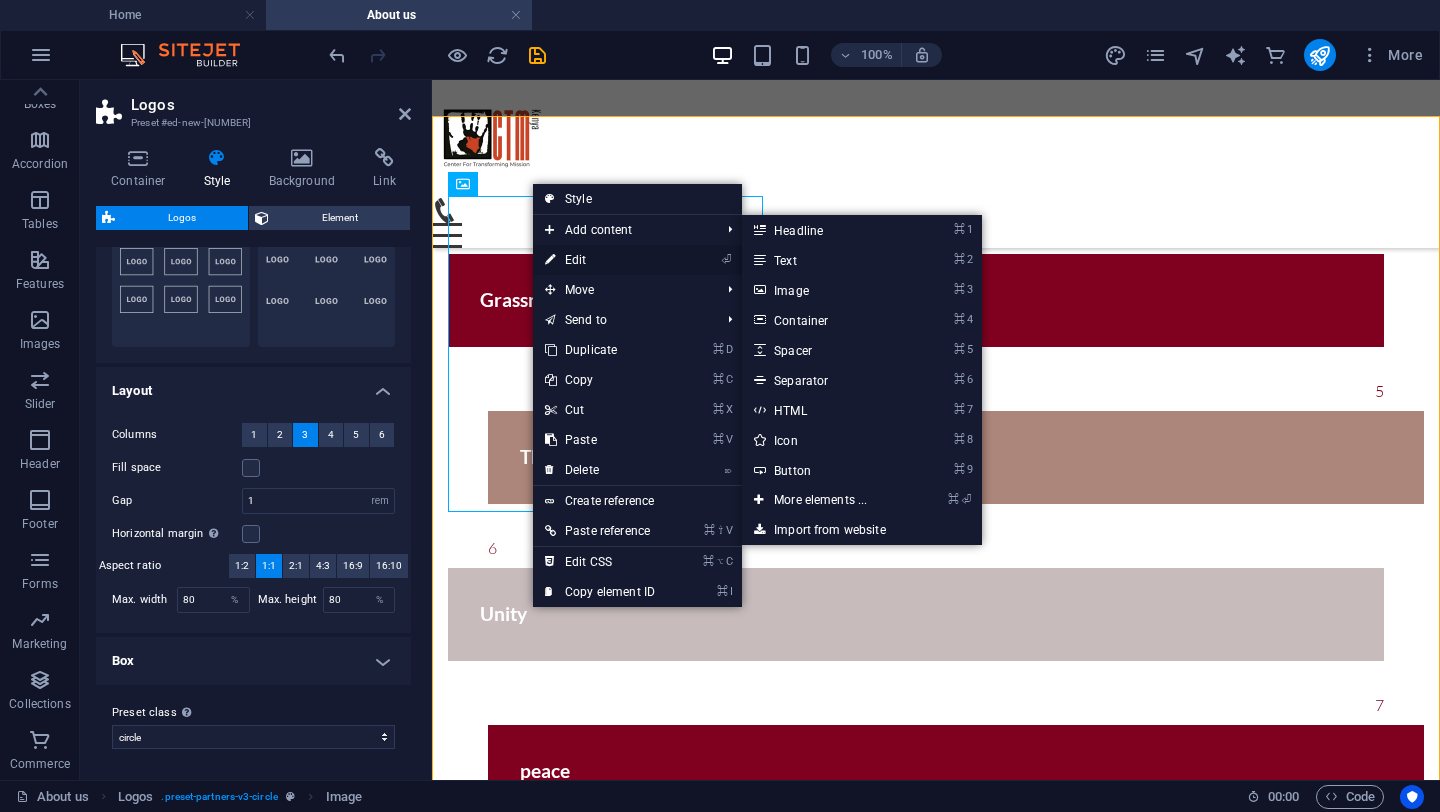 click on "⏎  Edit" at bounding box center [600, 260] 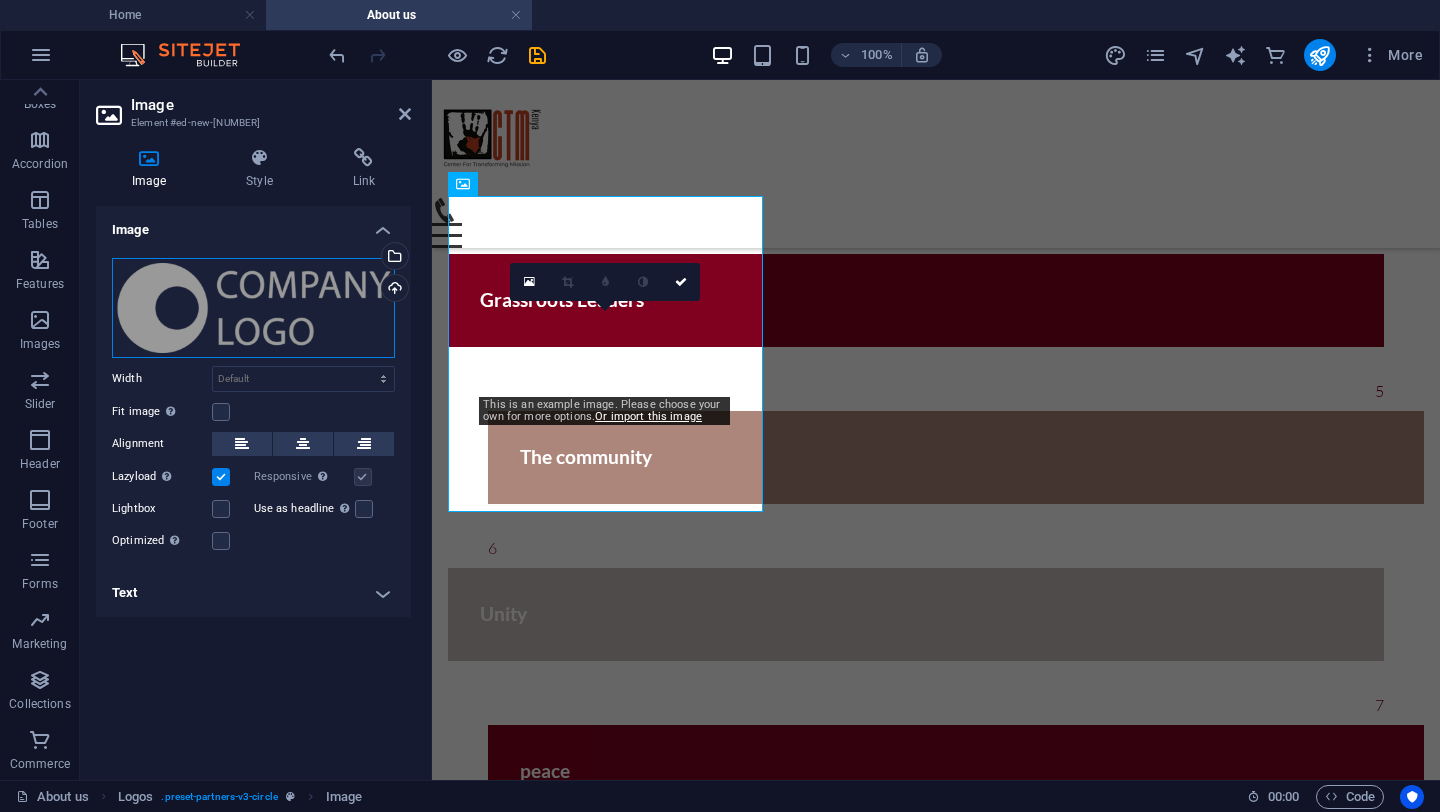 click on "Drag files here, click to choose files or select files from Files or our free stock photos & videos" at bounding box center [253, 308] 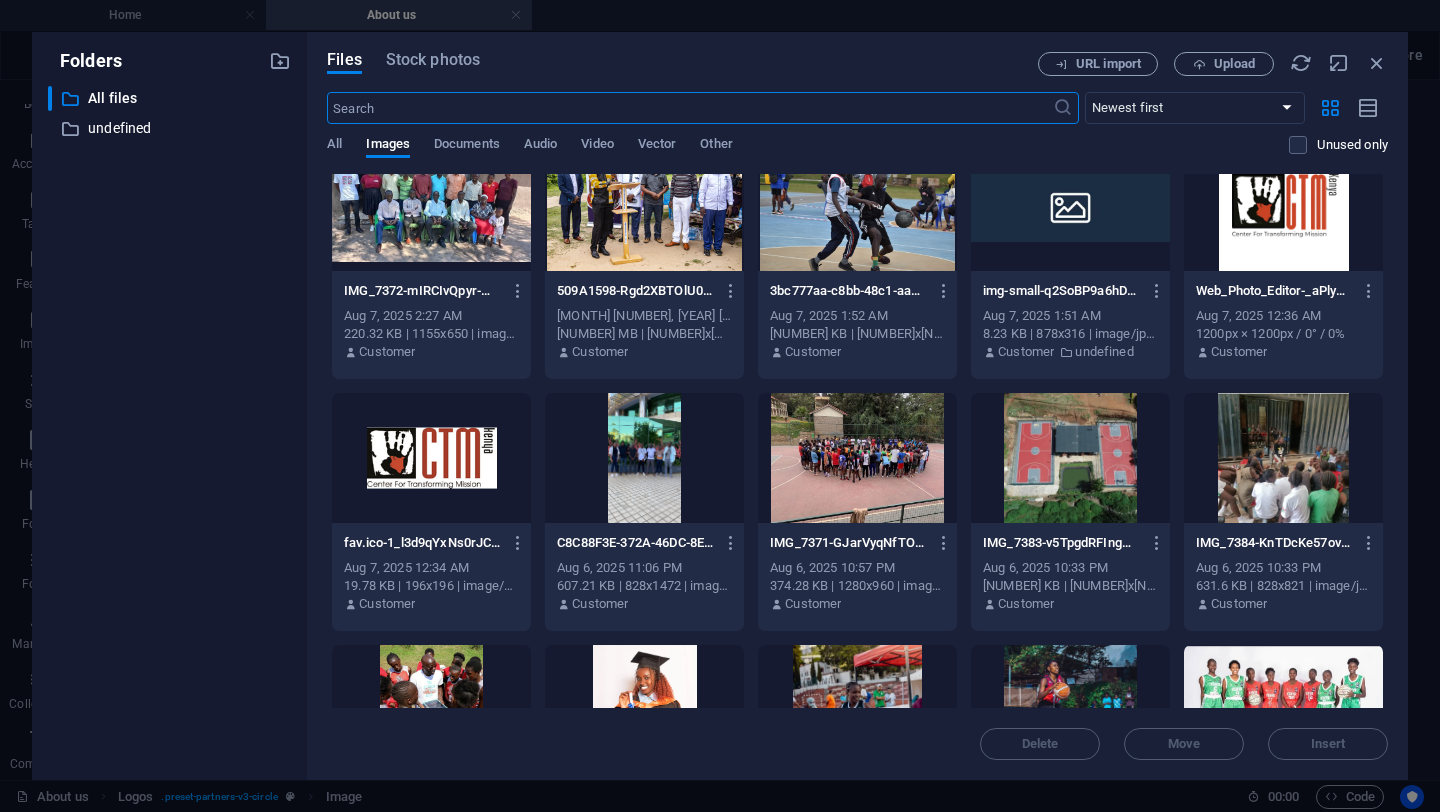 scroll, scrollTop: 0, scrollLeft: 0, axis: both 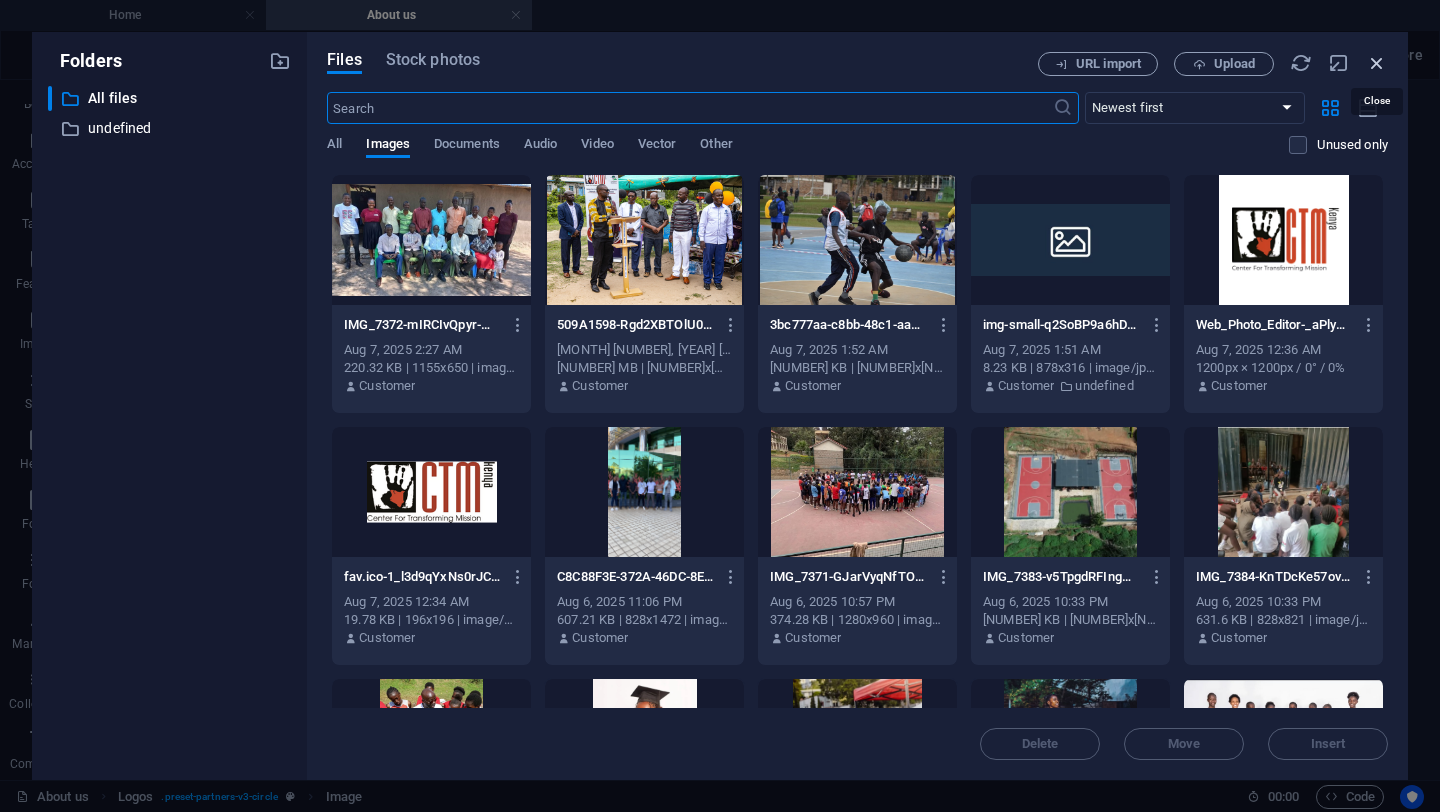 click at bounding box center [1377, 63] 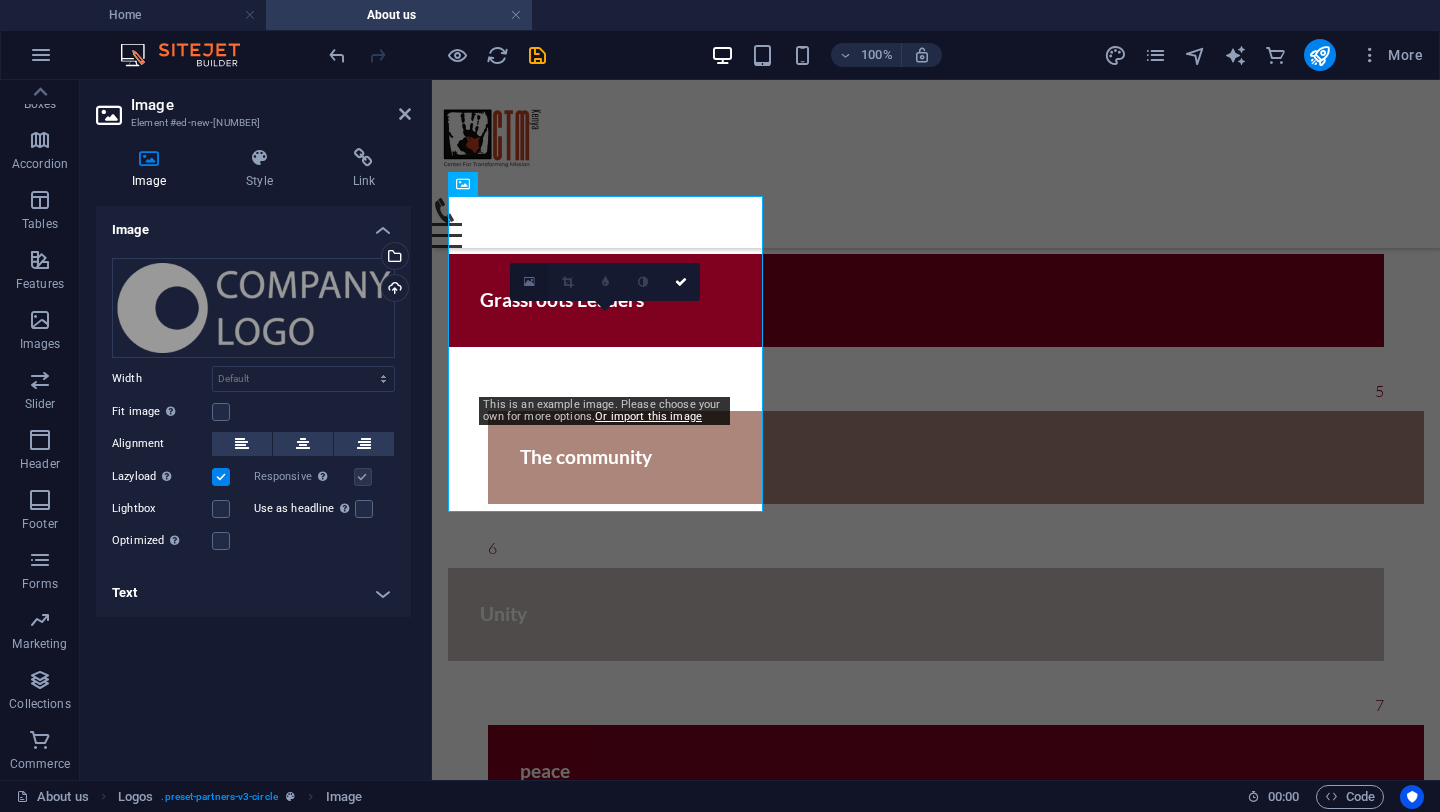 click at bounding box center [529, 282] 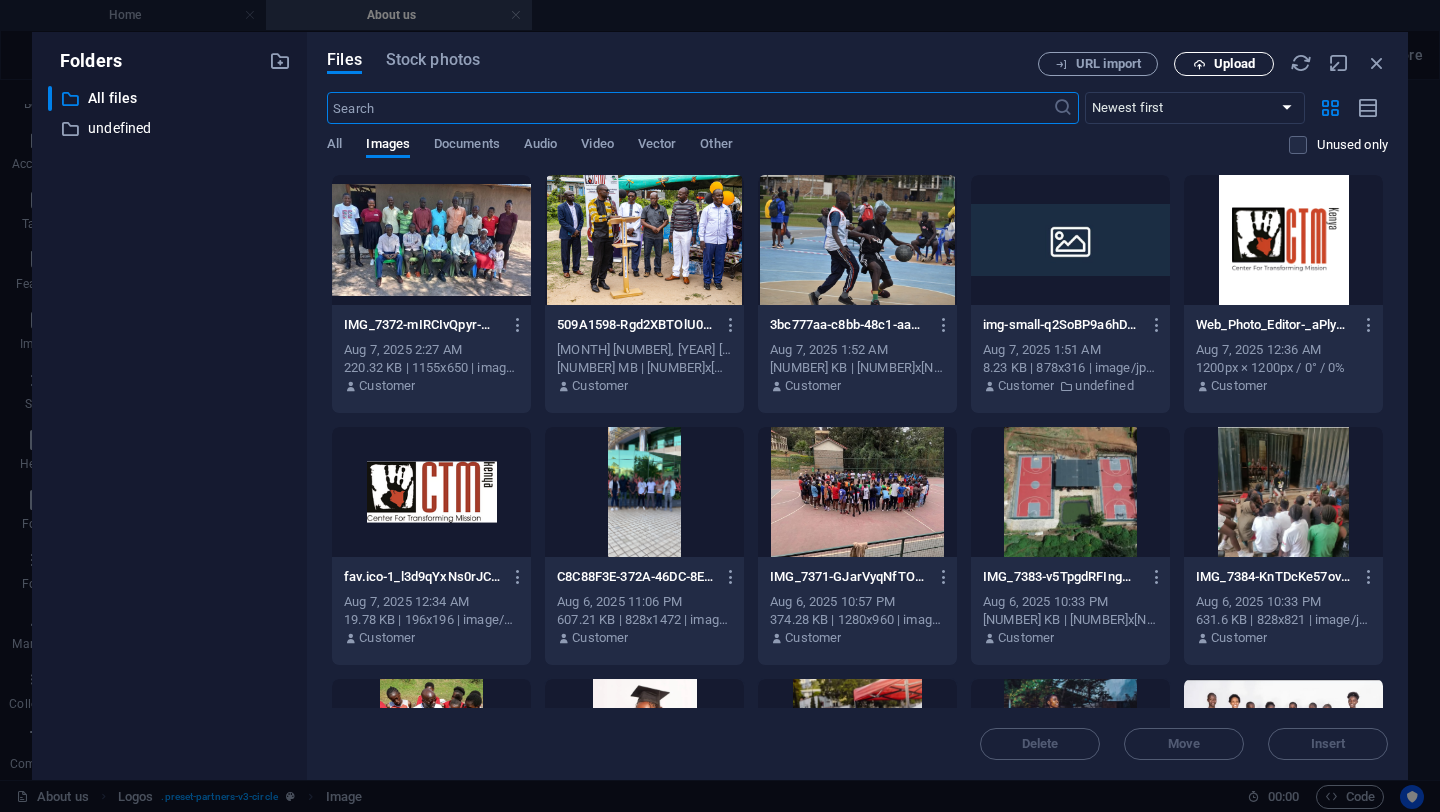 click on "Upload" at bounding box center (1234, 64) 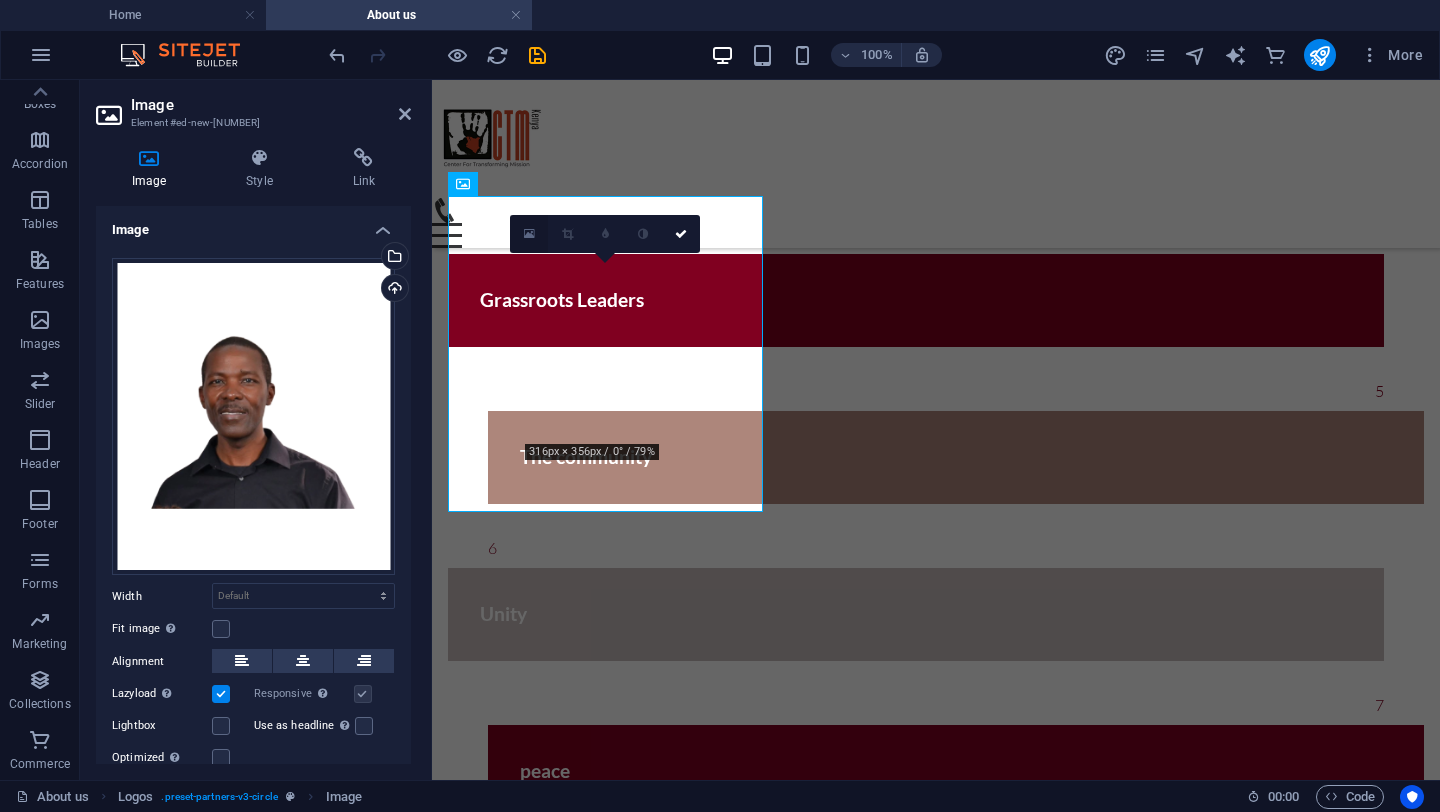 click at bounding box center (529, 234) 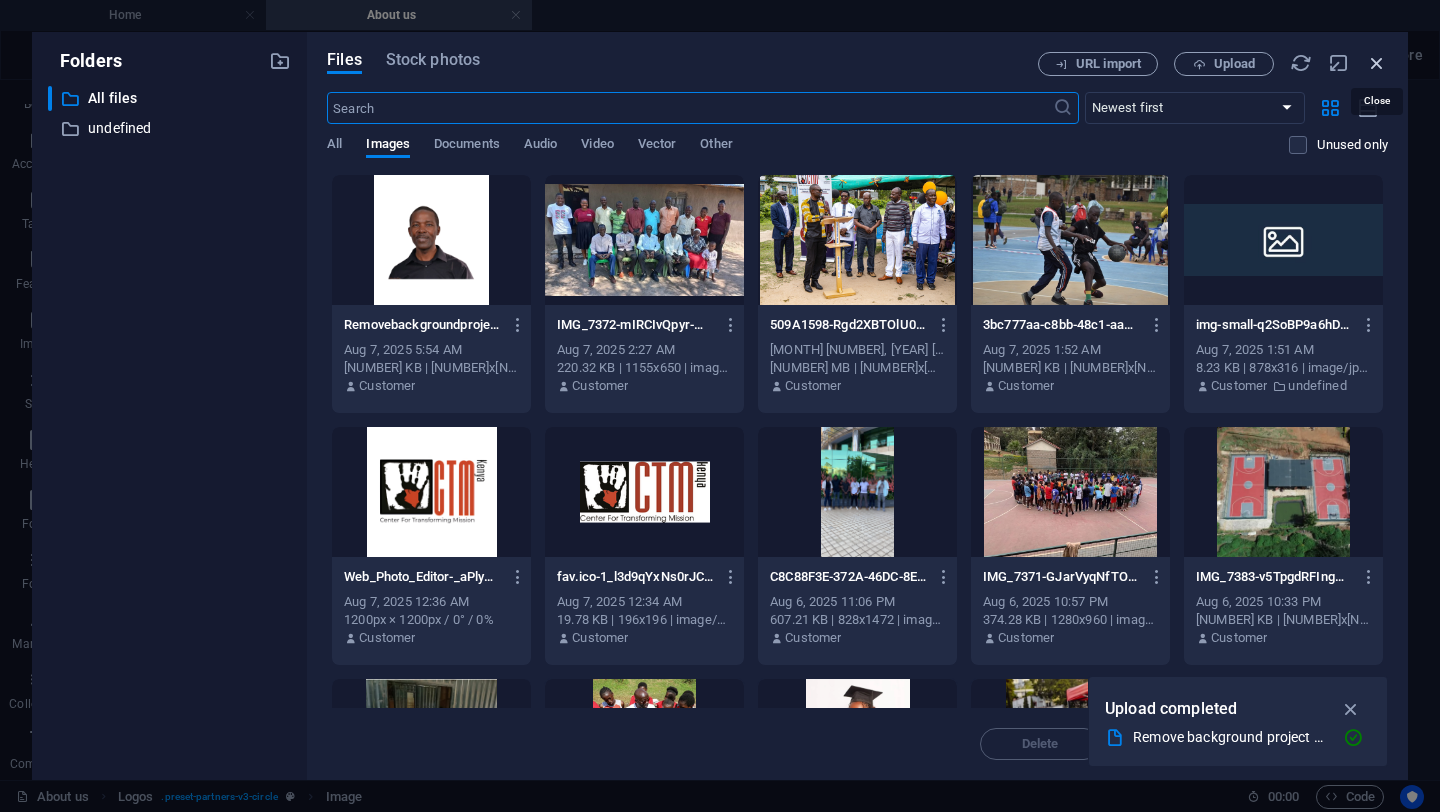 click at bounding box center (1377, 63) 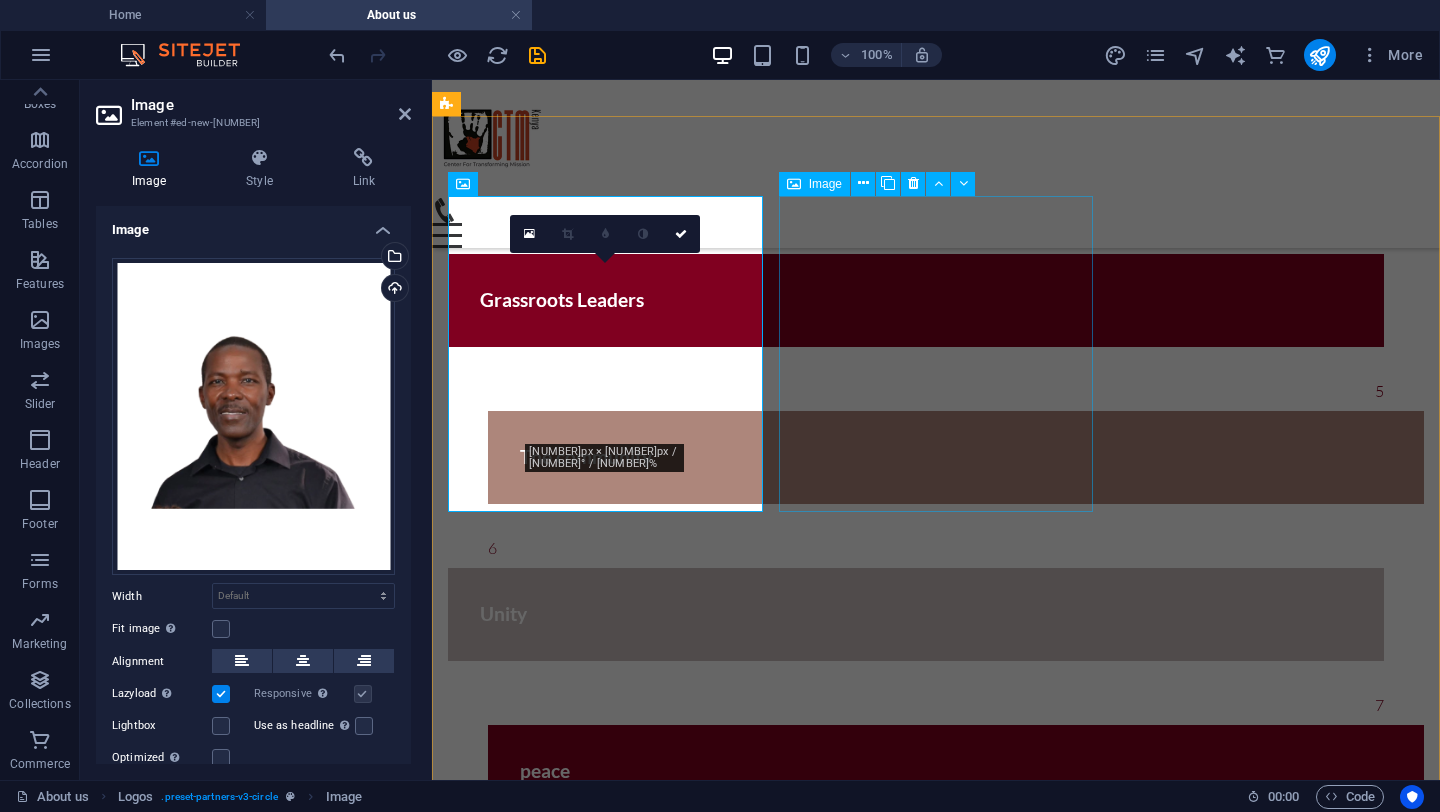 click at bounding box center [605, 1789] 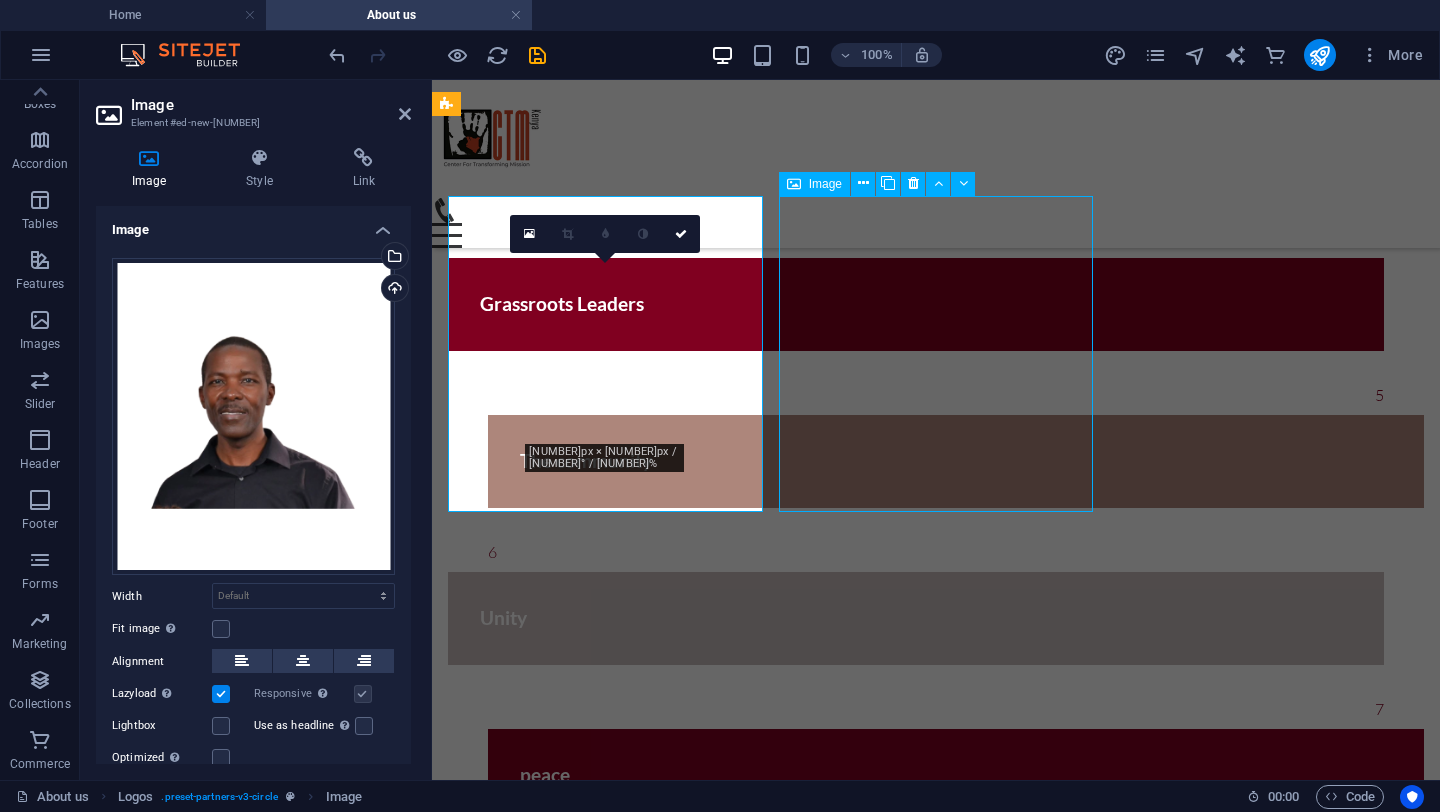 scroll, scrollTop: 2493, scrollLeft: 0, axis: vertical 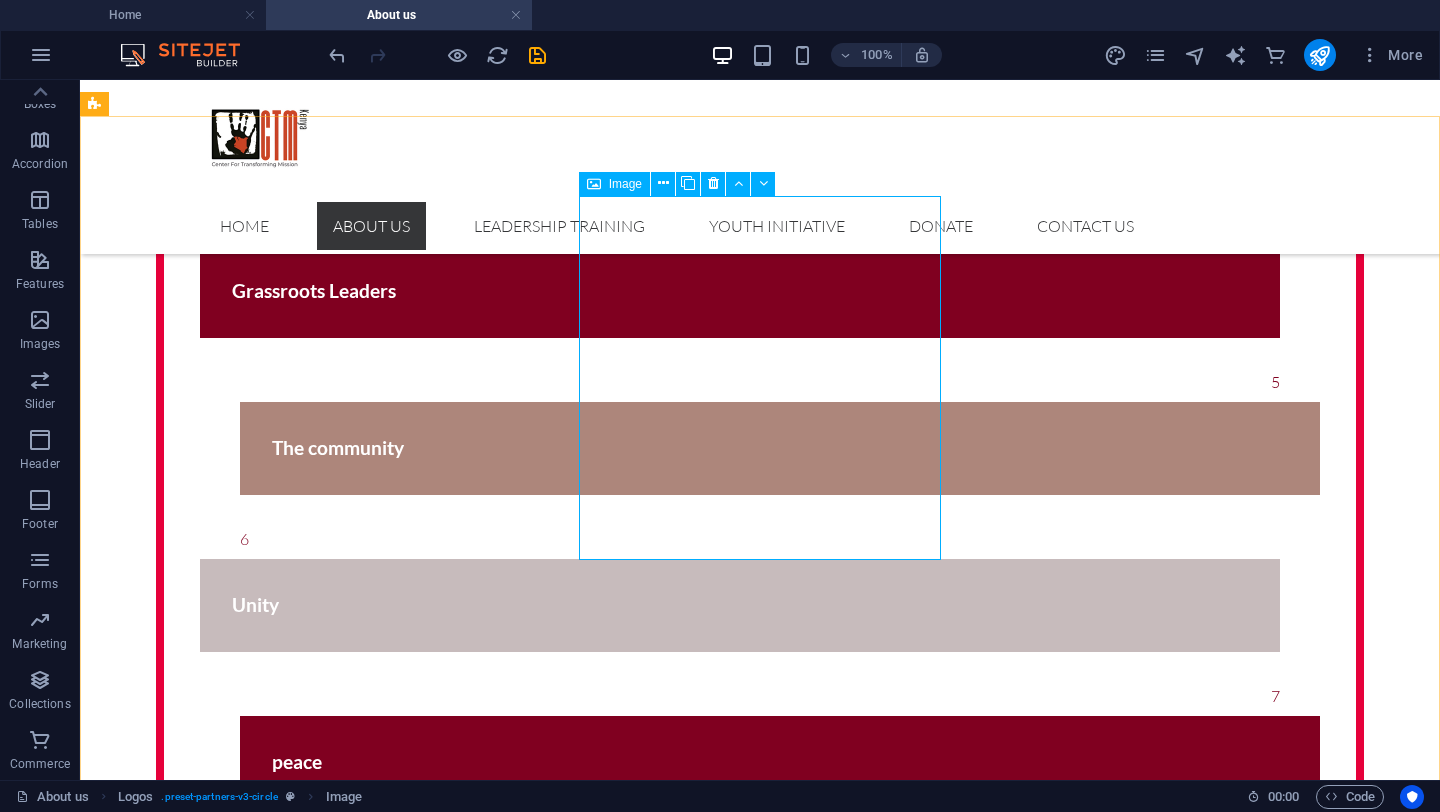 click on "Image" at bounding box center (625, 184) 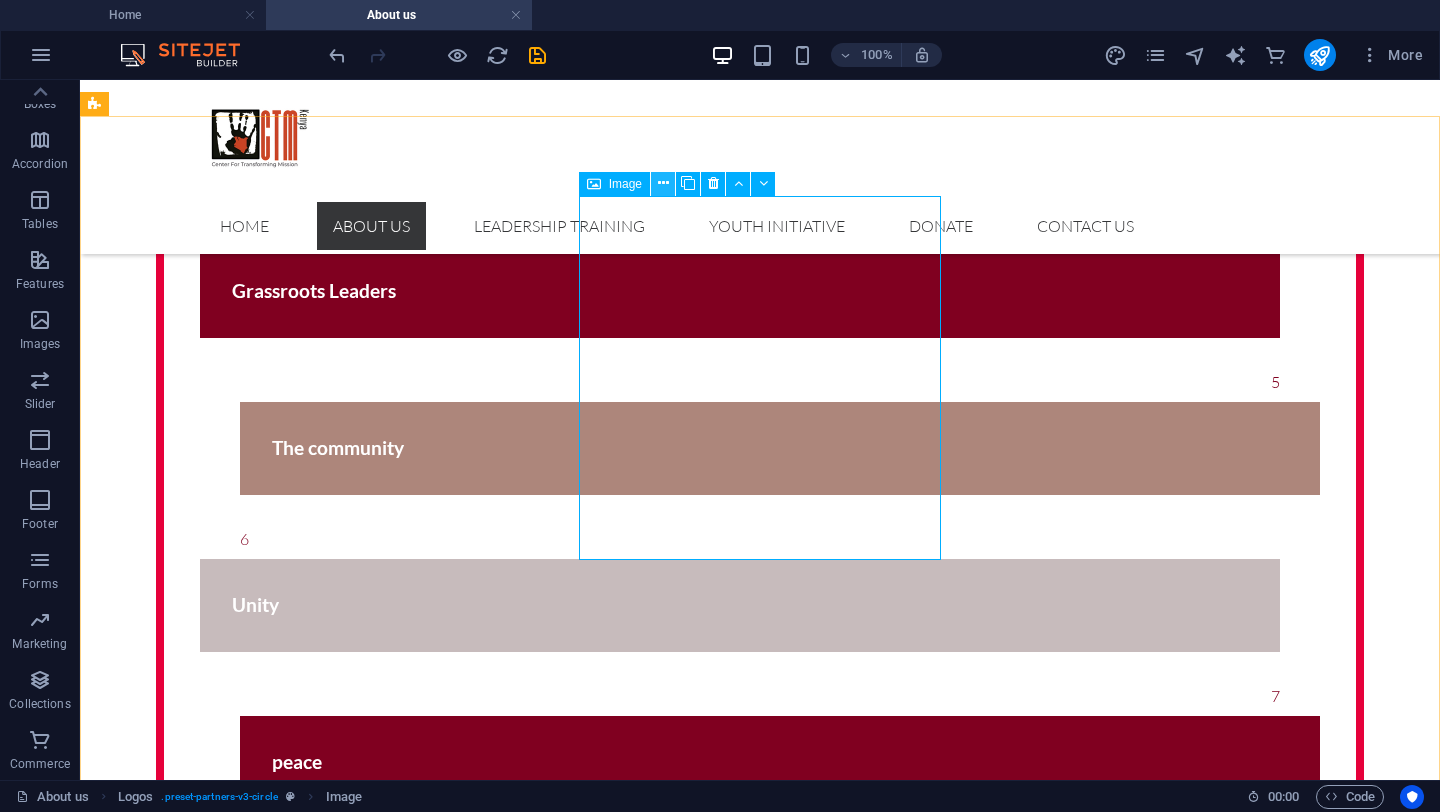 click at bounding box center (663, 183) 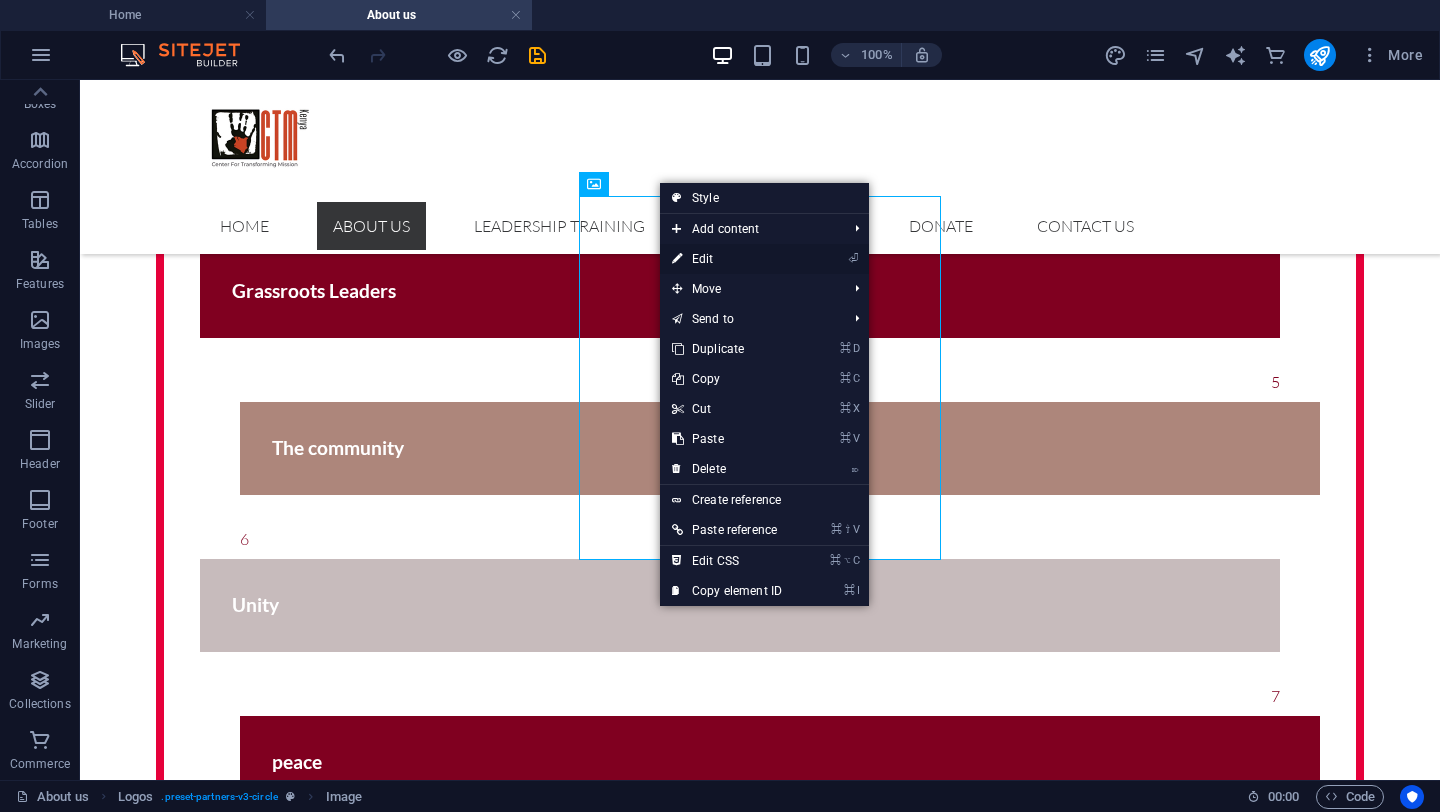 click on "⏎  Edit" at bounding box center [727, 259] 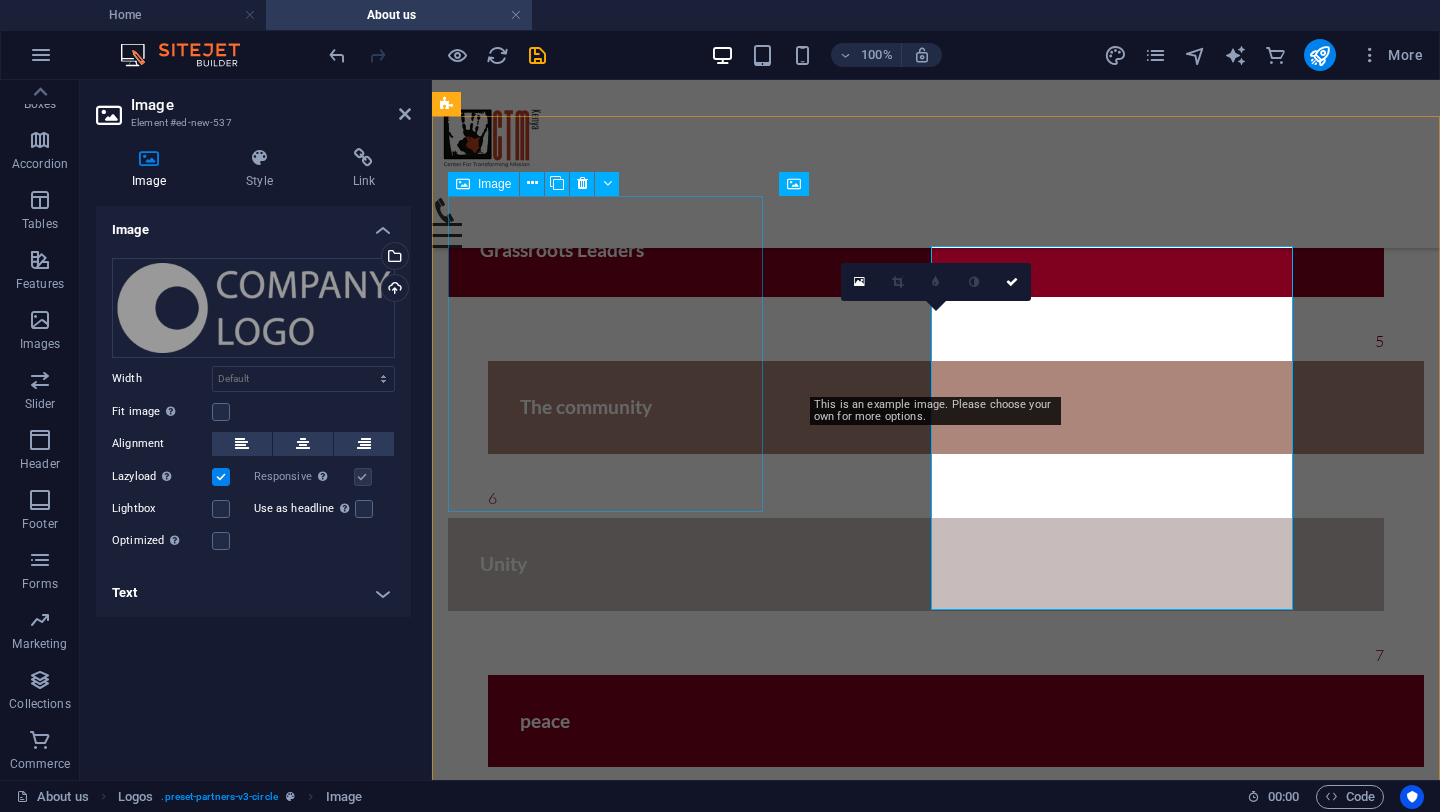 scroll, scrollTop: 2443, scrollLeft: 0, axis: vertical 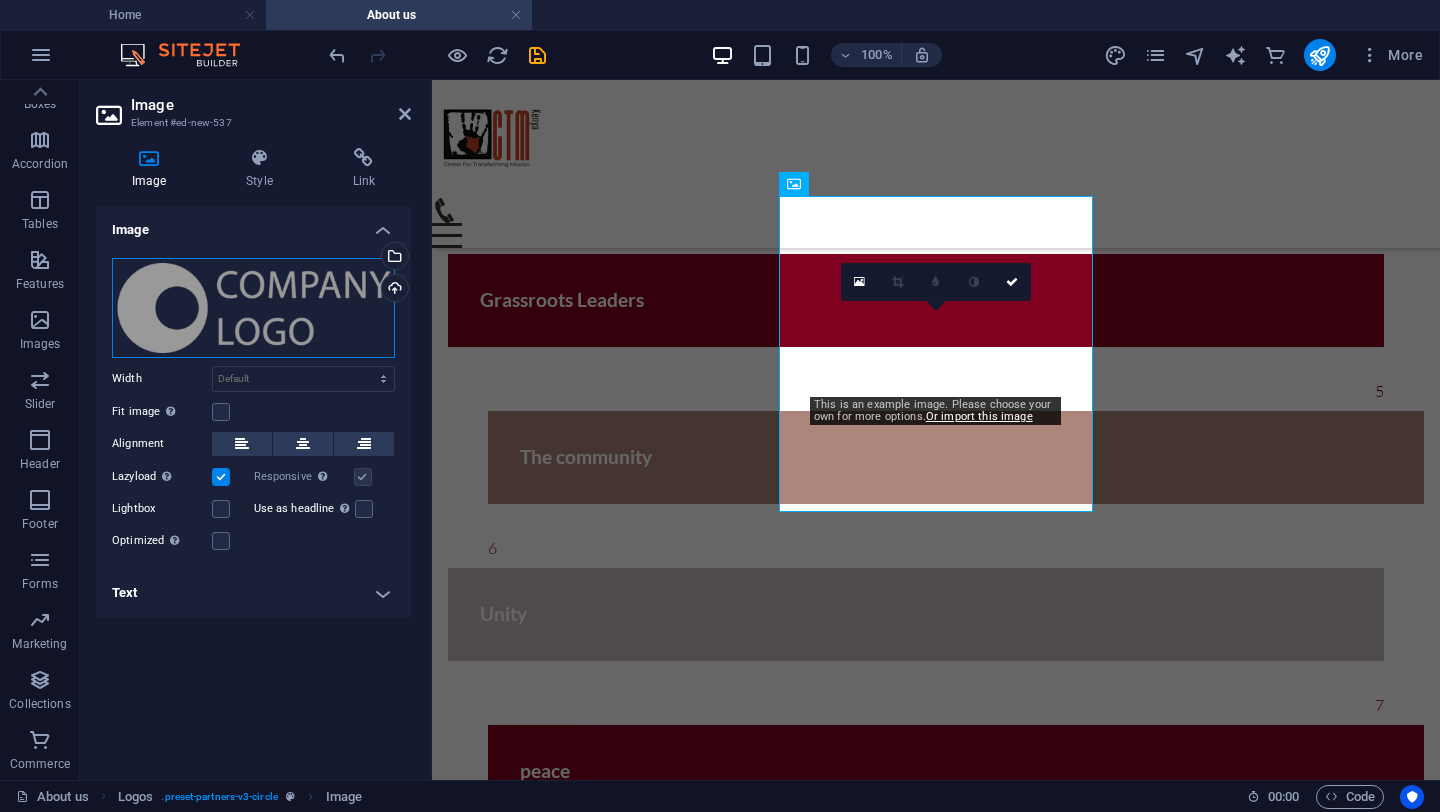 click on "Drag files here, click to choose files or select files from Files or our free stock photos & videos" at bounding box center (253, 308) 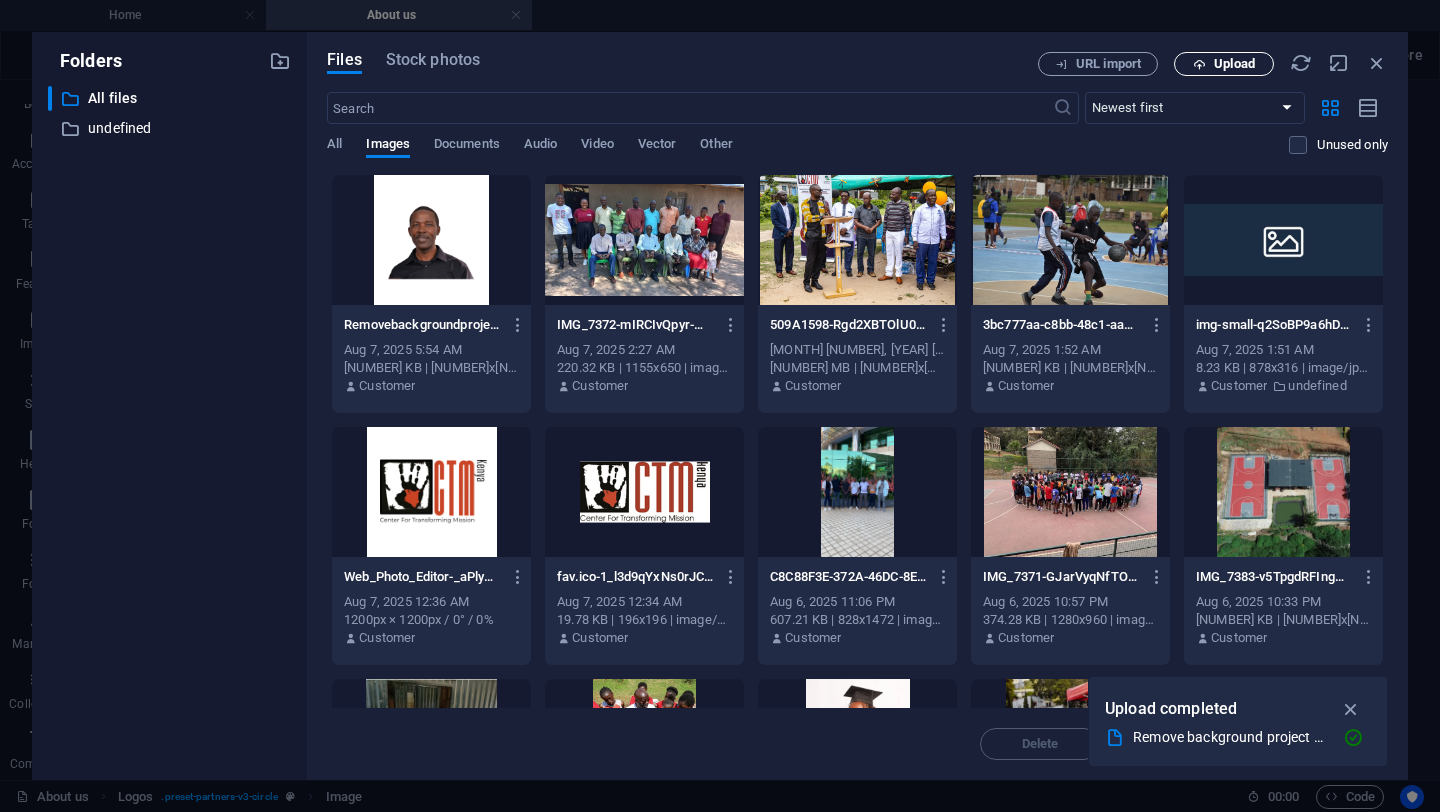 click on "Upload" at bounding box center [1234, 64] 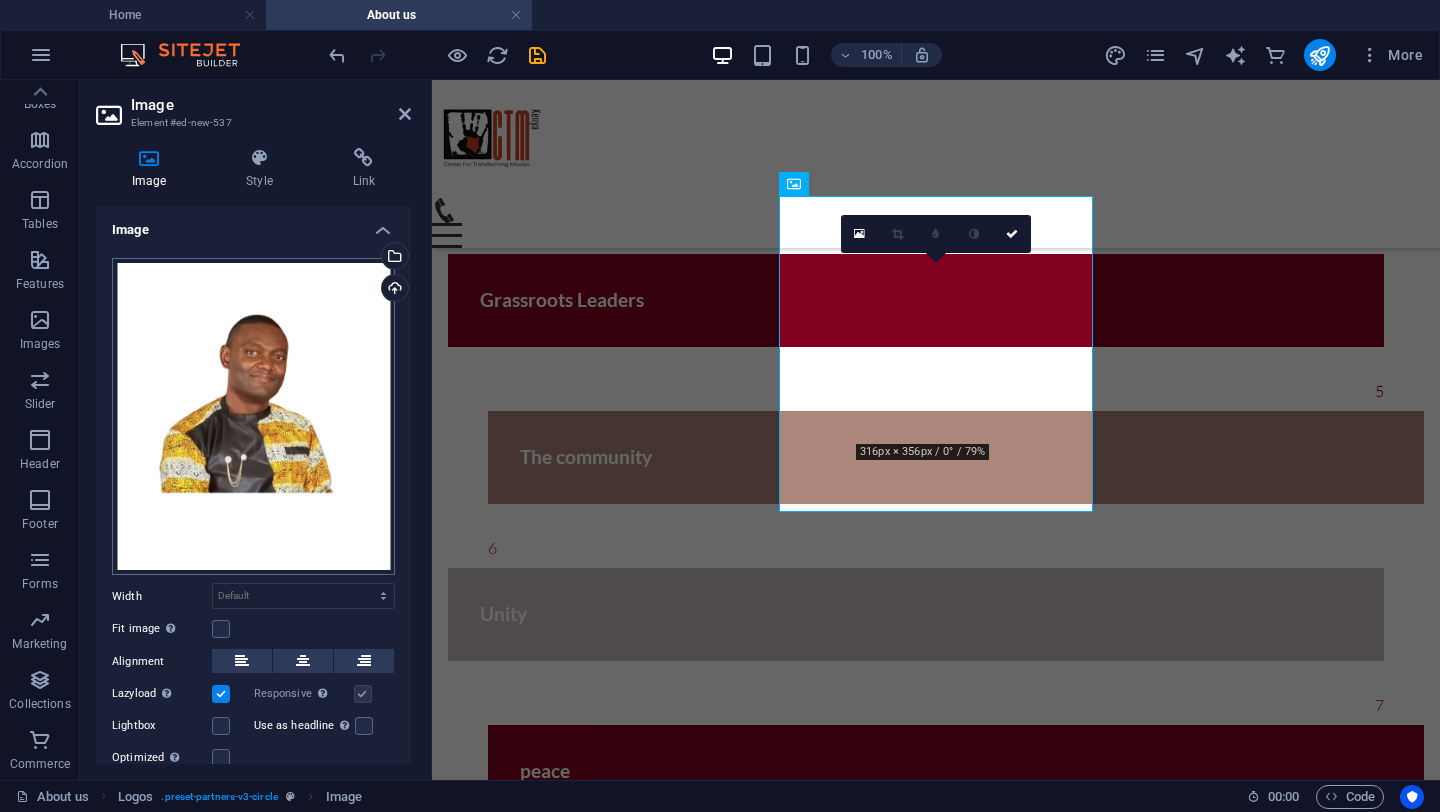 scroll, scrollTop: 65, scrollLeft: 0, axis: vertical 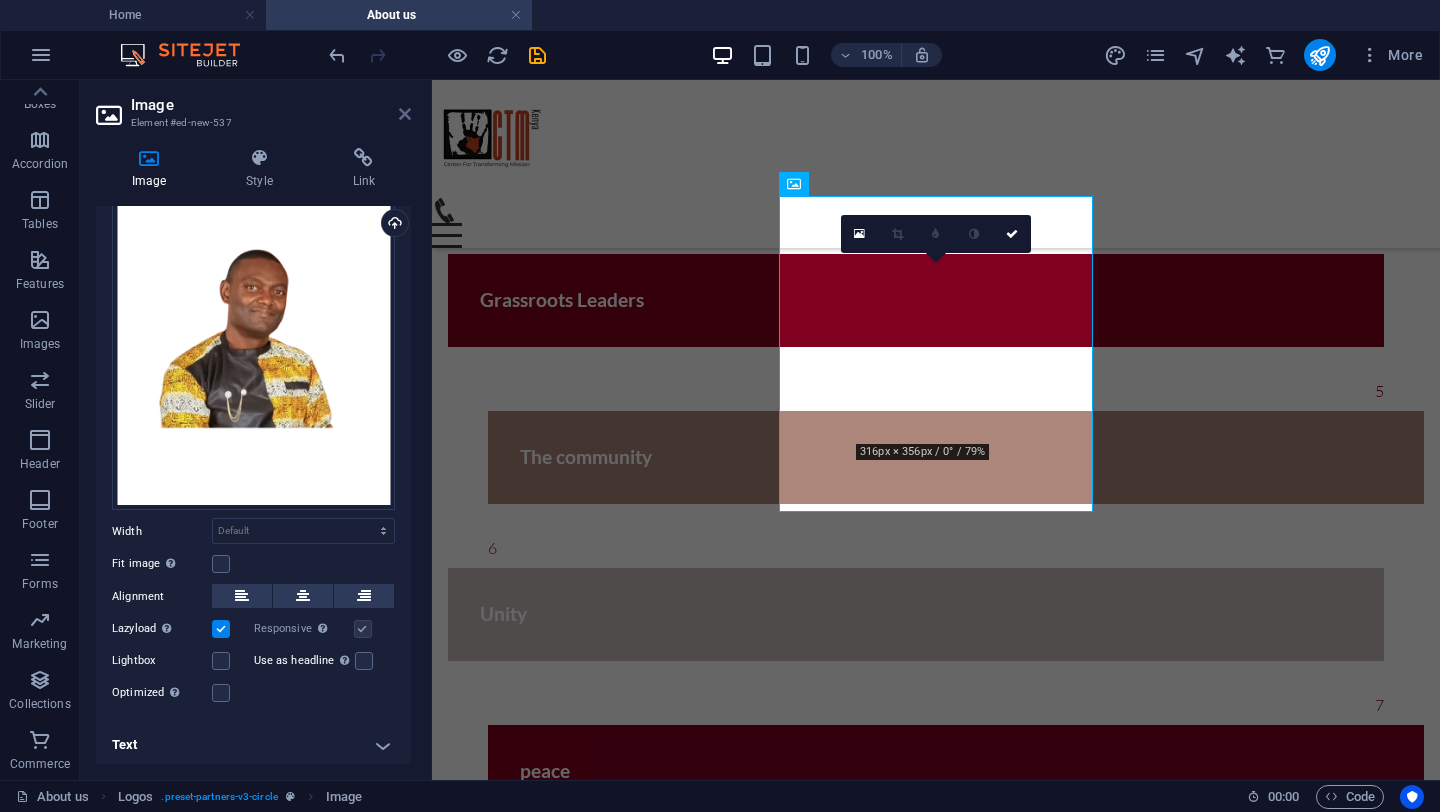 click at bounding box center [405, 114] 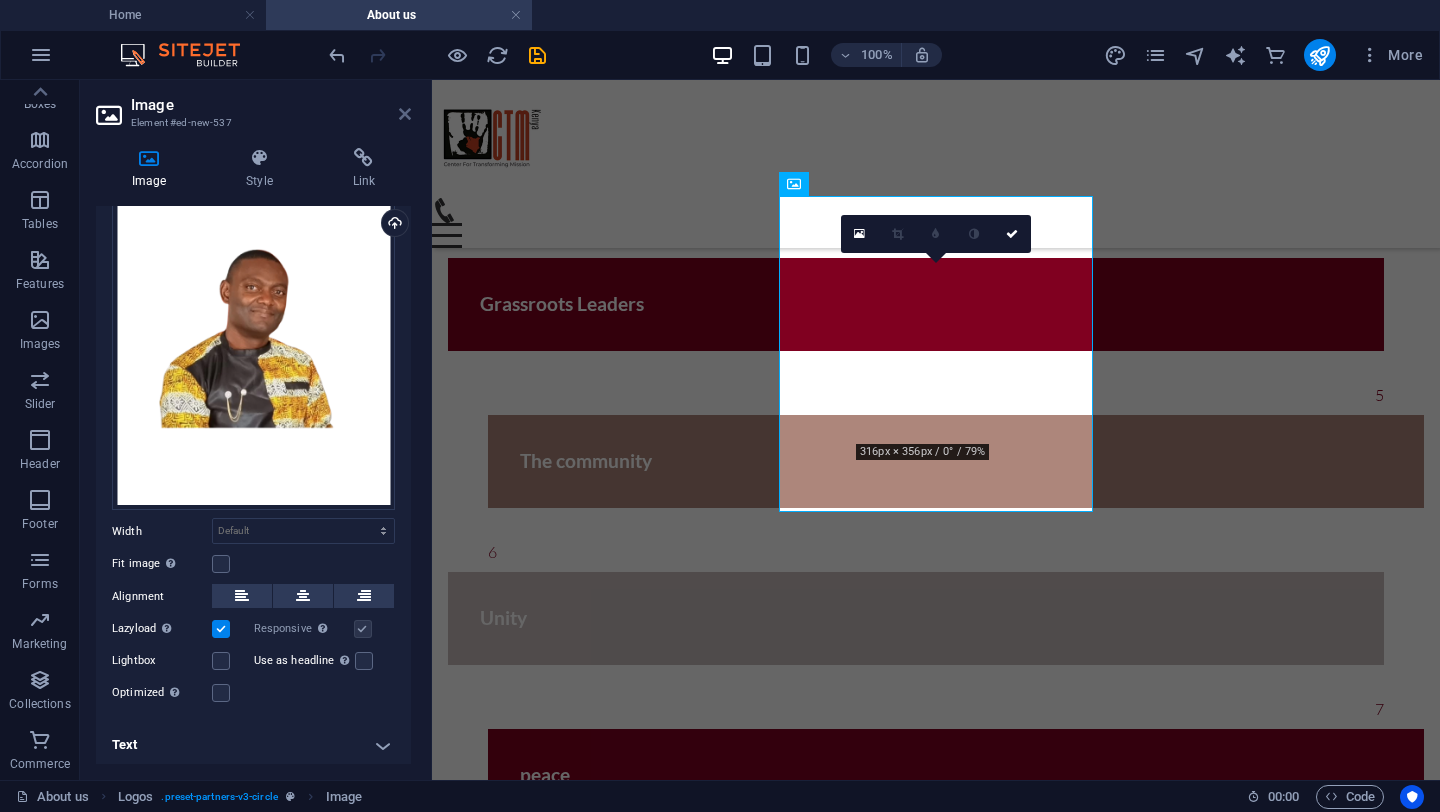 scroll, scrollTop: 2493, scrollLeft: 0, axis: vertical 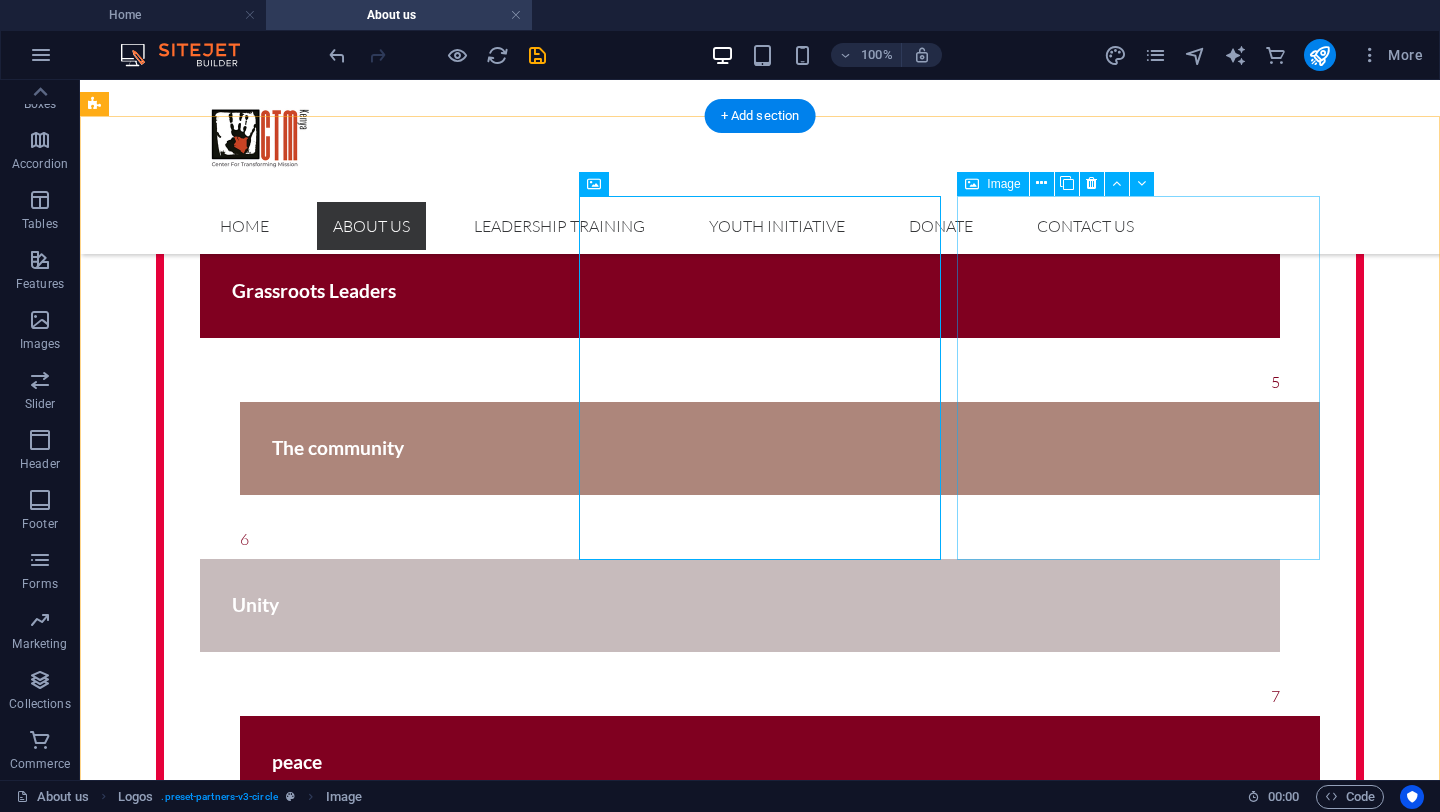 click at bounding box center [277, 2238] 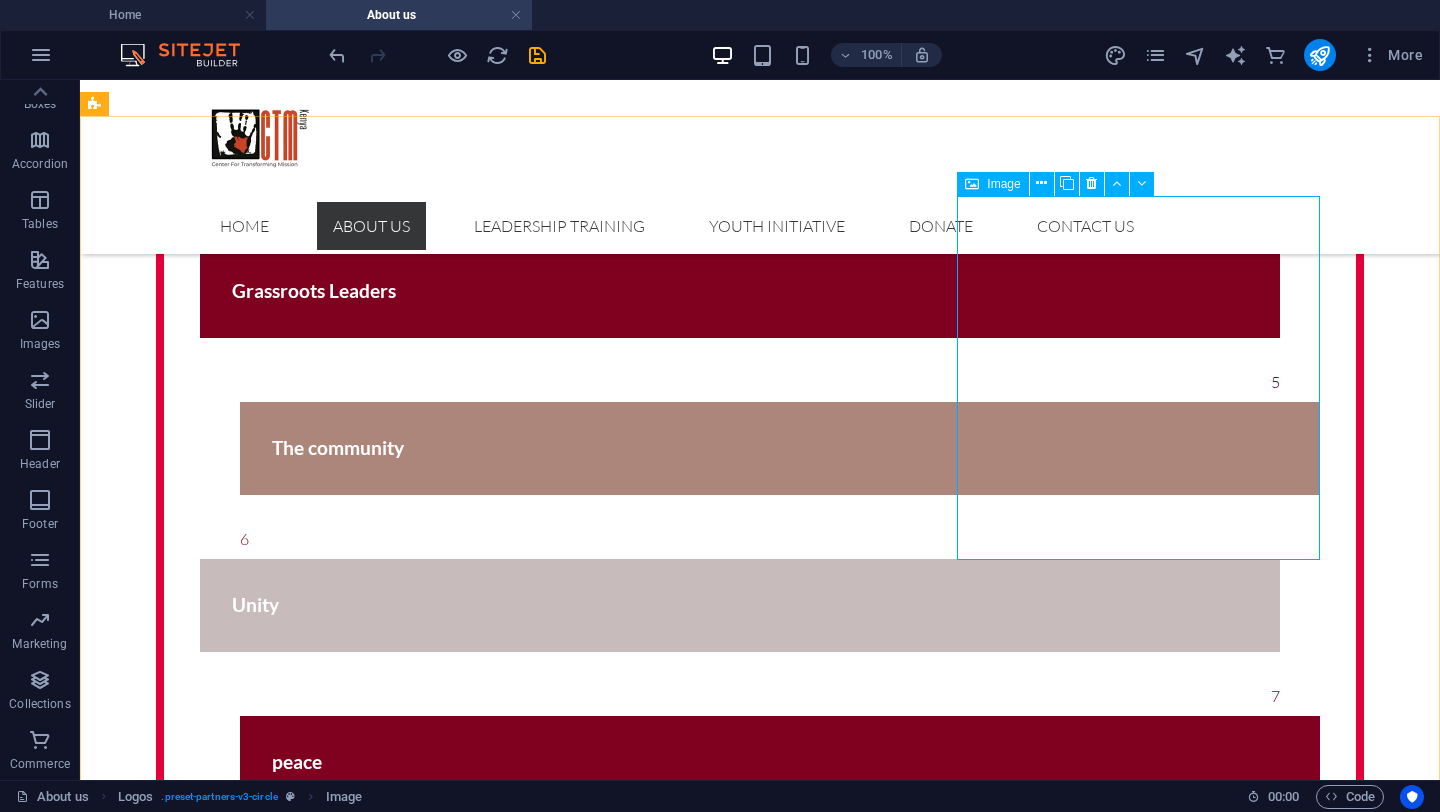 click on "Image" at bounding box center [1003, 184] 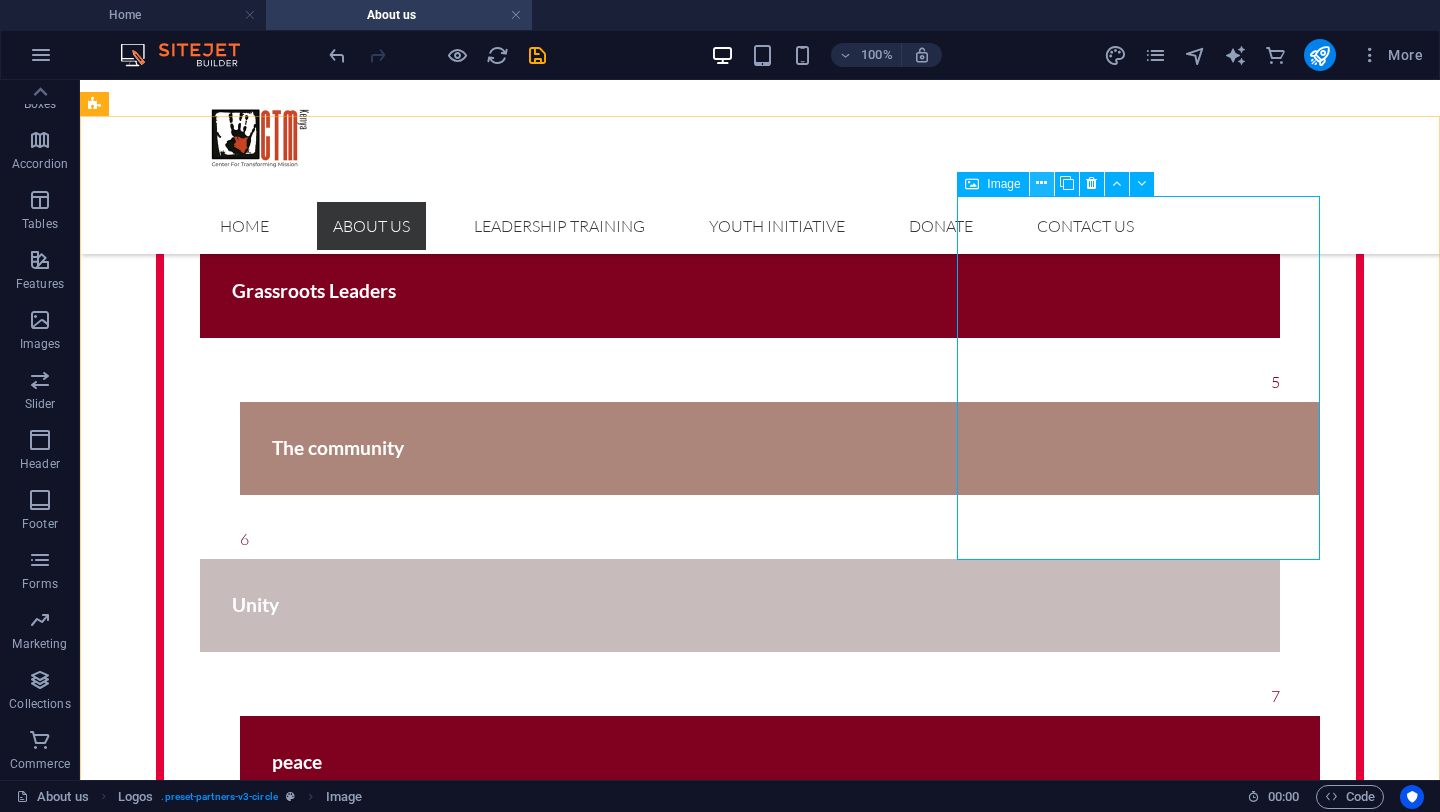 click at bounding box center [1042, 184] 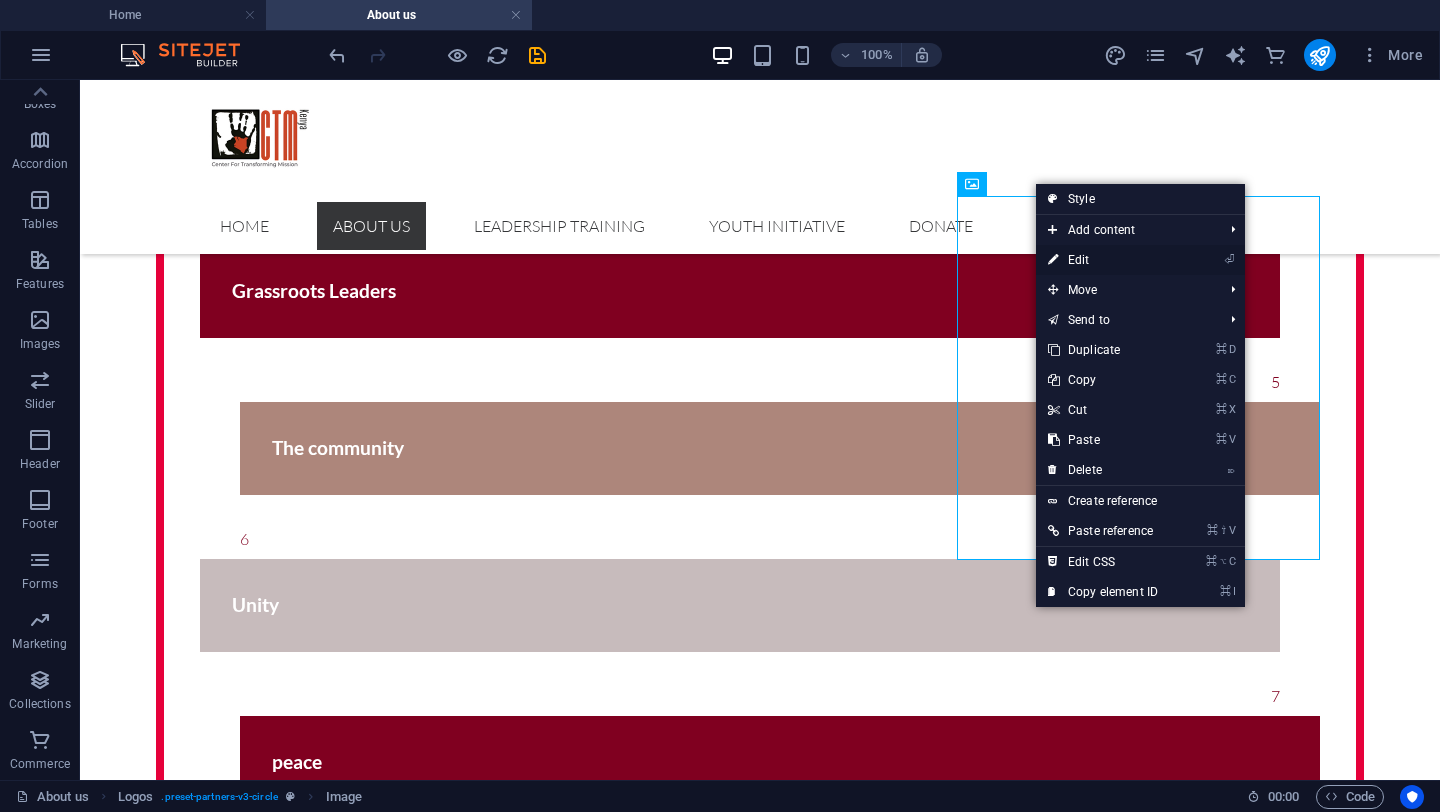 click on "⏎  Edit" at bounding box center (1103, 260) 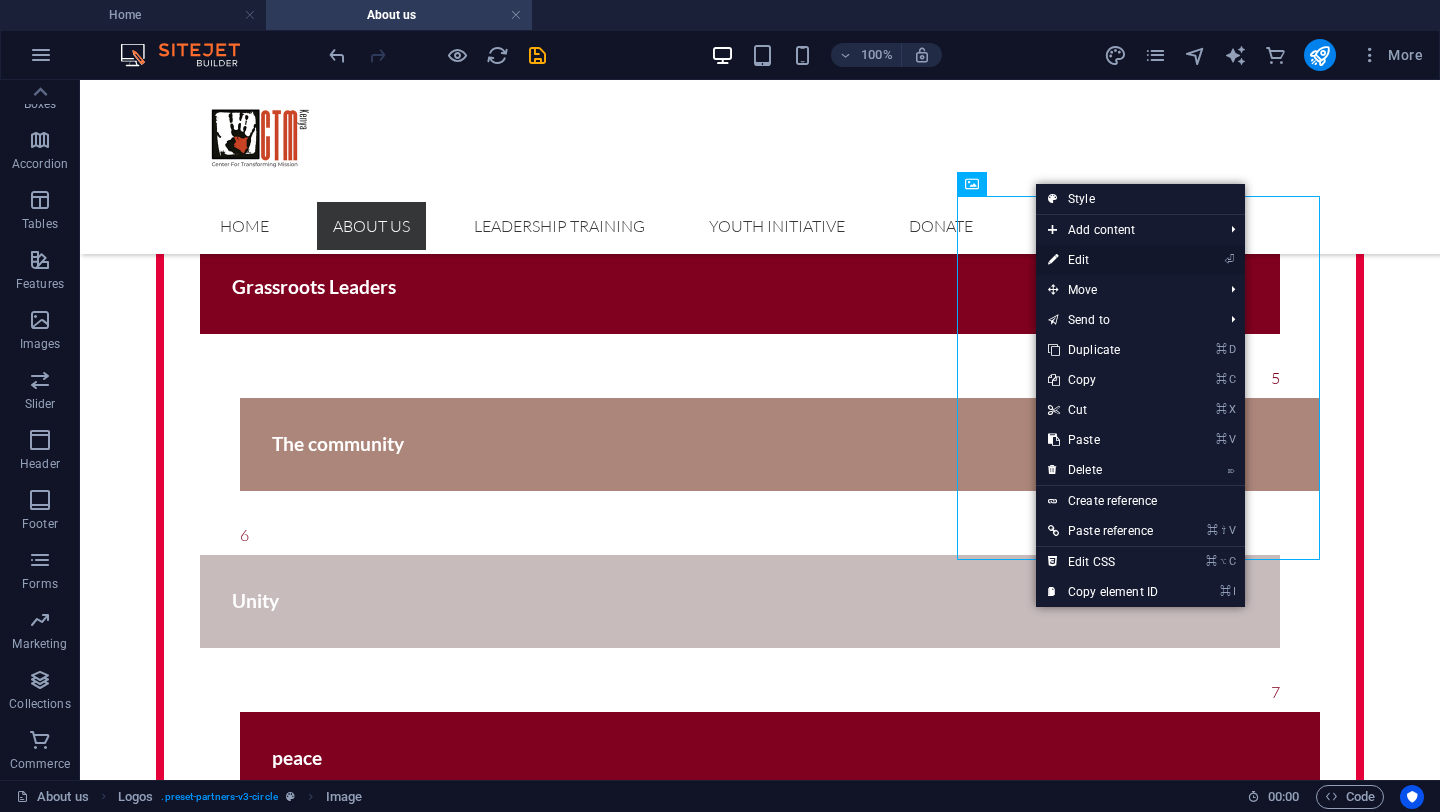 scroll, scrollTop: 2443, scrollLeft: 0, axis: vertical 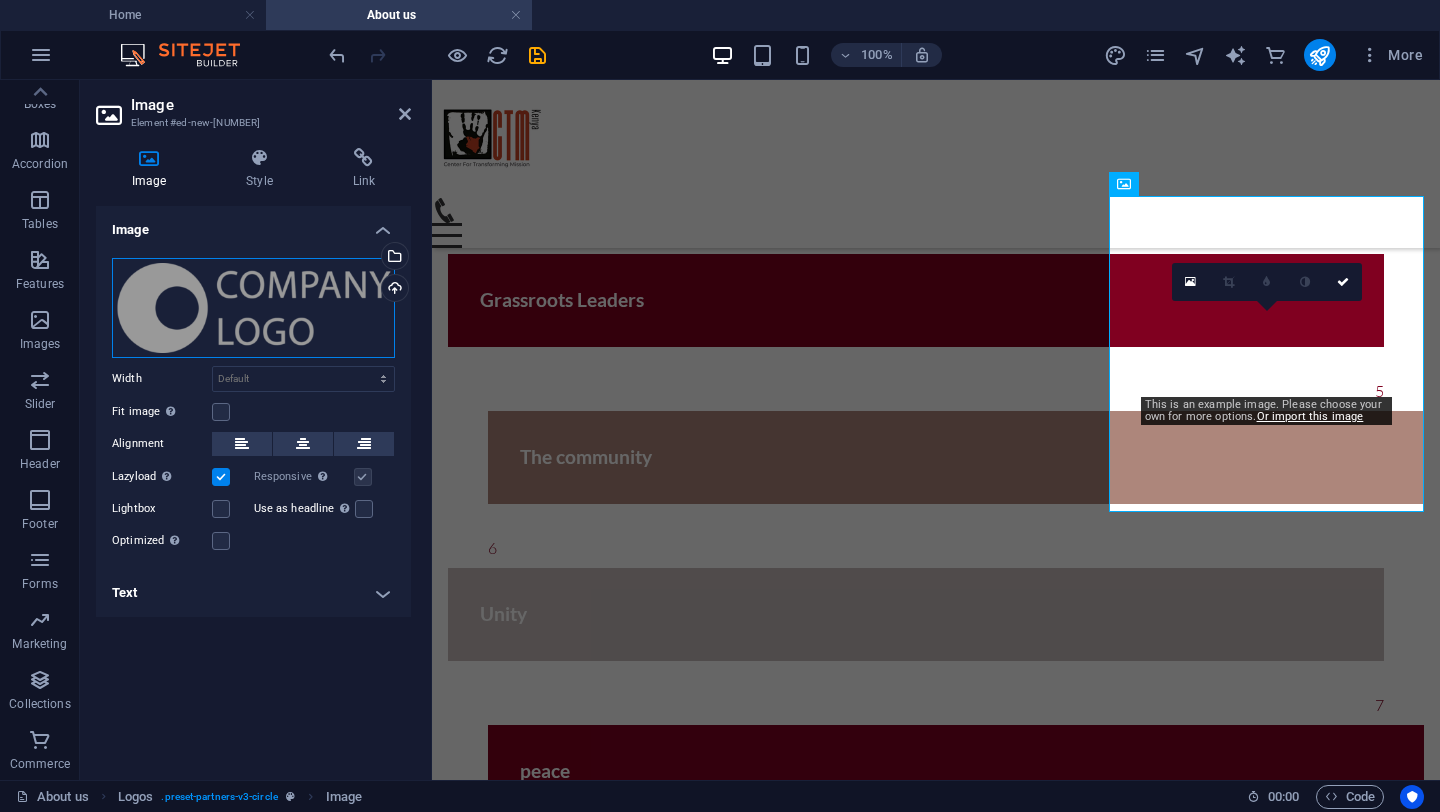 click on "Drag files here, click to choose files or select files from Files or our free stock photos & videos" at bounding box center (253, 308) 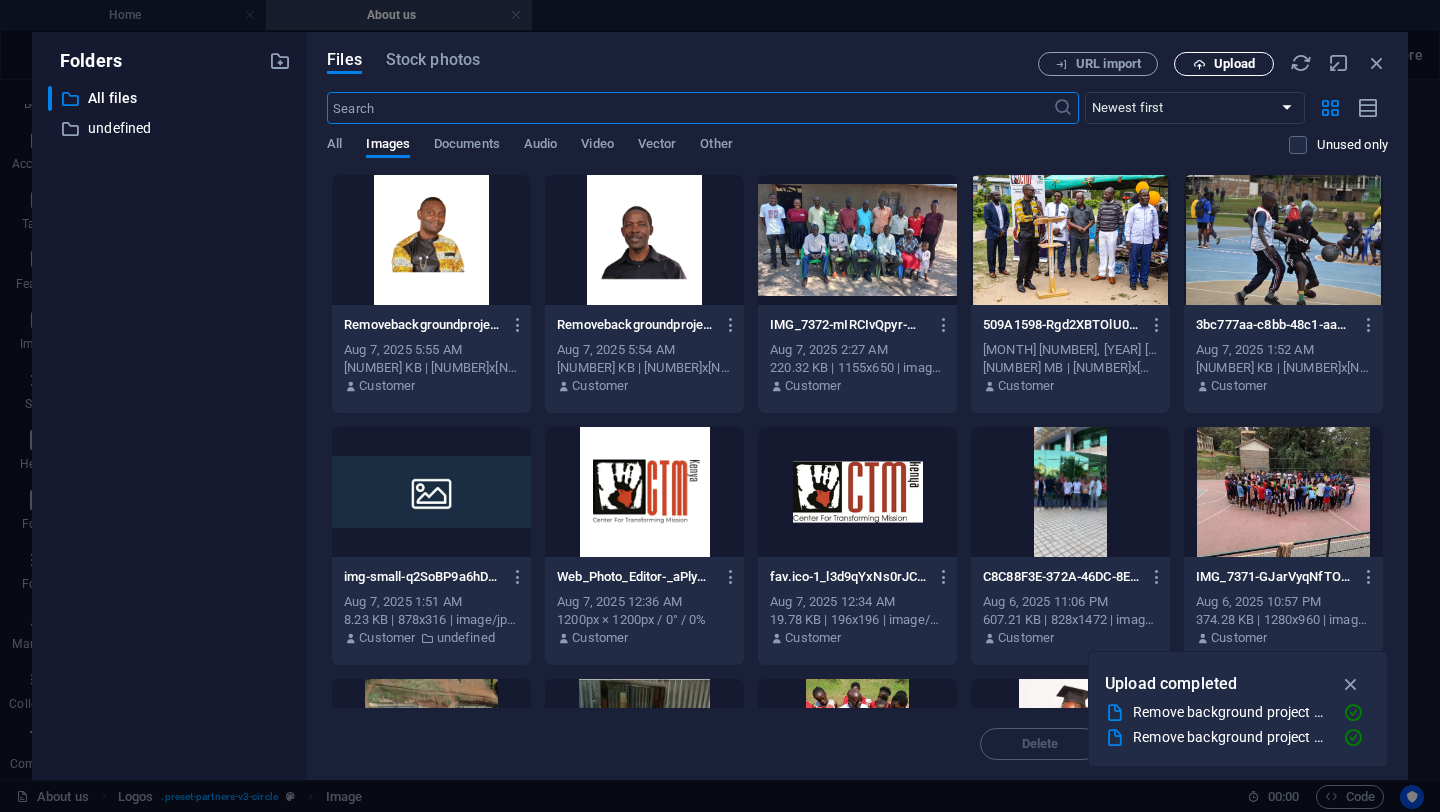 click on "Upload" at bounding box center [1234, 64] 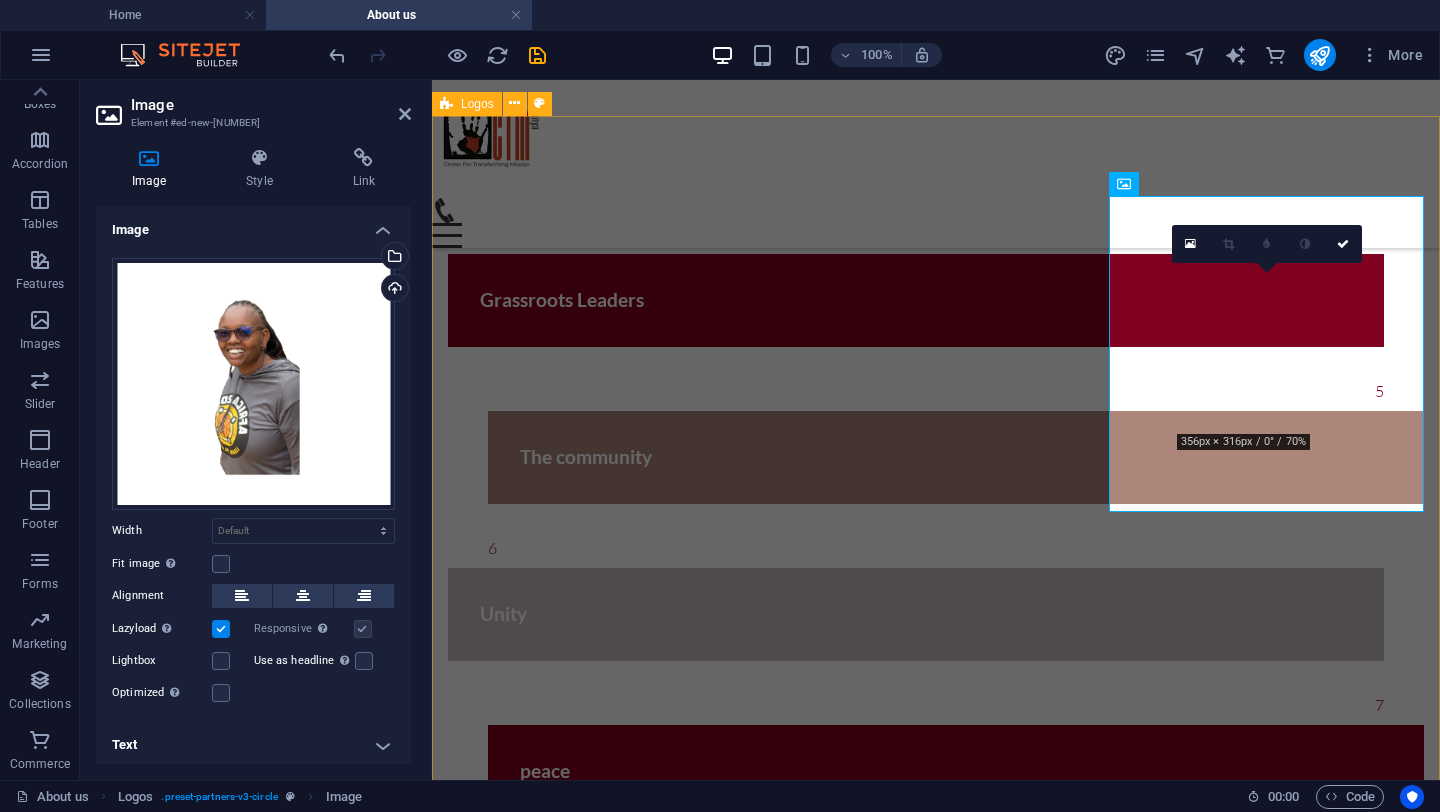 click at bounding box center [936, 2277] 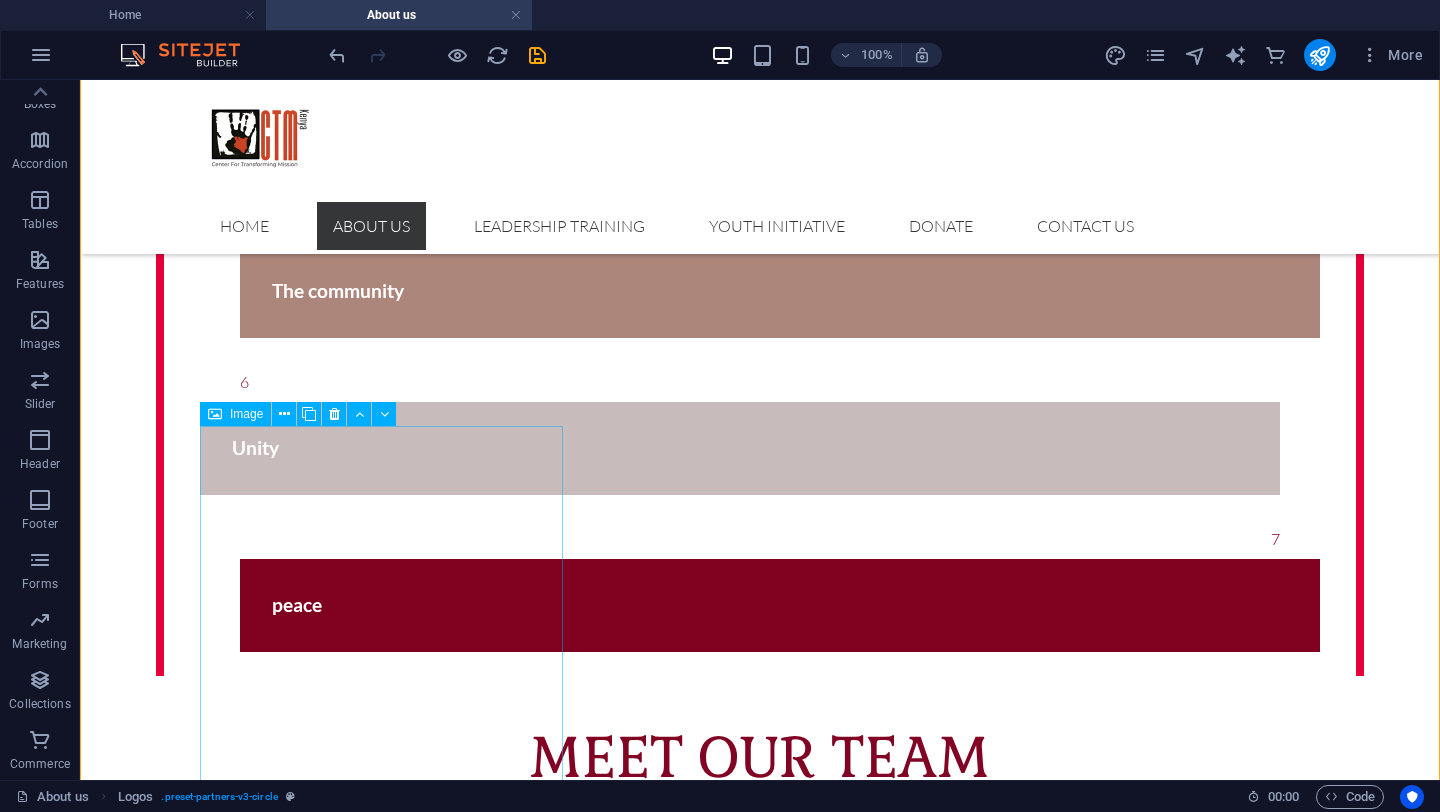 scroll, scrollTop: 2665, scrollLeft: 0, axis: vertical 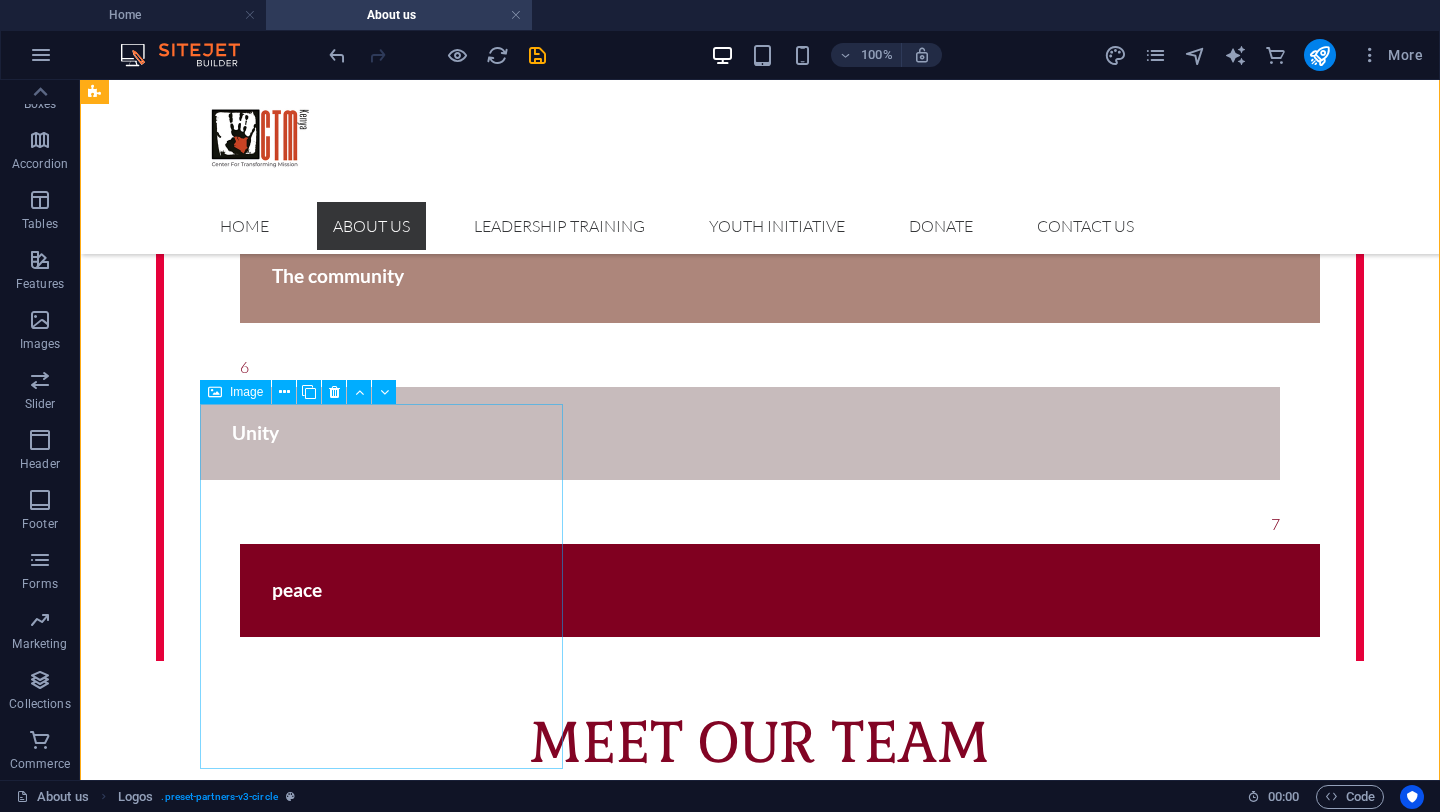 click at bounding box center [277, 2439] 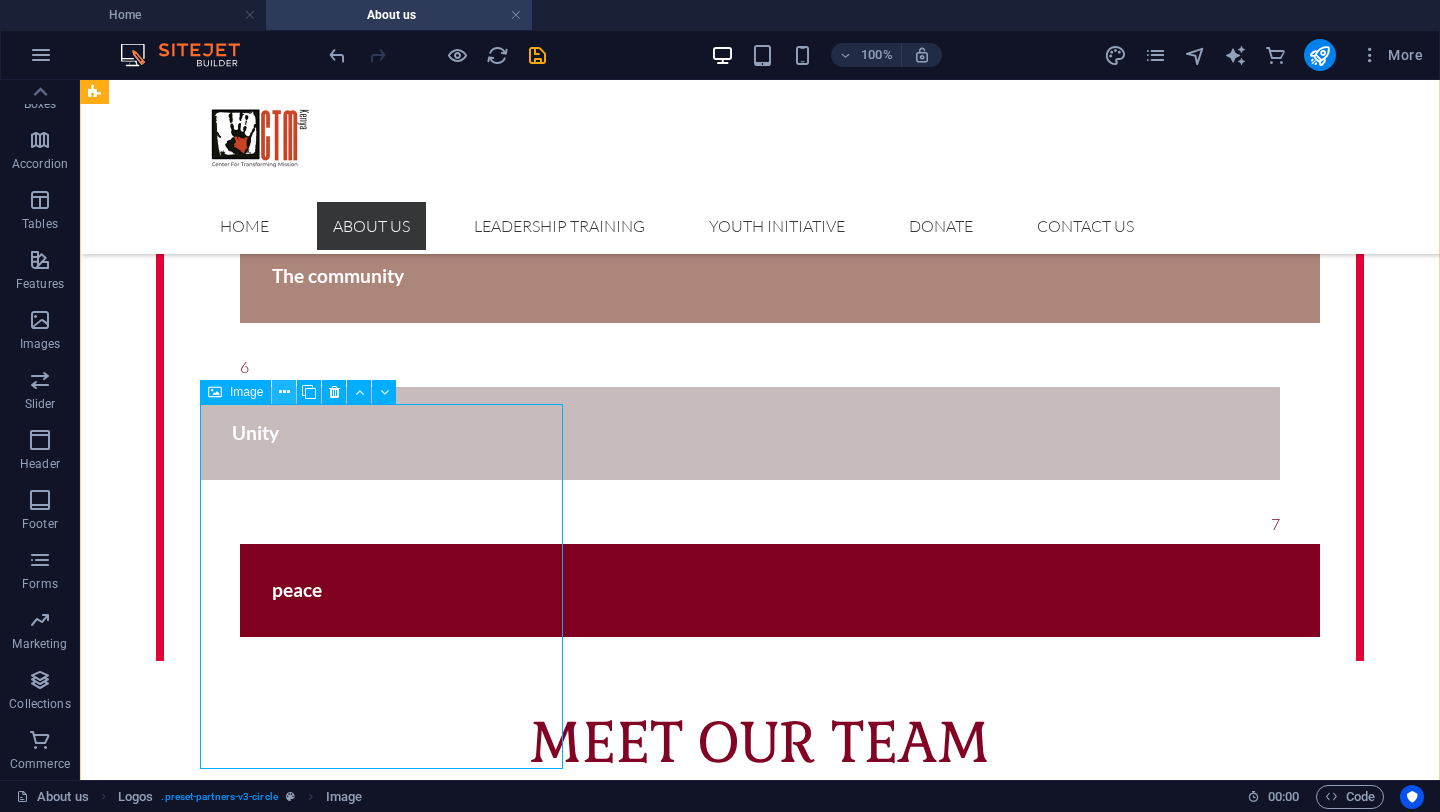 click at bounding box center (284, 392) 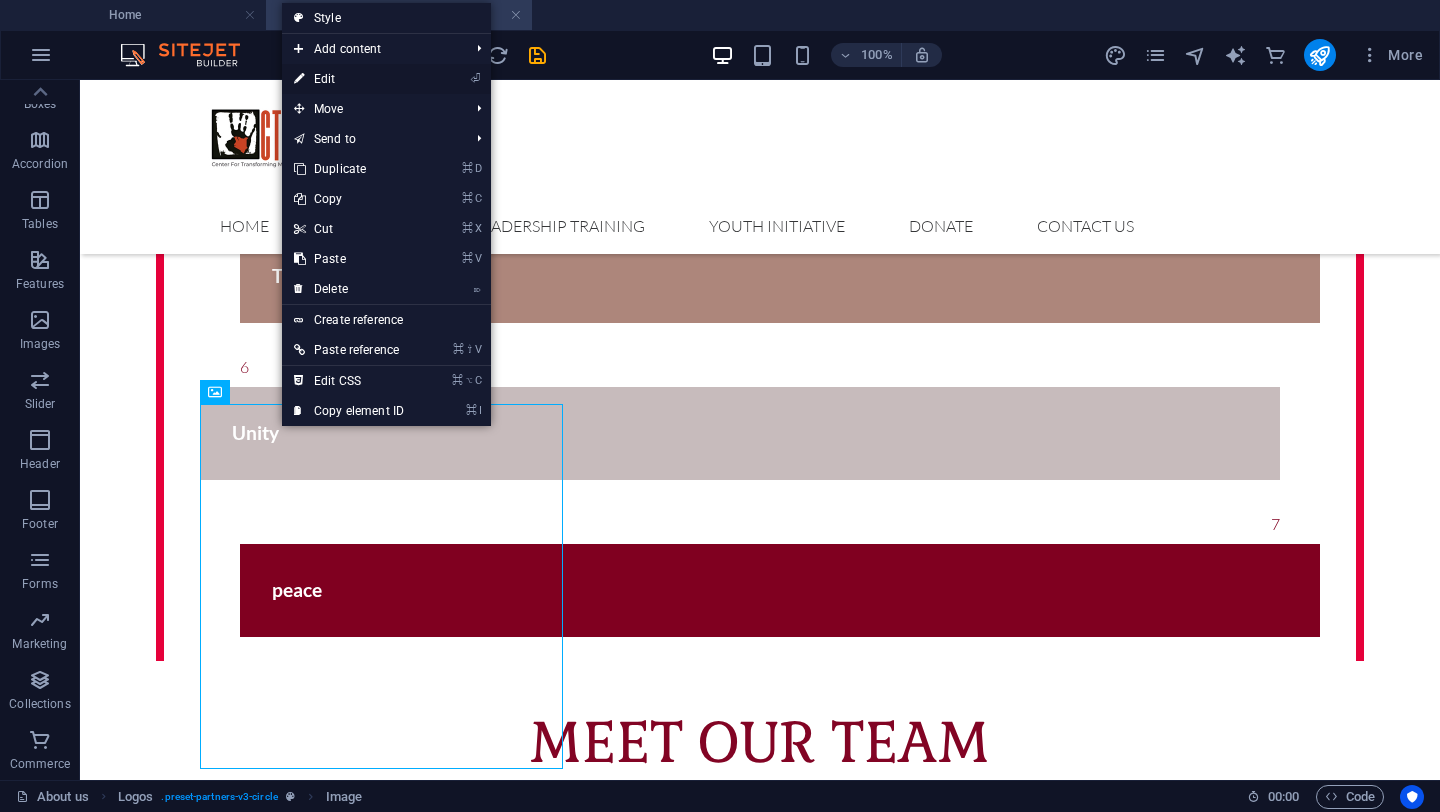 click on "⏎  Edit" at bounding box center (349, 79) 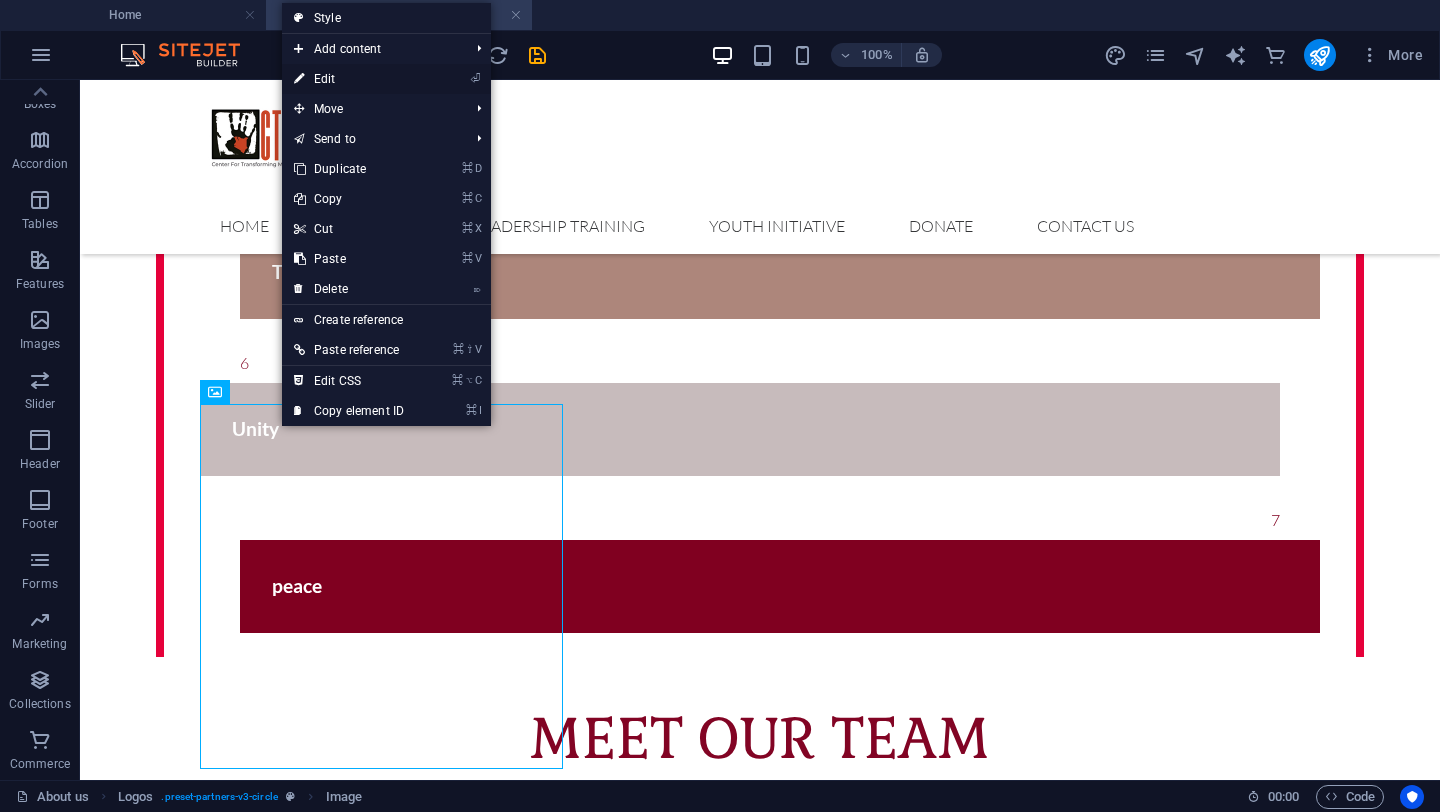 scroll, scrollTop: 2591, scrollLeft: 0, axis: vertical 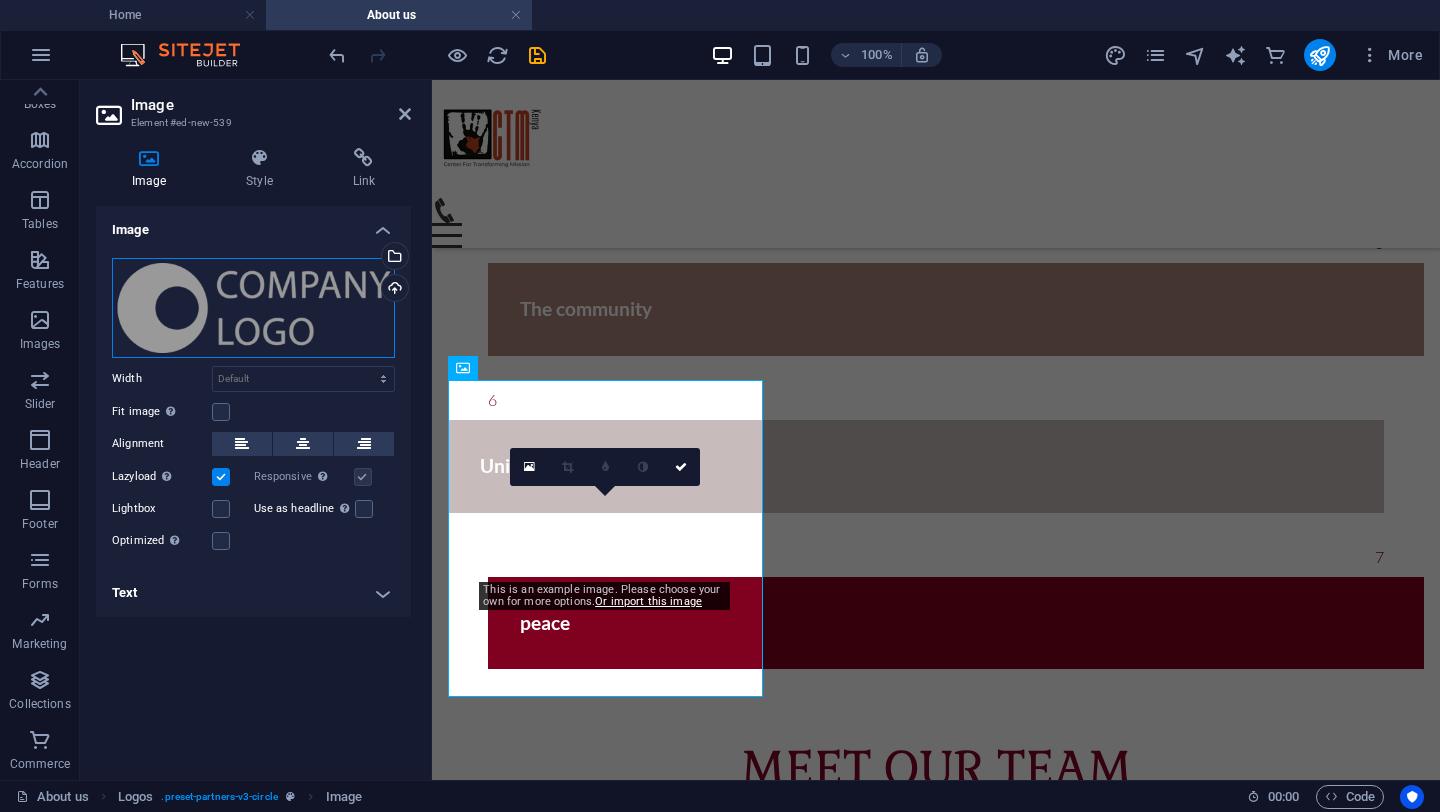 click on "Drag files here, click to choose files or select files from Files or our free stock photos & videos" at bounding box center [253, 308] 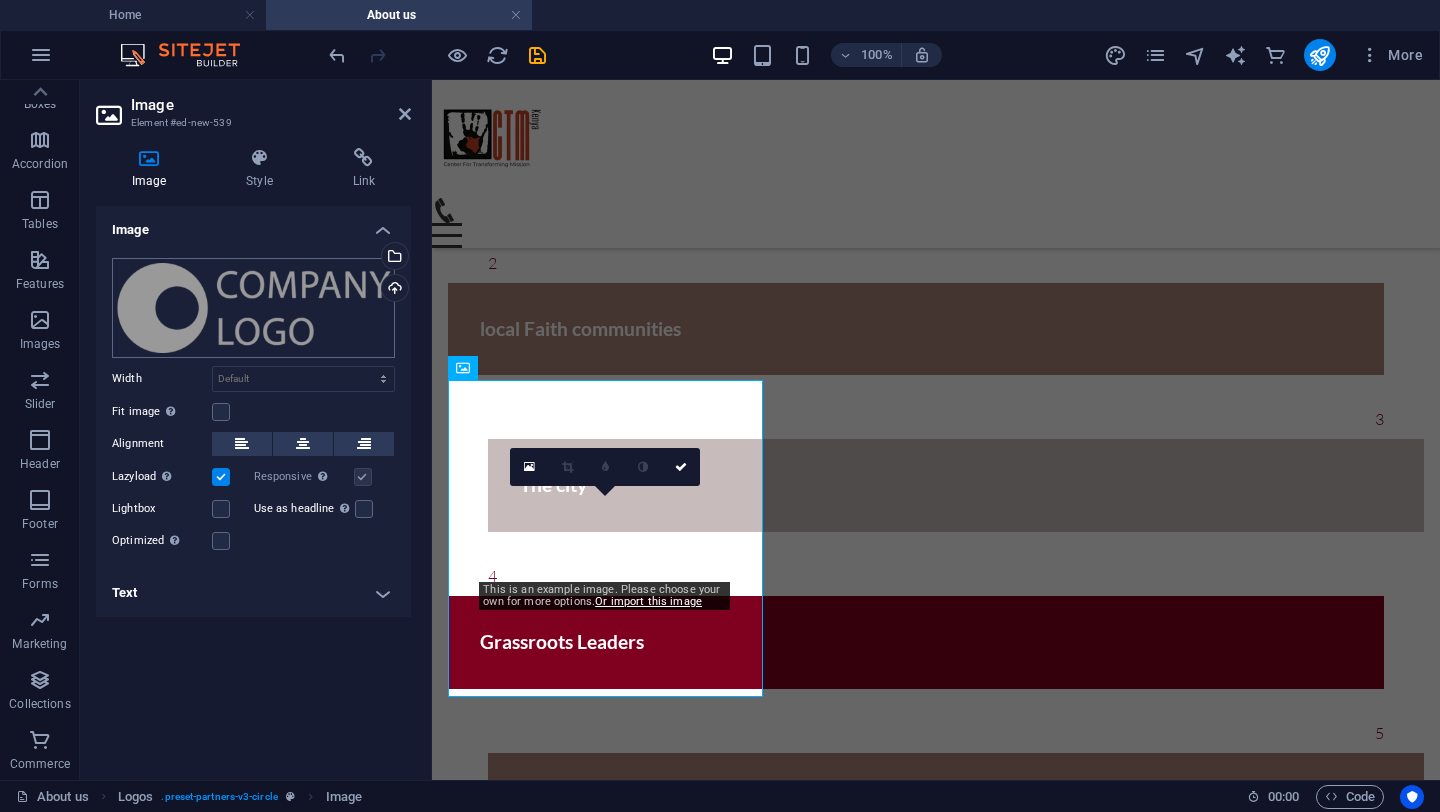 scroll, scrollTop: 2536, scrollLeft: 0, axis: vertical 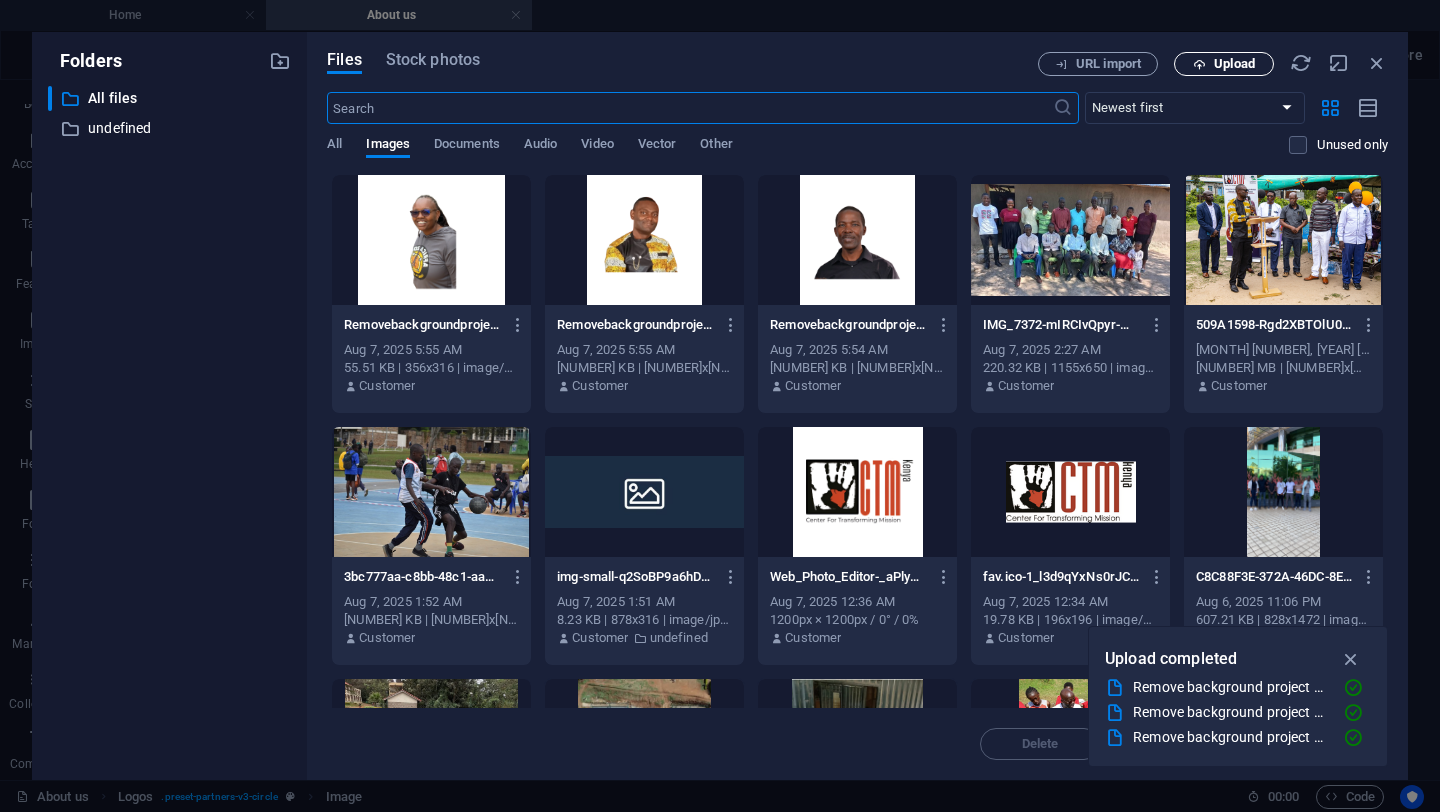 click on "Upload" at bounding box center [1234, 64] 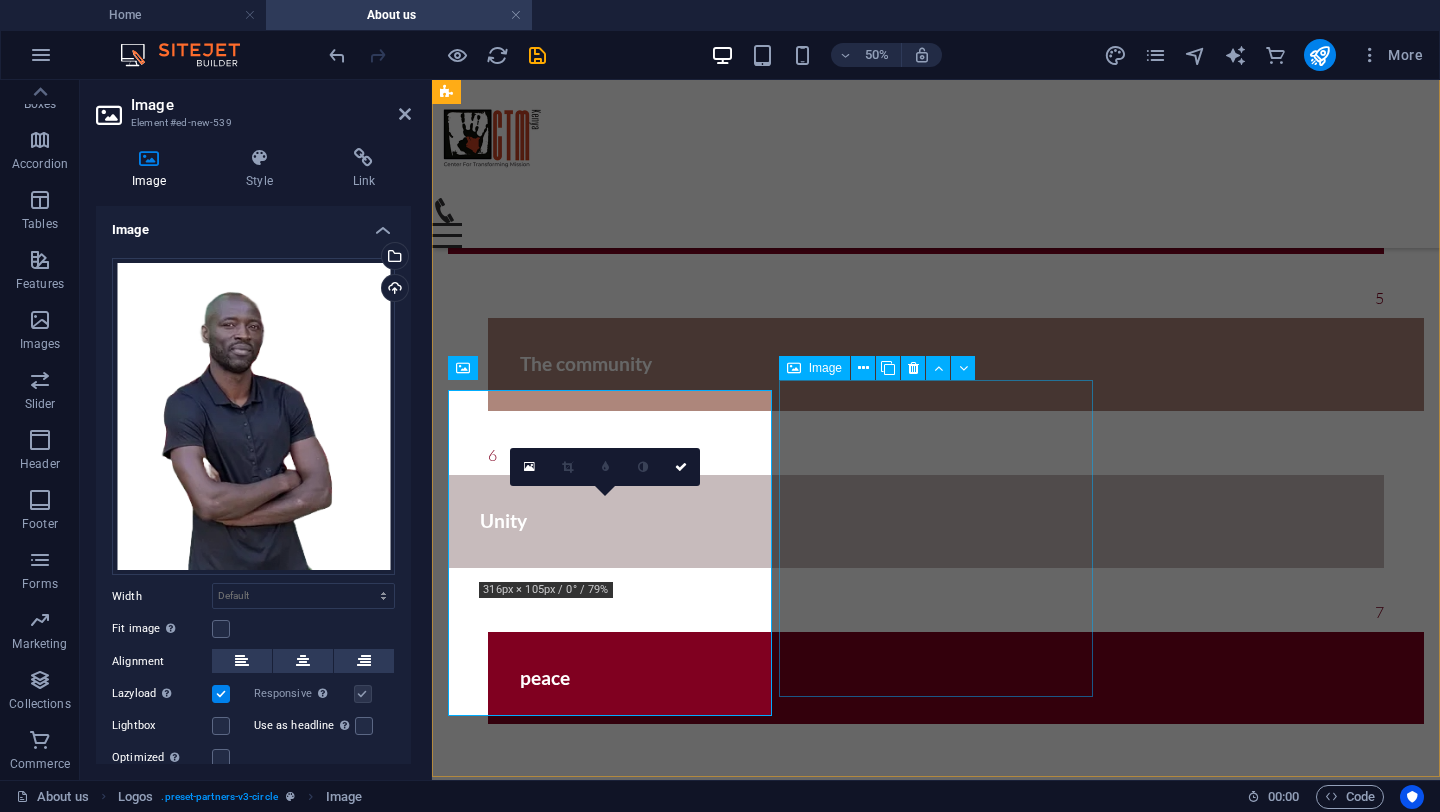 scroll, scrollTop: 2591, scrollLeft: 0, axis: vertical 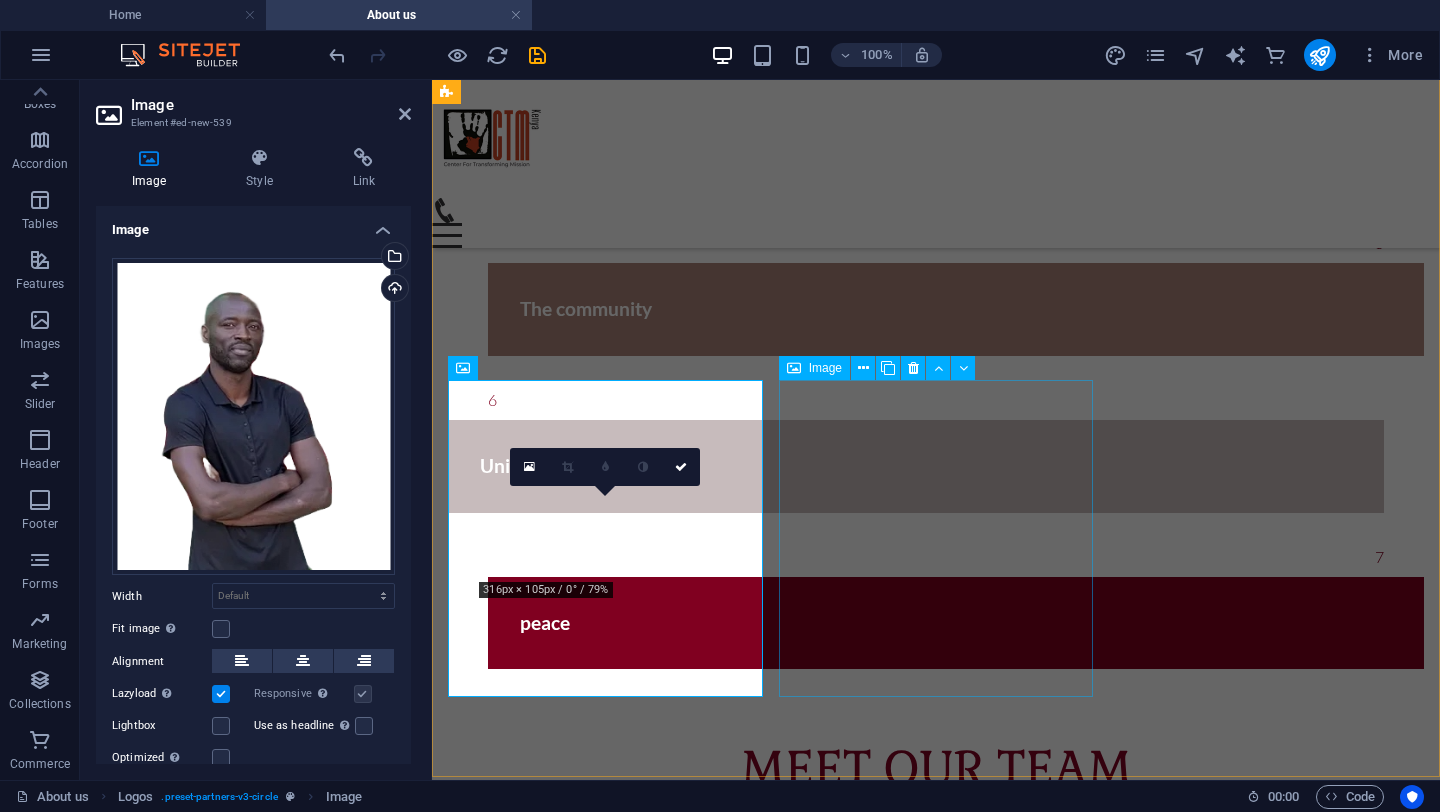 click at bounding box center [605, 2615] 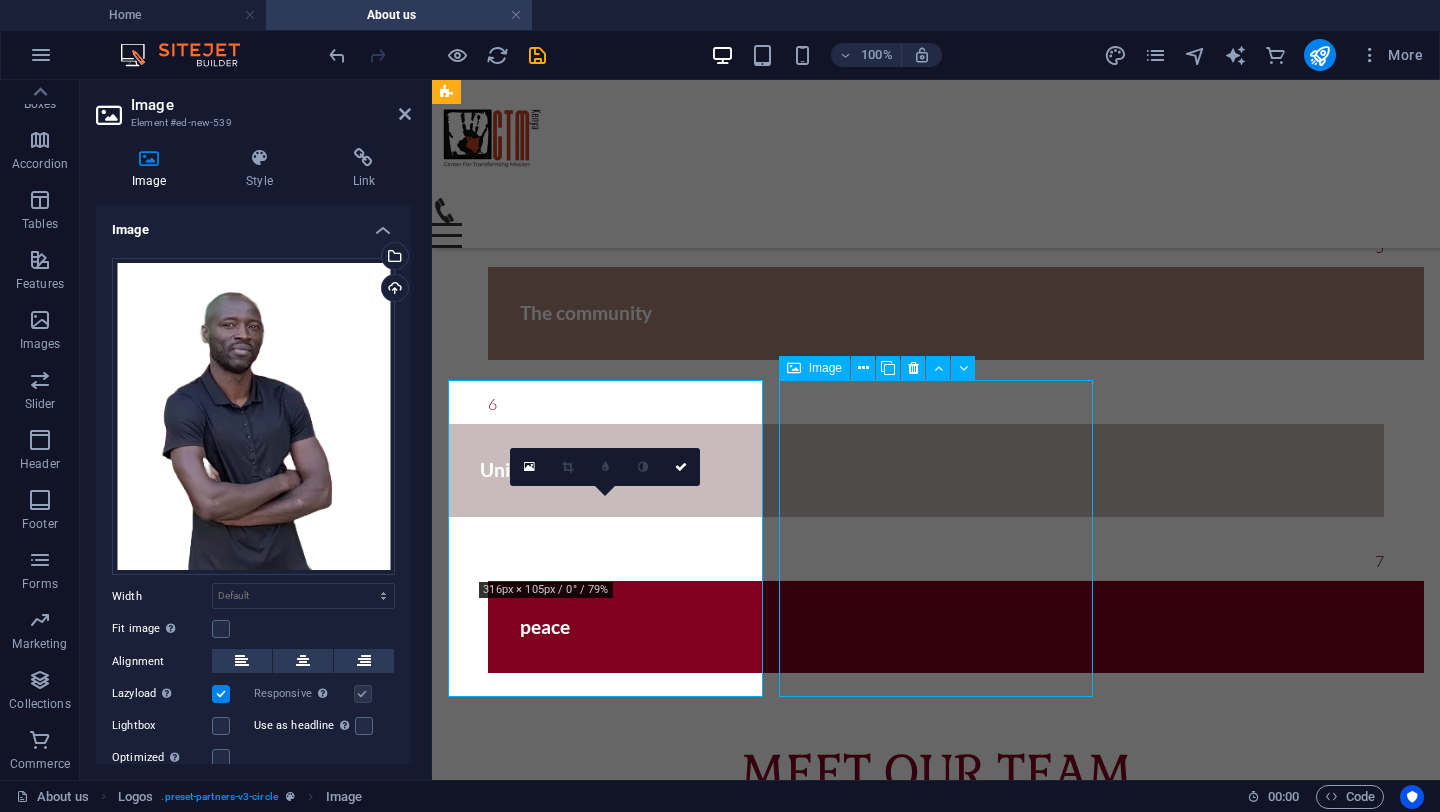 scroll, scrollTop: 2665, scrollLeft: 0, axis: vertical 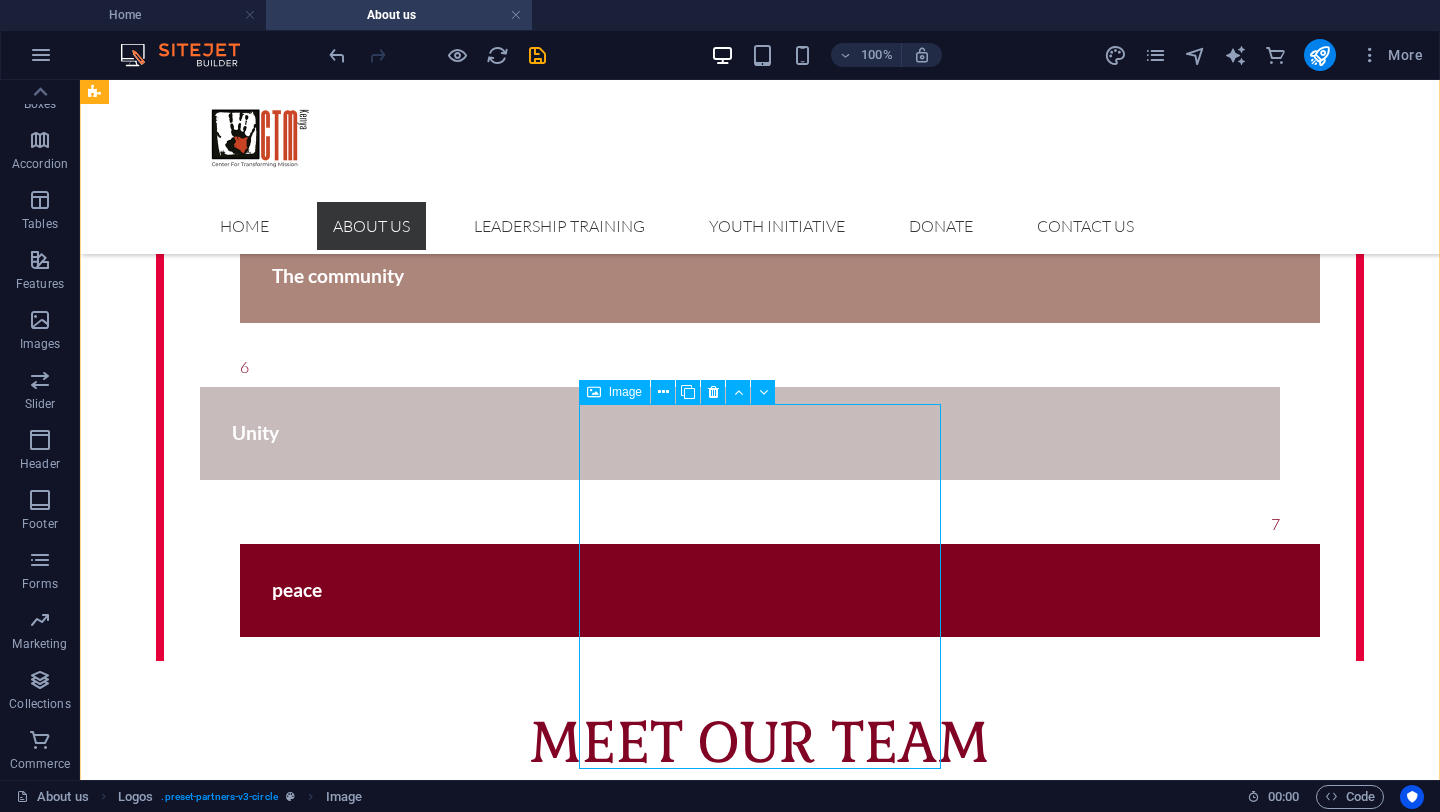 click at bounding box center [277, 2811] 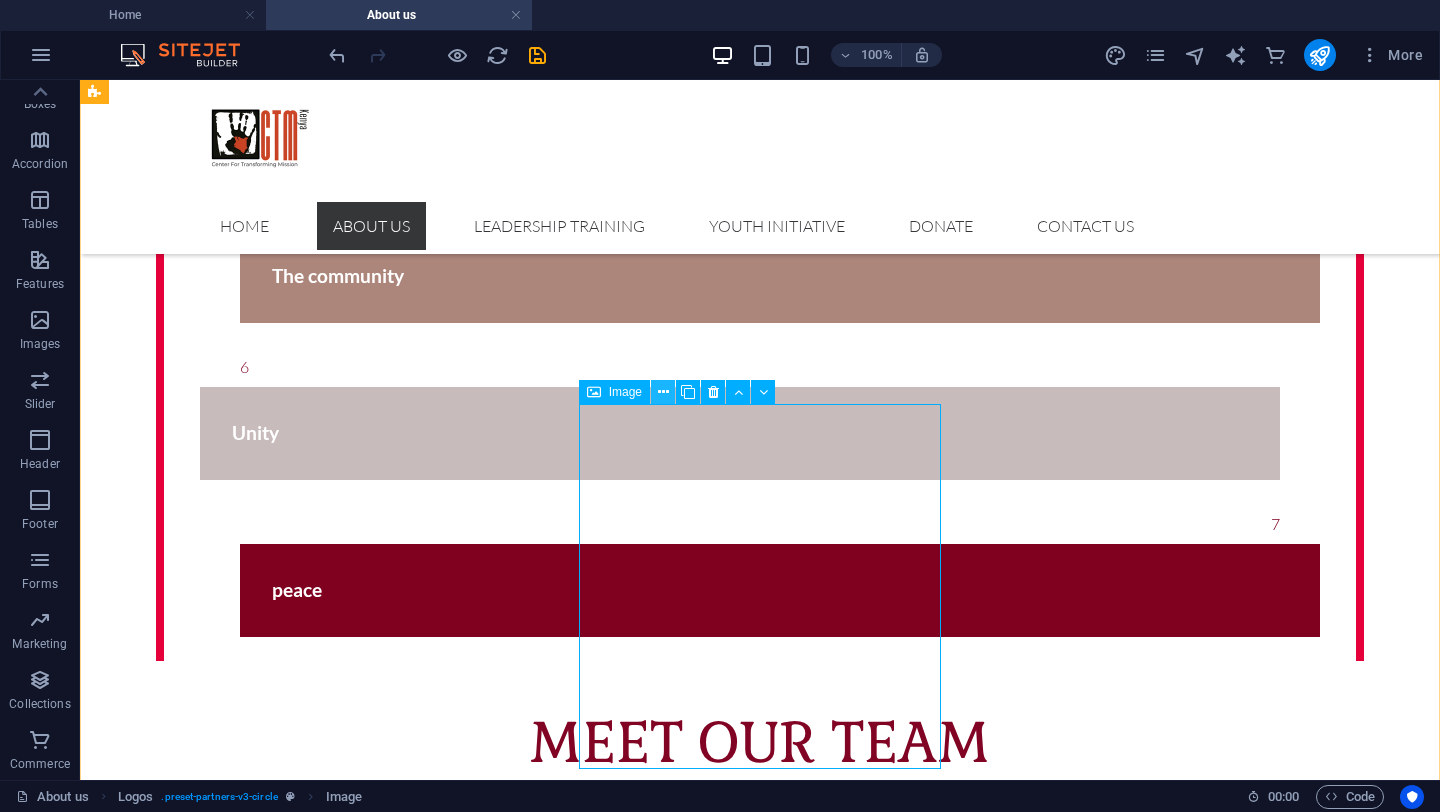 click at bounding box center (663, 392) 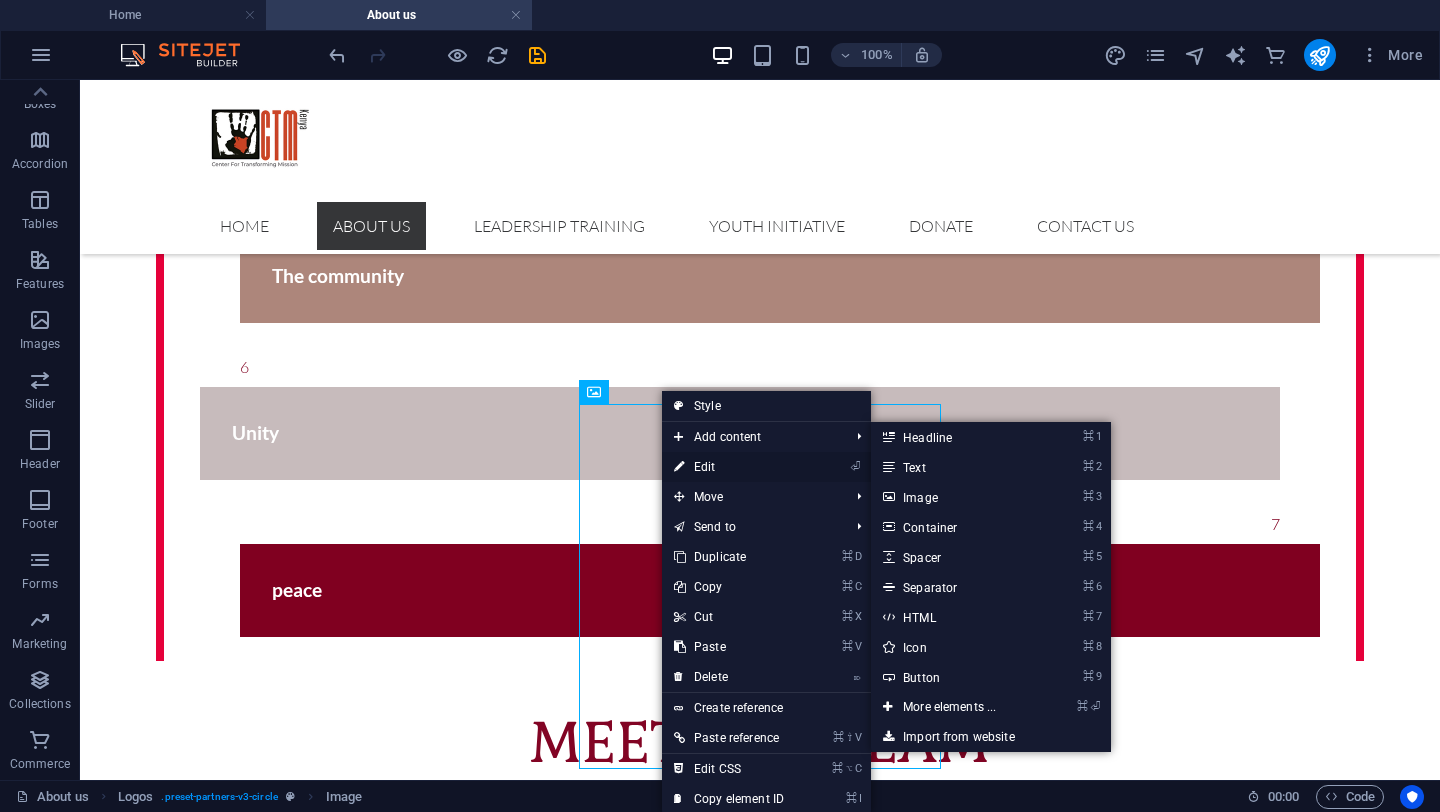 click on "⏎  Edit" at bounding box center [729, 467] 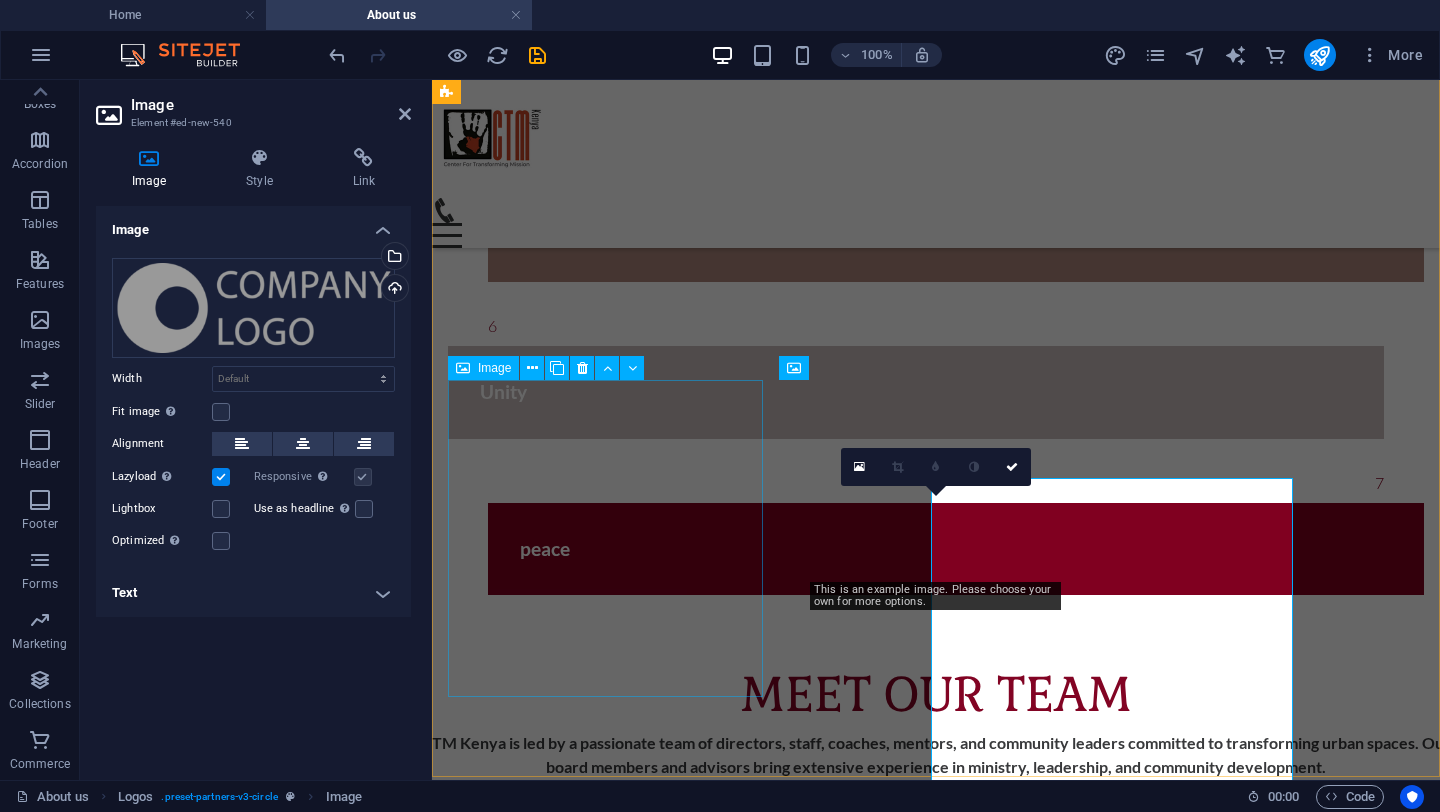 scroll, scrollTop: 2591, scrollLeft: 0, axis: vertical 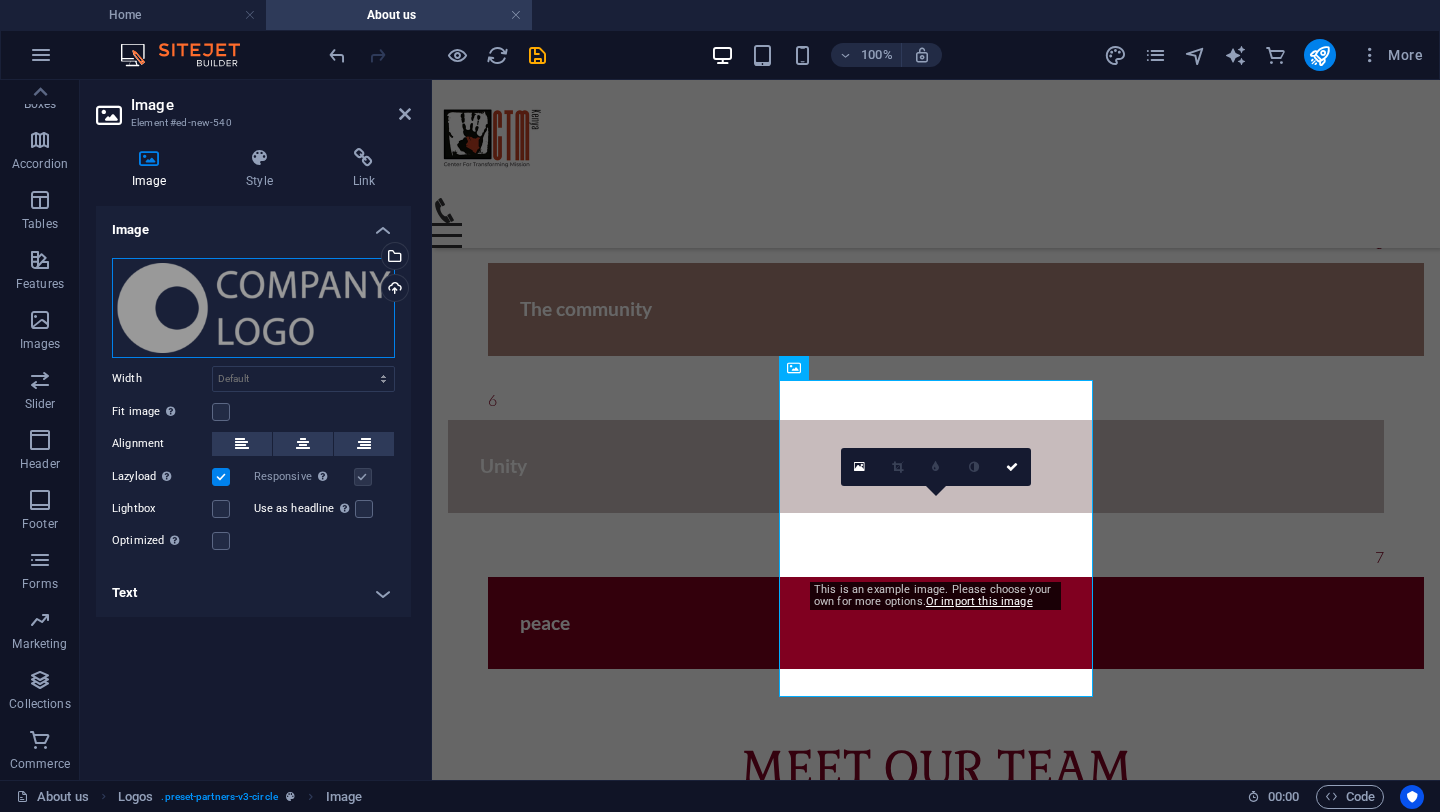 click on "Drag files here, click to choose files or select files from Files or our free stock photos & videos" at bounding box center (253, 308) 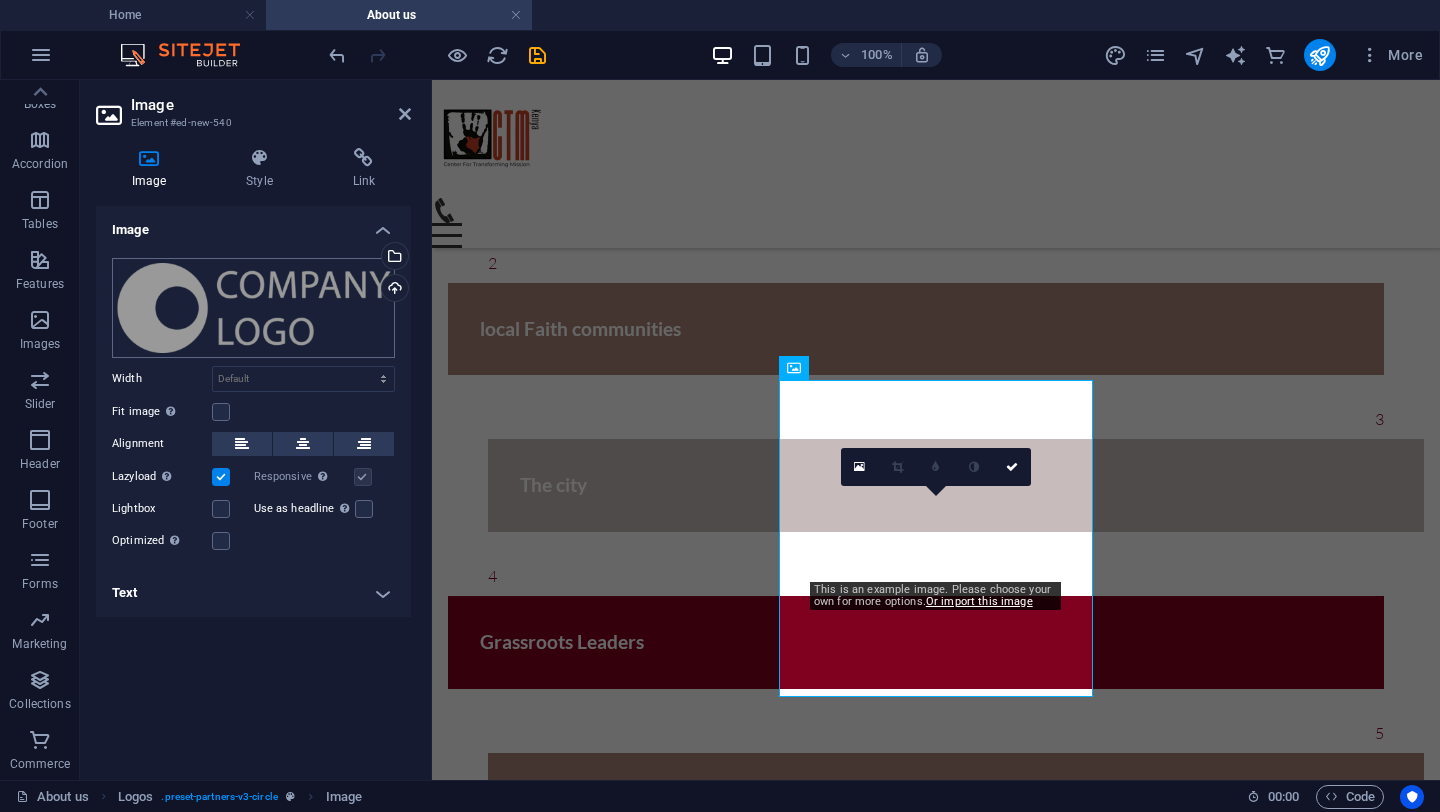 scroll, scrollTop: 2536, scrollLeft: 0, axis: vertical 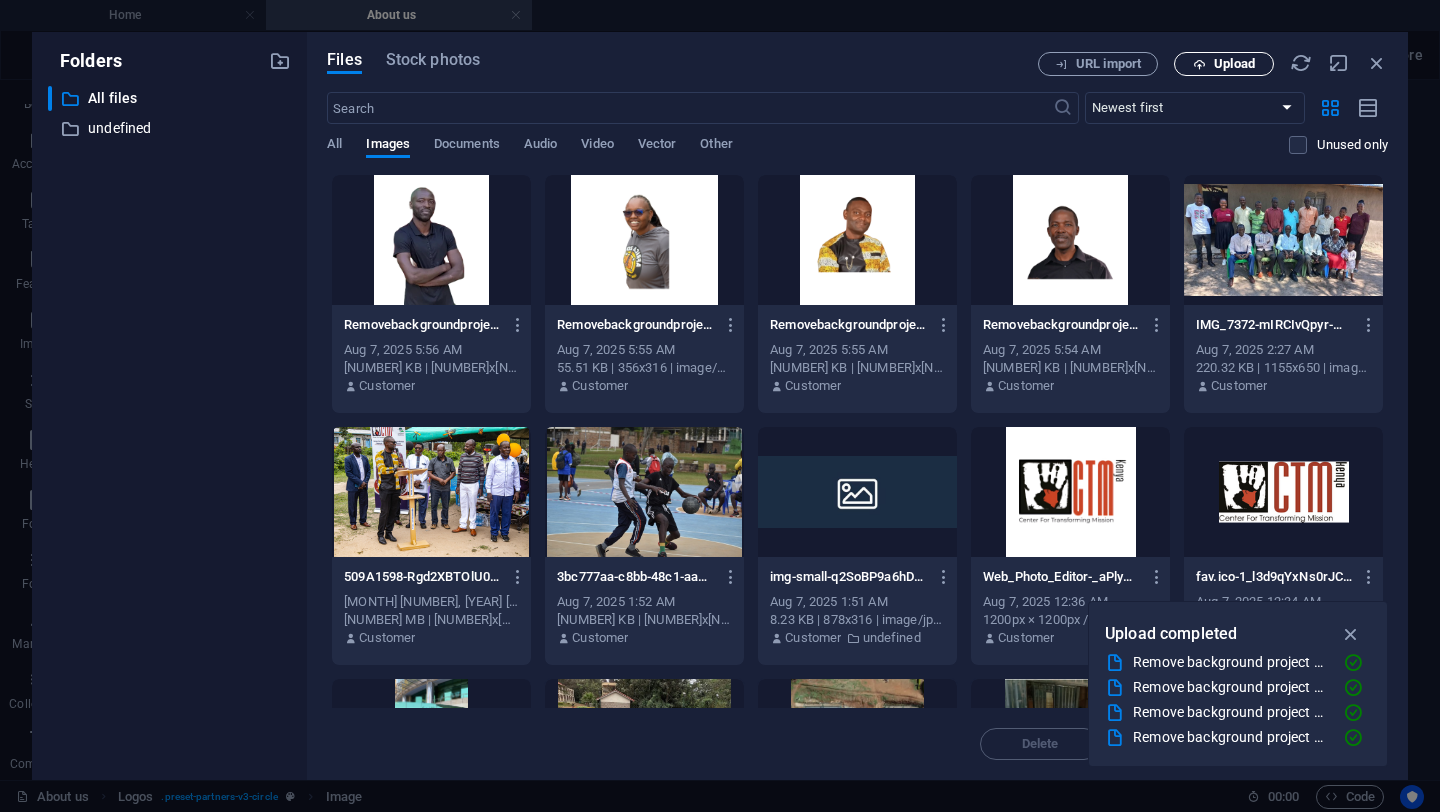 click on "Upload" at bounding box center [1234, 64] 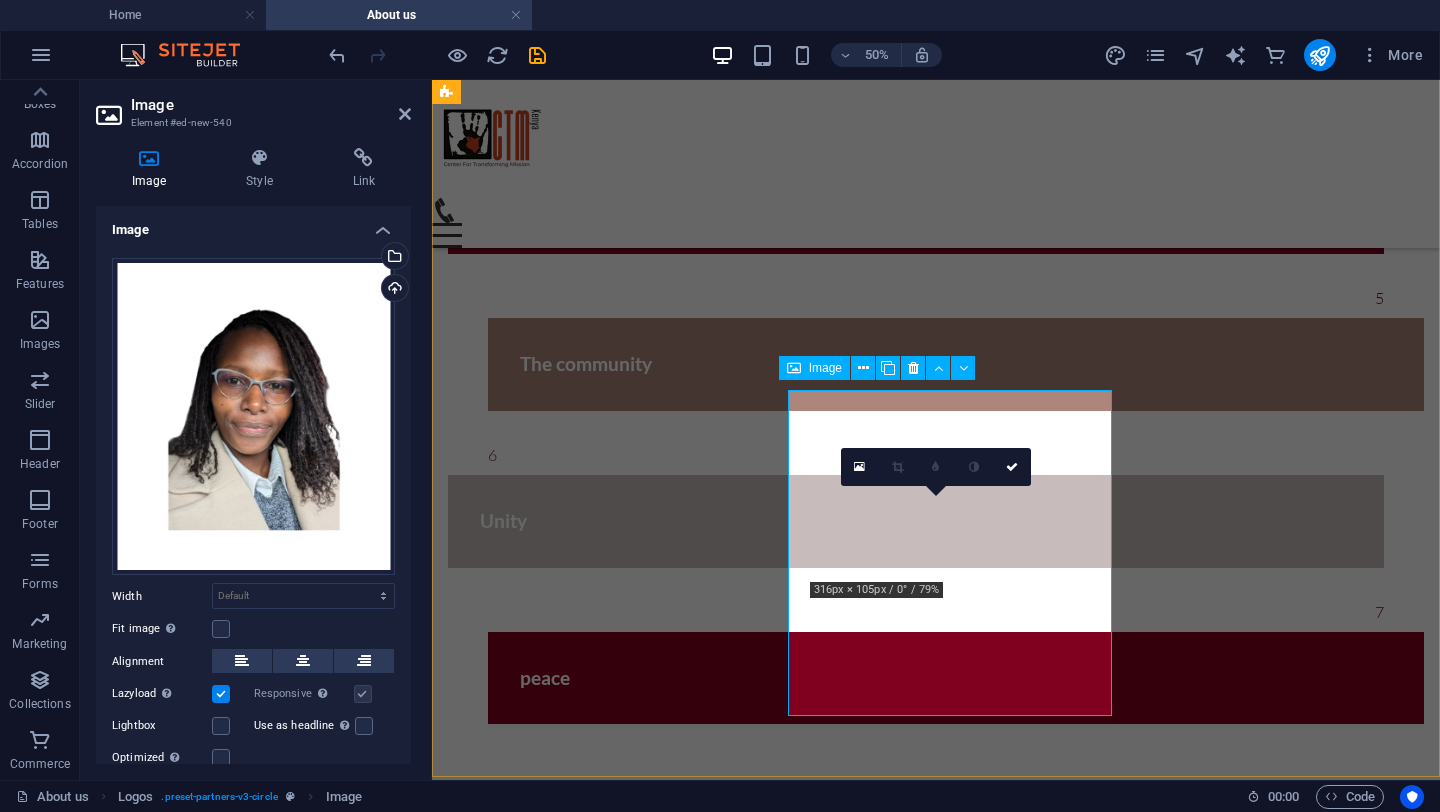scroll, scrollTop: 2591, scrollLeft: 0, axis: vertical 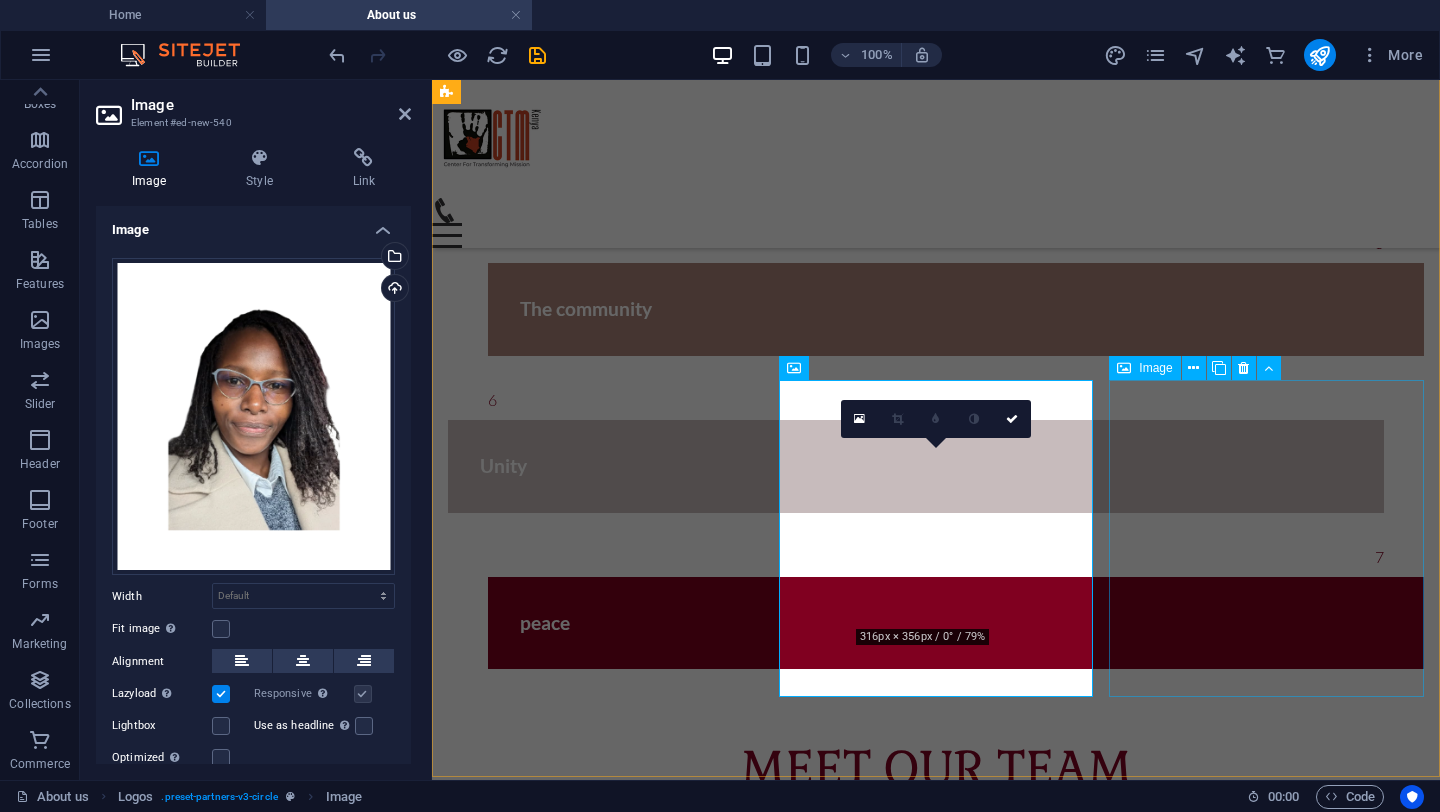 click at bounding box center (605, 2940) 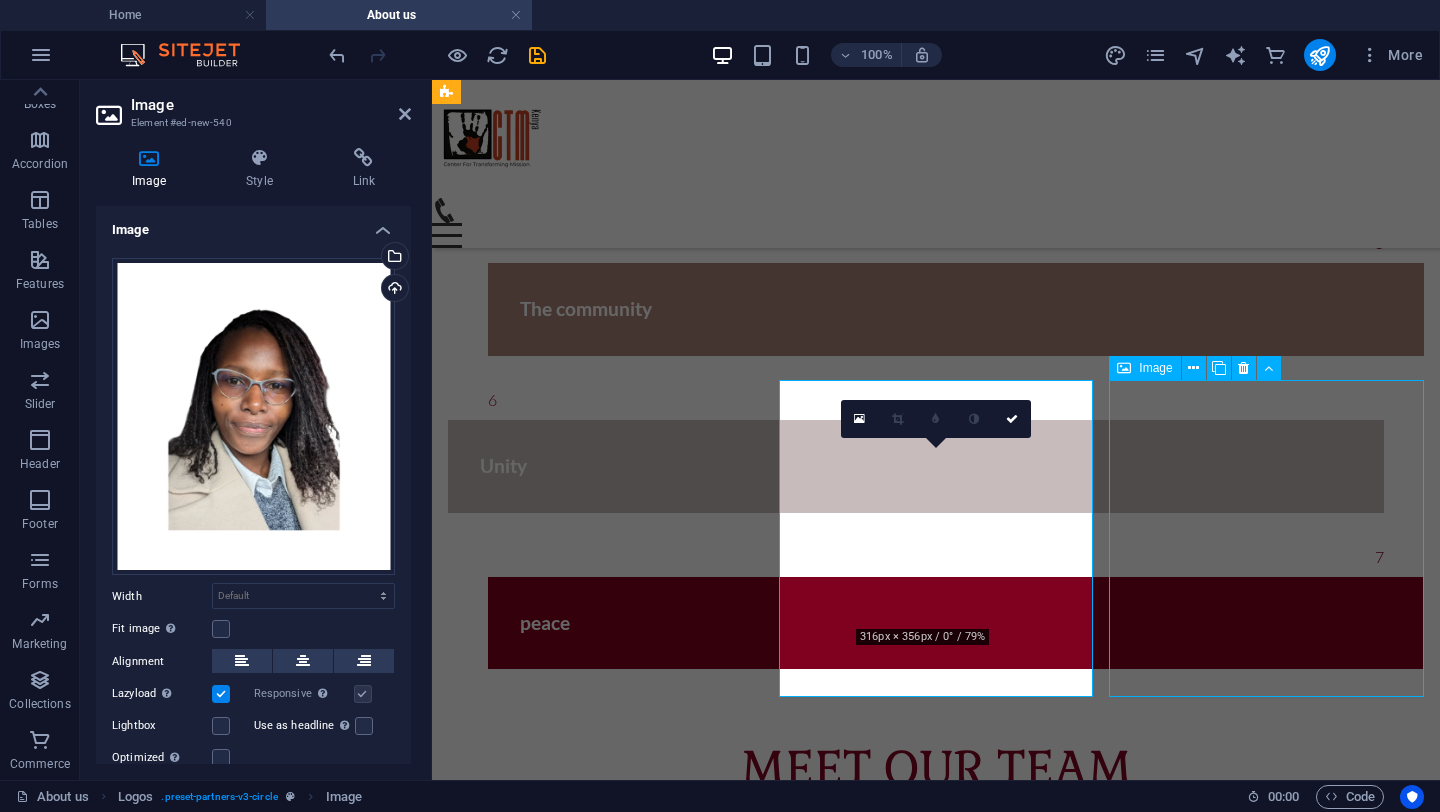 scroll, scrollTop: 2665, scrollLeft: 0, axis: vertical 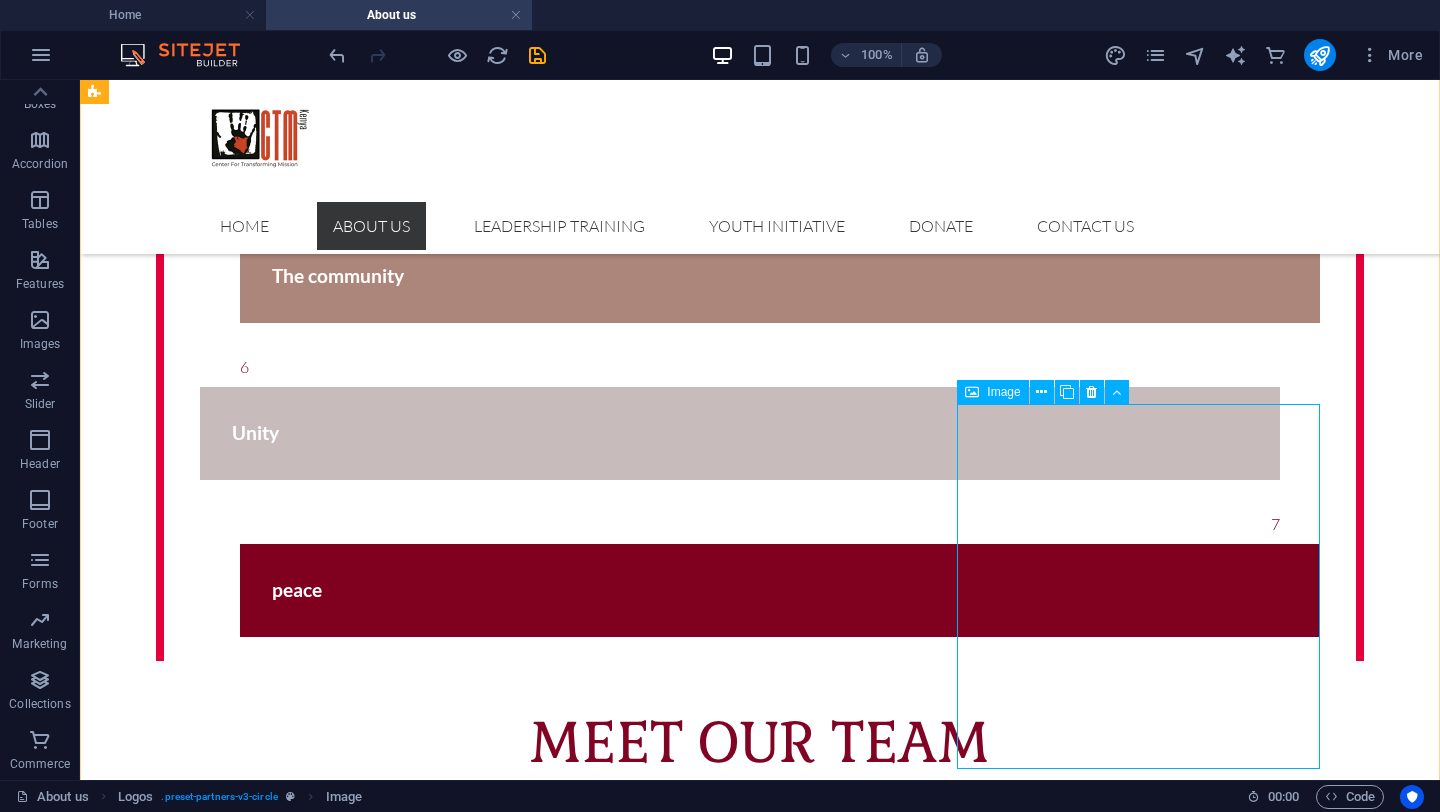 click on "Image" at bounding box center [1003, 392] 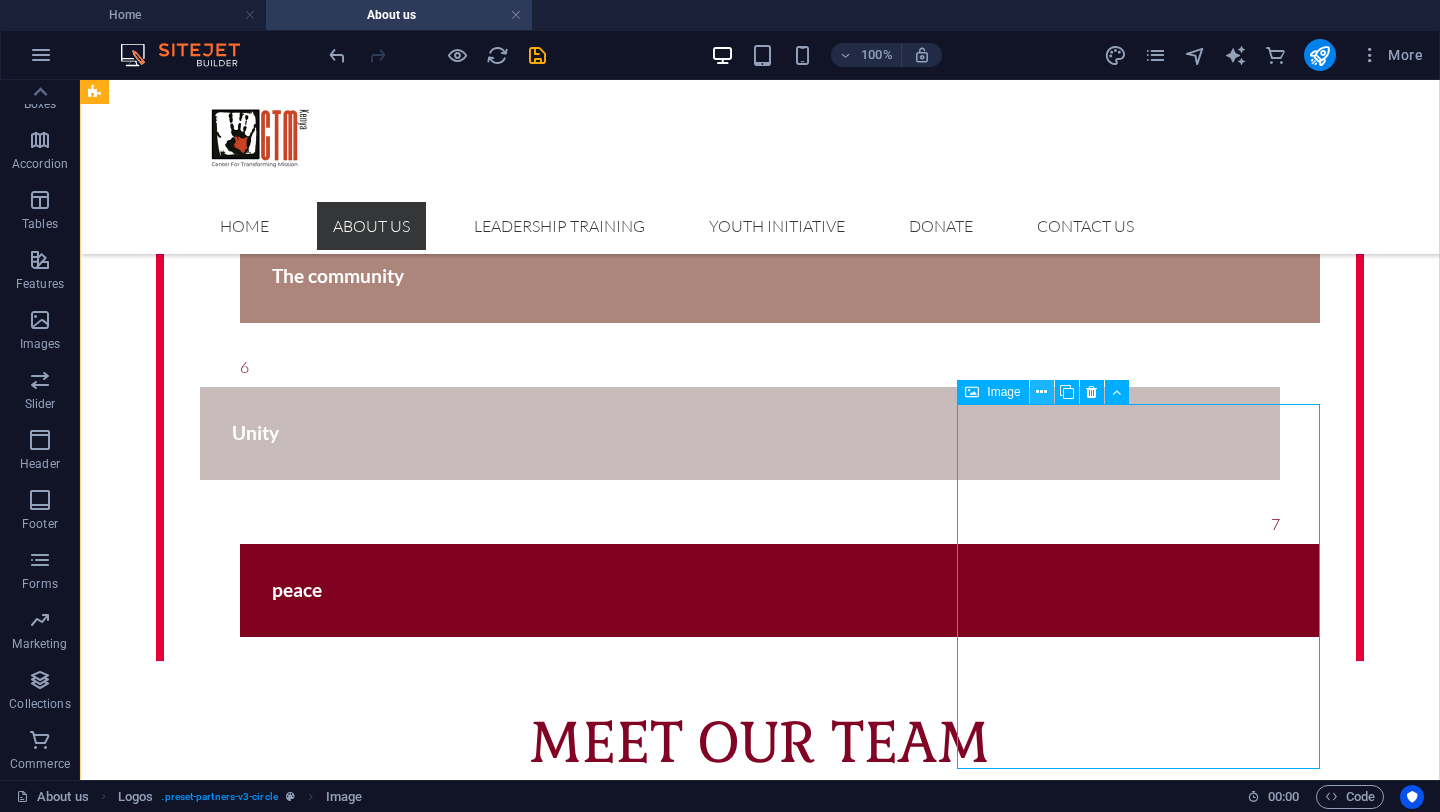 click at bounding box center (1041, 392) 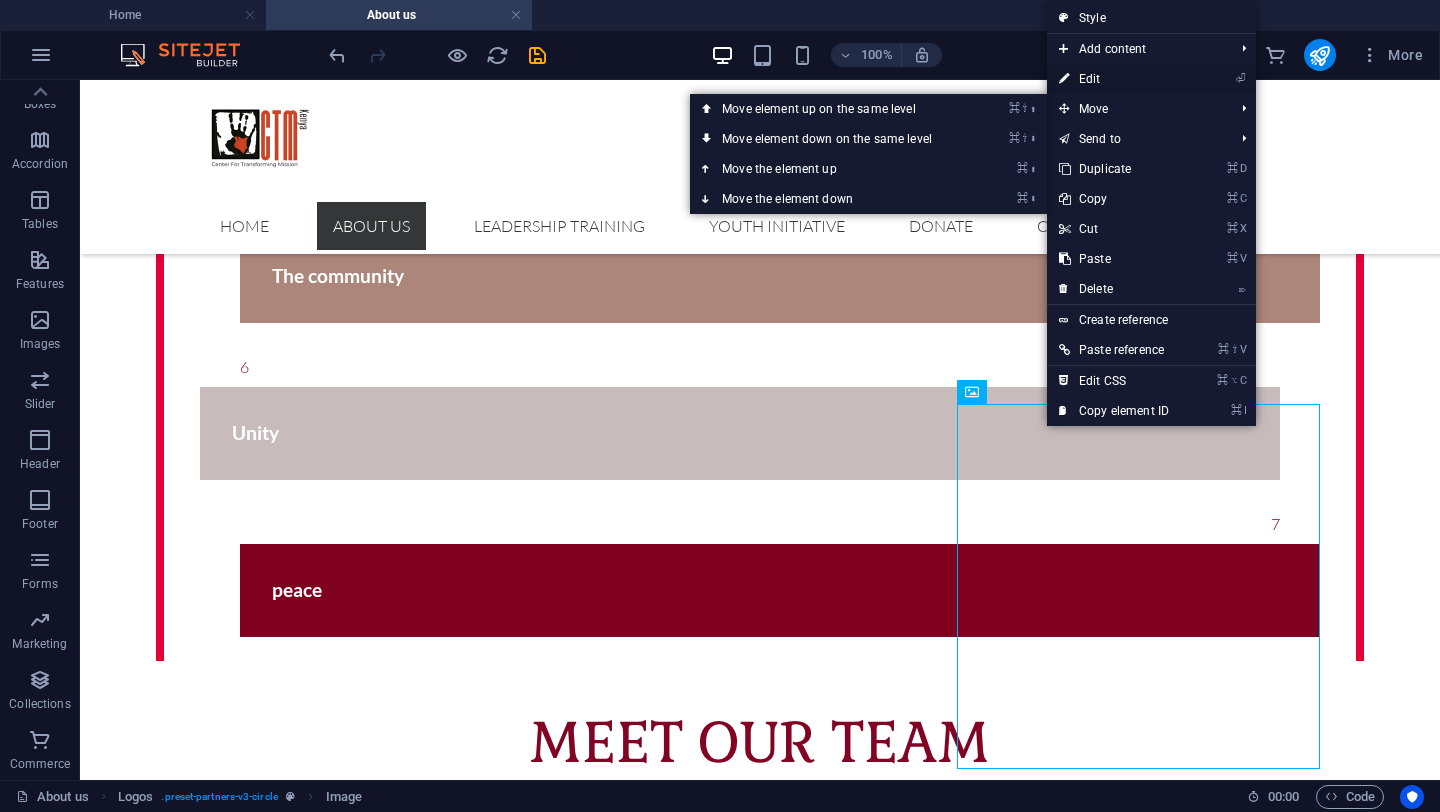 click on "⏎  Edit" at bounding box center (1114, 79) 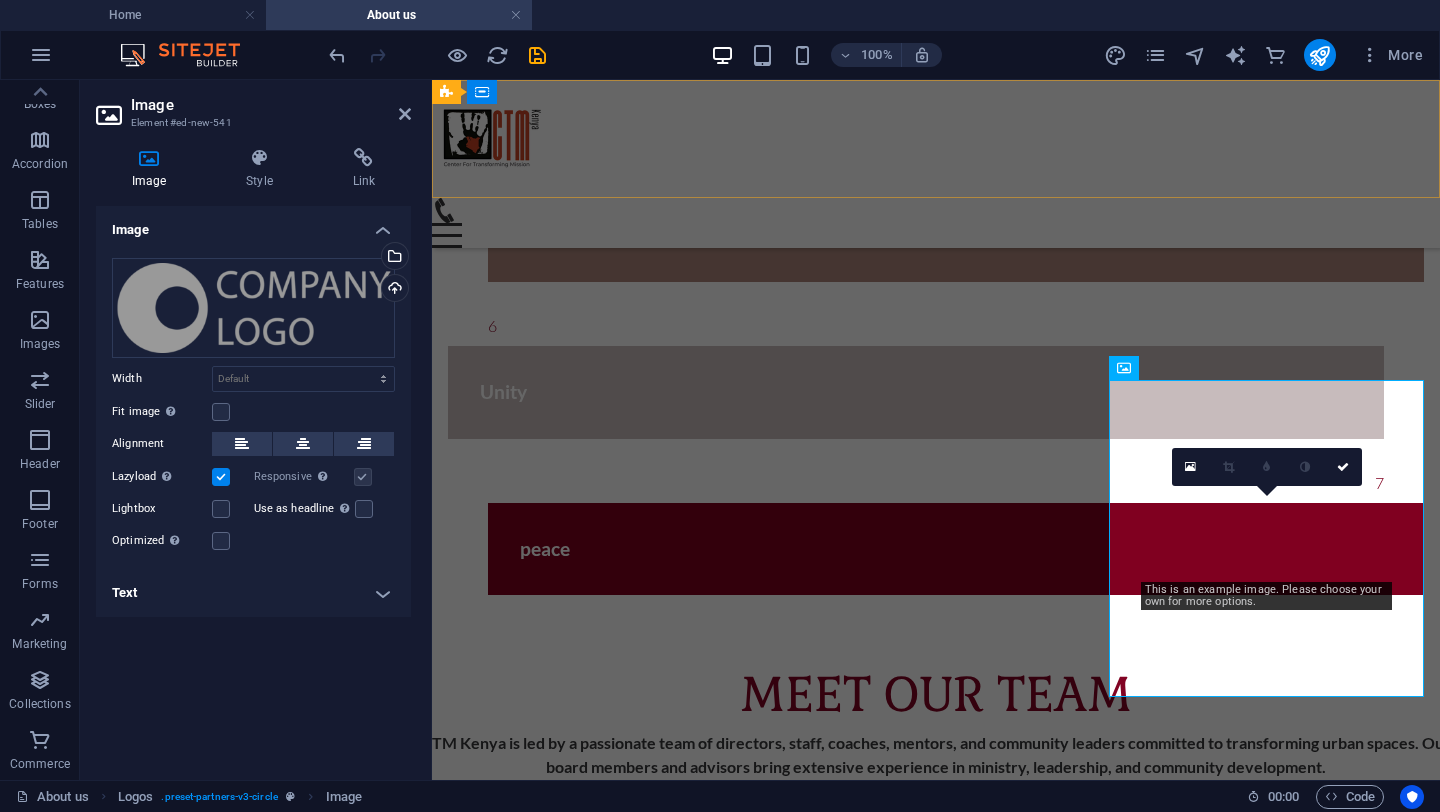 scroll, scrollTop: 2591, scrollLeft: 0, axis: vertical 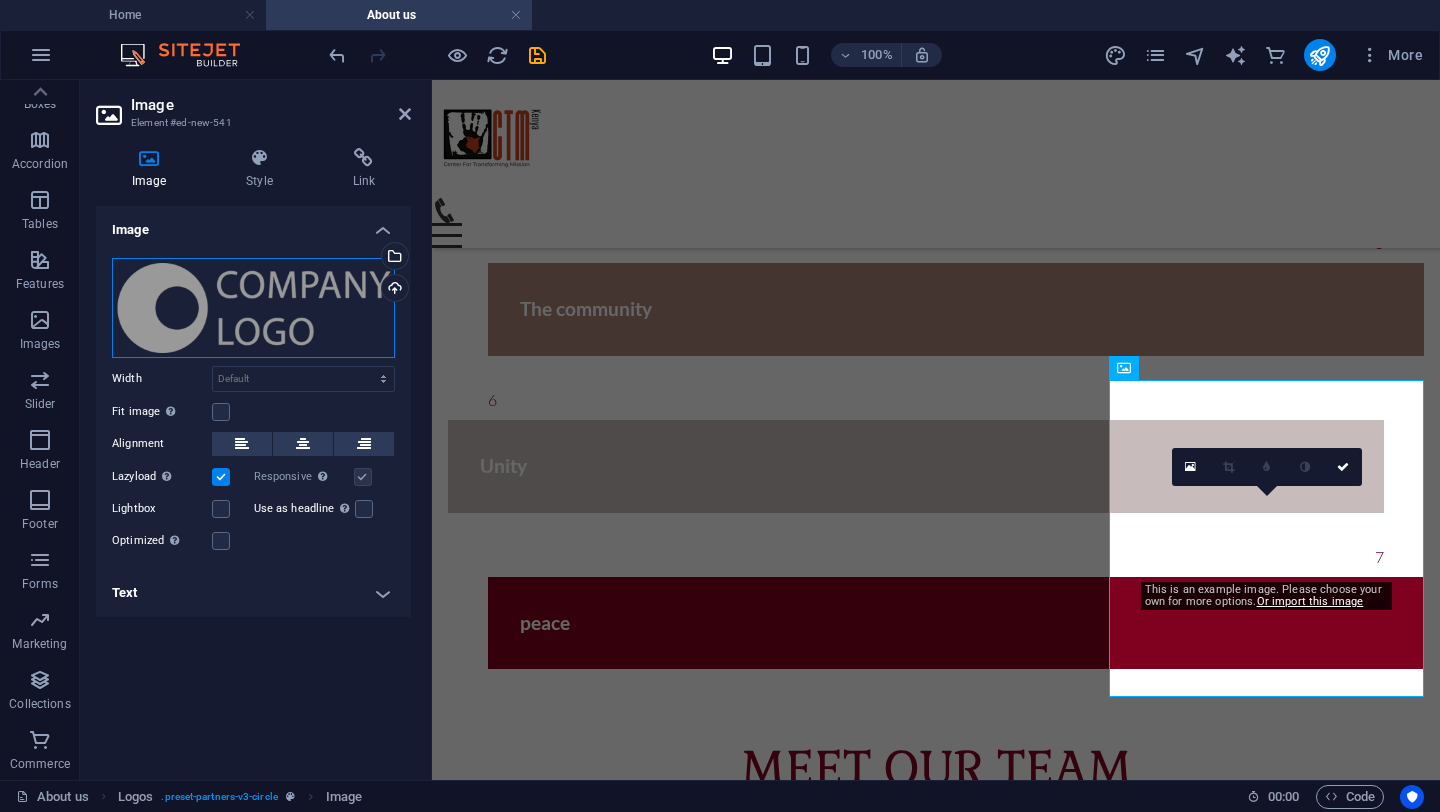 click on "Drag files here, click to choose files or select files from Files or our free stock photos & videos" at bounding box center [253, 308] 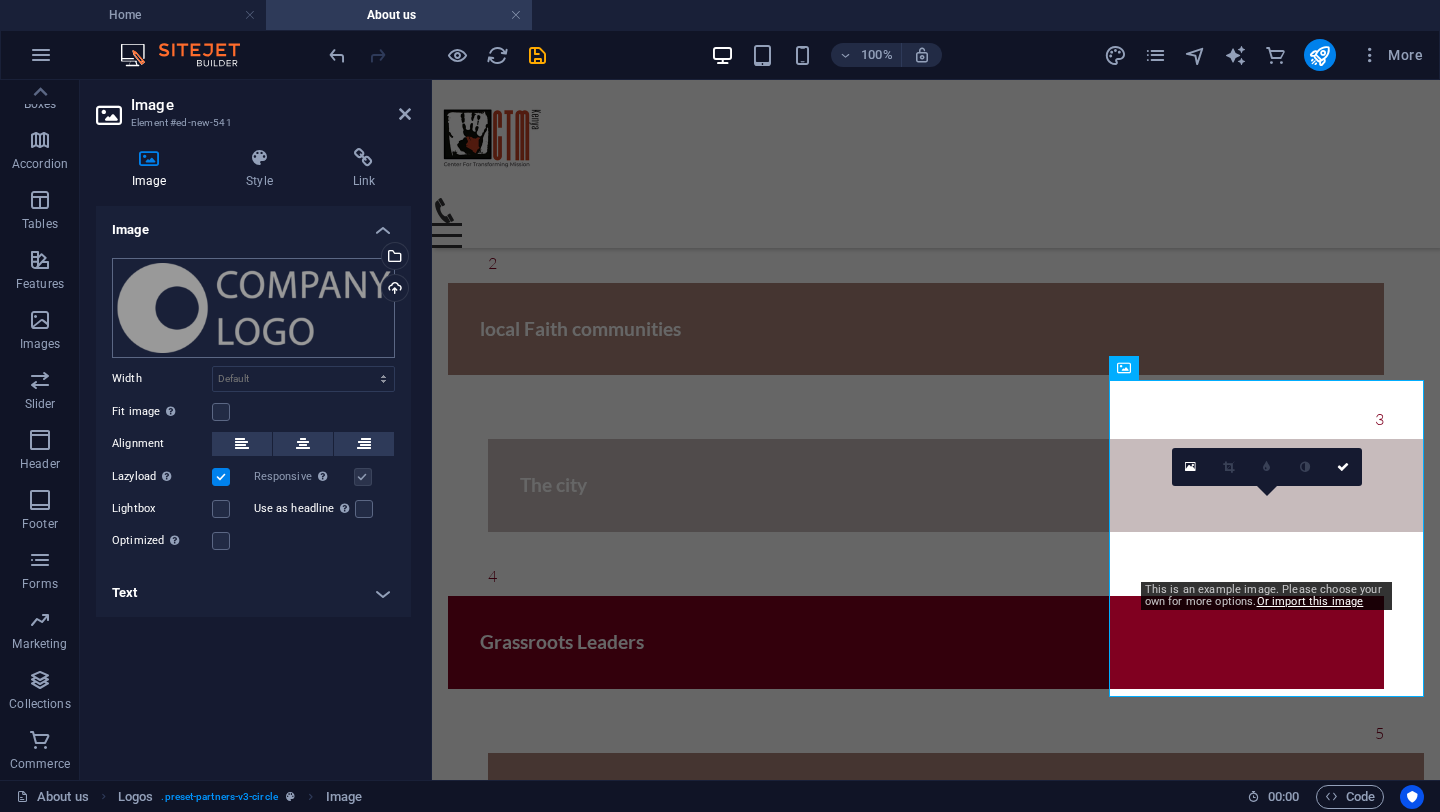 scroll, scrollTop: 2536, scrollLeft: 0, axis: vertical 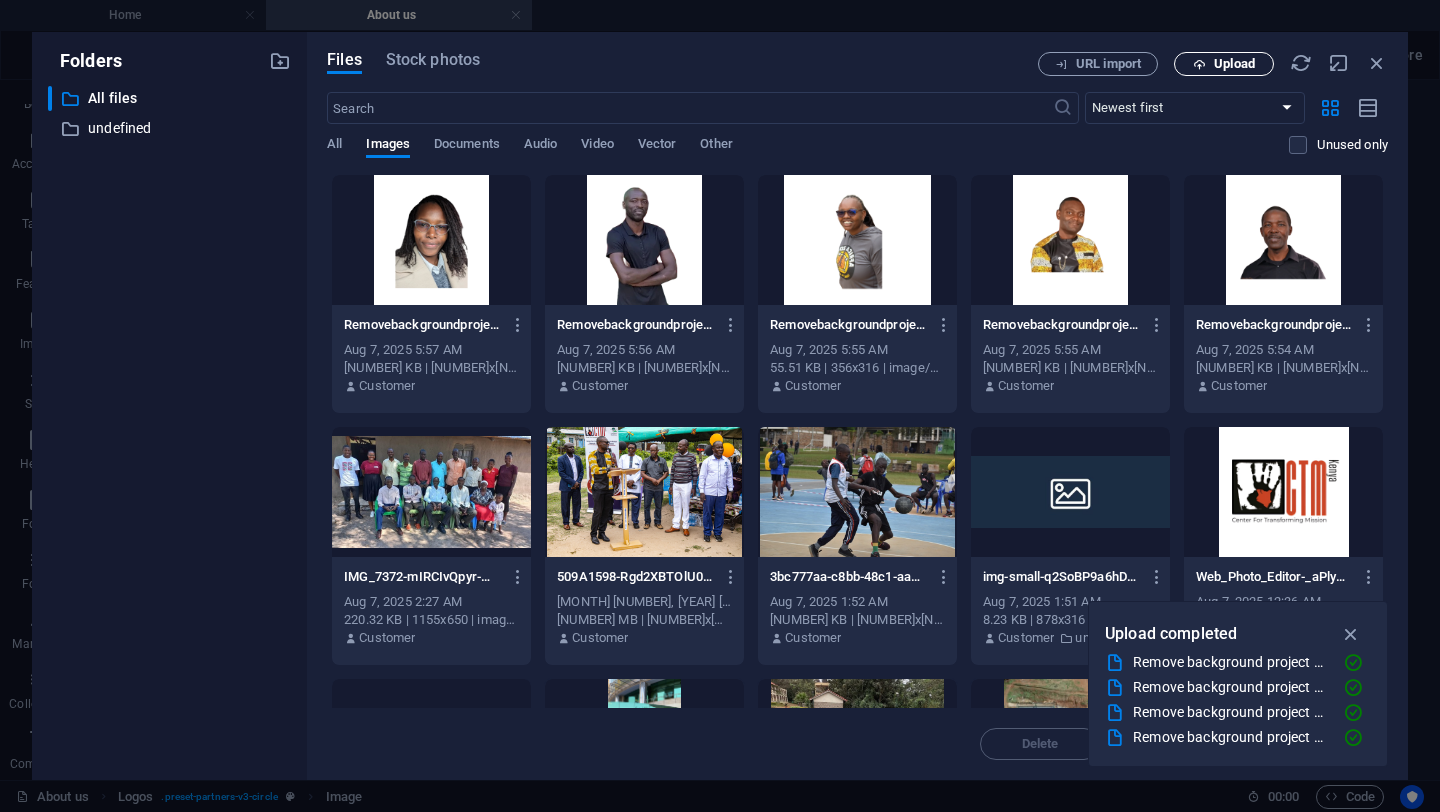 click on "Upload" at bounding box center [1234, 64] 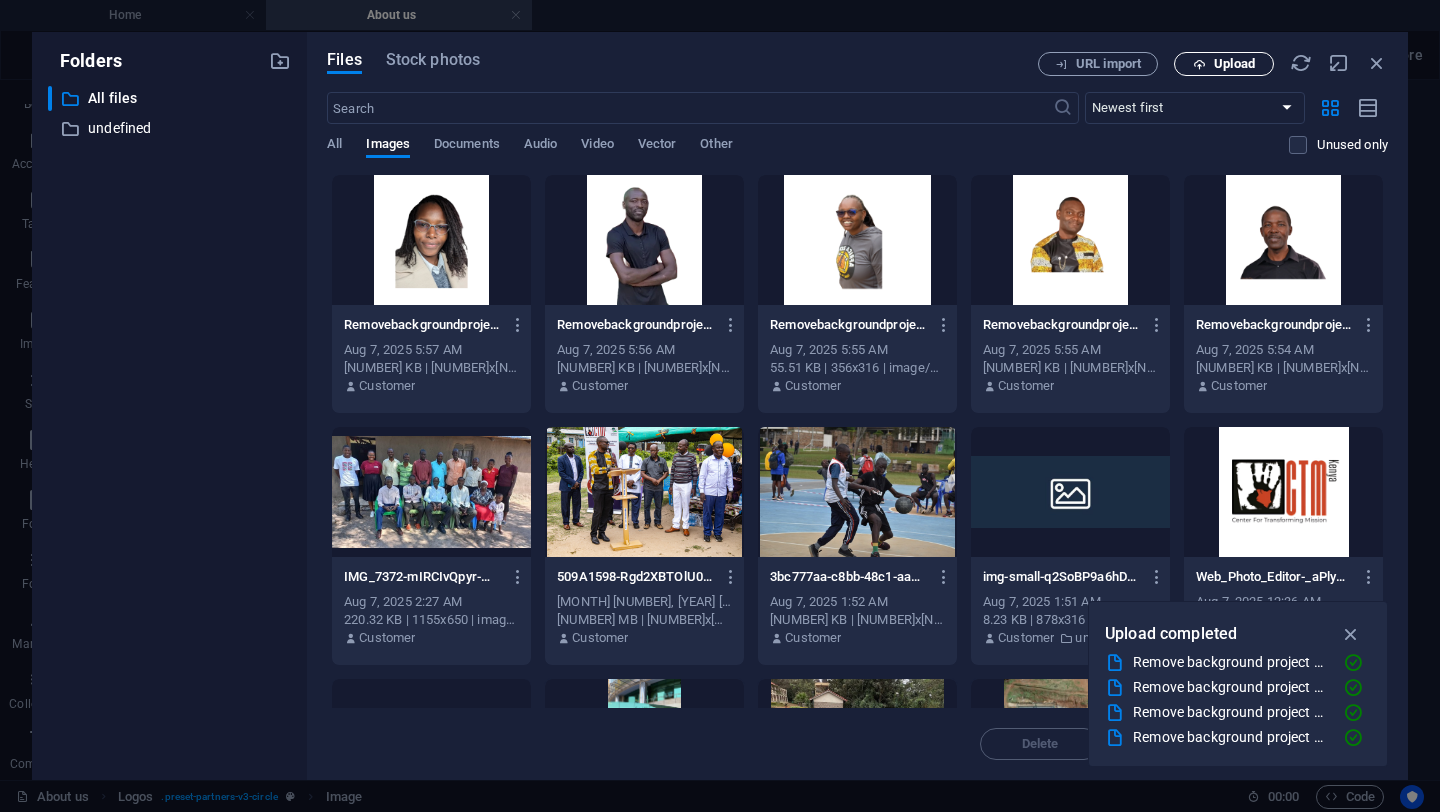 click on "Upload" at bounding box center [1234, 64] 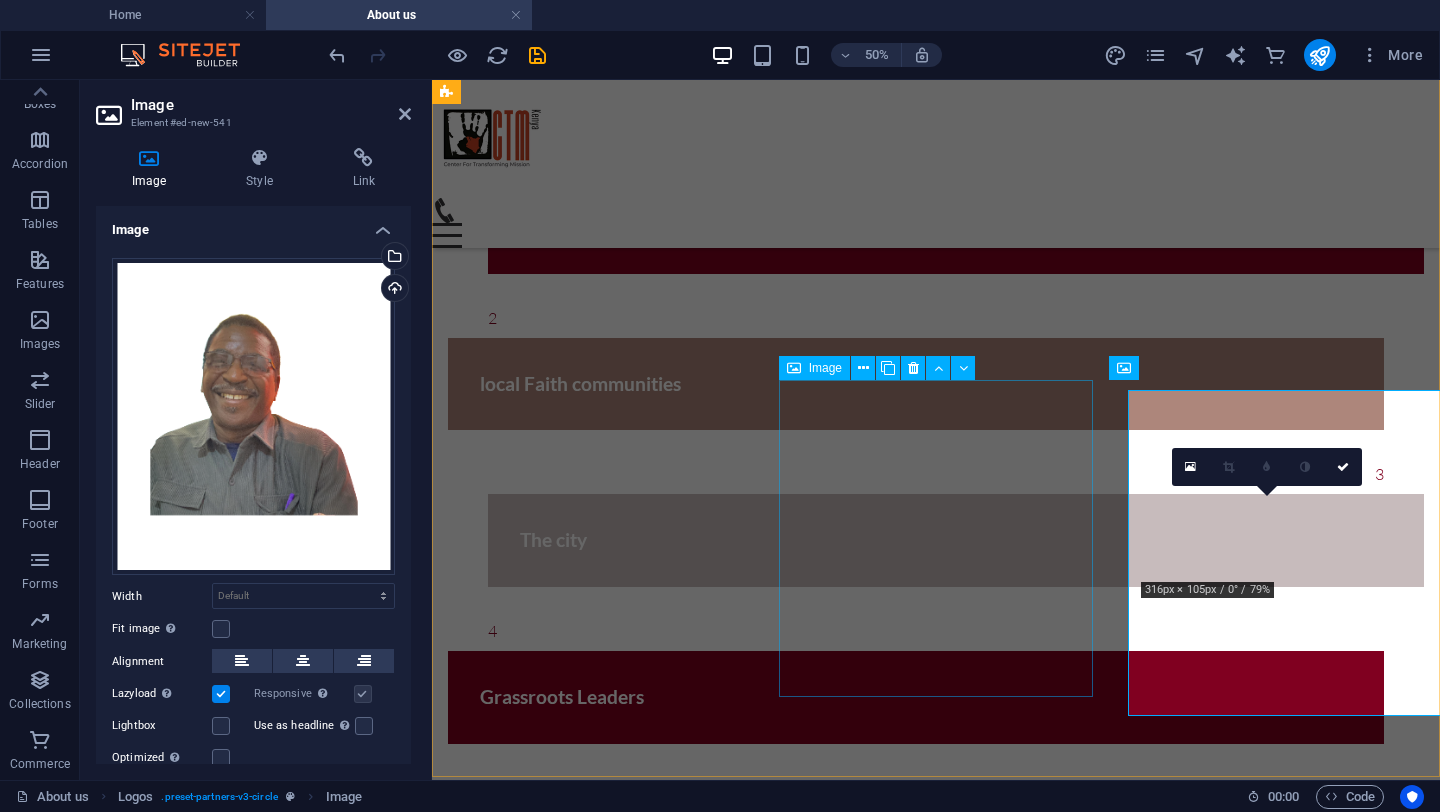 scroll, scrollTop: 2591, scrollLeft: 0, axis: vertical 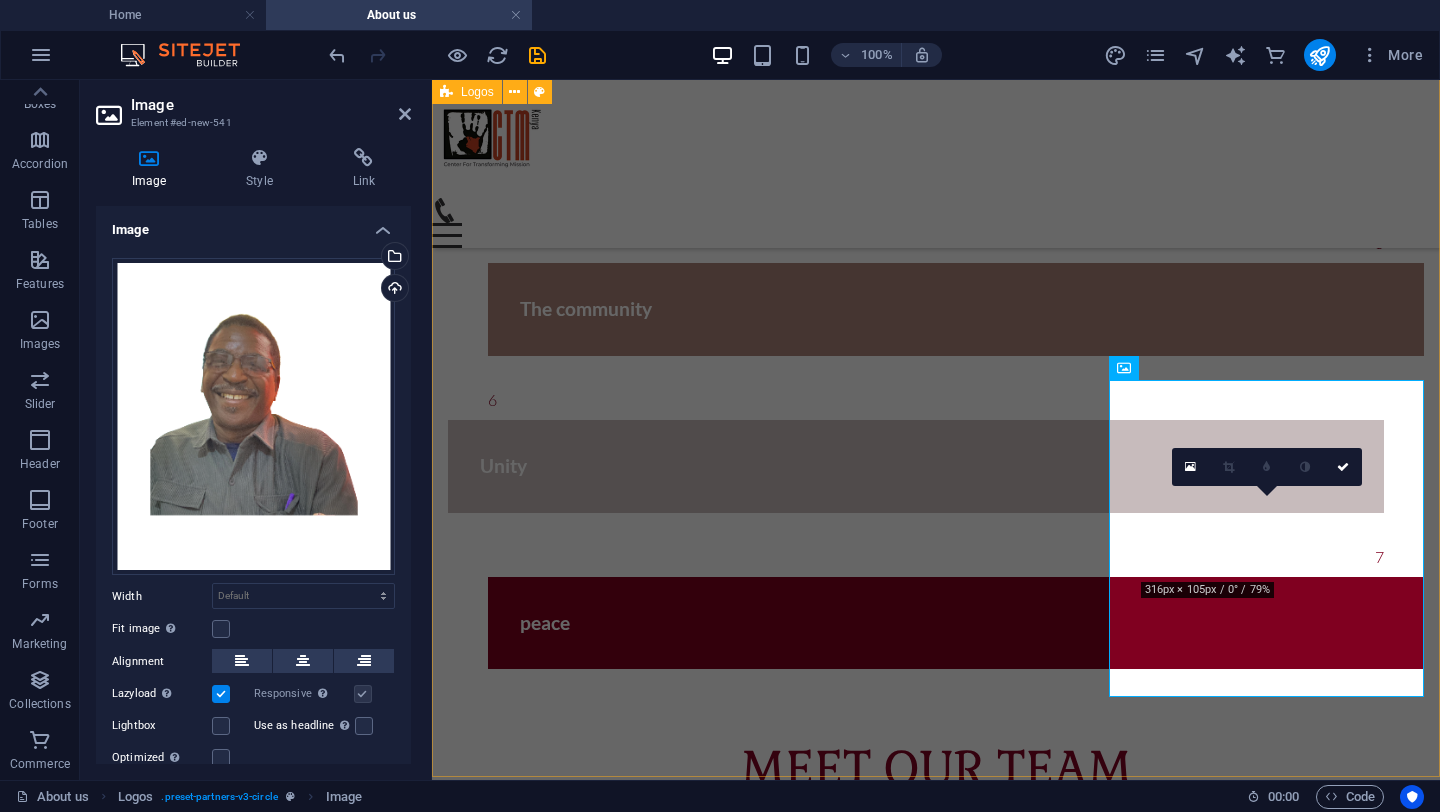 click at bounding box center (936, 2129) 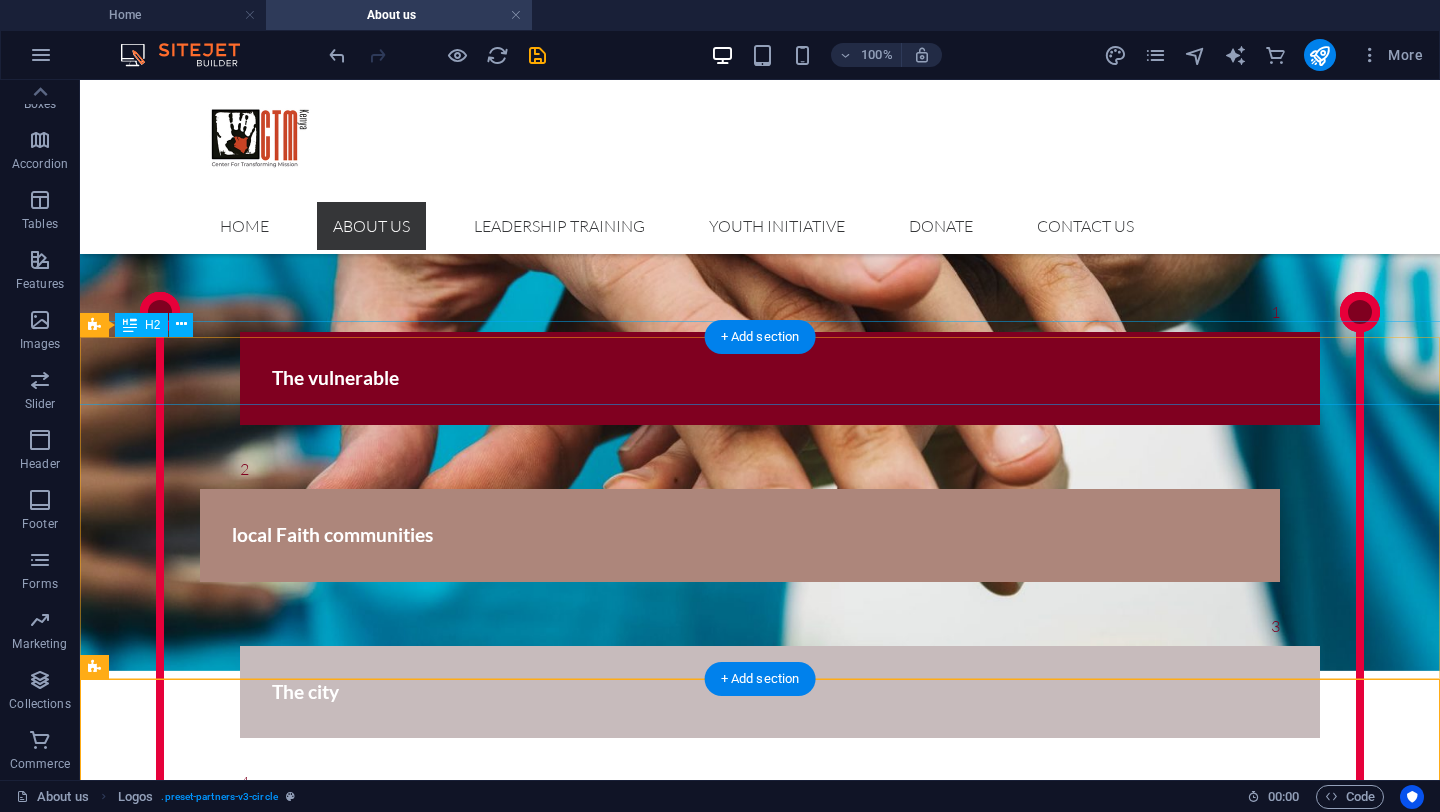 scroll, scrollTop: 1929, scrollLeft: 0, axis: vertical 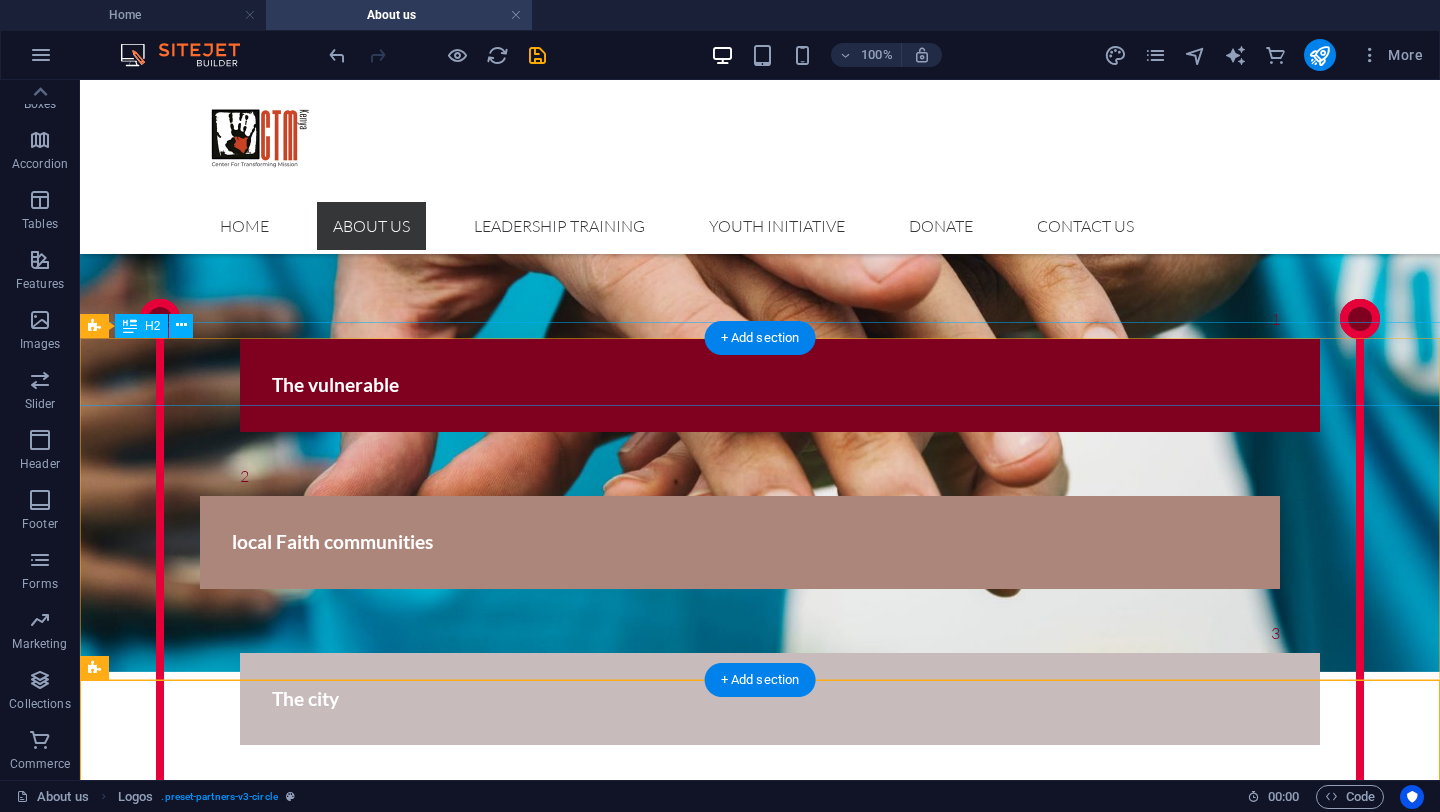 click on "MEET OUR TEAM" at bounding box center [760, 1479] 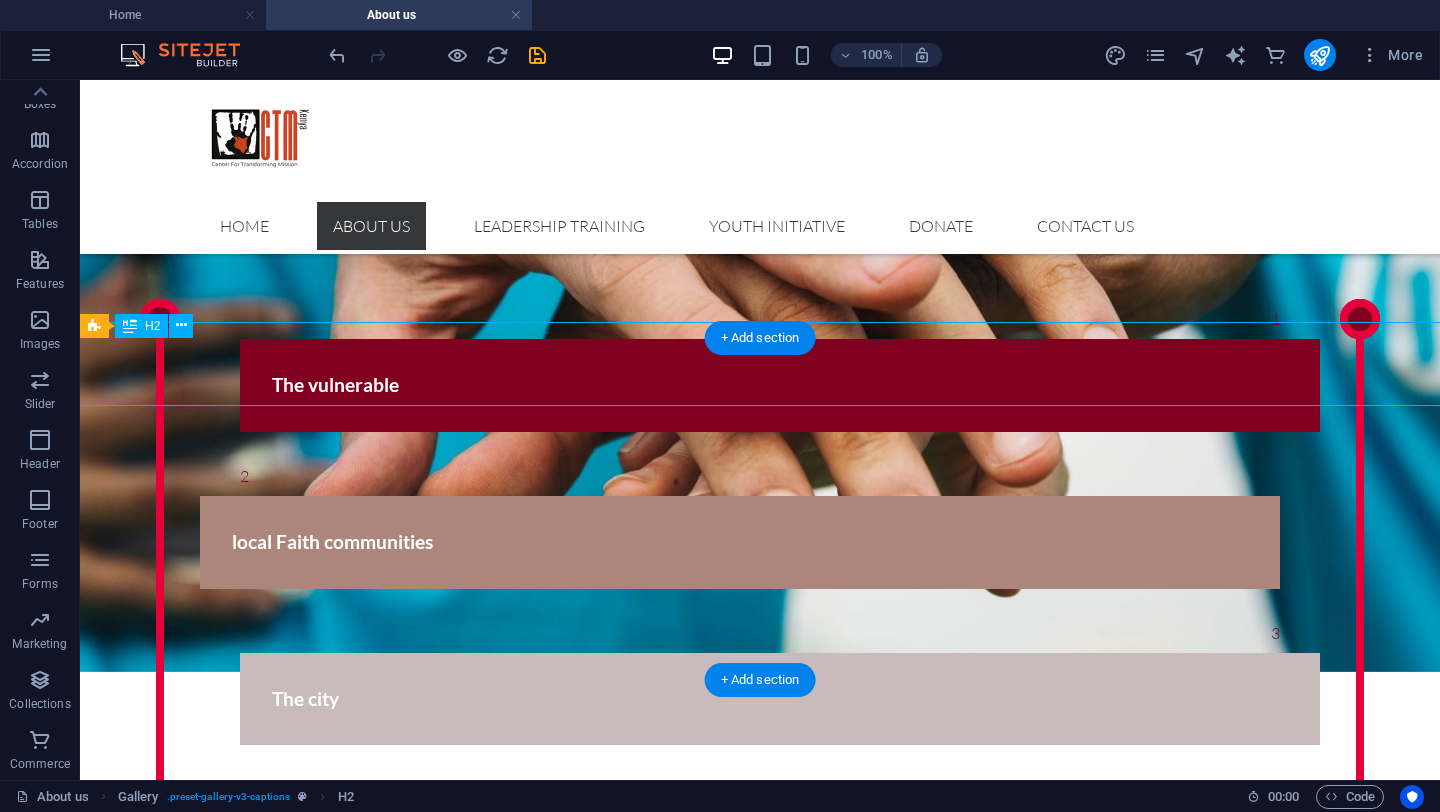 click on "MEET OUR TEAM" at bounding box center (760, 1479) 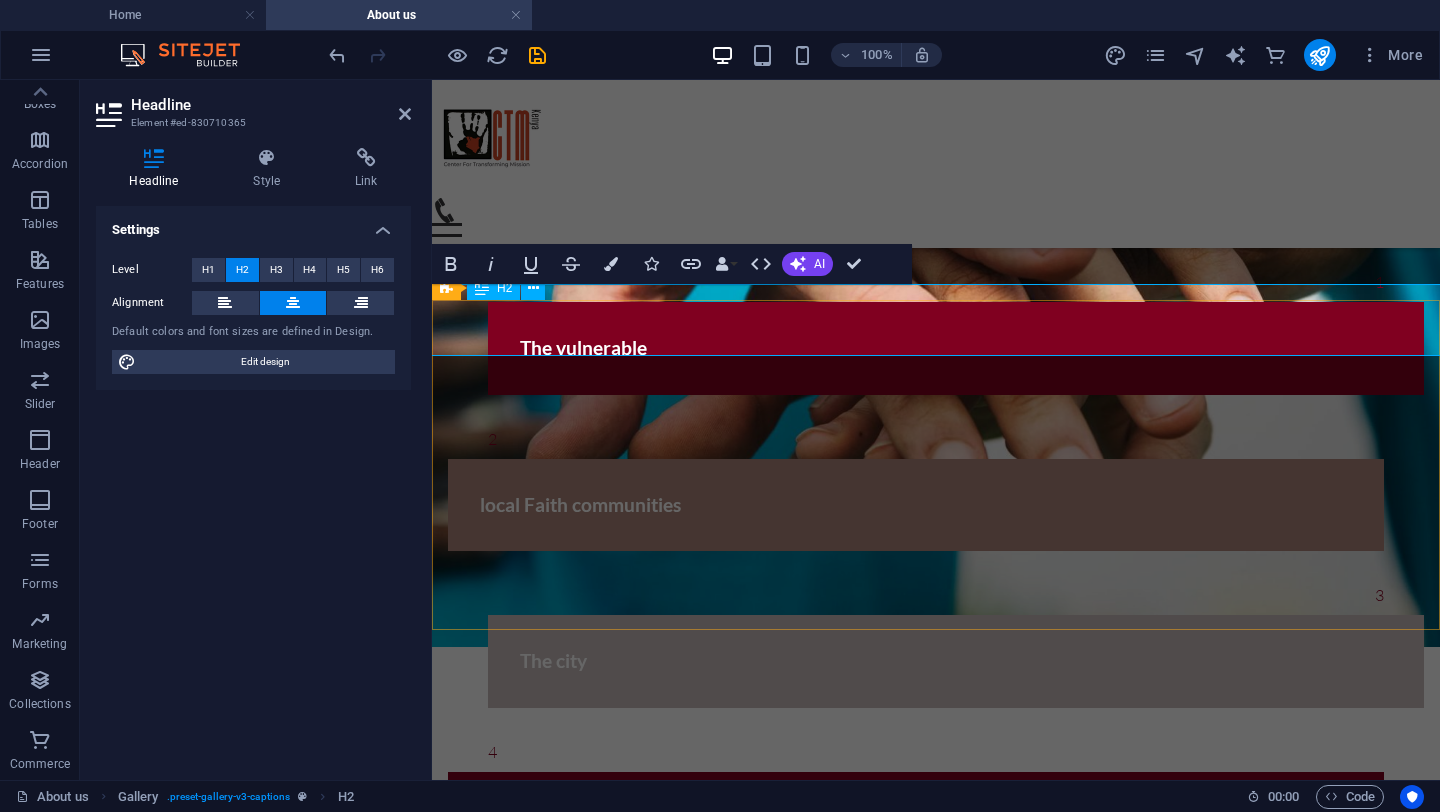 click on "MEET OUR TEAM" at bounding box center (936, 1434) 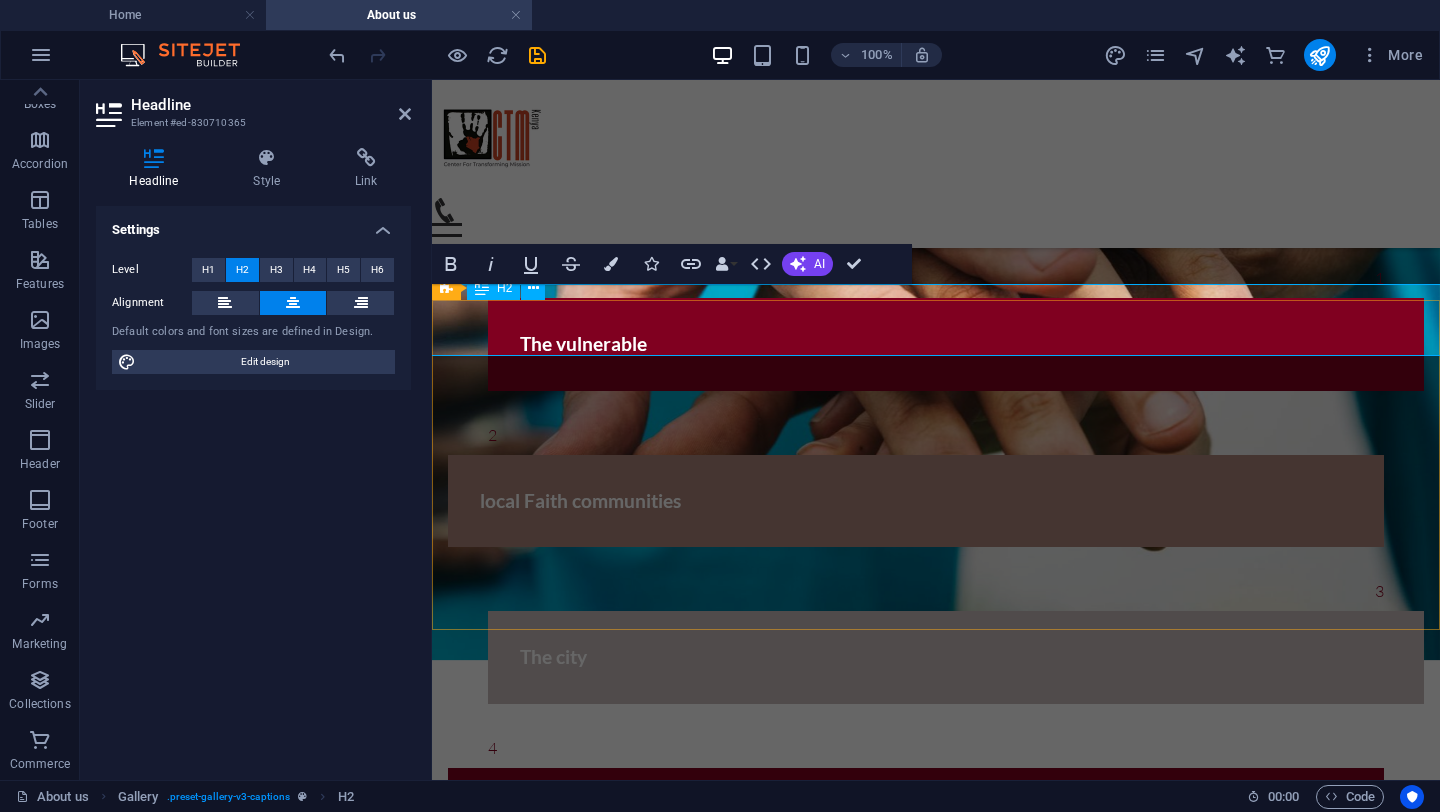 type 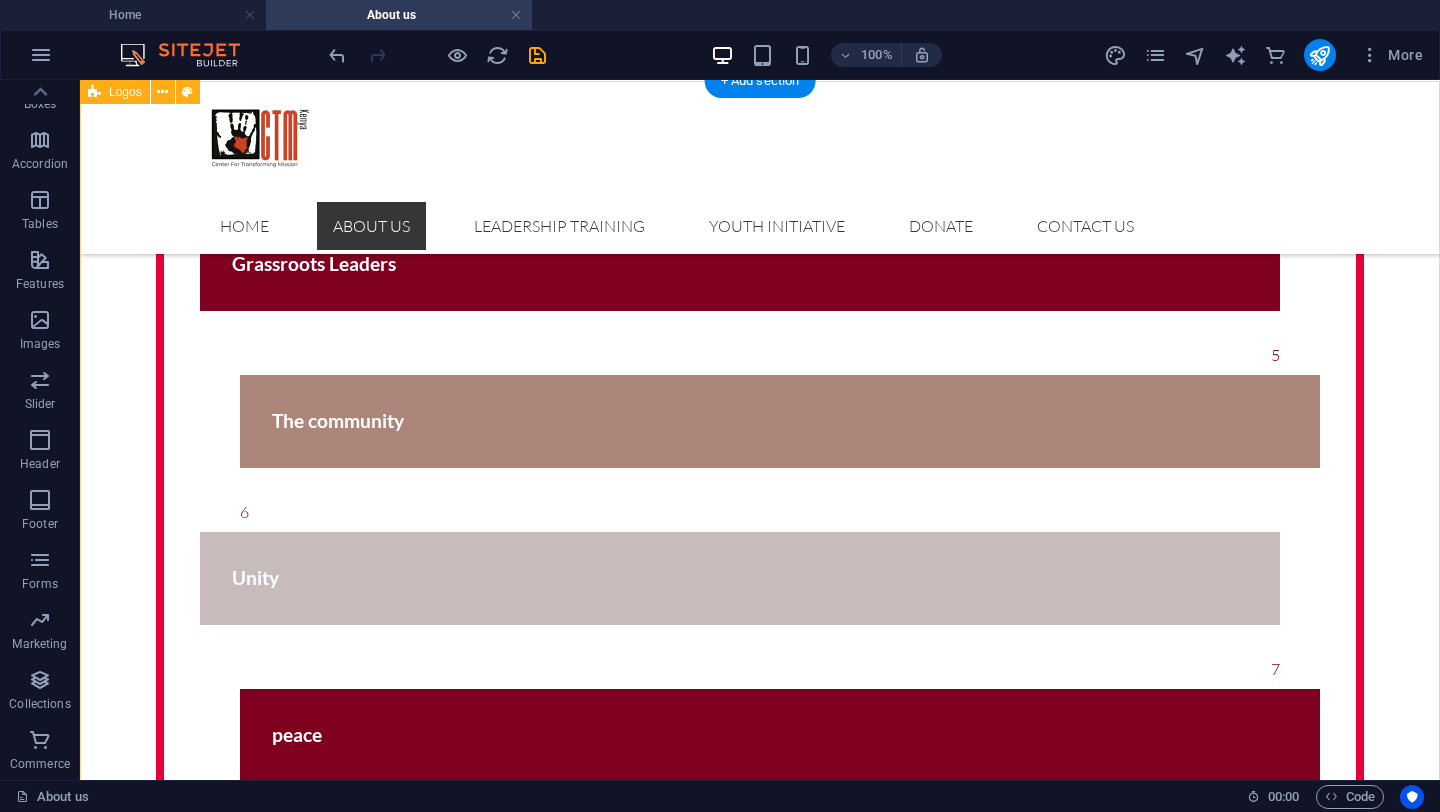 scroll, scrollTop: 2500, scrollLeft: 0, axis: vertical 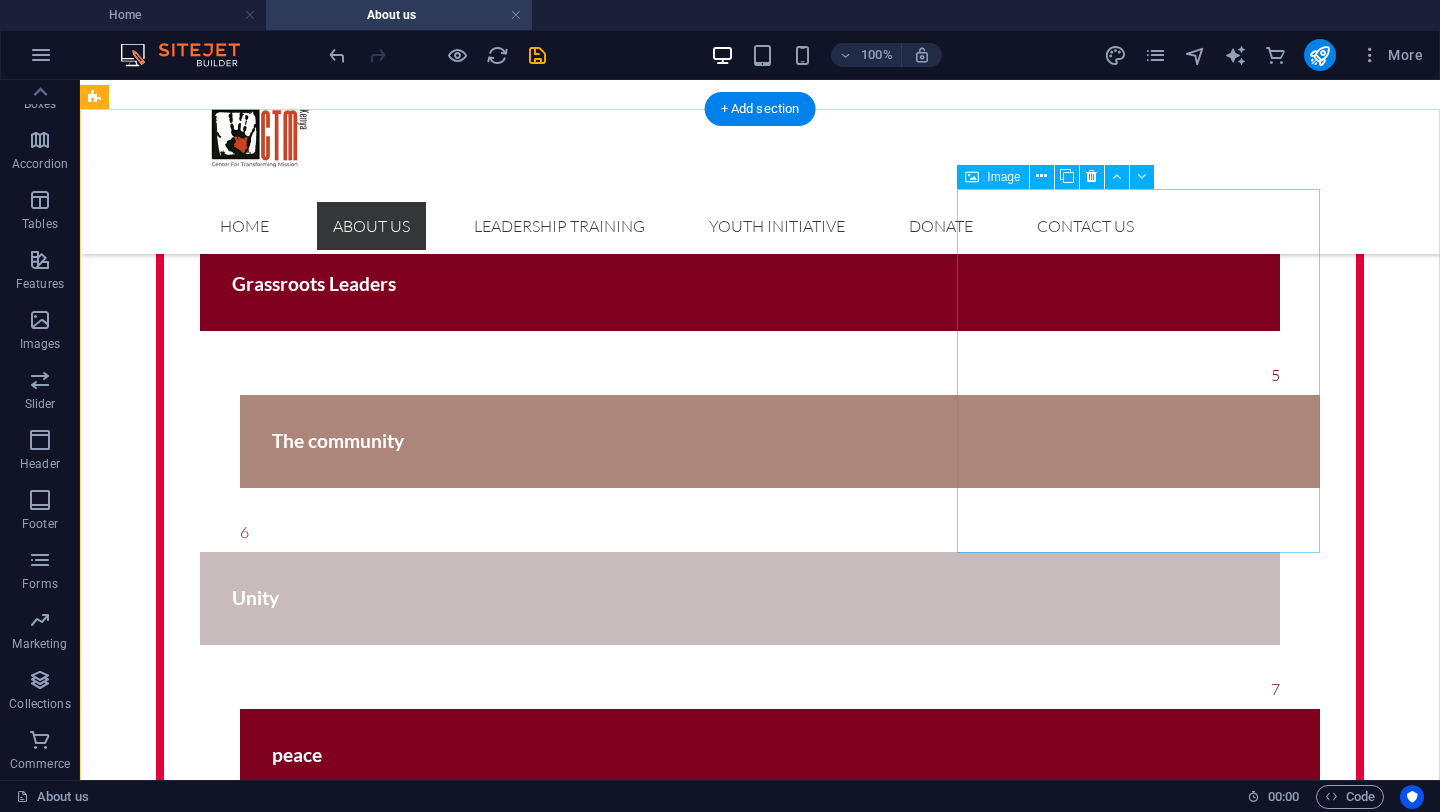 click at bounding box center [277, 2231] 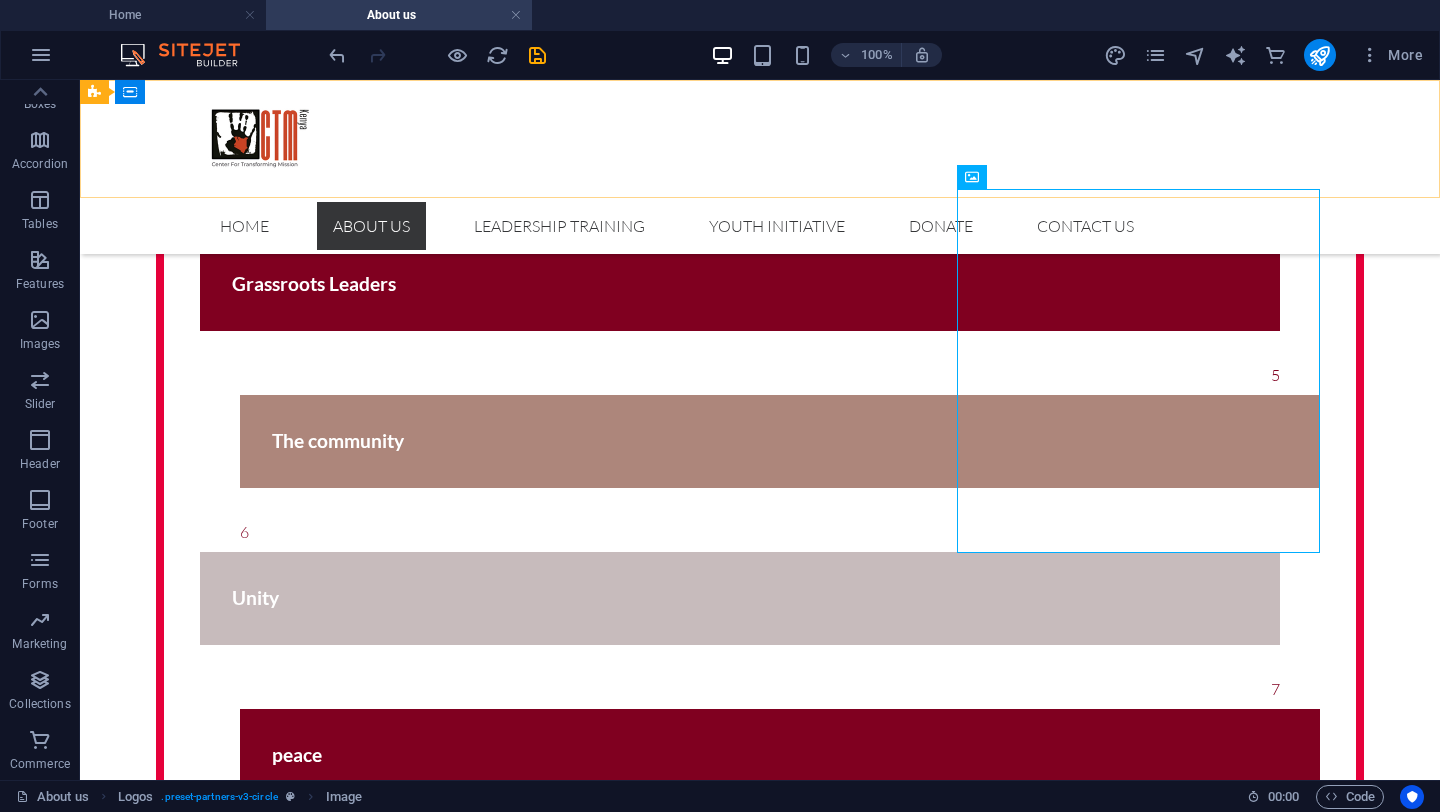 click on "Home About us Leadership Training Youth Initiative Donate Contact Us" at bounding box center [760, 167] 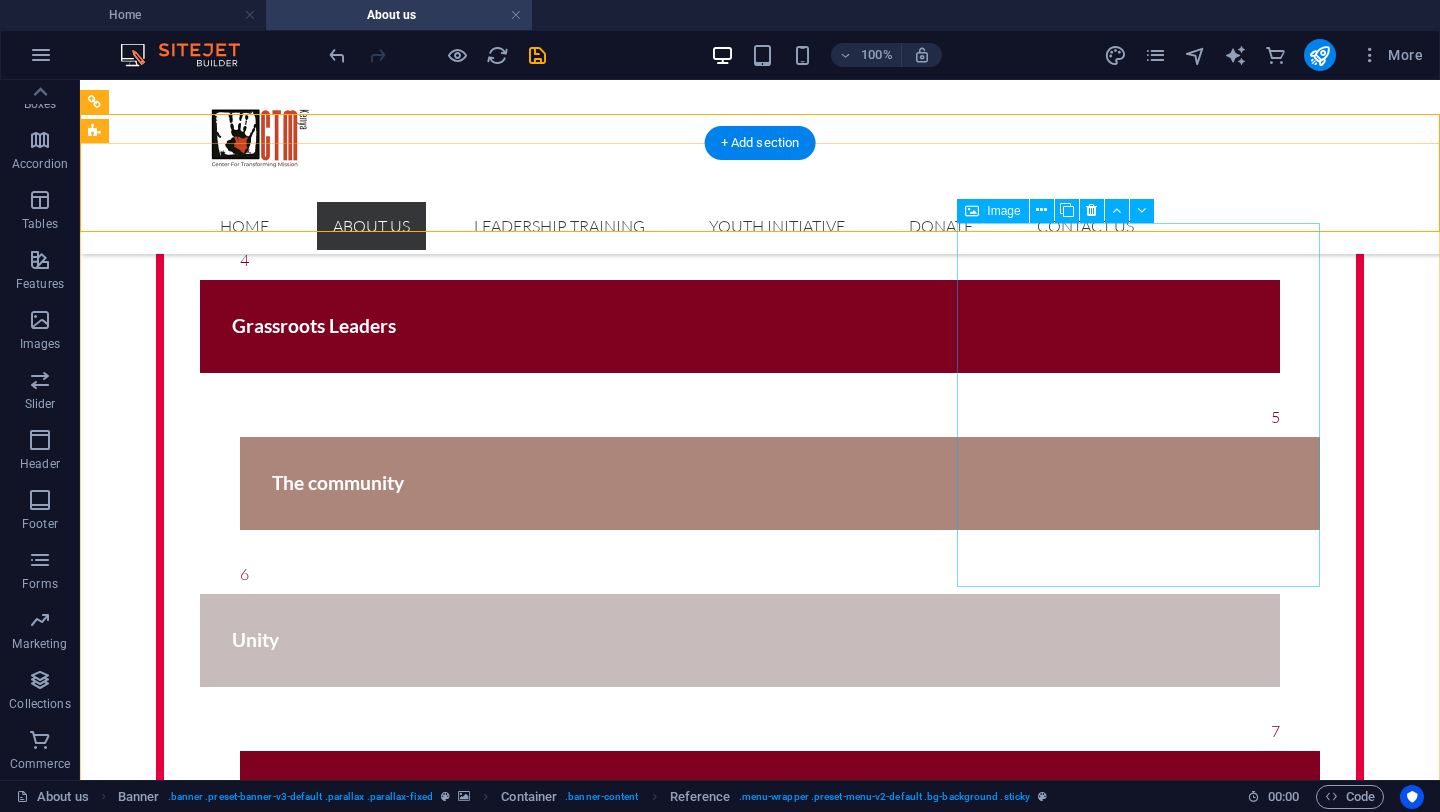 scroll, scrollTop: 2418, scrollLeft: 0, axis: vertical 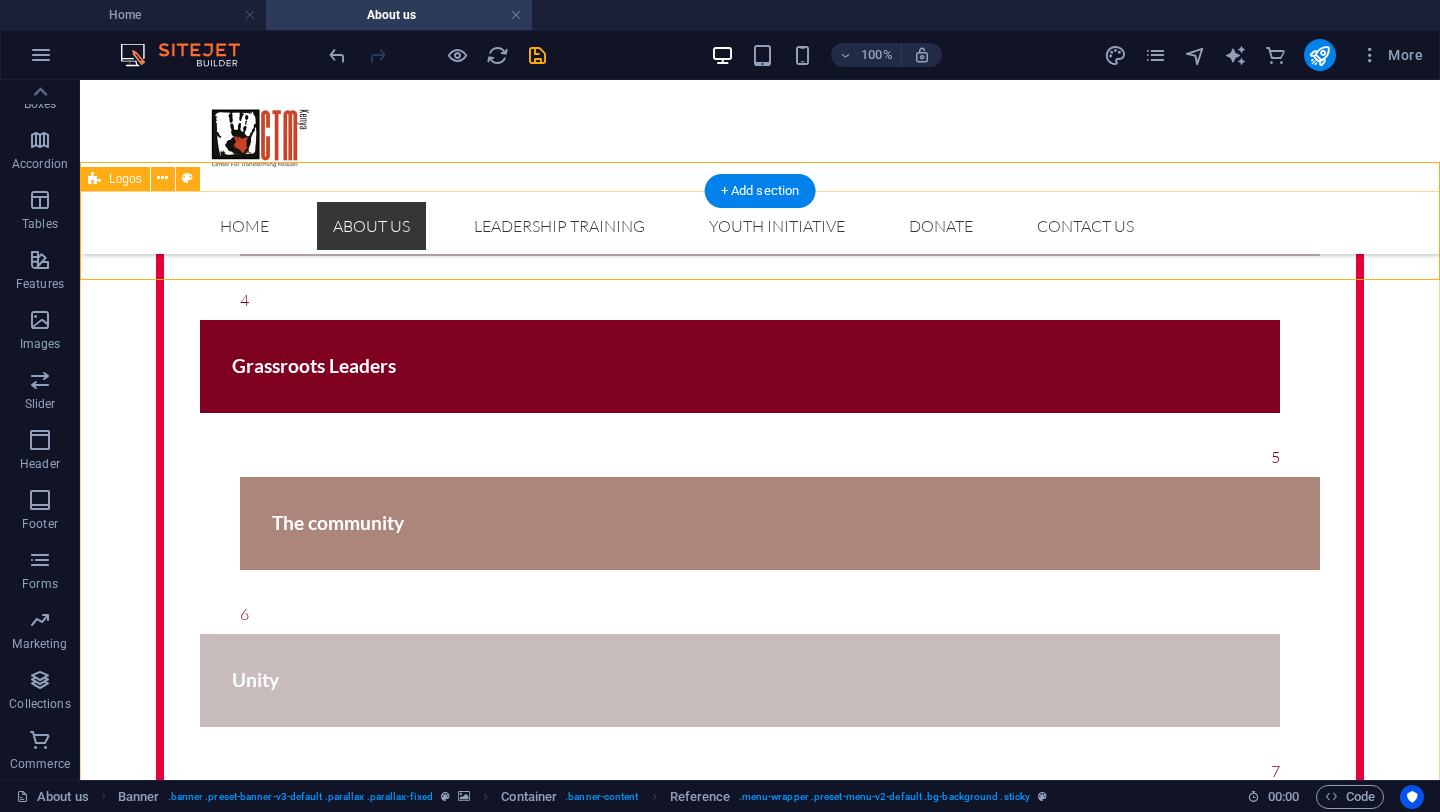 click at bounding box center (760, 2500) 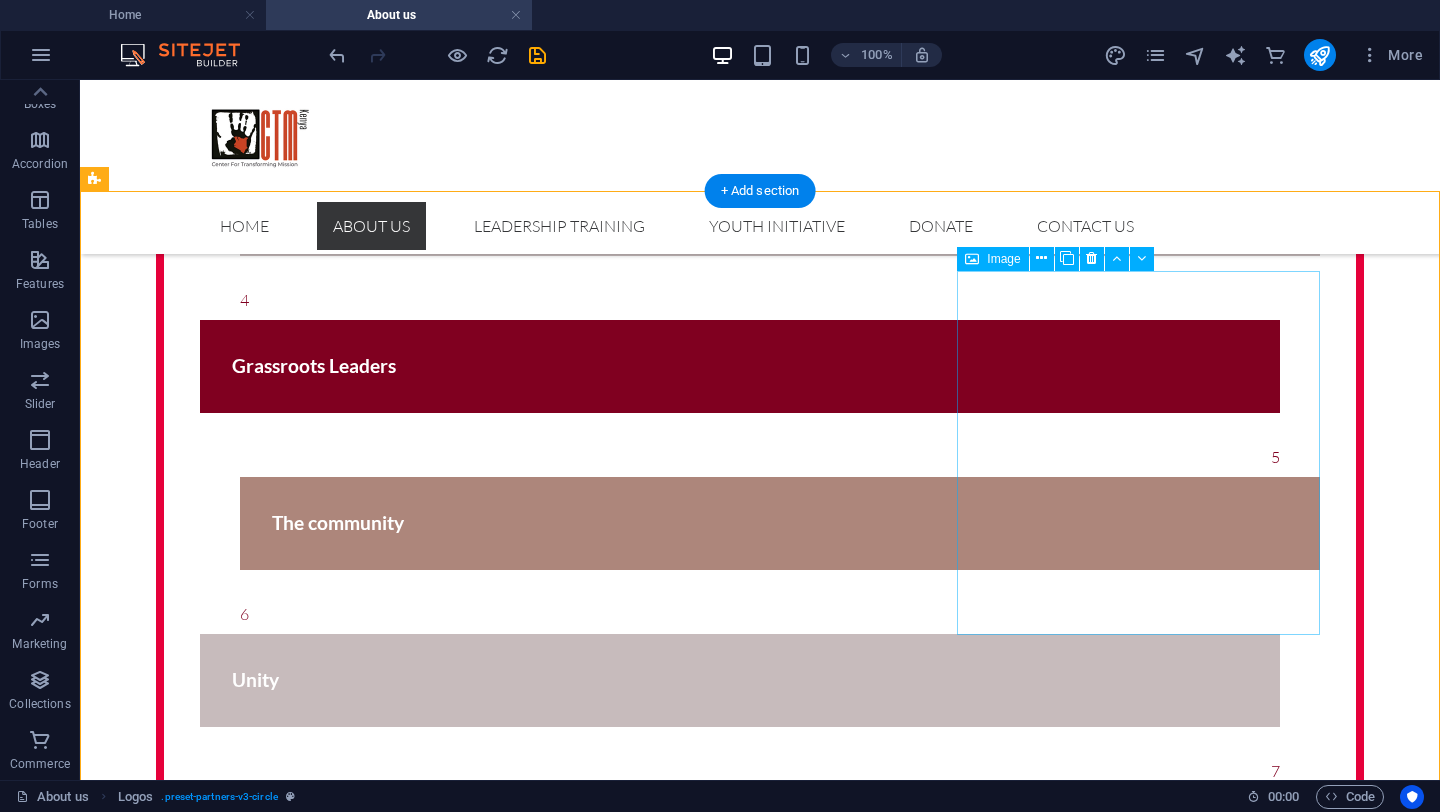 click at bounding box center [277, 2313] 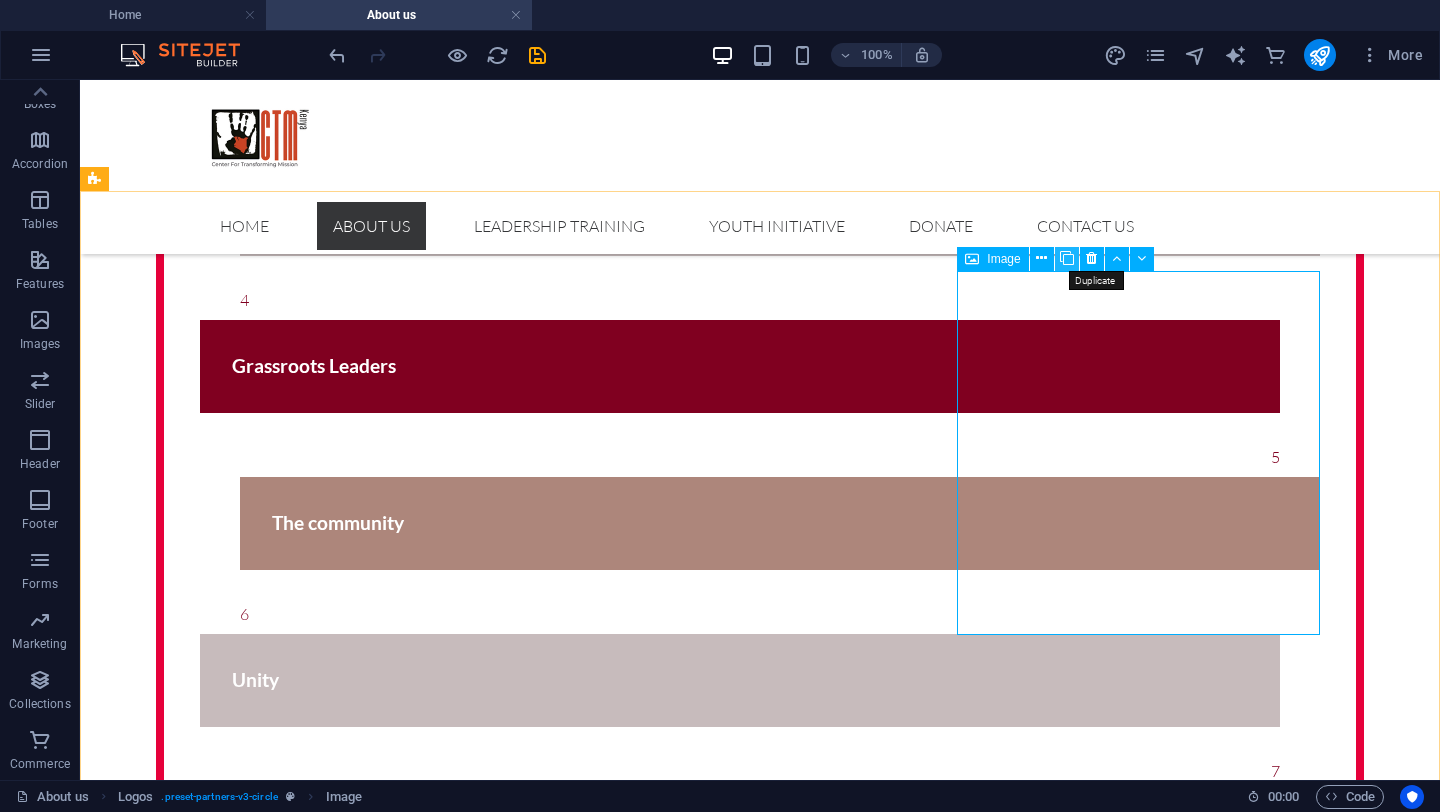 click at bounding box center (1067, 259) 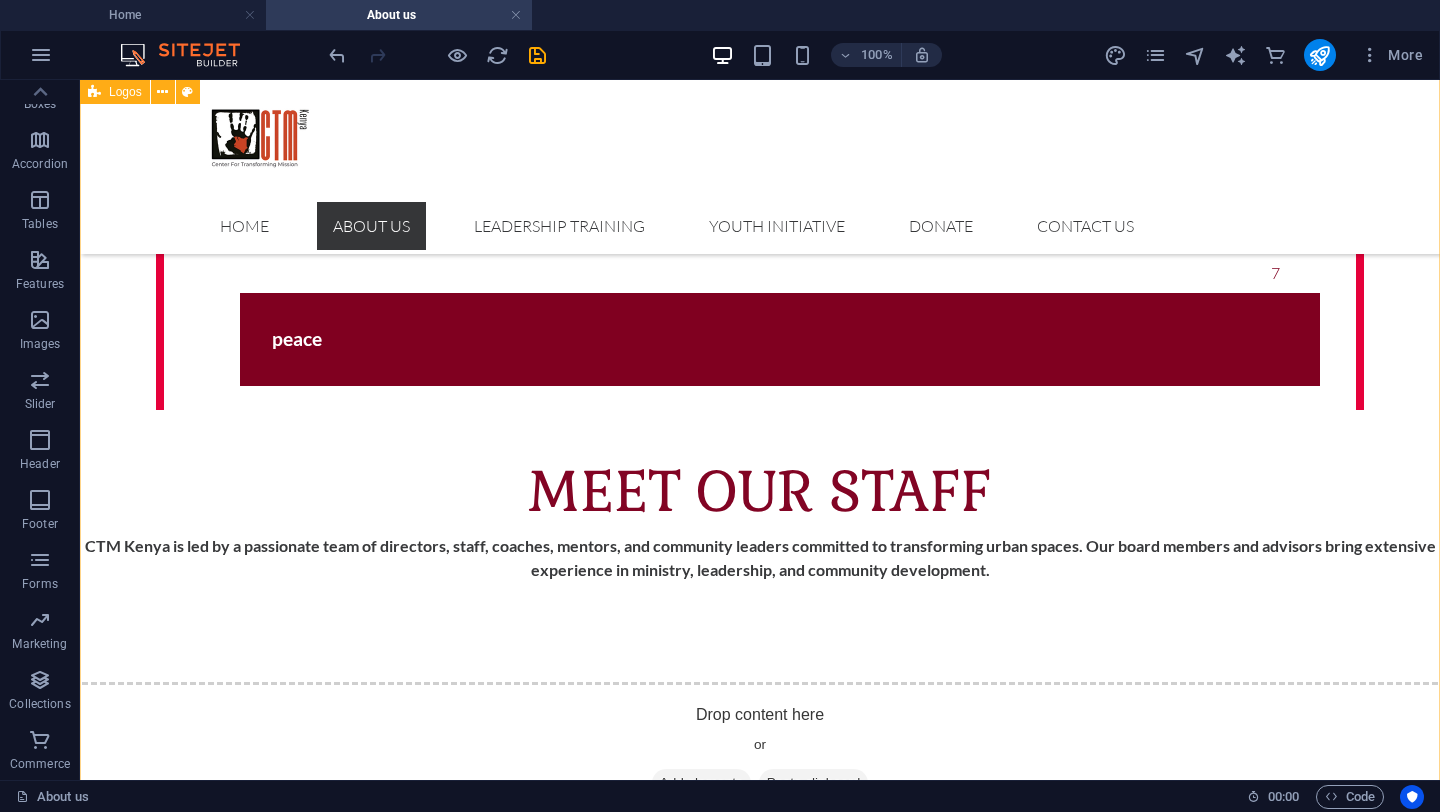 scroll, scrollTop: 2917, scrollLeft: 0, axis: vertical 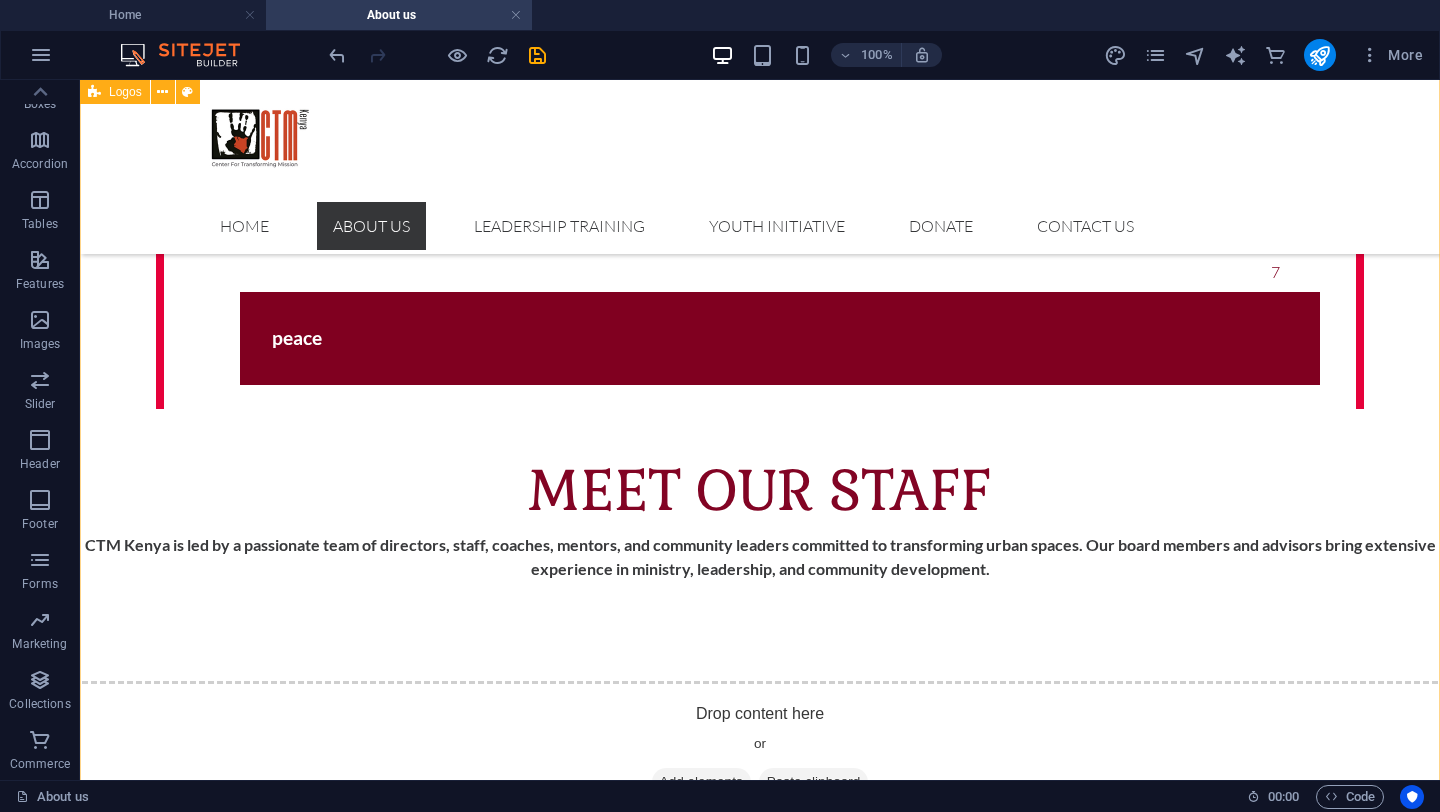 click at bounding box center [760, 2187] 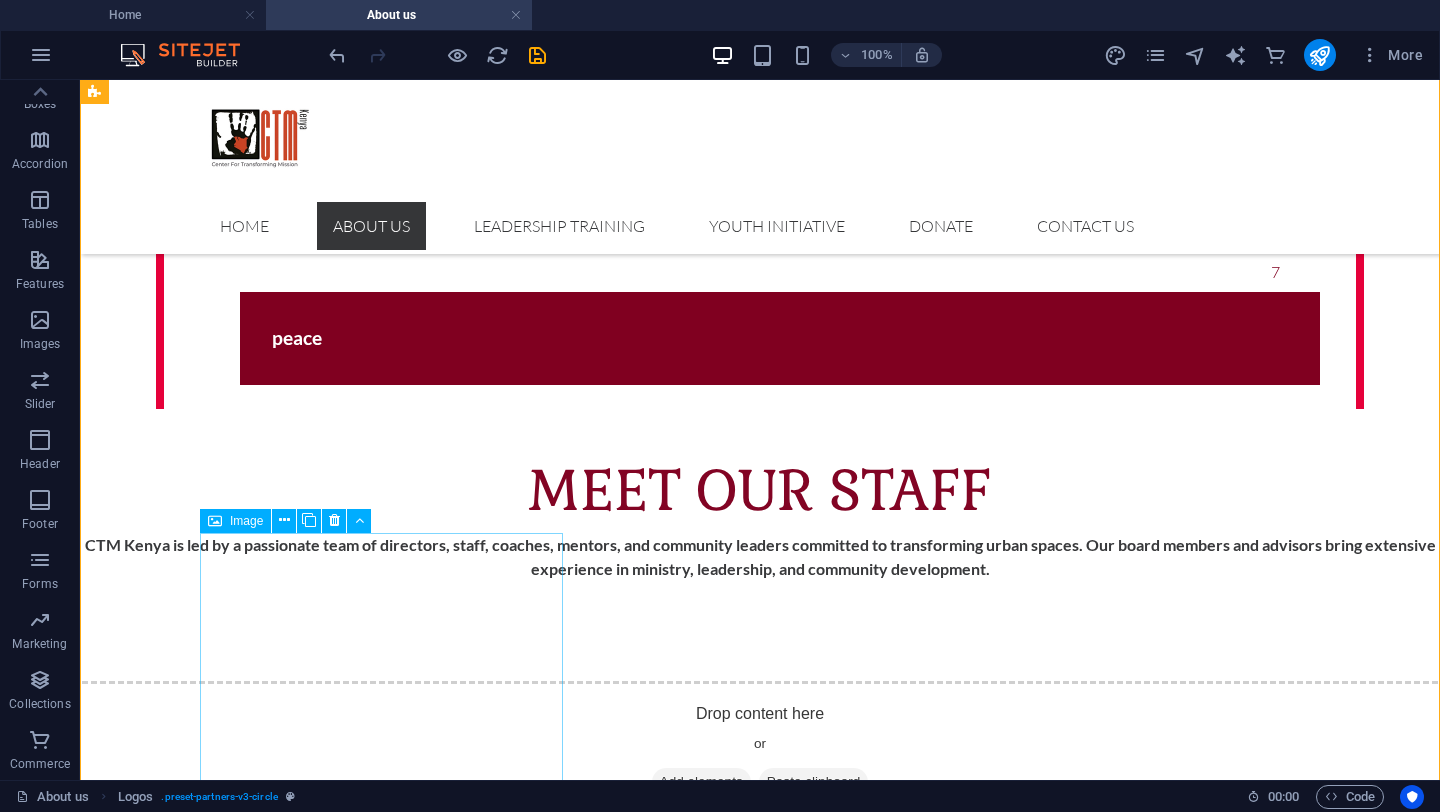click at bounding box center [277, 3305] 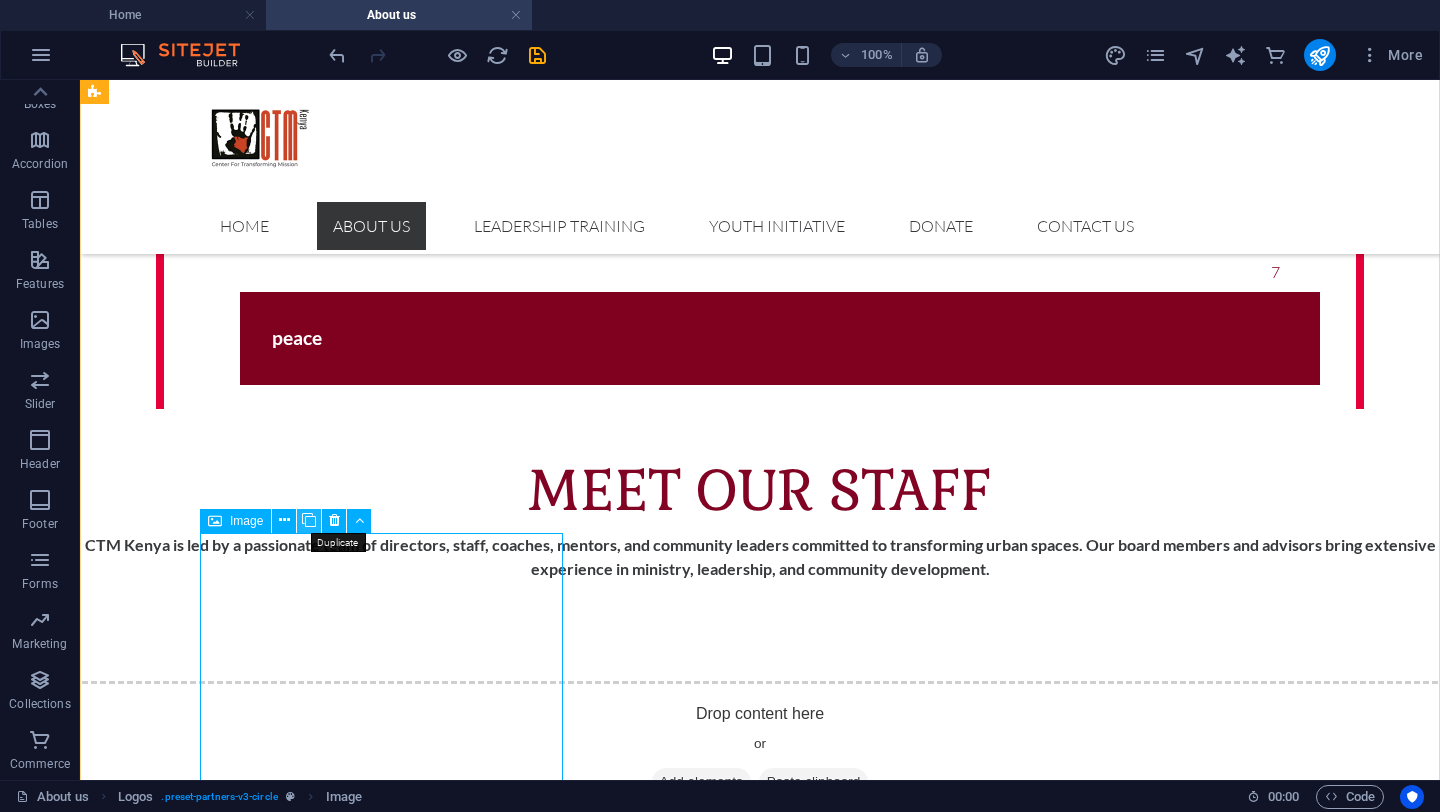 click at bounding box center [309, 520] 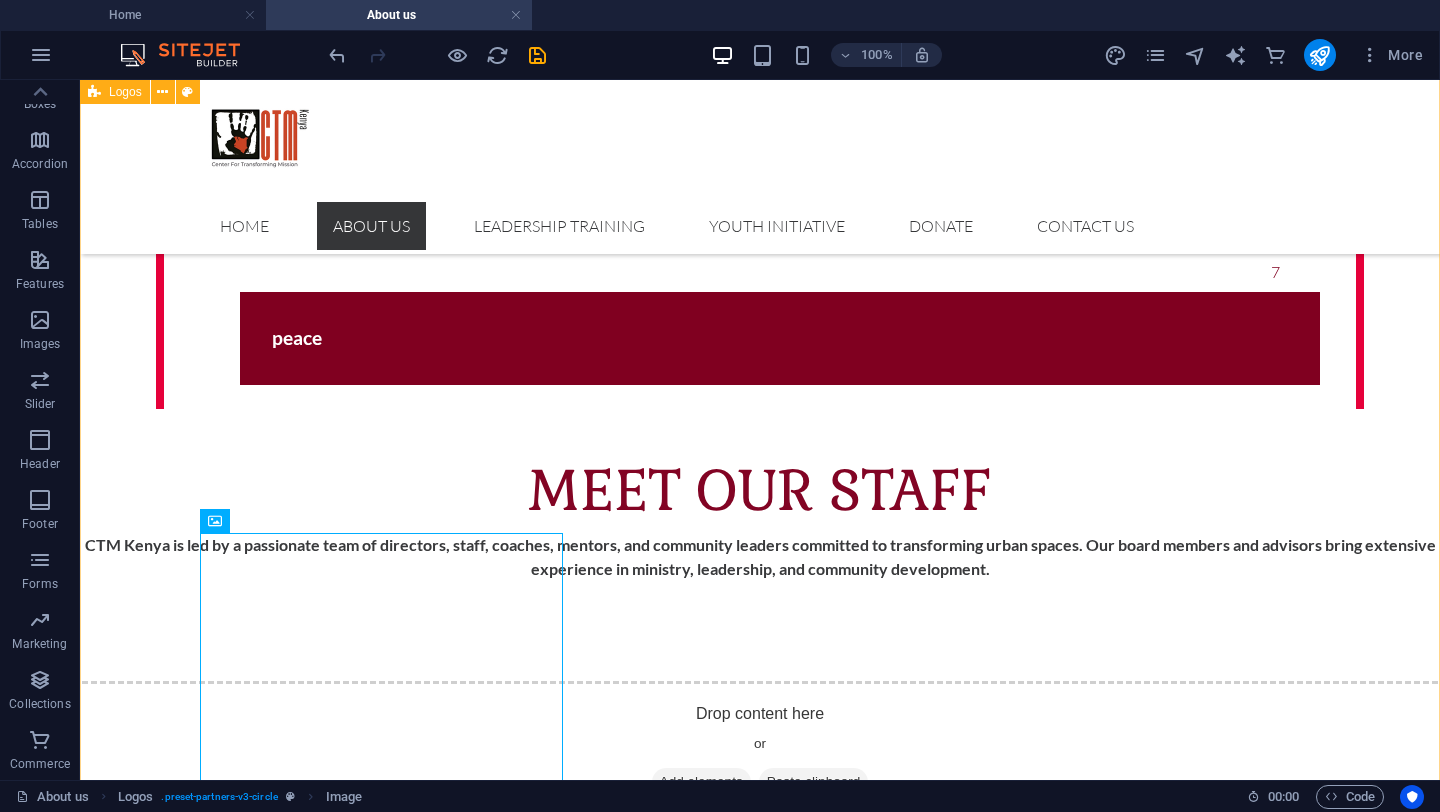 click at bounding box center (760, 2373) 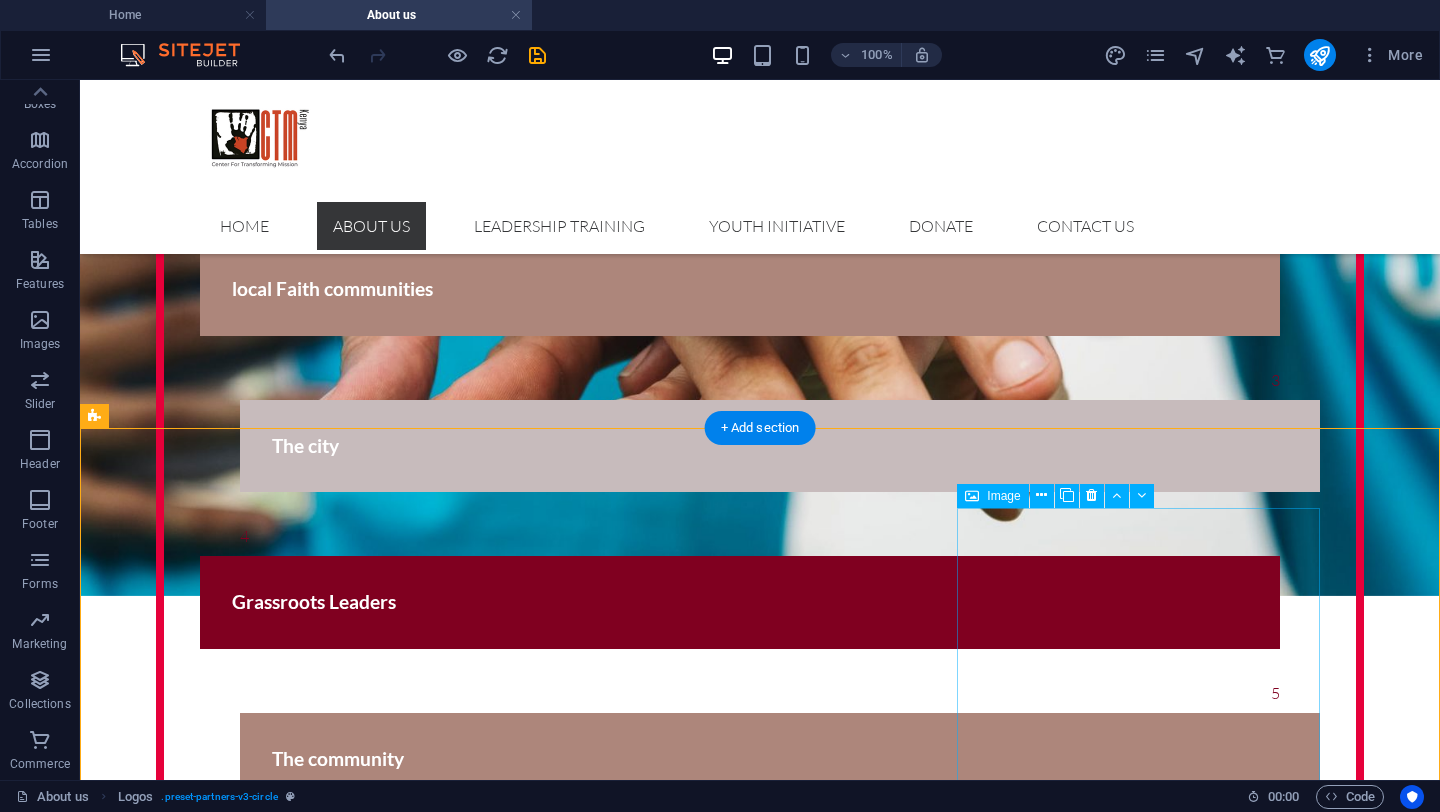 scroll, scrollTop: 2181, scrollLeft: 0, axis: vertical 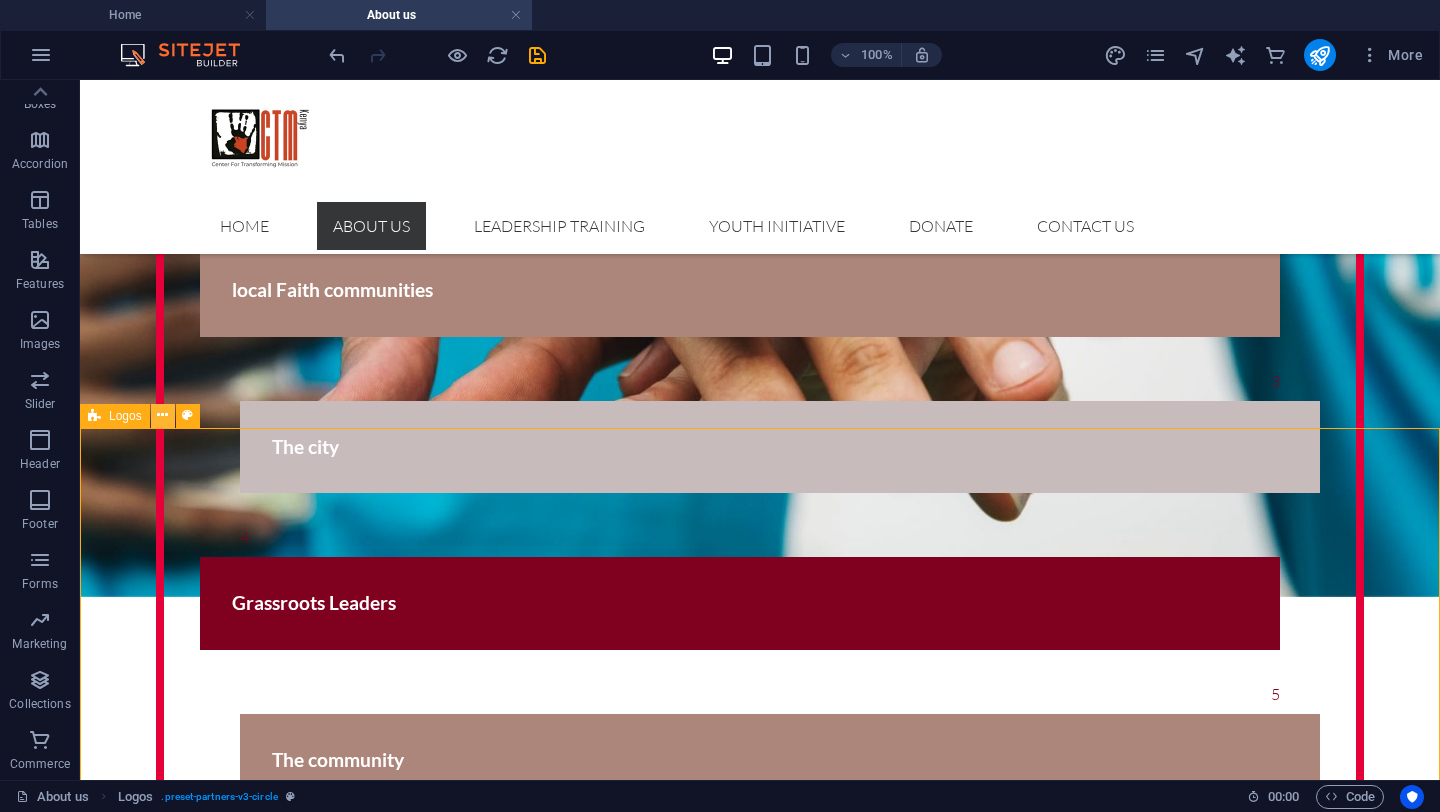 click at bounding box center (162, 415) 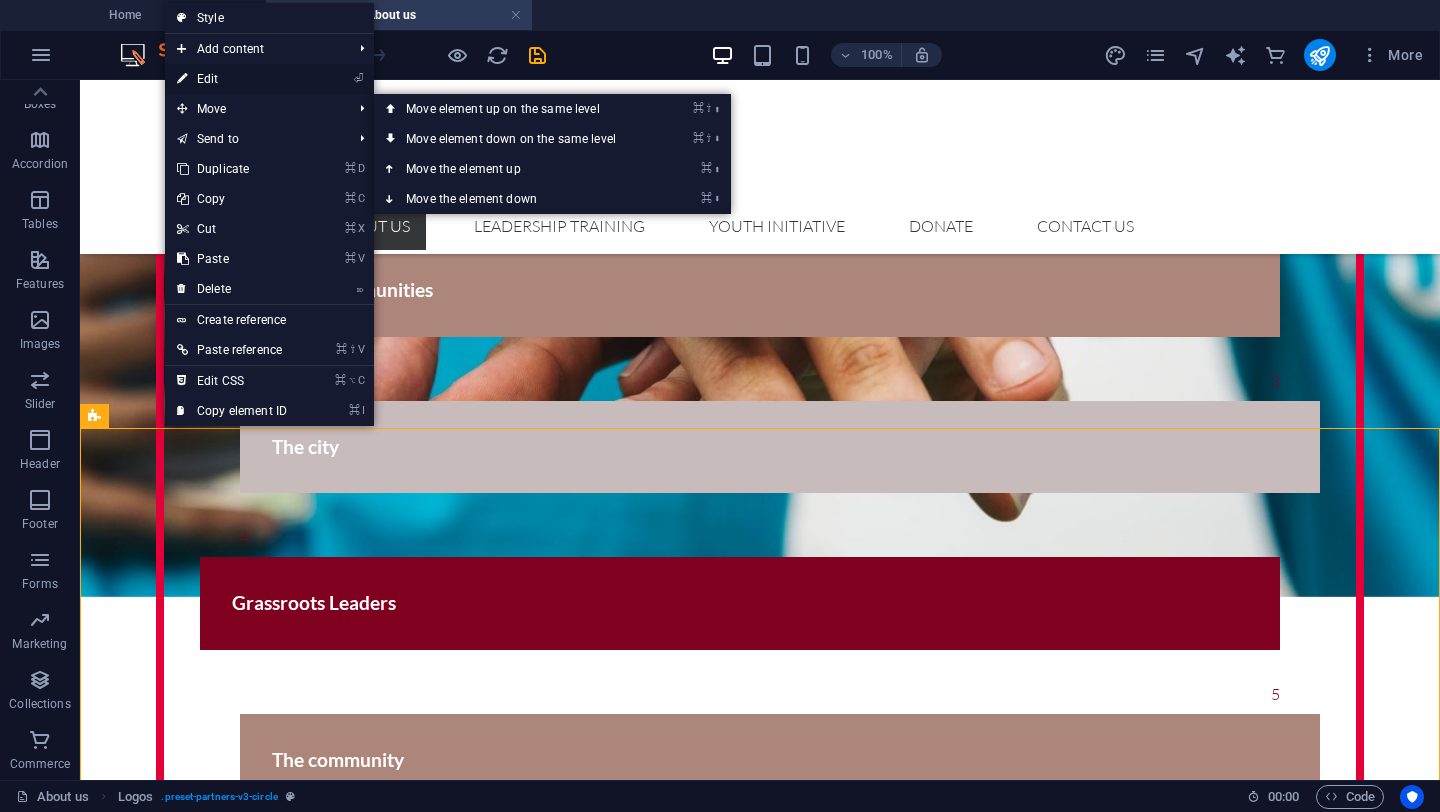 click on "⏎  Edit" at bounding box center [232, 79] 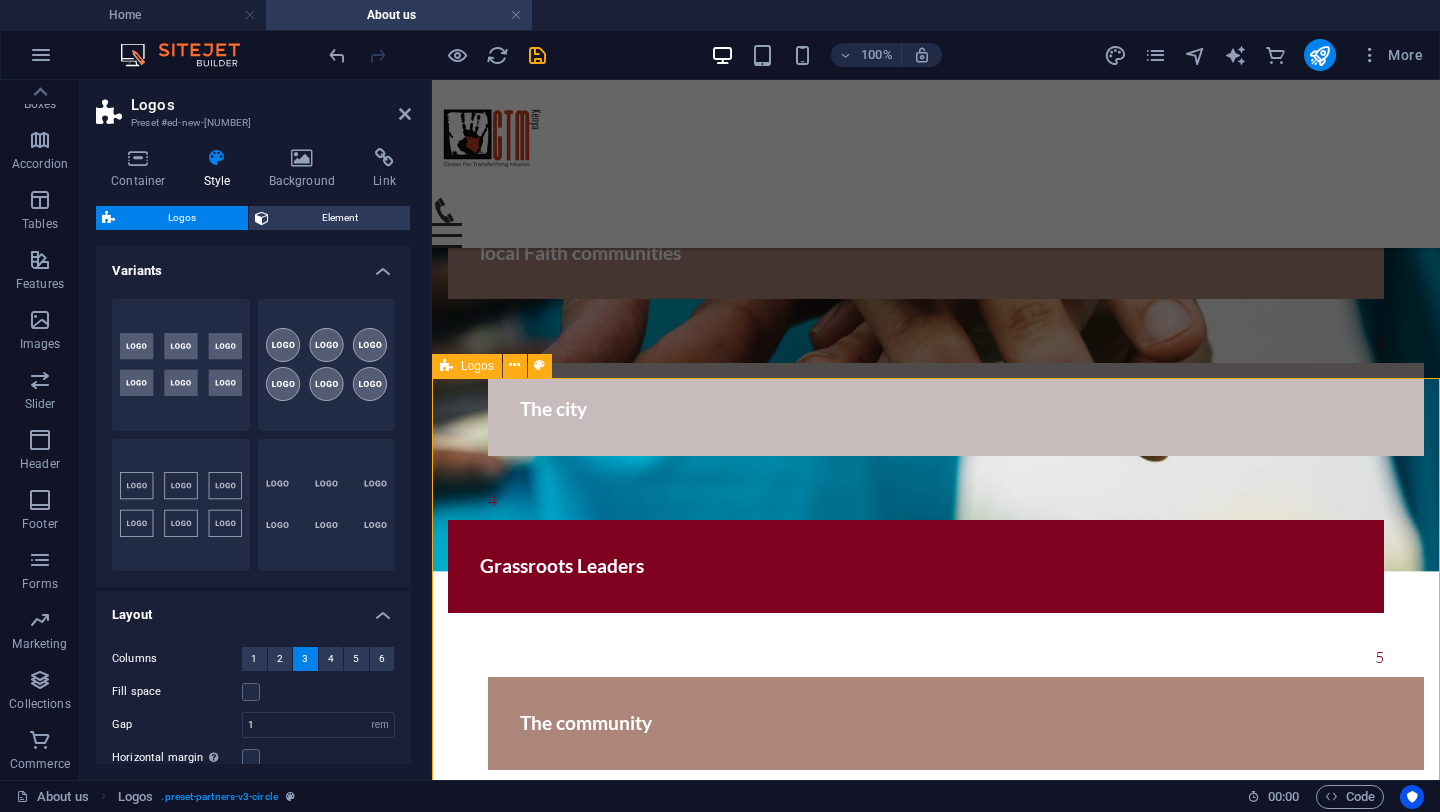 click at bounding box center (936, 2867) 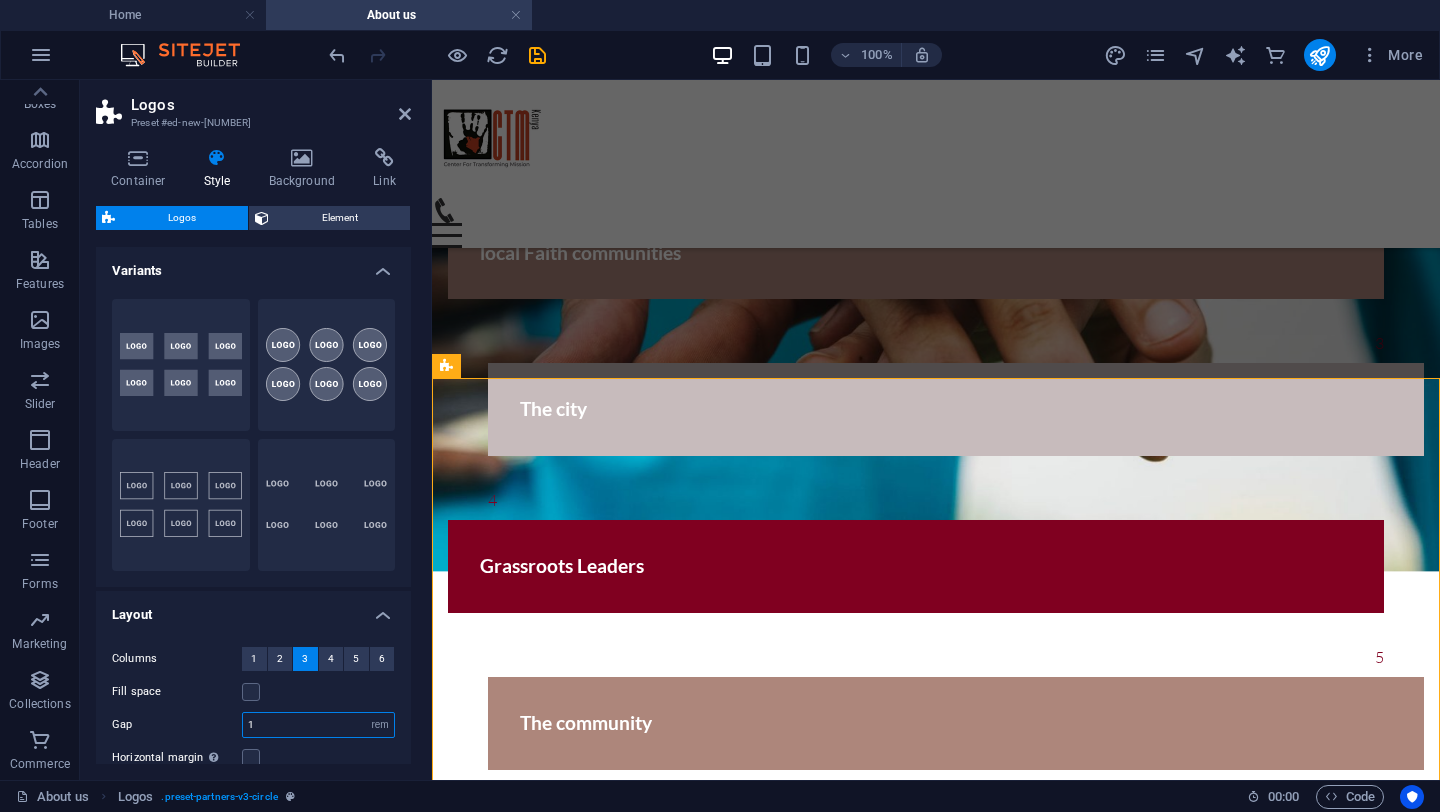click on "1" at bounding box center [318, 725] 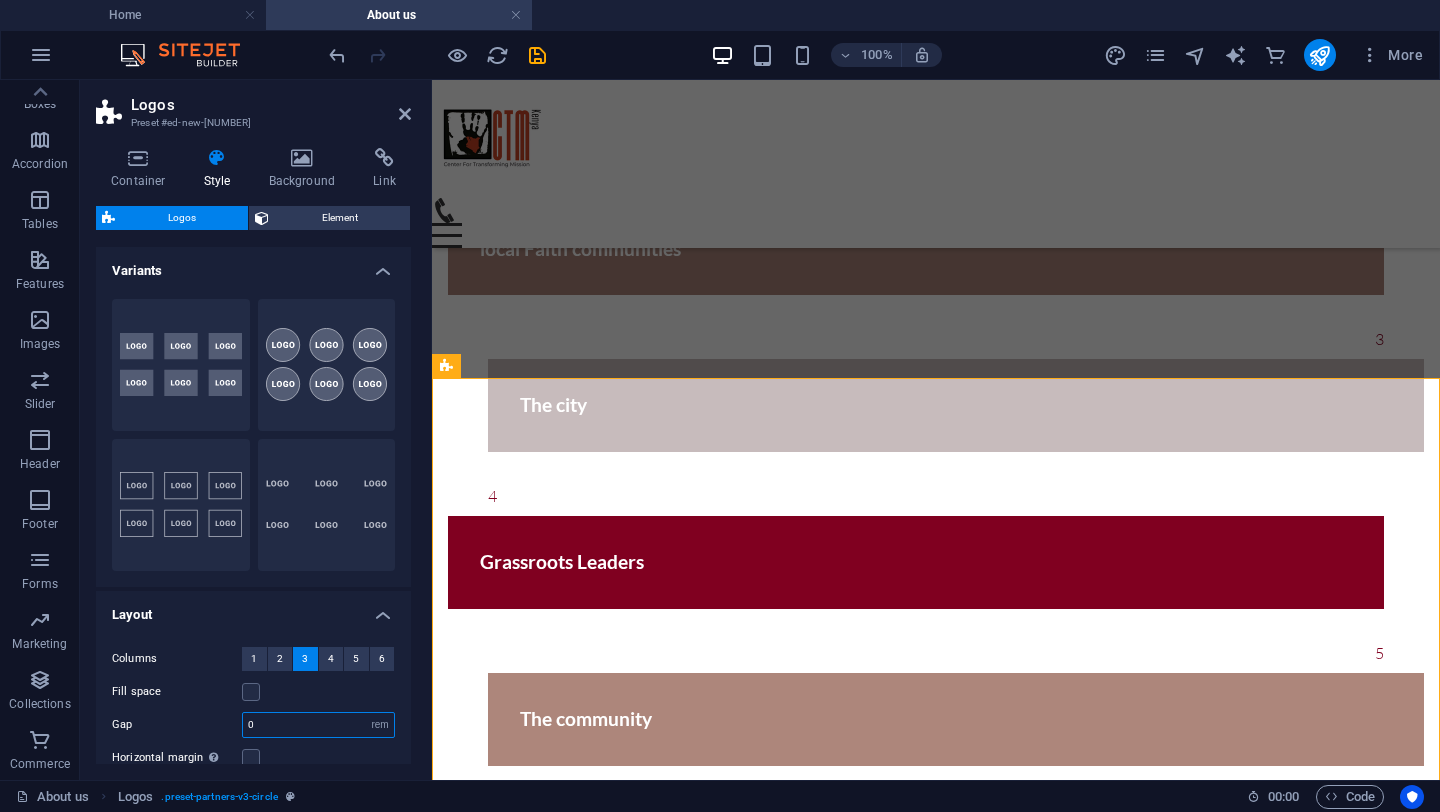 type on "0" 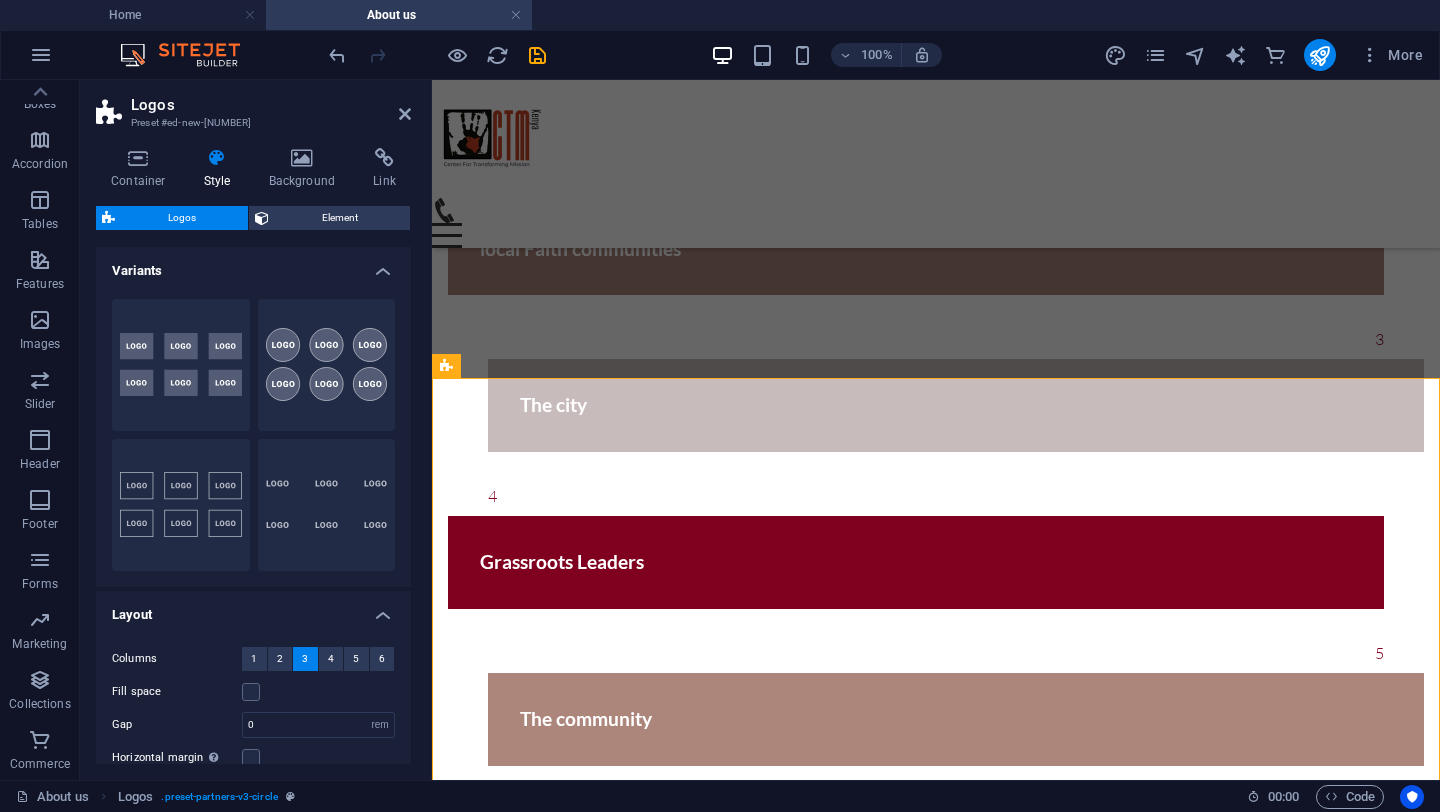 click on "Fill space" at bounding box center (253, 692) 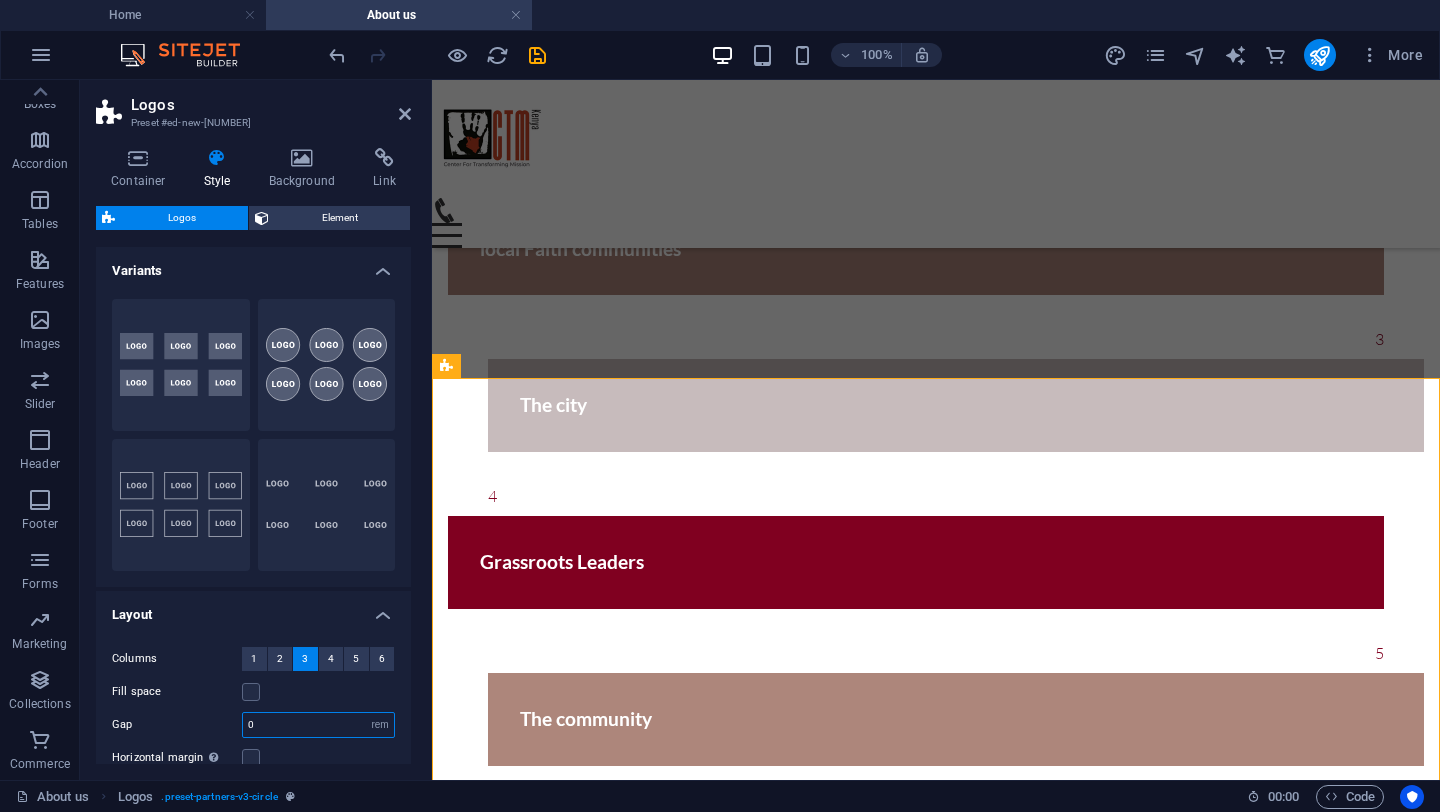 click on "0" at bounding box center [318, 725] 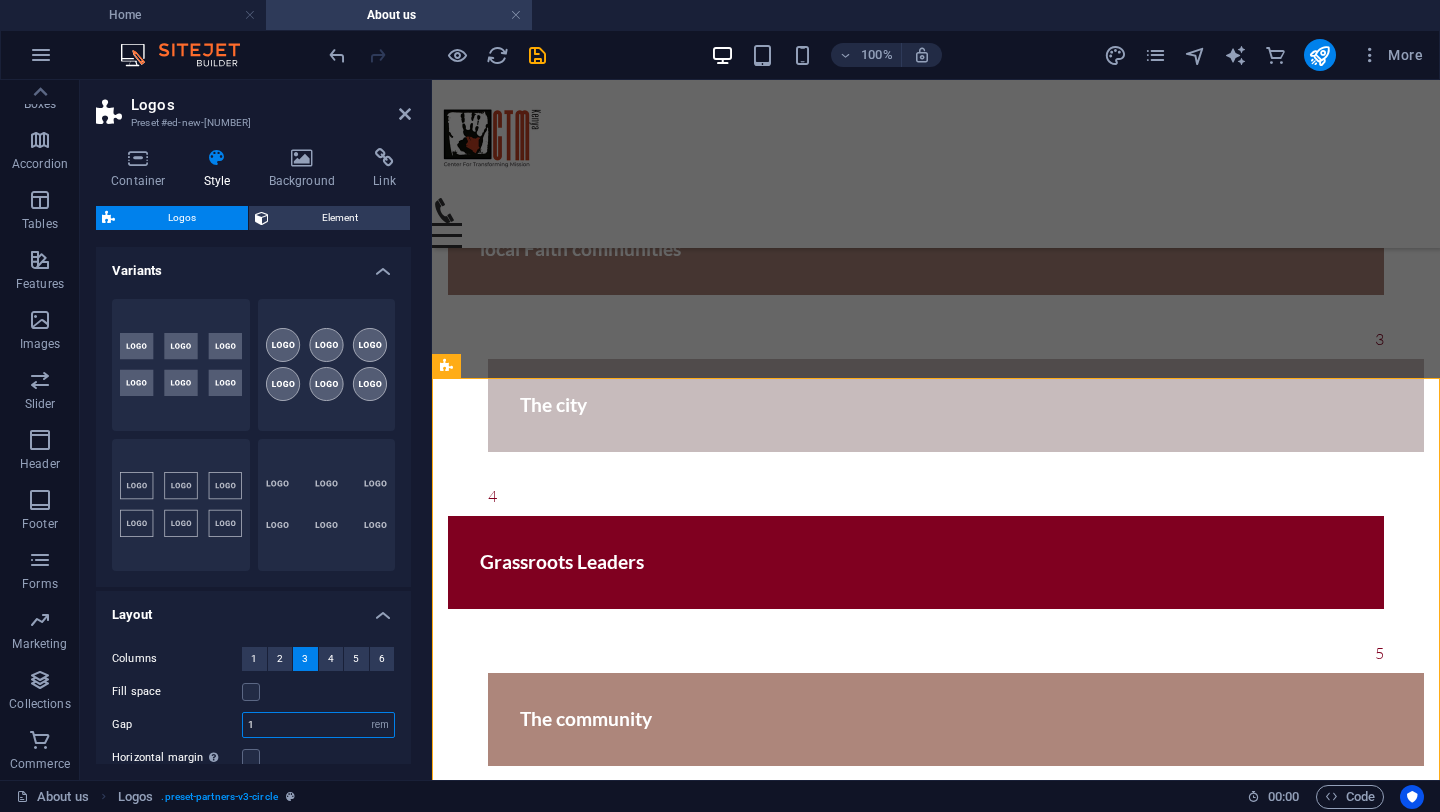 type on "1" 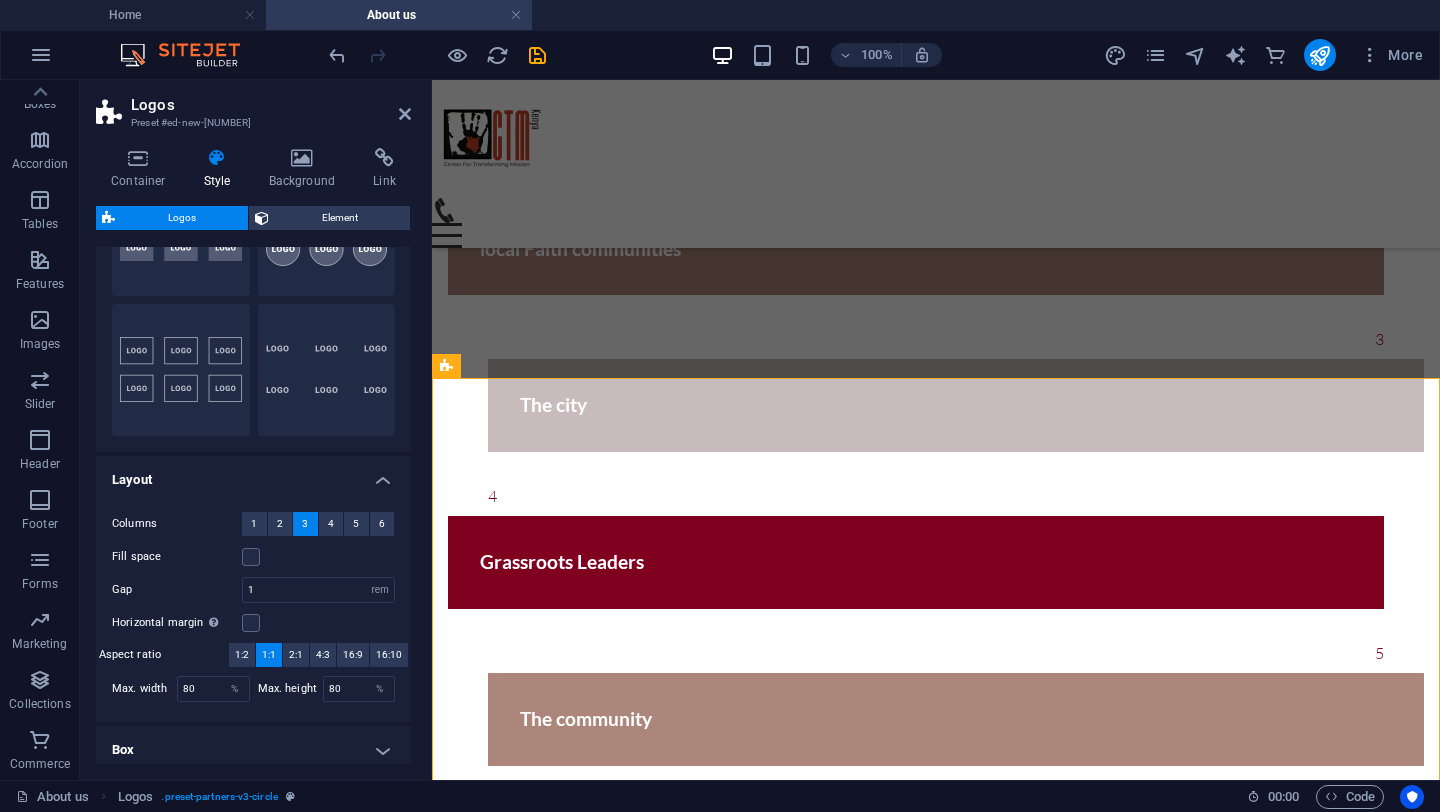 scroll, scrollTop: 138, scrollLeft: 0, axis: vertical 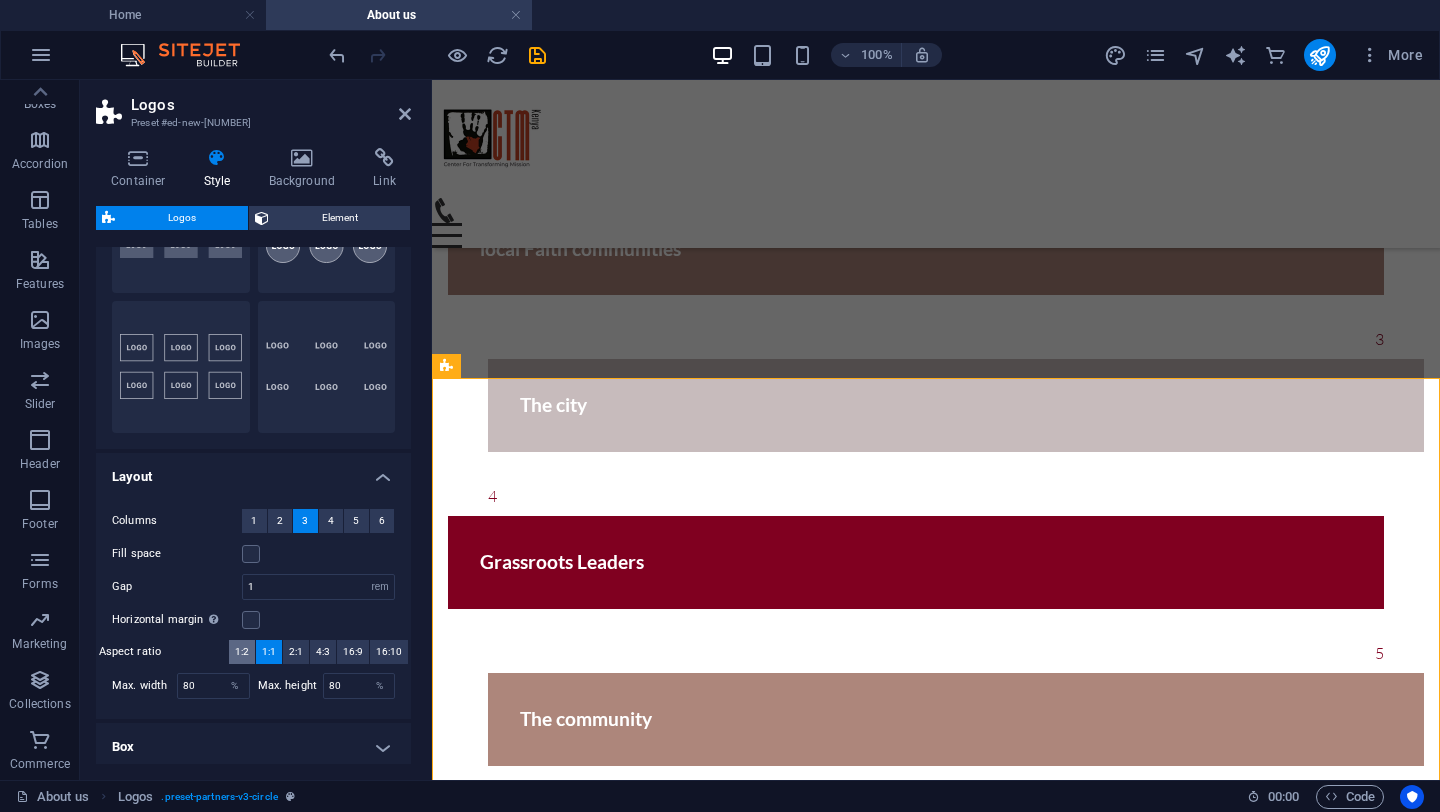 click on "1:2" at bounding box center [242, 652] 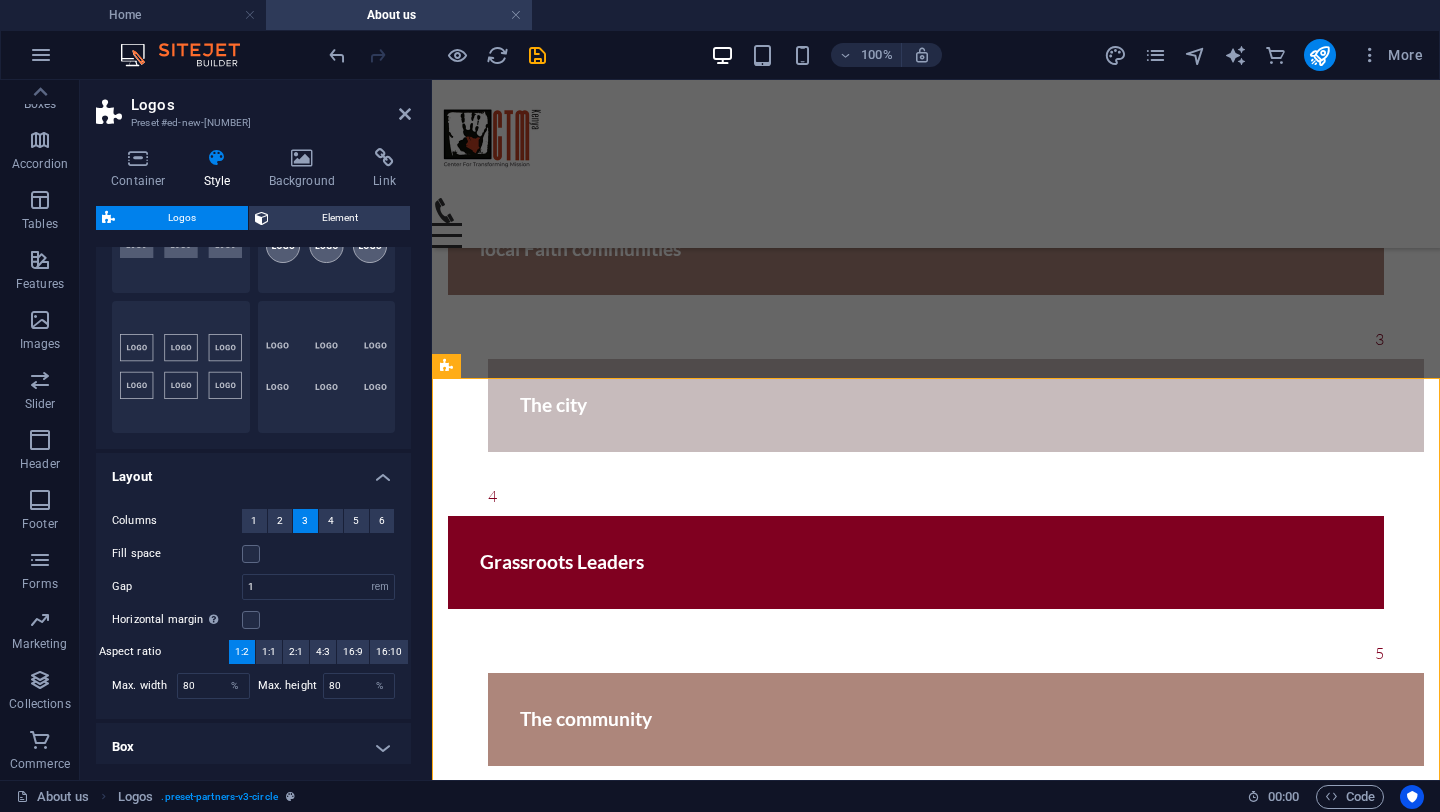 click on "1:2" at bounding box center (242, 652) 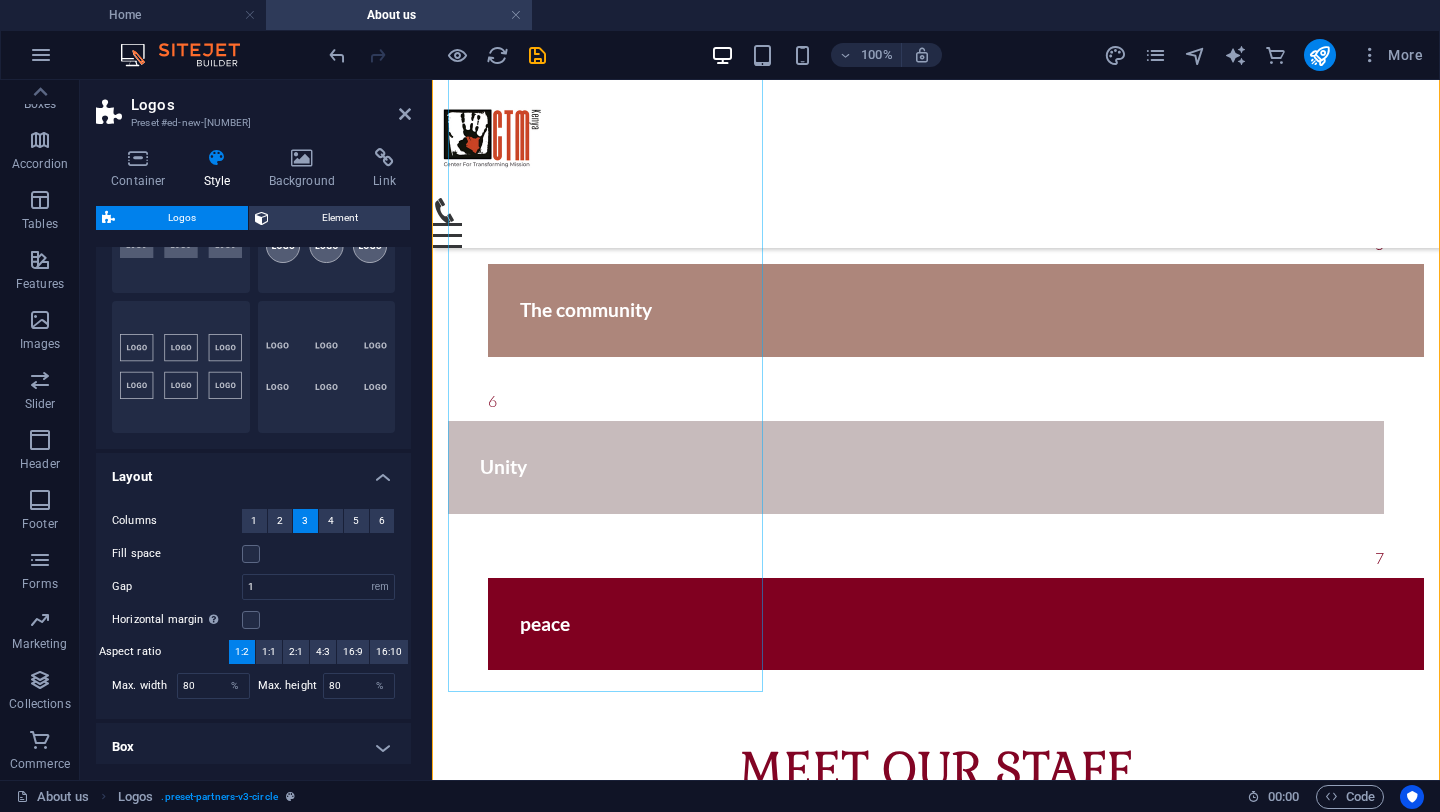 scroll, scrollTop: 2594, scrollLeft: 0, axis: vertical 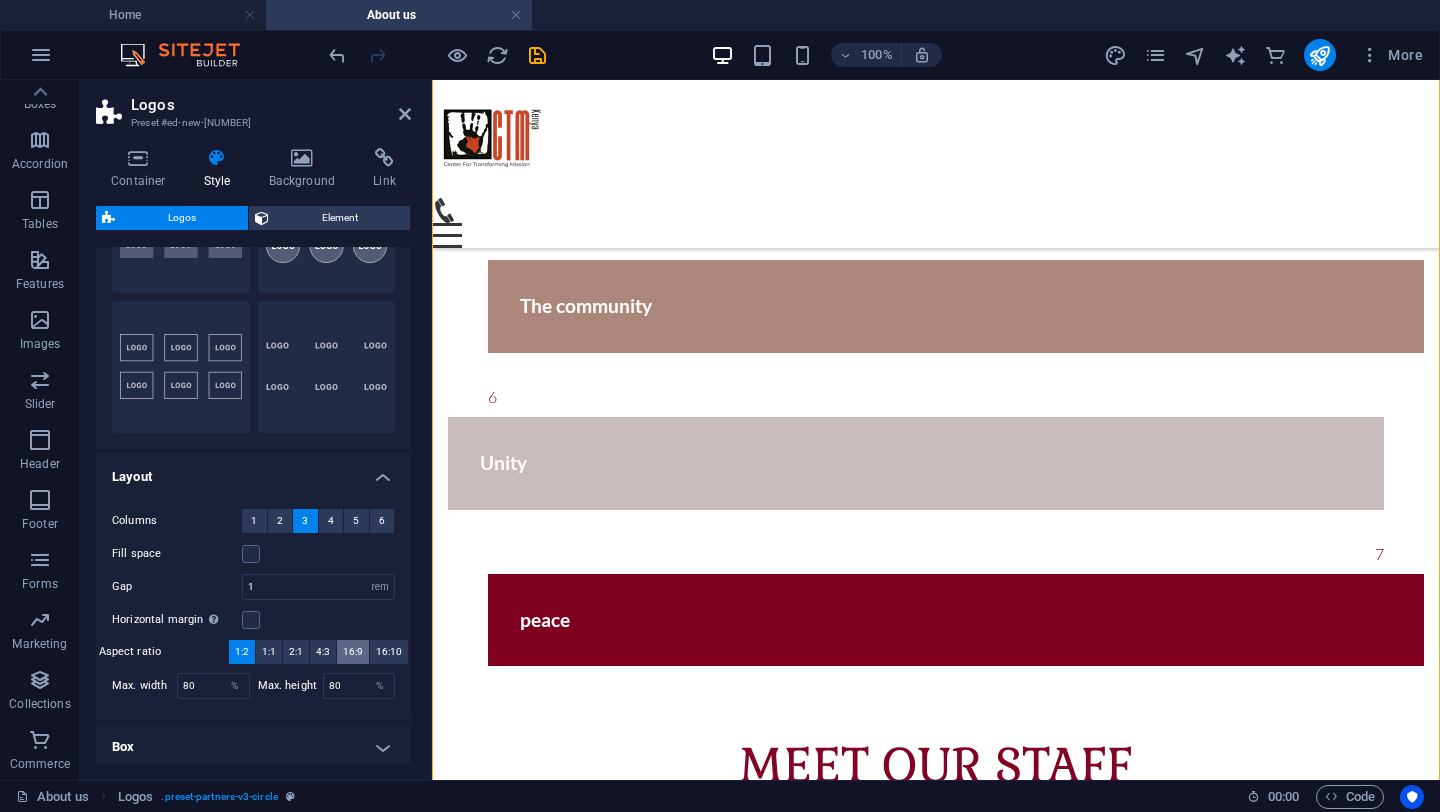 click on "16:9" at bounding box center [353, 652] 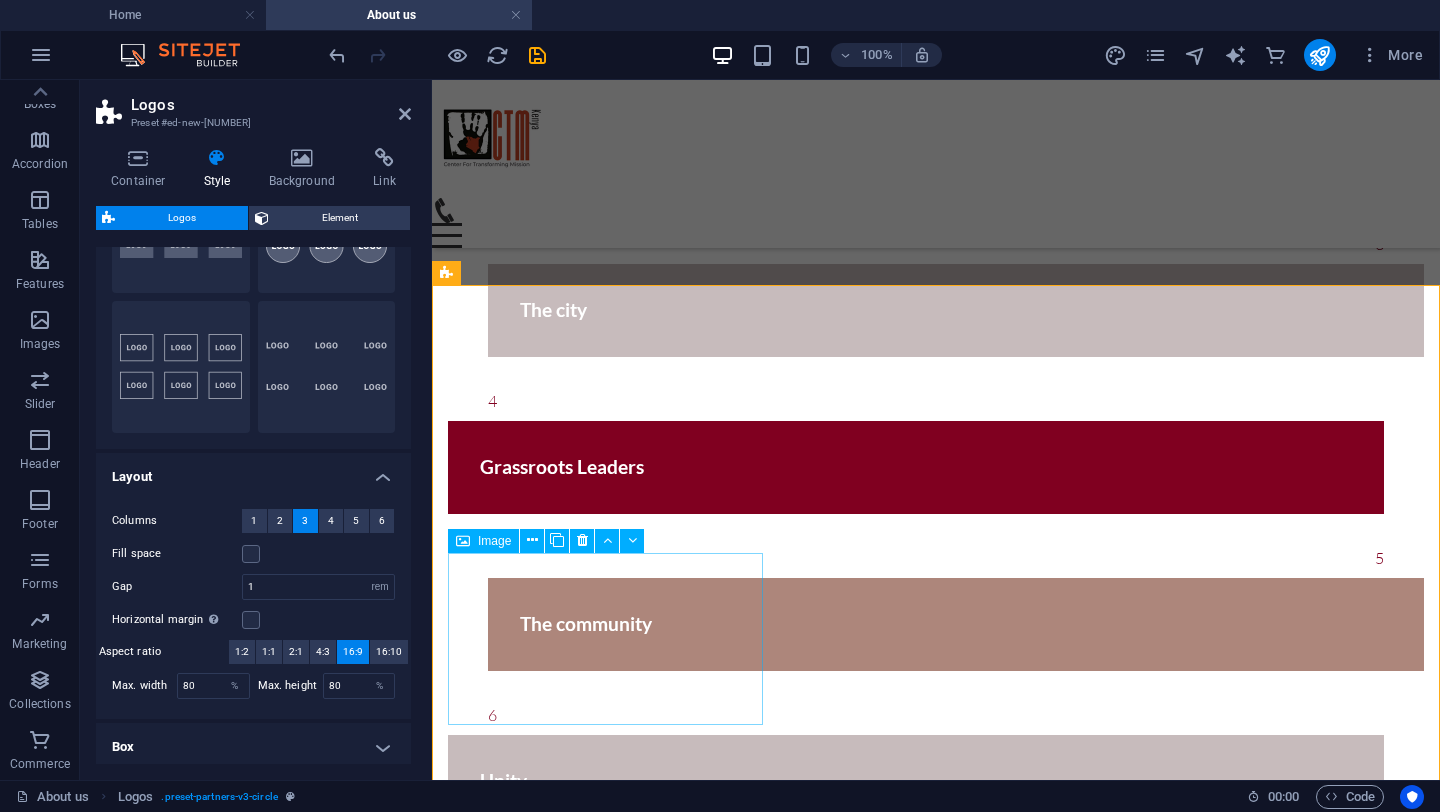 scroll, scrollTop: 2274, scrollLeft: 0, axis: vertical 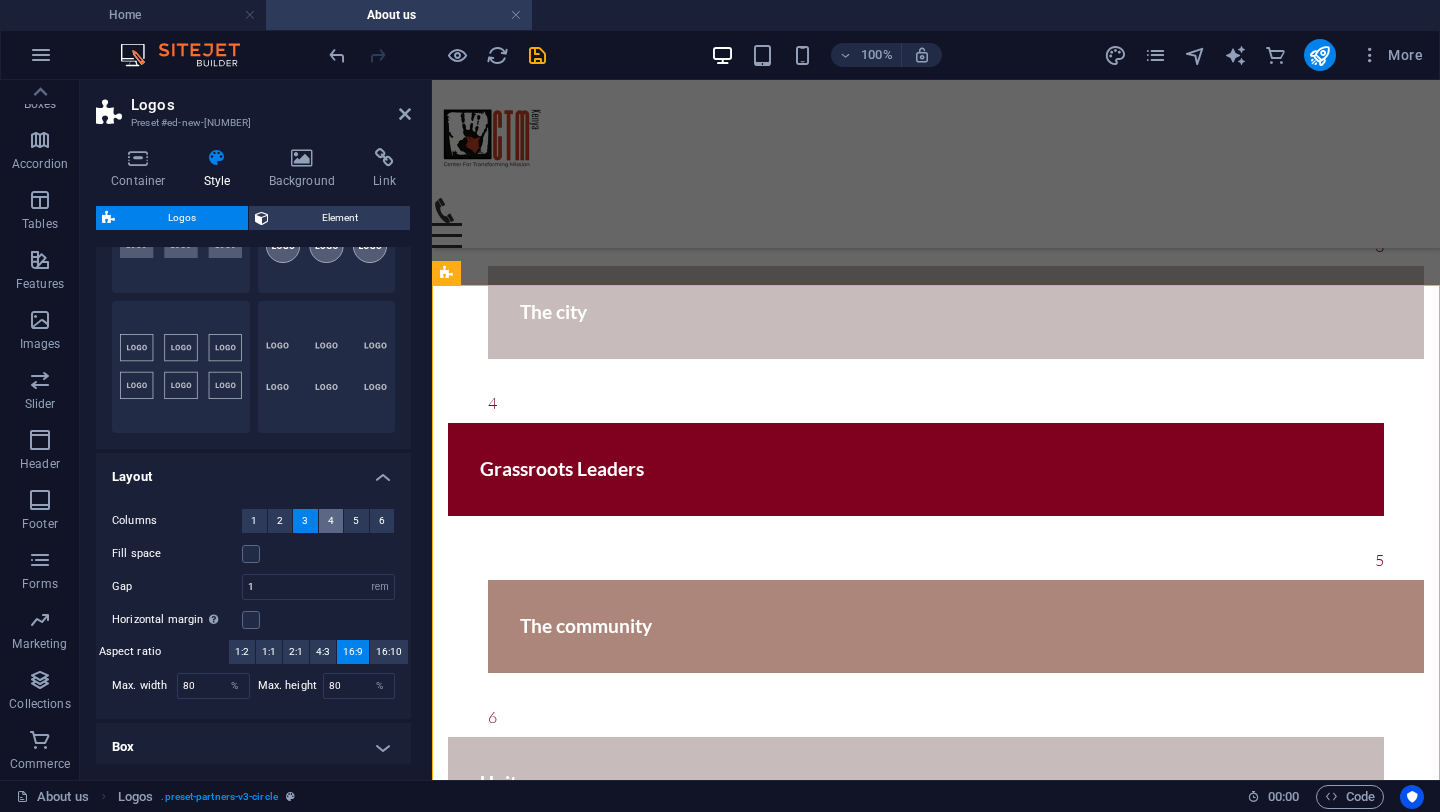 click on "4" at bounding box center (331, 521) 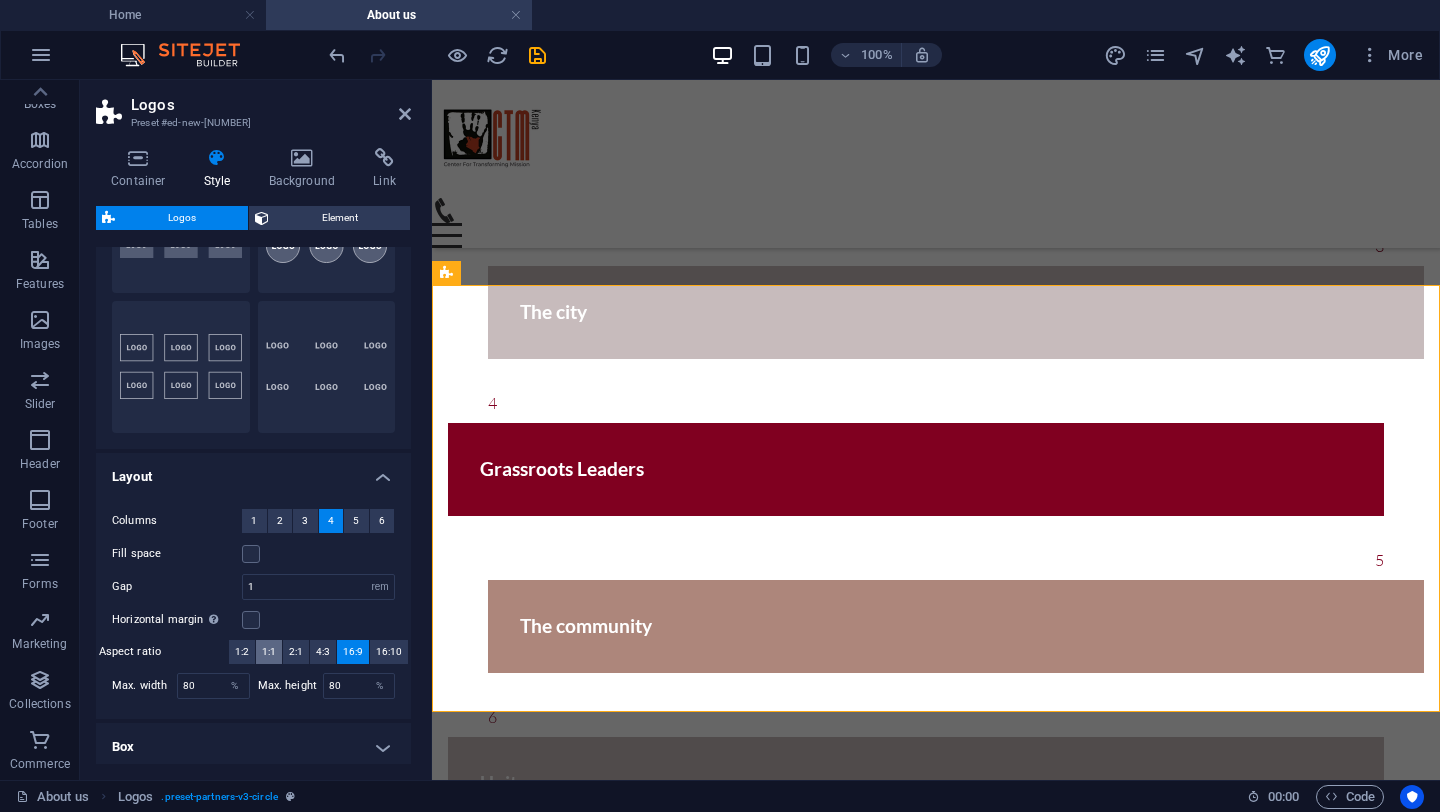 click on "1:1" at bounding box center [269, 652] 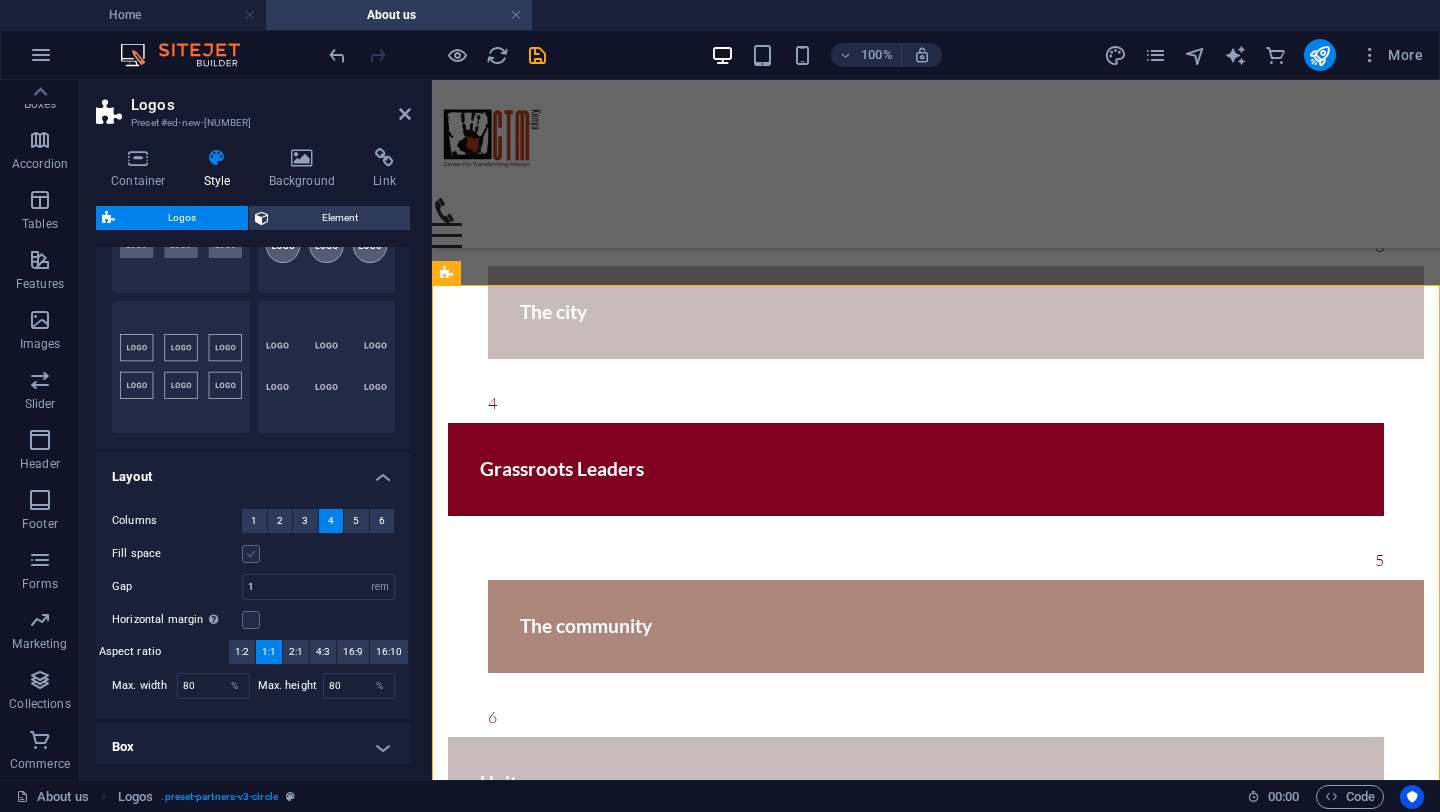 click at bounding box center (251, 554) 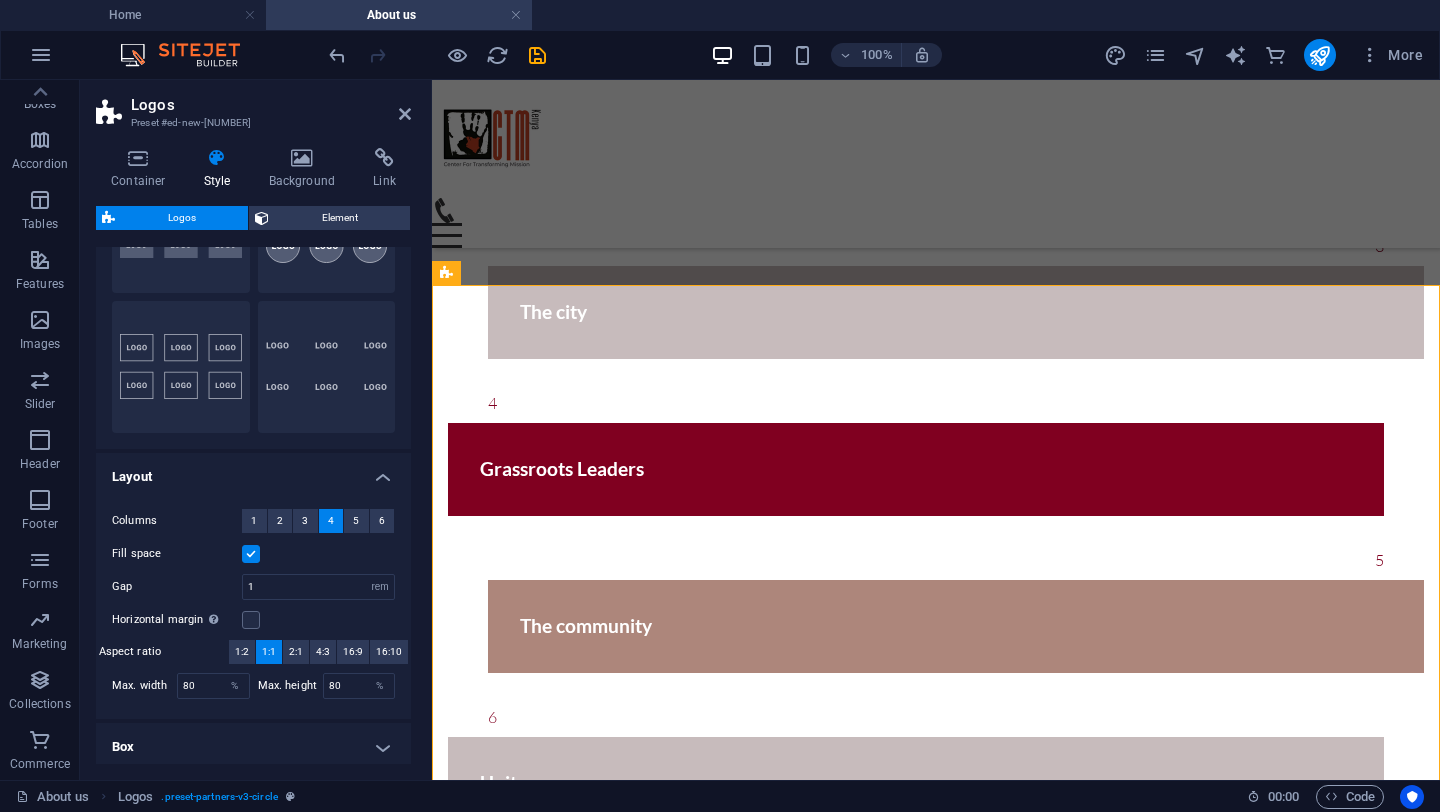 click on "Fill space" at bounding box center (253, 554) 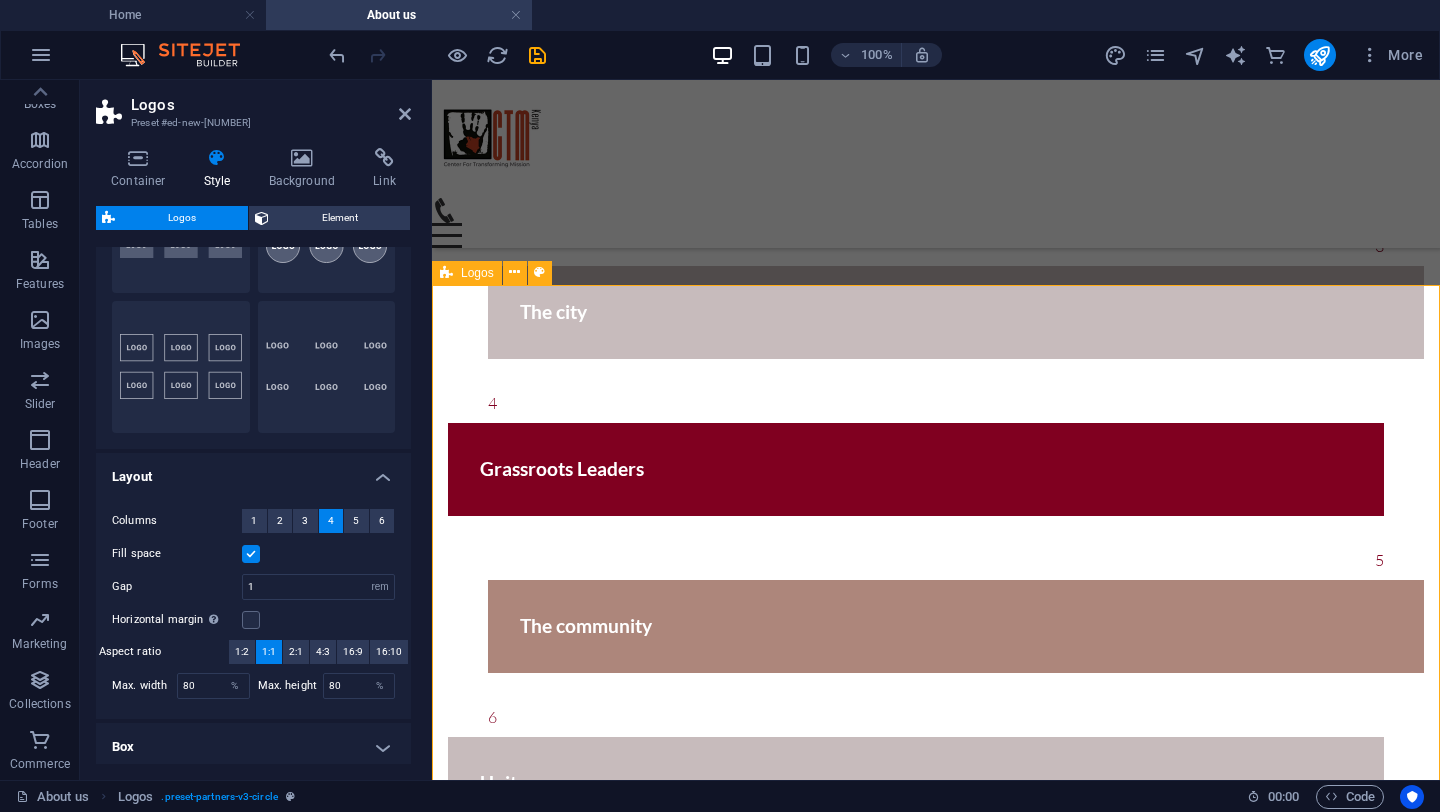 click at bounding box center [936, 2440] 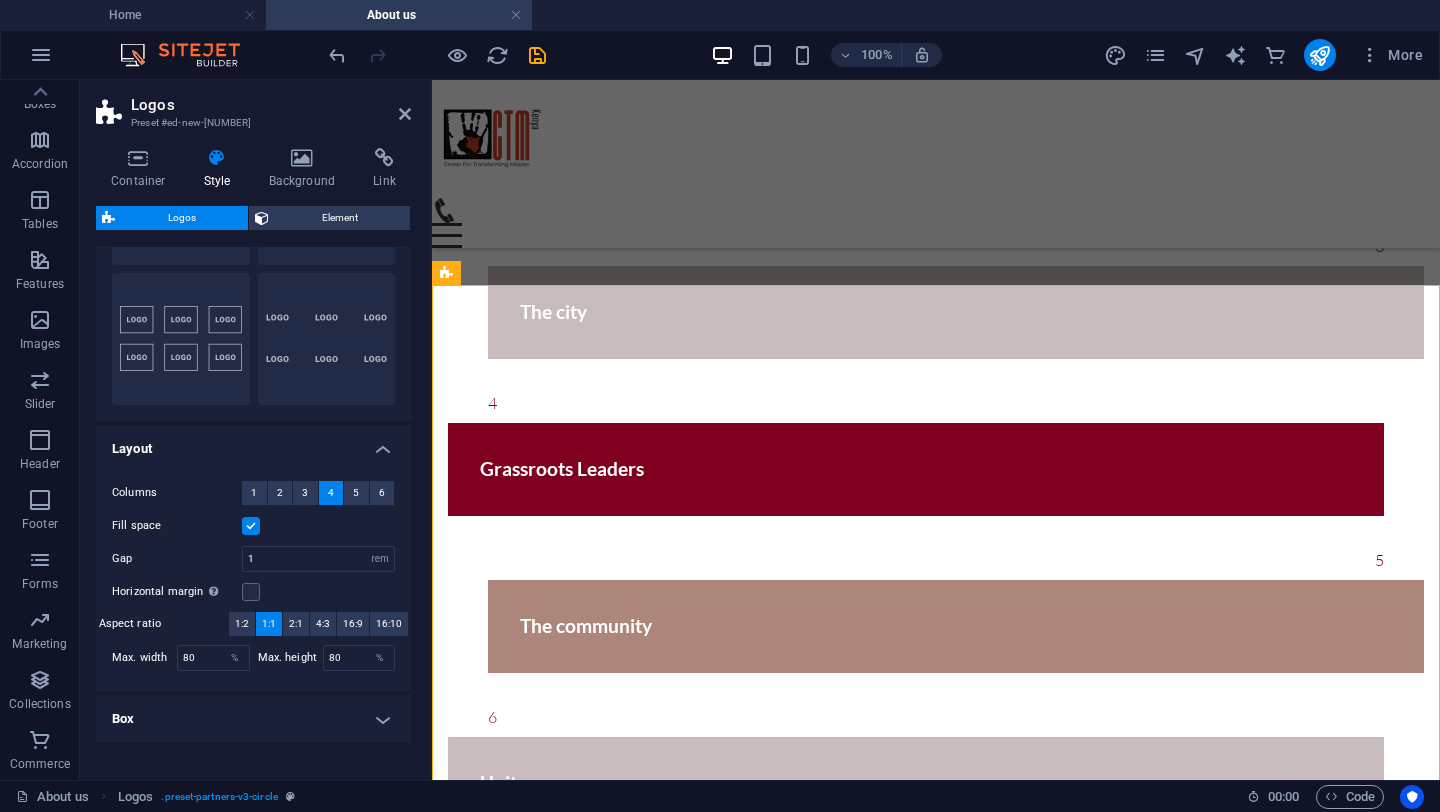 scroll, scrollTop: 224, scrollLeft: 0, axis: vertical 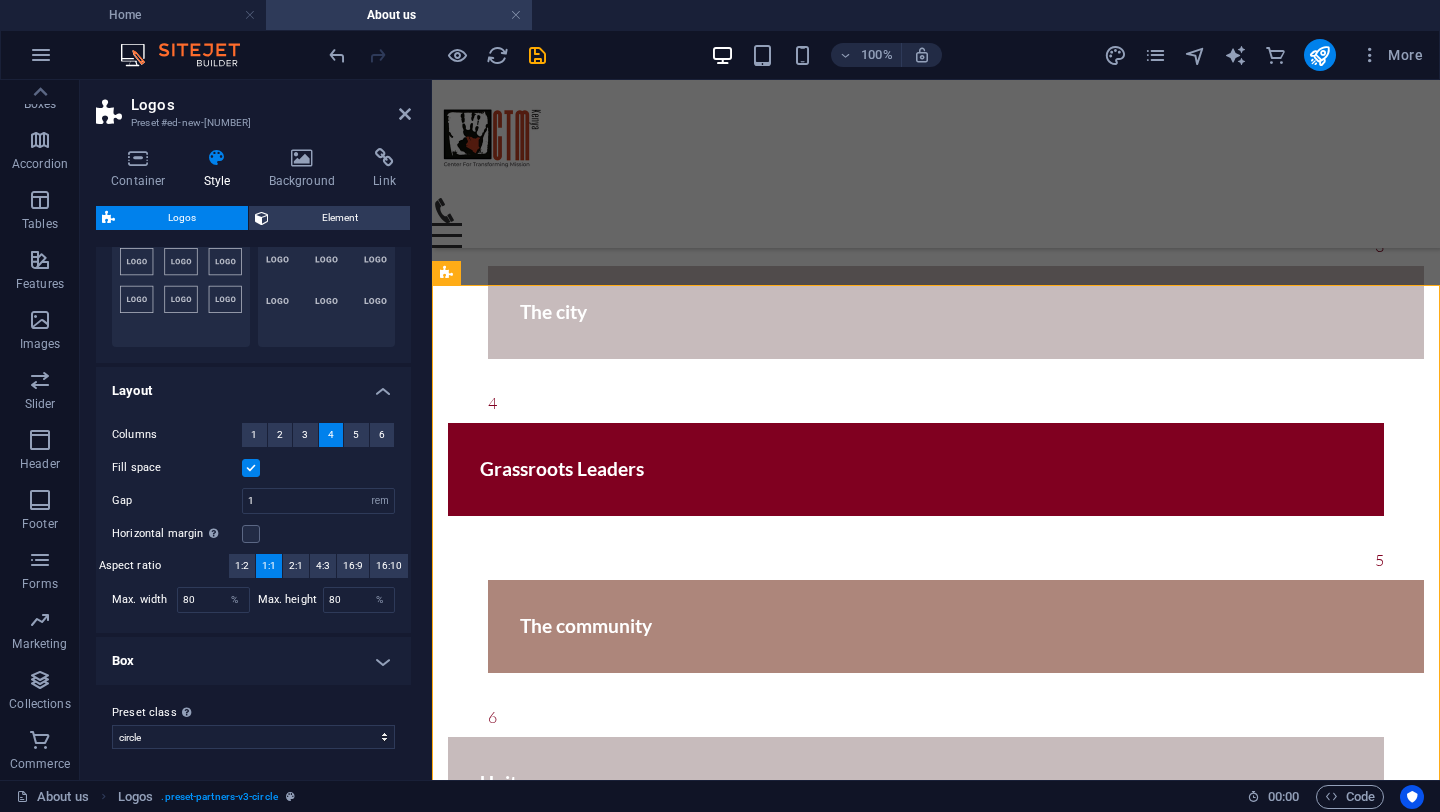 click on "Box" at bounding box center (253, 661) 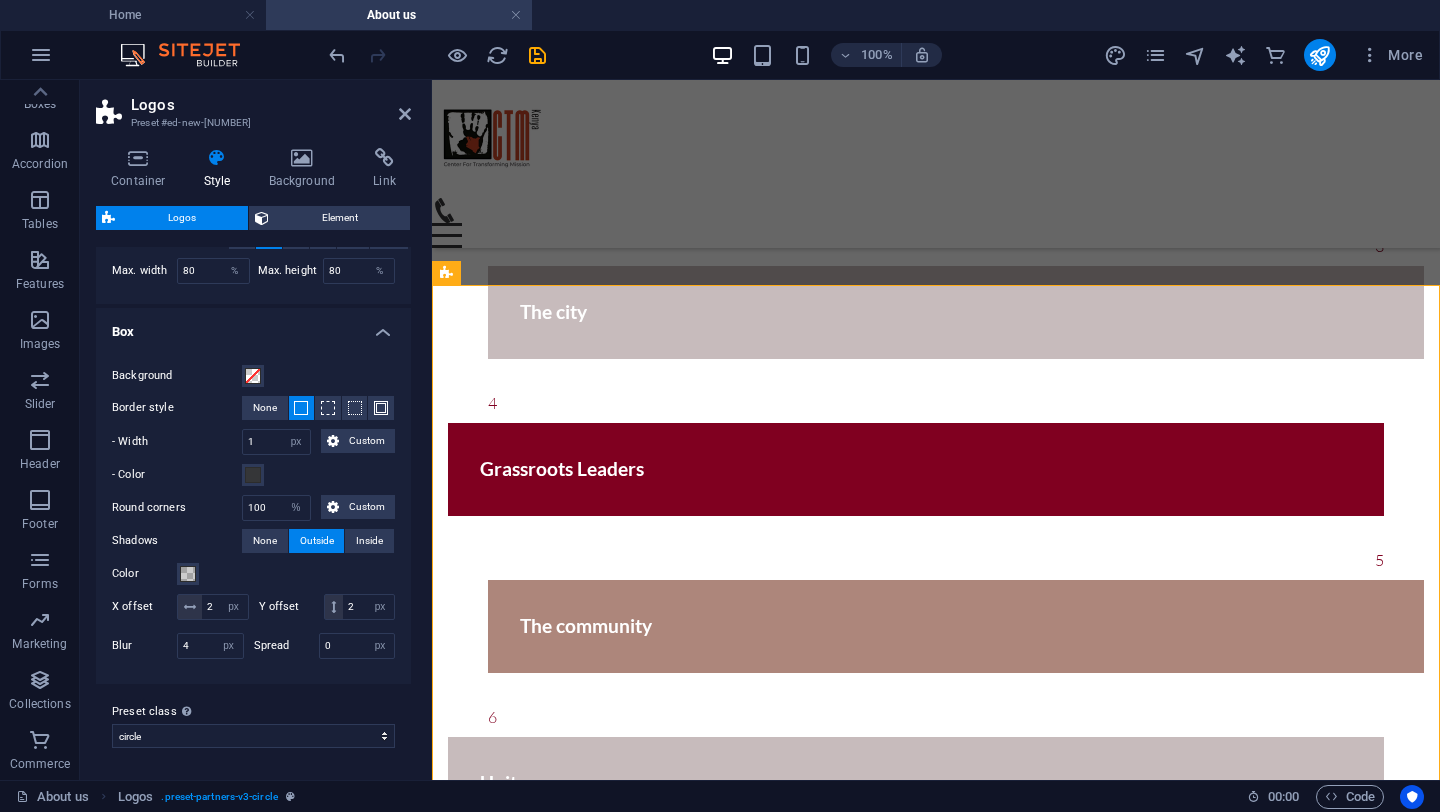 scroll, scrollTop: 578, scrollLeft: 0, axis: vertical 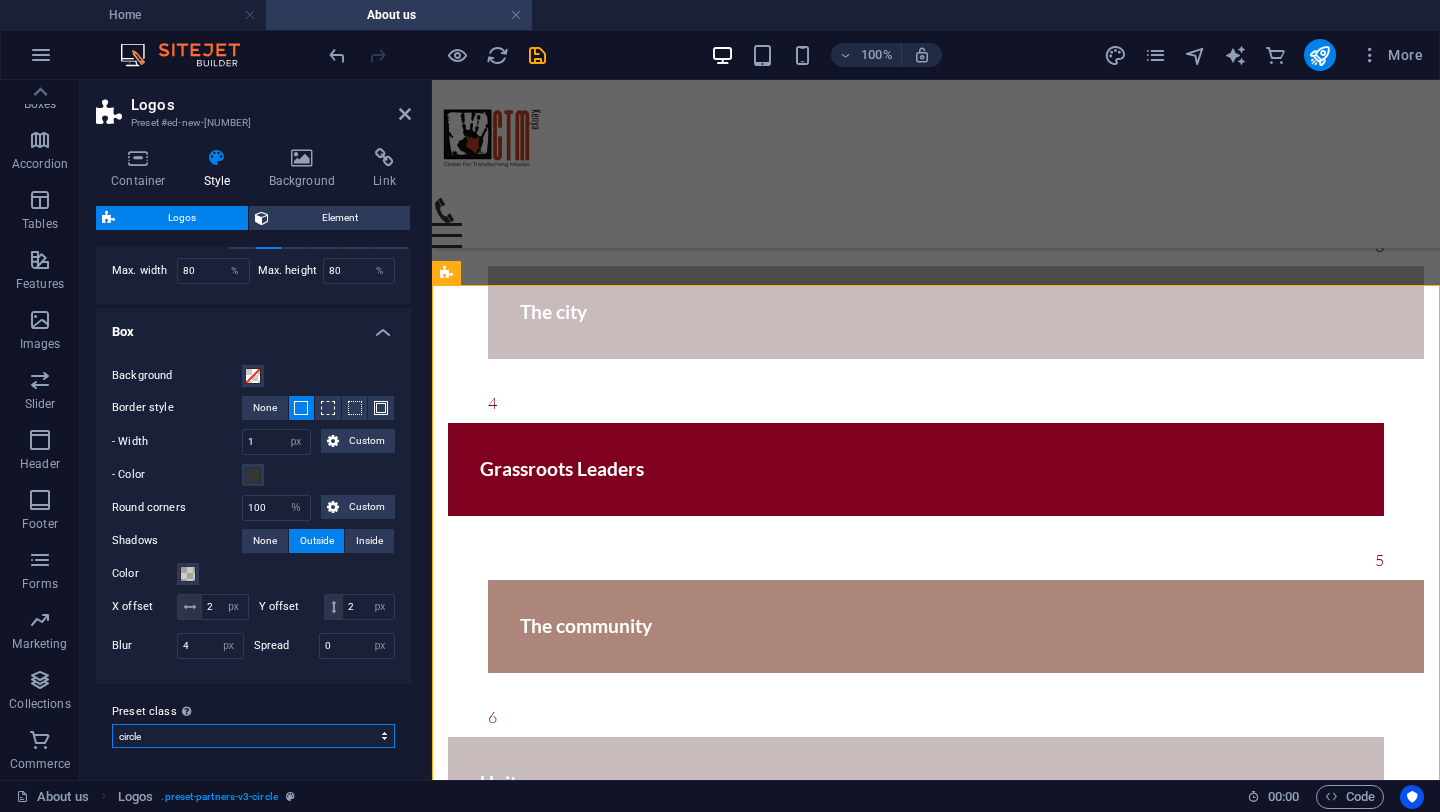 click on "circle Add preset class" at bounding box center (253, 736) 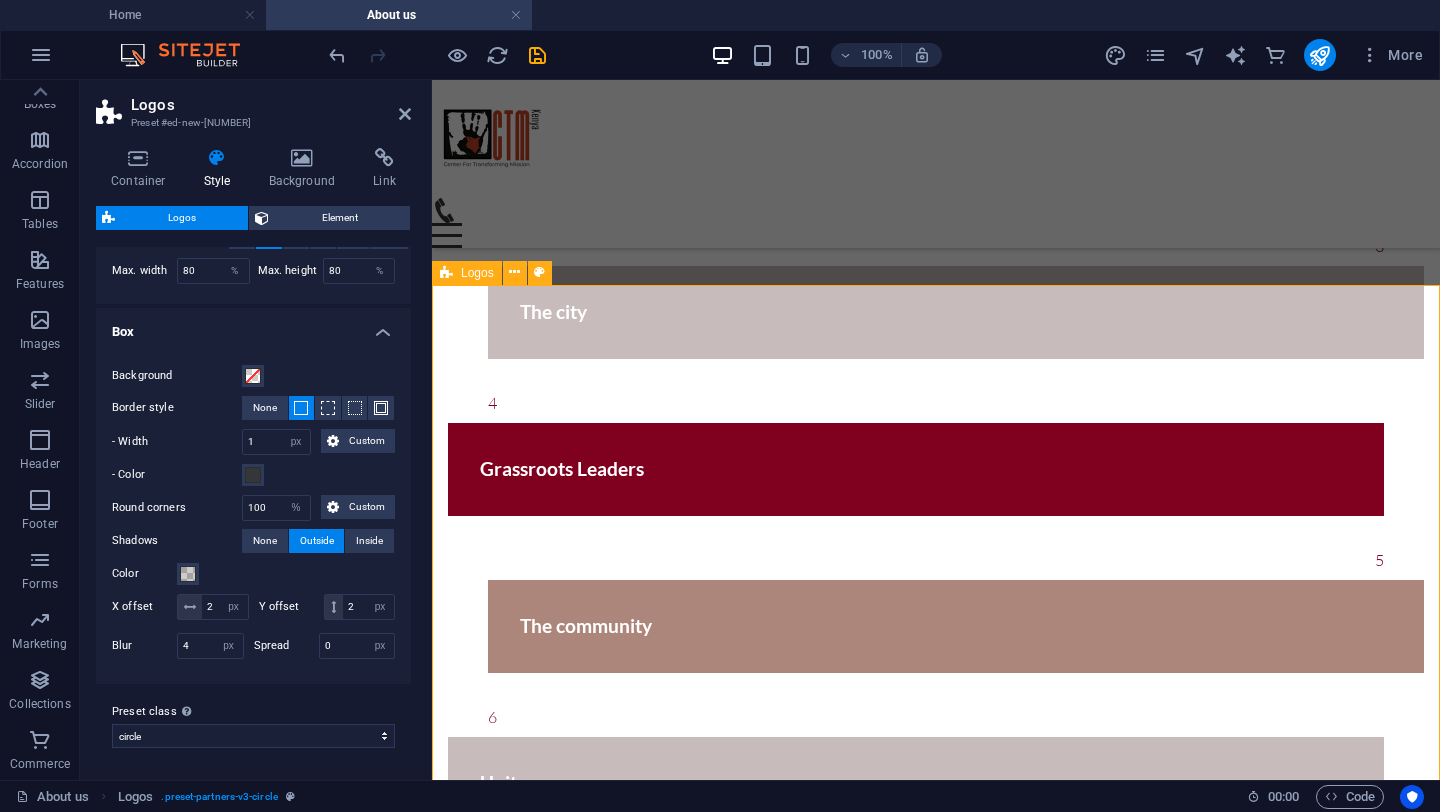 click at bounding box center [936, 2440] 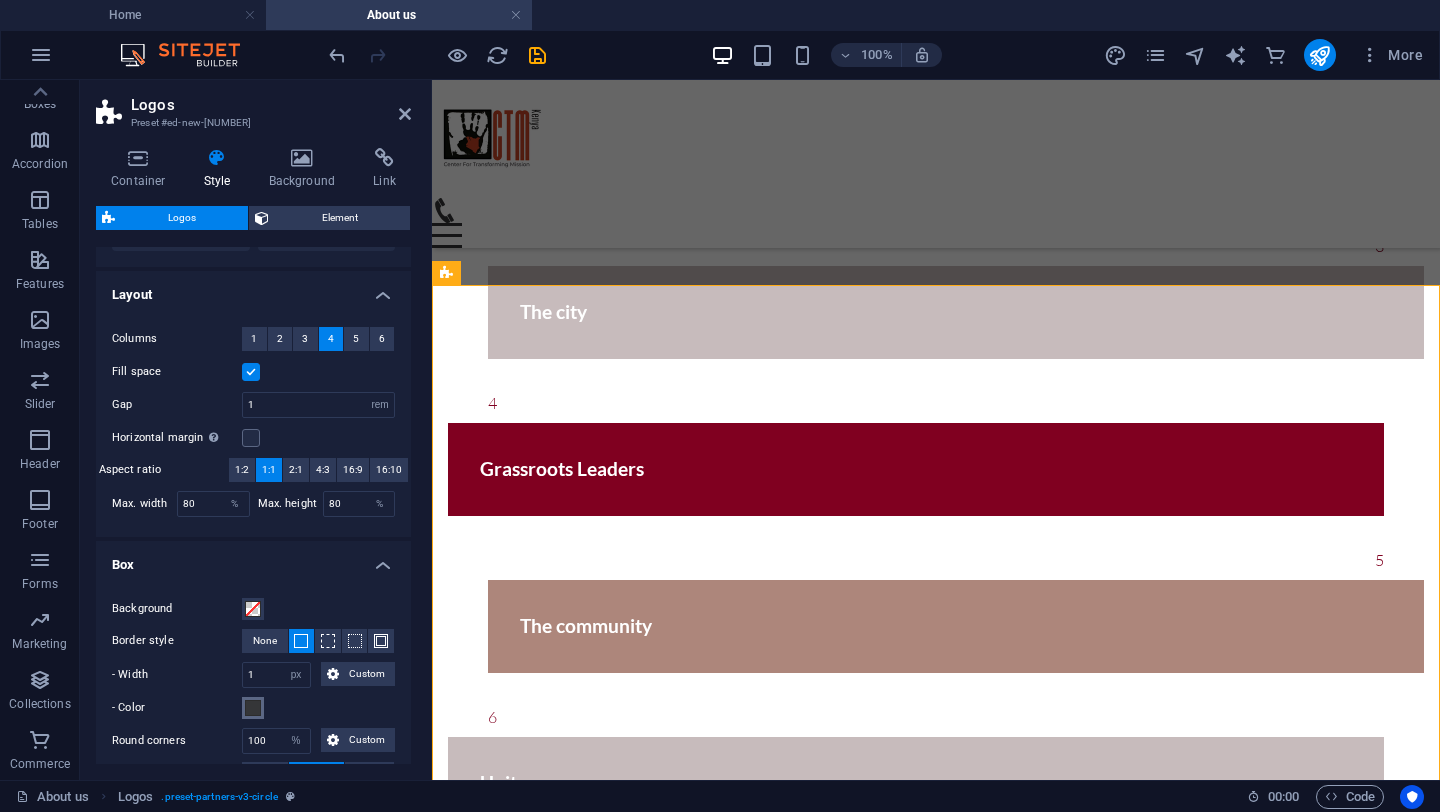scroll, scrollTop: 0, scrollLeft: 0, axis: both 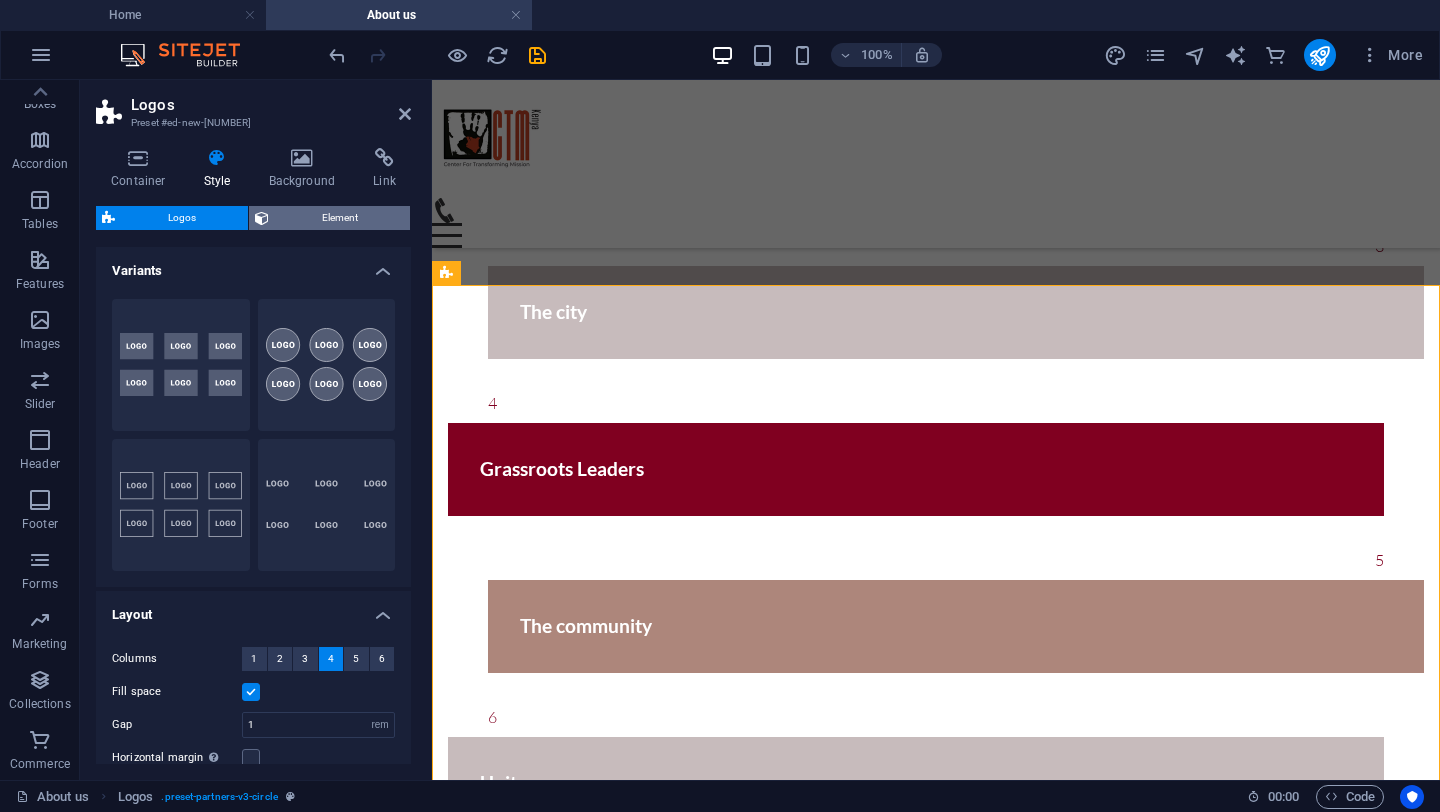 click on "Element" at bounding box center (339, 218) 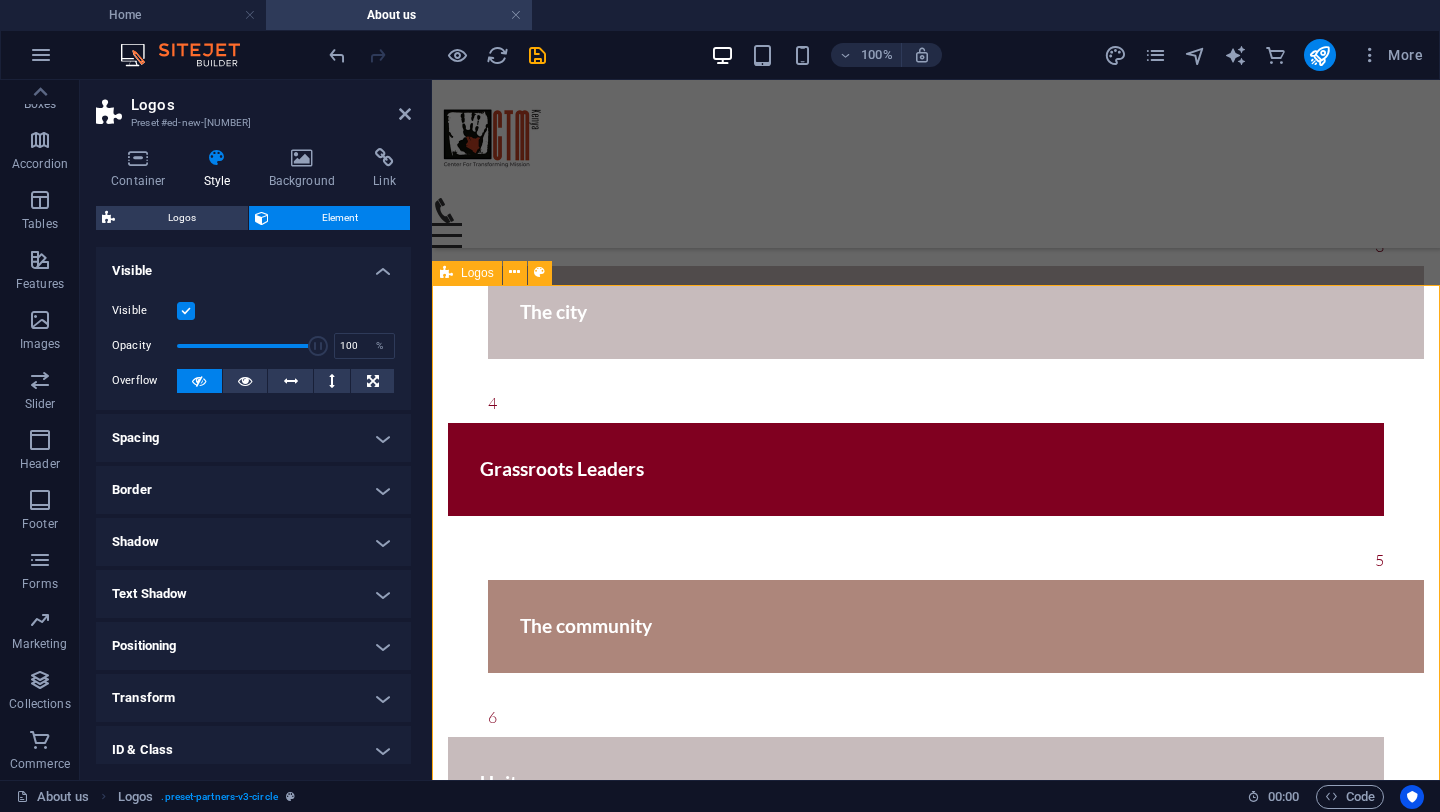 click at bounding box center (936, 2440) 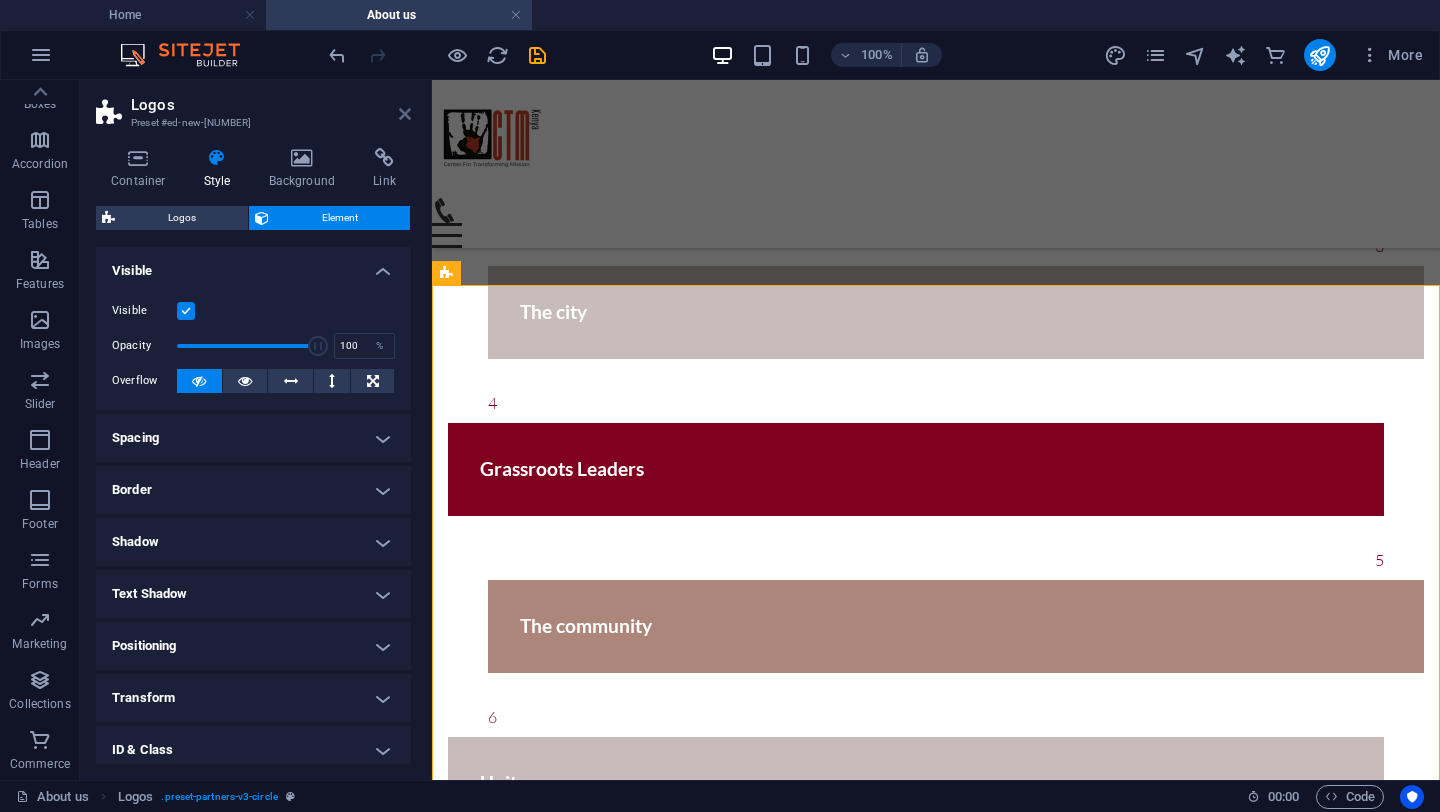 click at bounding box center (405, 114) 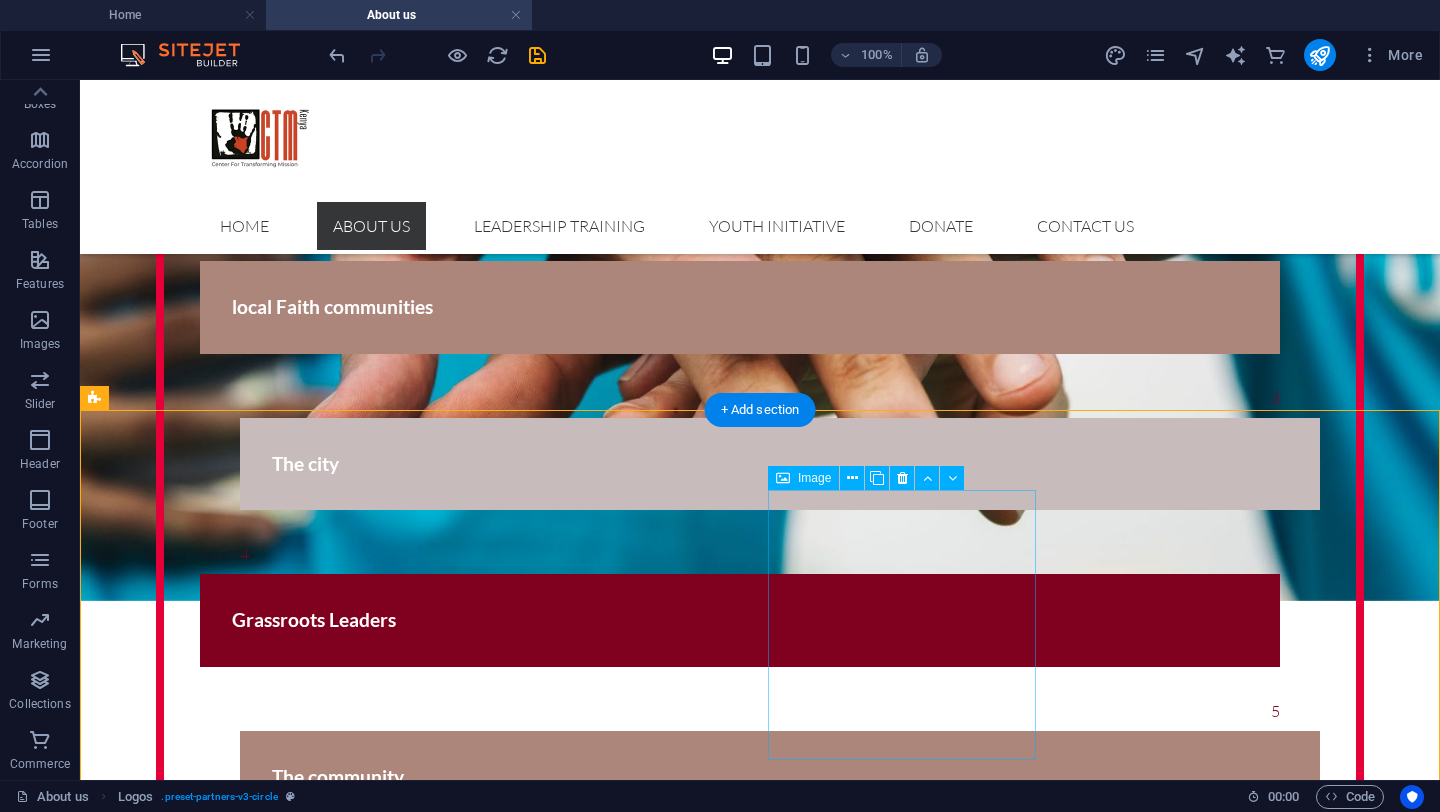 scroll, scrollTop: 2160, scrollLeft: 0, axis: vertical 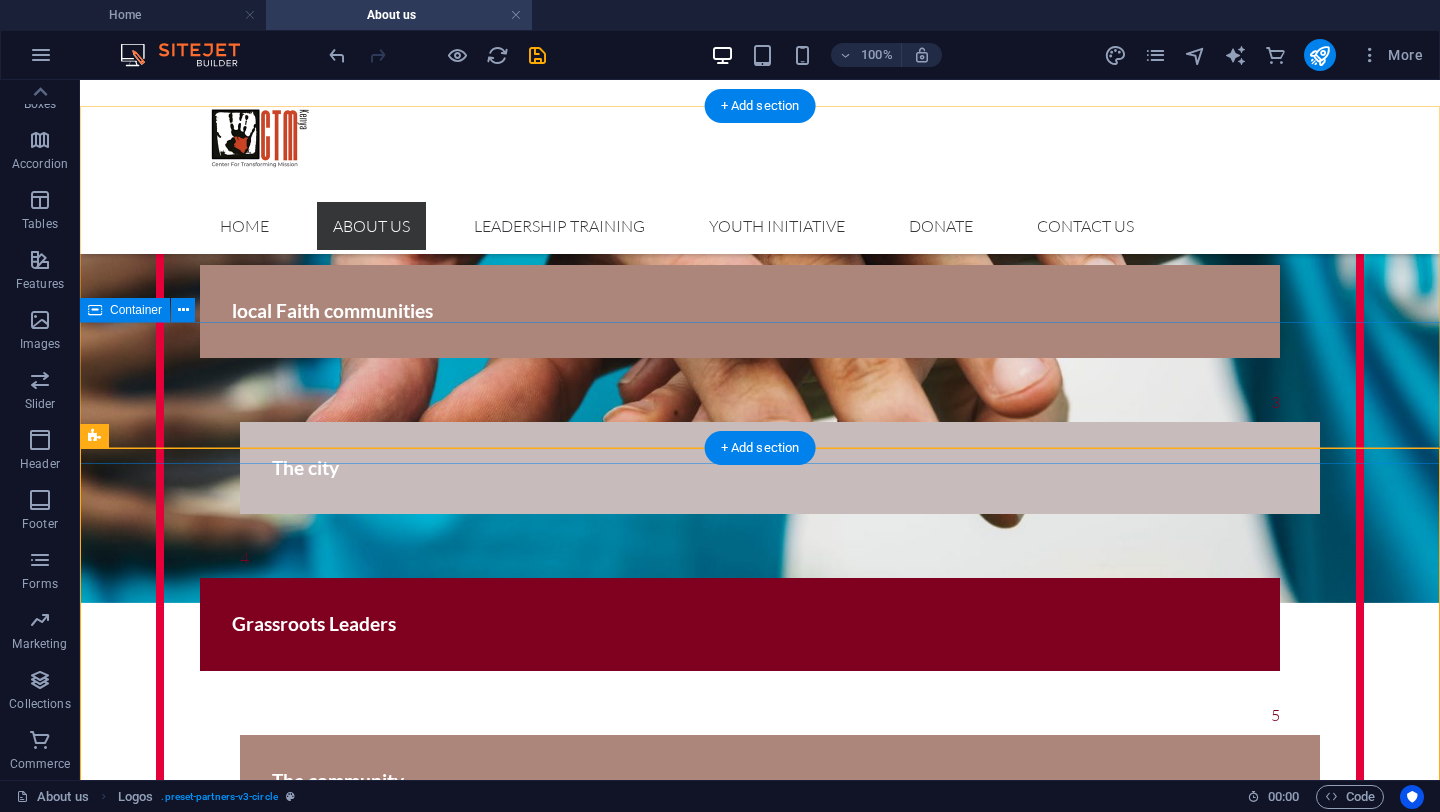 click on "Drop content here or  Add elements  Paste clipboard" at bounding box center (760, 1509) 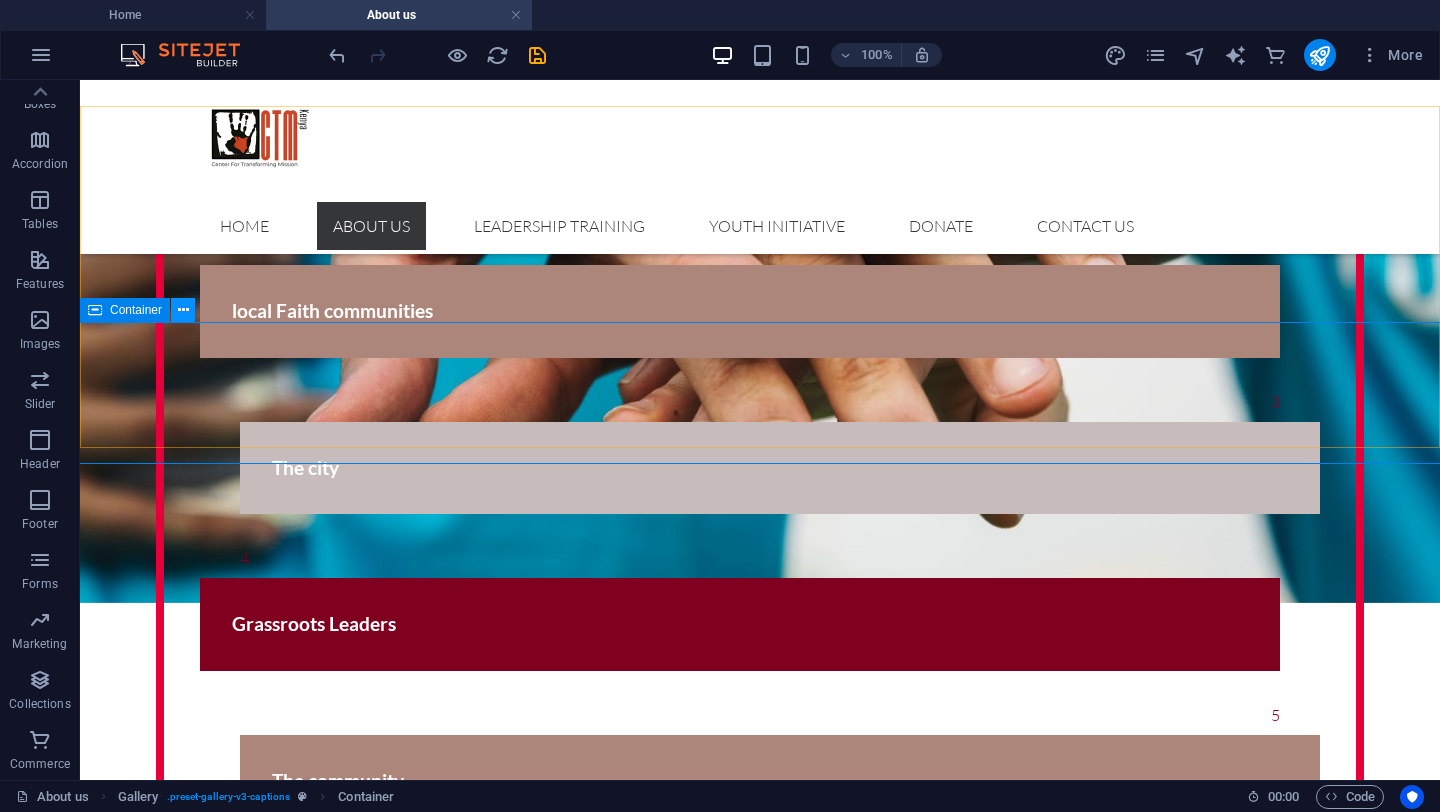 click at bounding box center (183, 310) 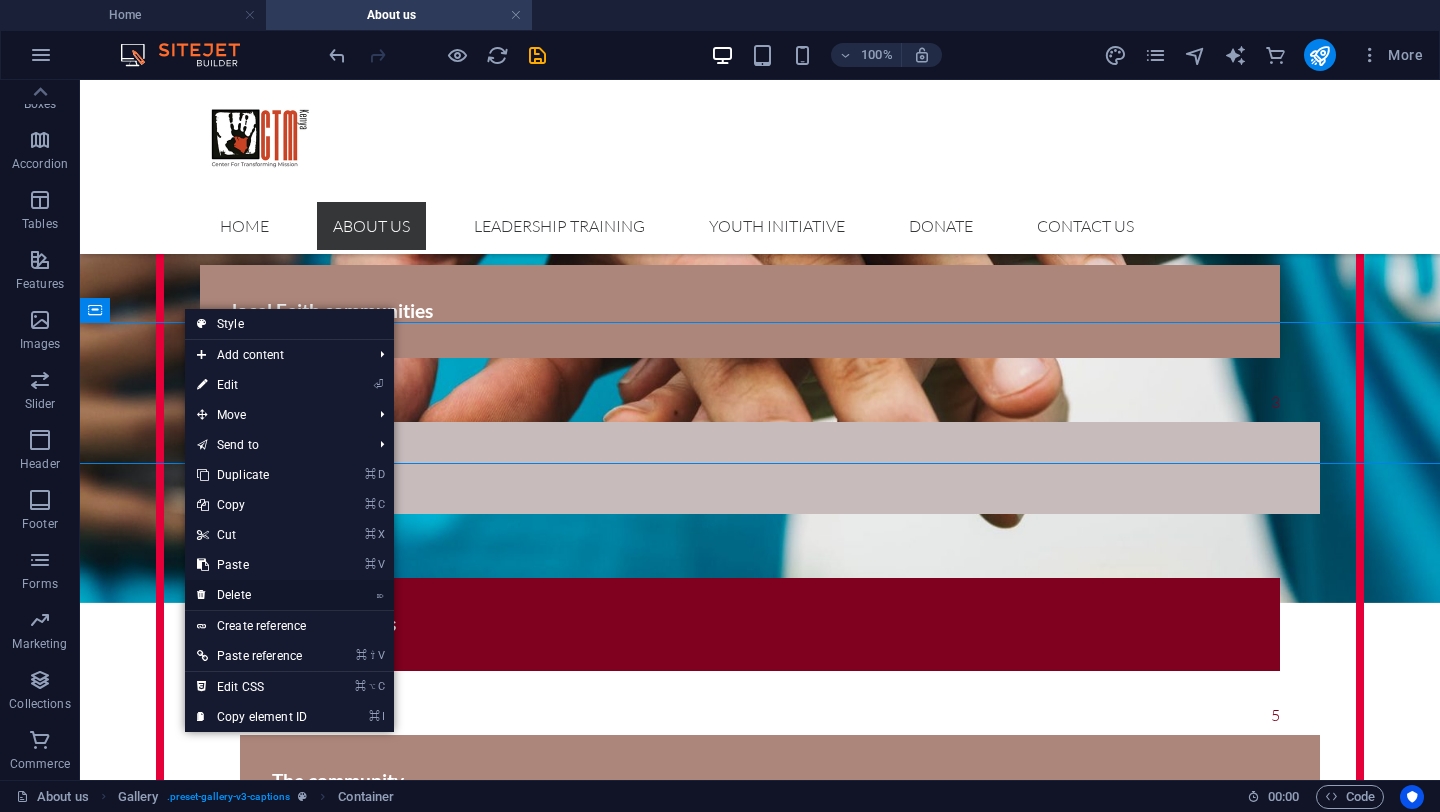 click on "⌦  Delete" at bounding box center [252, 595] 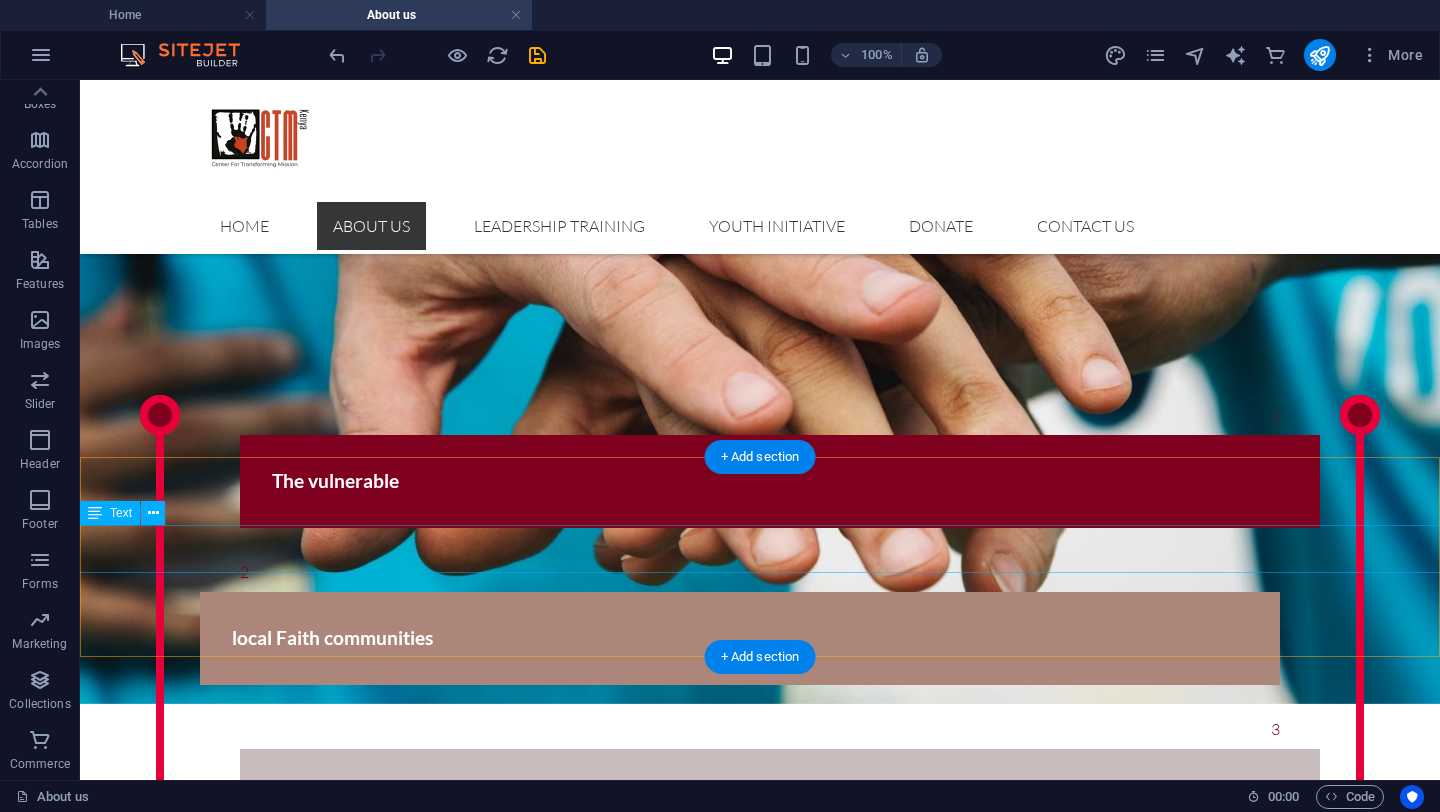 scroll, scrollTop: 1855, scrollLeft: 0, axis: vertical 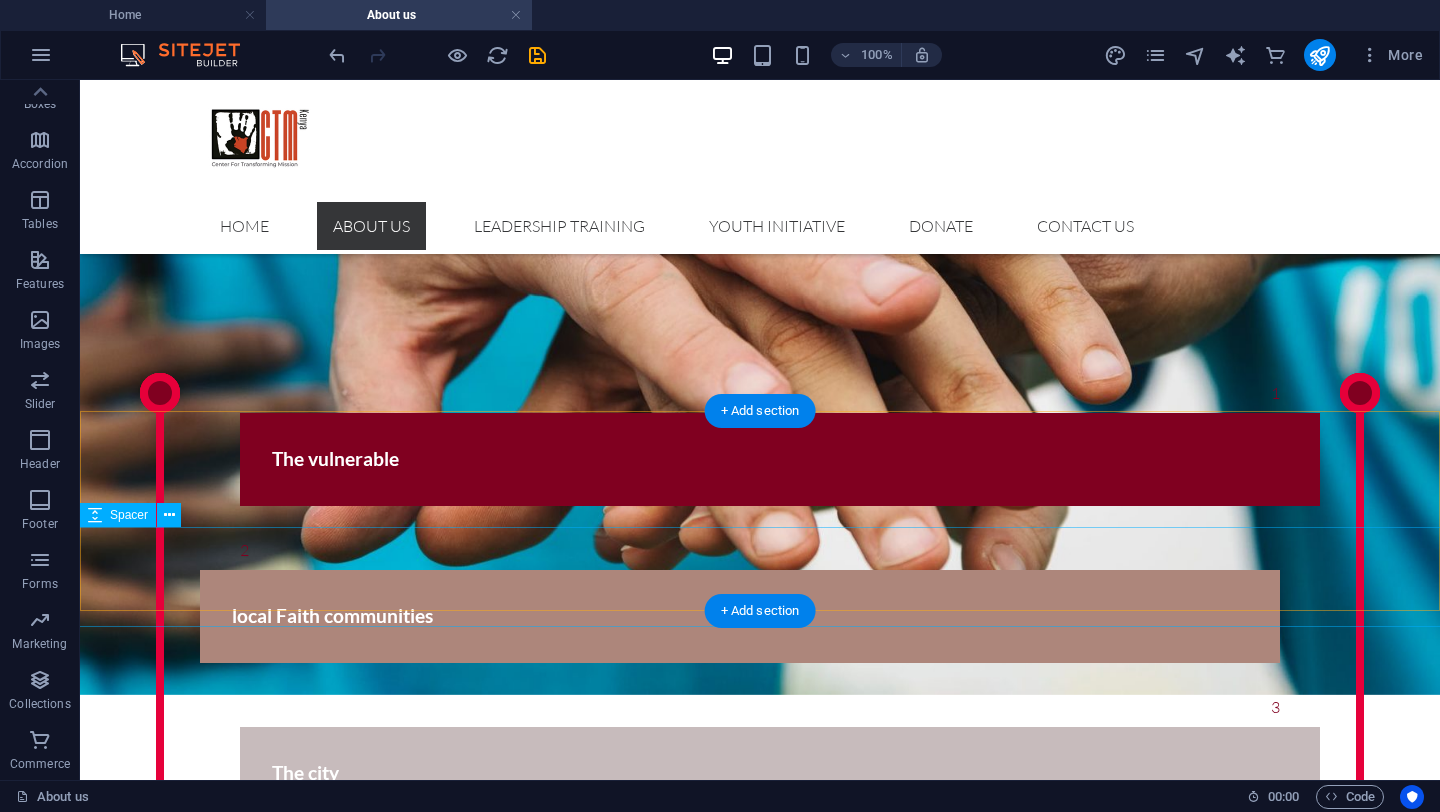 click at bounding box center [760, 1693] 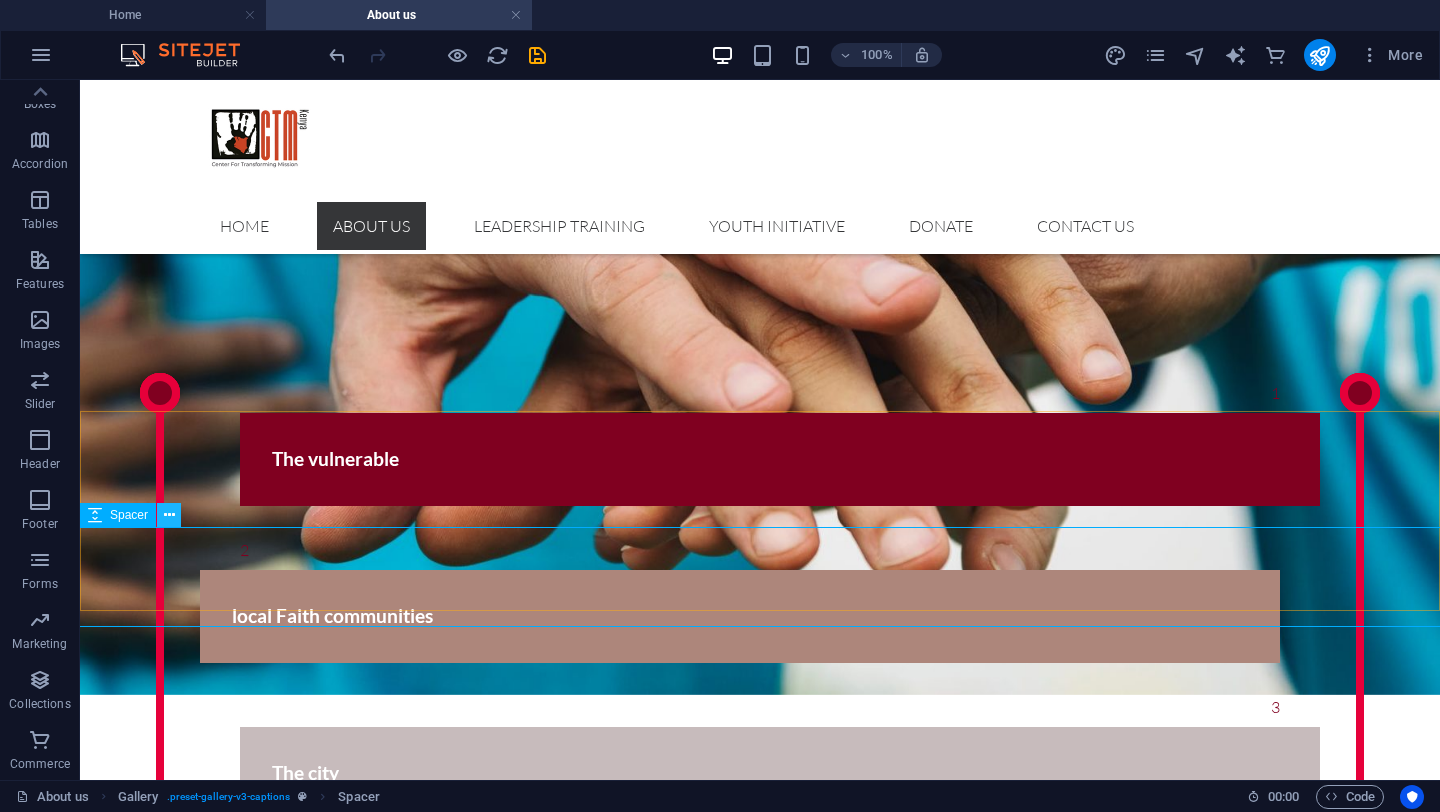 click at bounding box center (169, 515) 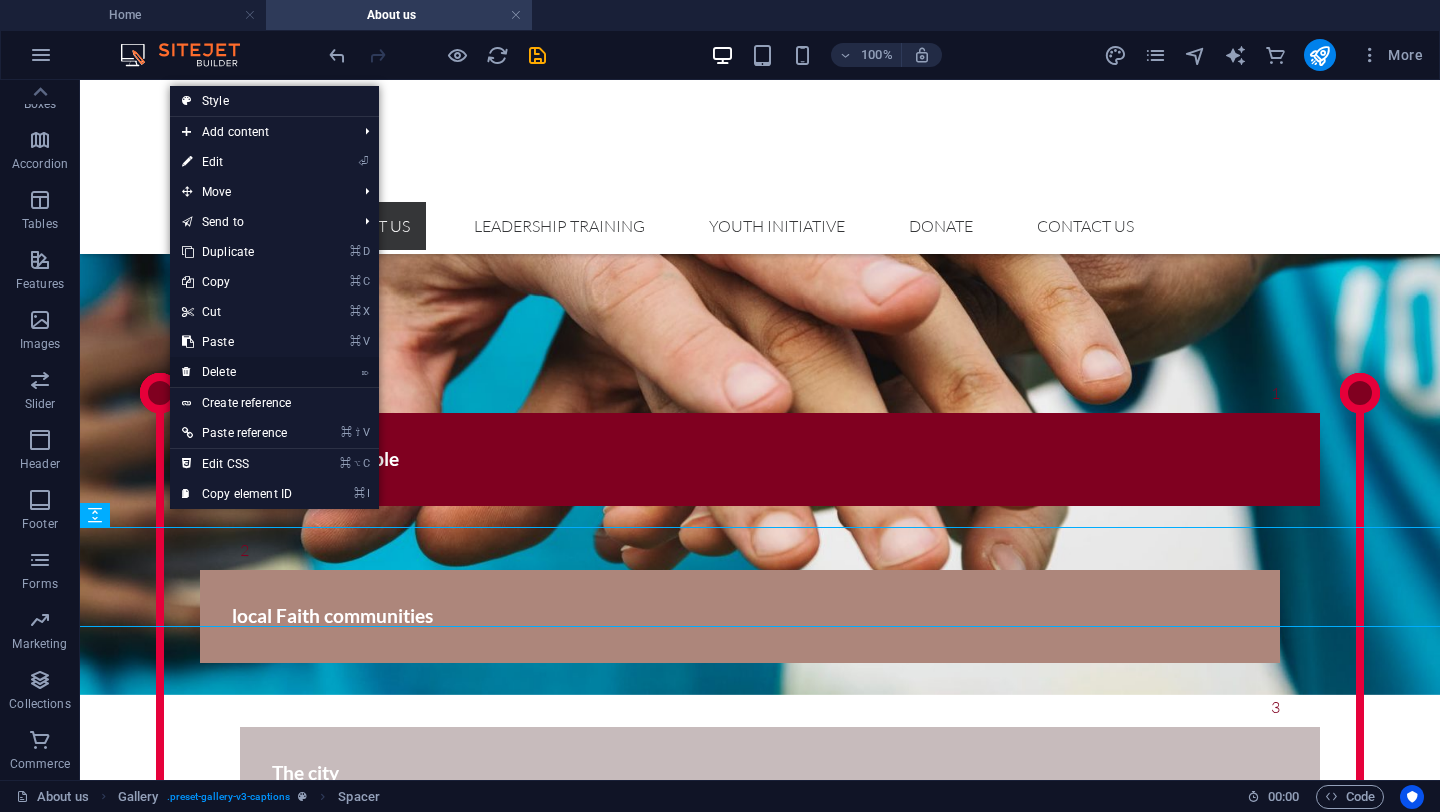 click on "⌦  Delete" at bounding box center [237, 372] 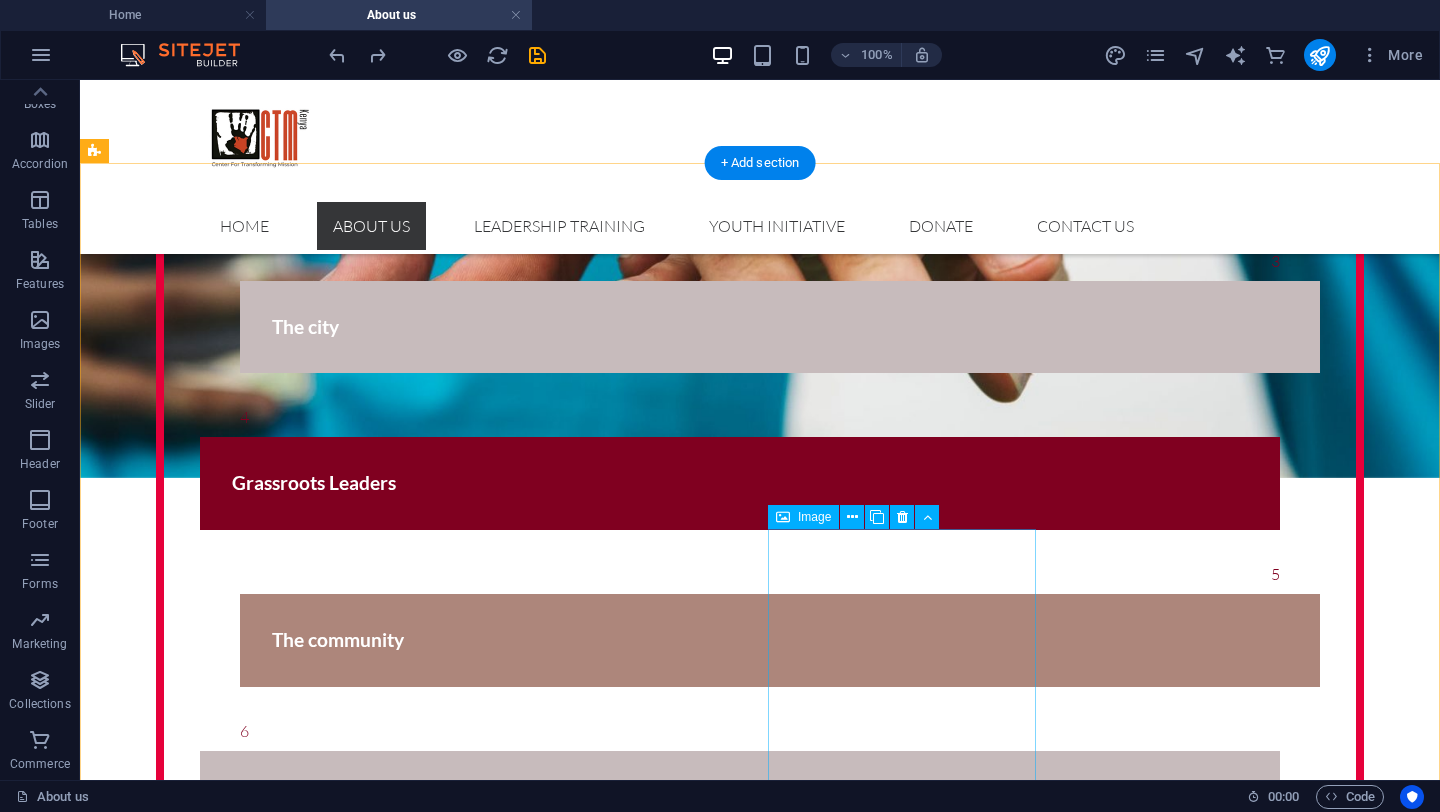 scroll, scrollTop: 2299, scrollLeft: 0, axis: vertical 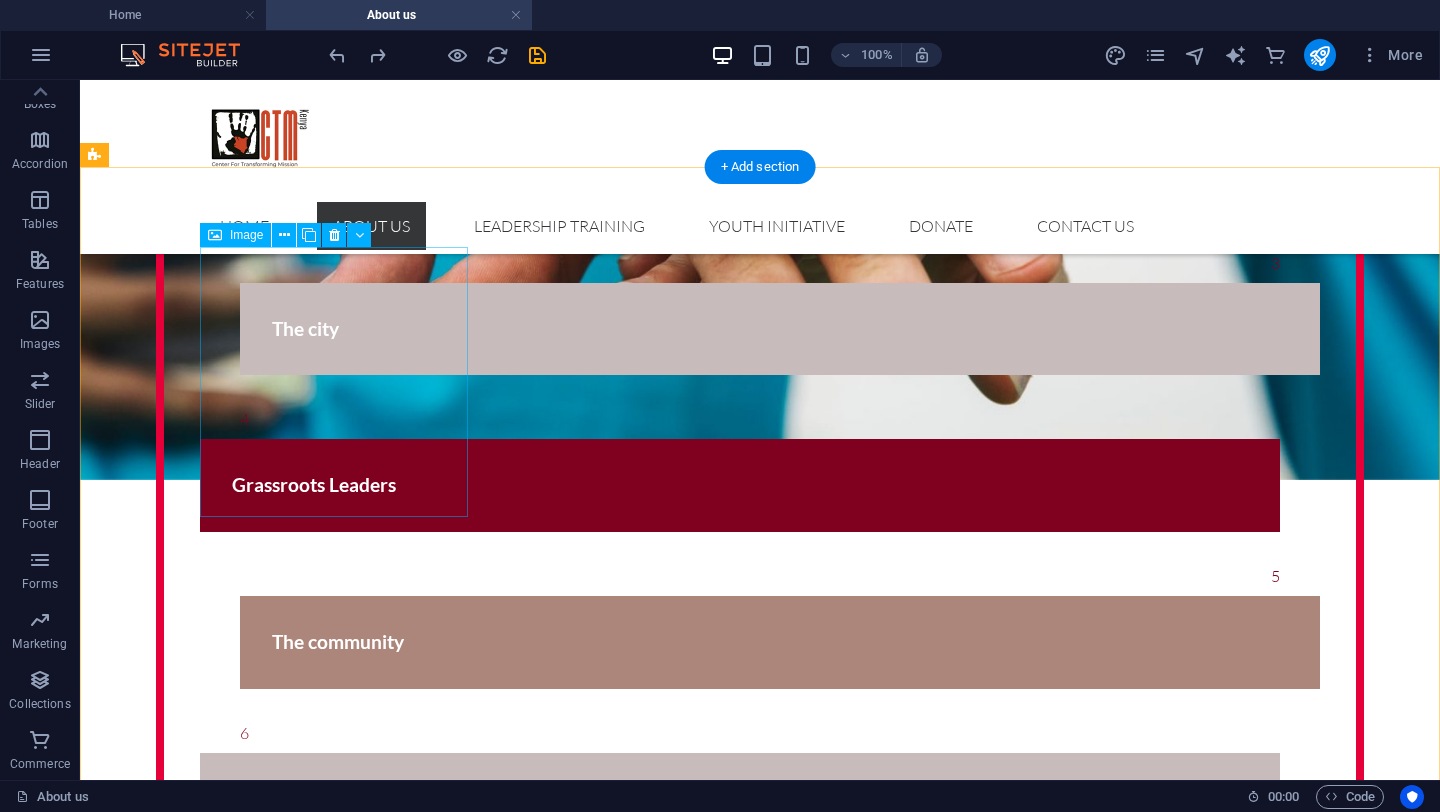 click at bounding box center [656, 1498] 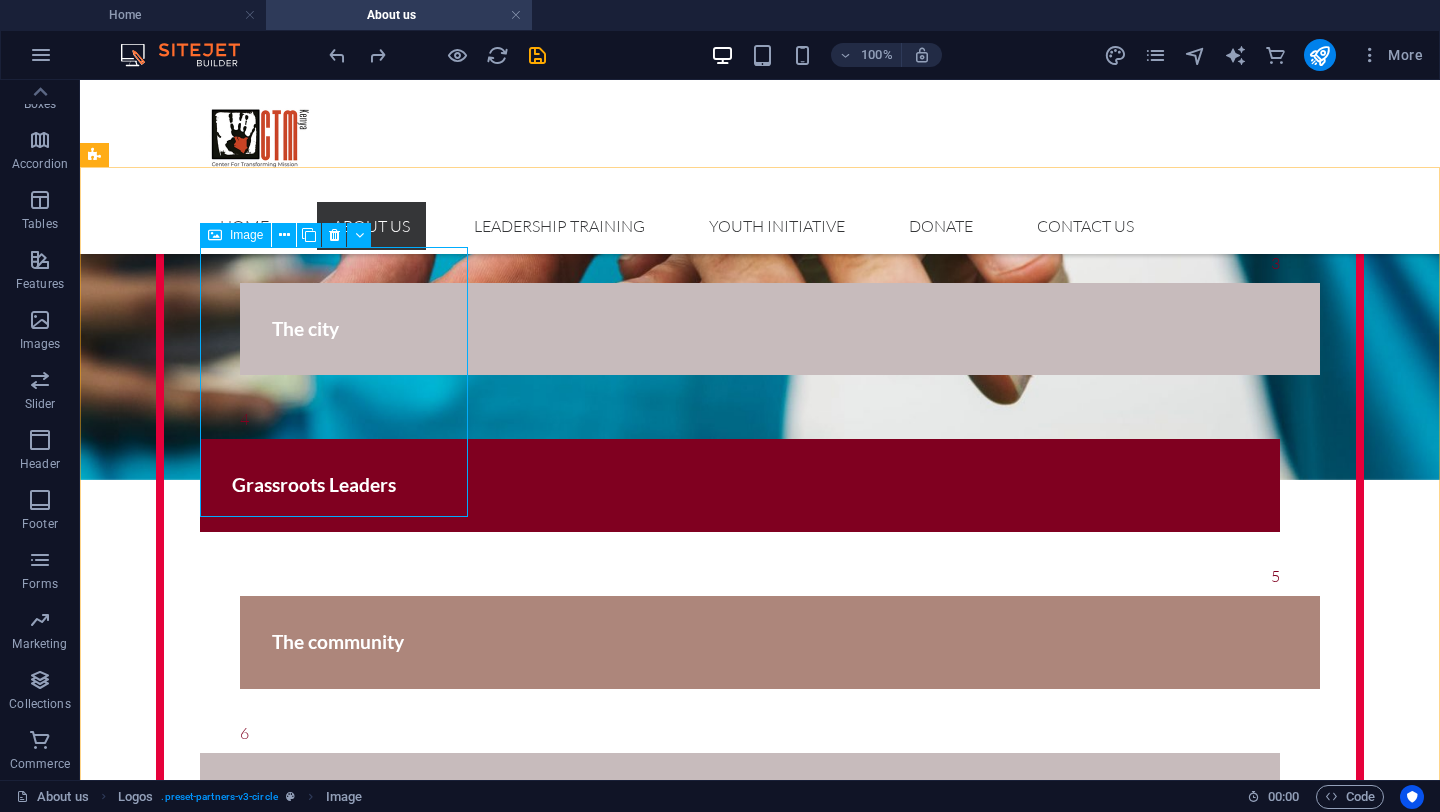 click on "Image" at bounding box center (246, 235) 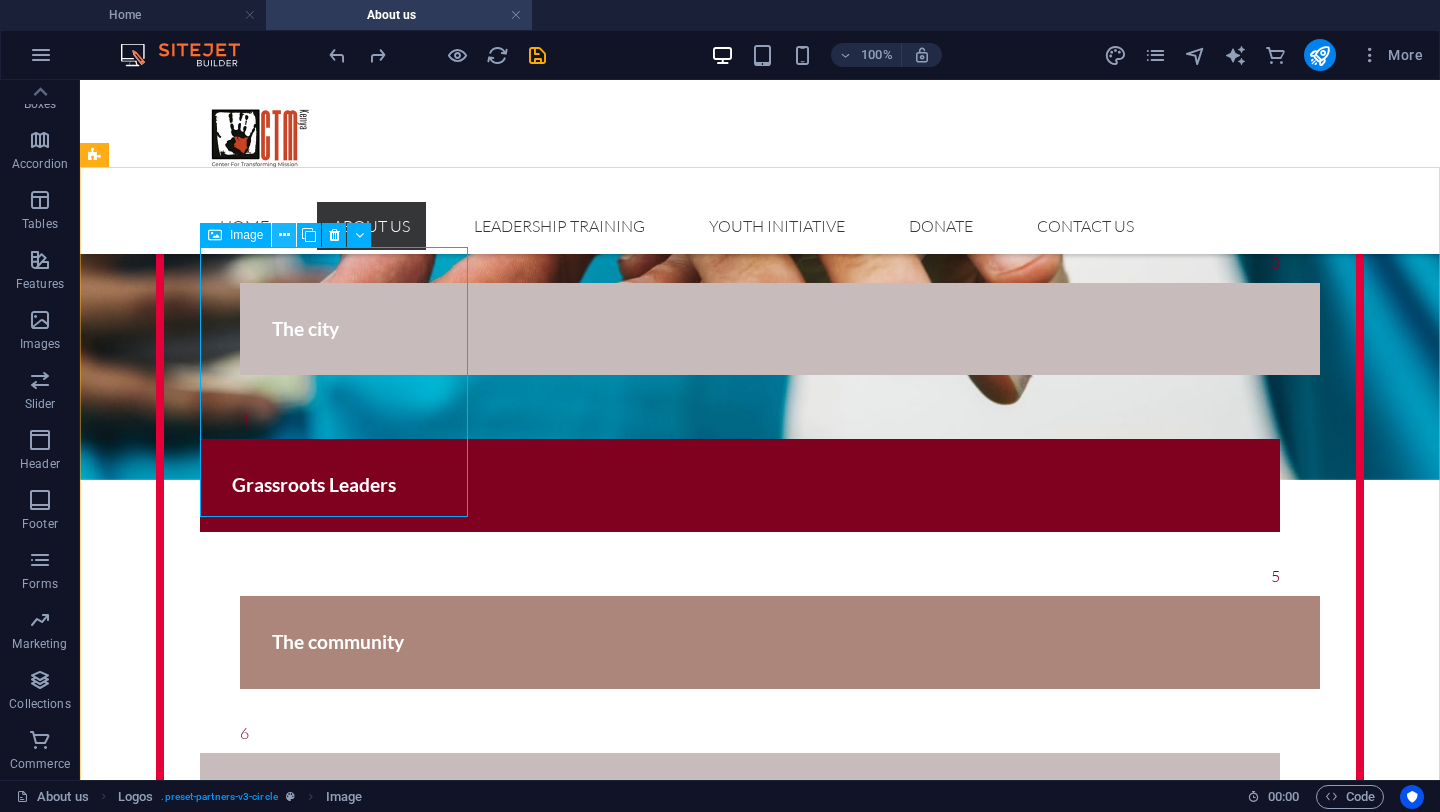 click at bounding box center (284, 235) 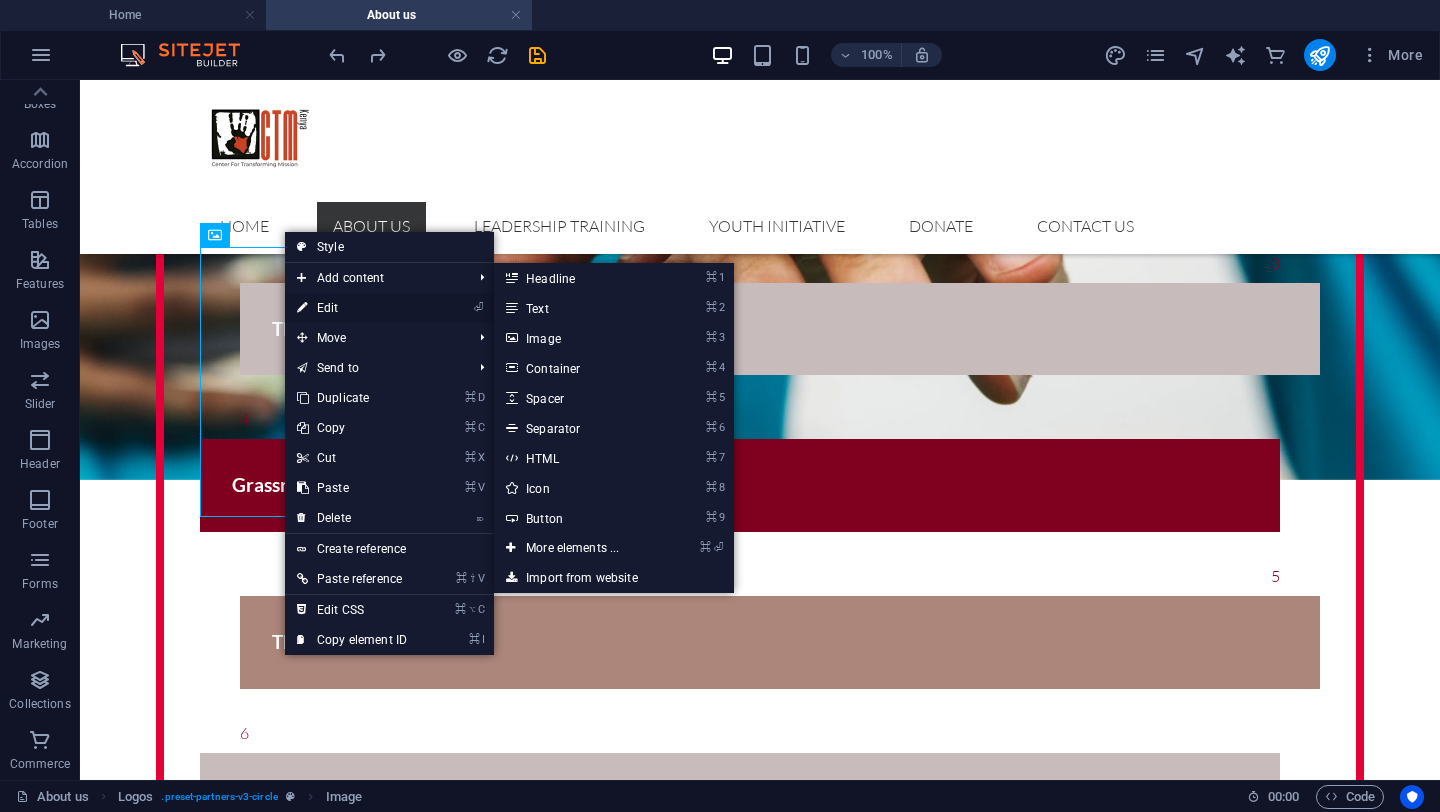 click on "⏎  Edit" at bounding box center [352, 308] 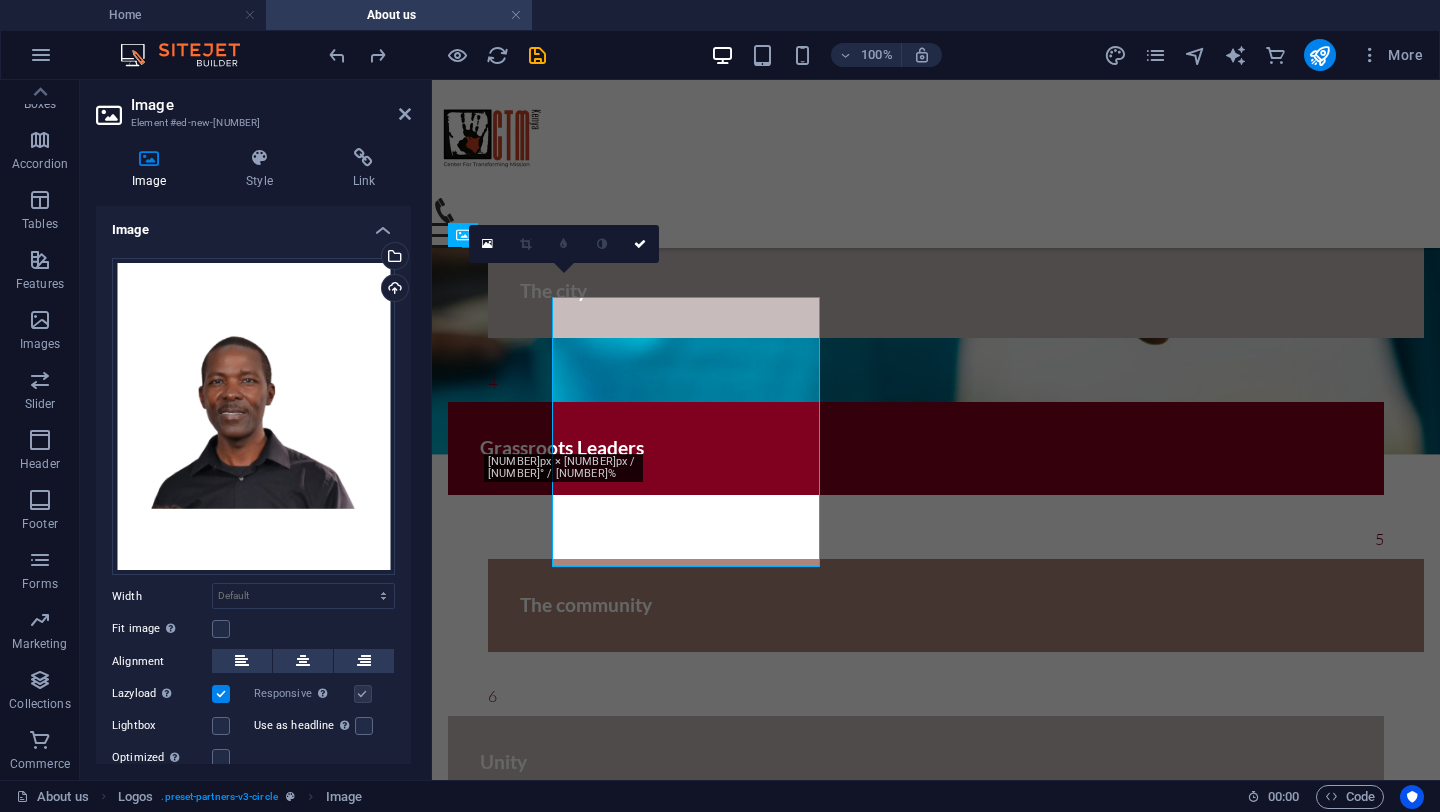 scroll, scrollTop: 2250, scrollLeft: 0, axis: vertical 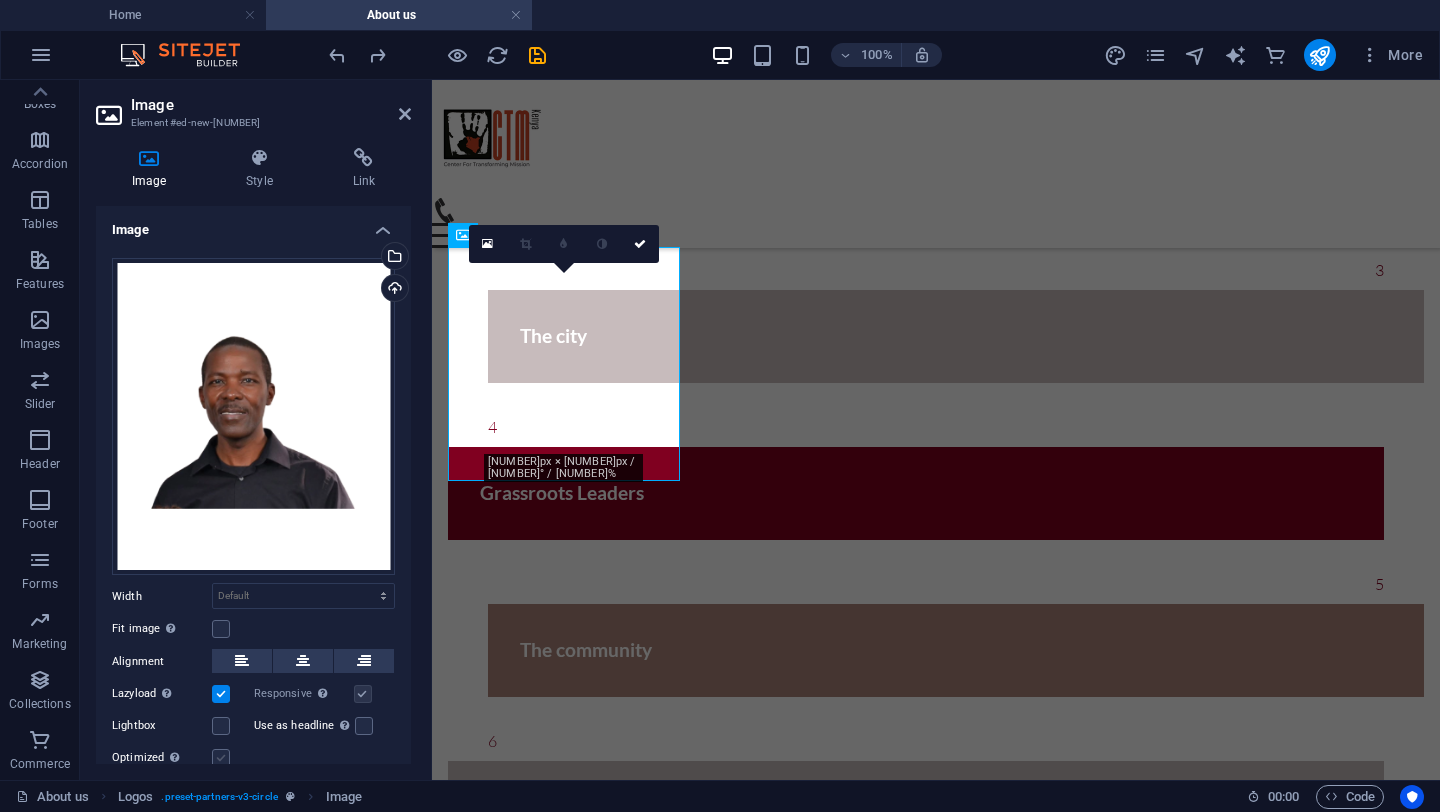 click at bounding box center [221, 758] 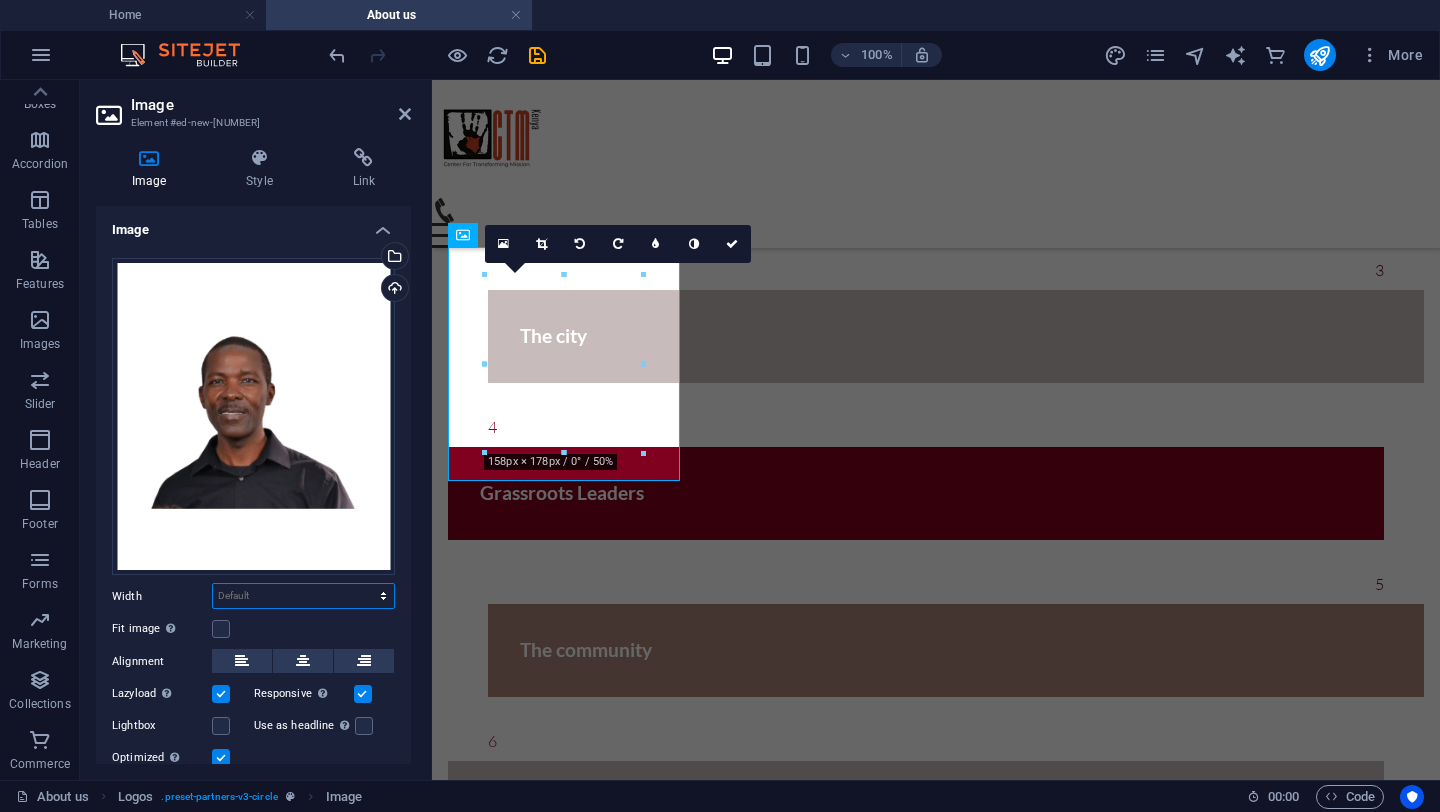 click on "Default auto px rem % em vh vw" at bounding box center (303, 596) 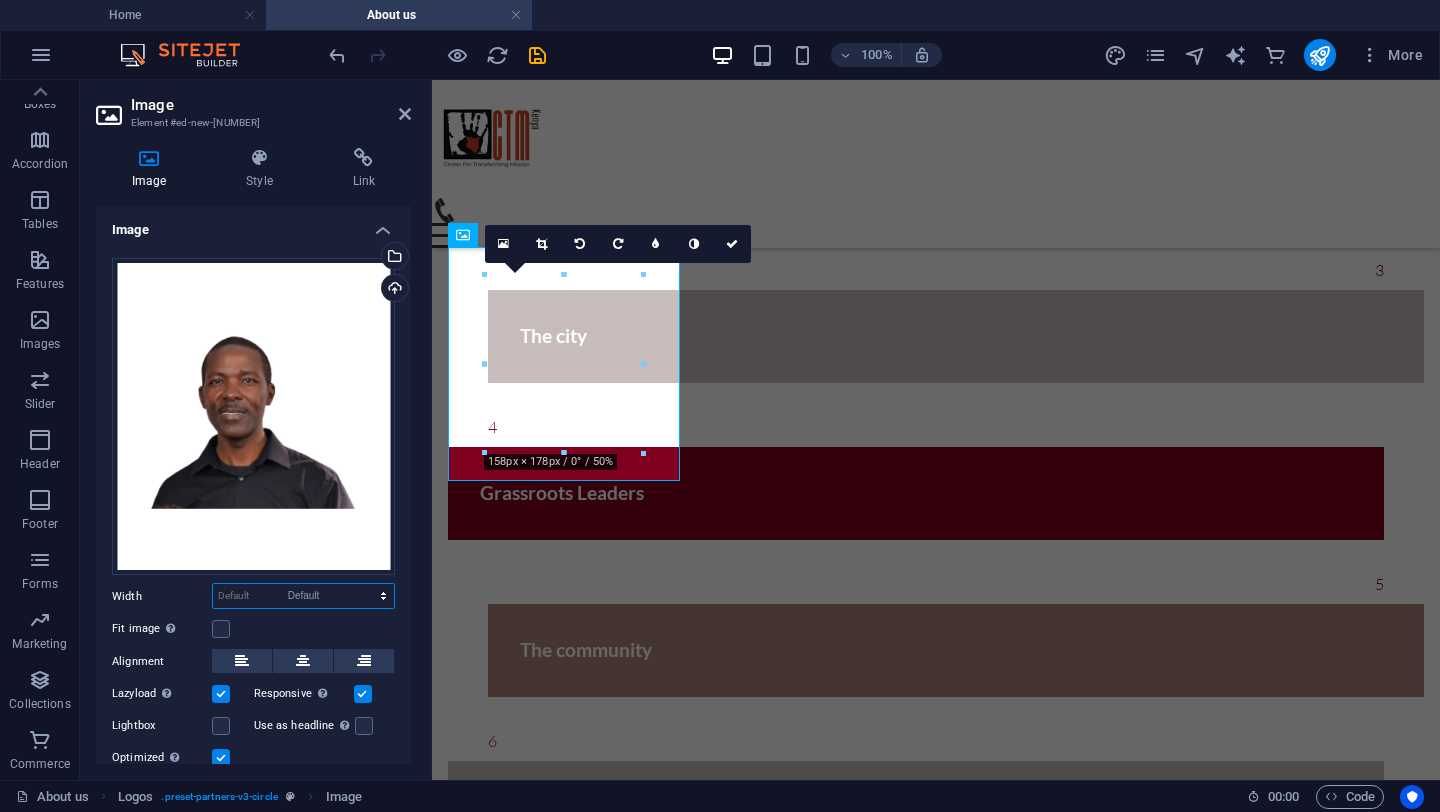 select on "DISABLED_OPTION_VALUE" 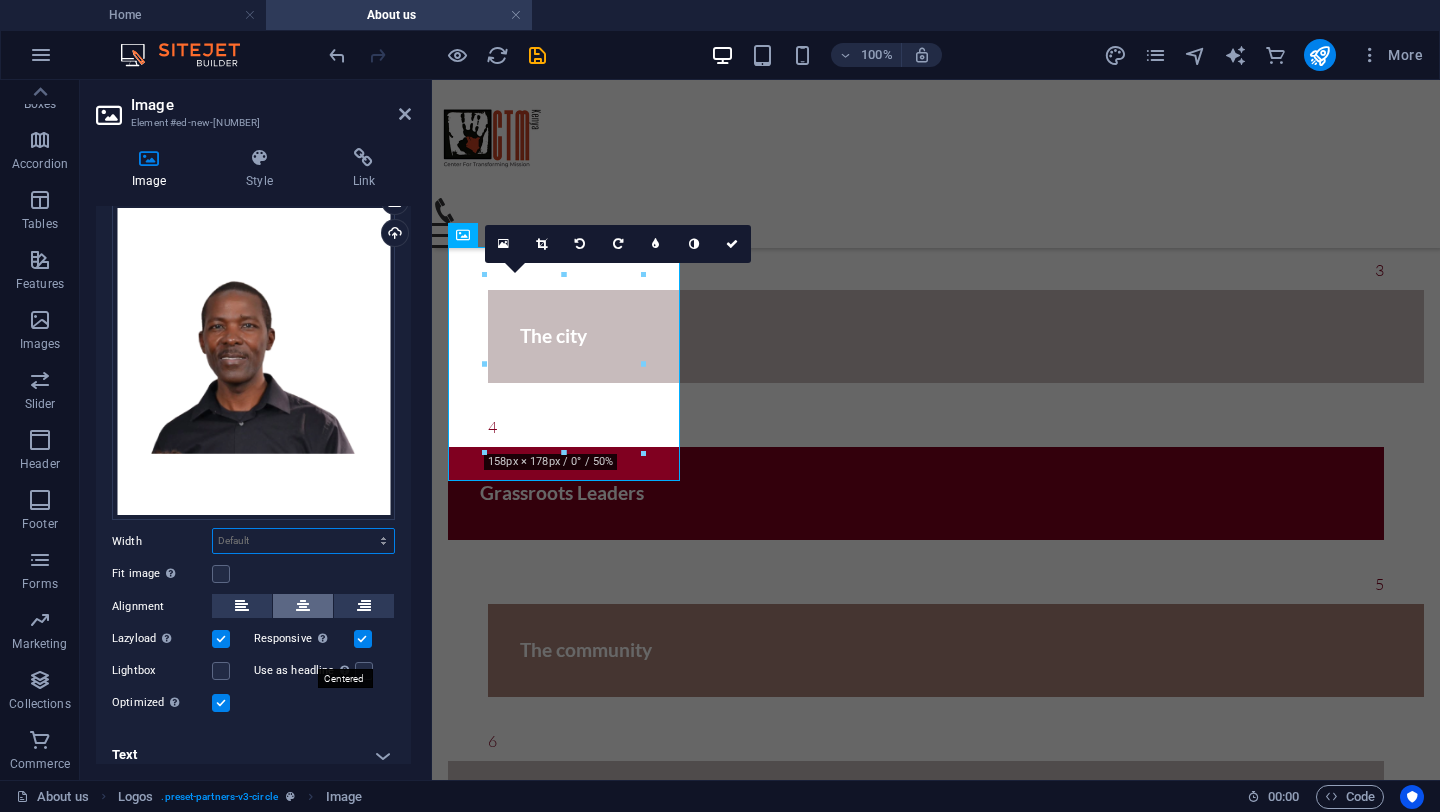 scroll, scrollTop: 65, scrollLeft: 0, axis: vertical 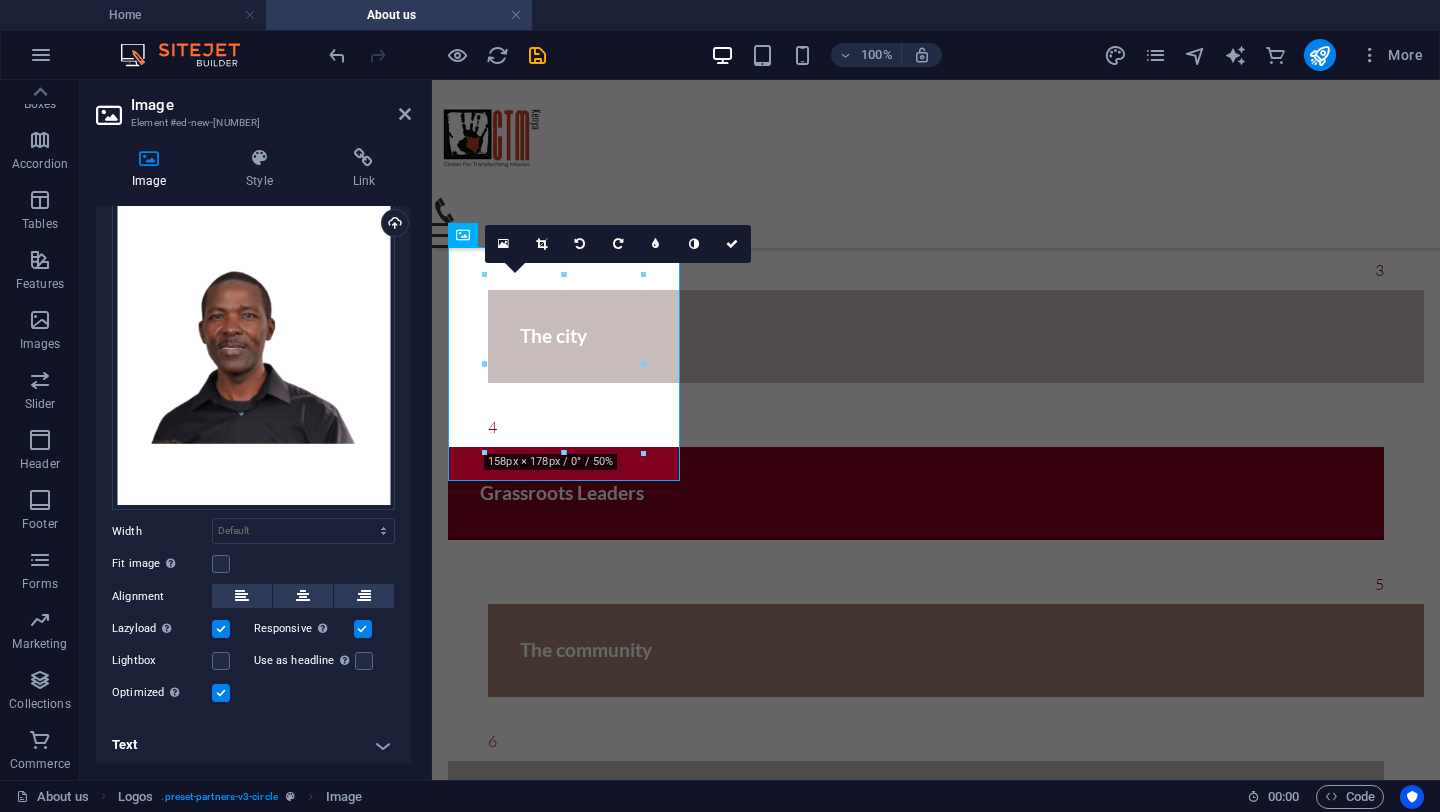 click on "Text" at bounding box center [253, 745] 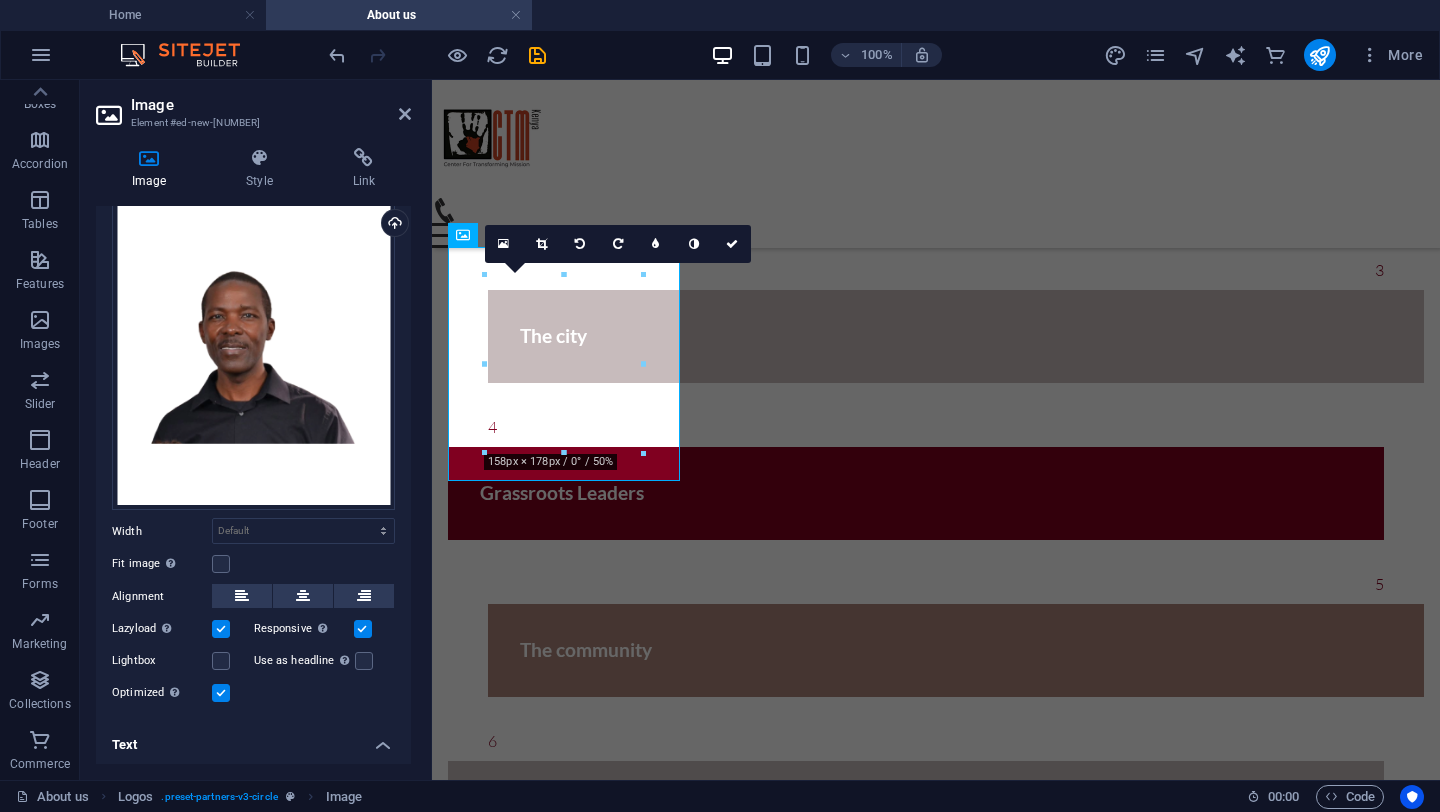 click on "Text" at bounding box center (253, 739) 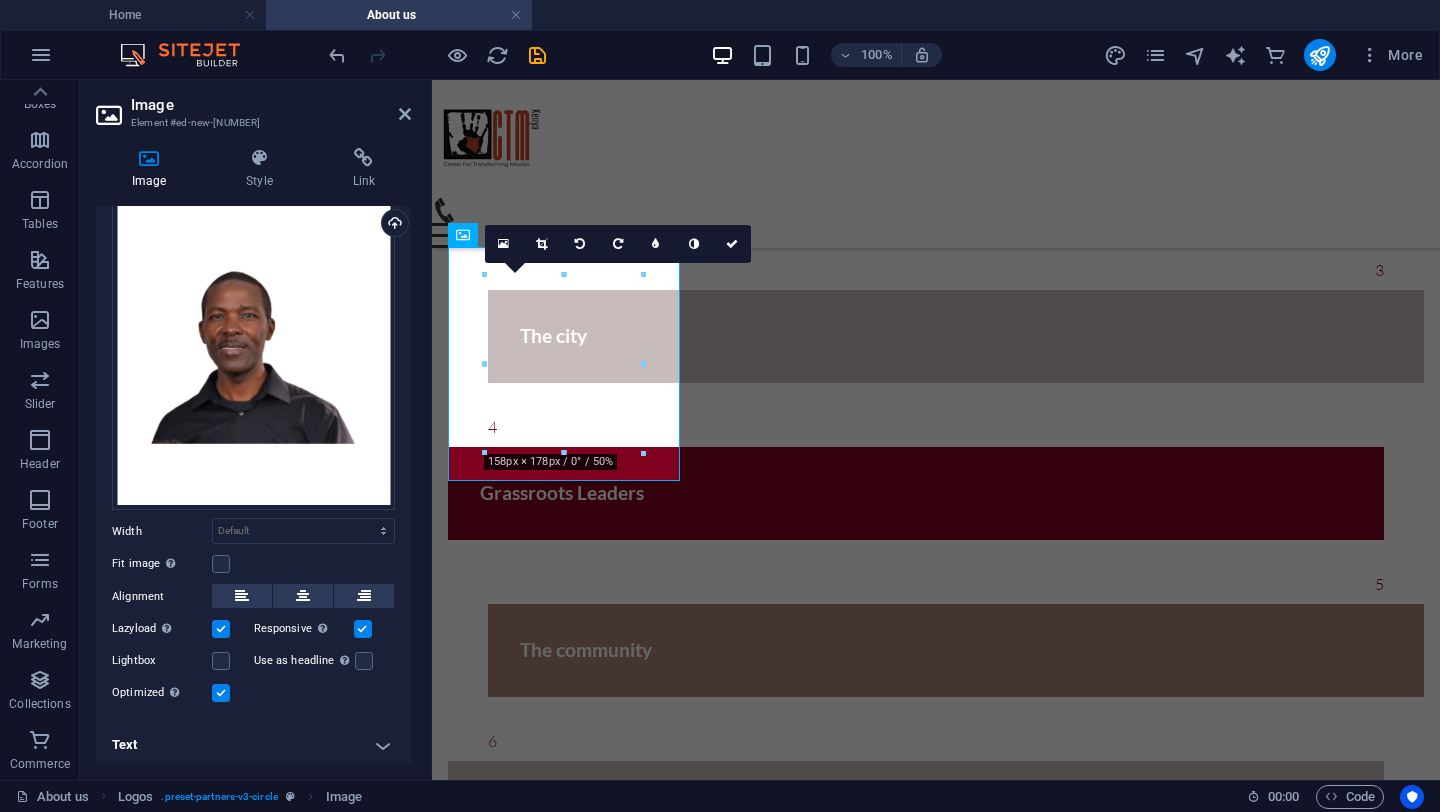 click on "Text" at bounding box center (253, 745) 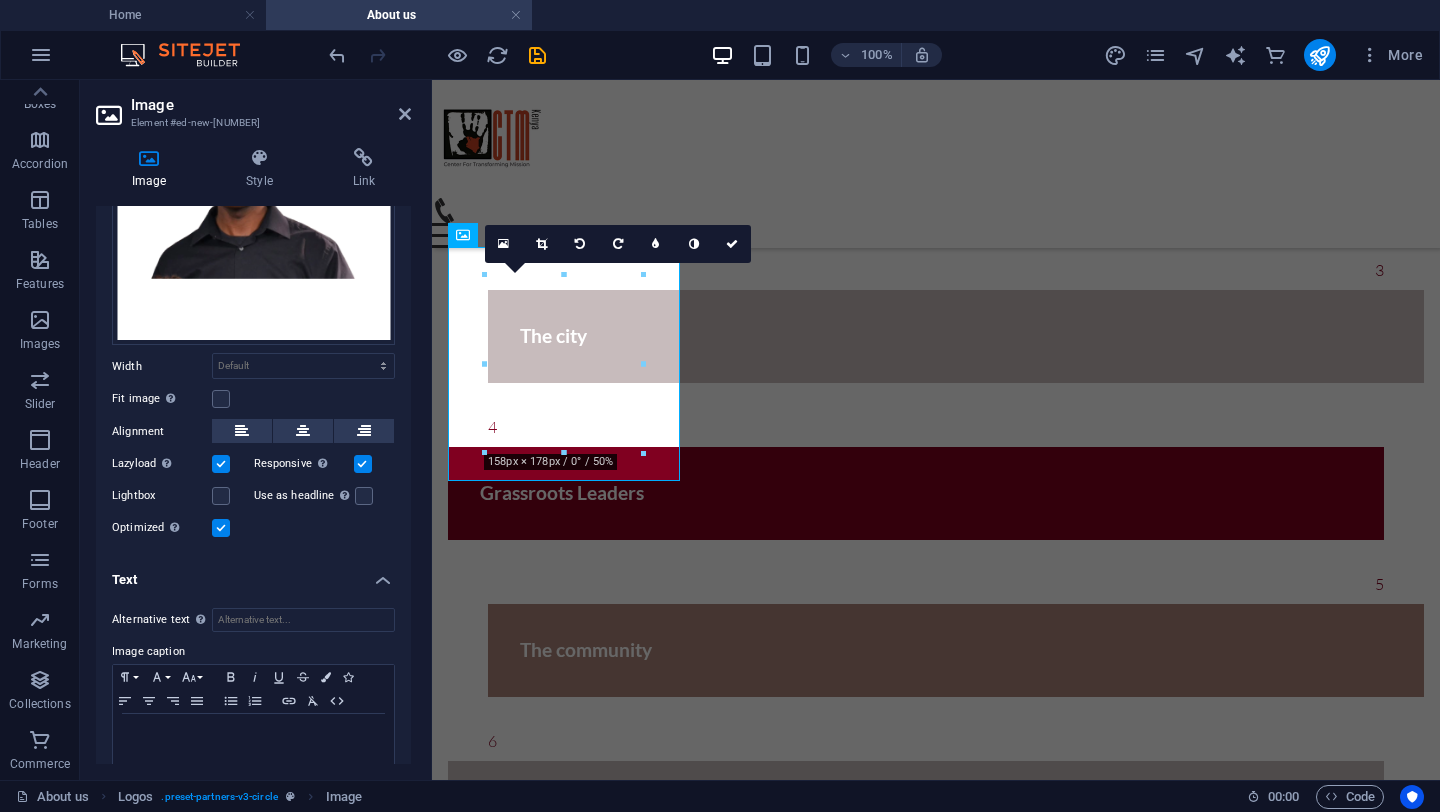scroll, scrollTop: 253, scrollLeft: 0, axis: vertical 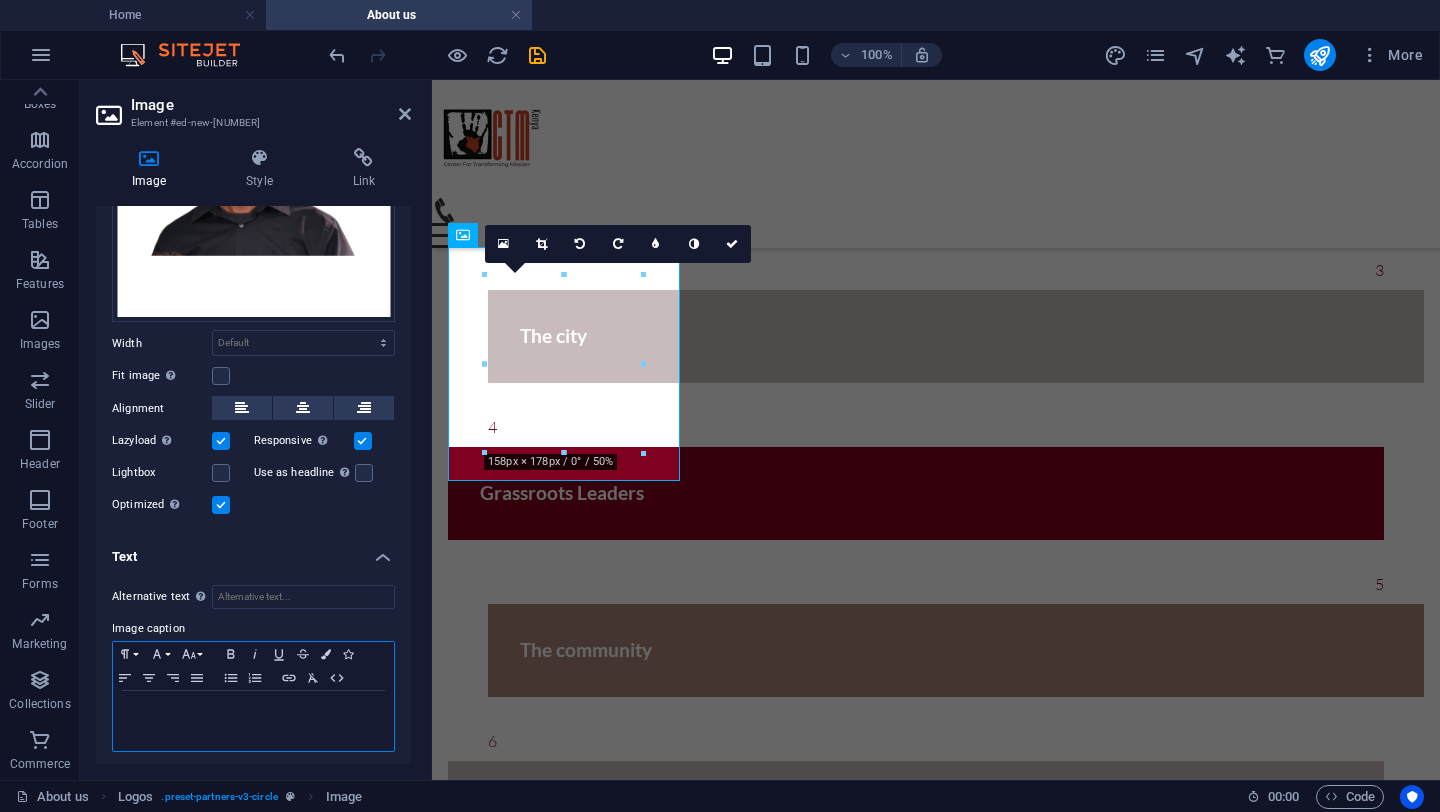 click at bounding box center [253, 721] 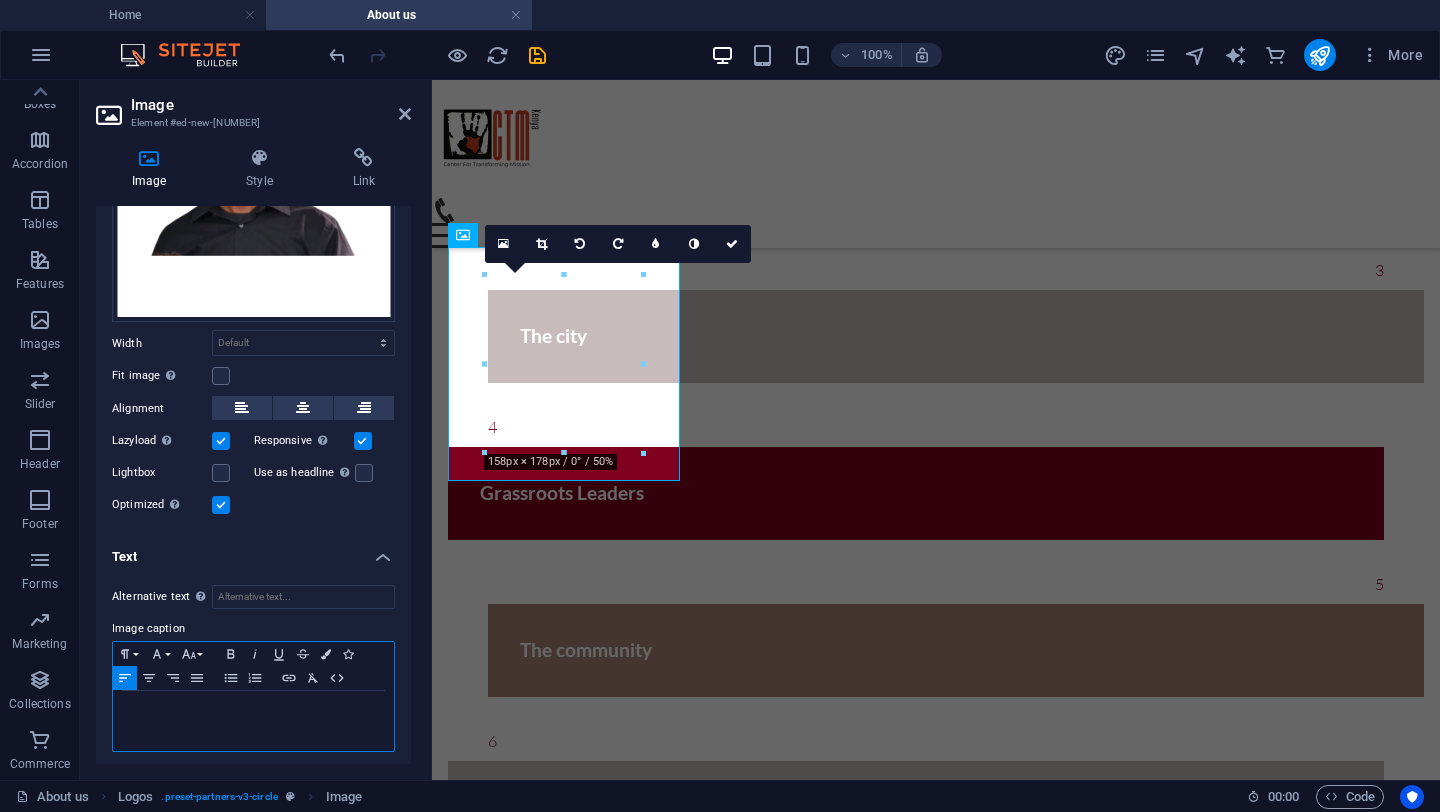 type 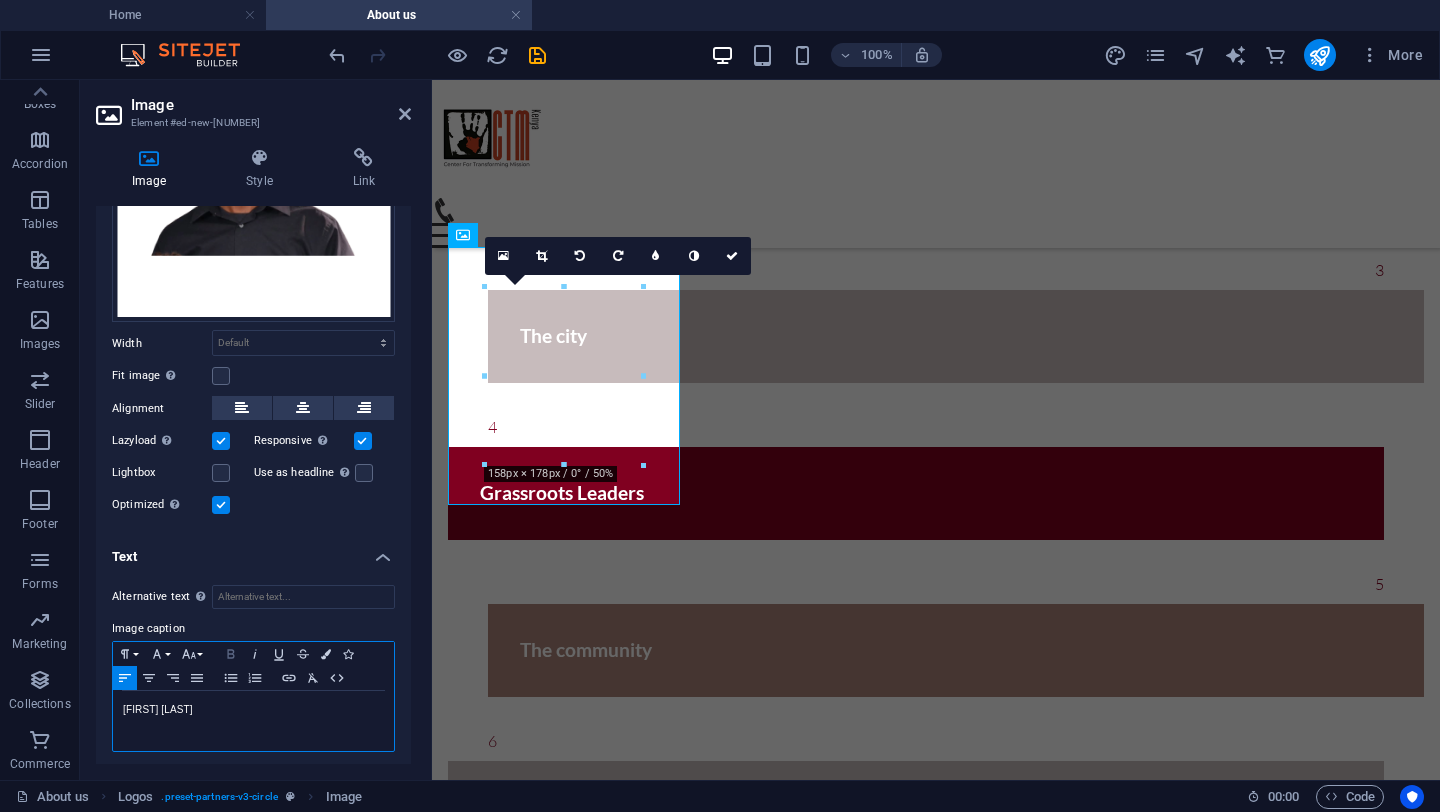 click 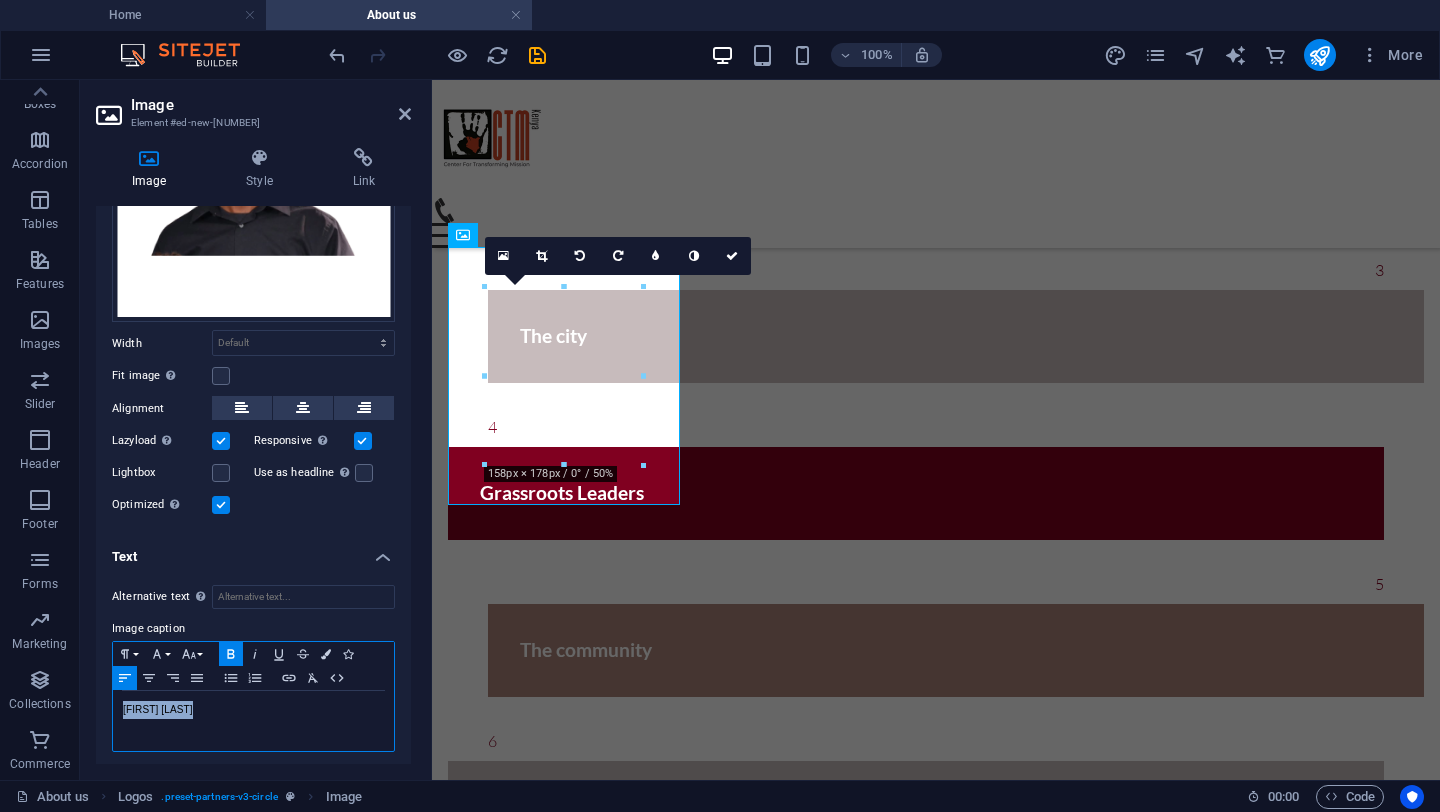 drag, startPoint x: 202, startPoint y: 705, endPoint x: 108, endPoint y: 705, distance: 94 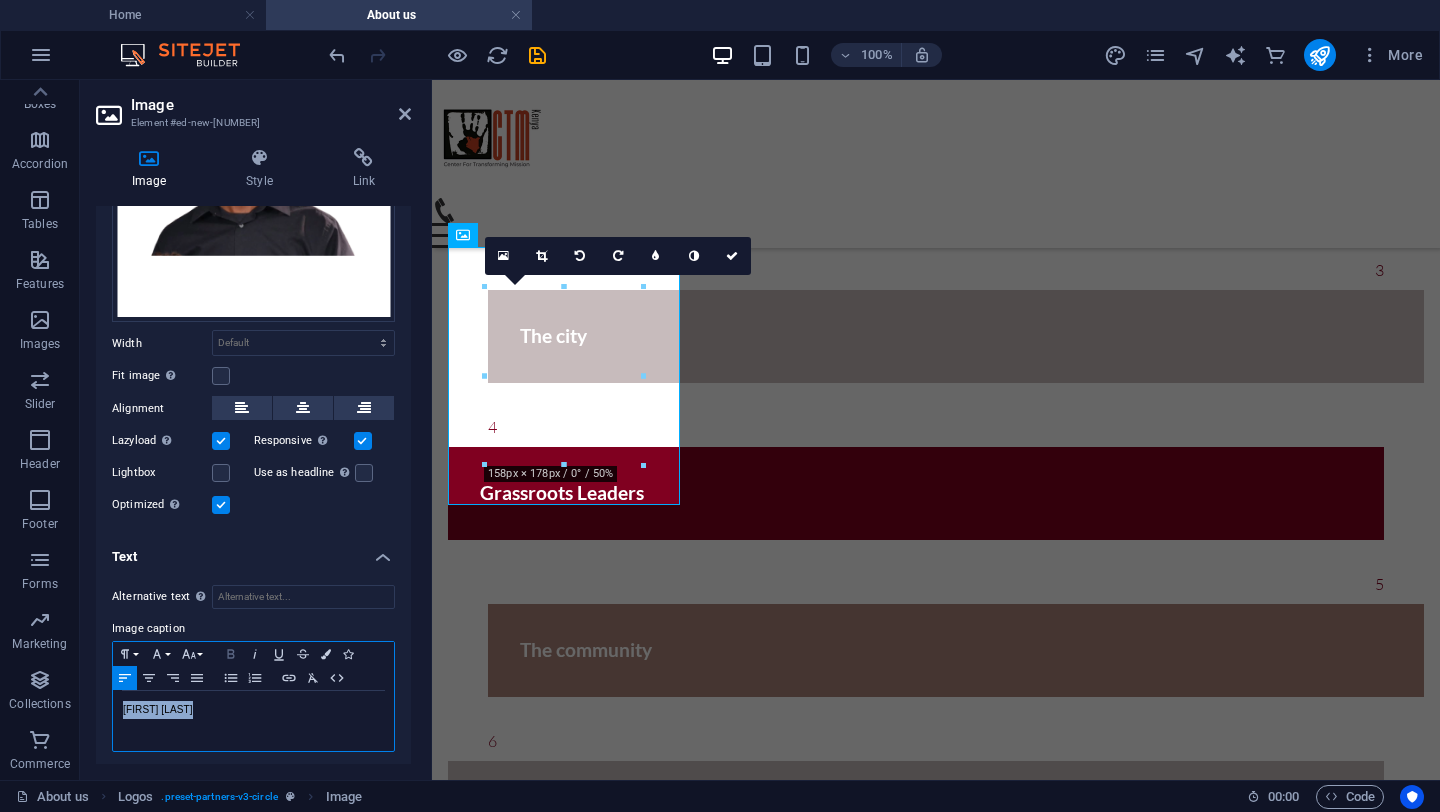click 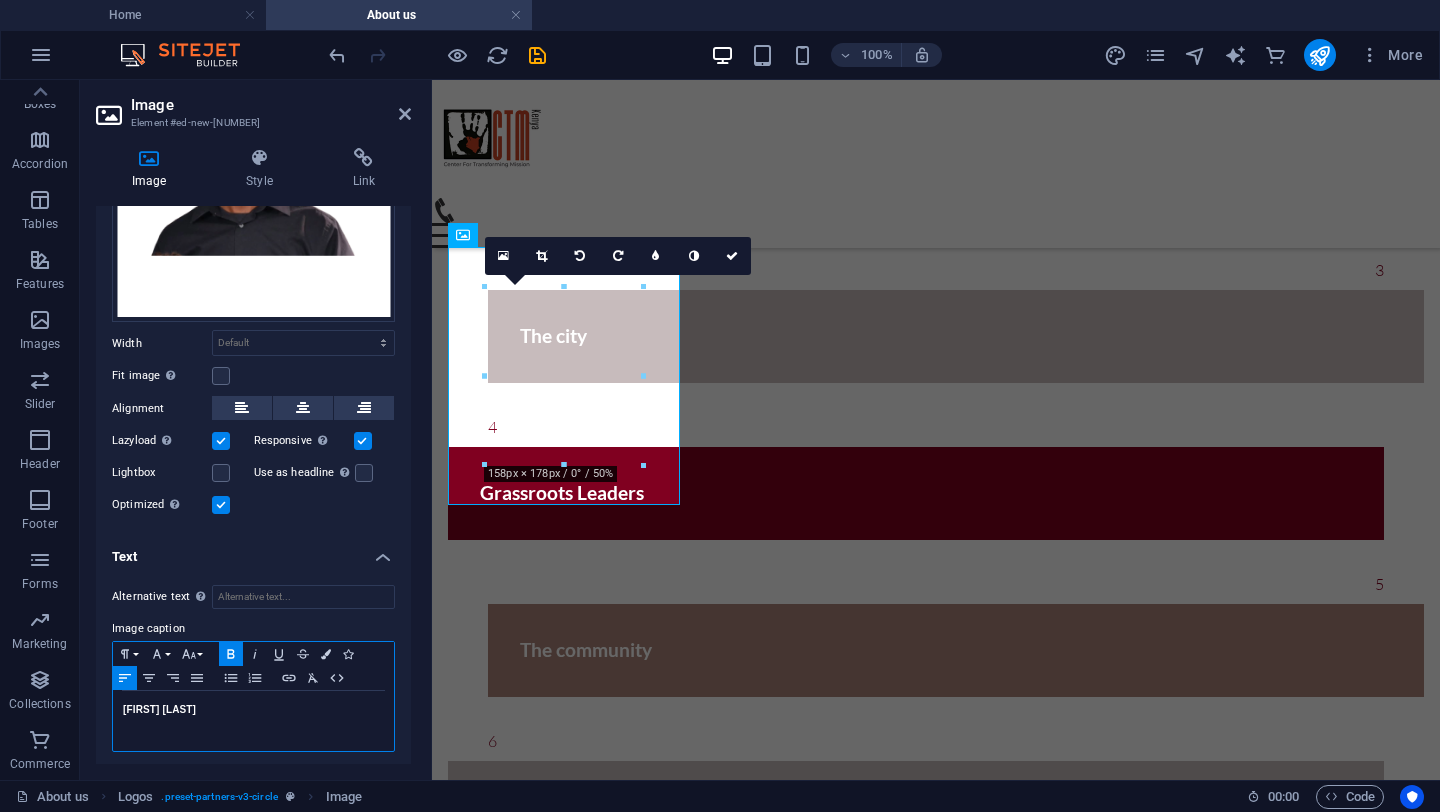 click on "[FIRST] [LAST]" at bounding box center (253, 710) 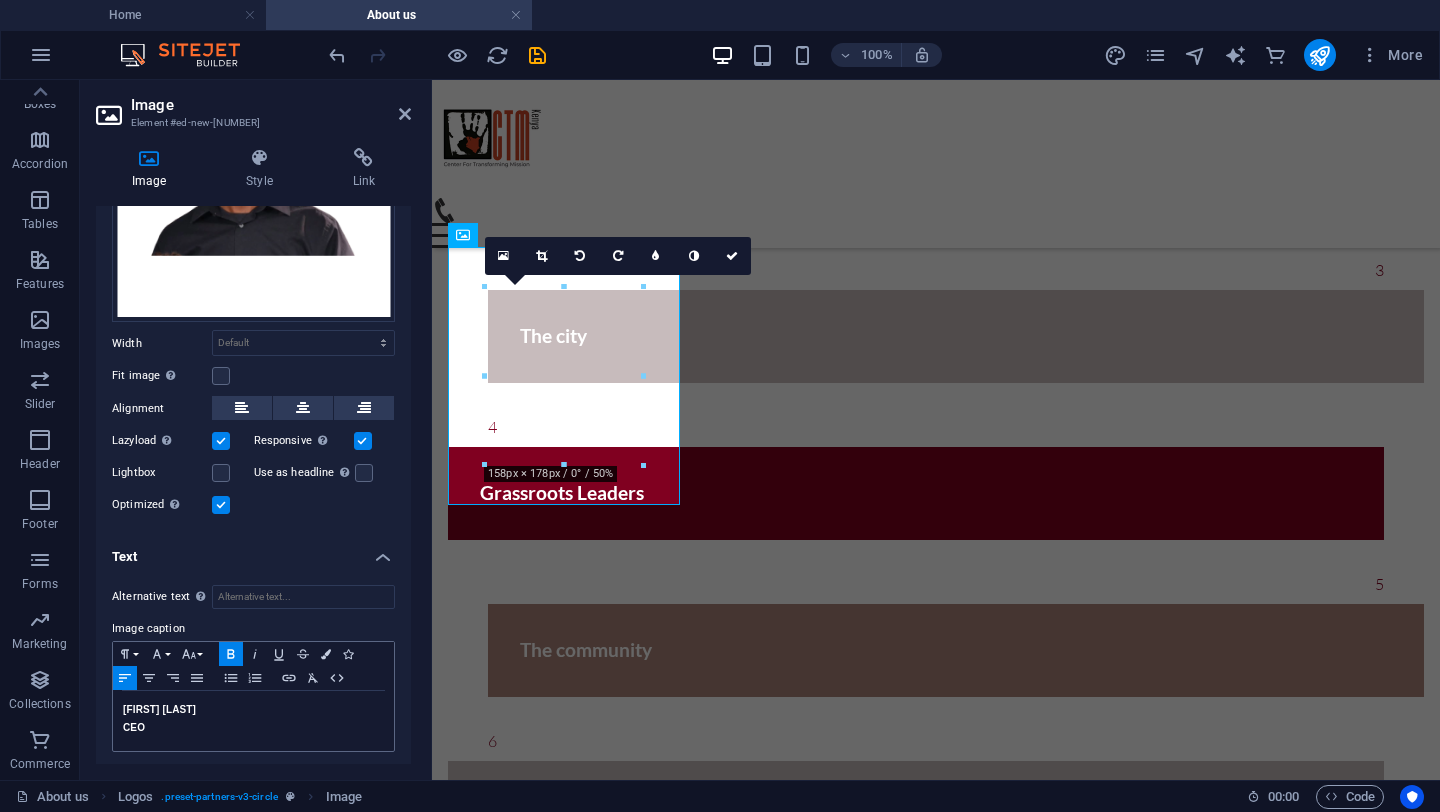click on "Alternative text The alternative text is used by devices that cannot display images (e.g. image search engines) and should be added to every image to improve website accessibility. Image caption Paragraph Format Normal Heading 1 Heading 2 Heading 3 Heading 4 Heading 5 Heading 6 Code Font Family Arial Georgia Impact Tahoma Times New Roman Verdana Gabriela Lato Font Size 8 9 10 11 12 14 18 24 30 36 48 60 72 96 Bold Italic Underline Strikethrough Colors Icons Align Left Align Center Align Right Align Justify Unordered List Ordered List Insert Link Clear Formatting HTML [FIRST] [LAST] CEO" at bounding box center [253, 669] 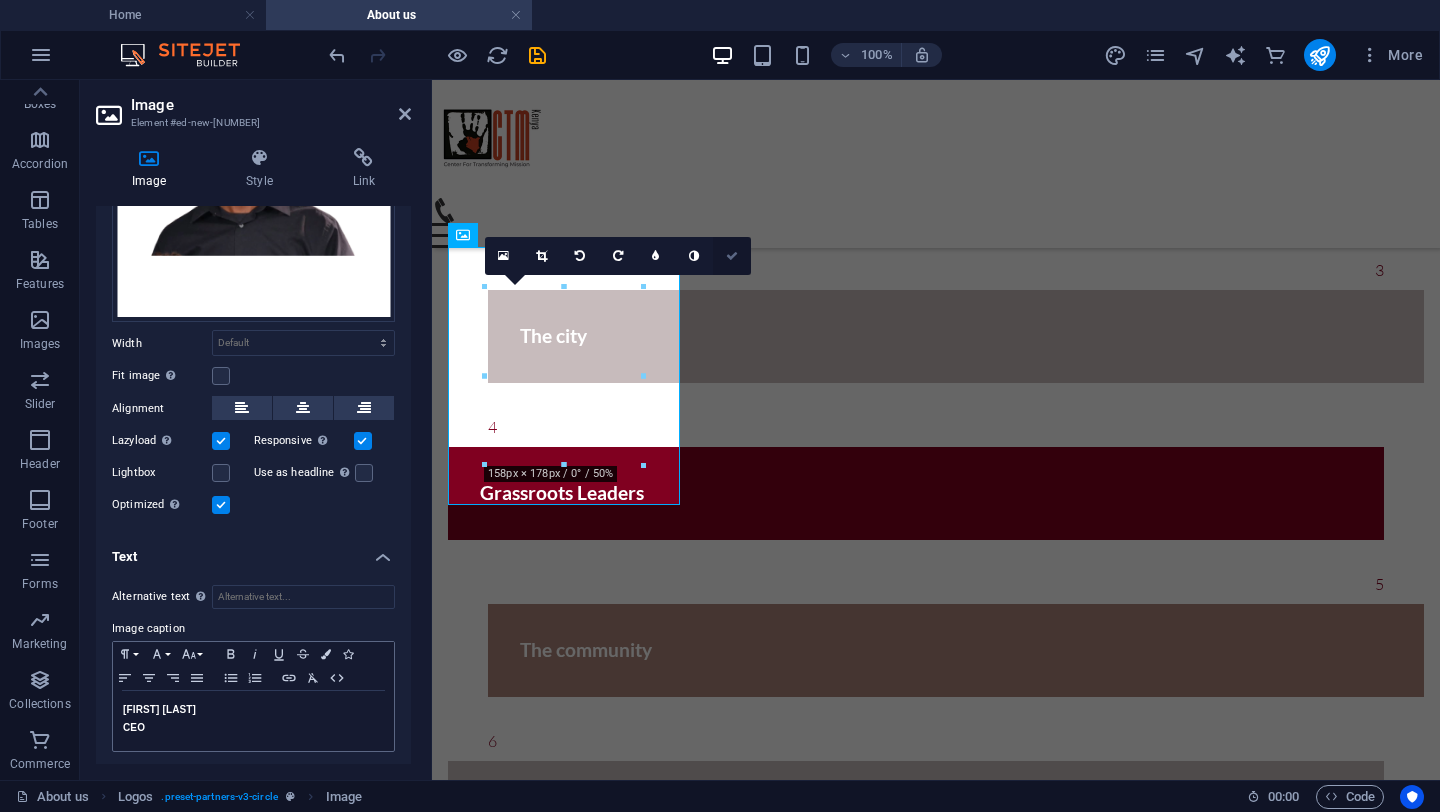 click at bounding box center [732, 256] 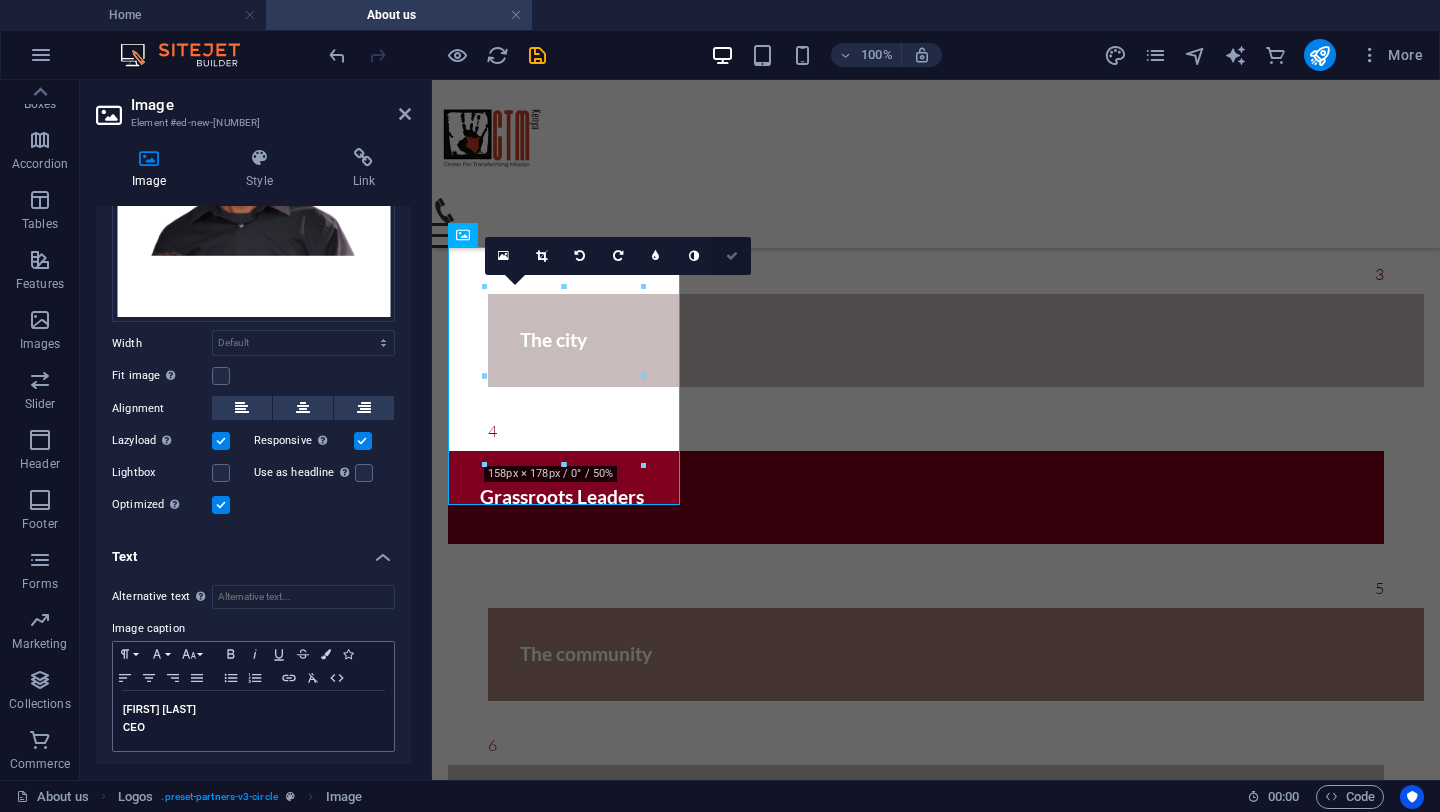 scroll, scrollTop: 2299, scrollLeft: 0, axis: vertical 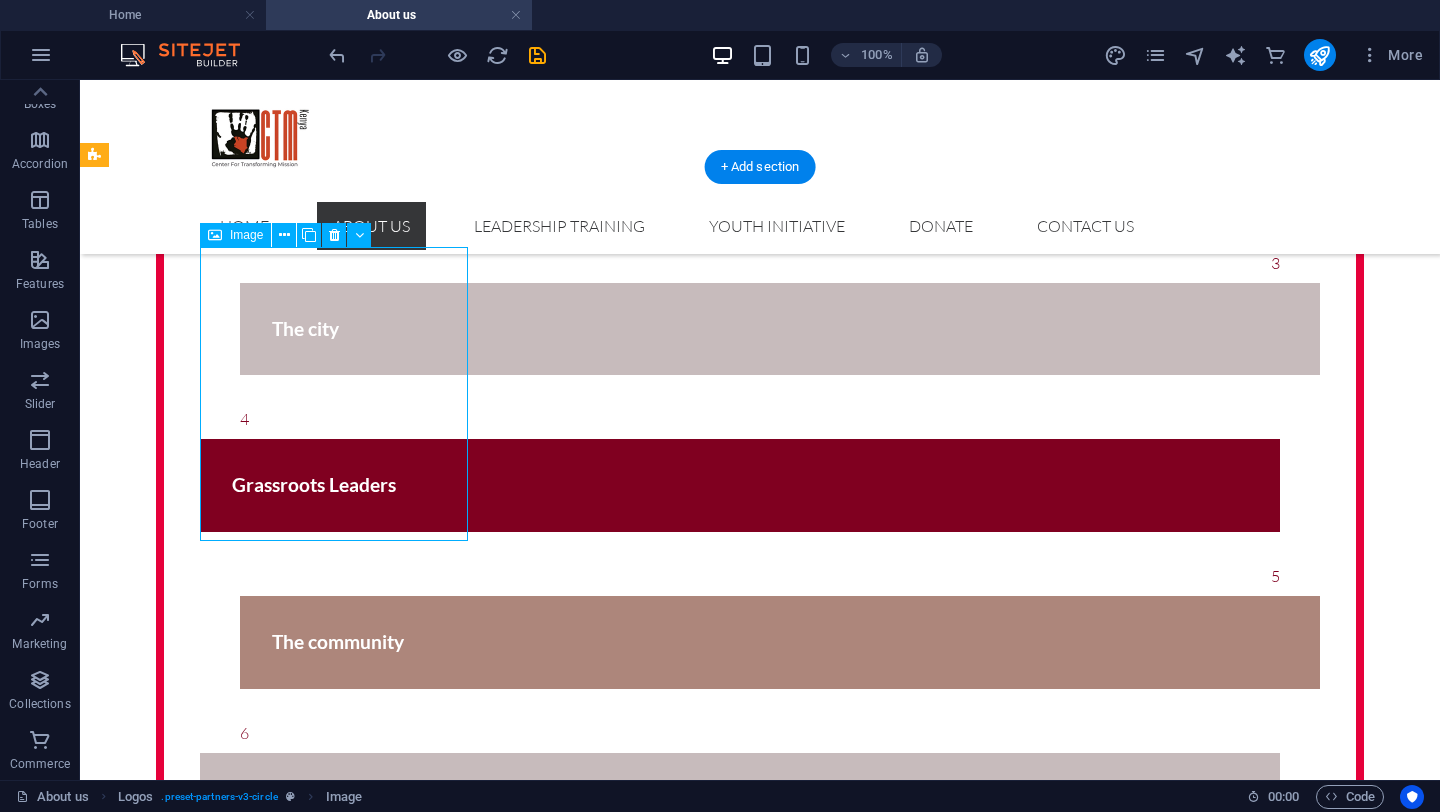 drag, startPoint x: 364, startPoint y: 391, endPoint x: 362, endPoint y: 419, distance: 28.071337 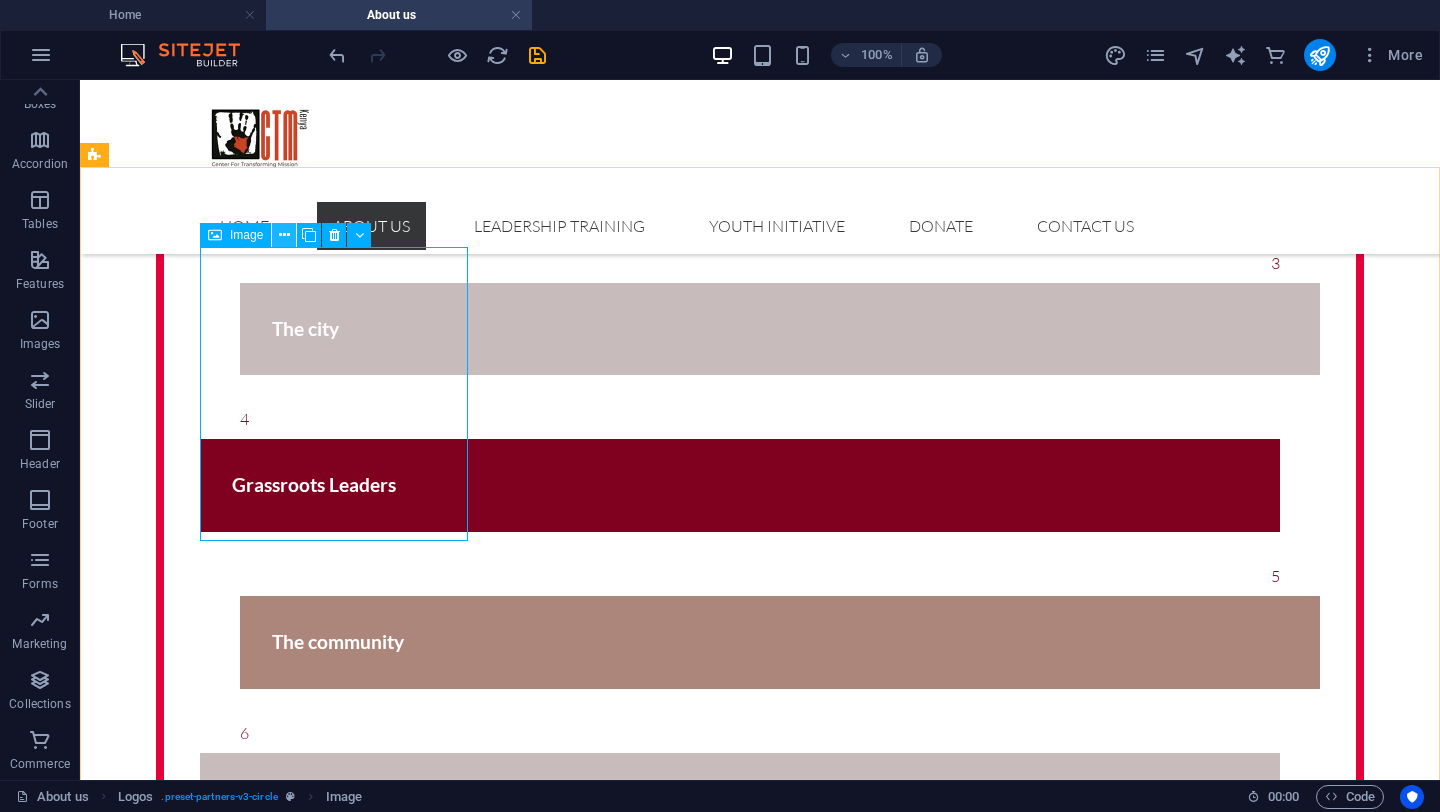 click at bounding box center [284, 235] 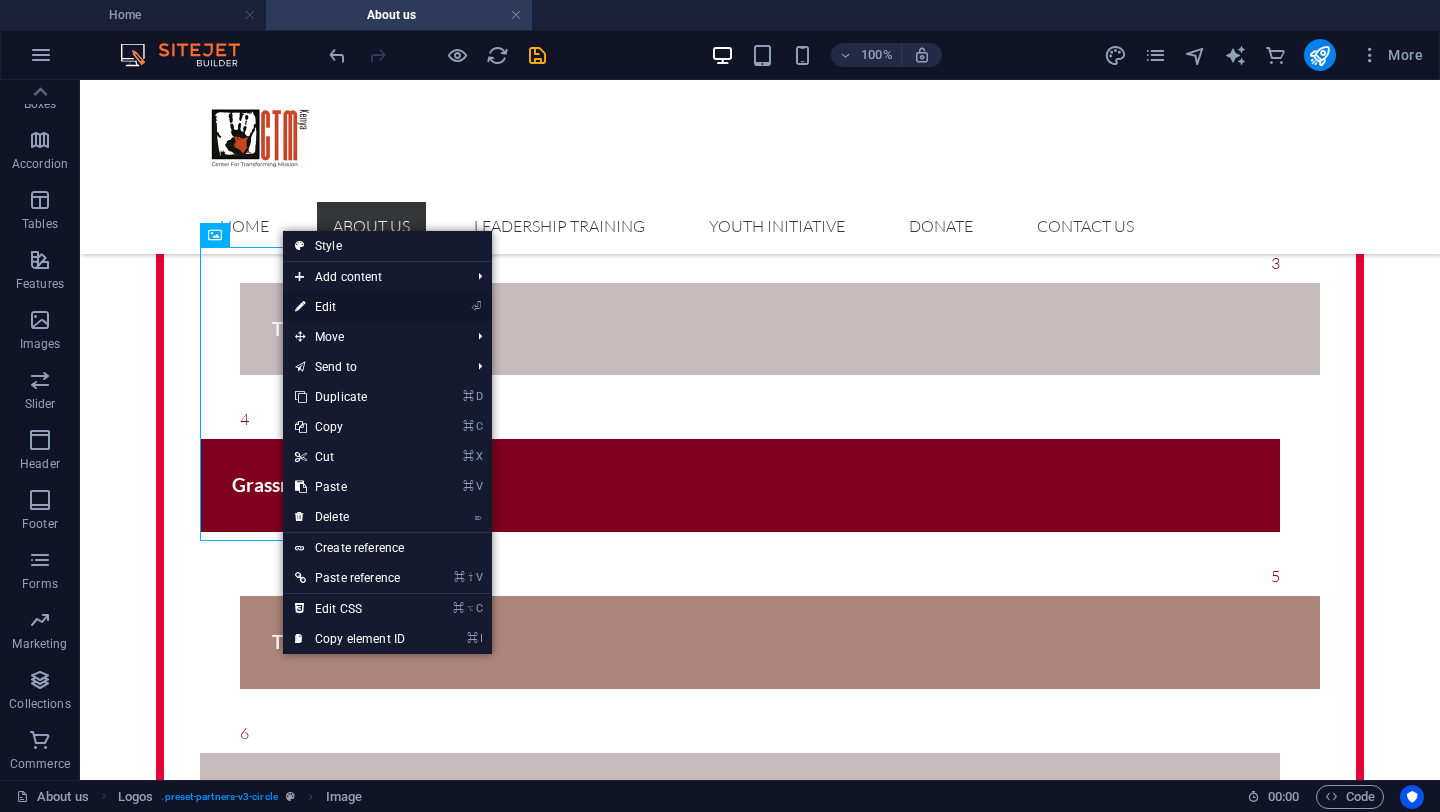 click on "⏎  Edit" at bounding box center (350, 307) 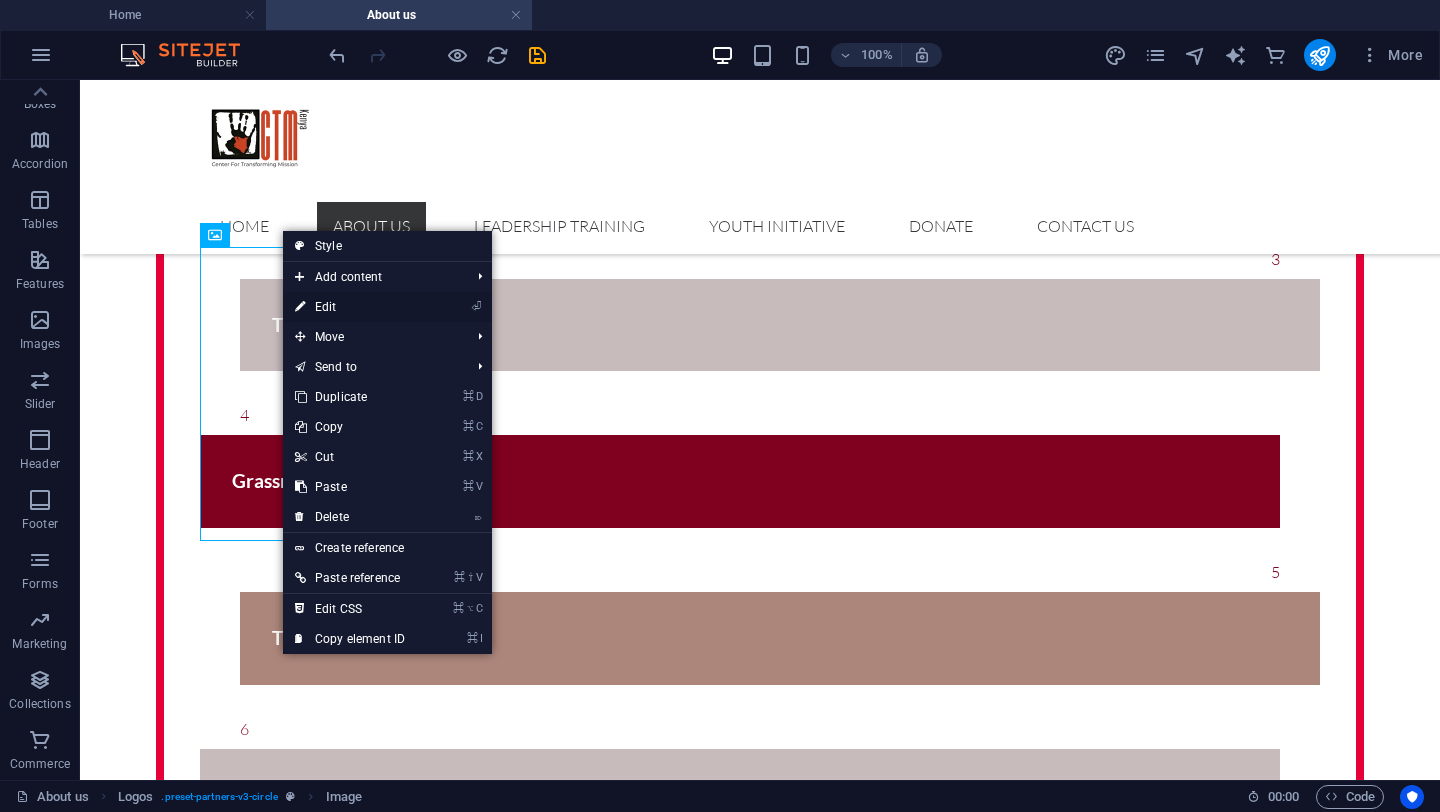 scroll, scrollTop: 2250, scrollLeft: 0, axis: vertical 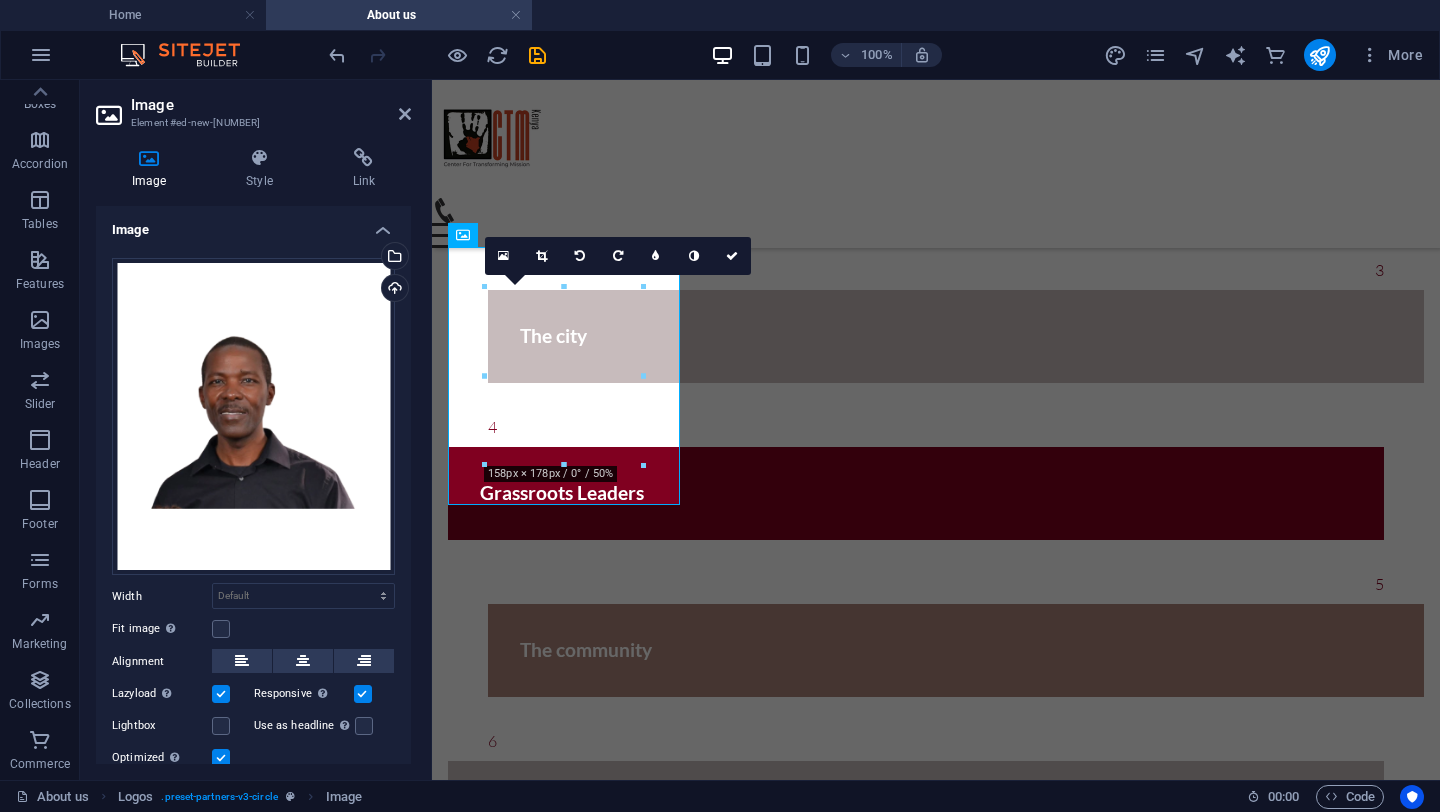 click at bounding box center (221, 758) 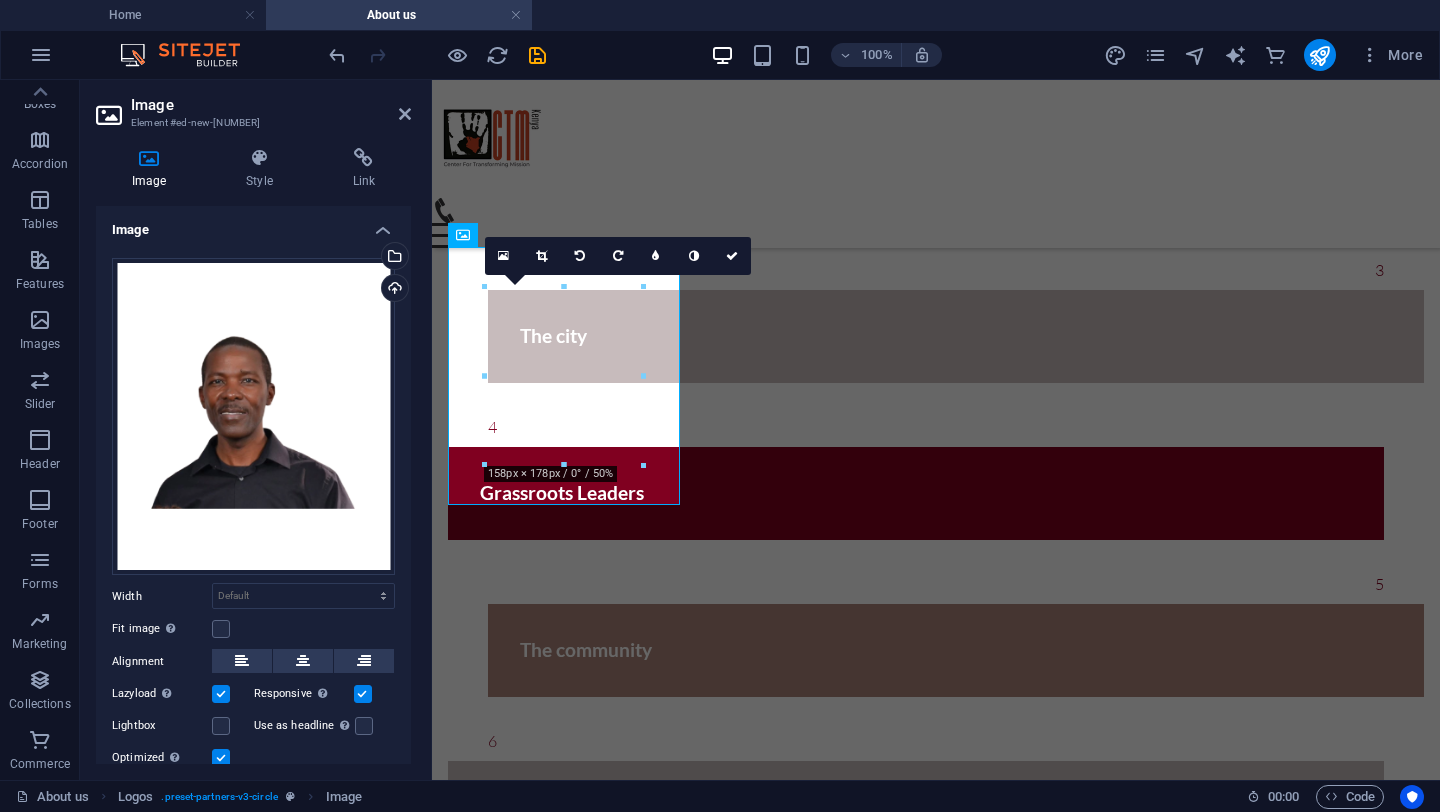 click on "Optimized Images are compressed to improve page speed." at bounding box center (0, 0) 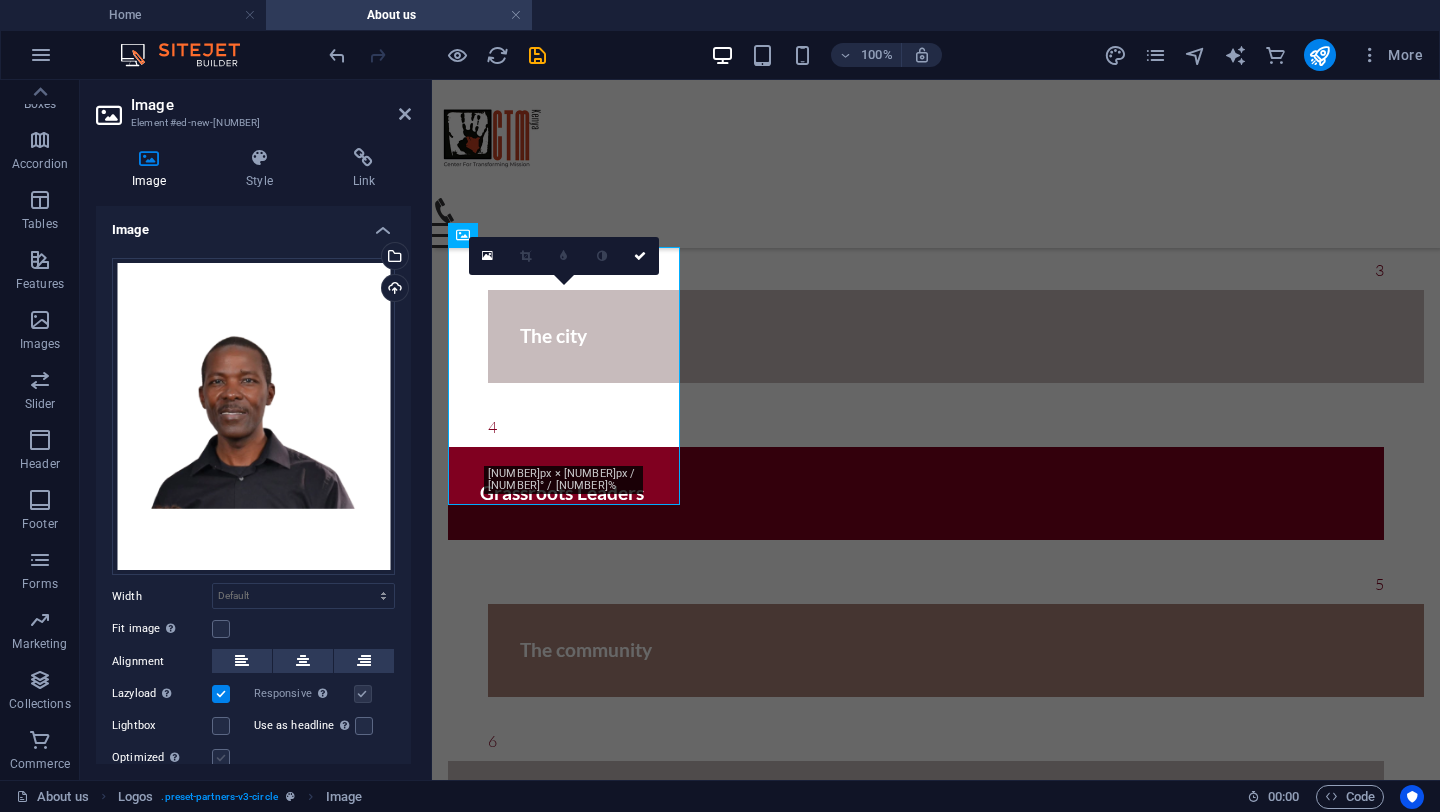click at bounding box center [221, 758] 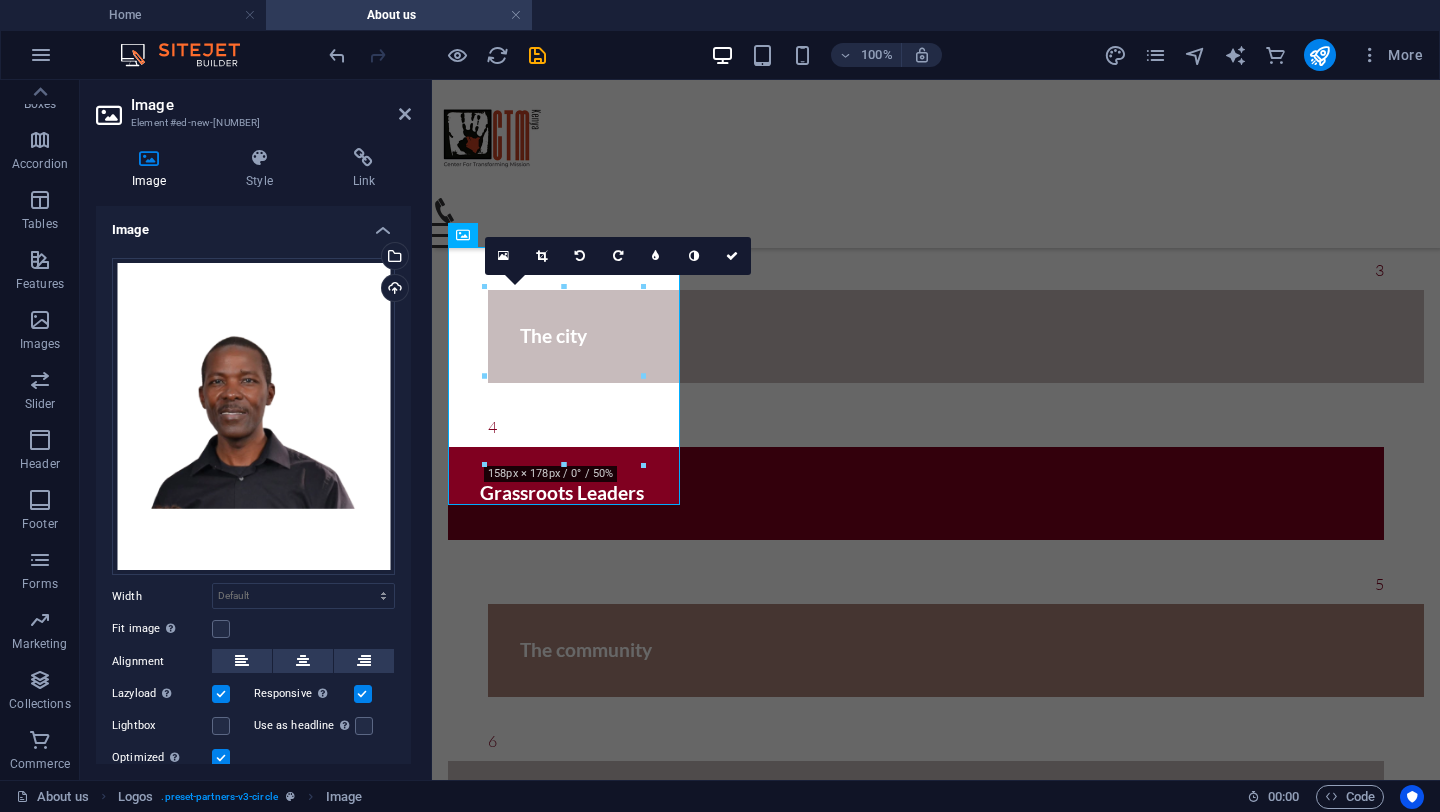 click at bounding box center [221, 758] 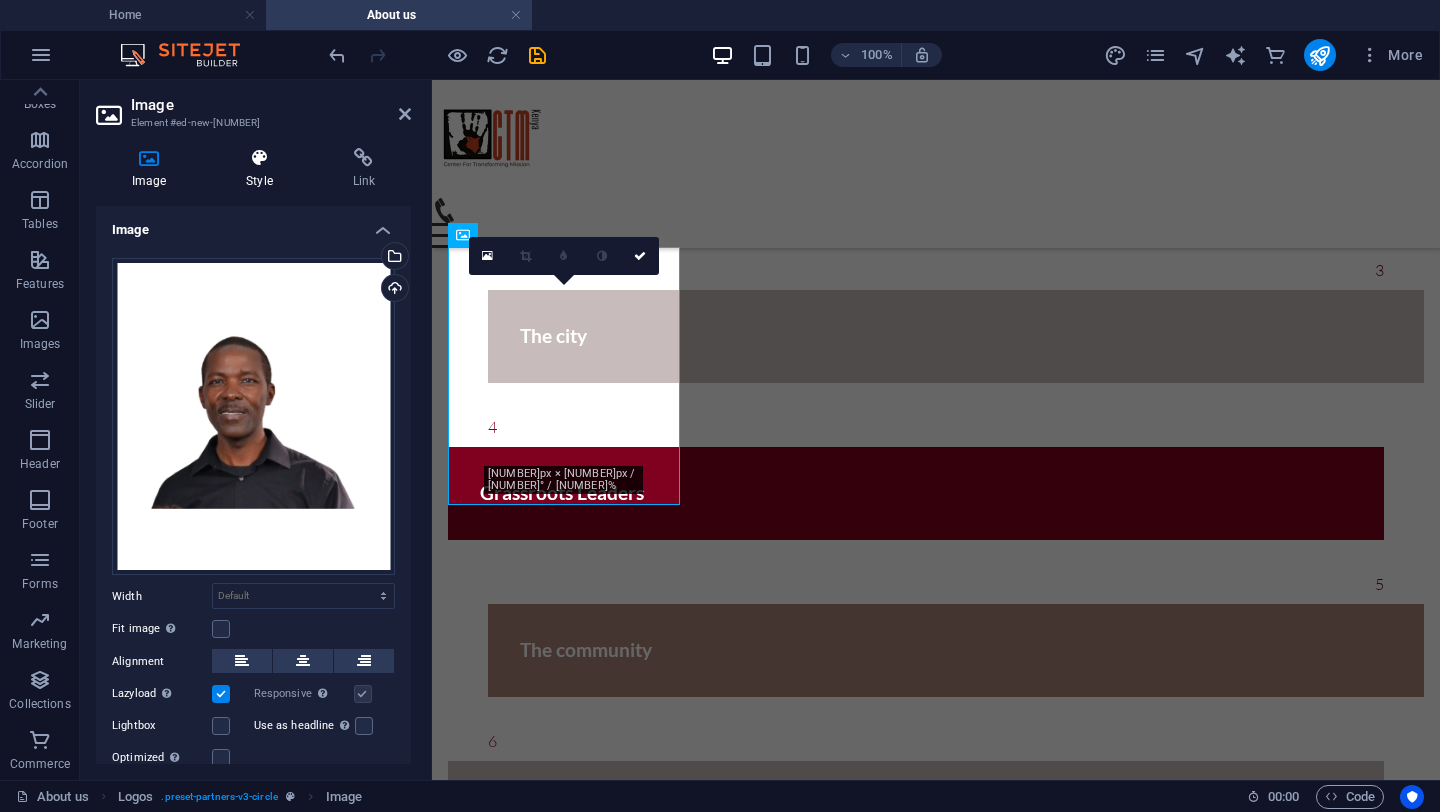 click at bounding box center (259, 158) 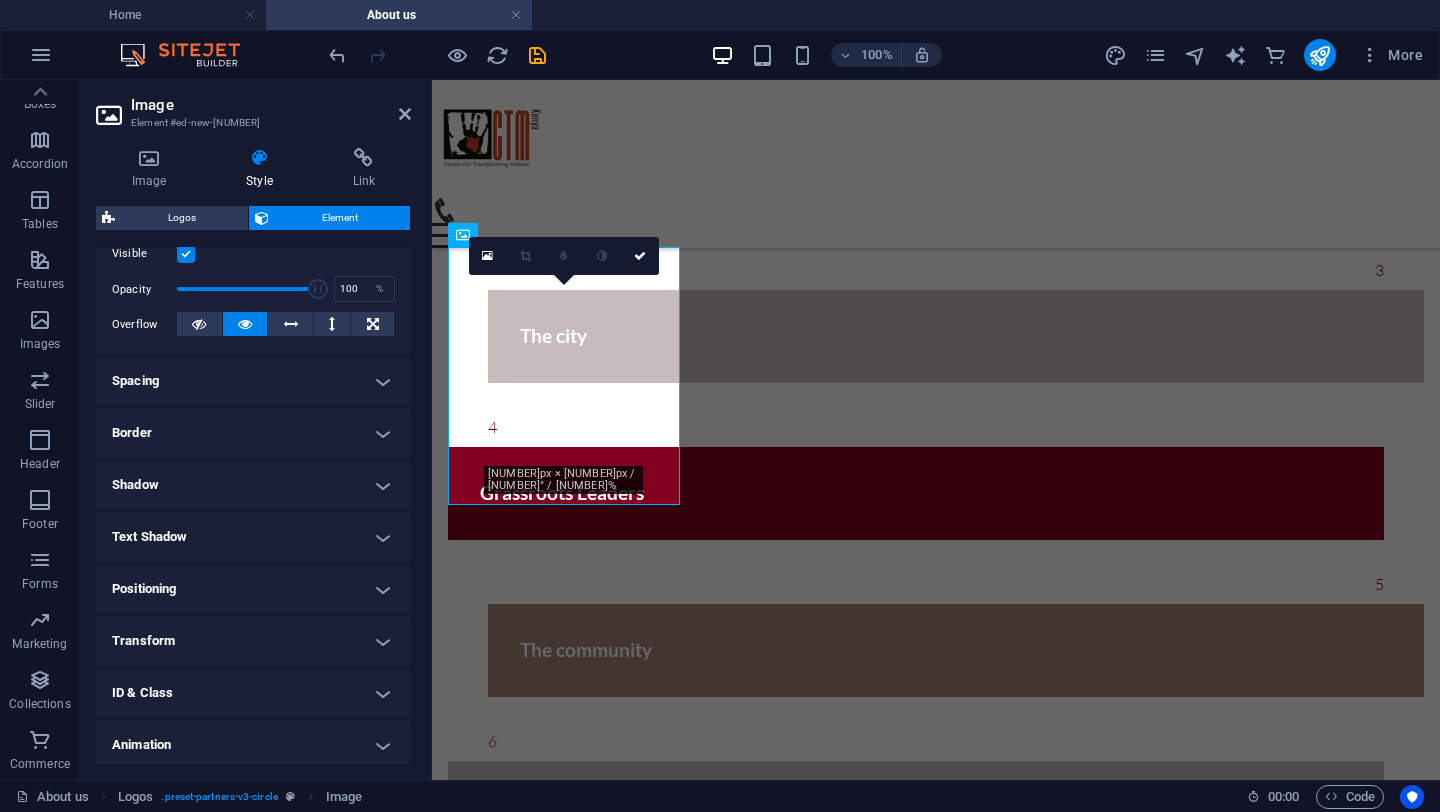 scroll, scrollTop: 328, scrollLeft: 0, axis: vertical 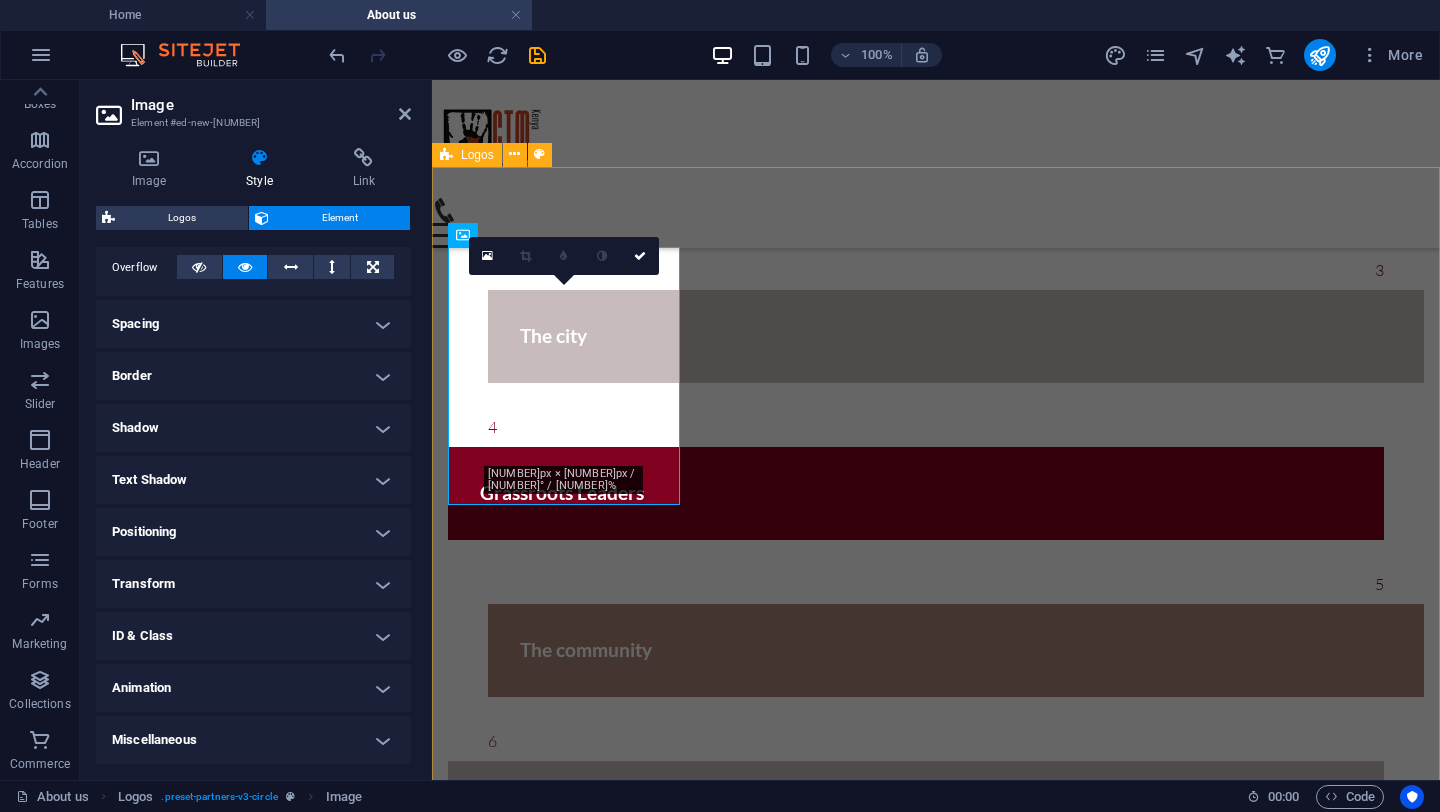 click on "[NAME] [LAST_NAME] CEO" at bounding box center [936, 2334] 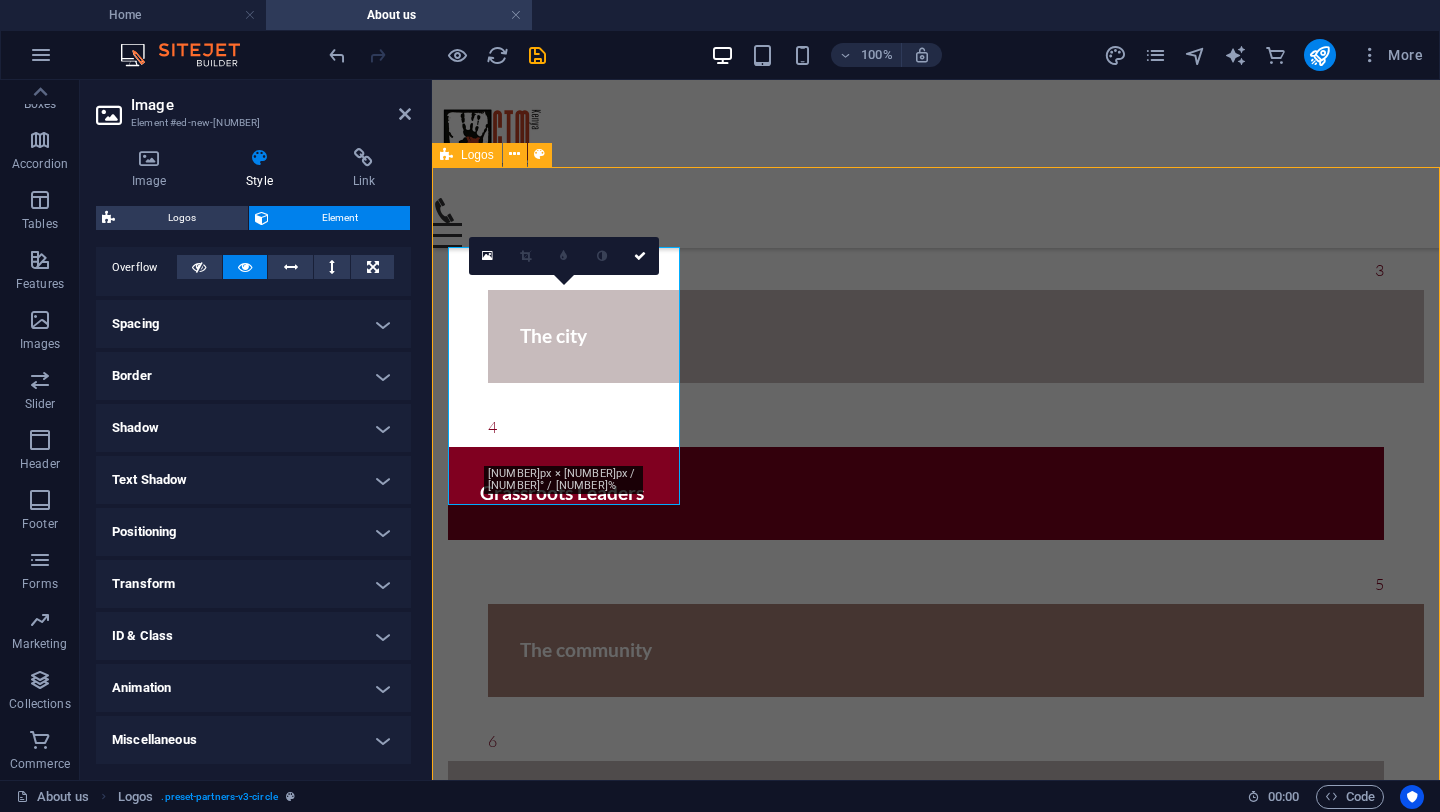 scroll, scrollTop: 2299, scrollLeft: 0, axis: vertical 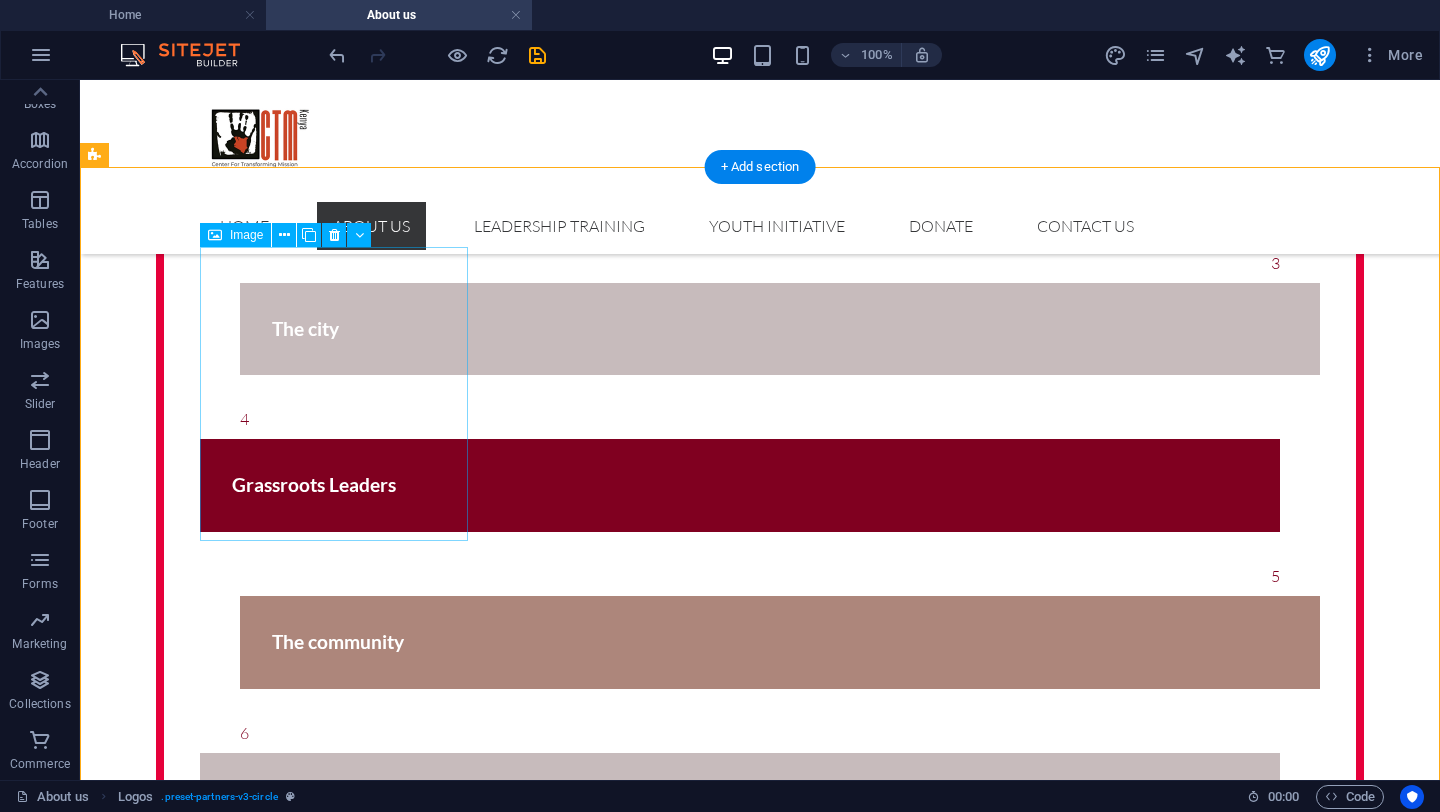 click on "[NAME] [LAST_NAME] CEO" at bounding box center (656, 1510) 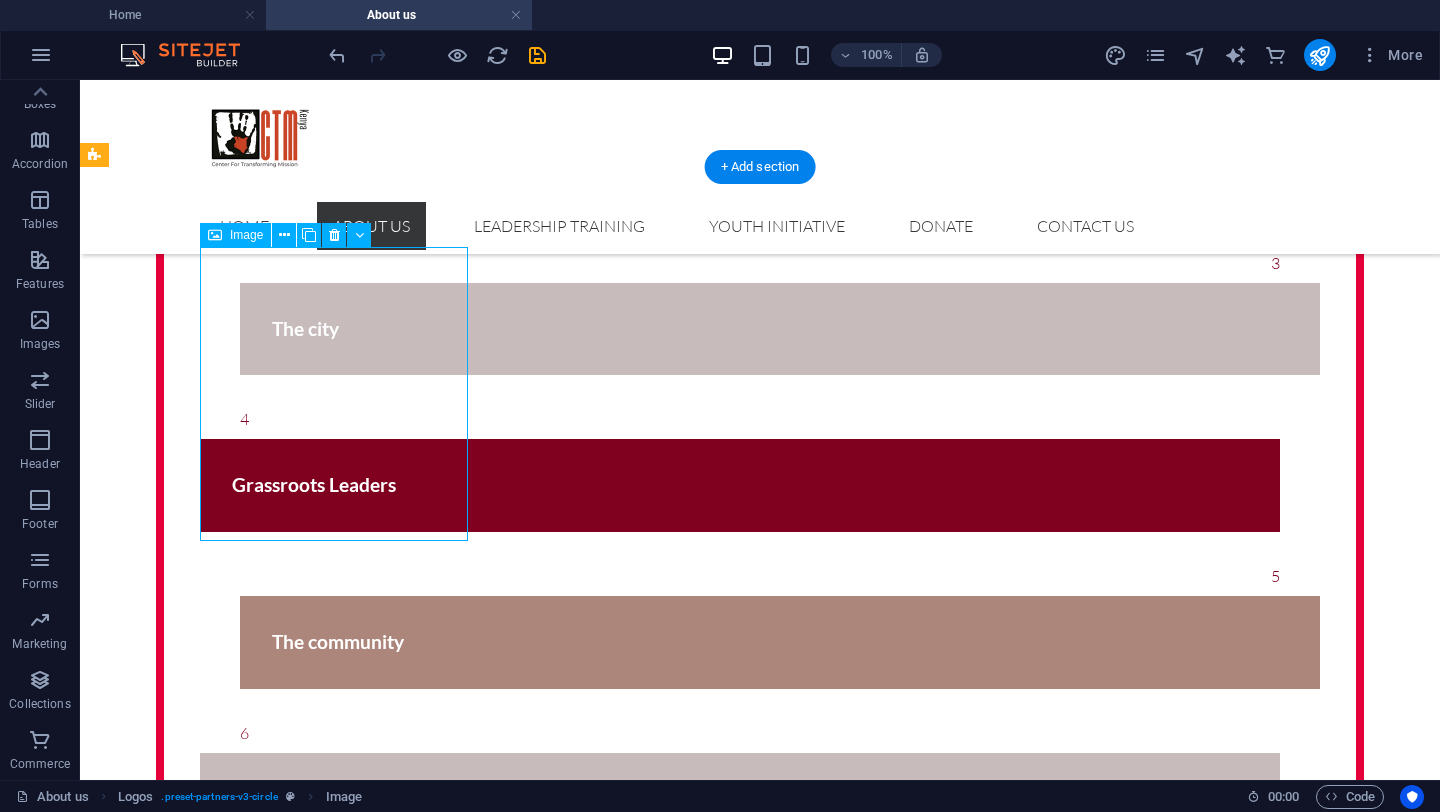 click on "[NAME] [LAST_NAME] CEO" at bounding box center (656, 1510) 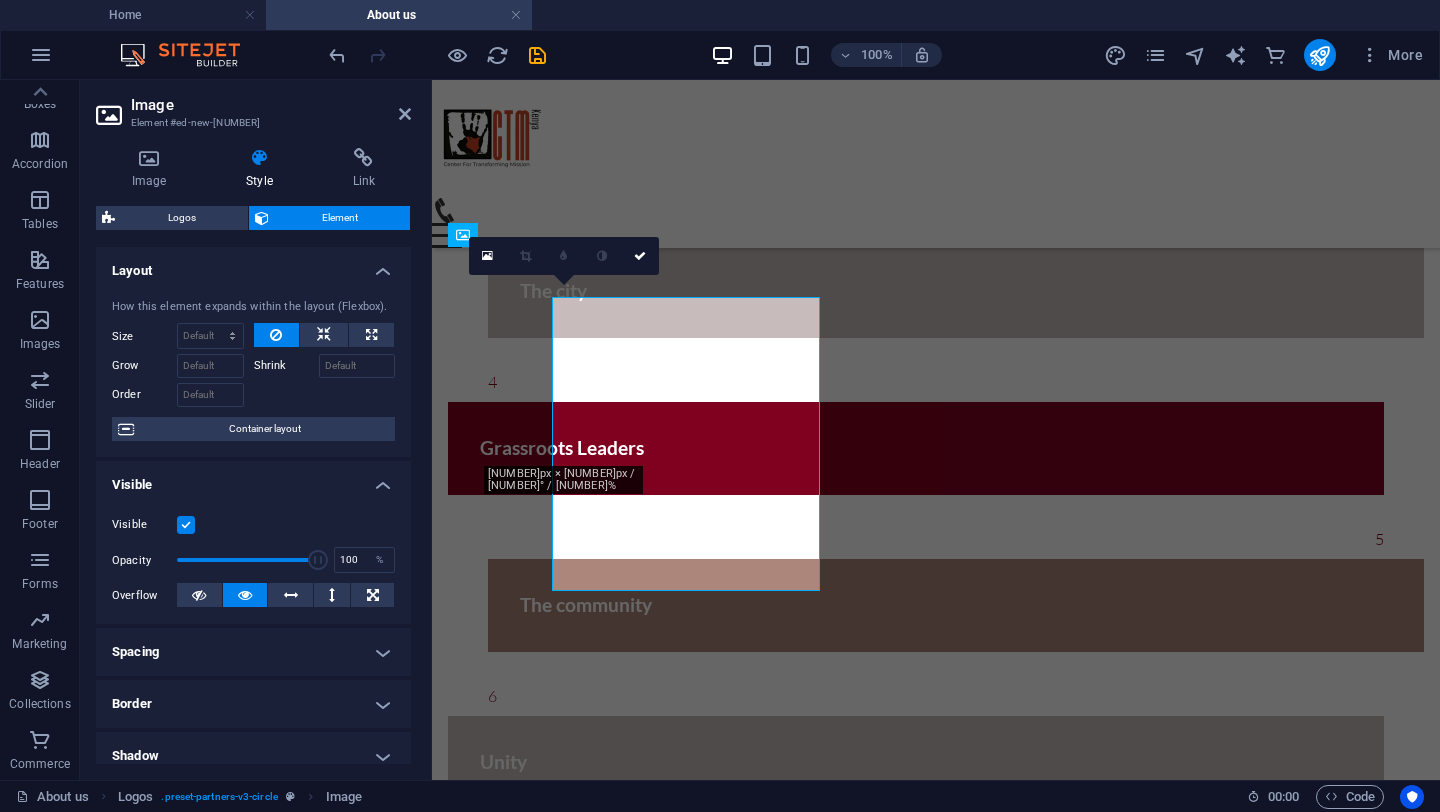 scroll, scrollTop: 2250, scrollLeft: 0, axis: vertical 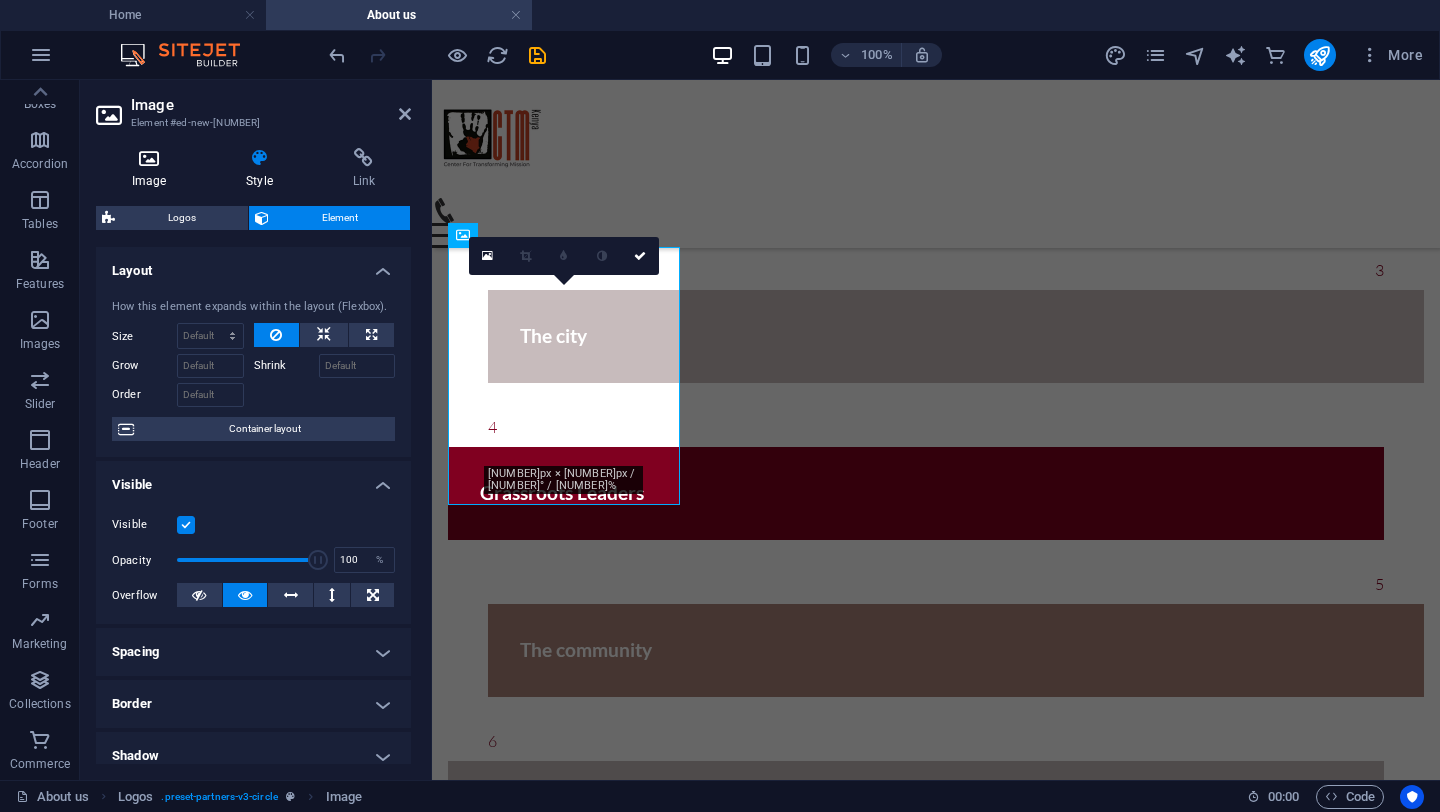 click on "Image" at bounding box center (153, 169) 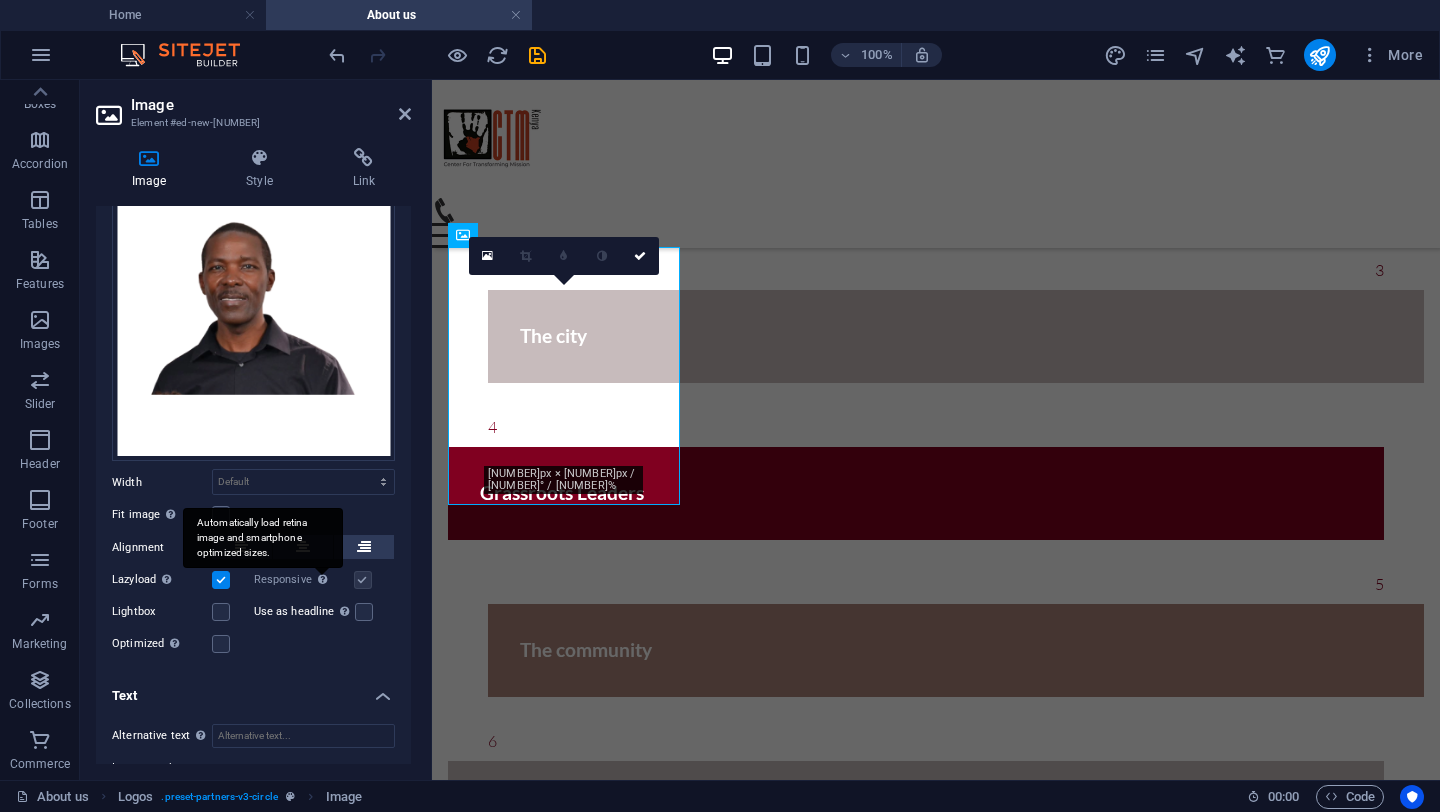 scroll, scrollTop: 118, scrollLeft: 0, axis: vertical 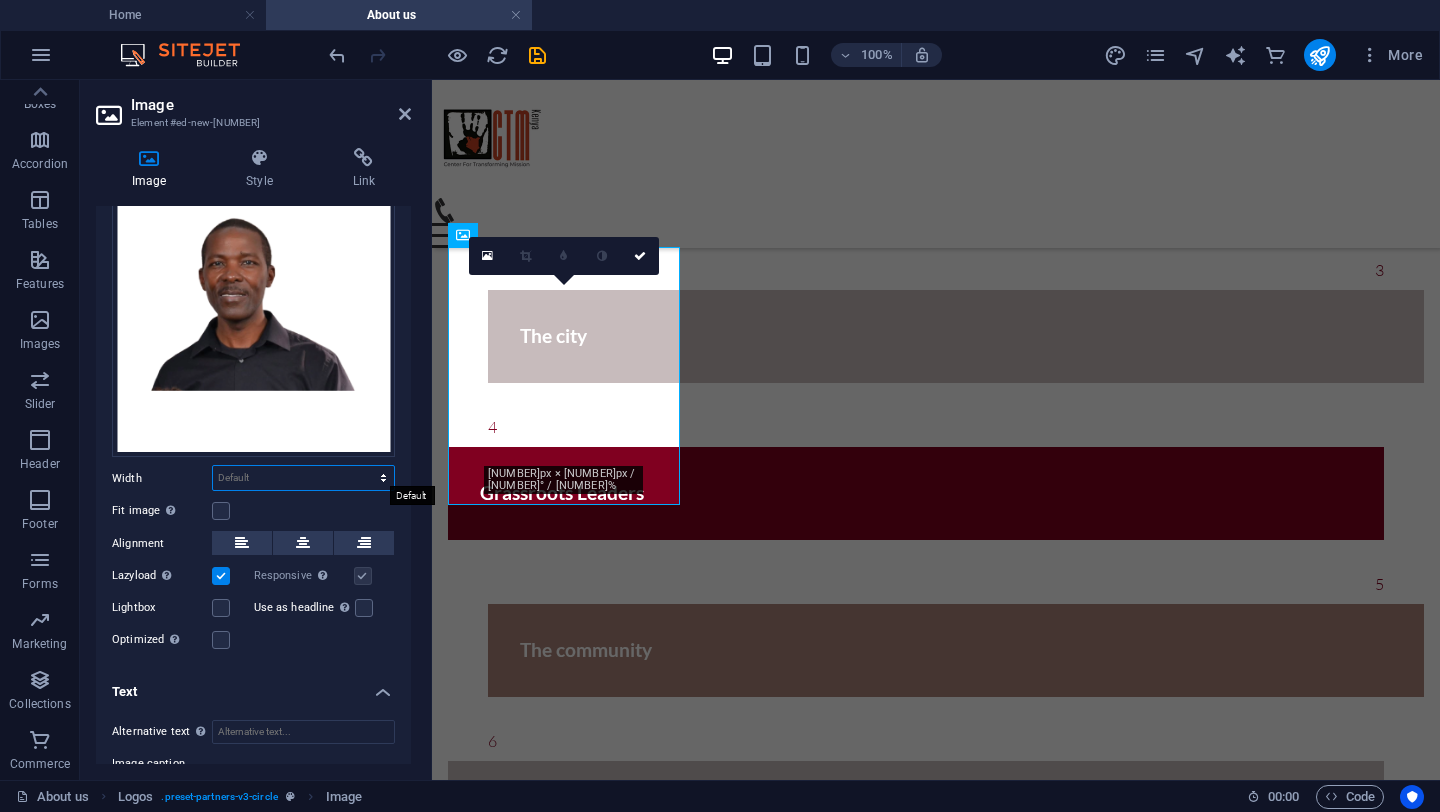 click on "Default auto px rem % em vh vw" at bounding box center (303, 478) 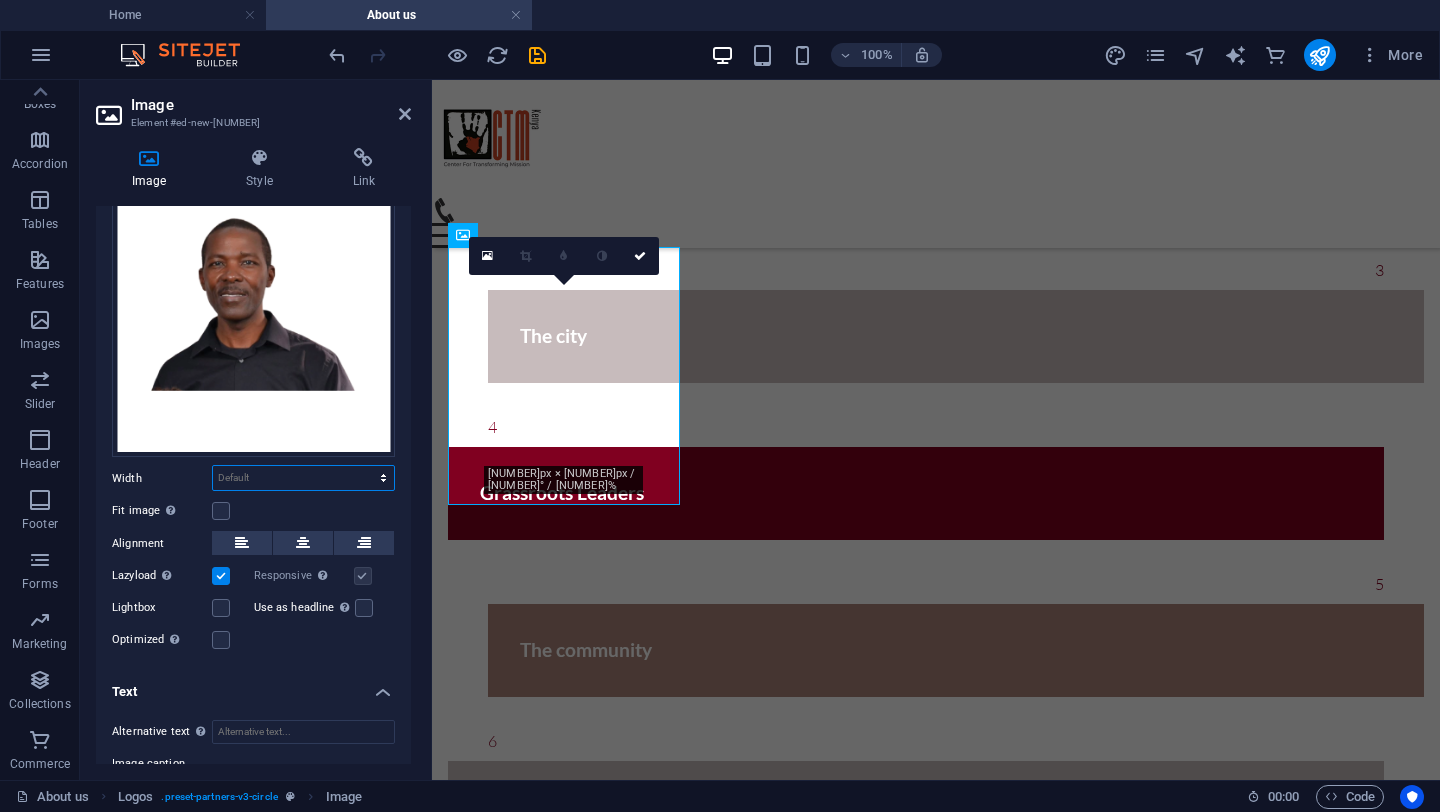 select on "px" 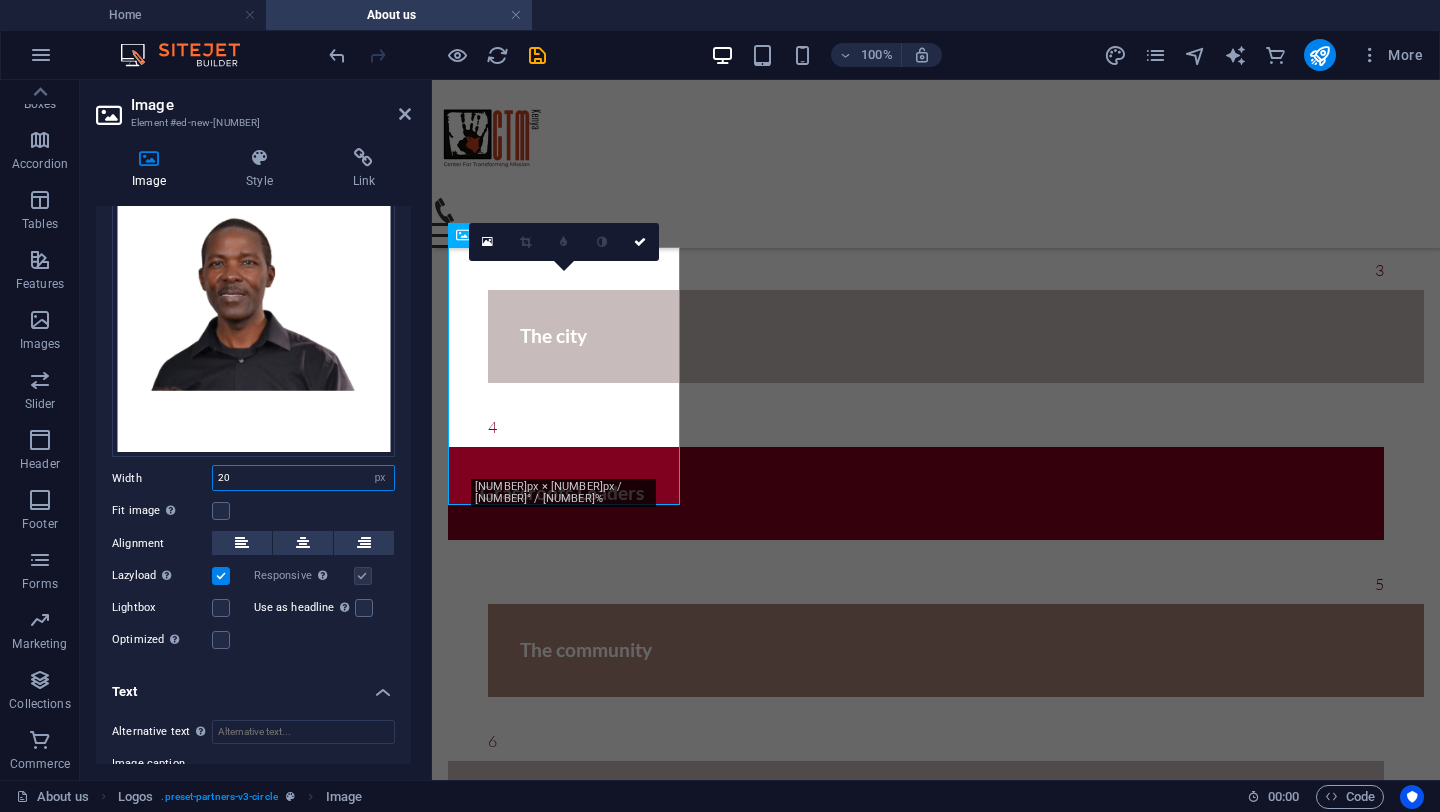 type on "2" 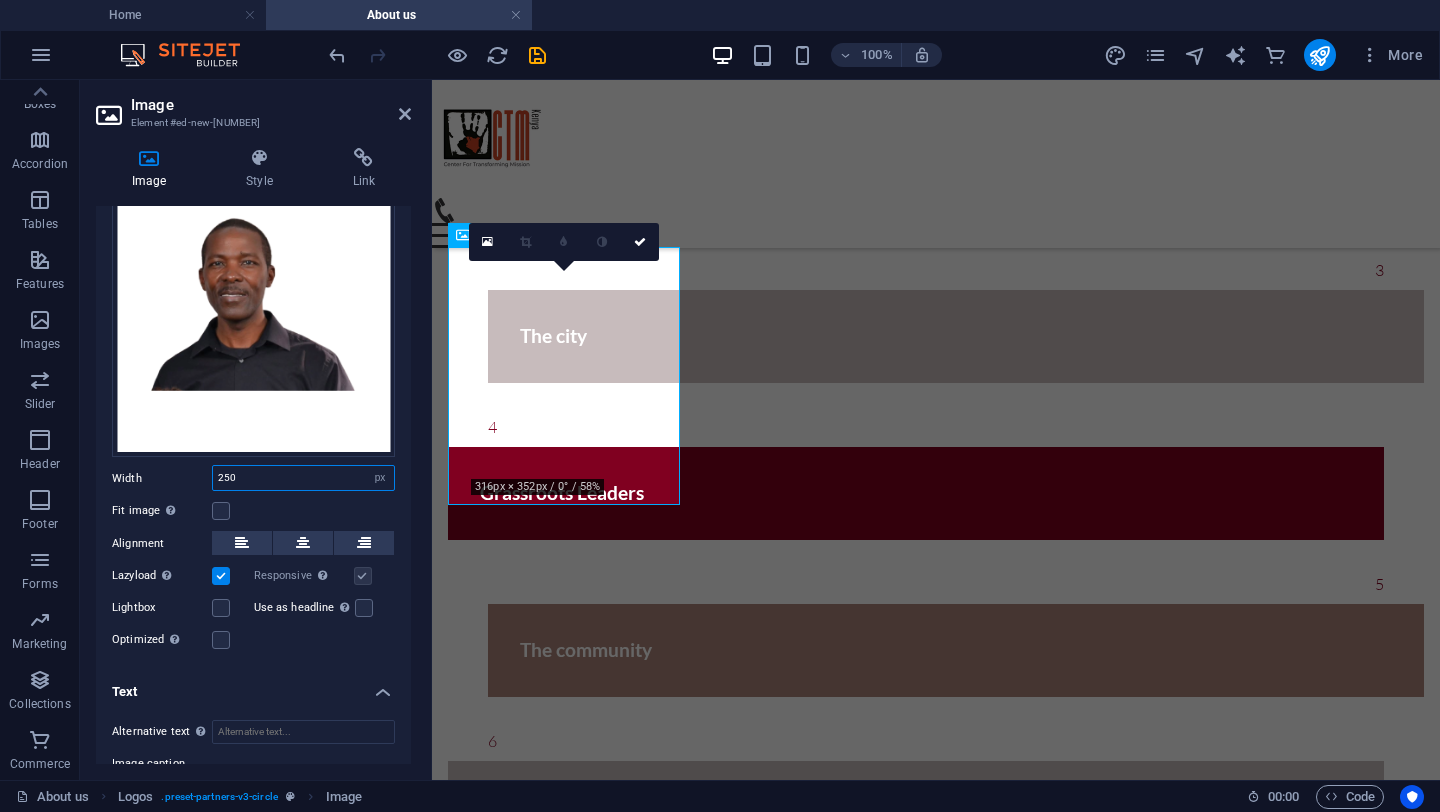 type on "250" 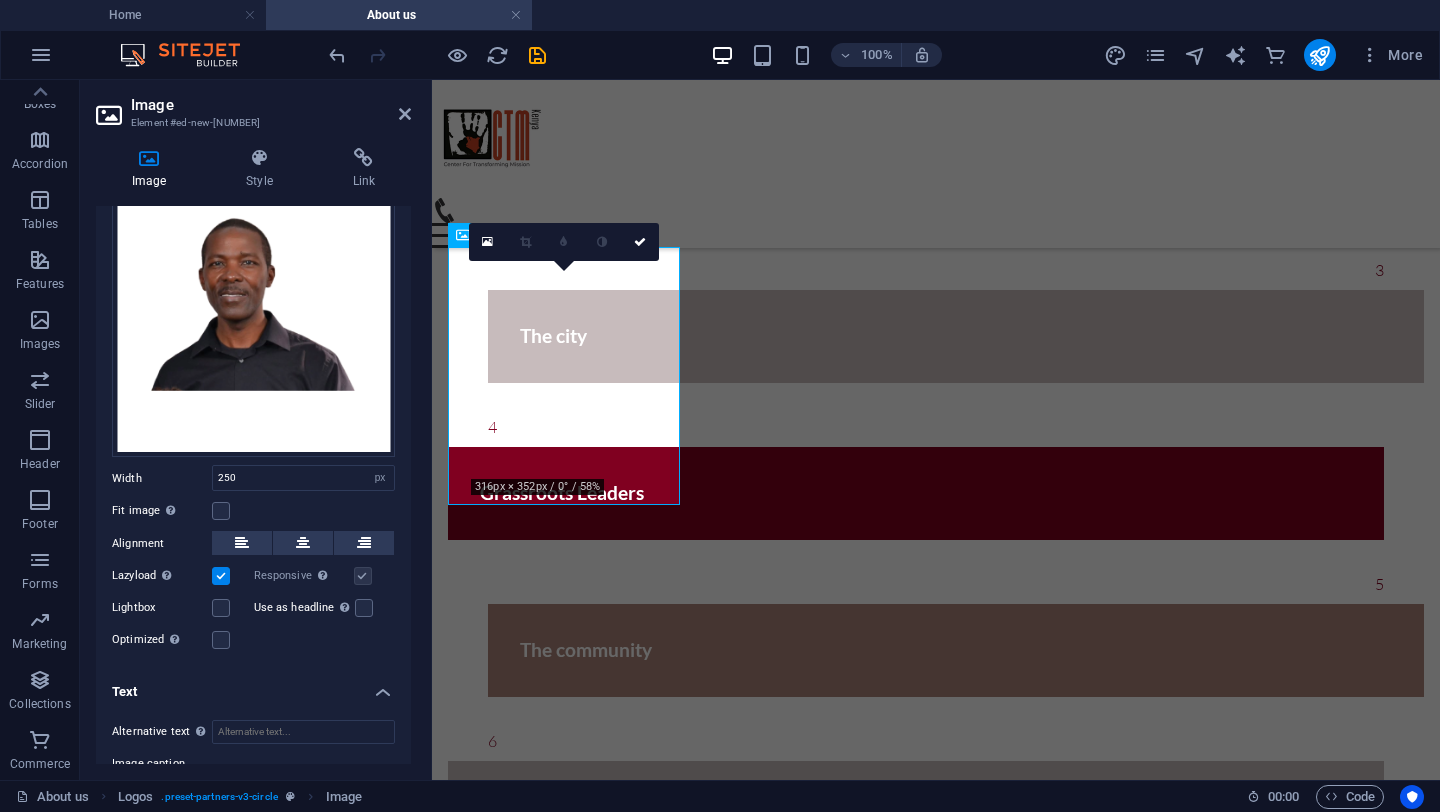 click on "Image Style Link Image Drag files here, click to choose files or select files from Files or our free stock photos & videos Select files from the file manager, stock photos, or upload file(s) Upload Width 250 Default auto px rem % em vh vw Fit image Automatically fit image to a fixed width and height Height Default auto px Alignment Lazyload Loading images after the page loads improves page speed. Responsive Automatically load retina image and smartphone optimized sizes. Lightbox Use as headline The image will be wrapped in an H1 headline tag. Useful for giving alternative text the weight of an H1 headline, e.g. for the logo. Leave unchecked if uncertain. Optimized Images are compressed to improve page speed. Position Direction Custom X offset 50 px rem % vh vw Y offset 50 px rem % vh vw Text Float No float Image left Image right Determine how text should behave around the image. Text Alternative text Image caption Paragraph Format Normal Heading 1 Heading 2 Heading 3 Heading 4 Heading 5 Heading 6 Code Arial 8" at bounding box center [253, 456] 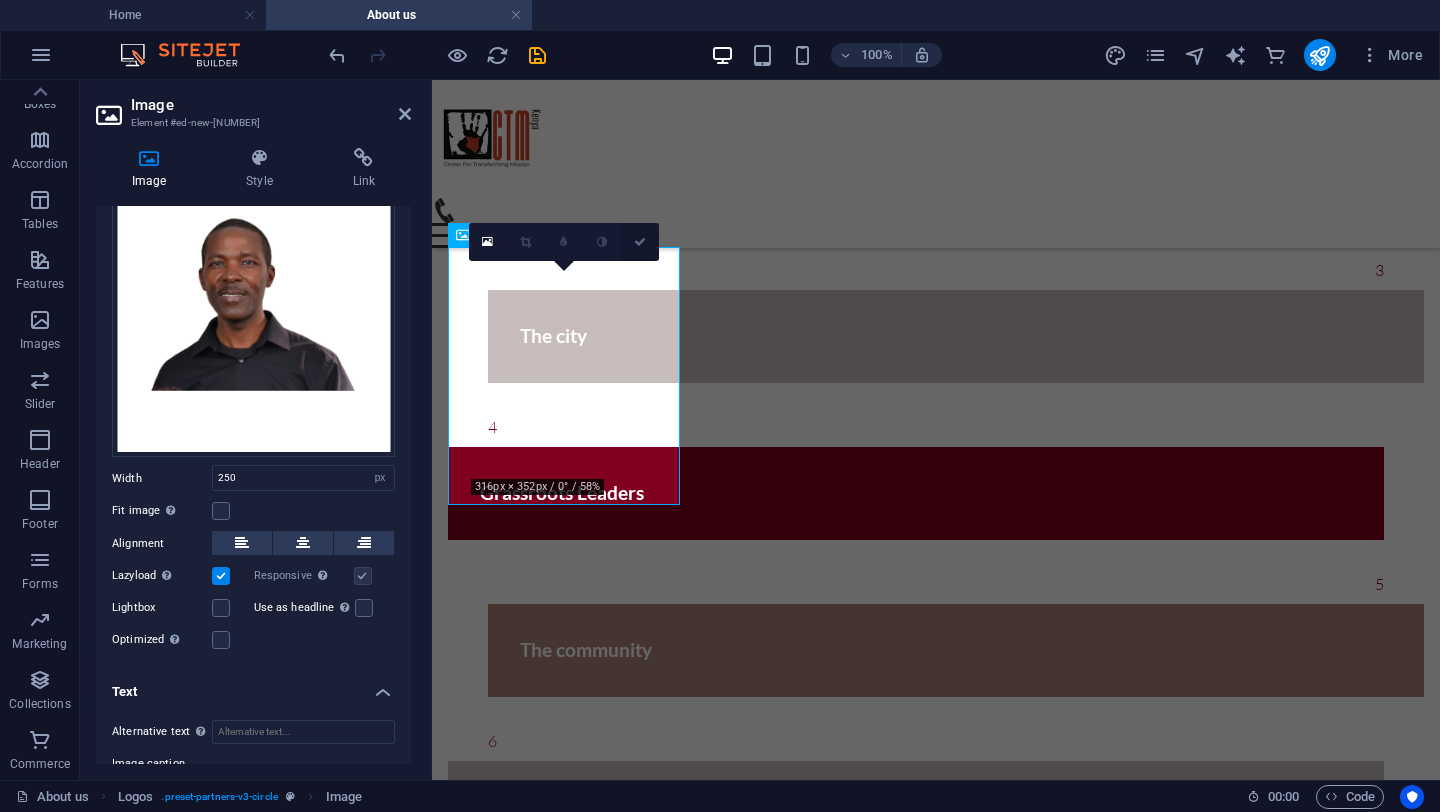 click at bounding box center [640, 242] 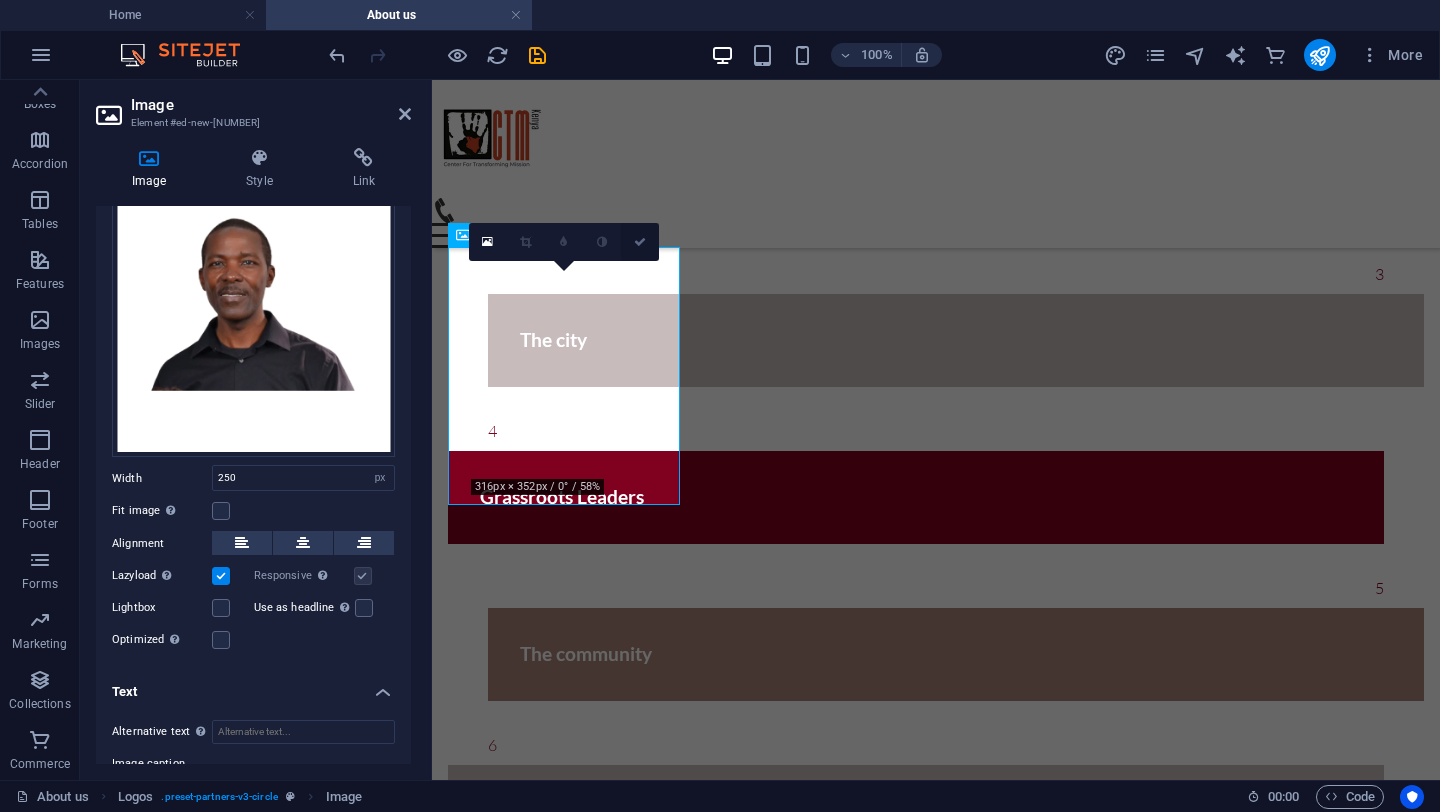 scroll, scrollTop: 2299, scrollLeft: 0, axis: vertical 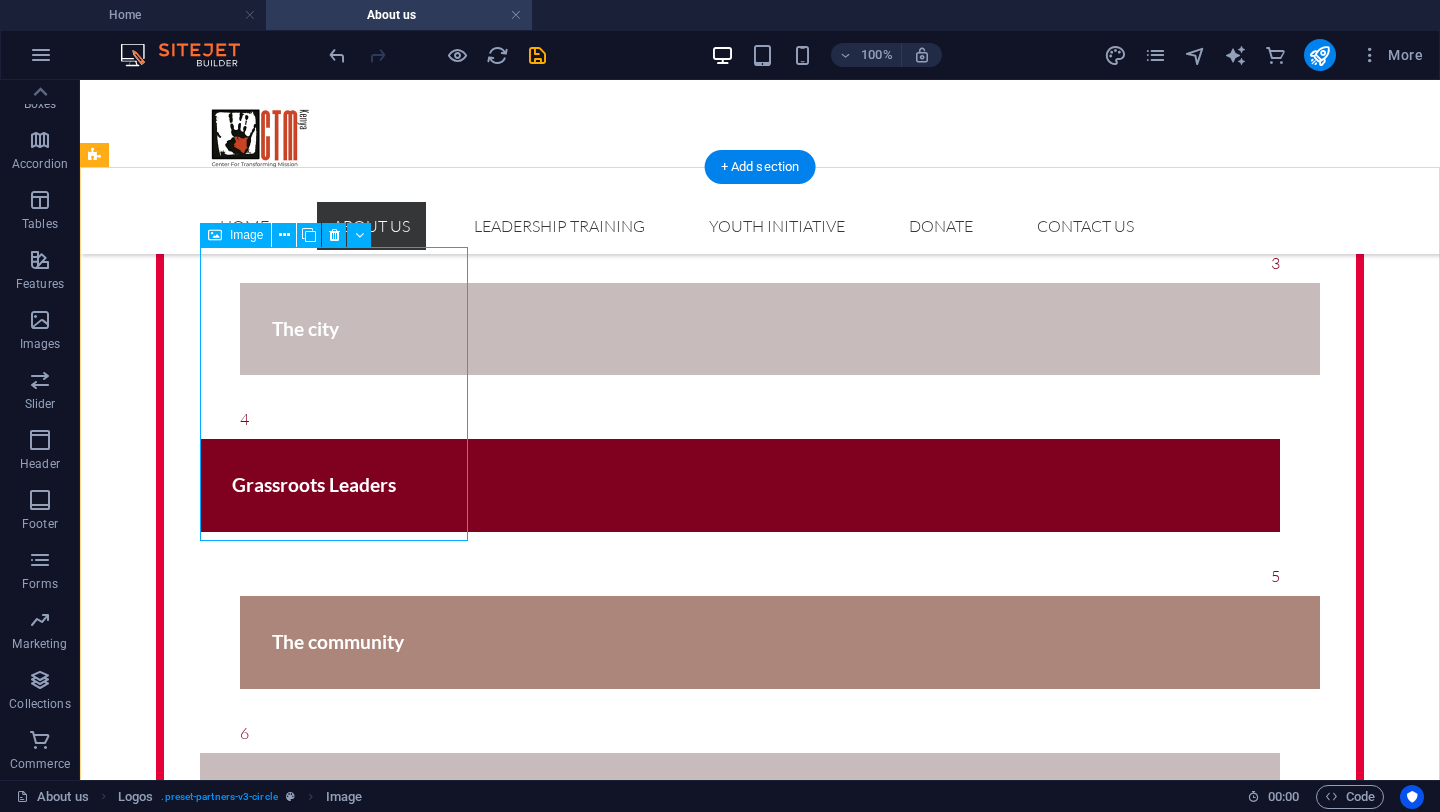 click on "[NAME] [LAST_NAME] CEO" at bounding box center (656, 1510) 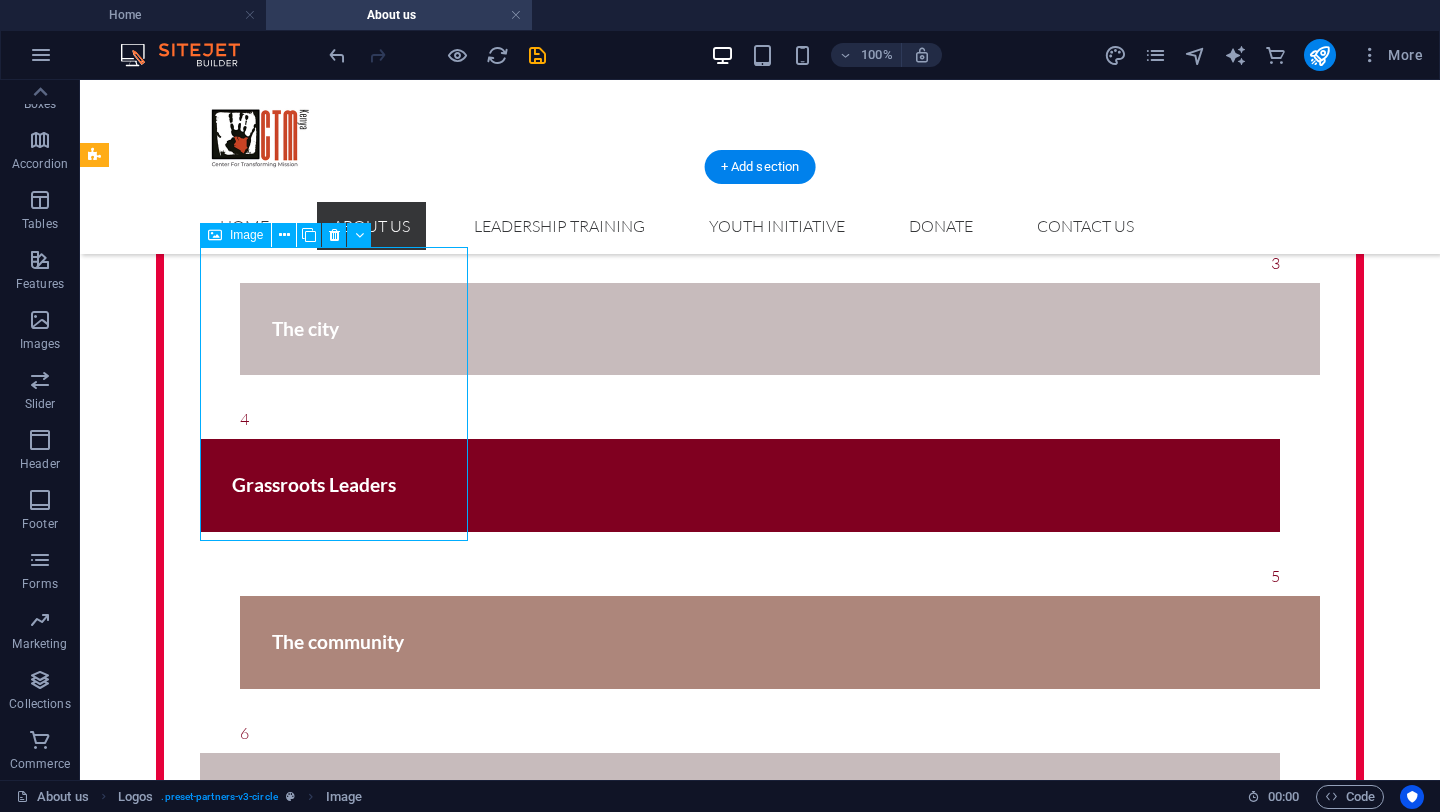 drag, startPoint x: 365, startPoint y: 392, endPoint x: 363, endPoint y: 491, distance: 99.0202 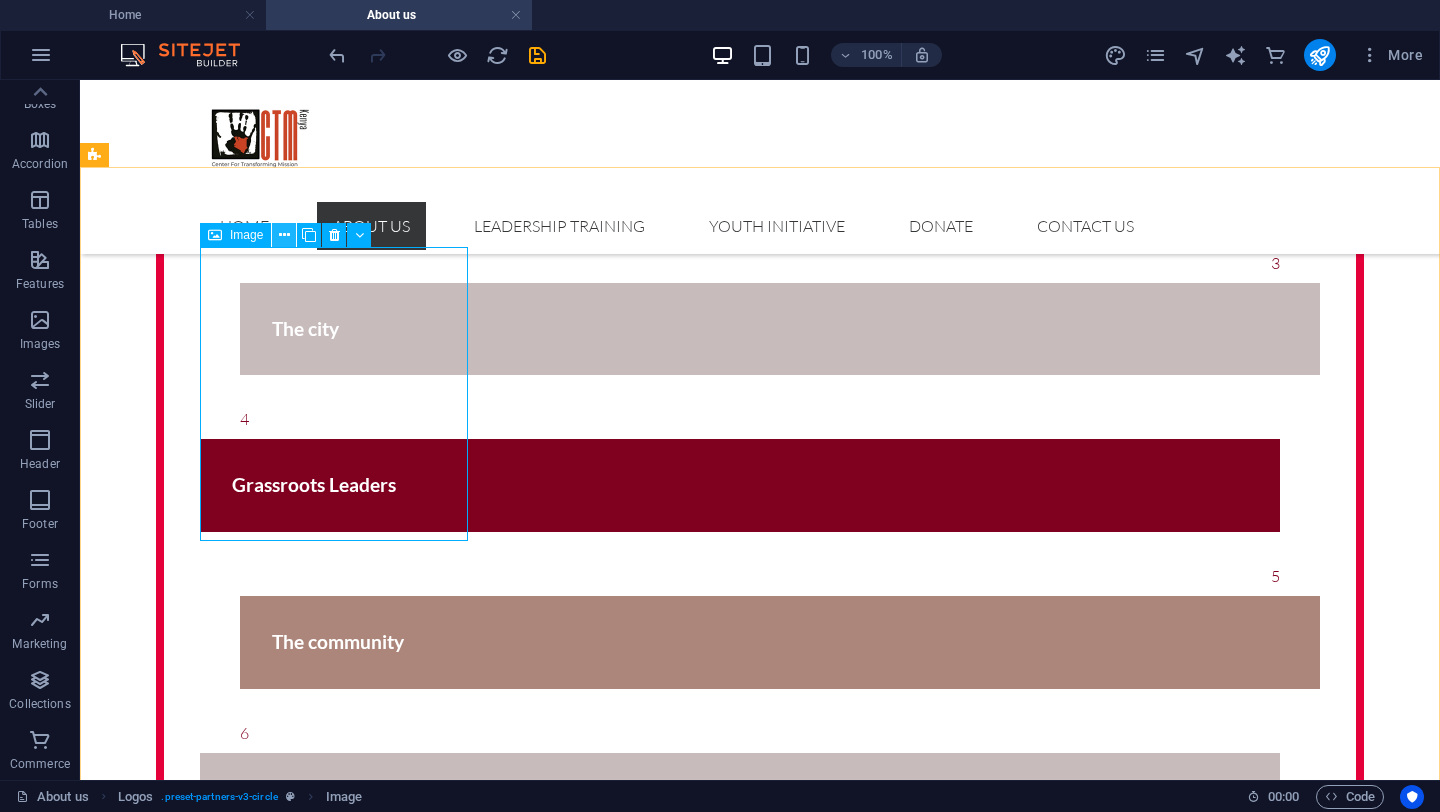click at bounding box center [284, 235] 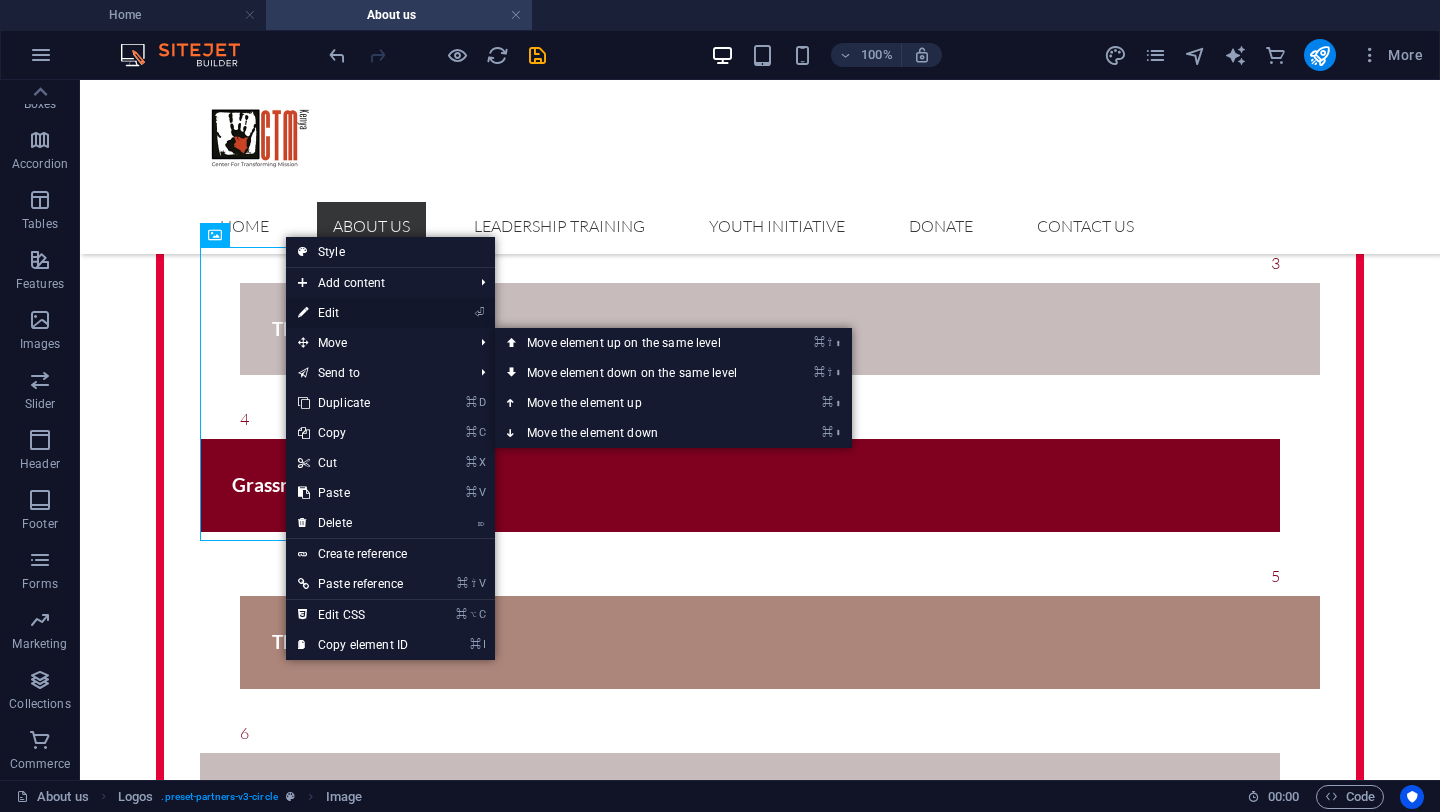 click on "⏎  Edit" at bounding box center [353, 313] 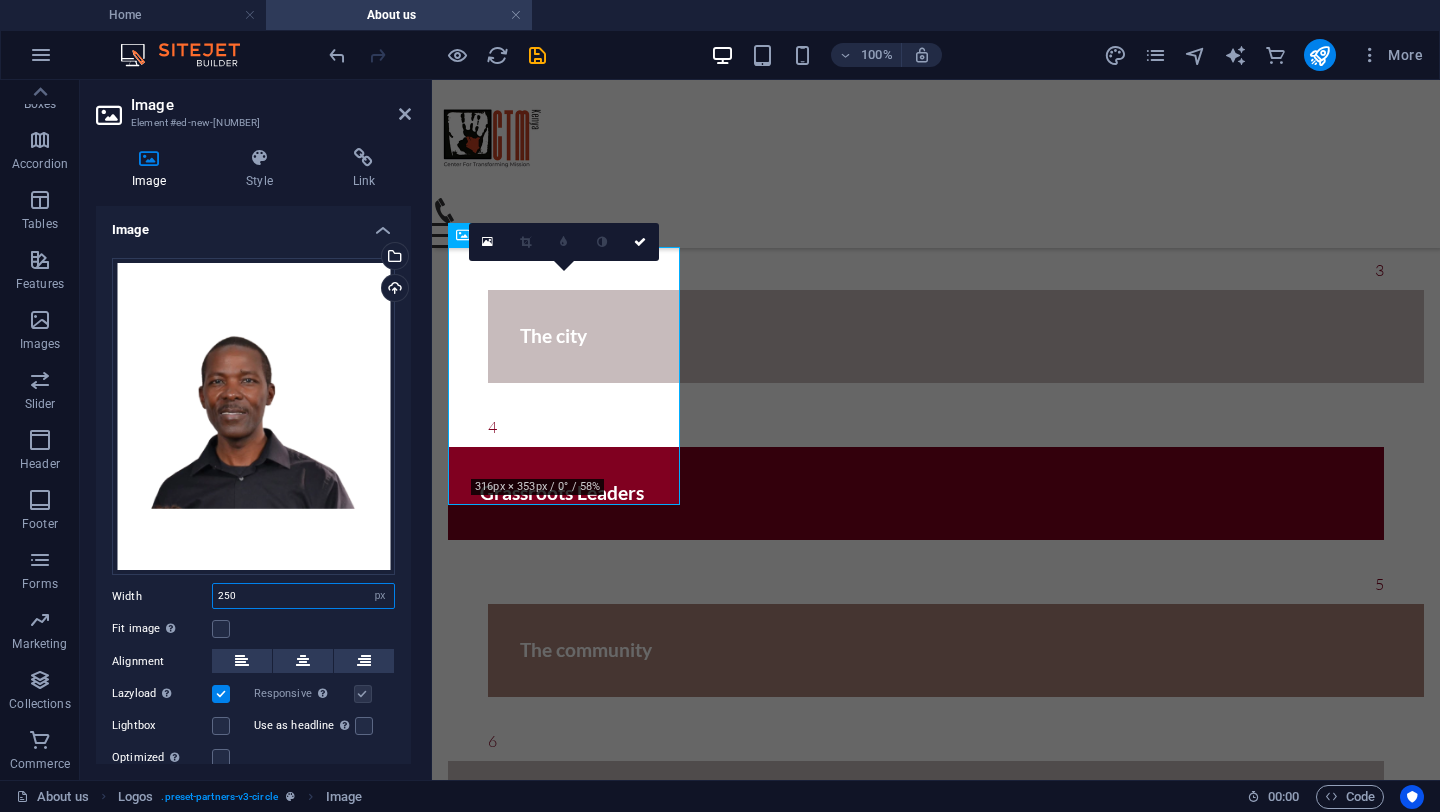click on "250" at bounding box center (303, 596) 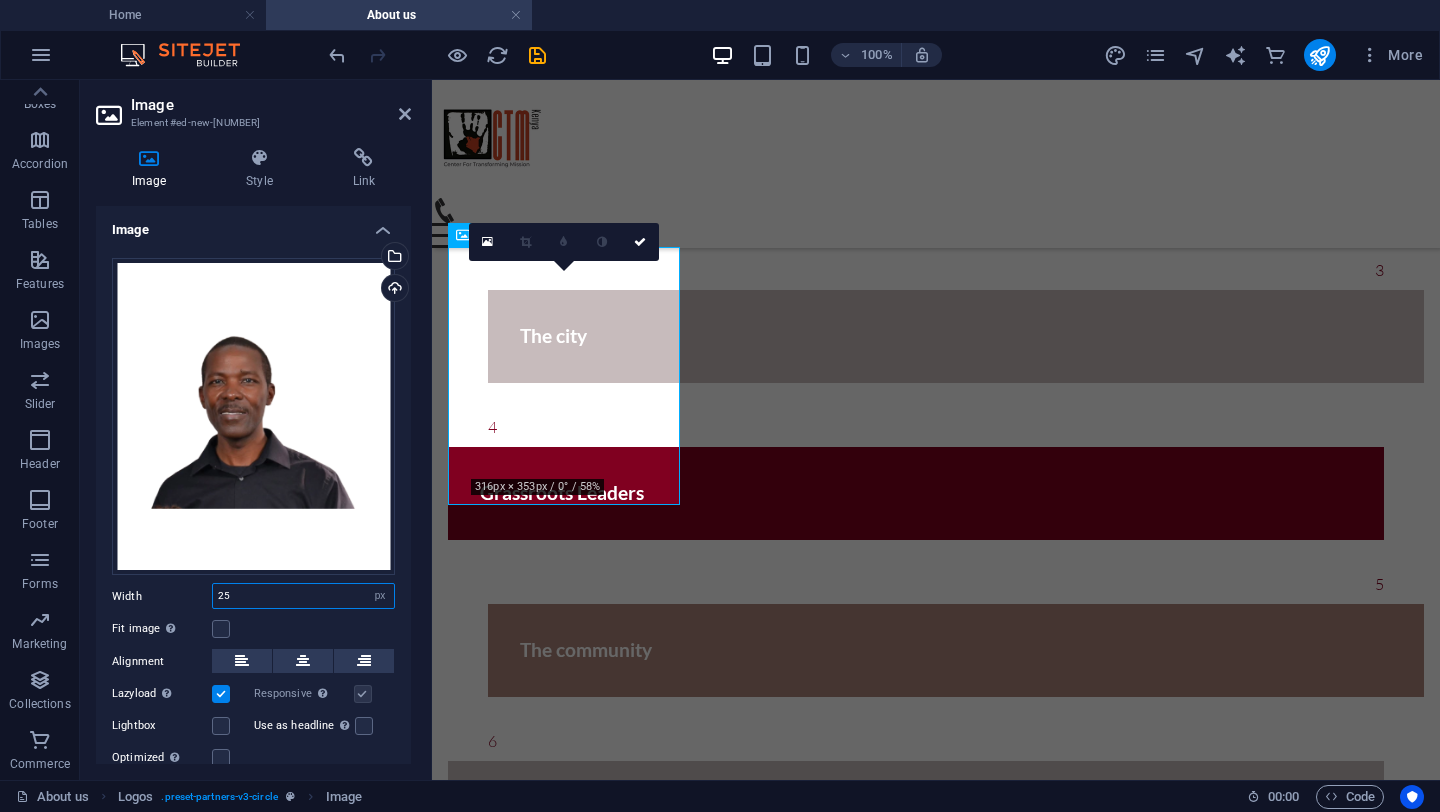 type on "2" 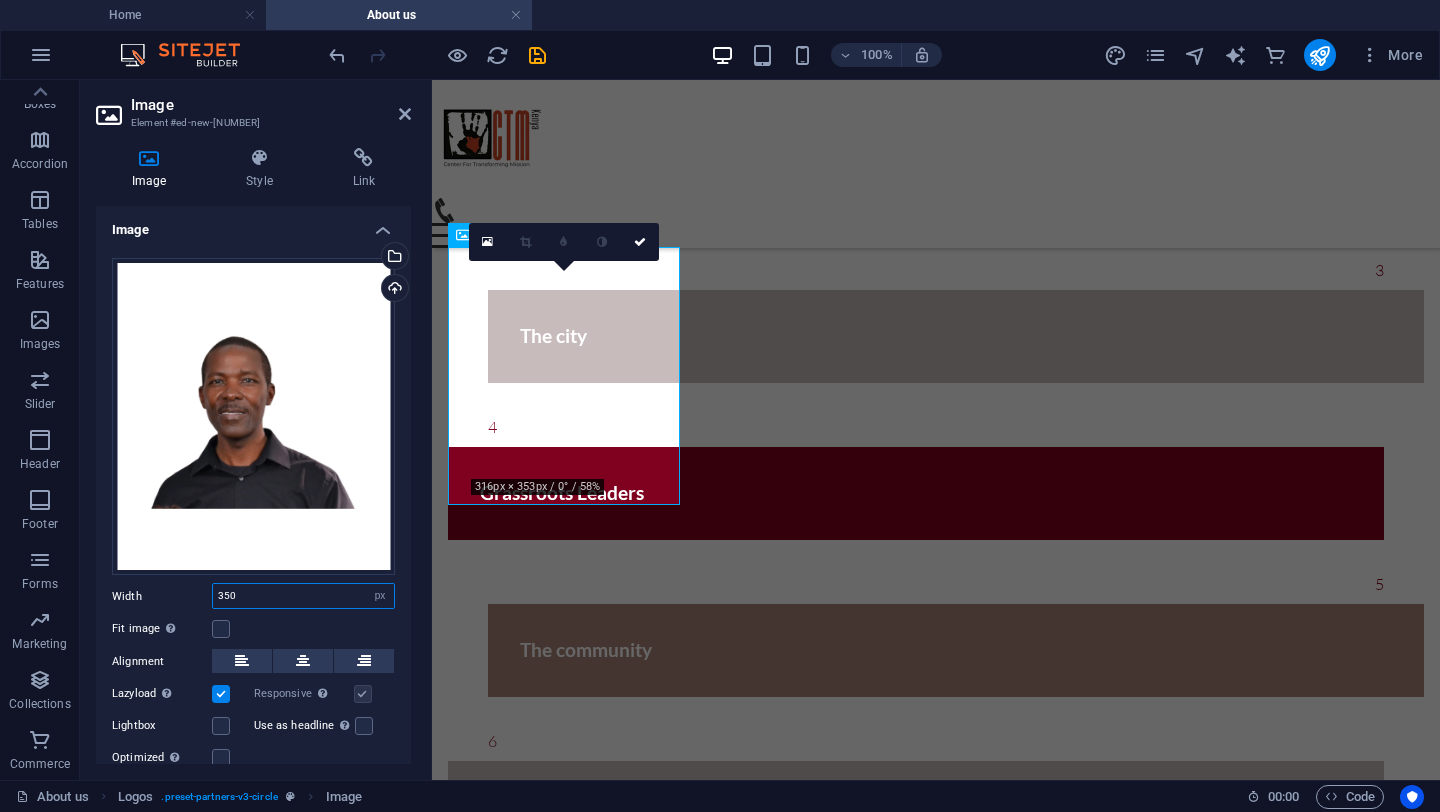 type on "350" 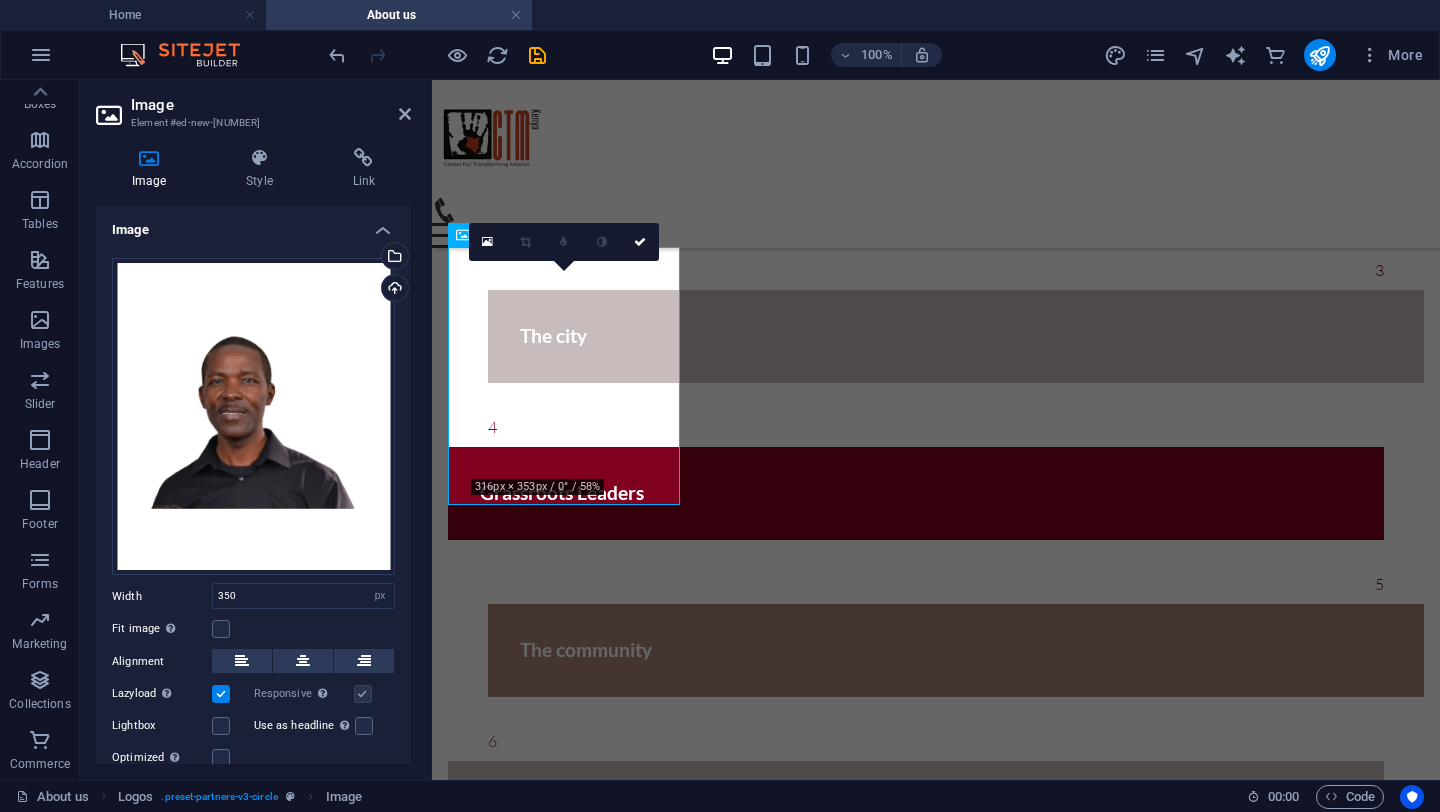 click on "Drag files here, click to choose files or select files from Files or our free stock photos & videos Select files from the file manager, stock photos, or upload file(s) Upload Width [NUMBER] Default auto px rem % em vh vw Fit image Automatically fit image to a fixed width and height Height Default auto px Alignment Lazyload Loading images after the page loads improves page speed. Responsive Automatically load retina image and smartphone optimized sizes. Lightbox Use as headline The image will be wrapped in an H1 headline tag. Useful for giving alternative text the weight of an H1 headline, e.g. for the logo. Leave unchecked if uncertain. Optimized Images are compressed to improve page speed. Position Direction Custom X offset [NUMBER] px rem % vh vw Y offset [NUMBER] px rem % vh vw" at bounding box center [253, 514] 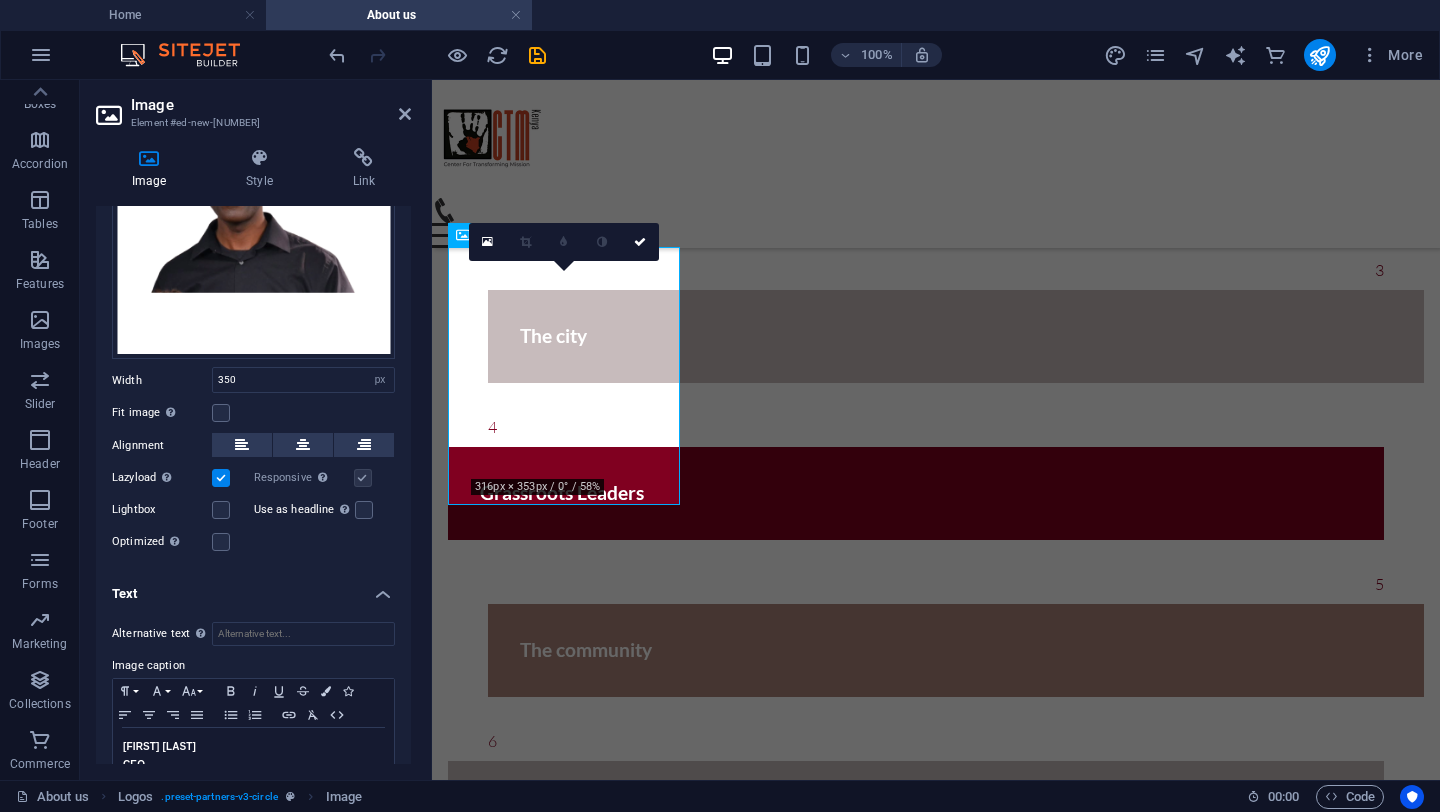 scroll, scrollTop: 253, scrollLeft: 0, axis: vertical 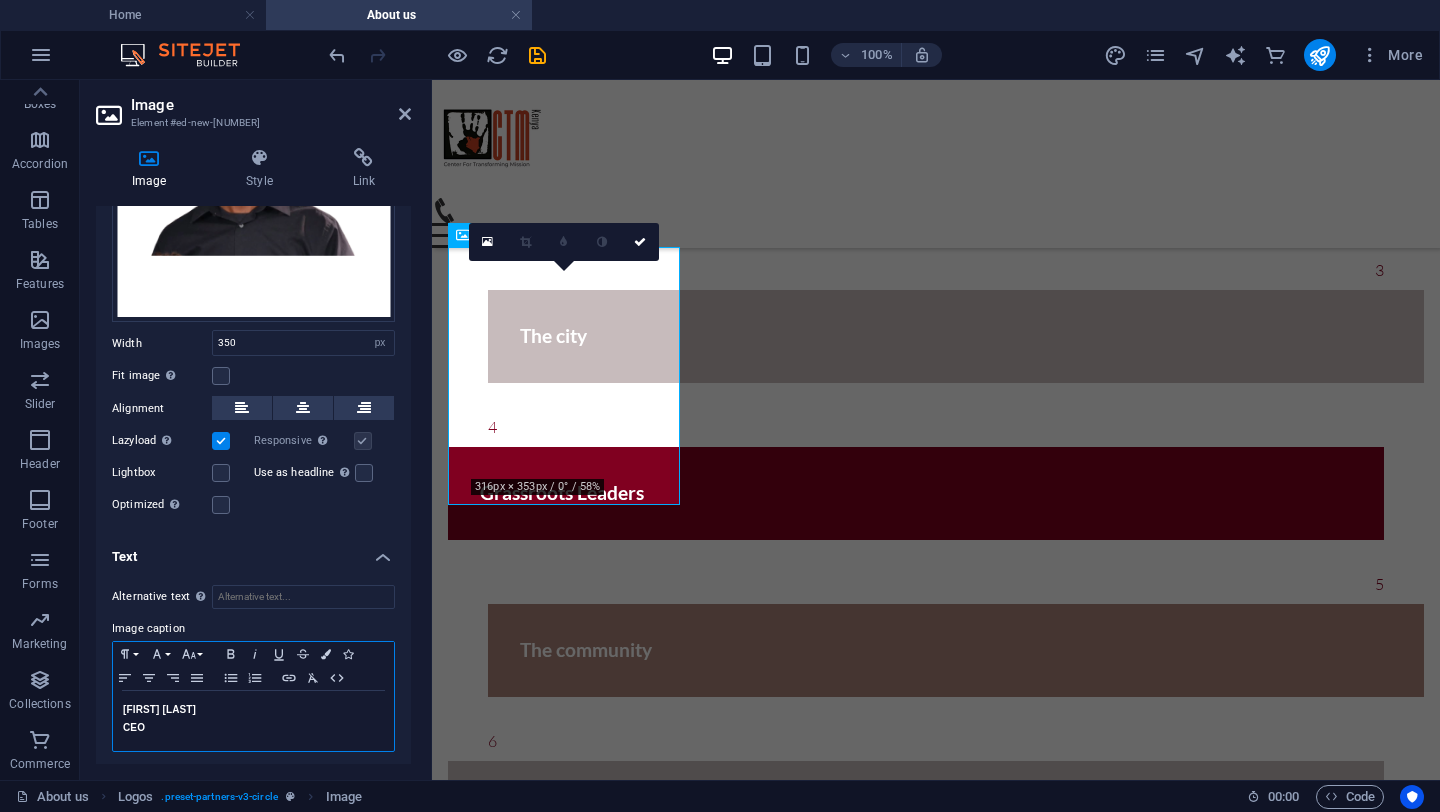 click on "[FIRST] [LAST]" at bounding box center (253, 710) 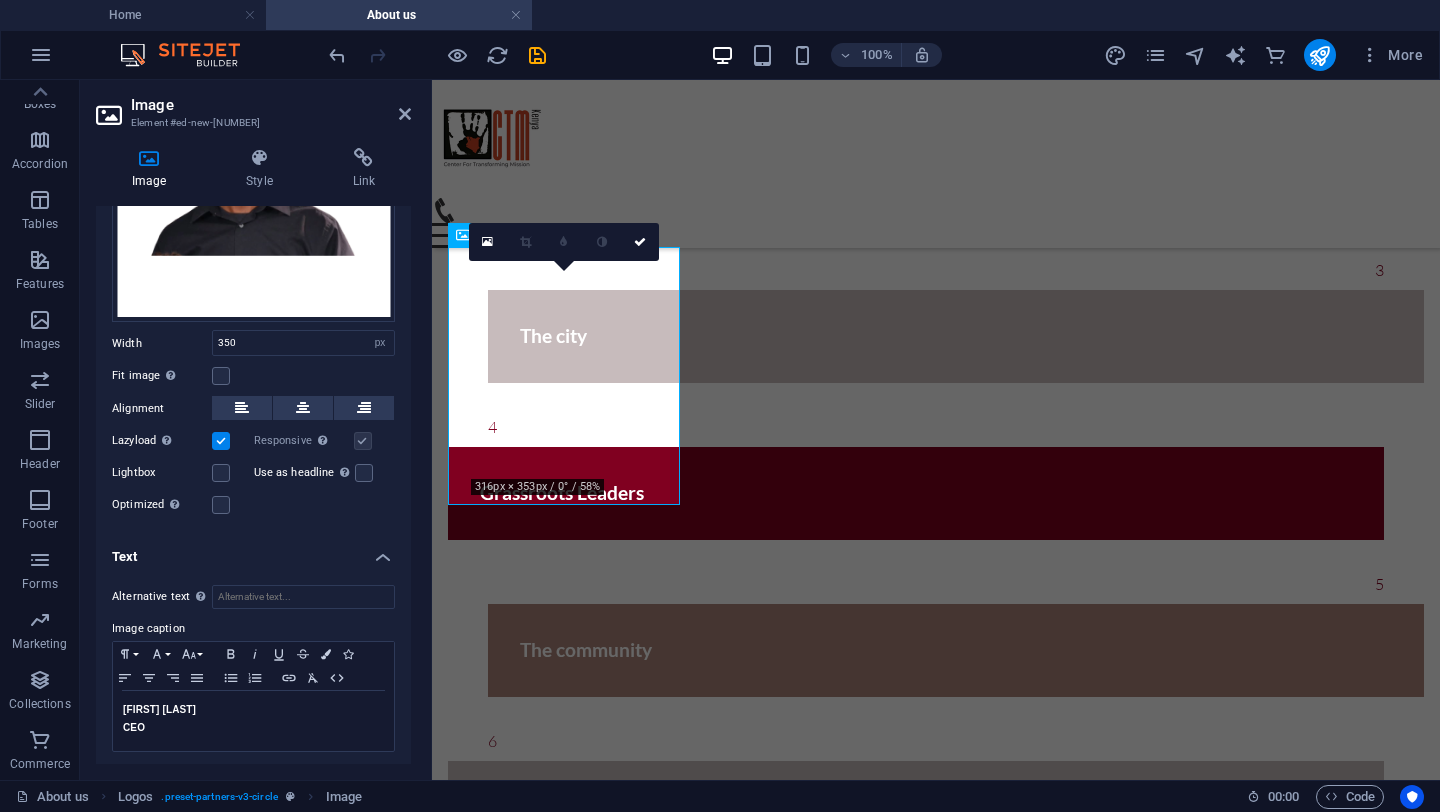 click on "Text" at bounding box center [253, 551] 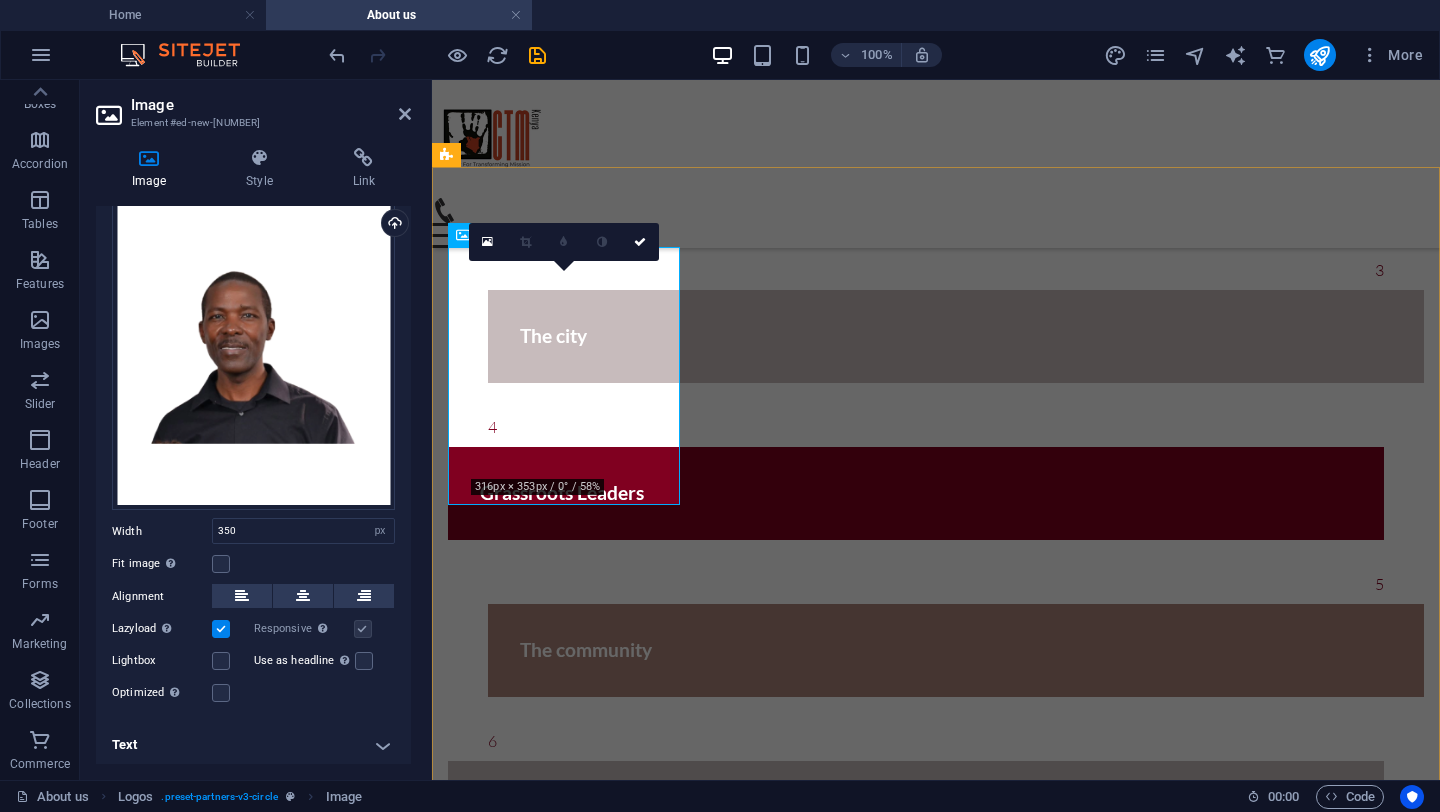 click on "[NAME] [LAST_NAME] CEO" at bounding box center [936, 1487] 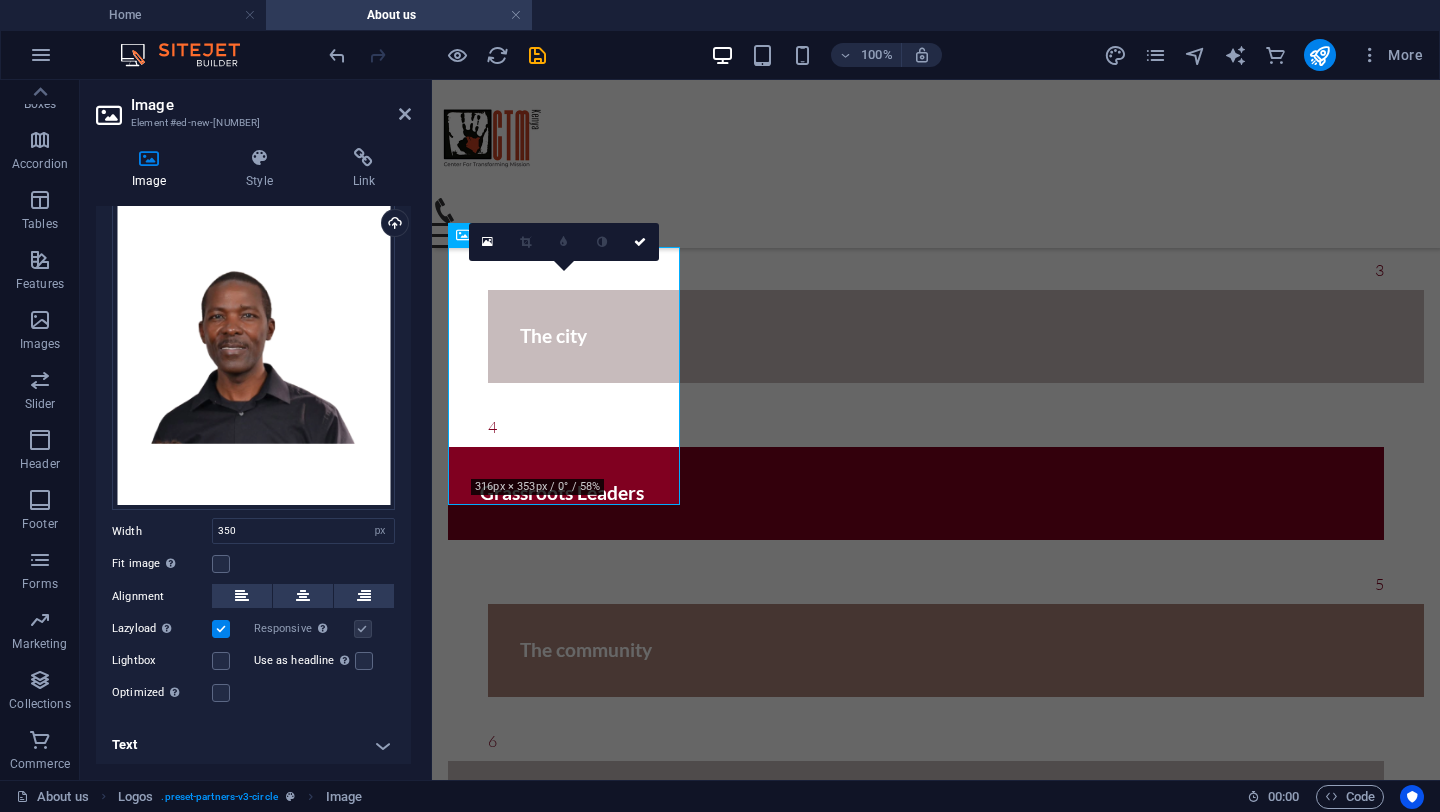 click on "Text" at bounding box center [253, 745] 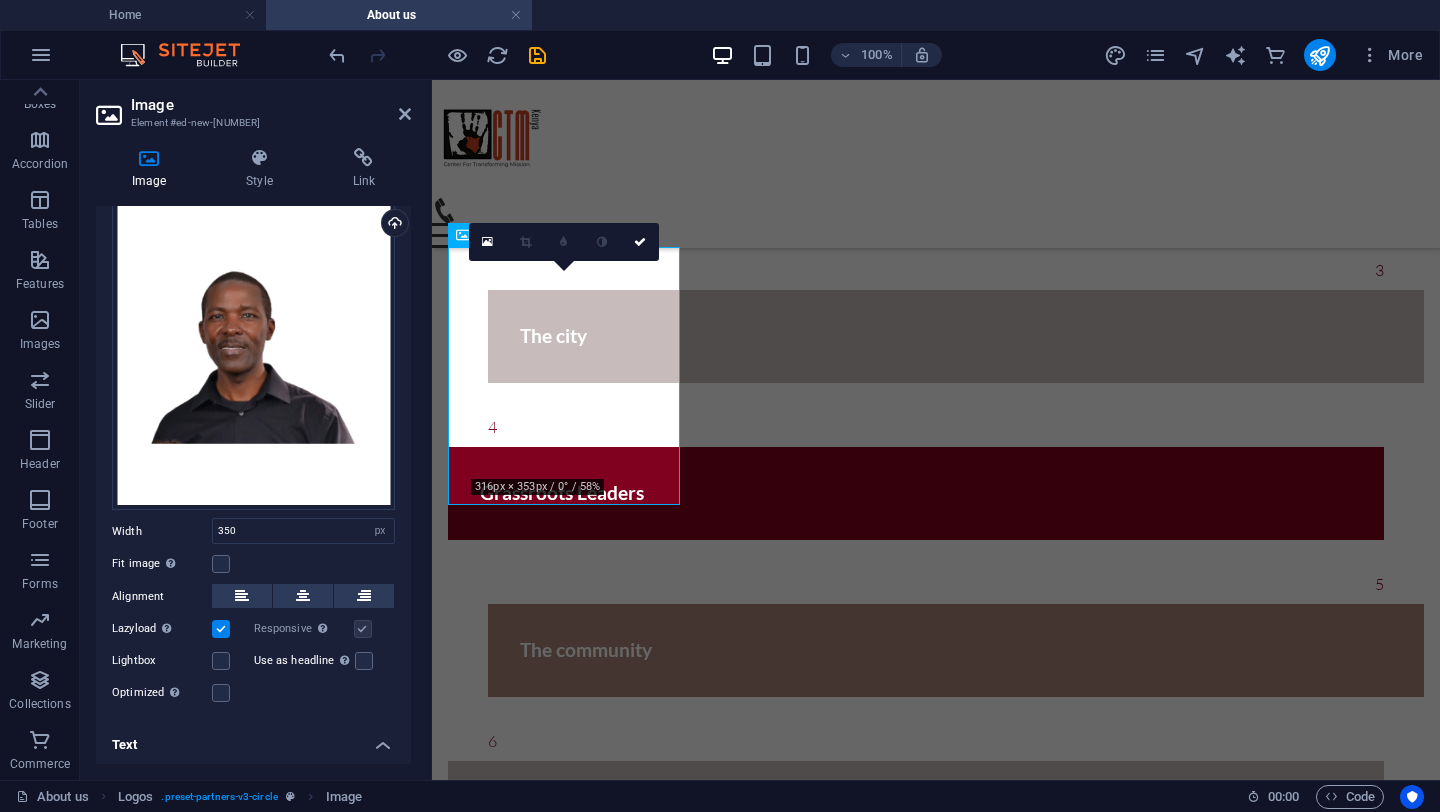 scroll, scrollTop: 253, scrollLeft: 0, axis: vertical 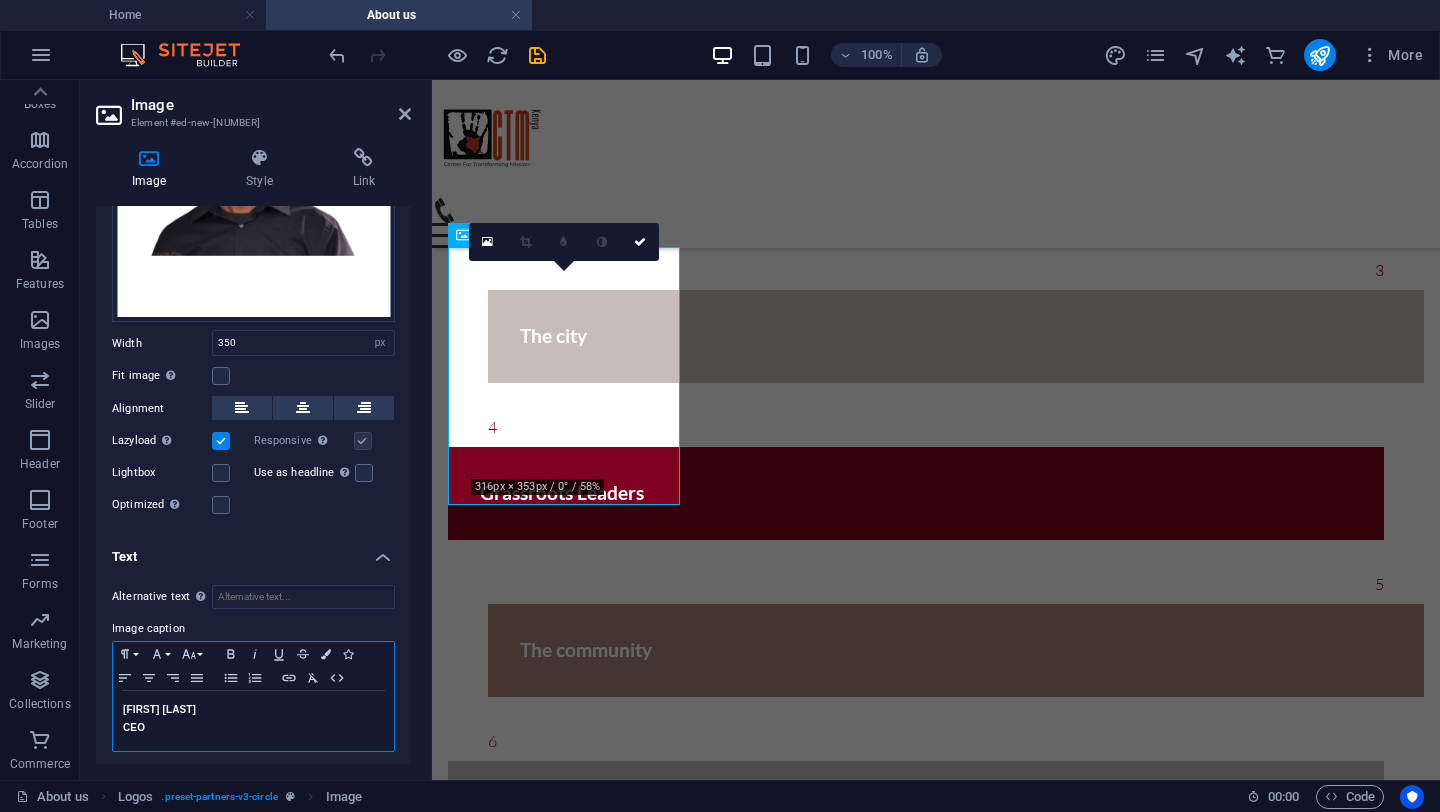 click on "CEO" at bounding box center [253, 728] 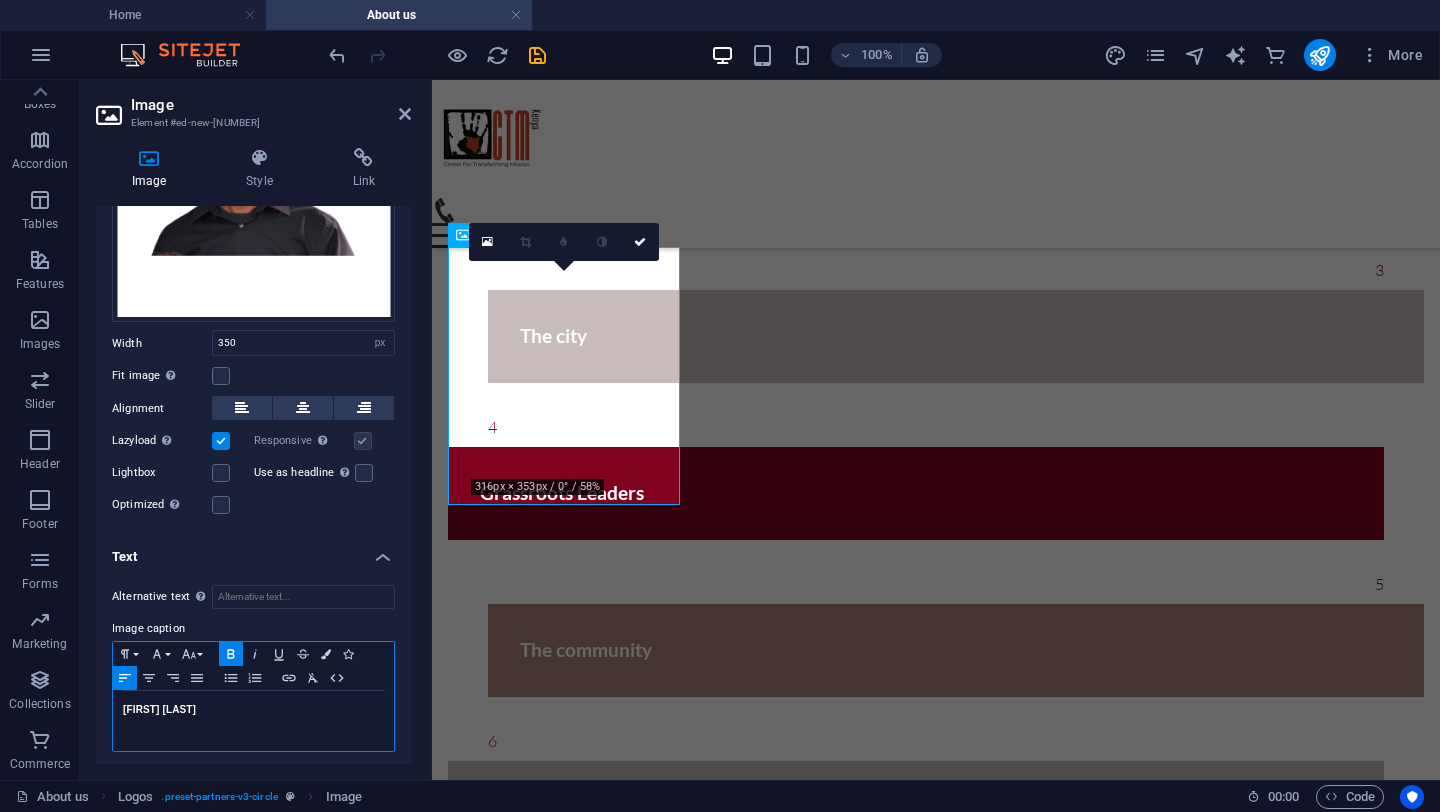 click on "[FIRST] [LAST]" at bounding box center (253, 710) 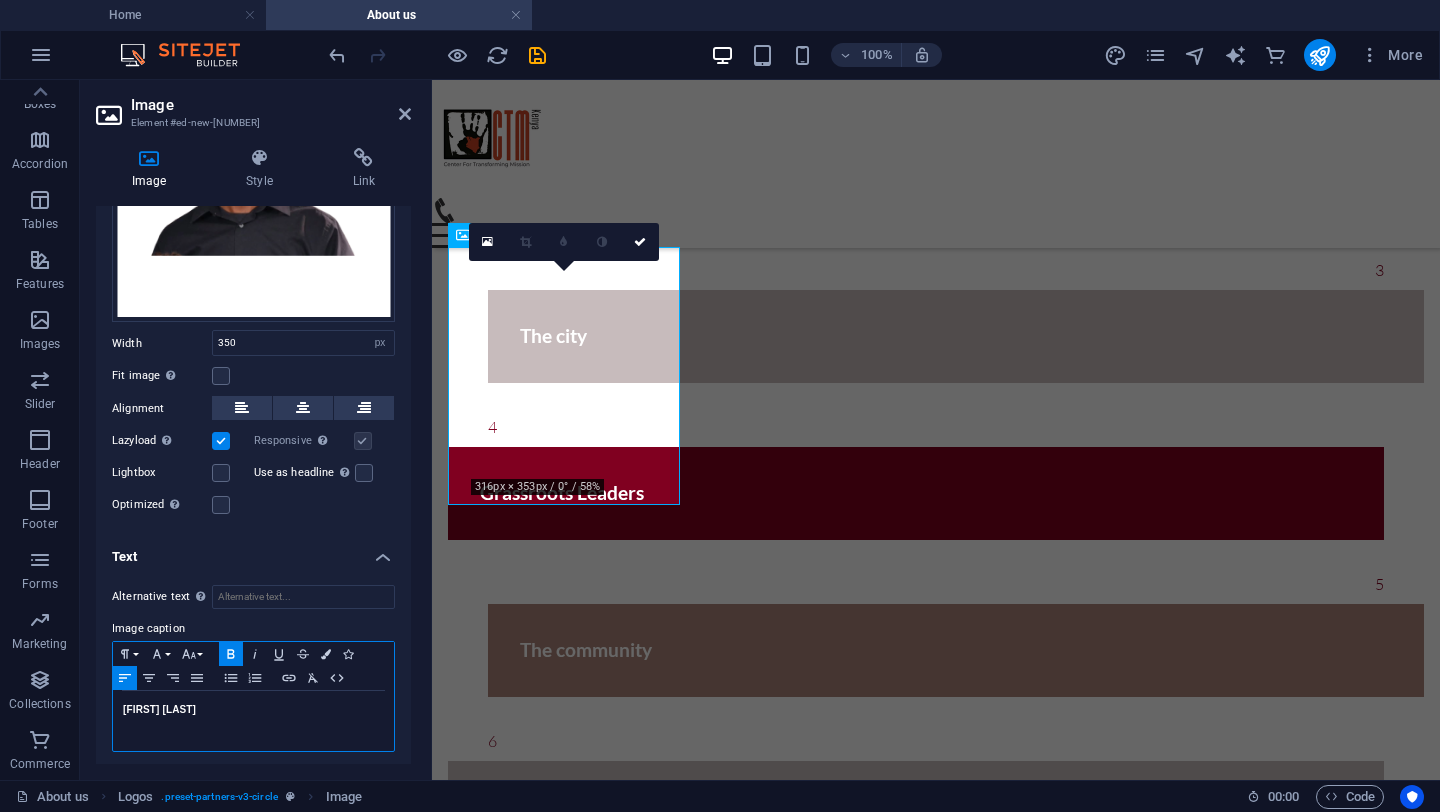 type 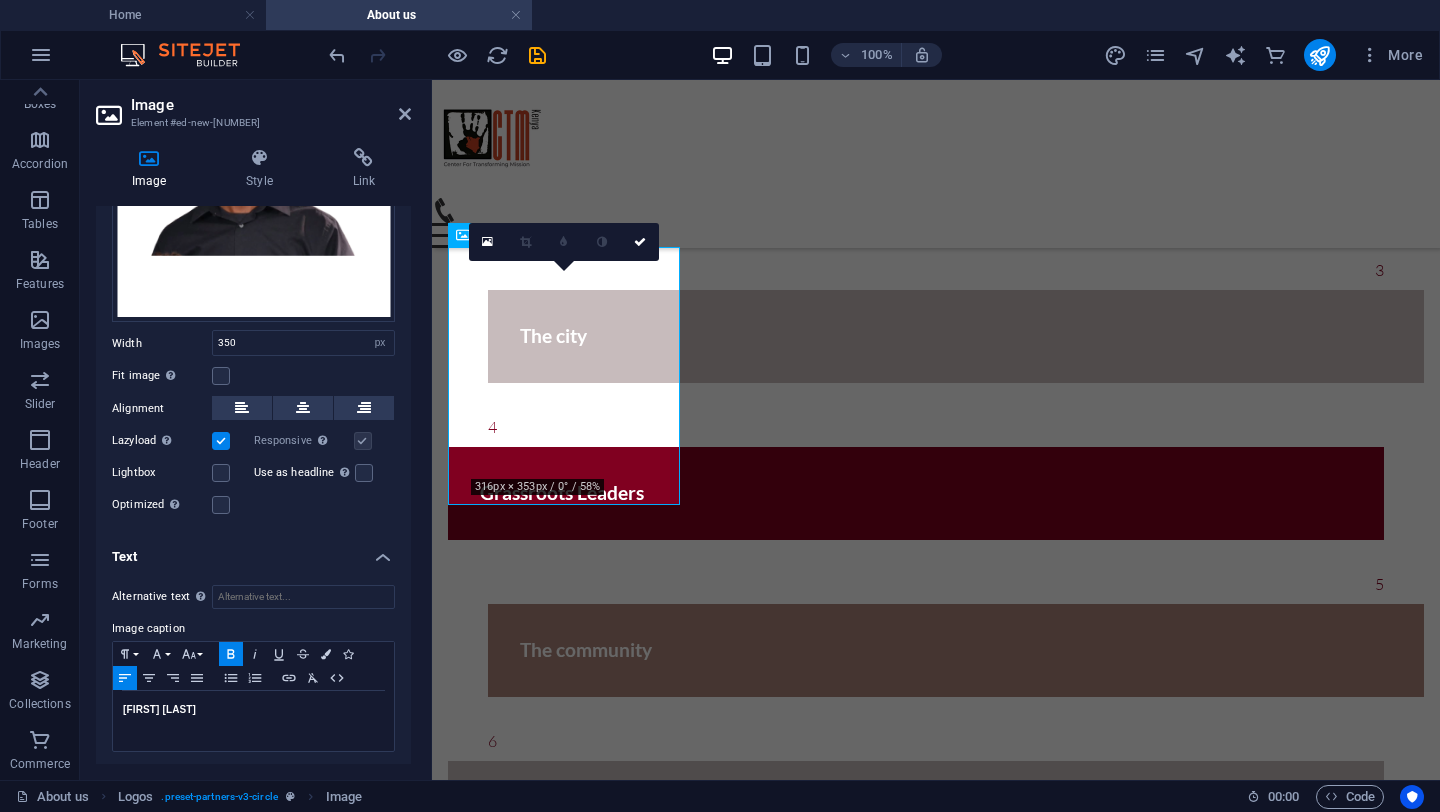 click on "Image Style Link Image Drag files here, click to choose files or select files from Files or our free stock photos & videos Select files from the file manager, stock photos, or upload file(s) Upload Width 350 Default auto px rem % em vh vw Fit image Automatically fit image to a fixed width and height Height Default auto px Alignment Lazyload Loading images after the page loads improves page speed. Responsive Automatically load retina image and smartphone optimized sizes. Lightbox Use as headline The image will be wrapped in an H1 headline tag. Useful for giving alternative text the weight of an H1 headline, e.g. for the logo. Leave unchecked if uncertain. Optimized Images are compressed to improve page speed. Position Direction Custom X offset 50 px rem % vh vw Y offset 50 px rem % vh vw Text Float No float Image left Image right Determine how text should behave around the image. Text Alternative text Image caption Paragraph Format Normal Heading 1 Heading 2 Heading 3 Heading 4 Heading 5 Heading 6 Code Arial 8" at bounding box center (253, 456) 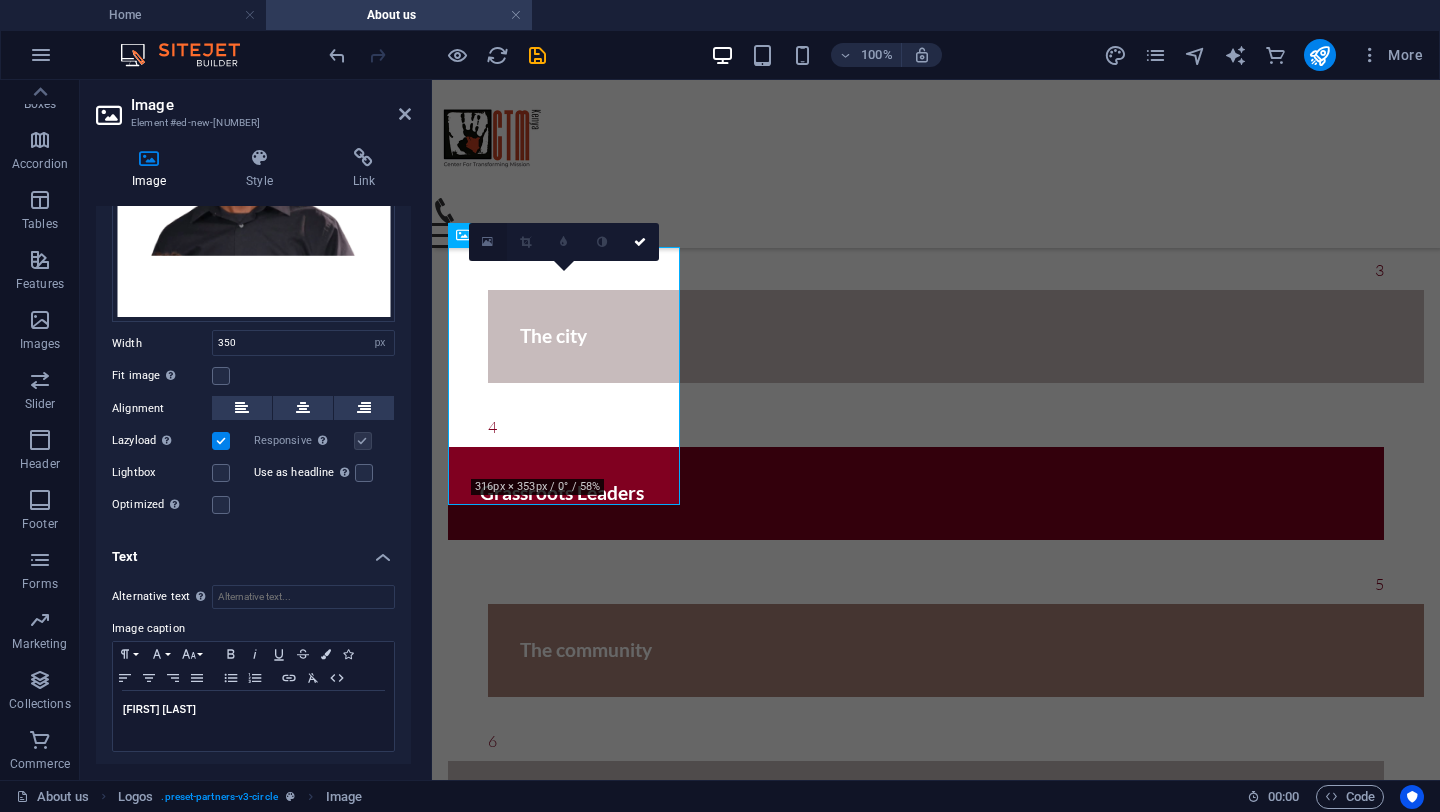 click at bounding box center [487, 242] 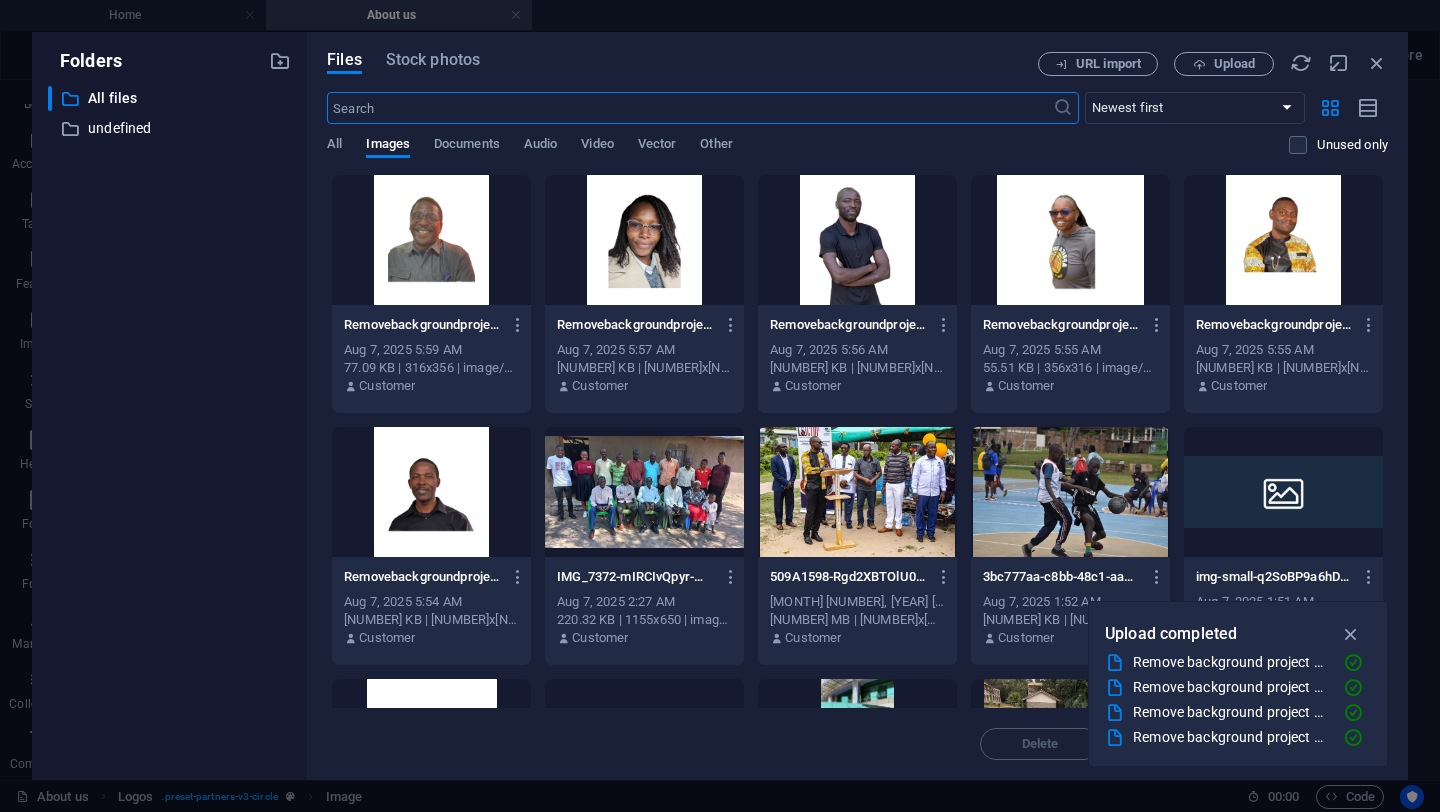 scroll, scrollTop: 2248, scrollLeft: 0, axis: vertical 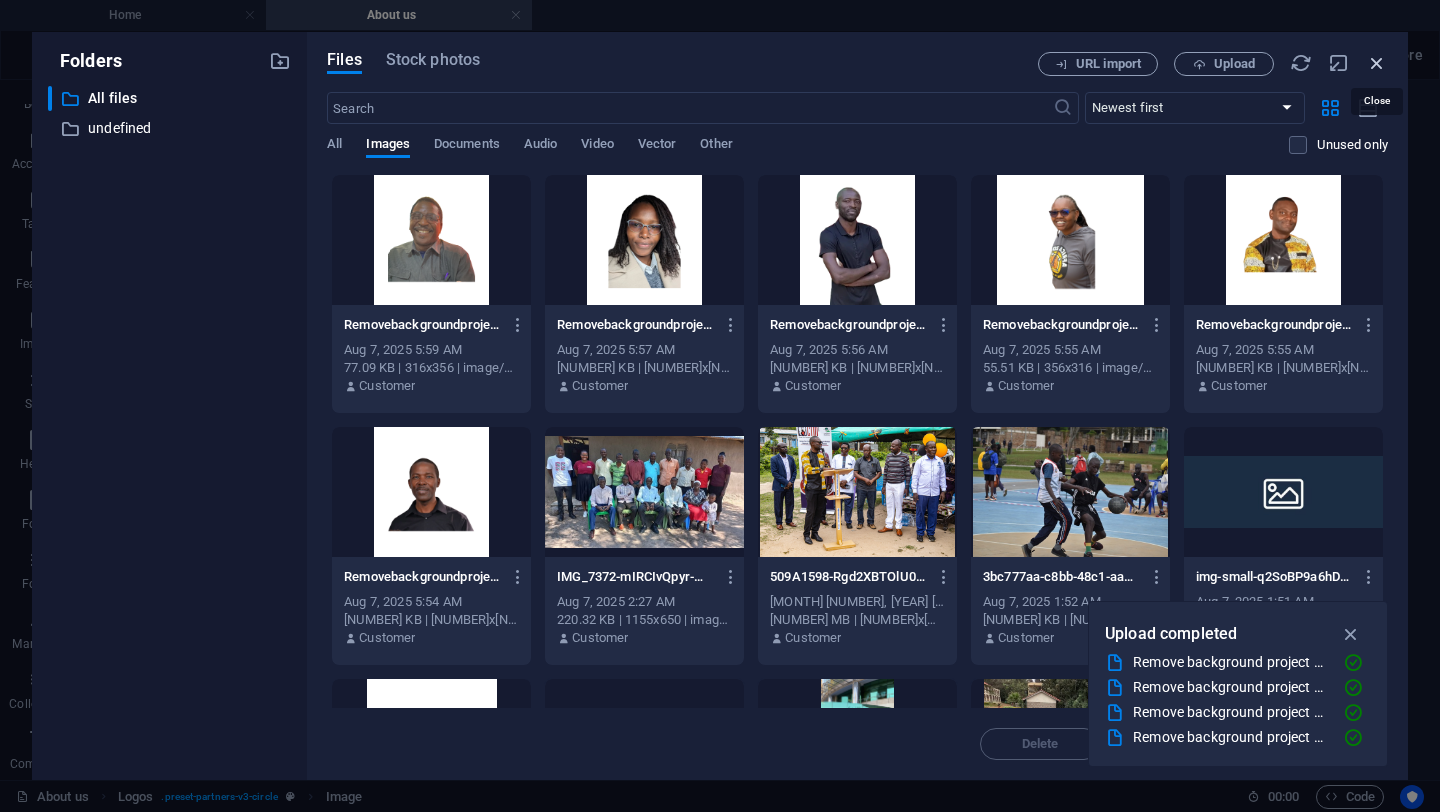click at bounding box center [1377, 63] 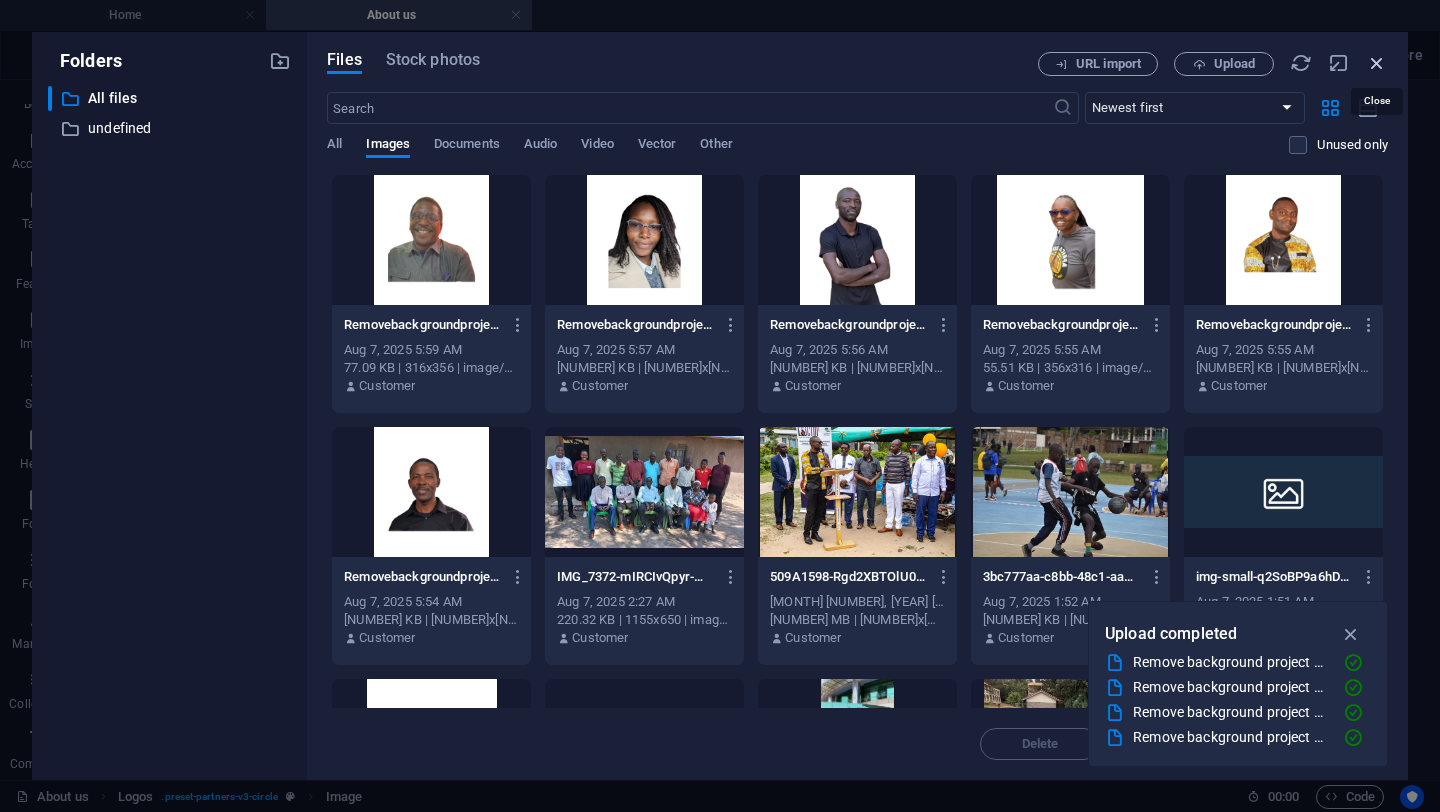 scroll, scrollTop: 2250, scrollLeft: 0, axis: vertical 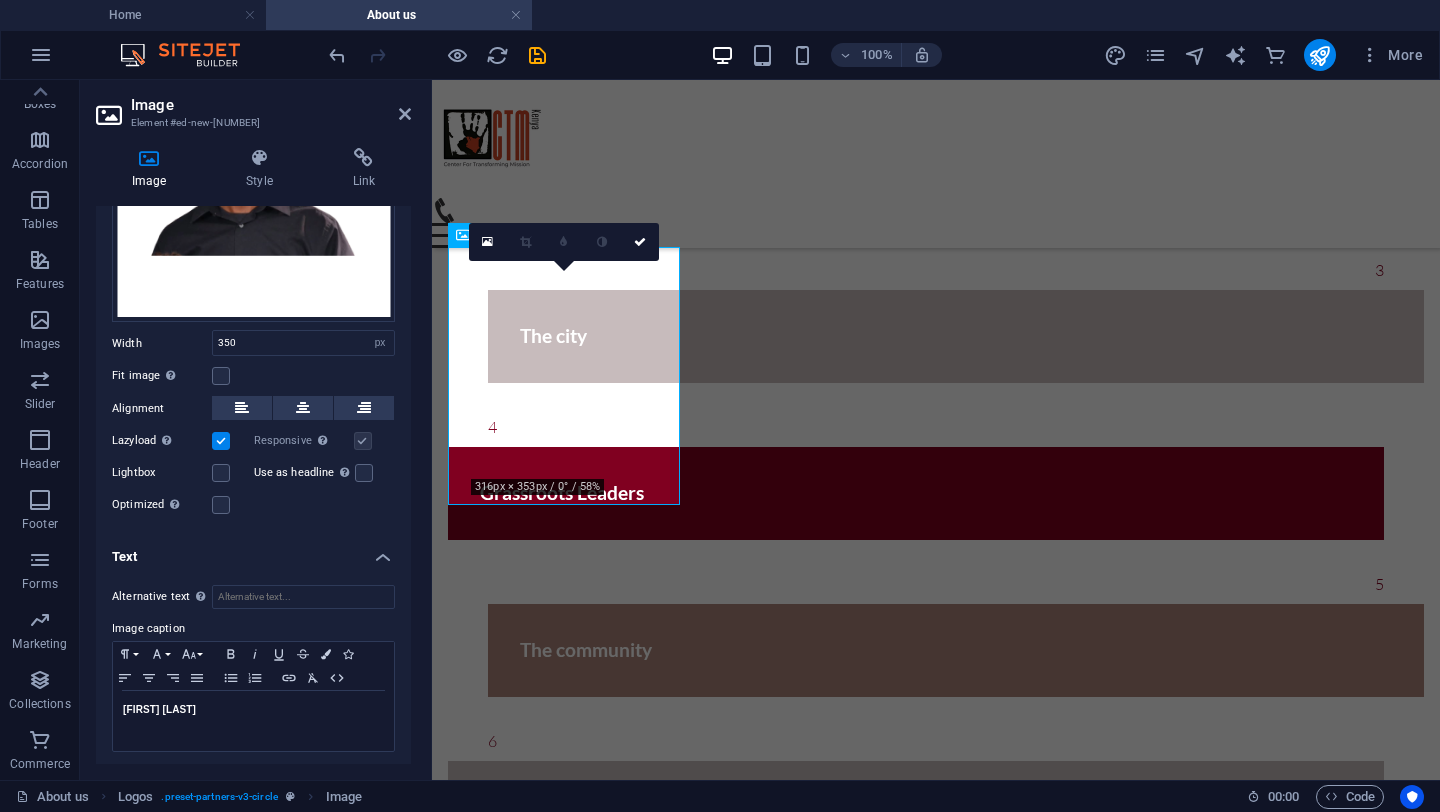 click at bounding box center (602, 242) 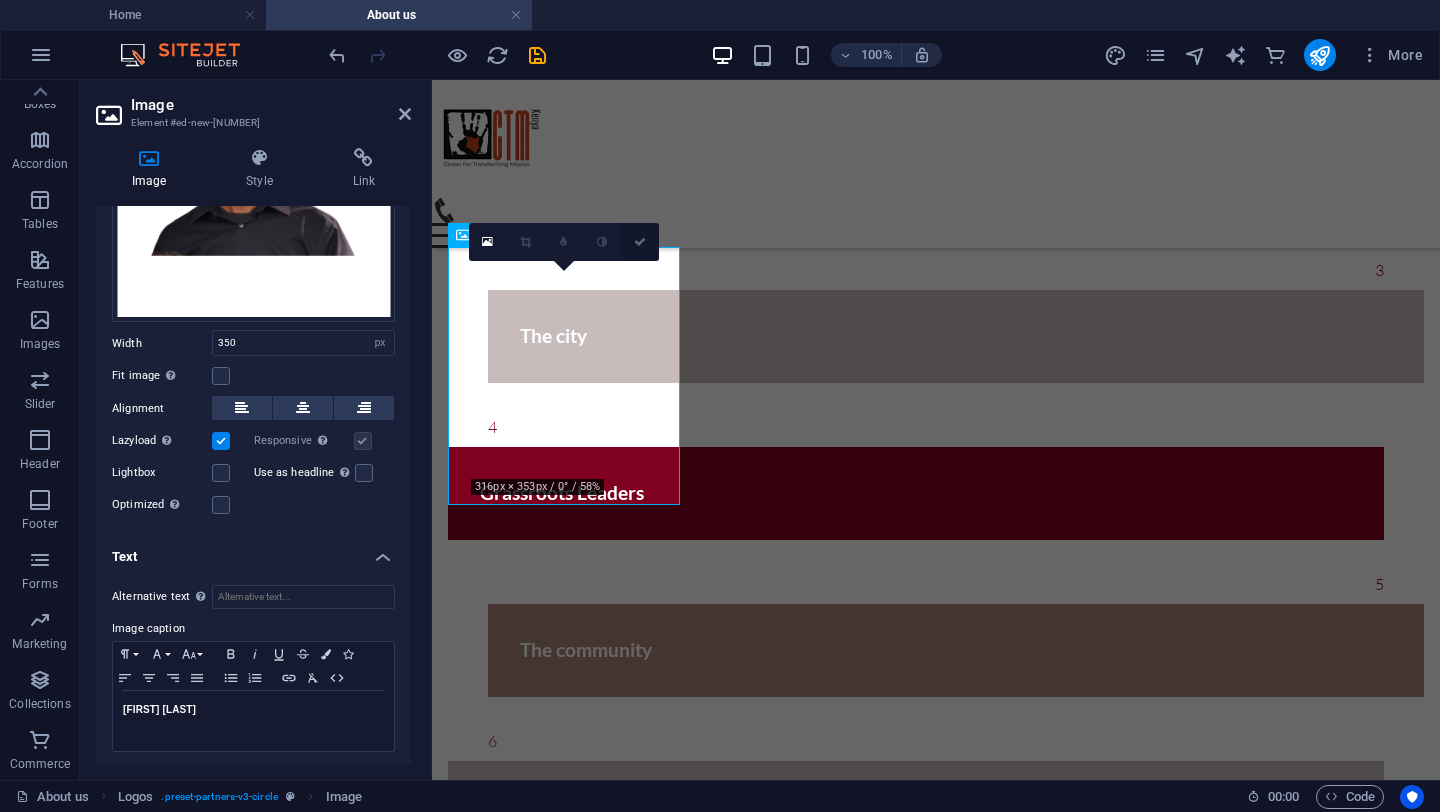 click at bounding box center (640, 242) 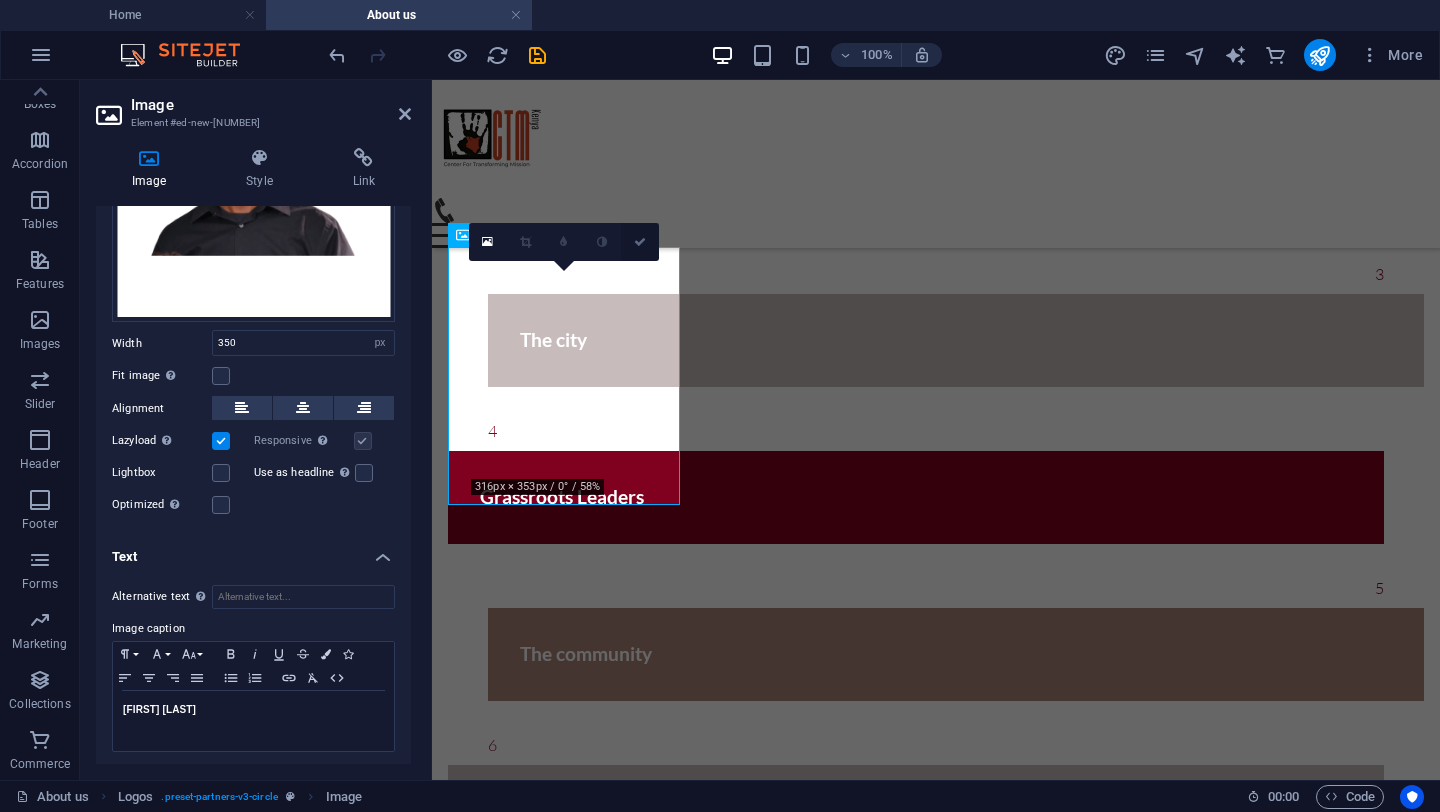 scroll, scrollTop: 2299, scrollLeft: 0, axis: vertical 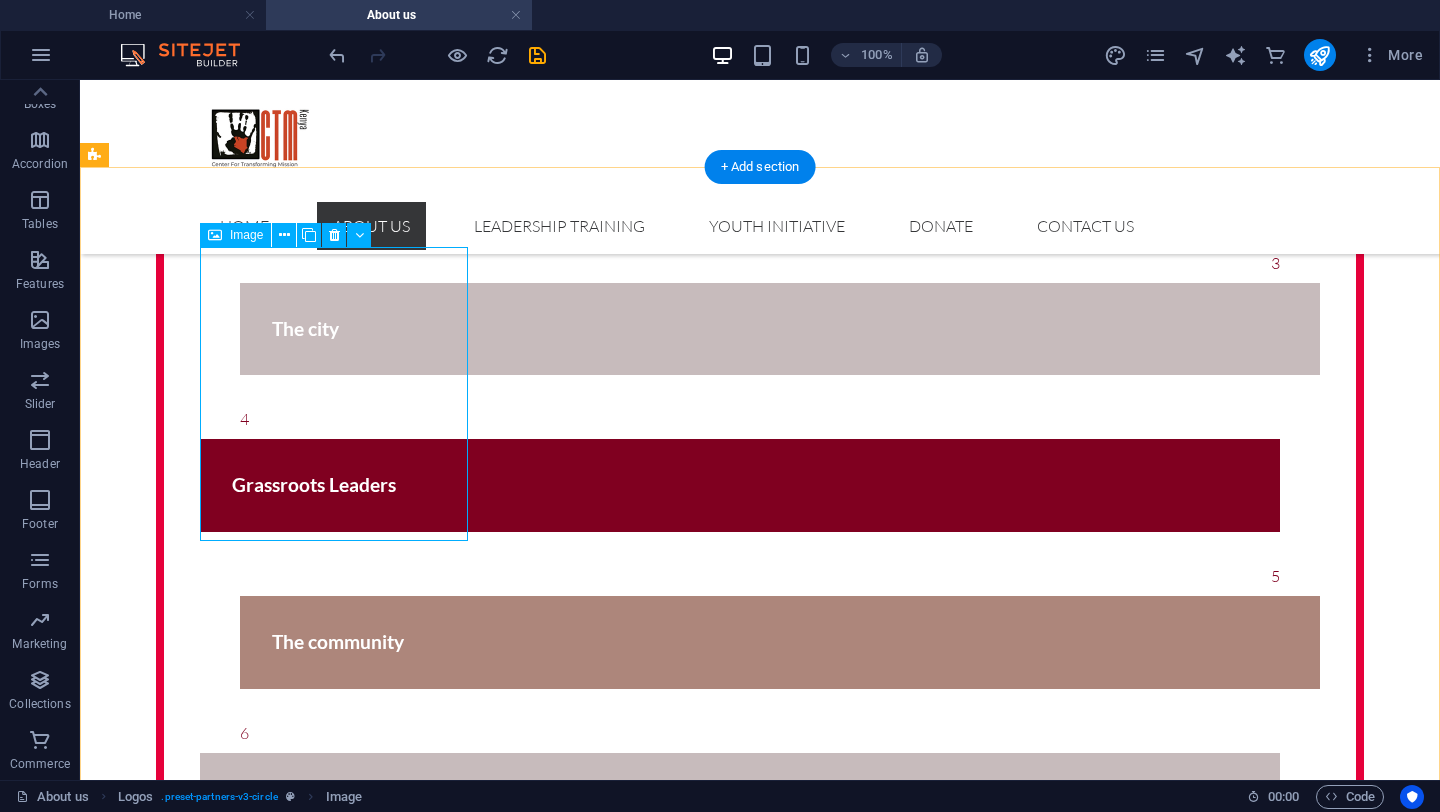 click on "[FIRST] [LAST]" at bounding box center [656, 1510] 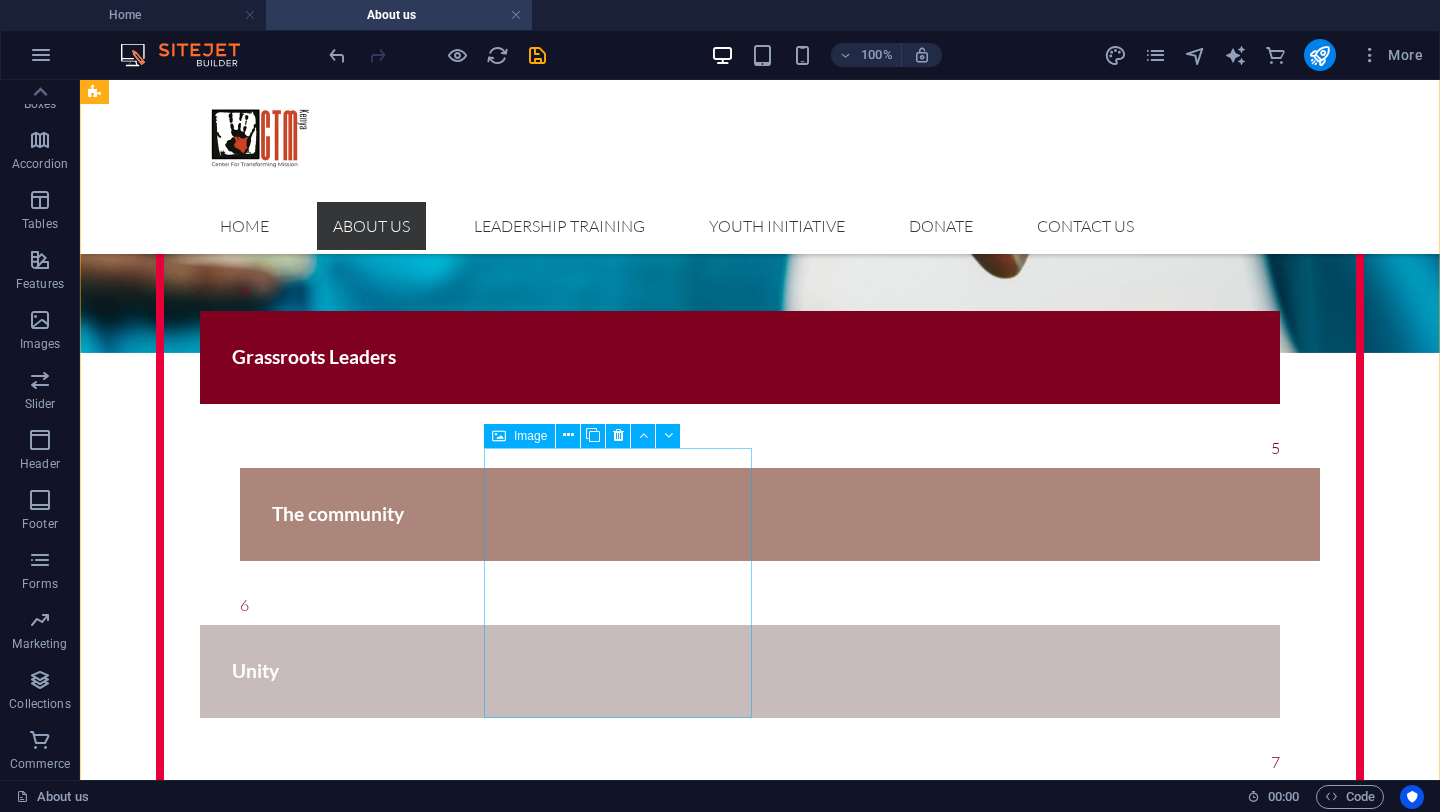 scroll, scrollTop: 2431, scrollLeft: 0, axis: vertical 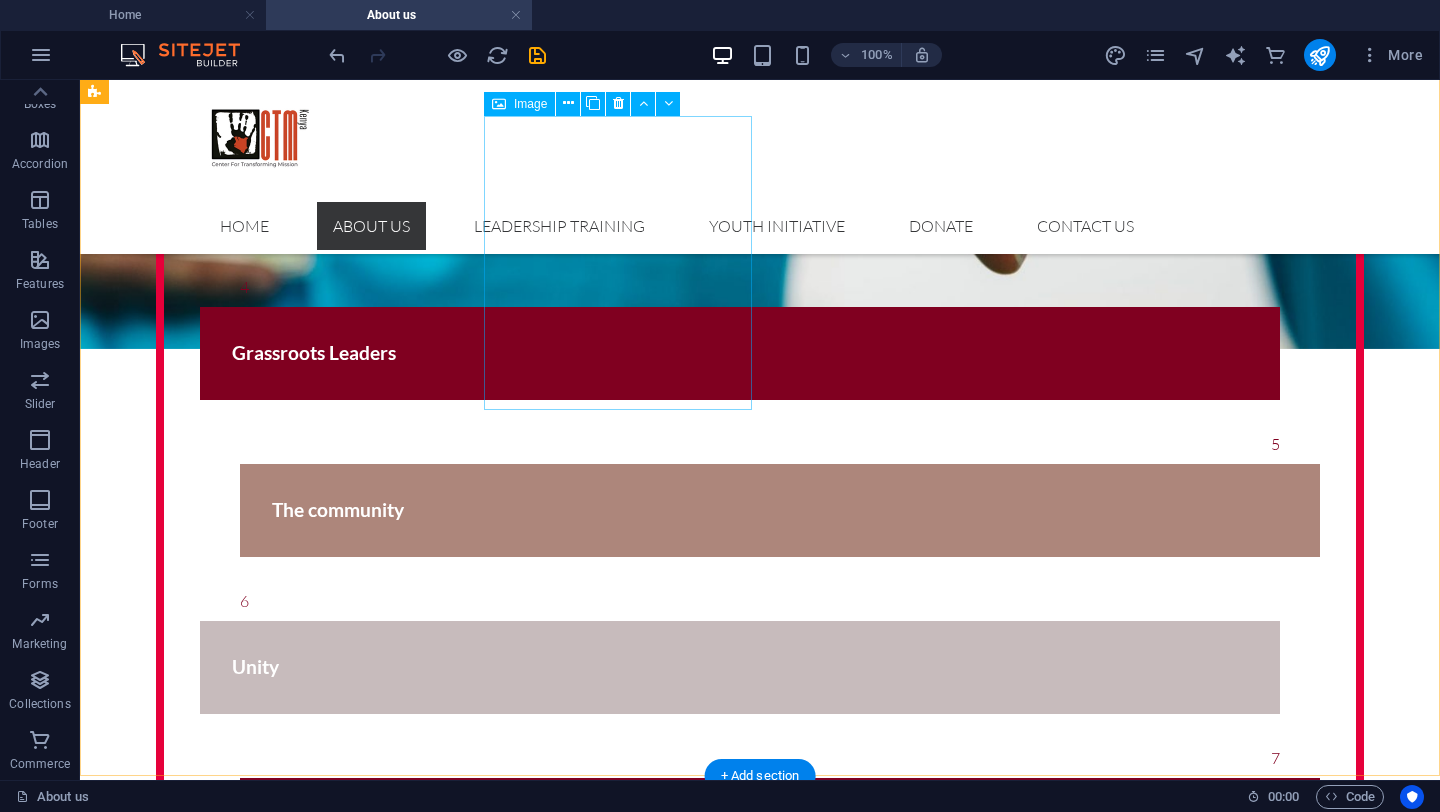 click at bounding box center [656, 1668] 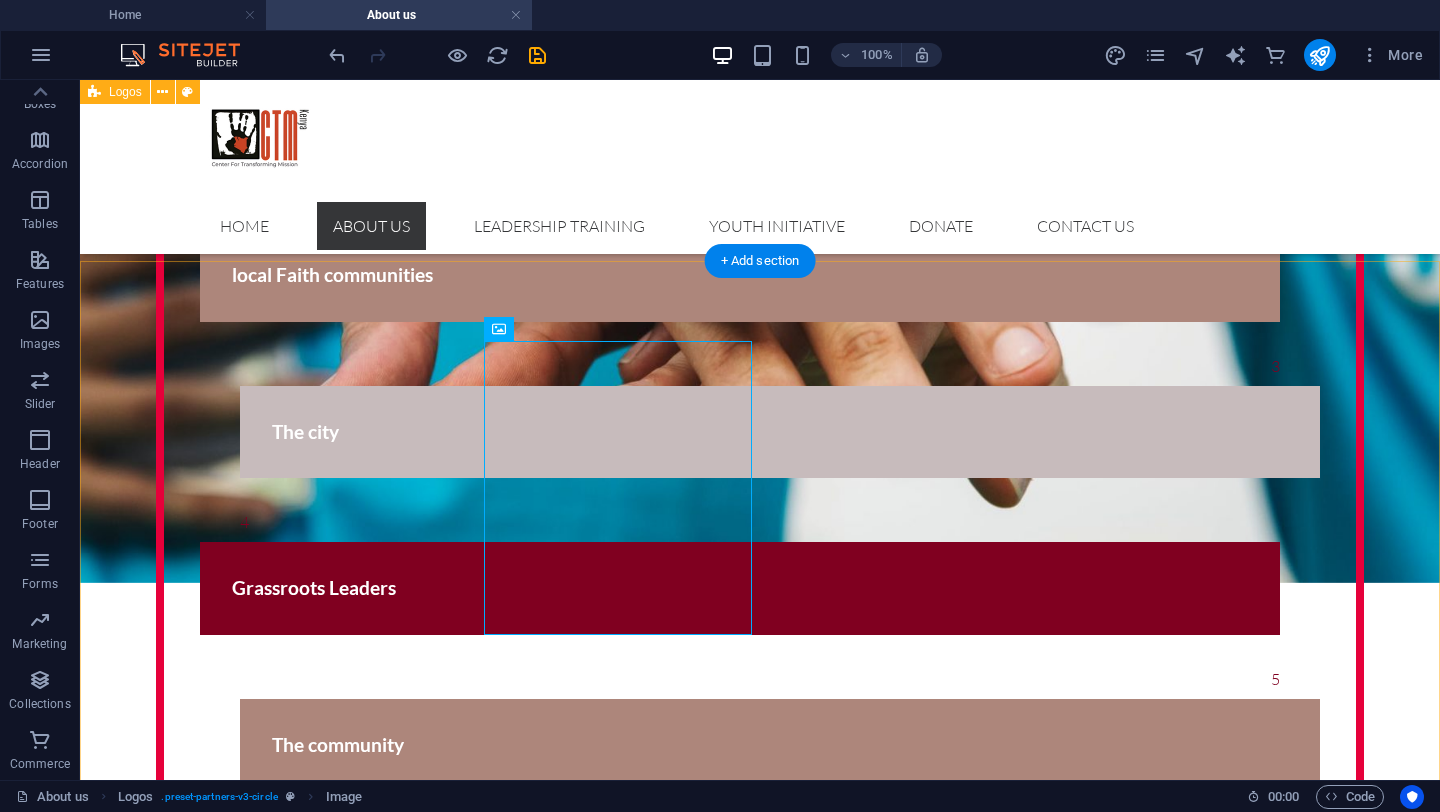 scroll, scrollTop: 2183, scrollLeft: 0, axis: vertical 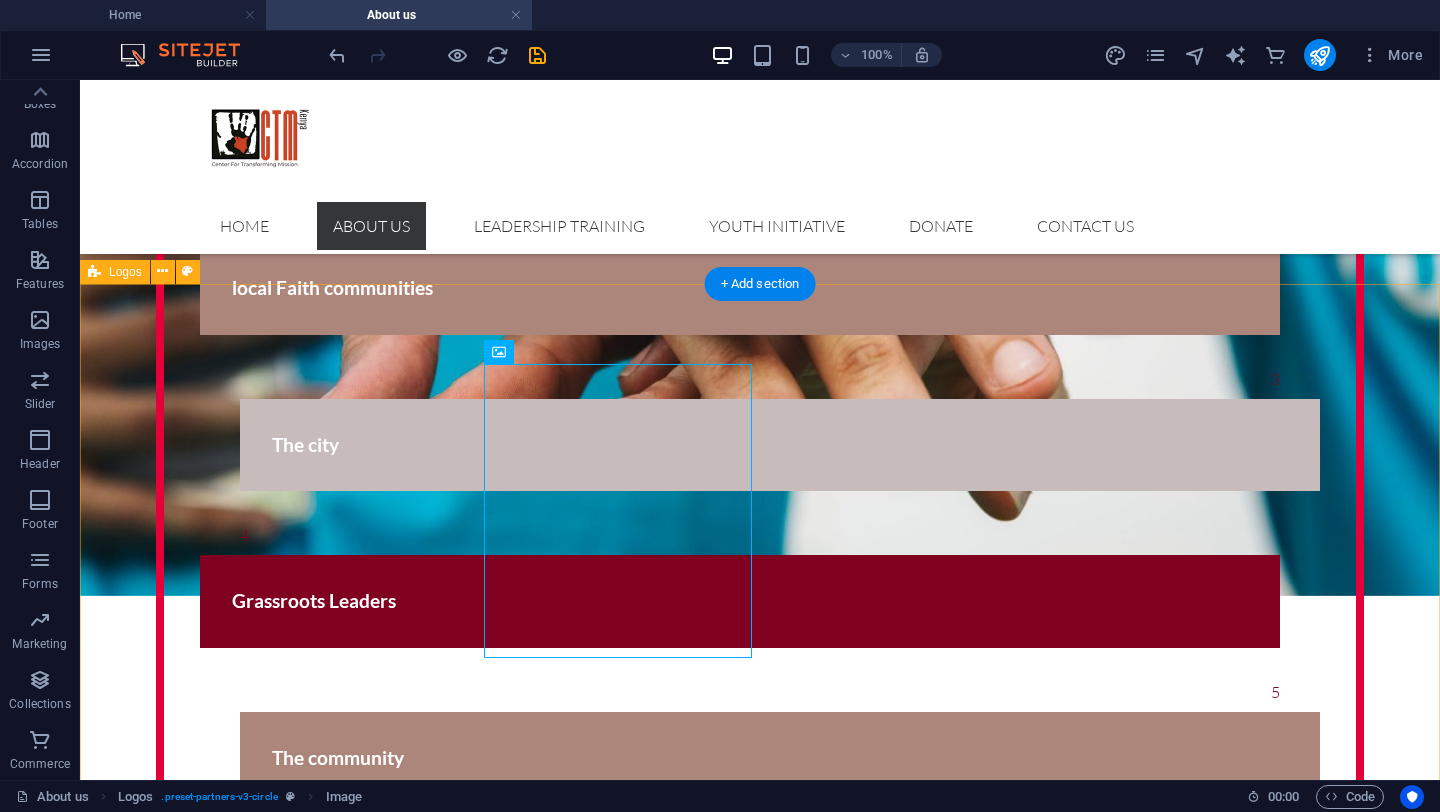 click on "[FIRST] [LAST]" at bounding box center (760, 2599) 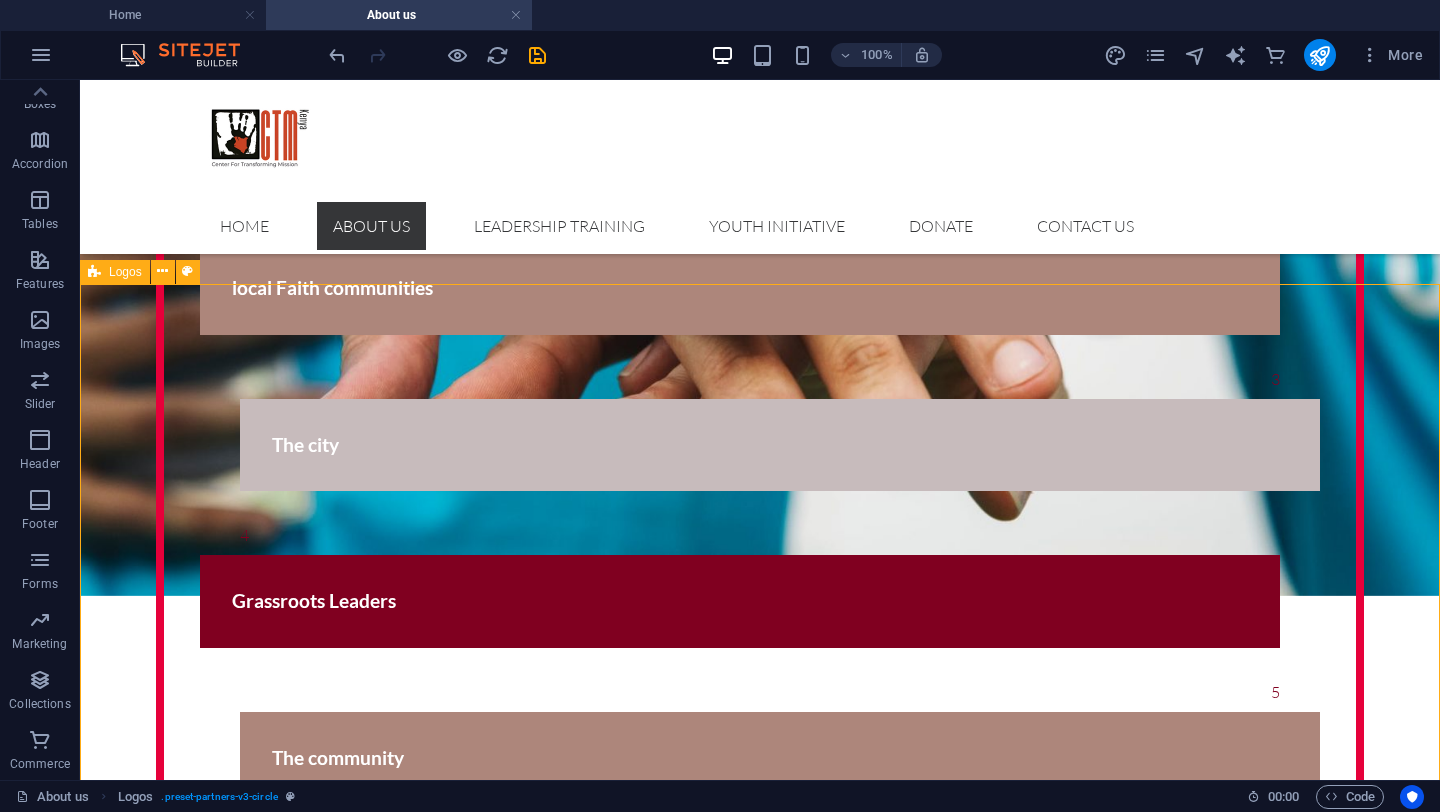 click on "Logos" at bounding box center (125, 272) 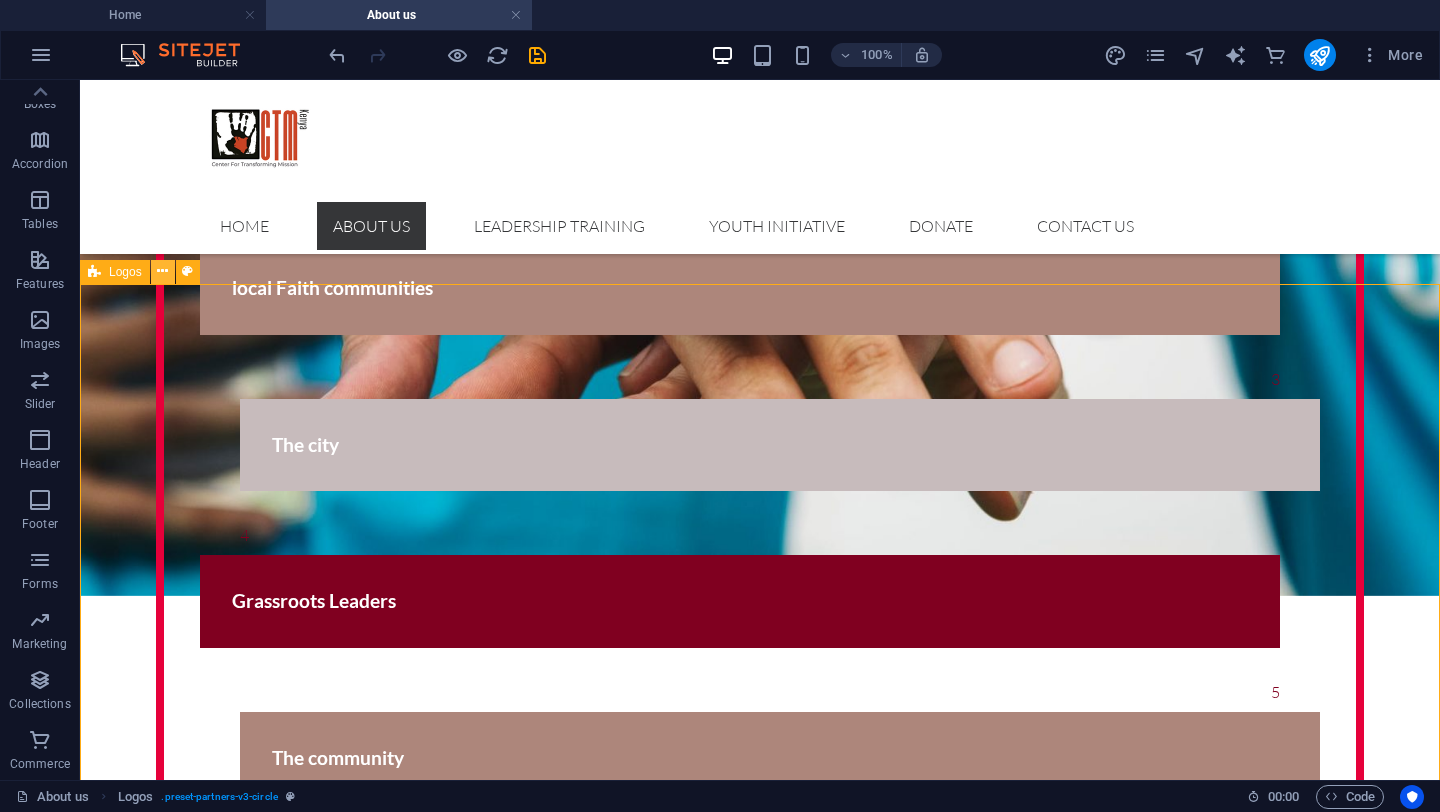 click at bounding box center (162, 271) 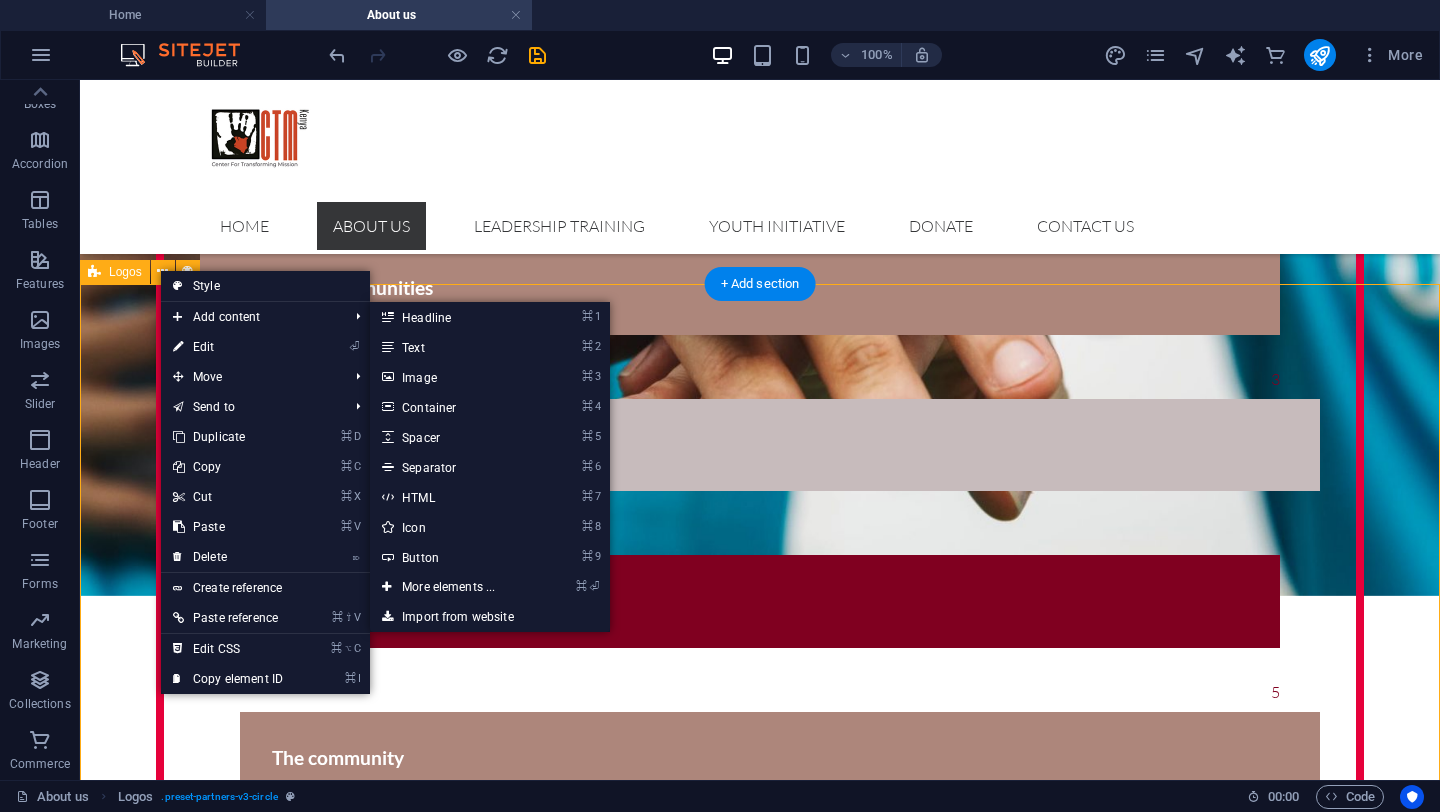 click on "[FIRST] [LAST]" at bounding box center [760, 2599] 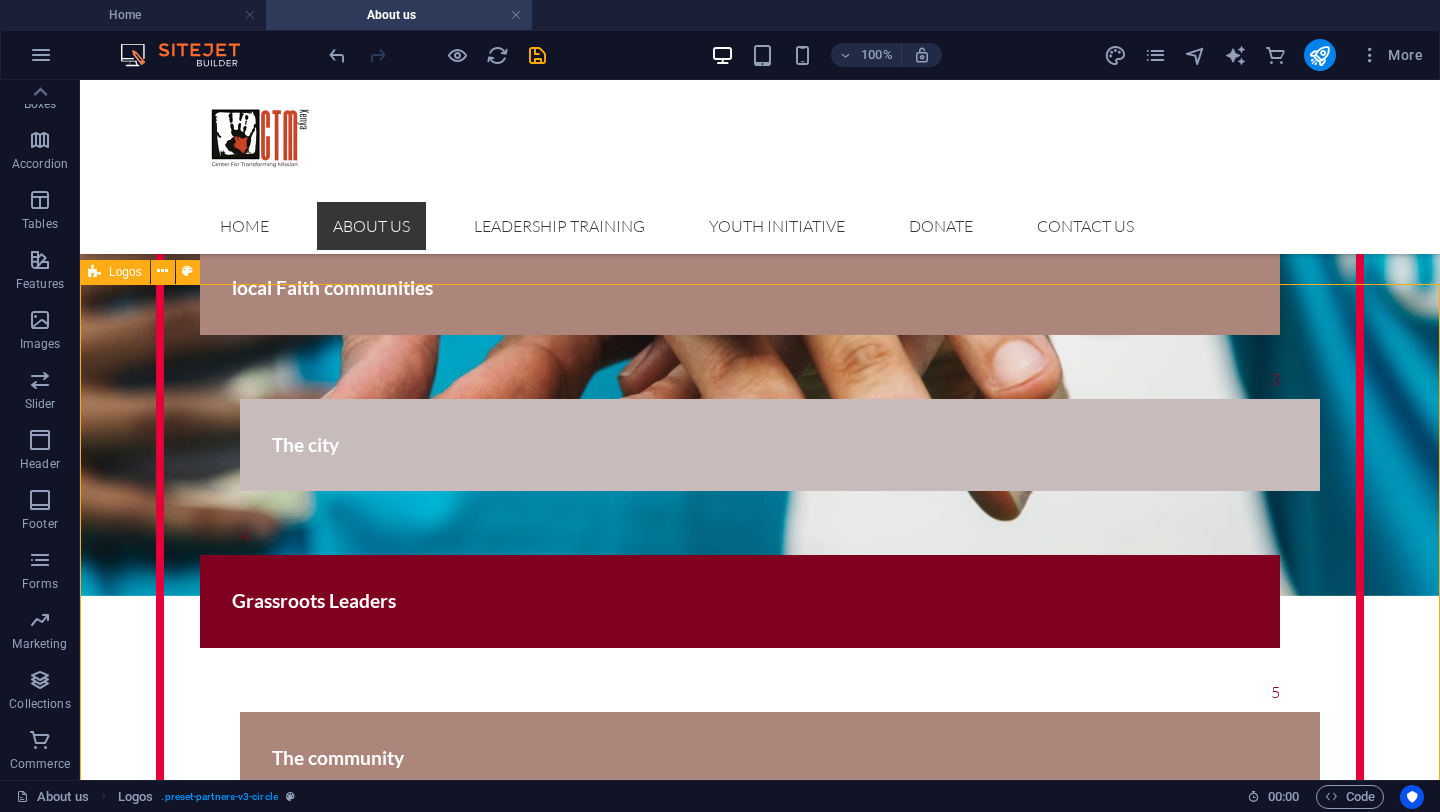 click on "Logos" at bounding box center [115, 272] 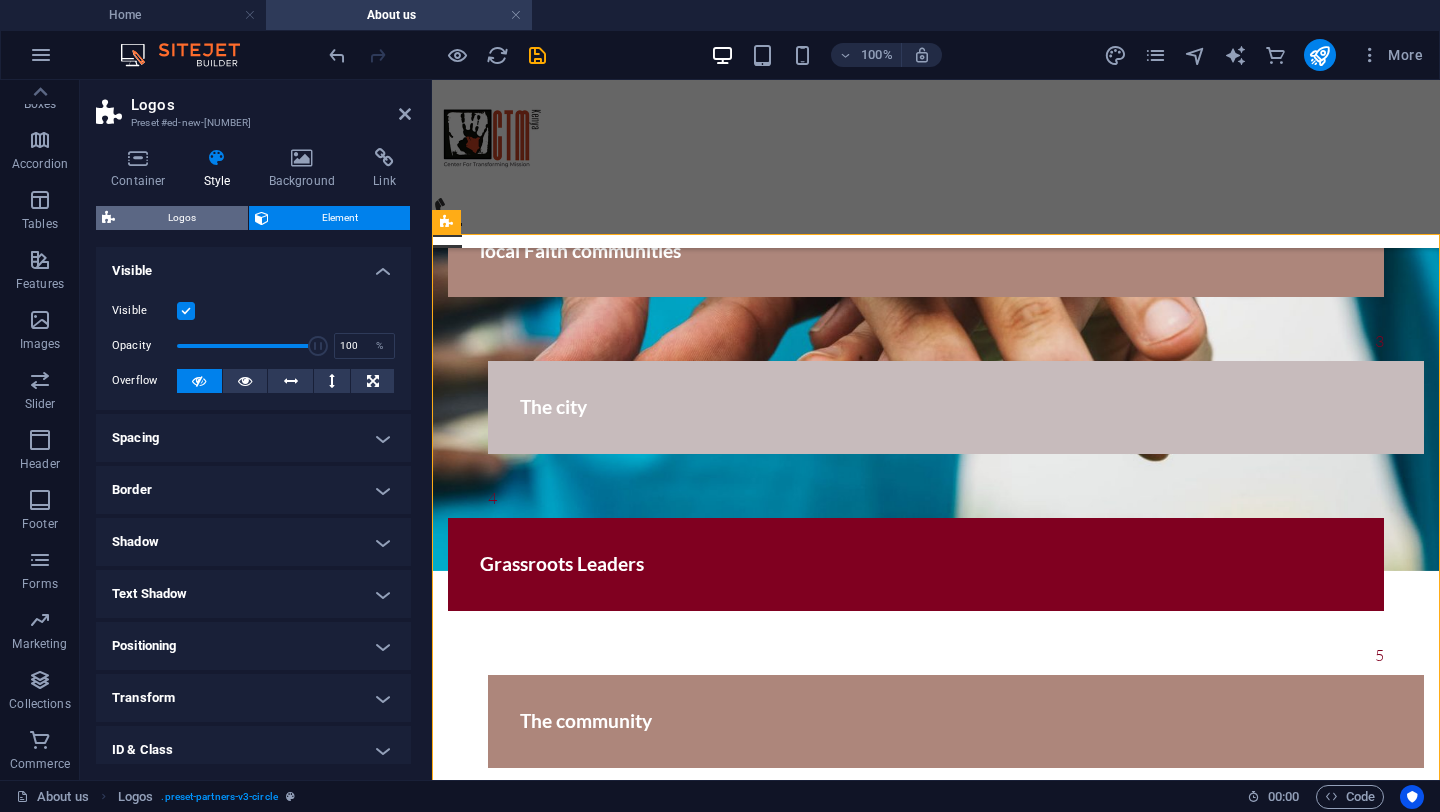 click on "Logos" at bounding box center [181, 218] 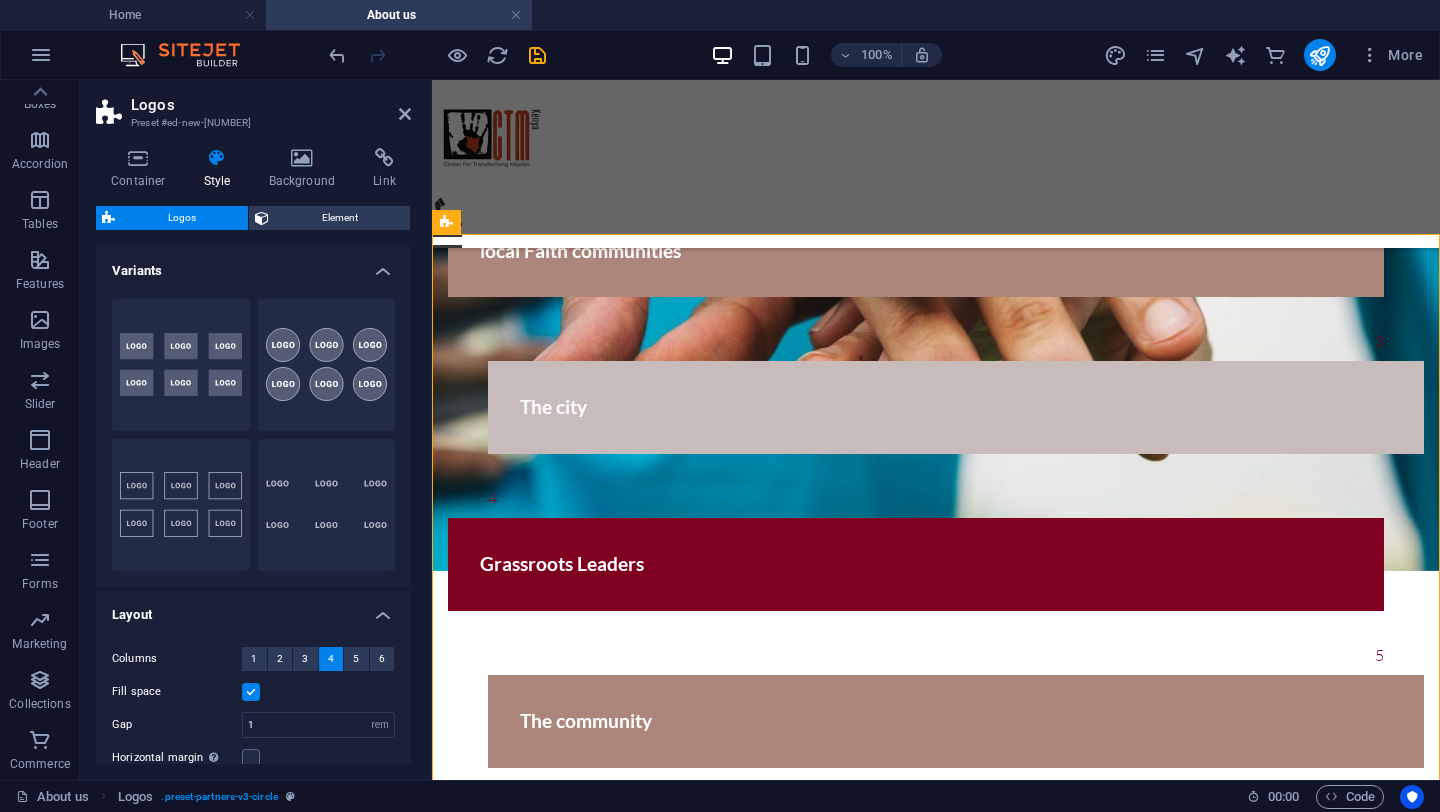 click at bounding box center [251, 692] 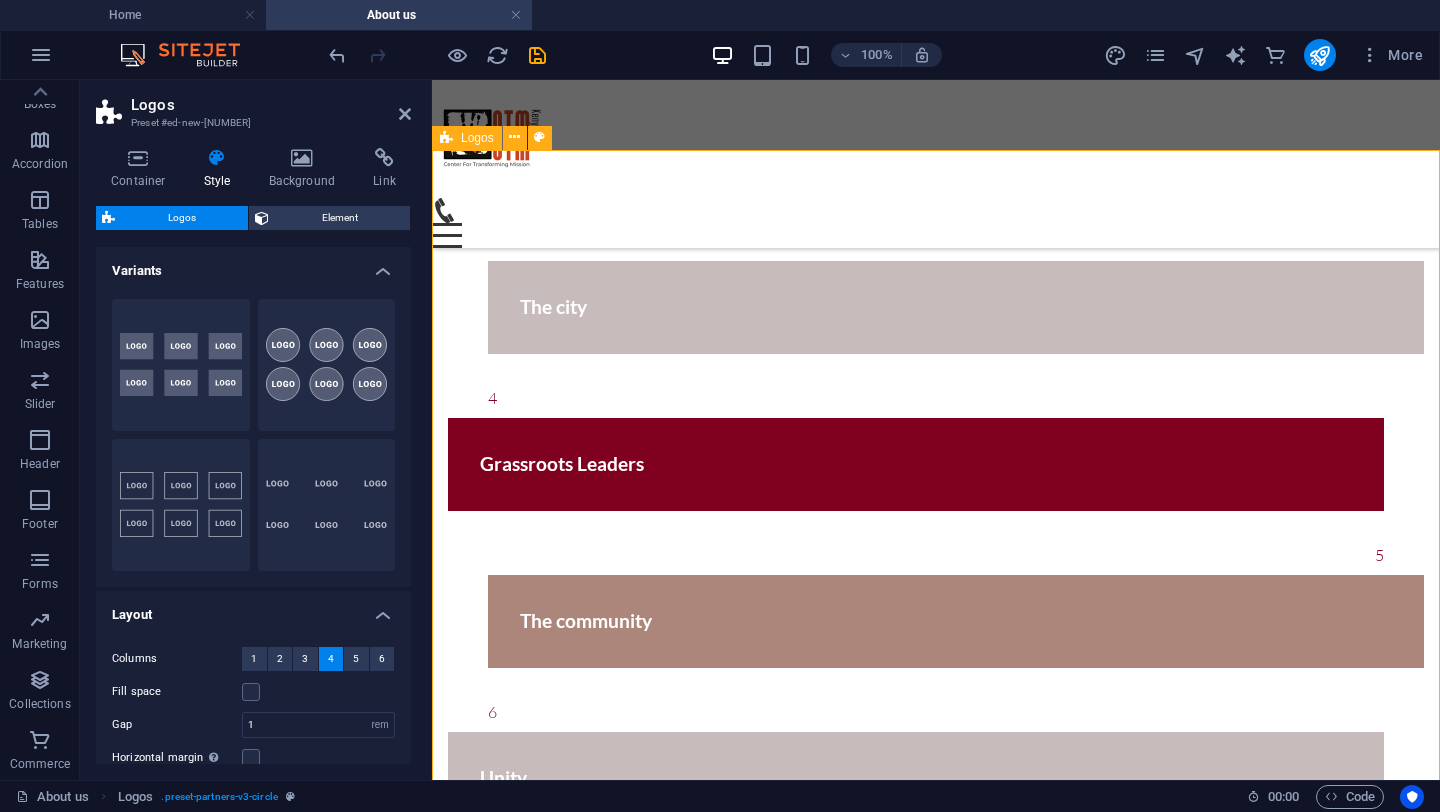 scroll, scrollTop: 2288, scrollLeft: 0, axis: vertical 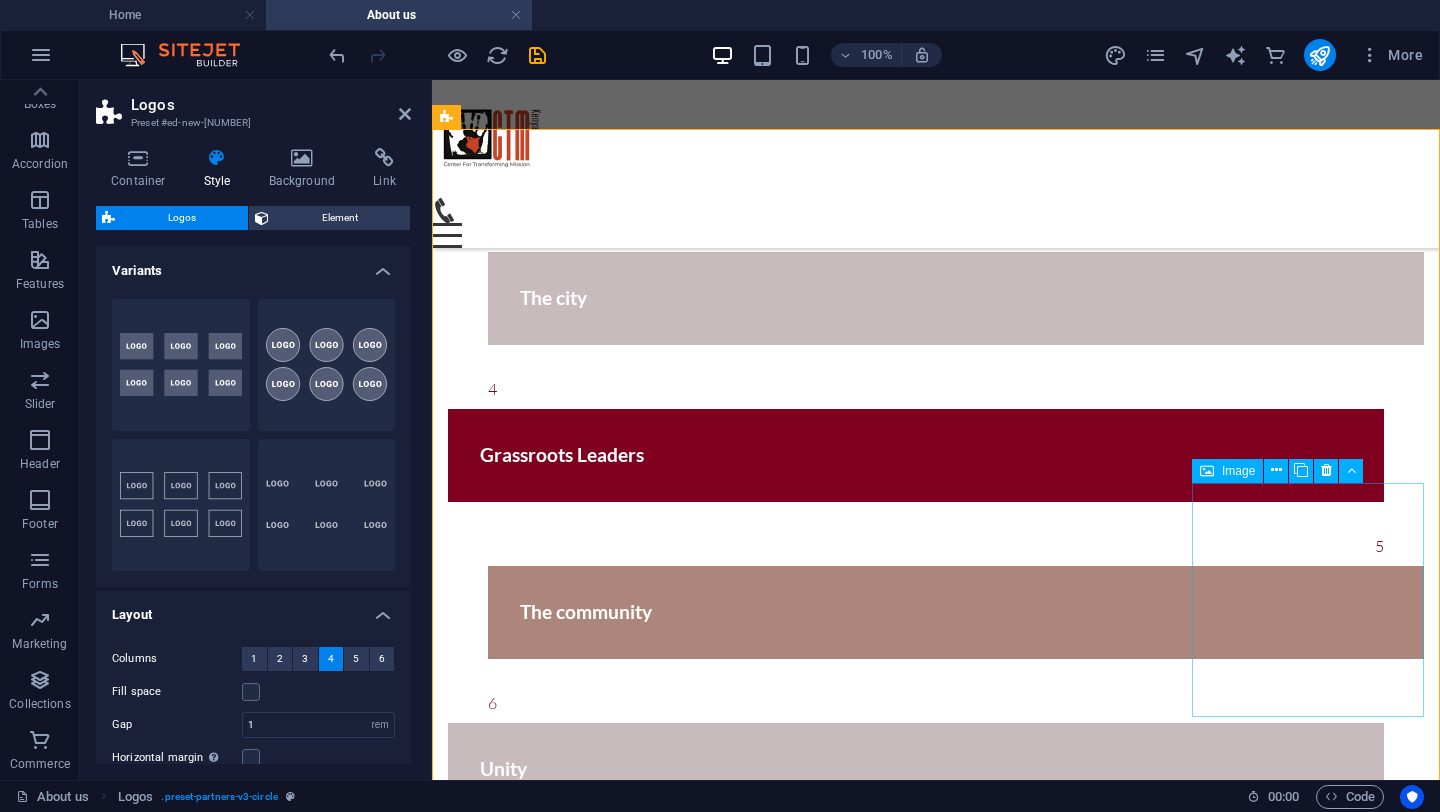 click at bounding box center (564, 3155) 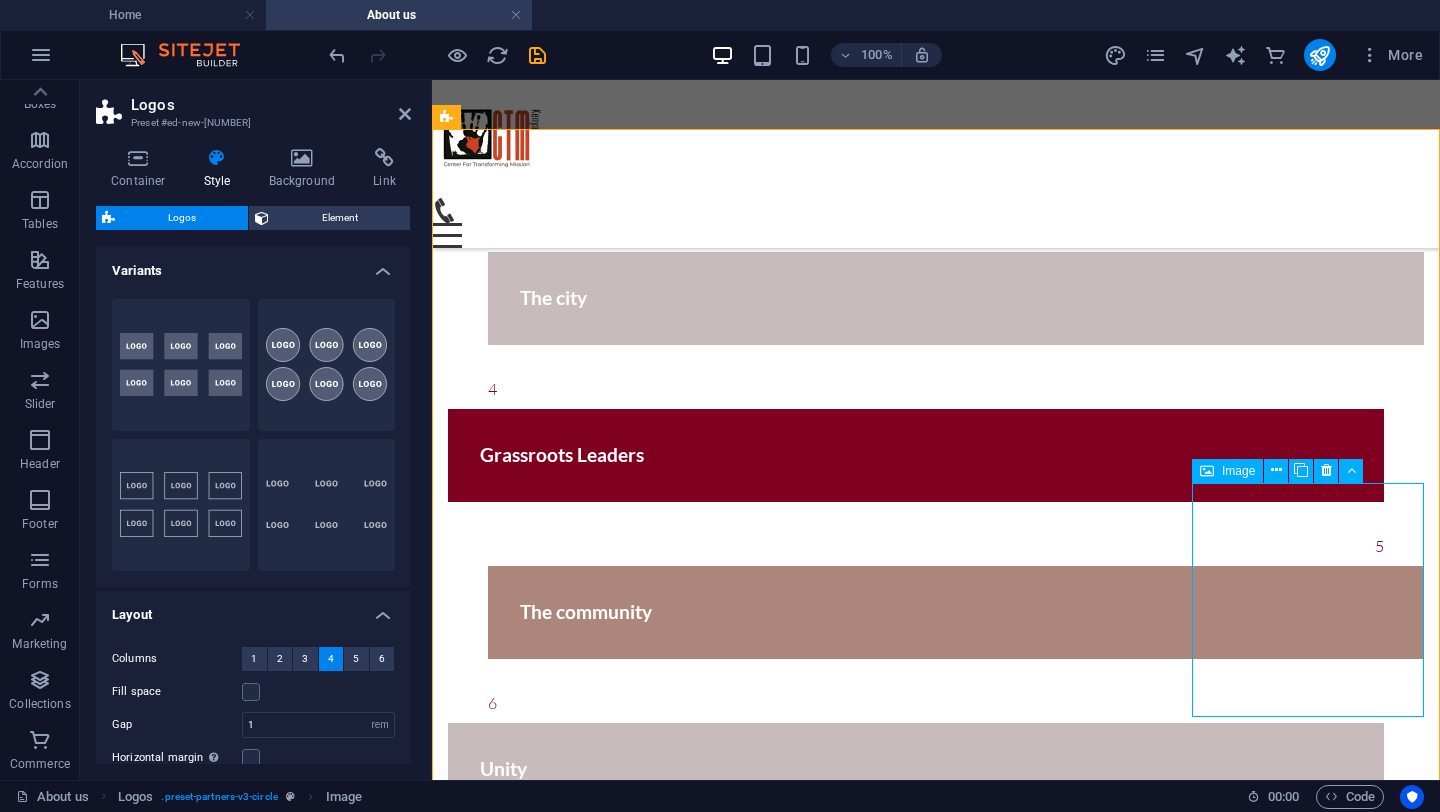 click at bounding box center [1207, 471] 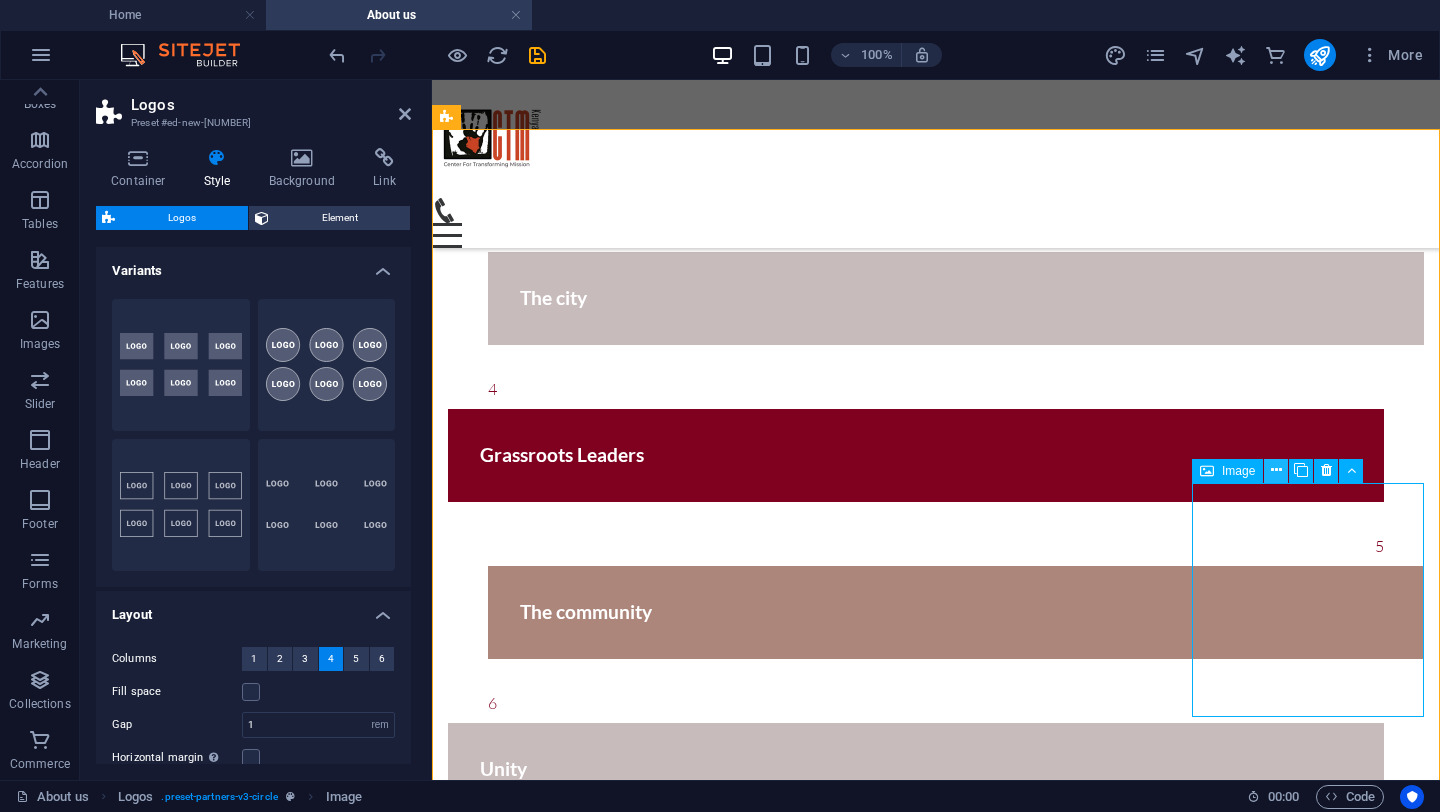 click at bounding box center (1276, 470) 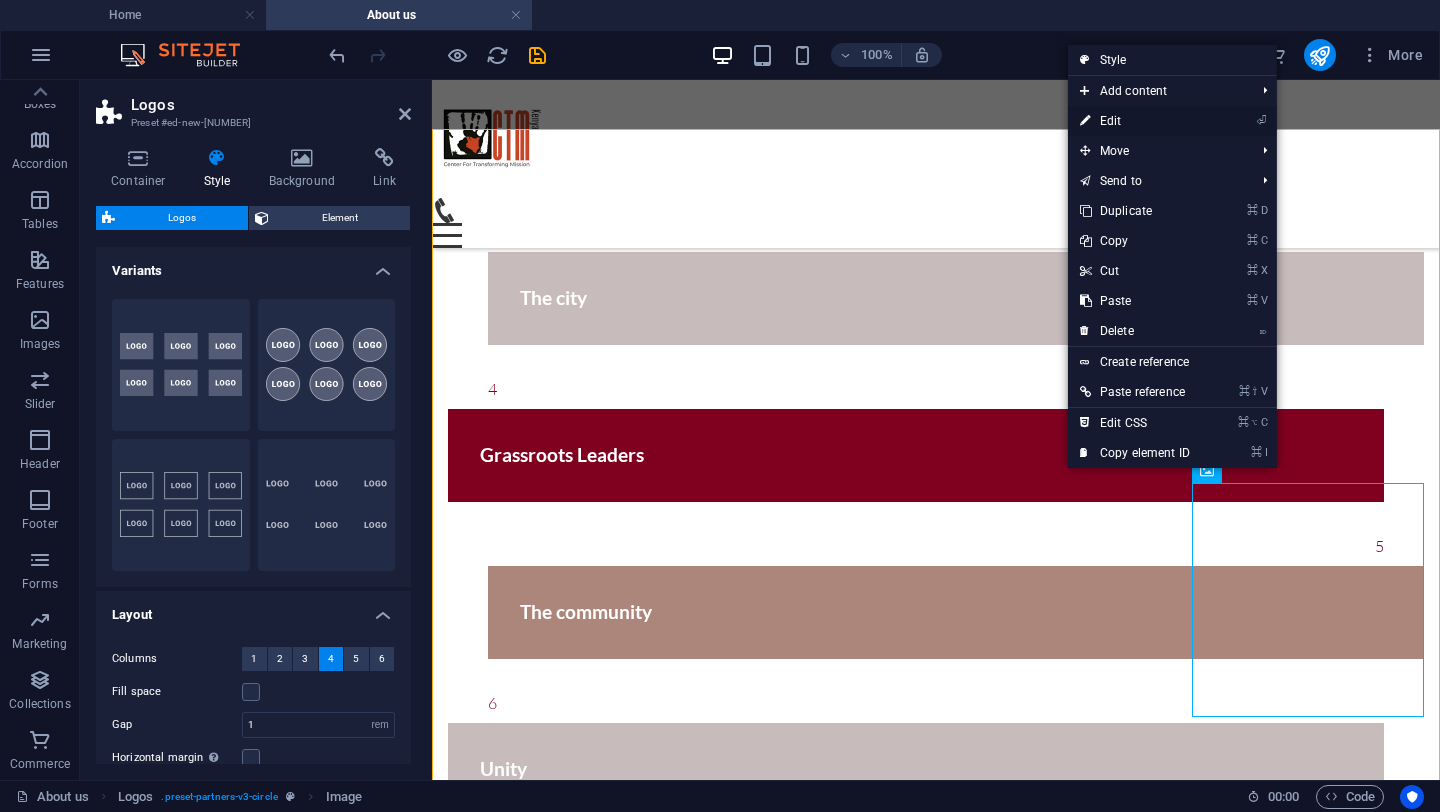 click on "⏎  Edit" at bounding box center [1135, 121] 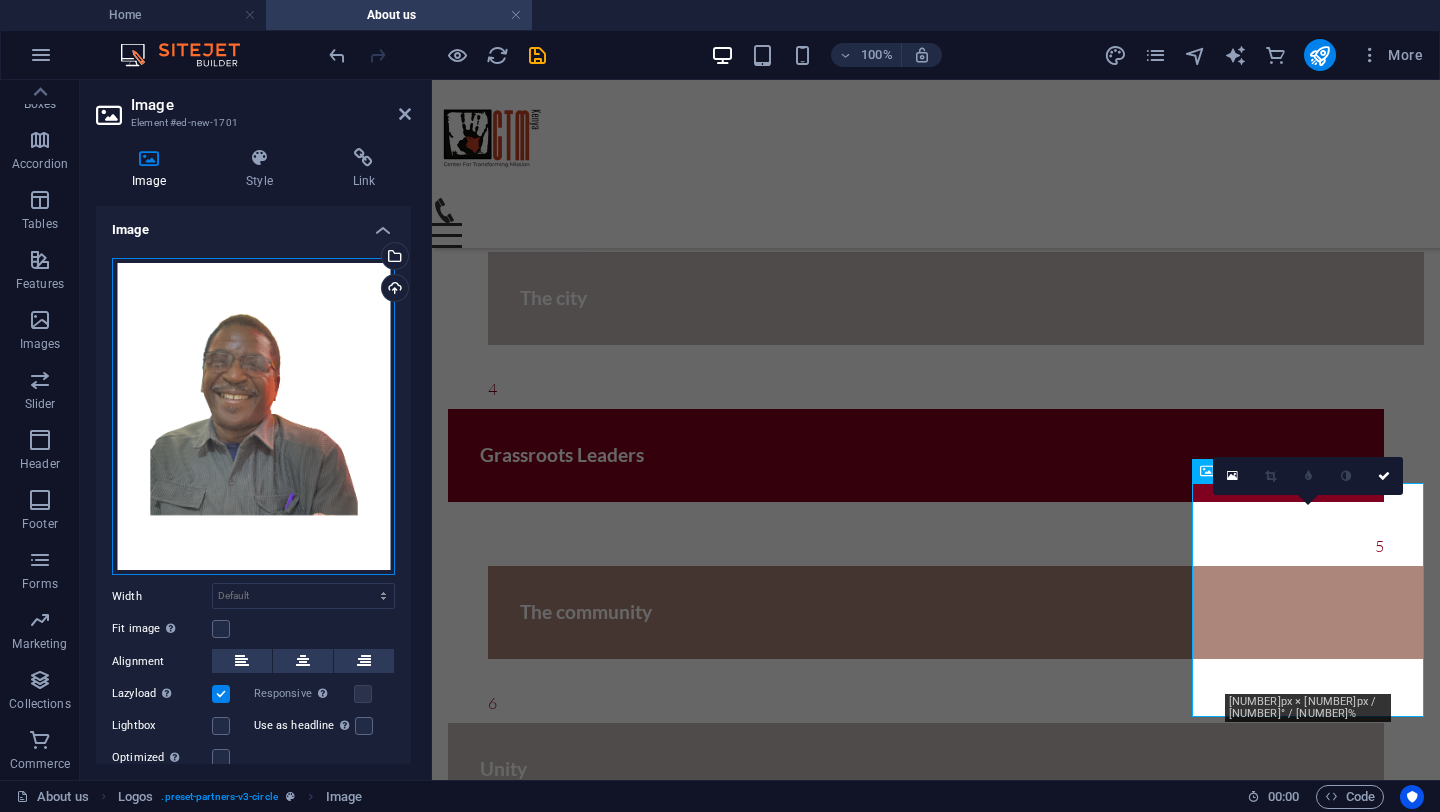 click on "Drag files here, click to choose files or select files from Files or our free stock photos & videos" at bounding box center [253, 417] 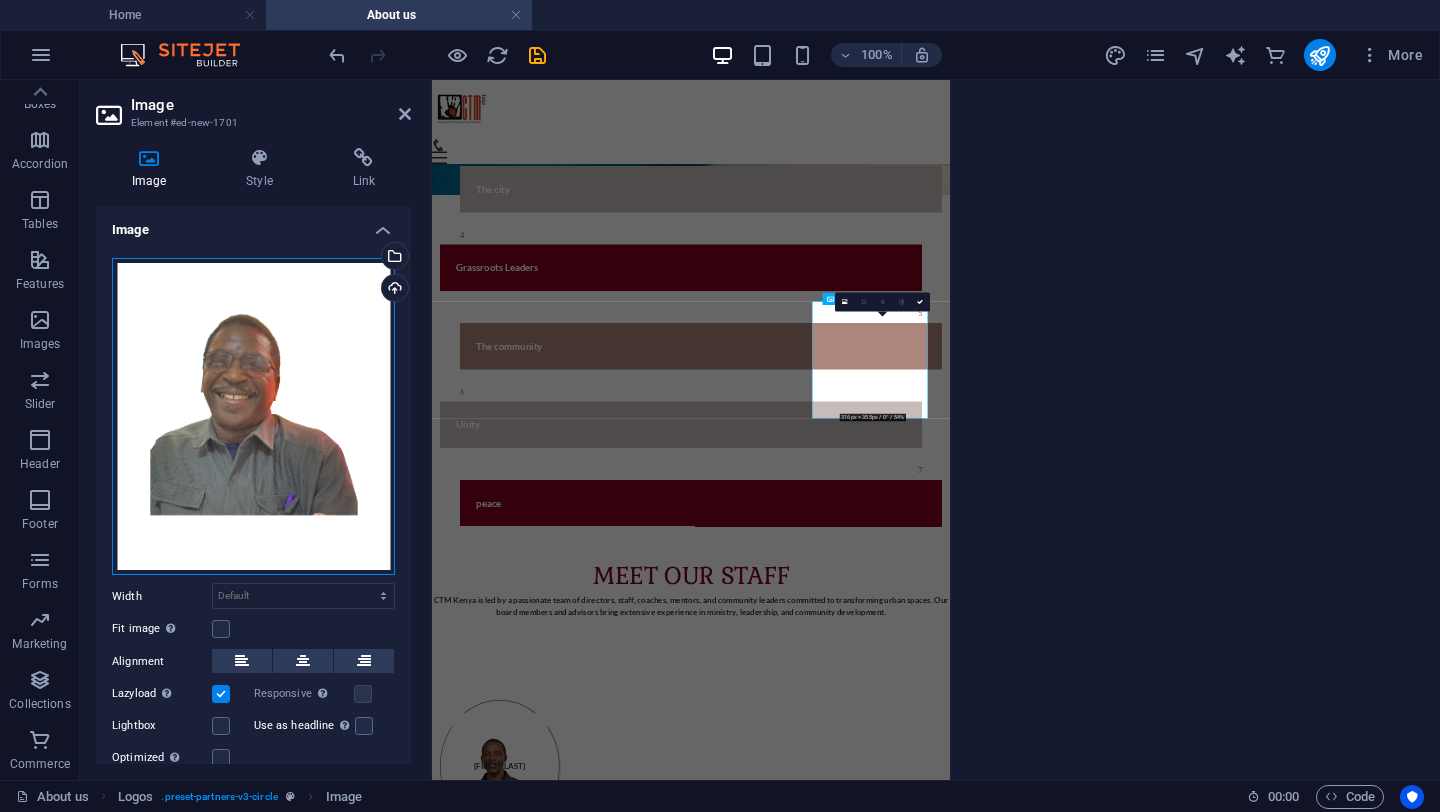 scroll, scrollTop: 2248, scrollLeft: 0, axis: vertical 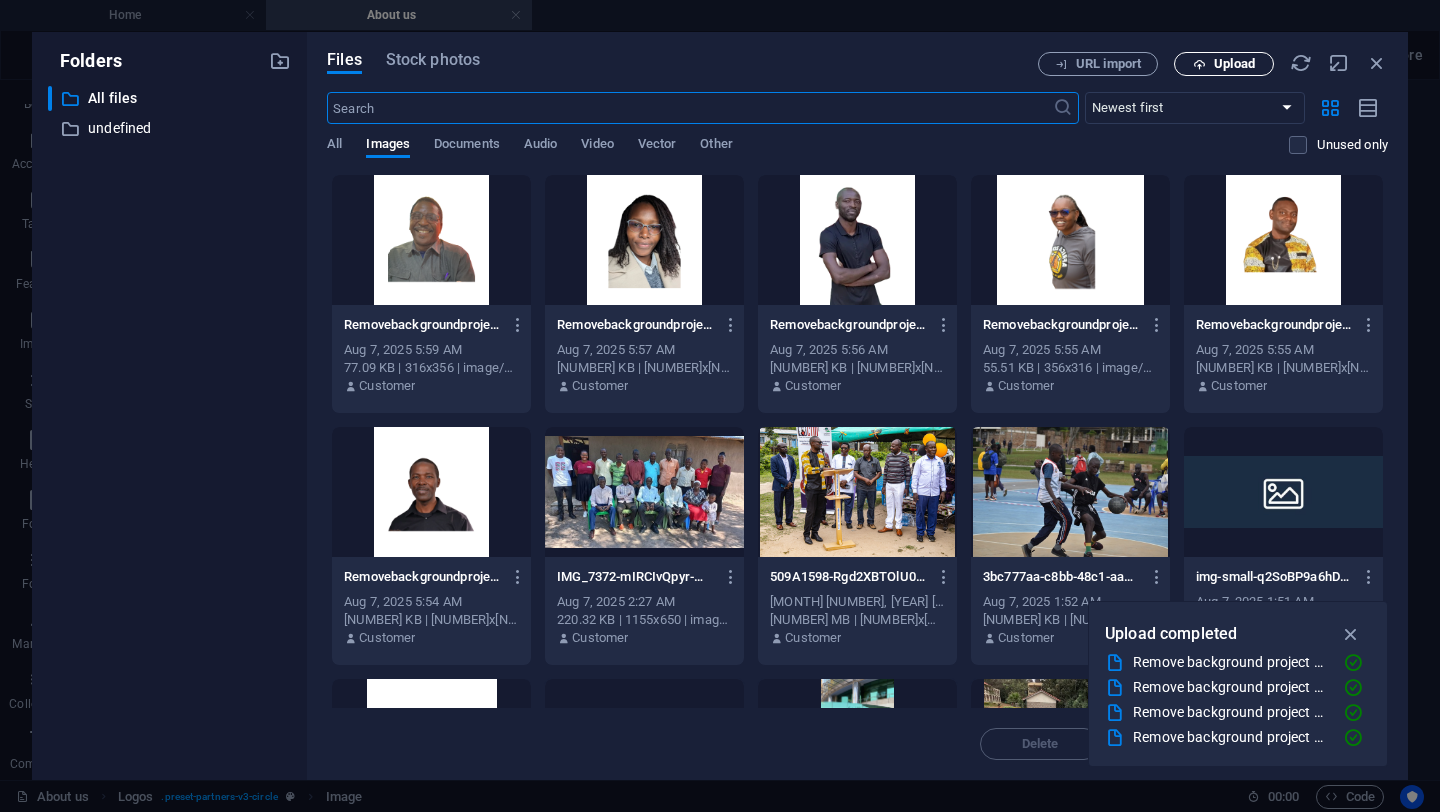 click on "Upload" at bounding box center (1224, 64) 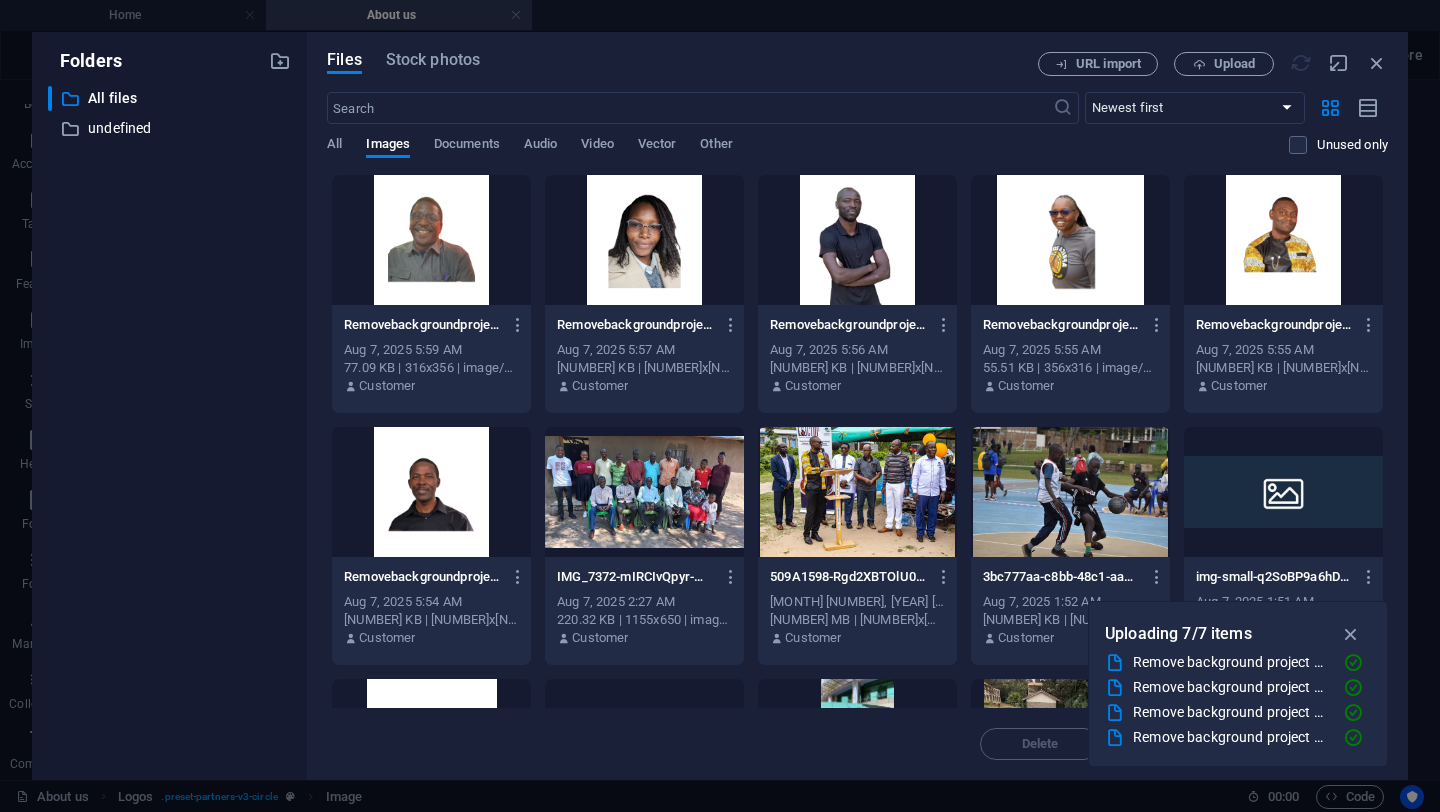 scroll, scrollTop: 2288, scrollLeft: 0, axis: vertical 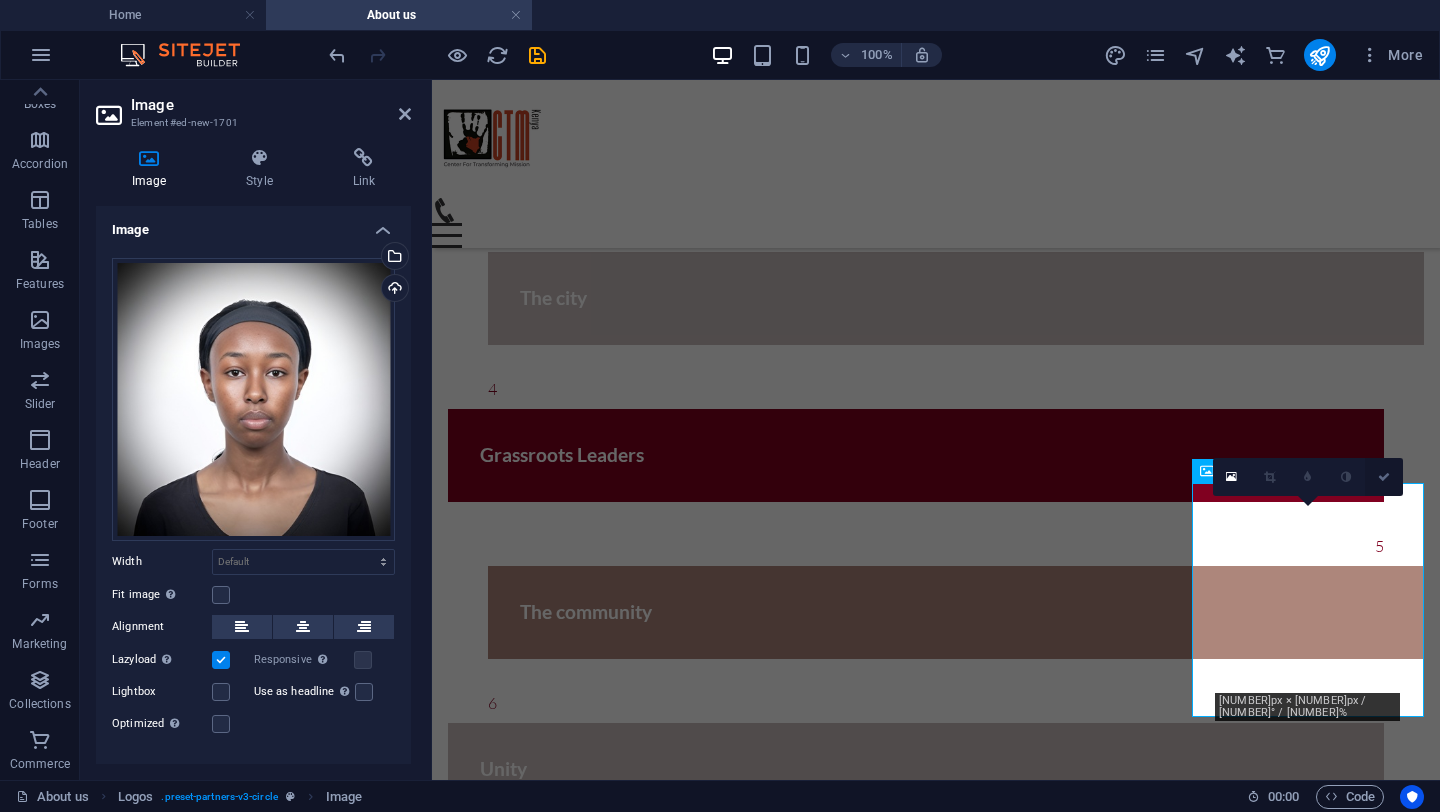 click at bounding box center [1384, 477] 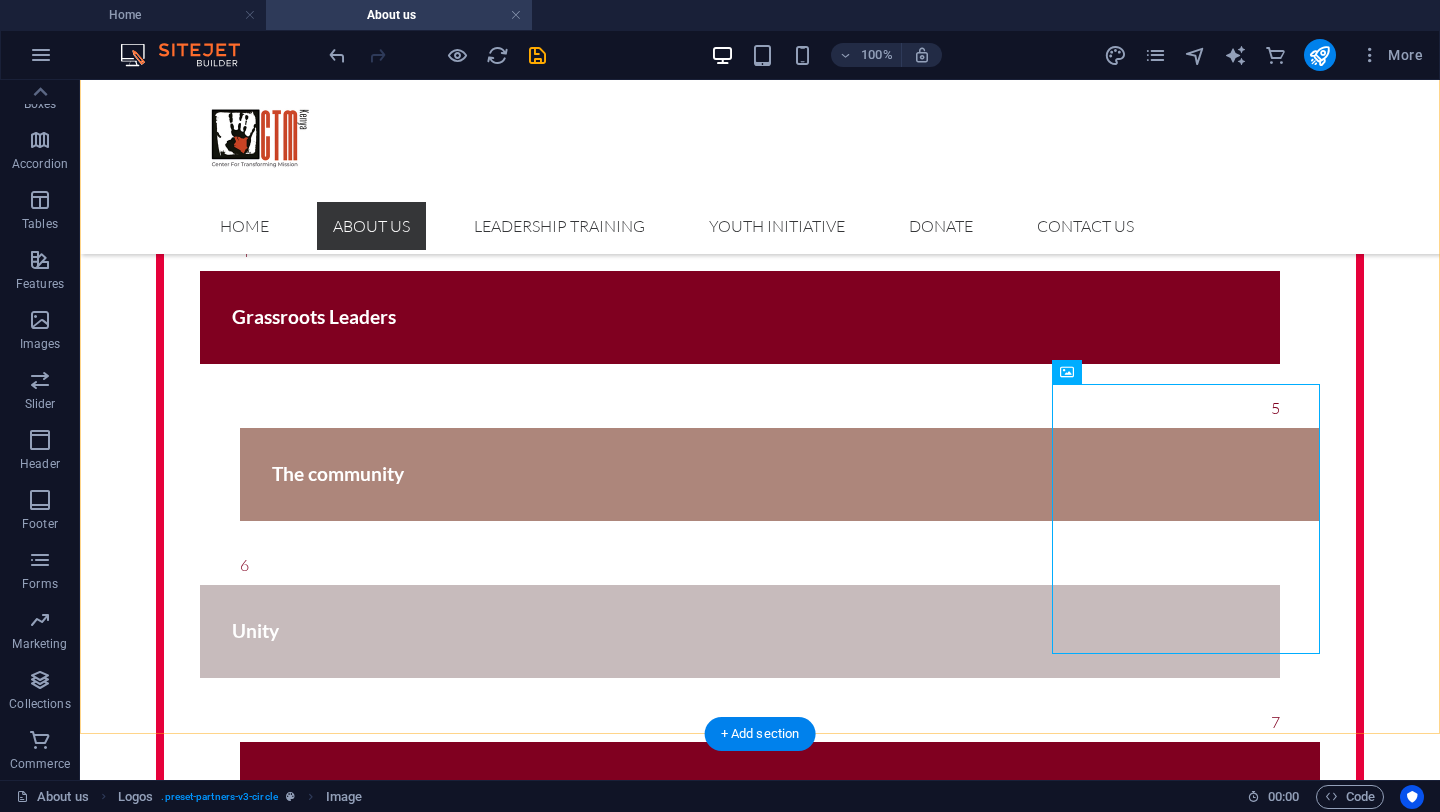 scroll, scrollTop: 2477, scrollLeft: 0, axis: vertical 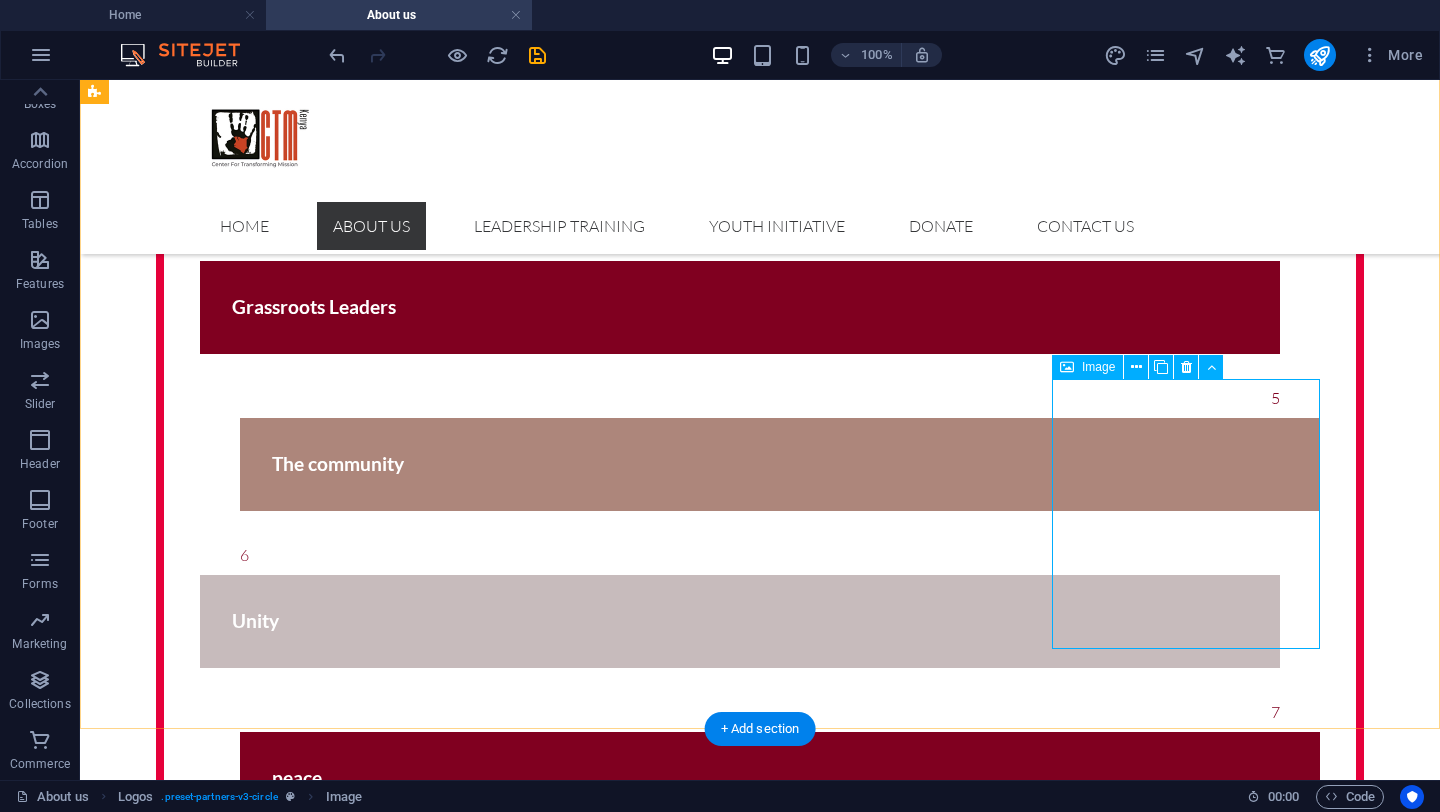 click at bounding box center [230, 3290] 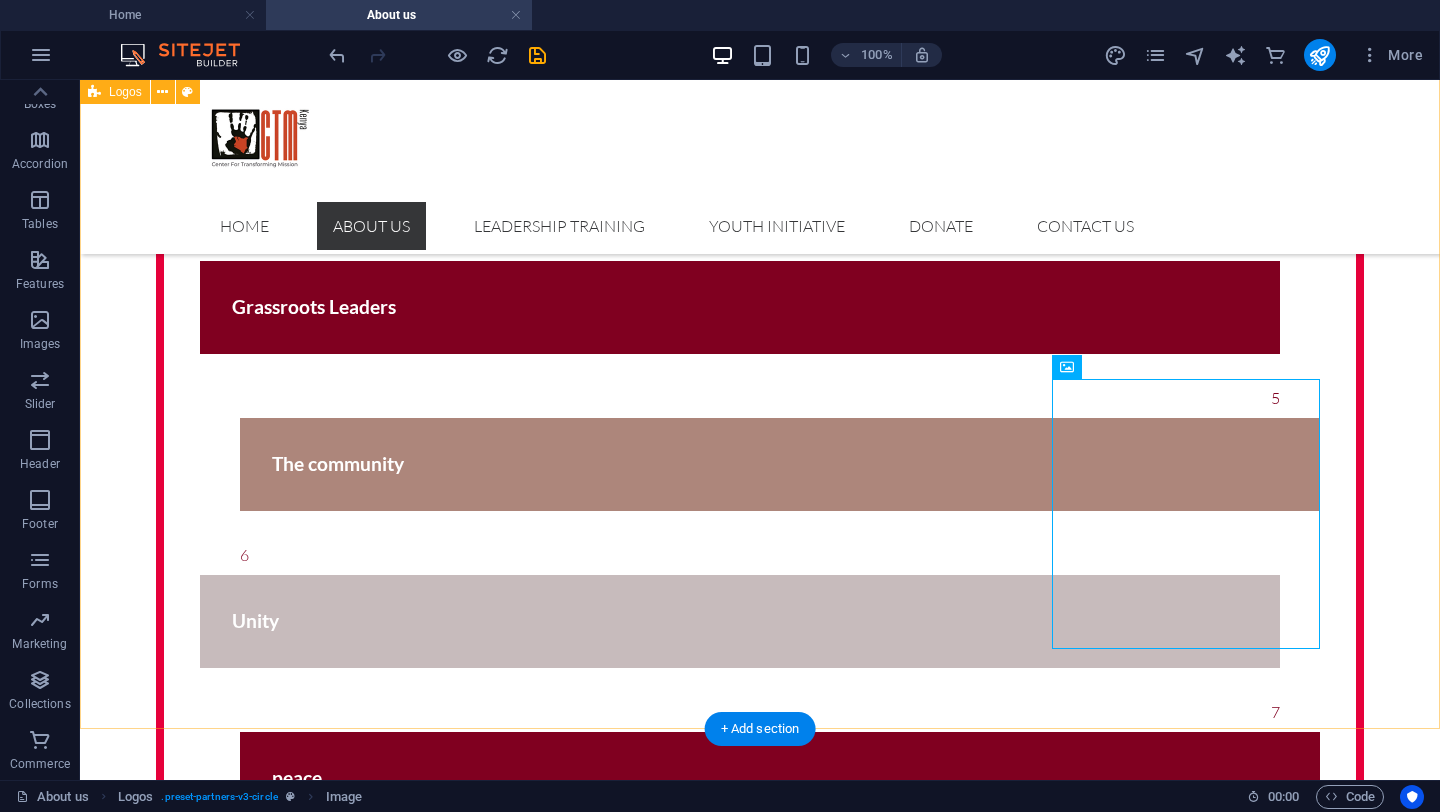 click on "[FIRST] [LAST]" at bounding box center (760, 2305) 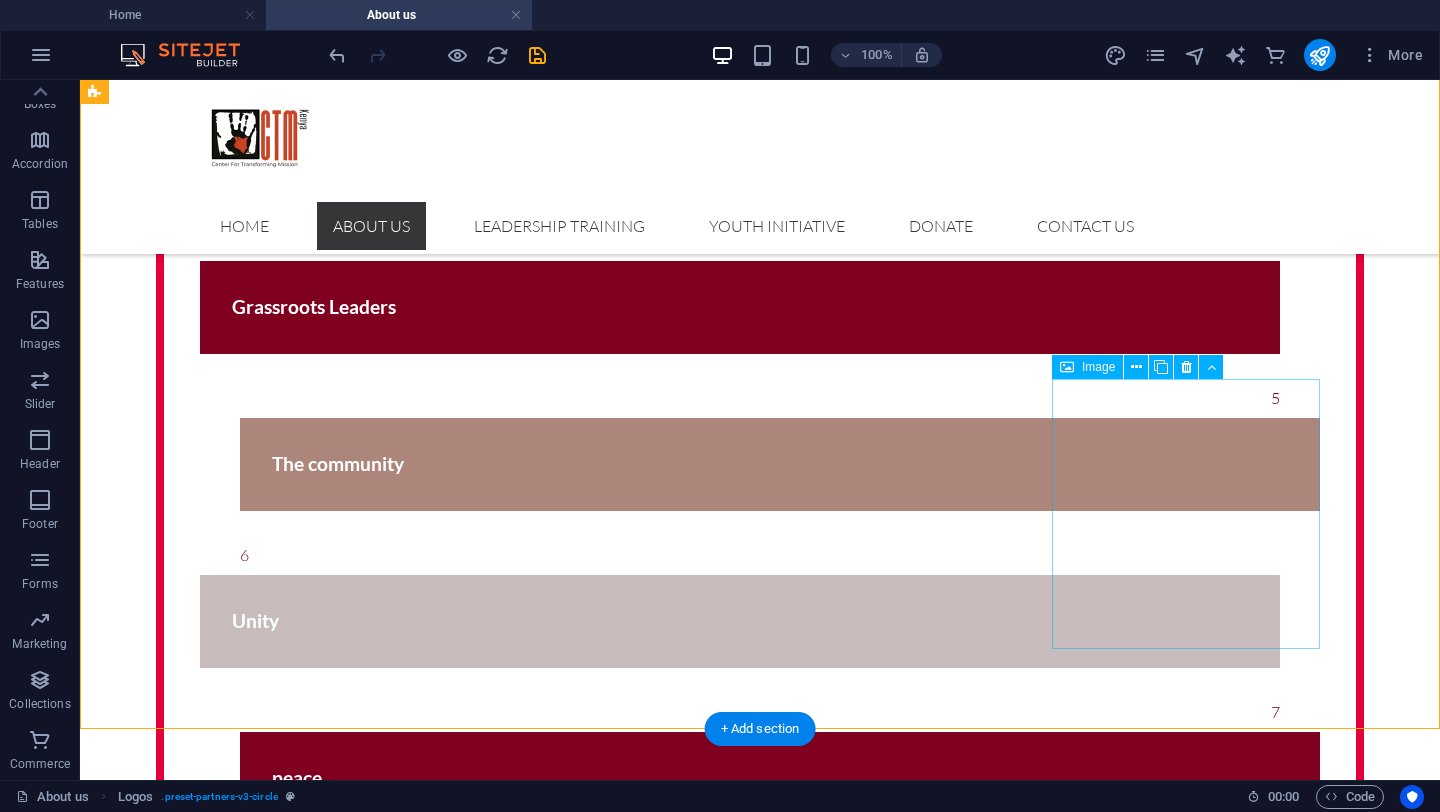 click at bounding box center (230, 3290) 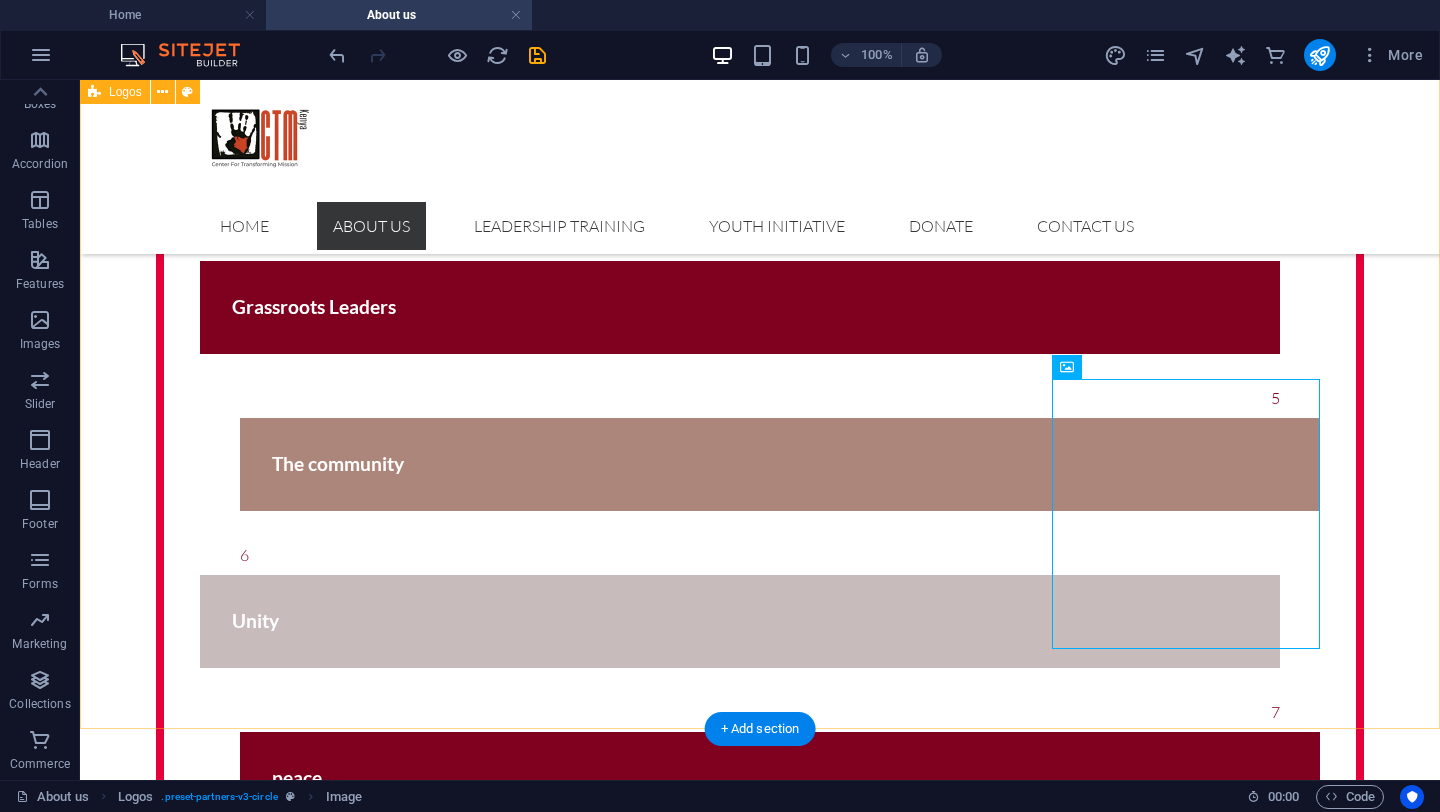 click on "[FIRST] [LAST]" at bounding box center (760, 2305) 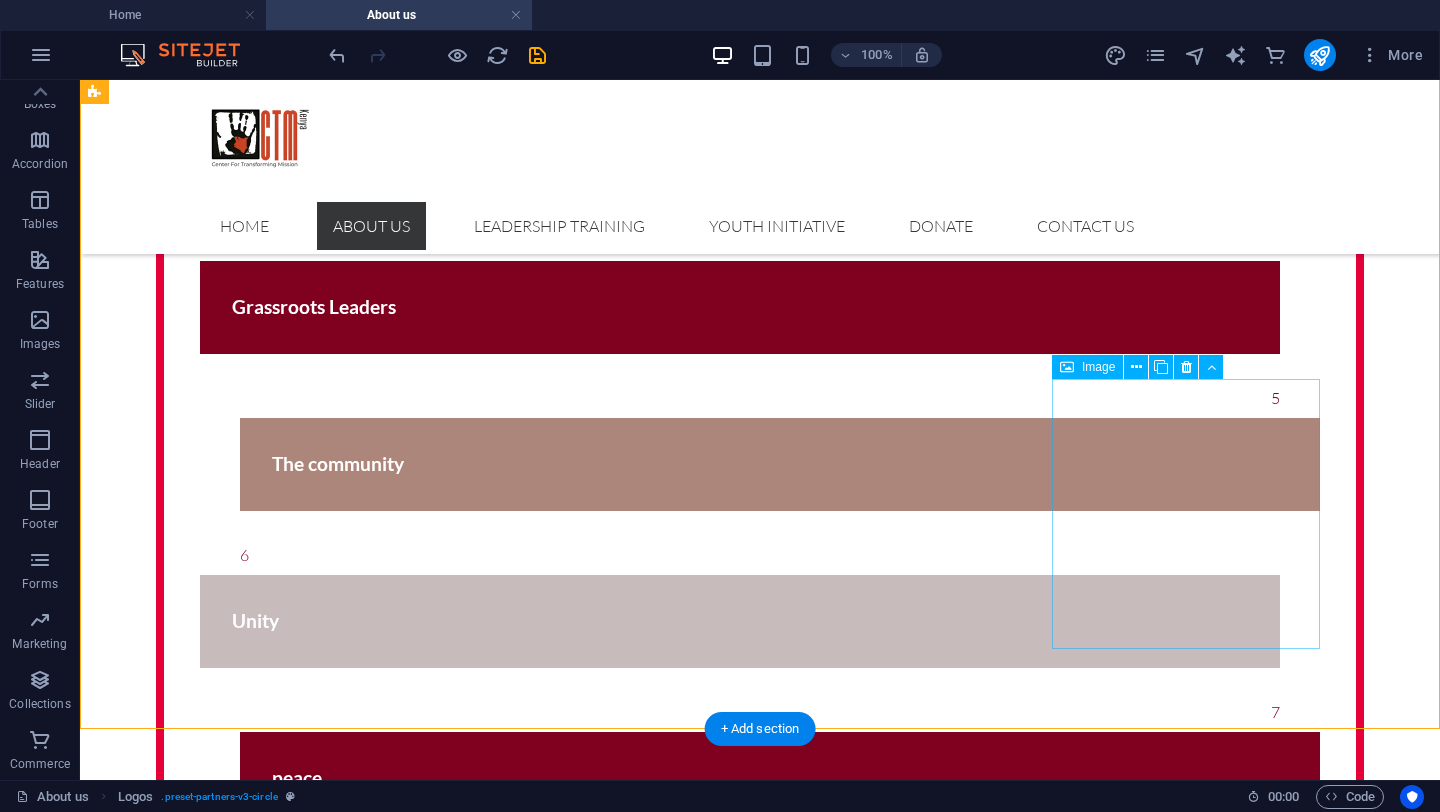 click at bounding box center [230, 3290] 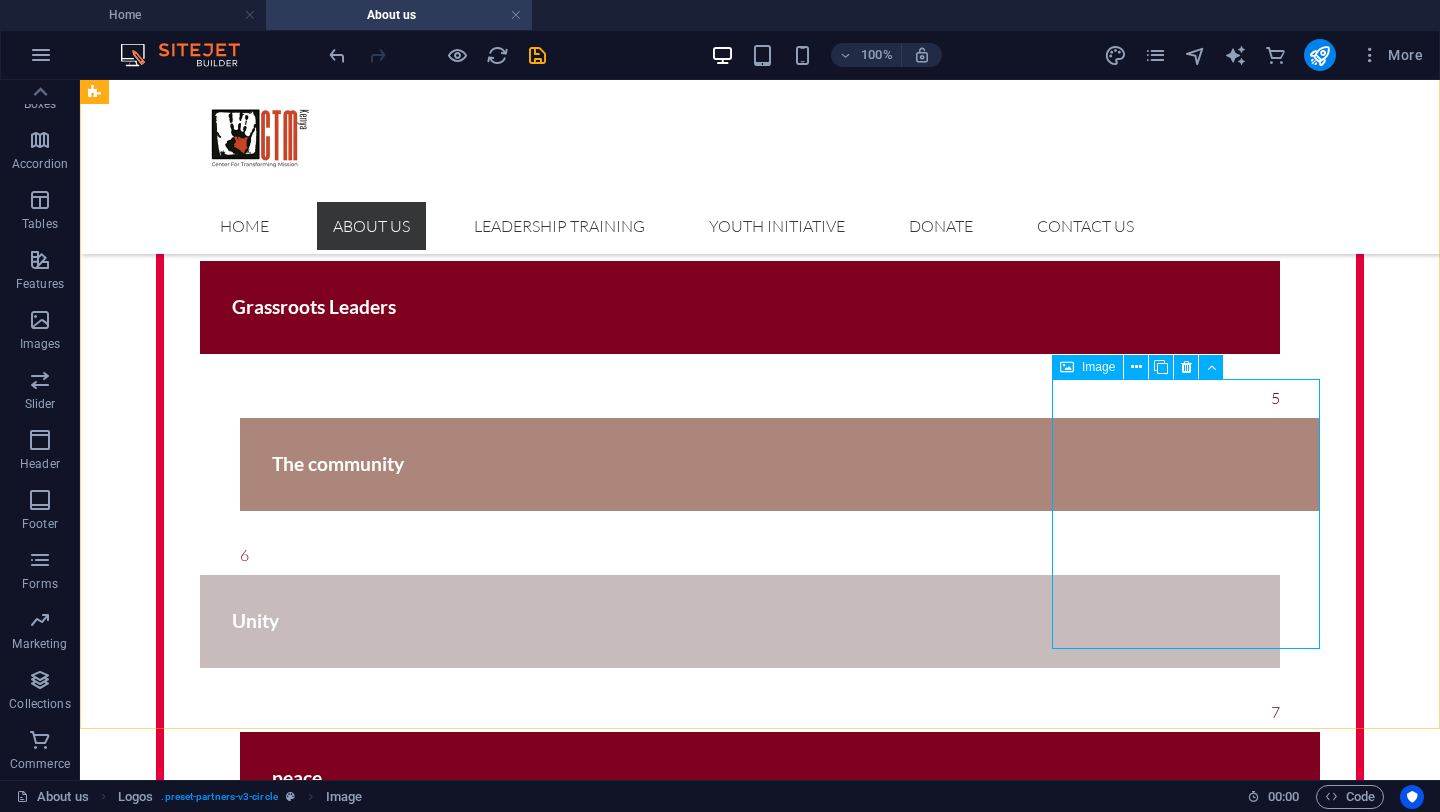 click on "Image" at bounding box center [1098, 367] 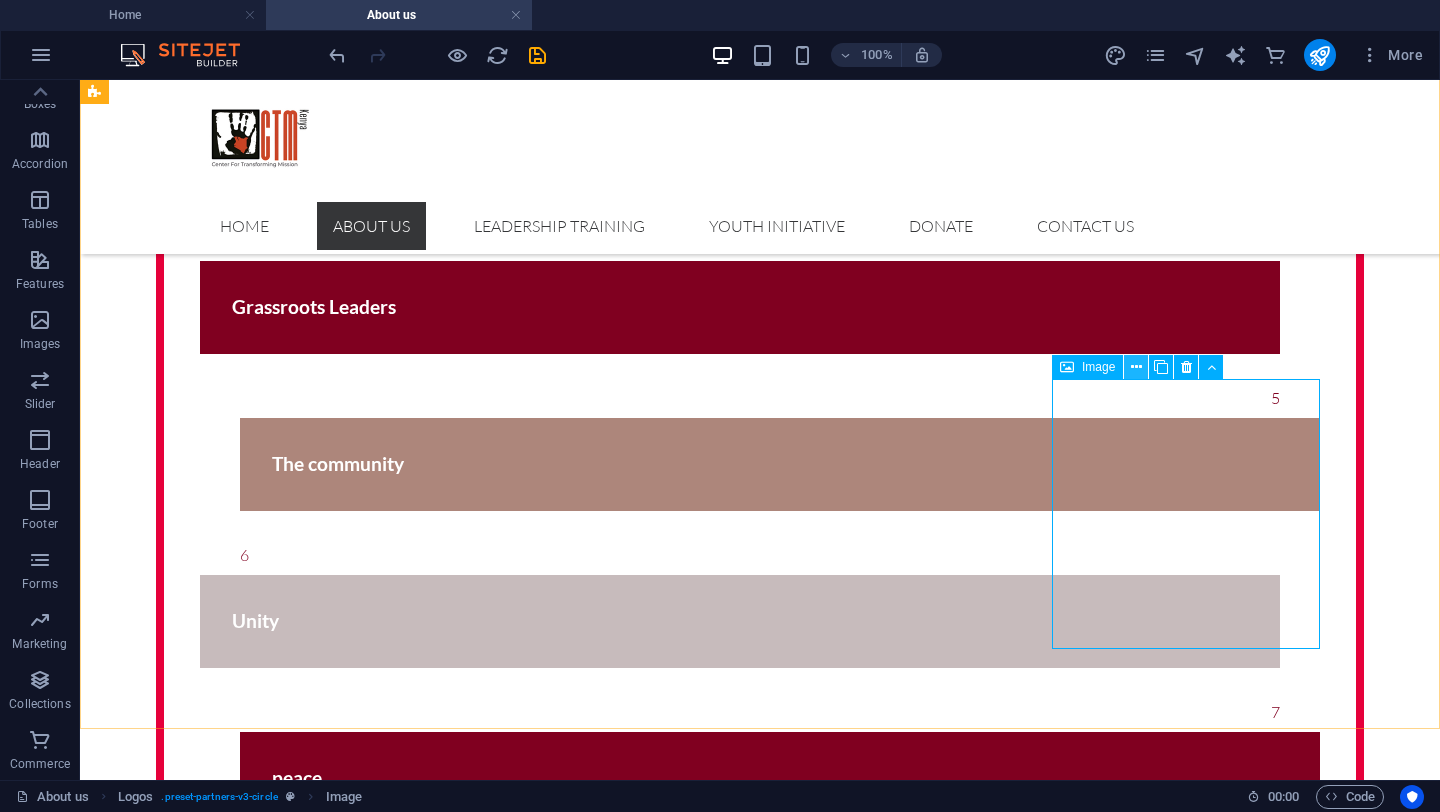 click at bounding box center [1136, 367] 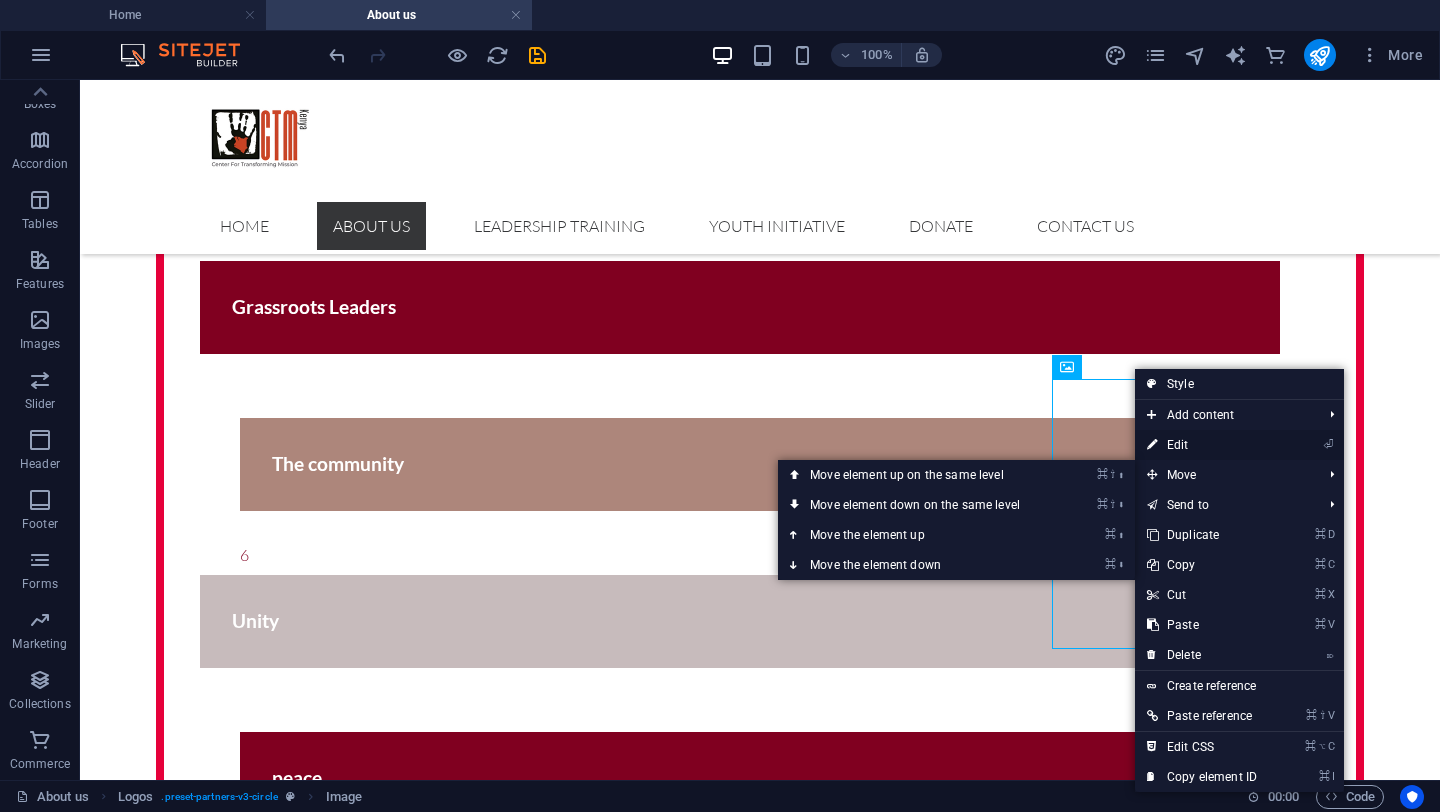 click on "⏎  Edit" at bounding box center [1202, 445] 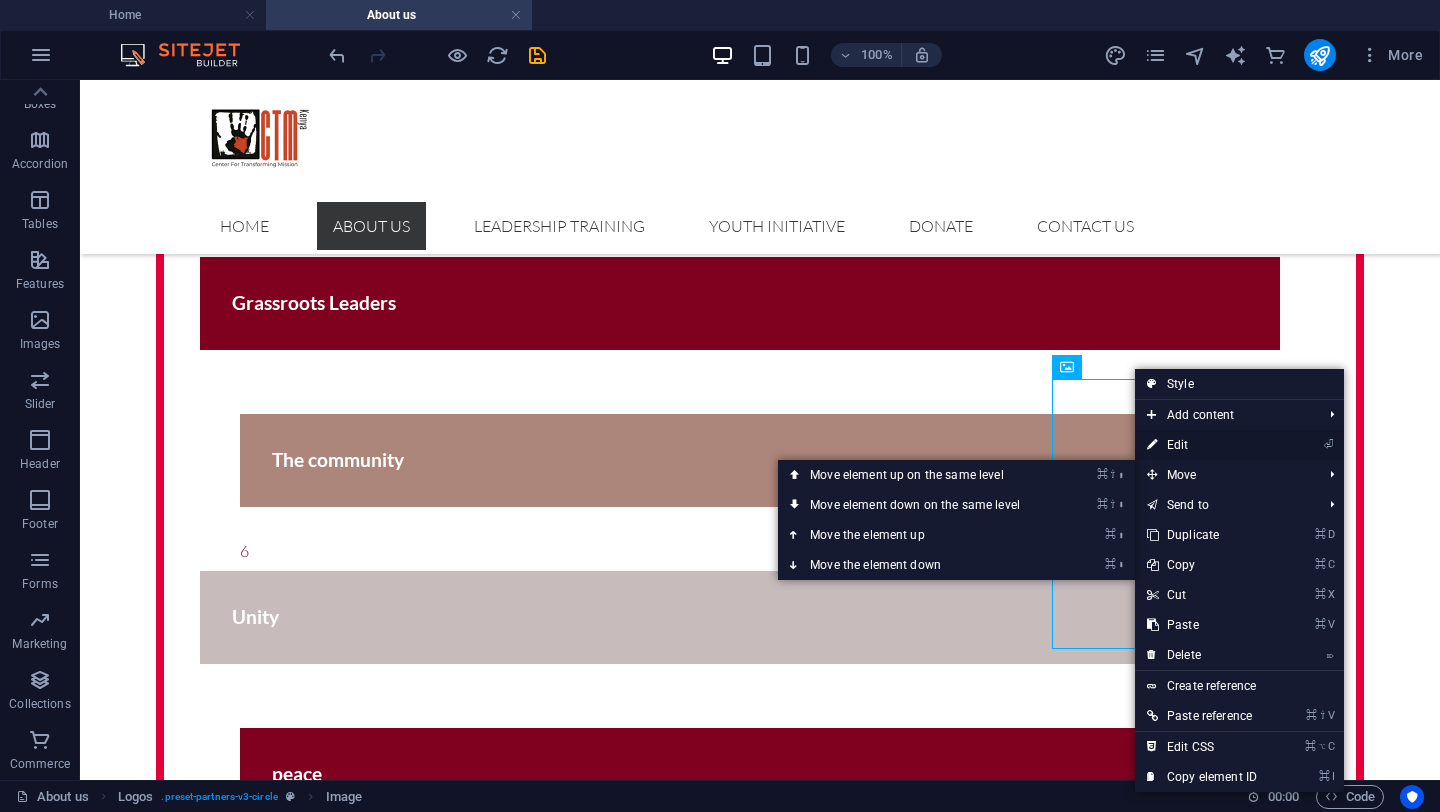 scroll, scrollTop: 2424, scrollLeft: 0, axis: vertical 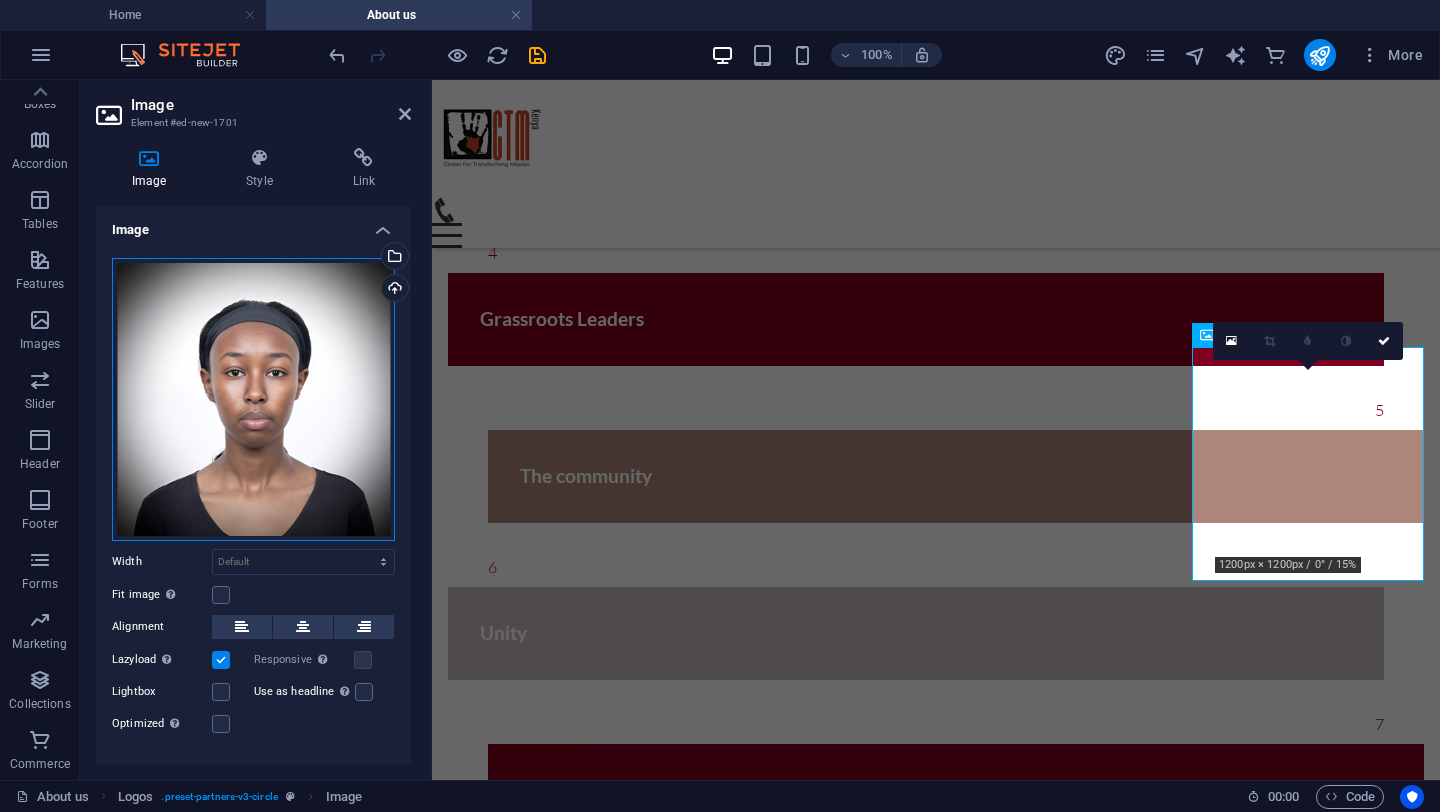 click on "Drag files here, click to choose files or select files from Files or our free stock photos & videos" at bounding box center [253, 399] 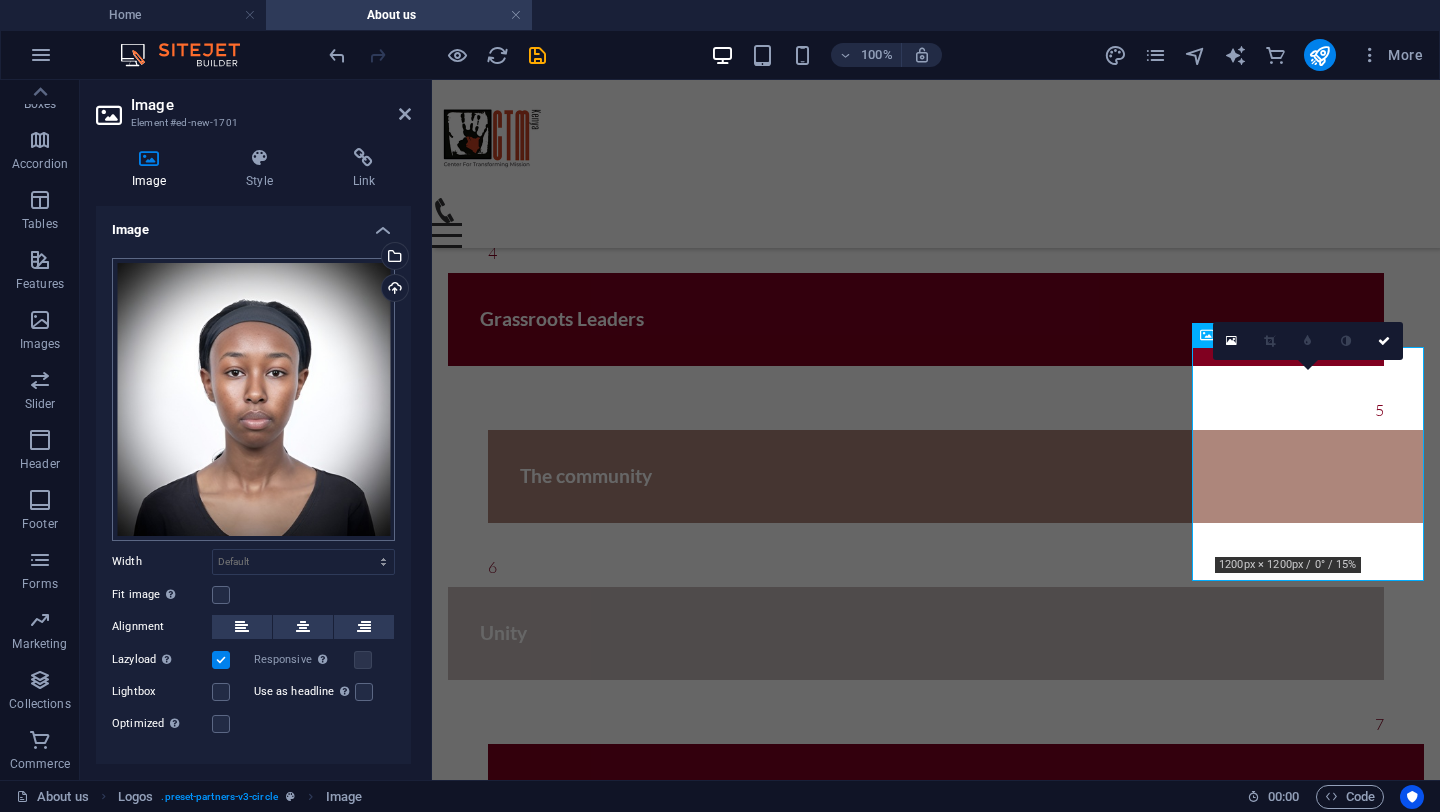 scroll, scrollTop: 2248, scrollLeft: 0, axis: vertical 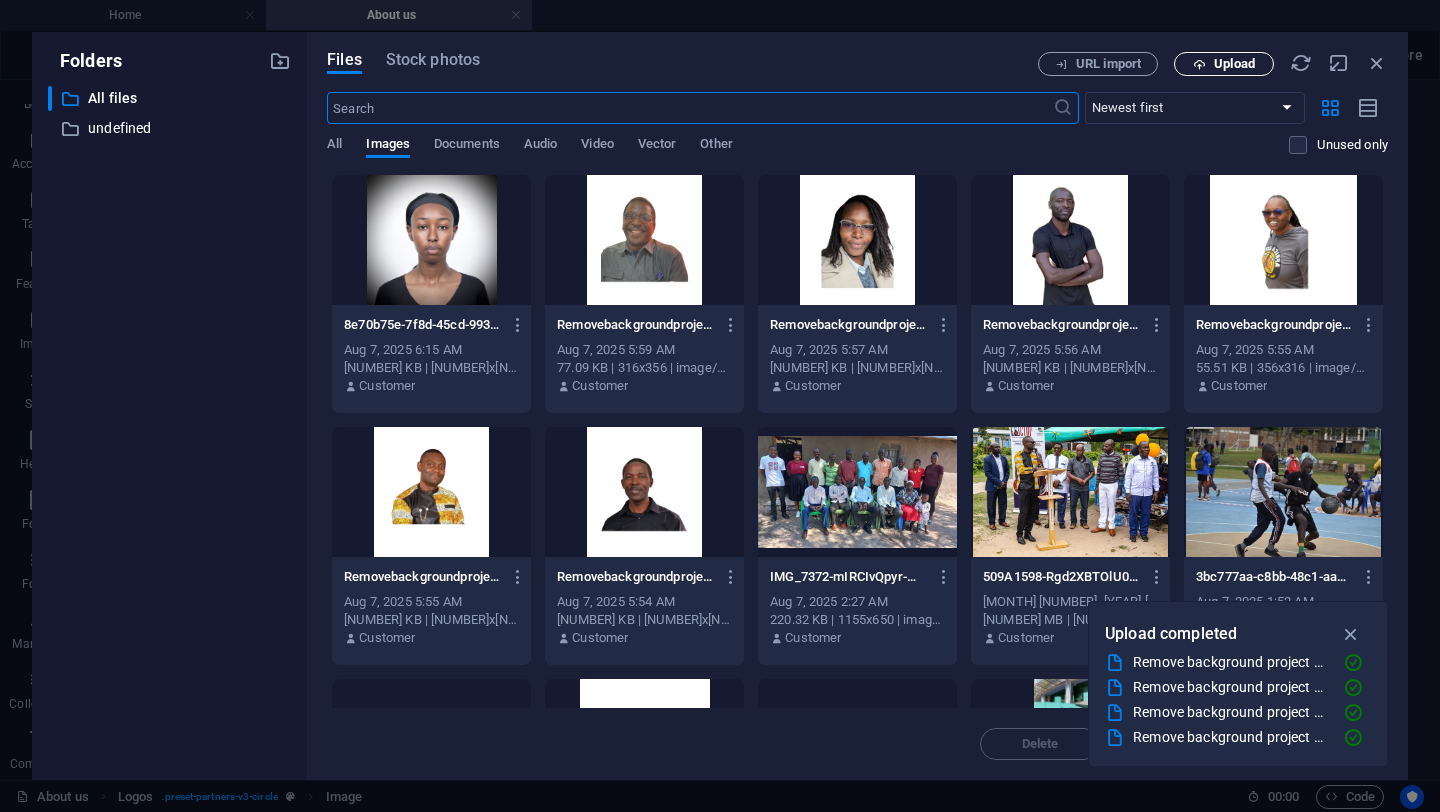 click on "Upload" at bounding box center (1234, 64) 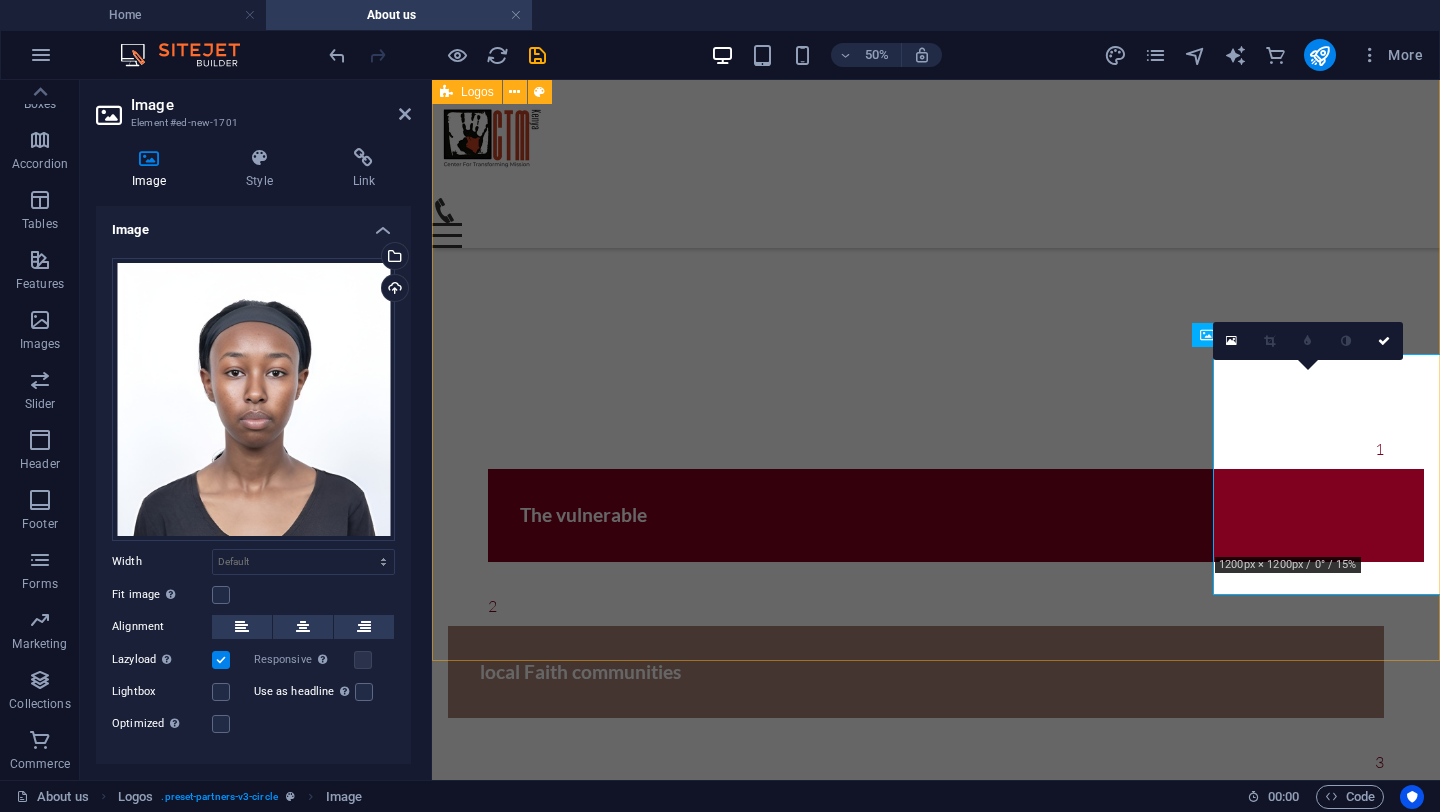 scroll, scrollTop: 2424, scrollLeft: 0, axis: vertical 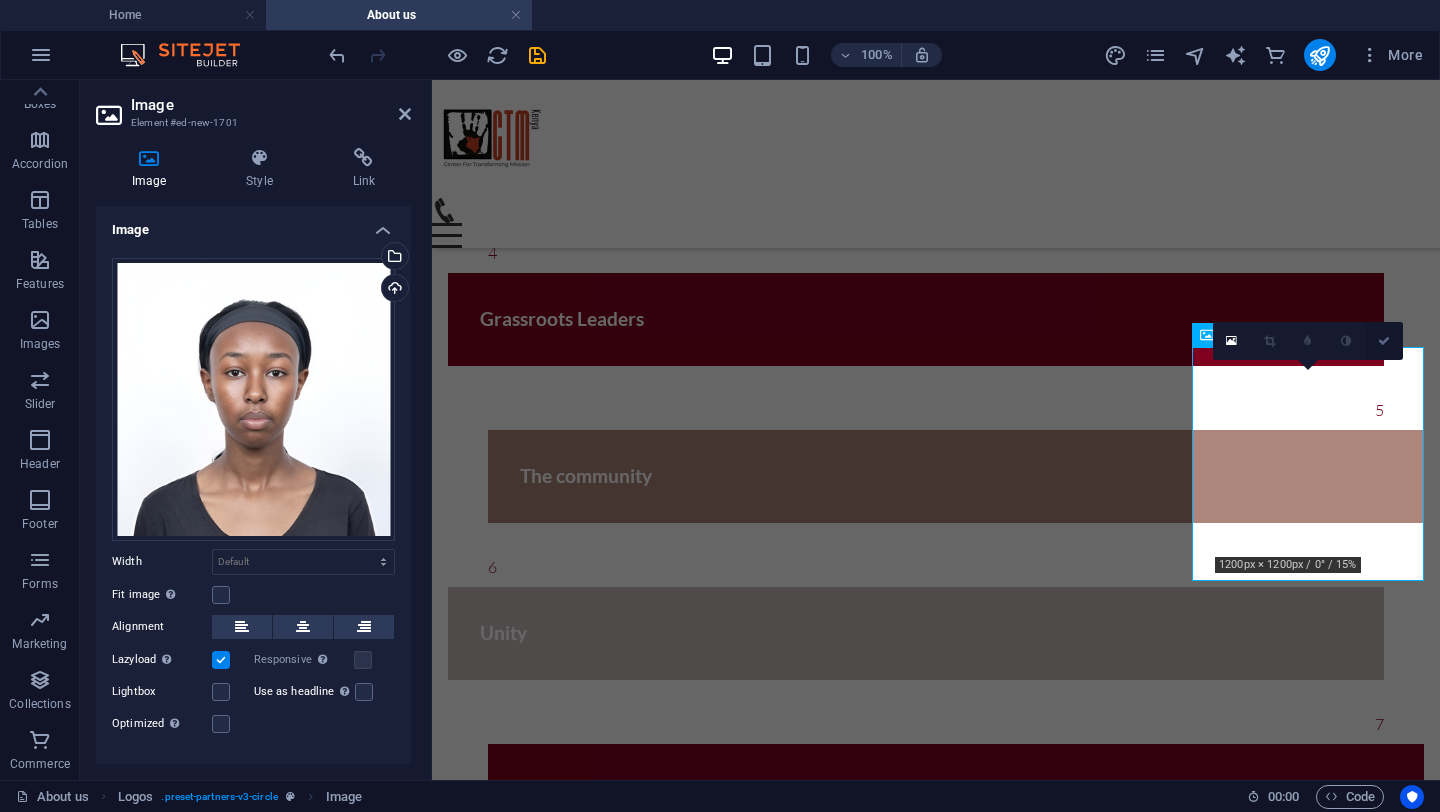 click at bounding box center [1384, 341] 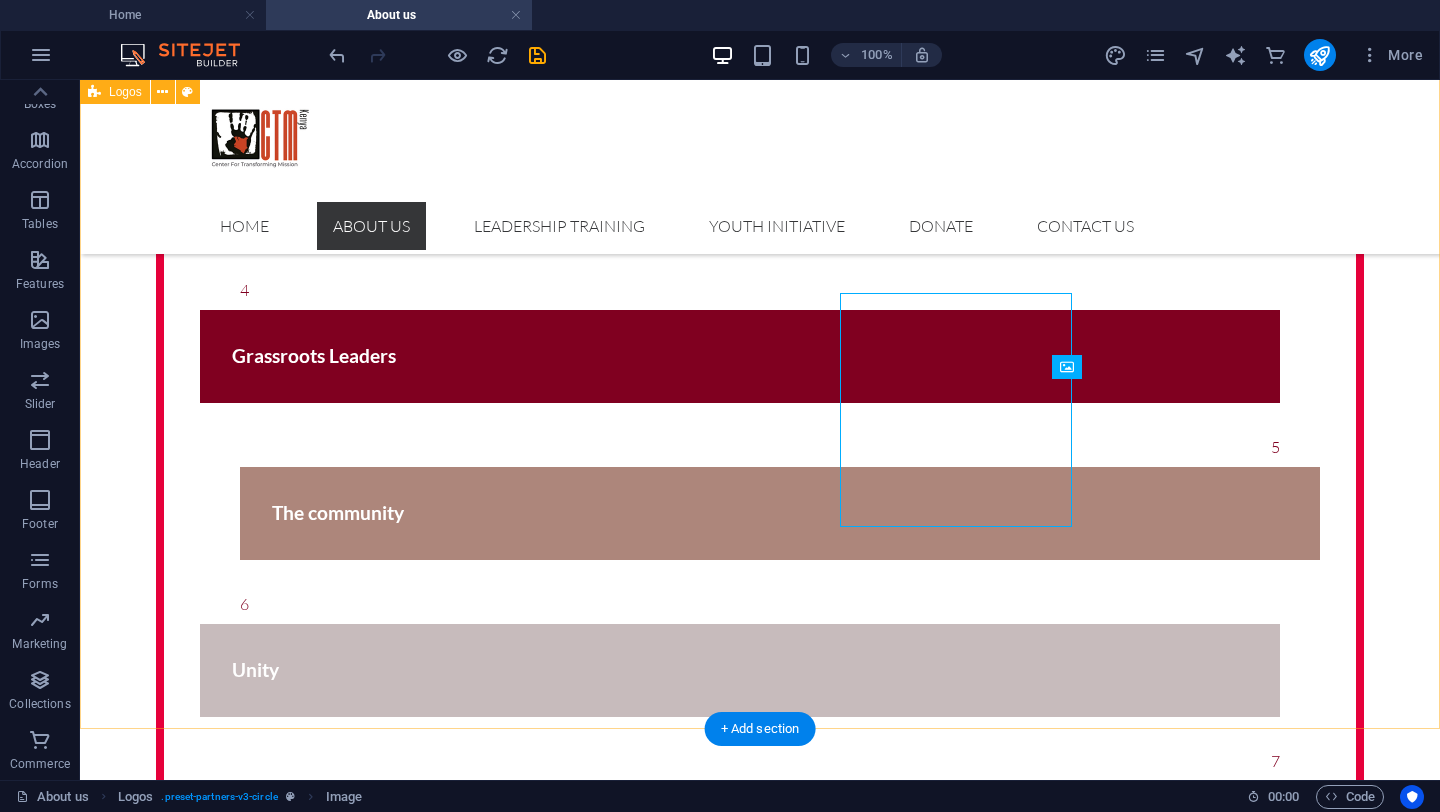 scroll, scrollTop: 2477, scrollLeft: 0, axis: vertical 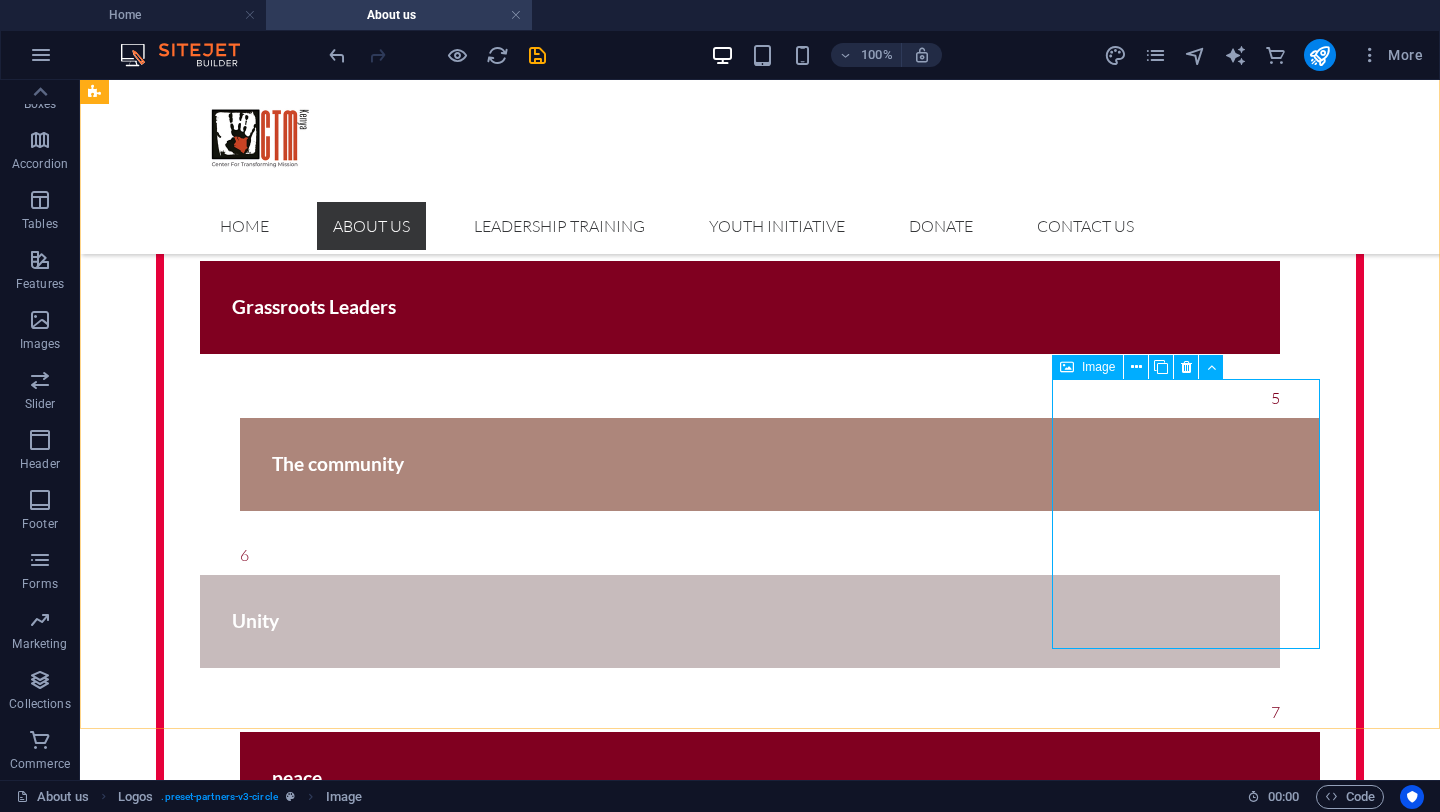 click on "Image" at bounding box center [1098, 367] 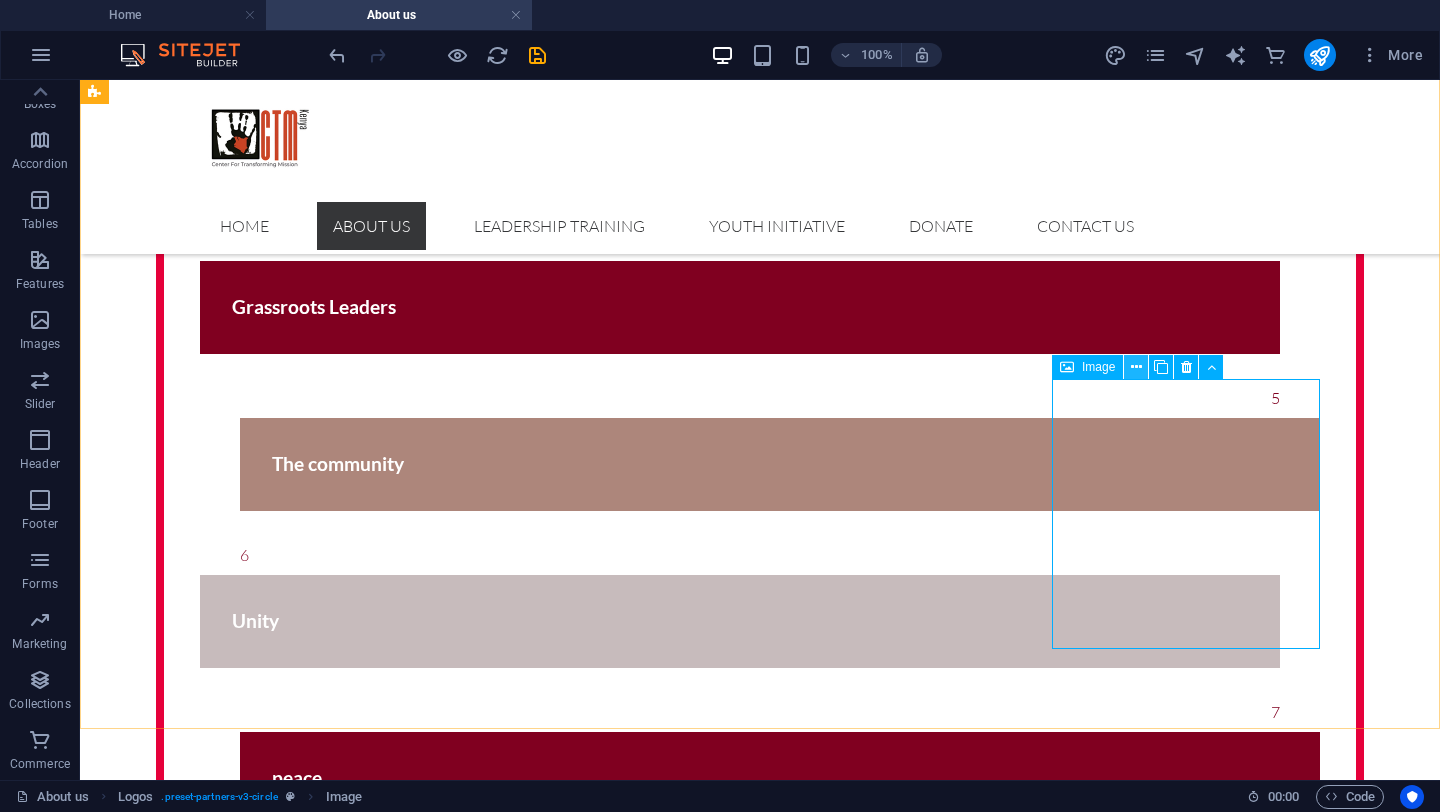 click at bounding box center (1136, 367) 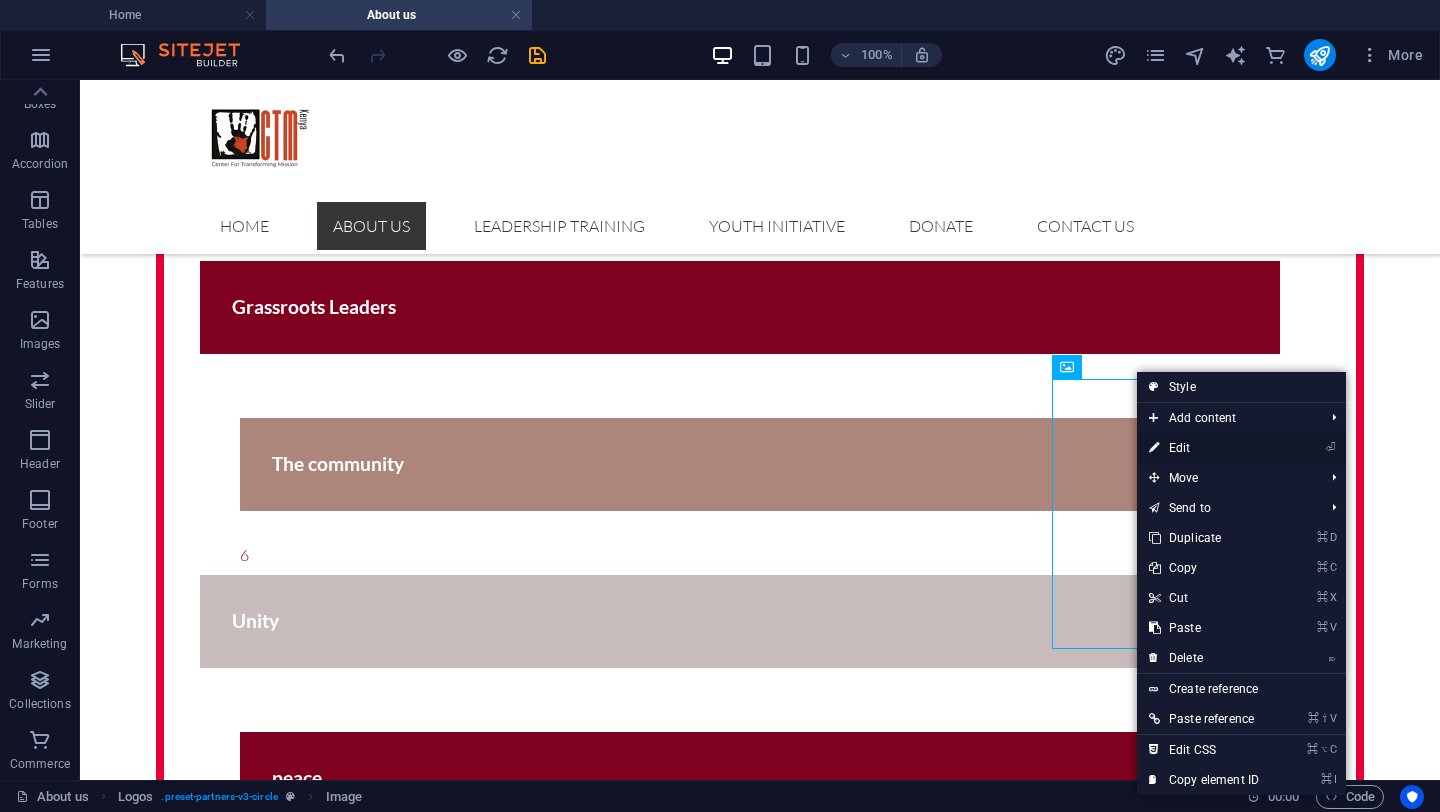click on "⏎  Edit" at bounding box center (1204, 448) 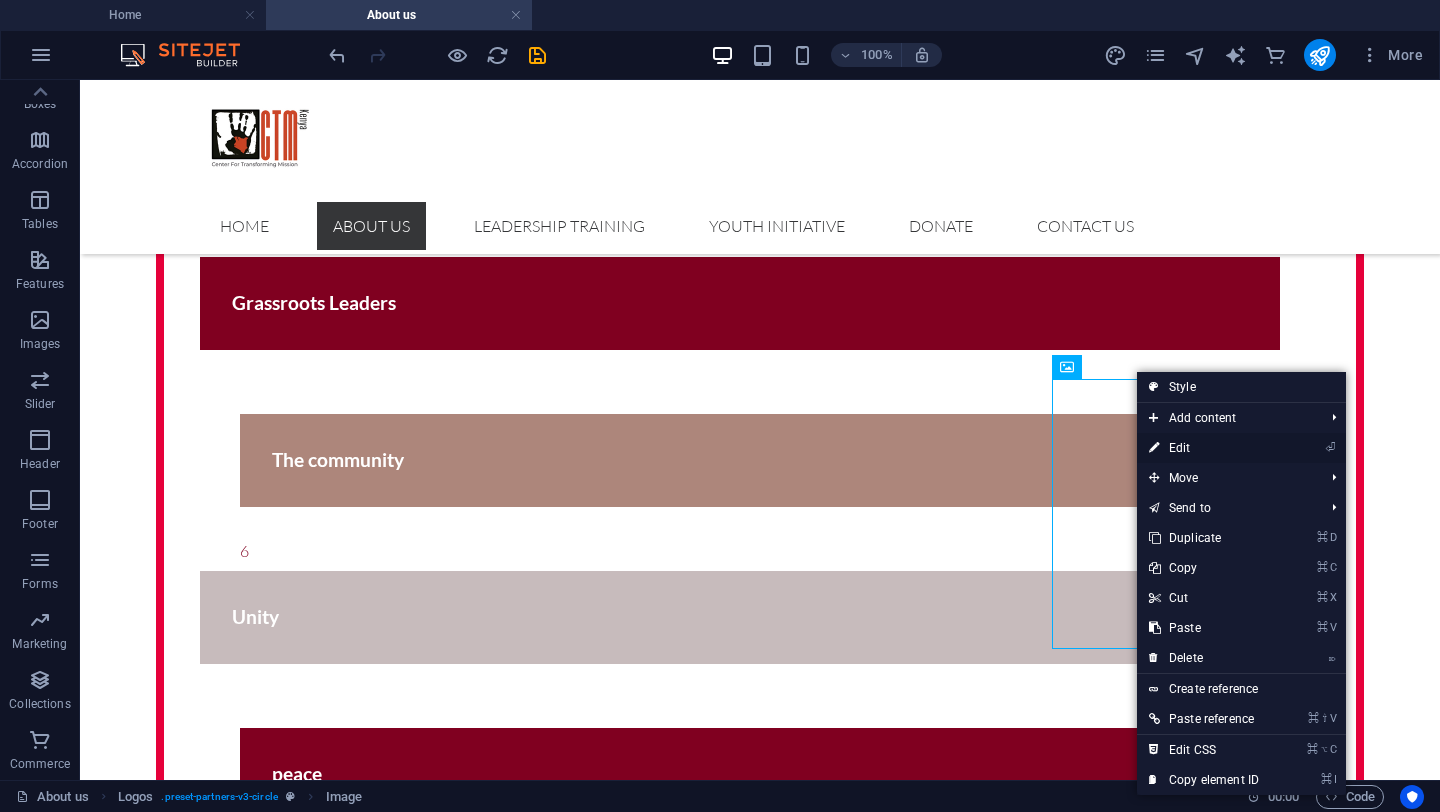 scroll, scrollTop: 2424, scrollLeft: 0, axis: vertical 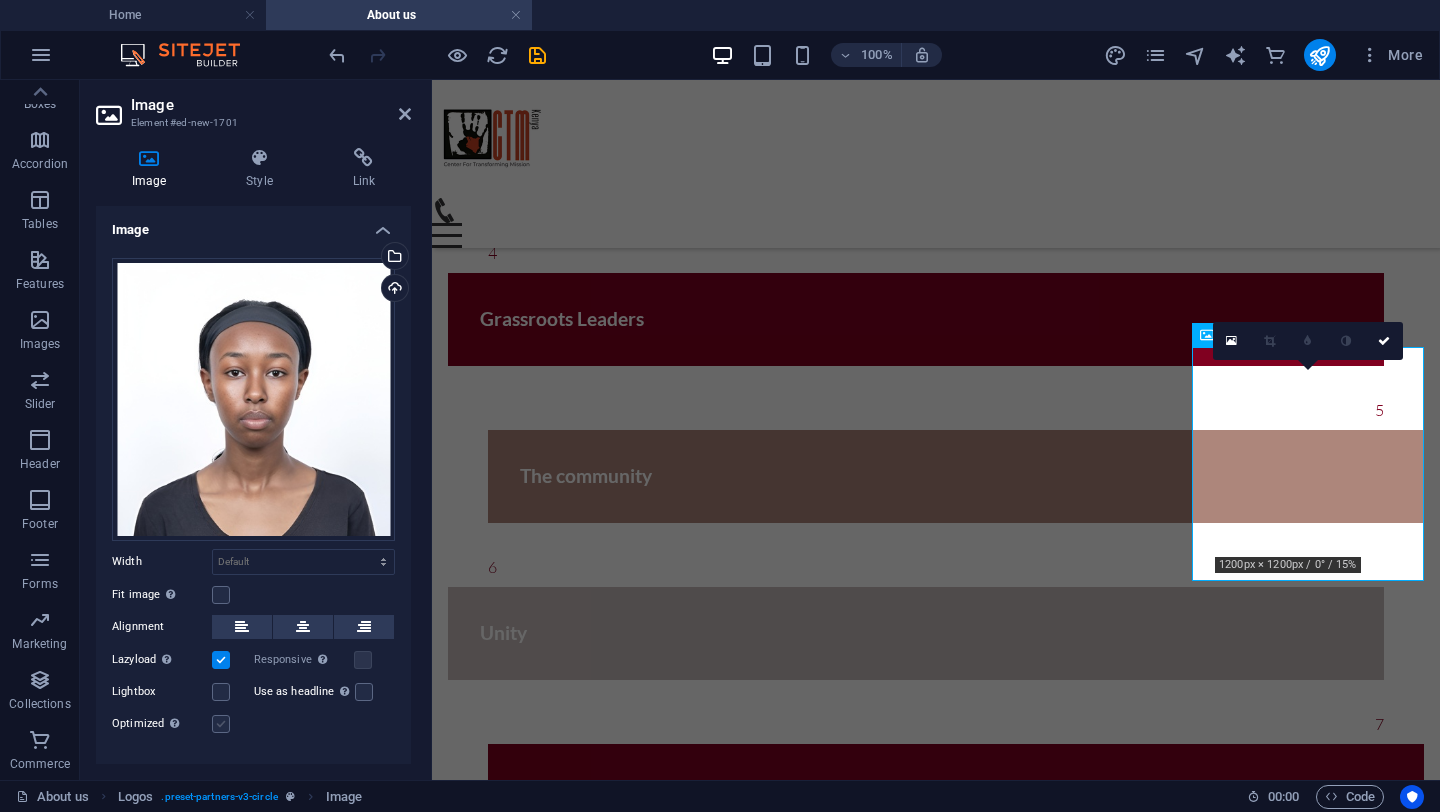 click at bounding box center [221, 724] 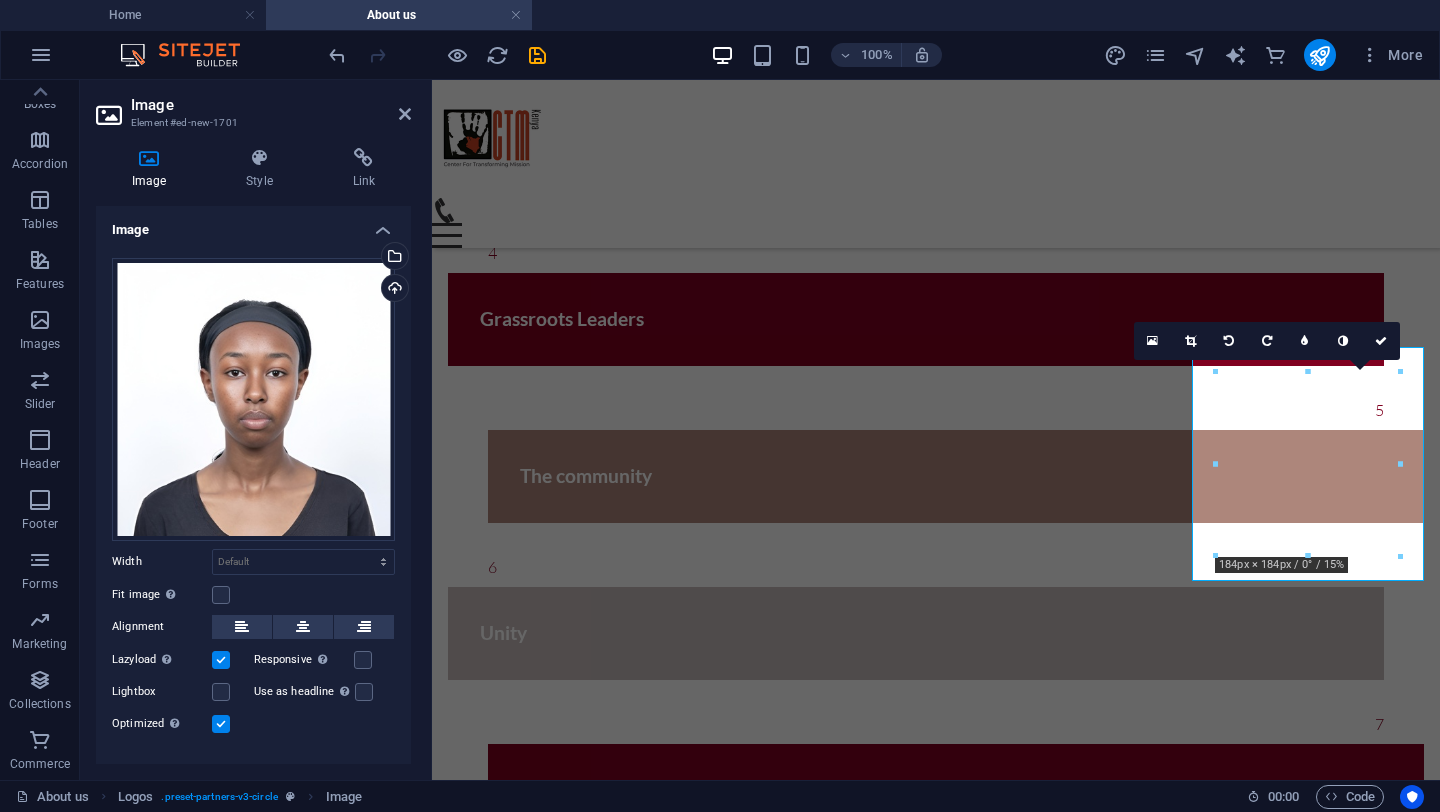 click at bounding box center [221, 724] 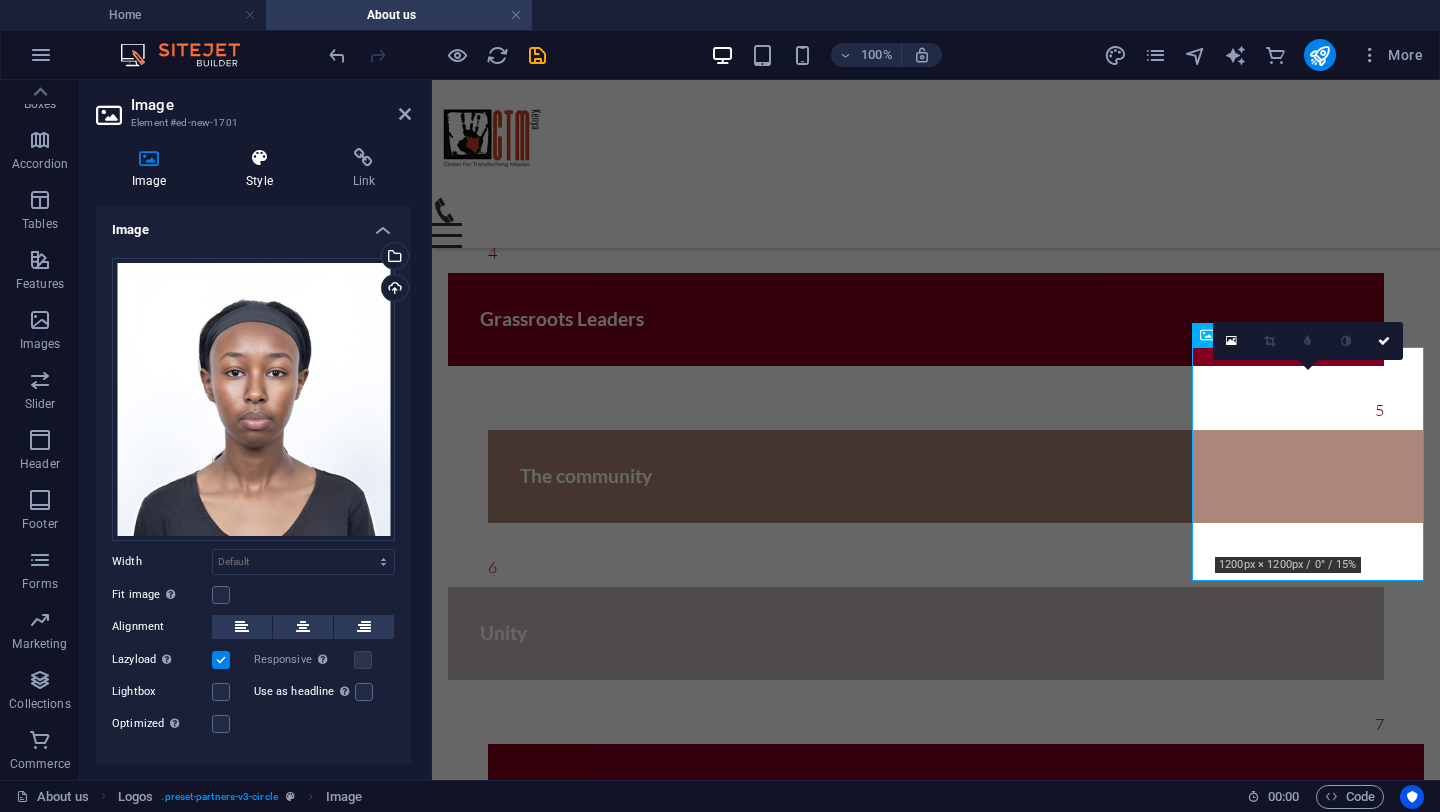 click at bounding box center (259, 158) 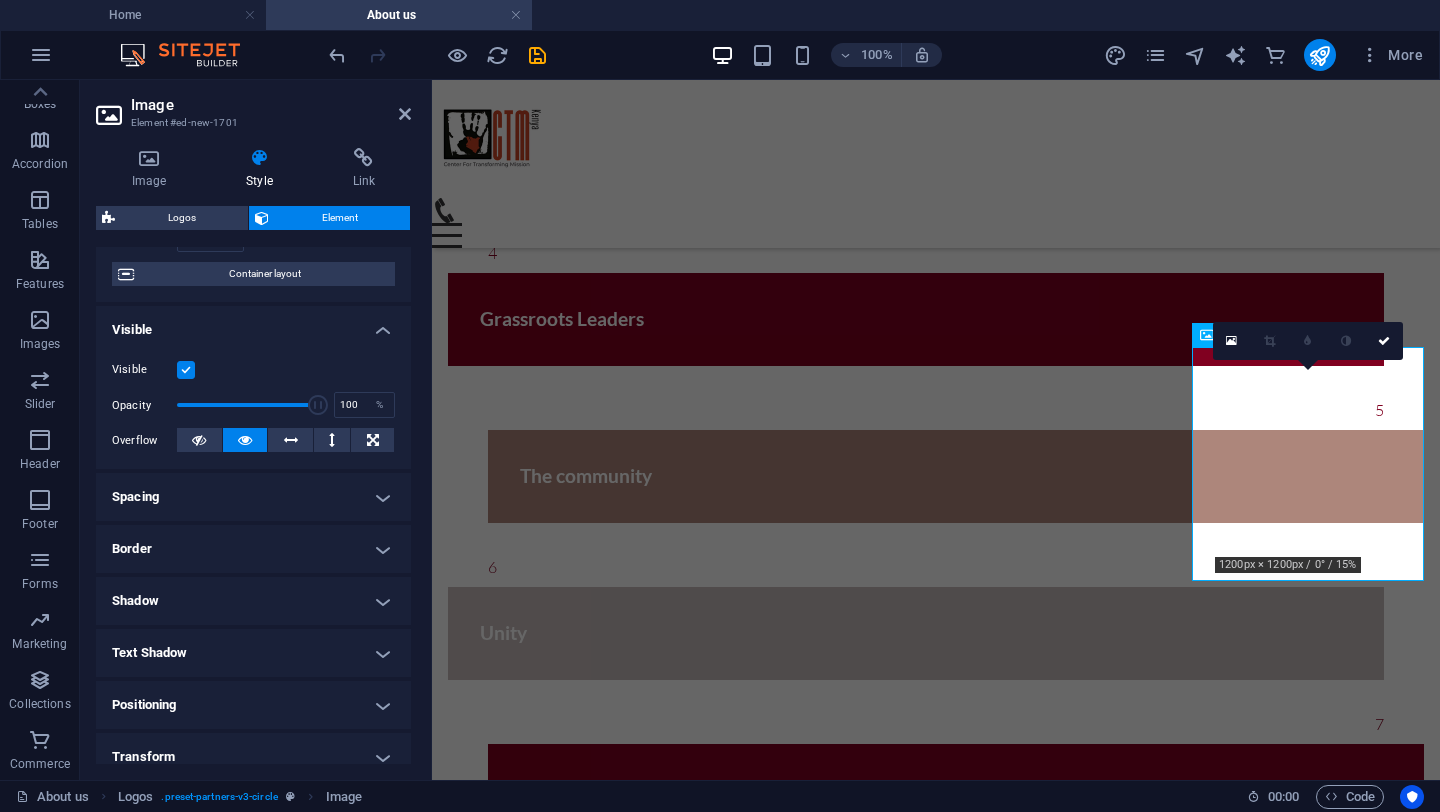 scroll, scrollTop: 157, scrollLeft: 0, axis: vertical 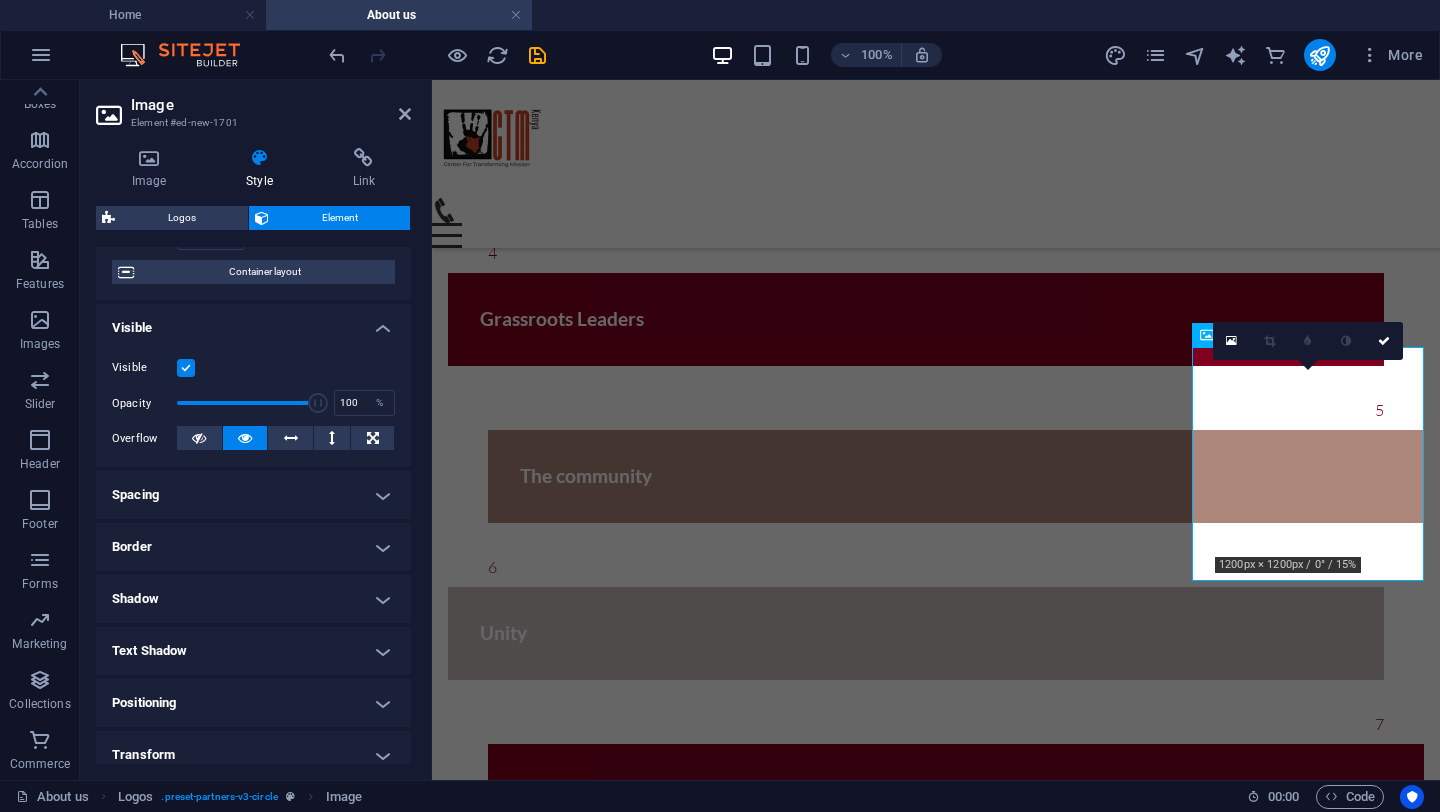 click on "Spacing" at bounding box center (253, 495) 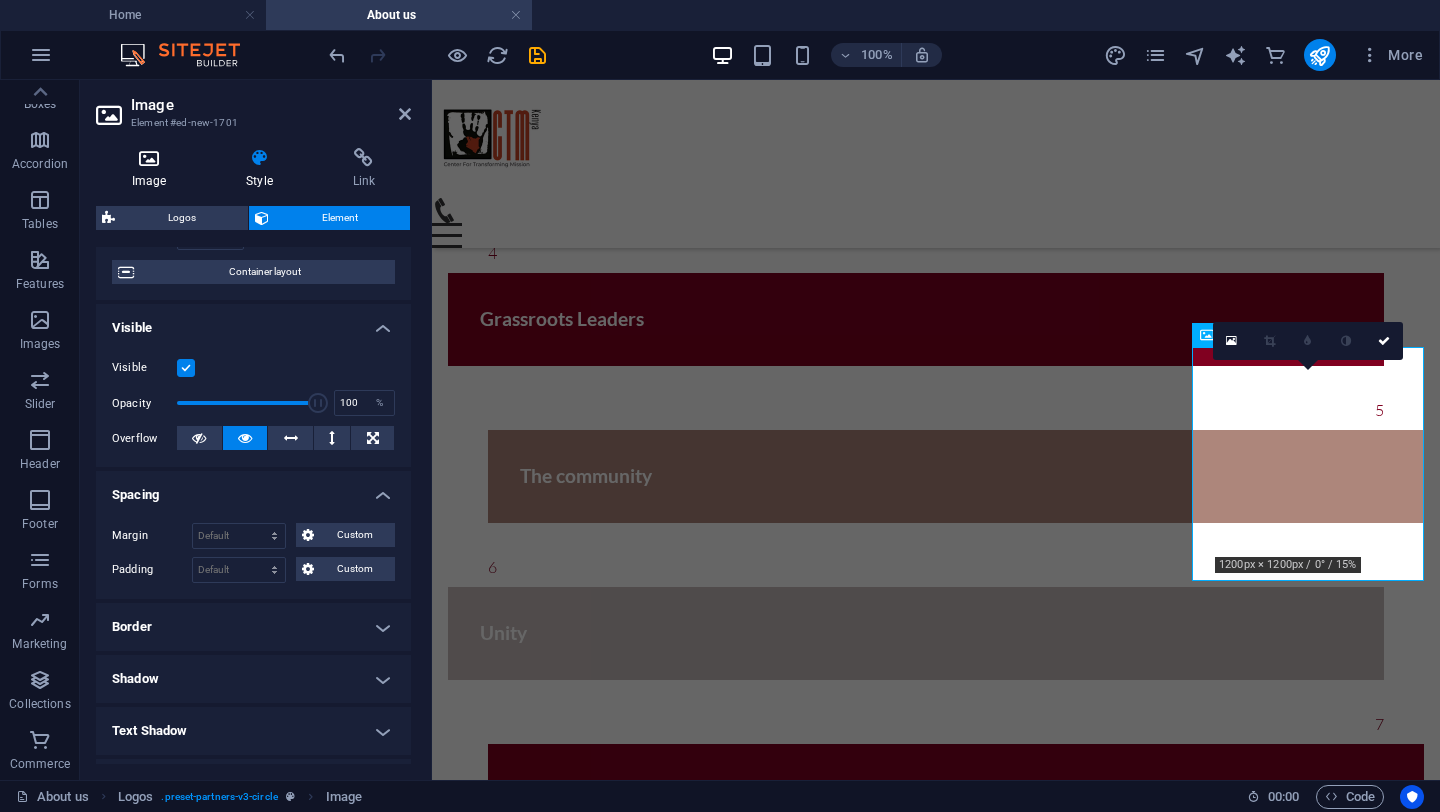 click at bounding box center (149, 158) 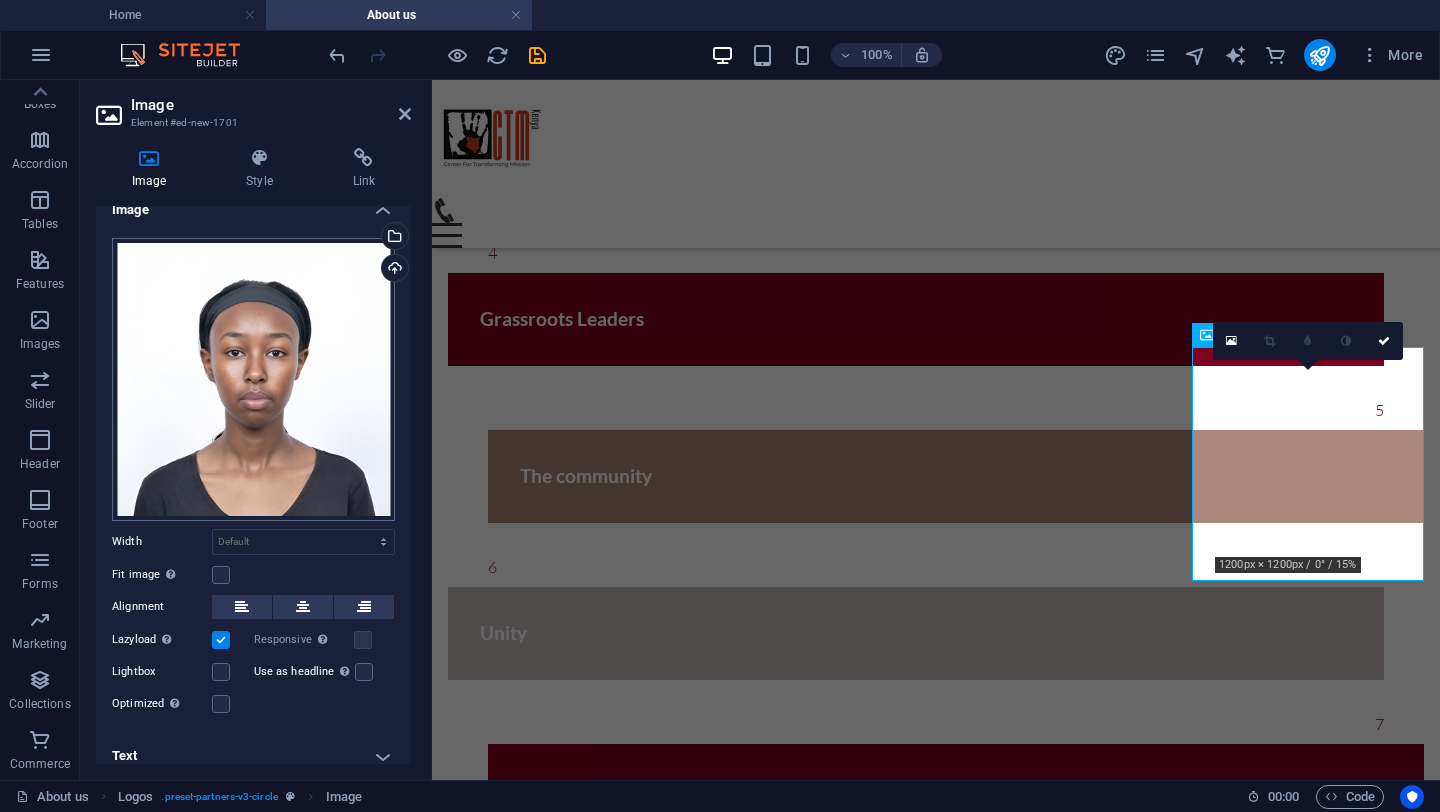 scroll, scrollTop: 31, scrollLeft: 0, axis: vertical 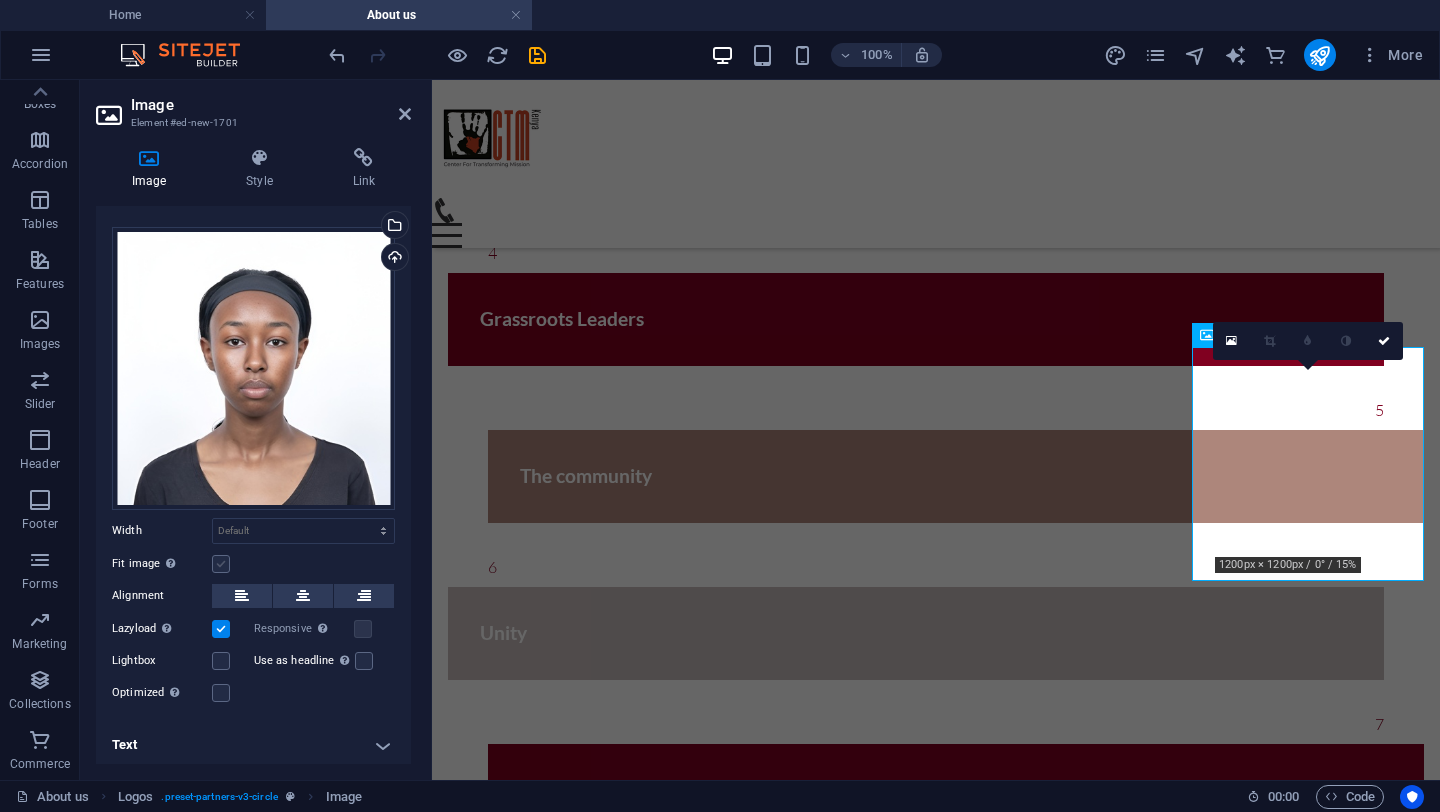 click at bounding box center [221, 564] 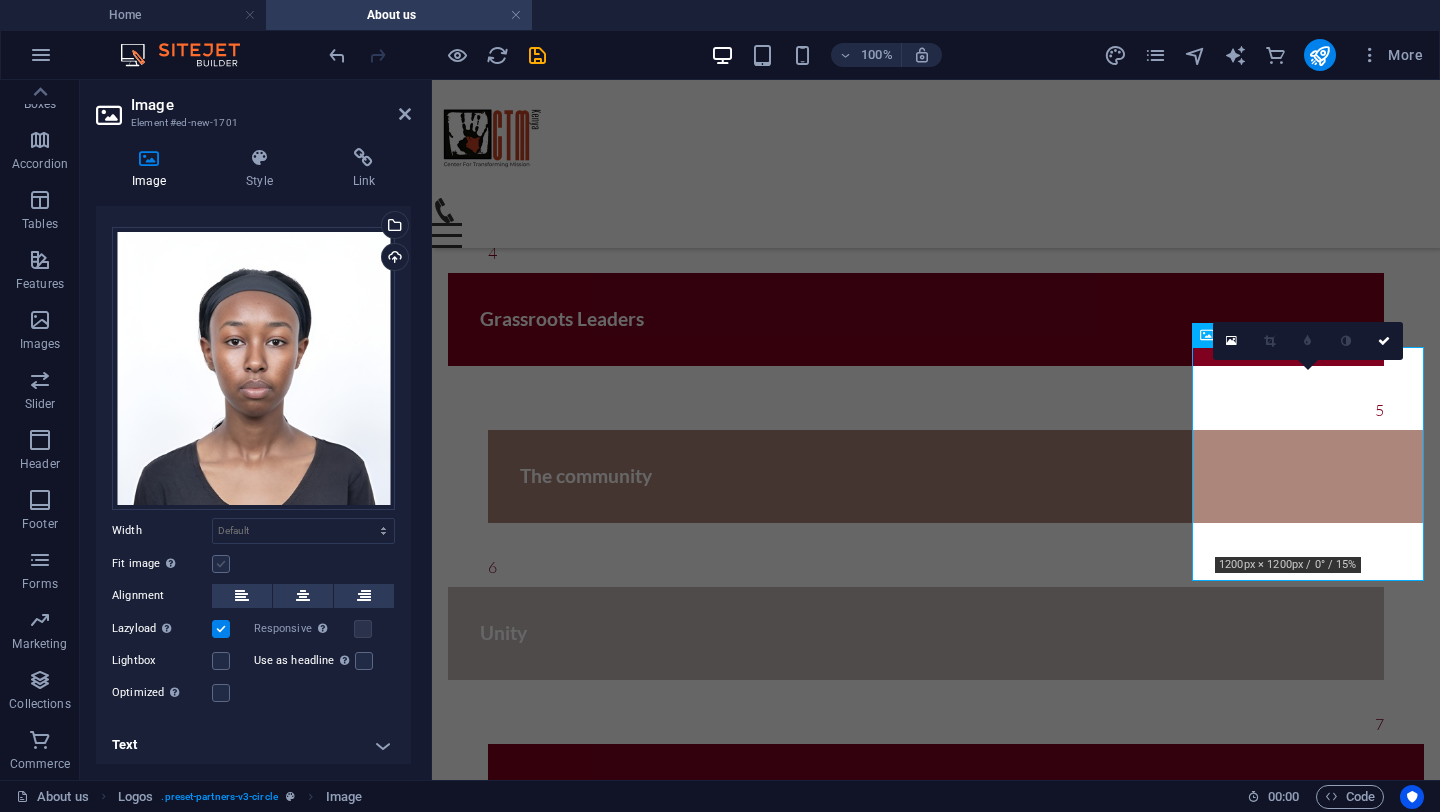 click on "Fit image Automatically fit image to a fixed width and height" at bounding box center (0, 0) 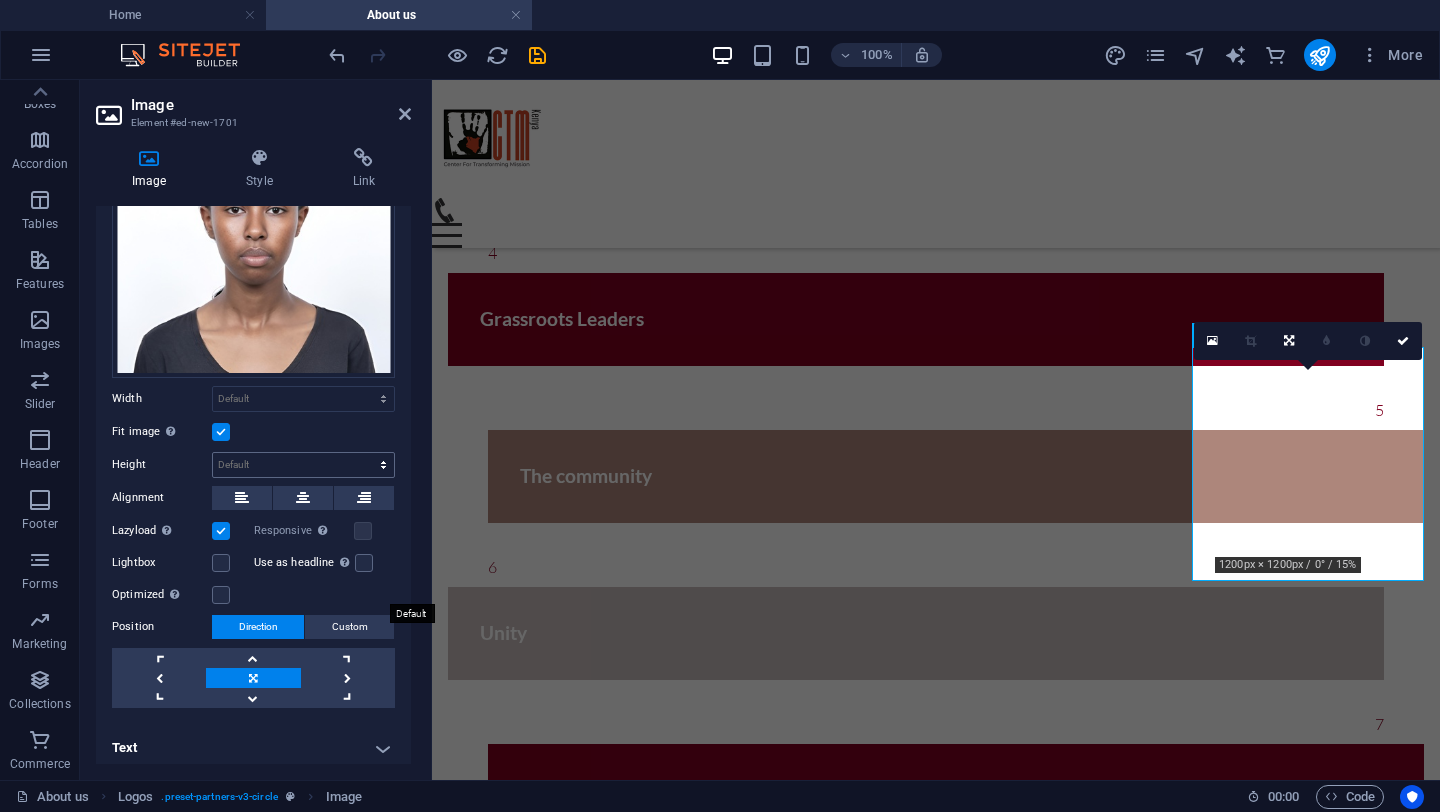 scroll, scrollTop: 166, scrollLeft: 0, axis: vertical 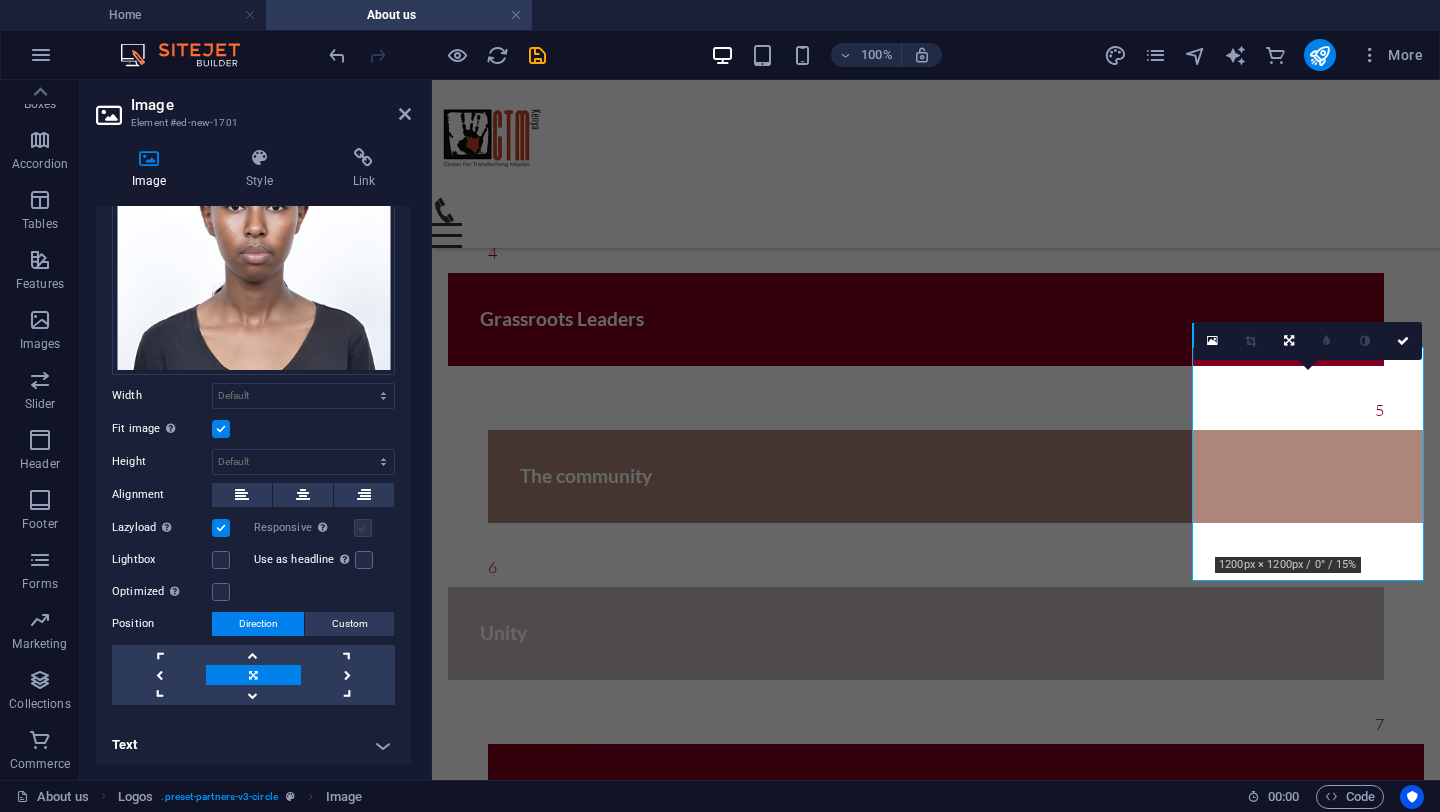 click at bounding box center [363, 528] 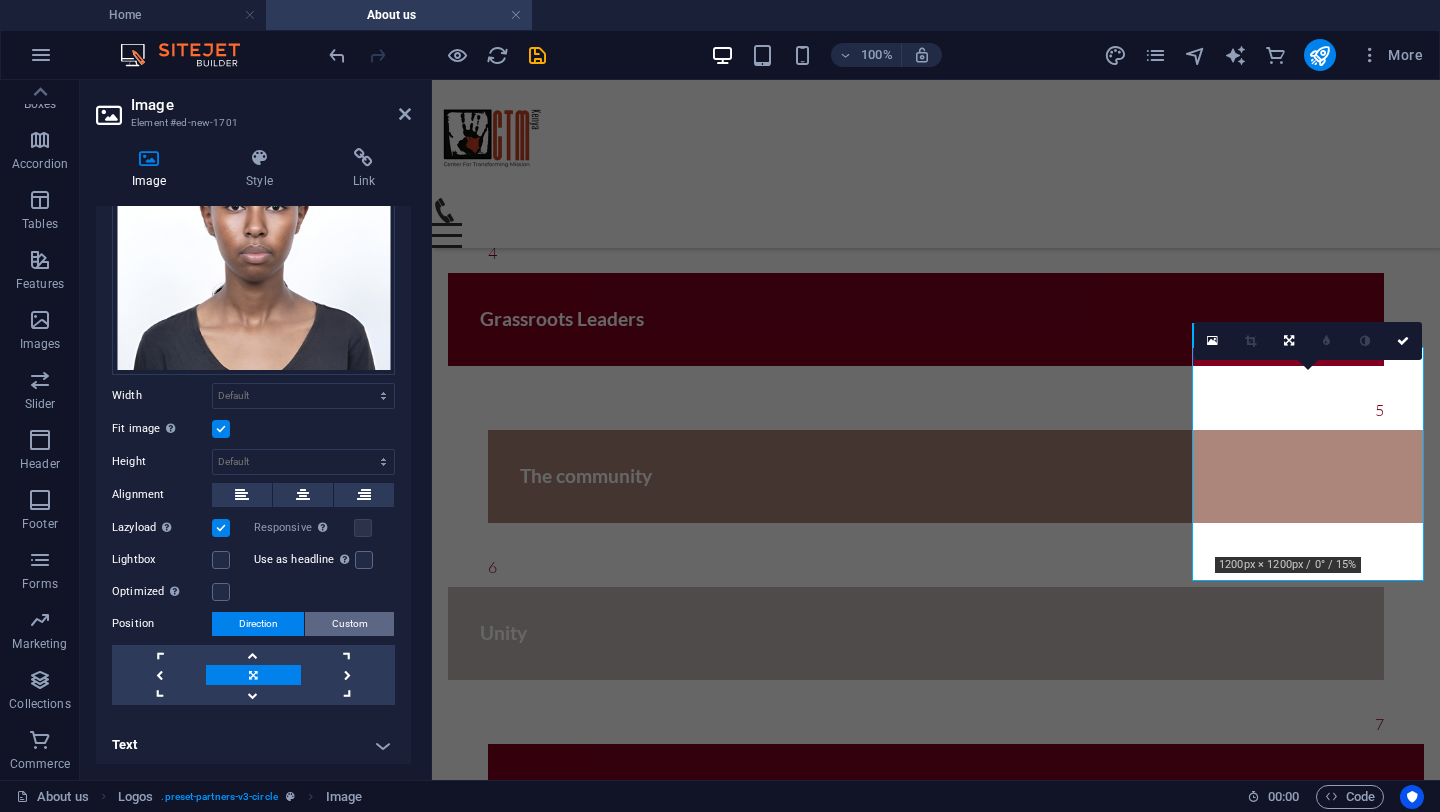 click on "Custom" at bounding box center [350, 624] 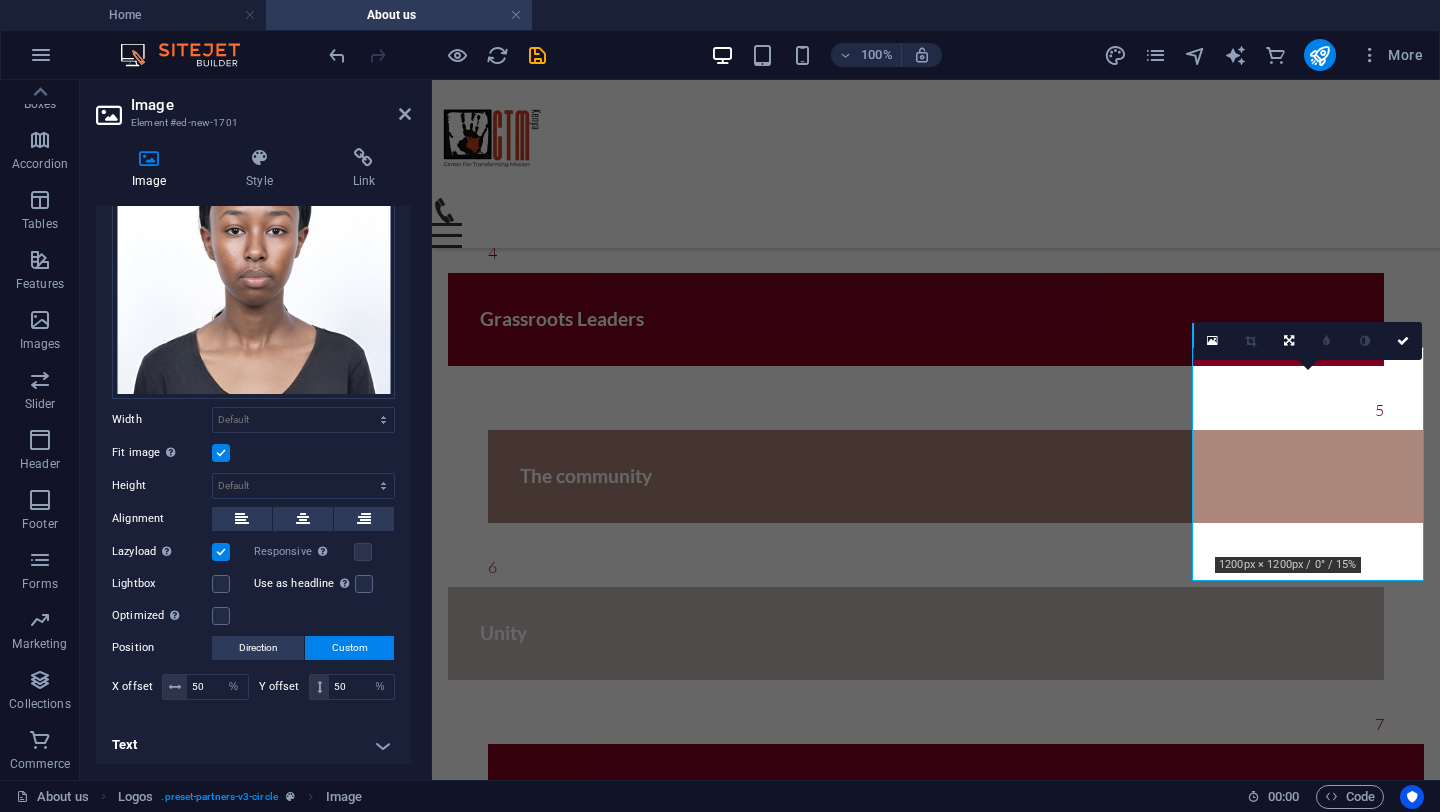 click on "Custom" at bounding box center (350, 648) 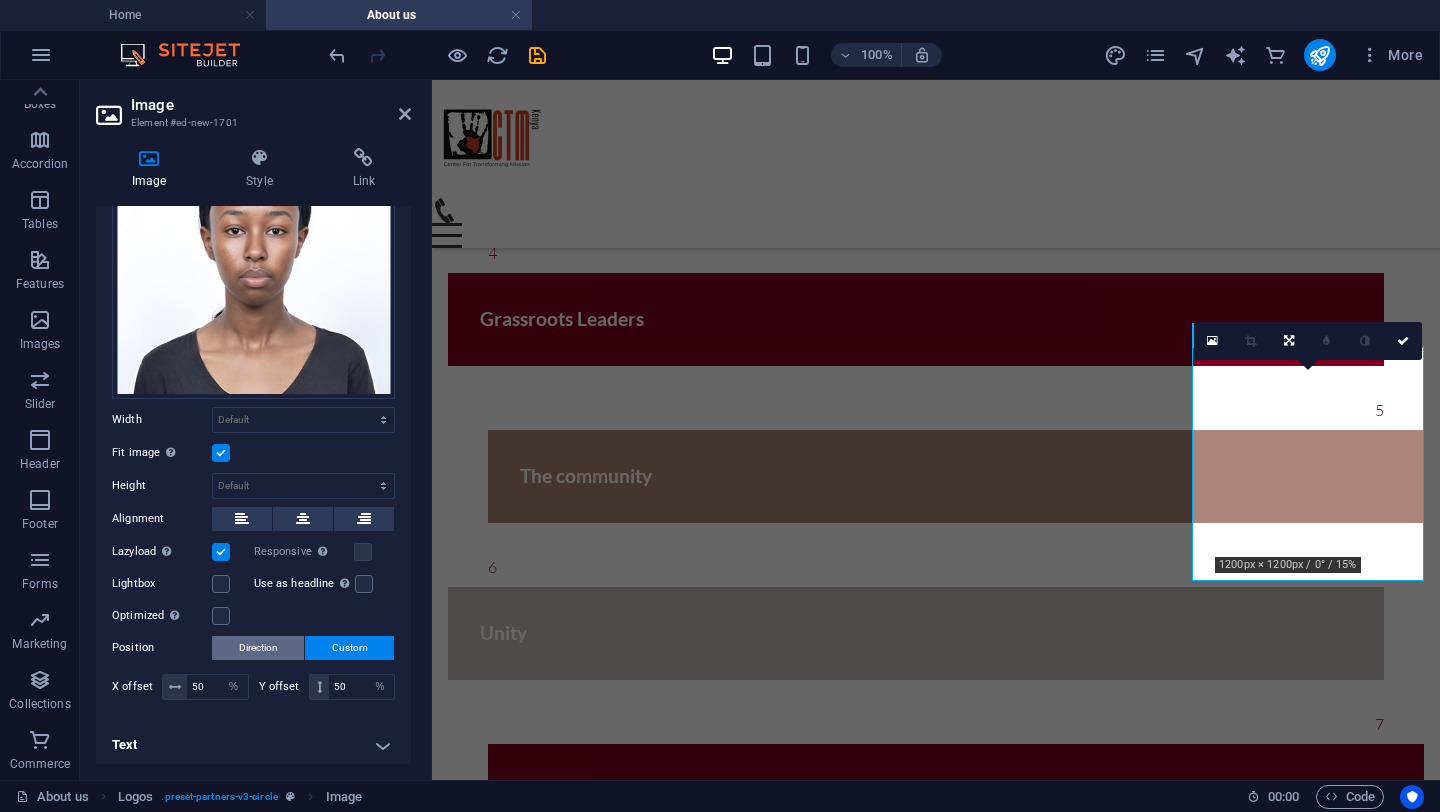 click on "Direction" at bounding box center (258, 648) 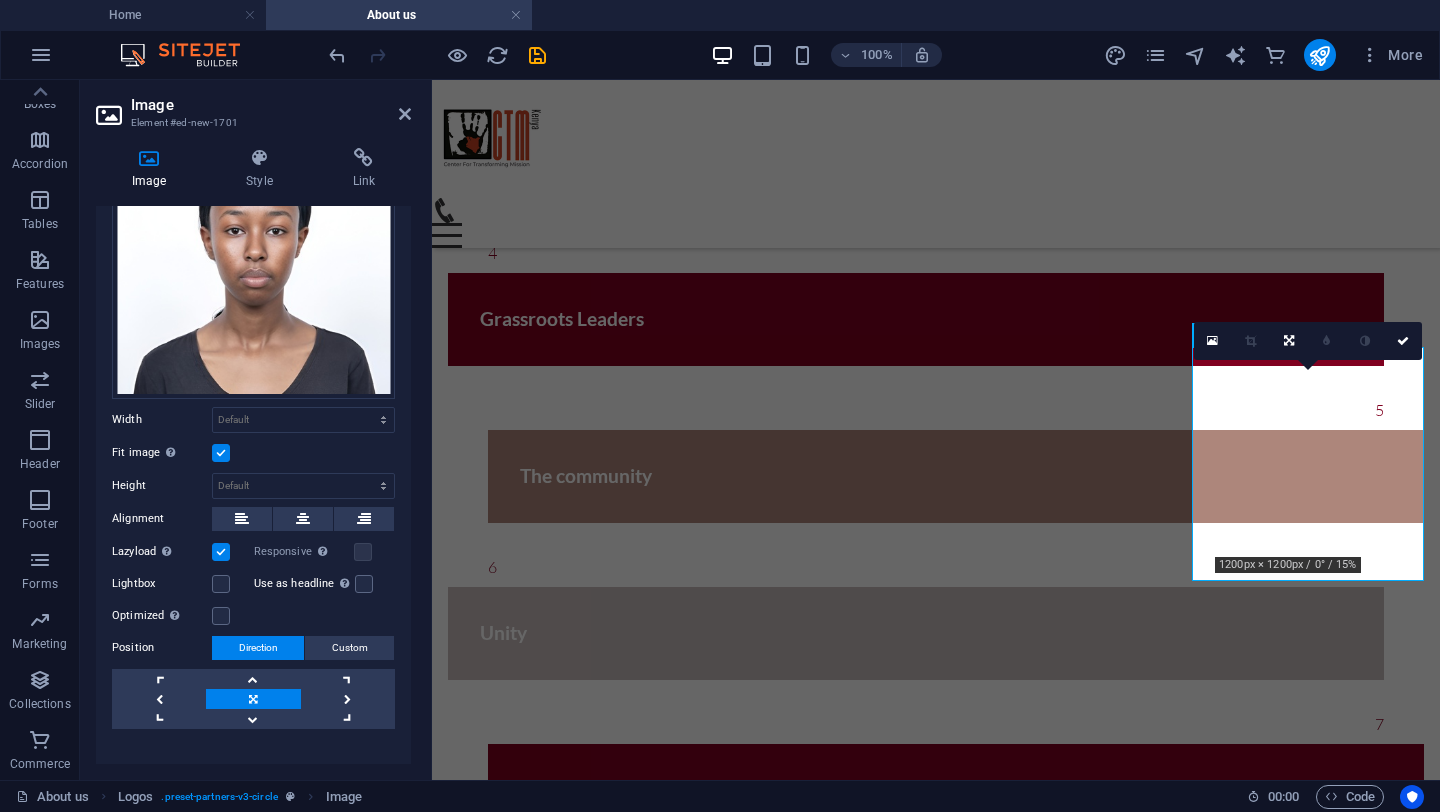 scroll, scrollTop: 166, scrollLeft: 0, axis: vertical 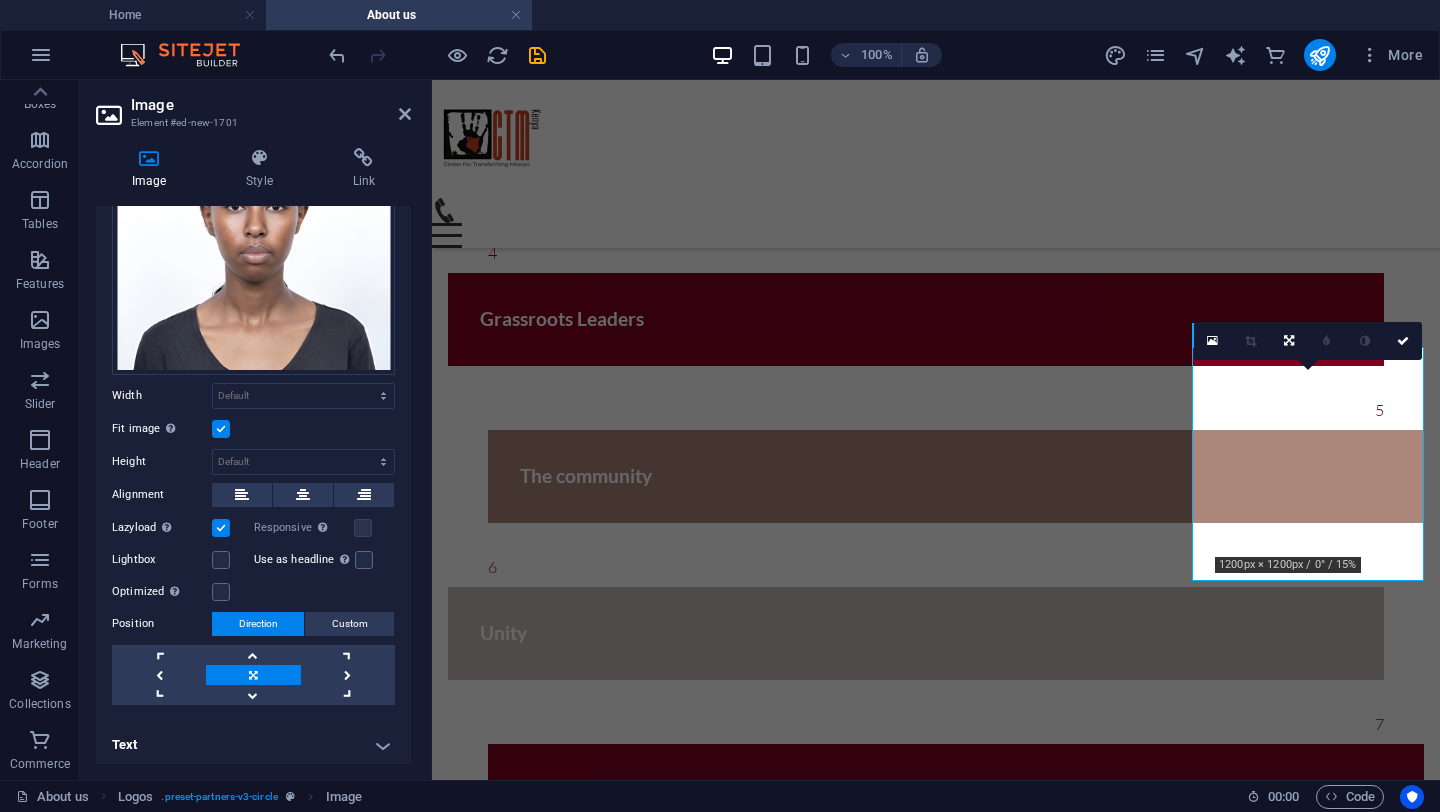 click on "Text" at bounding box center (253, 745) 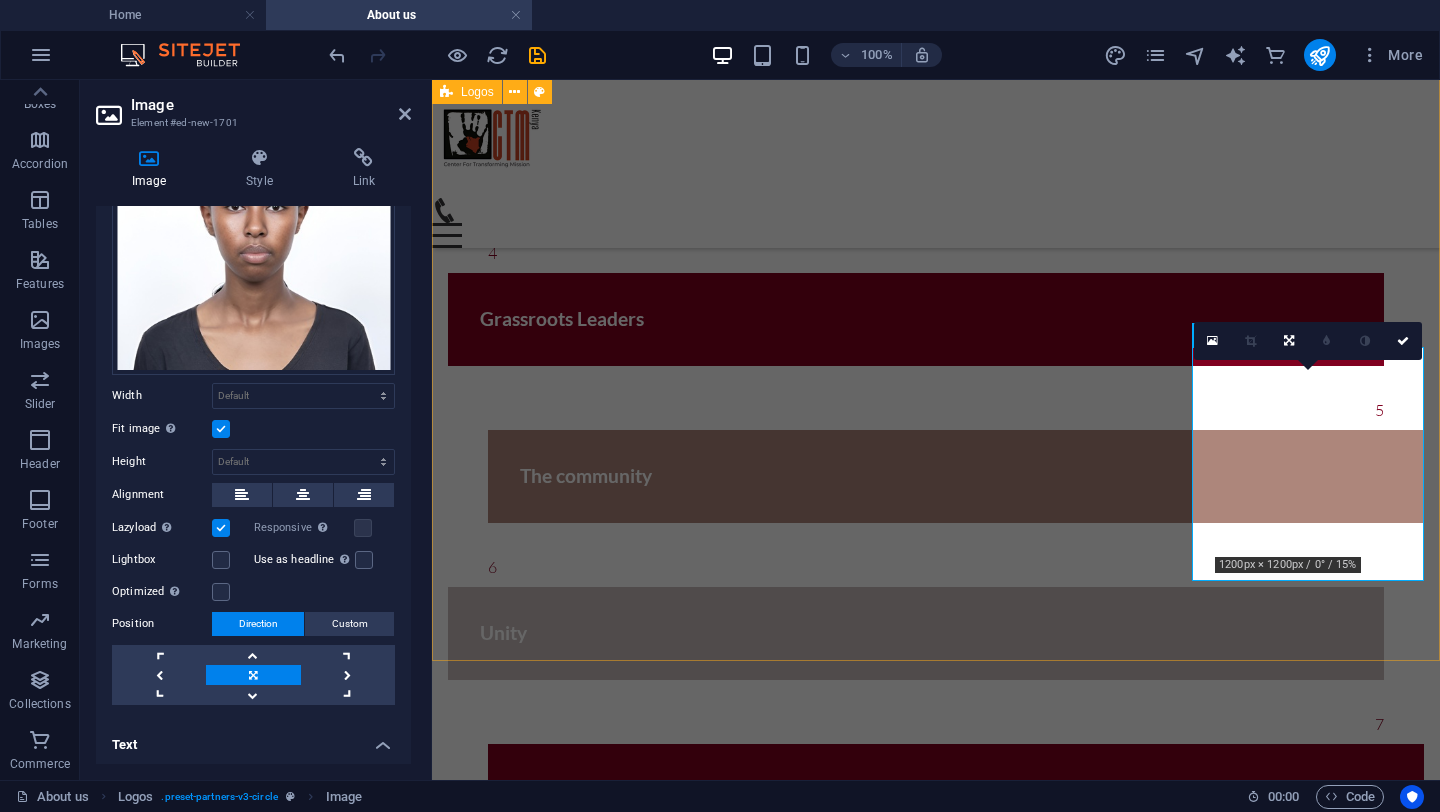 click on "[FIRST] [LAST]" at bounding box center [936, 2160] 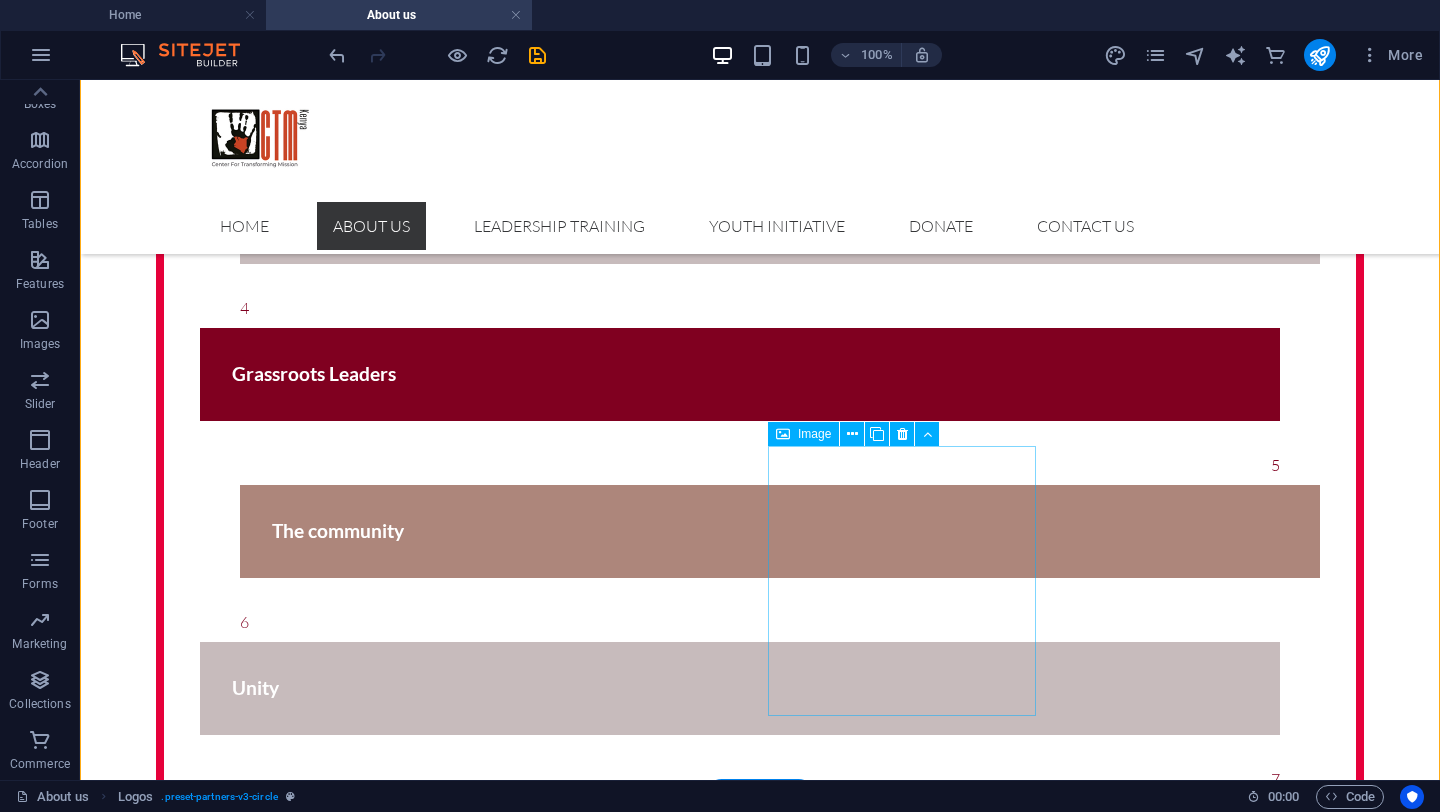 scroll, scrollTop: 2567, scrollLeft: 0, axis: vertical 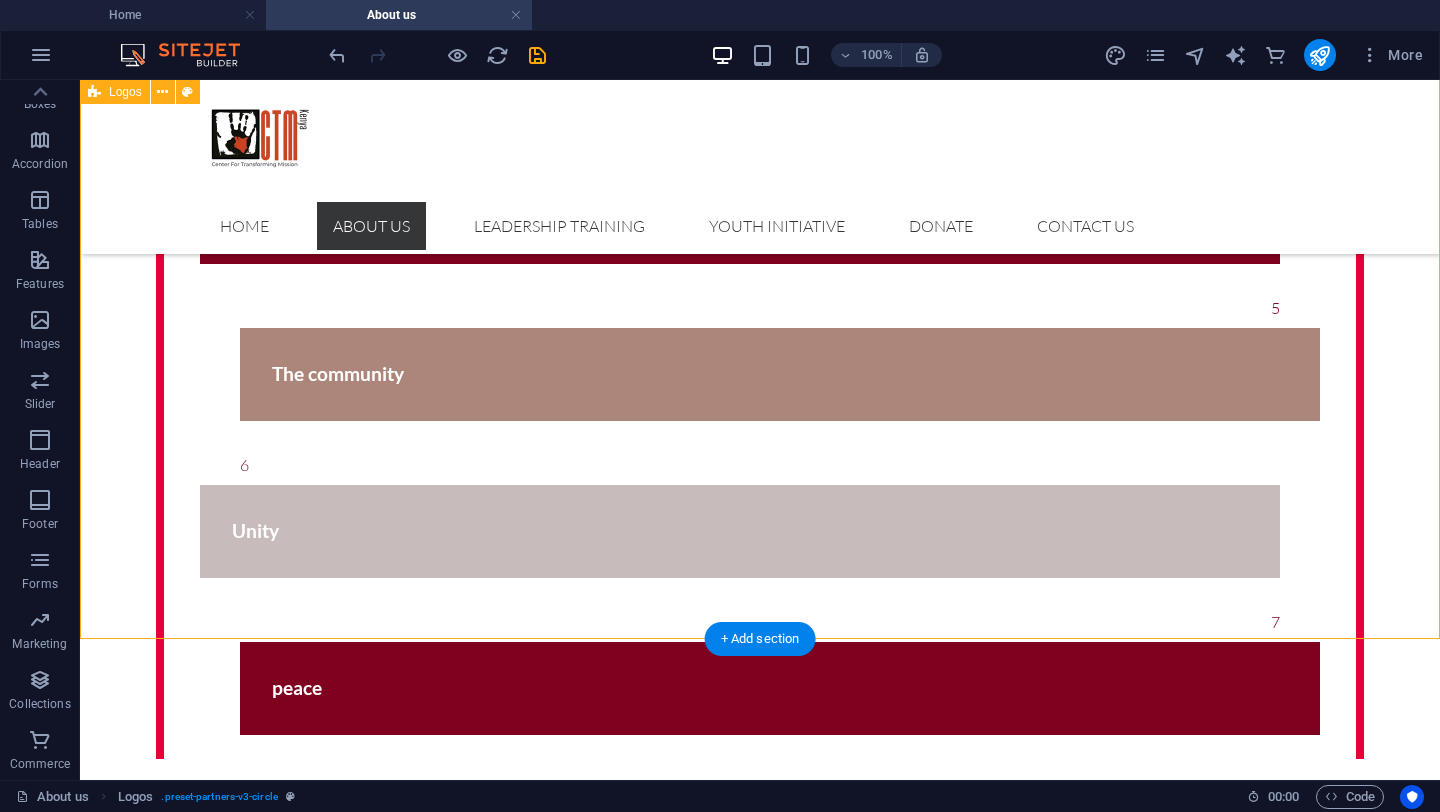 click on "[FIRST] [LAST]" at bounding box center [760, 2215] 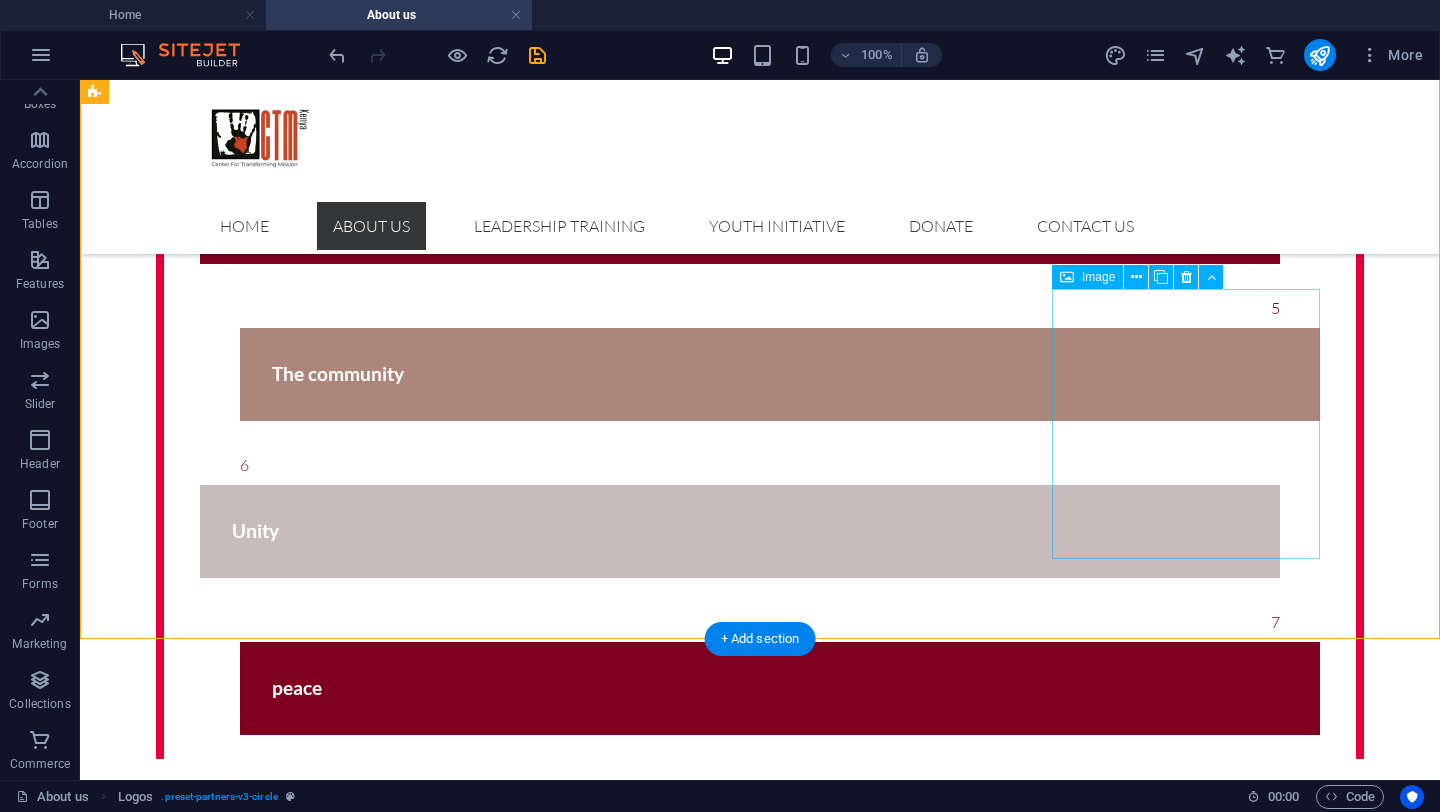 click at bounding box center [230, 3200] 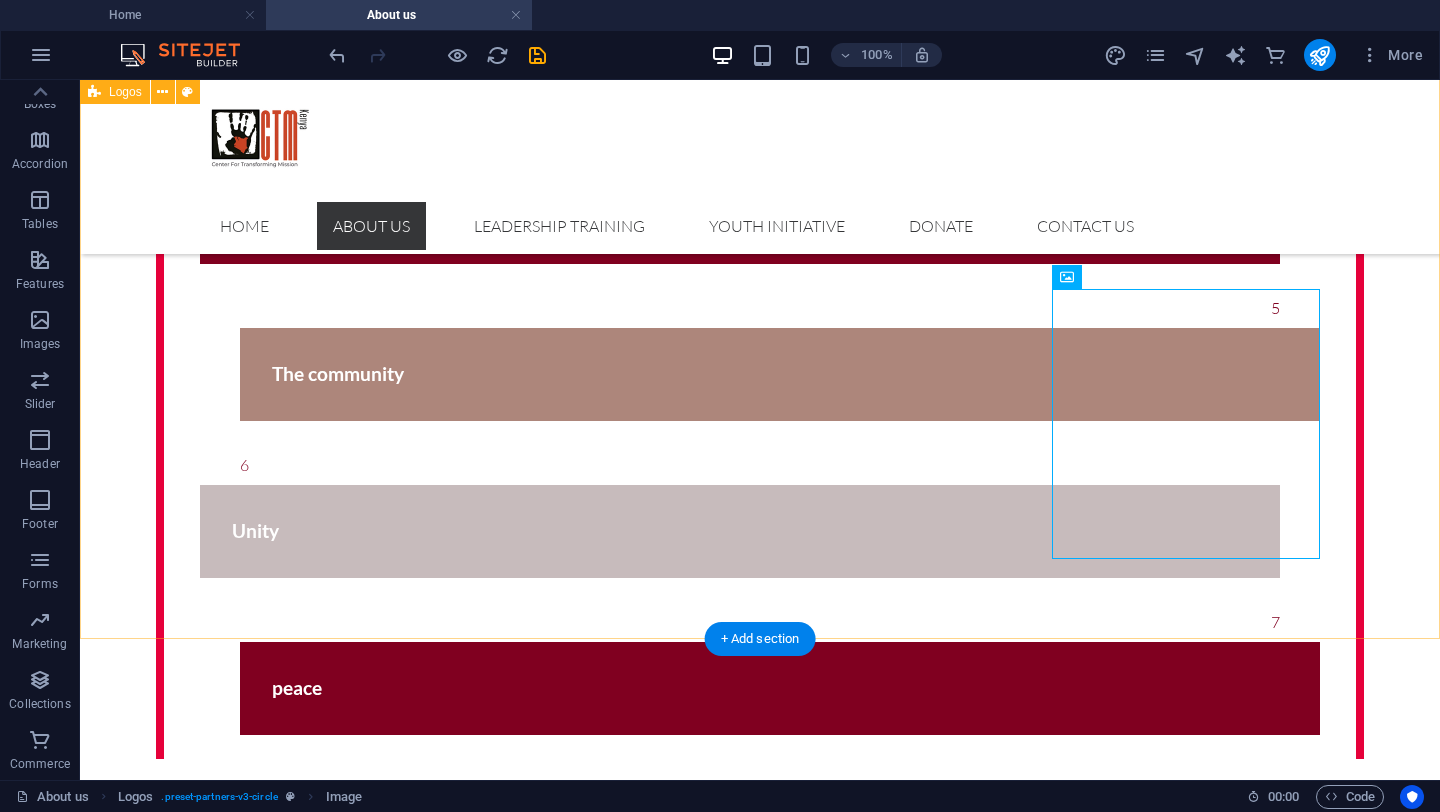 click on "[FIRST] [LAST]" at bounding box center (760, 2215) 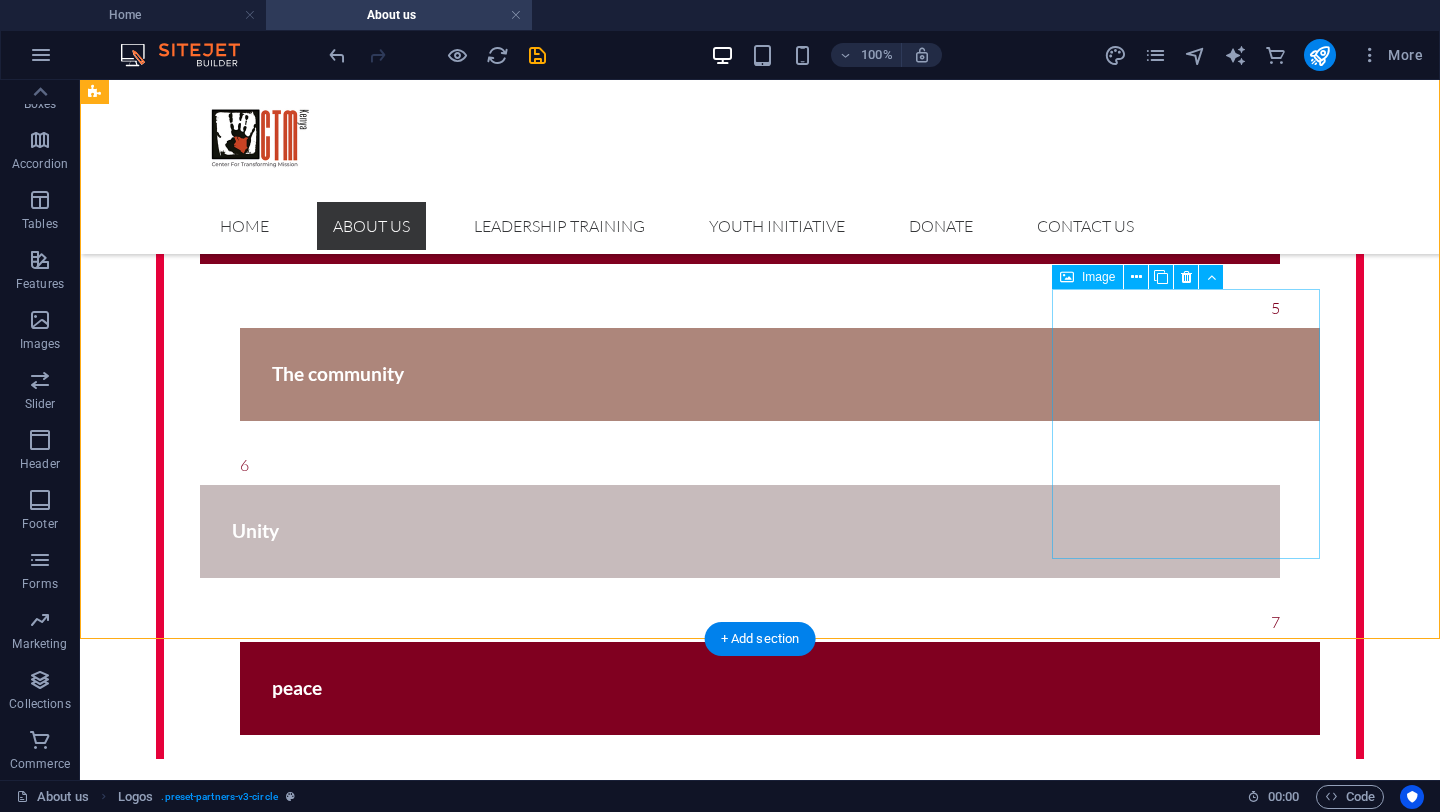 click at bounding box center (230, 3200) 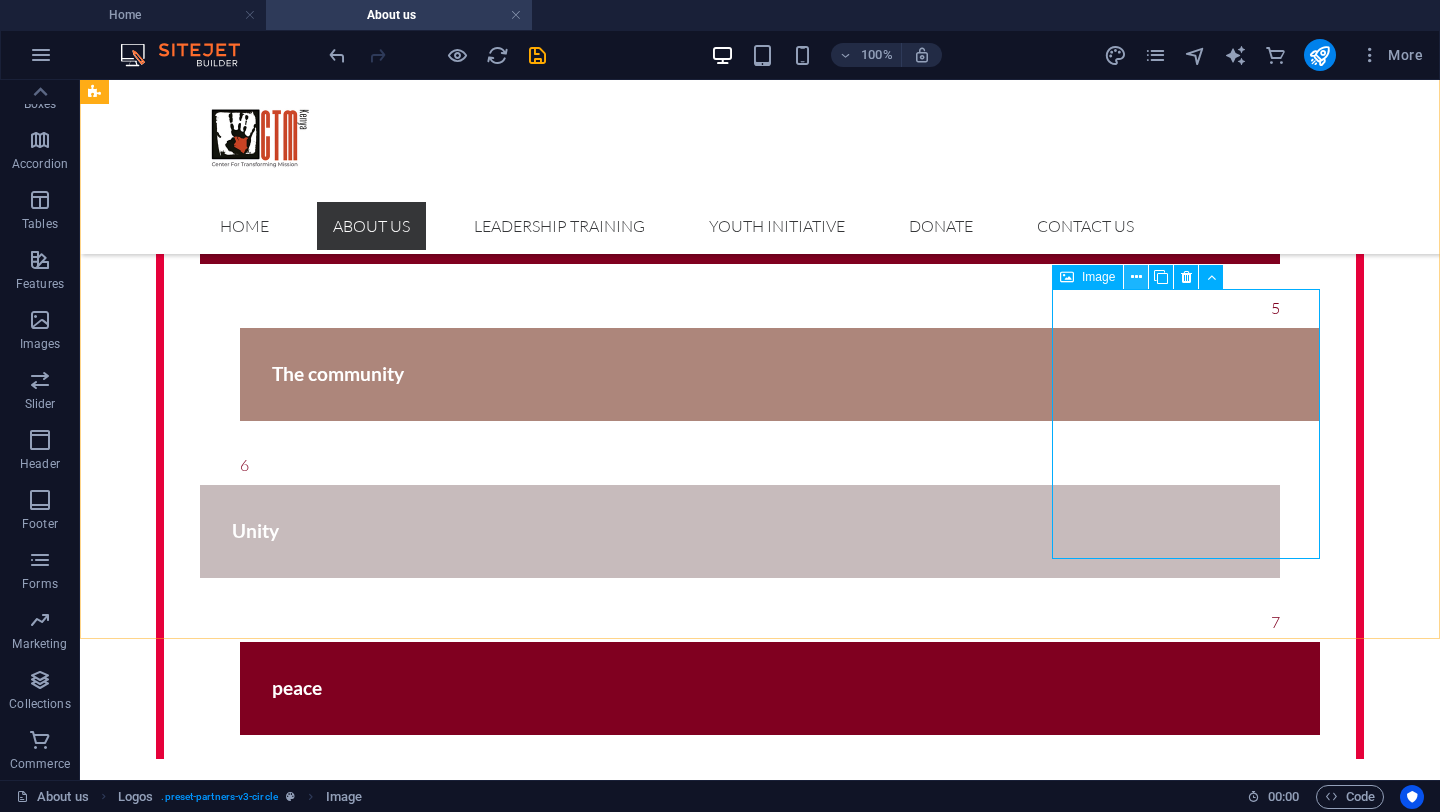 click at bounding box center (1136, 277) 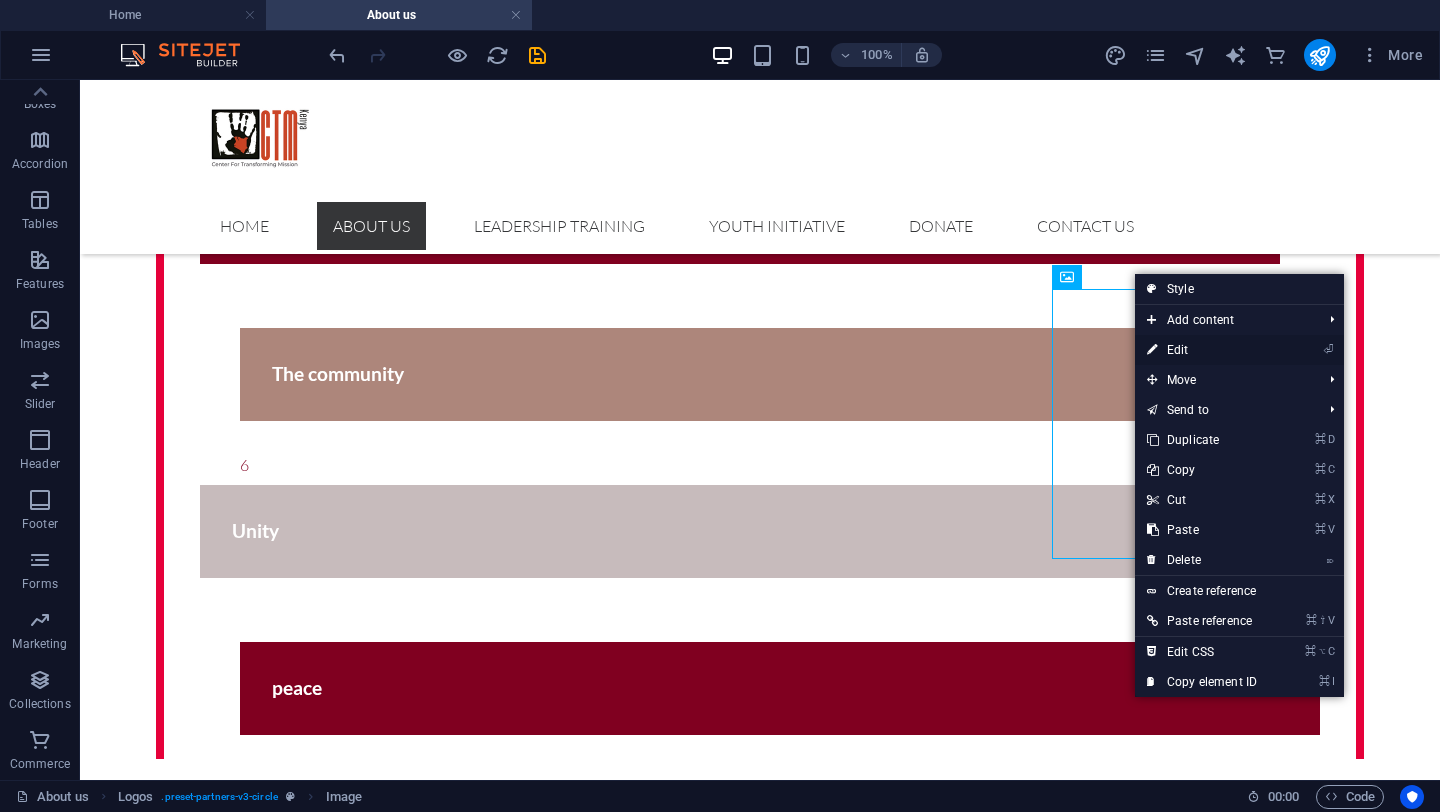 click on "⏎  Edit" at bounding box center [1202, 350] 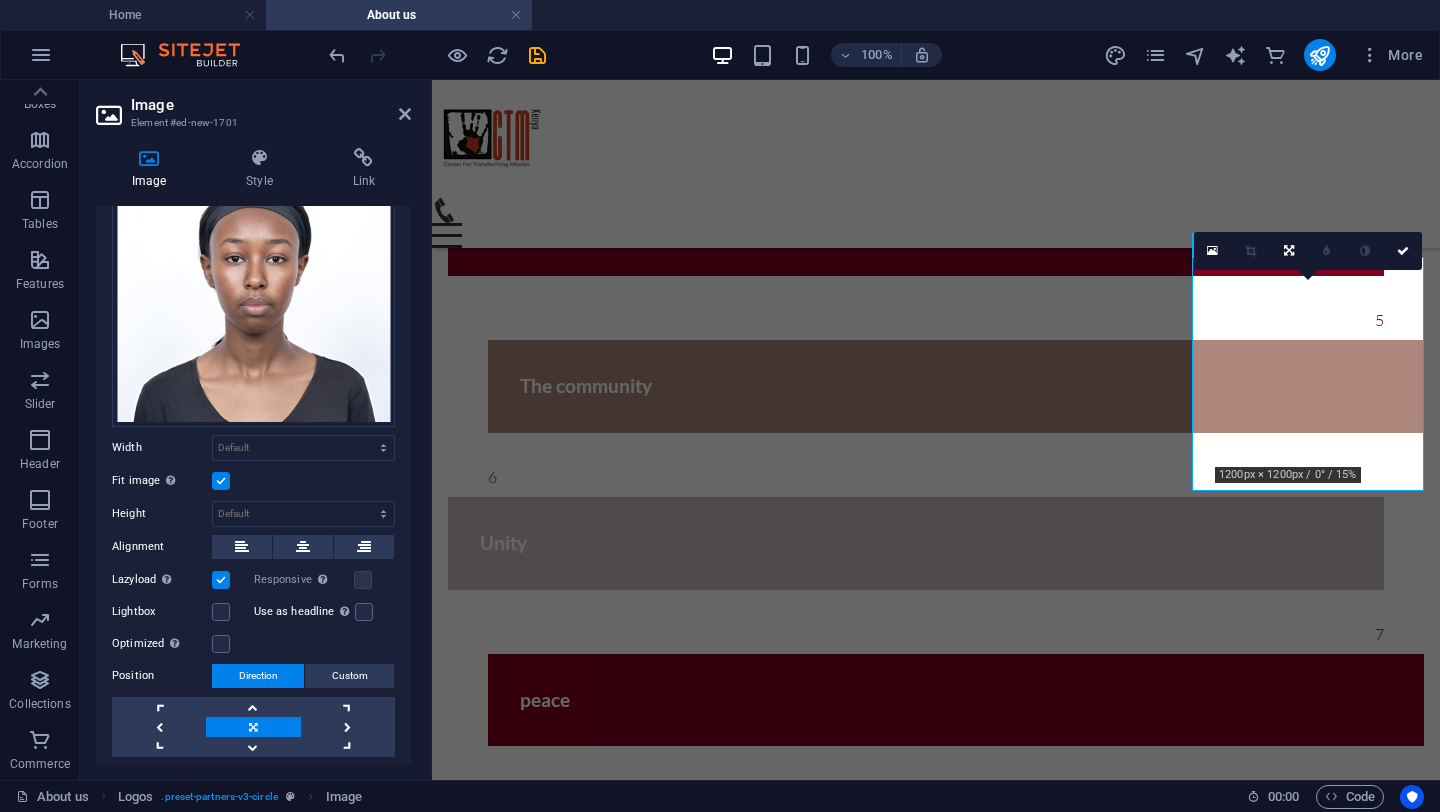 scroll, scrollTop: 118, scrollLeft: 0, axis: vertical 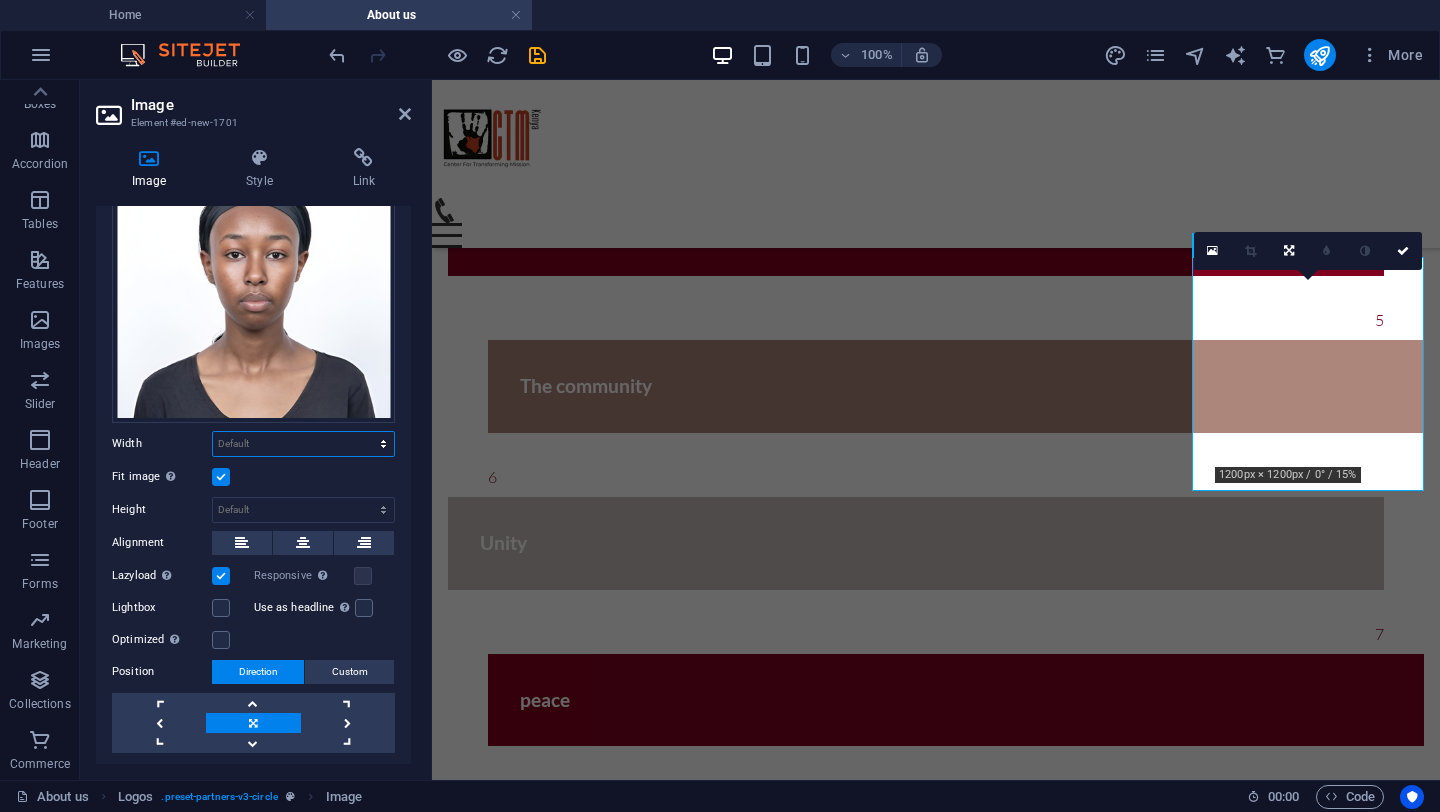 click on "Default auto px rem % em vh vw" at bounding box center (303, 444) 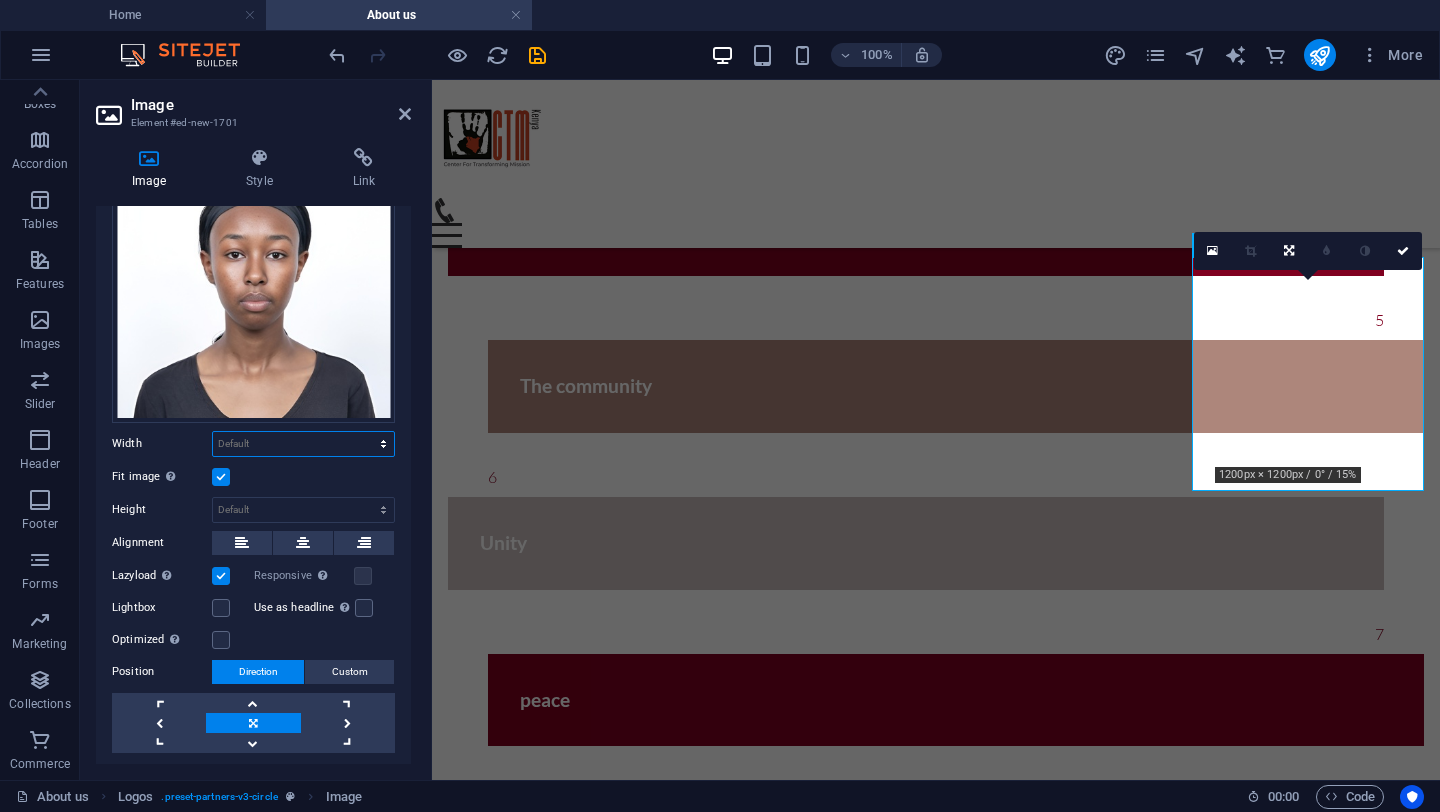 select on "px" 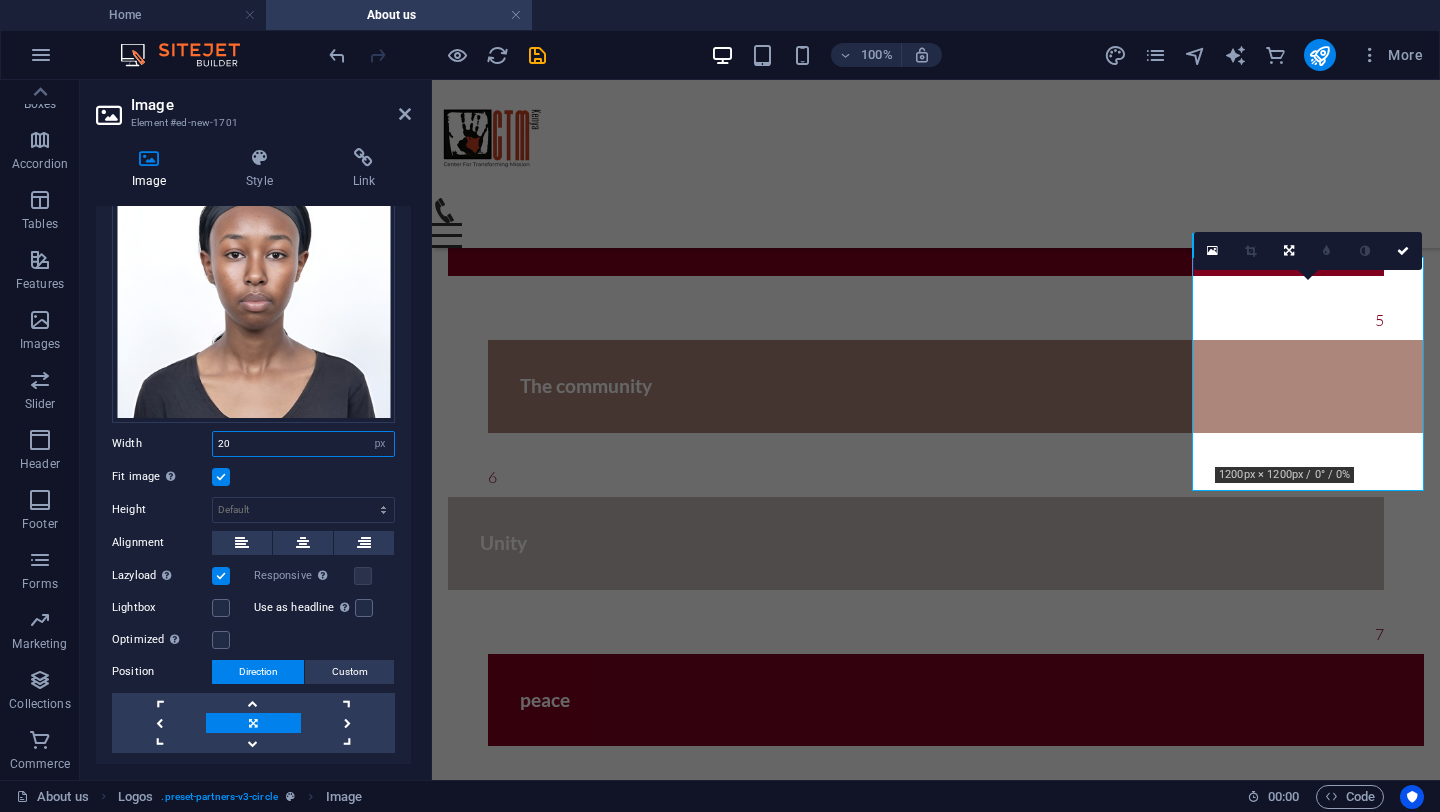type on "2" 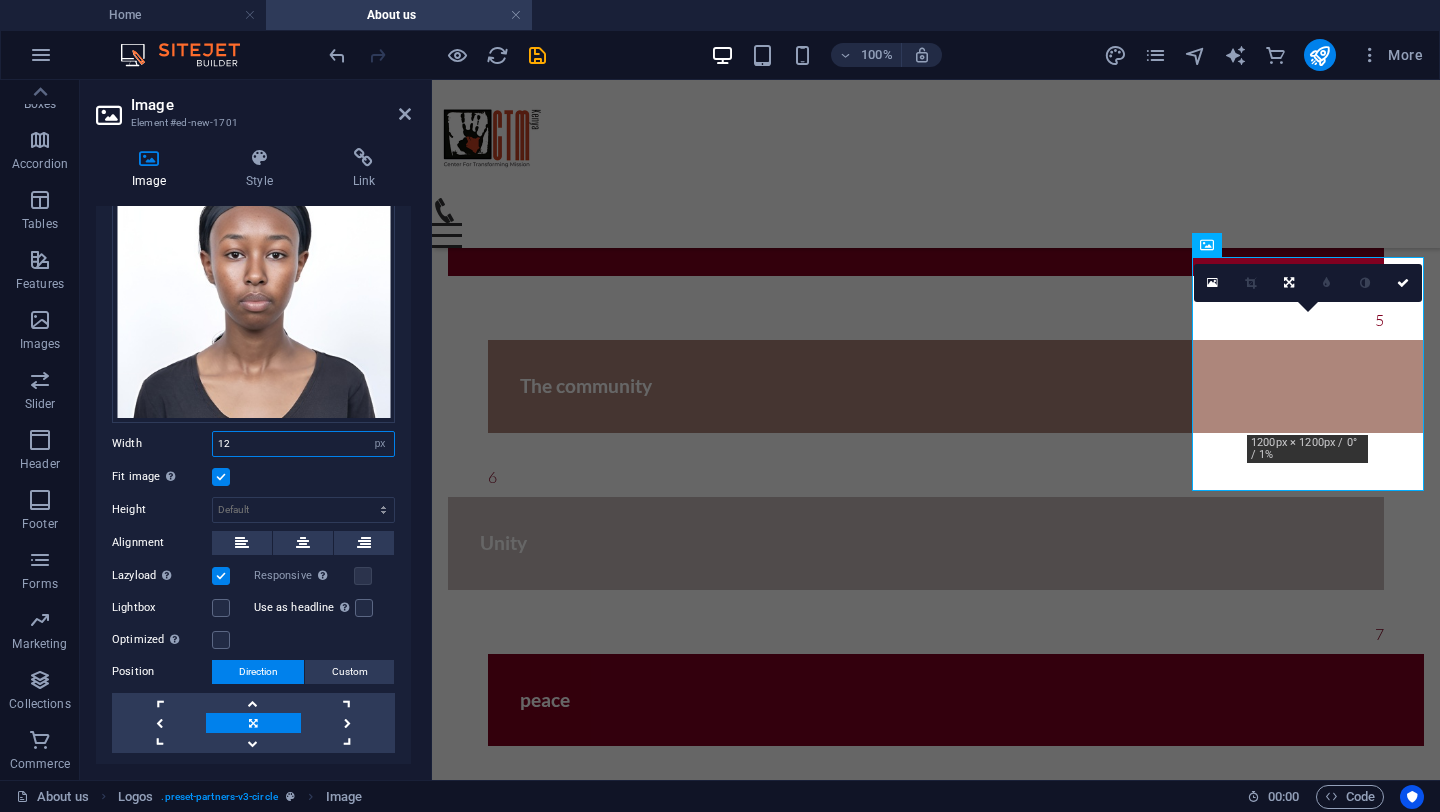 type on "1" 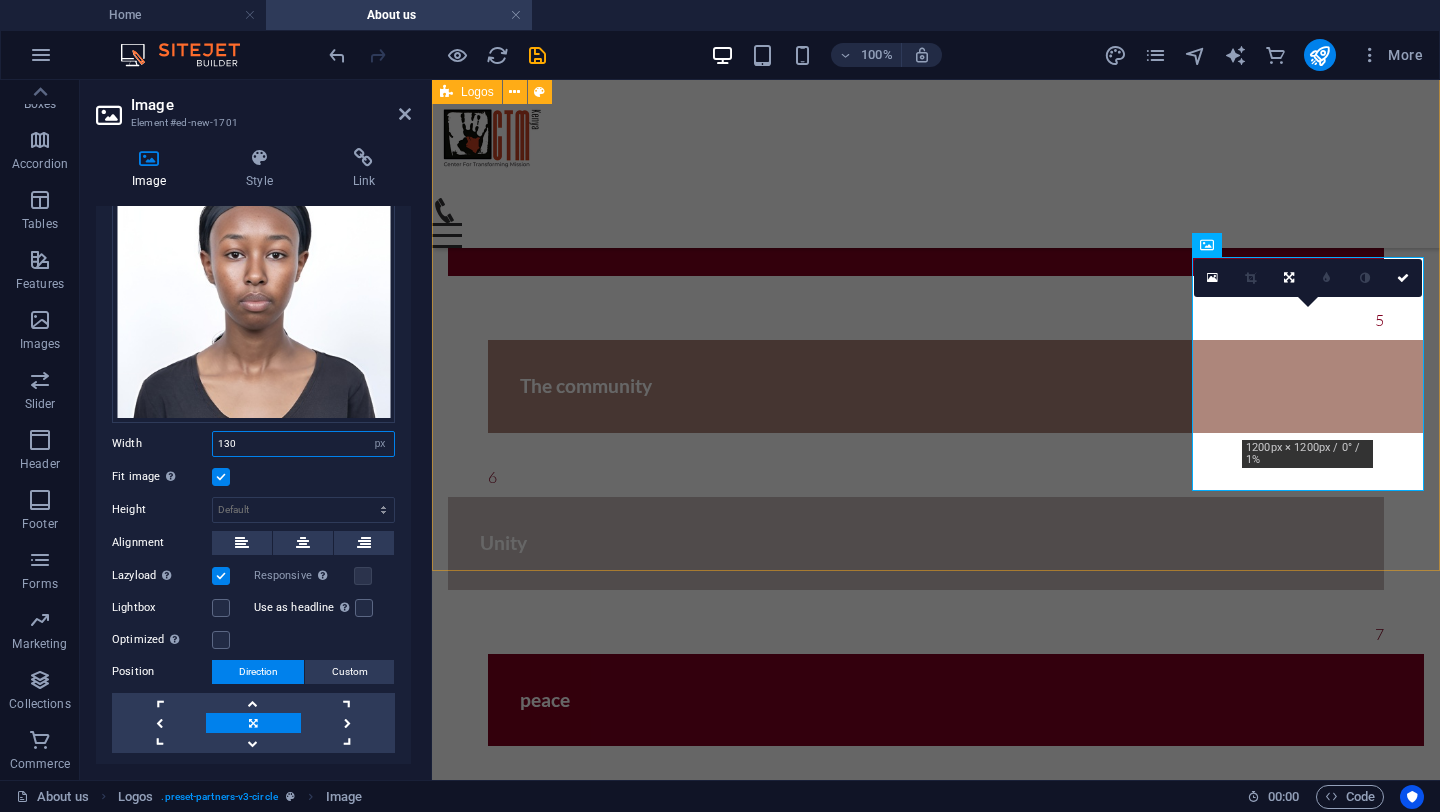 type on "130" 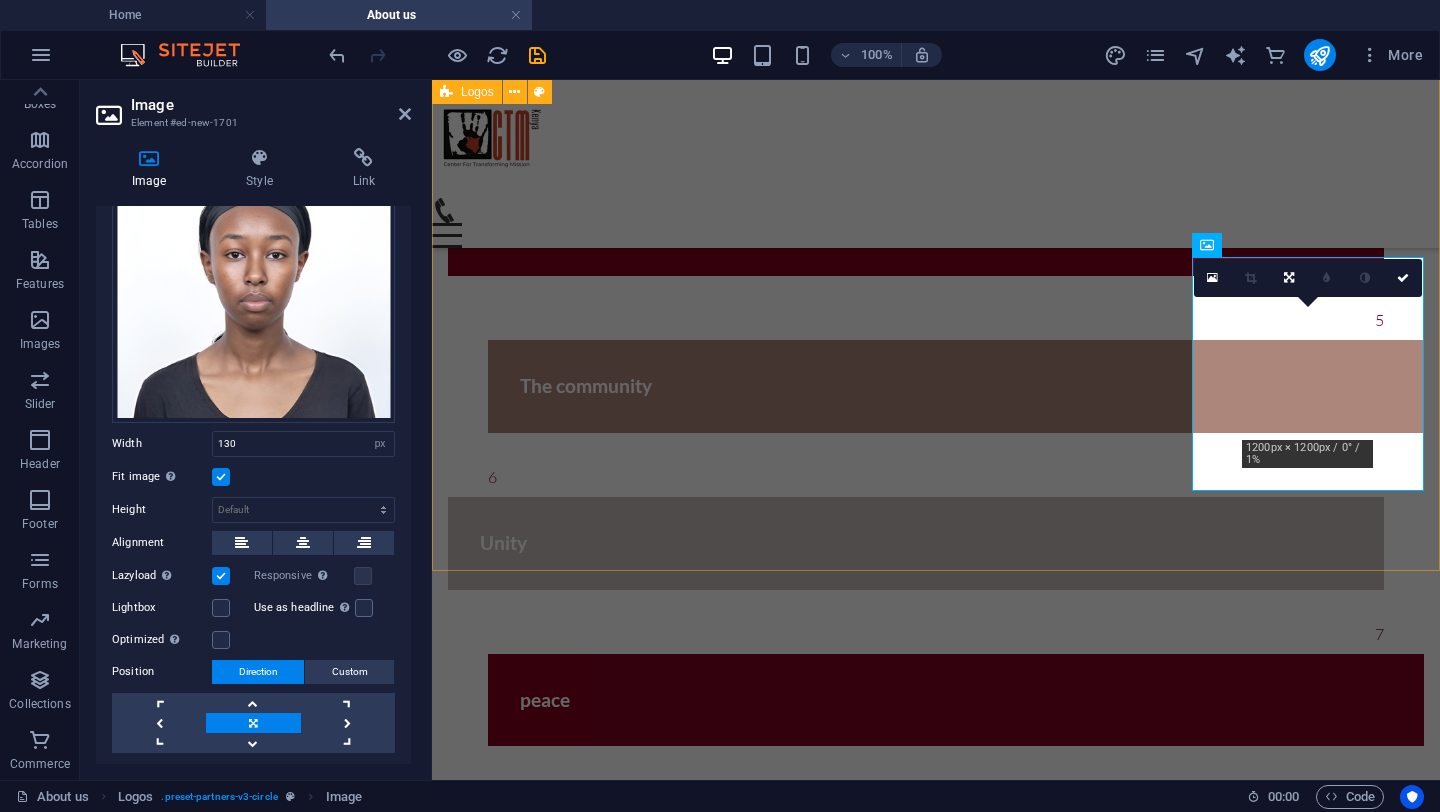 click on "[FIRST] [LAST]" at bounding box center [936, 2070] 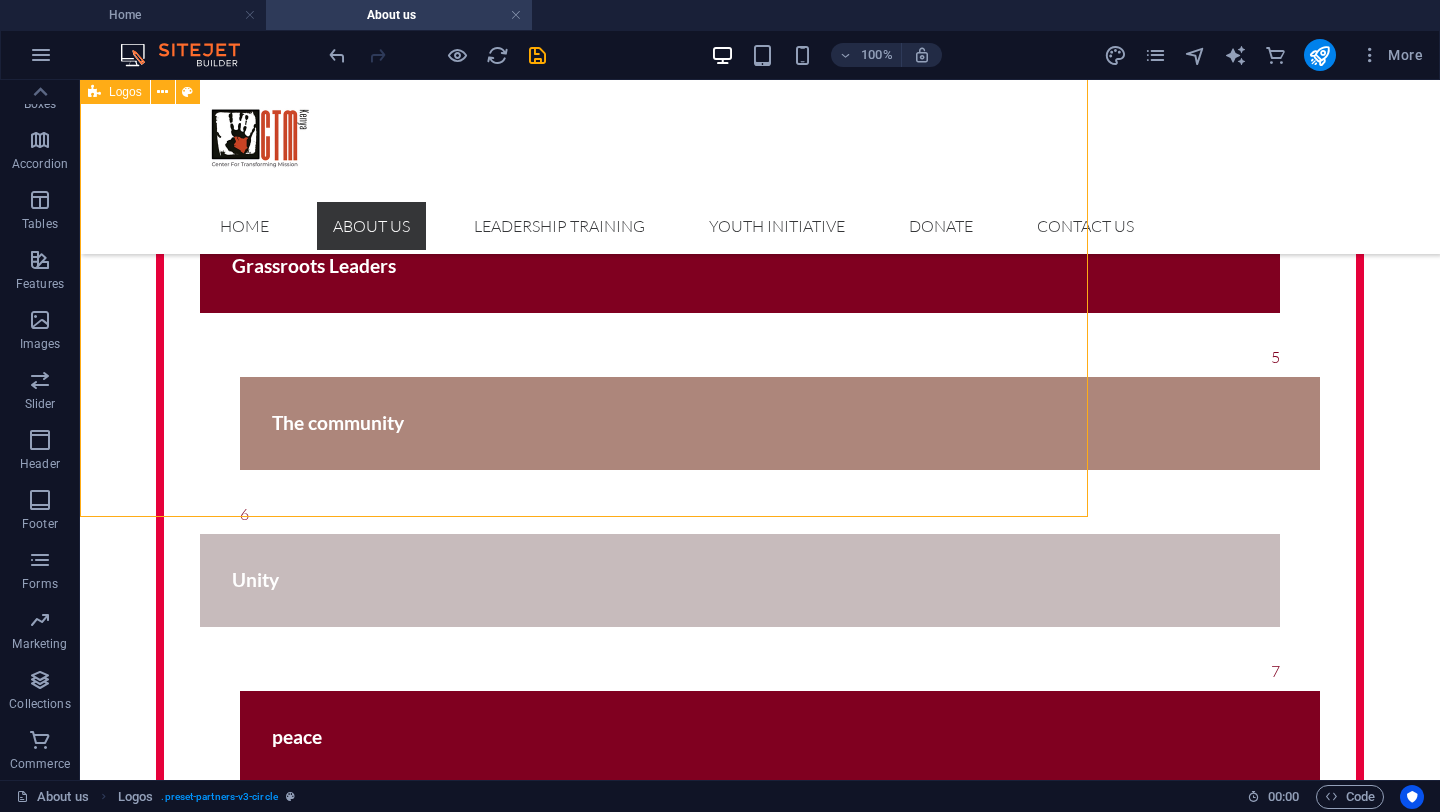 scroll, scrollTop: 2567, scrollLeft: 0, axis: vertical 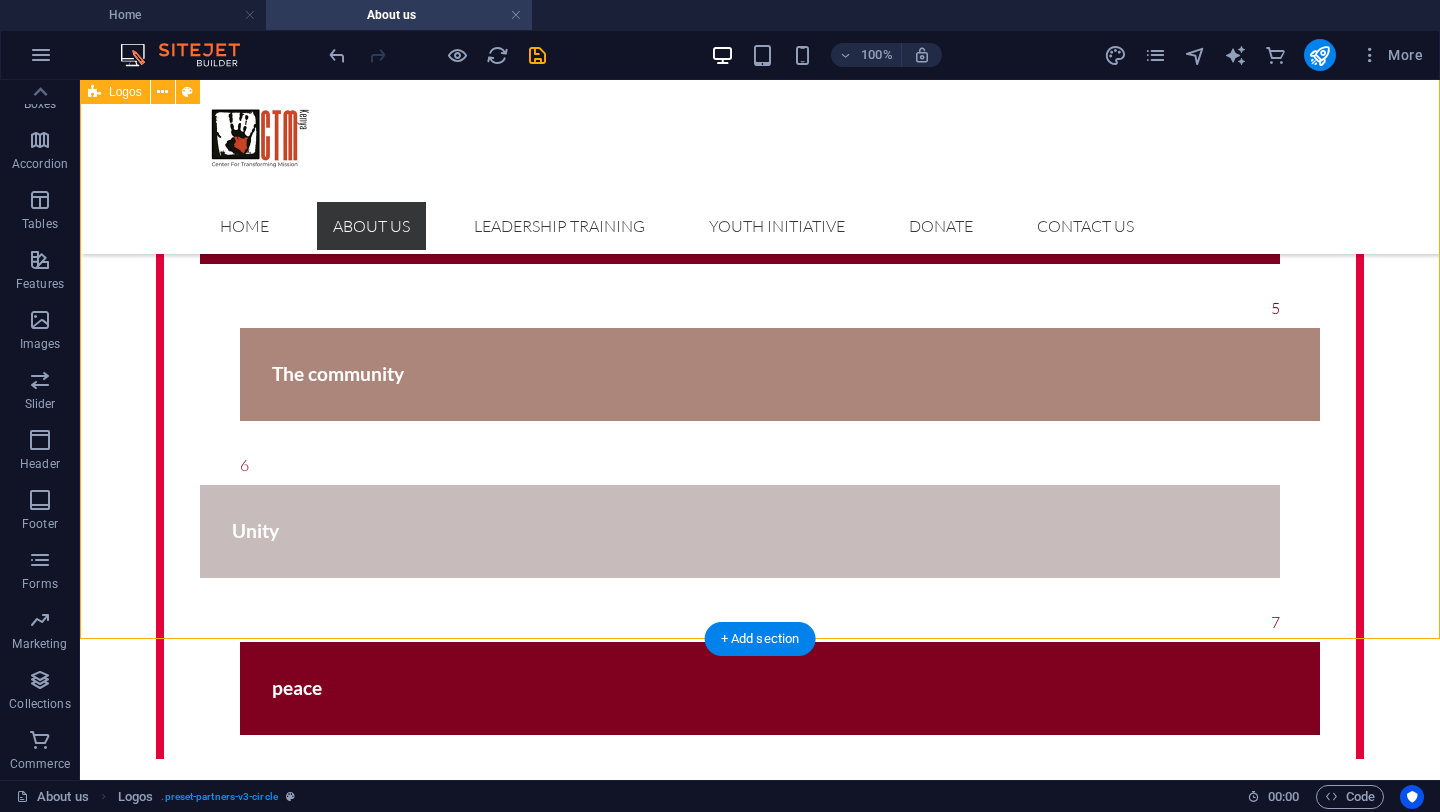 click on "[FIRST] [LAST]" at bounding box center (760, 2215) 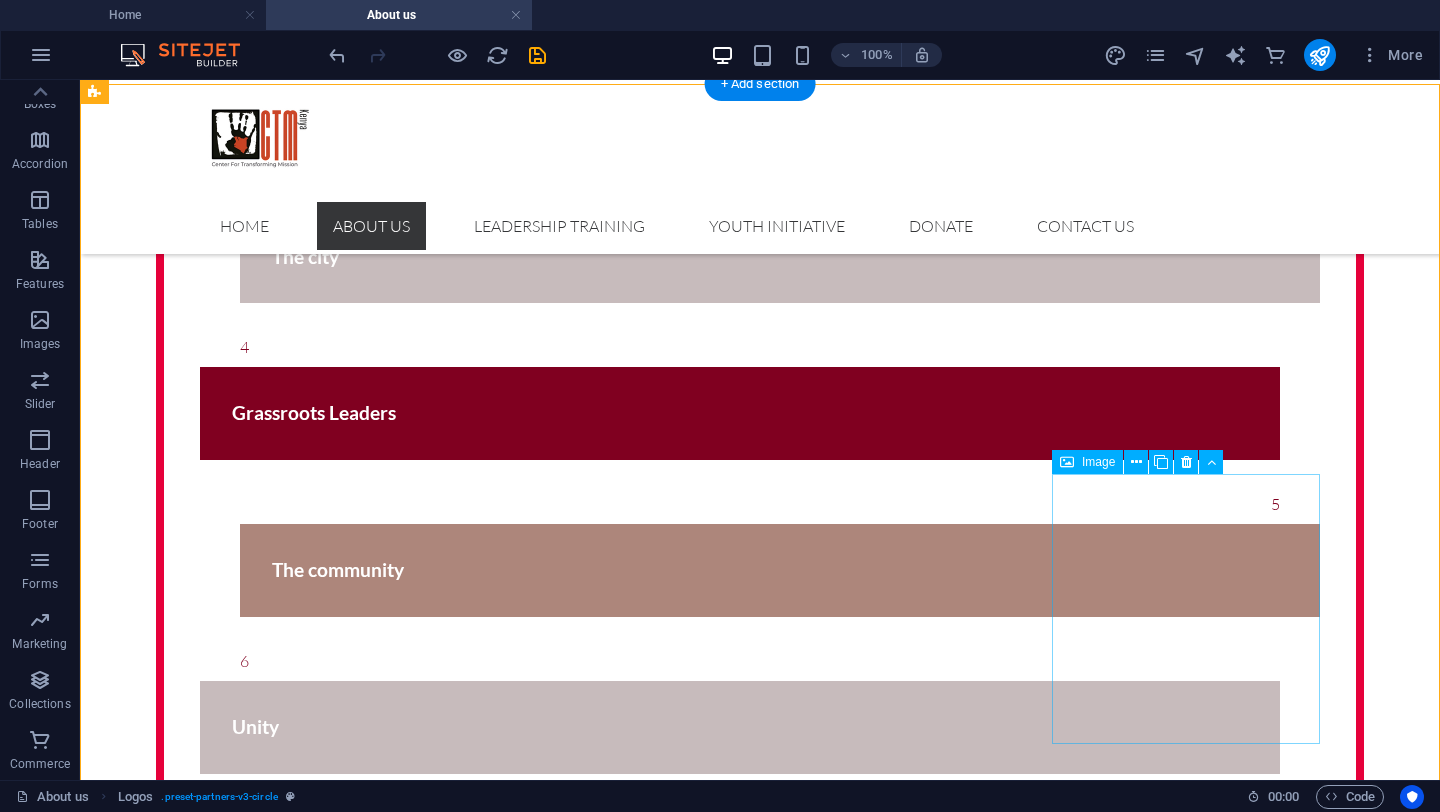 scroll, scrollTop: 2366, scrollLeft: 0, axis: vertical 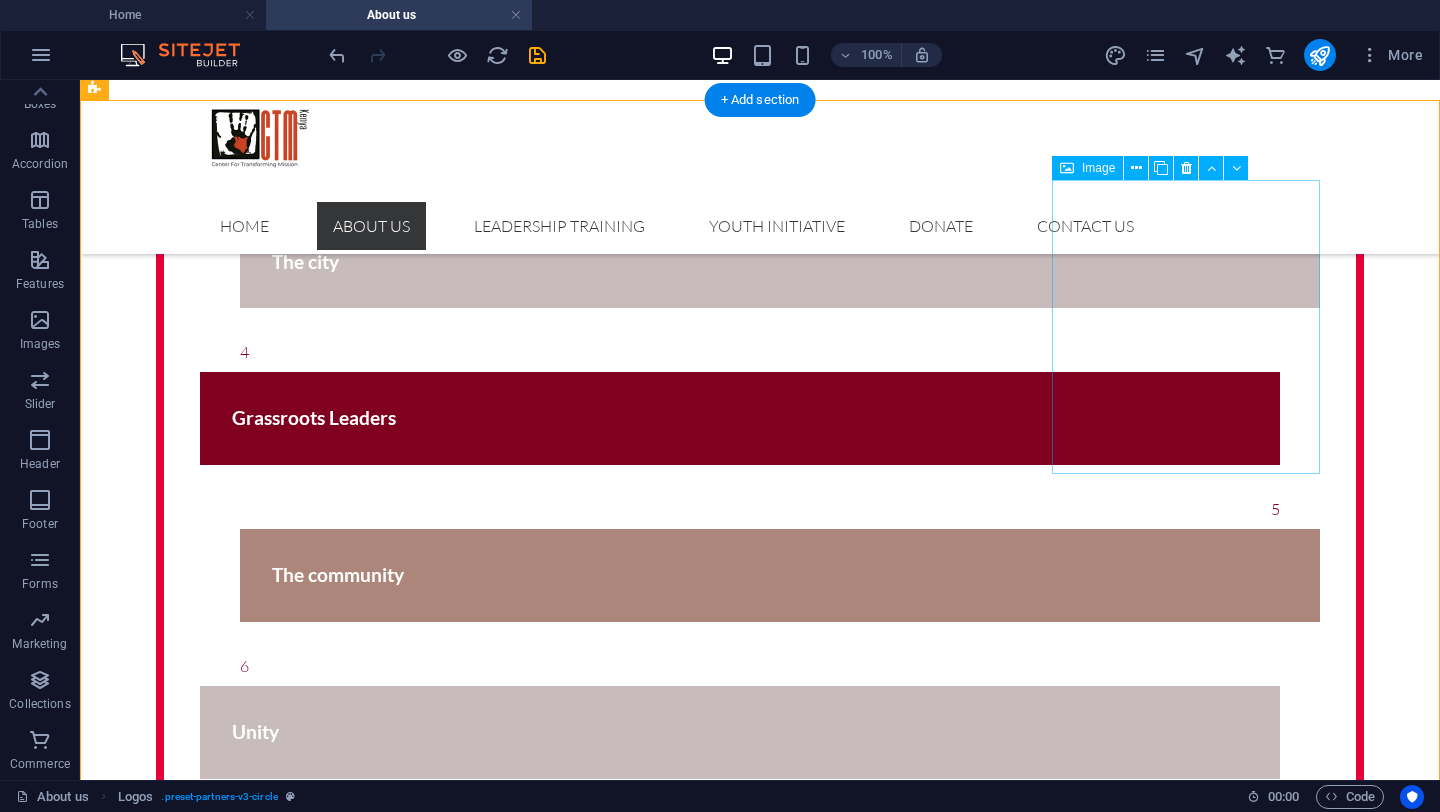 click at bounding box center [230, 2289] 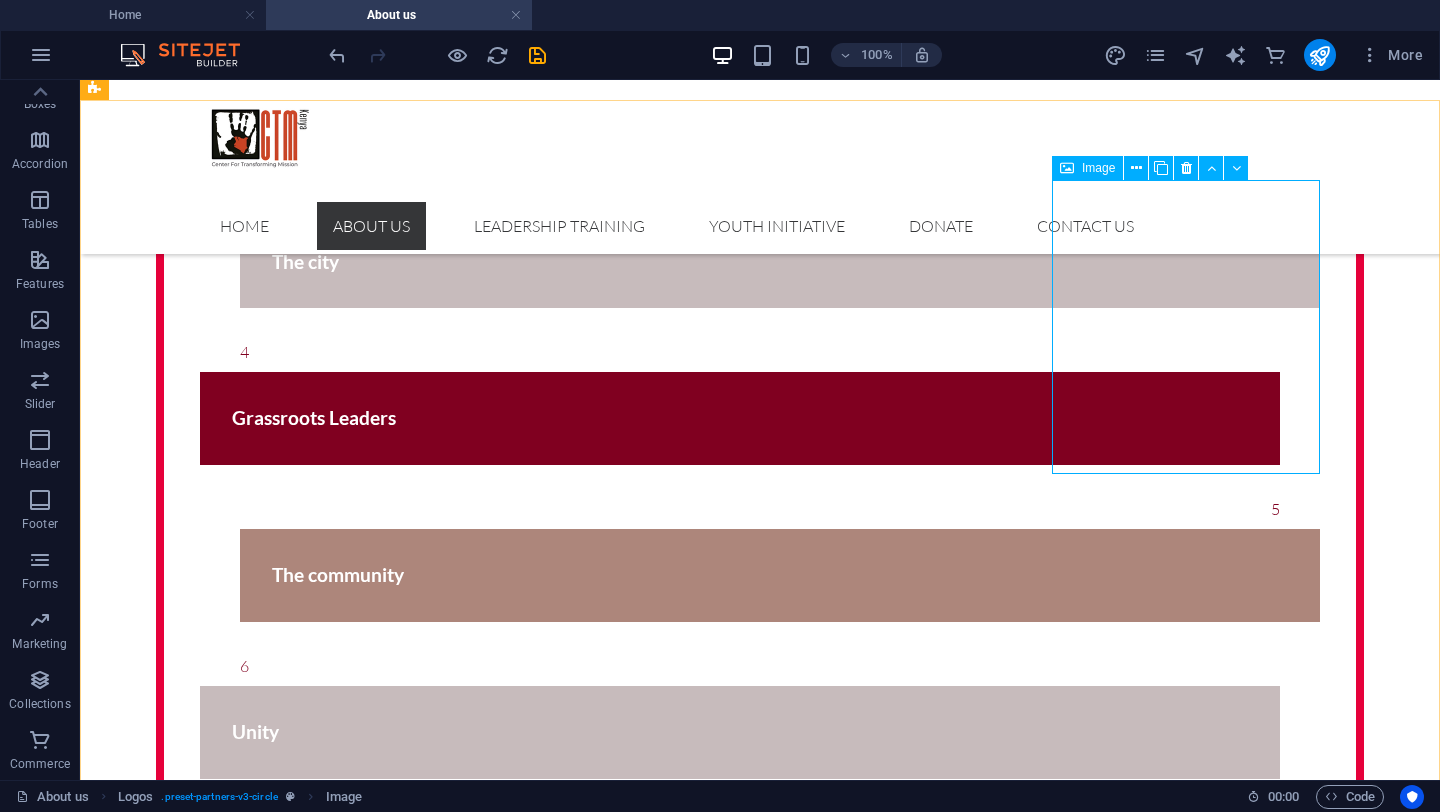 click on "Image" at bounding box center (1098, 168) 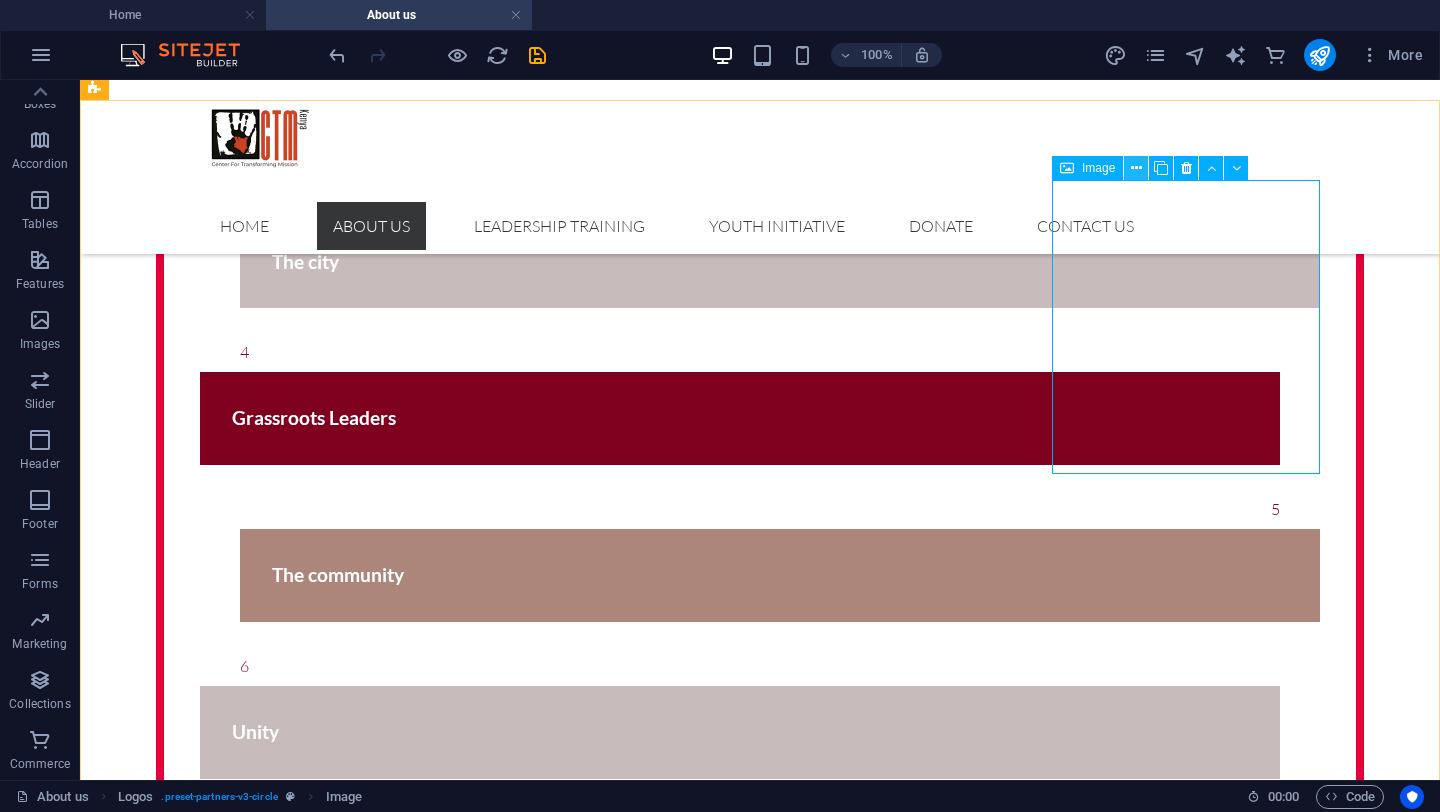 click at bounding box center [1136, 168] 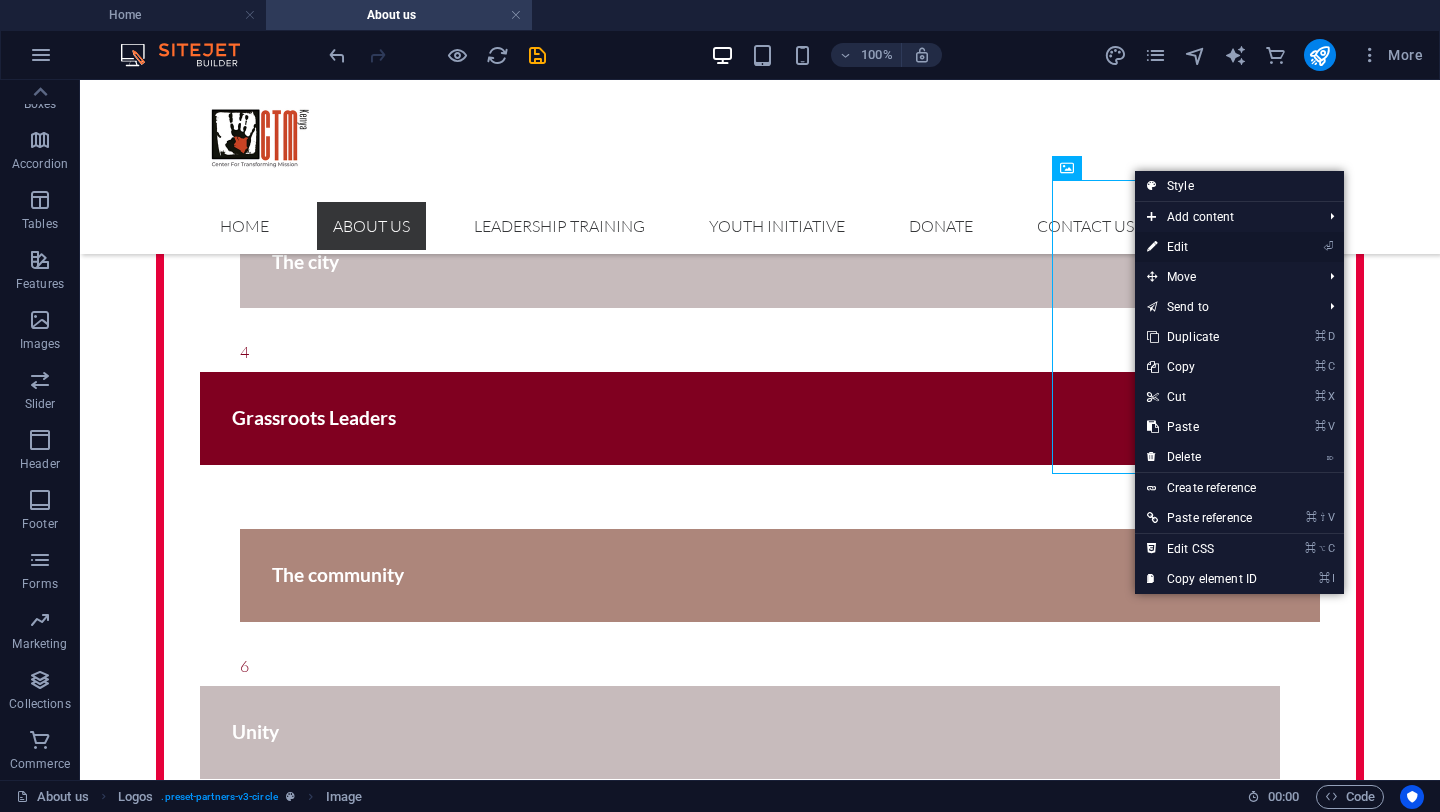 click on "⏎  Edit" at bounding box center [1202, 247] 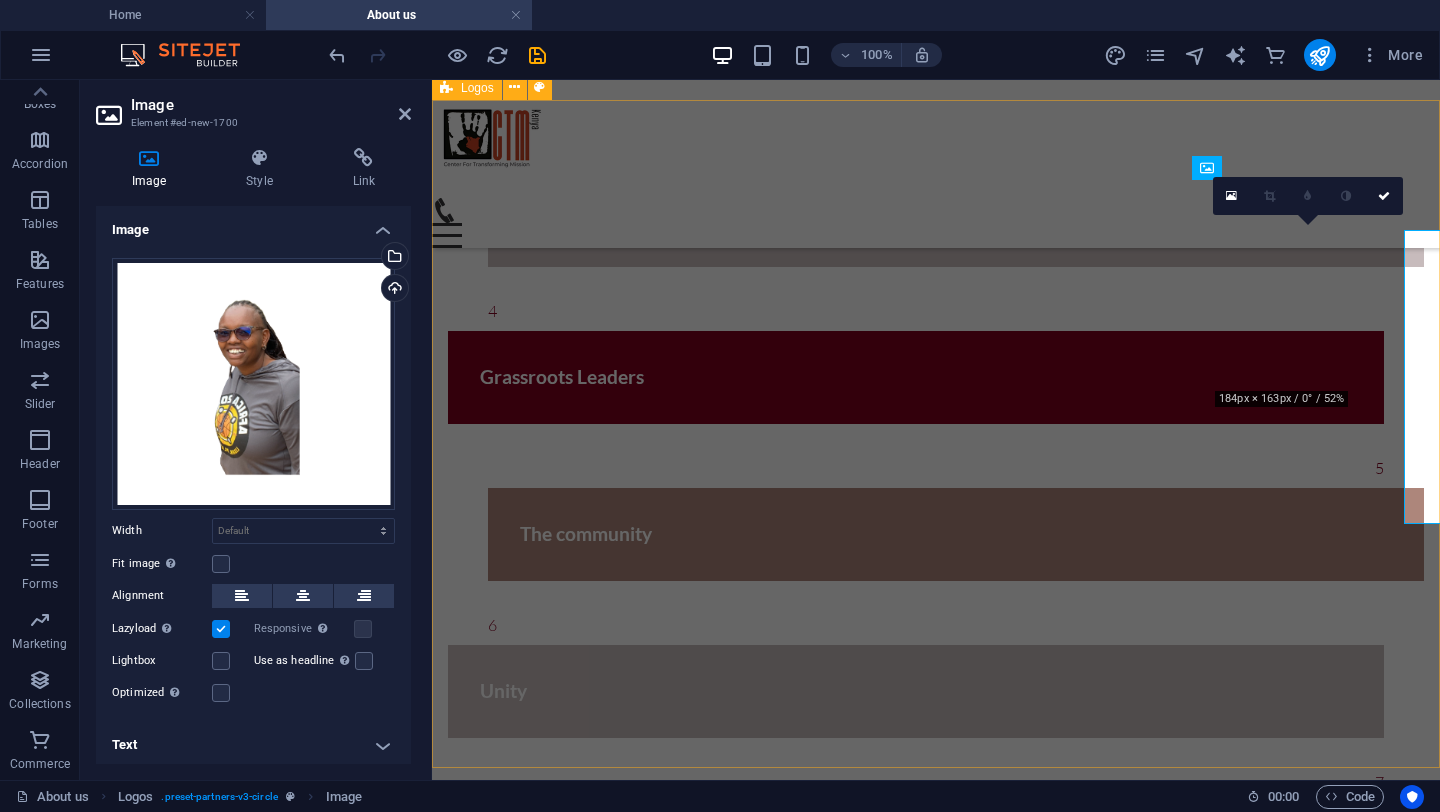 scroll, scrollTop: 2317, scrollLeft: 0, axis: vertical 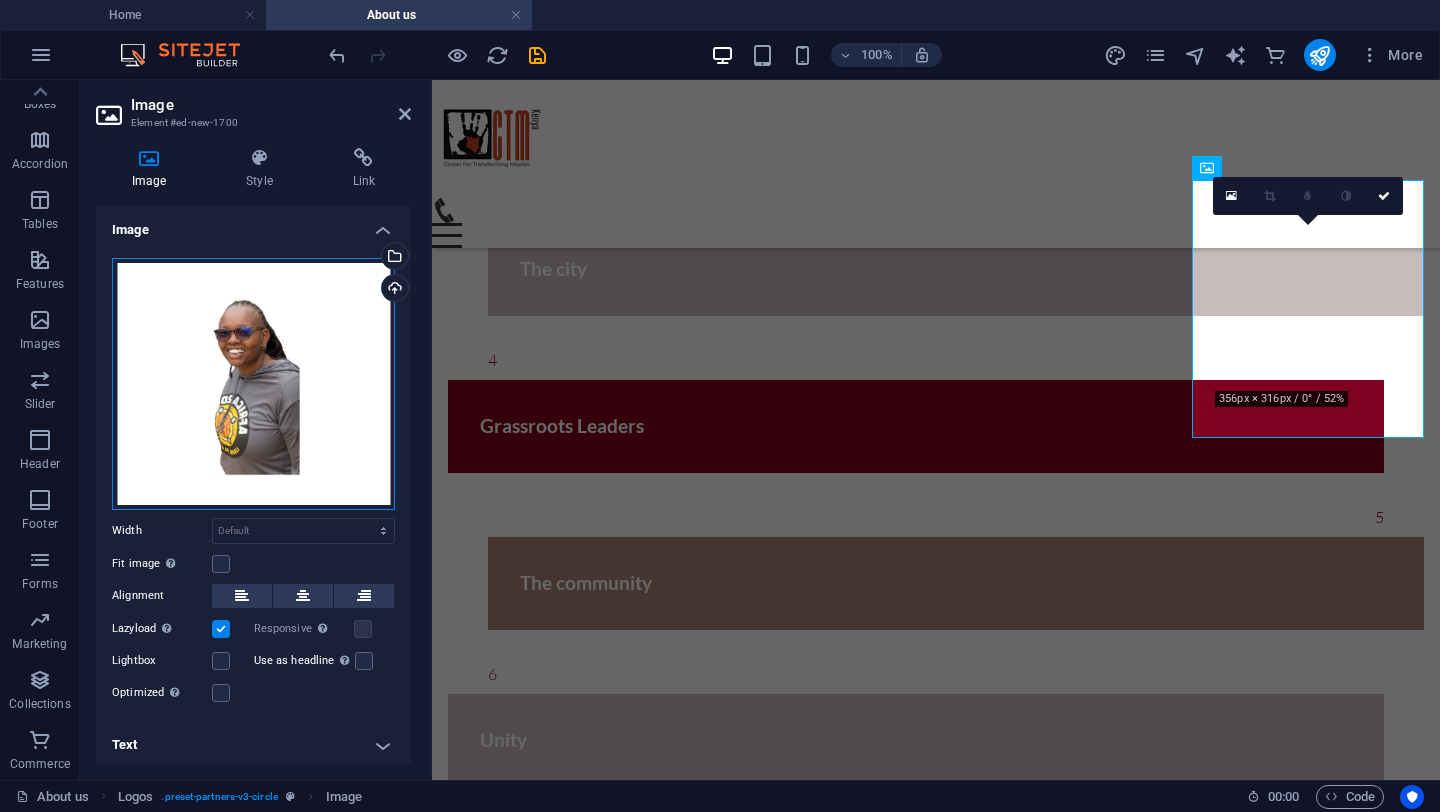 click on "Drag files here, click to choose files or select files from Files or our free stock photos & videos" at bounding box center [253, 384] 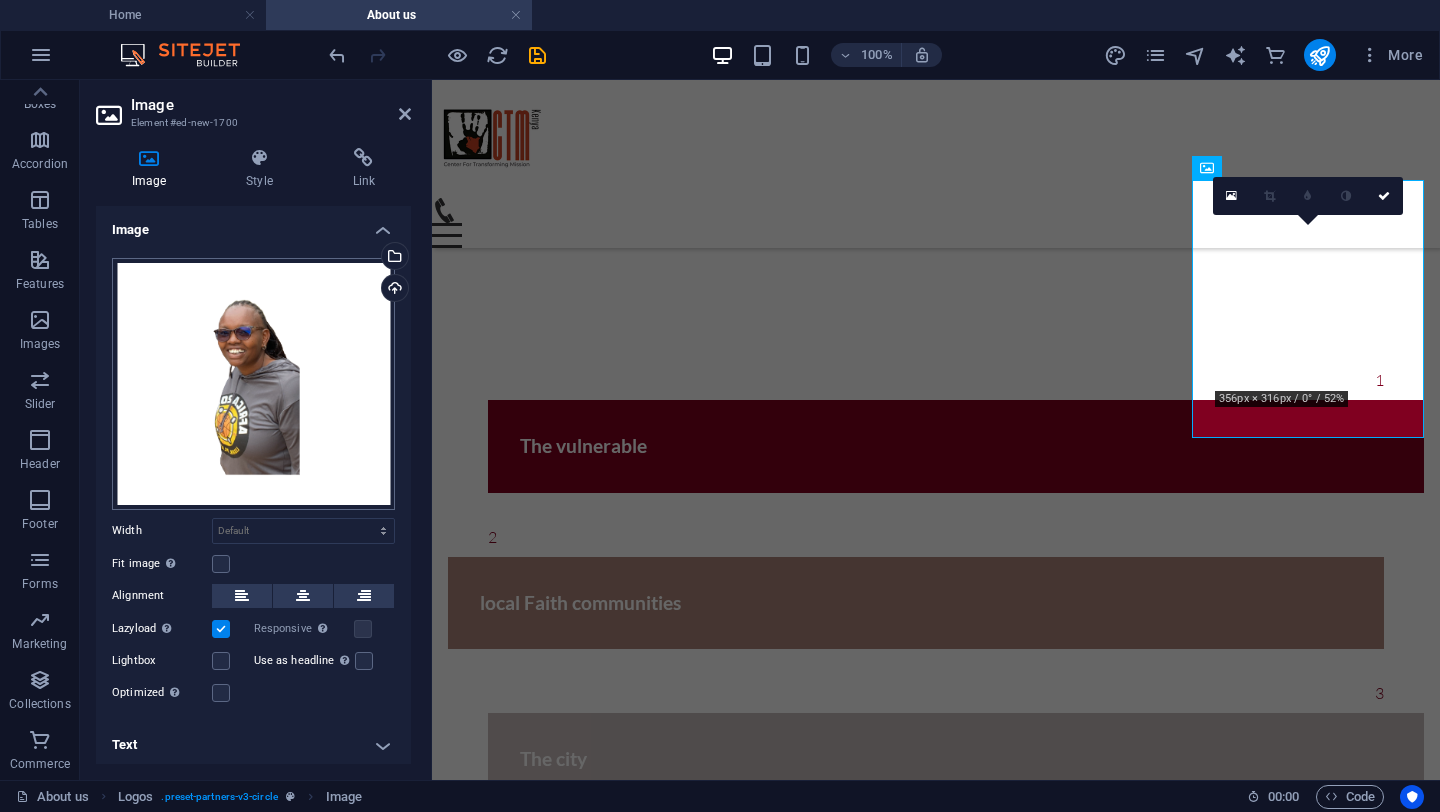 scroll, scrollTop: 2248, scrollLeft: 0, axis: vertical 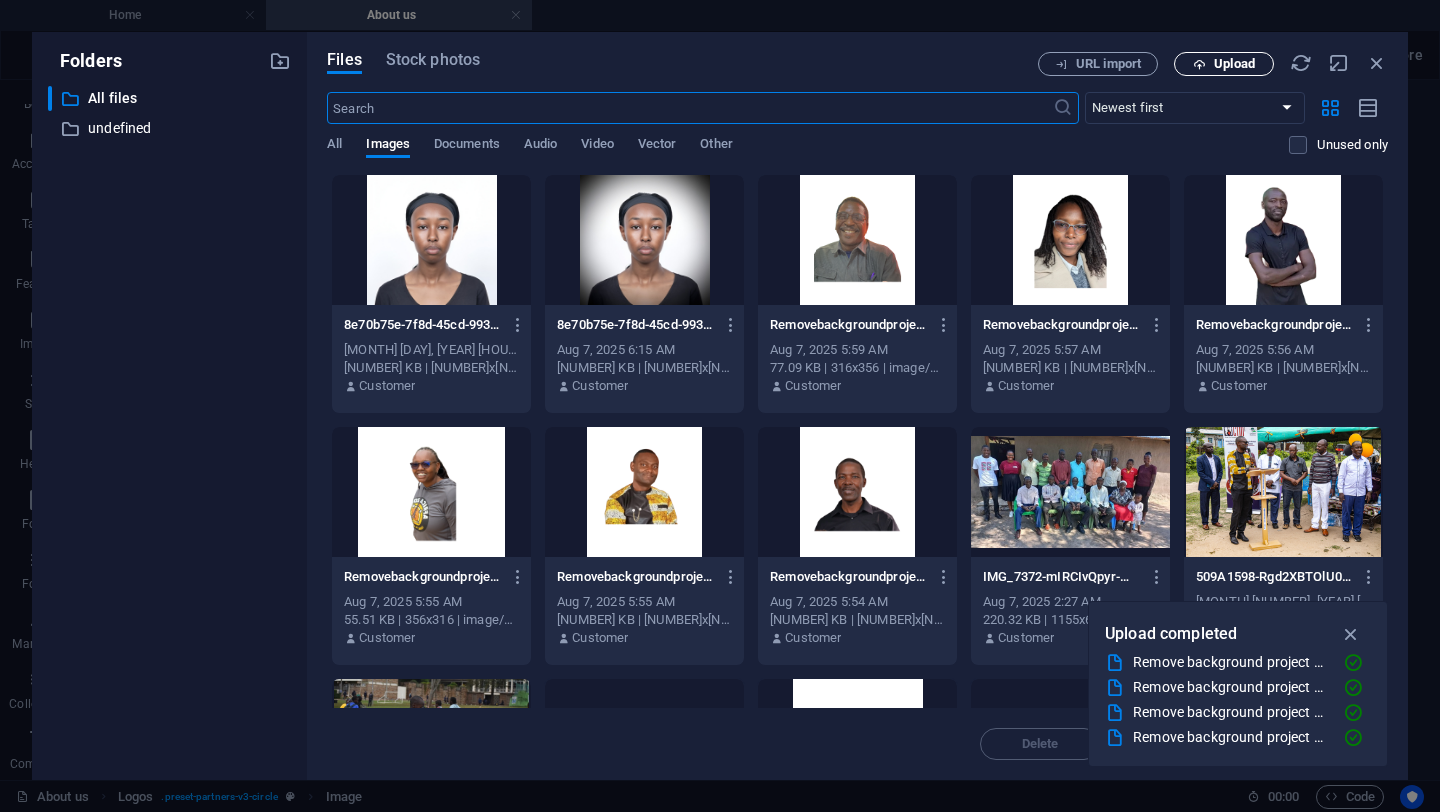 click on "Upload" at bounding box center [1234, 64] 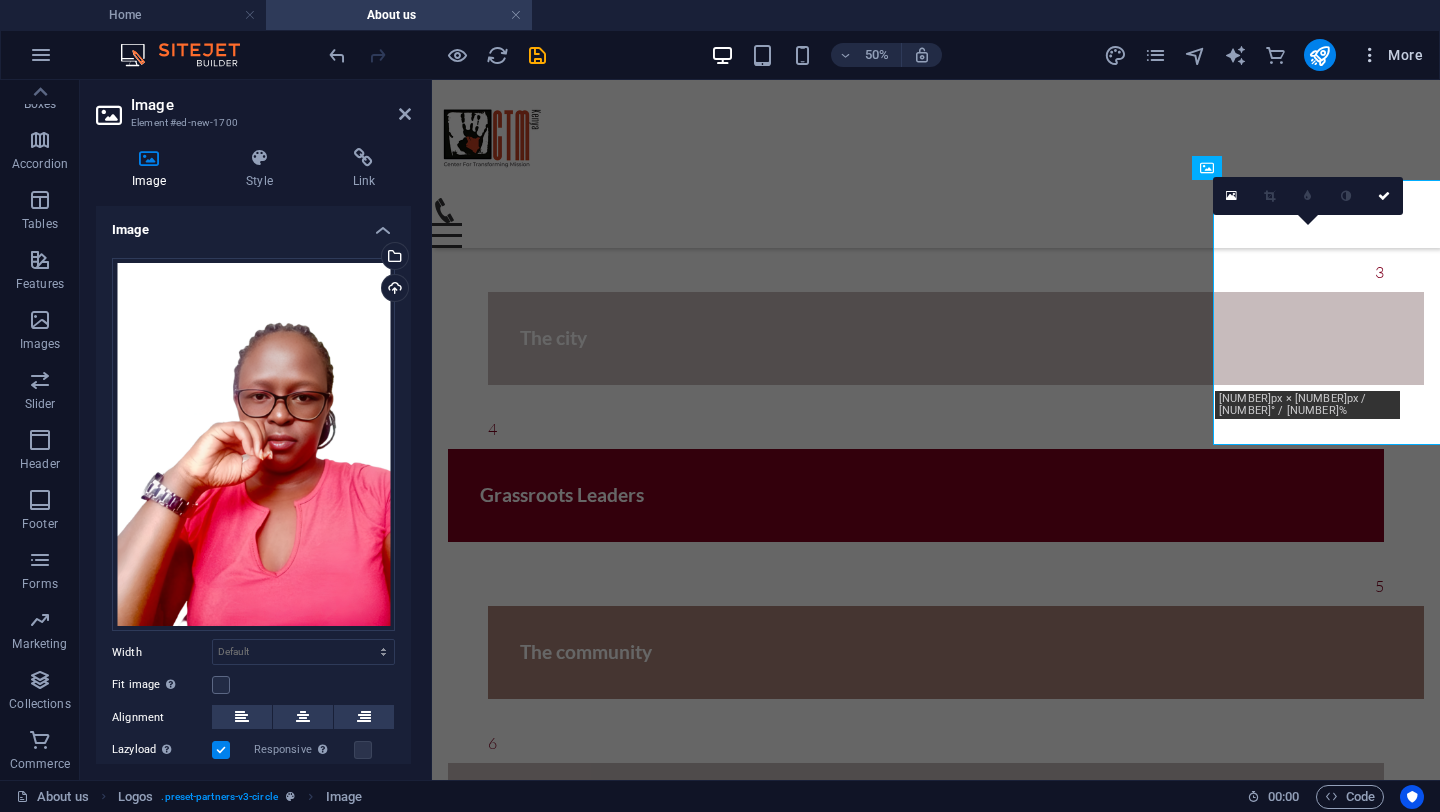 scroll, scrollTop: 2317, scrollLeft: 0, axis: vertical 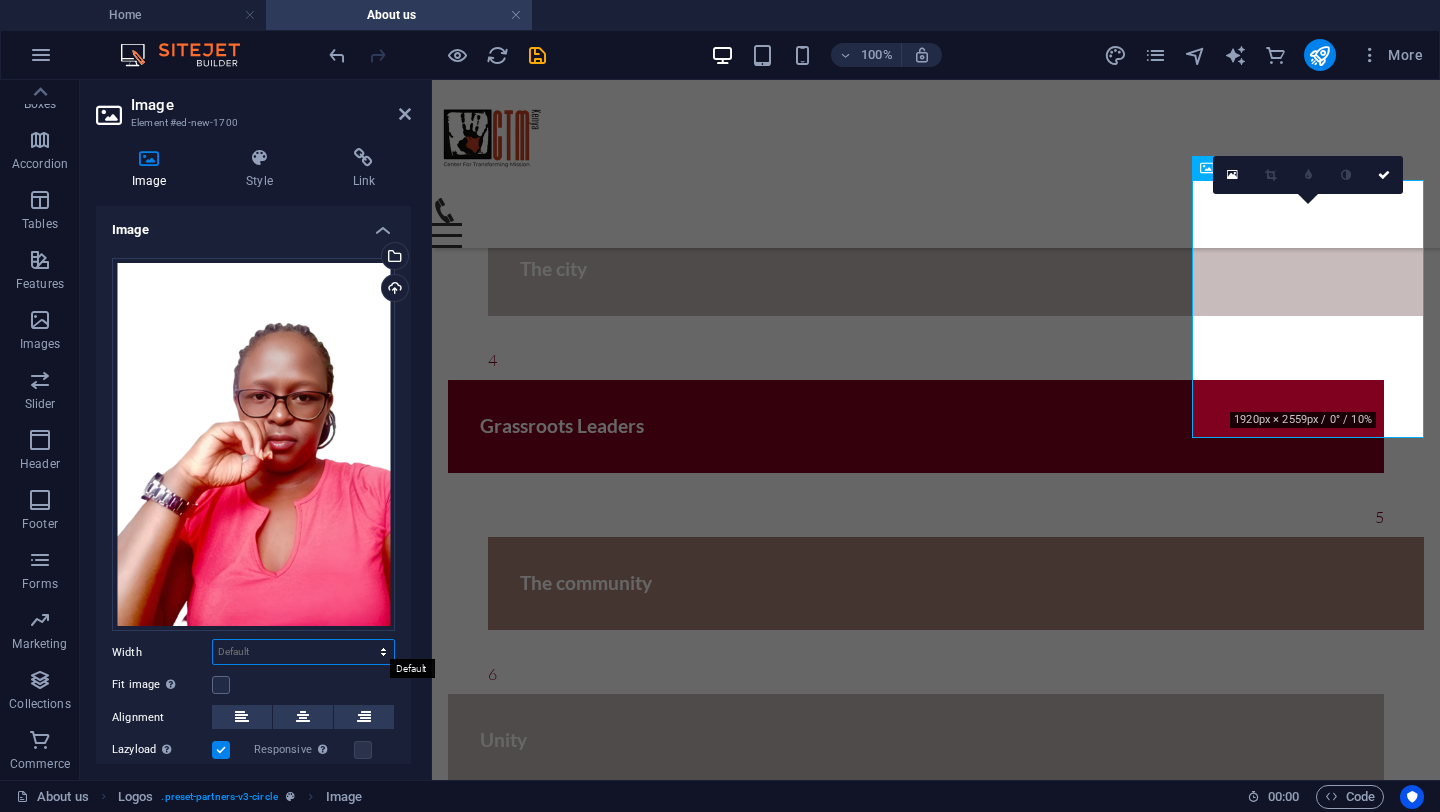 click on "Default auto px rem % em vh vw" at bounding box center [303, 652] 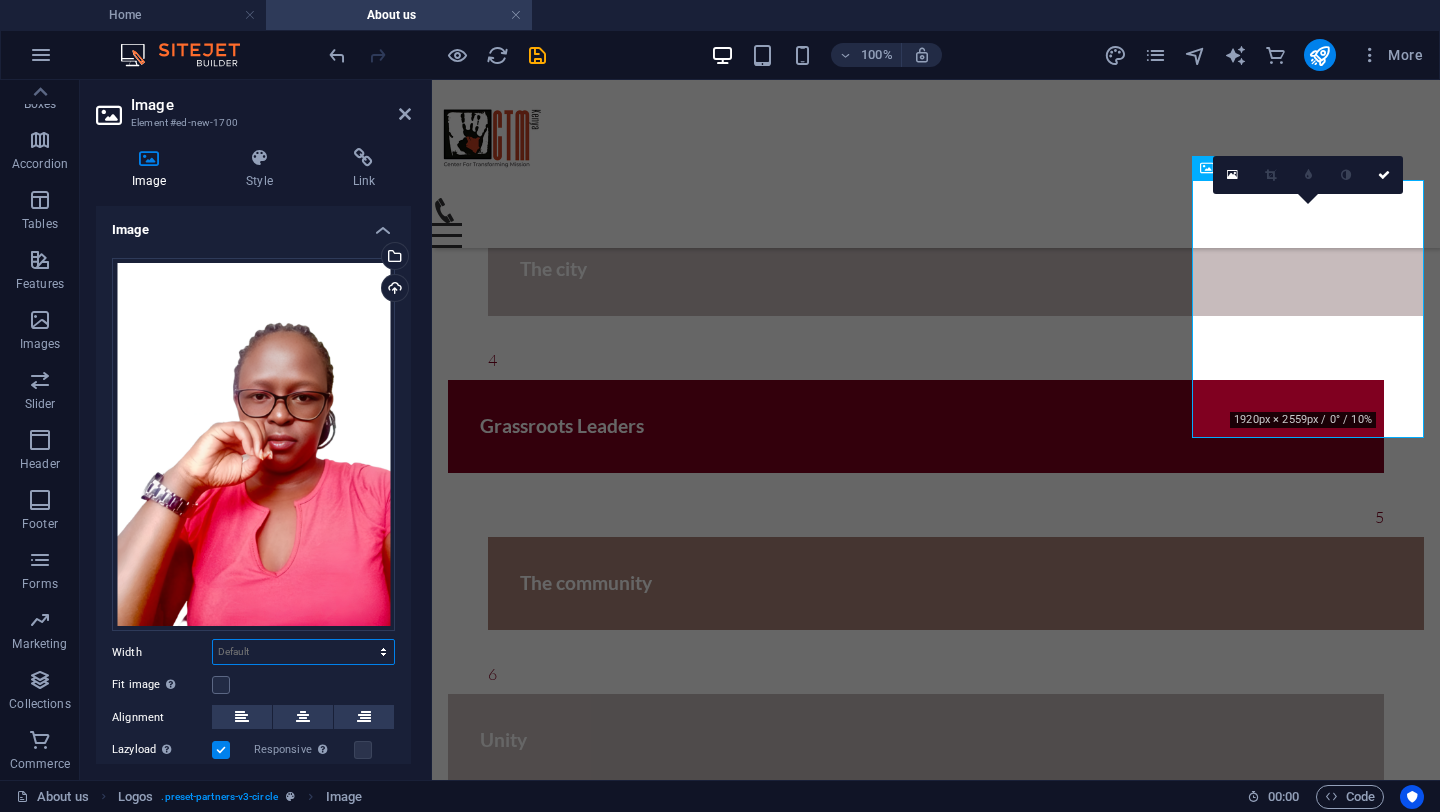 select on "px" 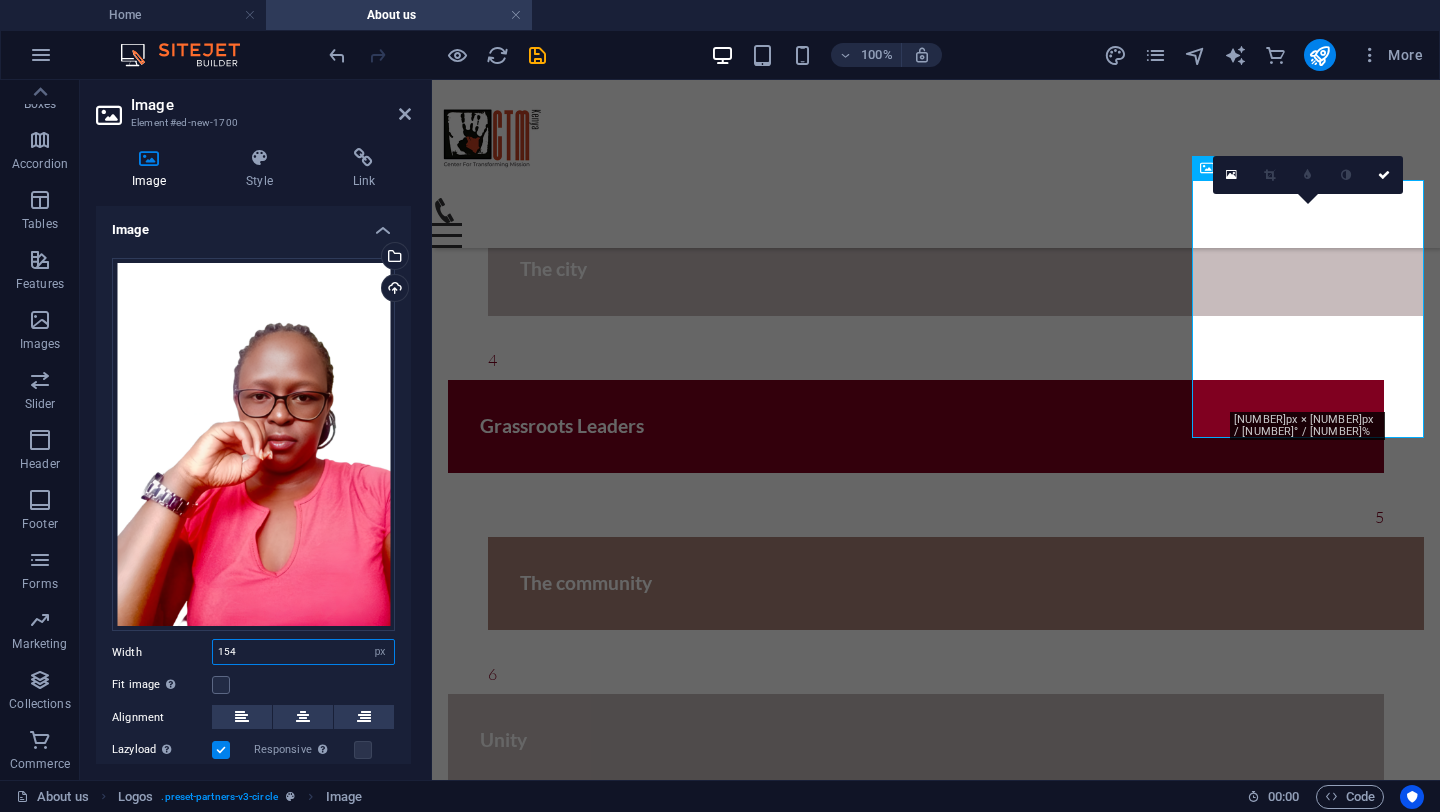 click on "154" at bounding box center [303, 652] 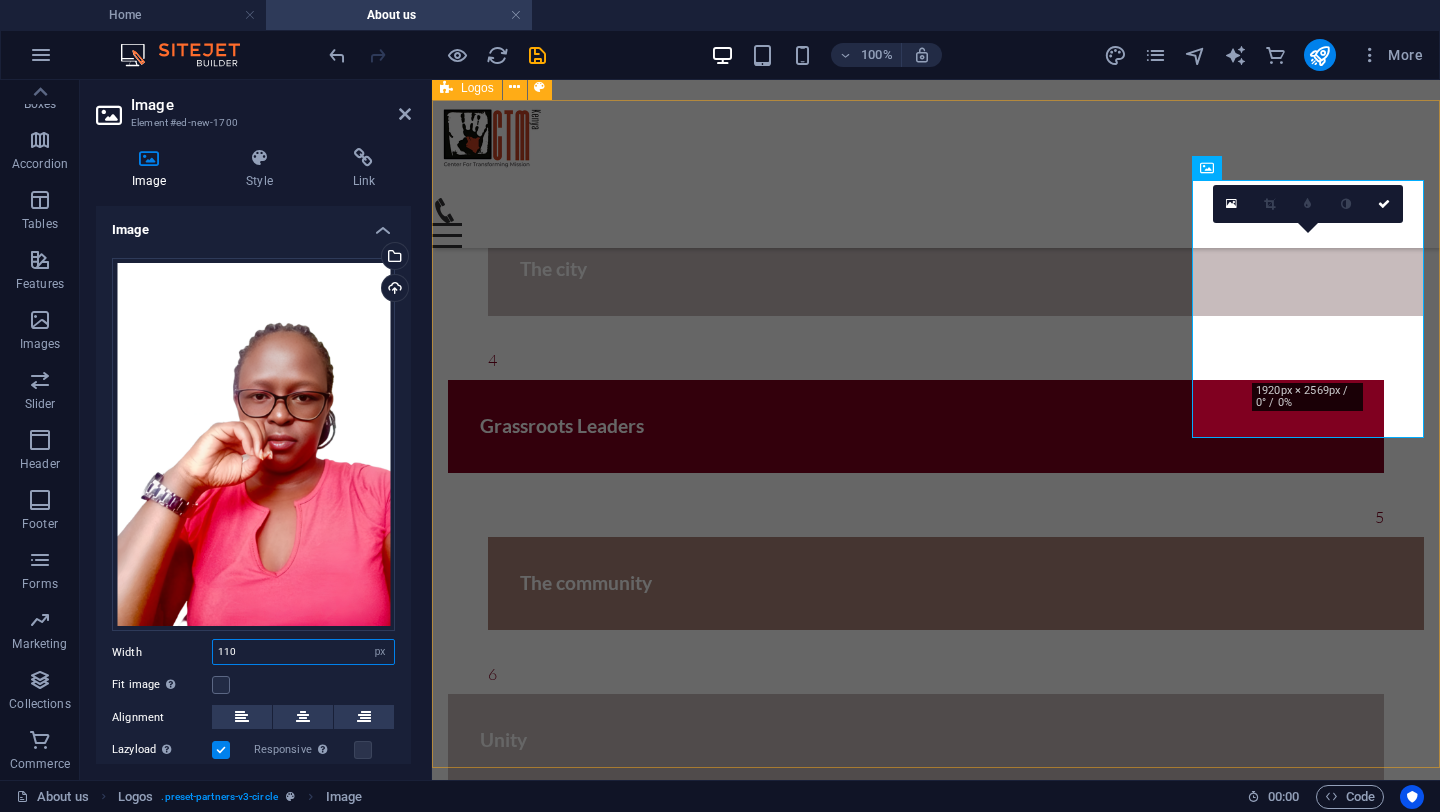 type on "110" 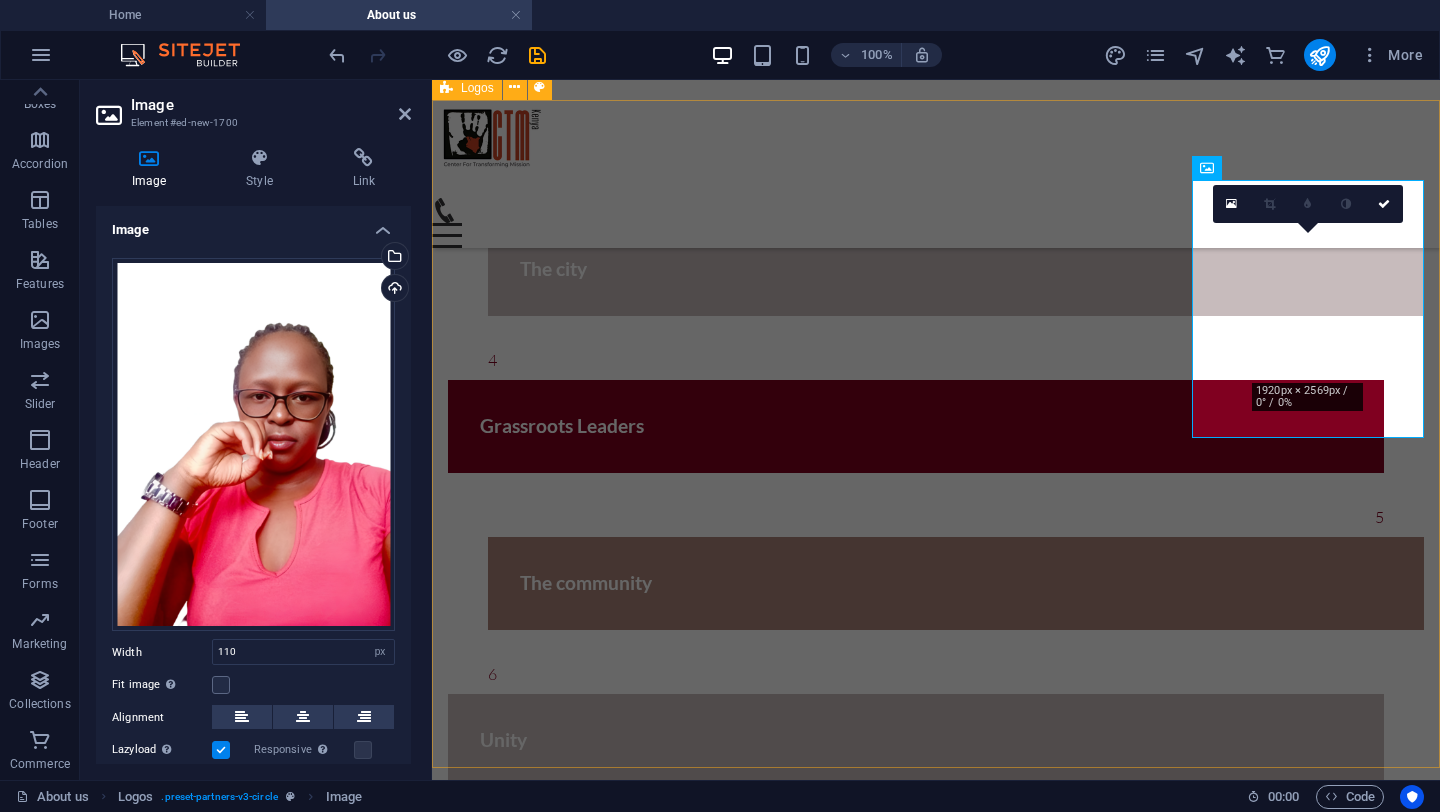 click on "[FIRST] [LAST]" at bounding box center (936, 2267) 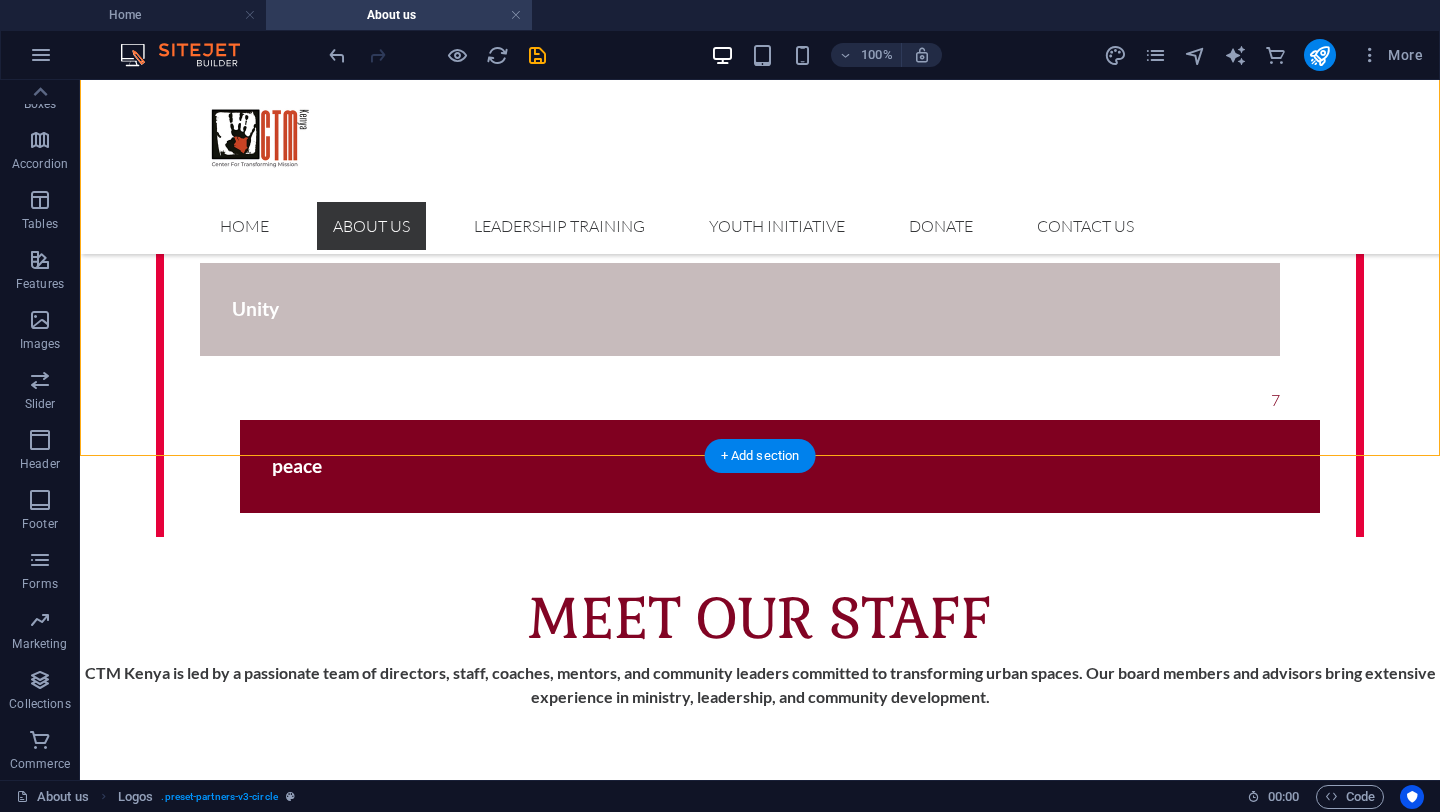 scroll, scrollTop: 2796, scrollLeft: 0, axis: vertical 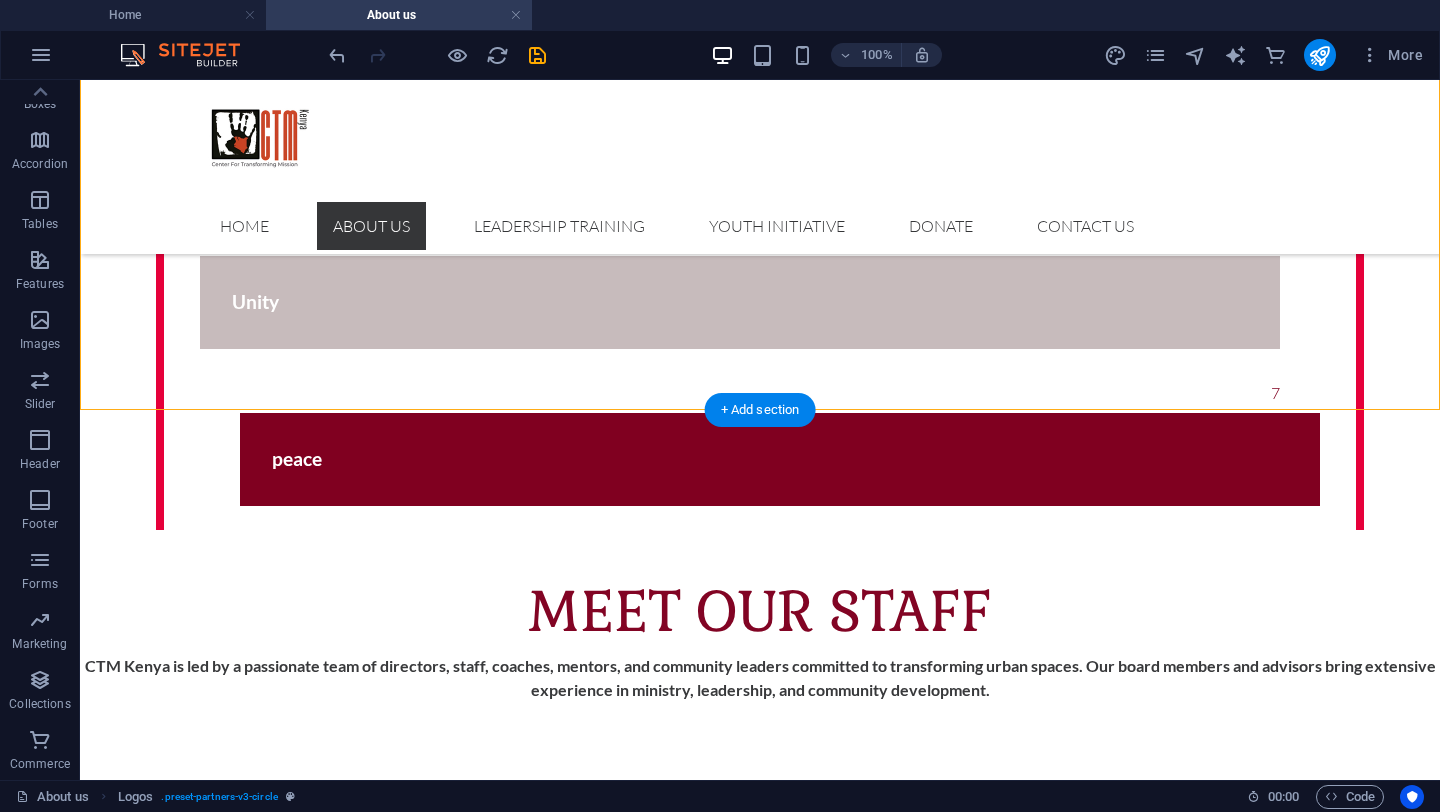 click at bounding box center (760, 3536) 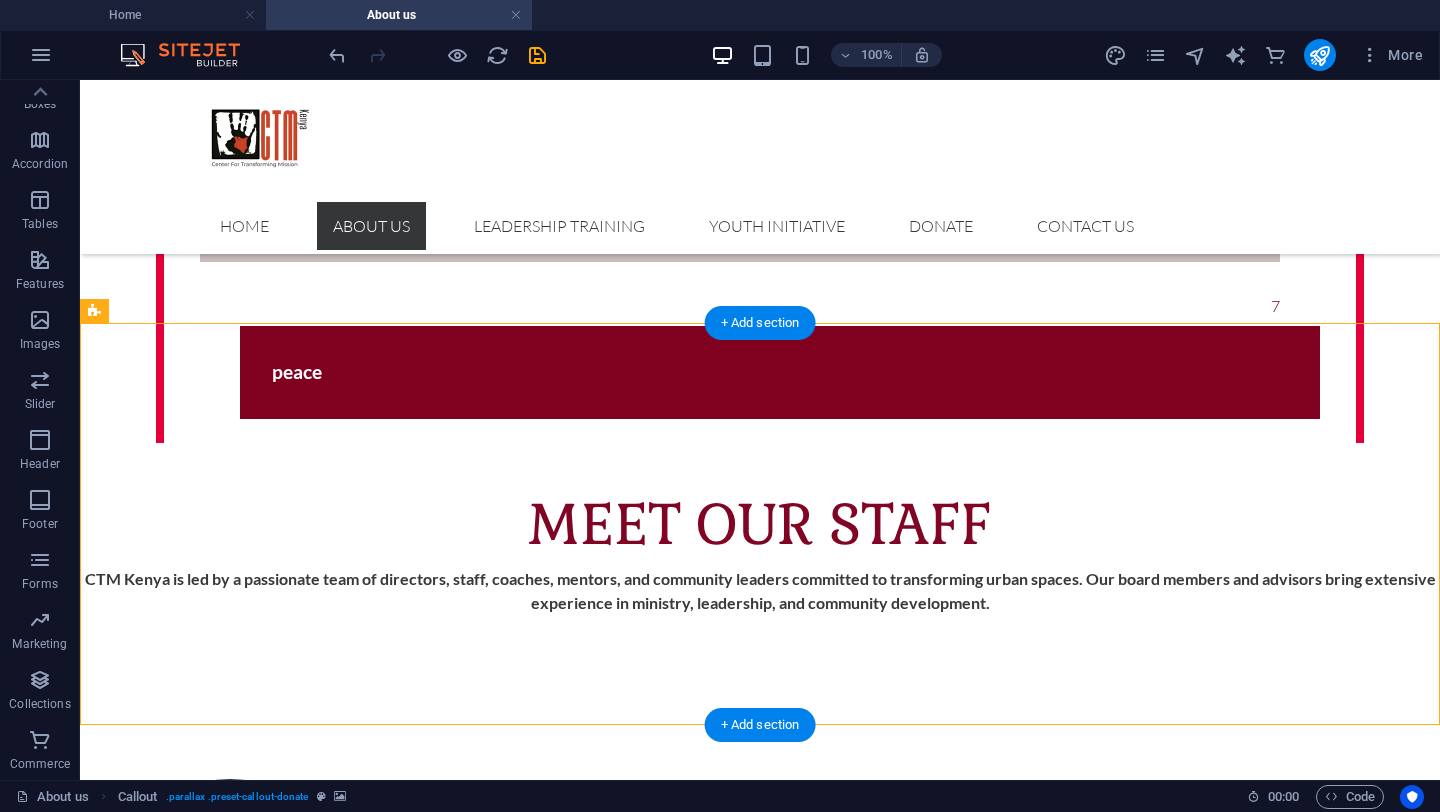 scroll, scrollTop: 2726, scrollLeft: 0, axis: vertical 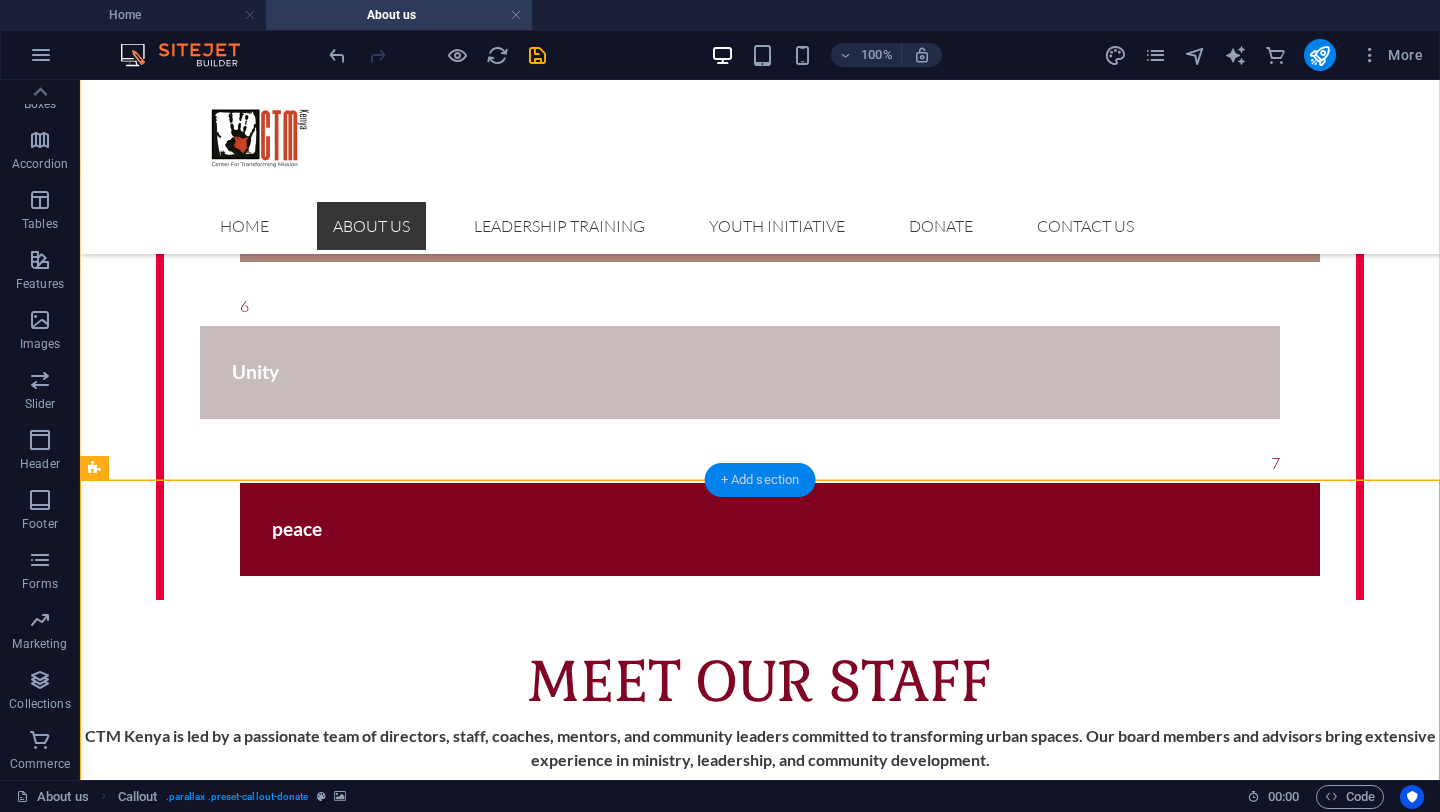 click on "+ Add section" at bounding box center (760, 480) 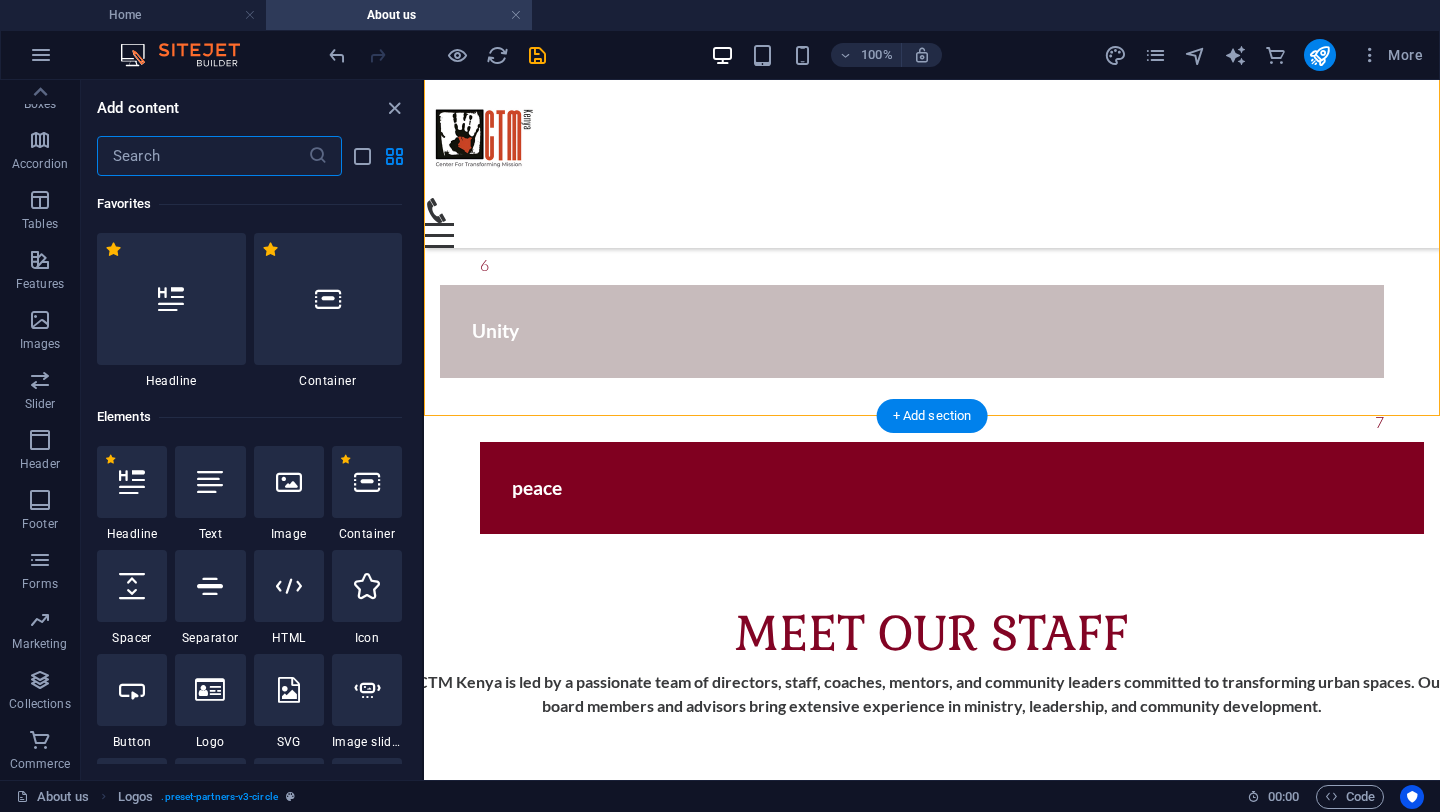 scroll, scrollTop: 2673, scrollLeft: 0, axis: vertical 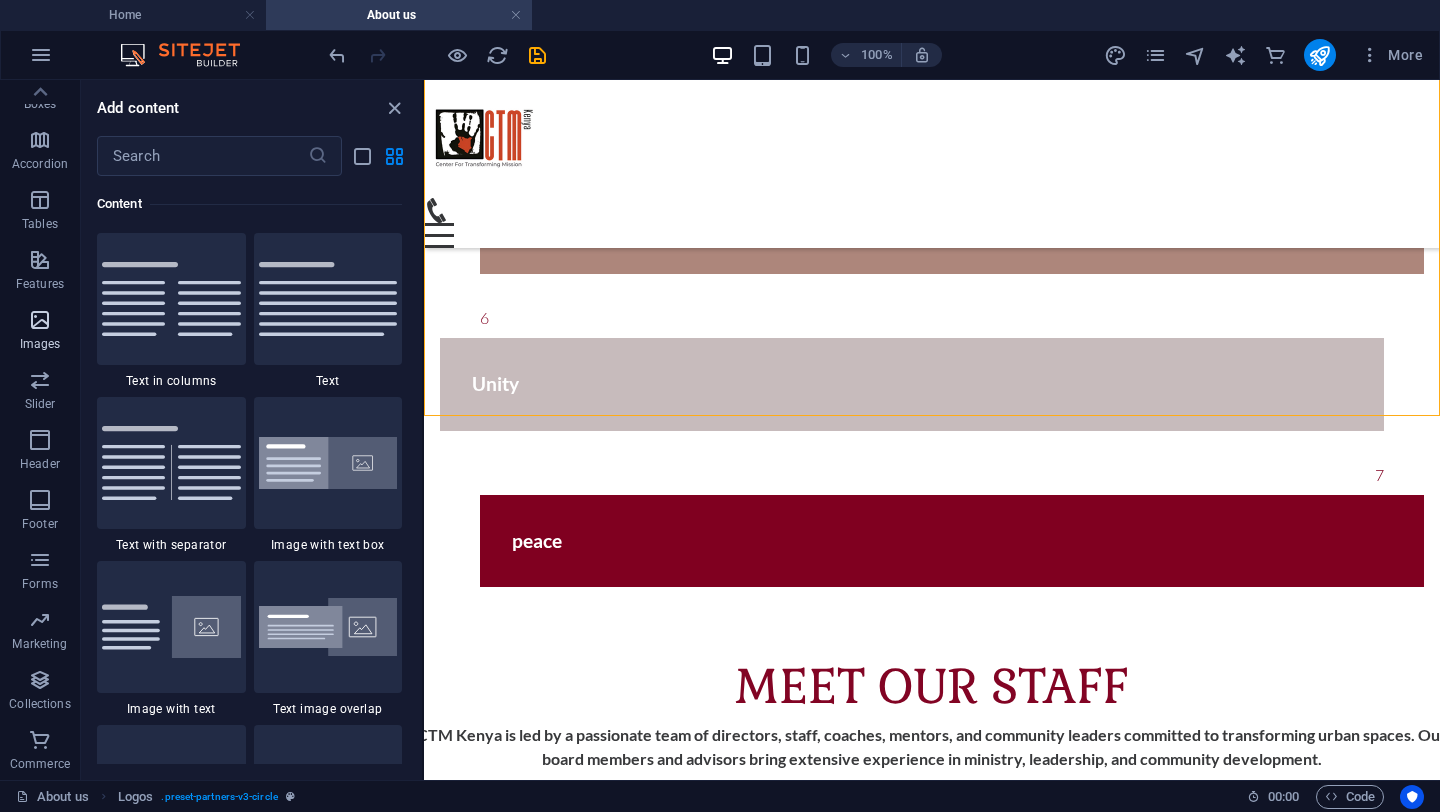 click at bounding box center [40, 320] 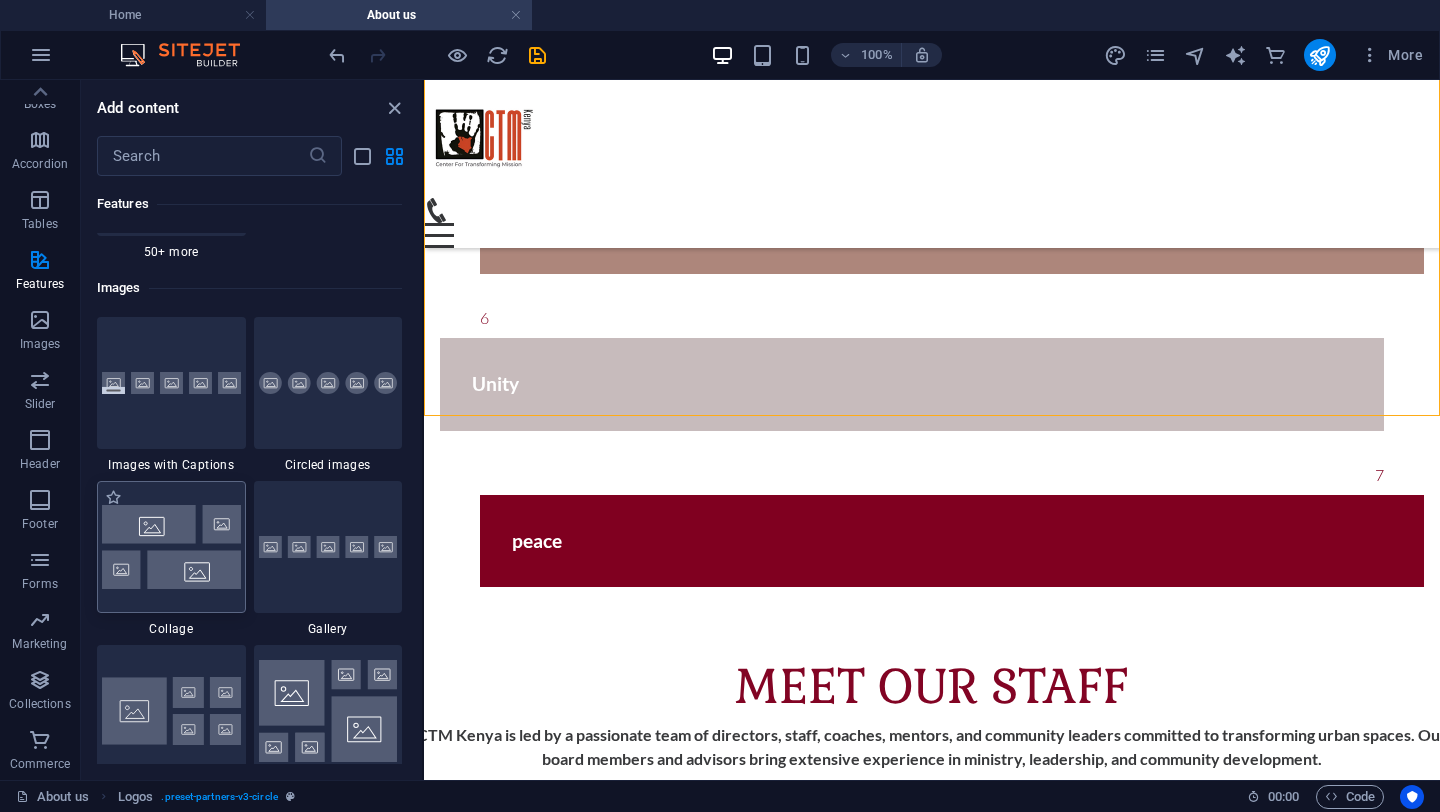 scroll, scrollTop: 10055, scrollLeft: 0, axis: vertical 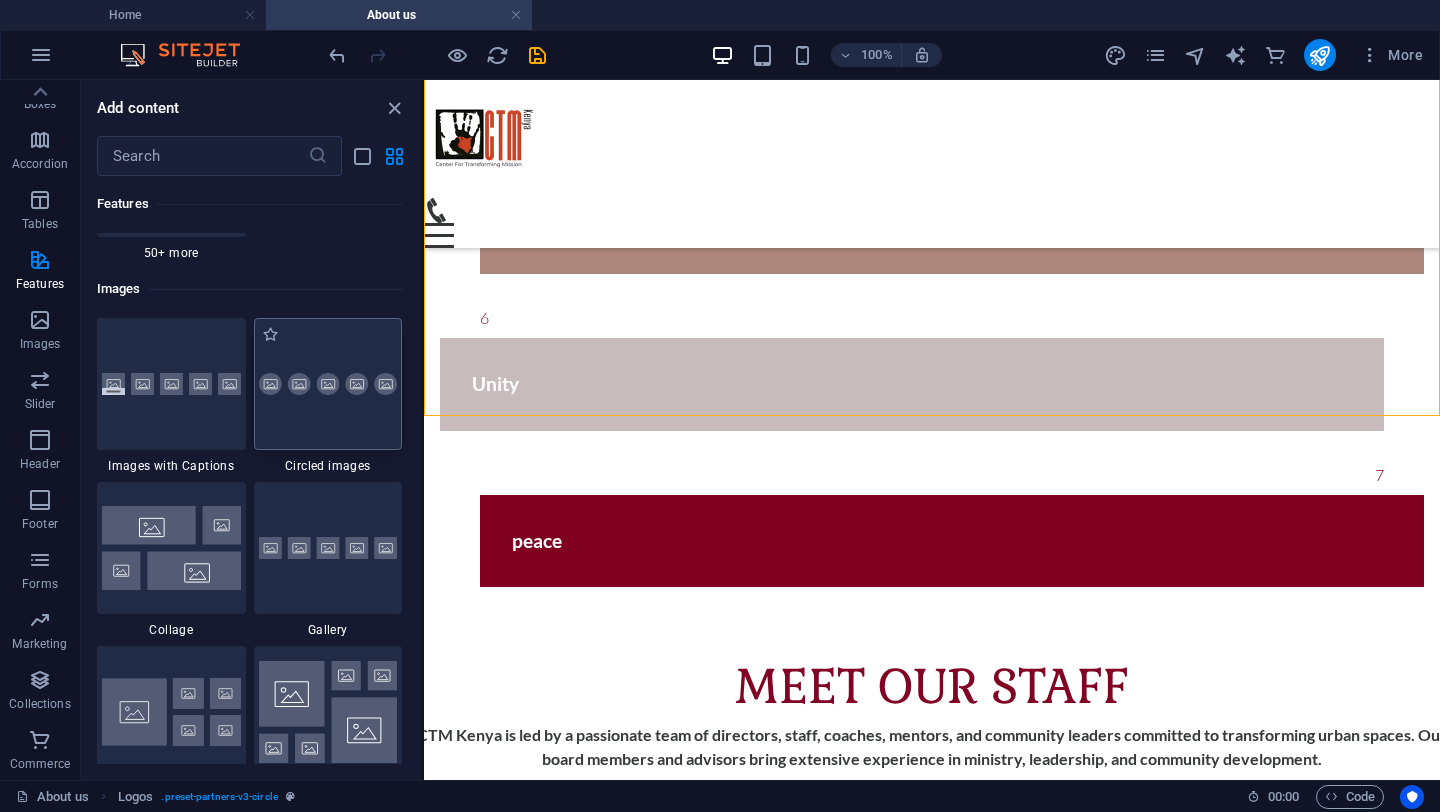 click at bounding box center [328, 384] 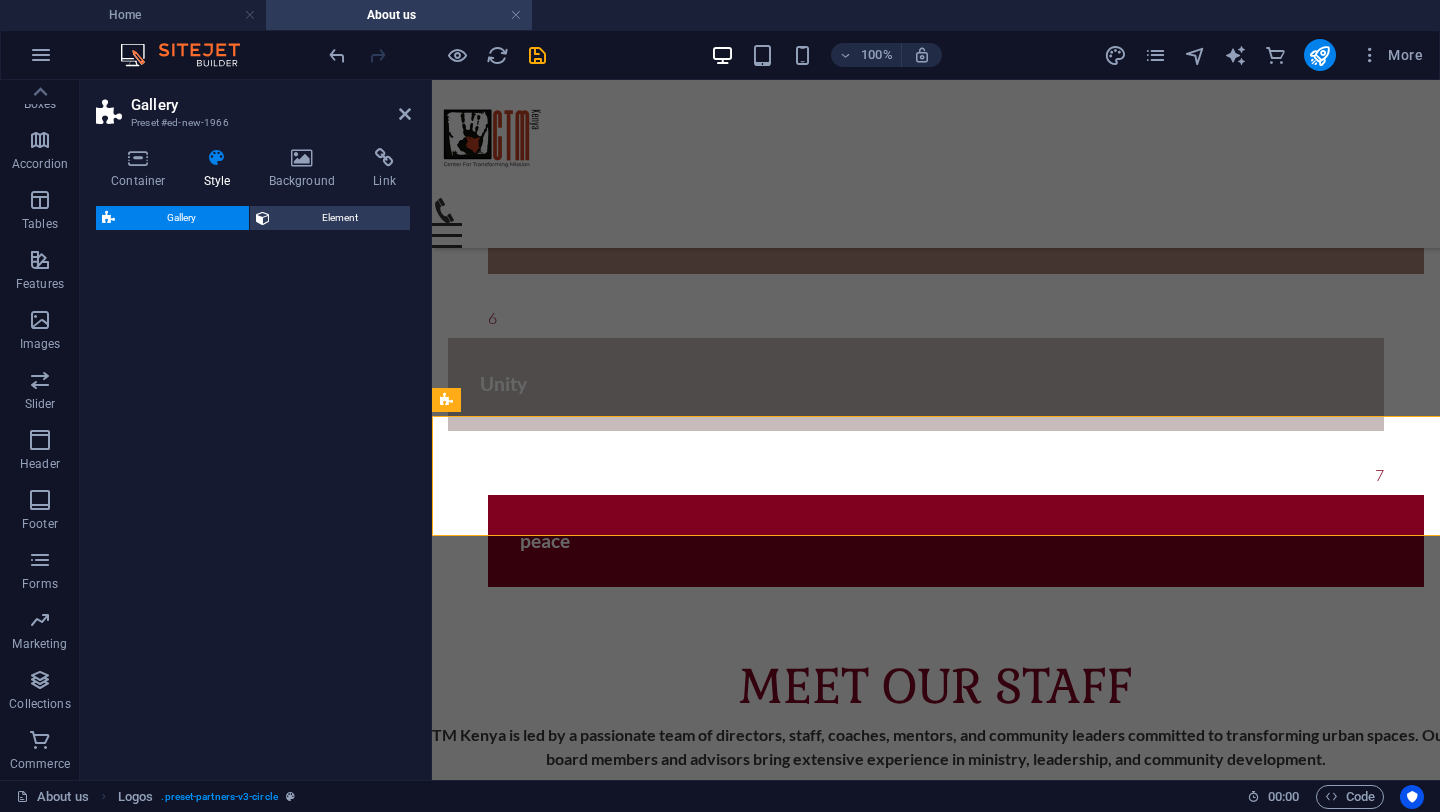 select on "rem" 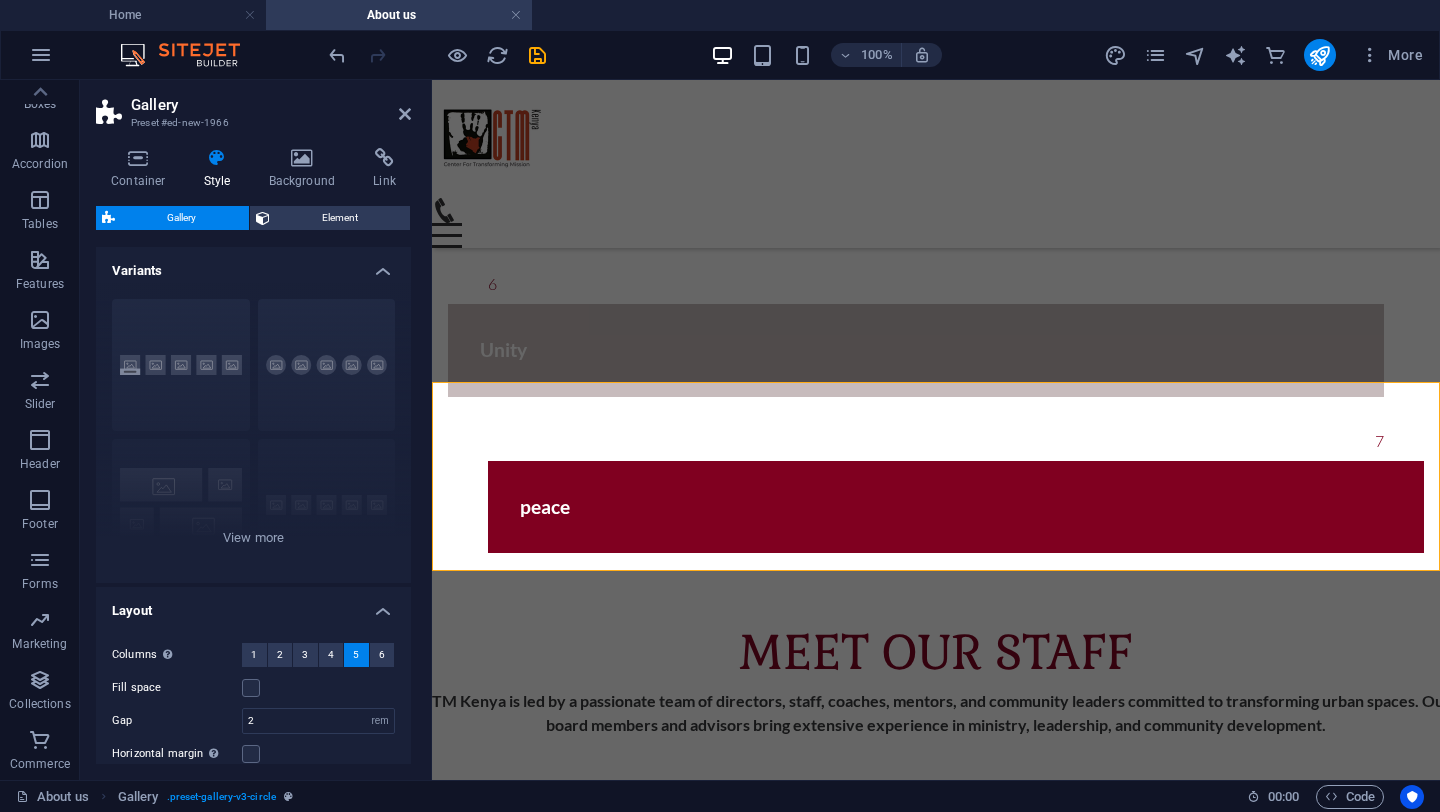 scroll, scrollTop: 2715, scrollLeft: 0, axis: vertical 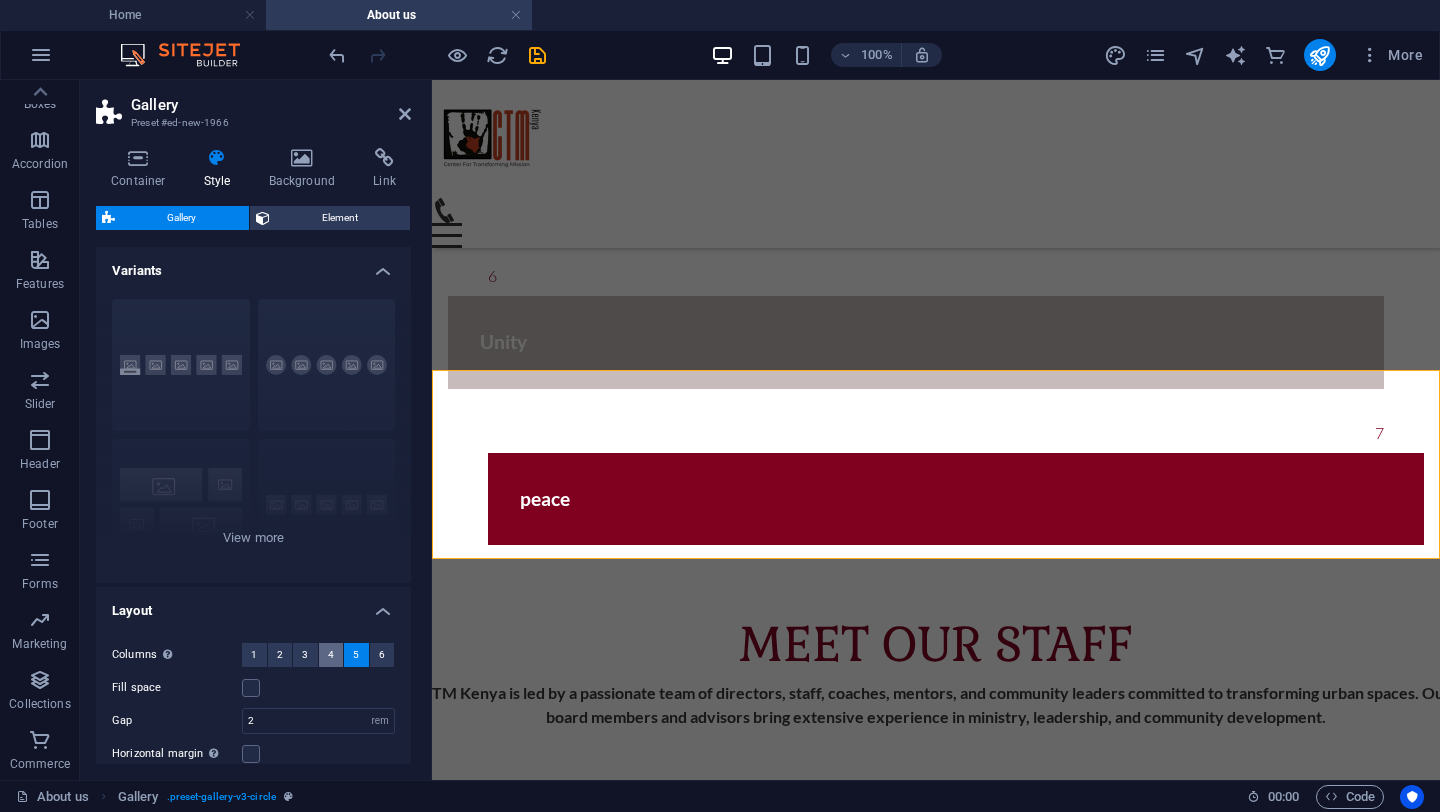 click on "4" at bounding box center (331, 655) 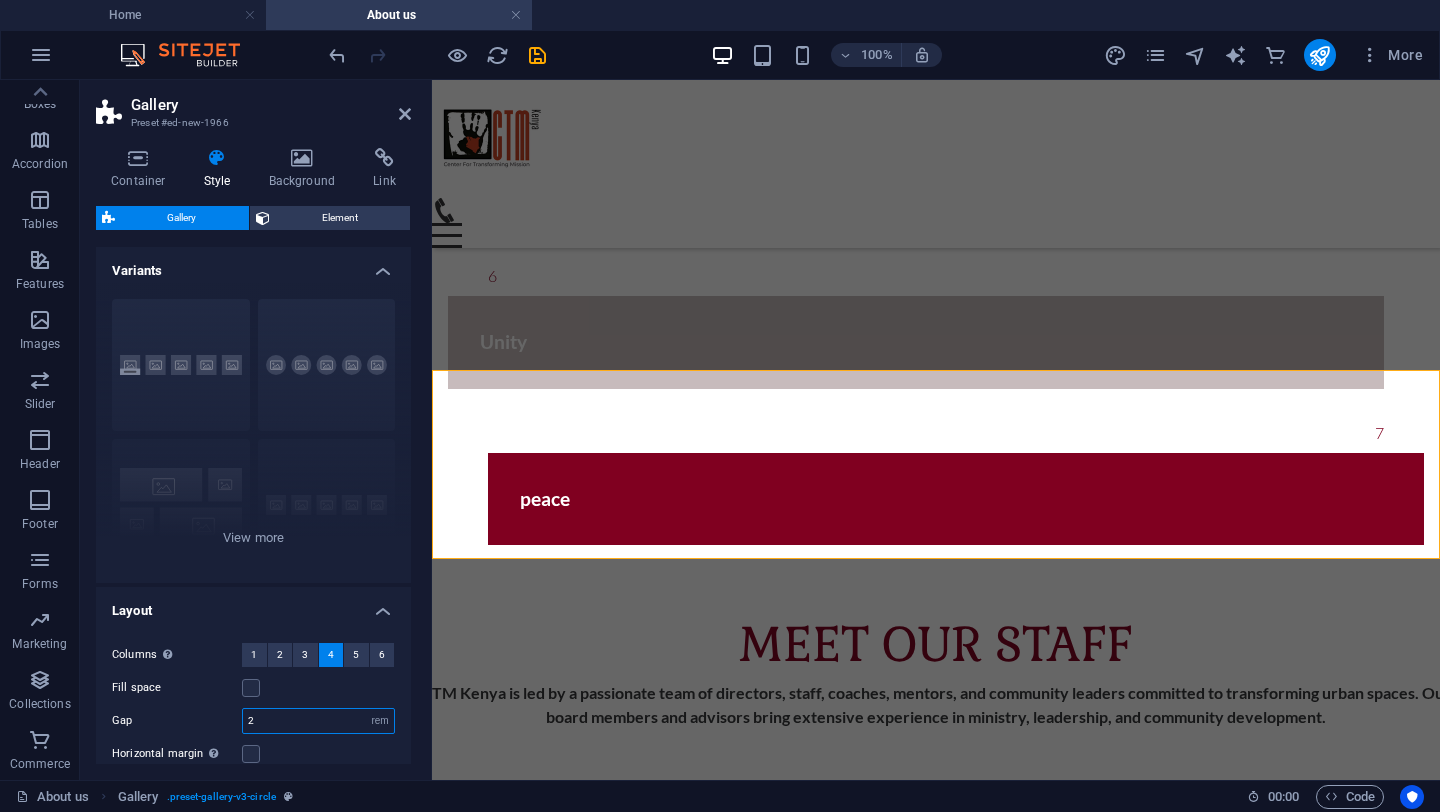 click on "2" at bounding box center [318, 721] 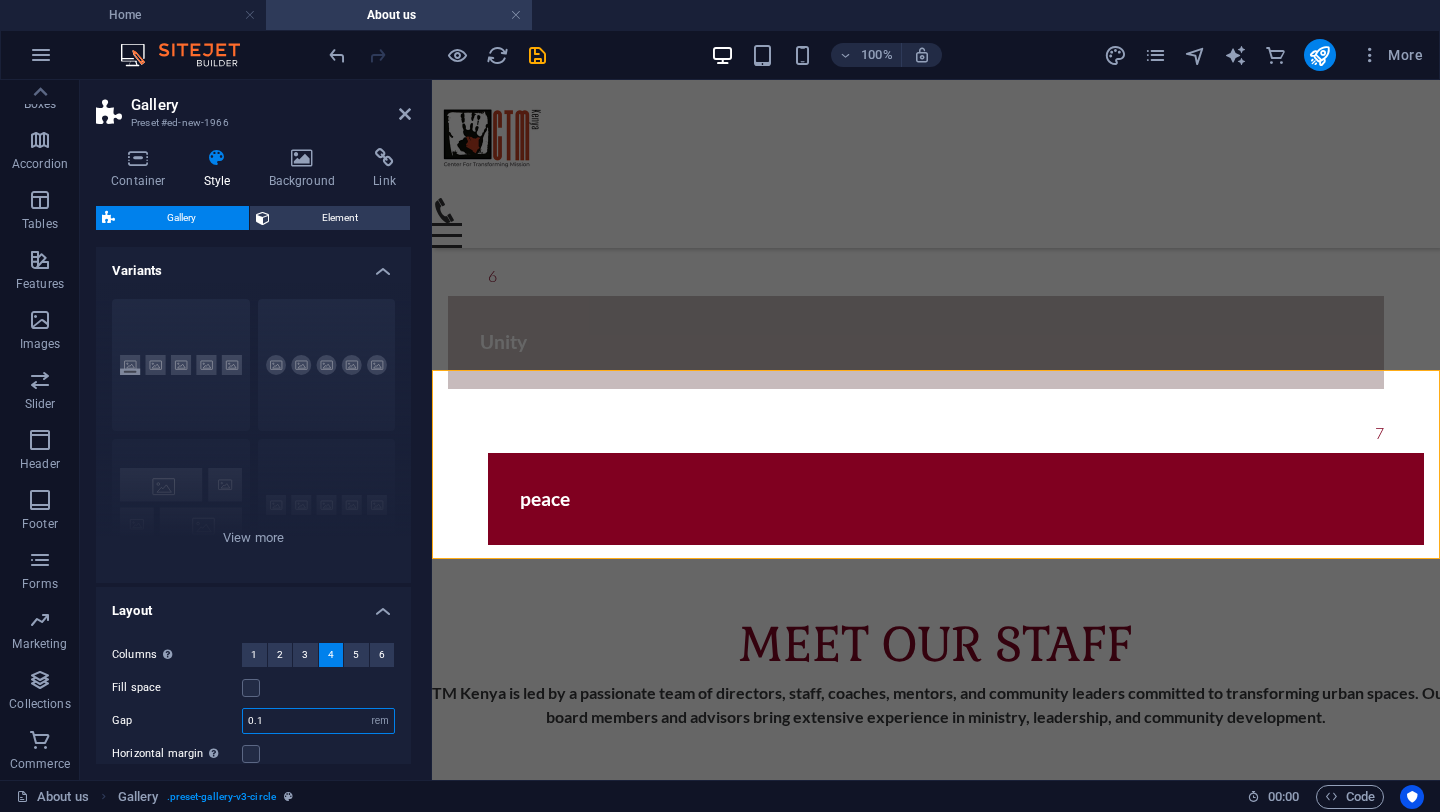 type on "0.1" 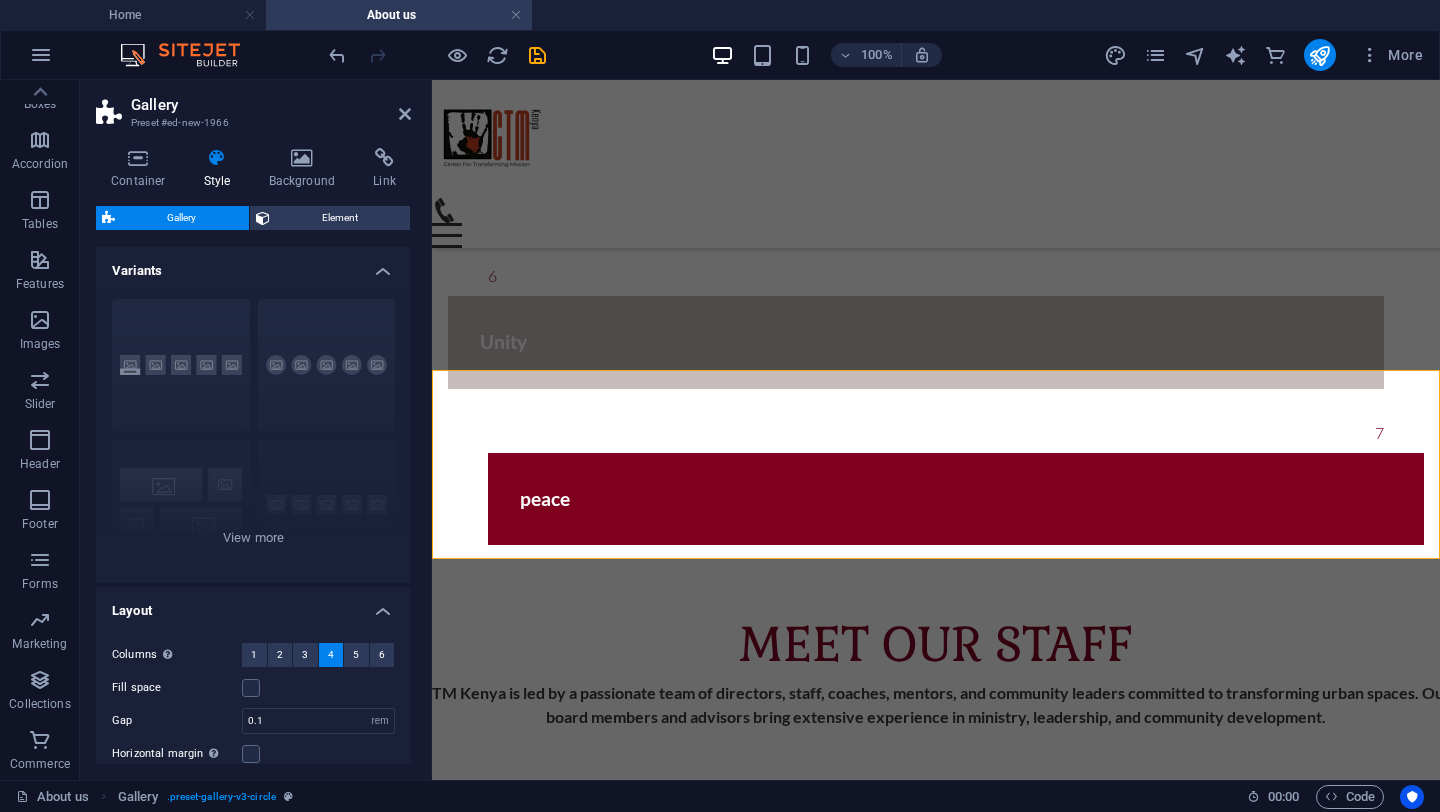 click on "Container Style Background Link Size Height Default px rem % vh vw Min. height None px rem % vh vw Width Default px rem % em vh vw Min. width None px rem % vh vw Content width Default Custom width Width Default px rem % em vh vw Min. width None px rem % vh vw Default padding Custom spacing Default content width and padding can be changed under Design. Edit design Layout (Flexbox) Alignment Determines the flex direction. Default Main axis Determine how elements should behave along the main axis inside this container (justify content). Default Side axis Control the vertical direction of the element inside of the container (align items). Default Wrap Default On Off Fill Controls the distances and direction of elements on the y-axis across several lines (align content). Default Accessibility ARIA helps assistive technologies (like screen readers) to understand the role, state, and behavior of web elements Role The ARIA role defines the purpose of an element.  None Alert Article Banner Comment Fan" at bounding box center (253, 456) 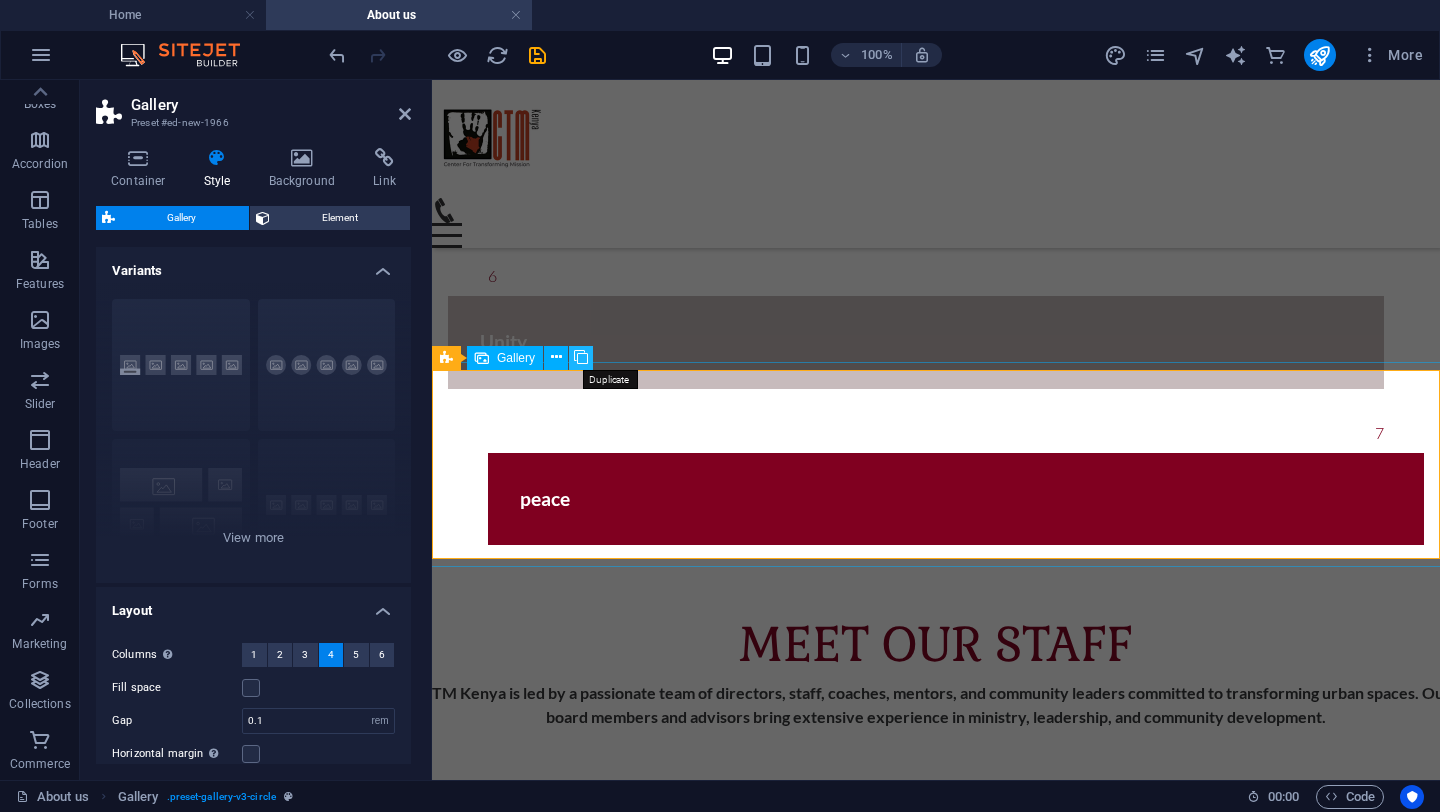 click at bounding box center (581, 357) 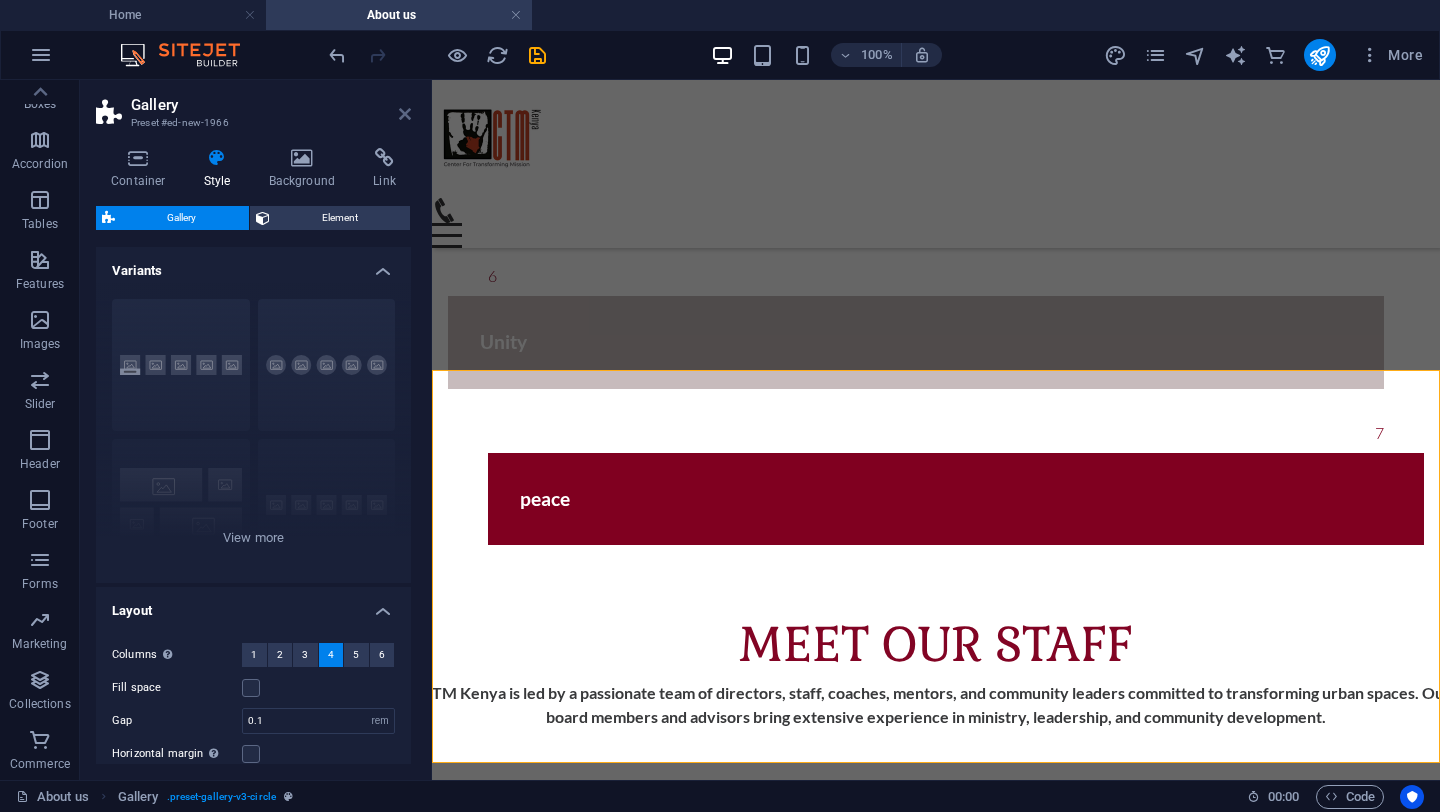 click at bounding box center [405, 114] 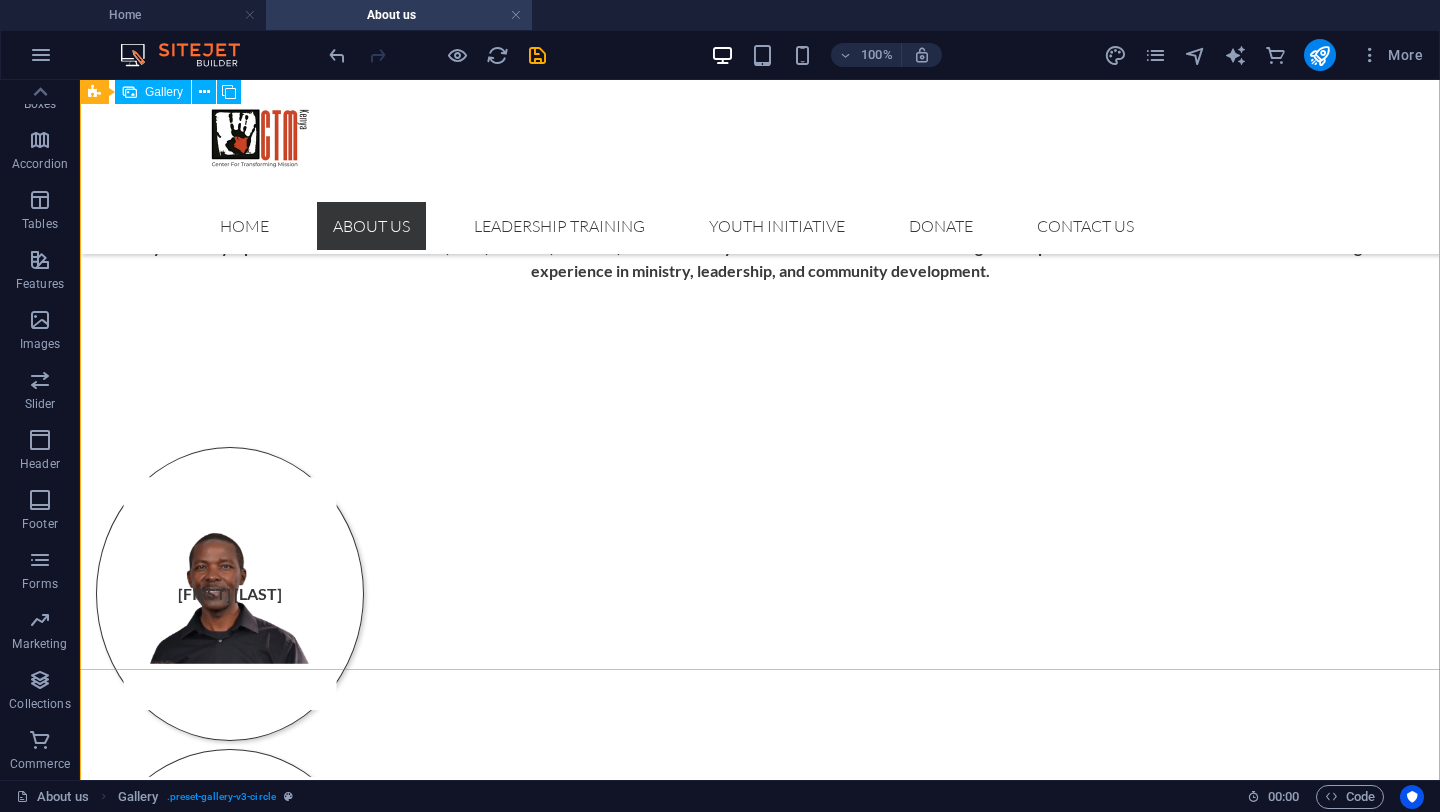scroll, scrollTop: 3212, scrollLeft: 0, axis: vertical 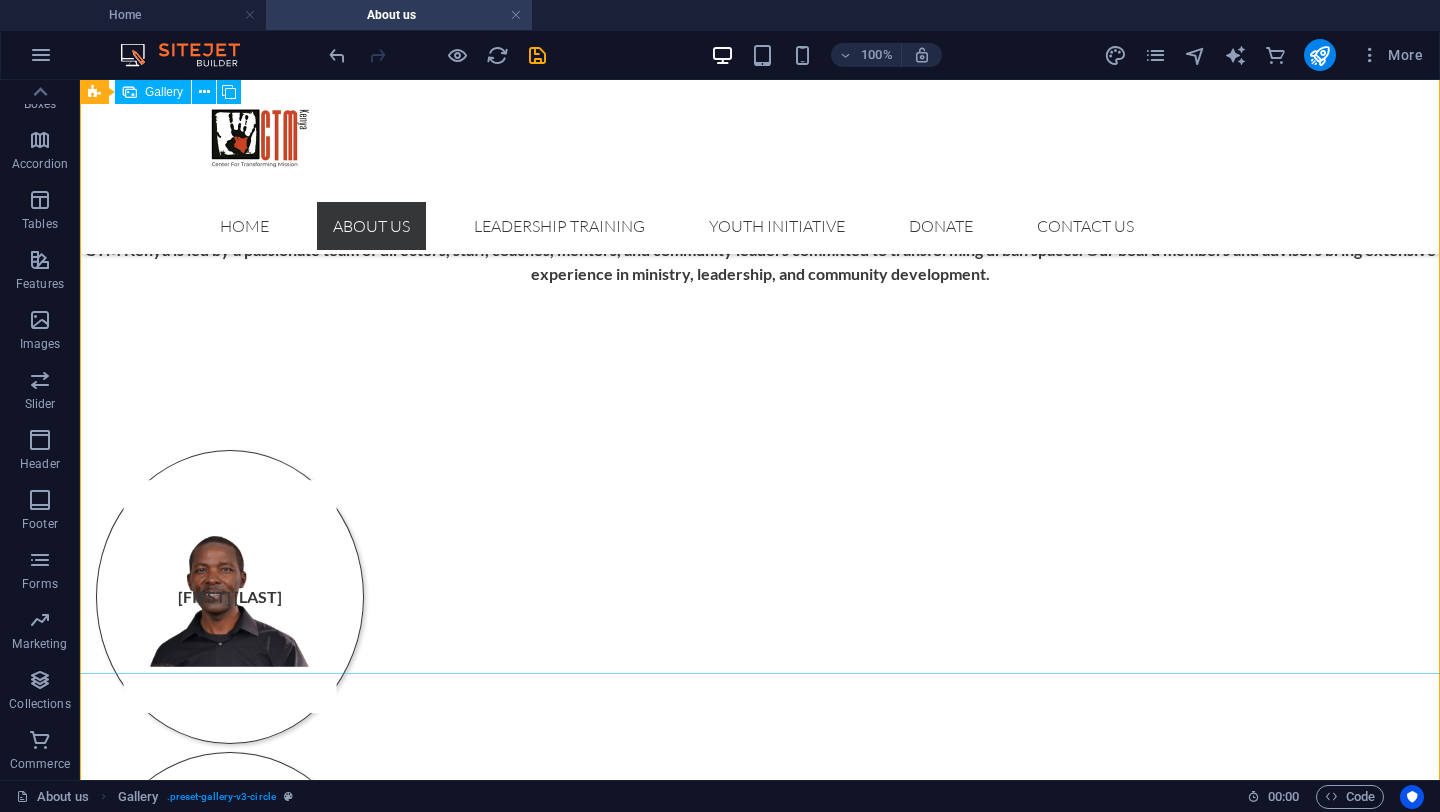 click at bounding box center (249, 3279) 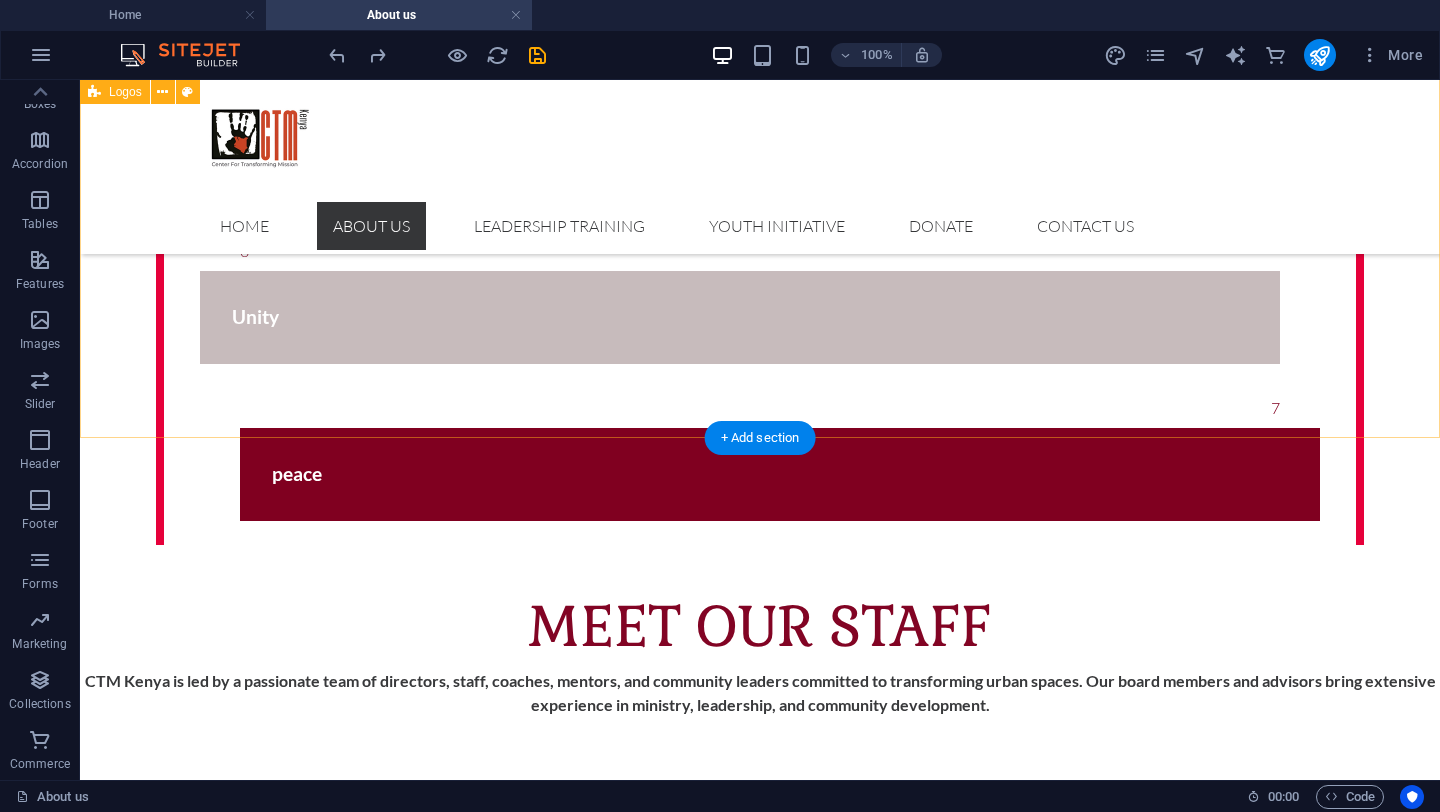 scroll, scrollTop: 2713, scrollLeft: 0, axis: vertical 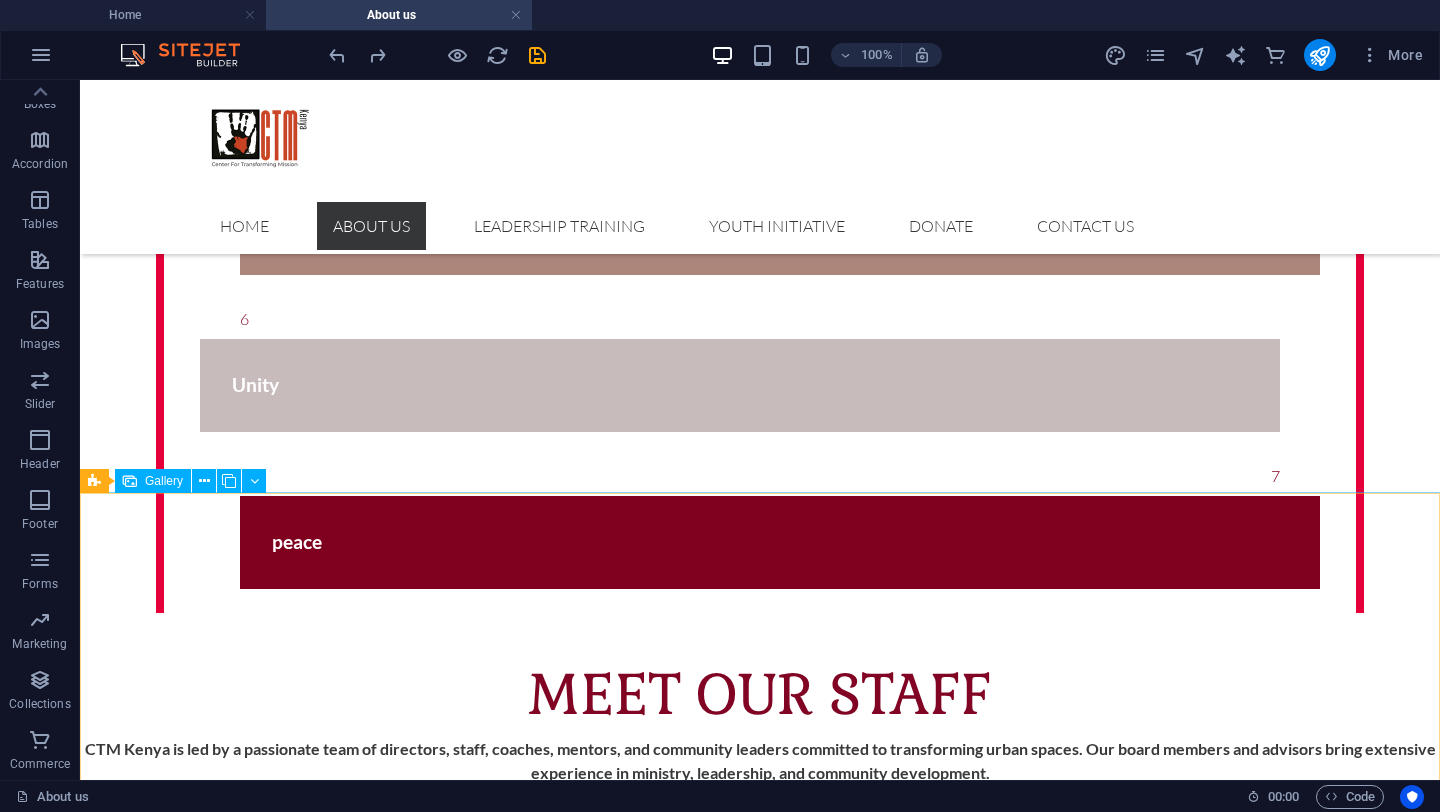 click on "Gallery" at bounding box center (153, 481) 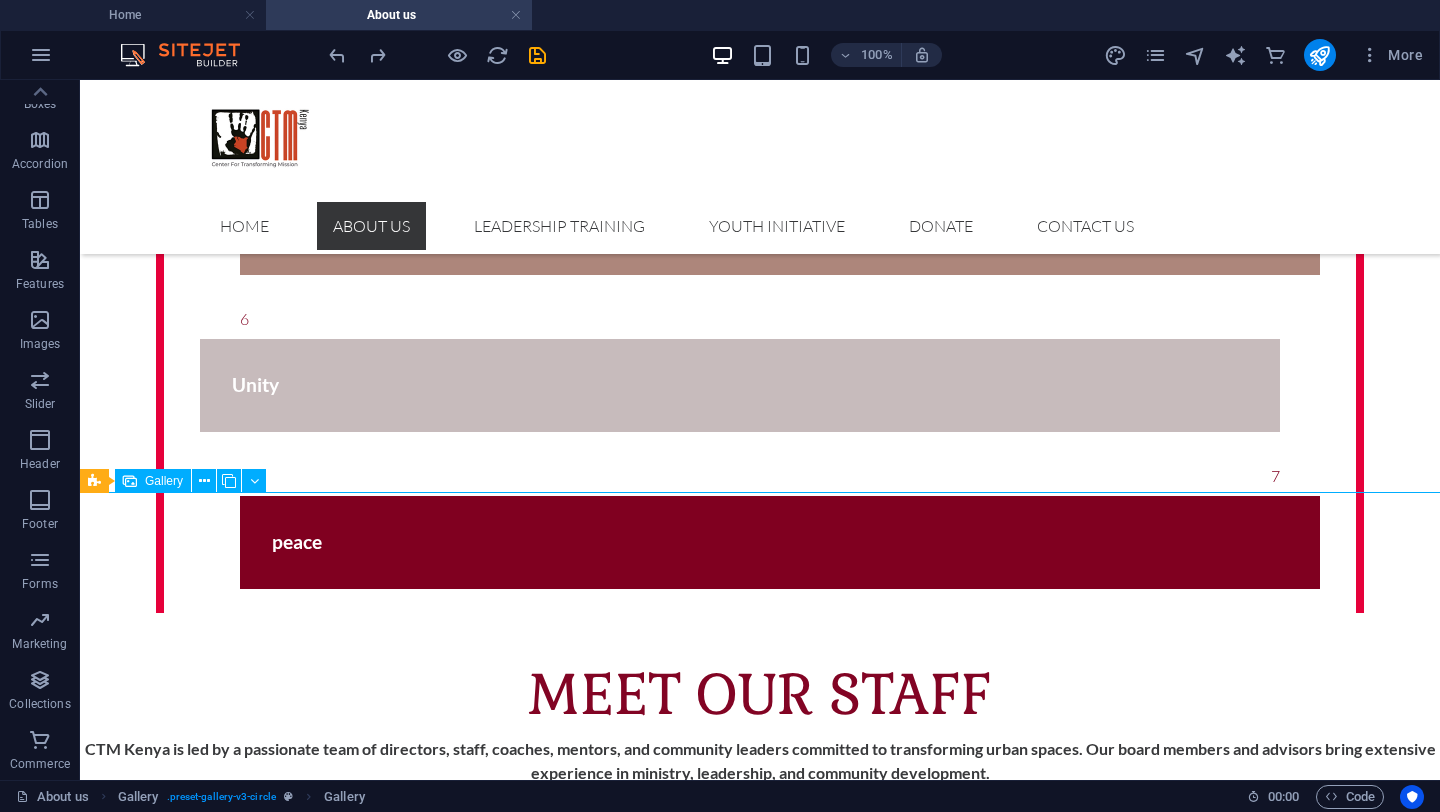click on "Gallery" at bounding box center (164, 481) 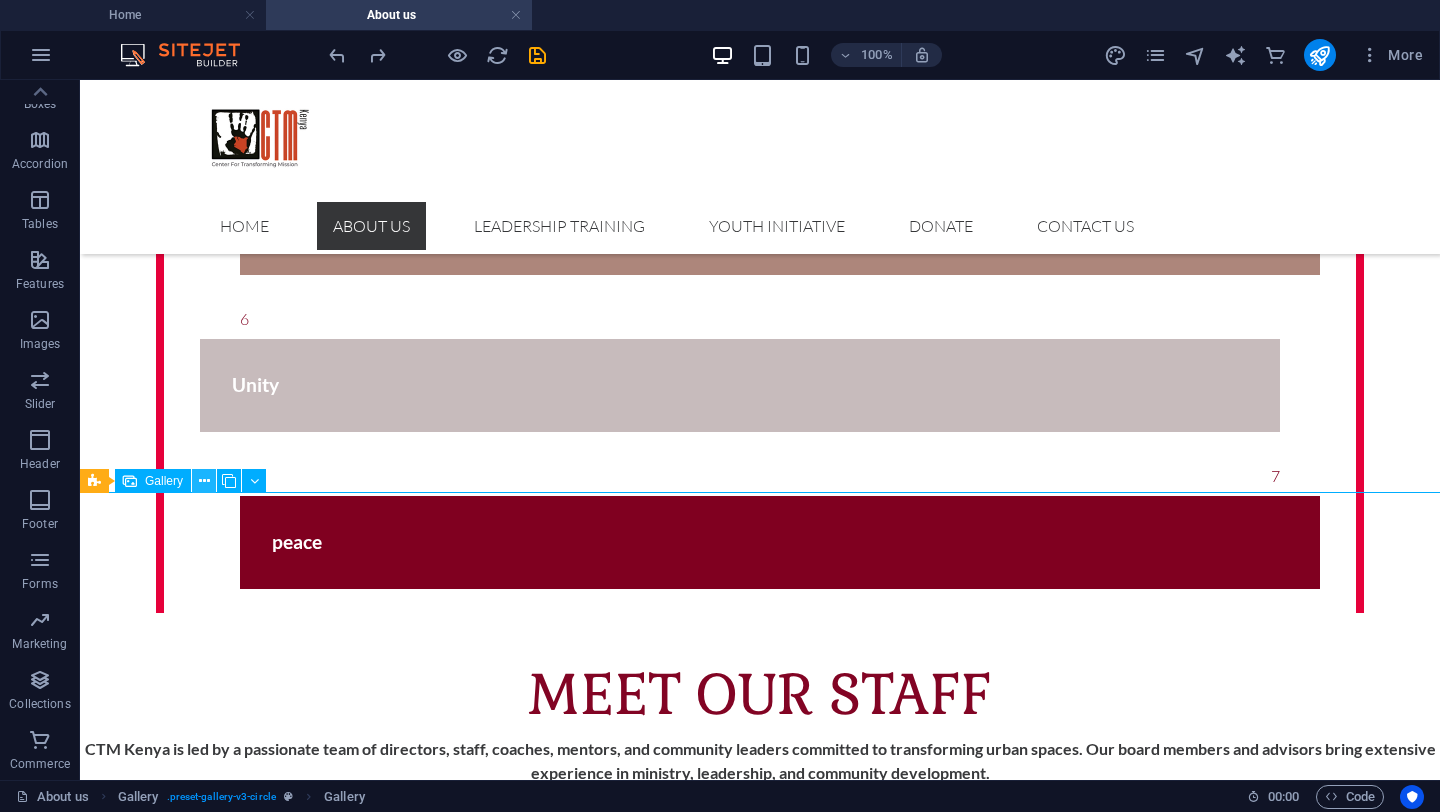 click at bounding box center (204, 481) 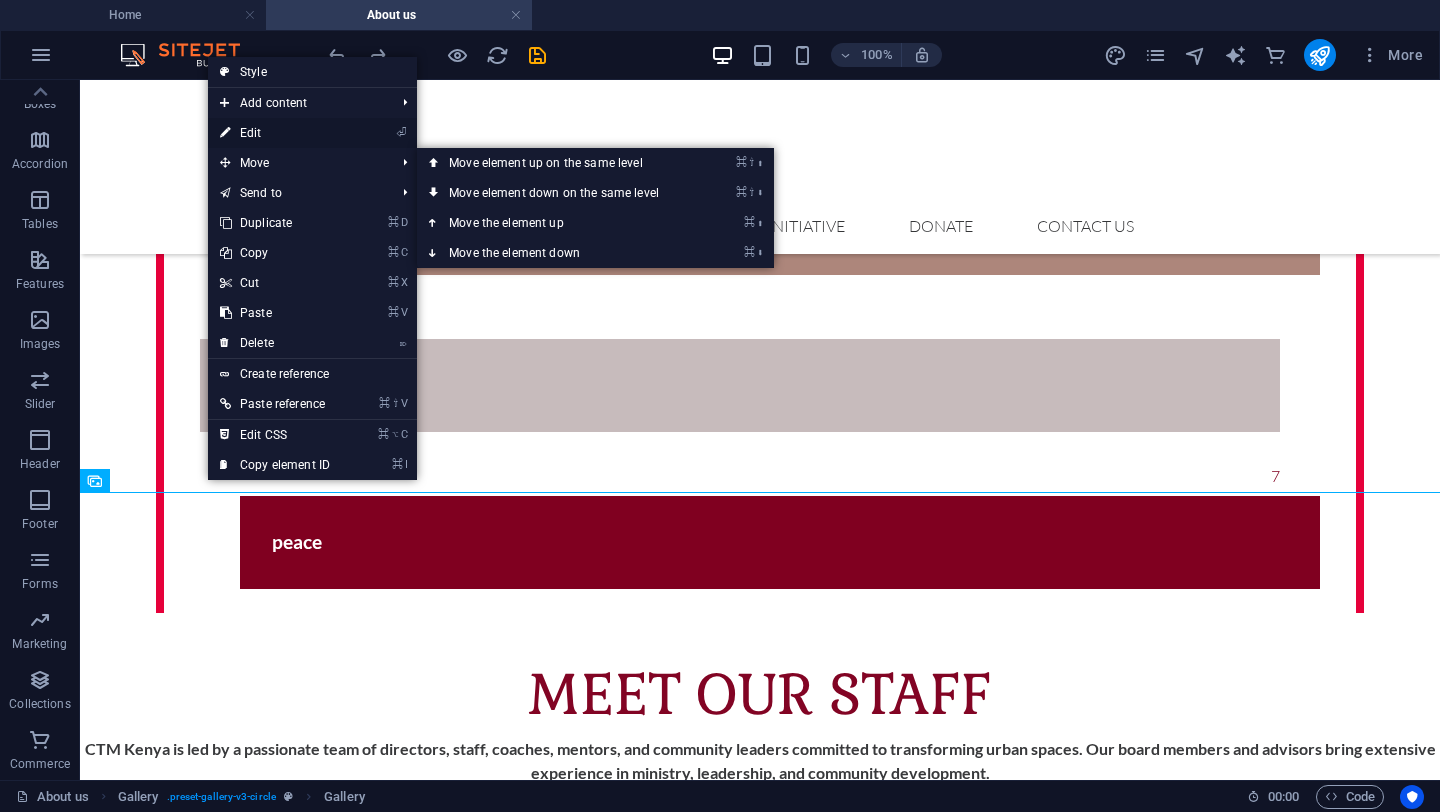 click on "⏎  Edit" at bounding box center (275, 133) 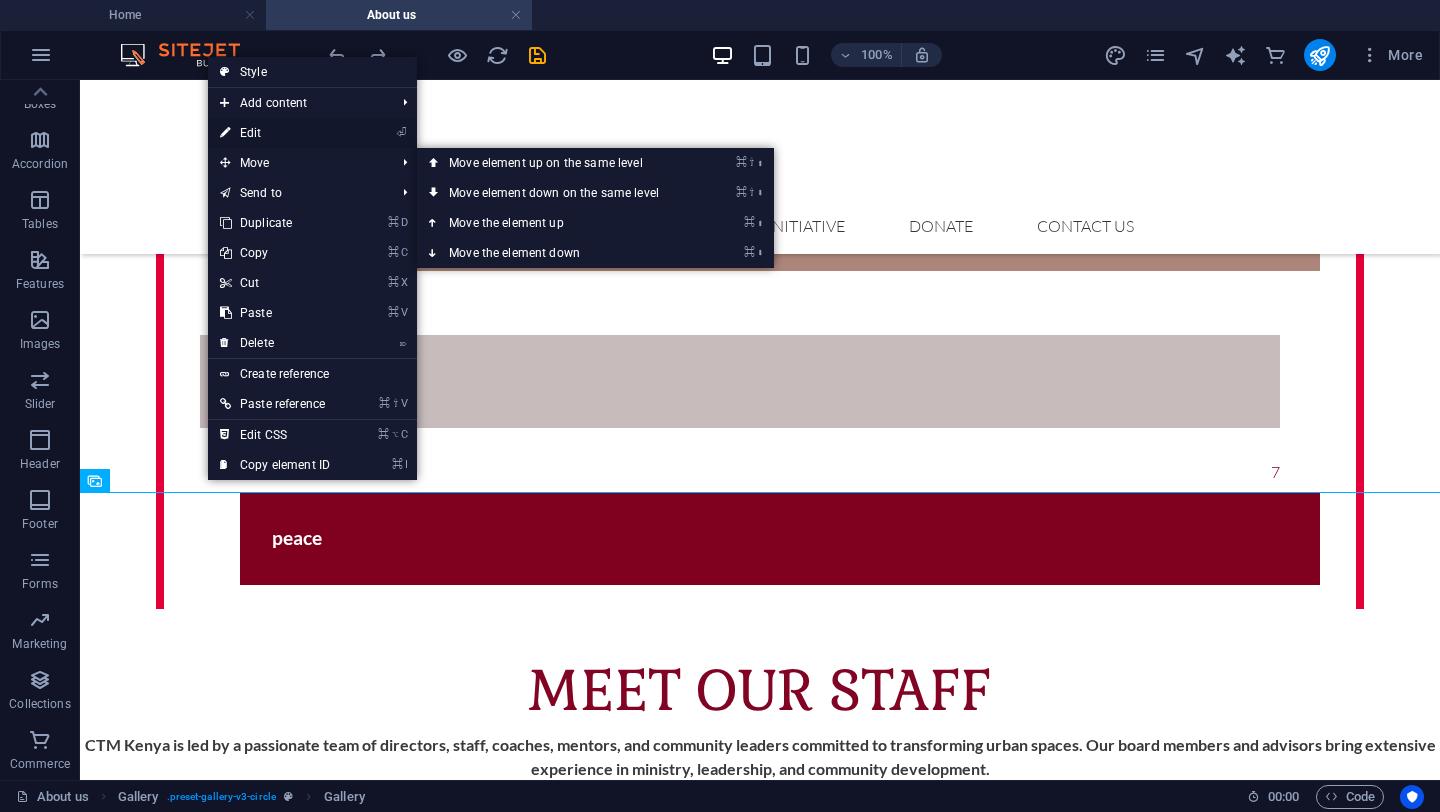 select on "4" 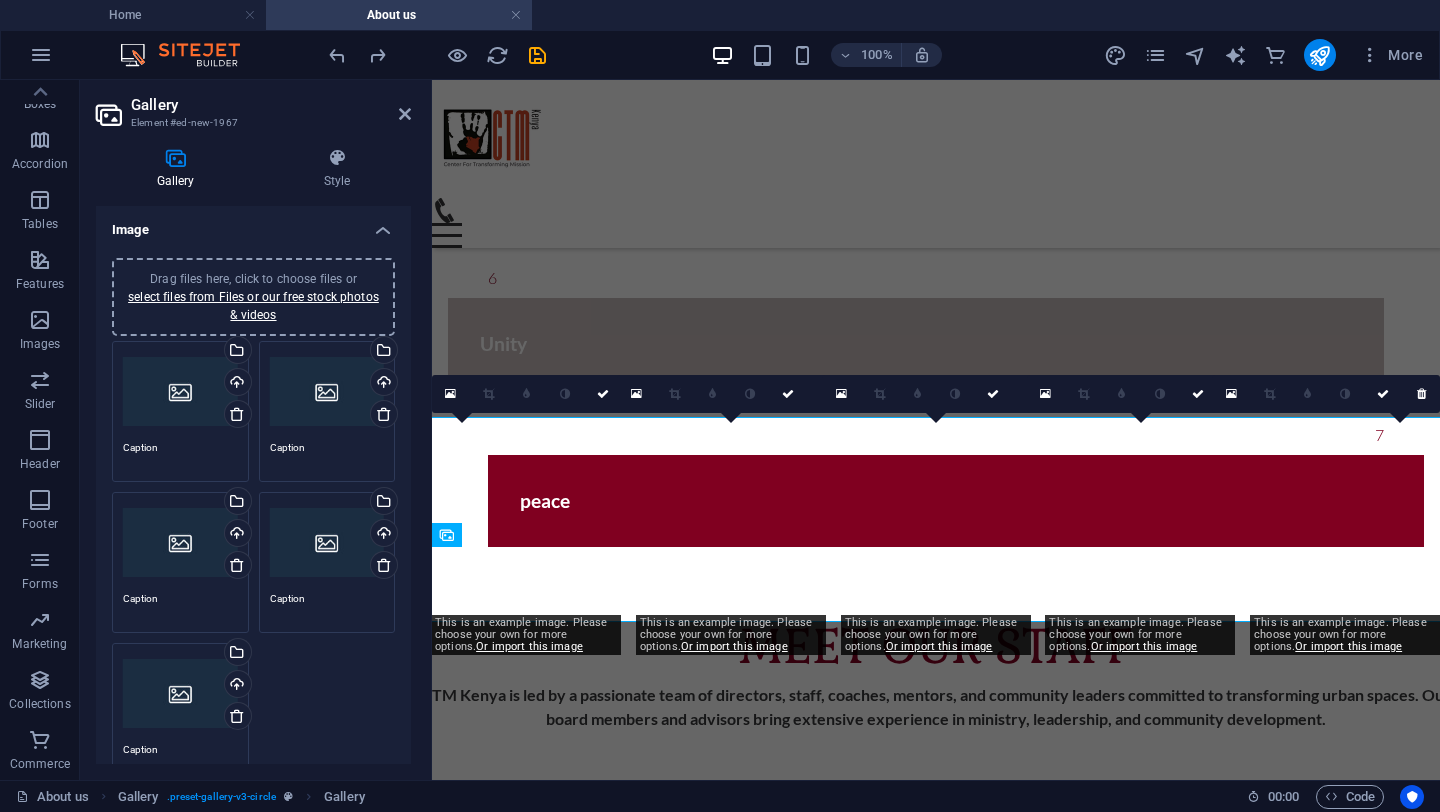 scroll, scrollTop: 2660, scrollLeft: 0, axis: vertical 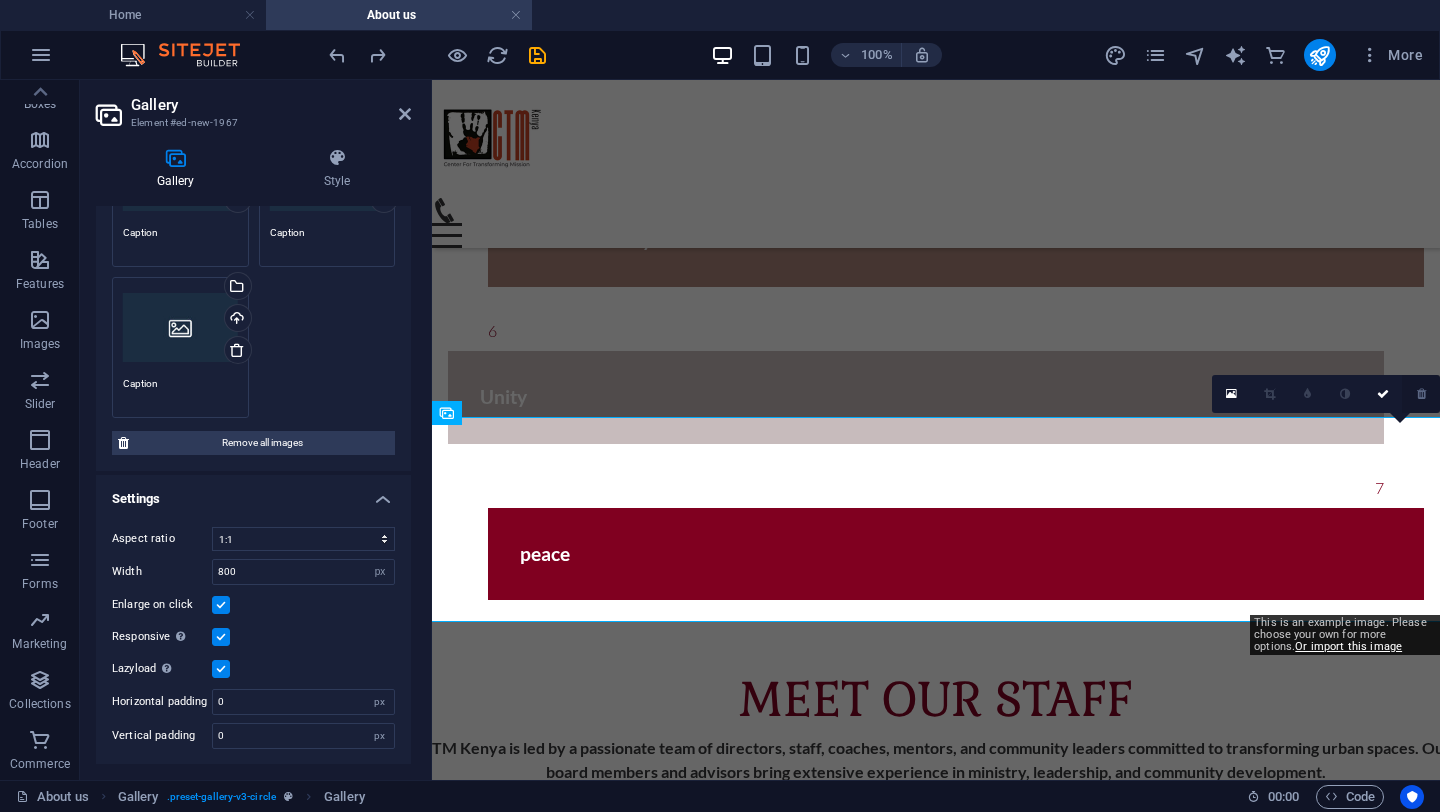 click at bounding box center [1421, 394] 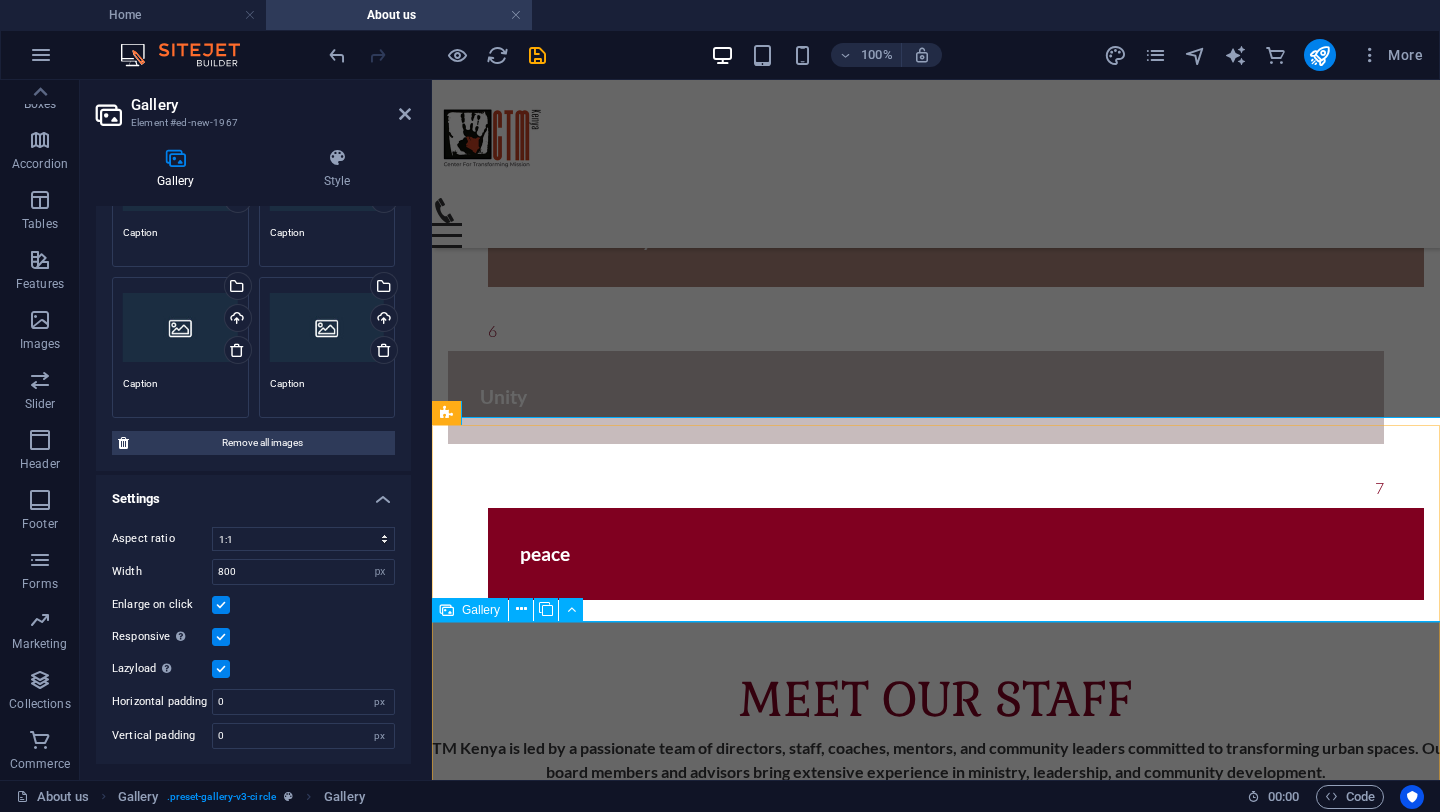 click at bounding box center (1345, 3279) 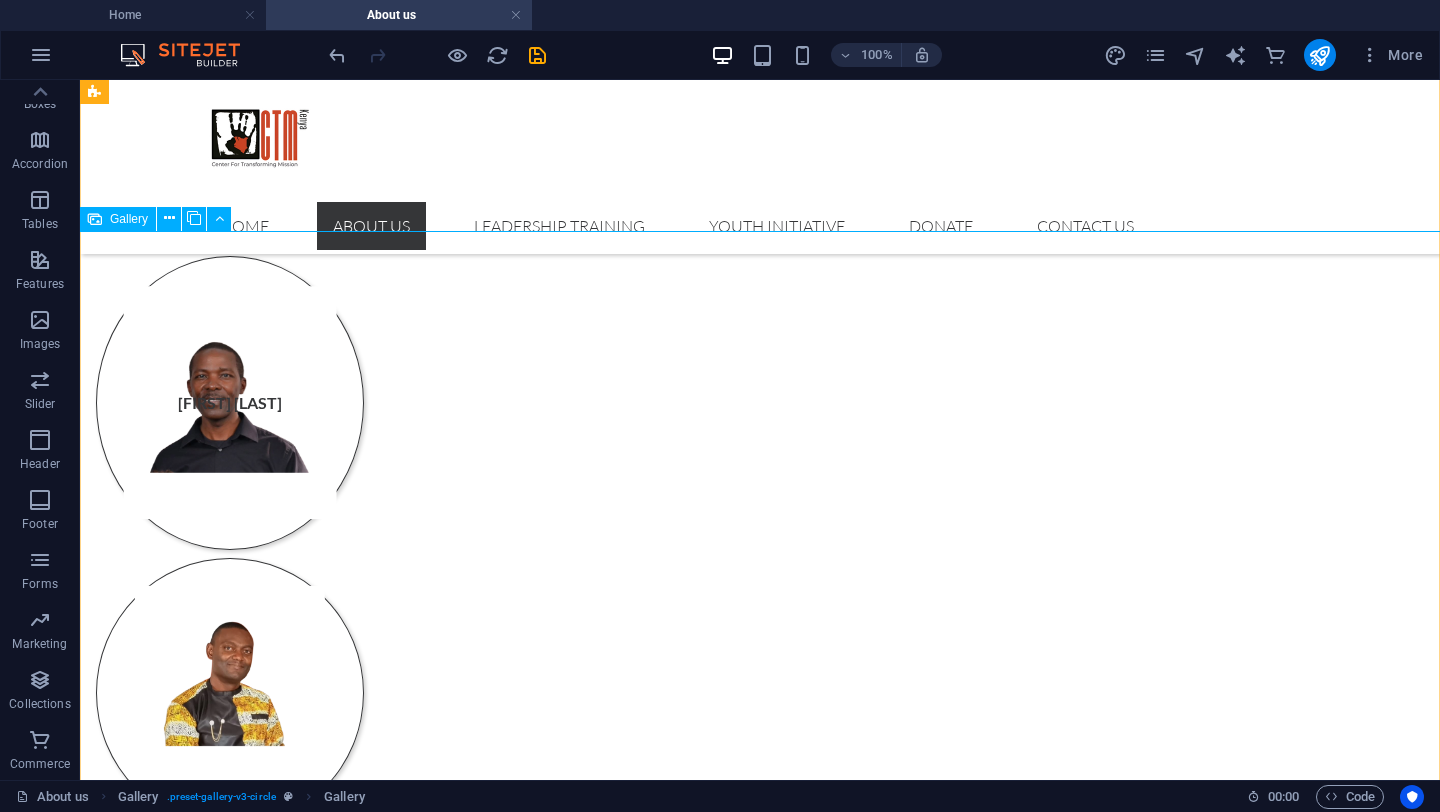 scroll, scrollTop: 3449, scrollLeft: 0, axis: vertical 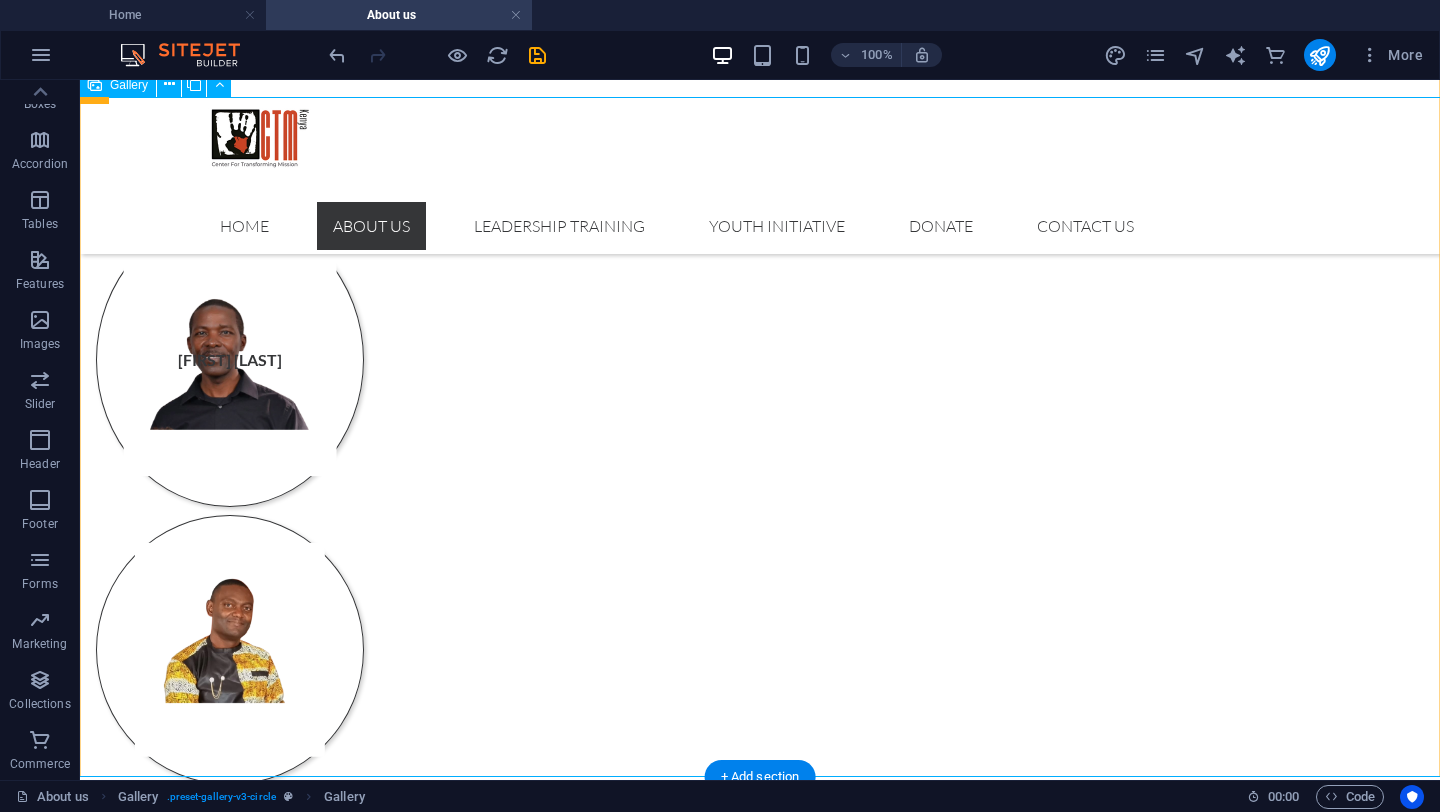 click at bounding box center (249, 3382) 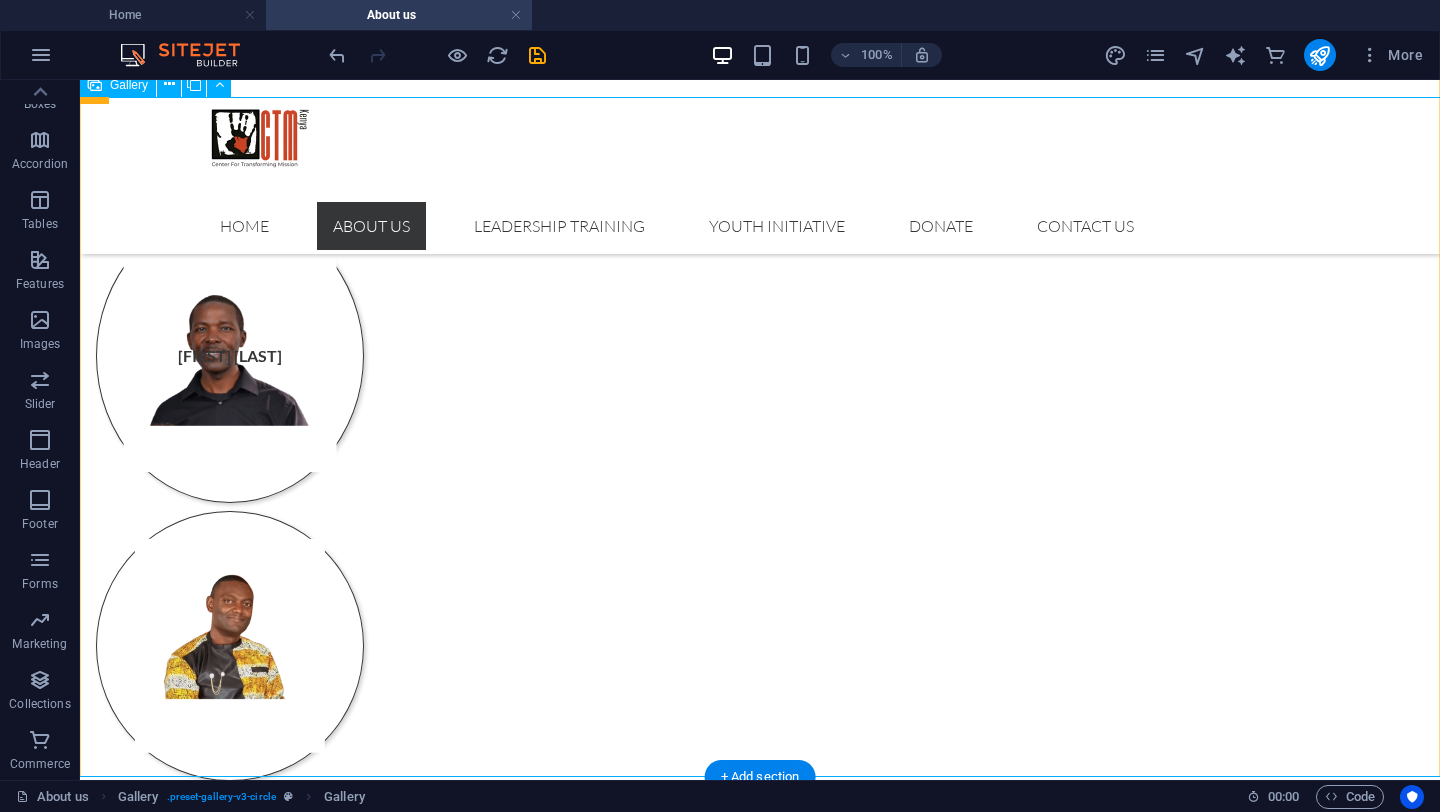select on "4" 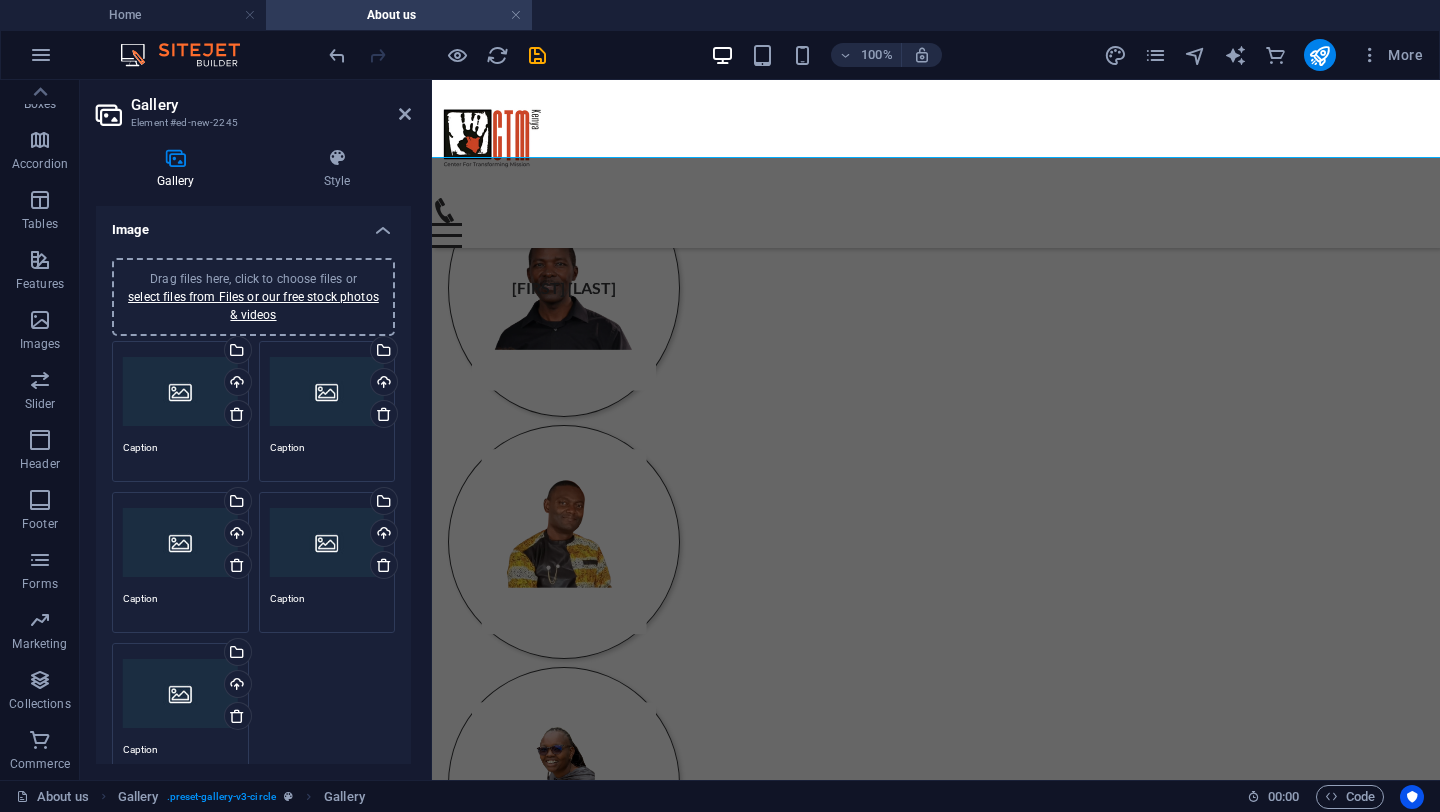scroll, scrollTop: 3328, scrollLeft: 0, axis: vertical 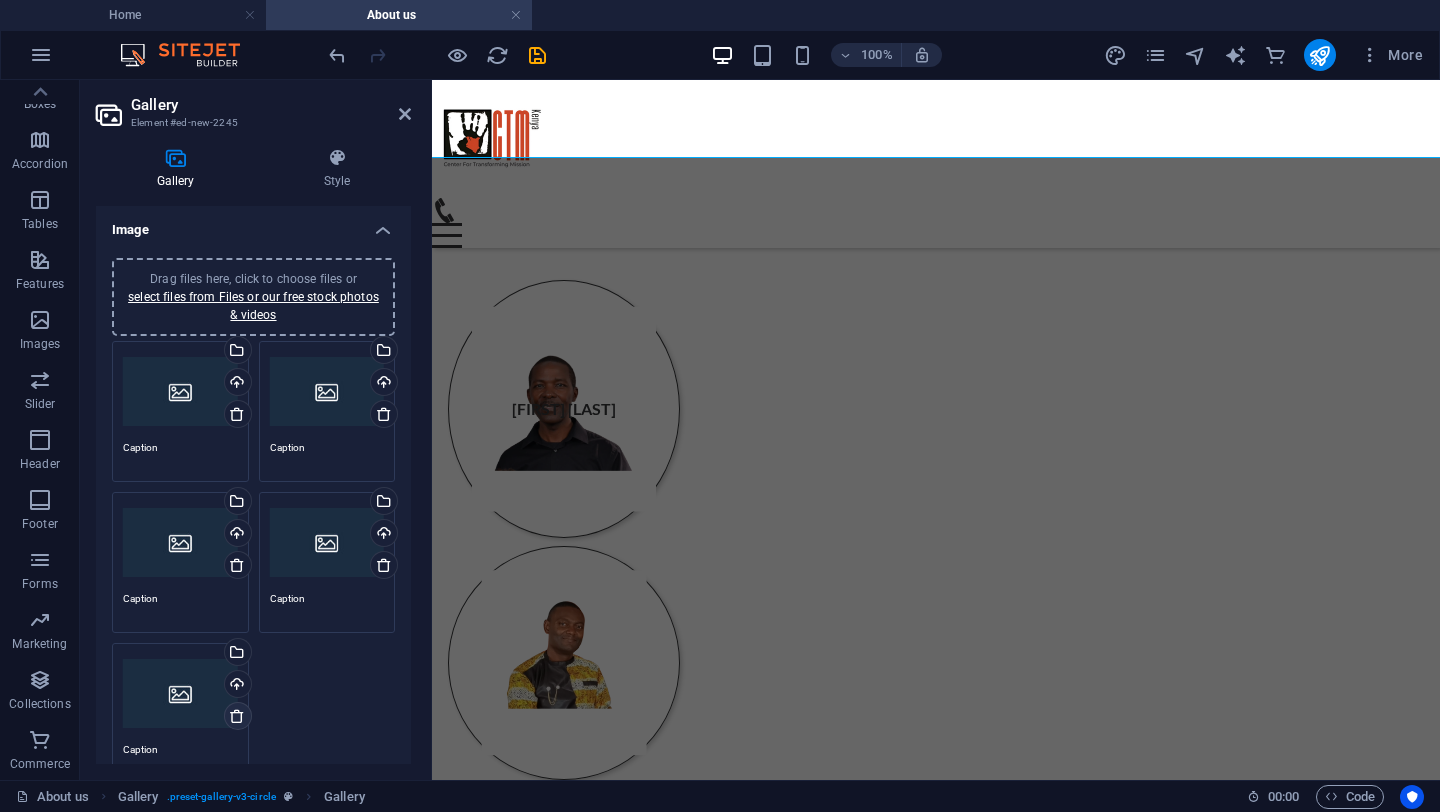 click at bounding box center (237, 716) 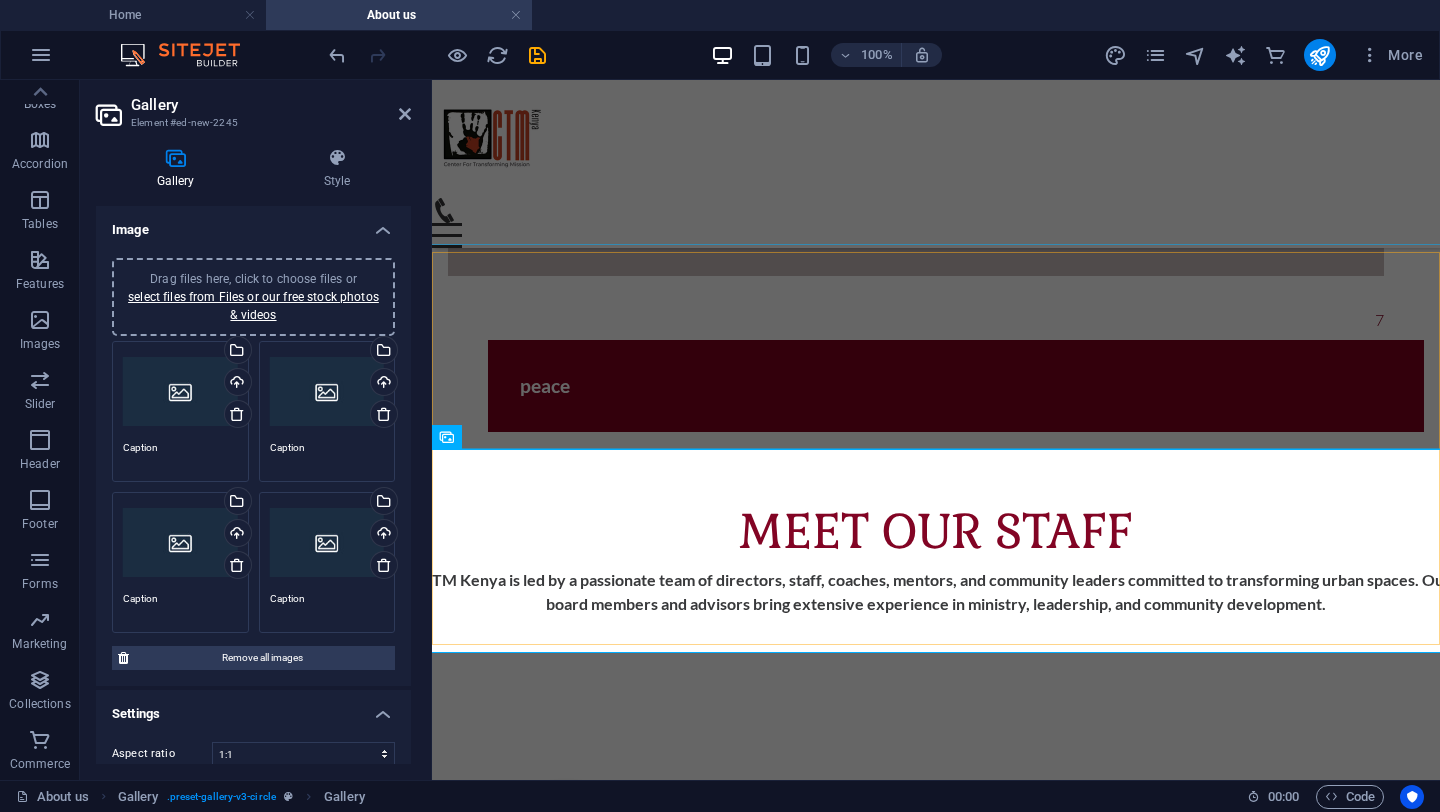 scroll, scrollTop: 2827, scrollLeft: 0, axis: vertical 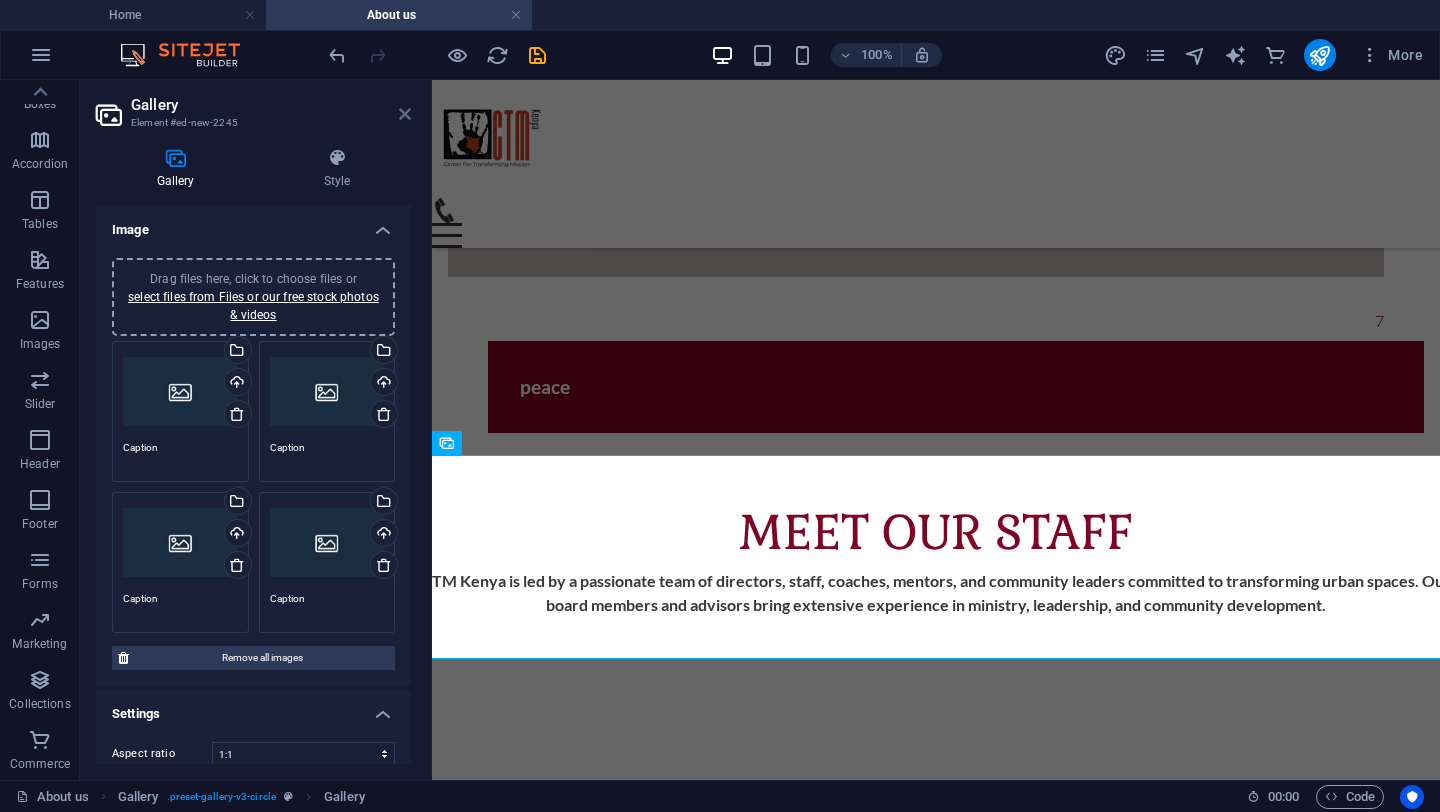 click at bounding box center (405, 114) 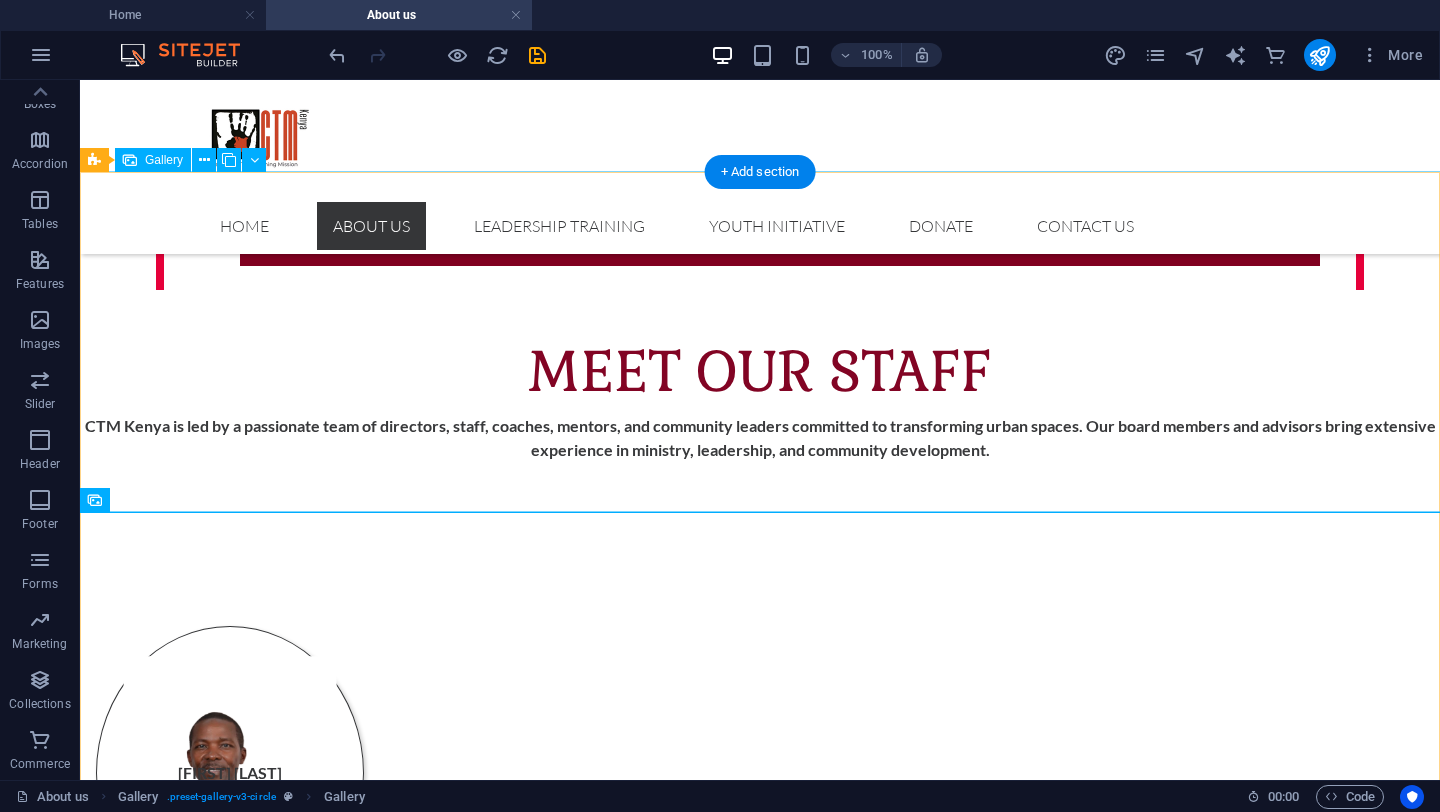 scroll, scrollTop: 3031, scrollLeft: 0, axis: vertical 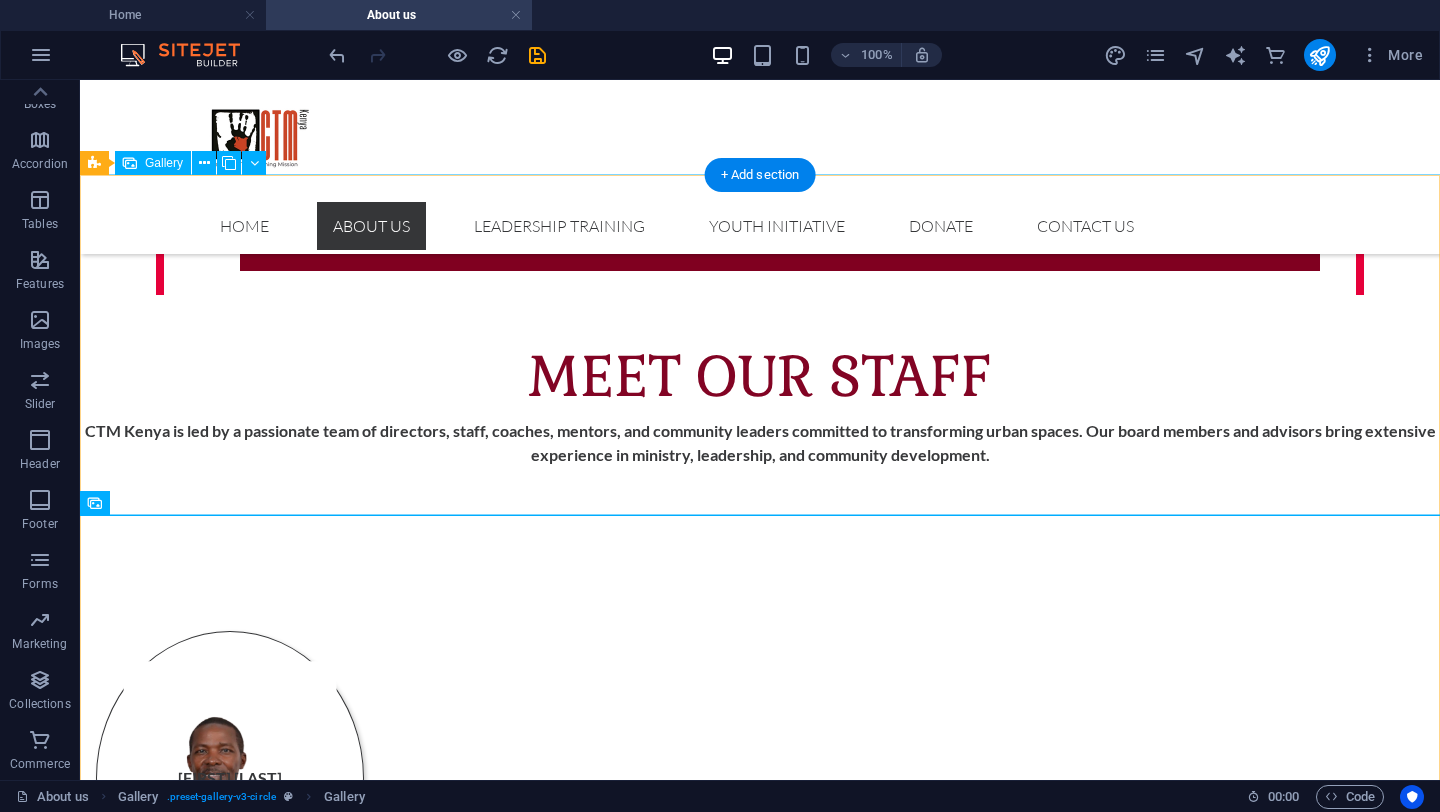click at bounding box center [249, 3120] 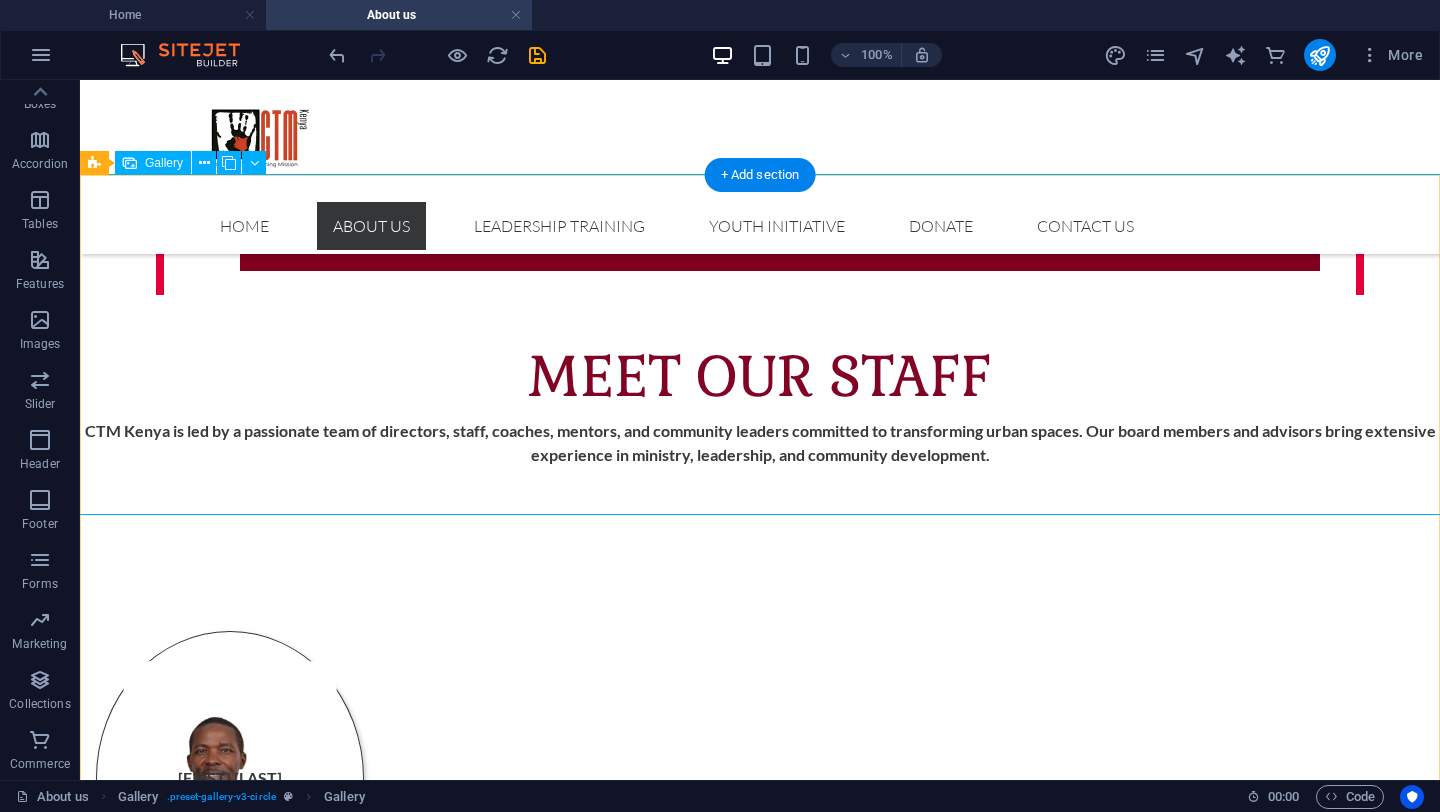 click at bounding box center (249, 3120) 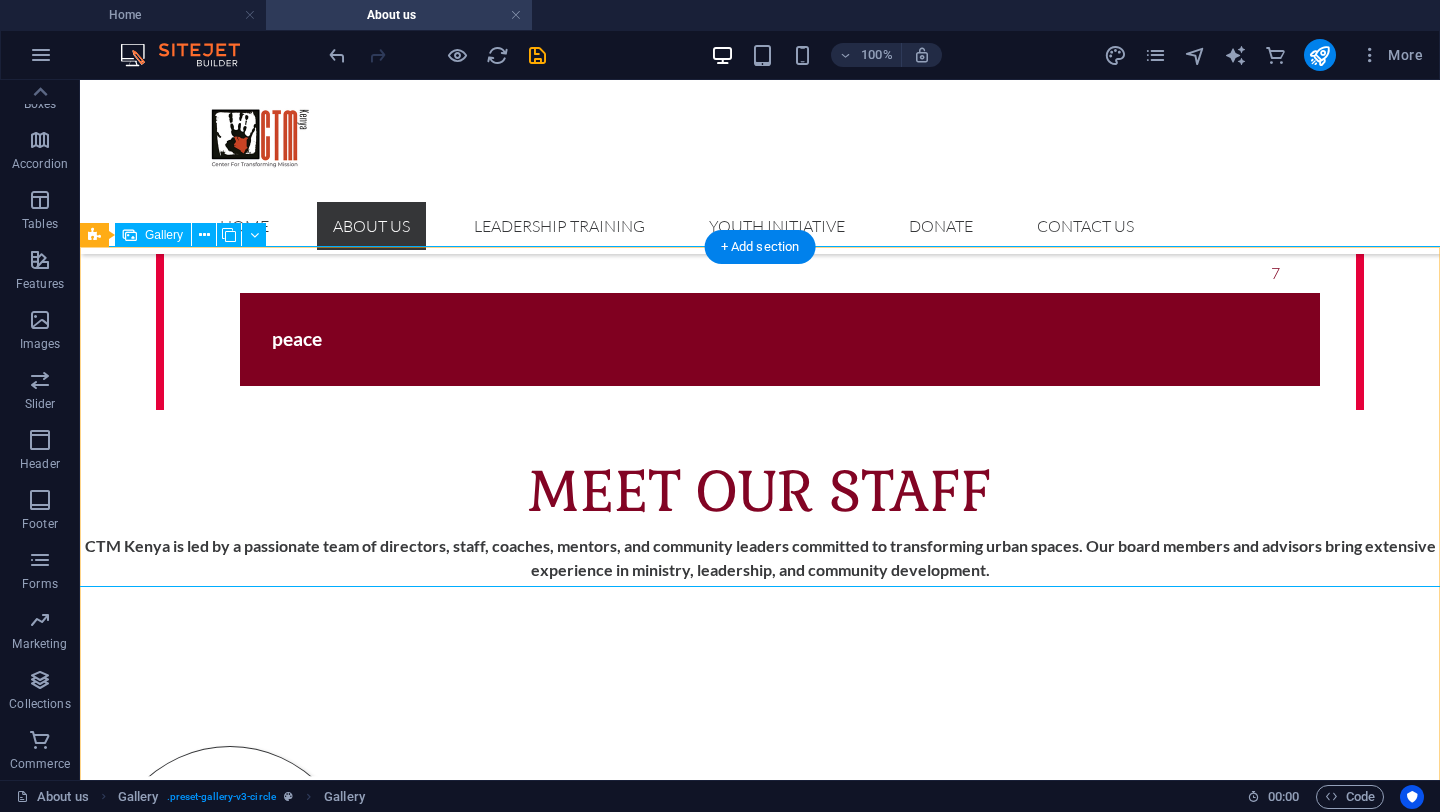 scroll, scrollTop: 2908, scrollLeft: 0, axis: vertical 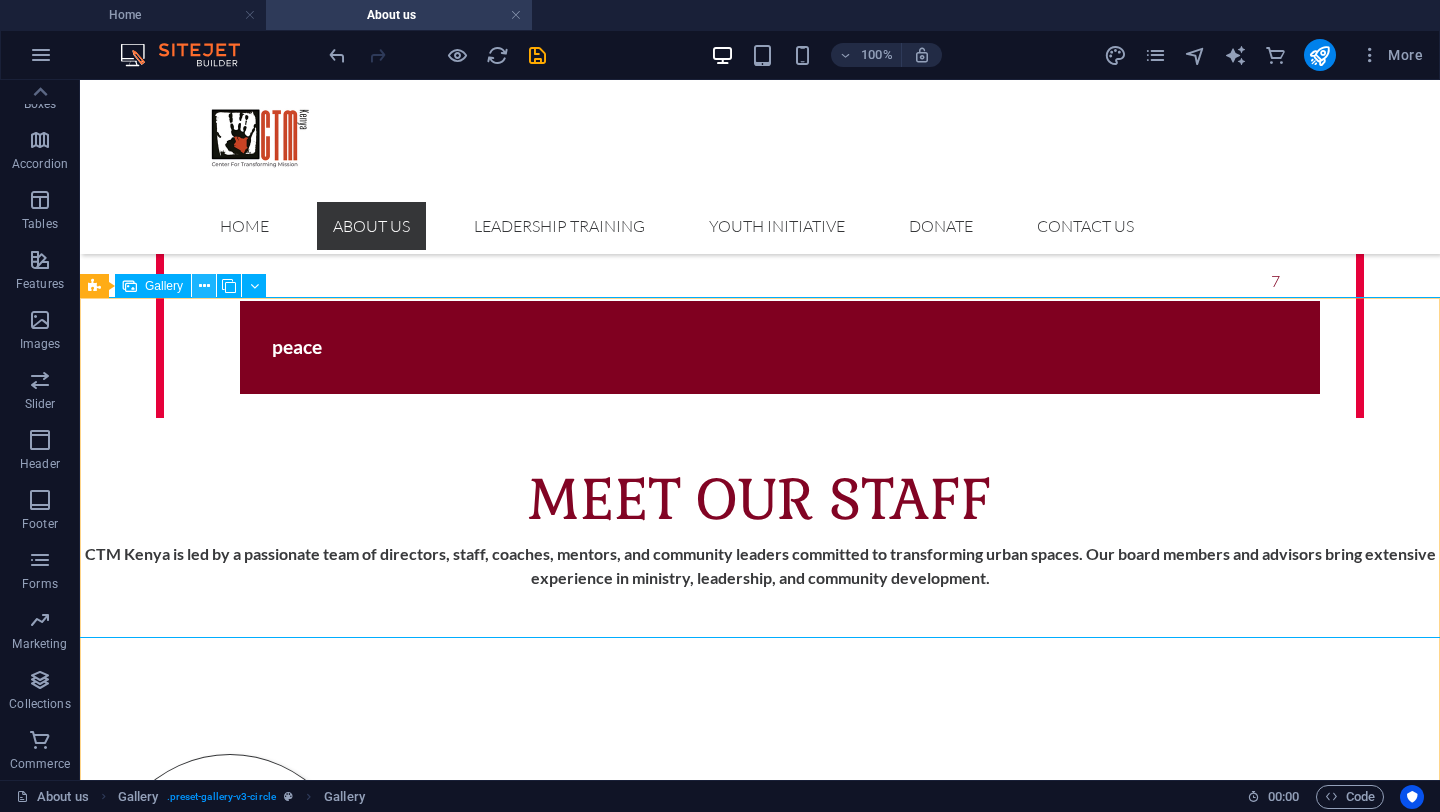 click at bounding box center (204, 286) 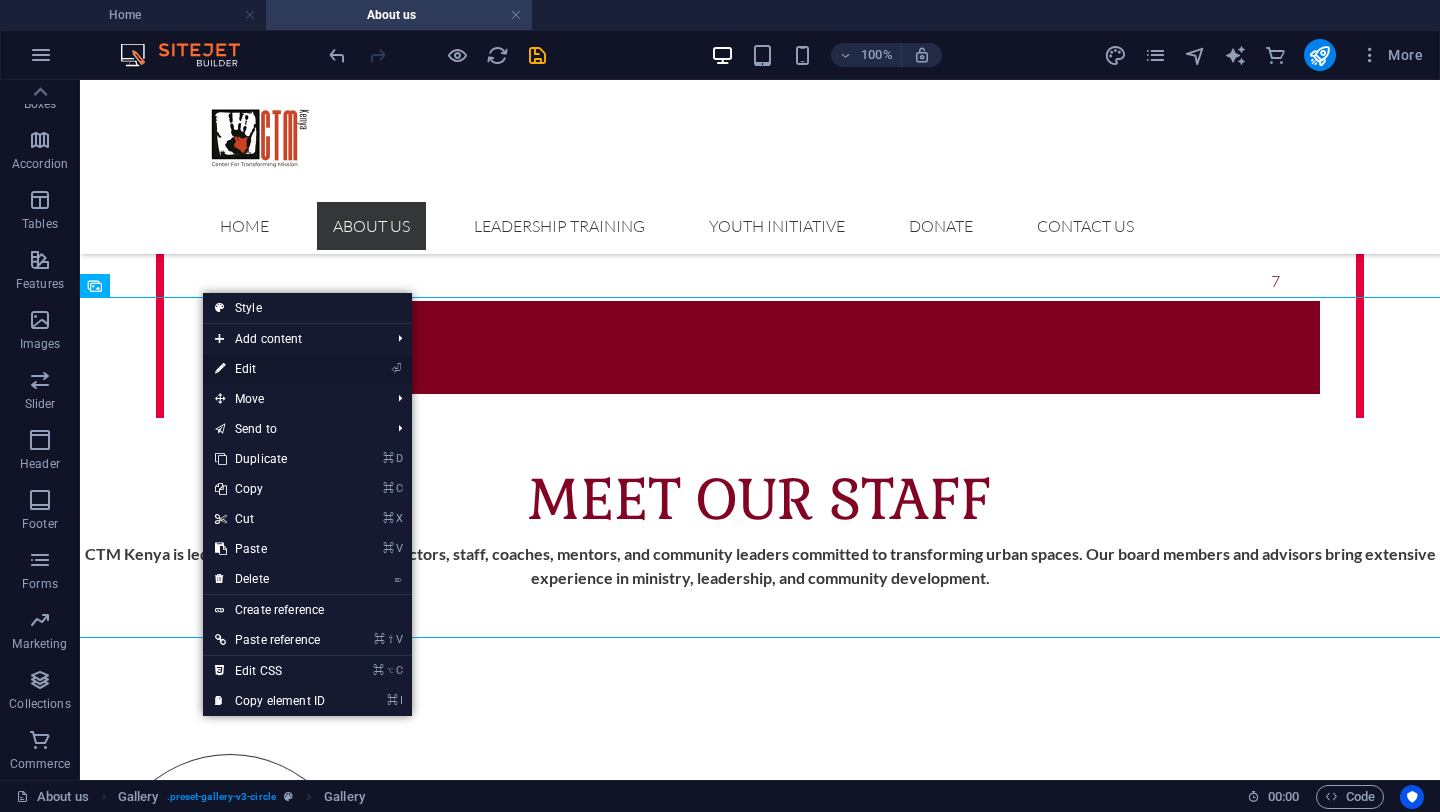 click on "⏎  Edit" at bounding box center [270, 369] 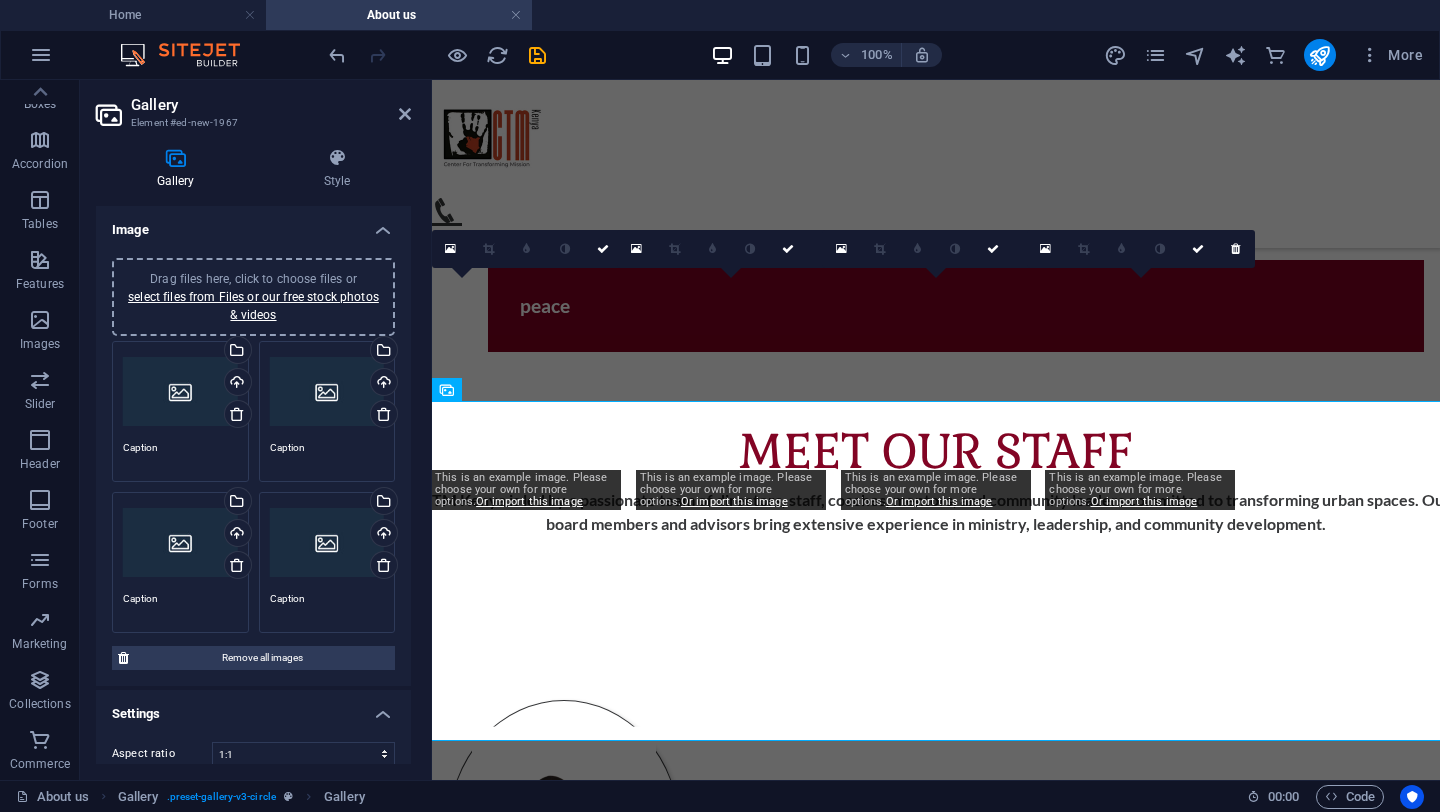 scroll, scrollTop: 2805, scrollLeft: 0, axis: vertical 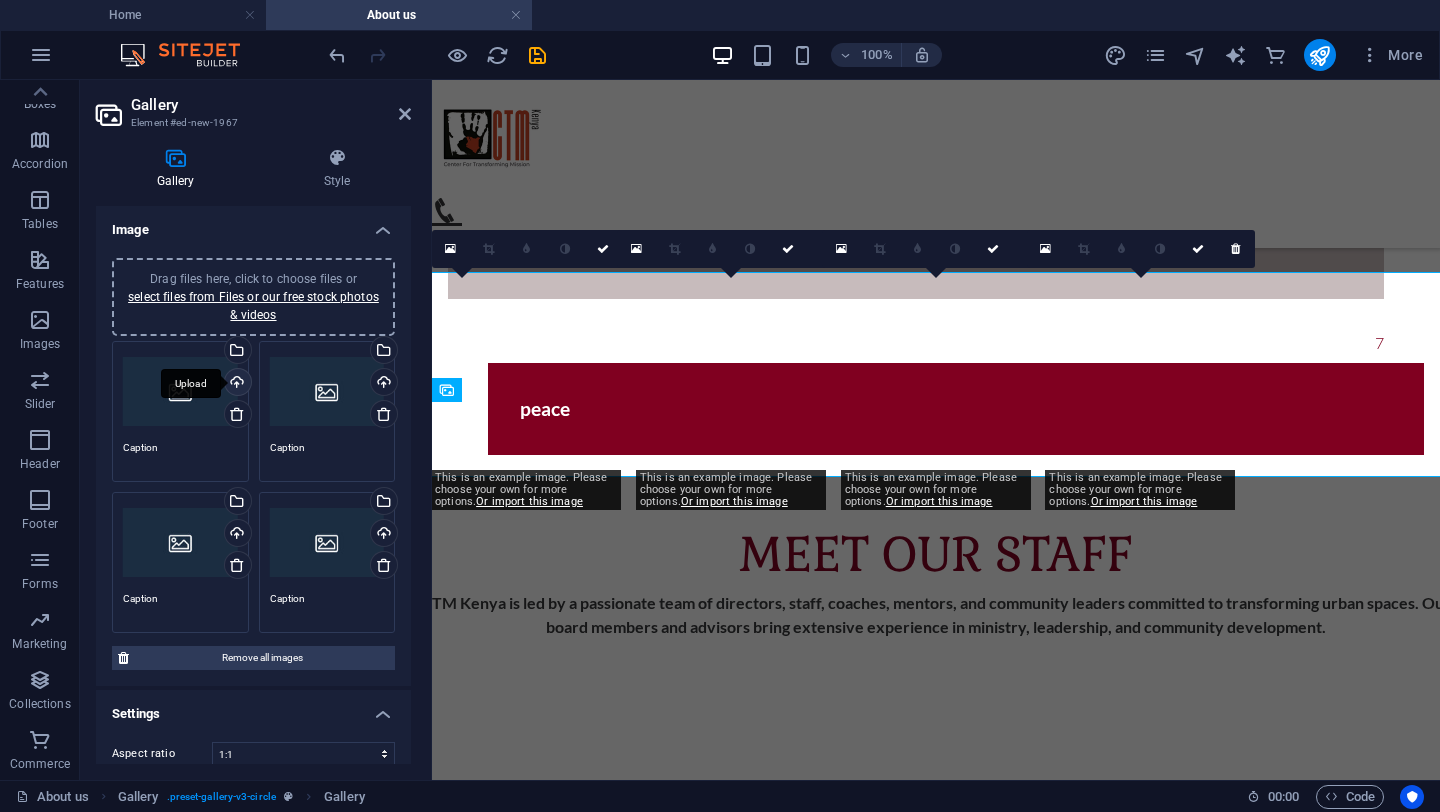 click on "Upload" at bounding box center [236, 384] 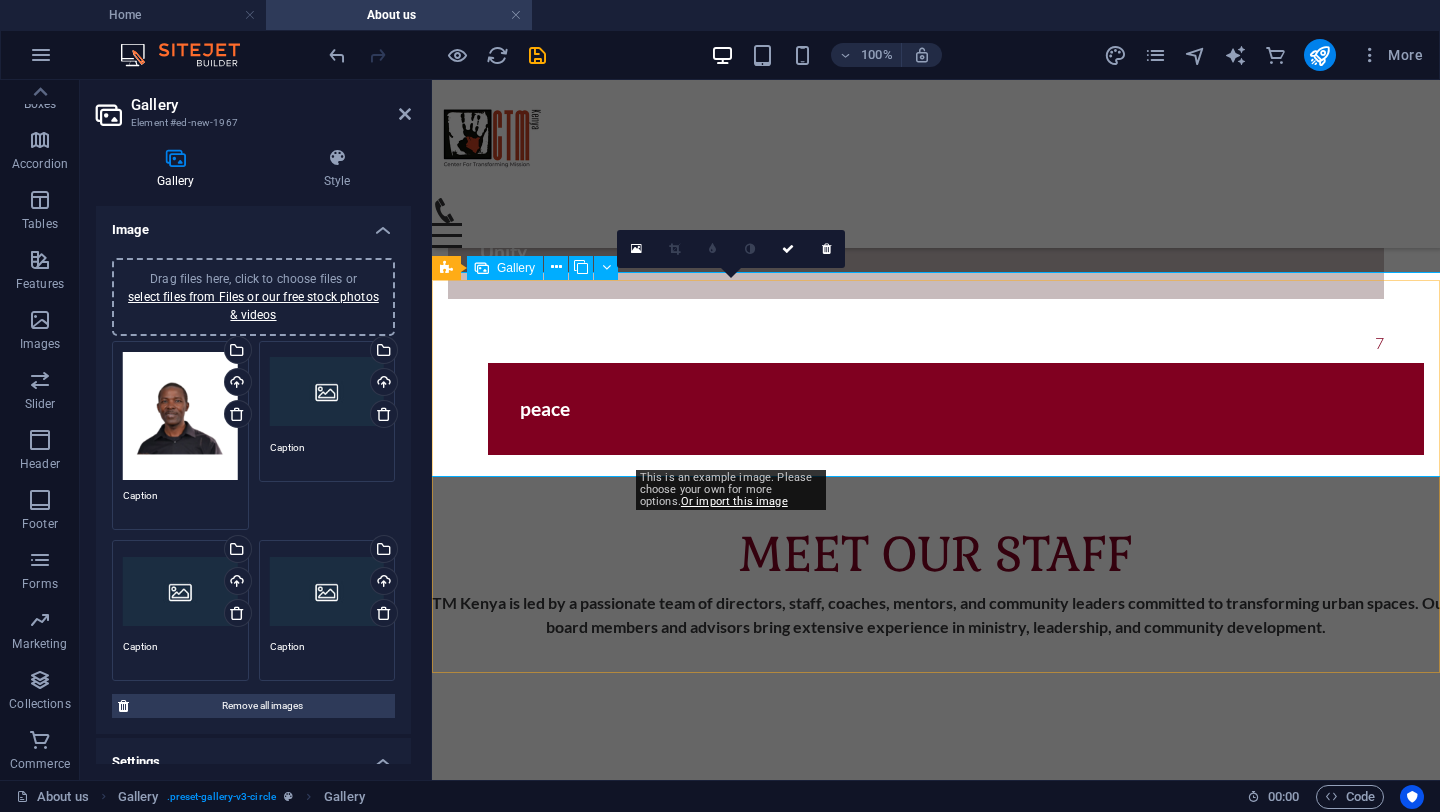 click at bounding box center (731, 2929) 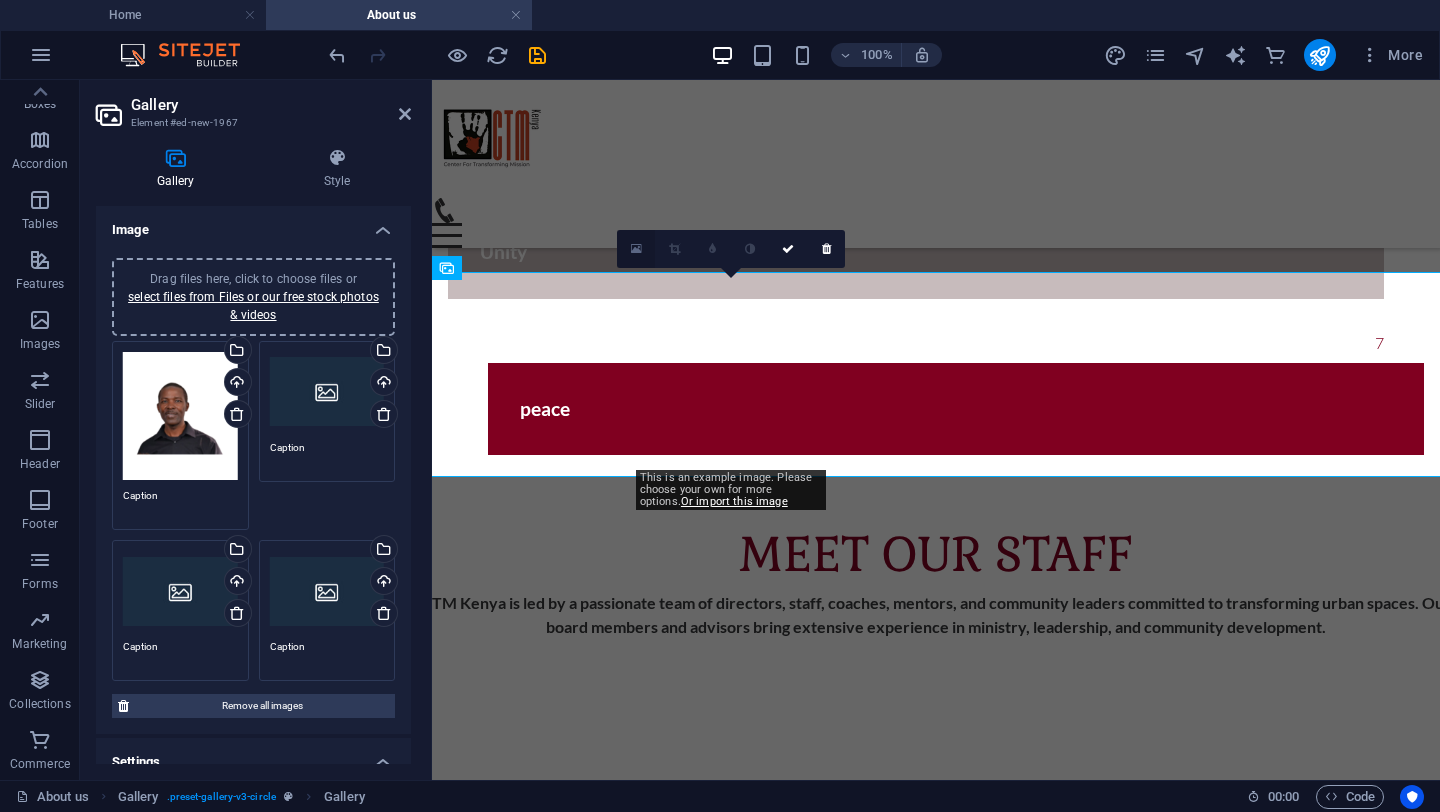 click at bounding box center [636, 249] 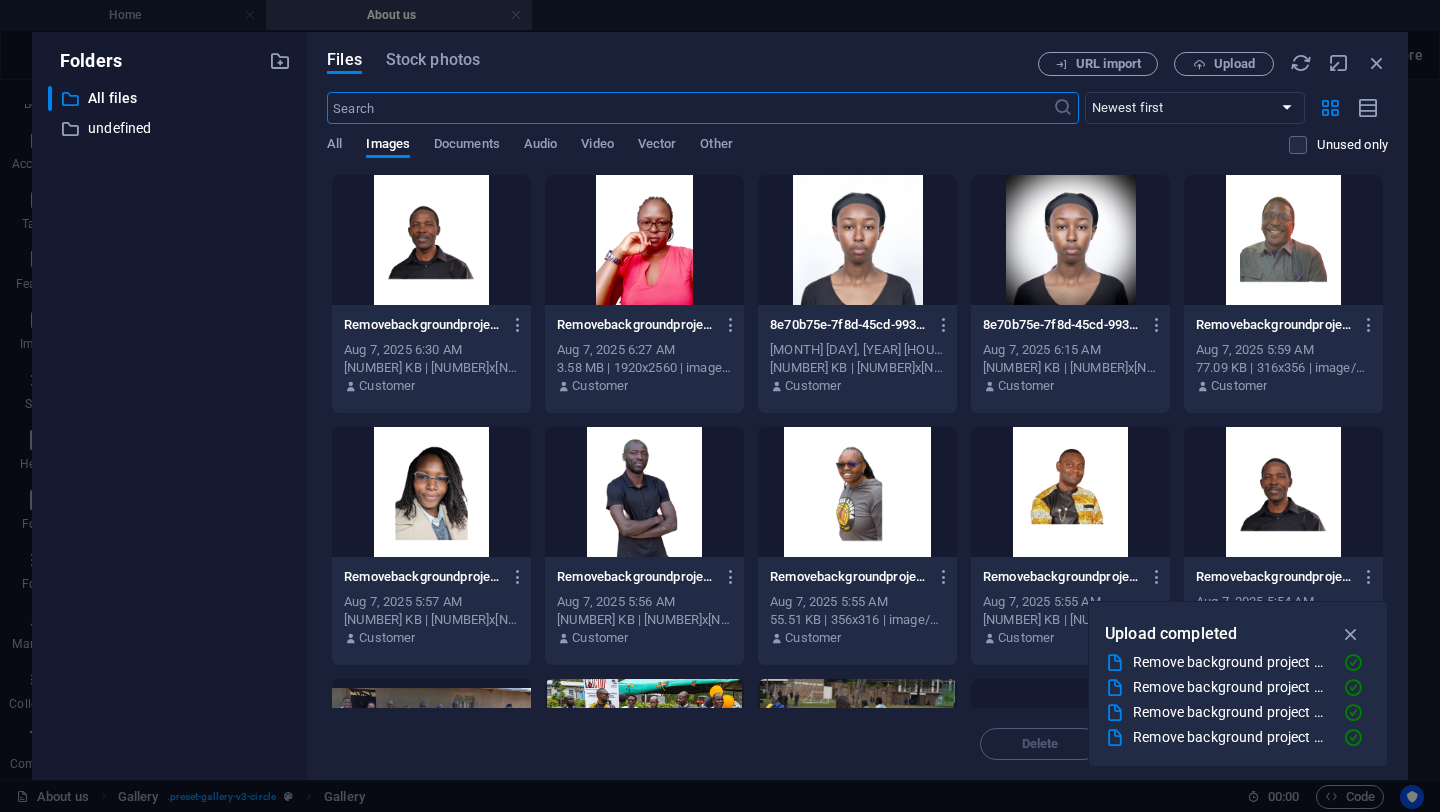 scroll, scrollTop: 2653, scrollLeft: 0, axis: vertical 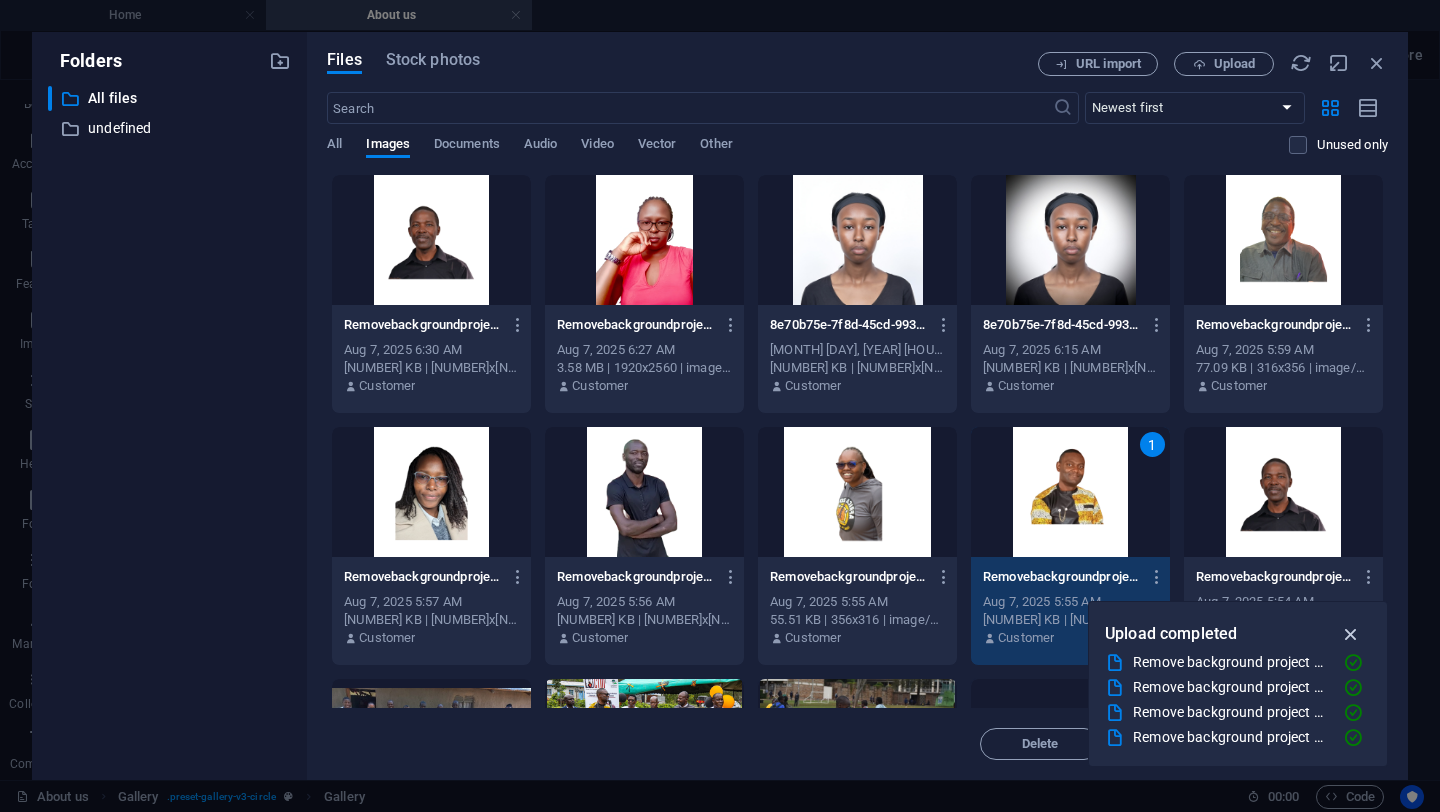 click at bounding box center [1351, 634] 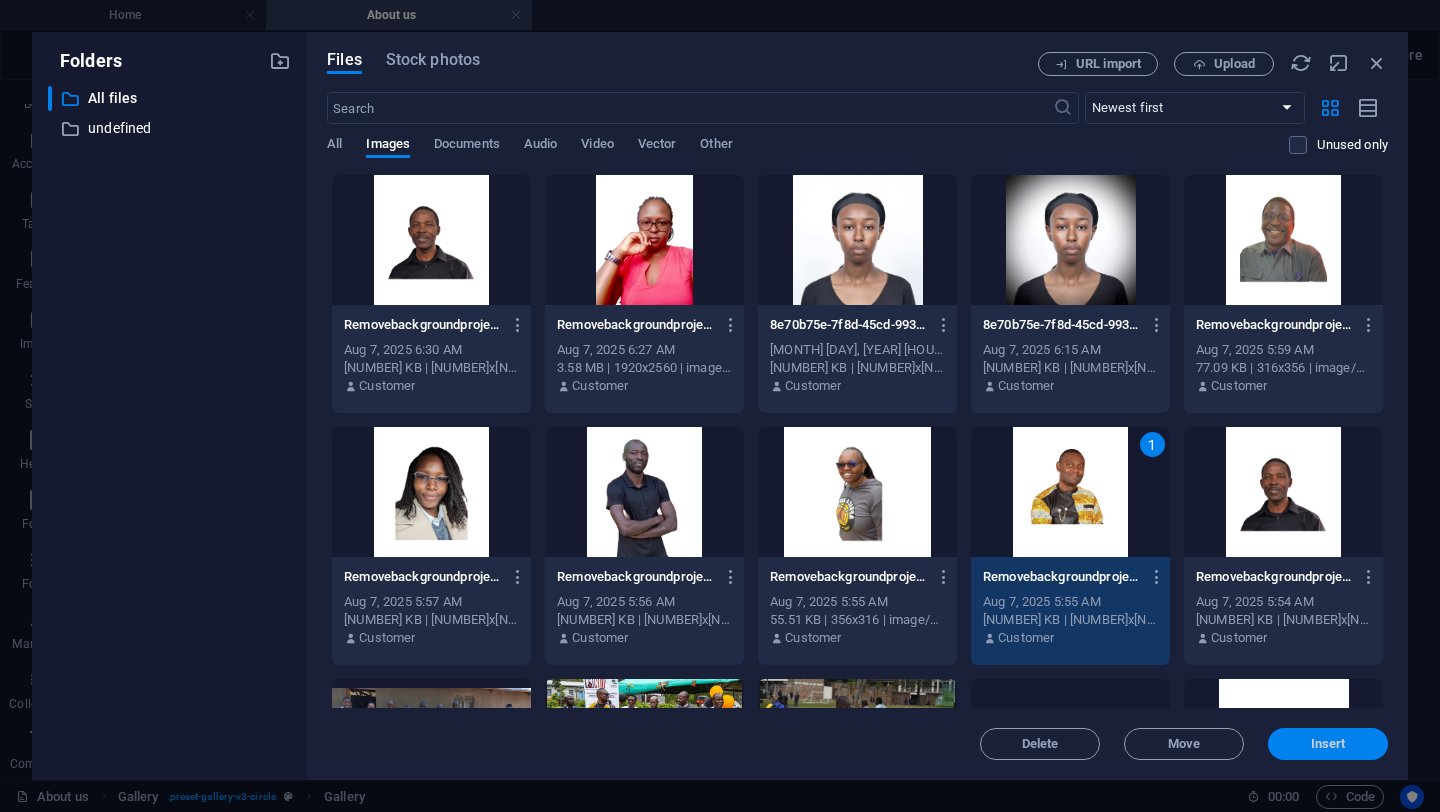 click on "Insert" at bounding box center [1328, 744] 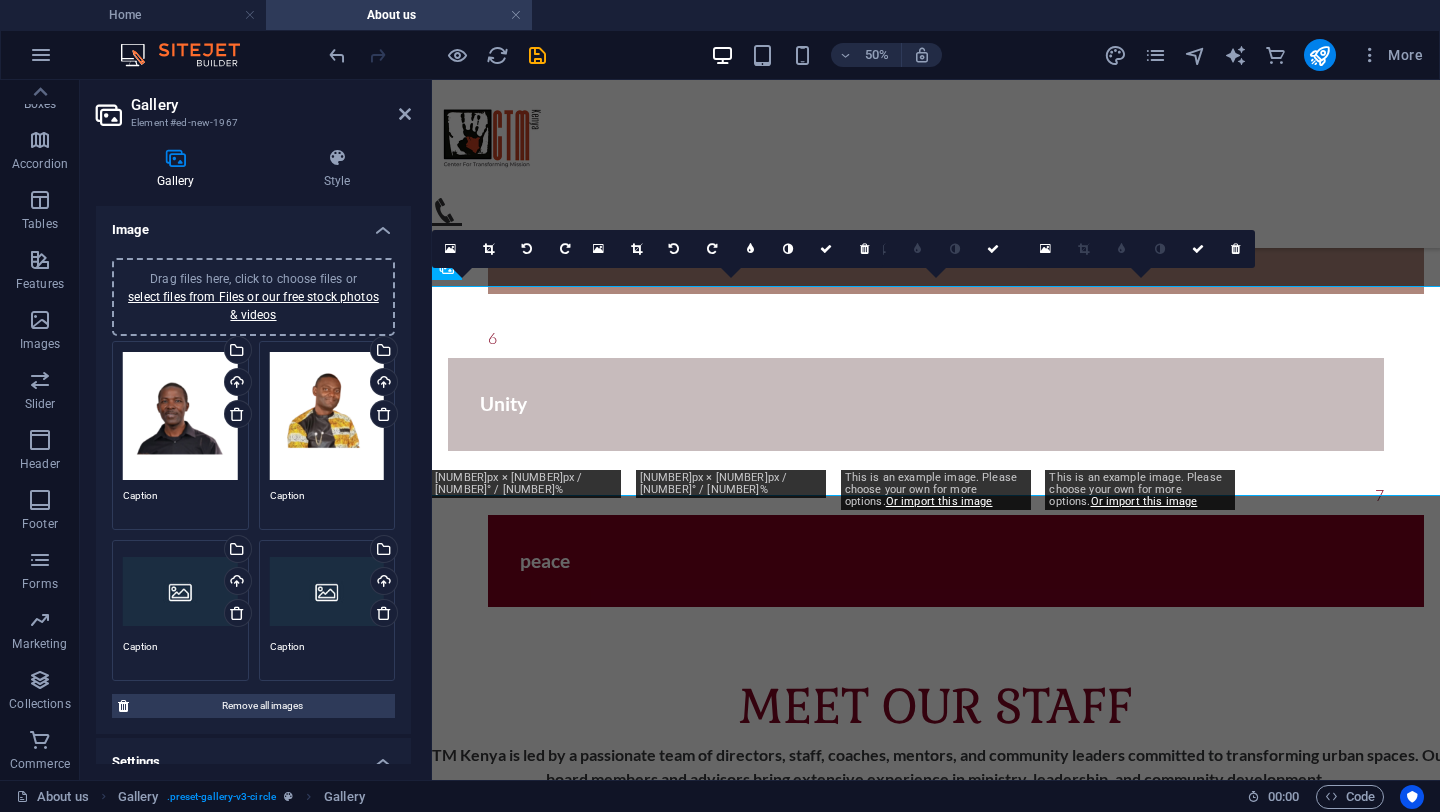 scroll, scrollTop: 2805, scrollLeft: 0, axis: vertical 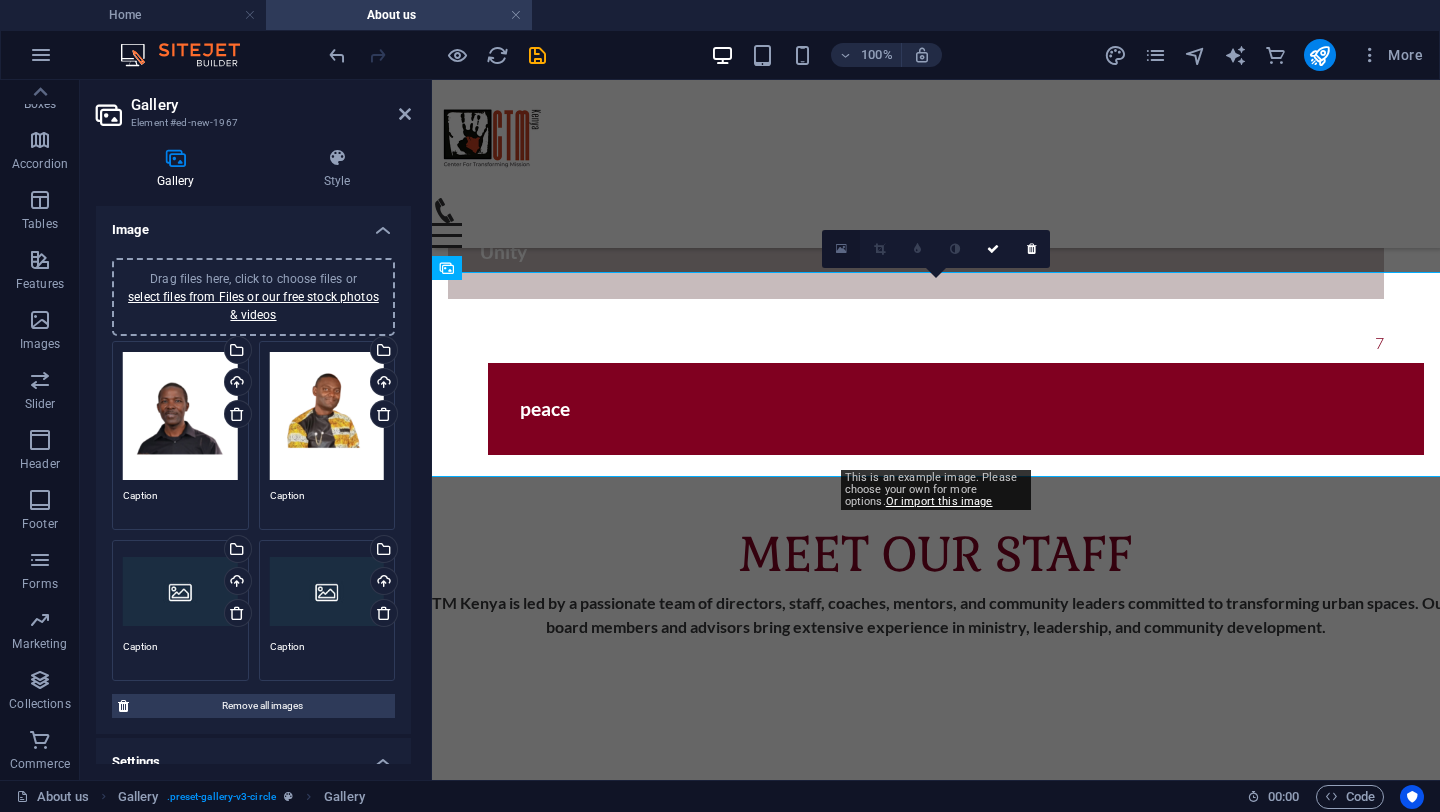 click at bounding box center [841, 249] 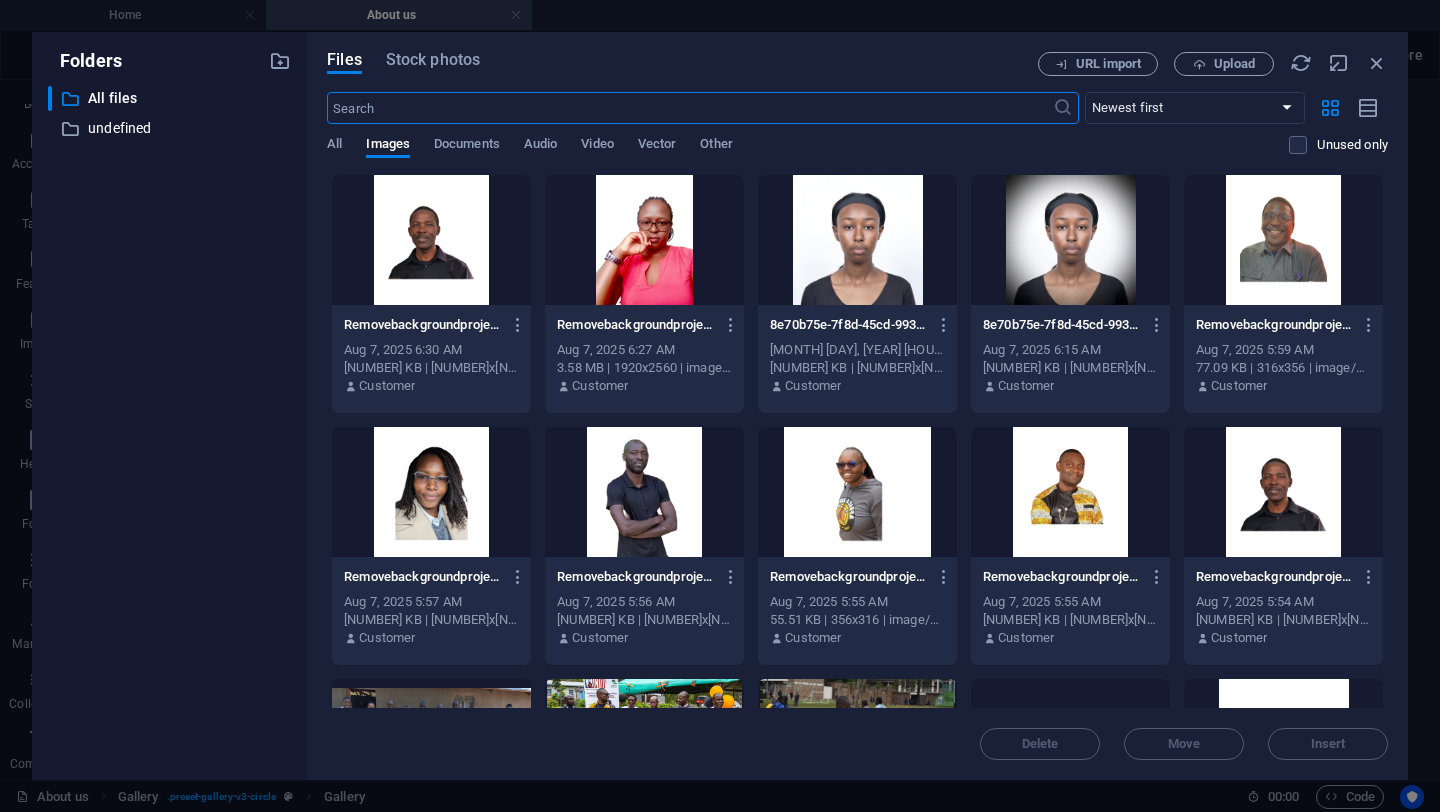 scroll, scrollTop: 2653, scrollLeft: 0, axis: vertical 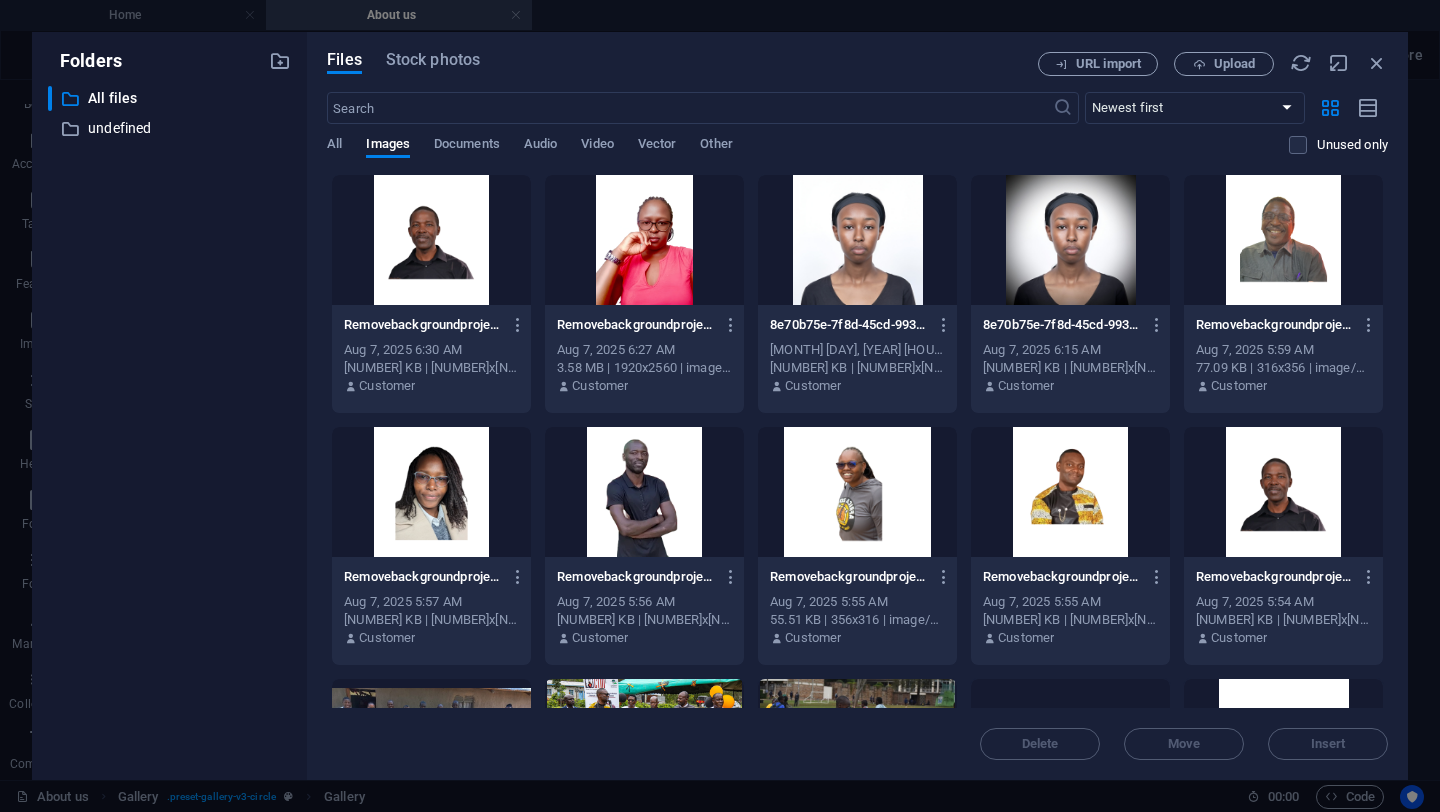 click at bounding box center [857, 492] 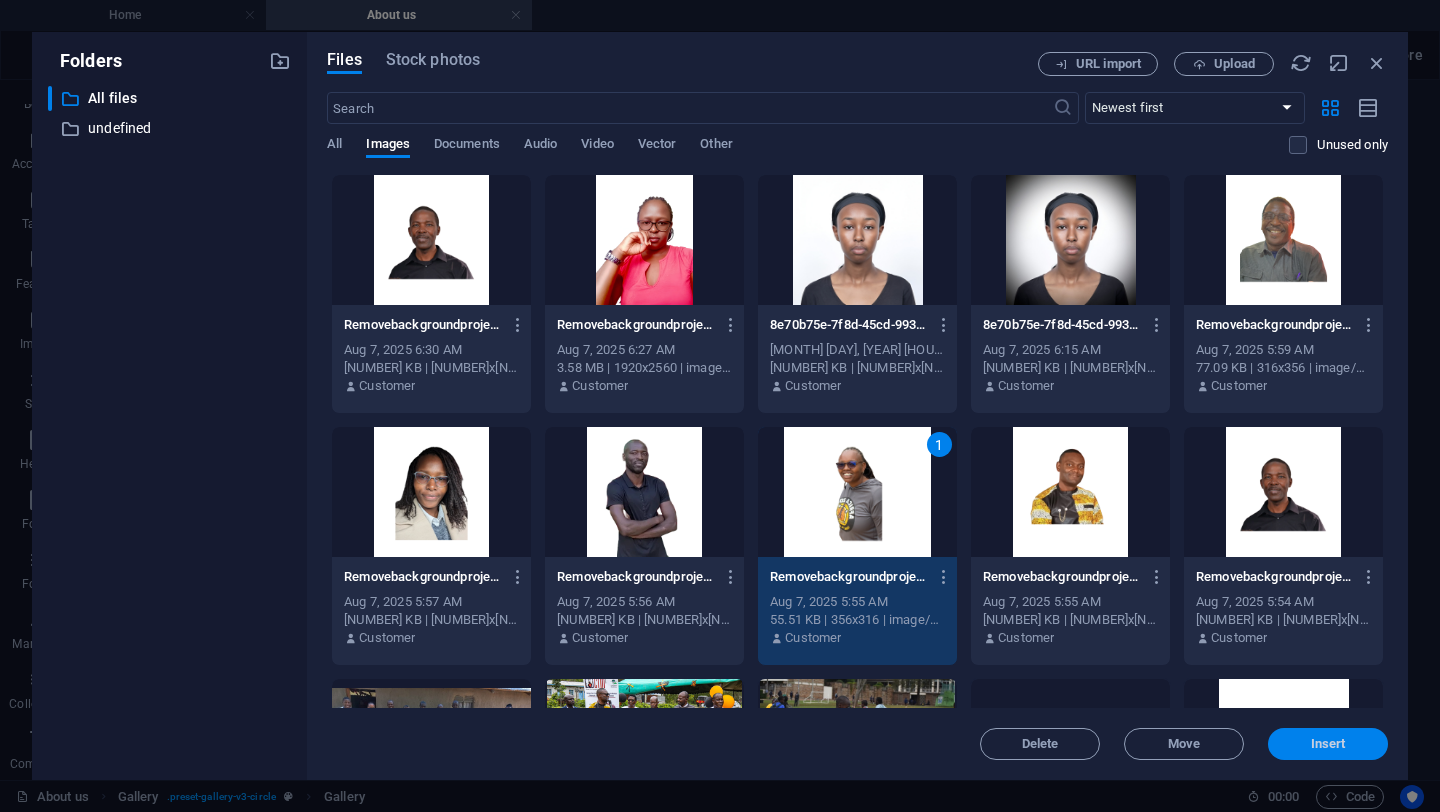 click on "Insert" at bounding box center (1328, 744) 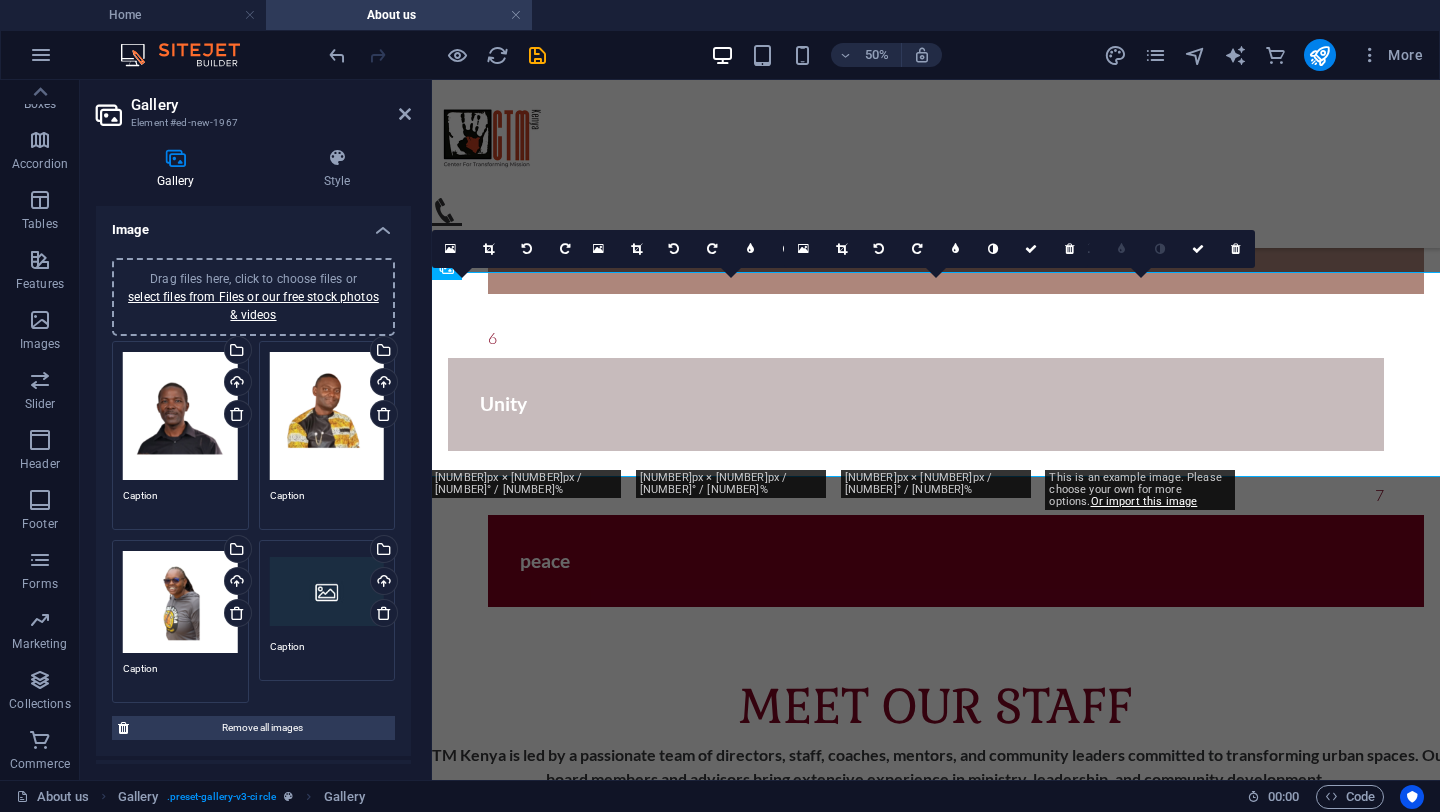 scroll, scrollTop: 2805, scrollLeft: 0, axis: vertical 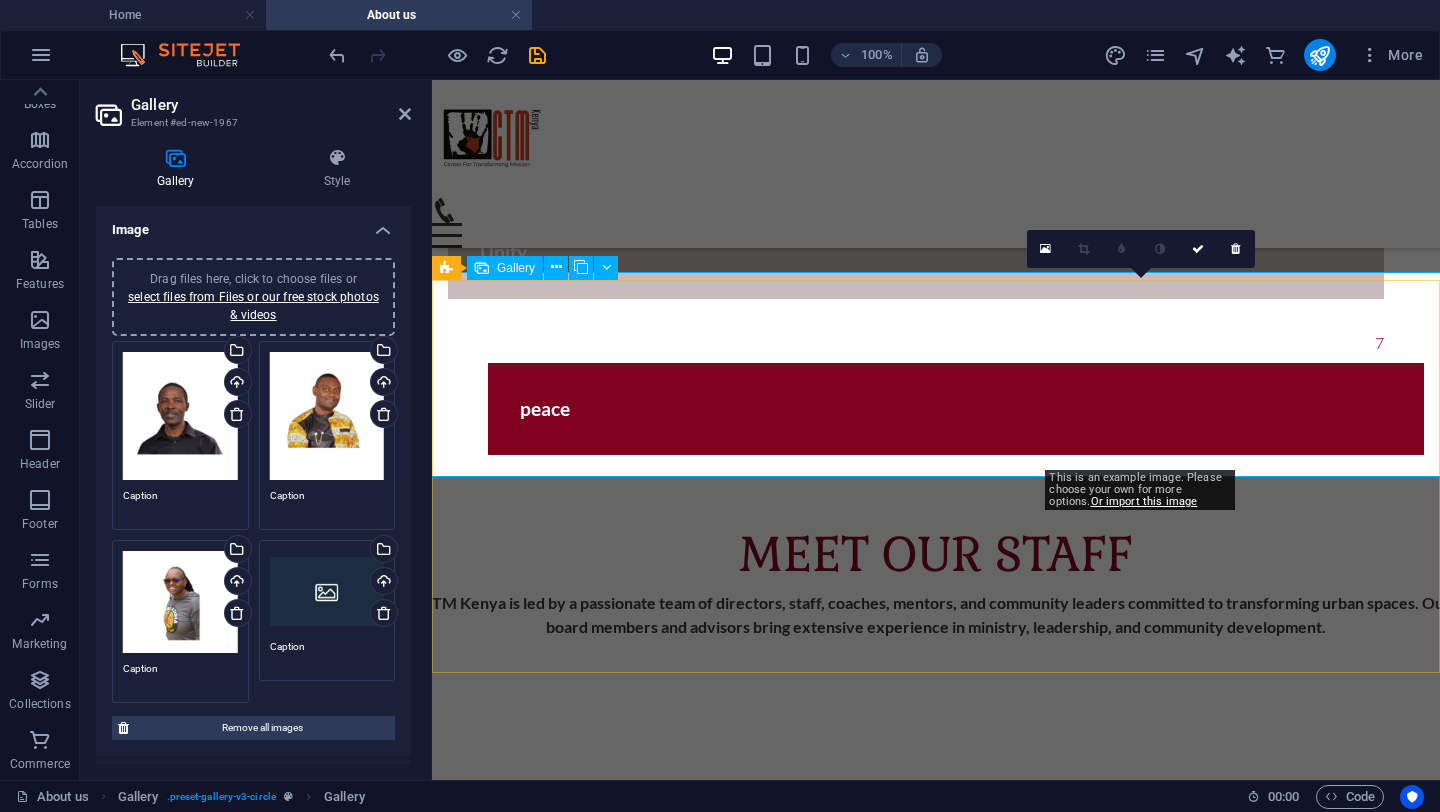 click at bounding box center (1140, 2929) 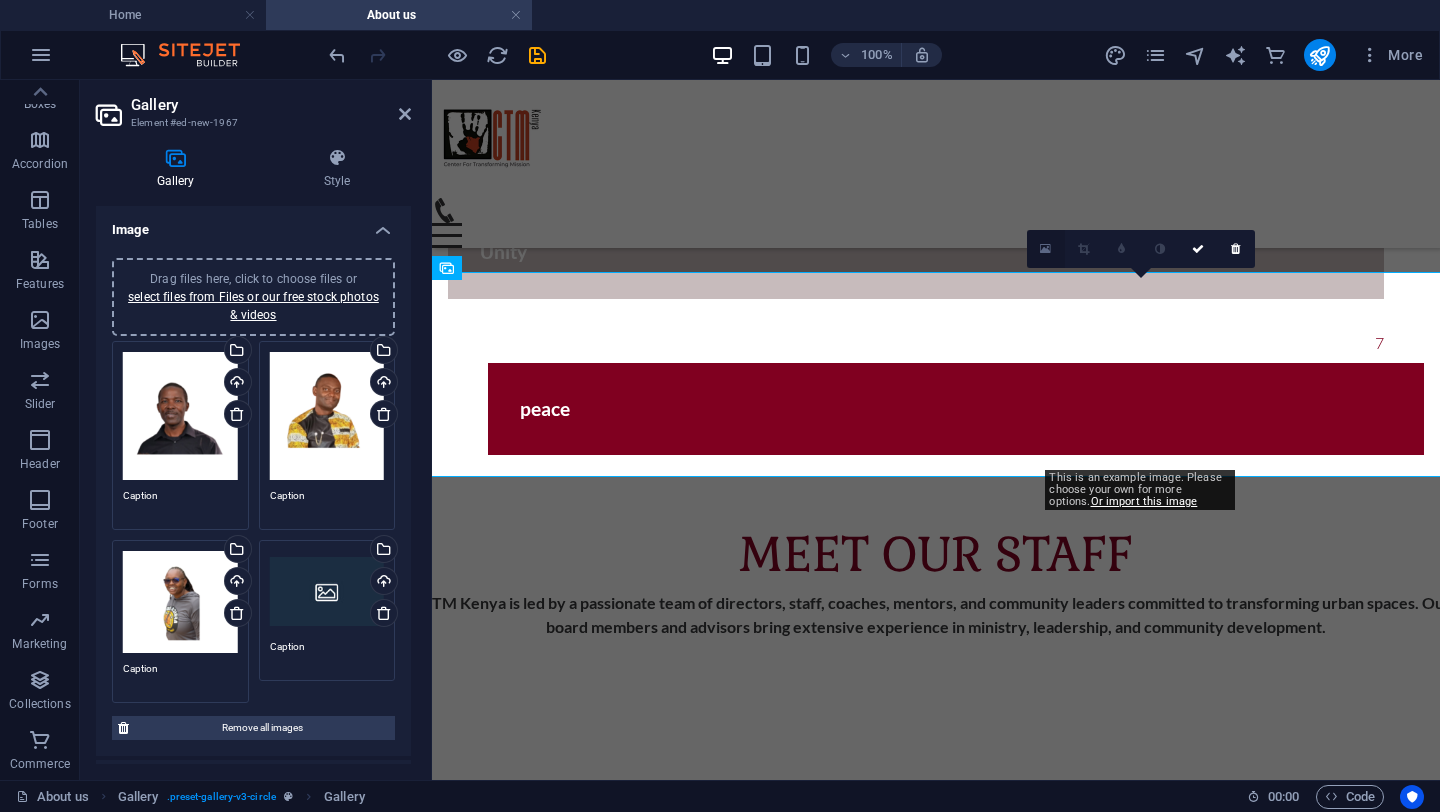 click at bounding box center (1045, 249) 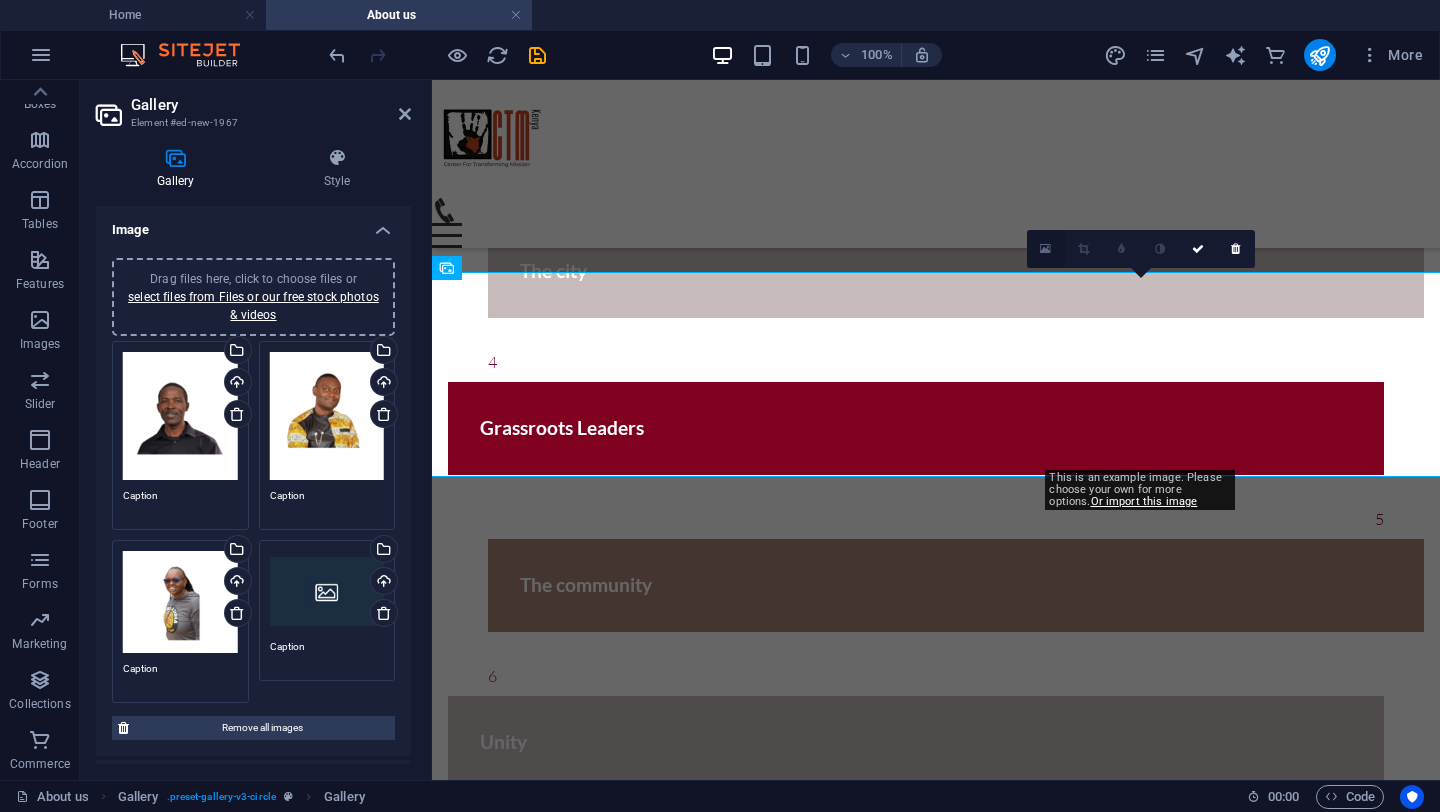 scroll, scrollTop: 2653, scrollLeft: 0, axis: vertical 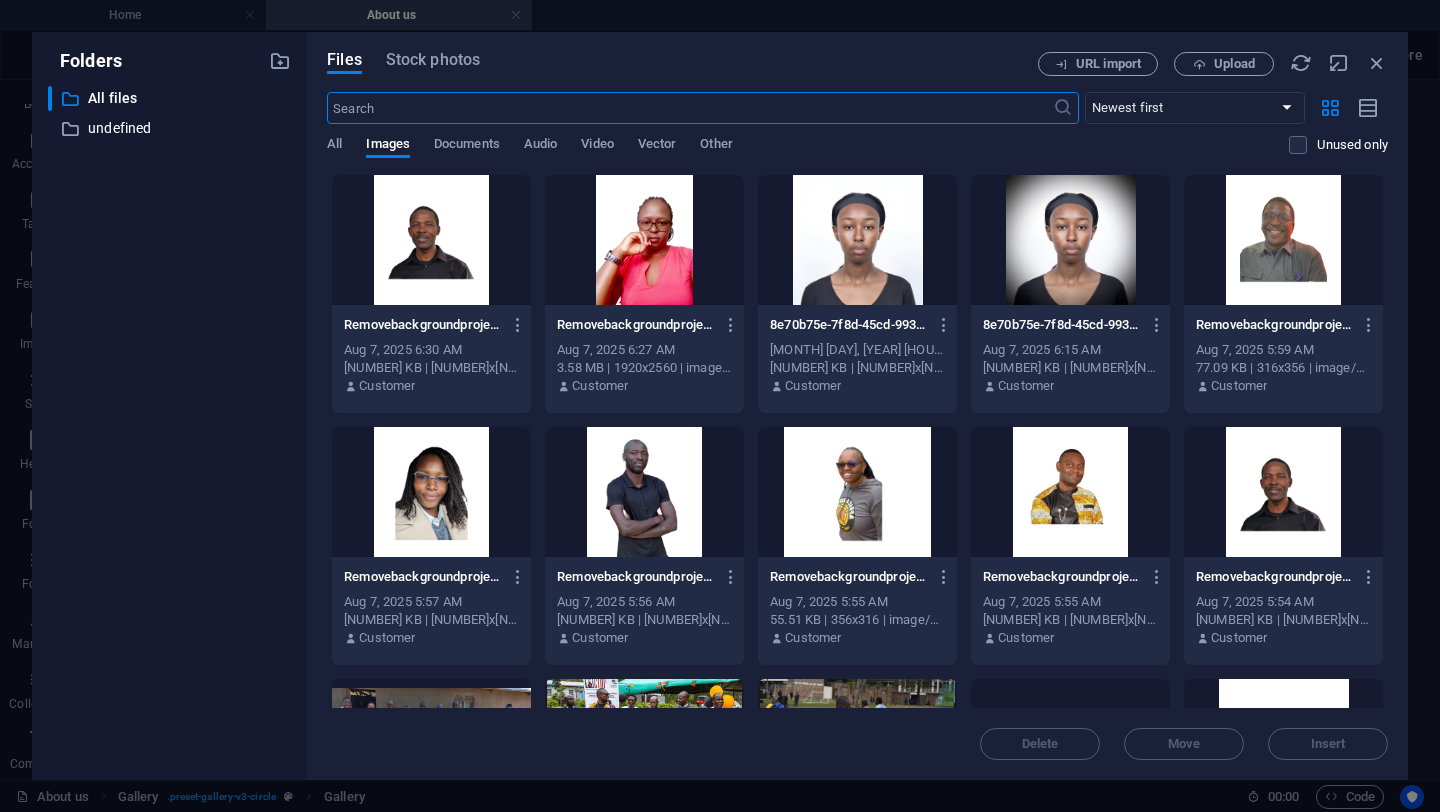 click at bounding box center (644, 240) 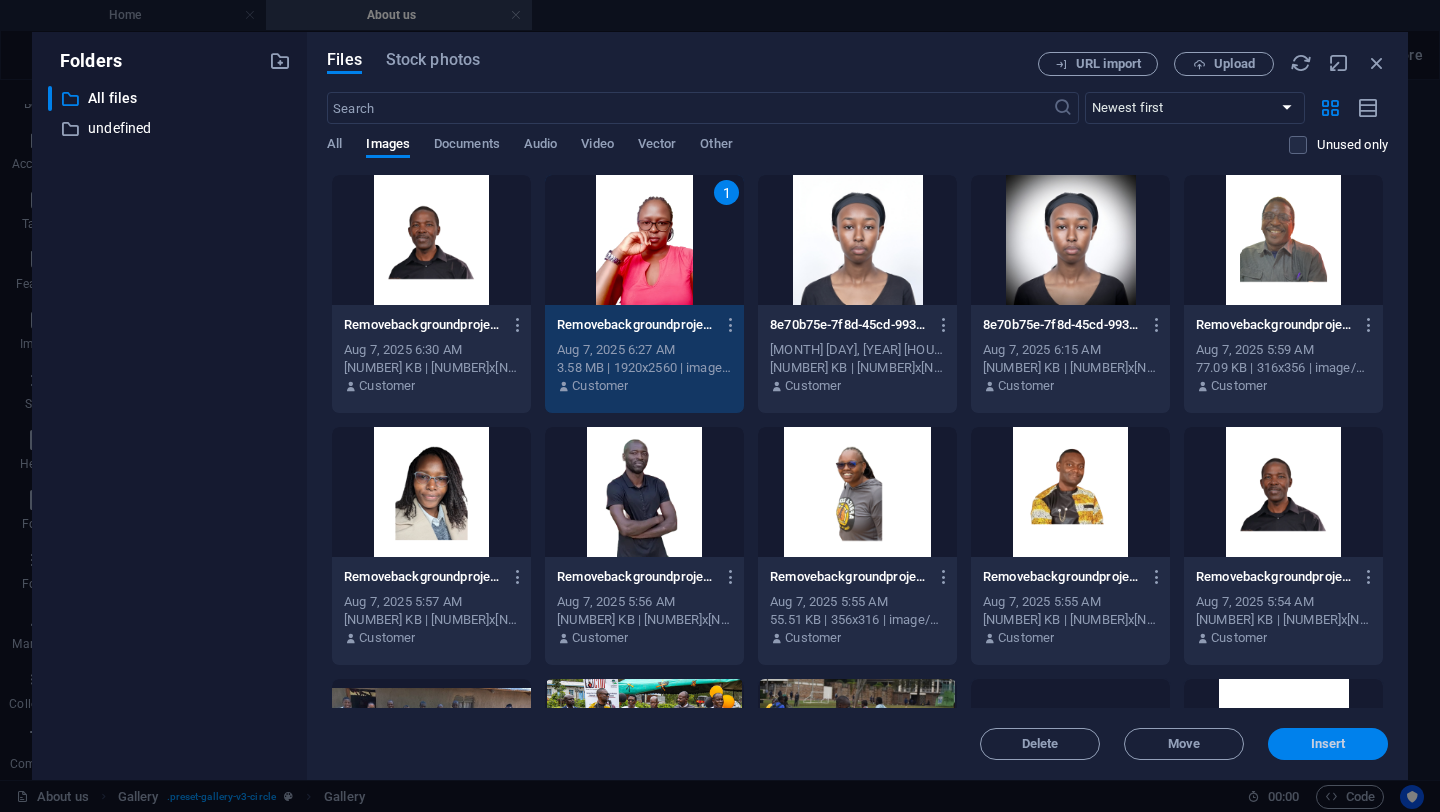 click on "Insert" at bounding box center [1328, 744] 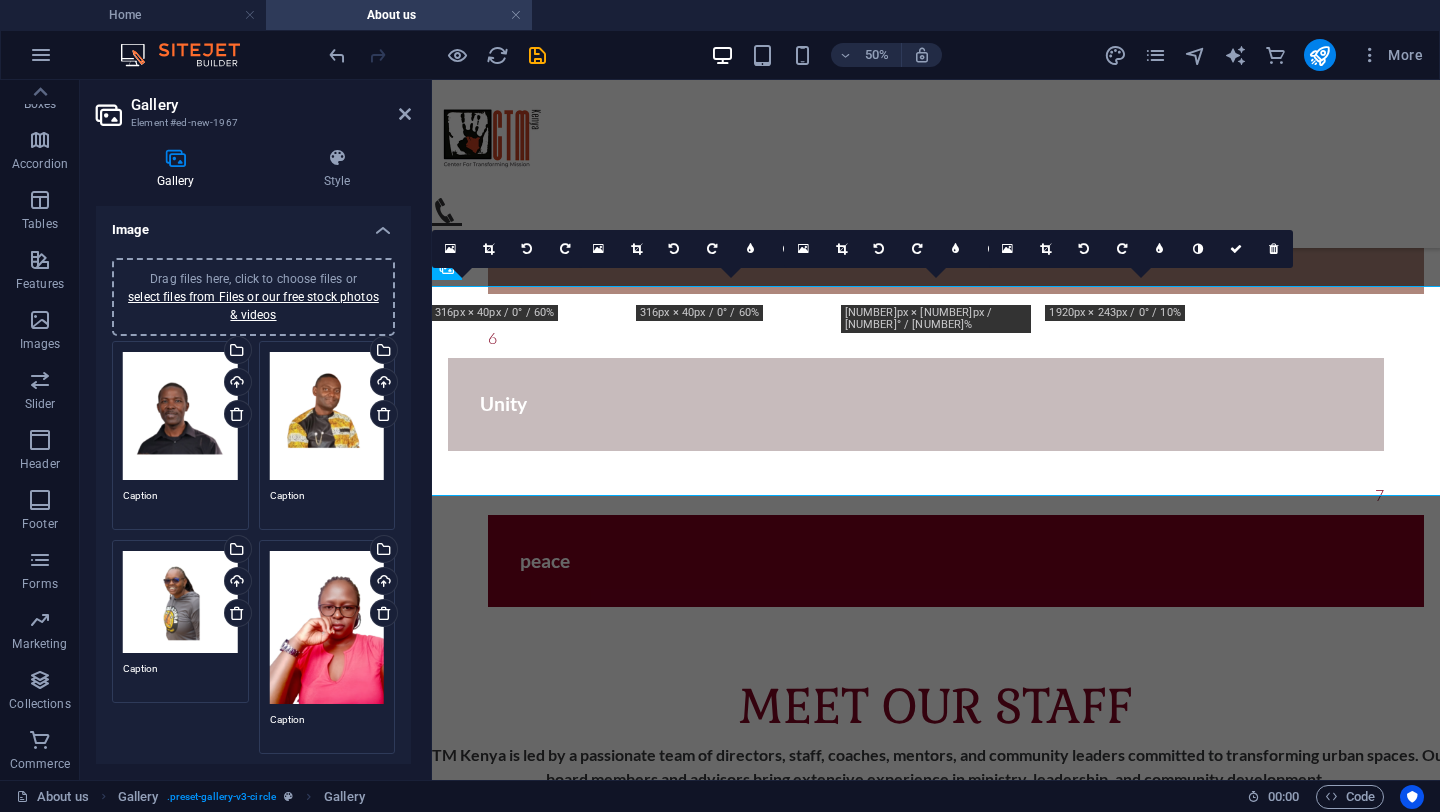 scroll, scrollTop: 2805, scrollLeft: 0, axis: vertical 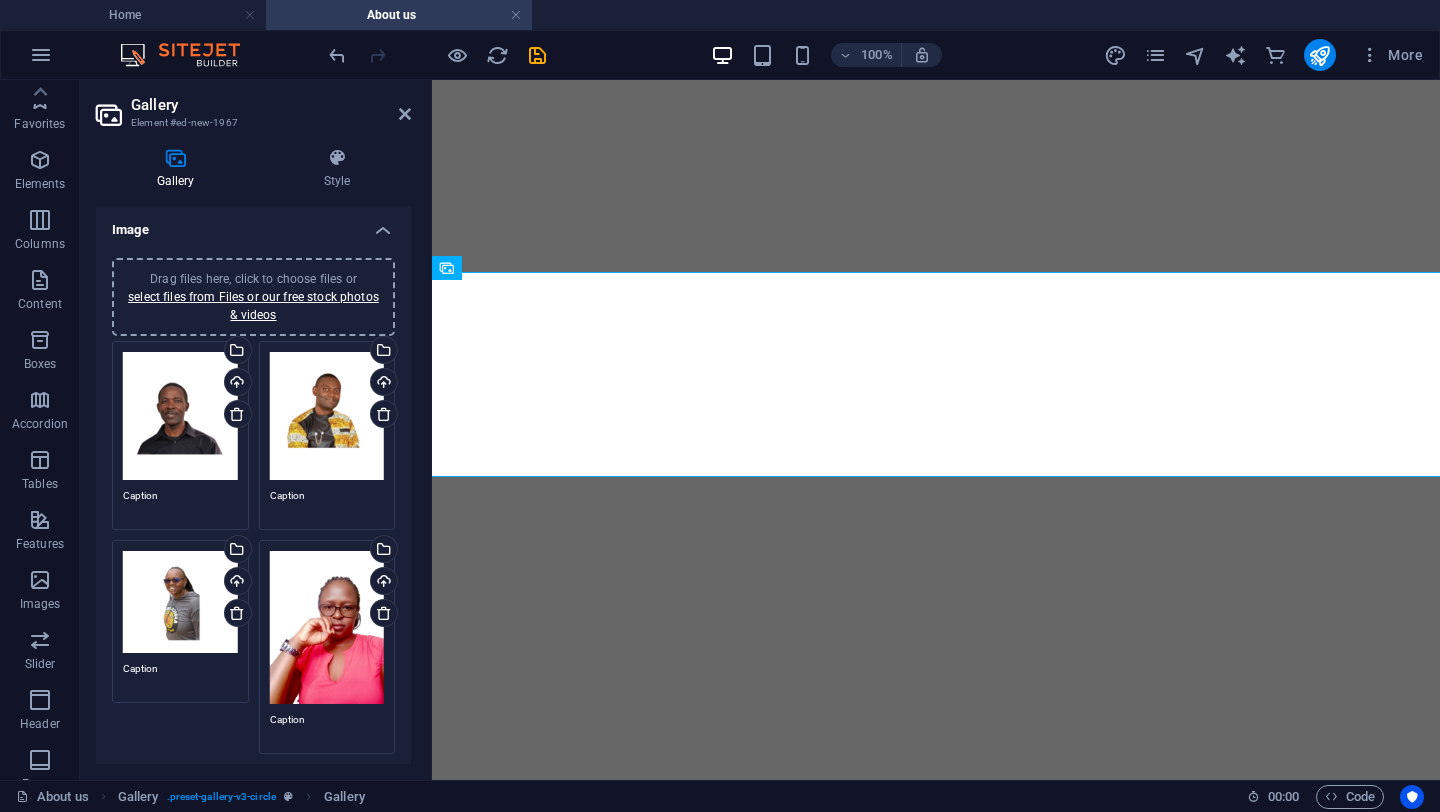 select on "4" 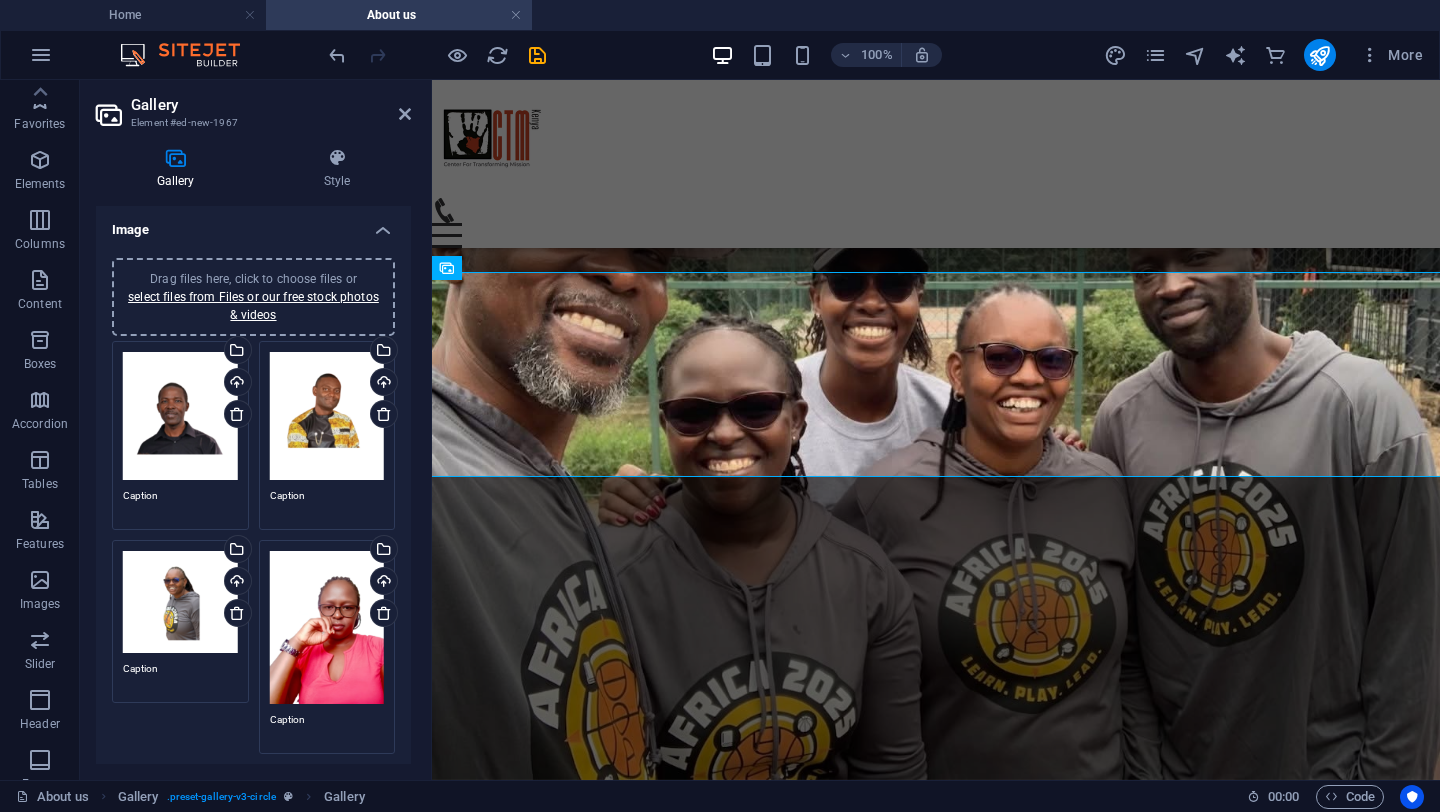 scroll, scrollTop: 0, scrollLeft: 0, axis: both 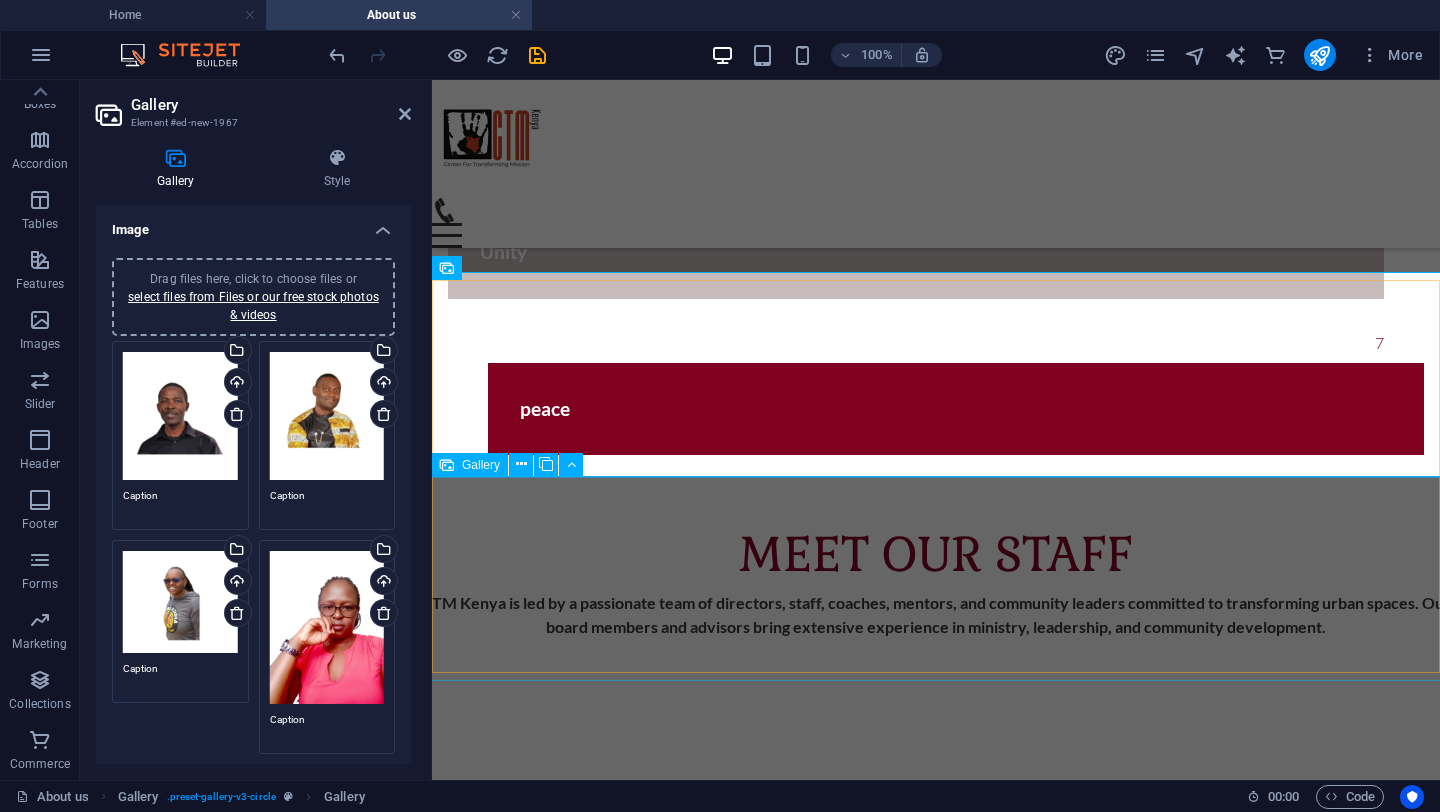 click at bounding box center (526, 3134) 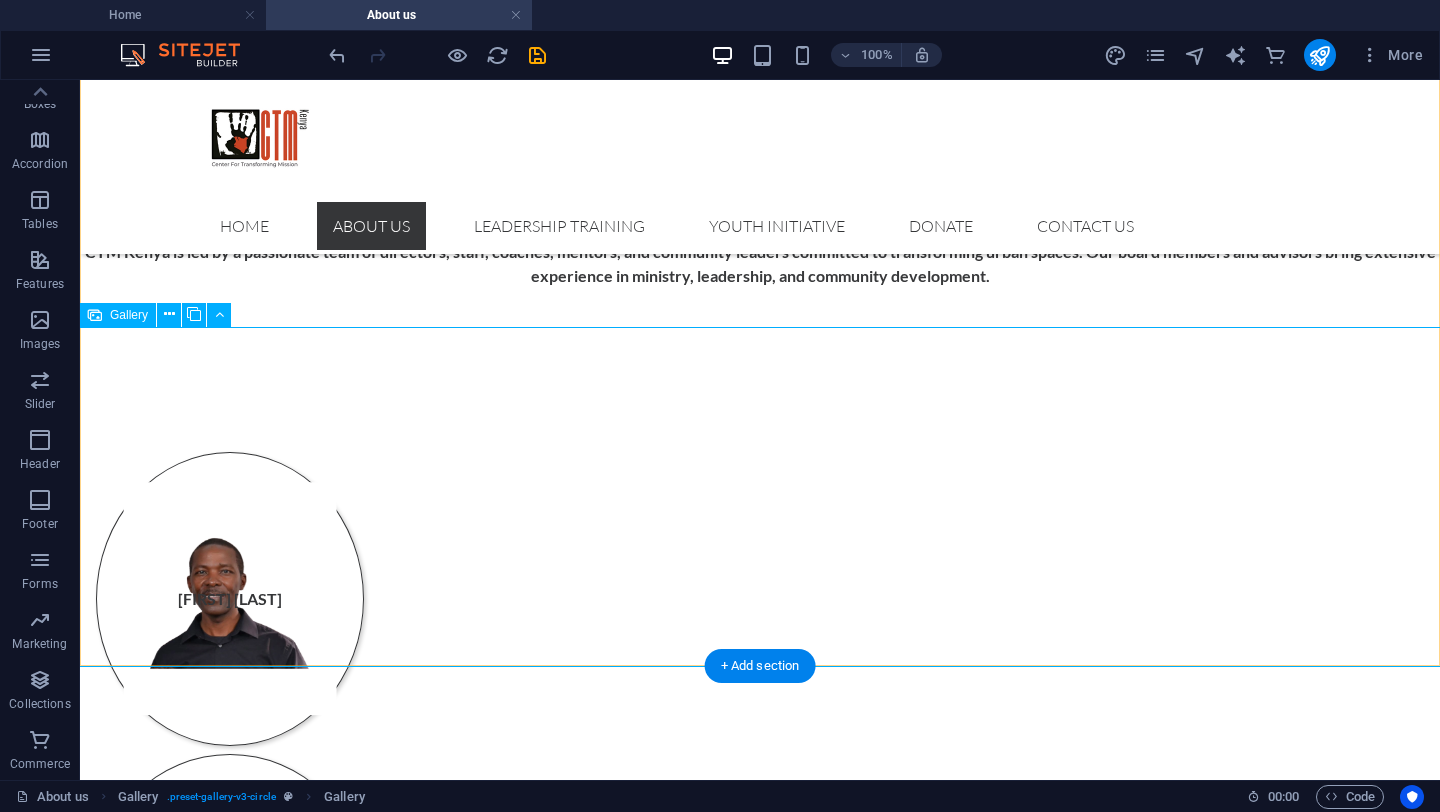 scroll, scrollTop: 3219, scrollLeft: 0, axis: vertical 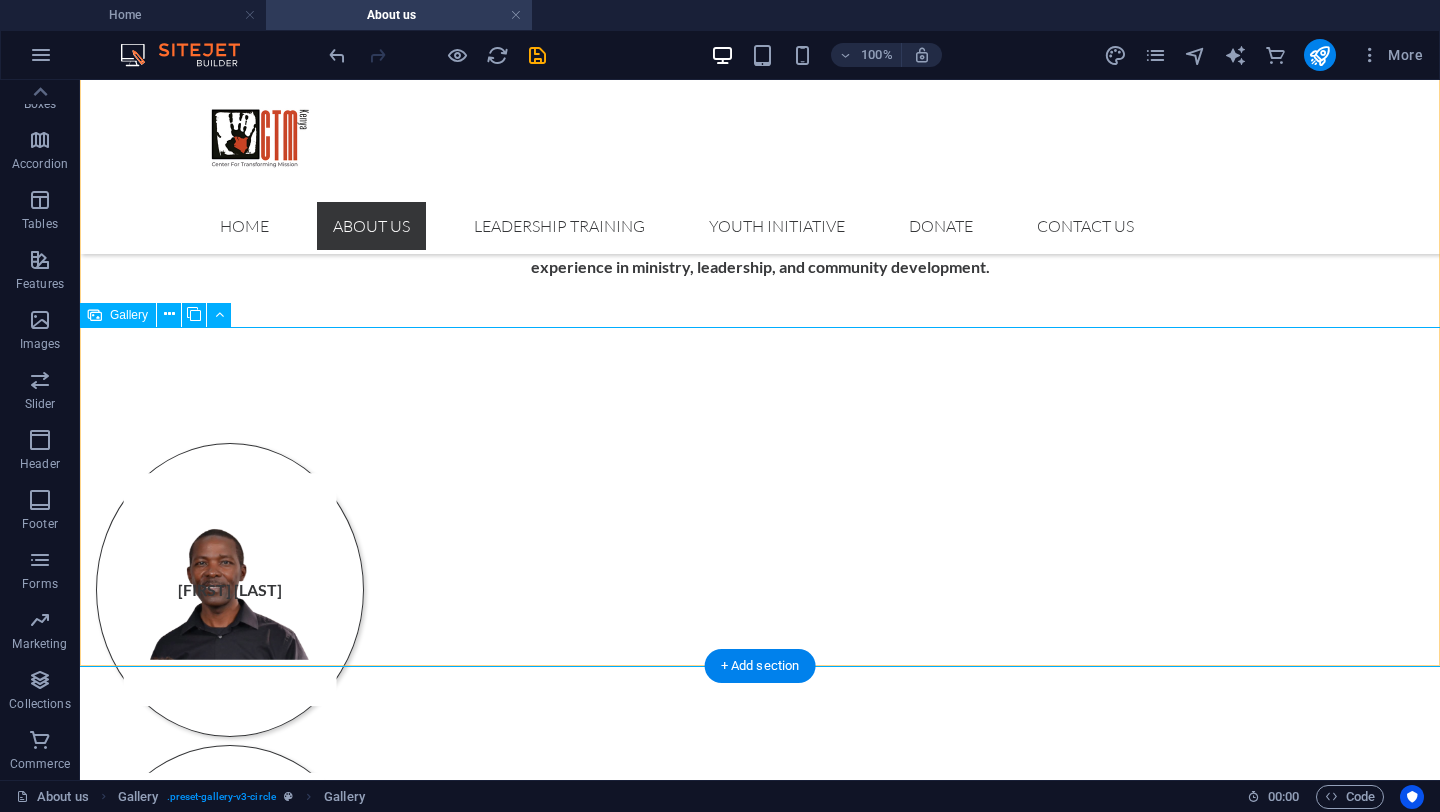 click at bounding box center (249, 3272) 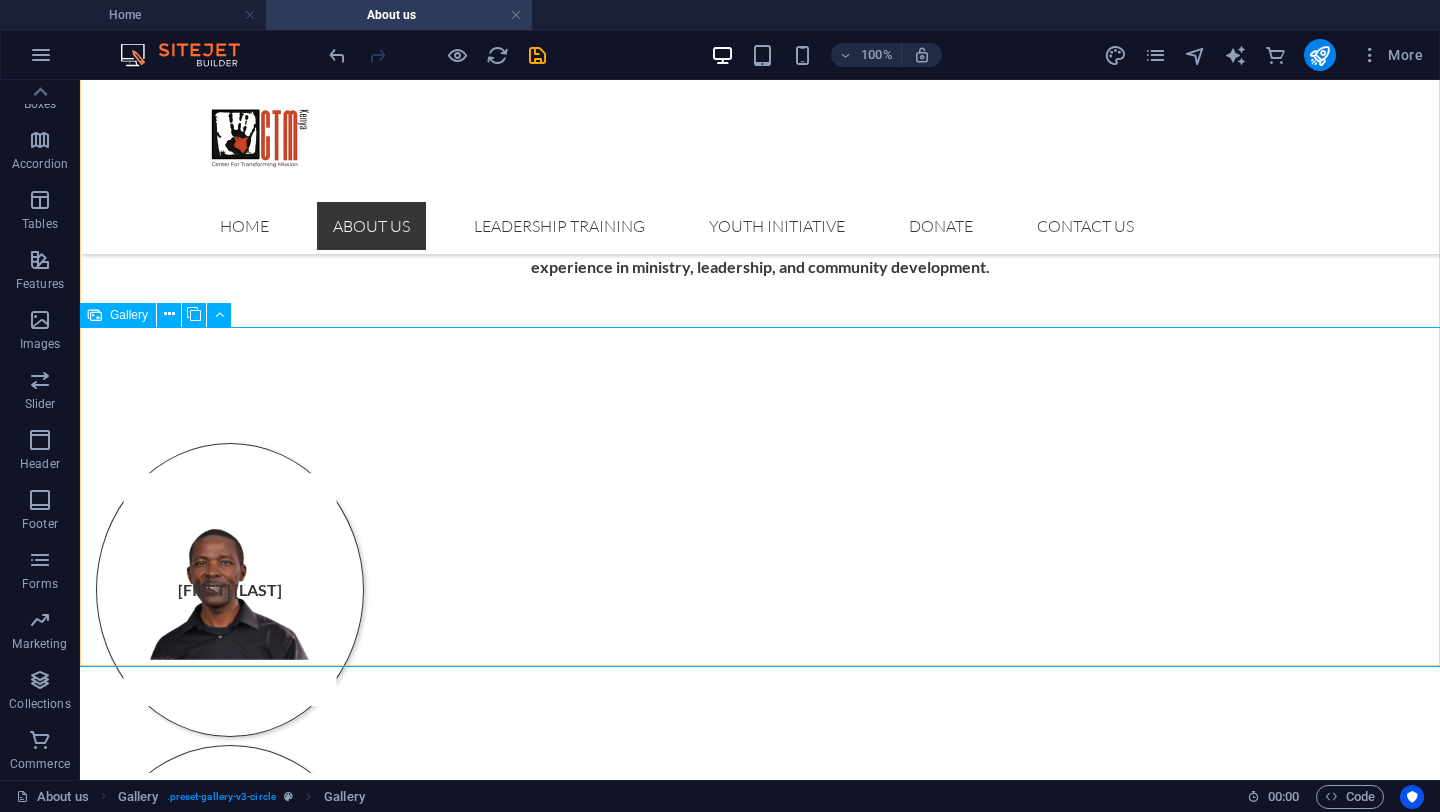 click on "Gallery" at bounding box center [129, 315] 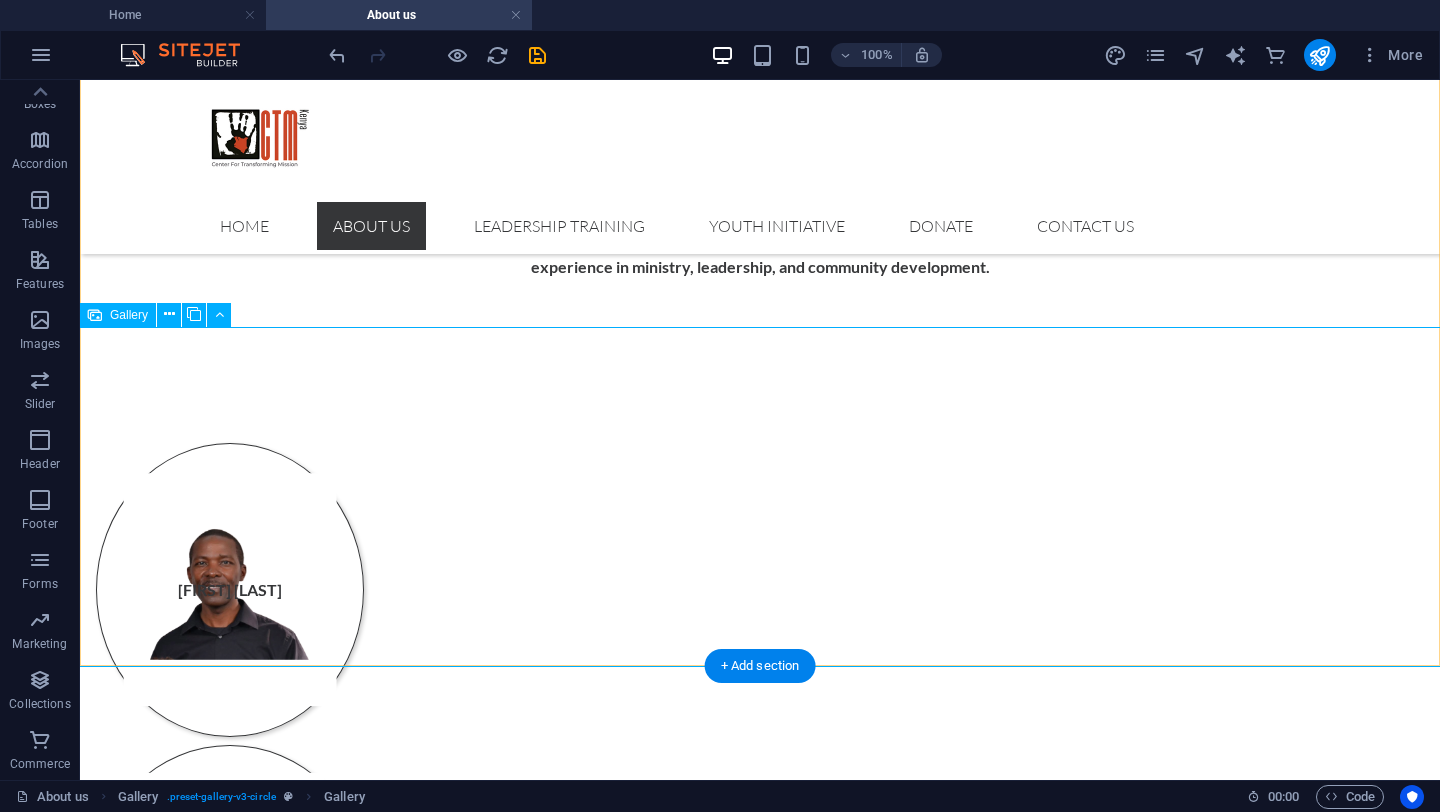 click at bounding box center (249, 3272) 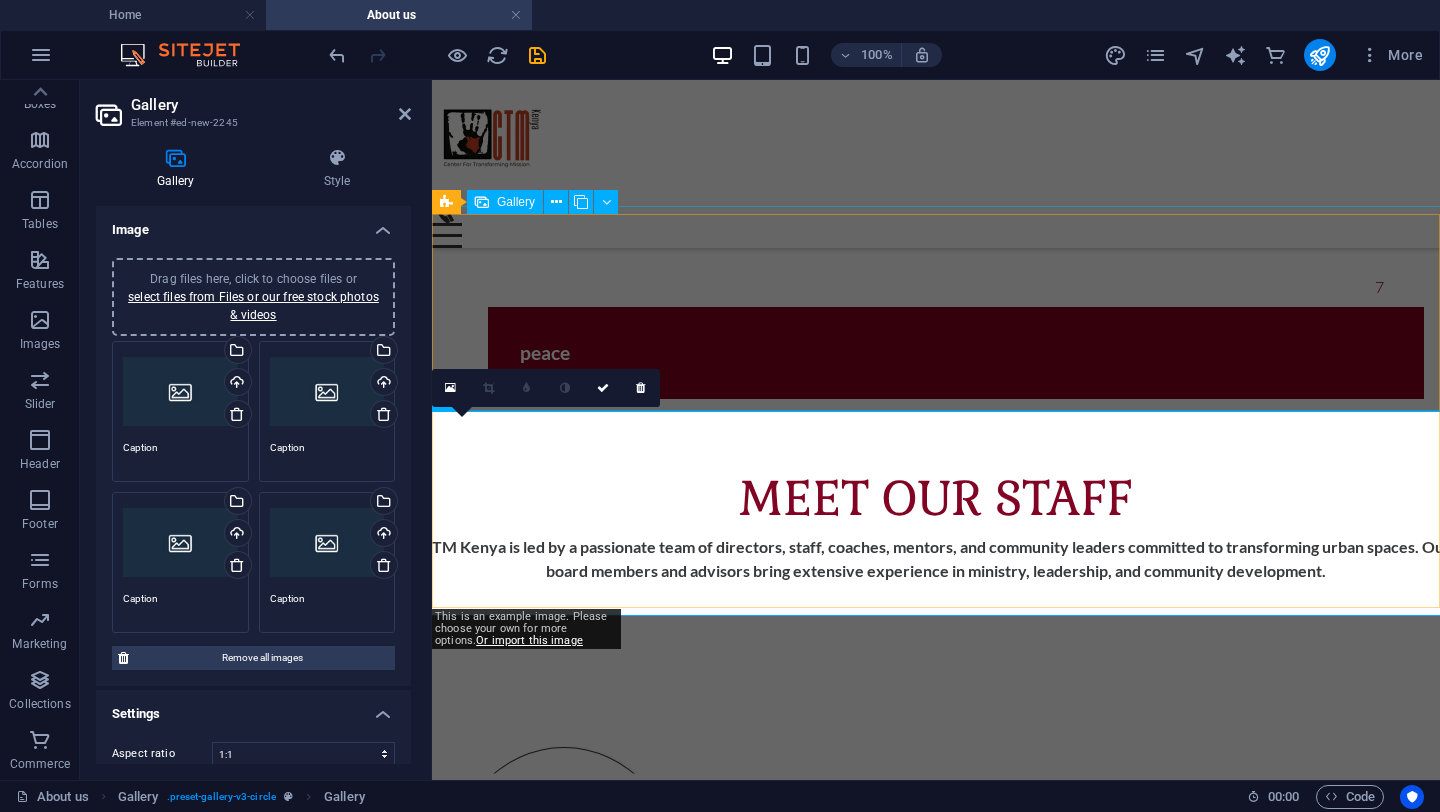 scroll, scrollTop: 2853, scrollLeft: 0, axis: vertical 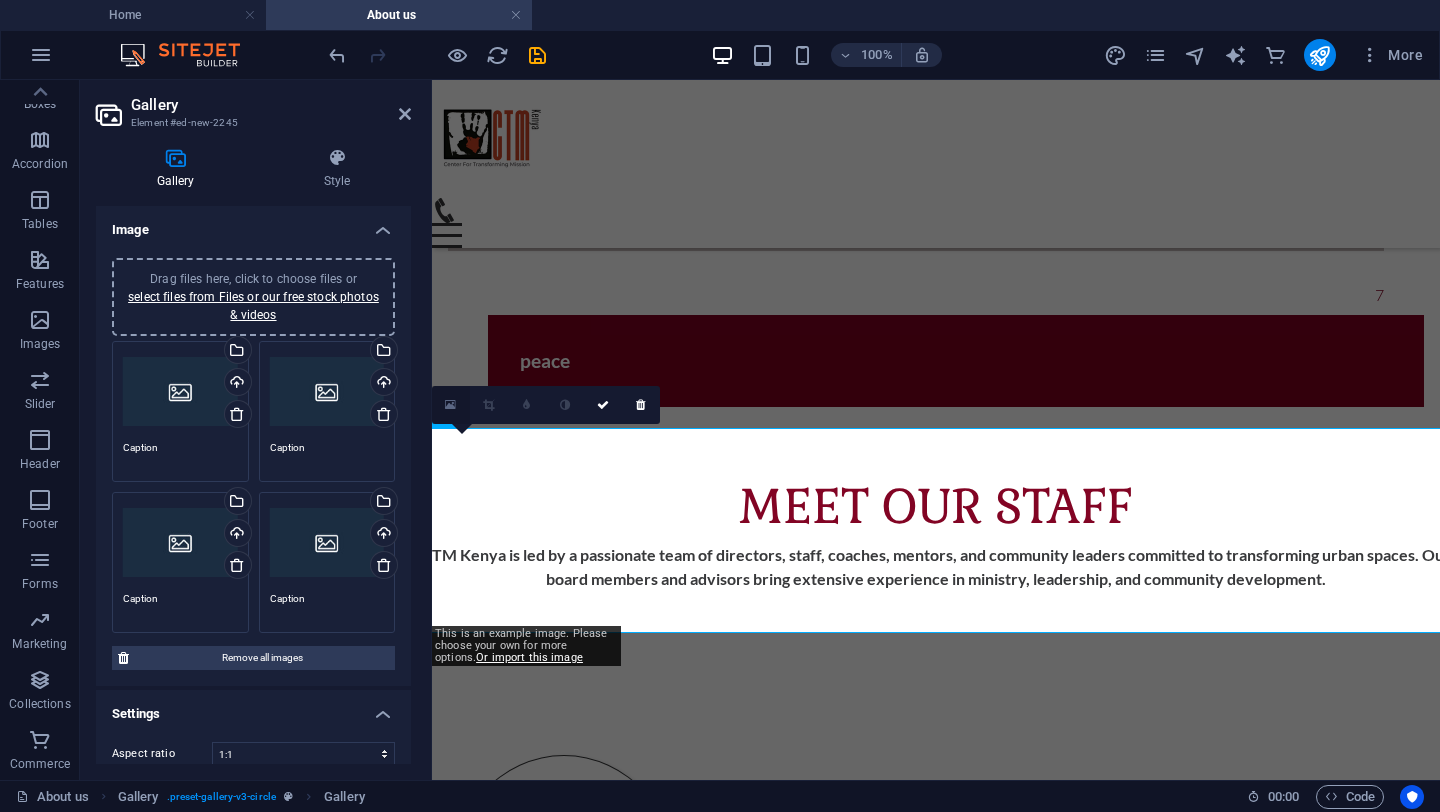 click at bounding box center [451, 405] 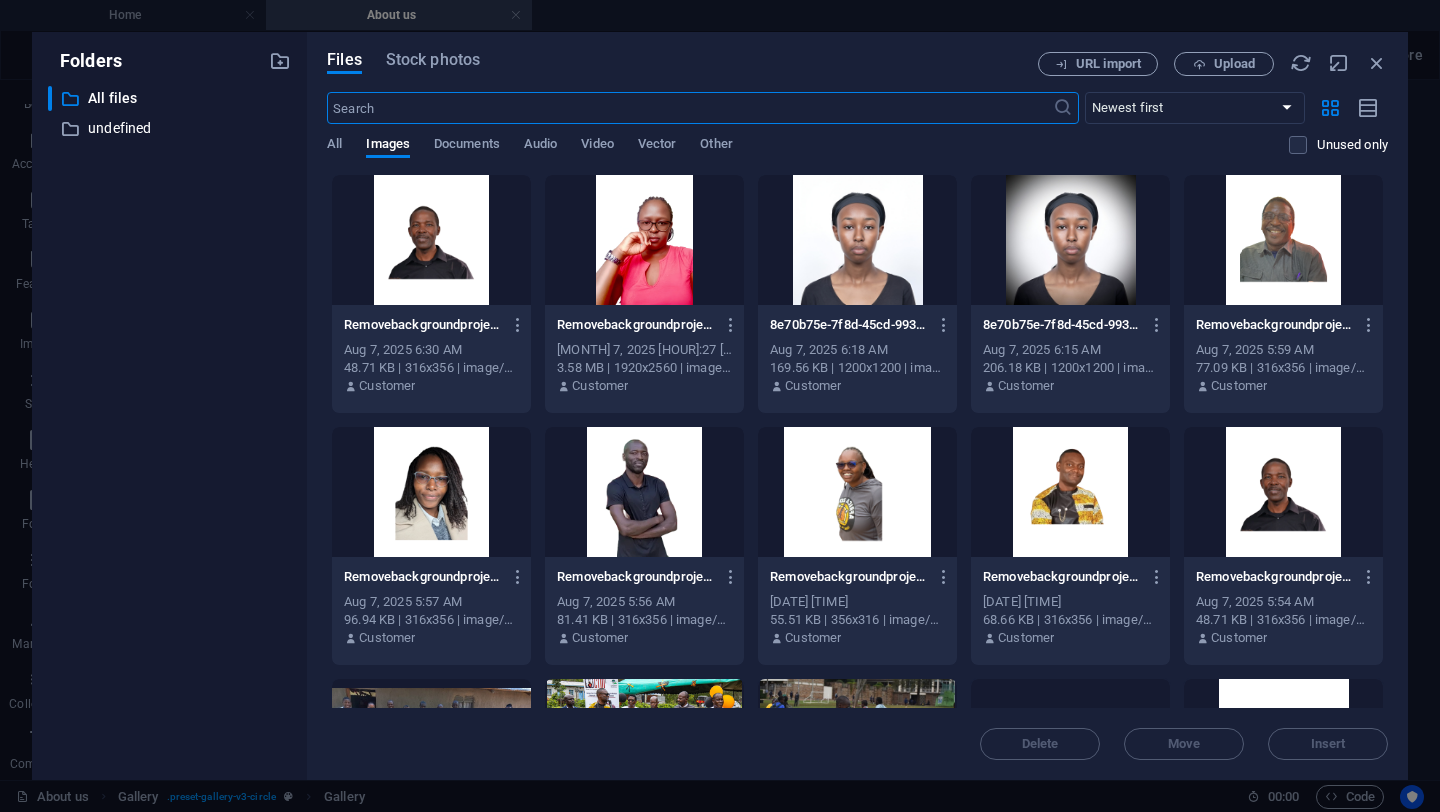 click at bounding box center (644, 492) 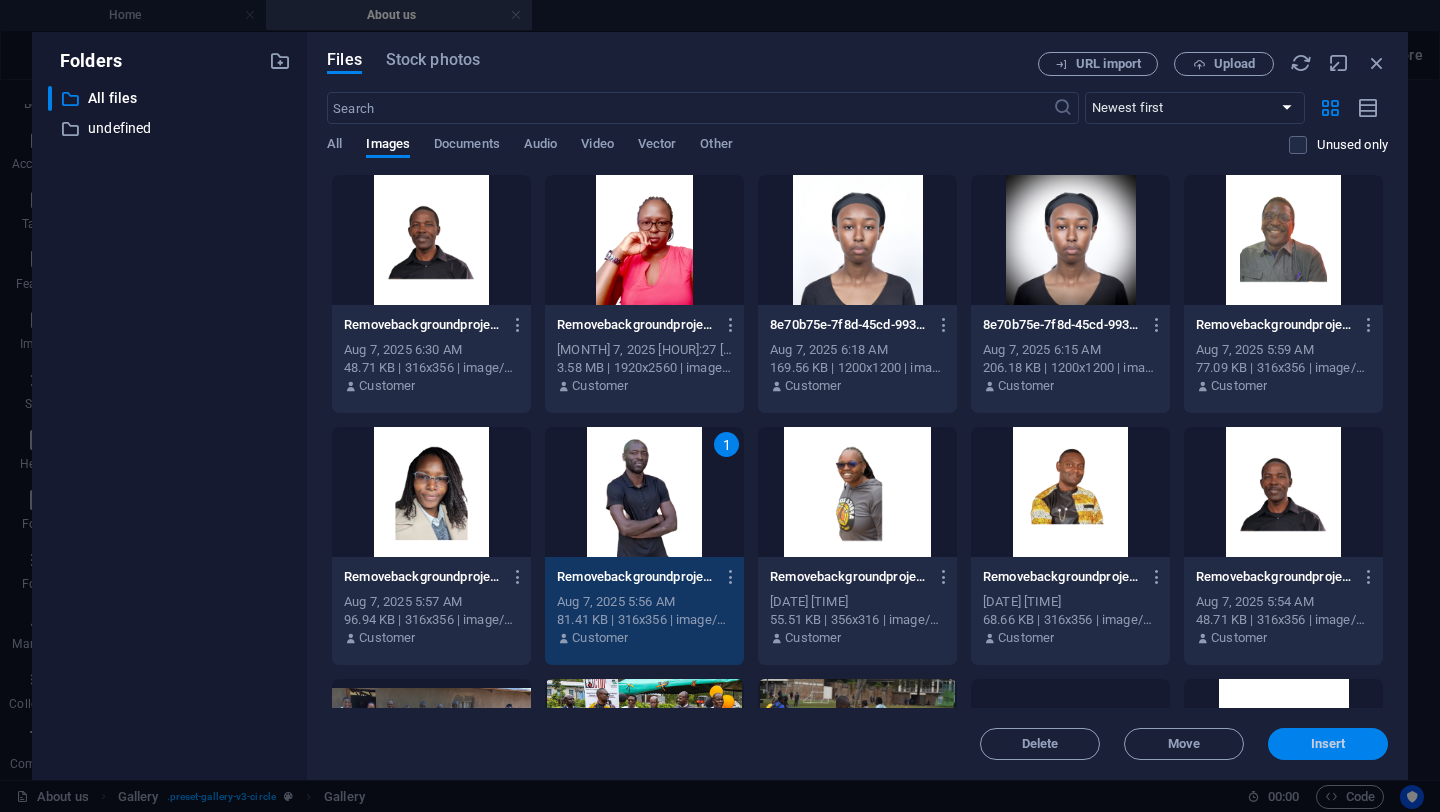 click on "Insert" at bounding box center (1328, 744) 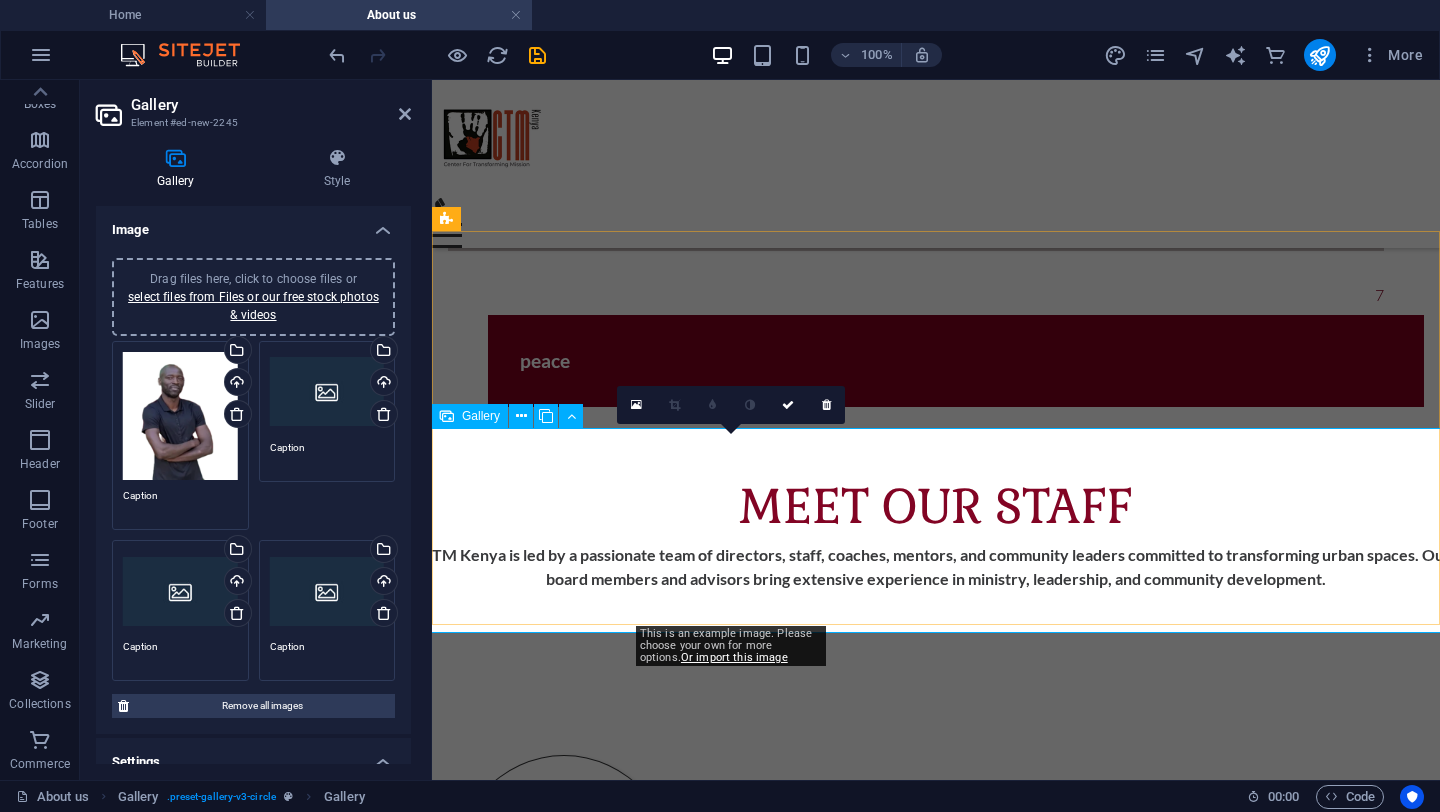 click at bounding box center (731, 3086) 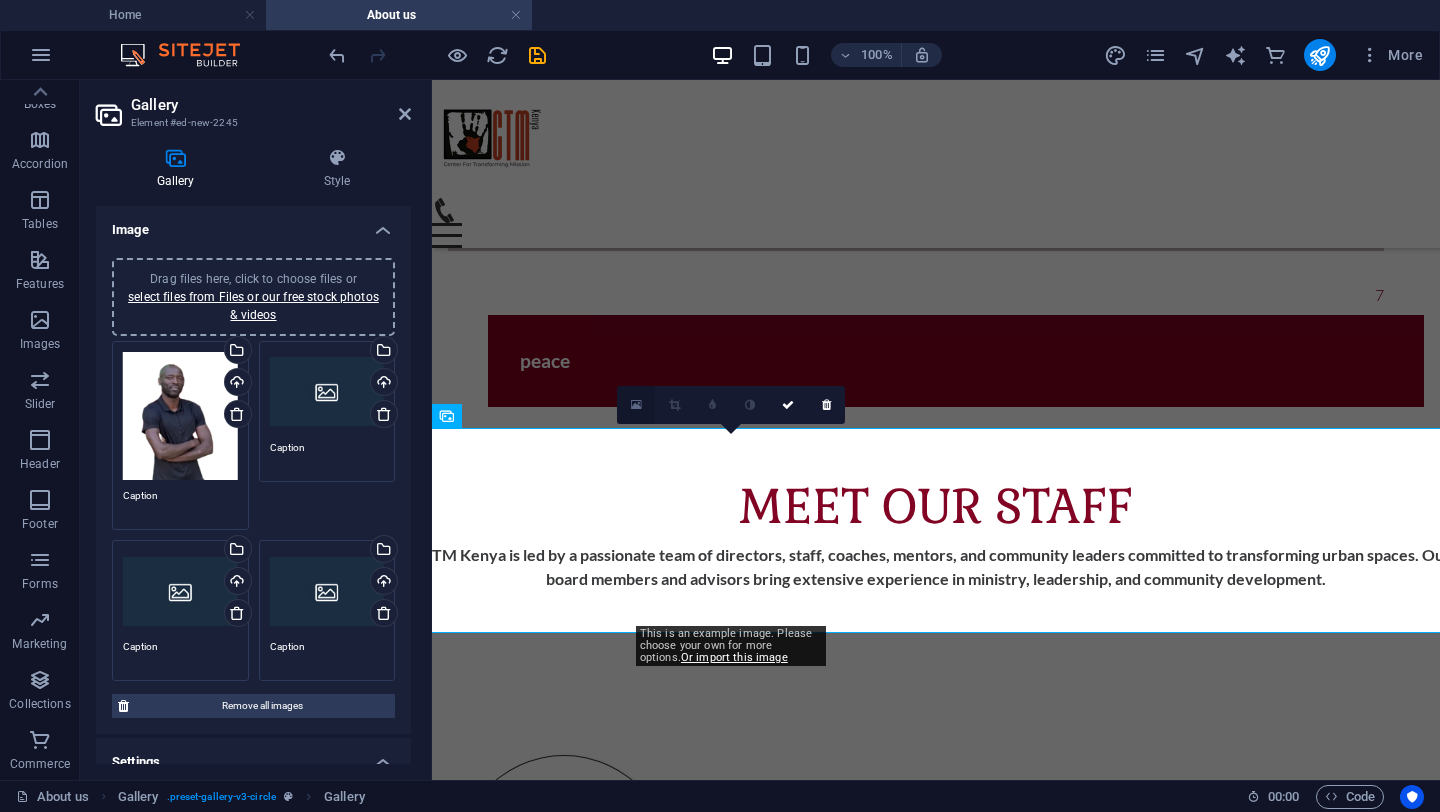 click at bounding box center [636, 405] 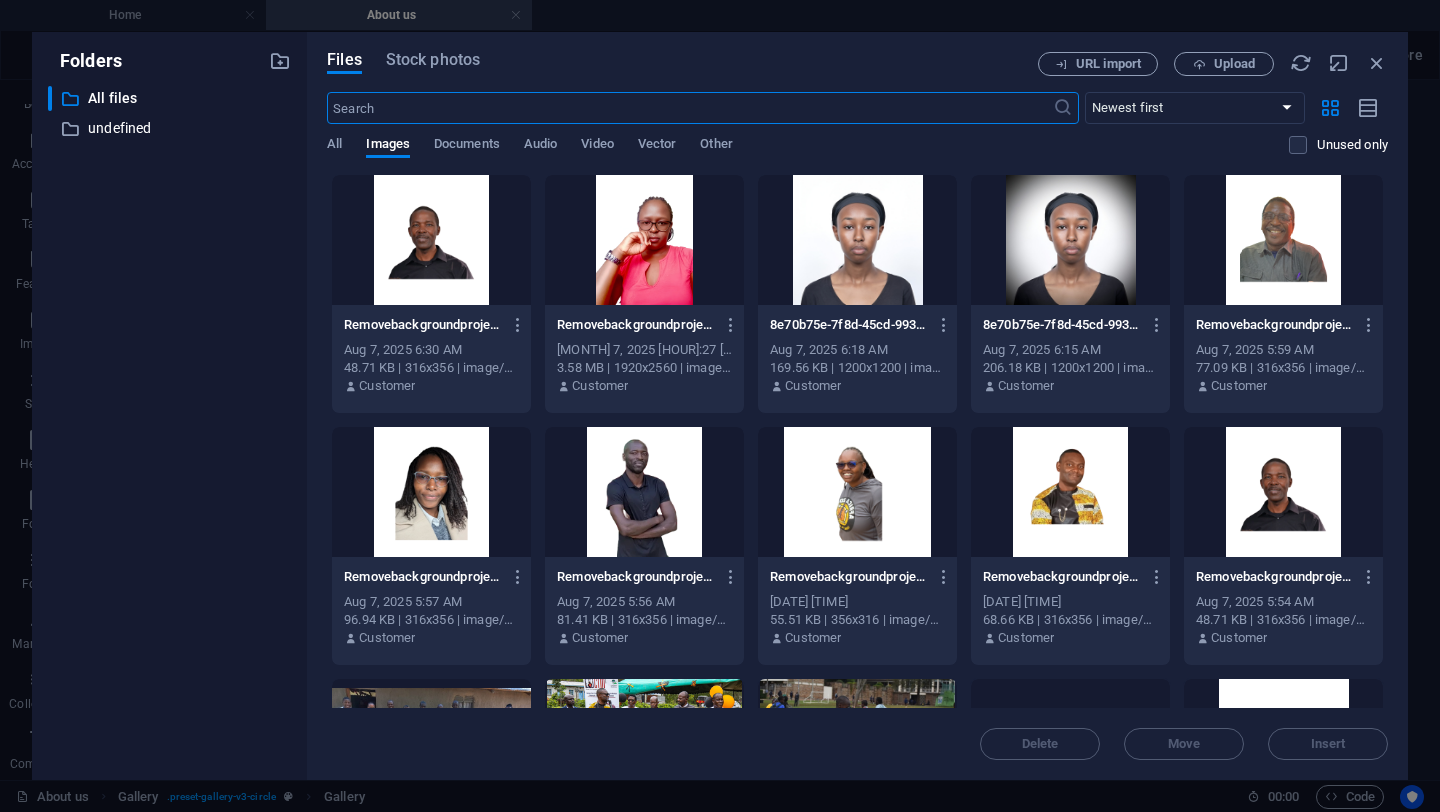 scroll, scrollTop: 2653, scrollLeft: 0, axis: vertical 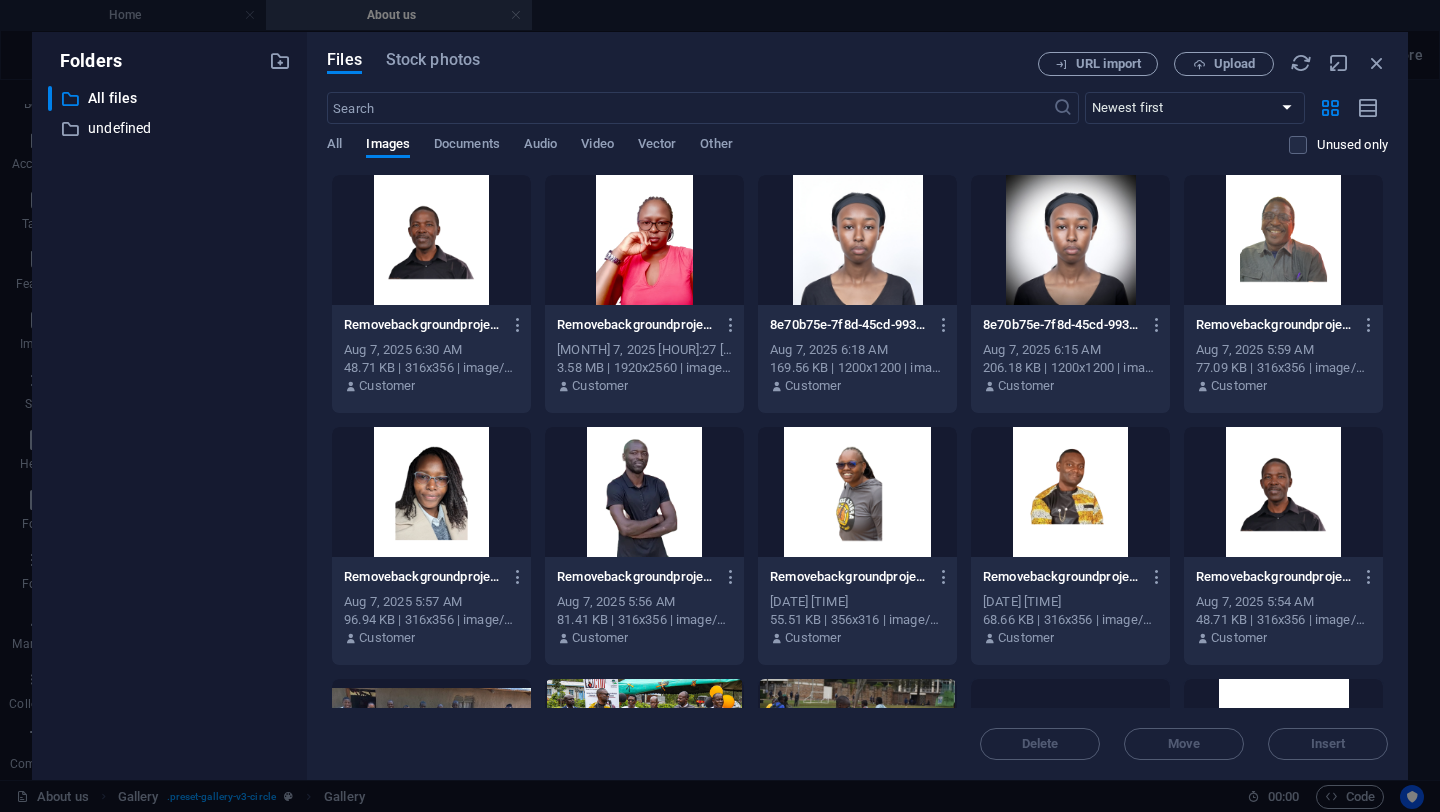 click at bounding box center [431, 492] 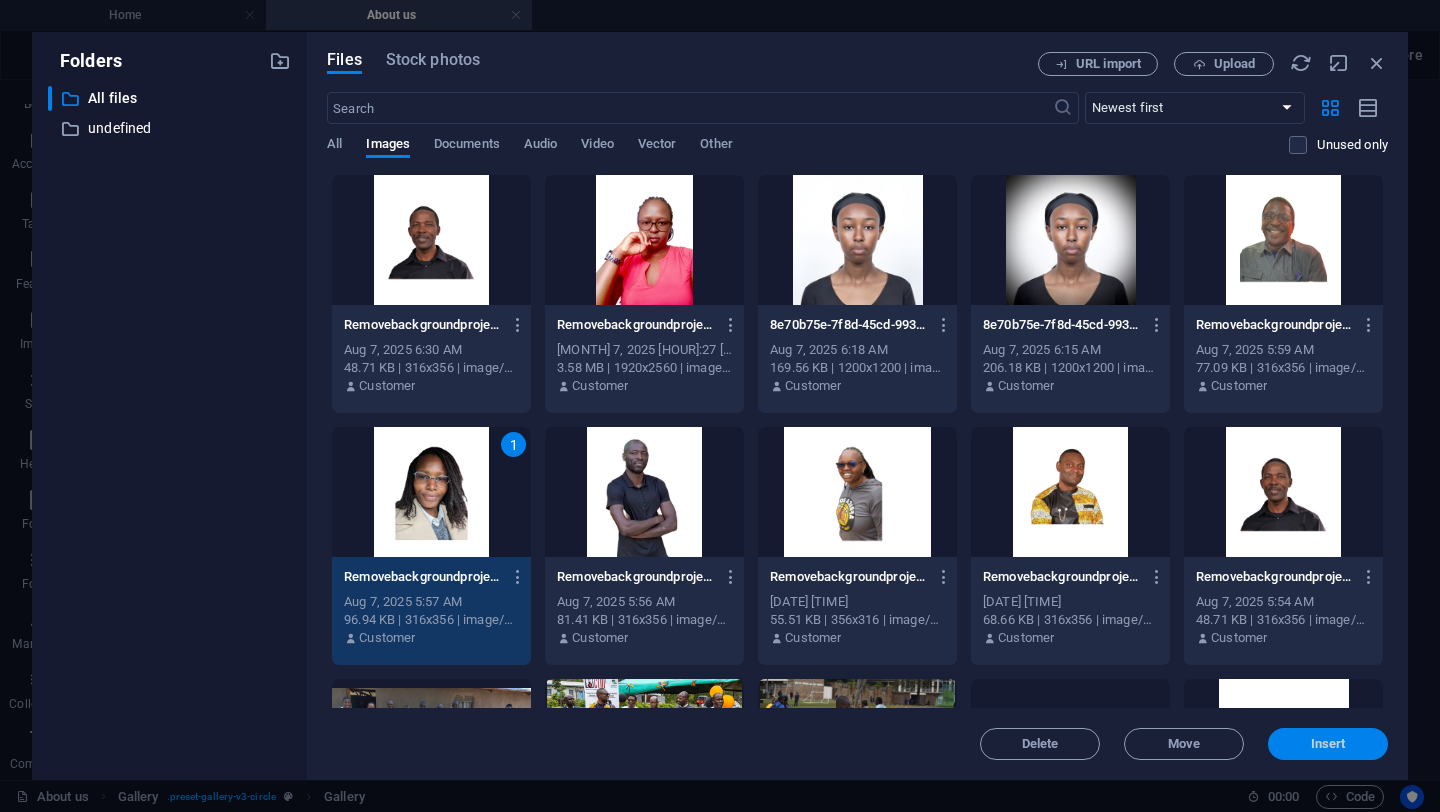 click on "Insert" at bounding box center [1328, 744] 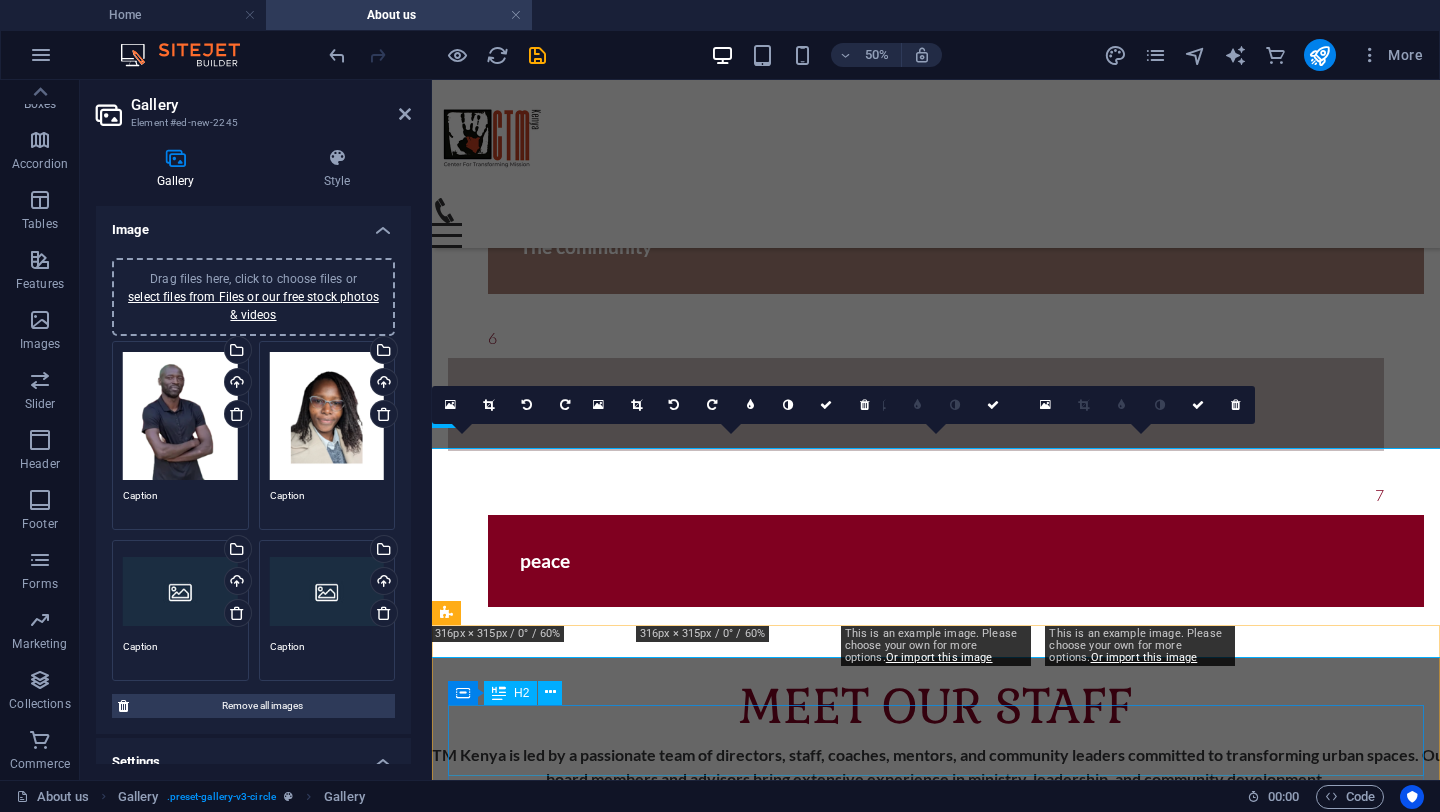 scroll, scrollTop: 2853, scrollLeft: 0, axis: vertical 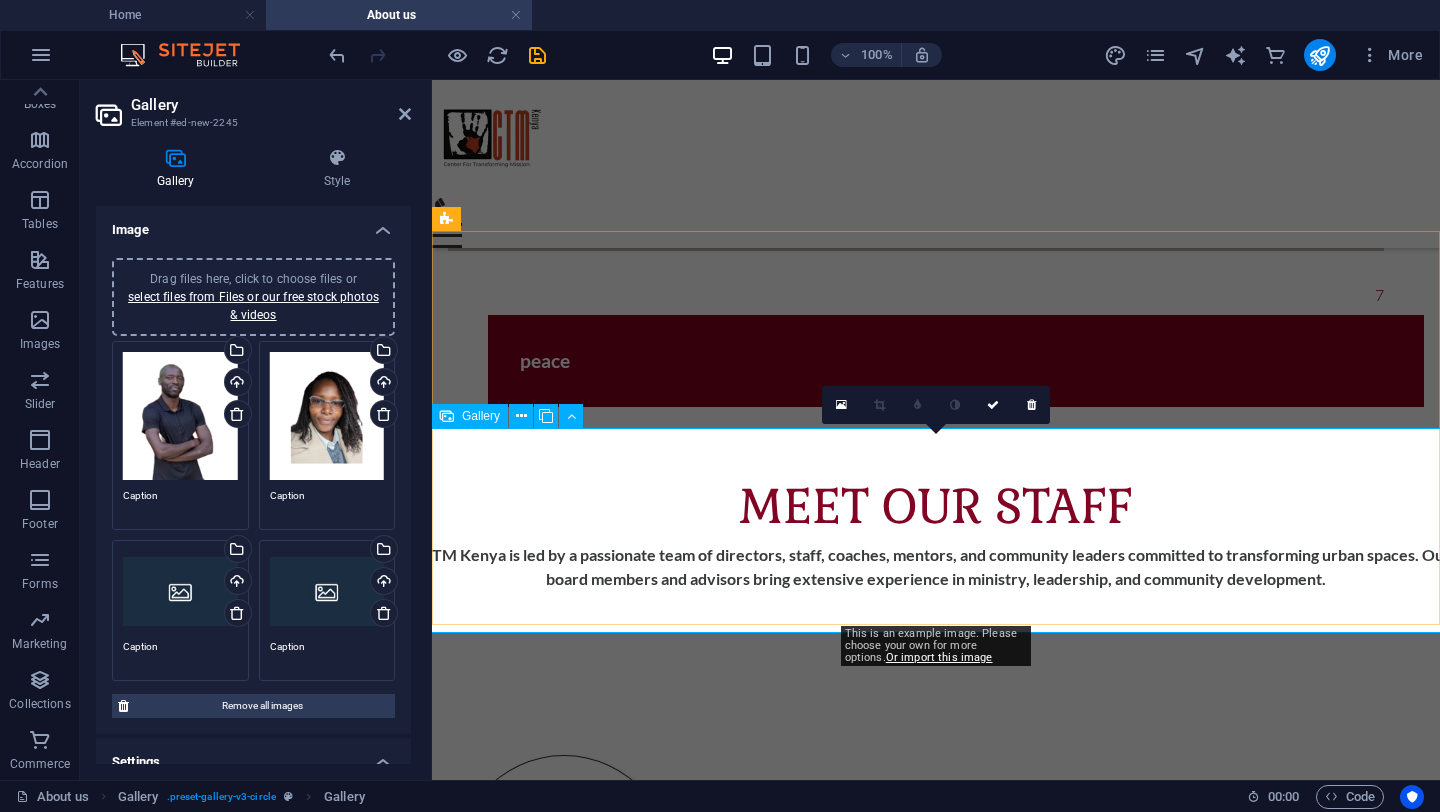 click at bounding box center (936, 3086) 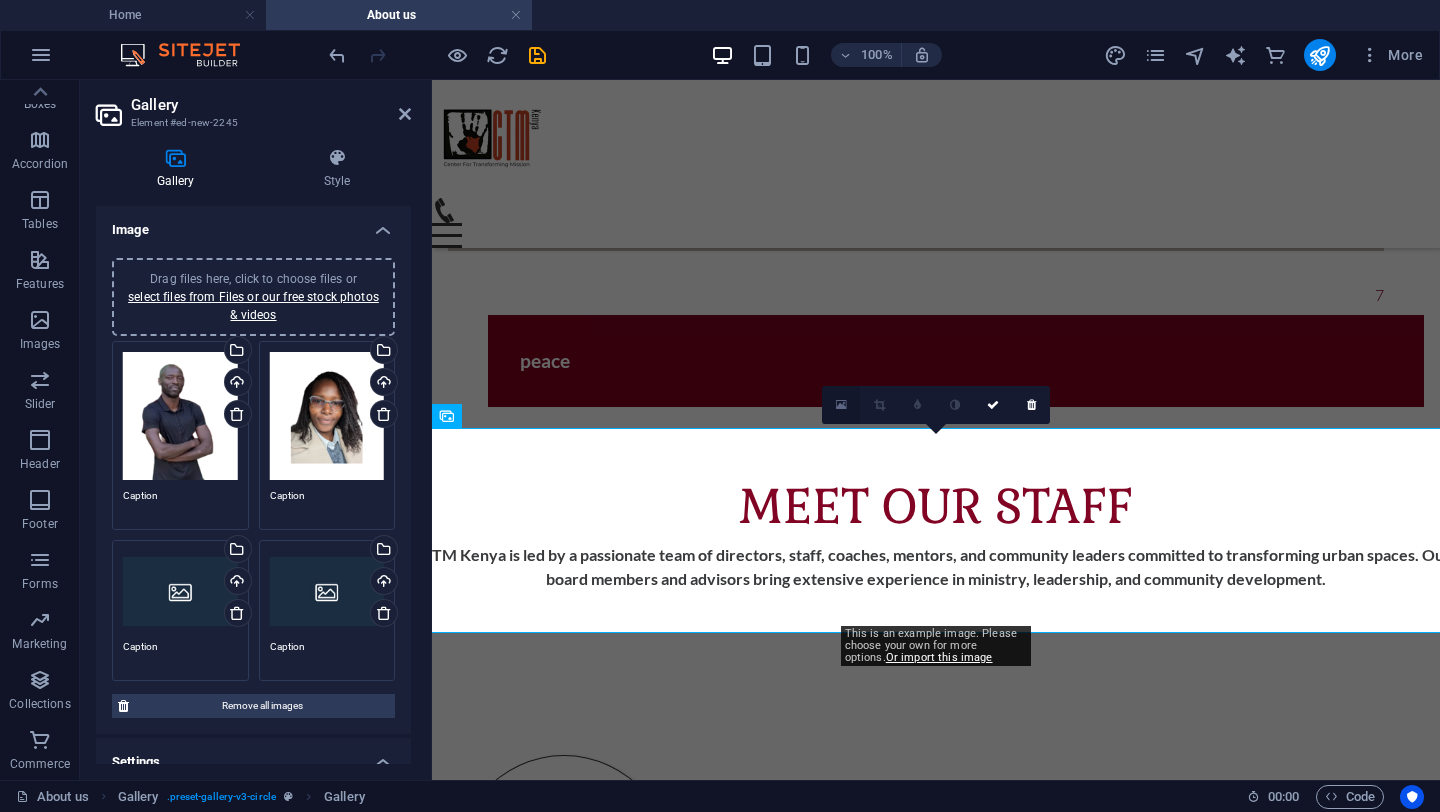 click at bounding box center [841, 405] 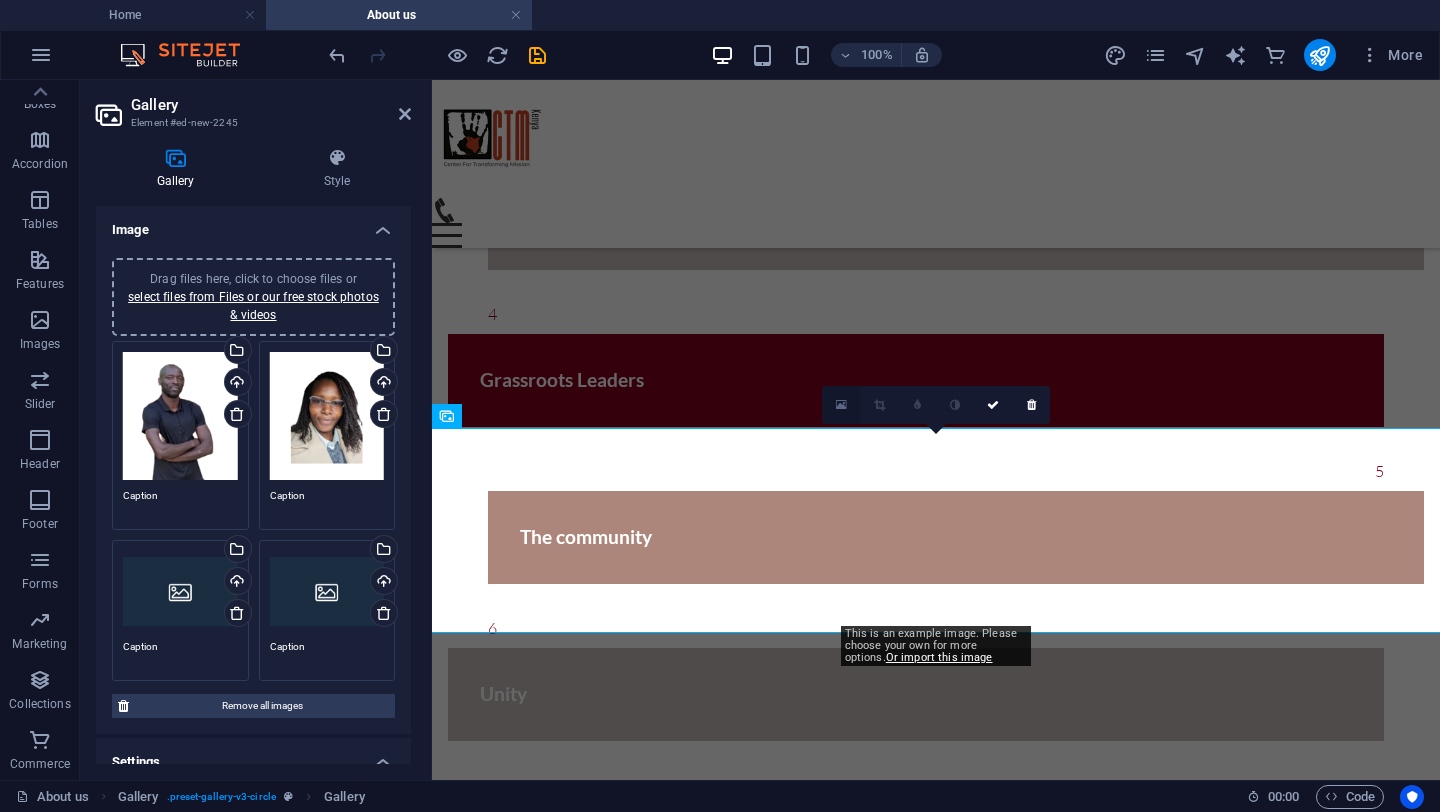 scroll, scrollTop: 2653, scrollLeft: 0, axis: vertical 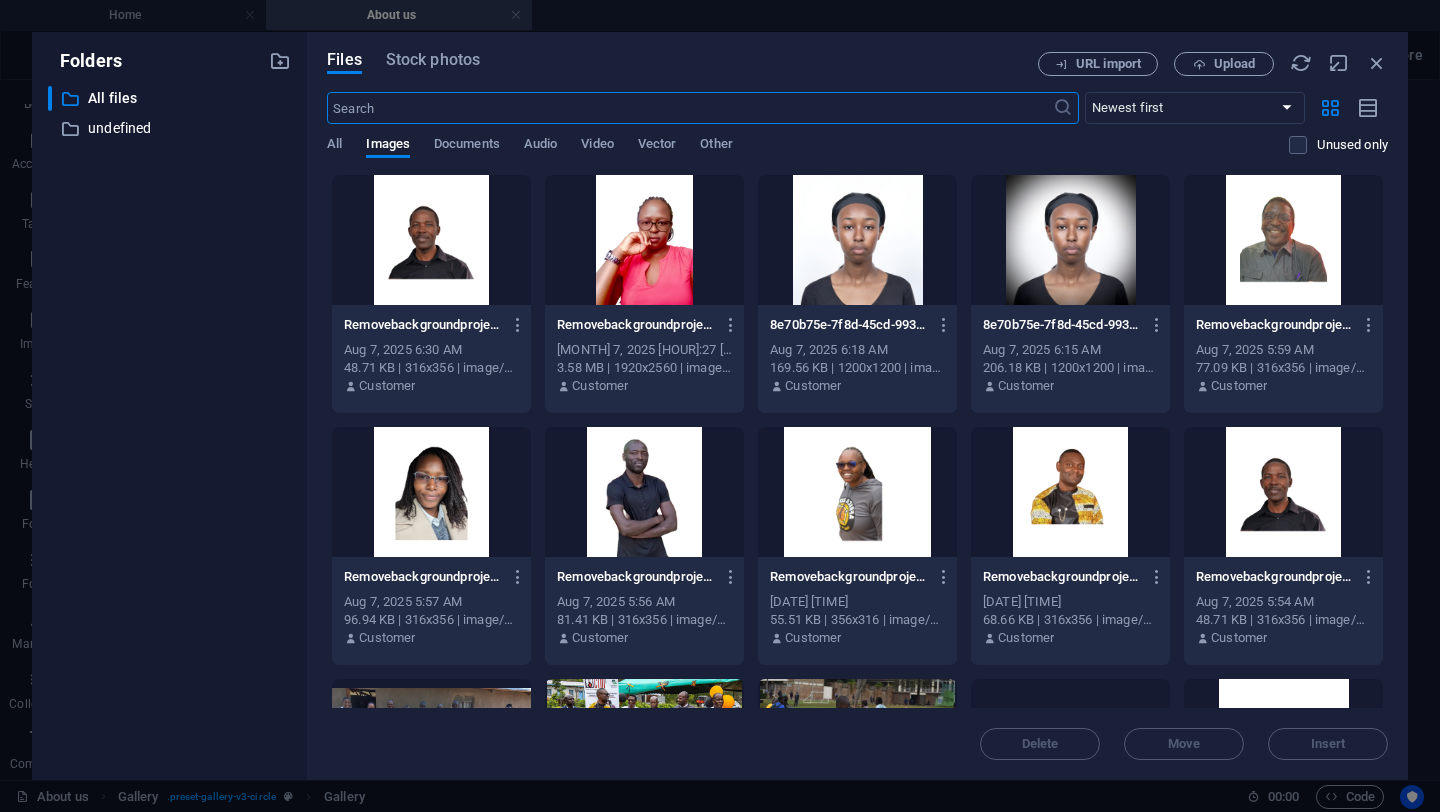 click at bounding box center [1283, 240] 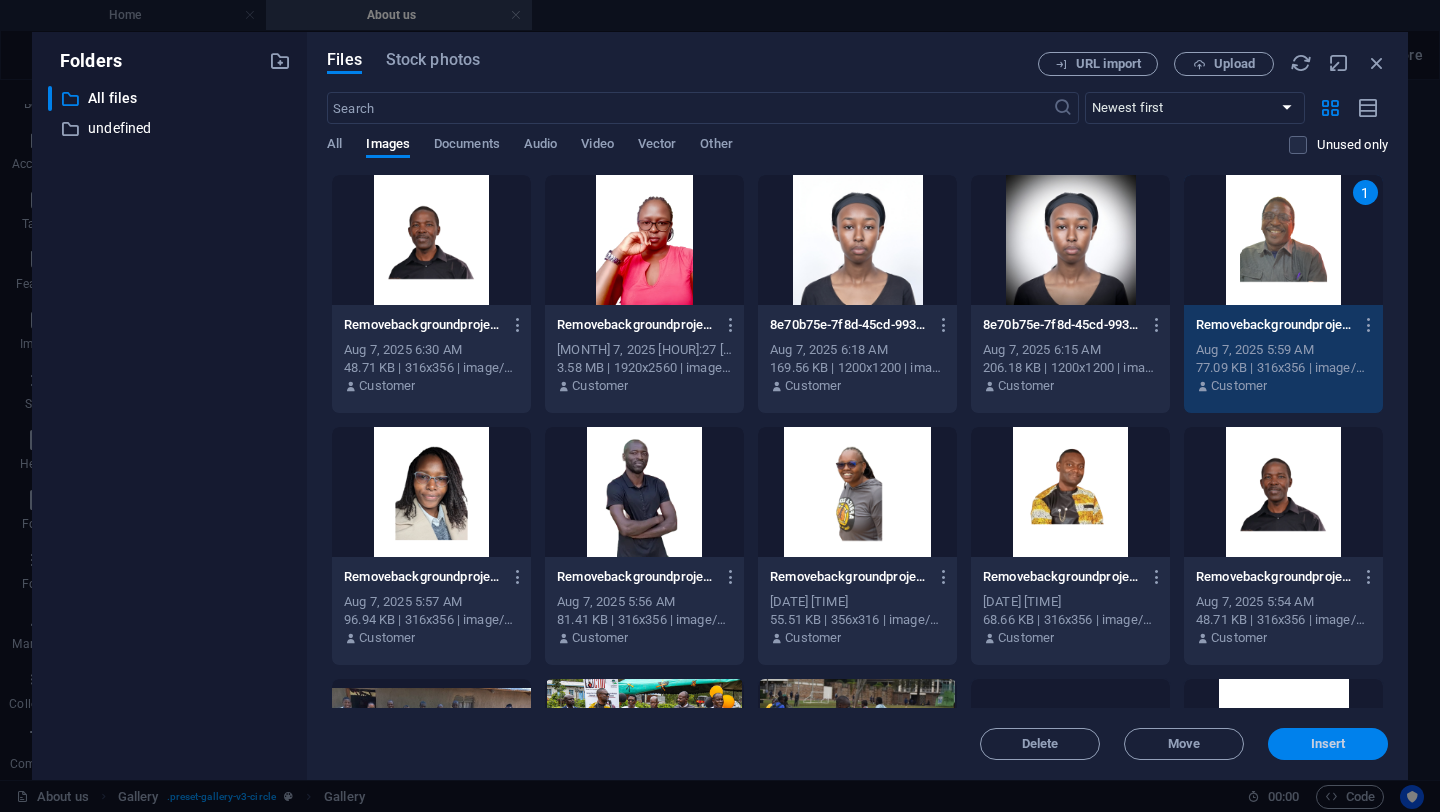 click on "Insert" at bounding box center [1328, 744] 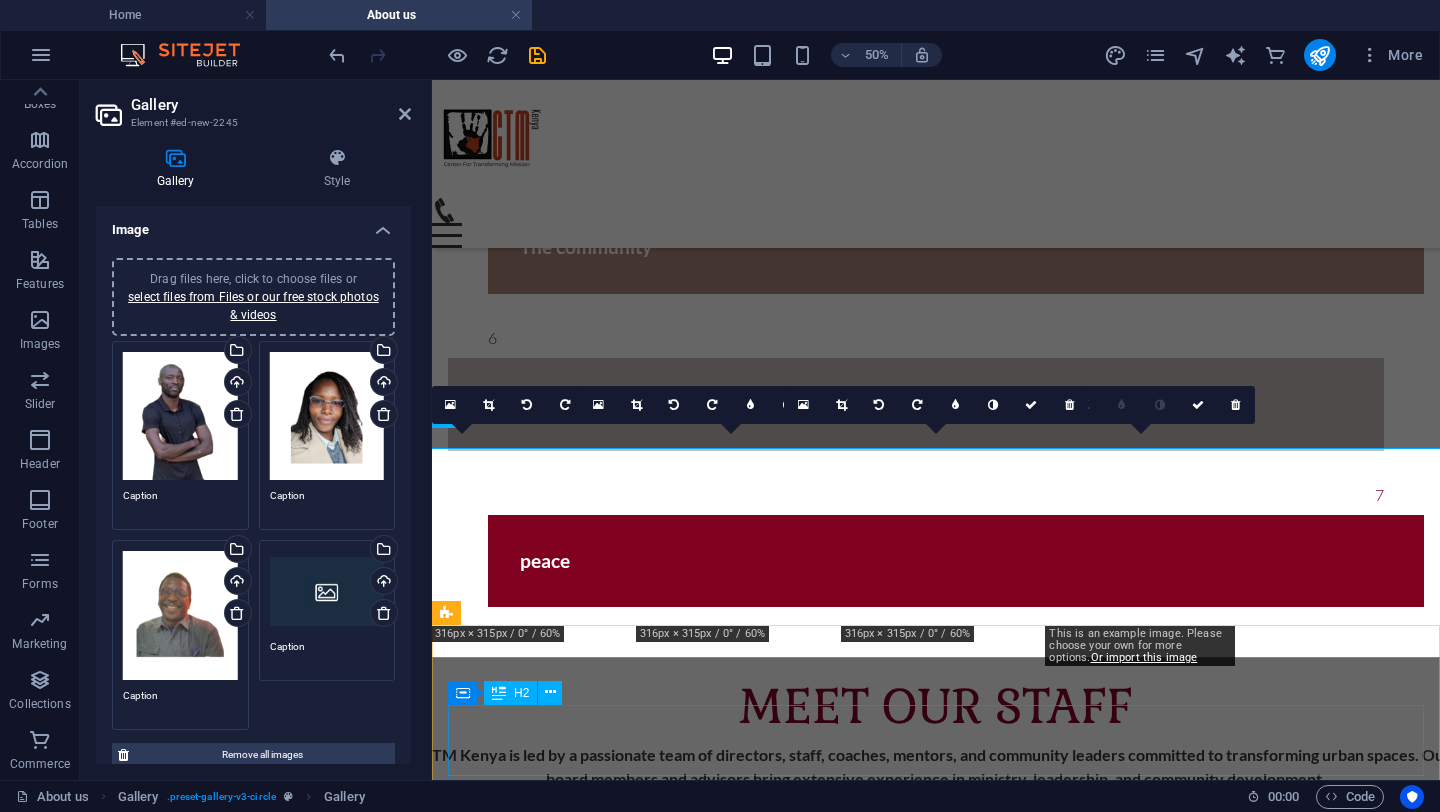 scroll, scrollTop: 2853, scrollLeft: 0, axis: vertical 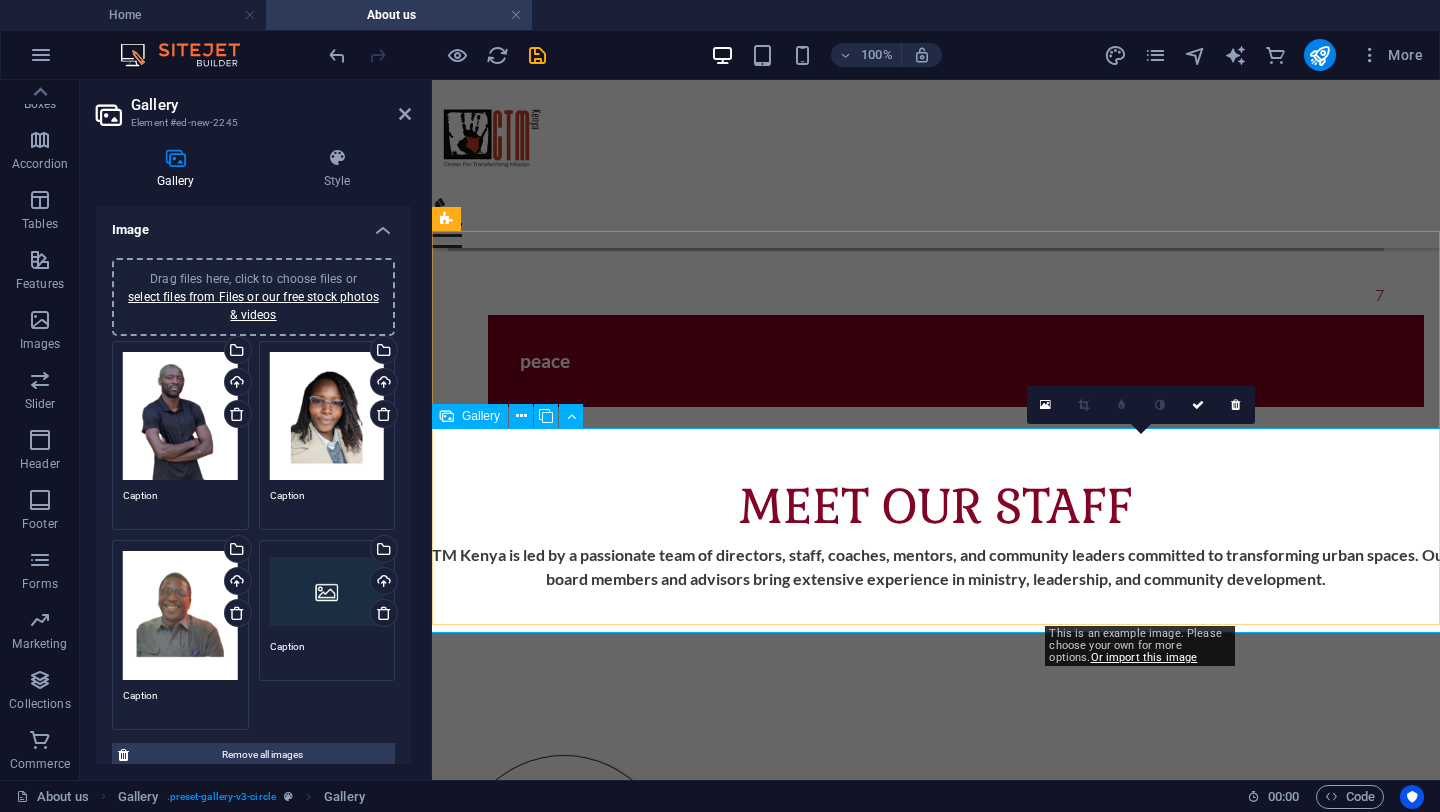 click at bounding box center (1140, 3086) 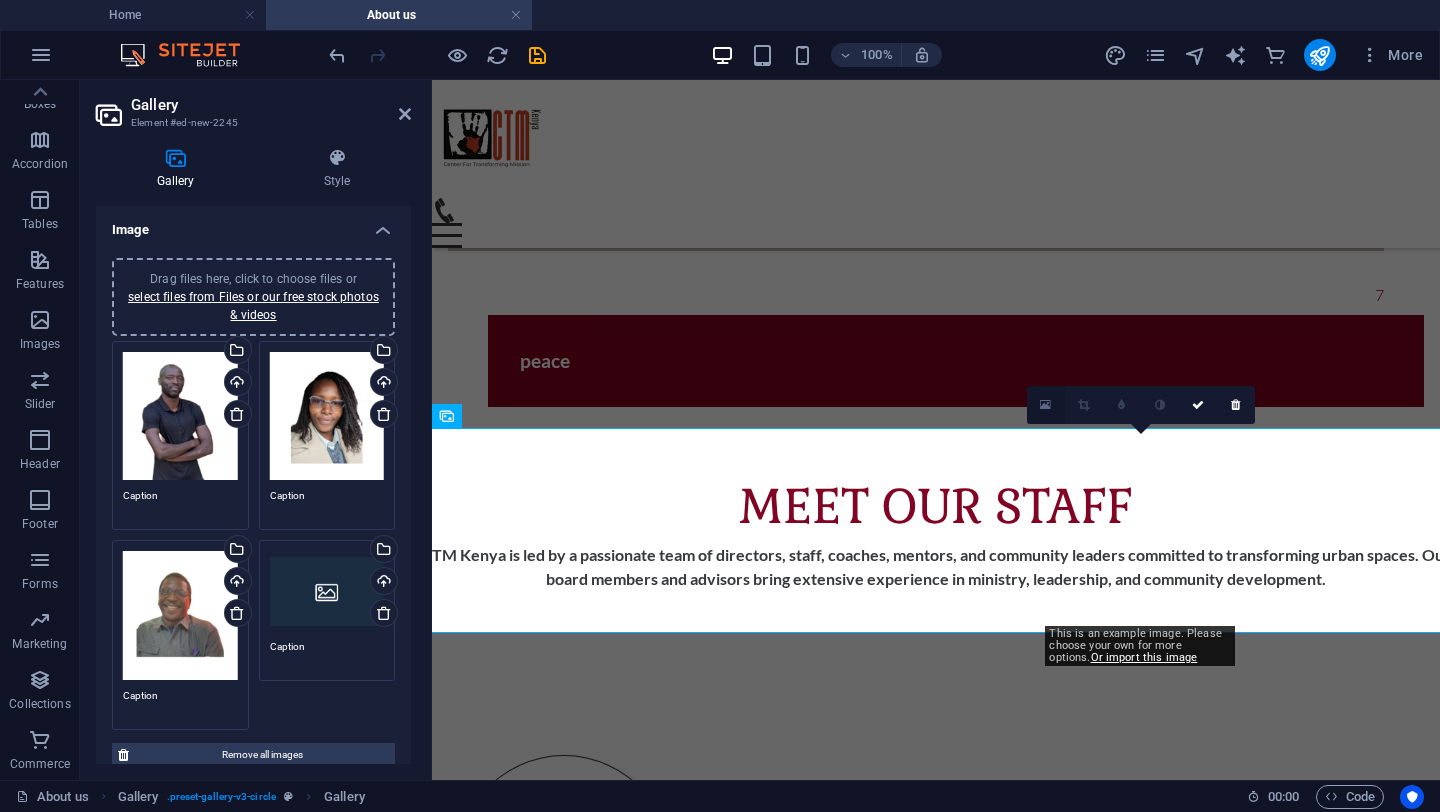 click at bounding box center (1045, 405) 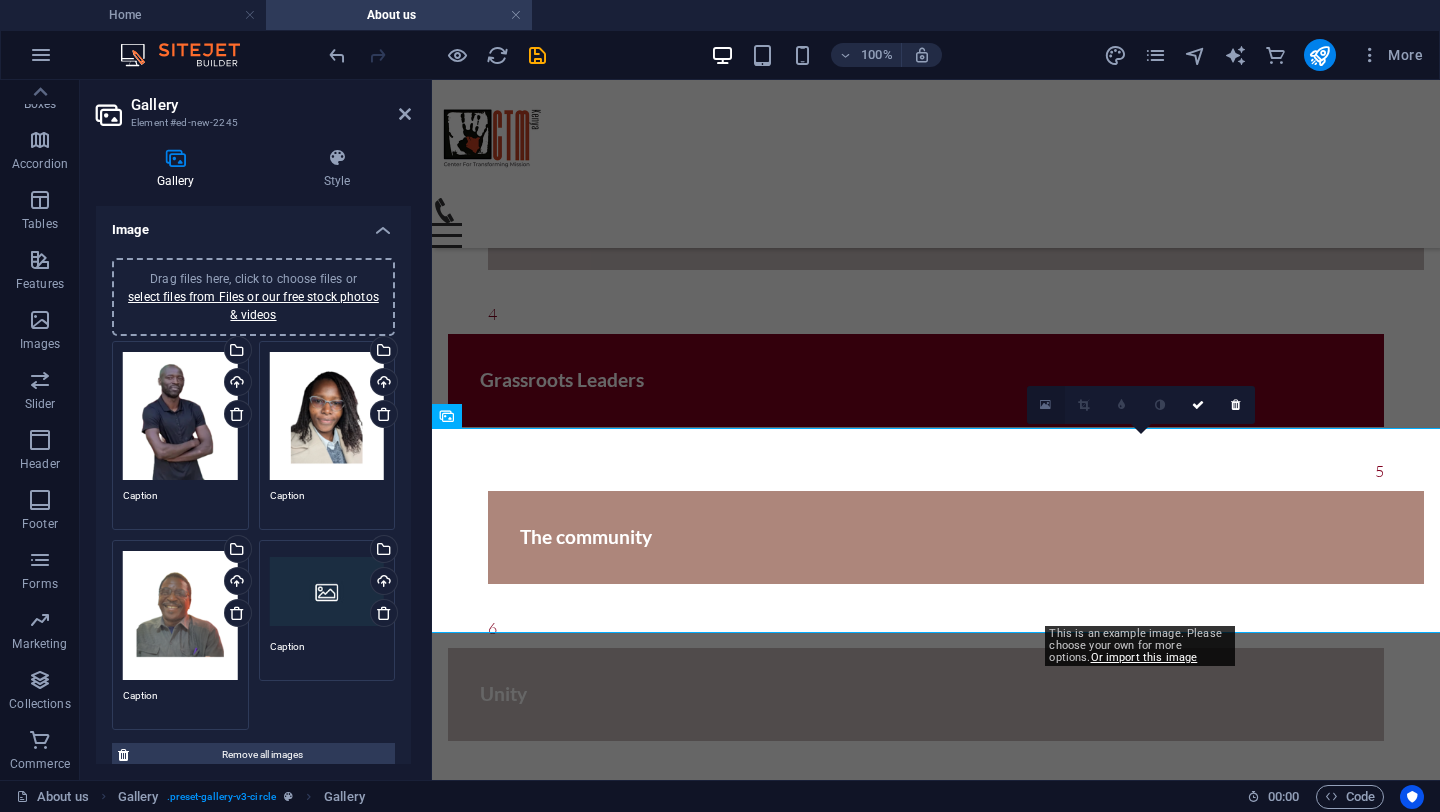 scroll, scrollTop: 2653, scrollLeft: 0, axis: vertical 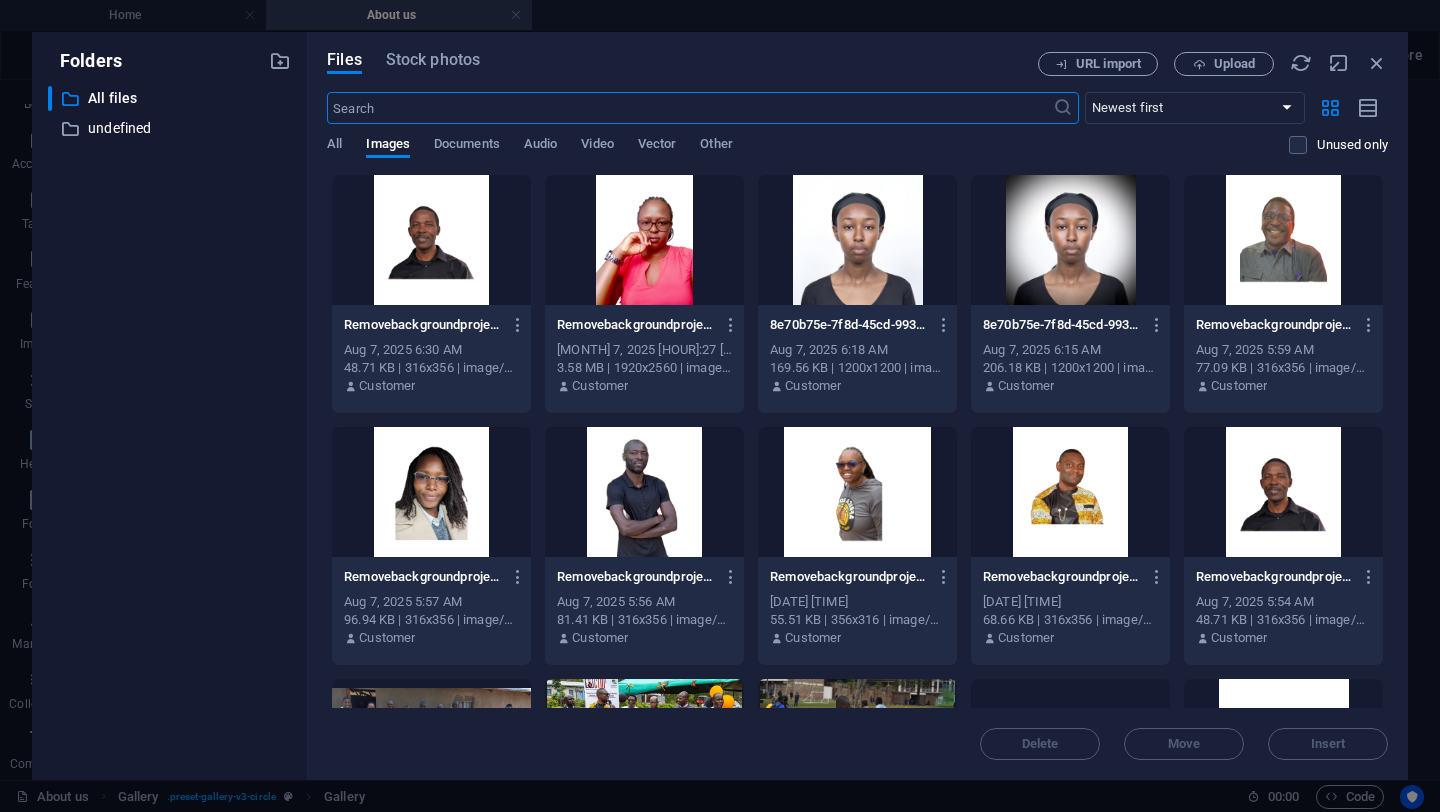 click at bounding box center [857, 240] 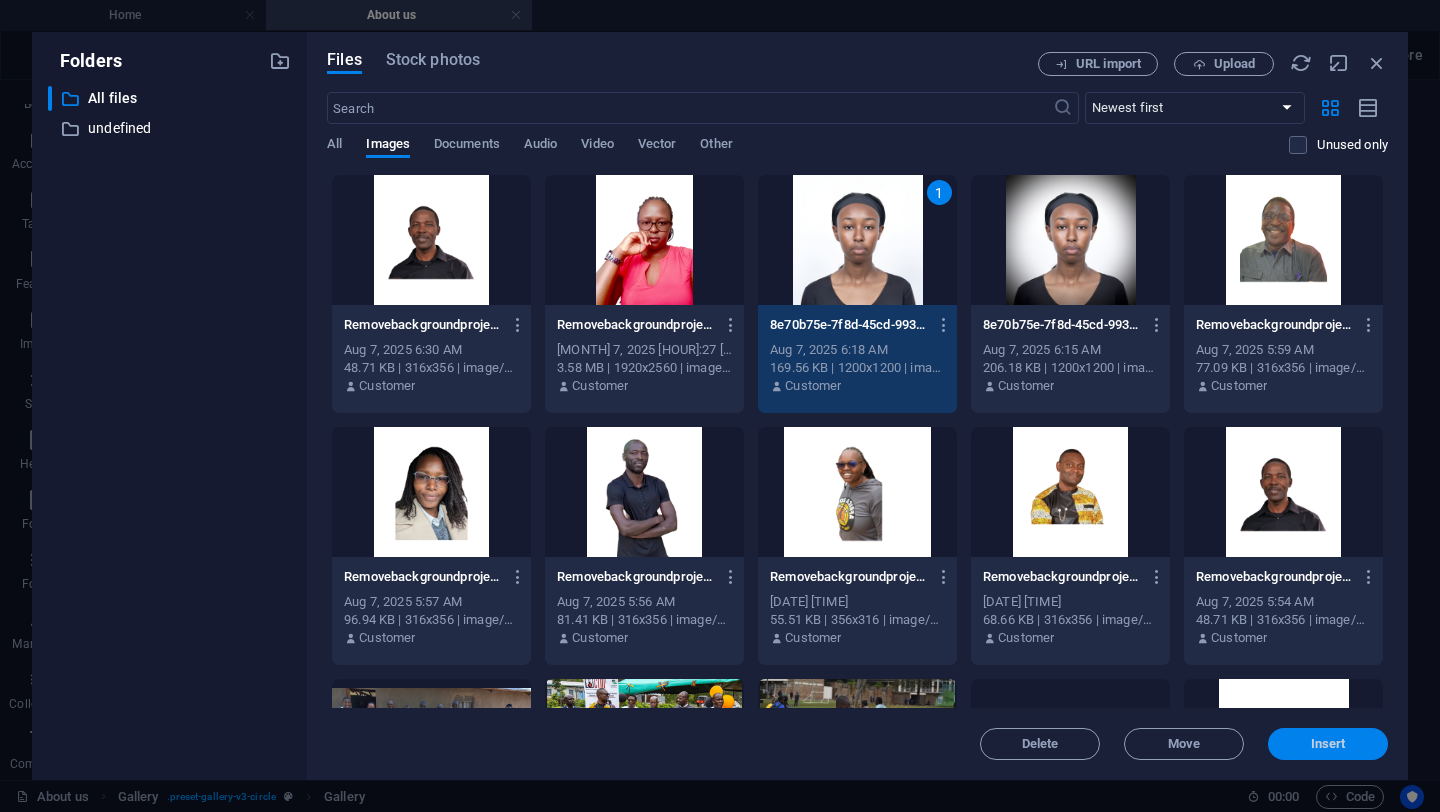 click on "Insert" at bounding box center [1328, 744] 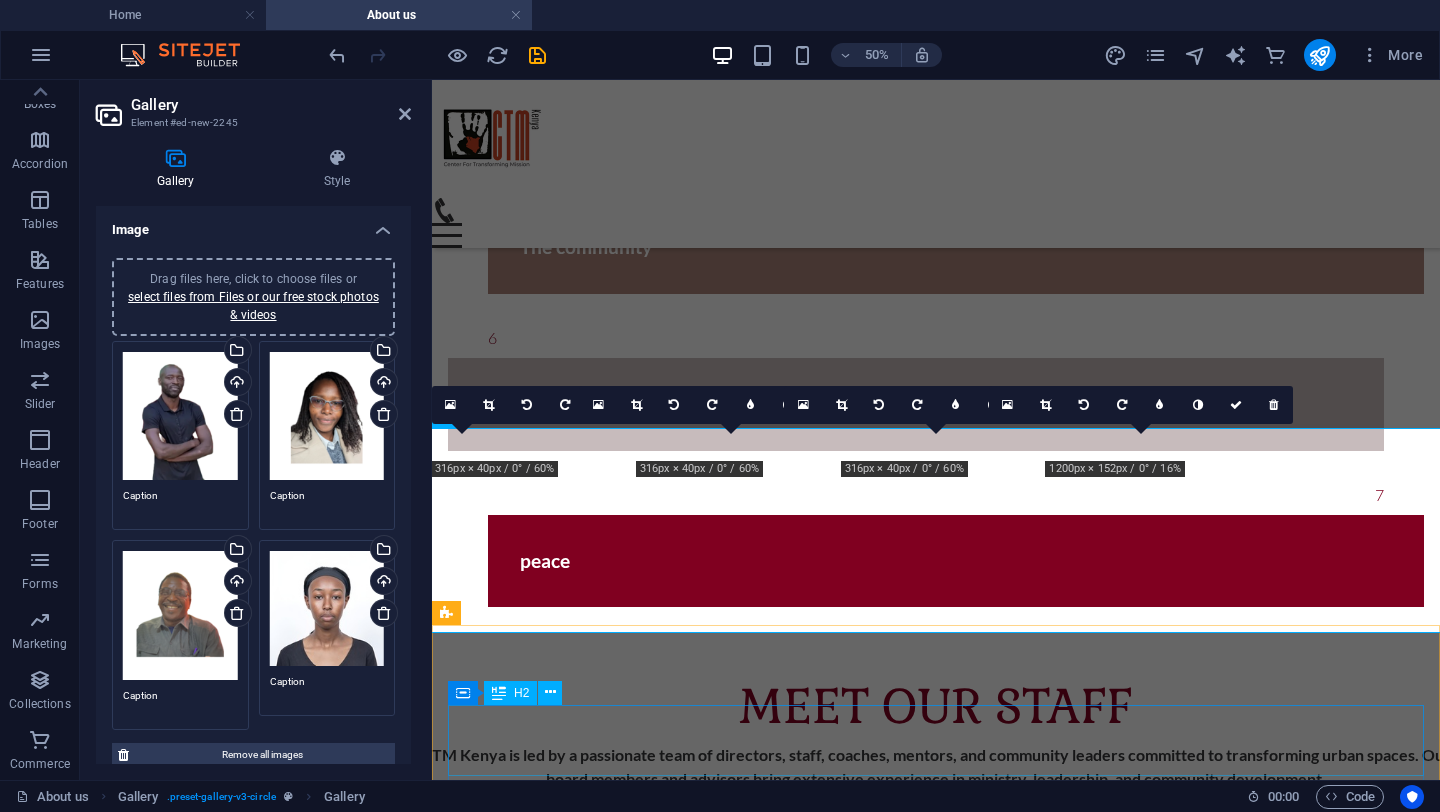 scroll, scrollTop: 2853, scrollLeft: 0, axis: vertical 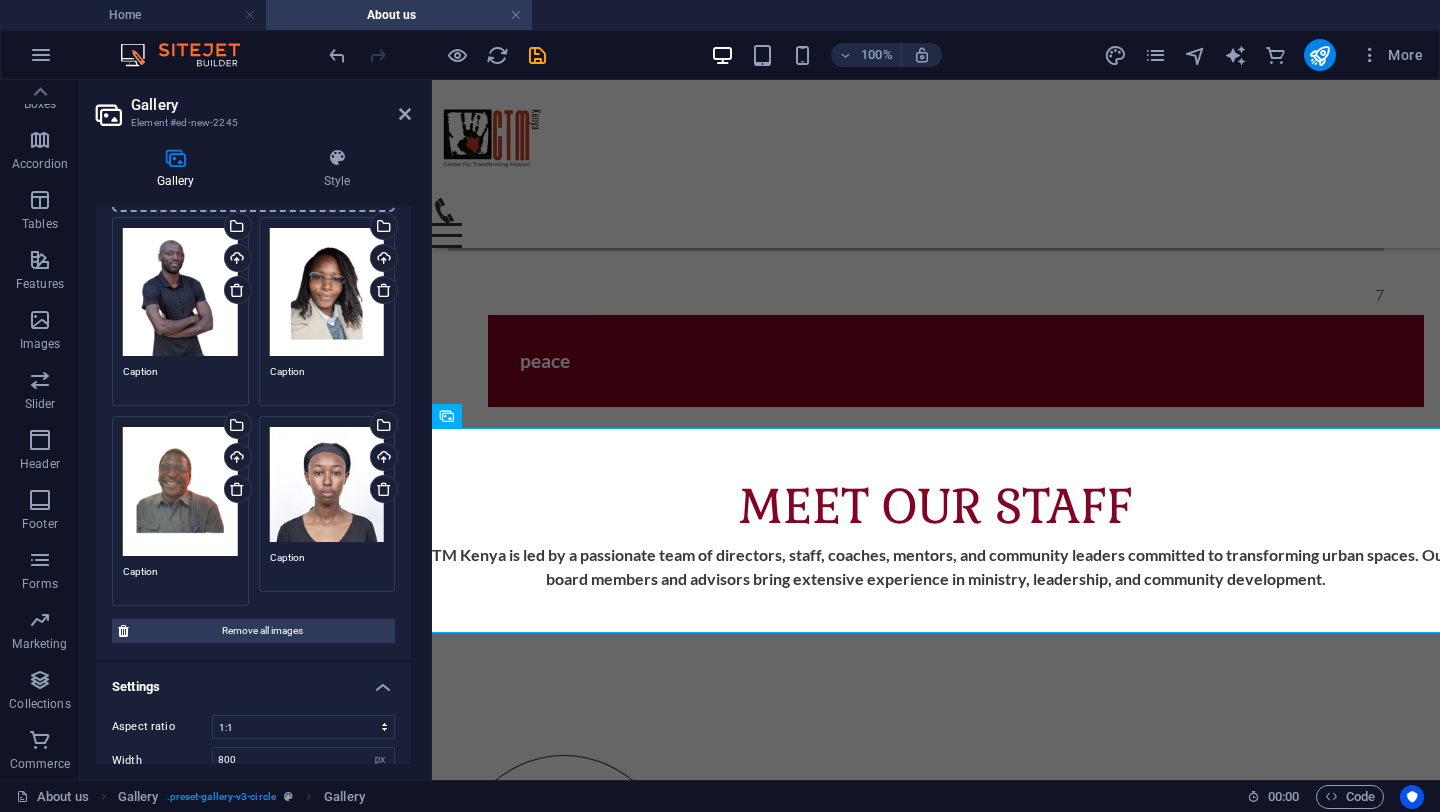 click on "Caption" at bounding box center [327, 565] 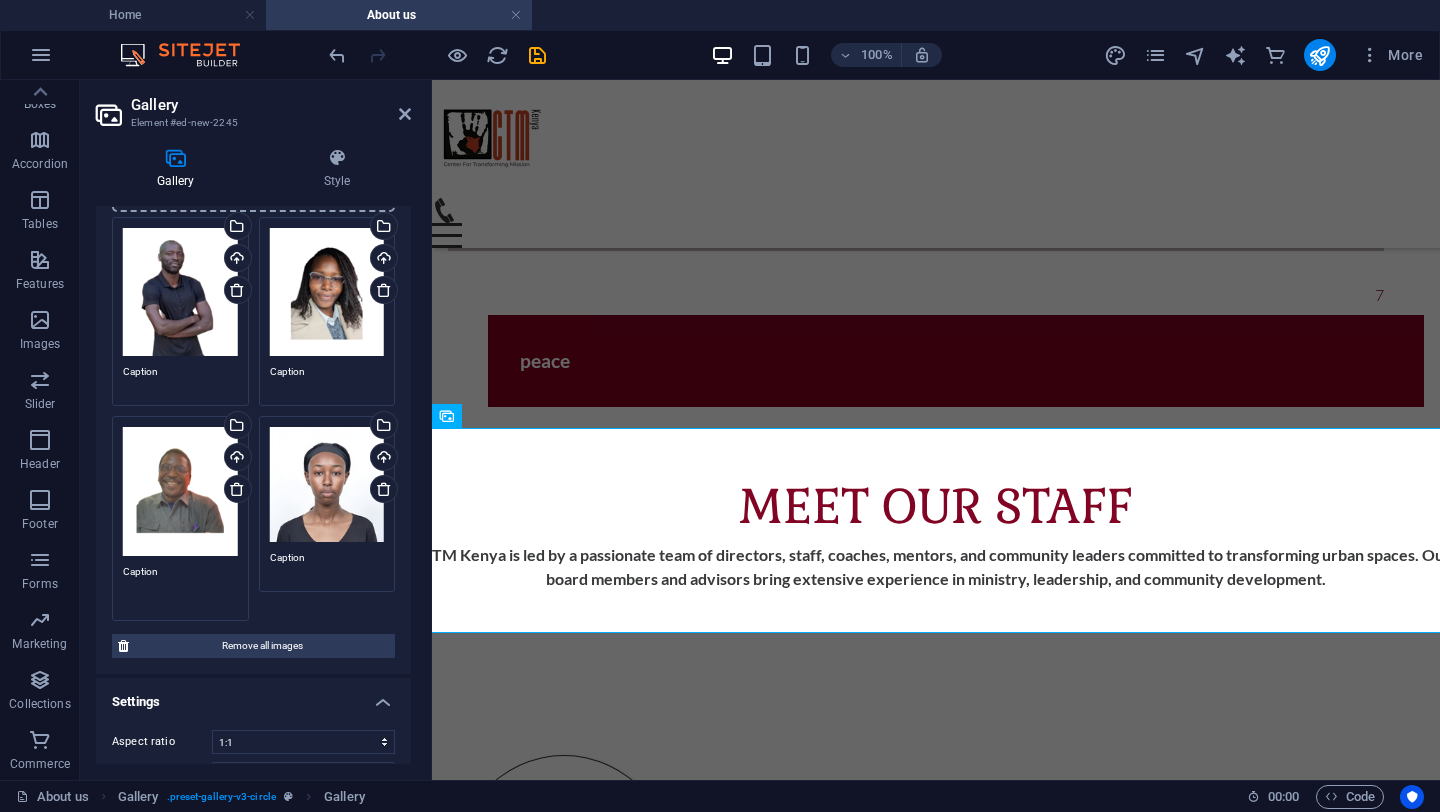 click on "Caption" at bounding box center [180, 586] 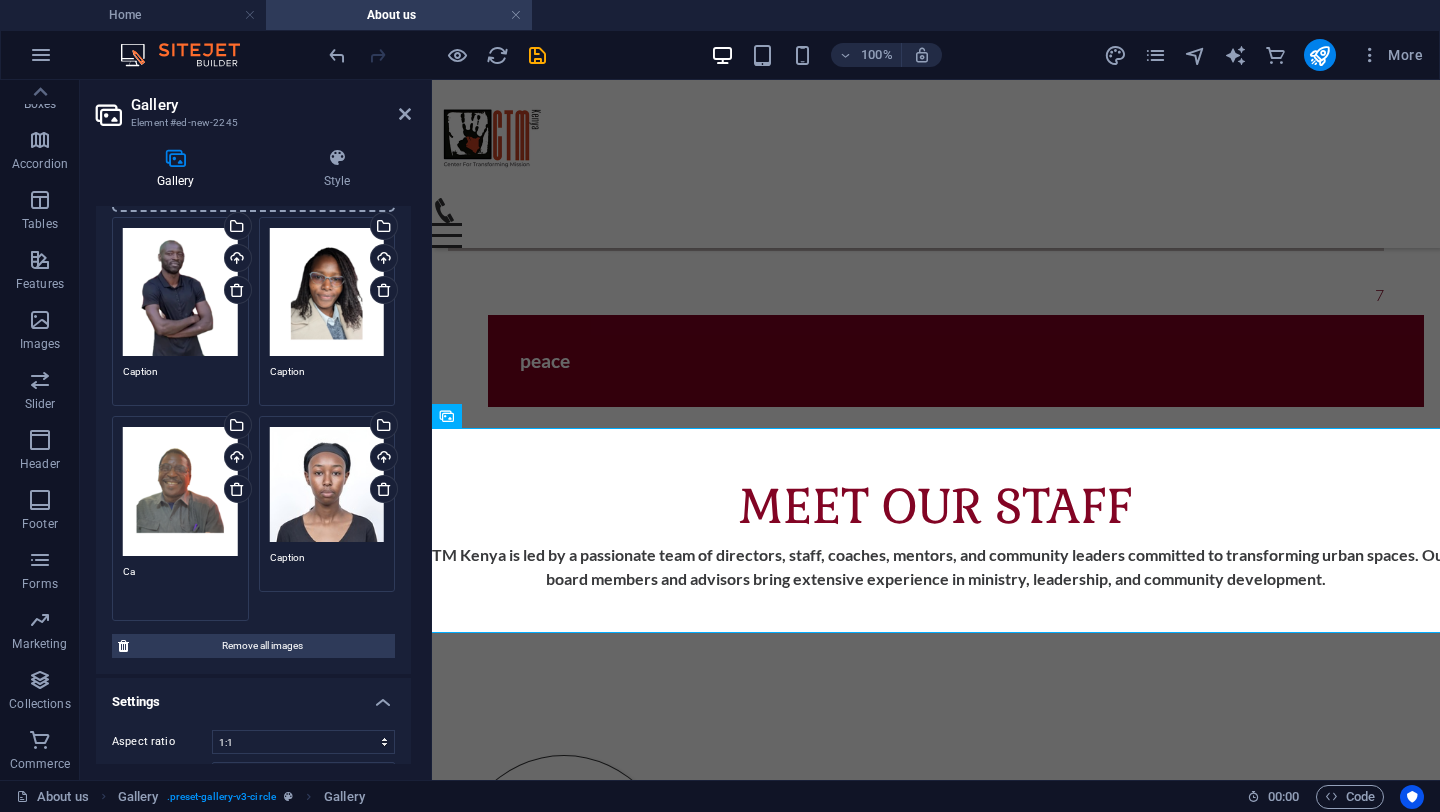 type on "C" 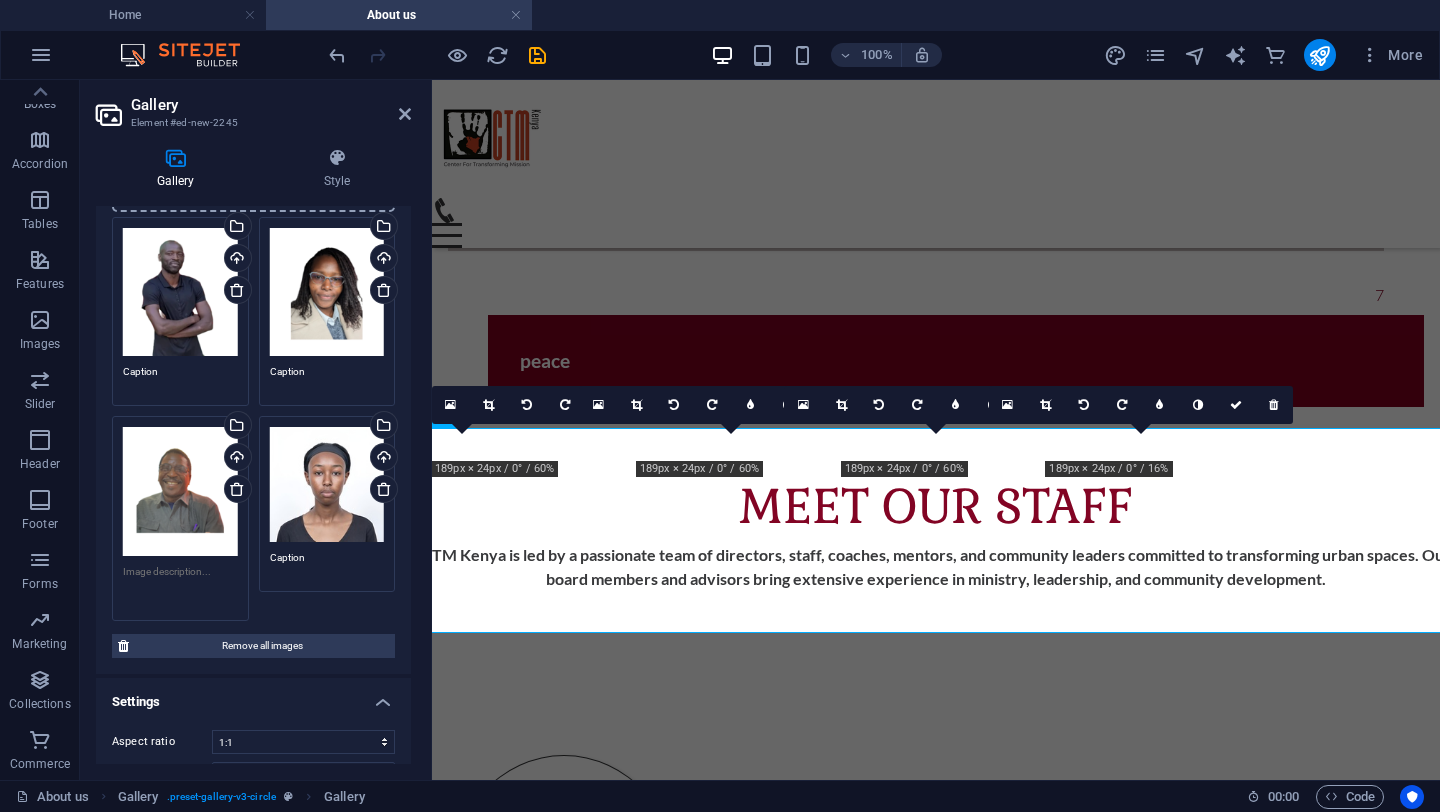 type on "s" 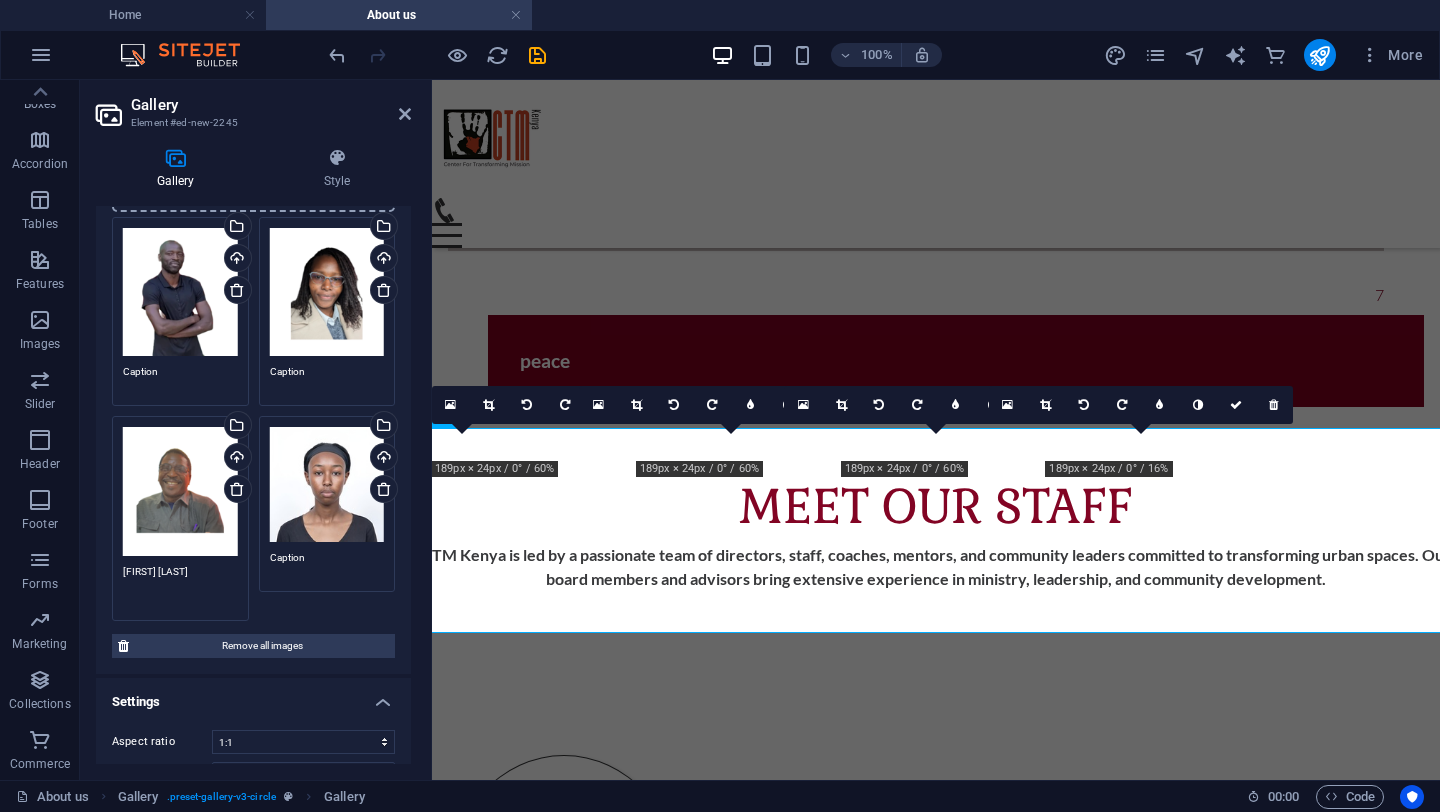 type on "SALIM Bongo" 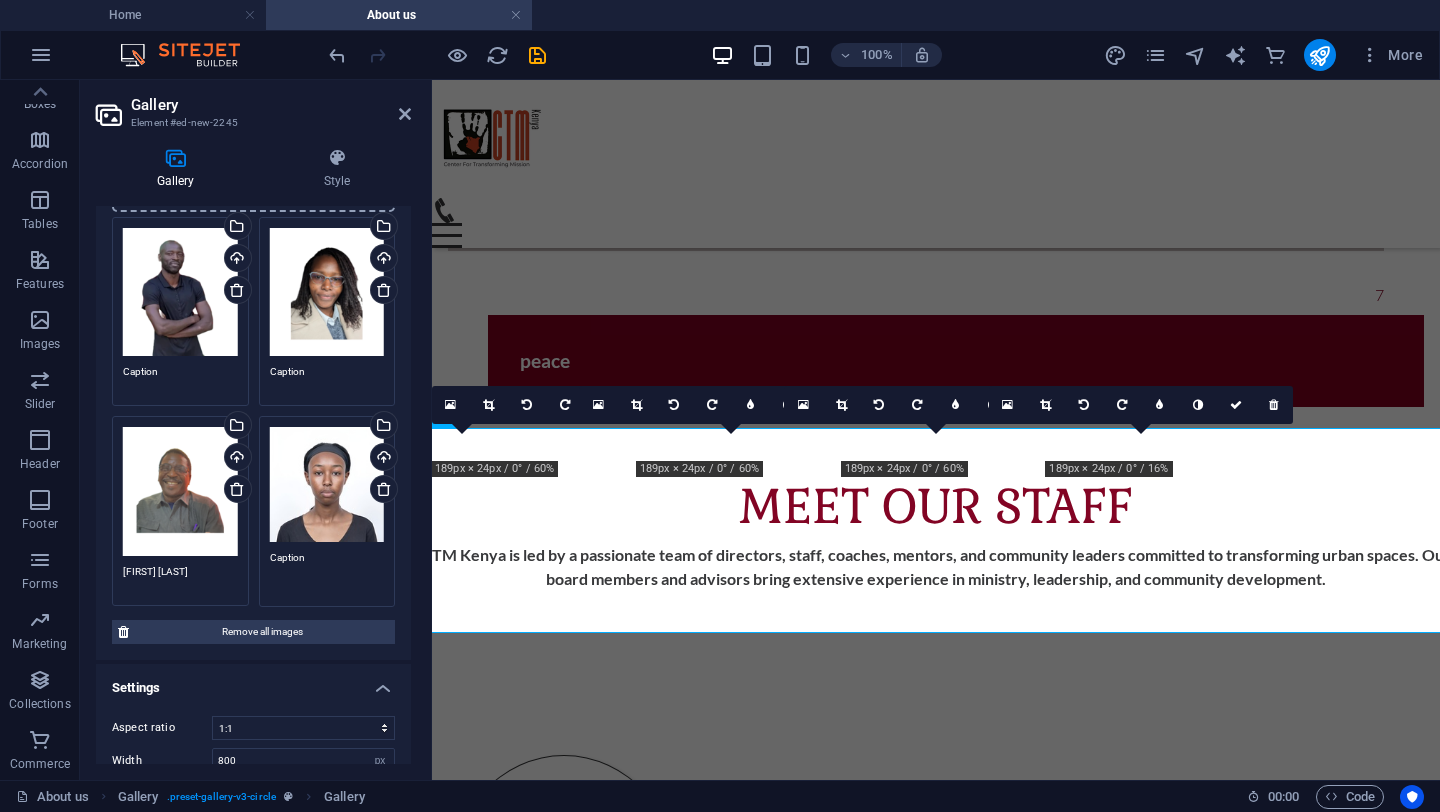 click on "Caption" at bounding box center [327, 572] 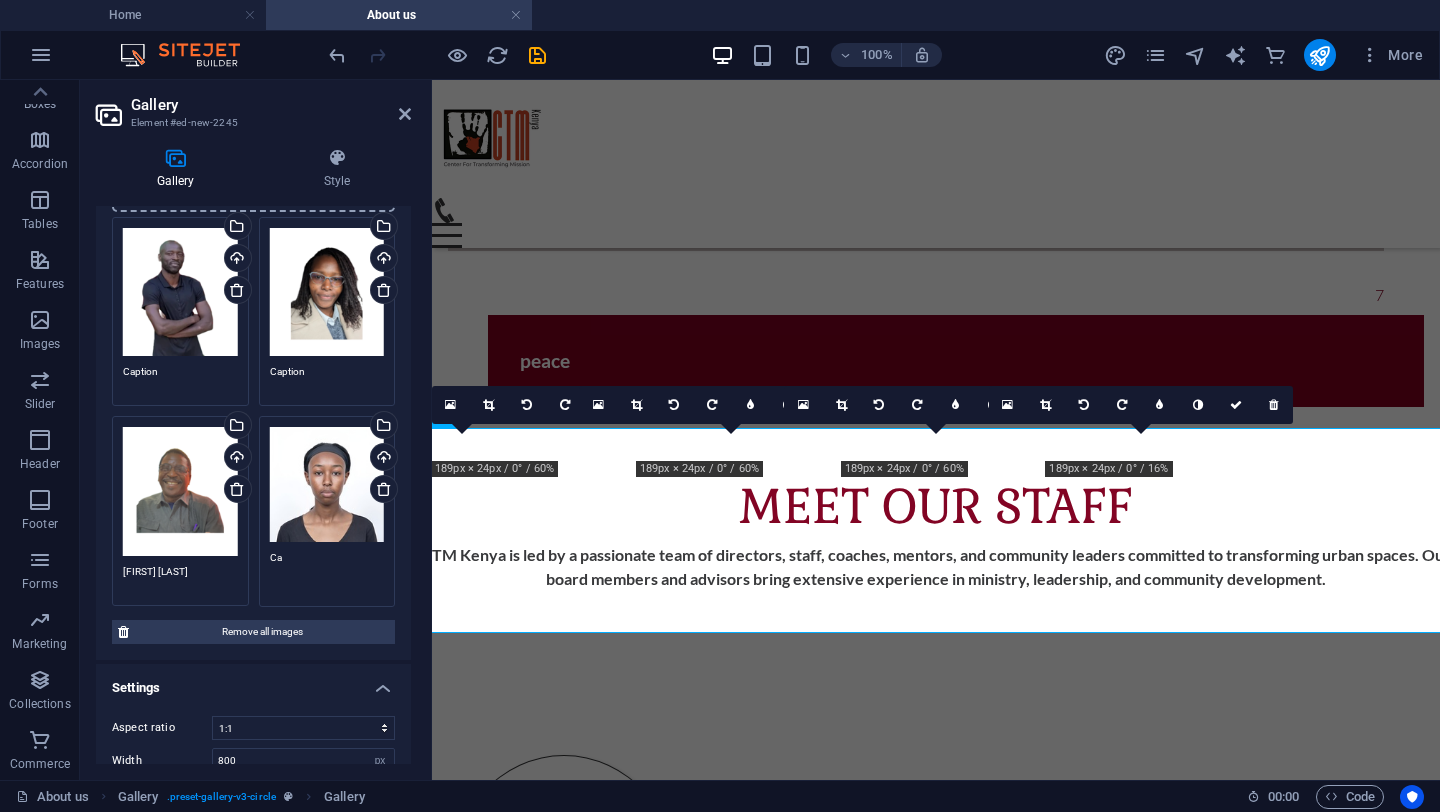 type on "C" 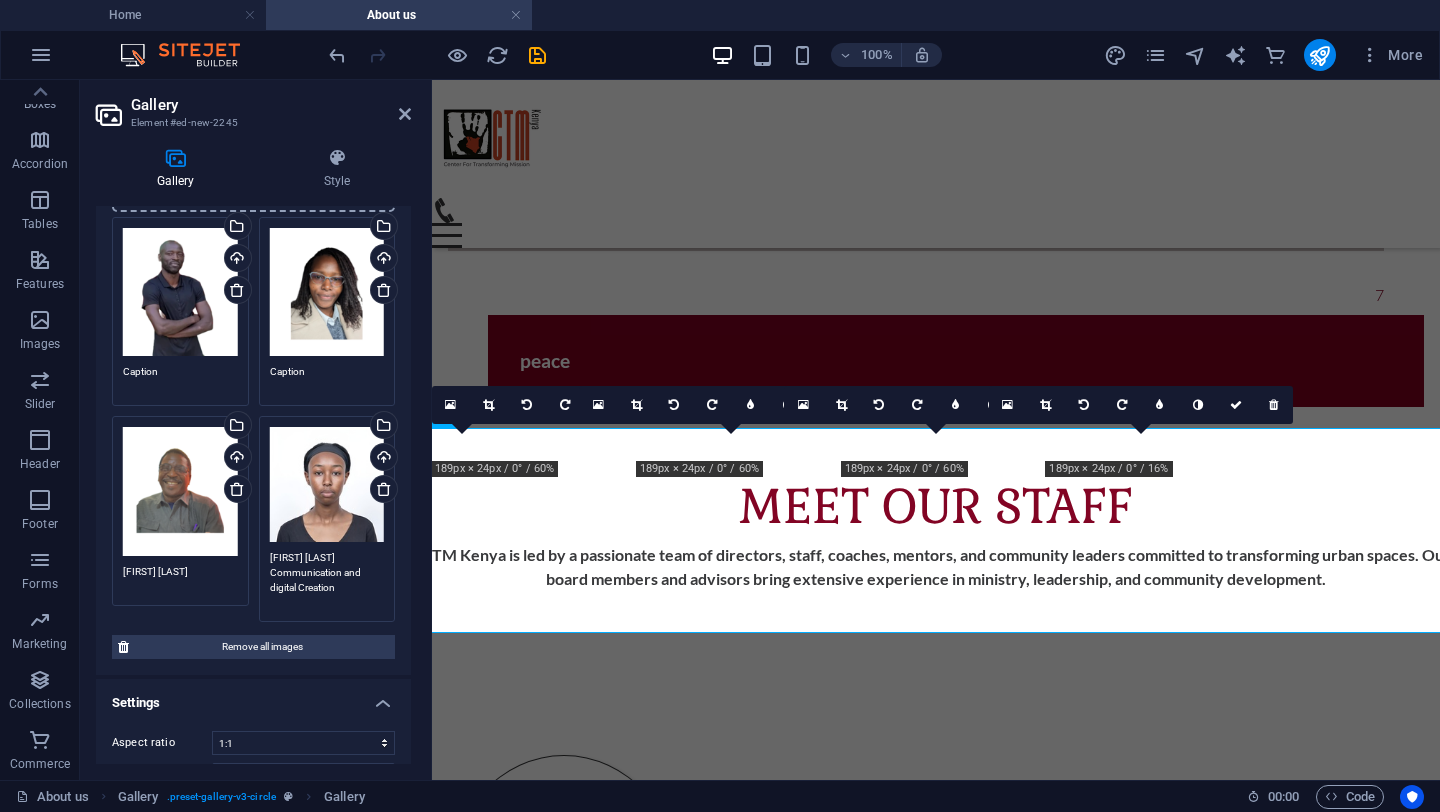 type on "Ivy Muchemi
Communication and digital Creation" 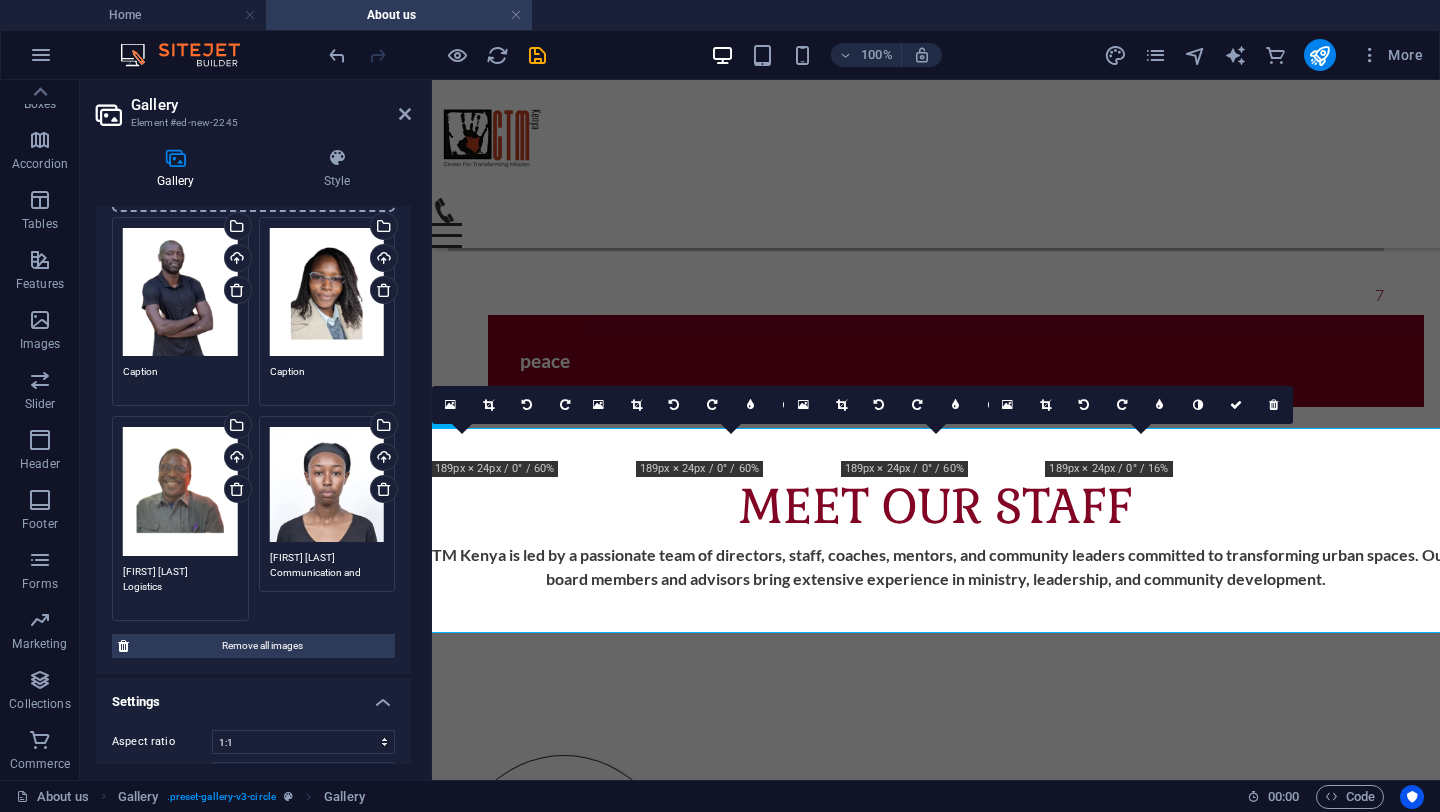 type on "Salim Bongo
Logistics" 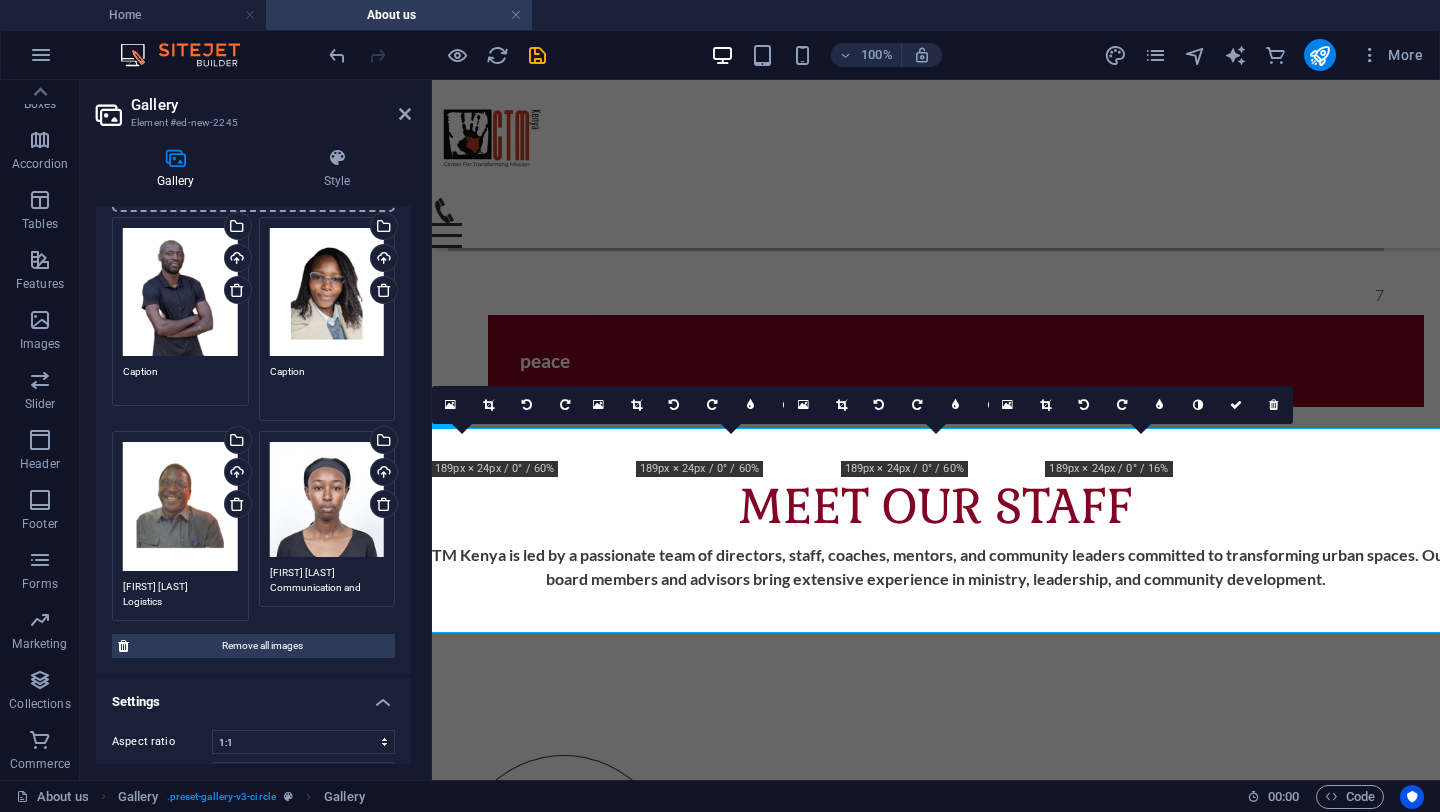 click on "Caption" at bounding box center (327, 386) 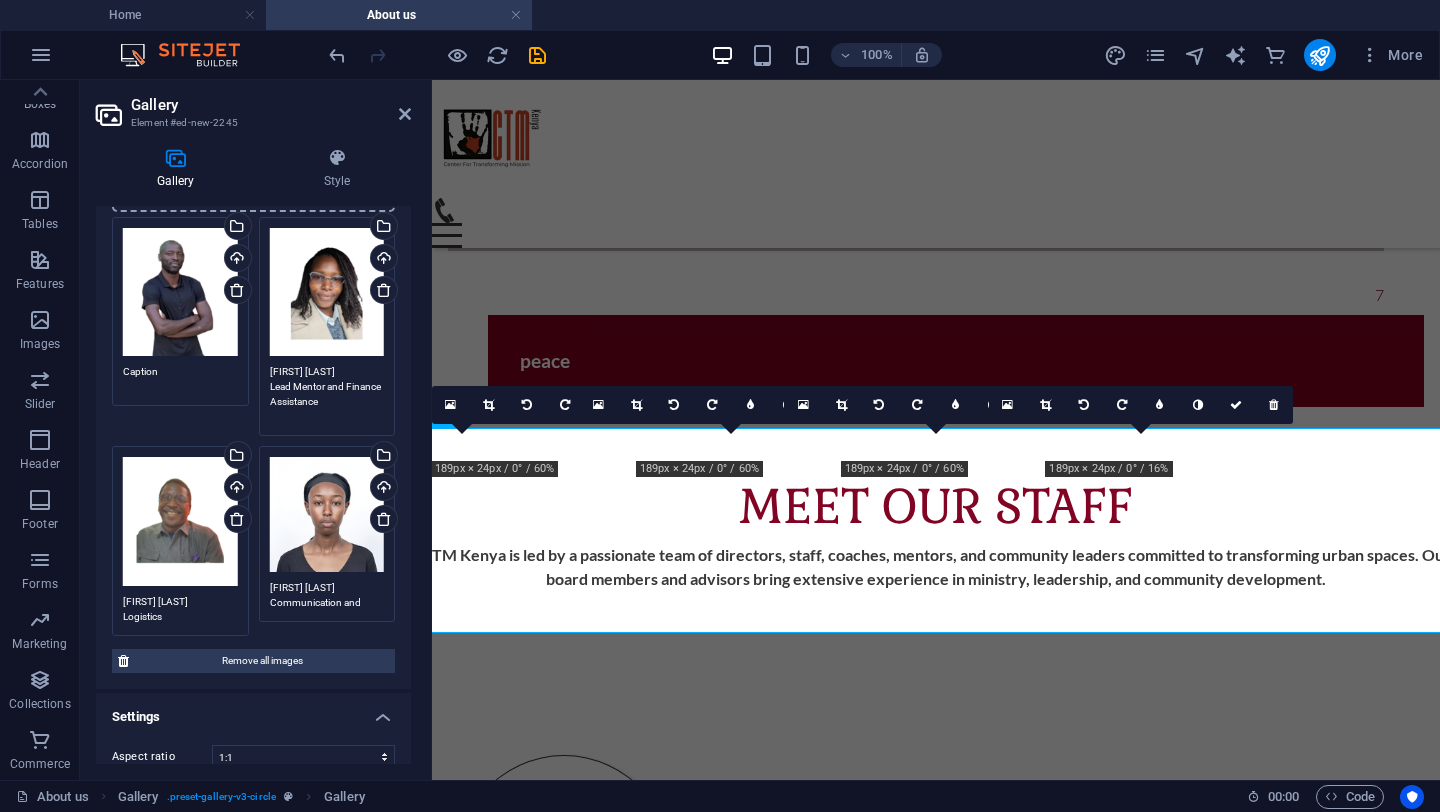 type on "Vivian Syna
Lead Mentor and Finance Assistance" 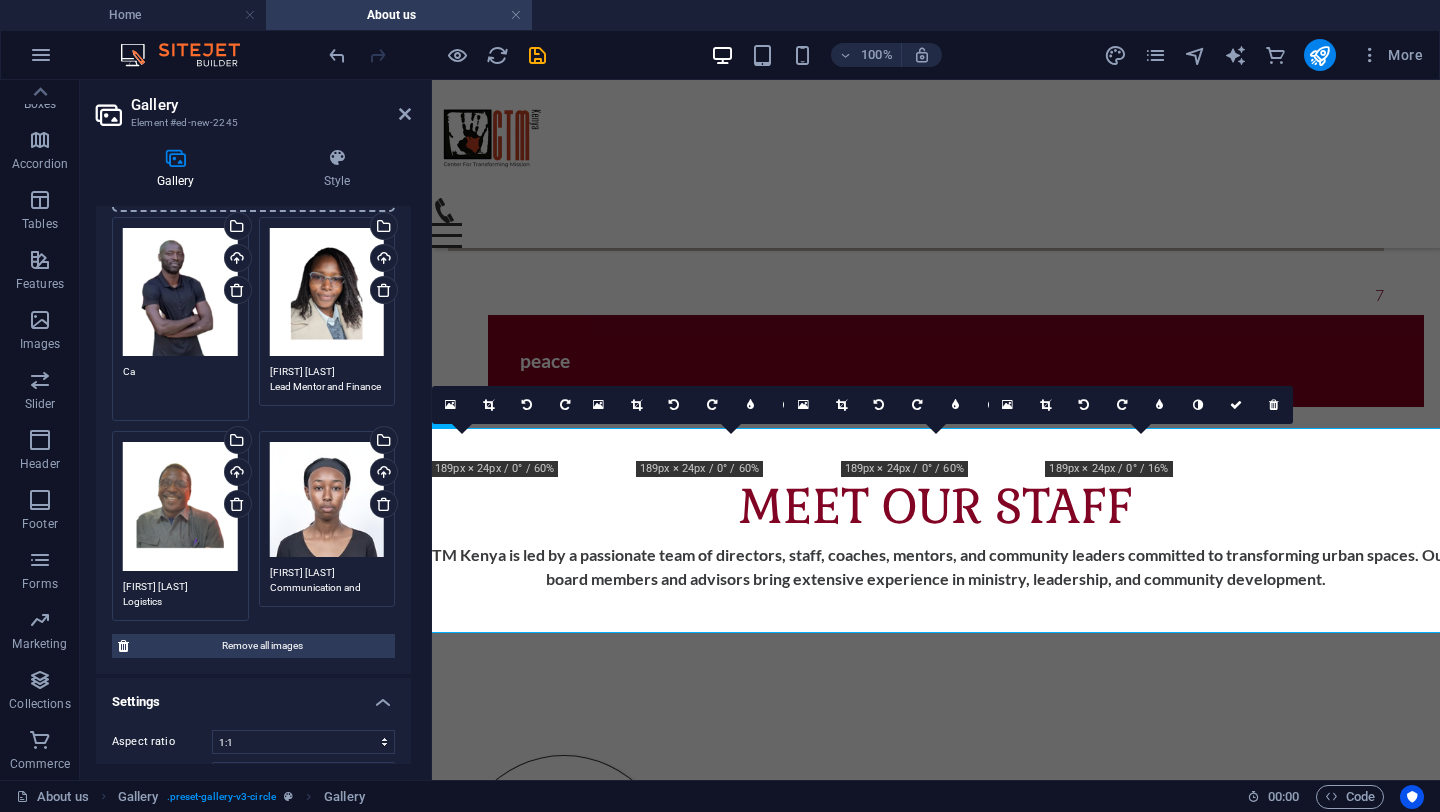 type on "C" 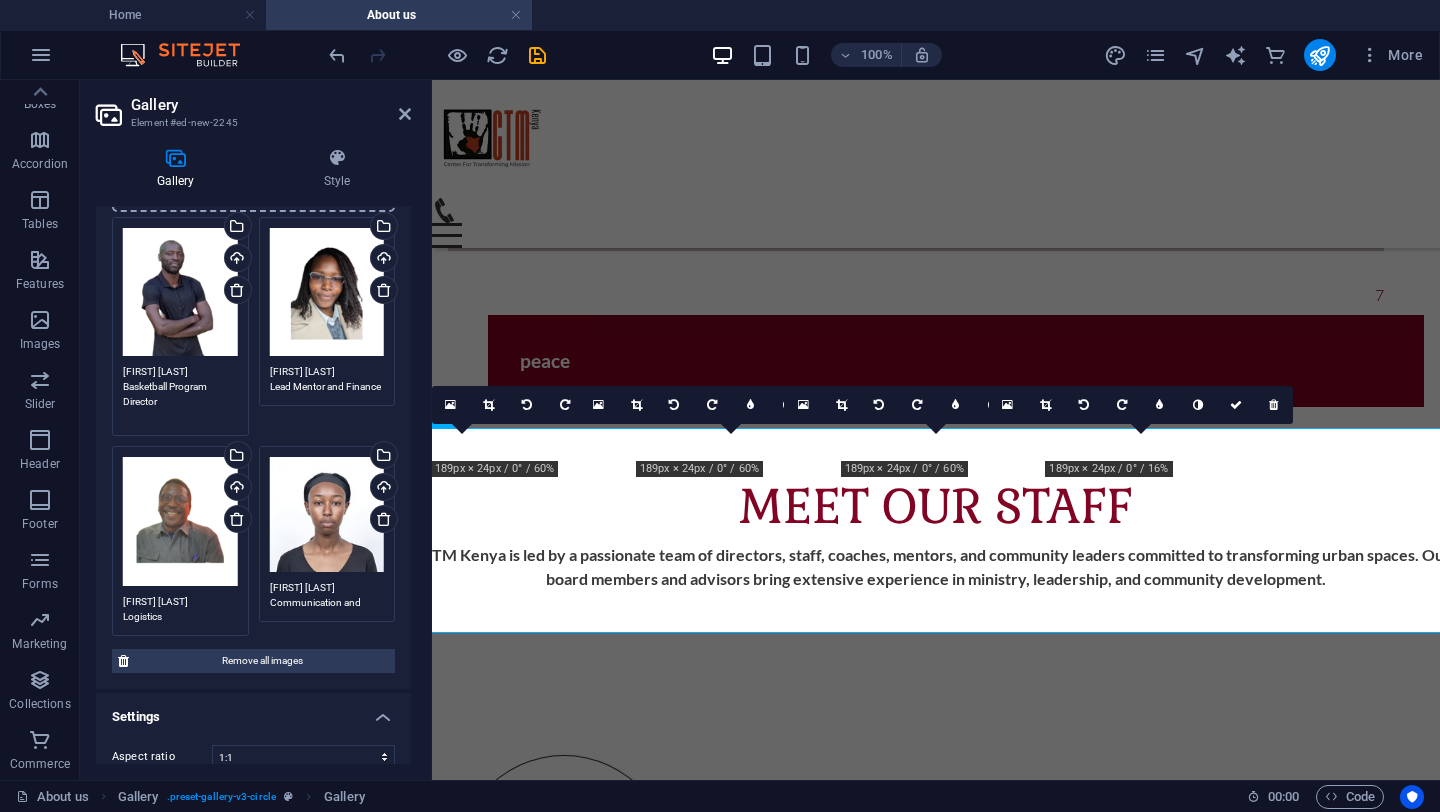 scroll, scrollTop: 0, scrollLeft: 0, axis: both 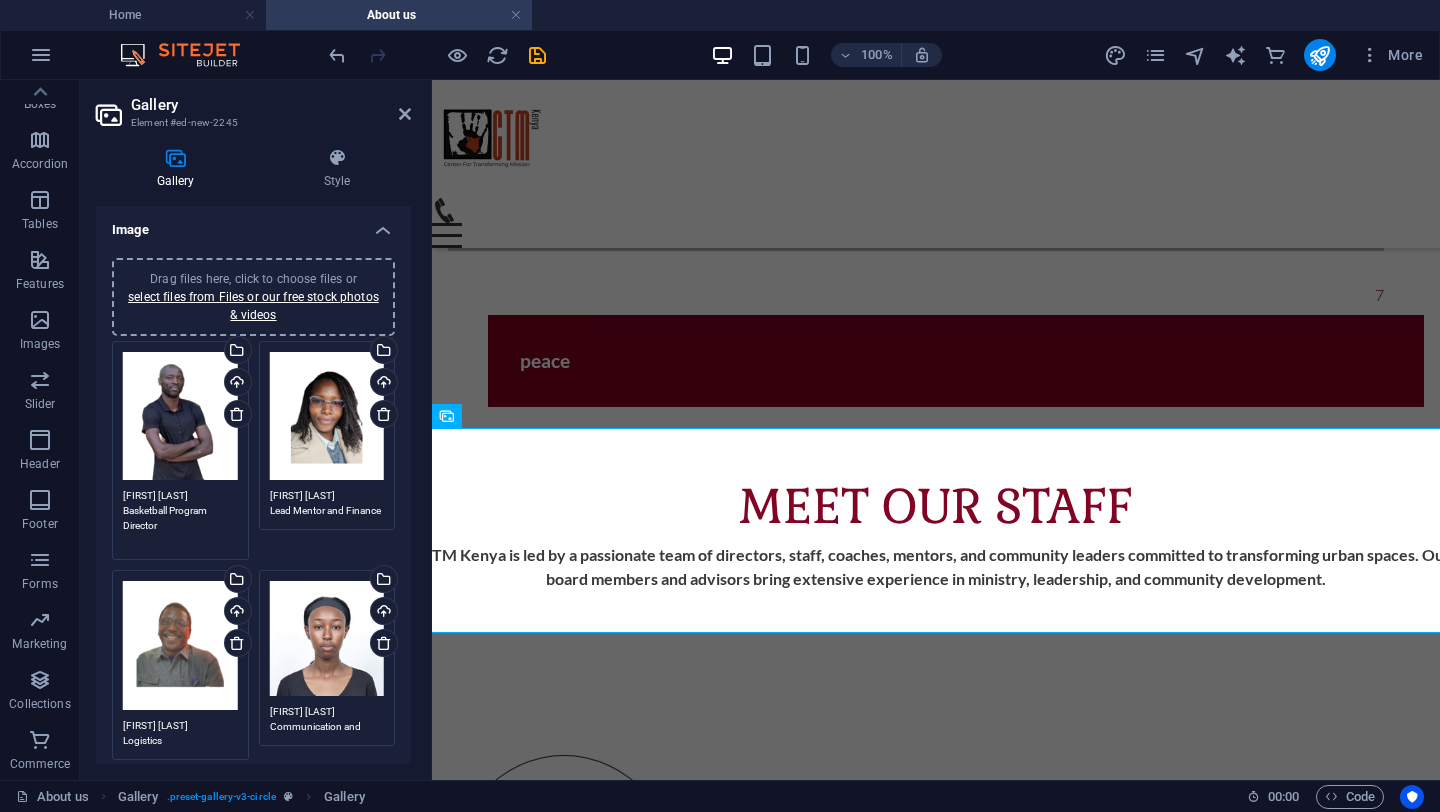 type on "Dennis Orek
Basketball Program Director" 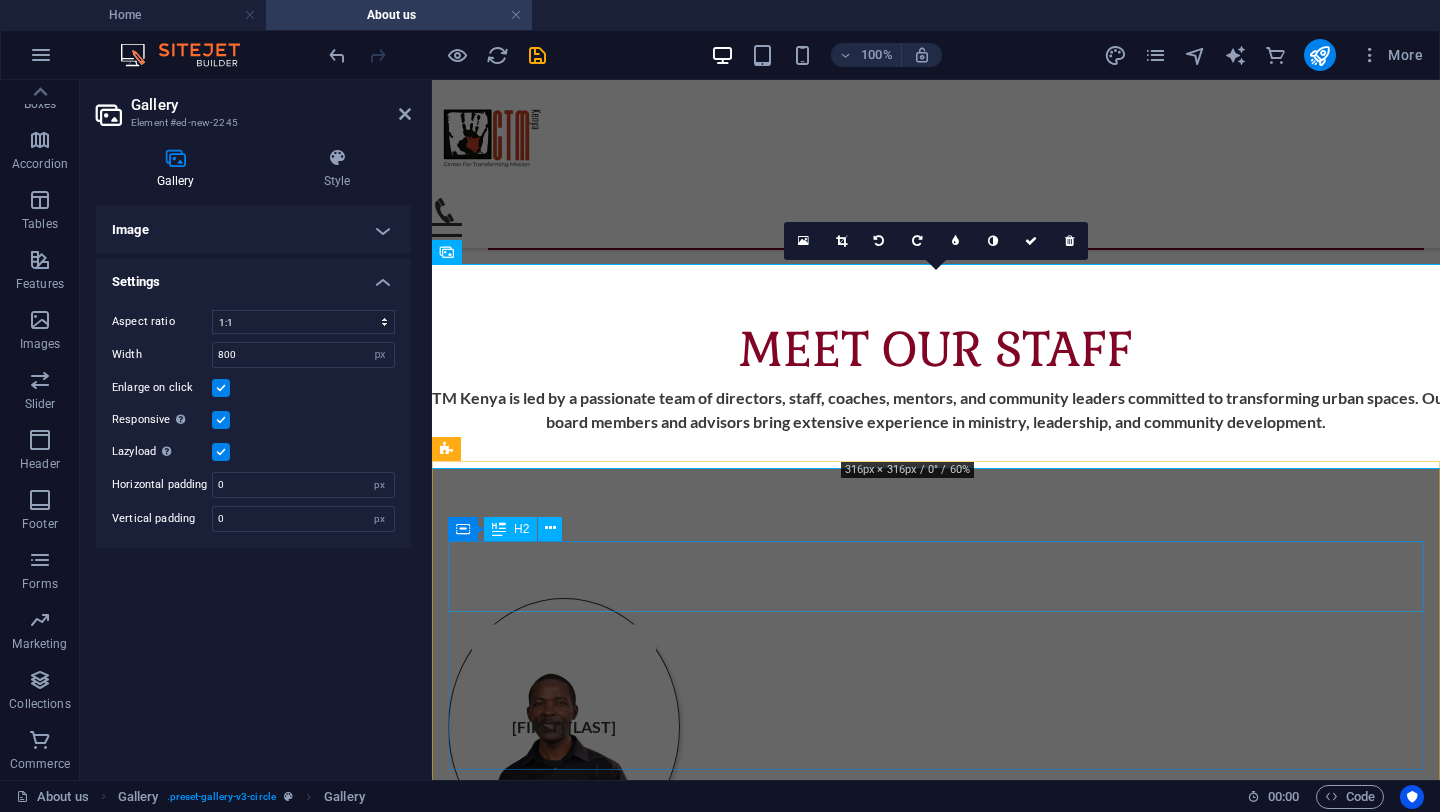 scroll, scrollTop: 3017, scrollLeft: 0, axis: vertical 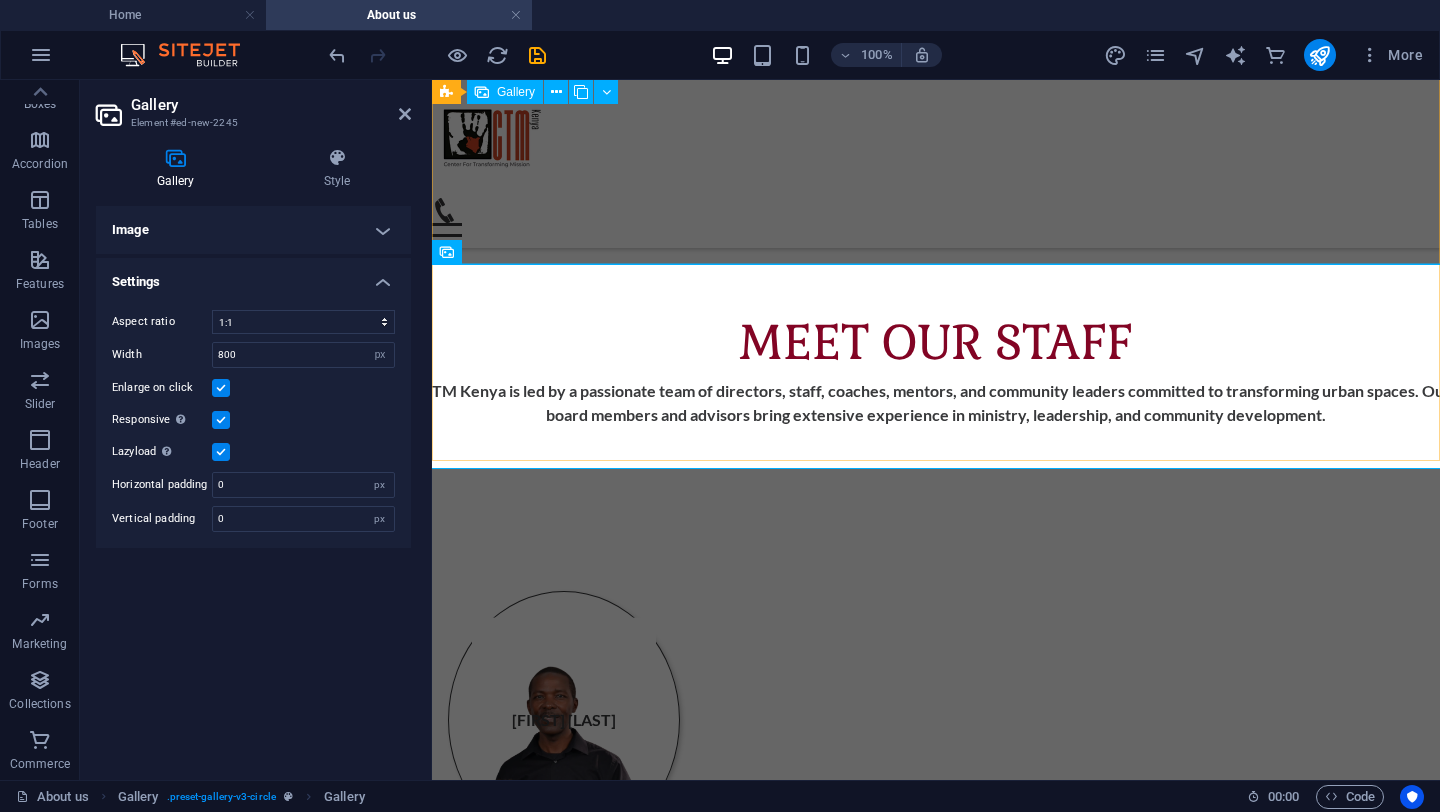 click at bounding box center (936, 2717) 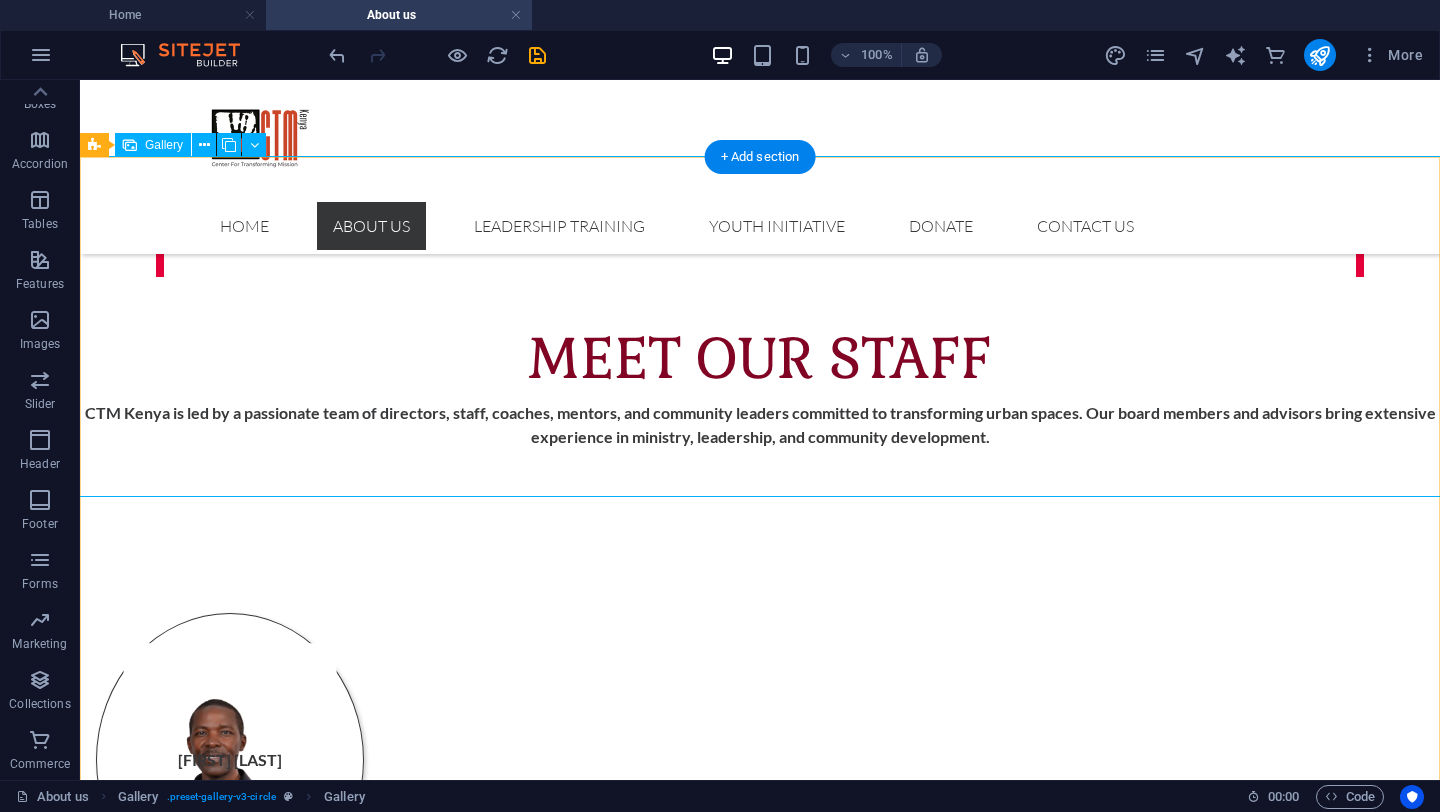 scroll, scrollTop: 3014, scrollLeft: 0, axis: vertical 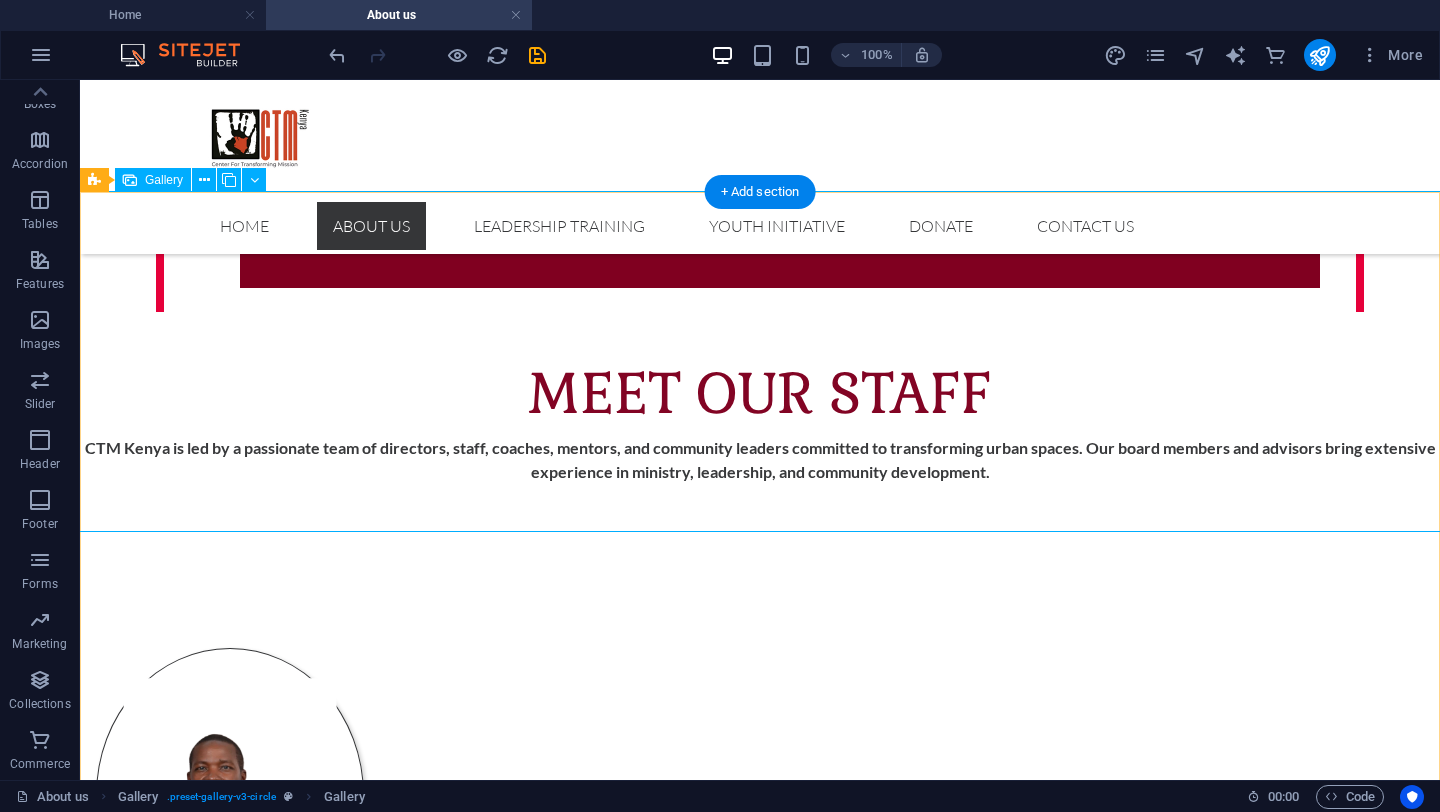 click at bounding box center [589, 3137] 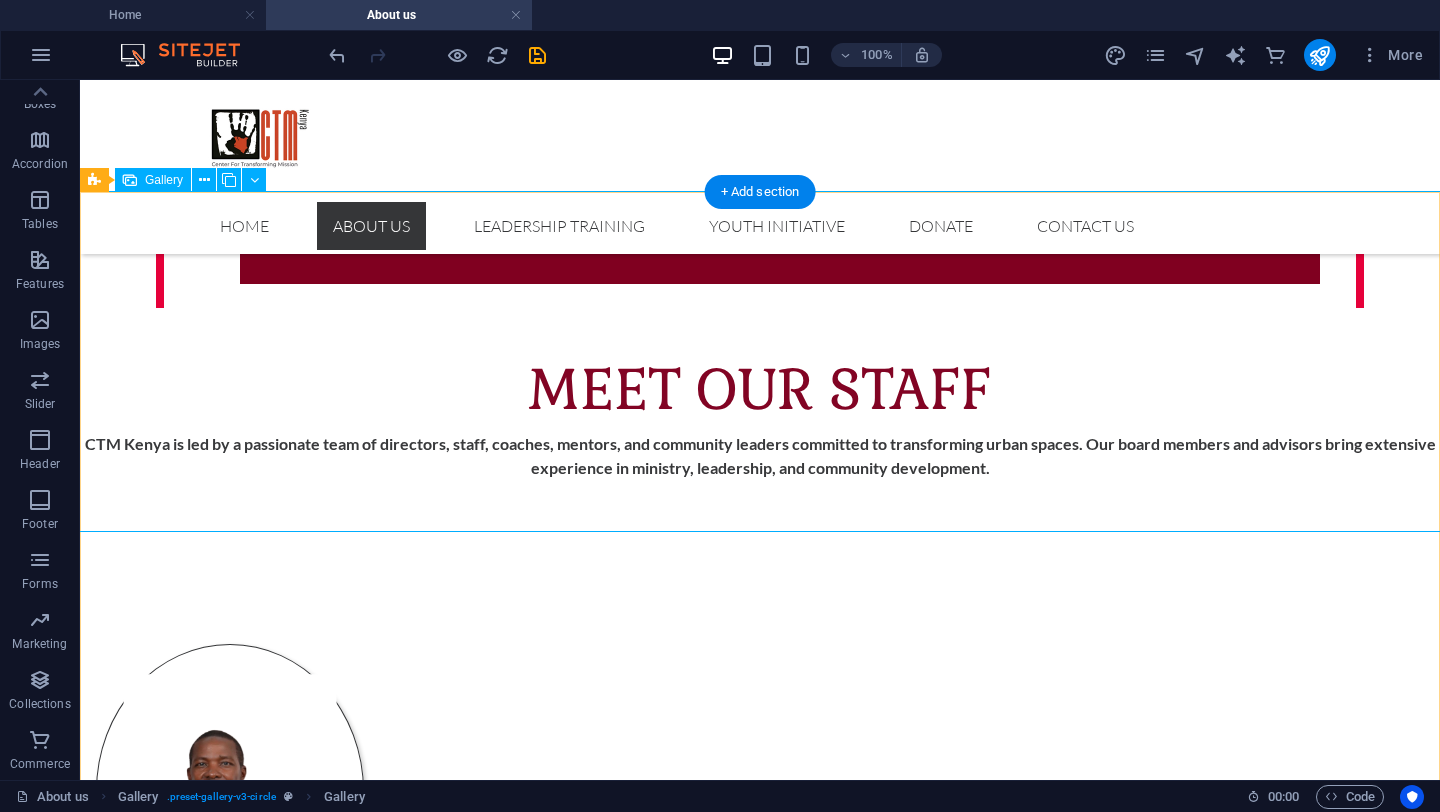 scroll, scrollTop: 2929, scrollLeft: 0, axis: vertical 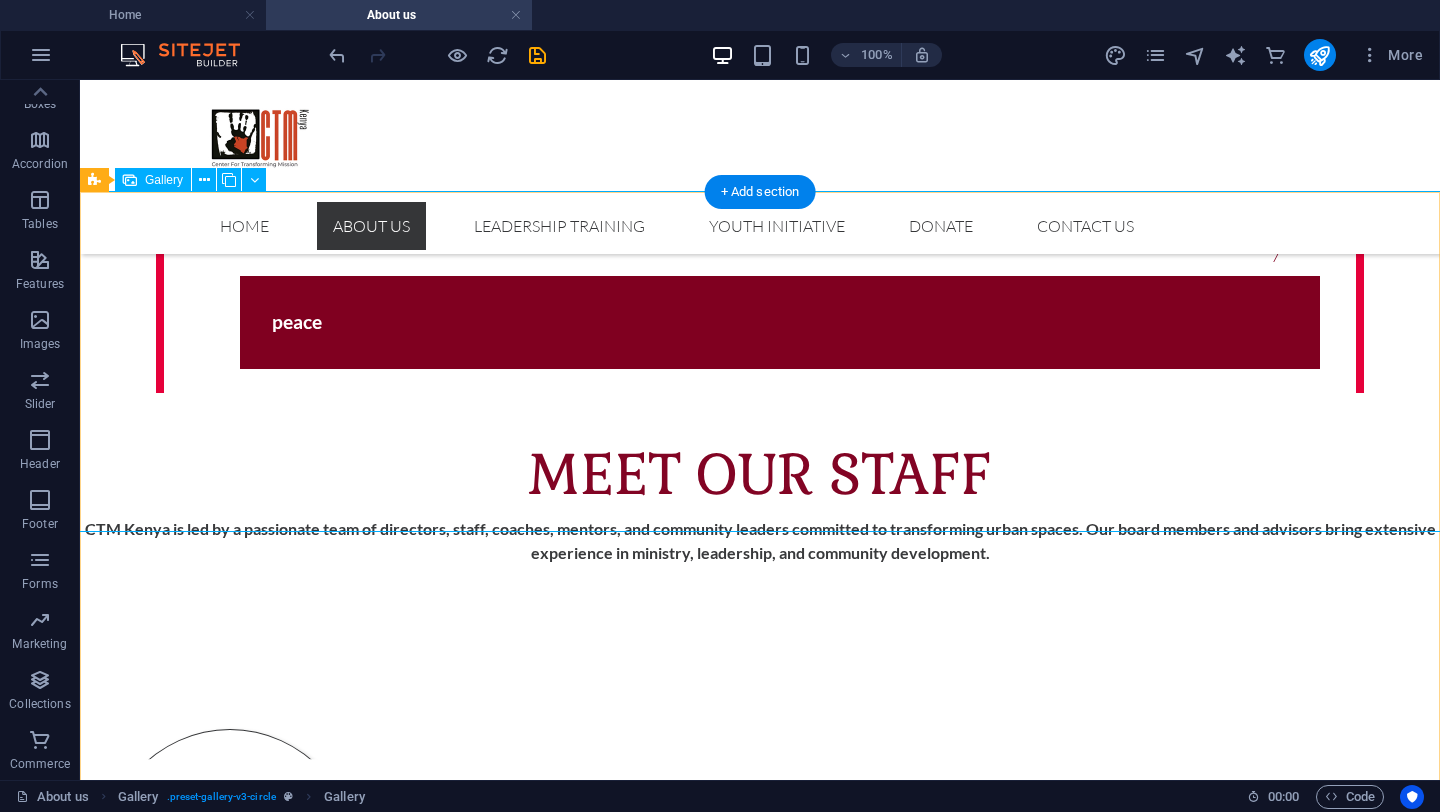 select on "4" 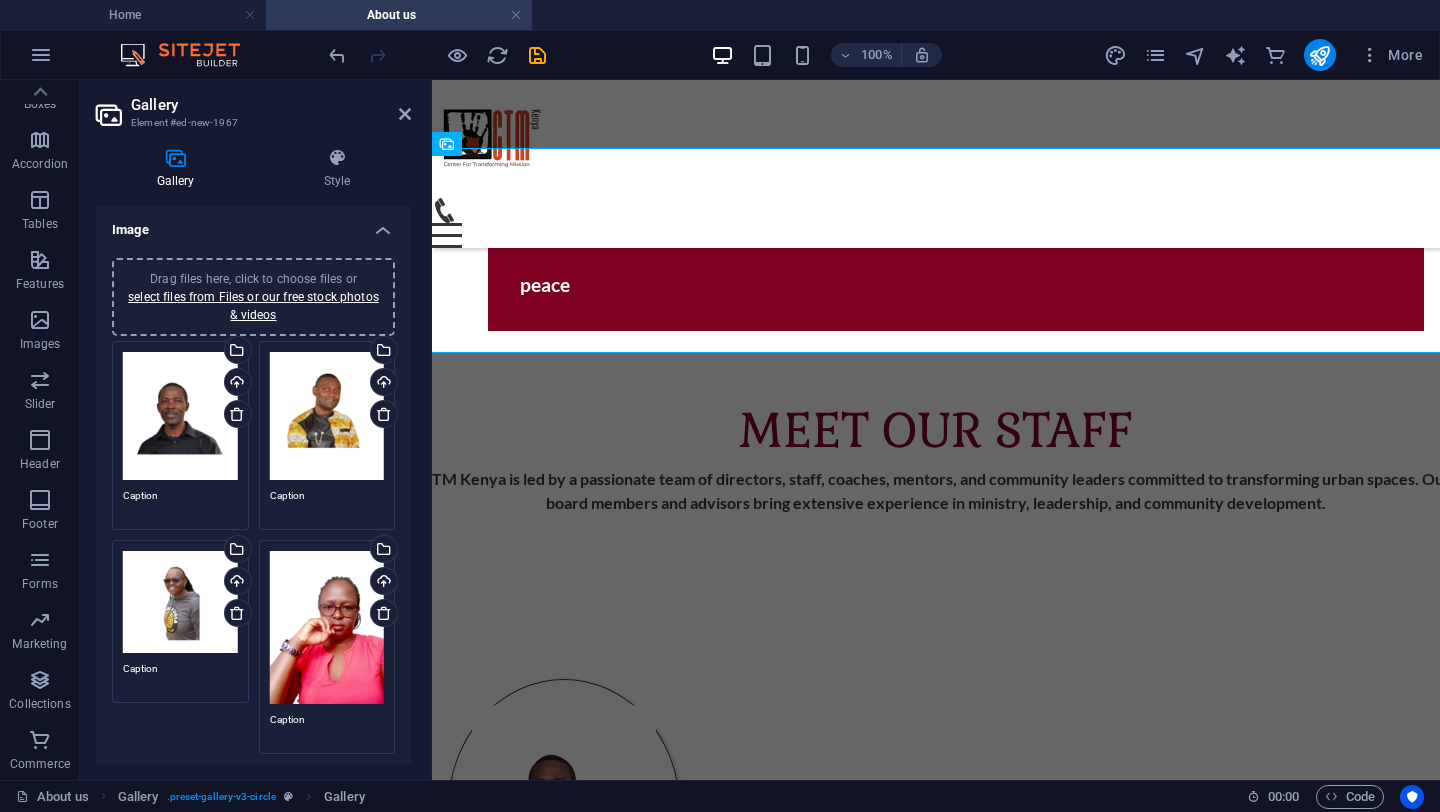 click on "Drag files here, click to choose files or select files from Files or our free stock photos & videos" at bounding box center (327, 416) 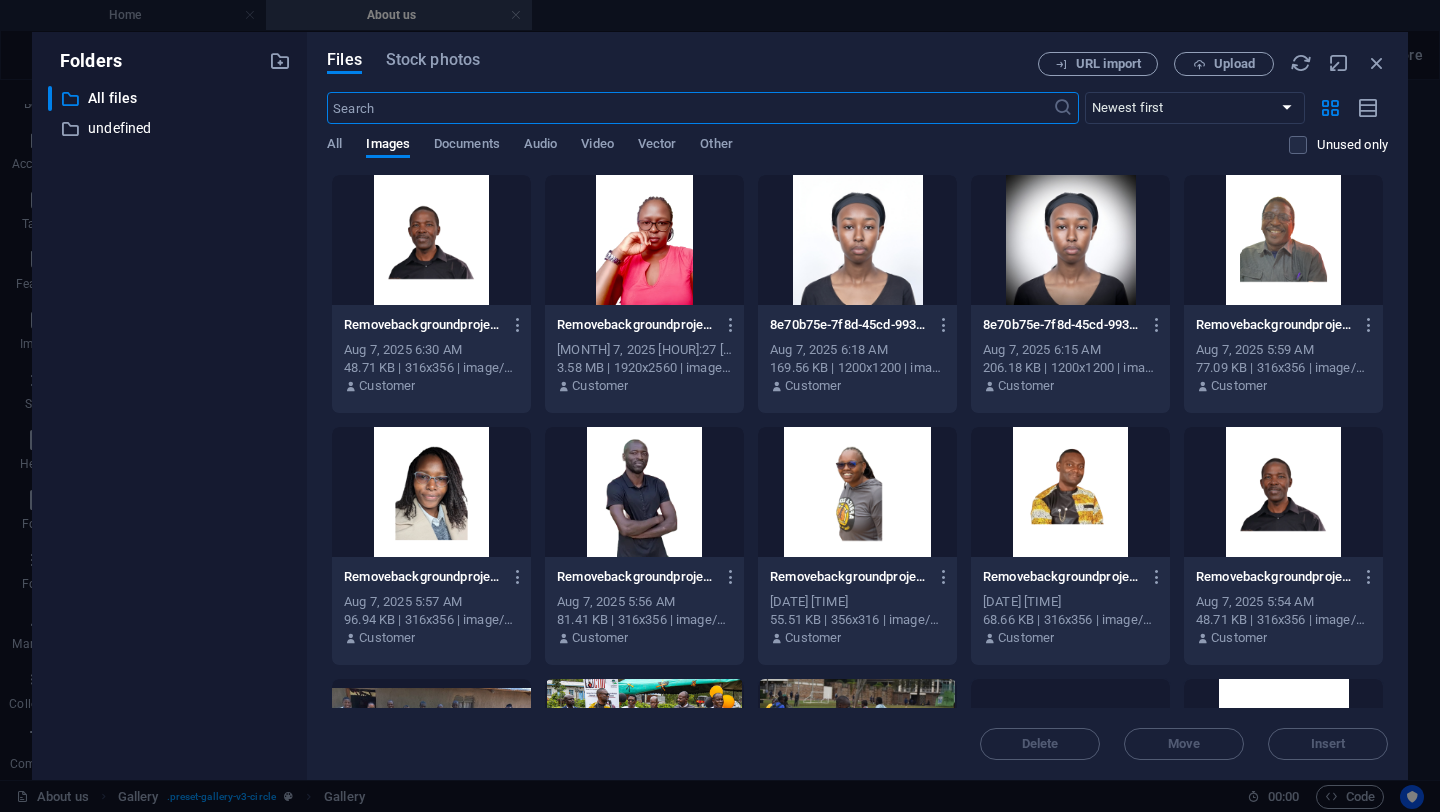 scroll, scrollTop: 2653, scrollLeft: 0, axis: vertical 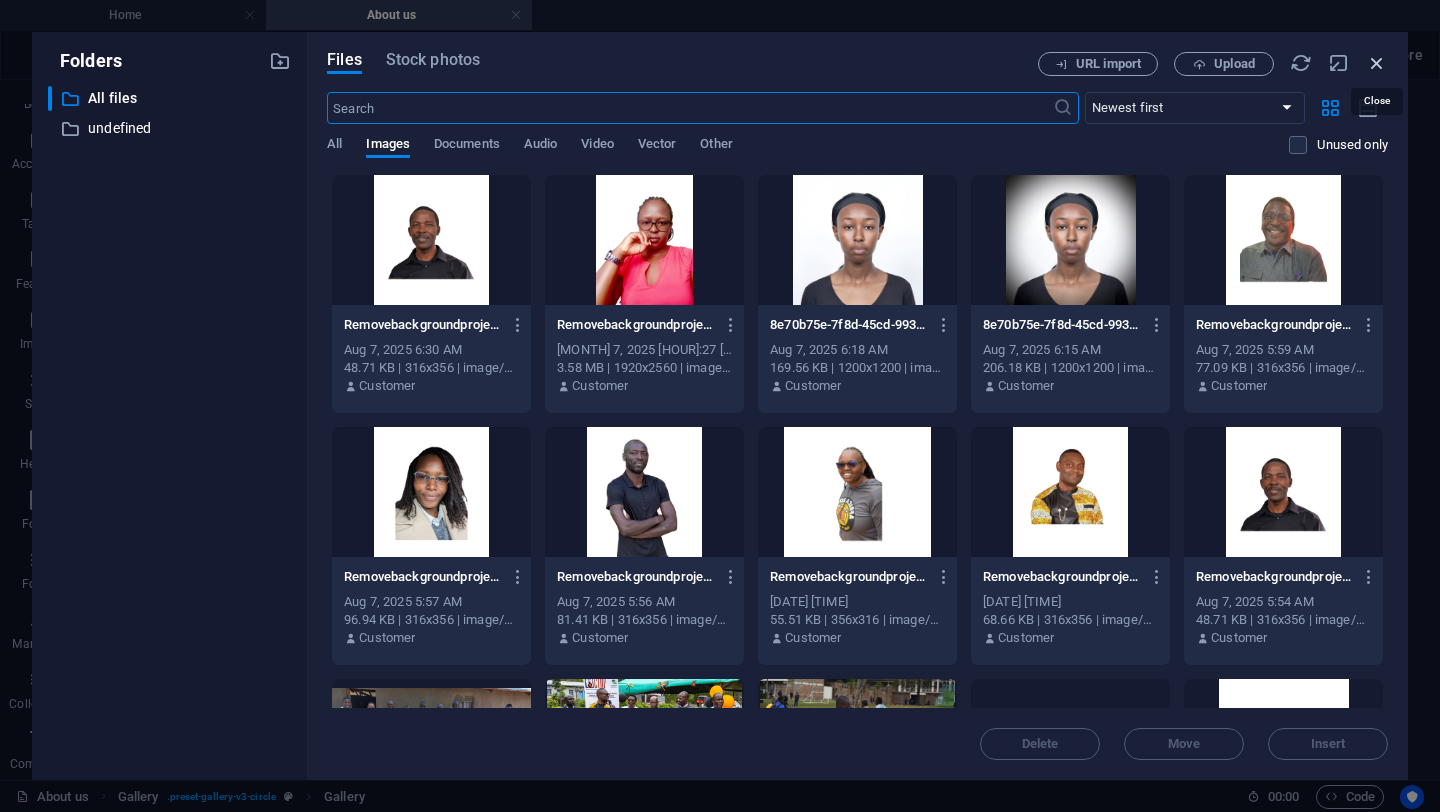 click at bounding box center [1377, 63] 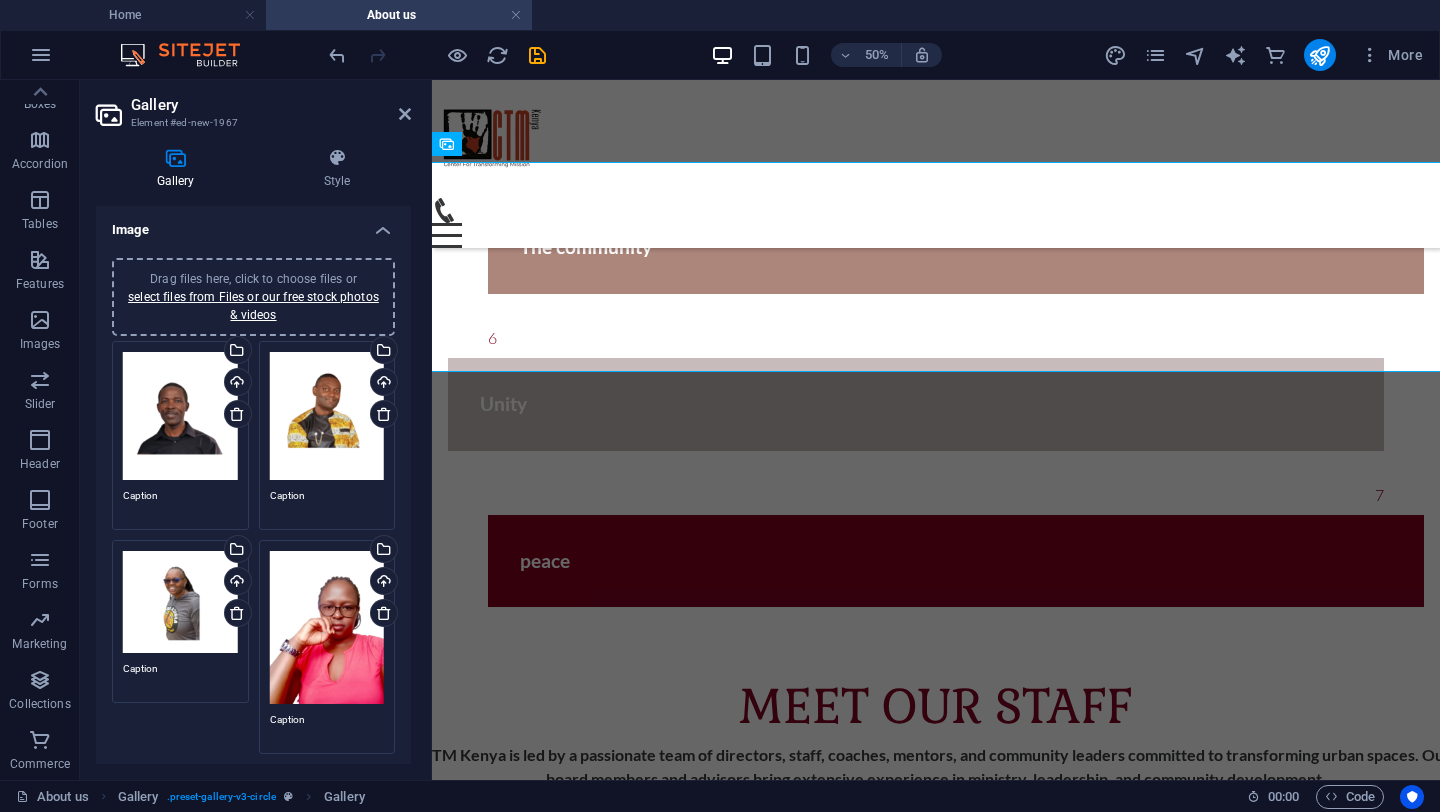 scroll, scrollTop: 2929, scrollLeft: 0, axis: vertical 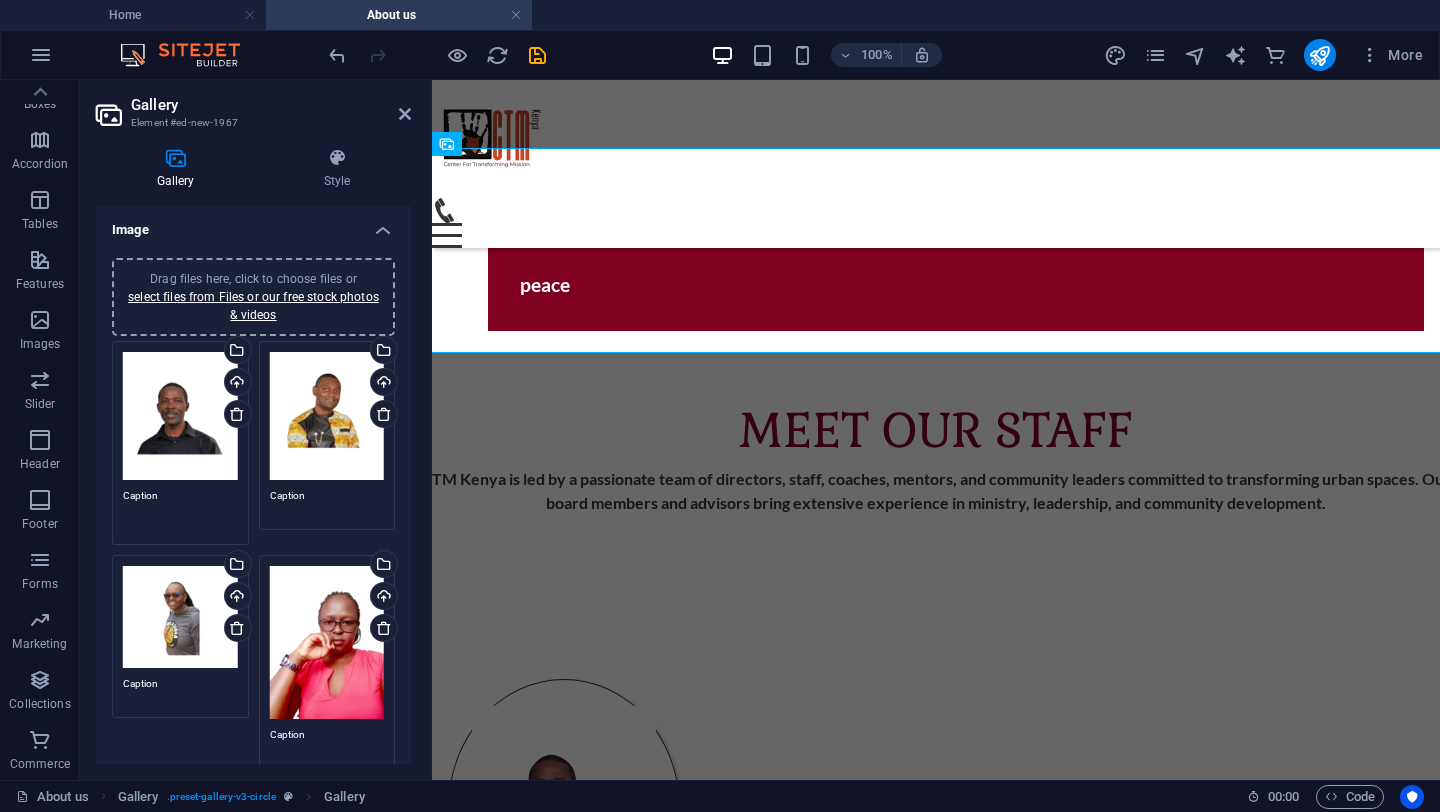 click on "Caption" at bounding box center [180, 510] 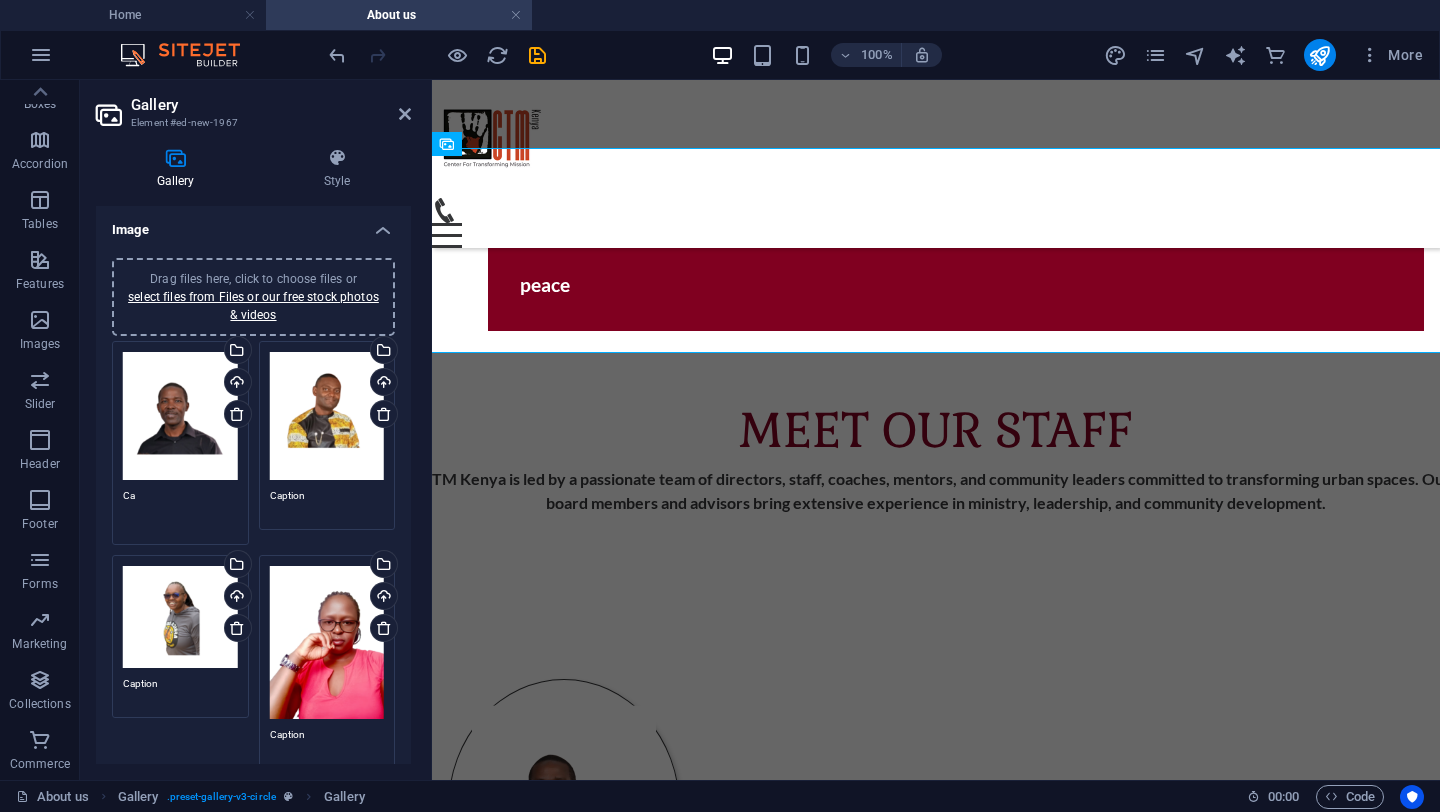 type on "C" 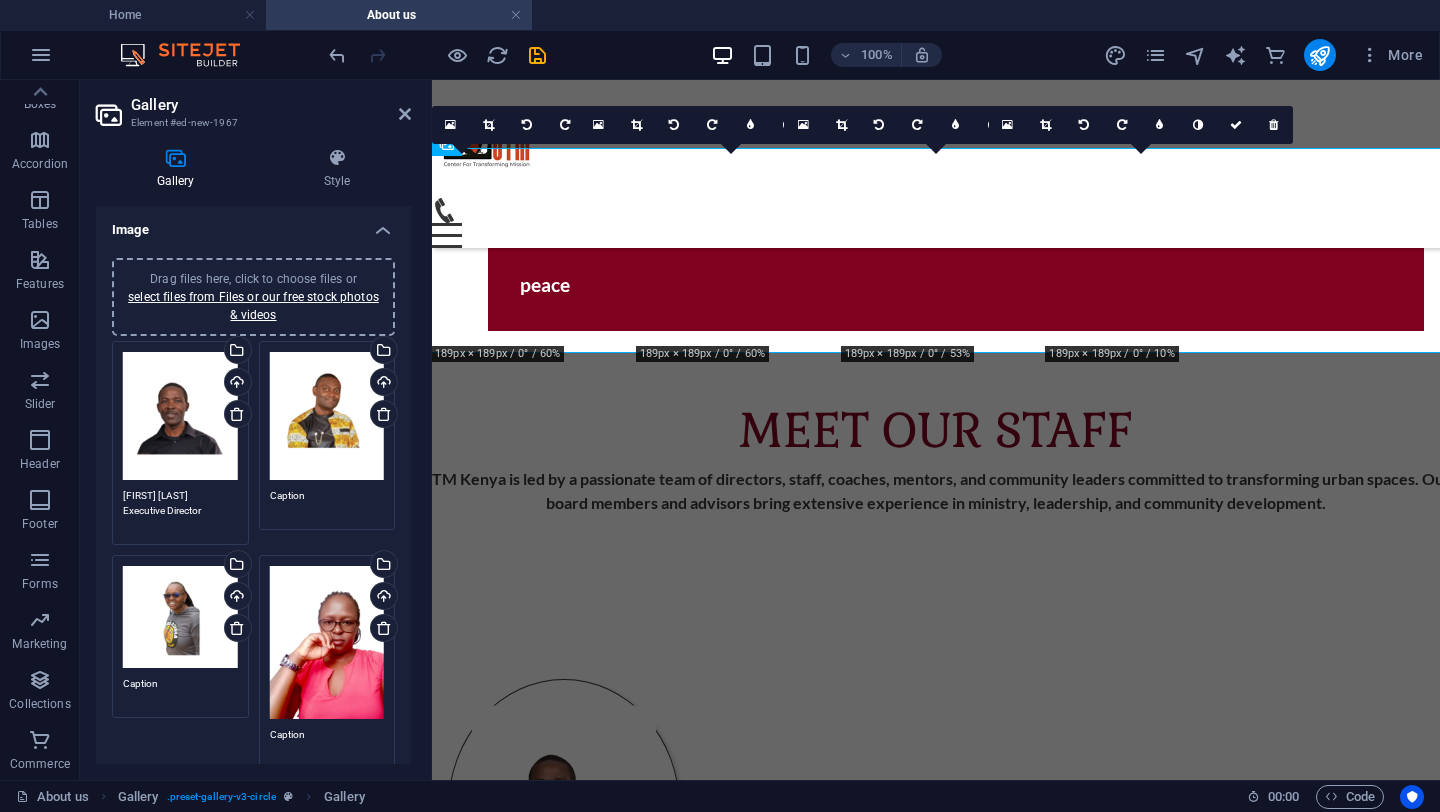type on "Gideon Ochieng
Executive Director" 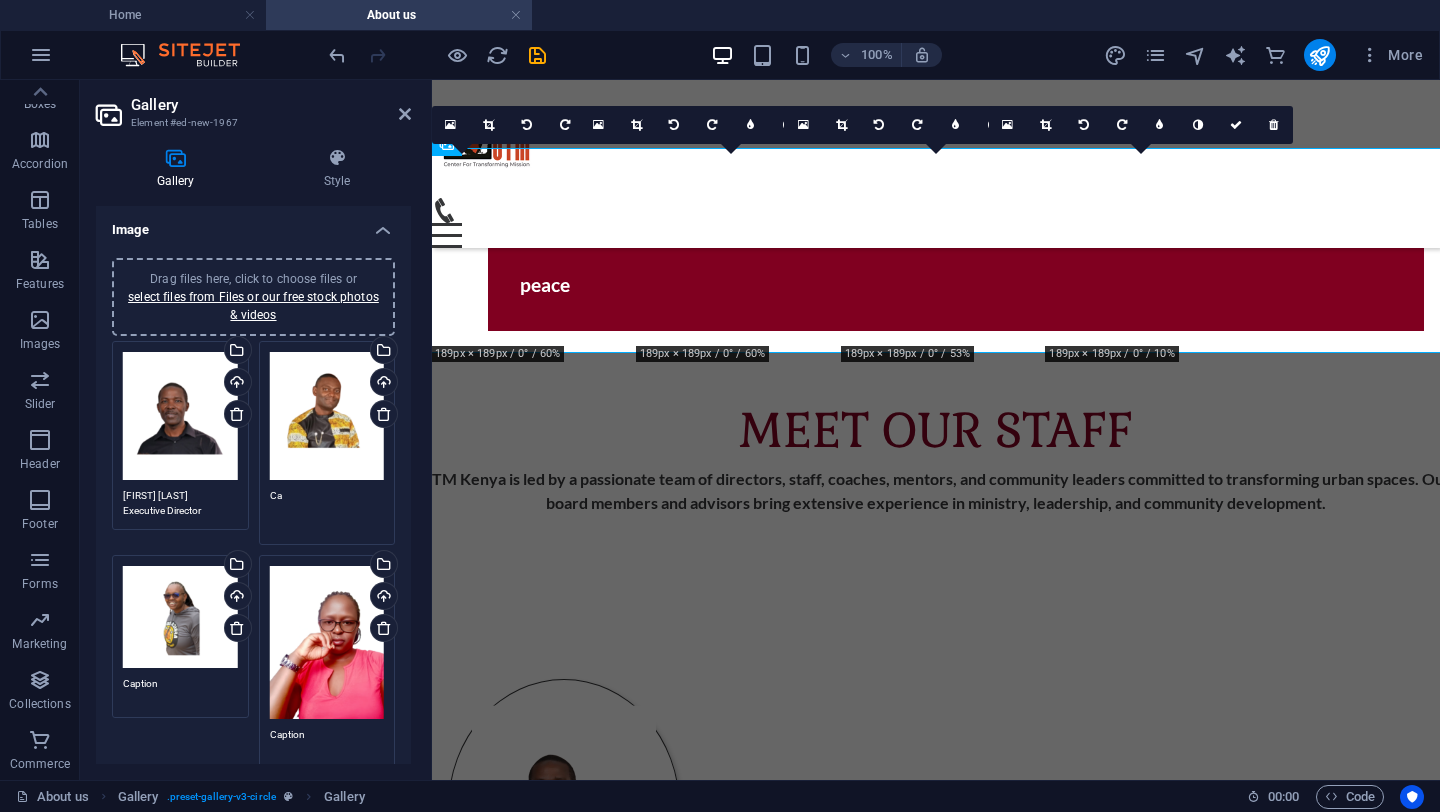 type on "C" 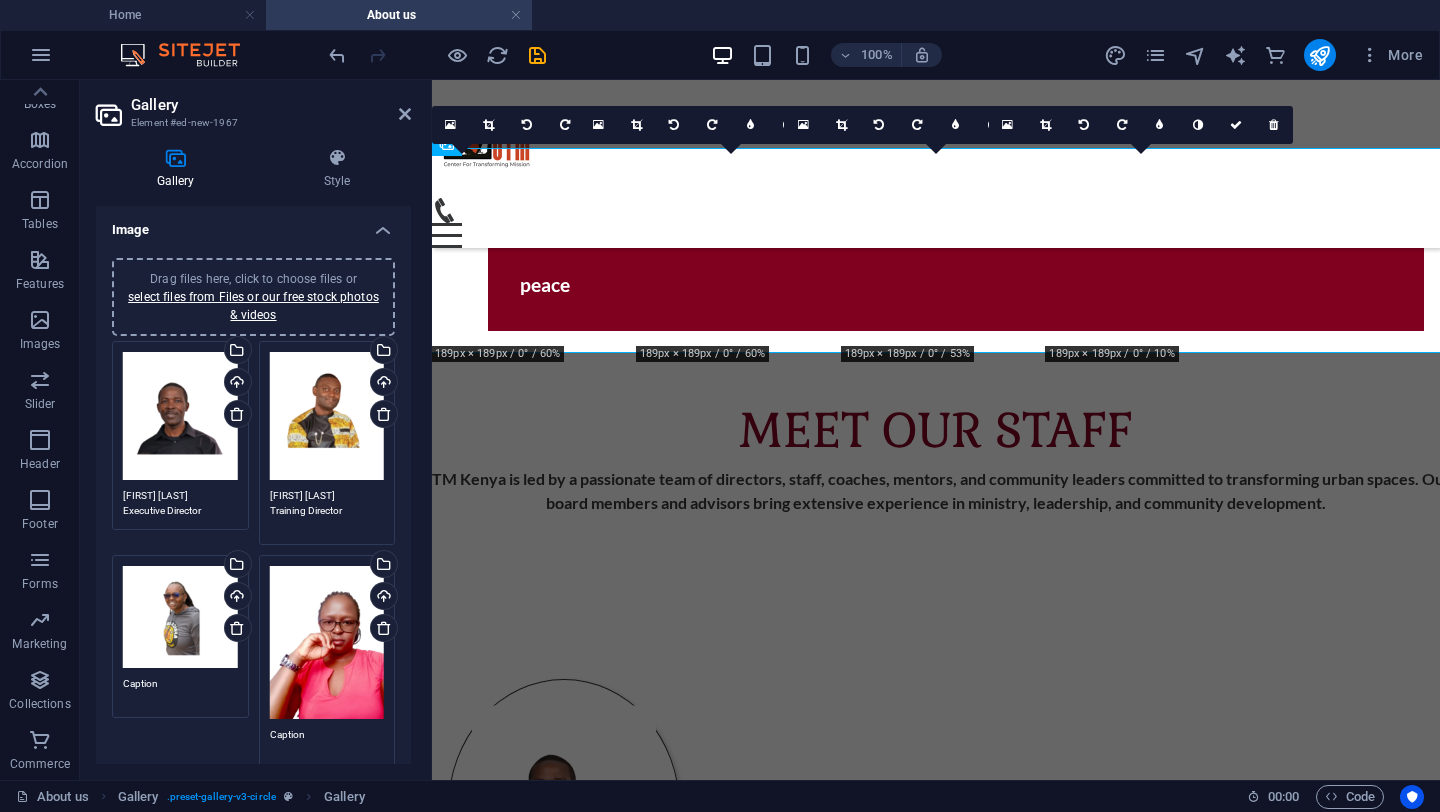 type on "Esau Oreso
Training Director" 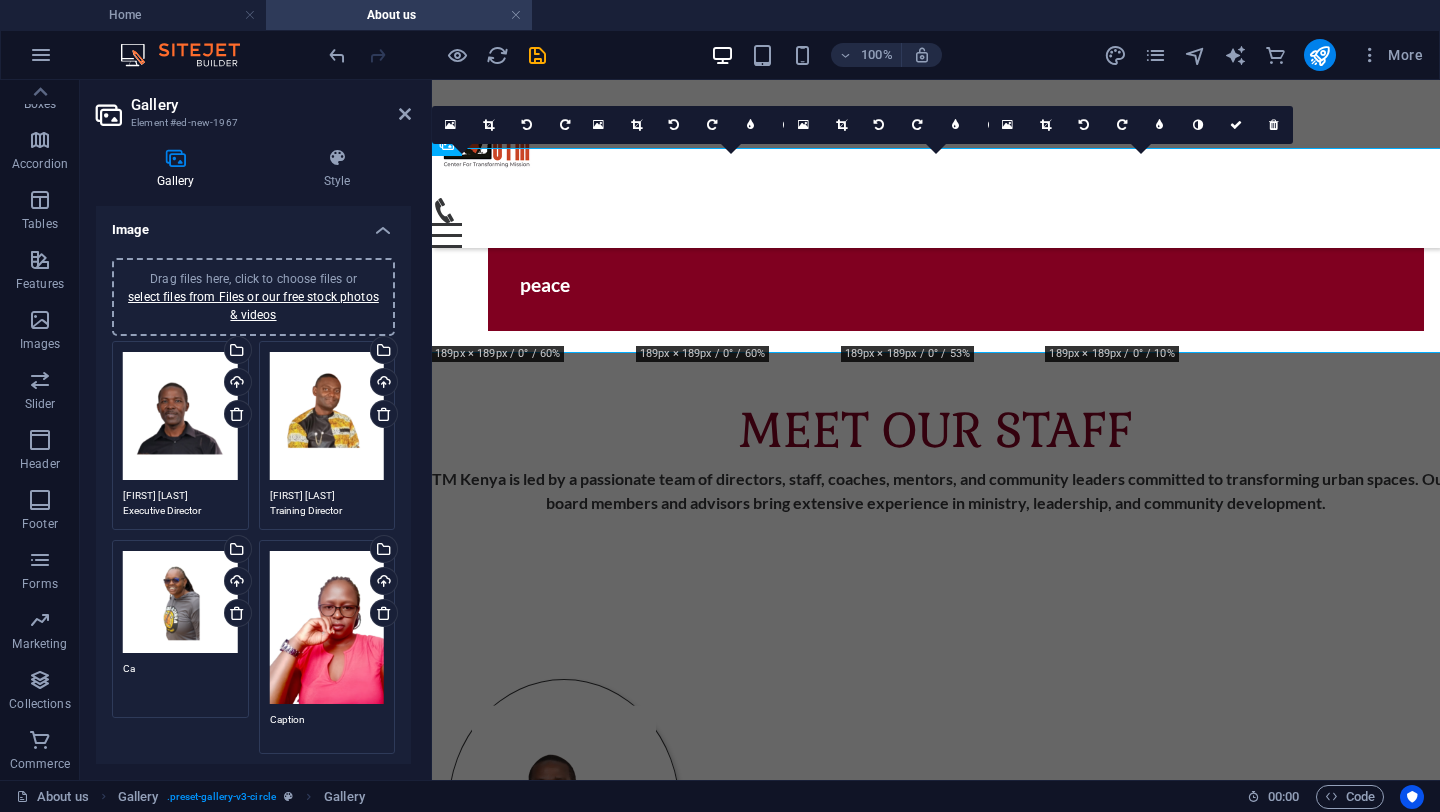 type on "C" 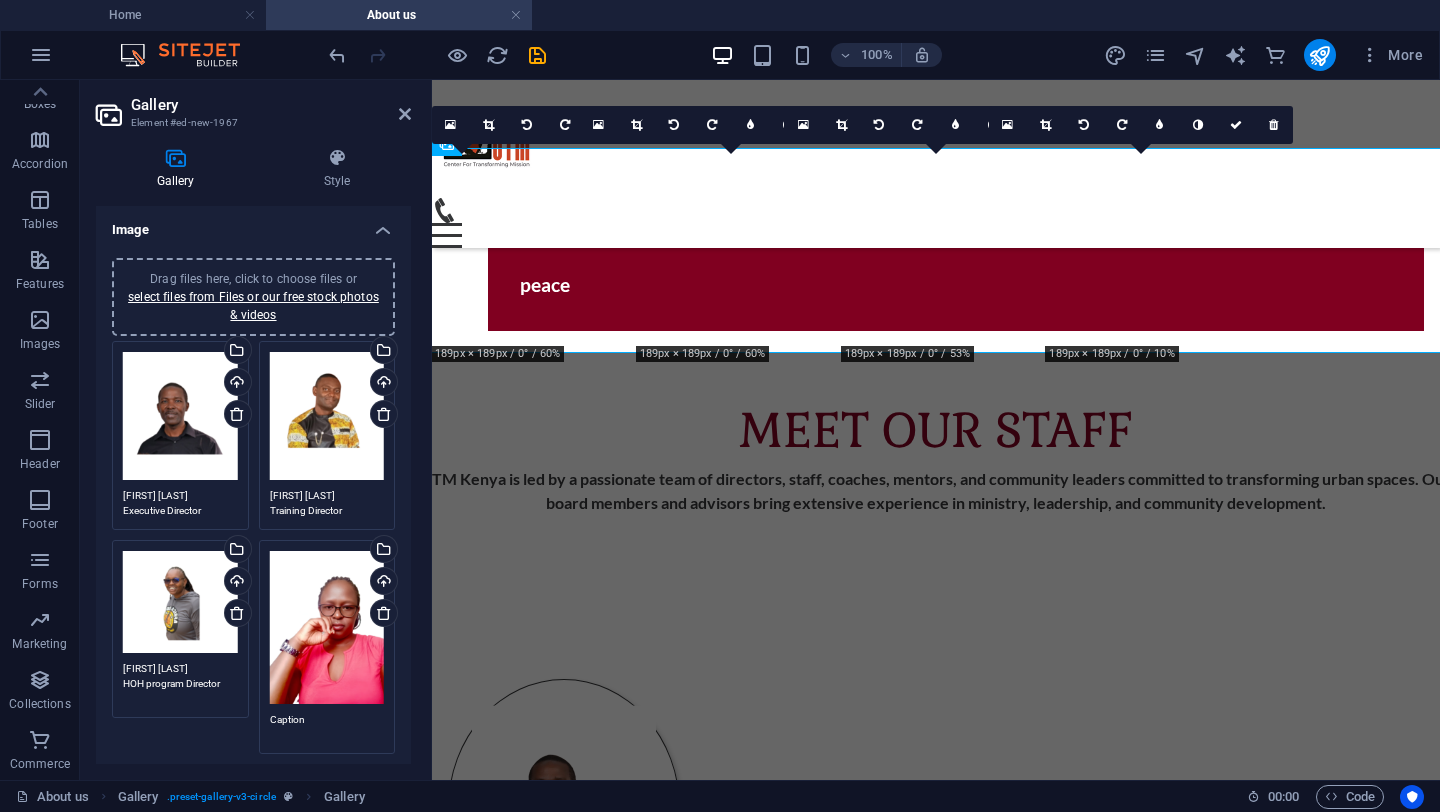 type on "HOH program Director" 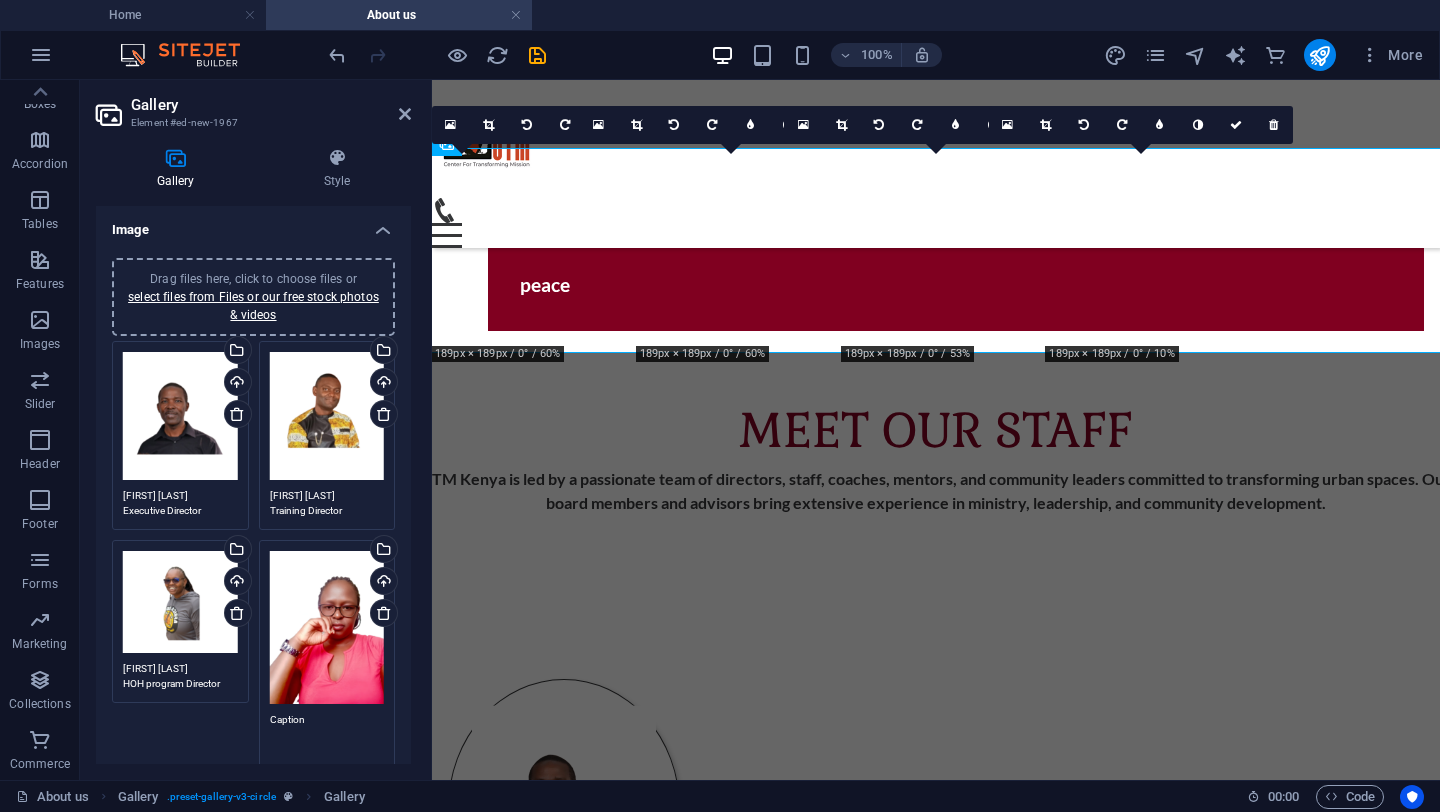 click on "Caption" at bounding box center (327, 734) 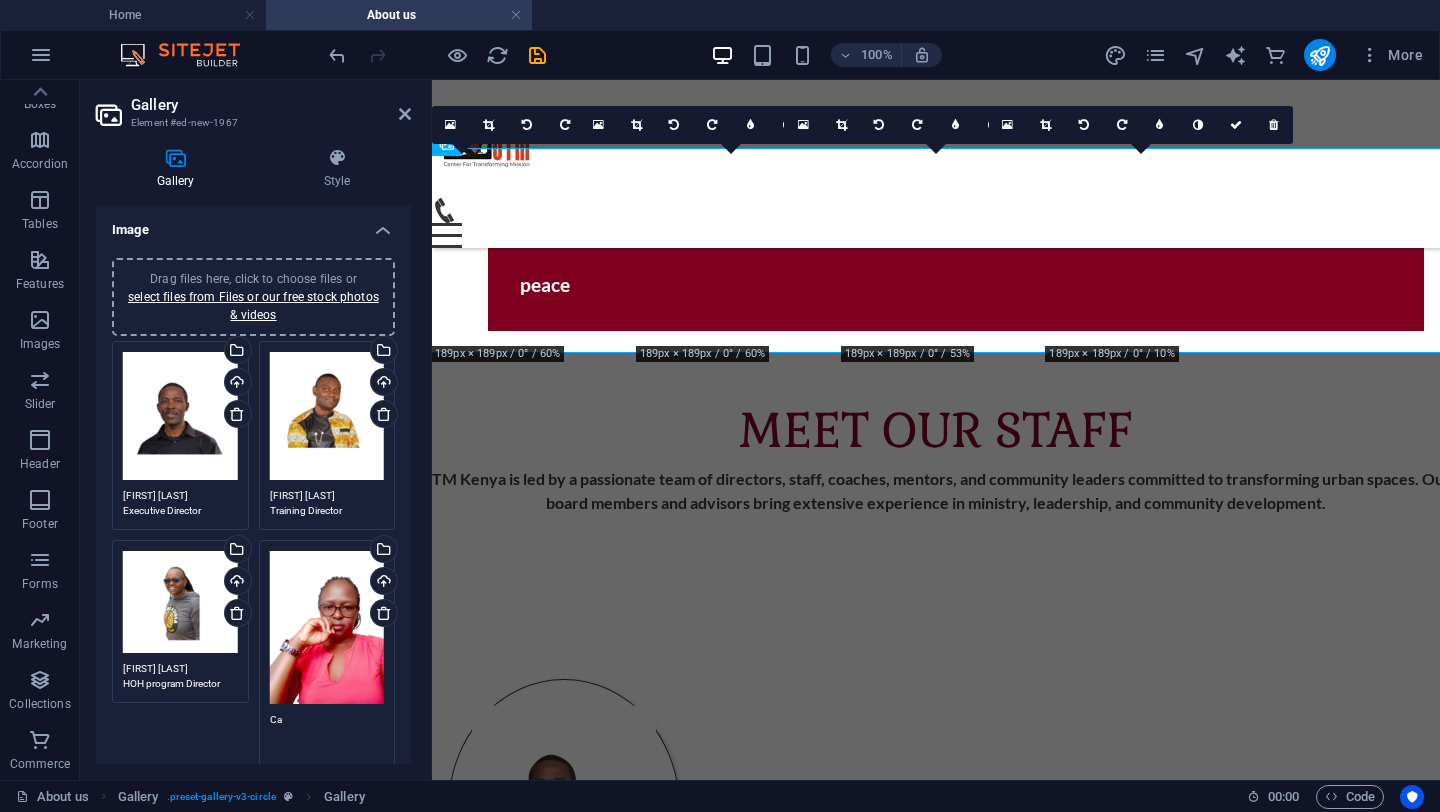 type on "C" 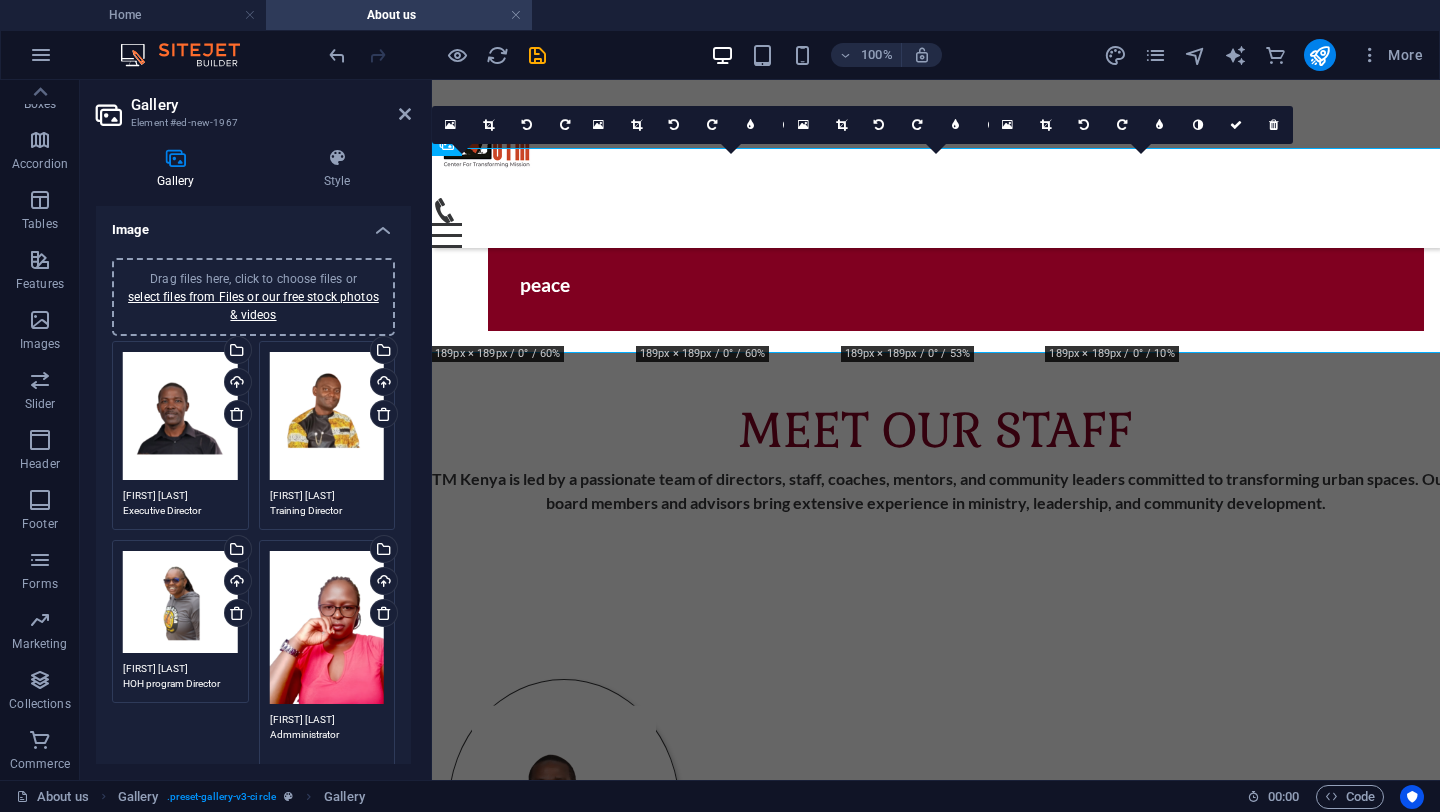 click on "Benah Cheruto
Admministrator" at bounding box center (327, 734) 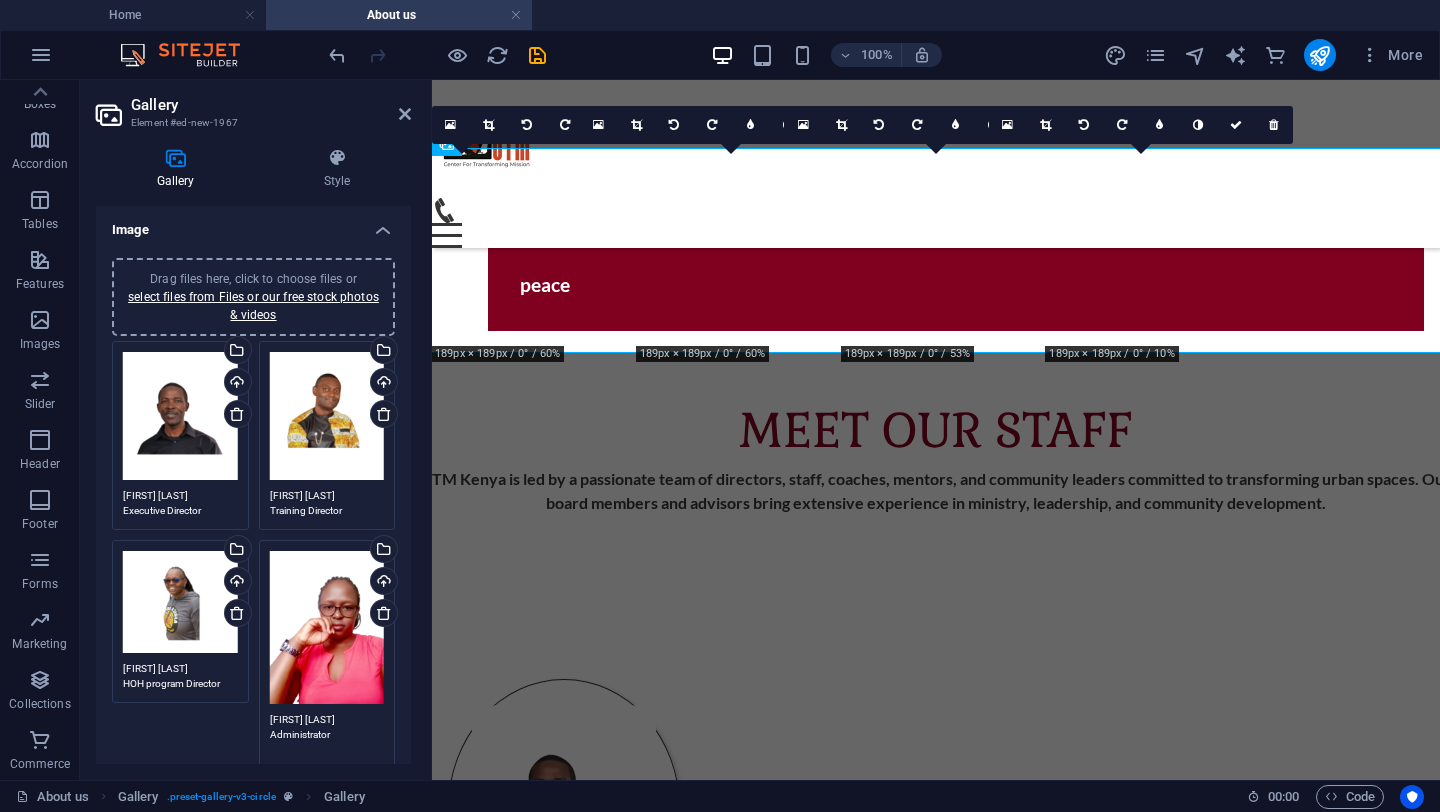 click on "Benah Cheruto
Administrator" at bounding box center [327, 734] 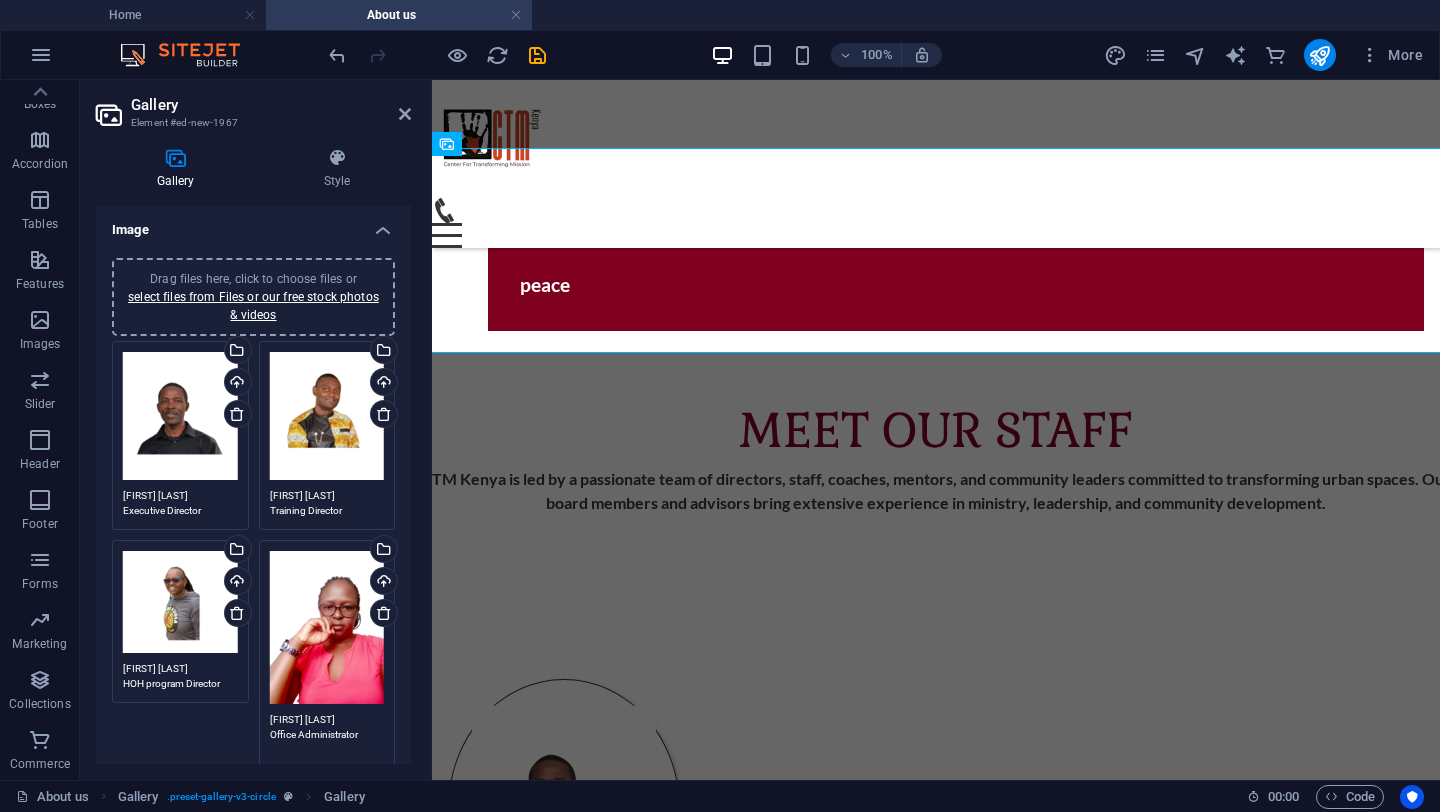 type on "Benah Cheruto
Office Administrator" 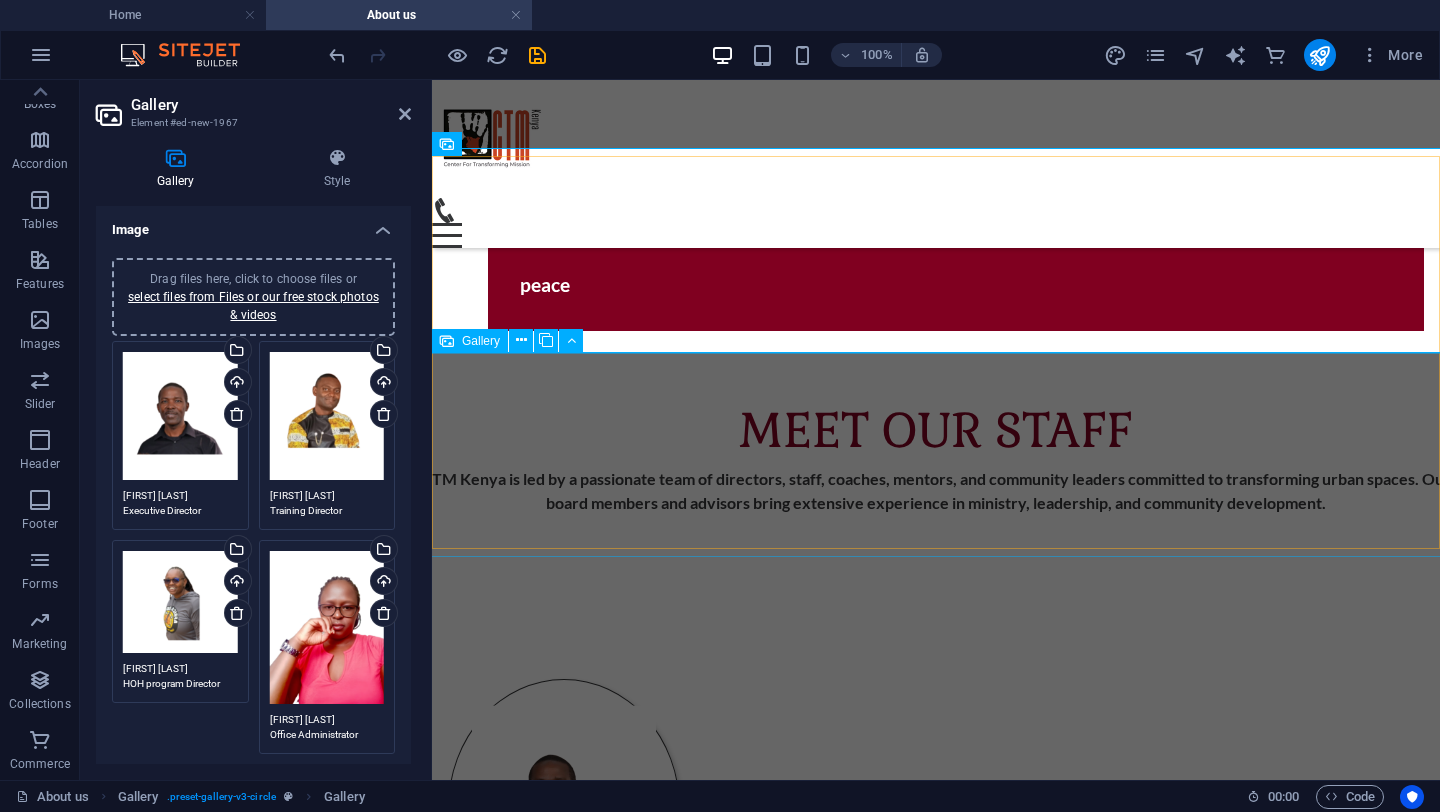 click at bounding box center (526, 3010) 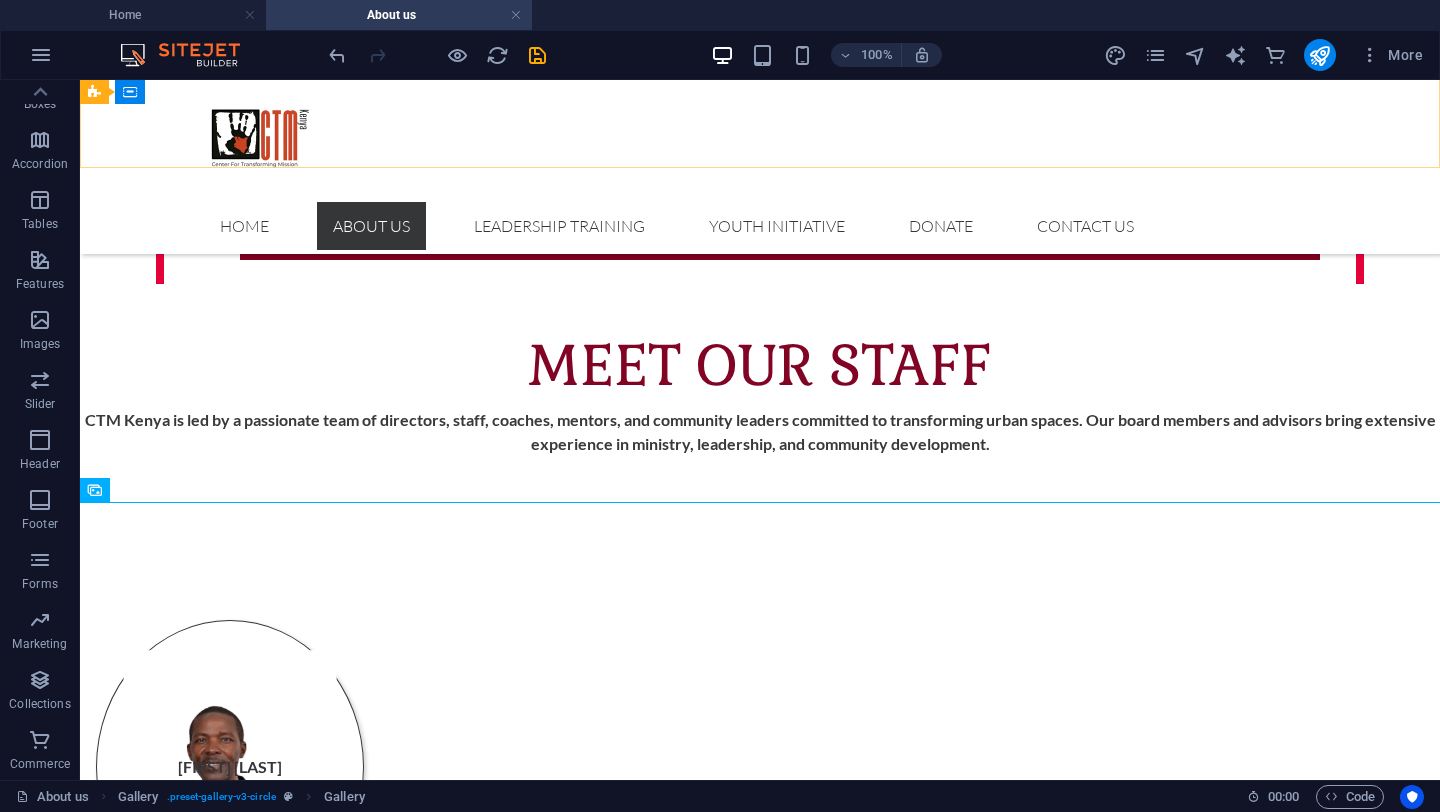 scroll, scrollTop: 3046, scrollLeft: 0, axis: vertical 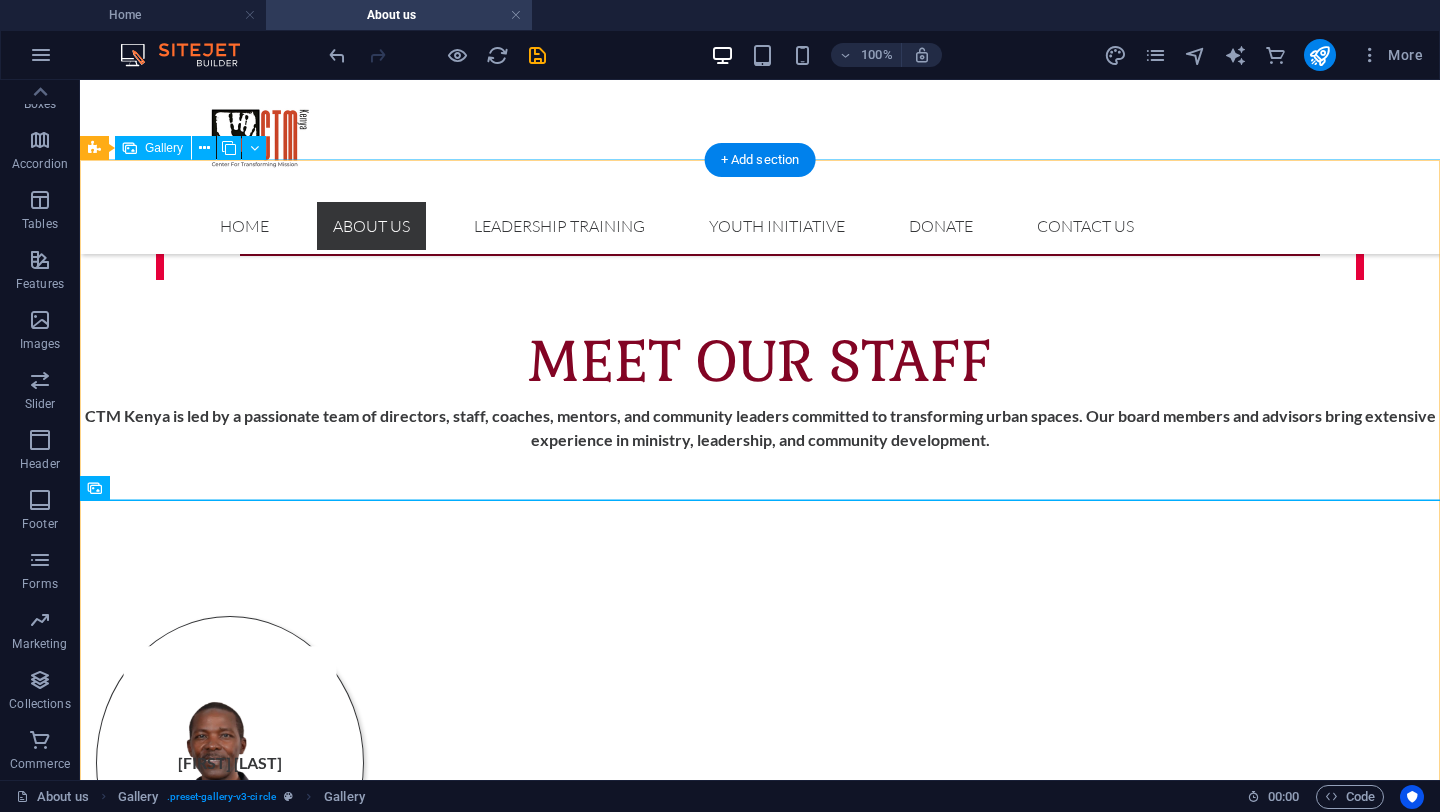 click at bounding box center (930, 3105) 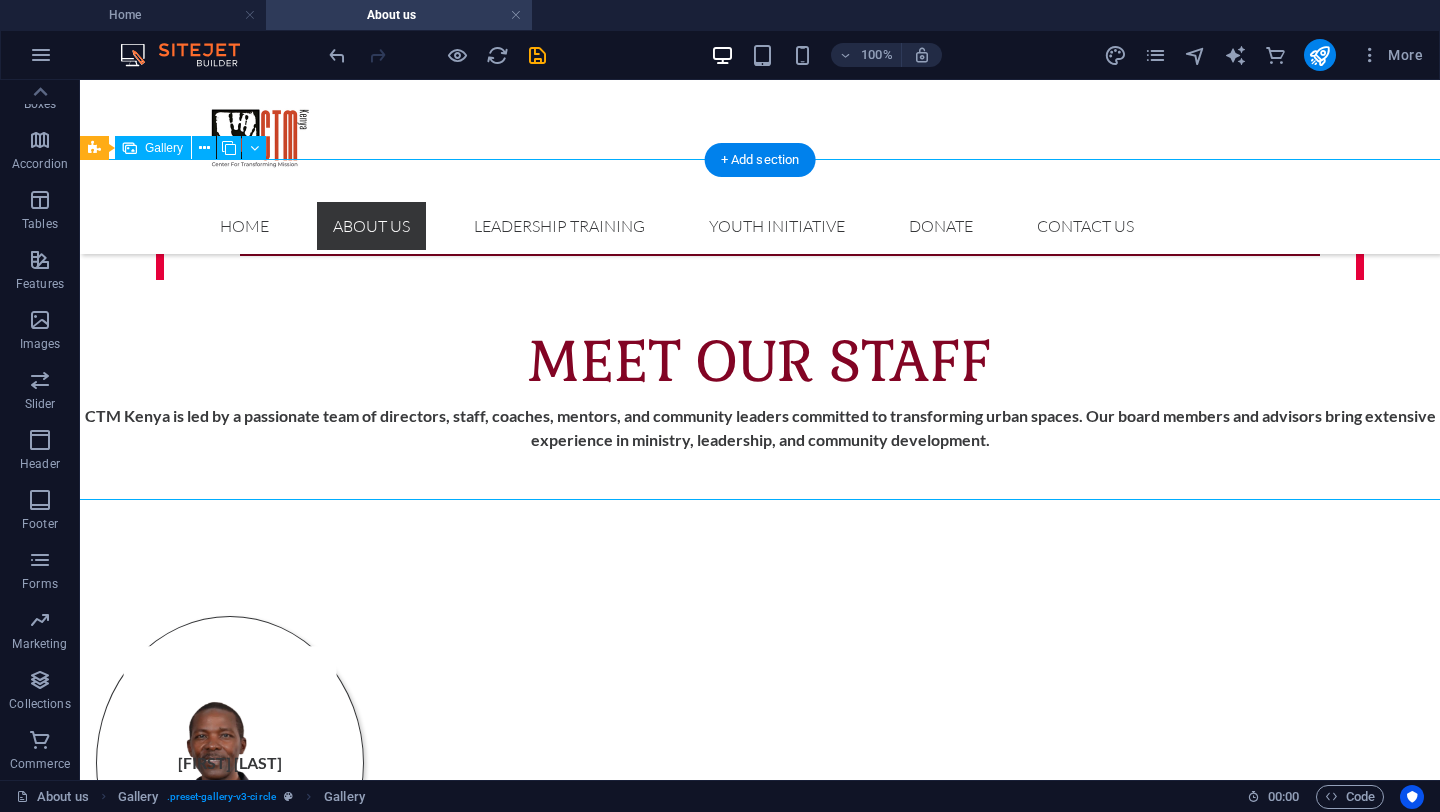 click at bounding box center (930, 3105) 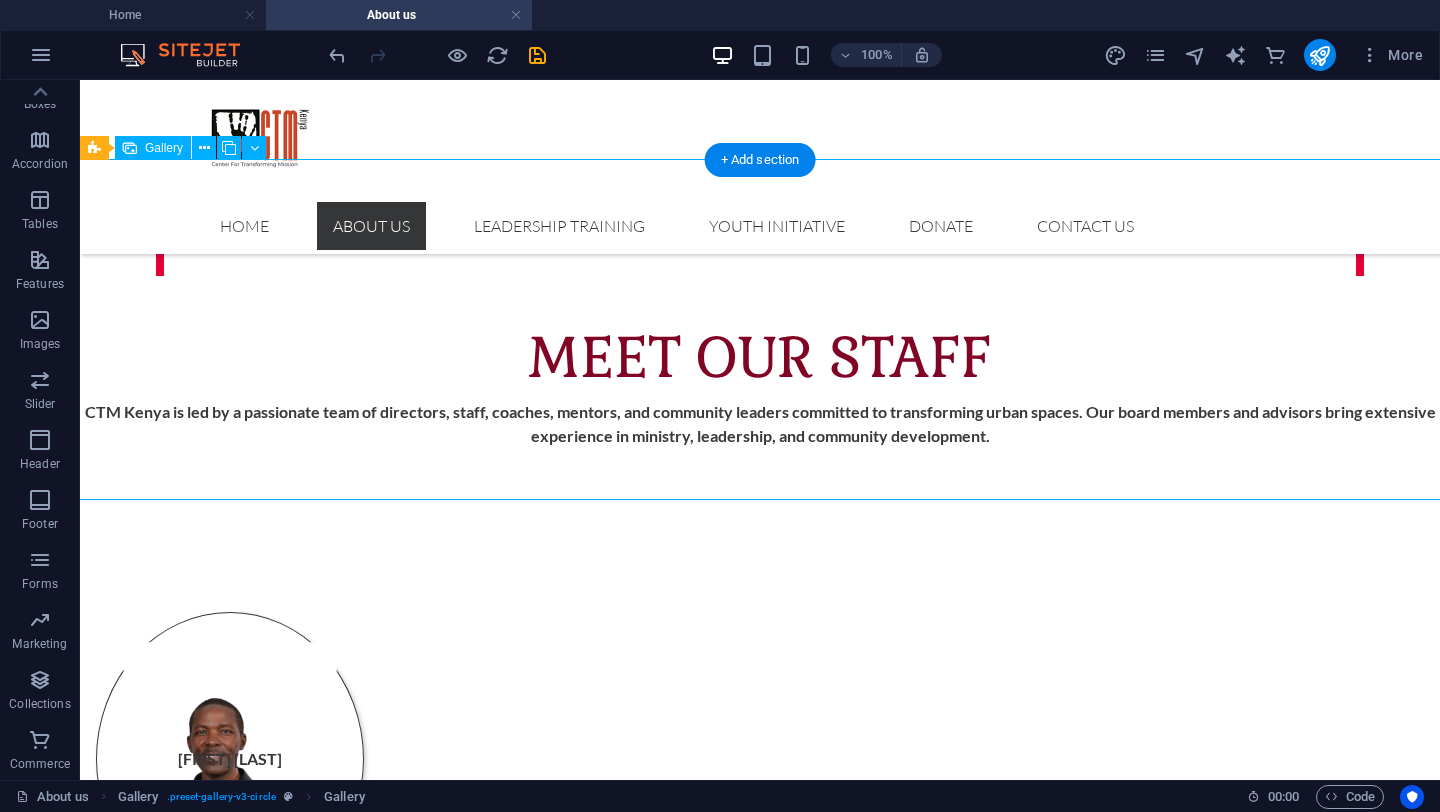 scroll, scrollTop: 2961, scrollLeft: 0, axis: vertical 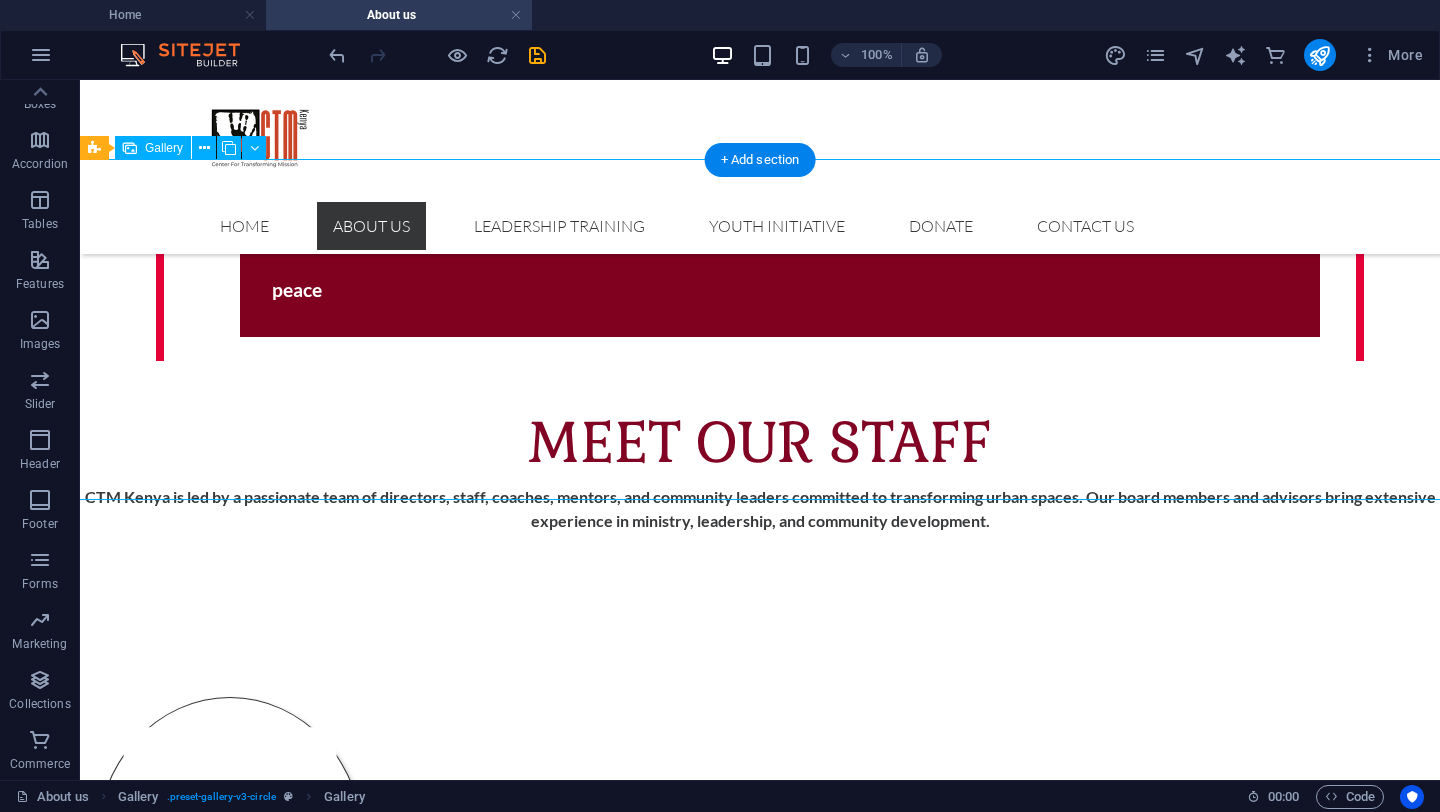 select on "4" 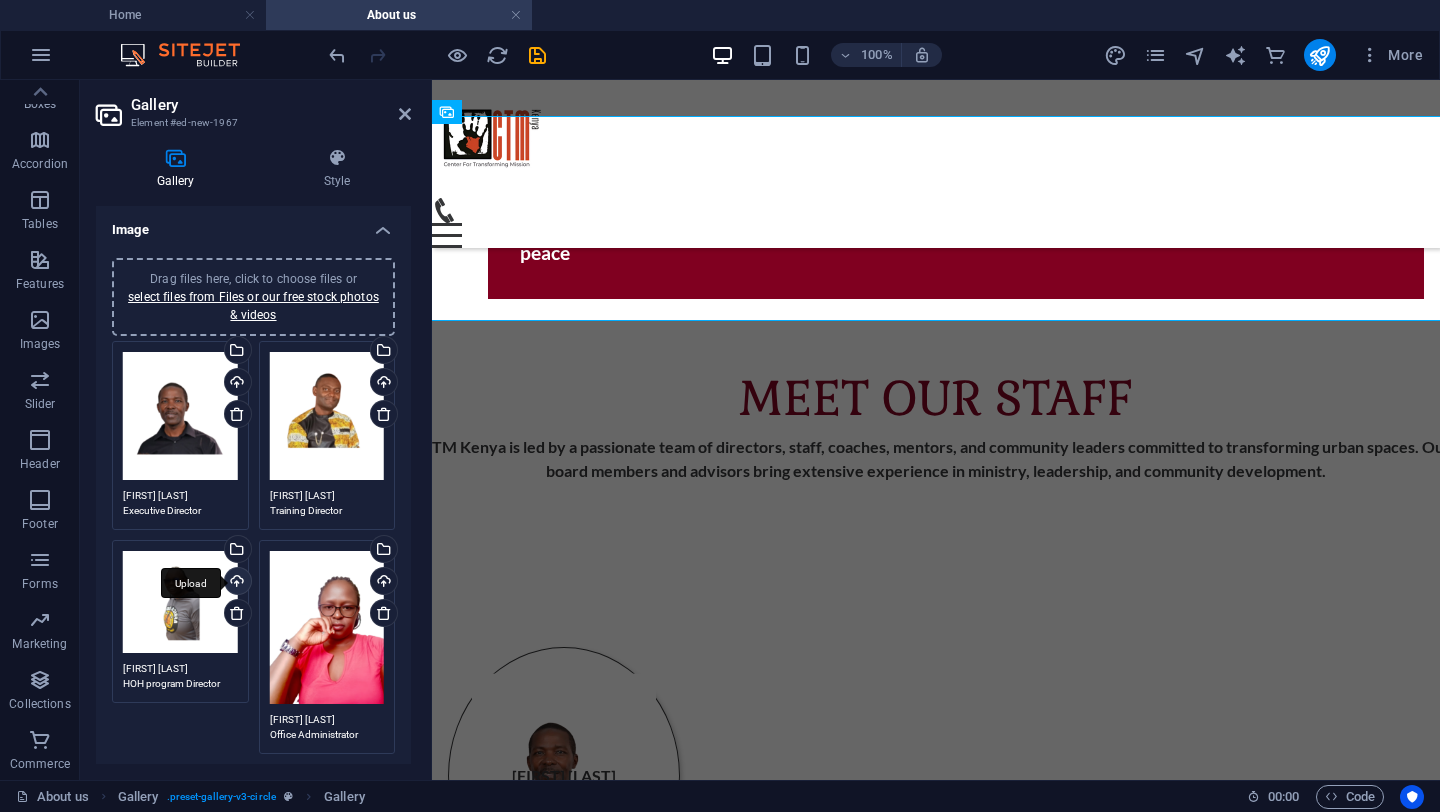 click on "Upload" at bounding box center (236, 583) 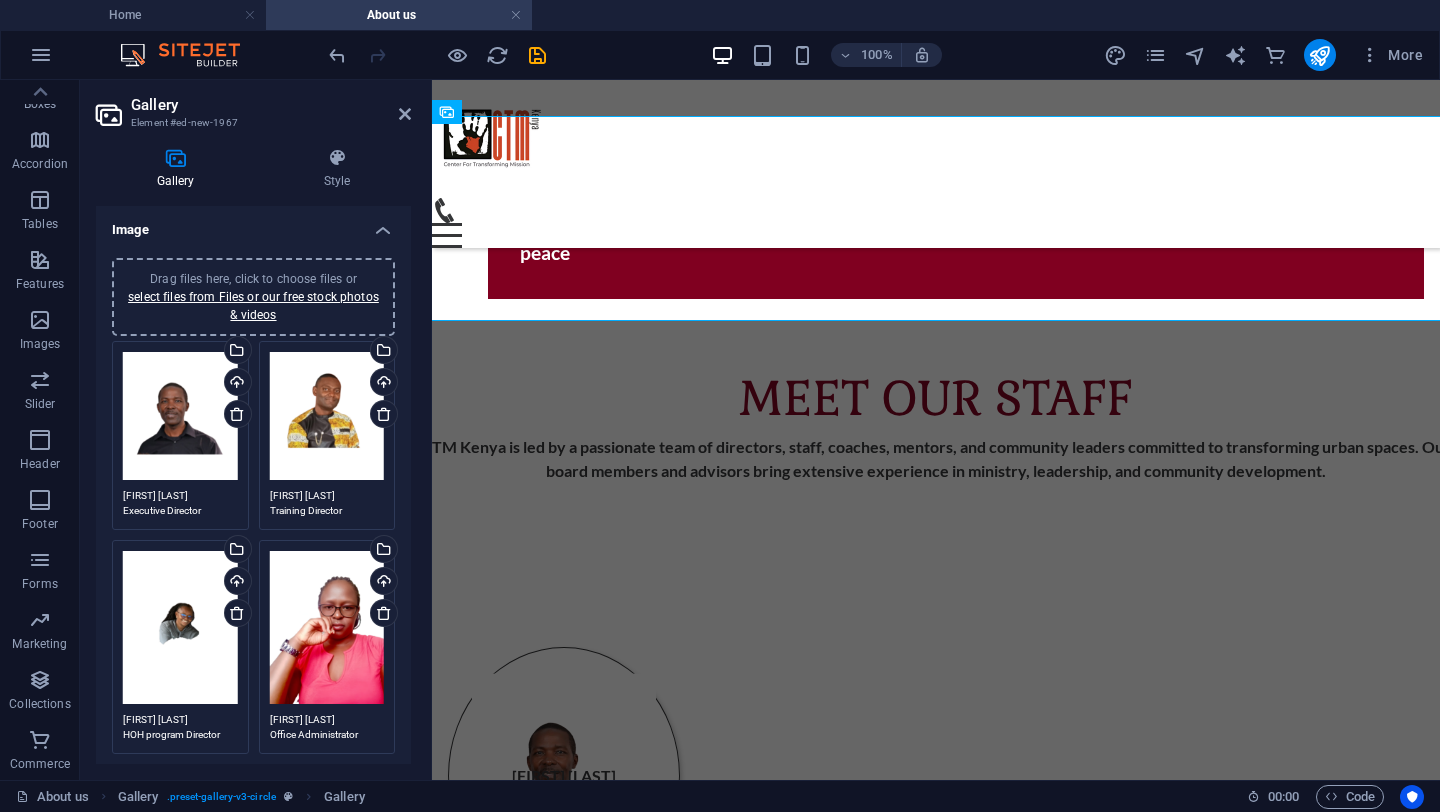 click on "Drag files here, click to choose files or select files from Files or our free stock photos & videos" at bounding box center [180, 627] 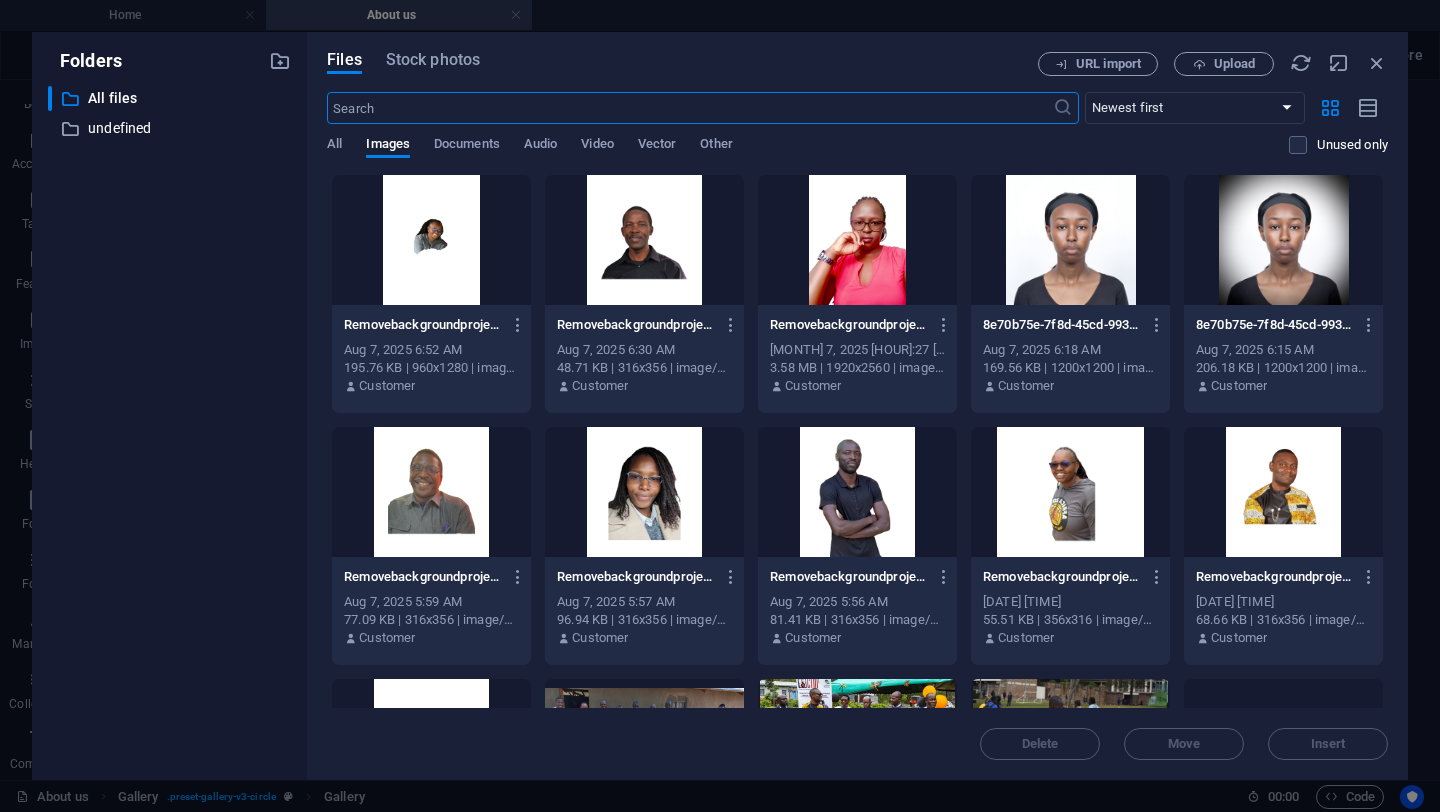 scroll, scrollTop: 2653, scrollLeft: 0, axis: vertical 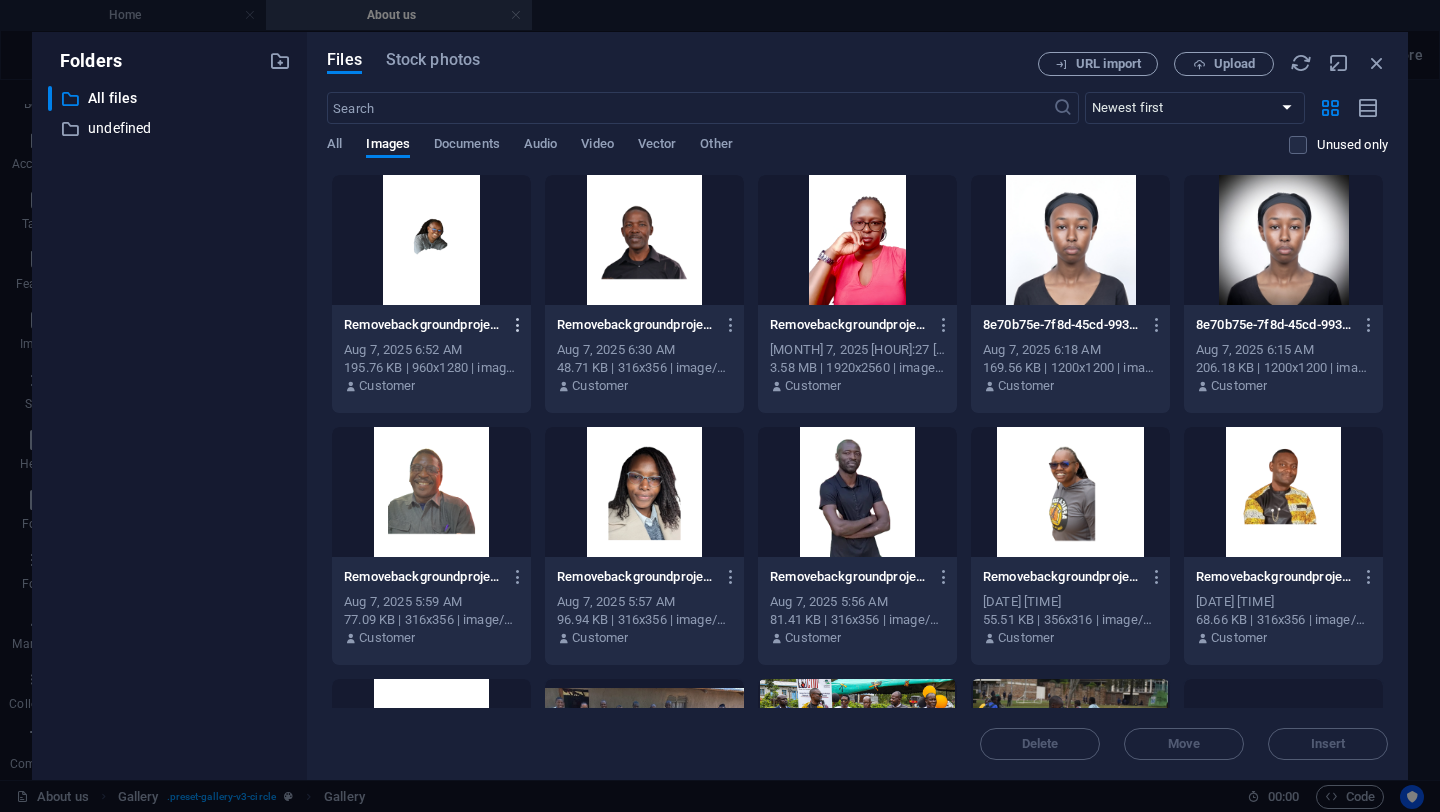 click at bounding box center [518, 325] 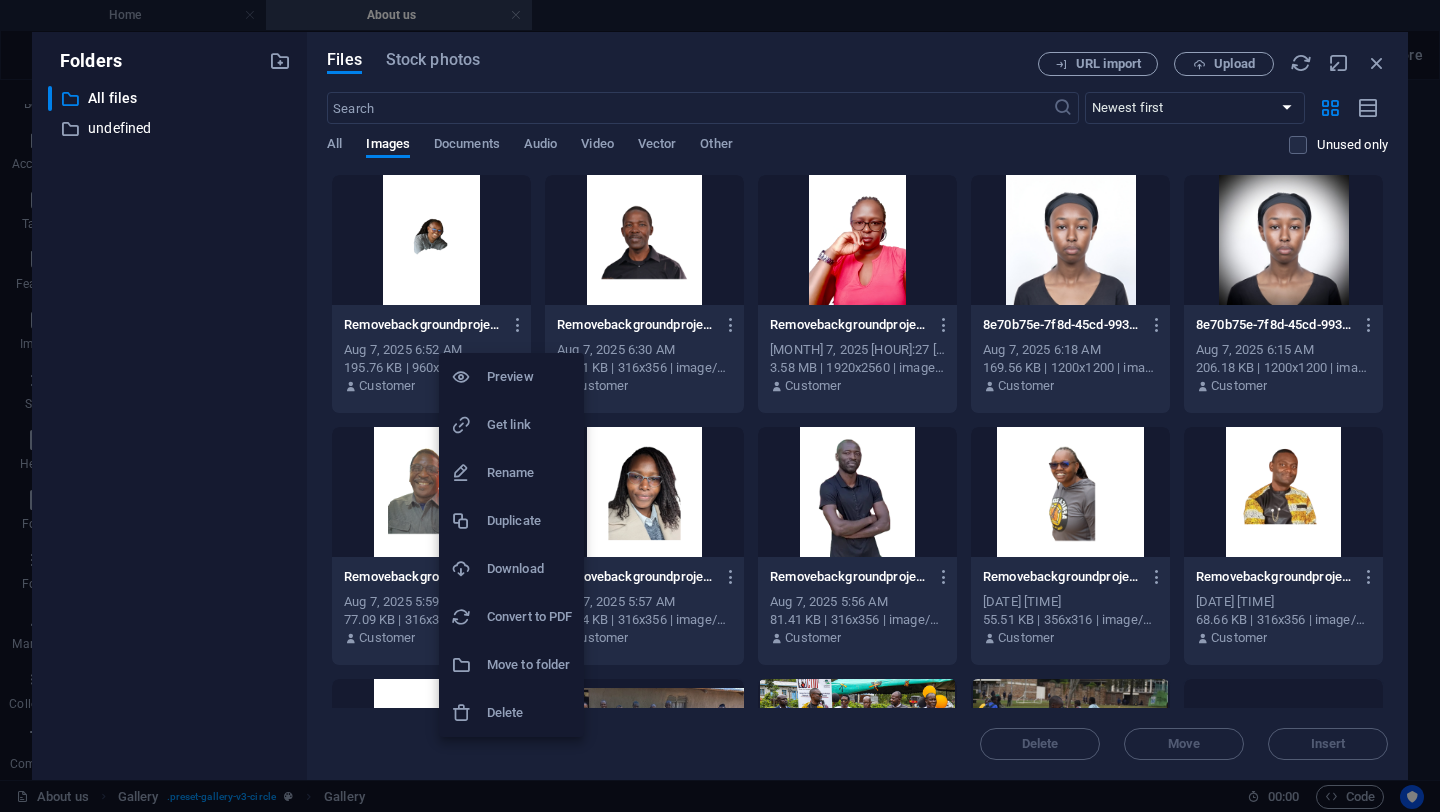 click at bounding box center (720, 406) 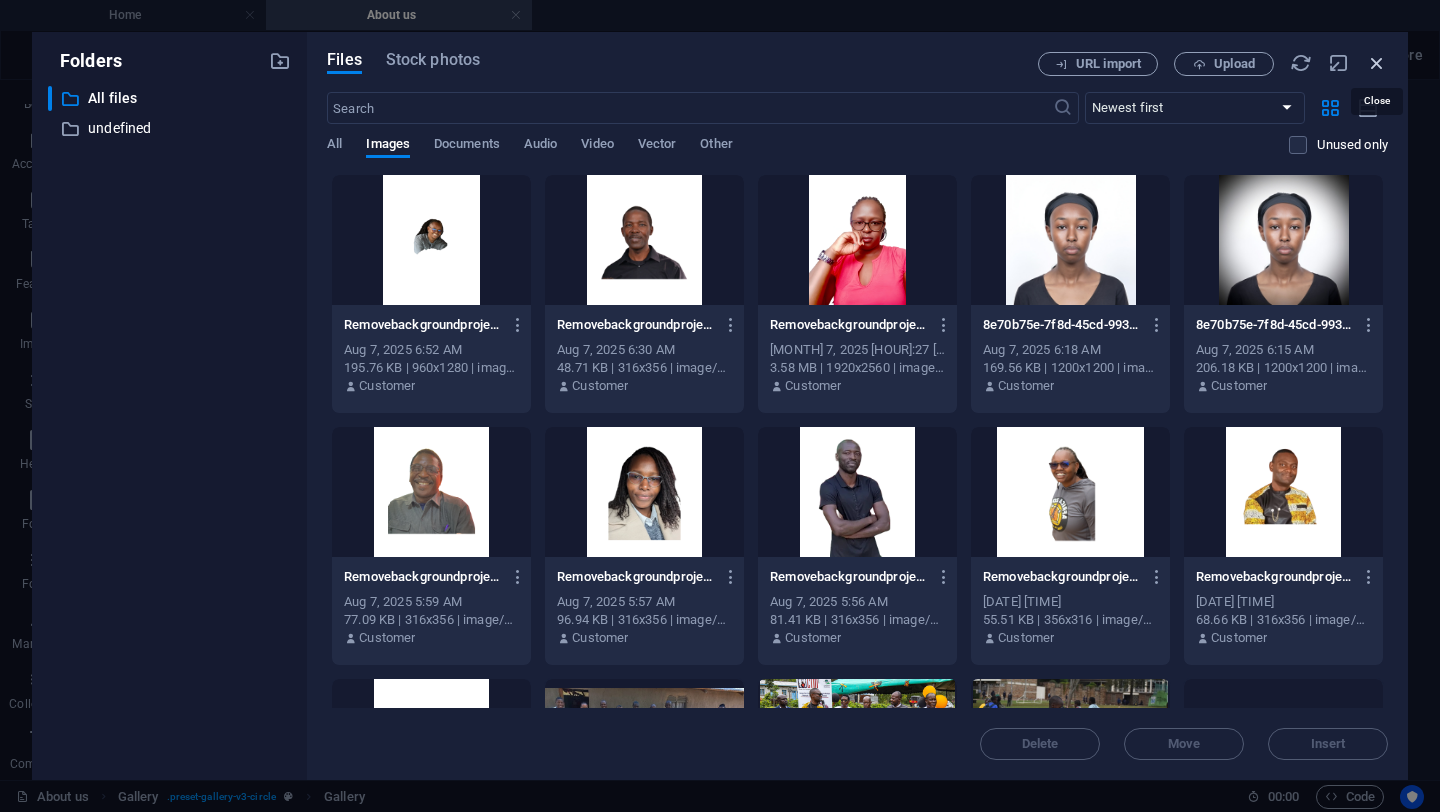 click at bounding box center [1377, 63] 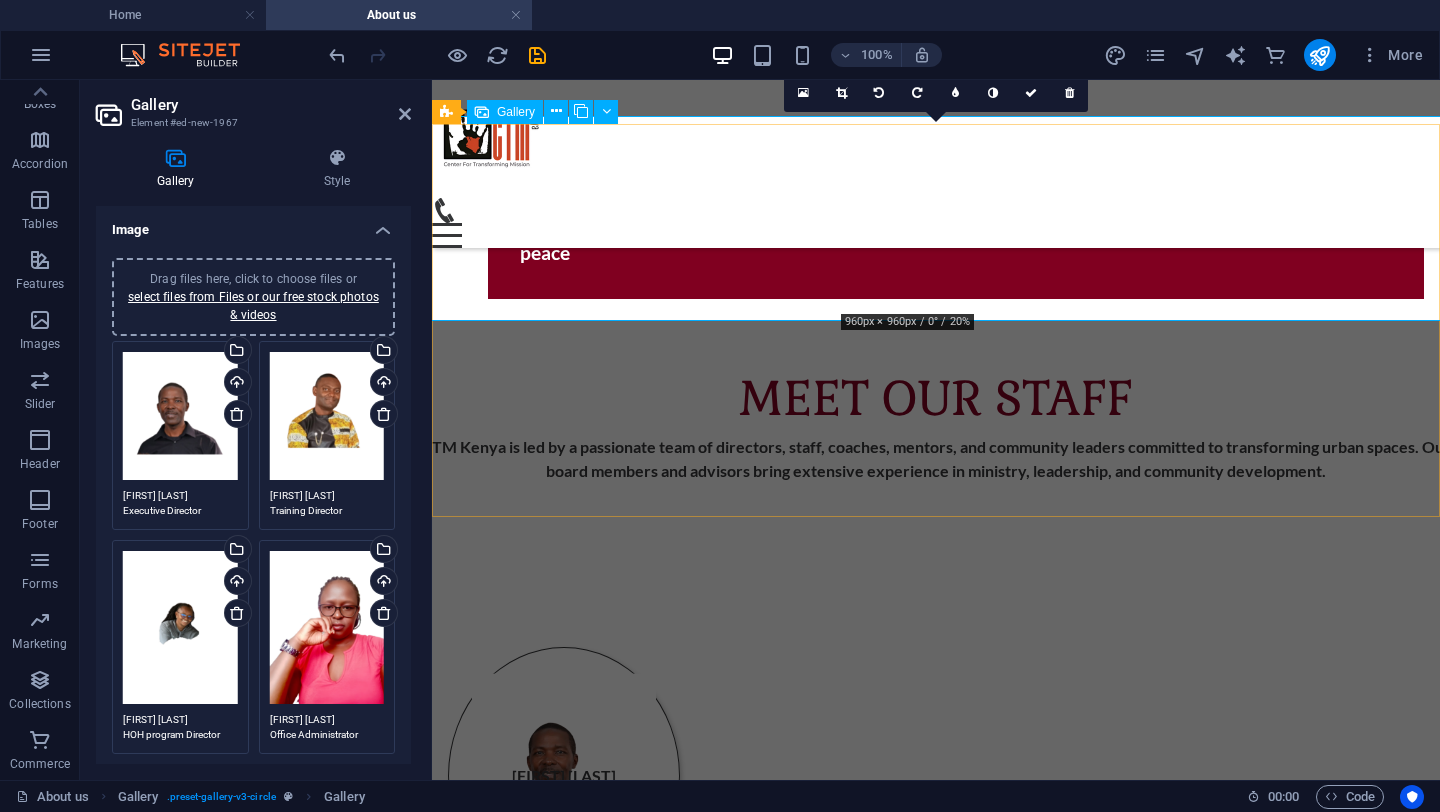click at bounding box center [936, 2773] 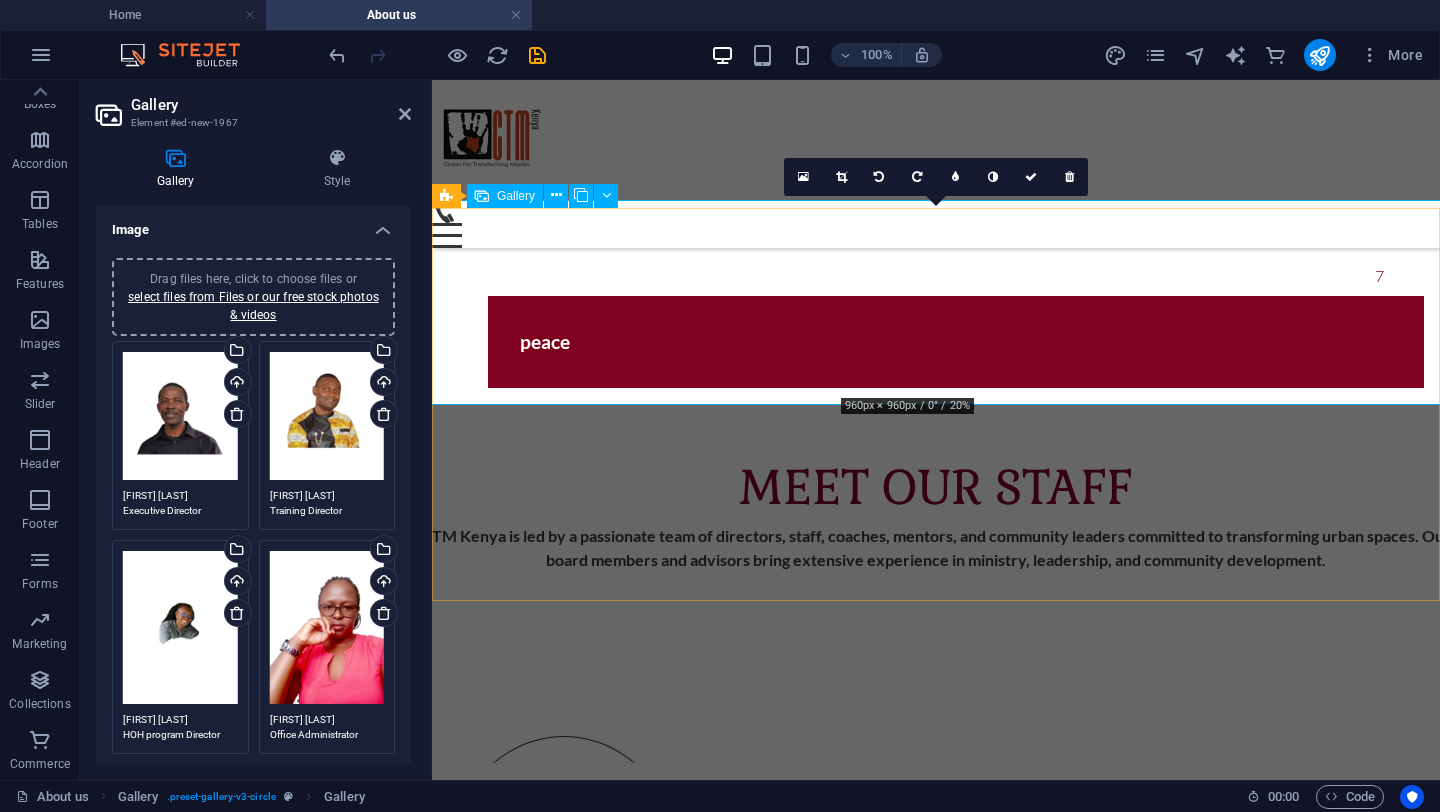 scroll, scrollTop: 2856, scrollLeft: 0, axis: vertical 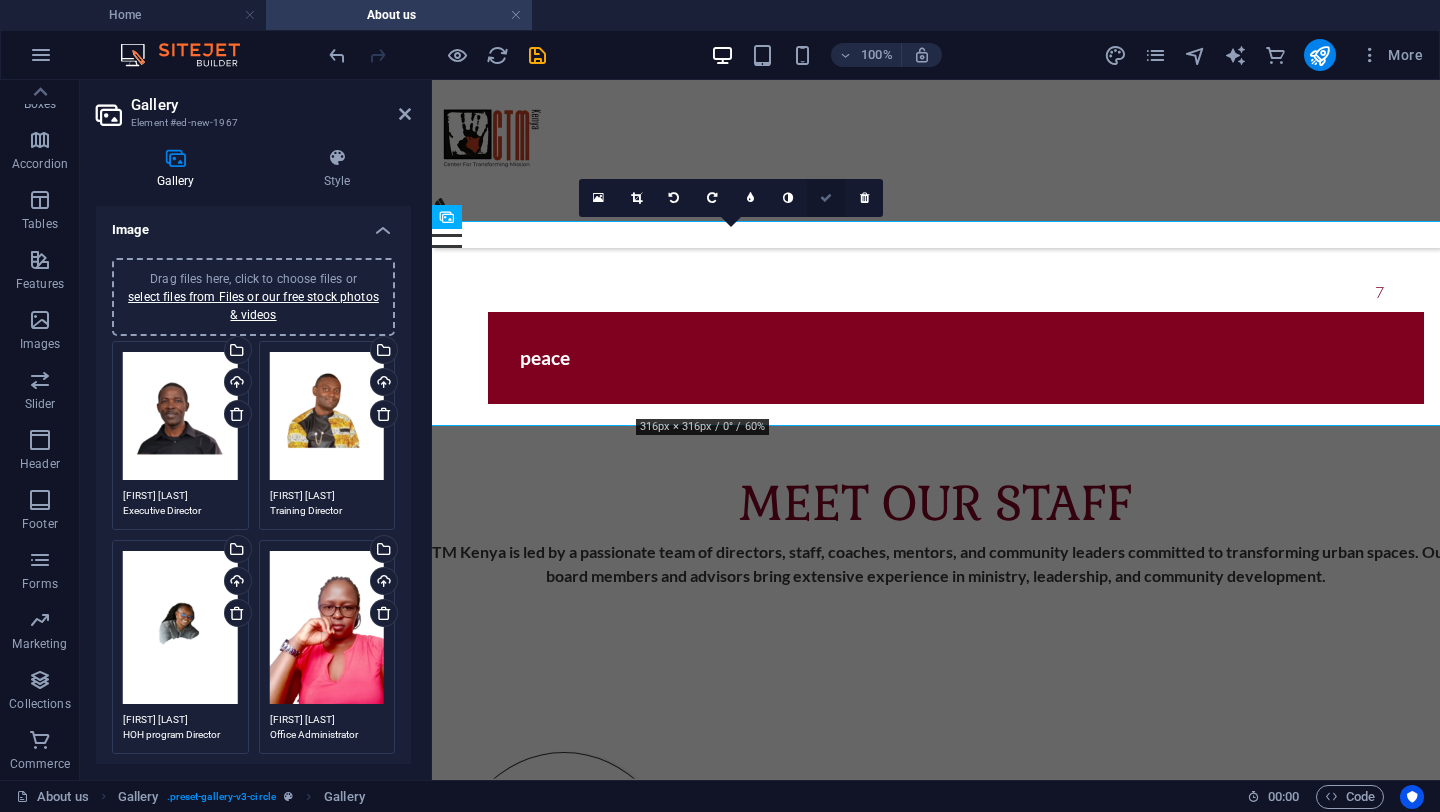 click at bounding box center [826, 198] 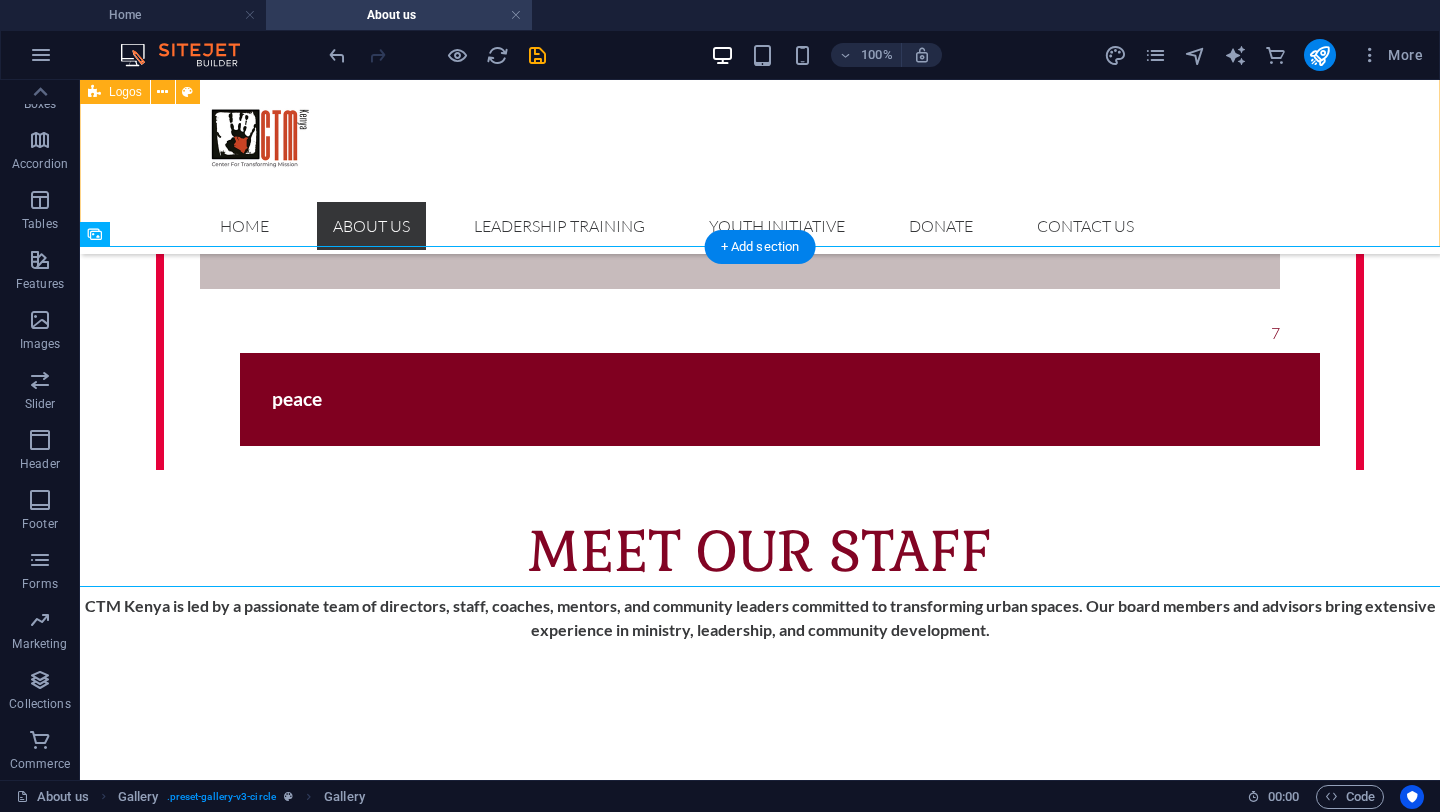 scroll, scrollTop: 2959, scrollLeft: 0, axis: vertical 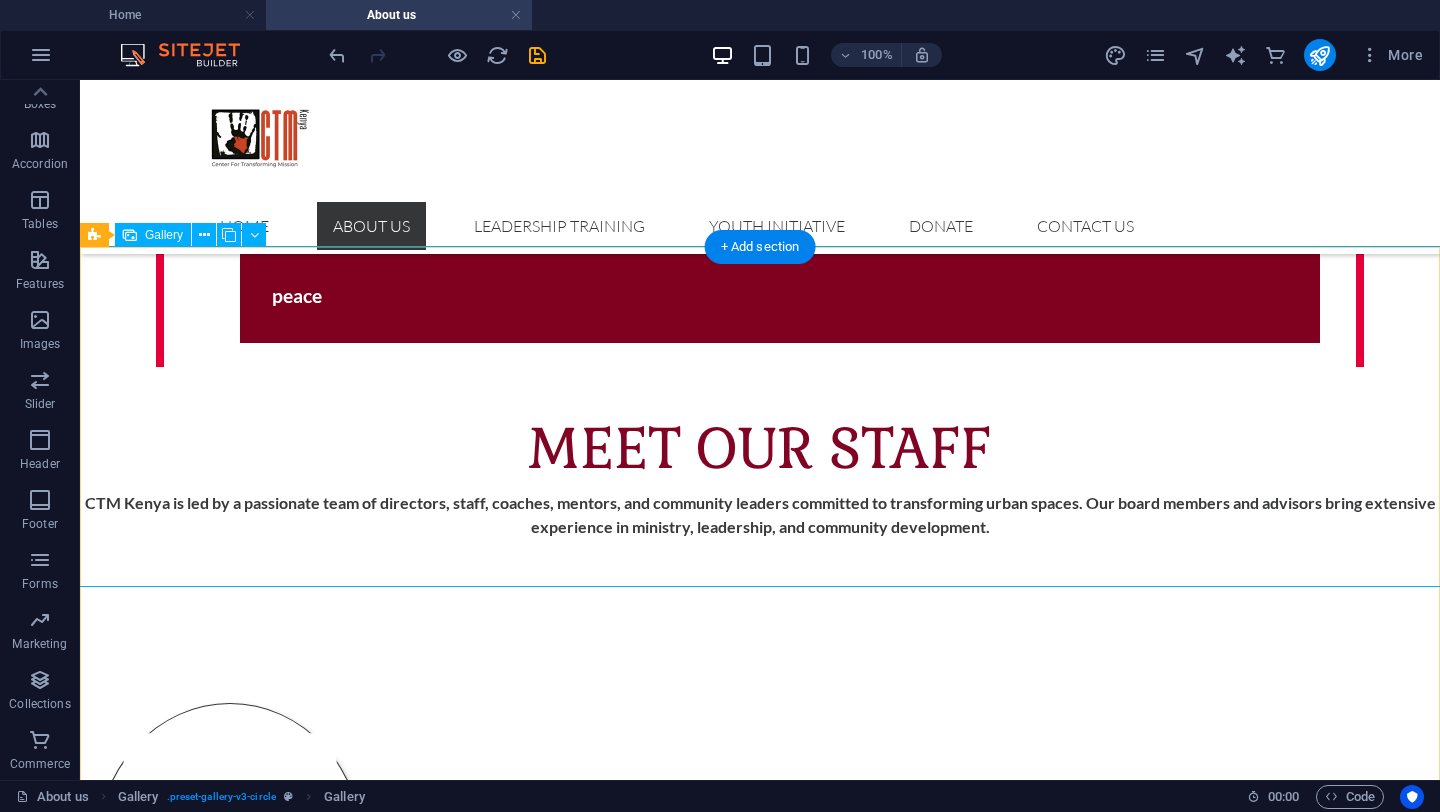 click at bounding box center [930, 3192] 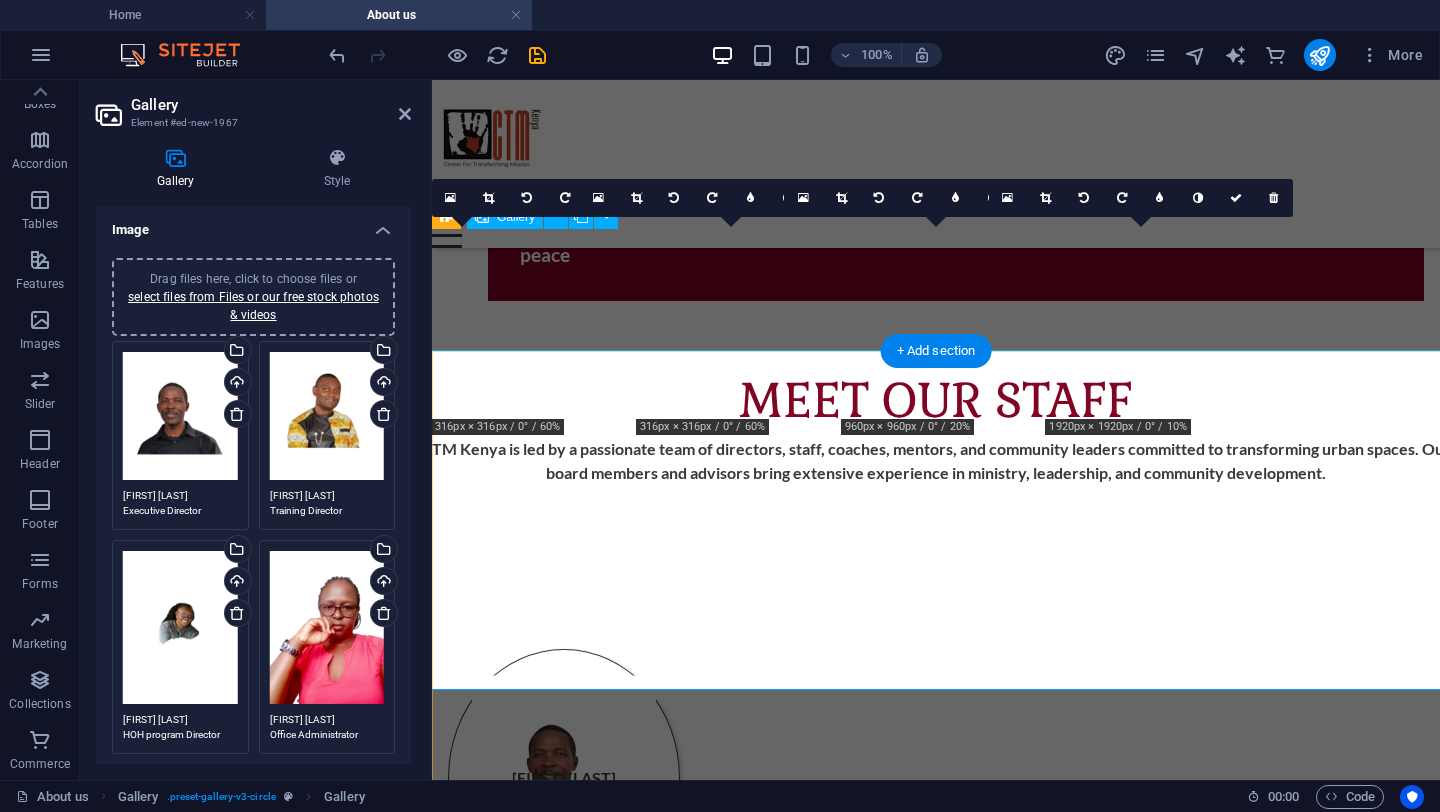 scroll, scrollTop: 2856, scrollLeft: 0, axis: vertical 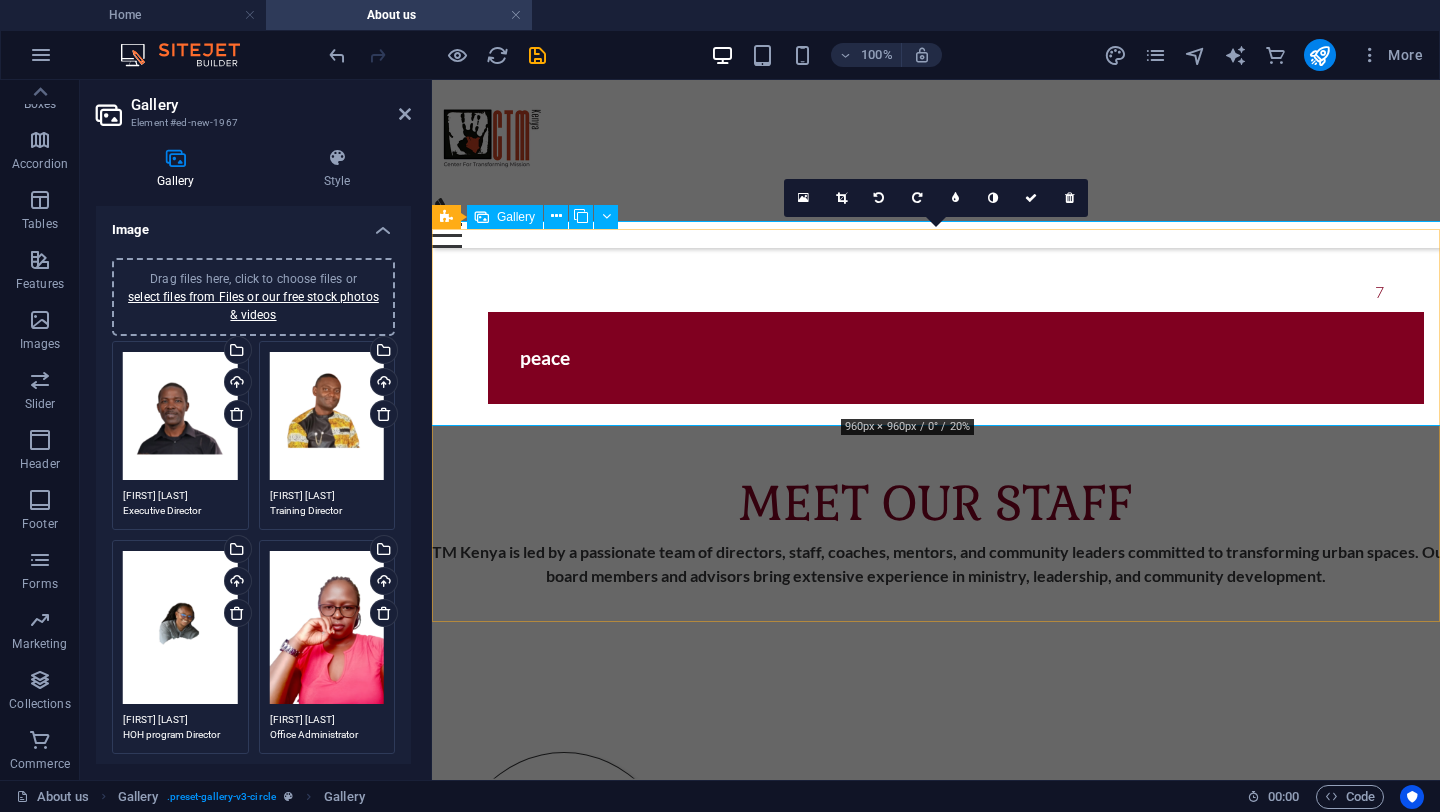 click at bounding box center (936, 2878) 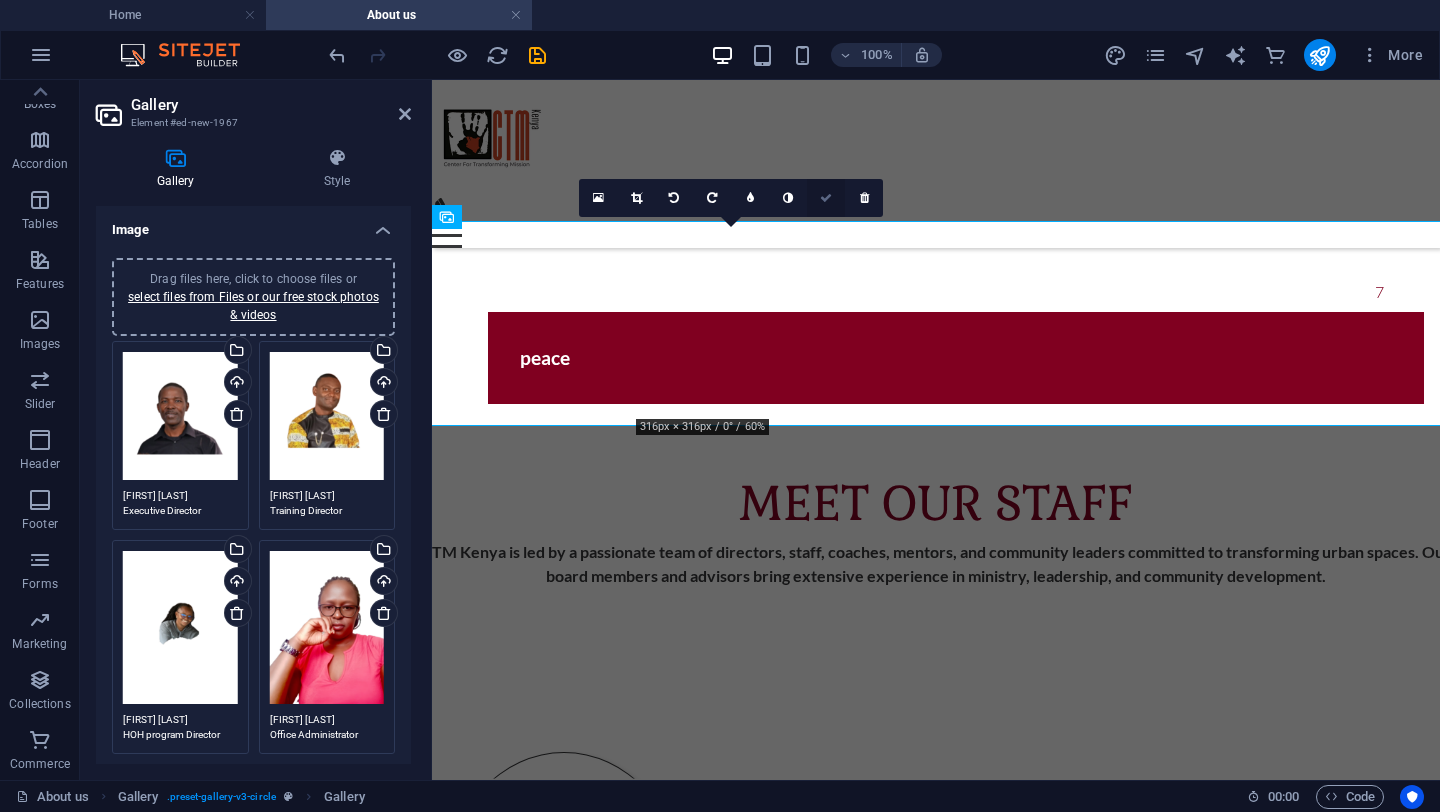 click at bounding box center [826, 198] 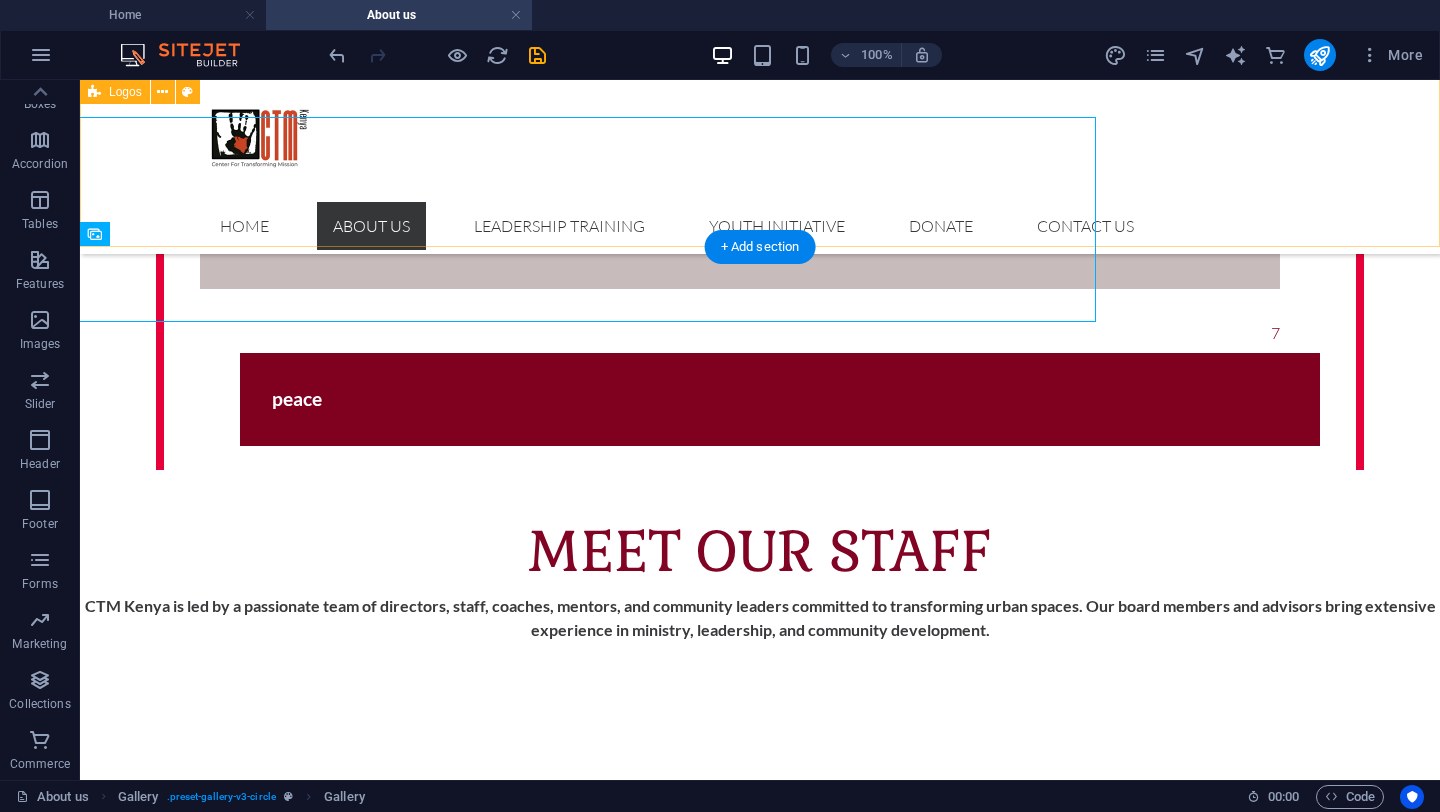 scroll, scrollTop: 2959, scrollLeft: 0, axis: vertical 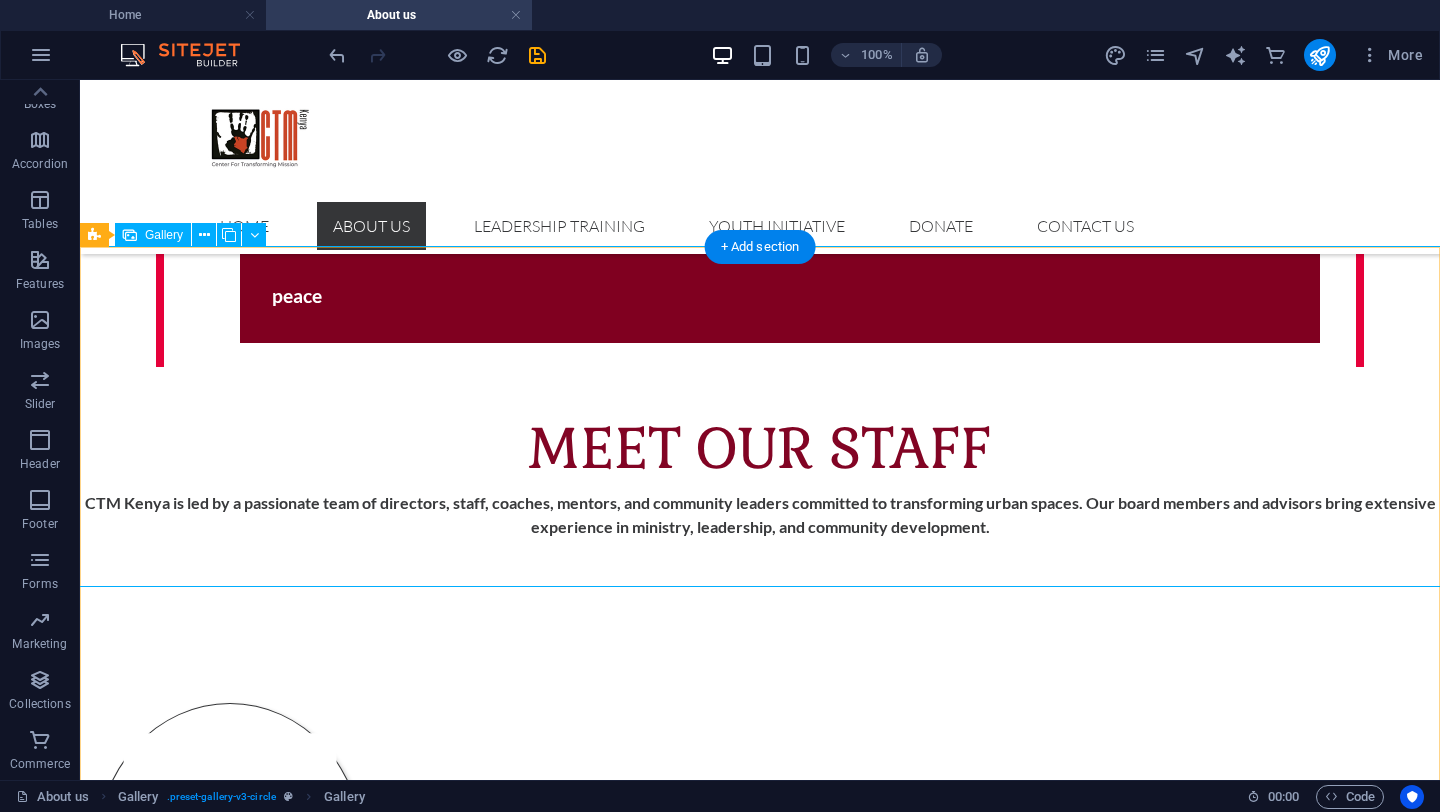 click at bounding box center [930, 3192] 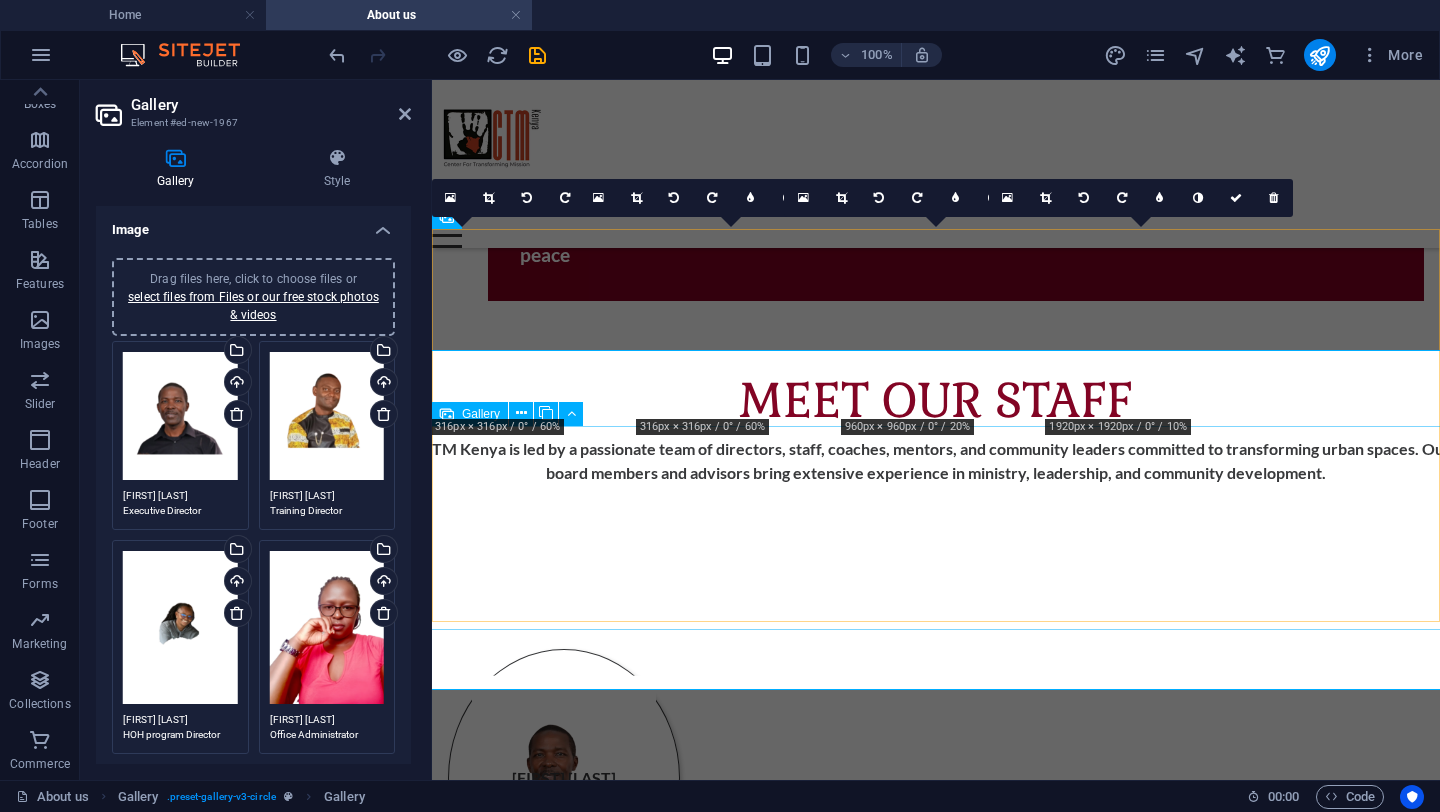 scroll, scrollTop: 2856, scrollLeft: 0, axis: vertical 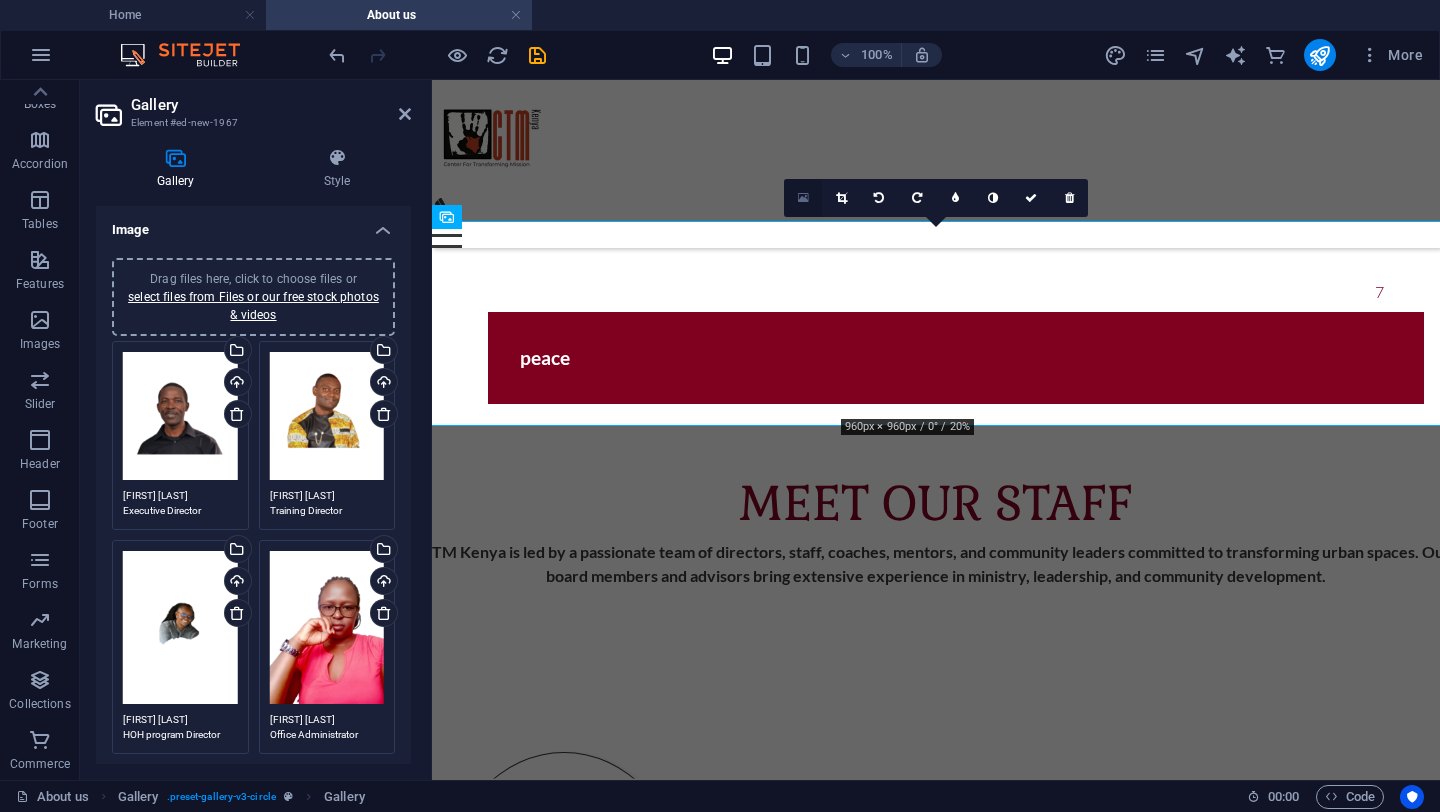 click at bounding box center (803, 198) 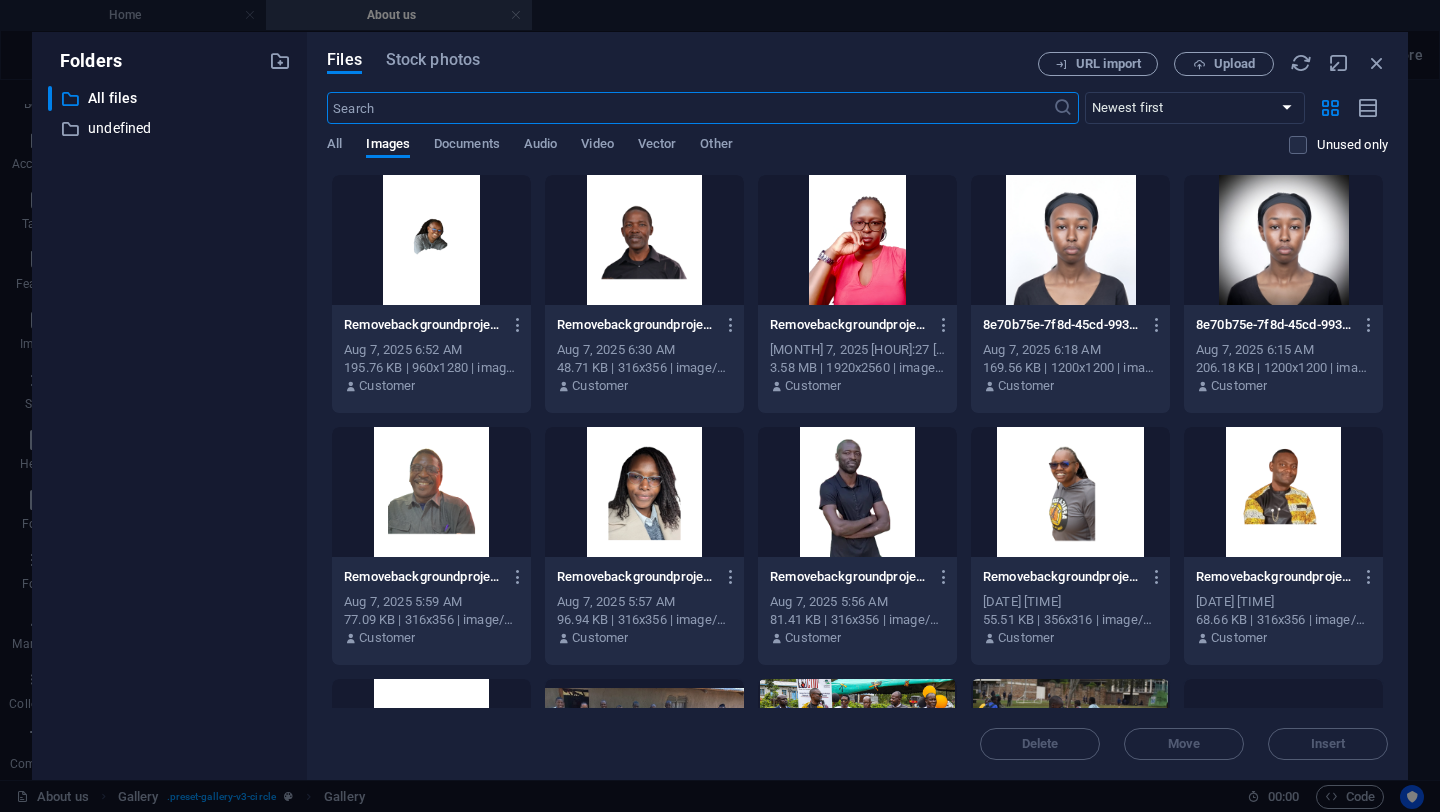 scroll, scrollTop: 2653, scrollLeft: 0, axis: vertical 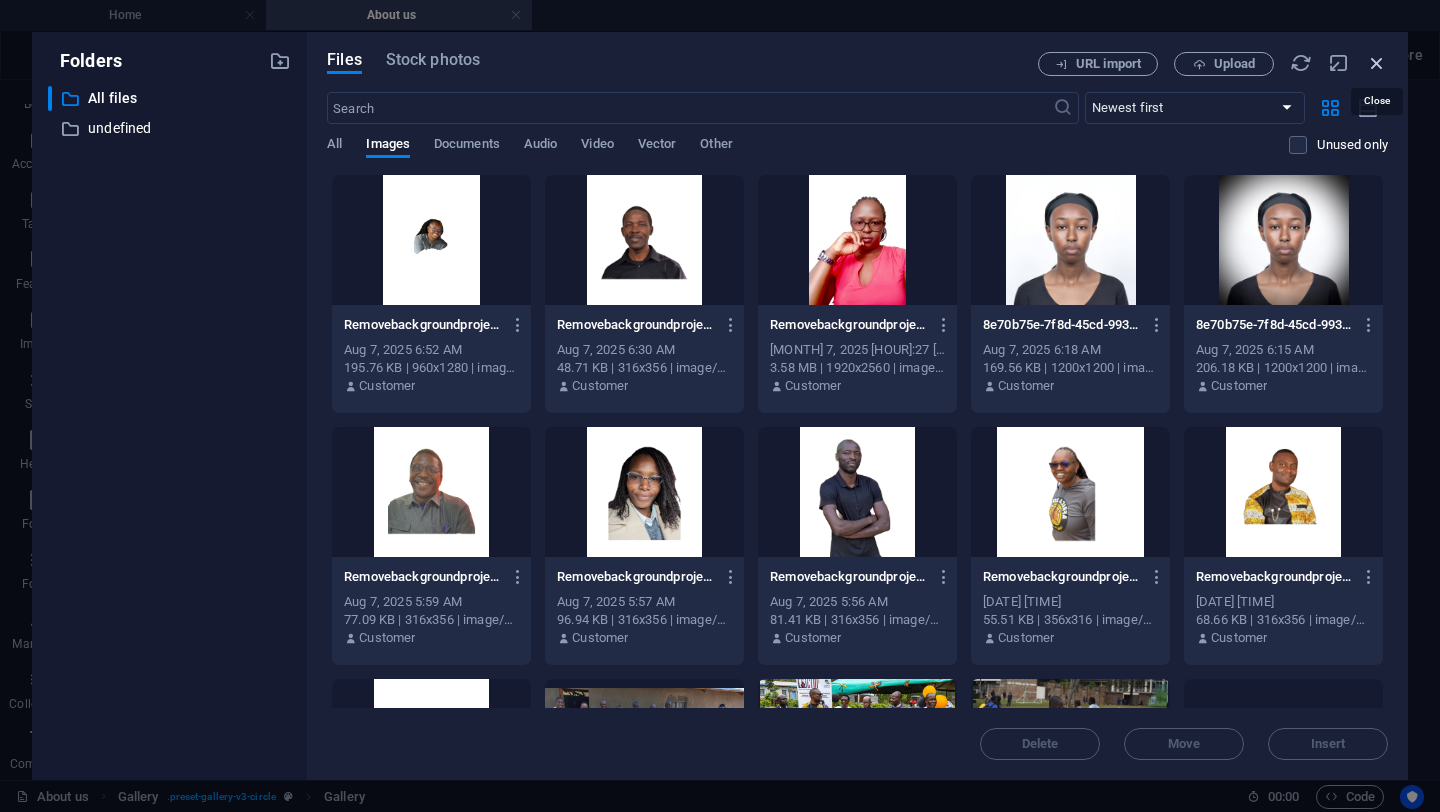 click at bounding box center [1377, 63] 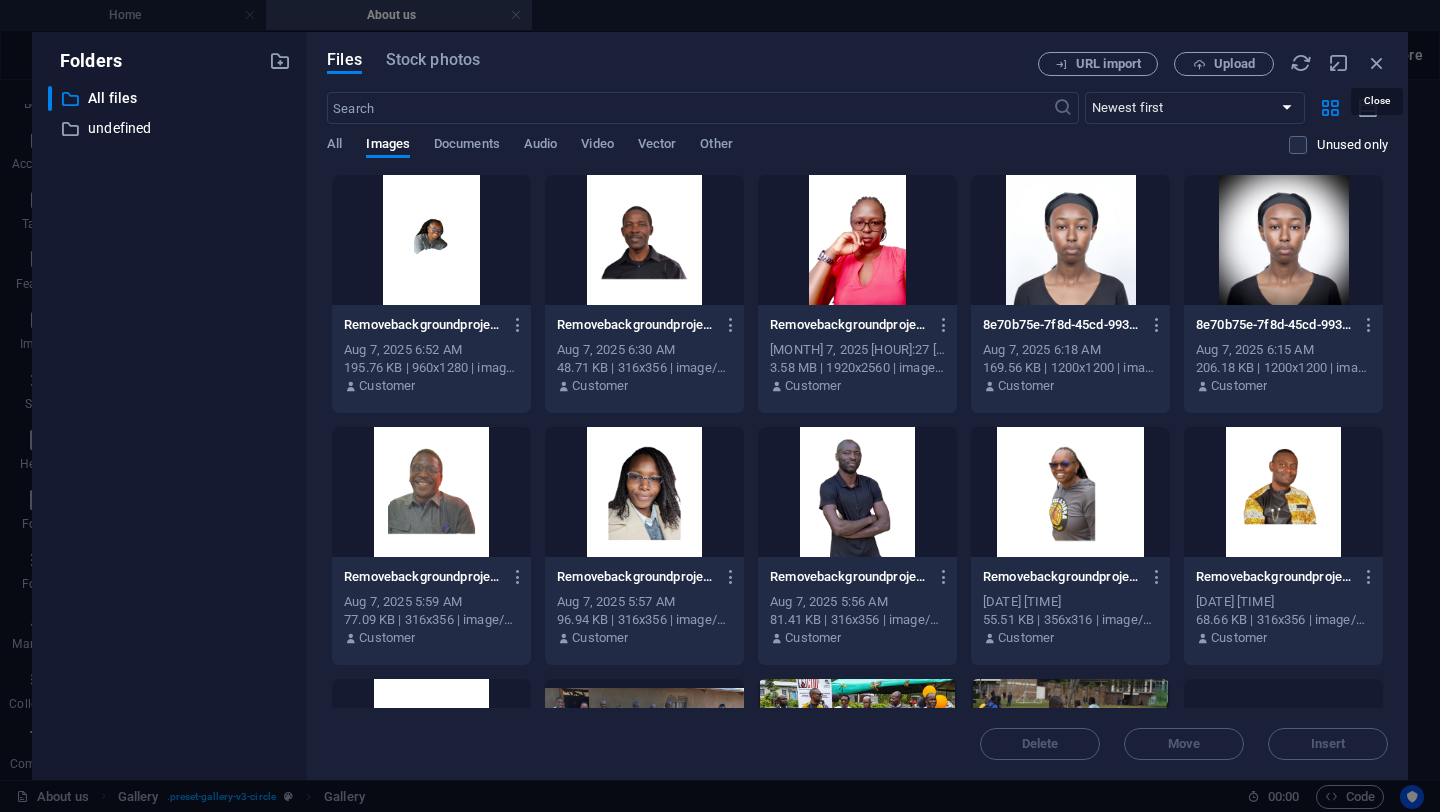 scroll, scrollTop: 2856, scrollLeft: 0, axis: vertical 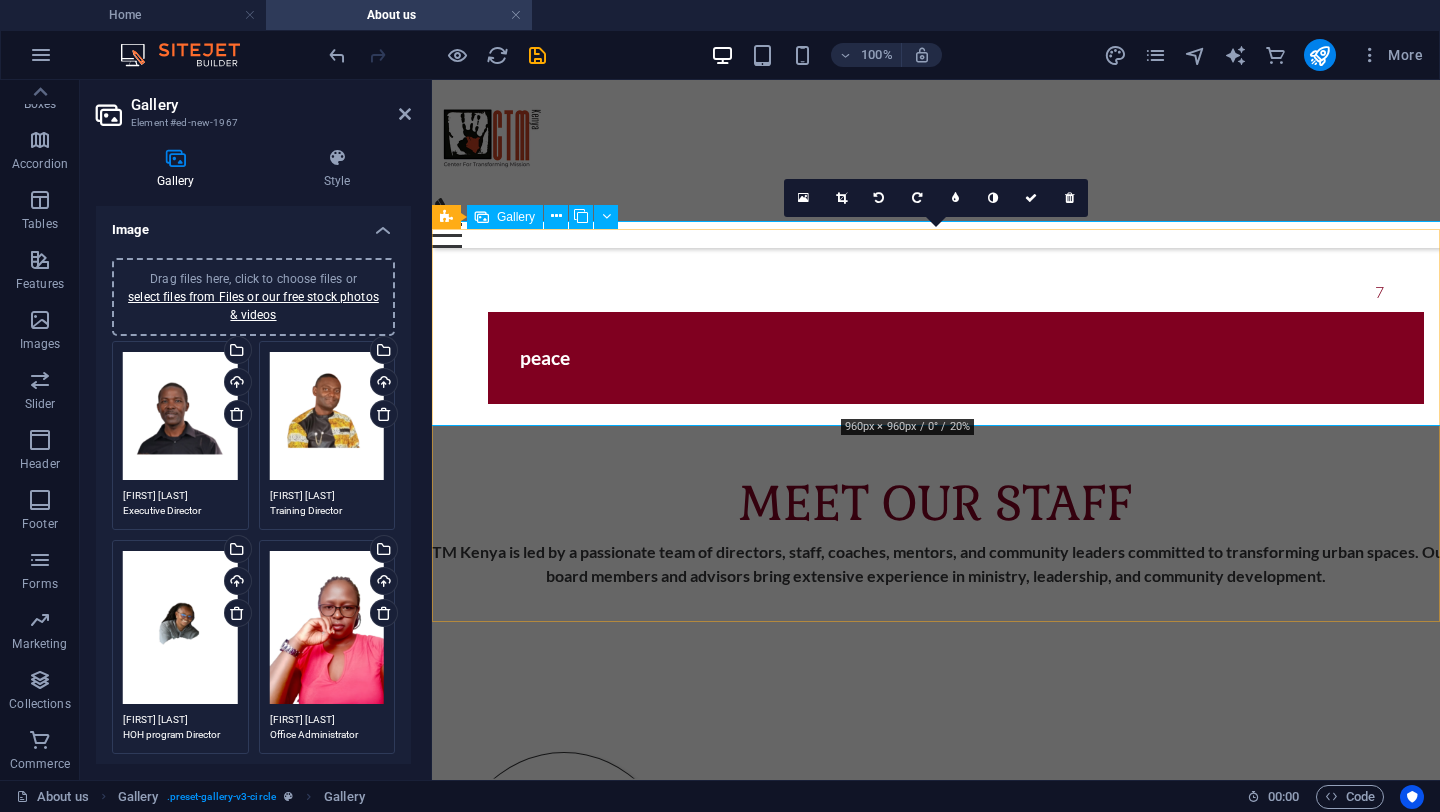 click at bounding box center (936, 2878) 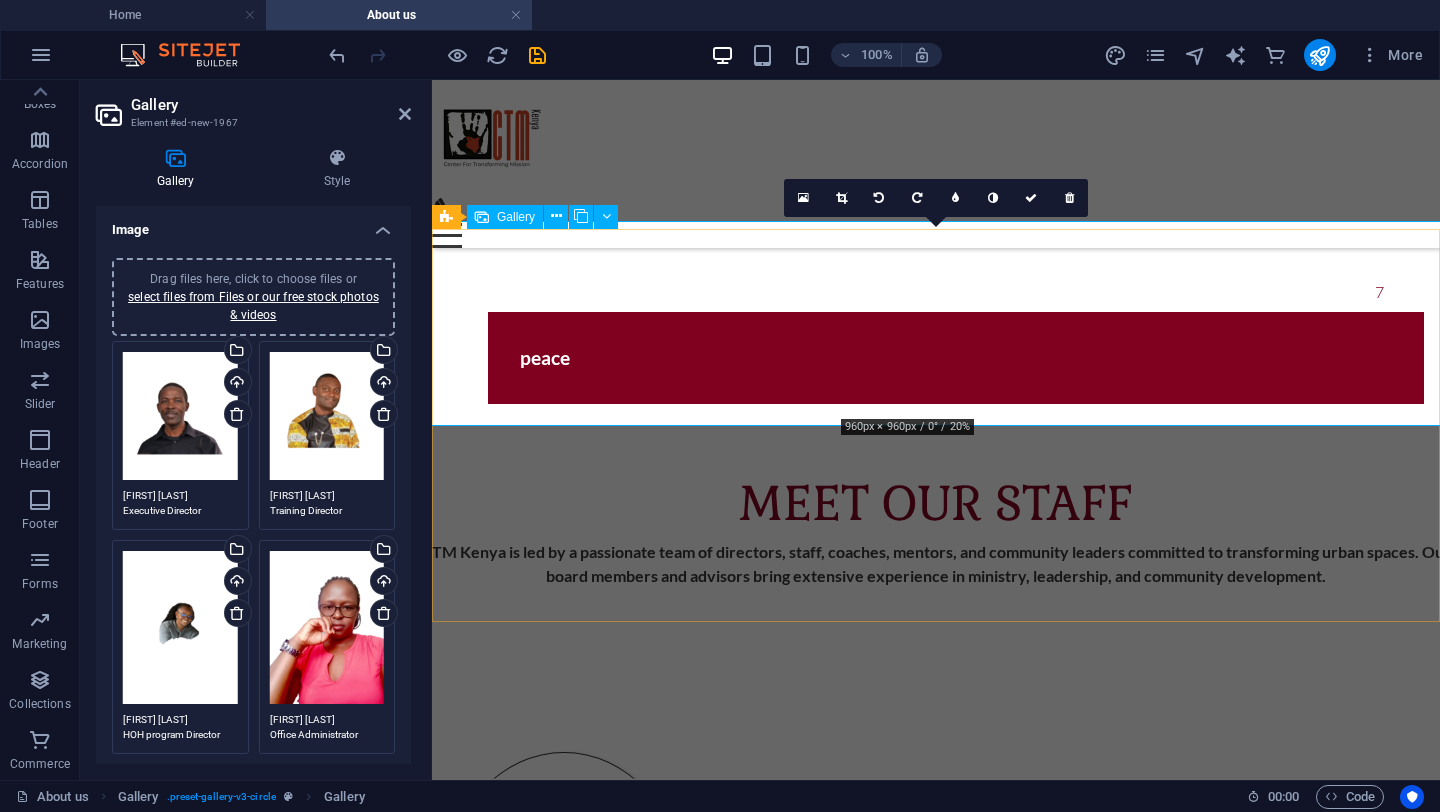 click at bounding box center (936, 2878) 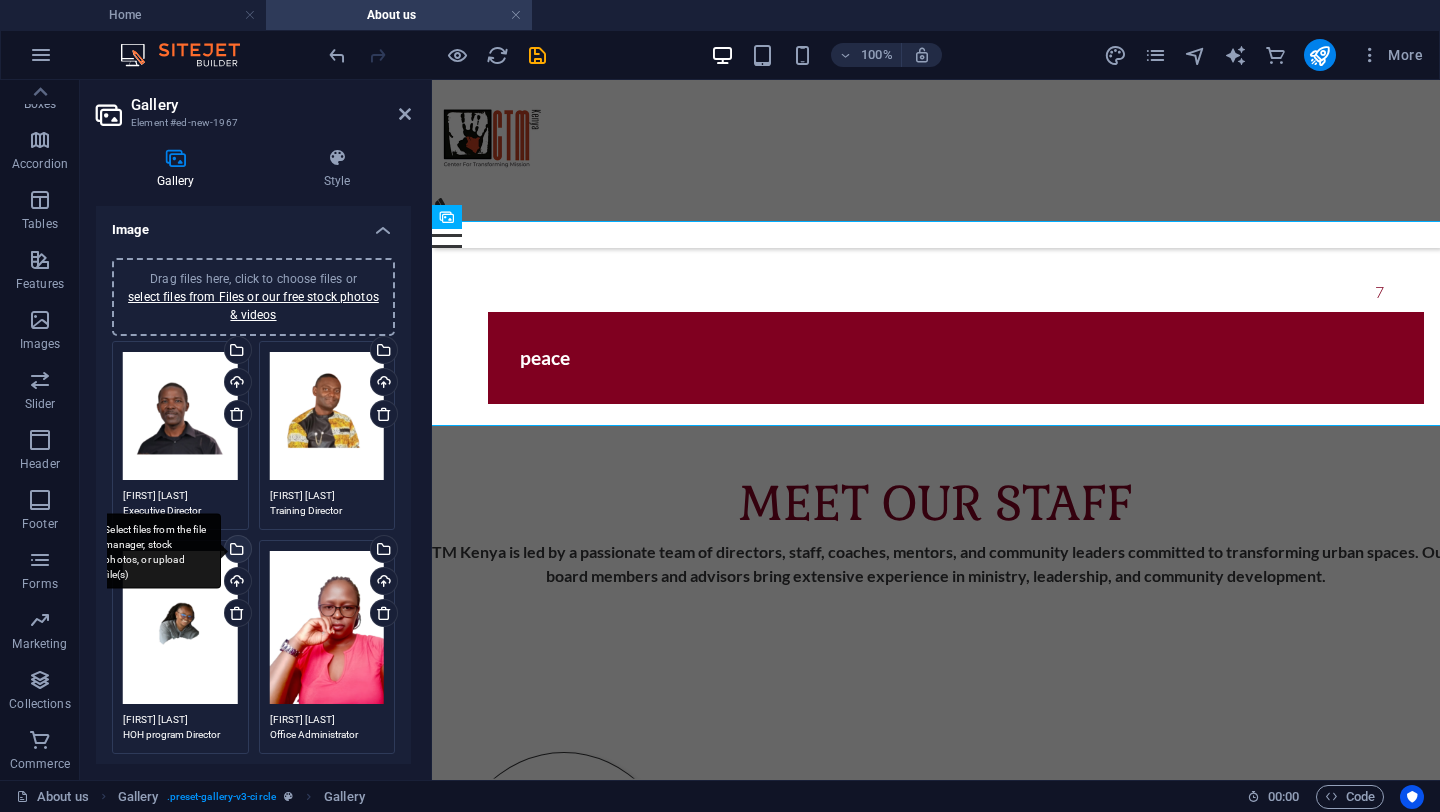 click on "Select files from the file manager, stock photos, or upload file(s)" at bounding box center [236, 551] 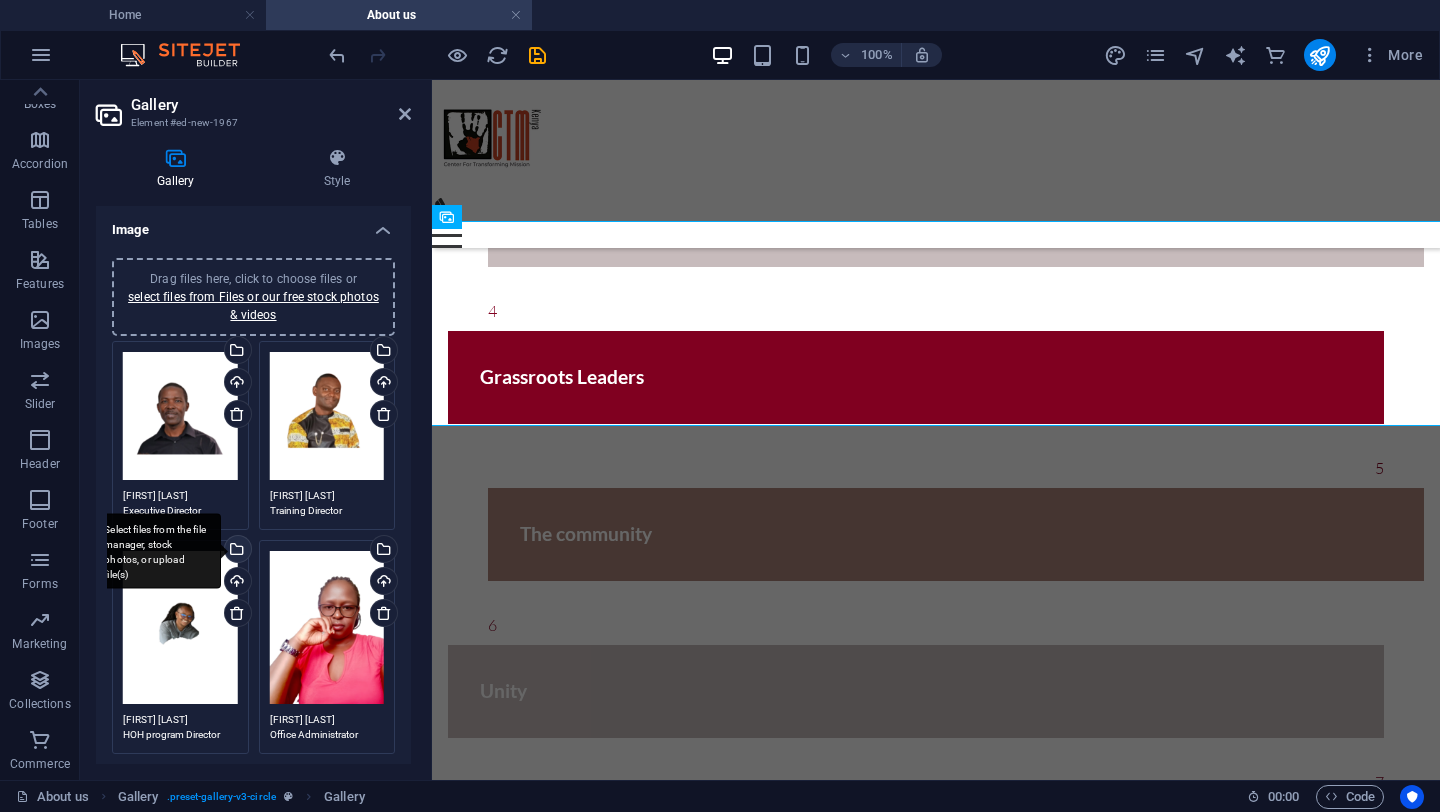 scroll, scrollTop: 2653, scrollLeft: 0, axis: vertical 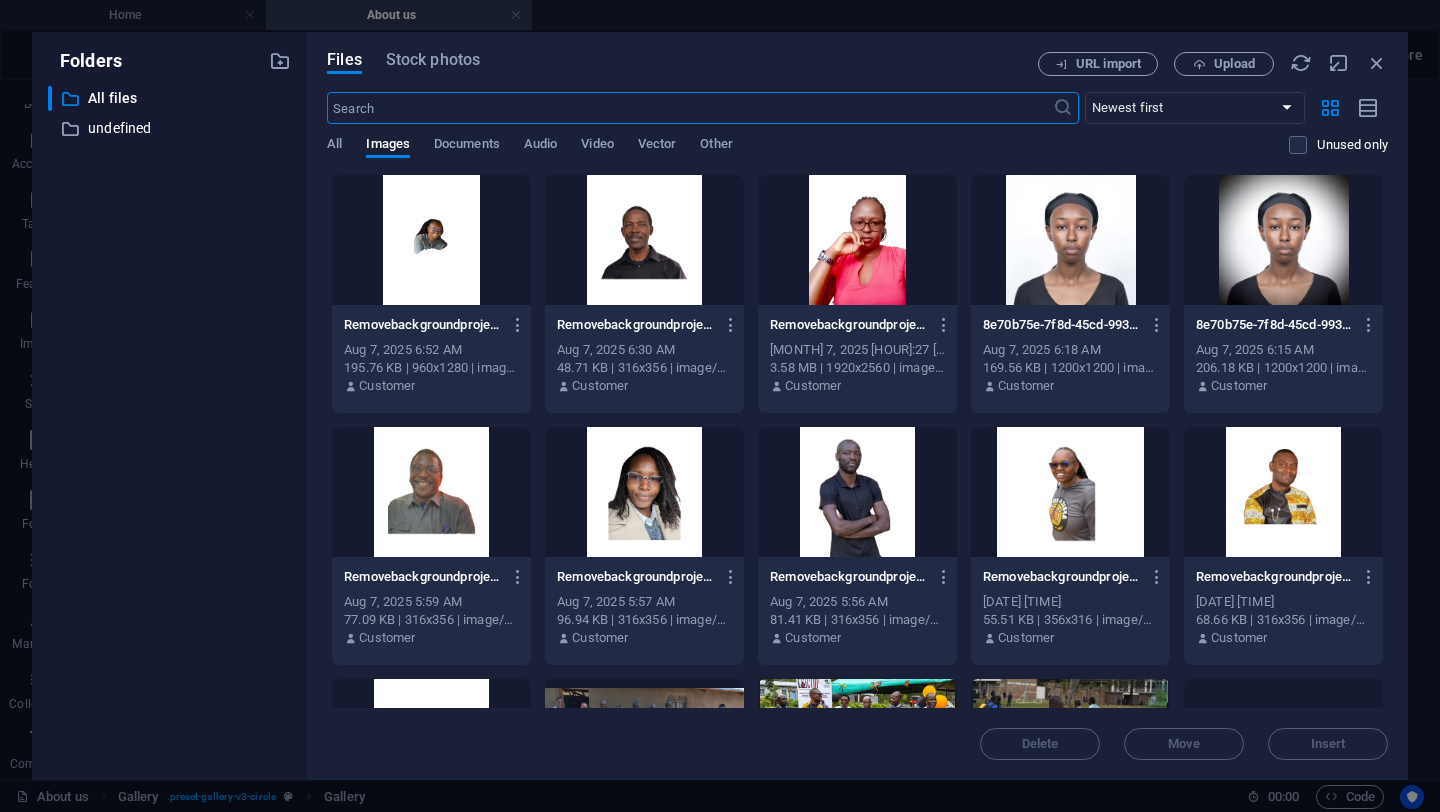 click at bounding box center [431, 240] 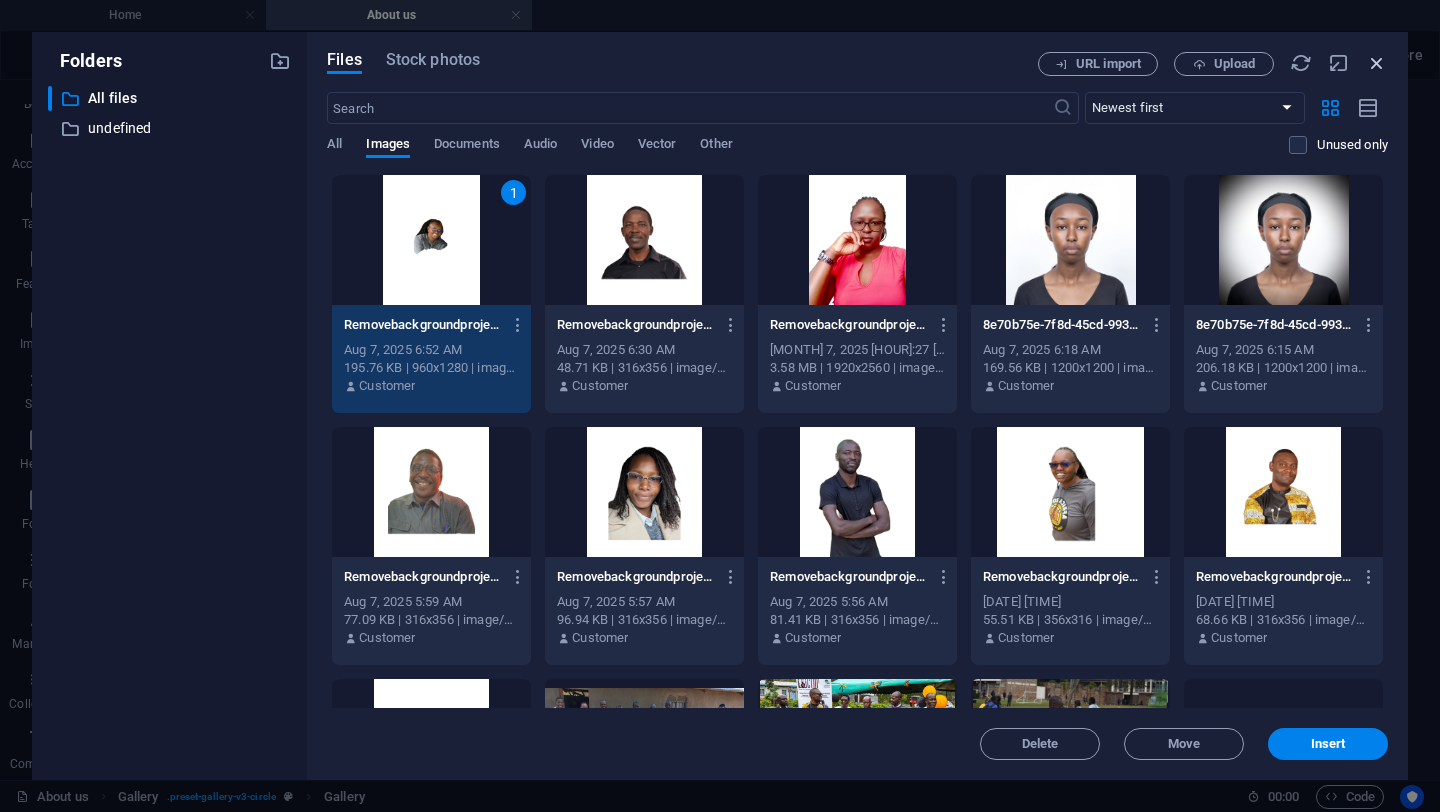 click at bounding box center [1377, 63] 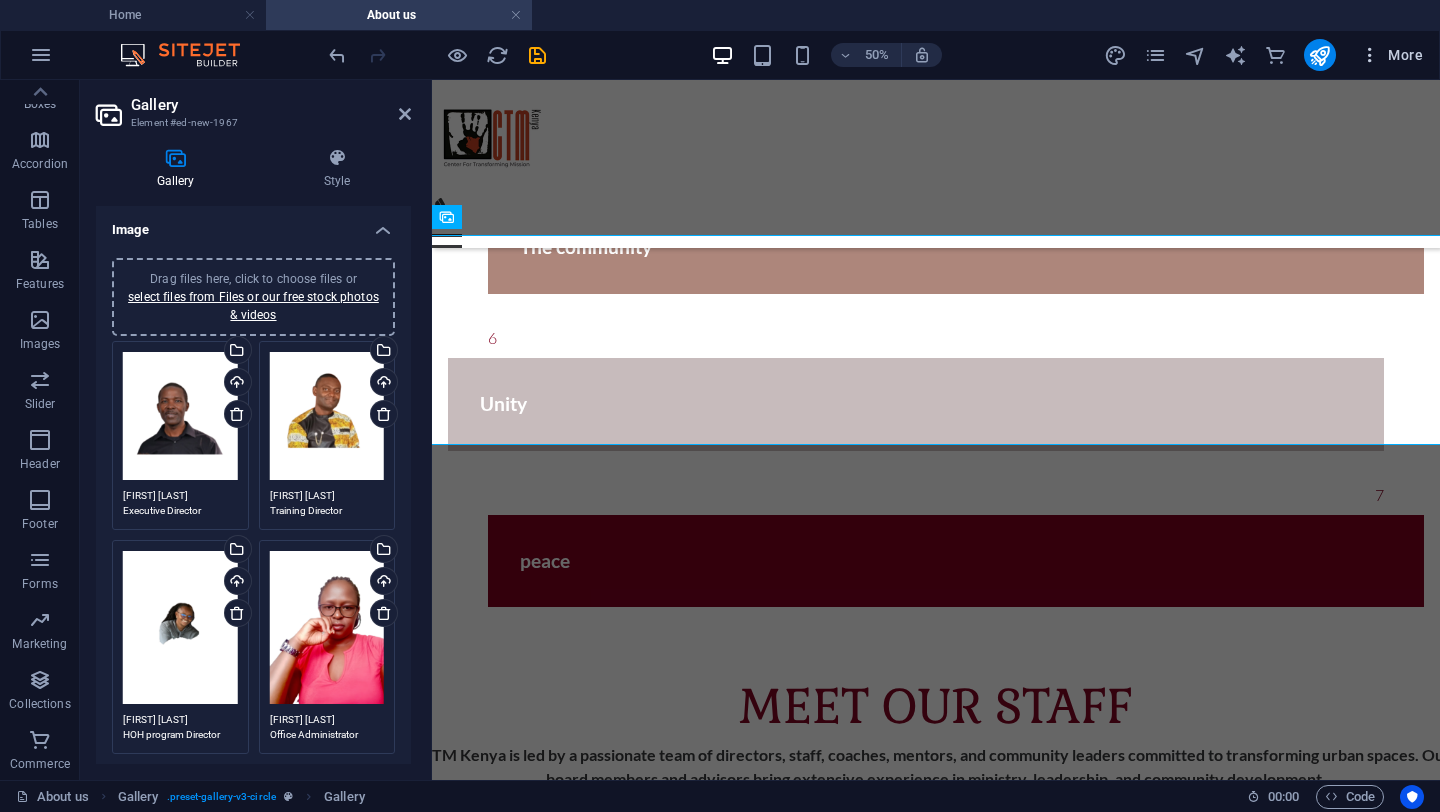 scroll, scrollTop: 2856, scrollLeft: 0, axis: vertical 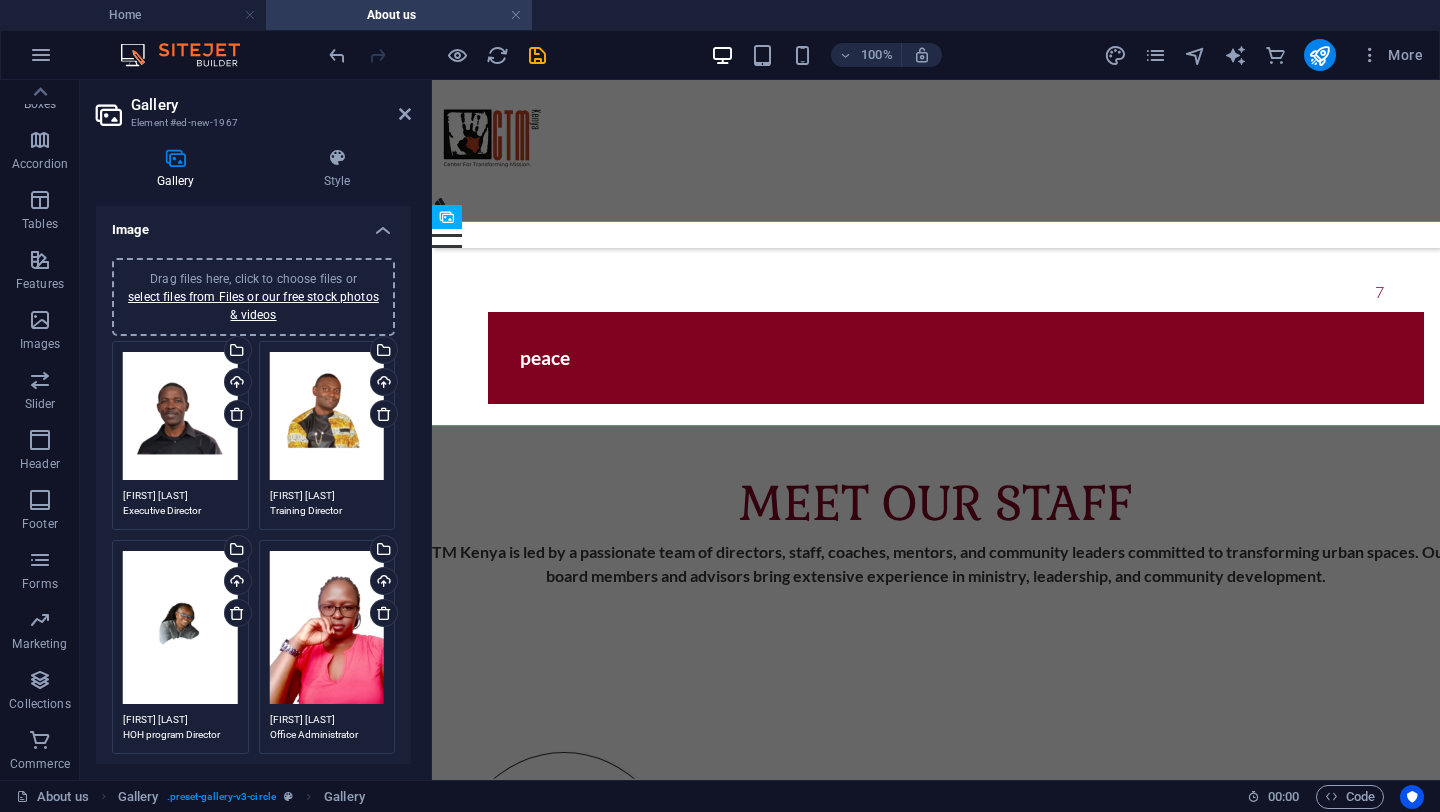 click on "Drag files here, click to choose files or select files from Files or our free stock photos & videos" at bounding box center (180, 627) 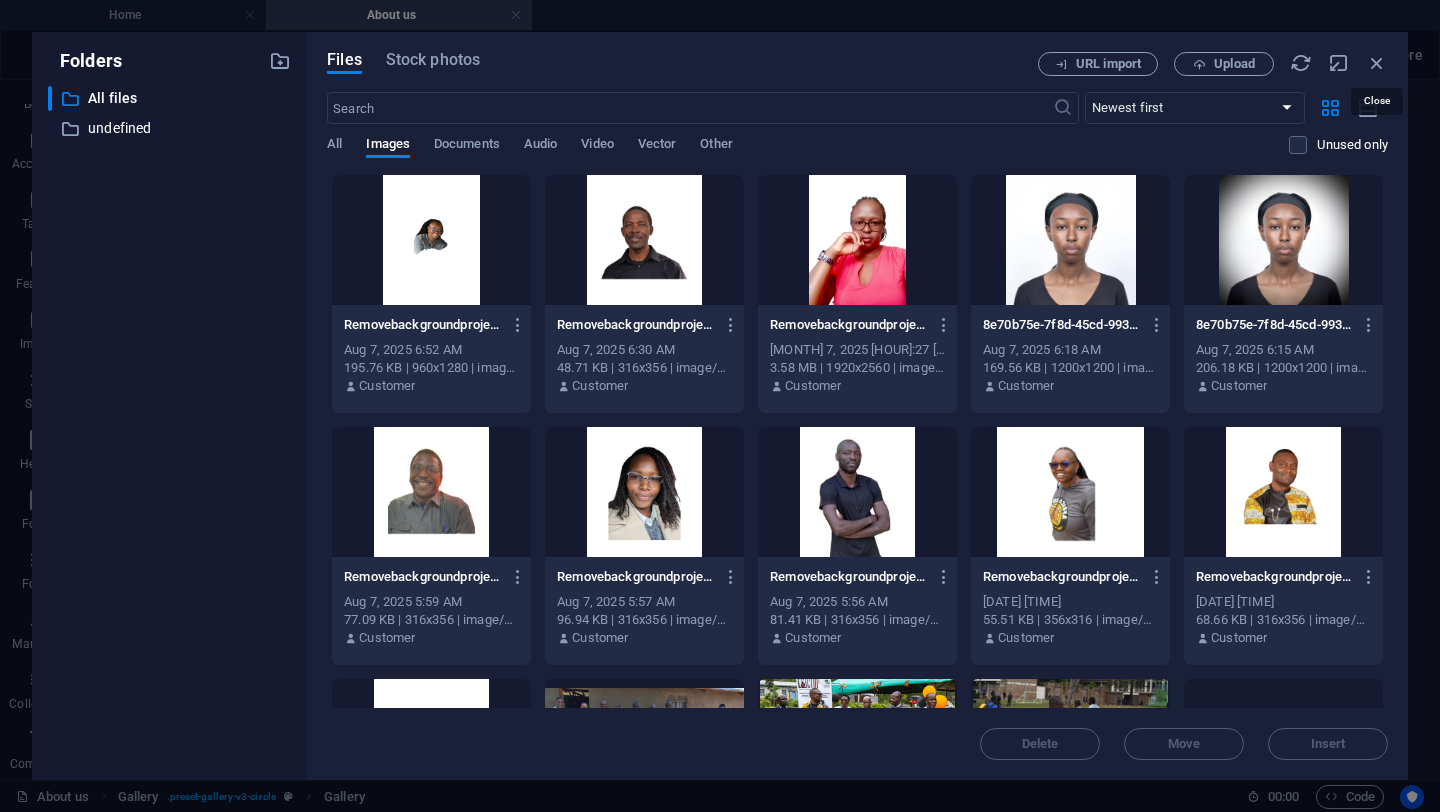 click on "URL import Upload" at bounding box center (1213, 64) 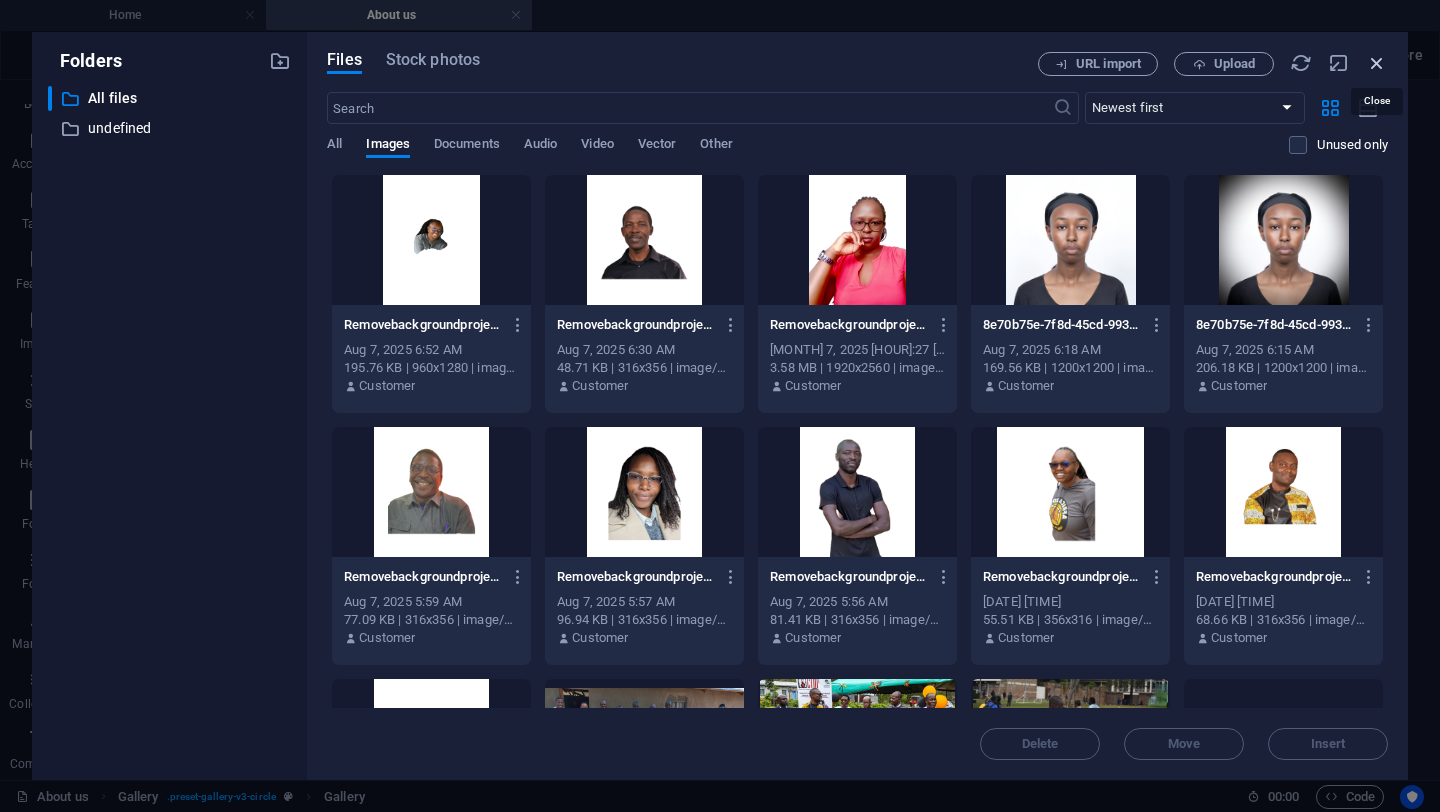click at bounding box center [1377, 63] 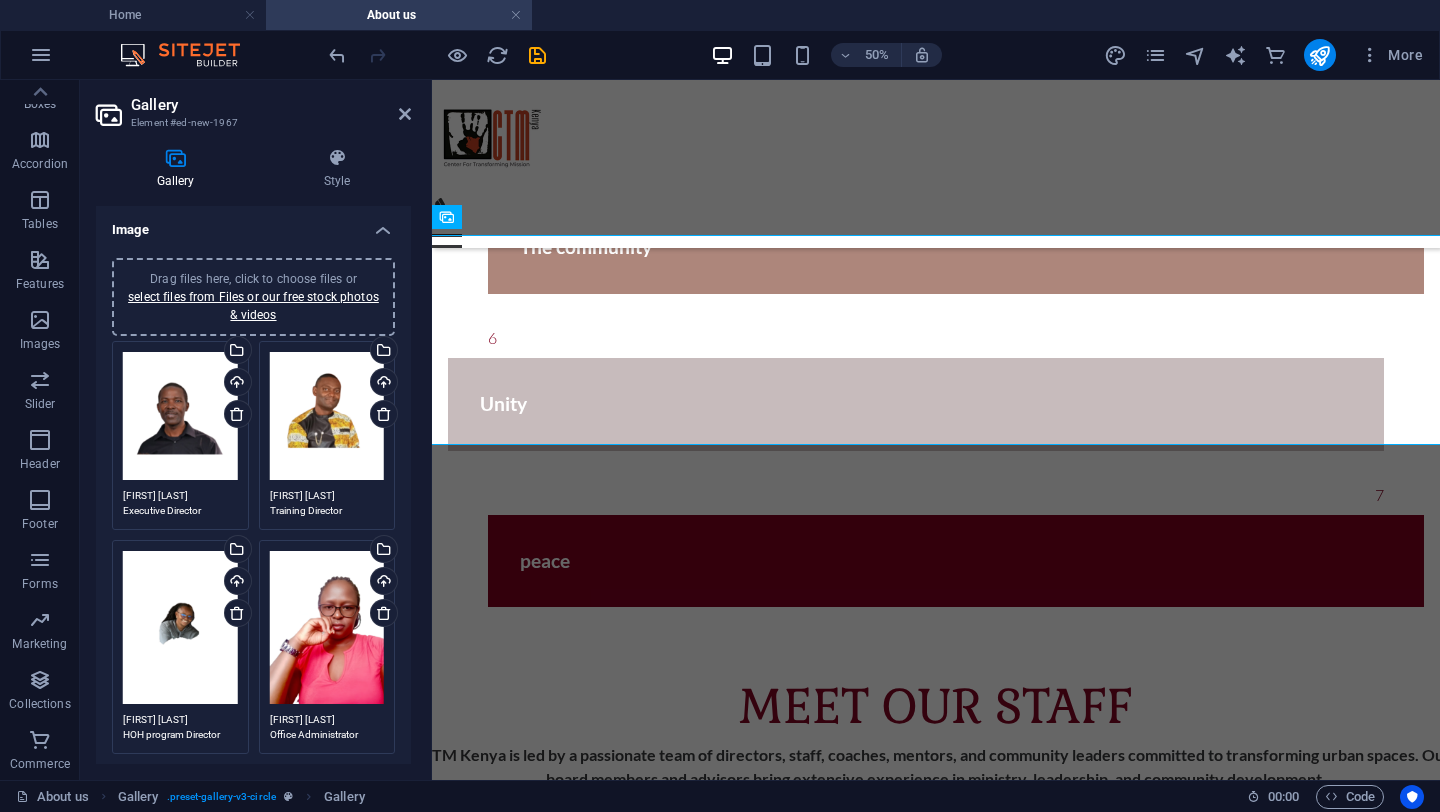 scroll, scrollTop: 2856, scrollLeft: 0, axis: vertical 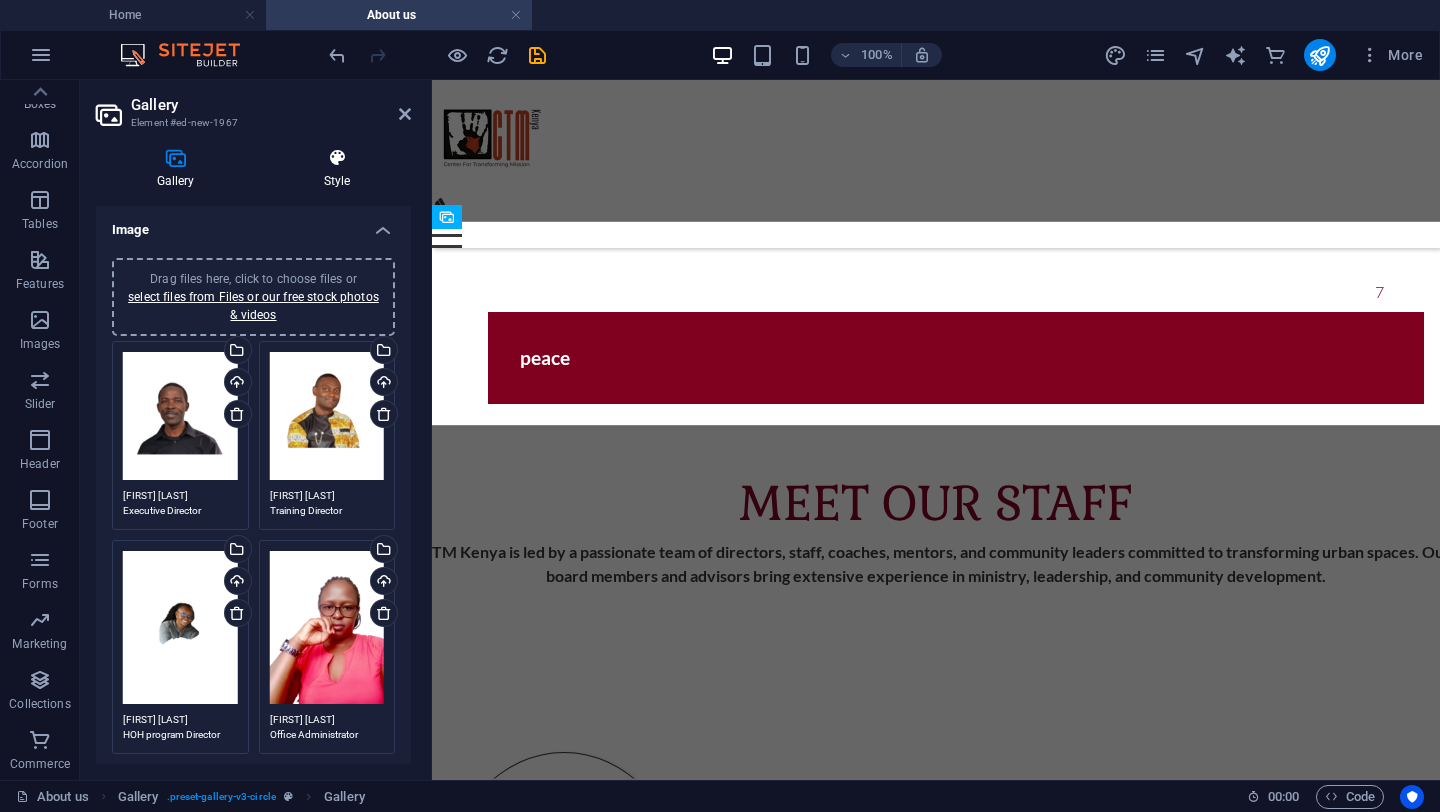 click at bounding box center [337, 158] 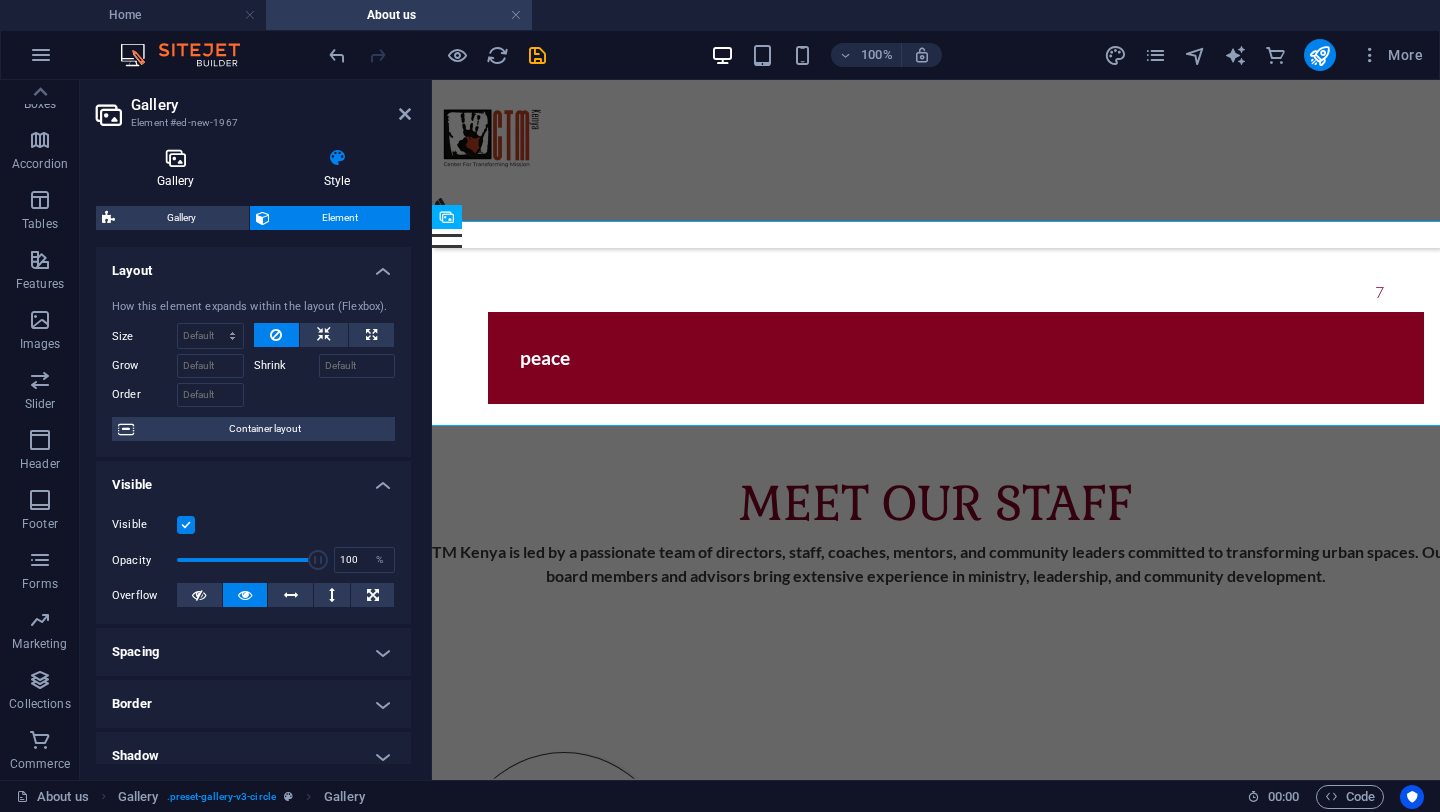 click at bounding box center [175, 158] 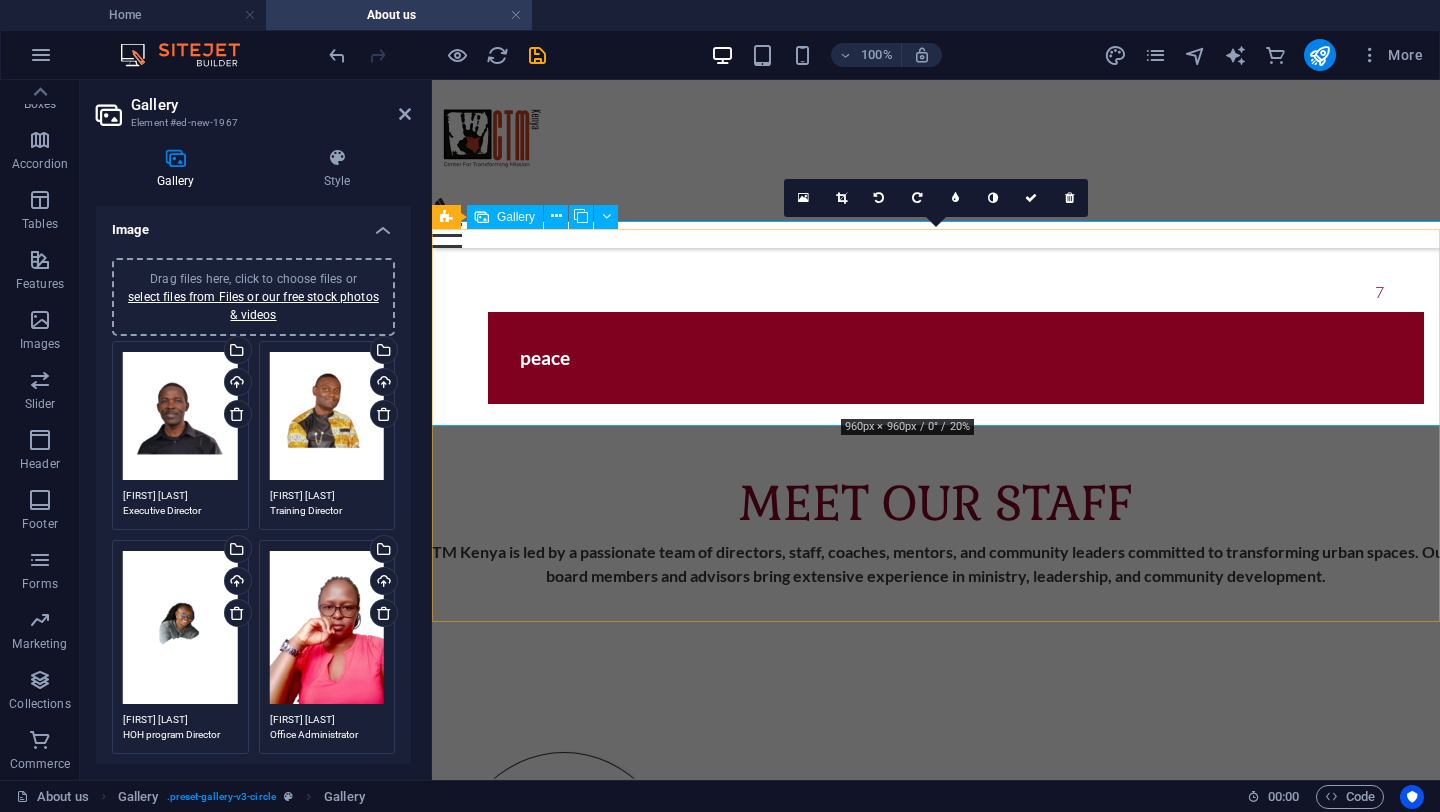 click at bounding box center [936, 2878] 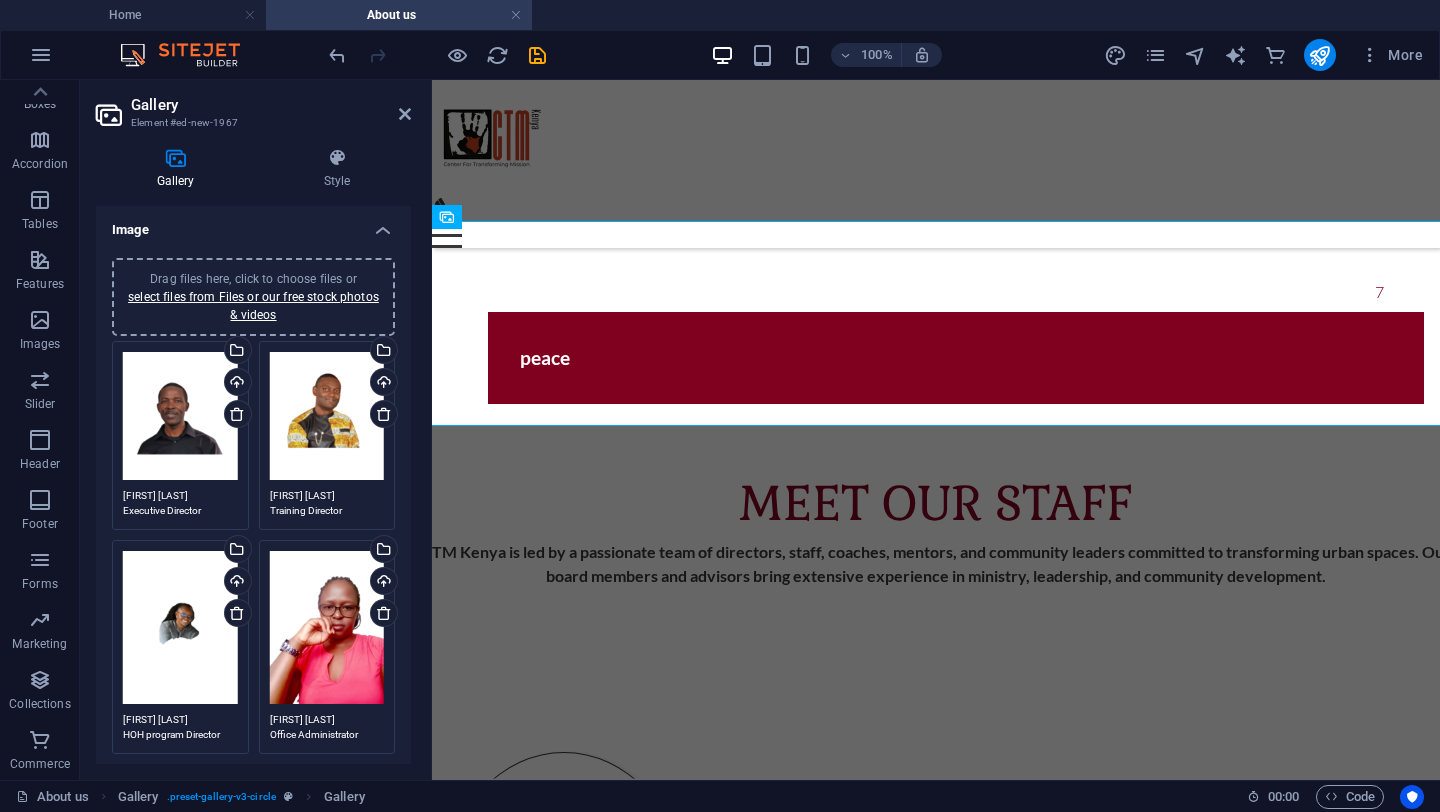 click on "Gallery" at bounding box center (179, 169) 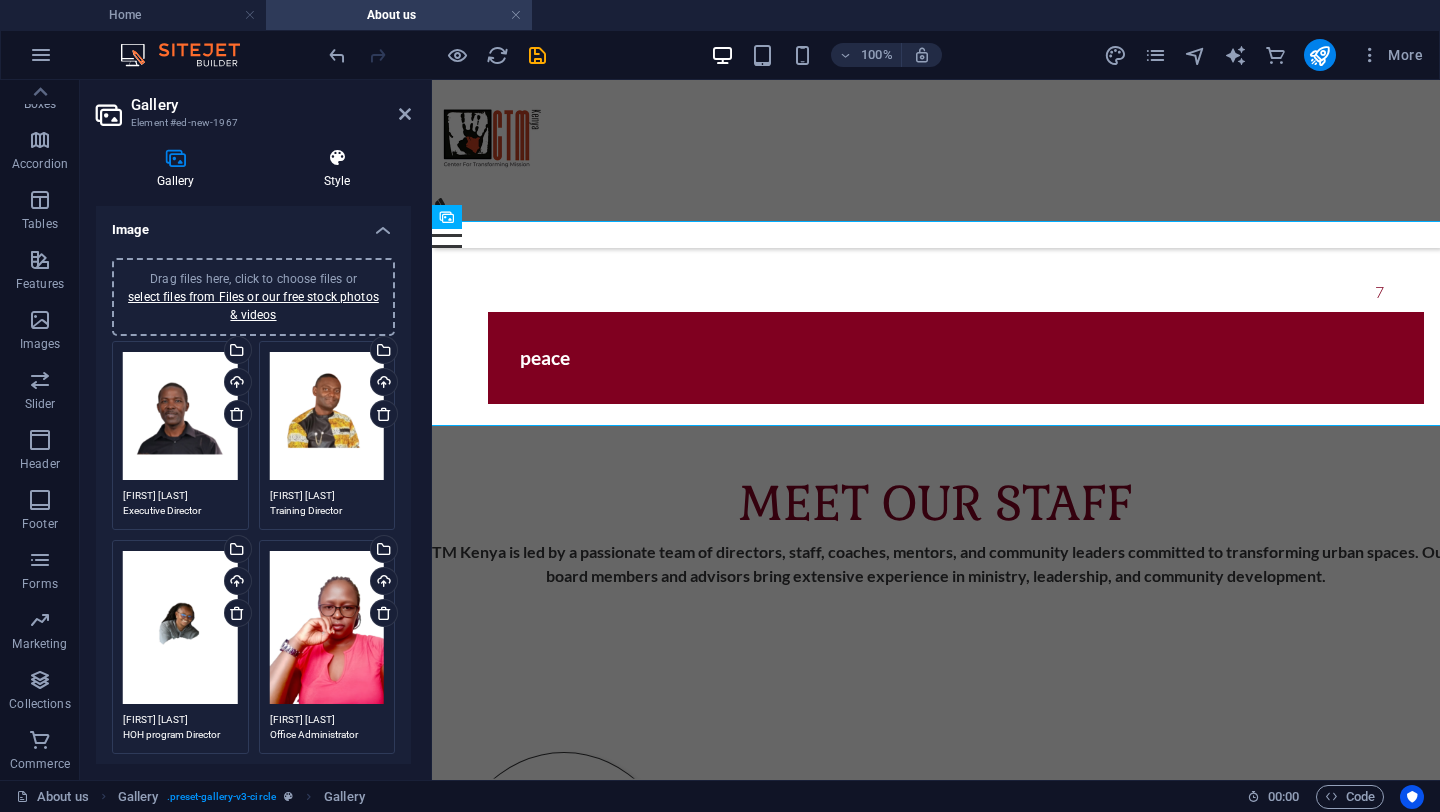 click on "Style" at bounding box center (337, 169) 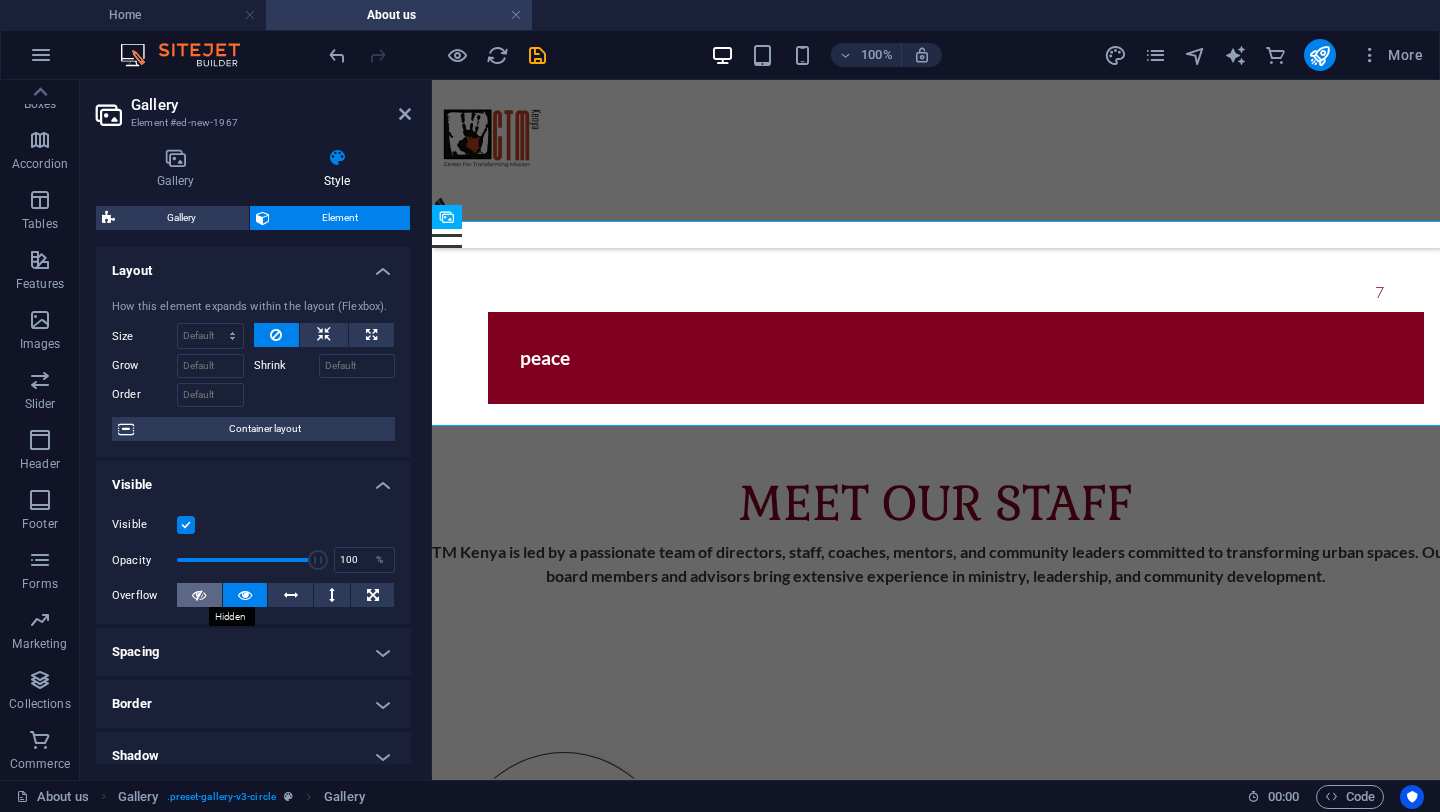 click at bounding box center (199, 595) 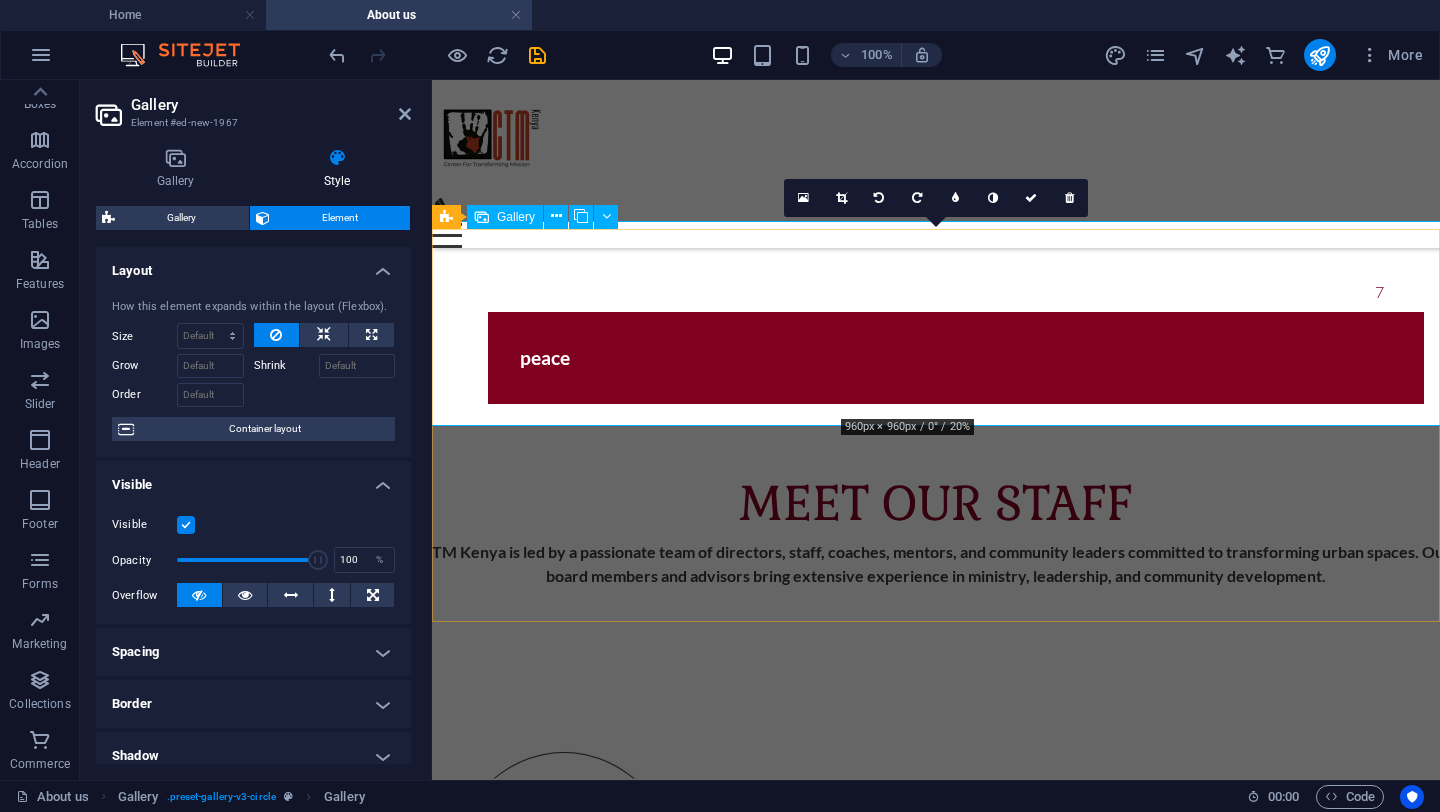 click at bounding box center [936, 2878] 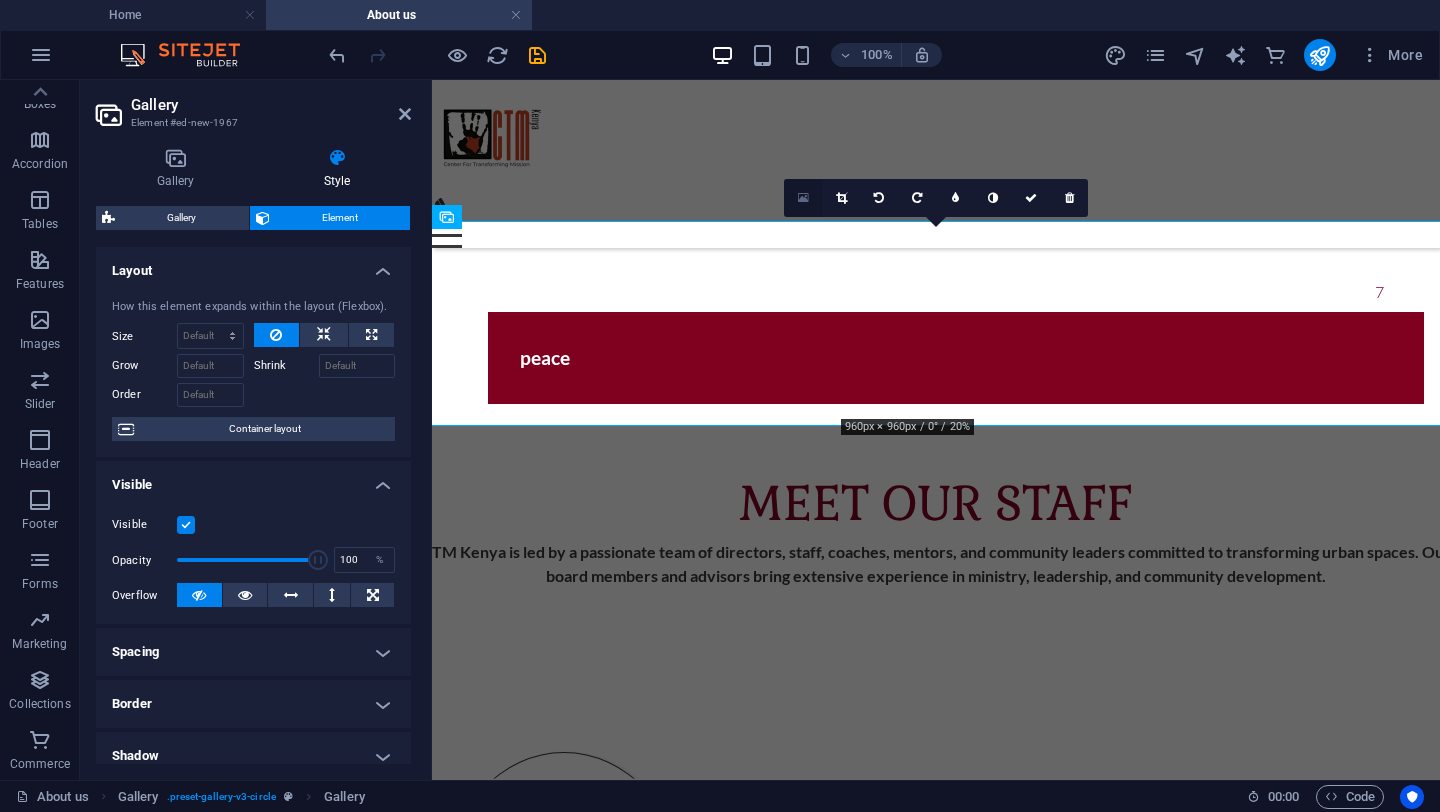 click at bounding box center (803, 198) 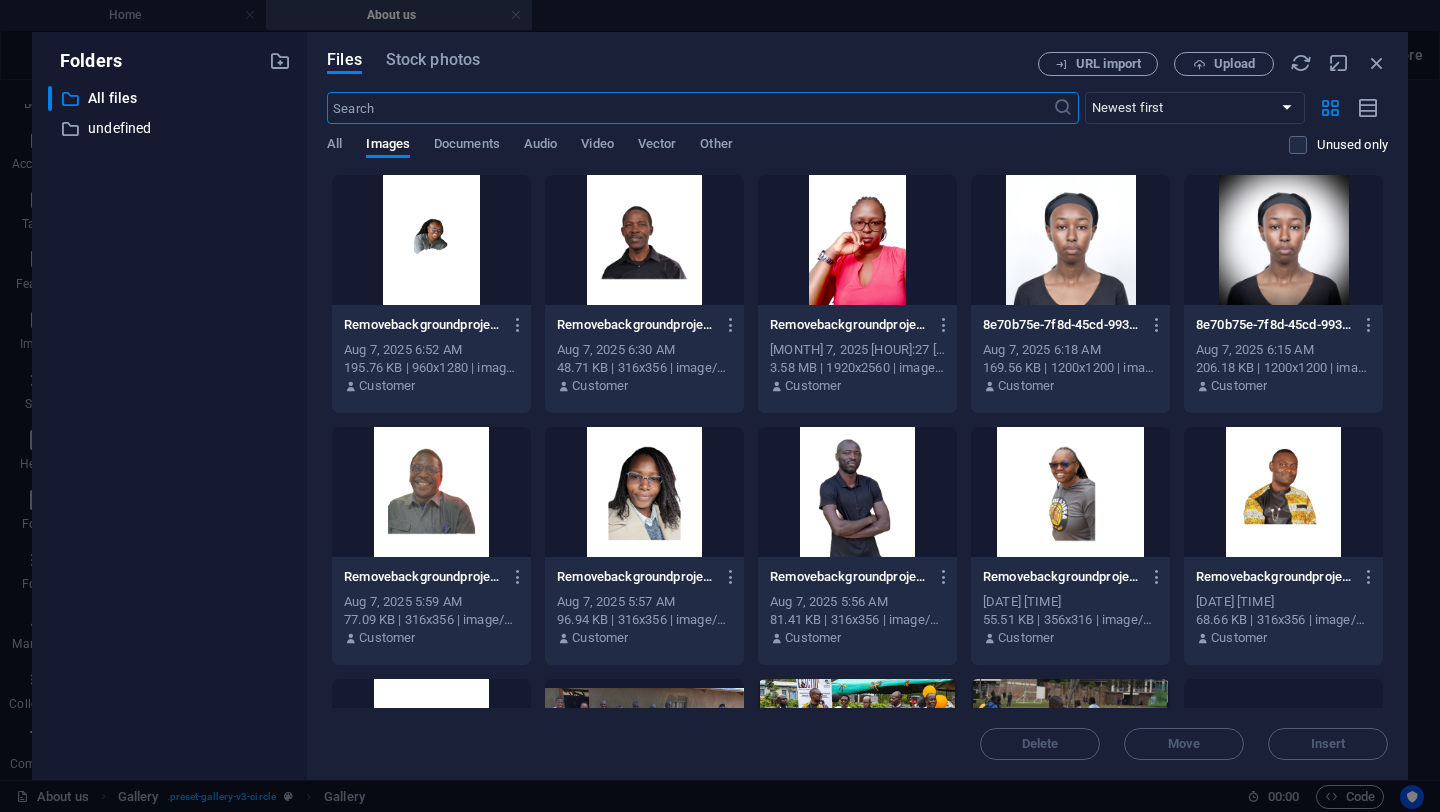 scroll, scrollTop: 2653, scrollLeft: 0, axis: vertical 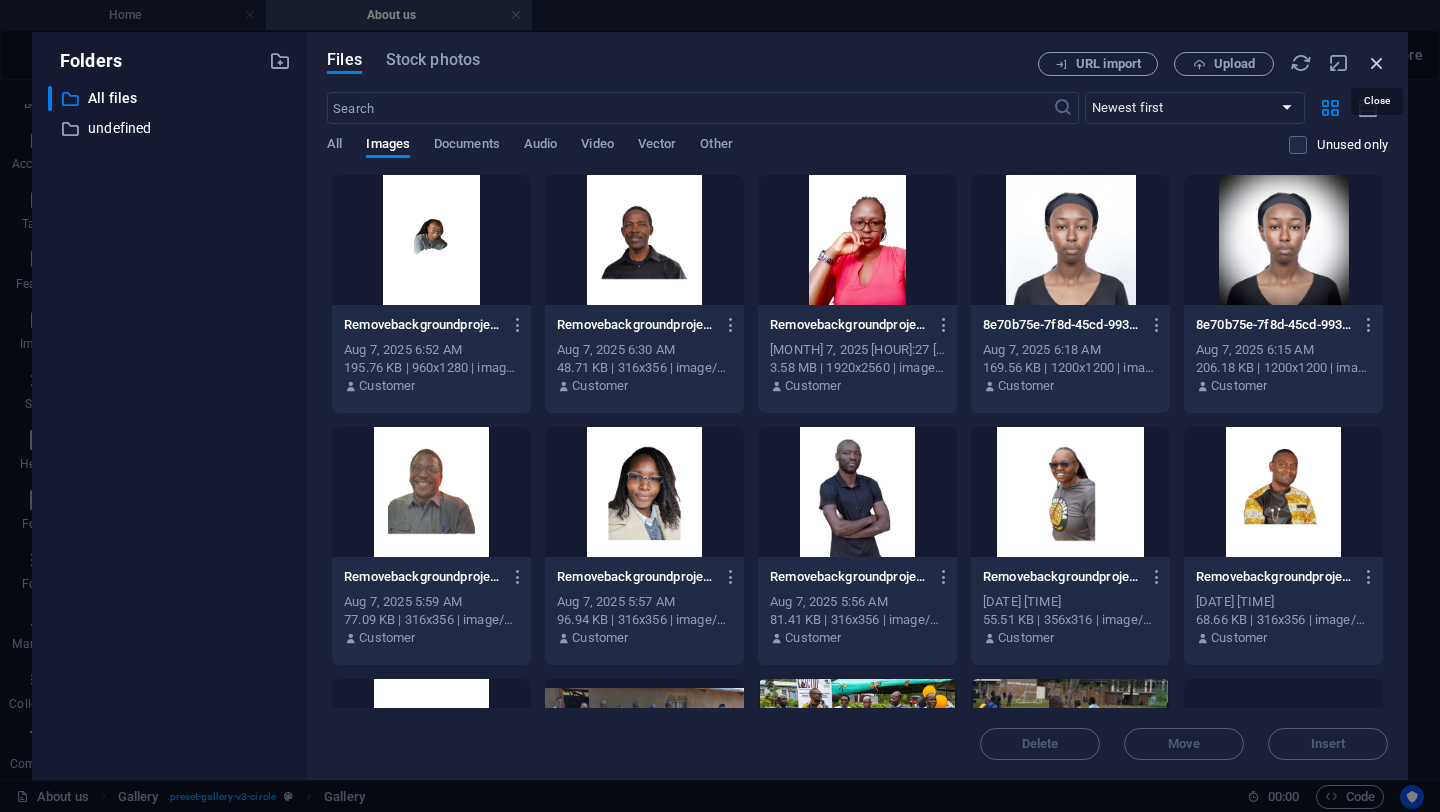 click at bounding box center [1377, 63] 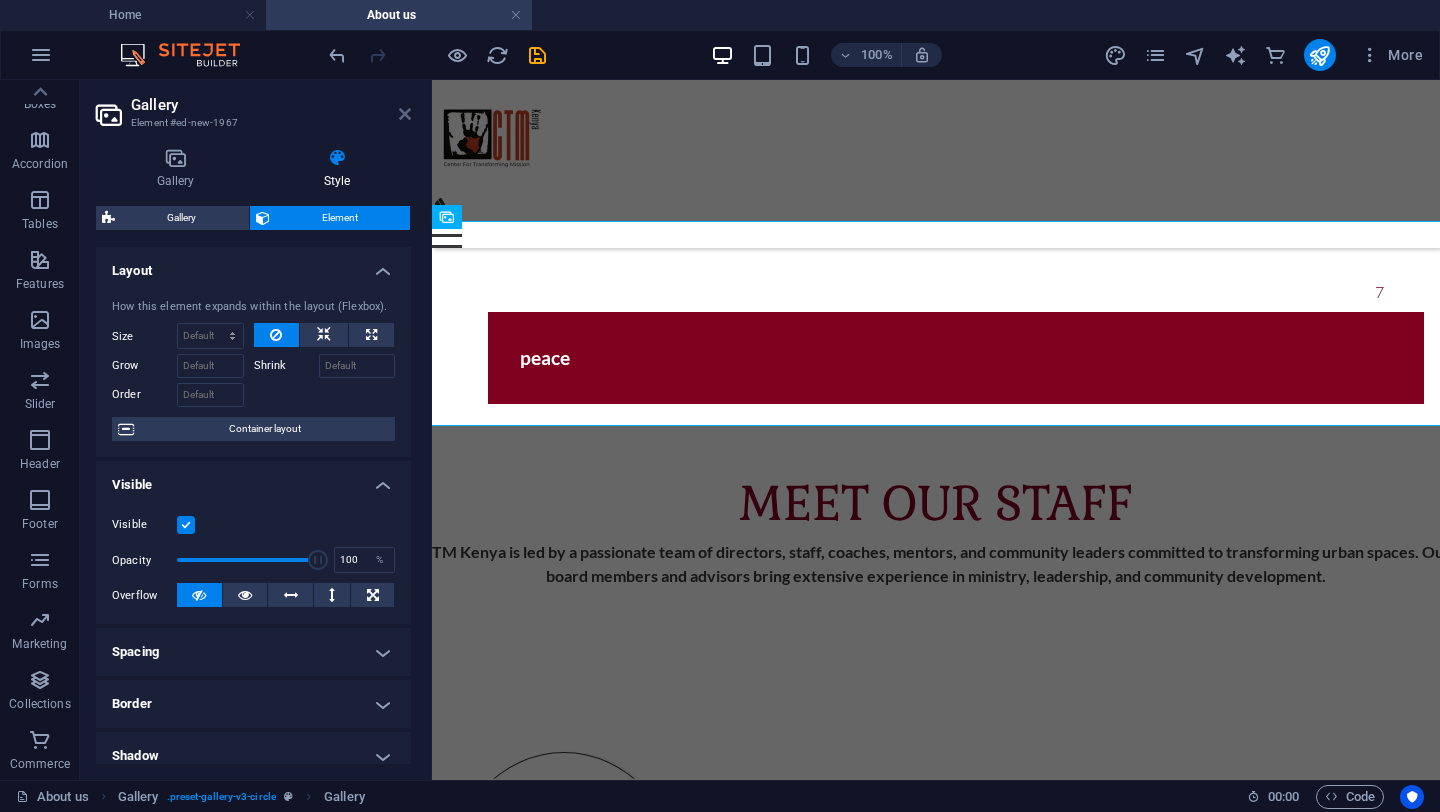 click at bounding box center (405, 114) 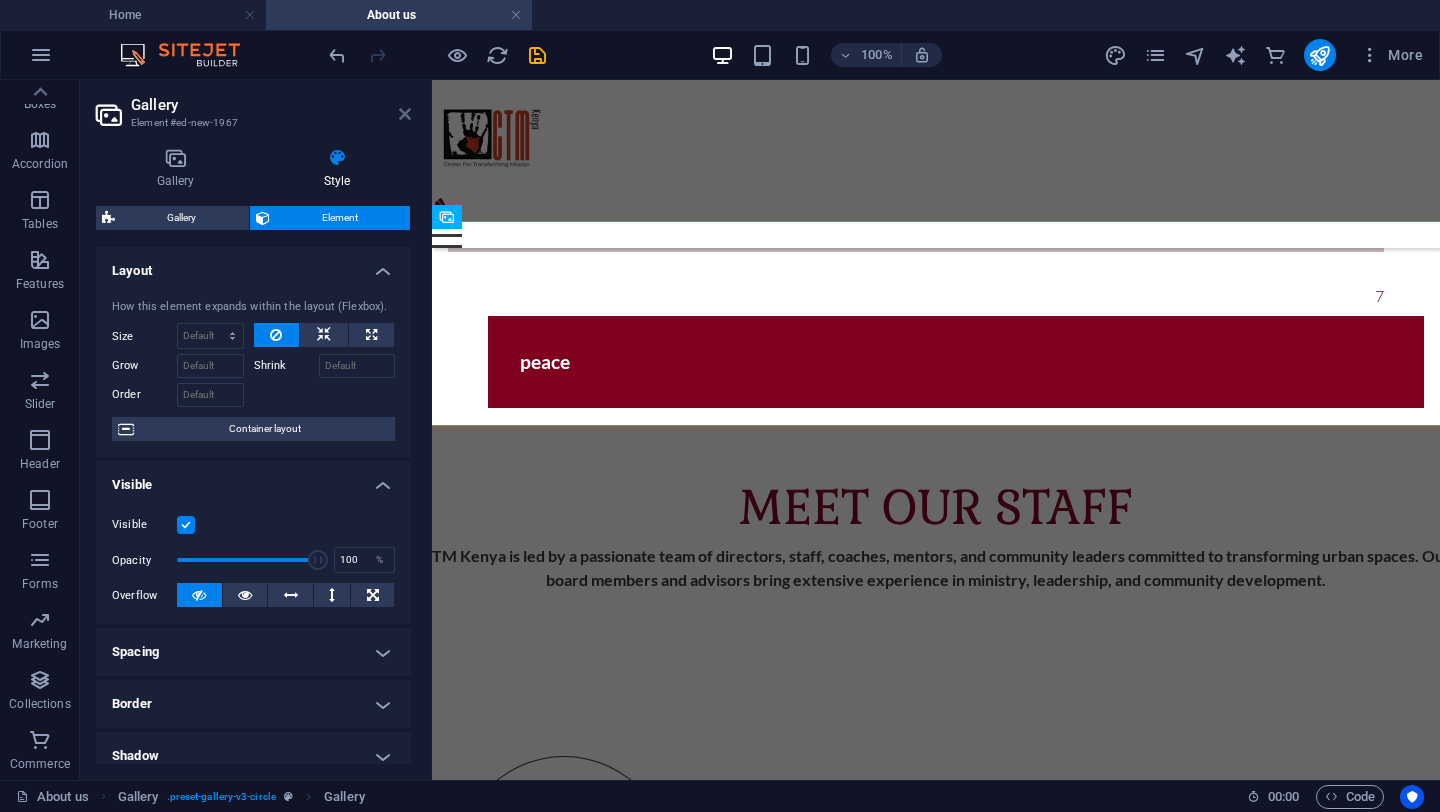 scroll, scrollTop: 2959, scrollLeft: 0, axis: vertical 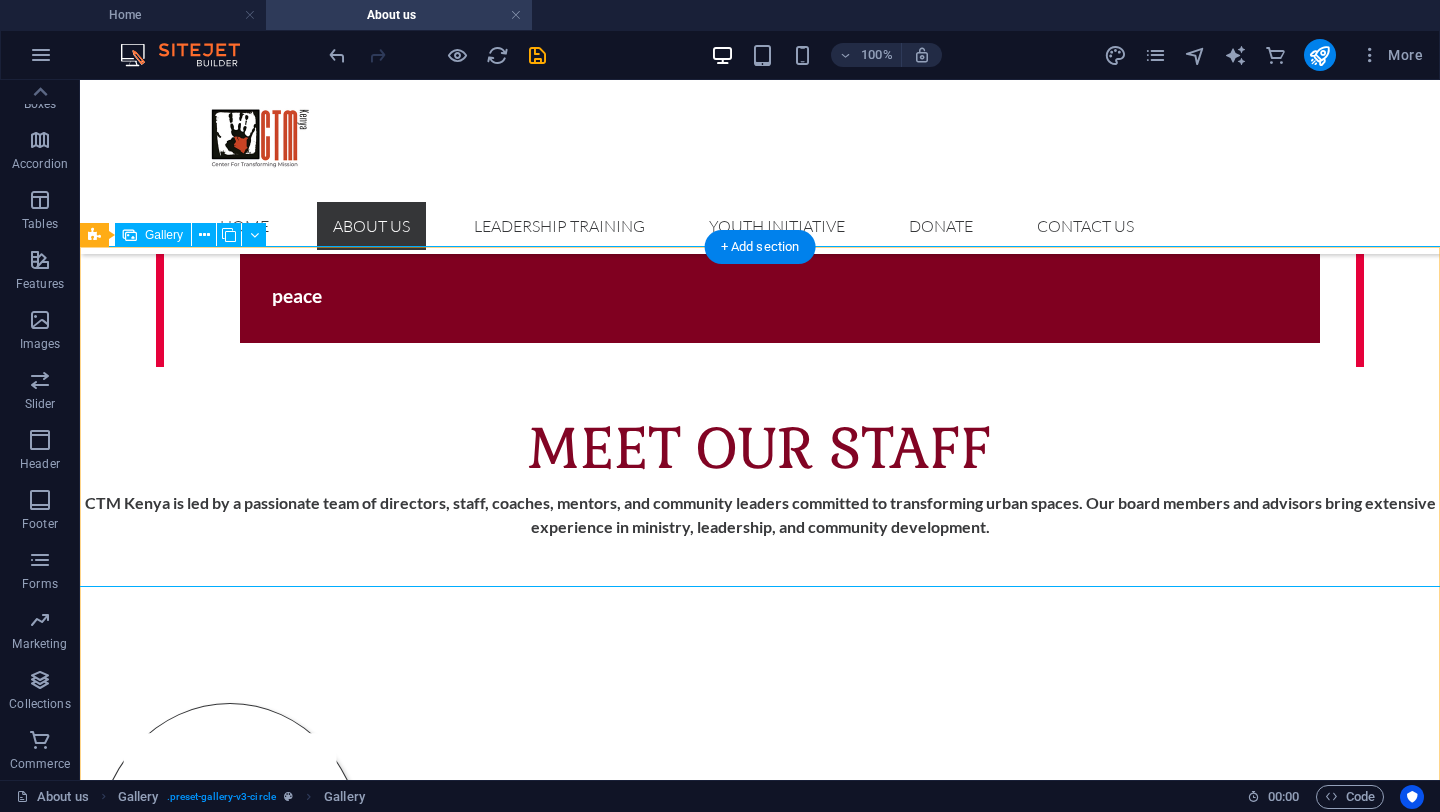 click at bounding box center (930, 3192) 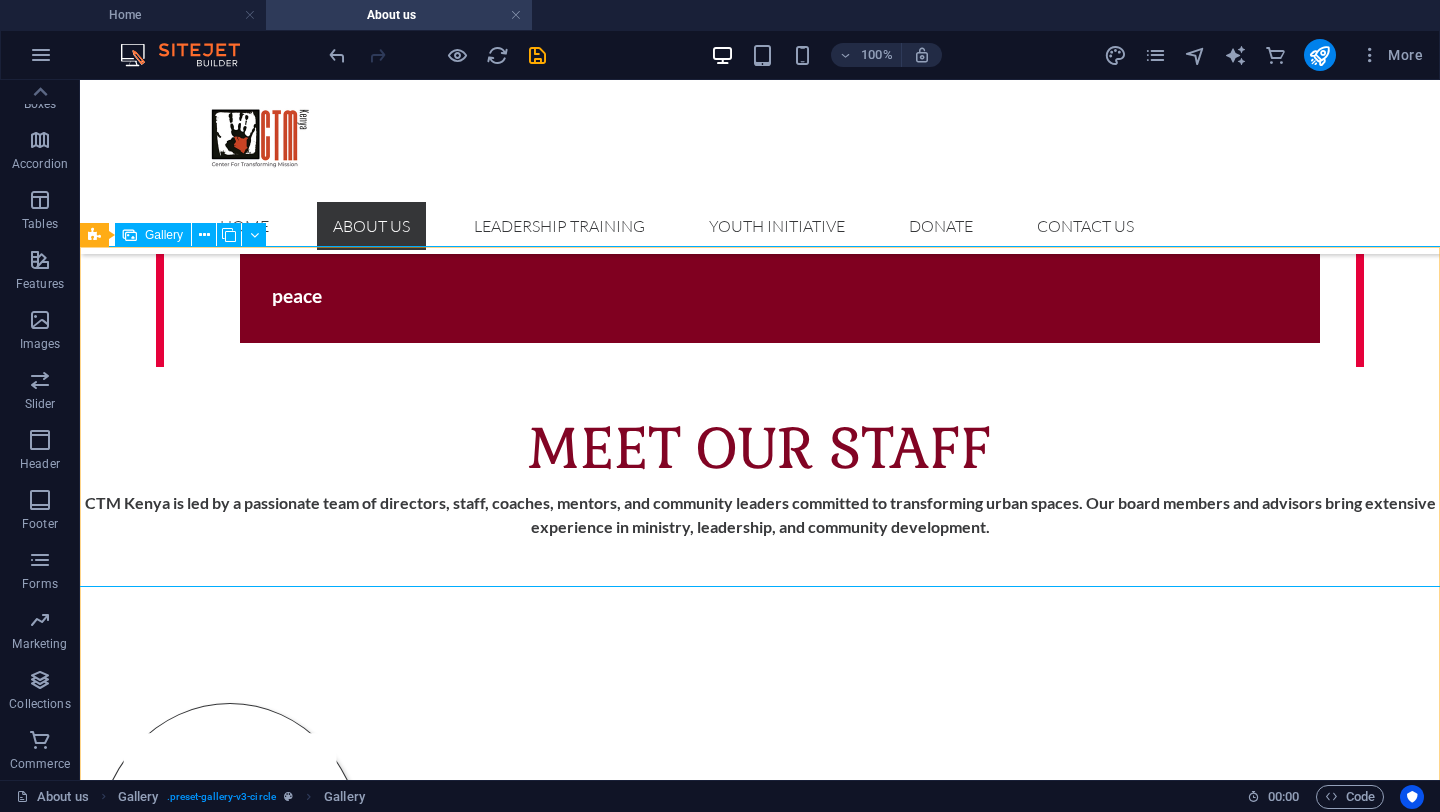 click on "Gallery" at bounding box center (164, 235) 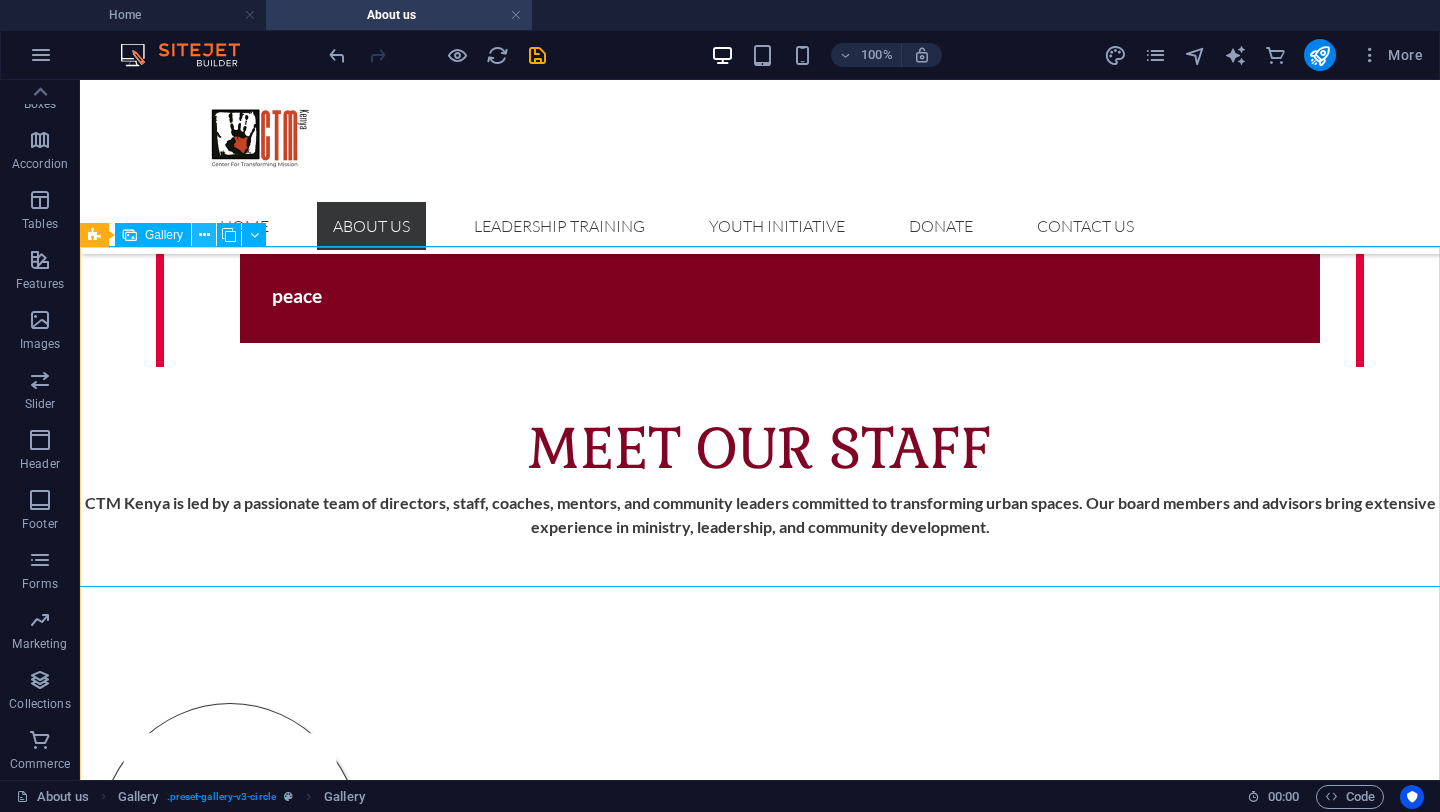 click at bounding box center [204, 235] 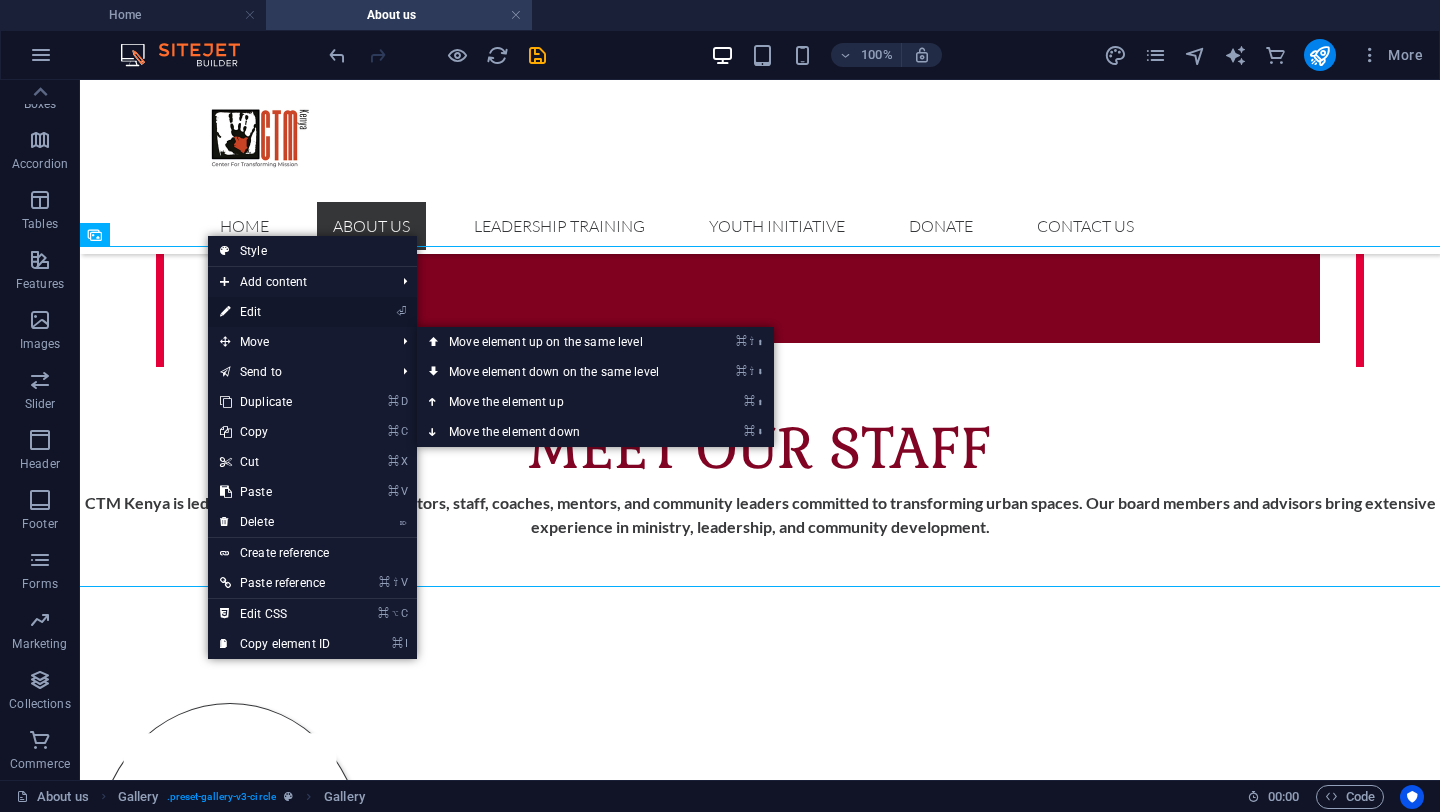 click on "⏎  Edit" at bounding box center [275, 312] 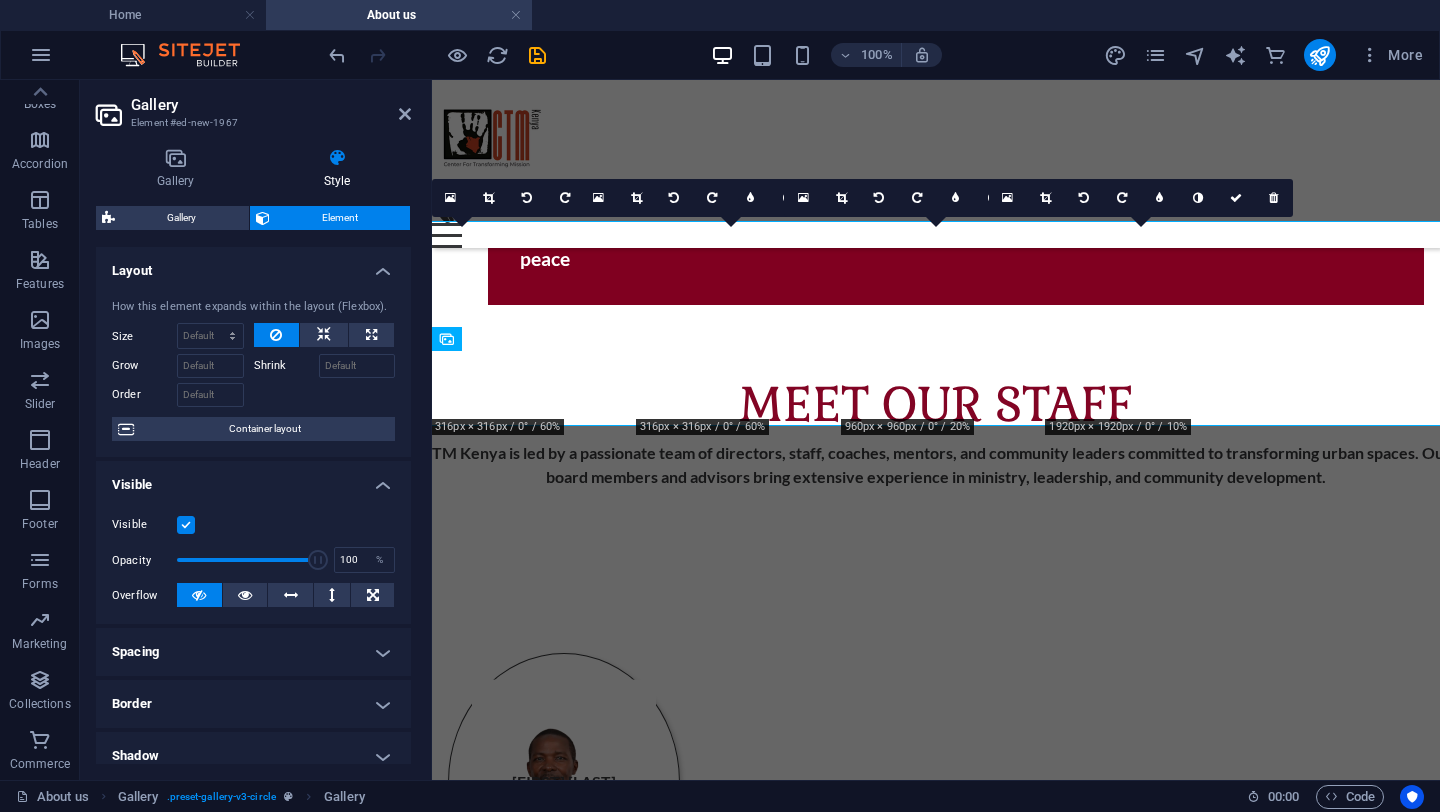 scroll, scrollTop: 2856, scrollLeft: 0, axis: vertical 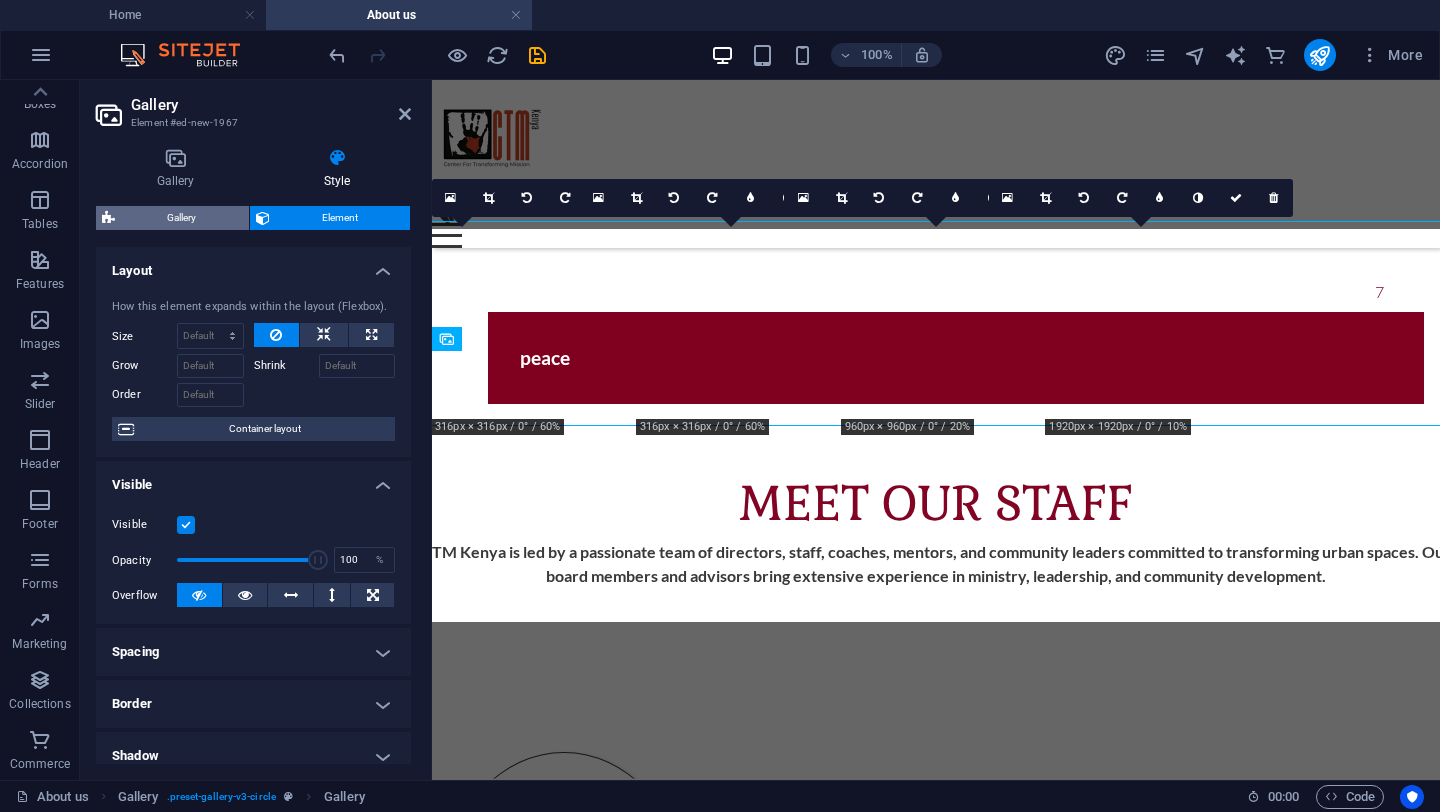 click on "Gallery" at bounding box center [182, 218] 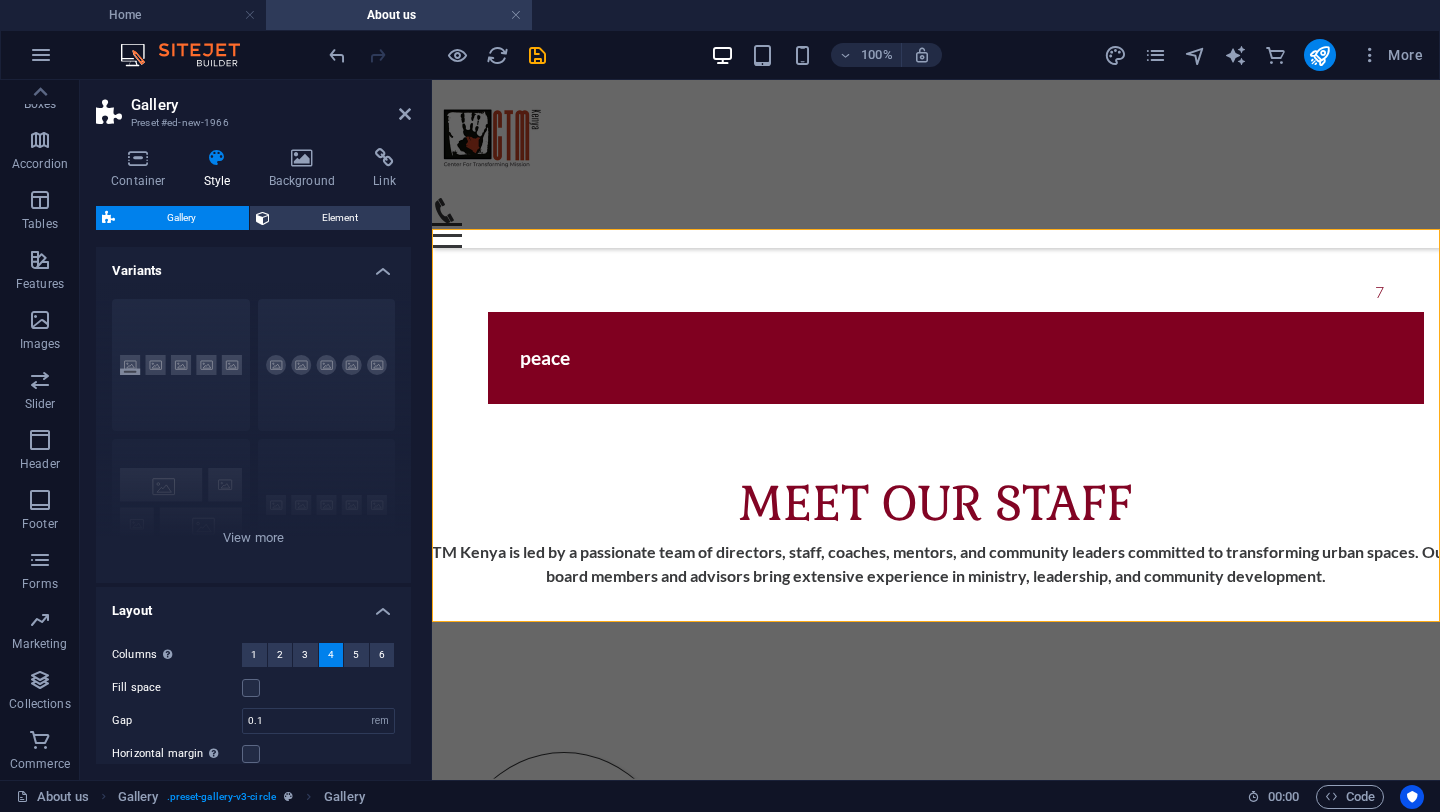 click on "Gallery" at bounding box center (182, 218) 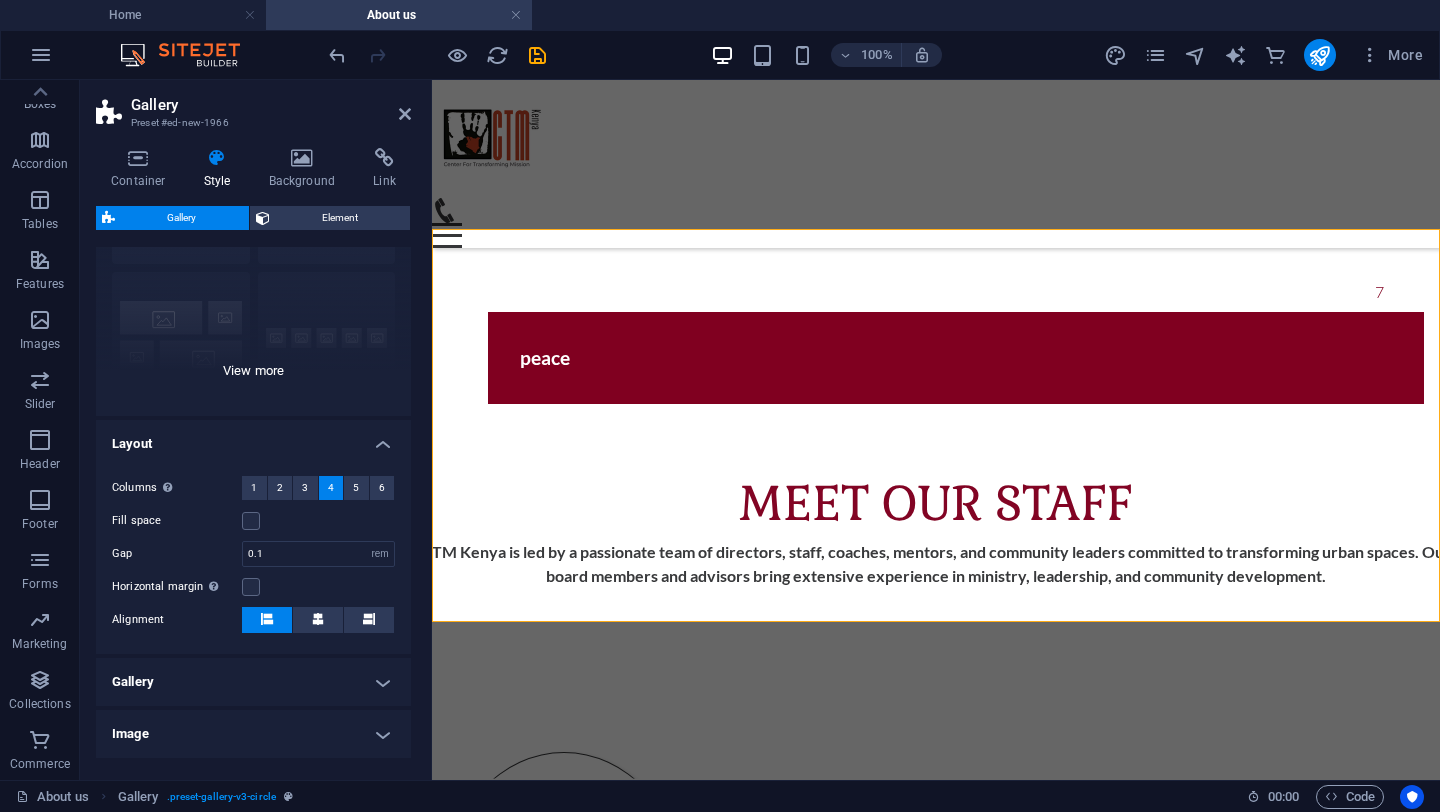 scroll, scrollTop: 240, scrollLeft: 0, axis: vertical 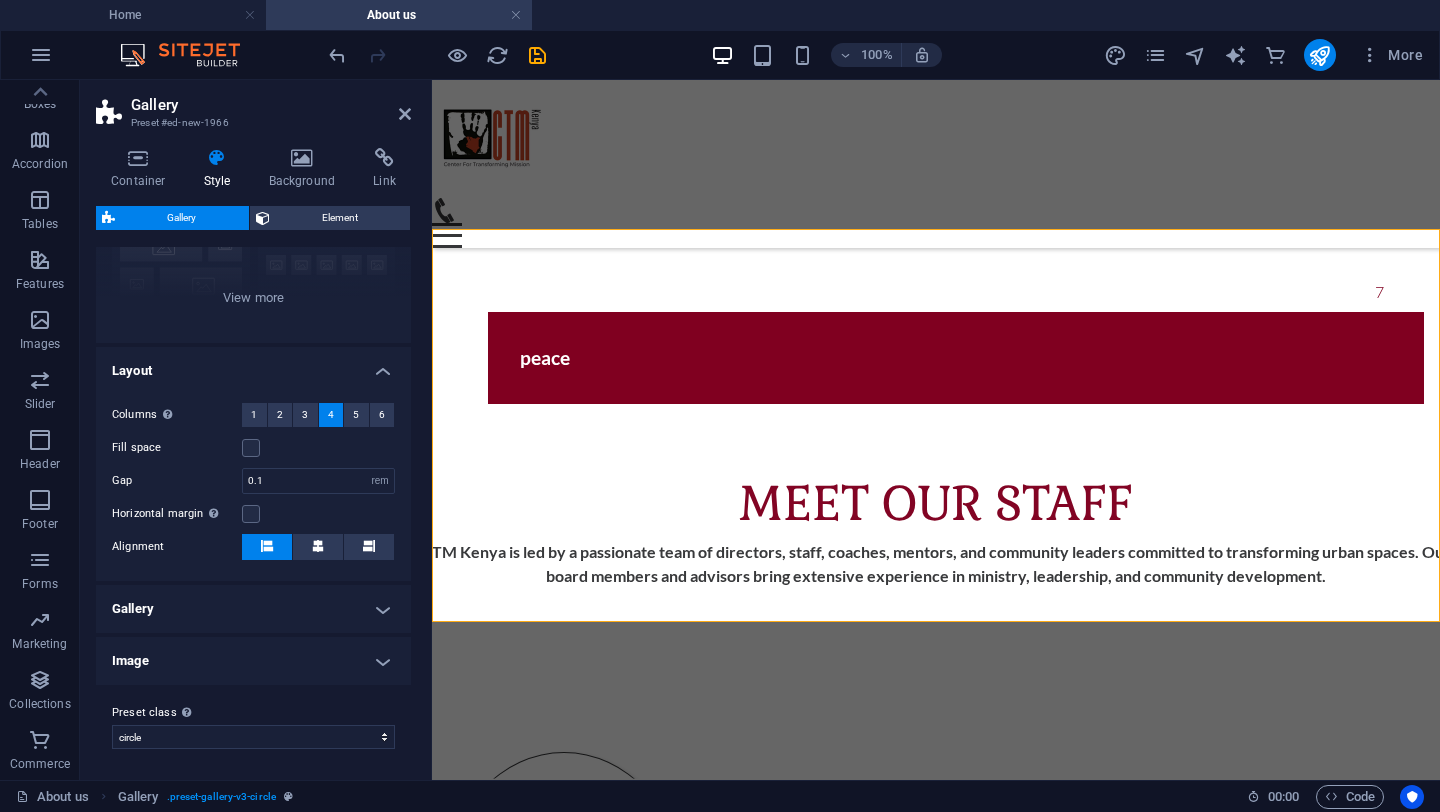 click on "Gallery" at bounding box center [253, 609] 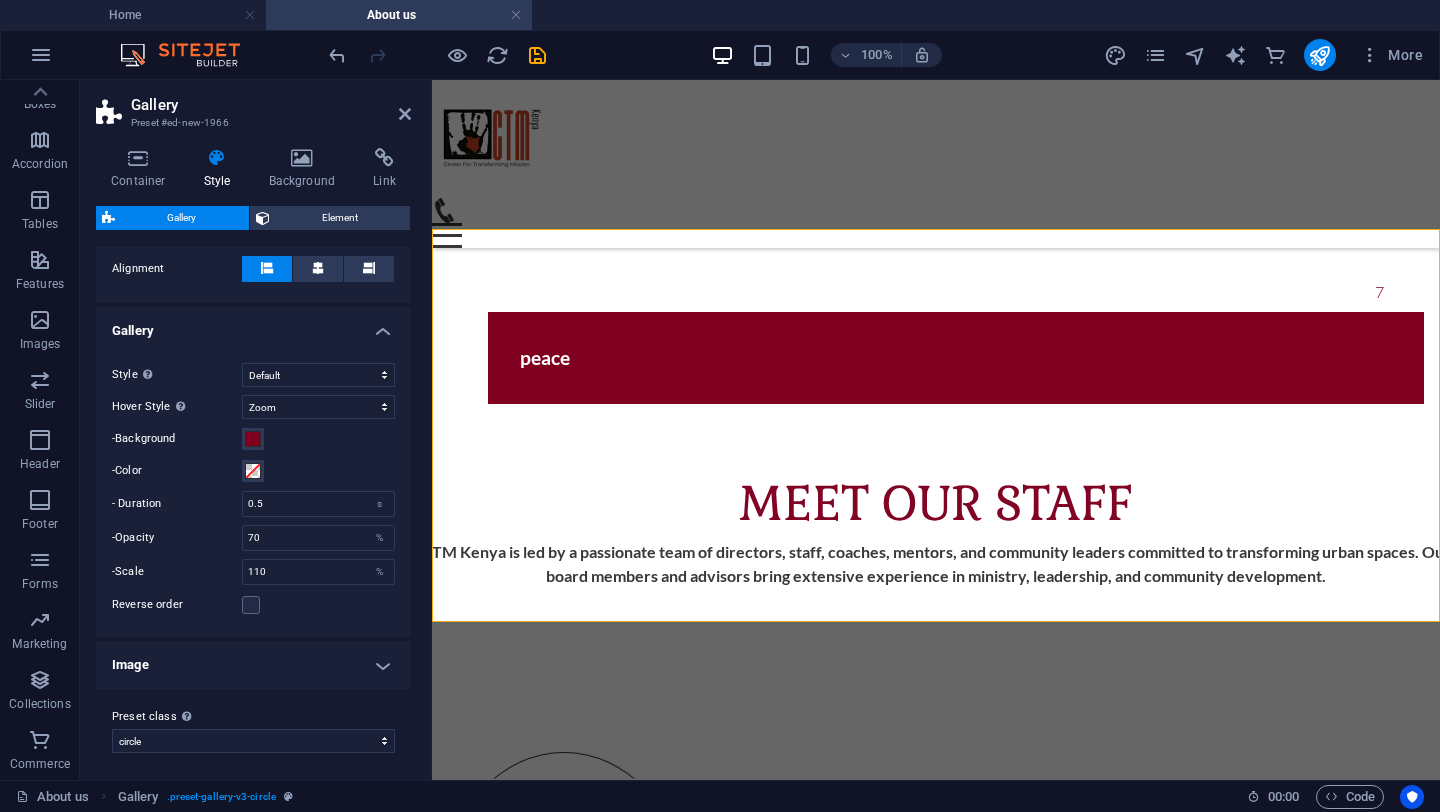 scroll, scrollTop: 522, scrollLeft: 0, axis: vertical 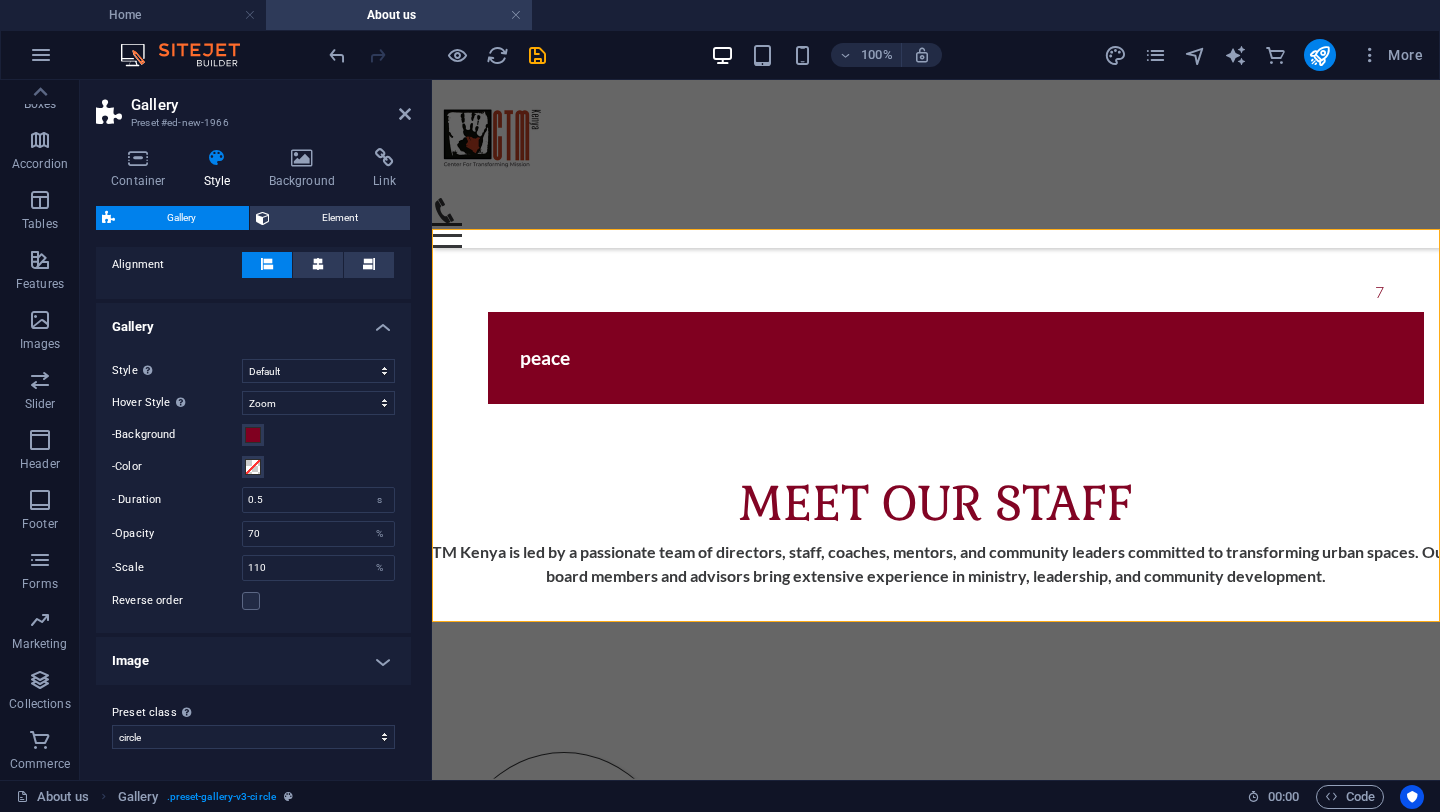 click on "Image" at bounding box center (253, 661) 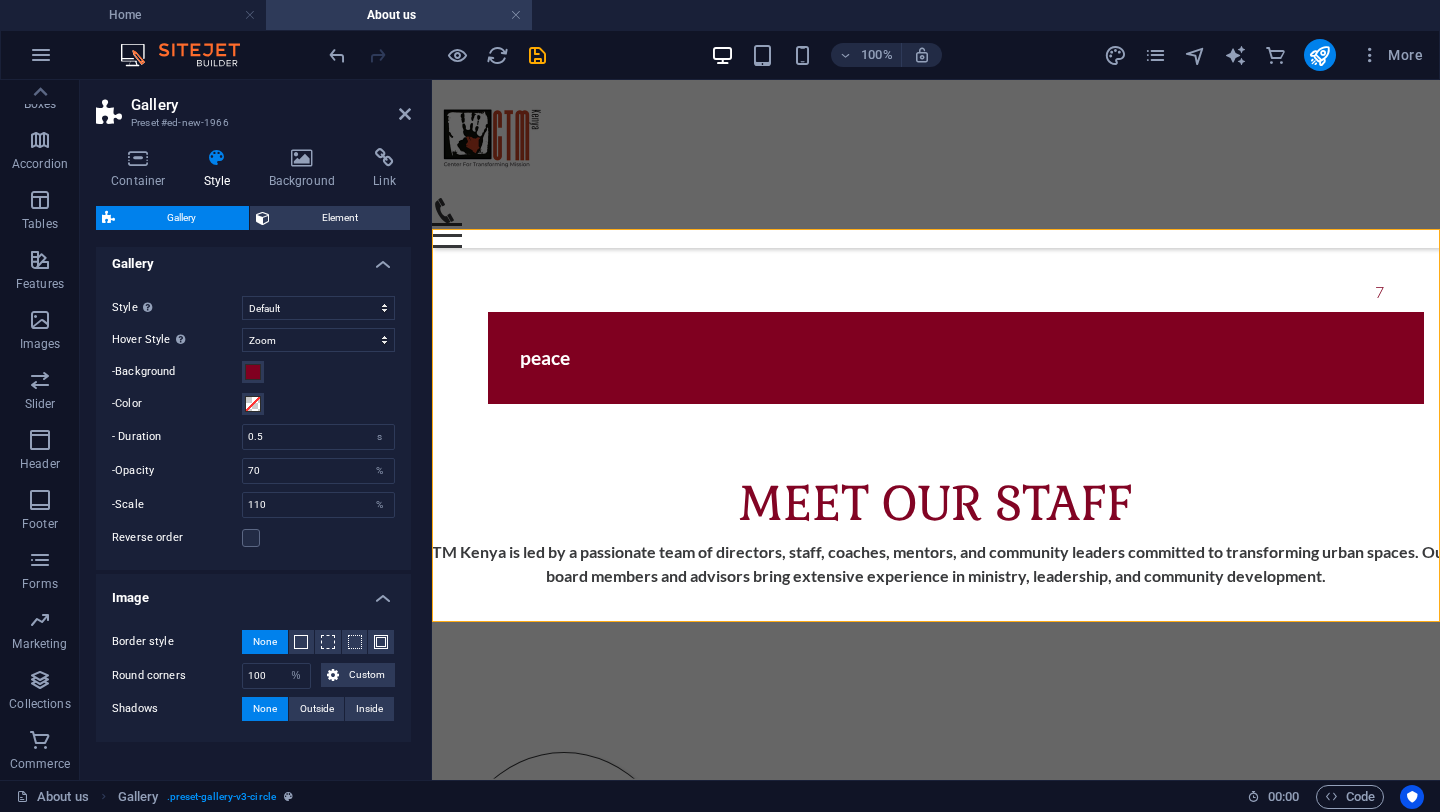 scroll, scrollTop: 642, scrollLeft: 0, axis: vertical 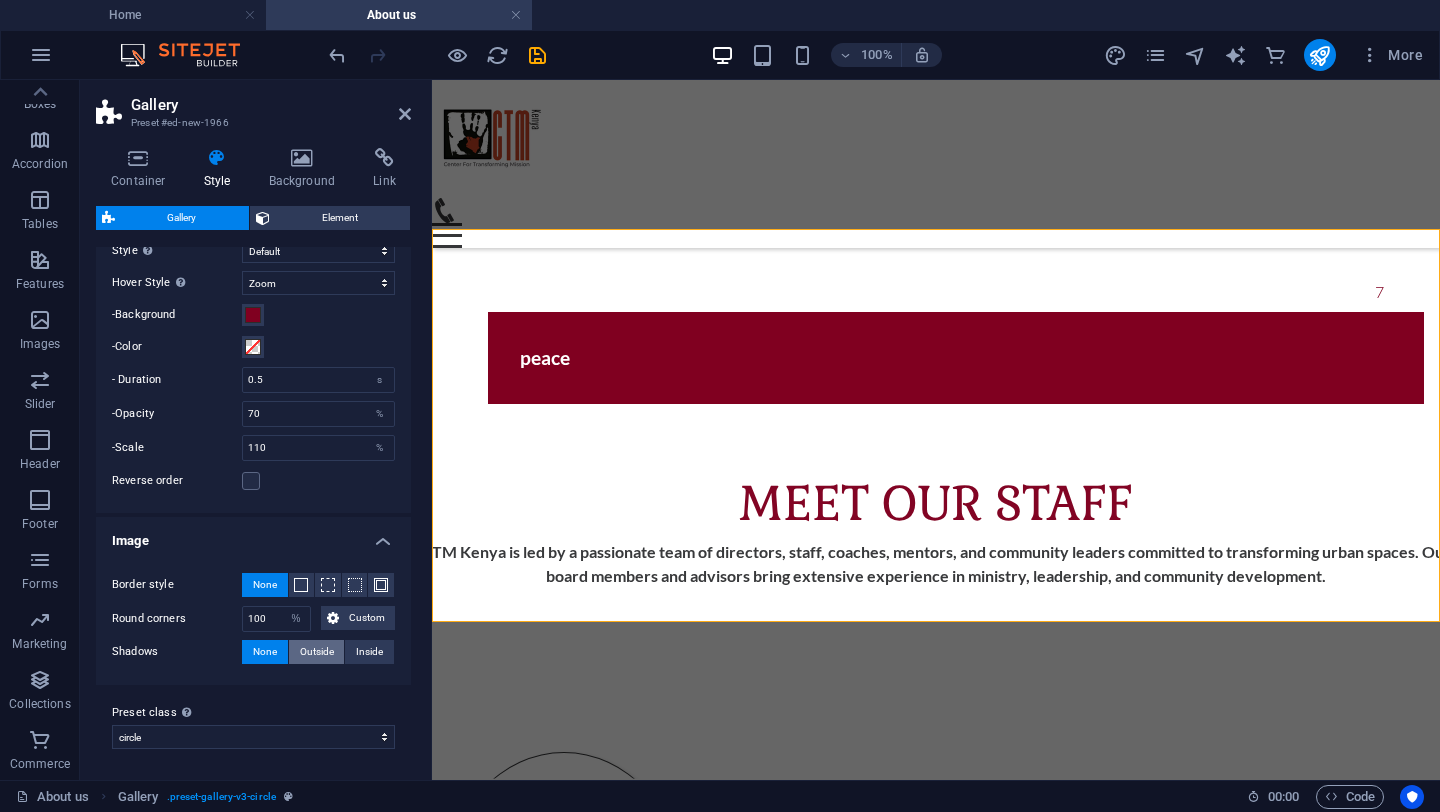 click on "Outside" at bounding box center [317, 652] 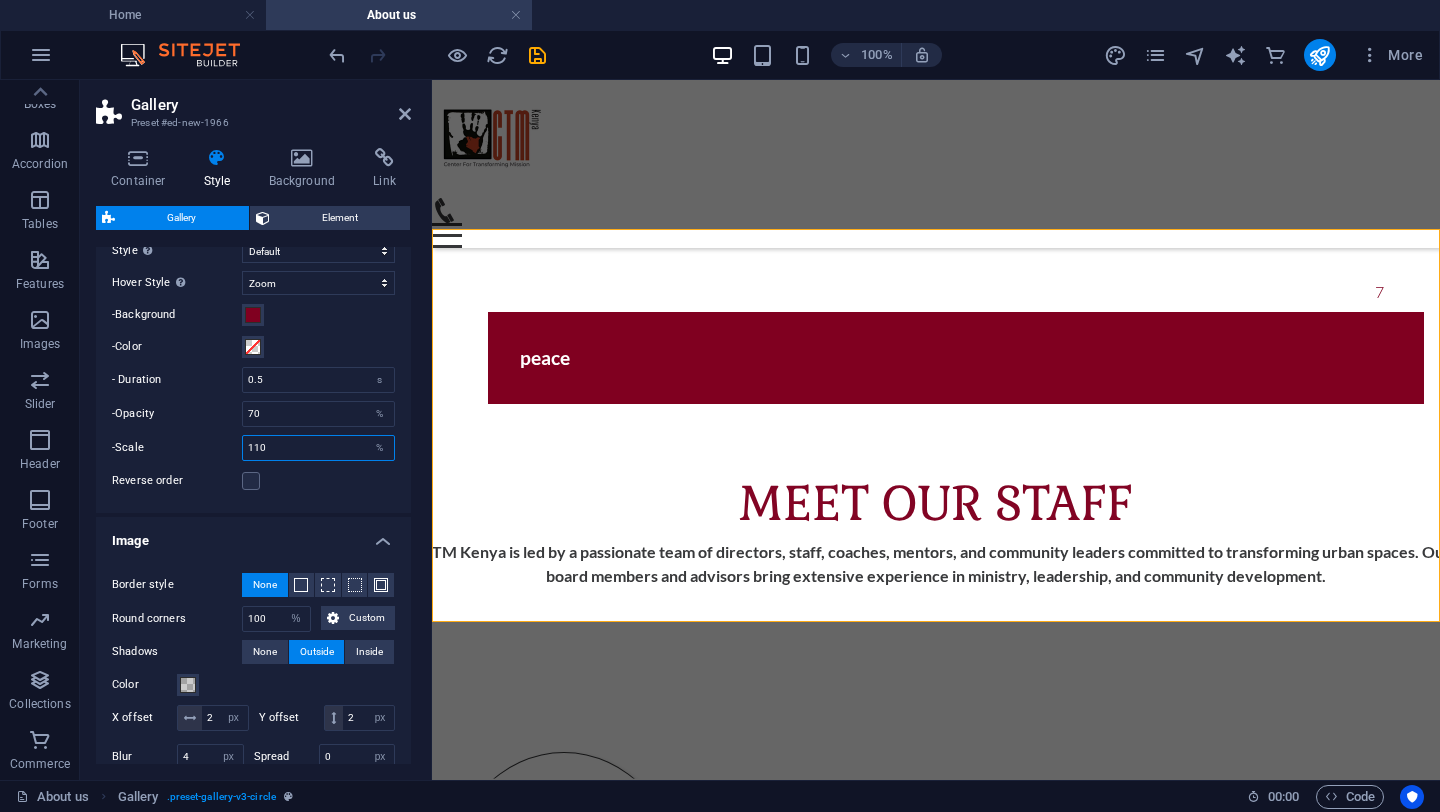 click on "110" at bounding box center [318, 448] 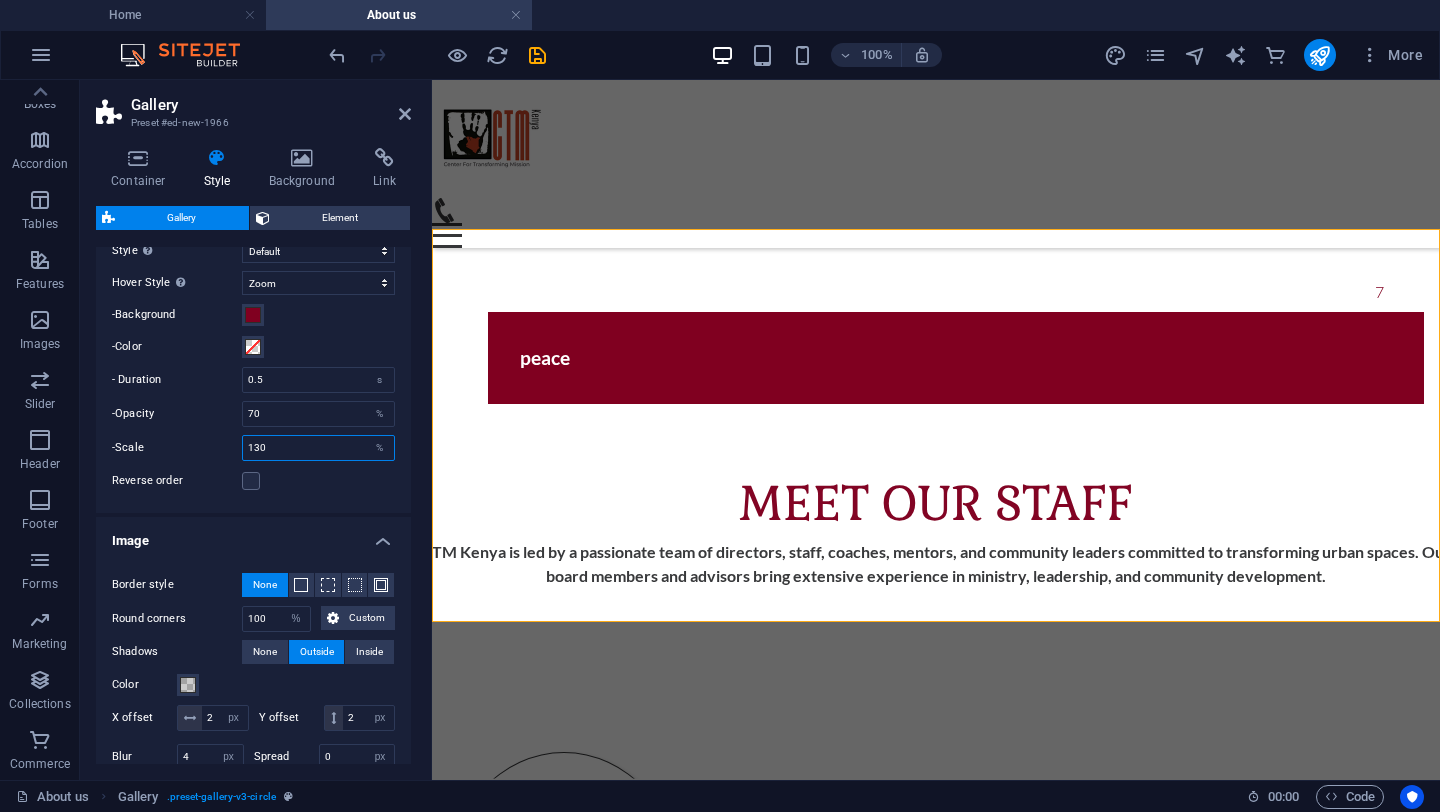 type on "130" 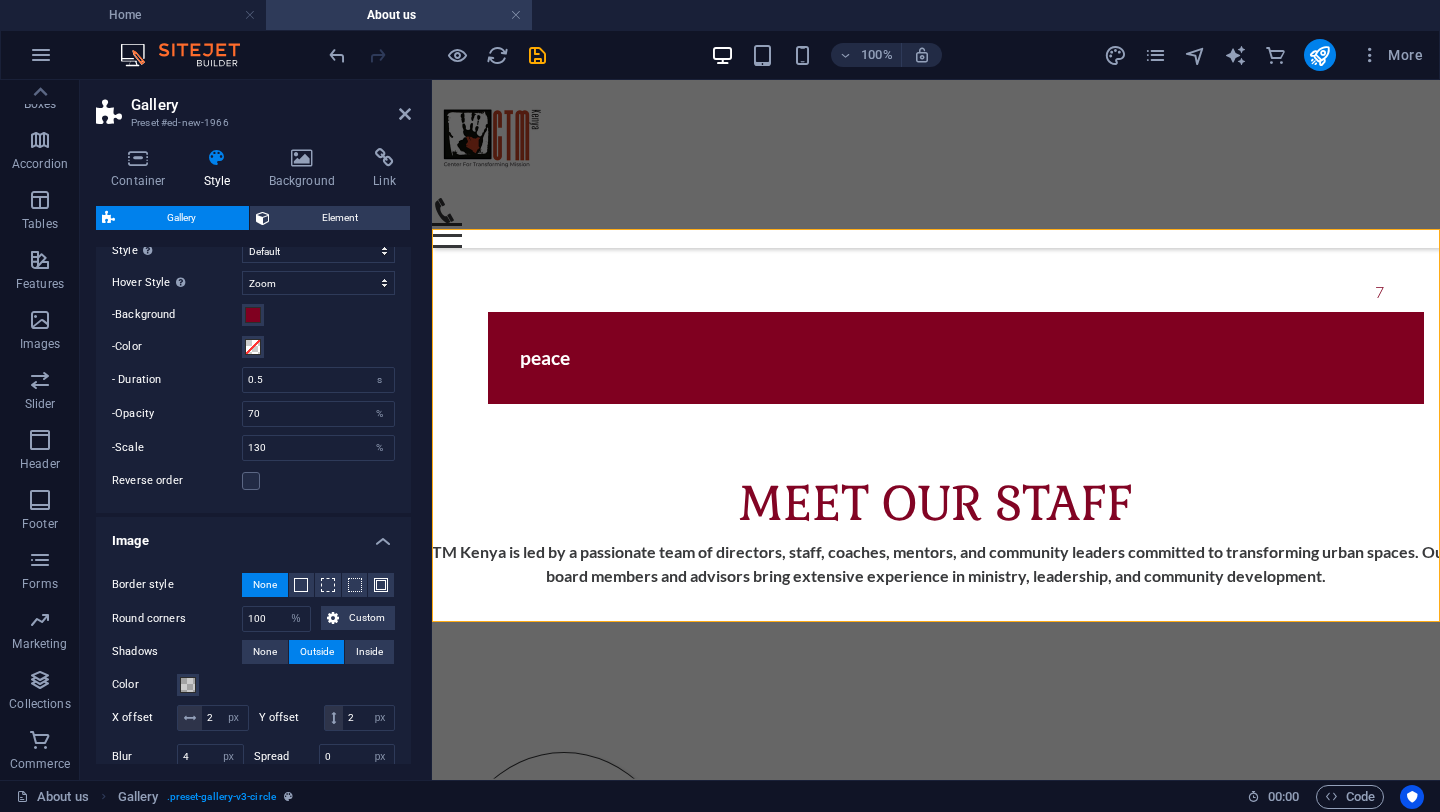 click on "Container Style Background Link Size Height Default px rem % vh vw Min. height None px rem % vh vw Width Default px rem % em vh vw Min. width None px rem % vh vw Content width Default Custom width Width Default px rem % em vh vw Min. width None px rem % vh vw Default padding Custom spacing Default content width and padding can be changed under Design. Edit design Layout (Flexbox) Alignment Determines the flex direction. Default Main axis Determine how elements should behave along the main axis inside this container (justify content). Default Side axis Control the vertical direction of the element inside of the container (align items). Default Wrap Default On Off Fill Controls the distances and direction of elements on the y-axis across several lines (align content). Default Accessibility ARIA helps assistive technologies (like screen readers) to understand the role, state, and behavior of web elements Role The ARIA role defines the purpose of an element.  None Alert Article Banner Comment Fan" at bounding box center [253, 456] 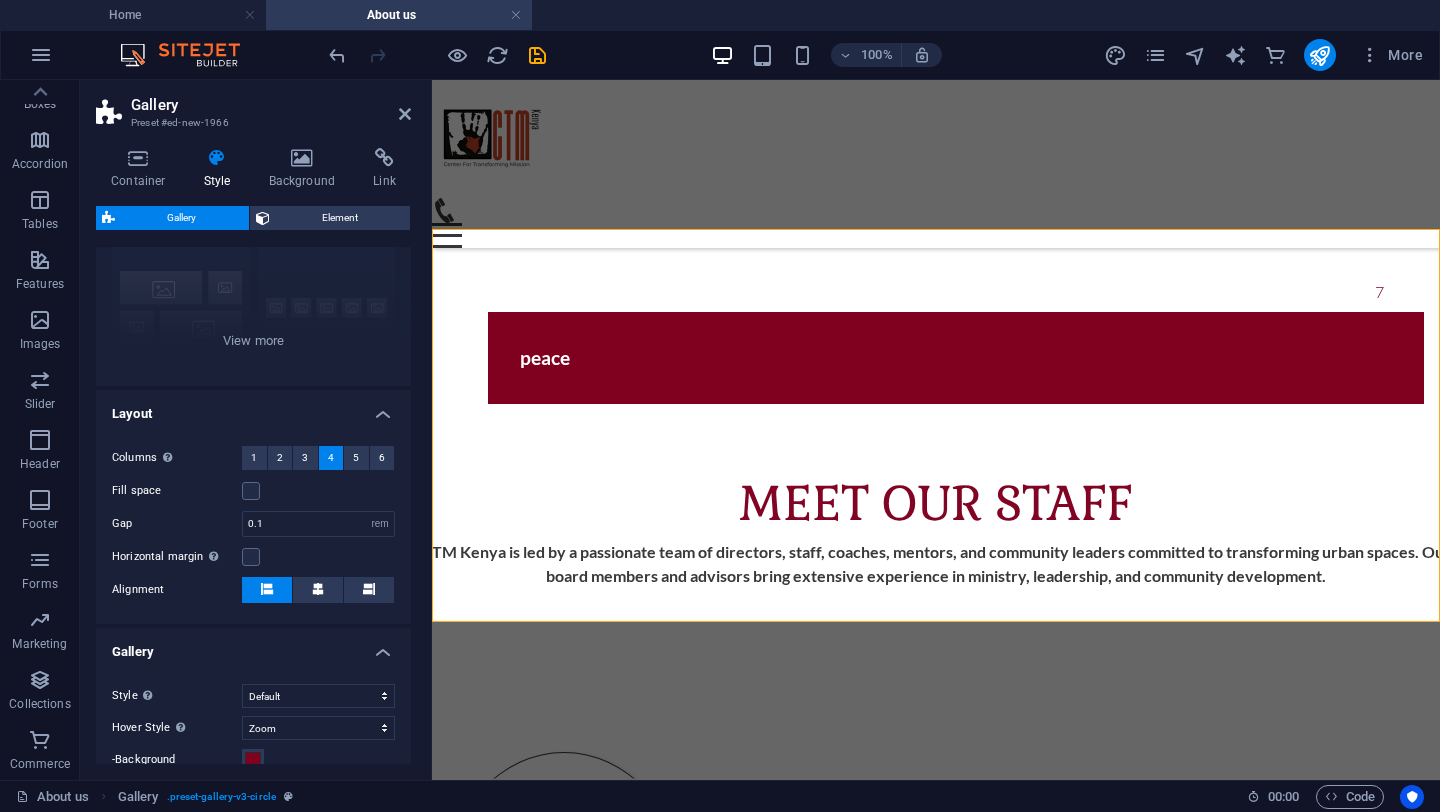scroll, scrollTop: 196, scrollLeft: 0, axis: vertical 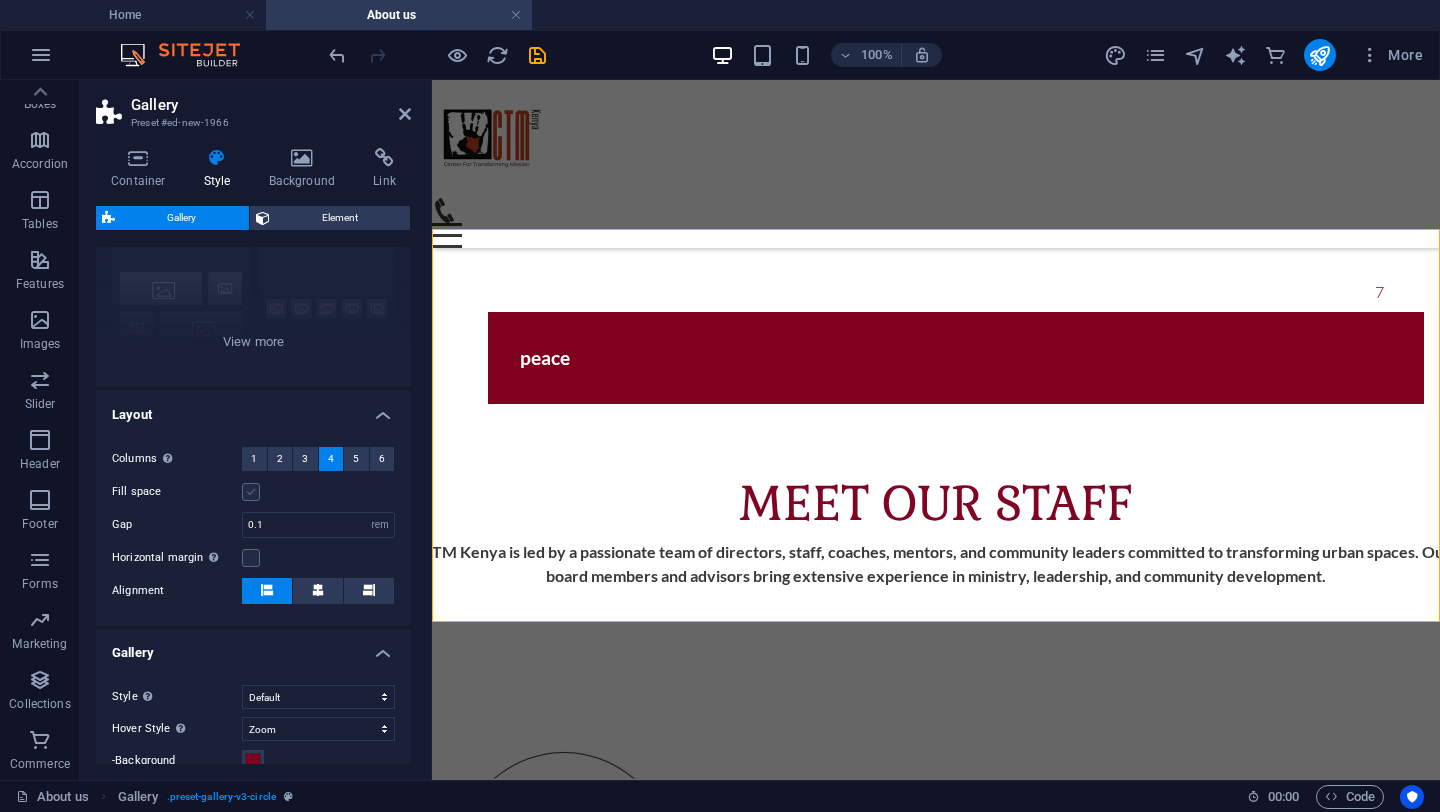click at bounding box center (251, 492) 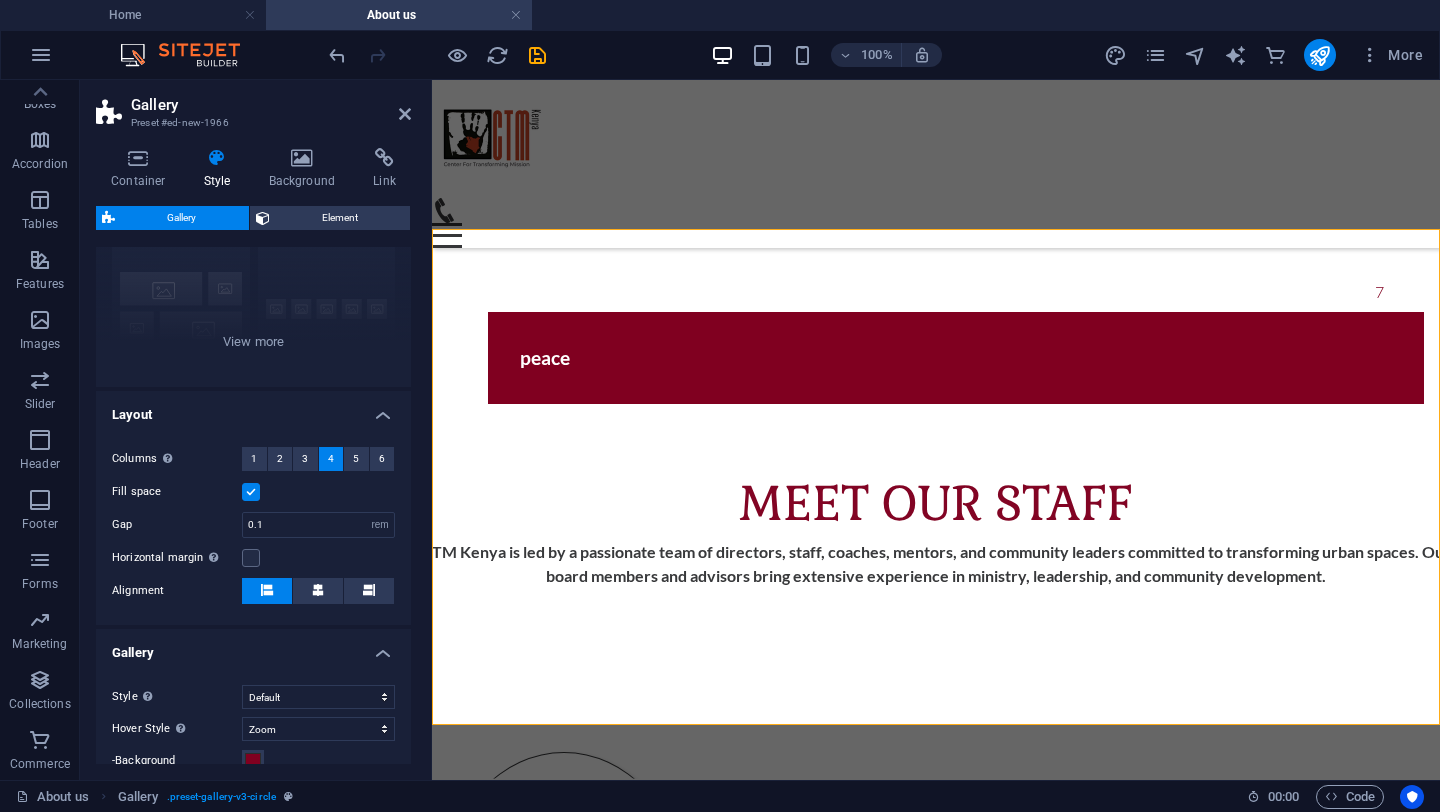 click on "Columns Only if "Style" is set to "Default". 1 2 3 4 5 6 Fill space Gap 0.1 px rem % vh vw Horizontal margin Only if the containers "Content width" is not set to "Default" Alignment" at bounding box center (253, 526) 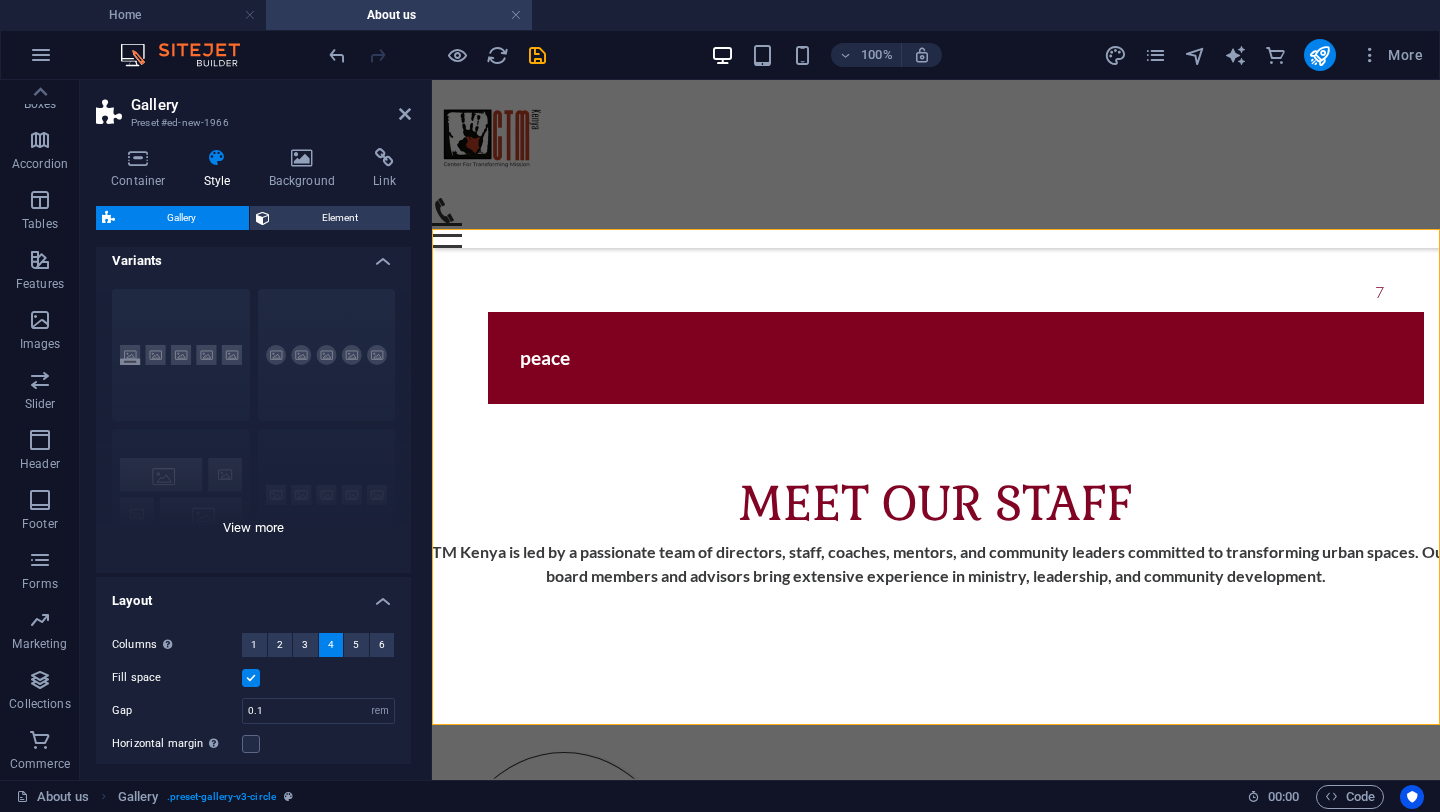 scroll, scrollTop: 0, scrollLeft: 0, axis: both 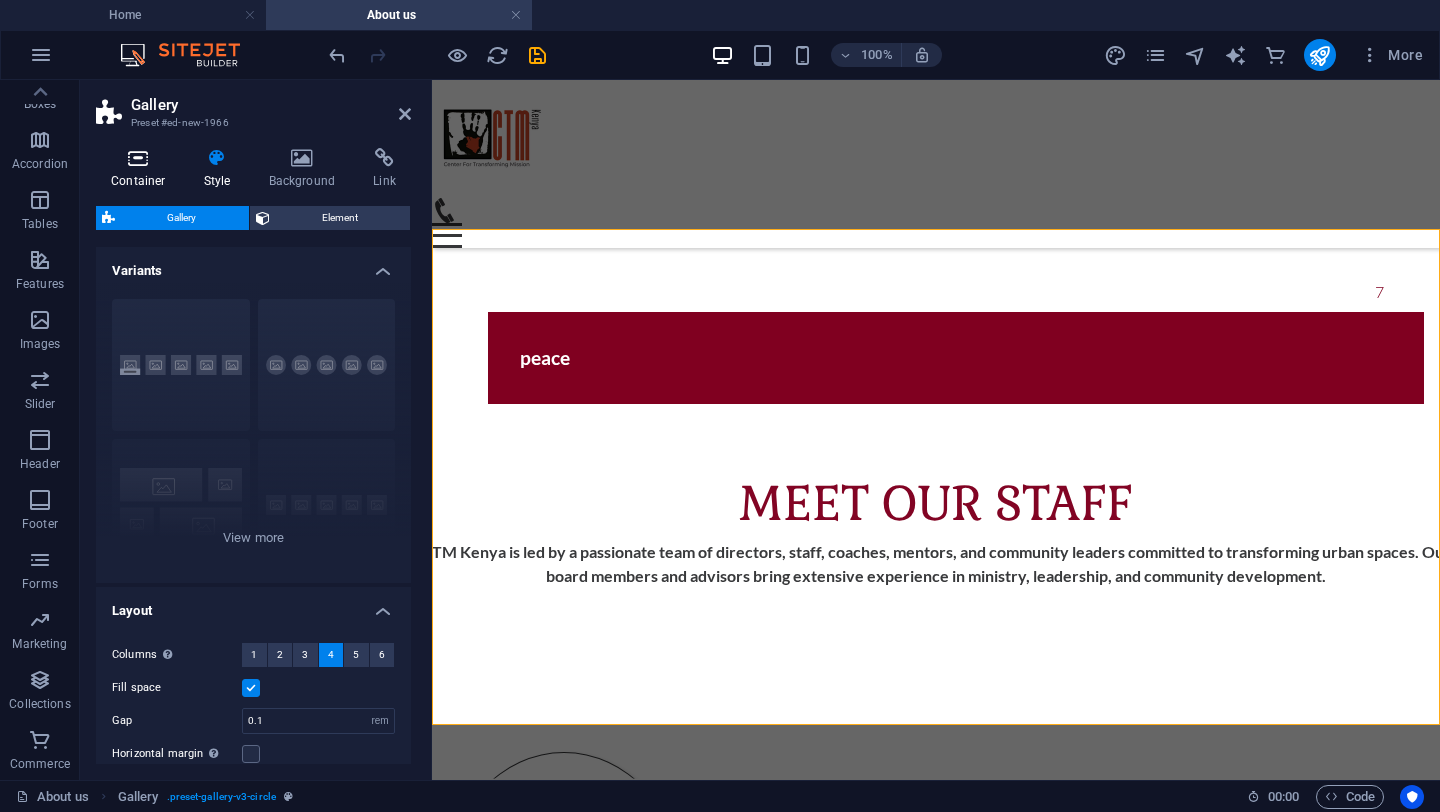 click at bounding box center (138, 158) 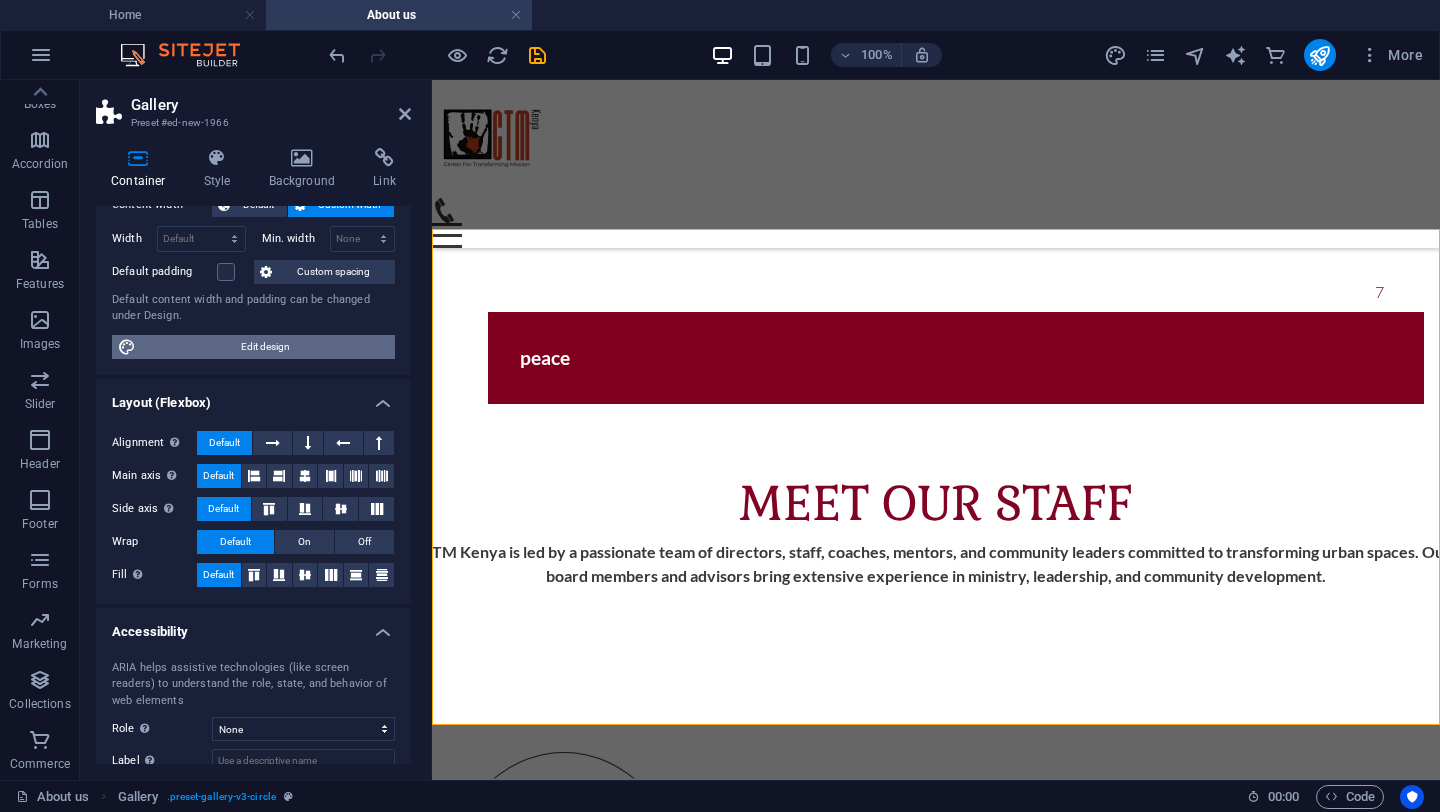 scroll, scrollTop: 251, scrollLeft: 0, axis: vertical 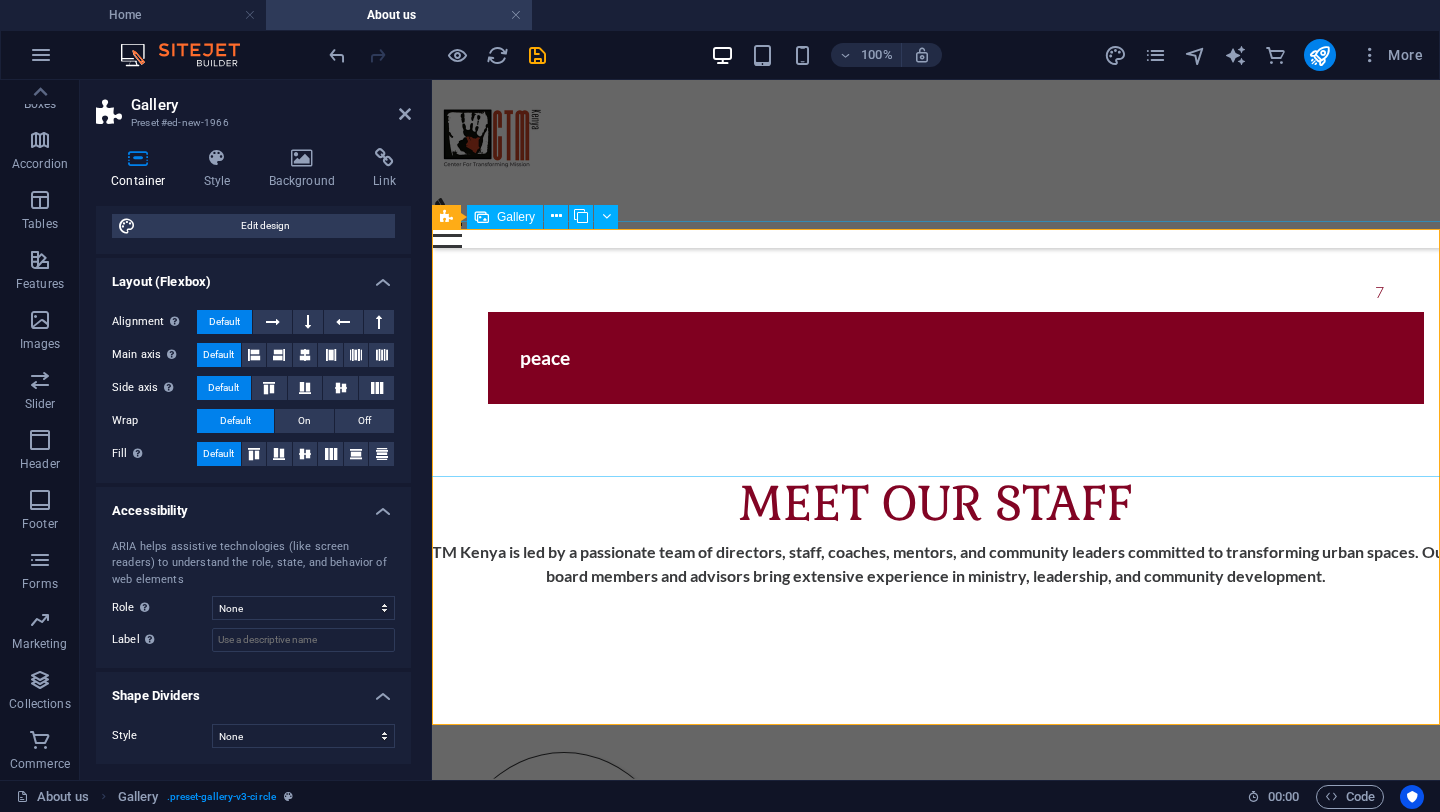 click at bounding box center (936, 2904) 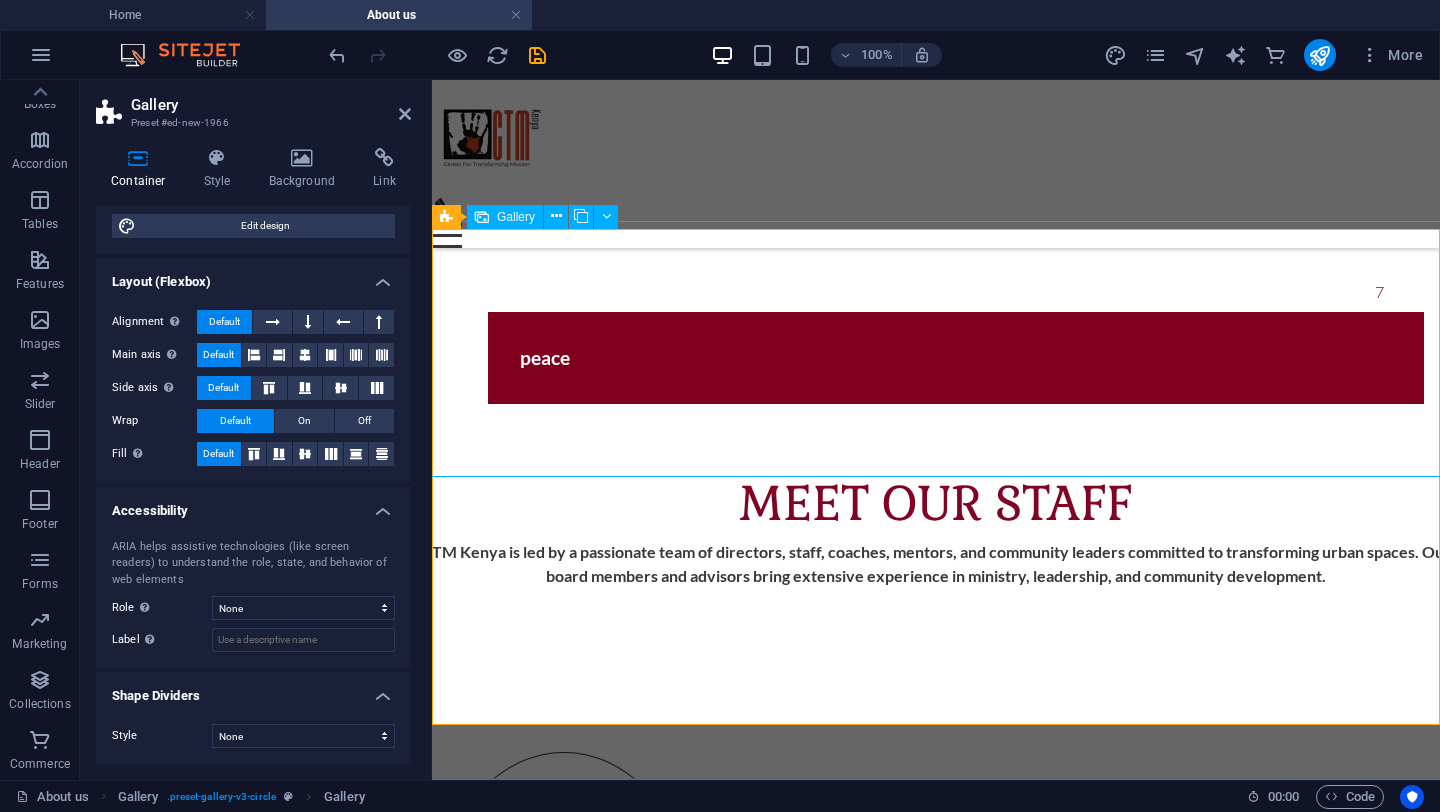 click at bounding box center (1064, 2904) 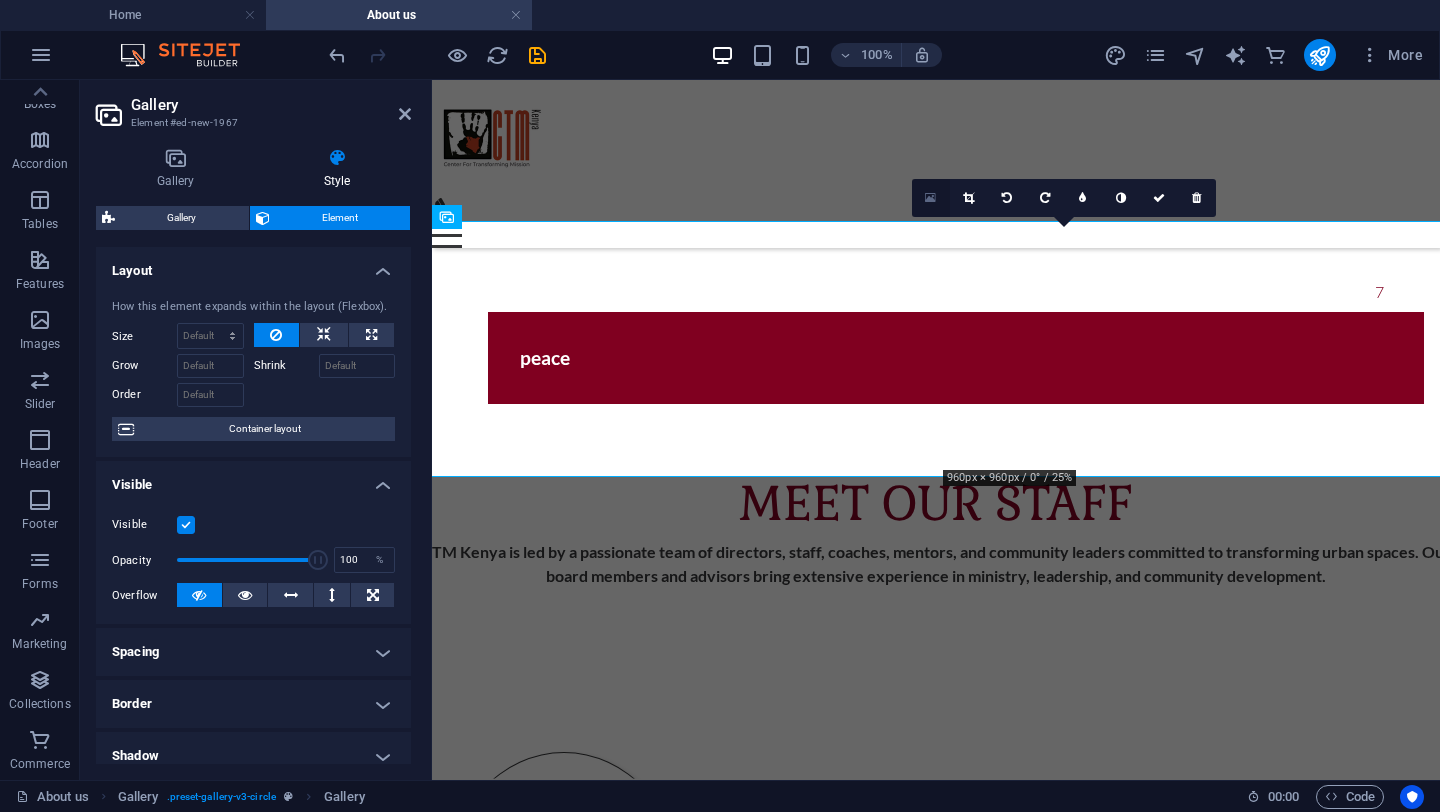 click at bounding box center (930, 198) 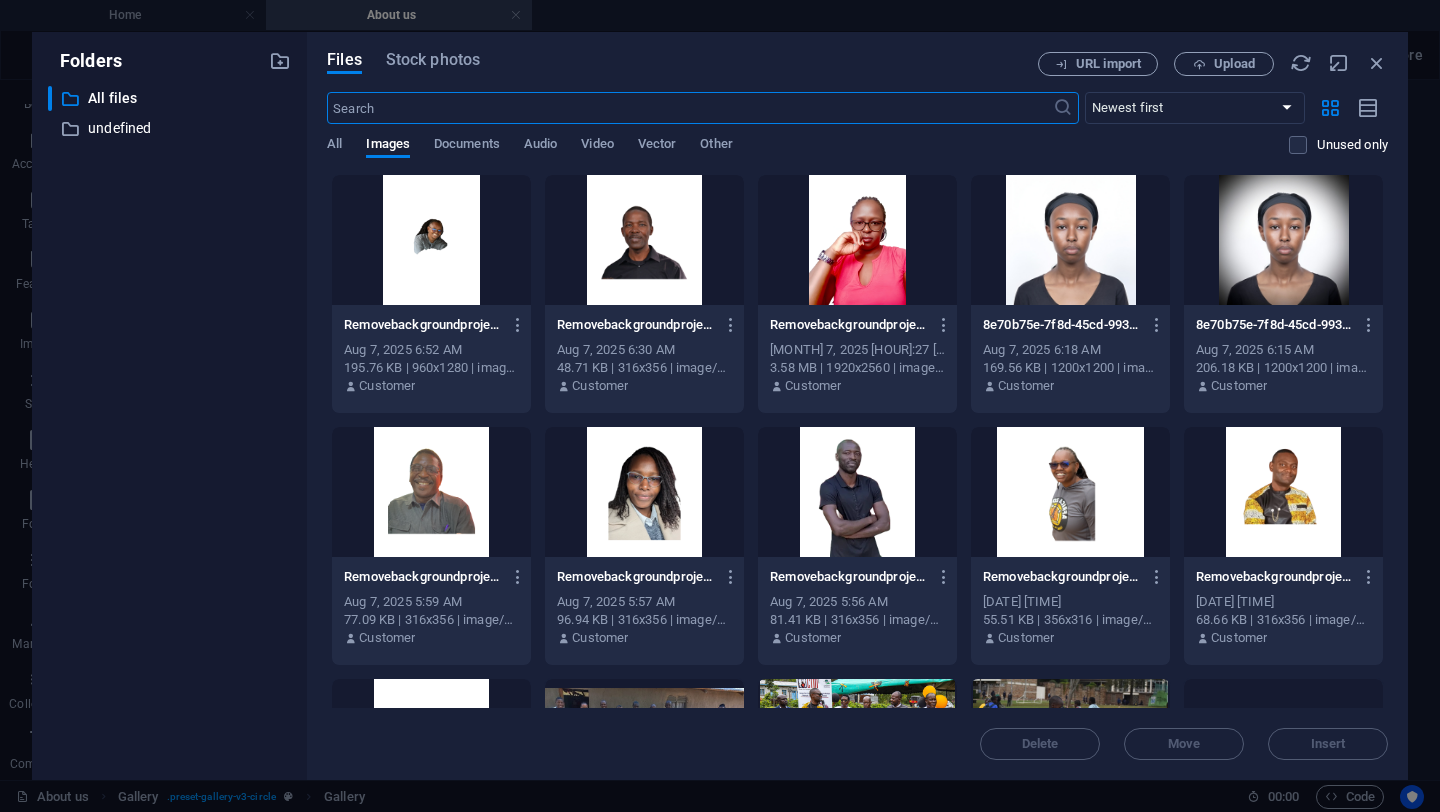 scroll, scrollTop: 2758, scrollLeft: 0, axis: vertical 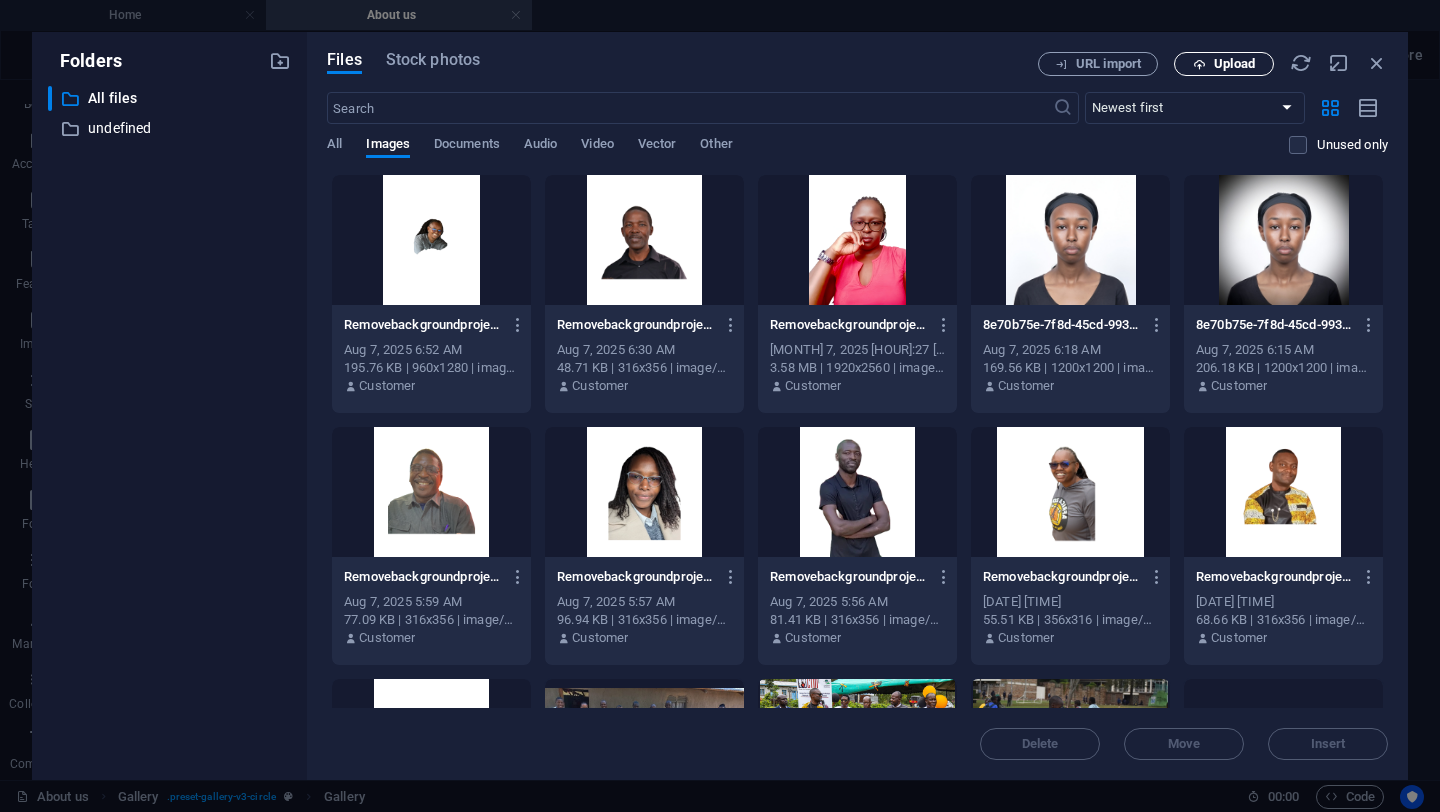 click on "Upload" at bounding box center (1234, 64) 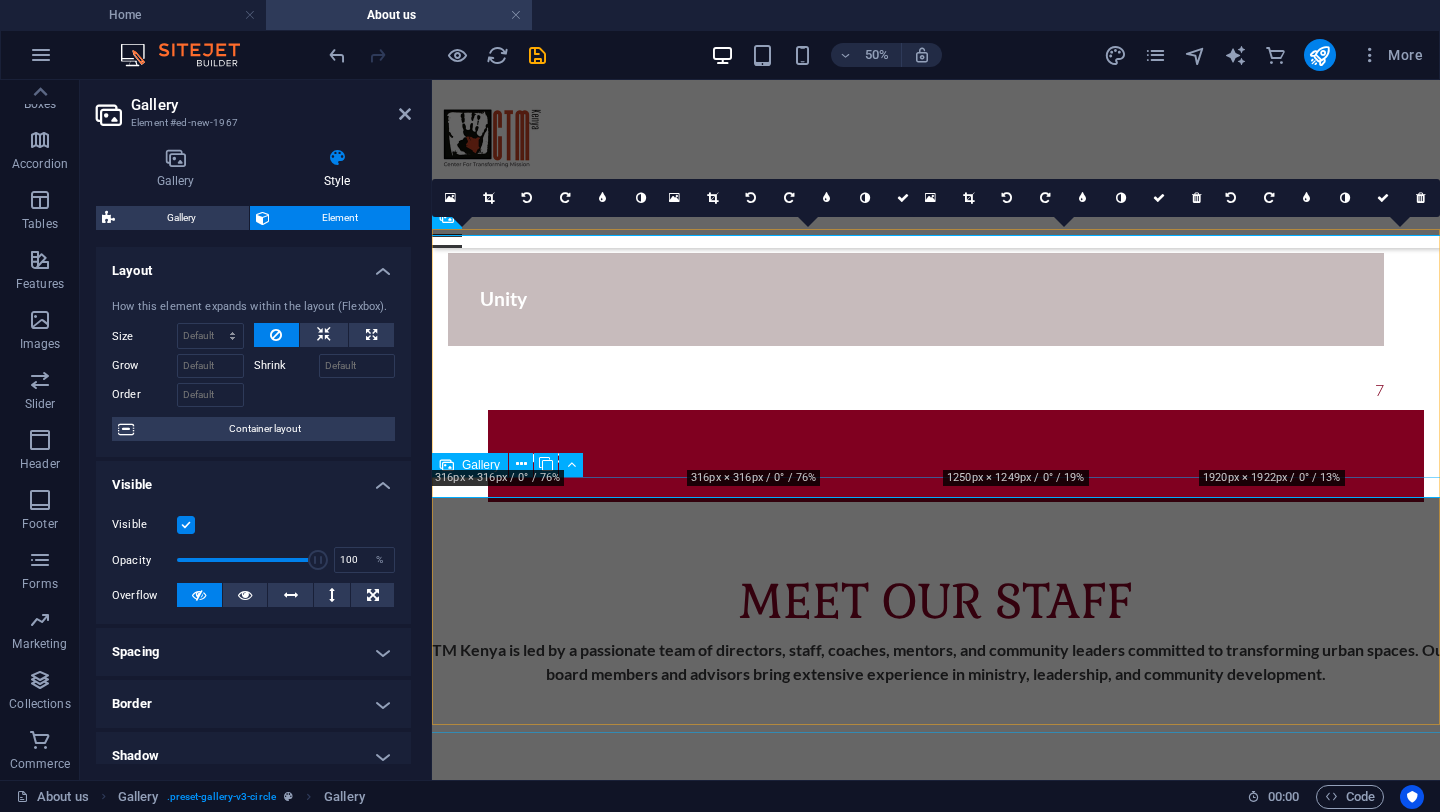 scroll, scrollTop: 2856, scrollLeft: 0, axis: vertical 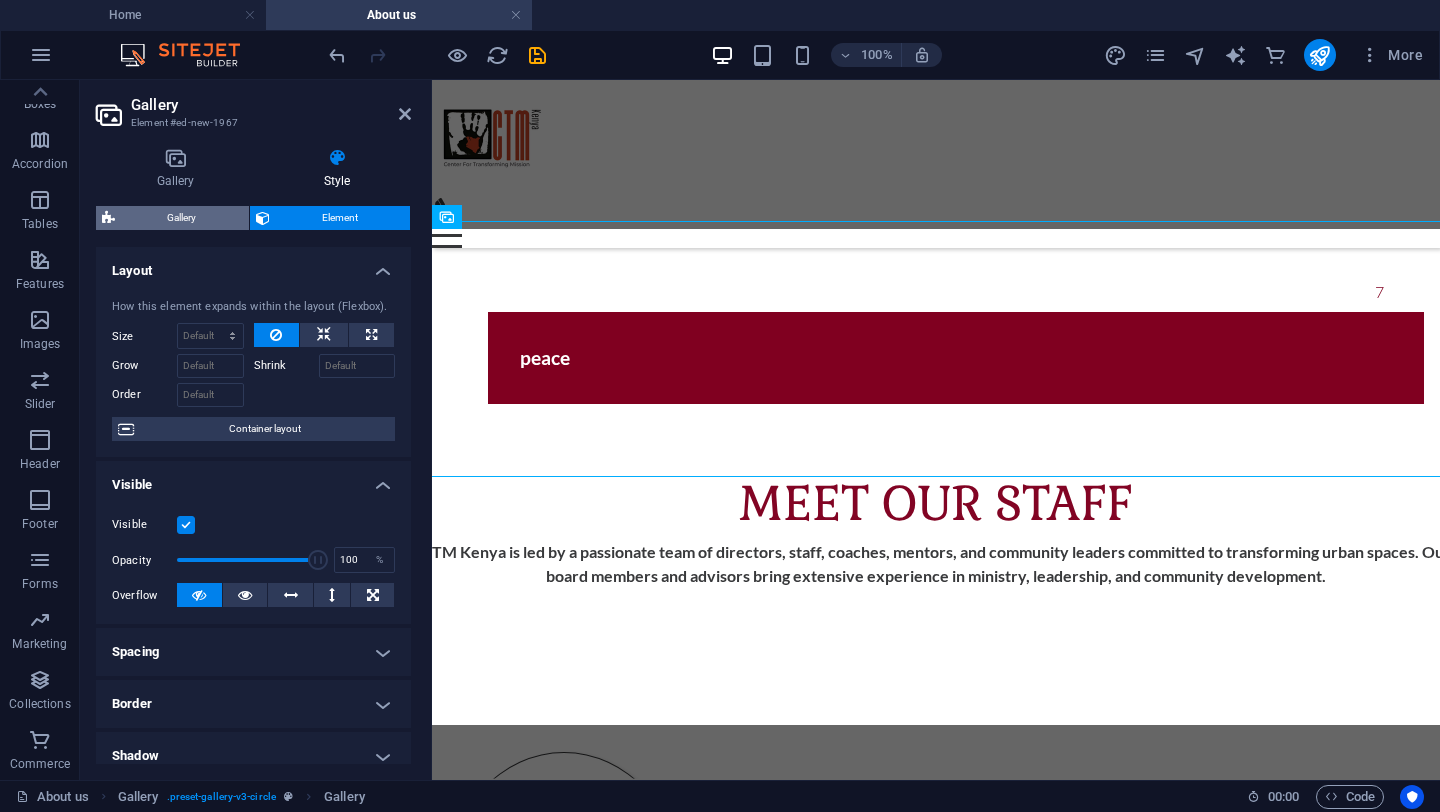 click on "Gallery" at bounding box center [182, 218] 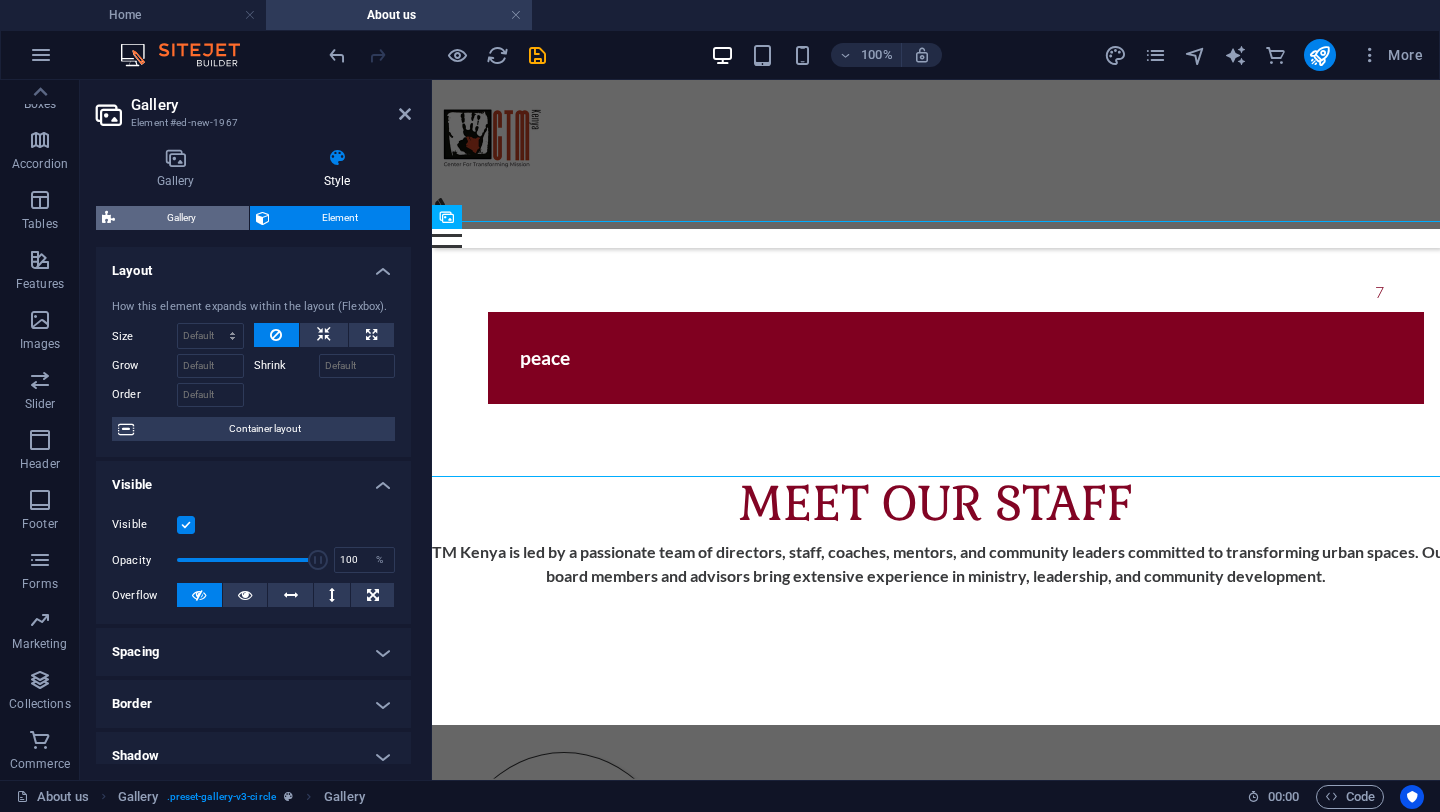 select on "zoom" 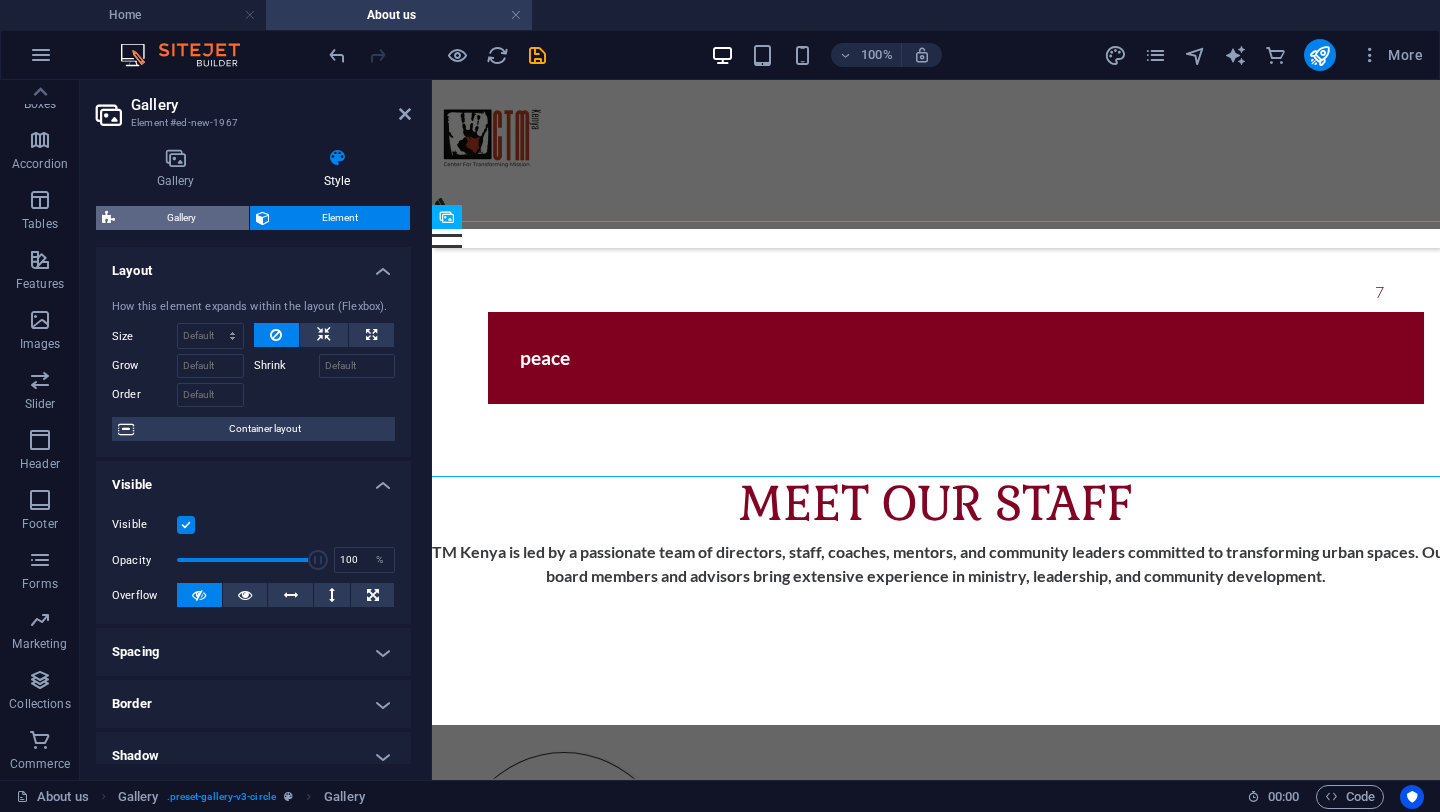 select on "%" 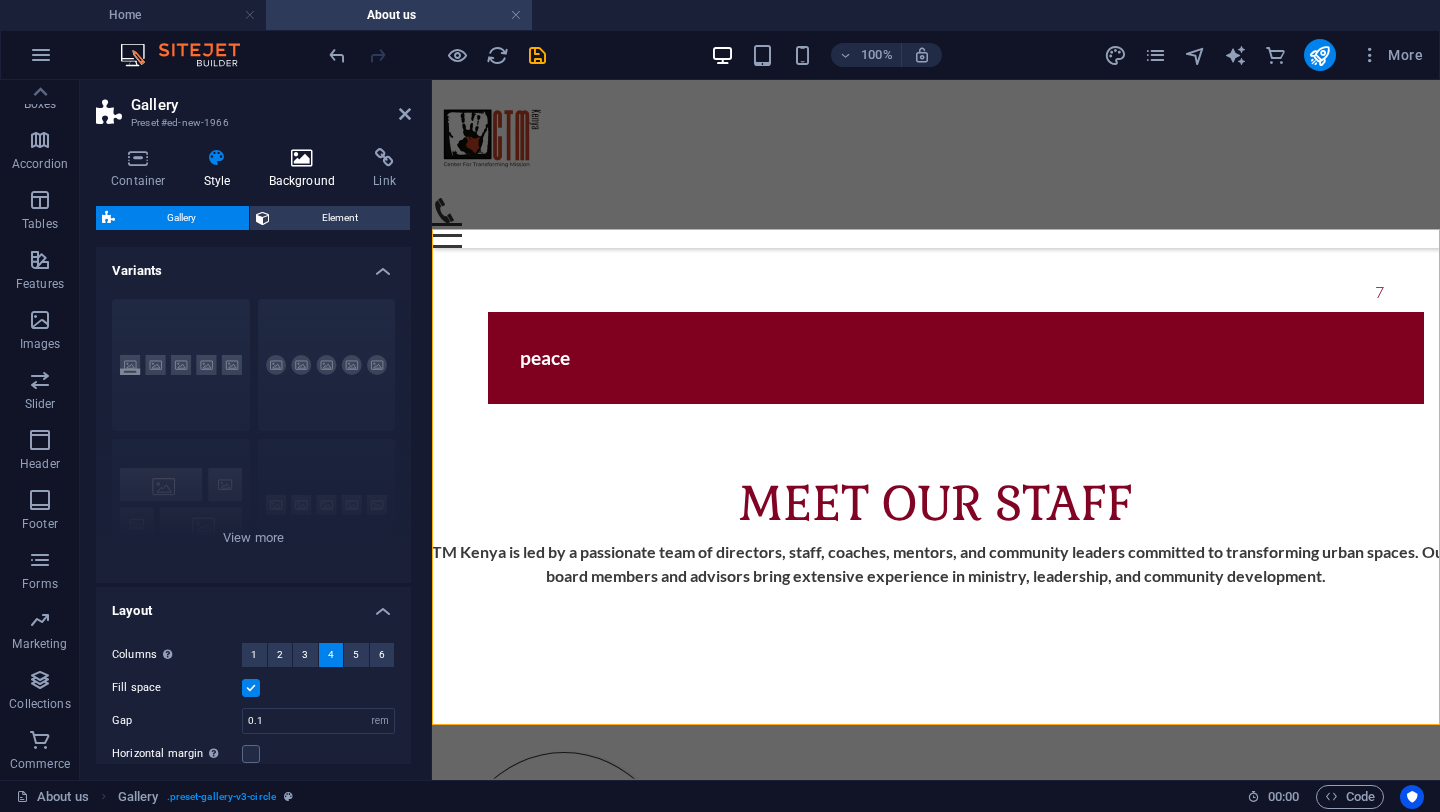 click at bounding box center [302, 158] 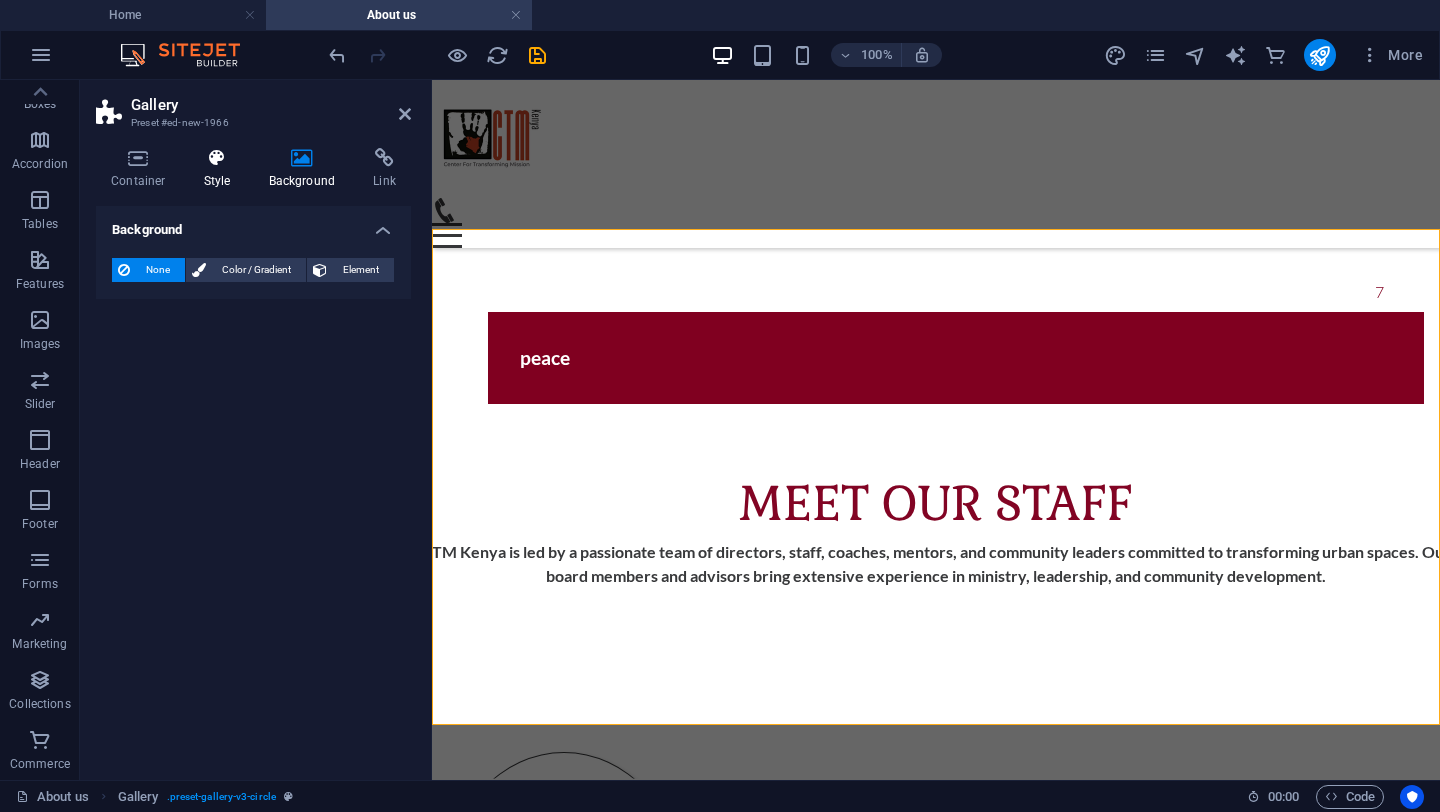 click at bounding box center (217, 158) 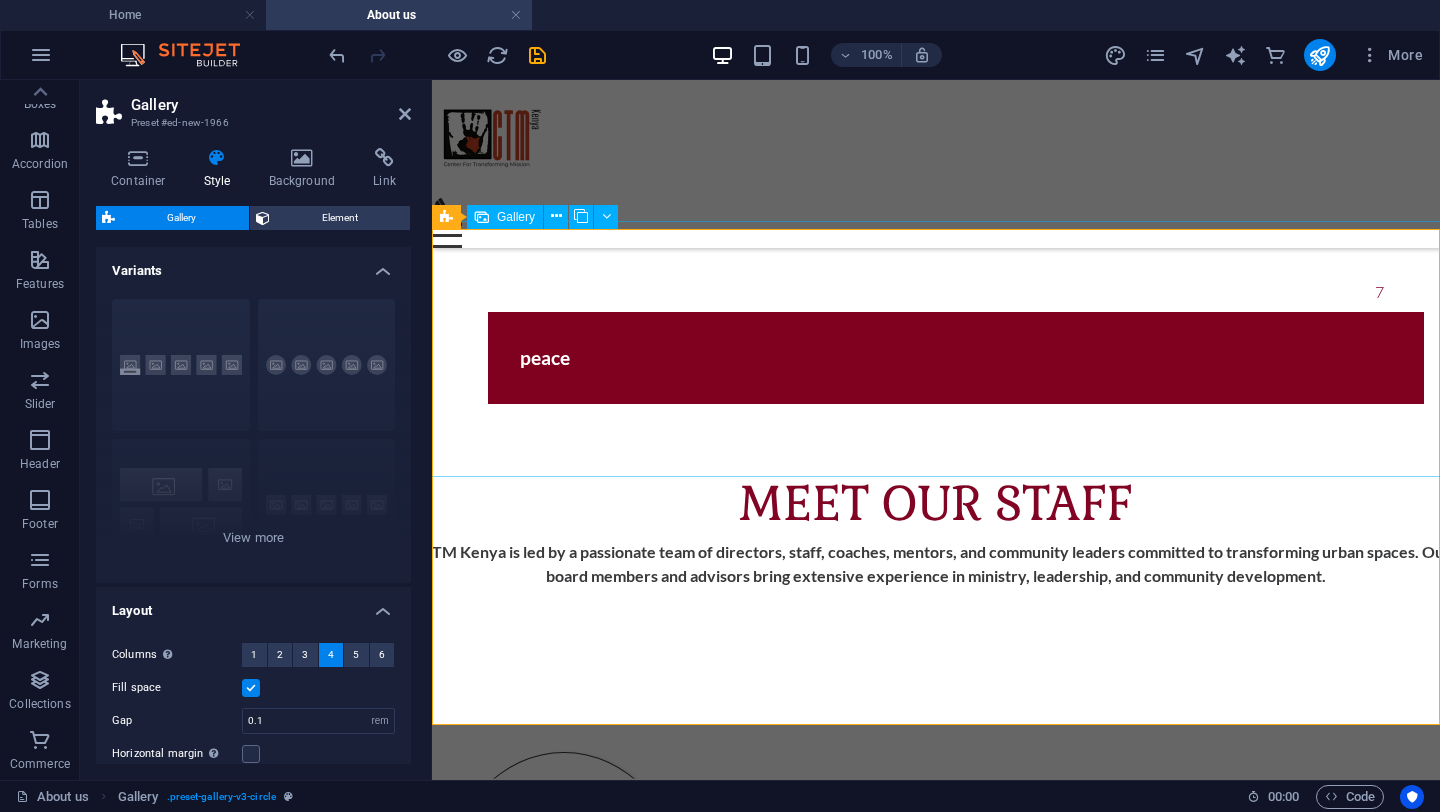 click at bounding box center (1064, 2904) 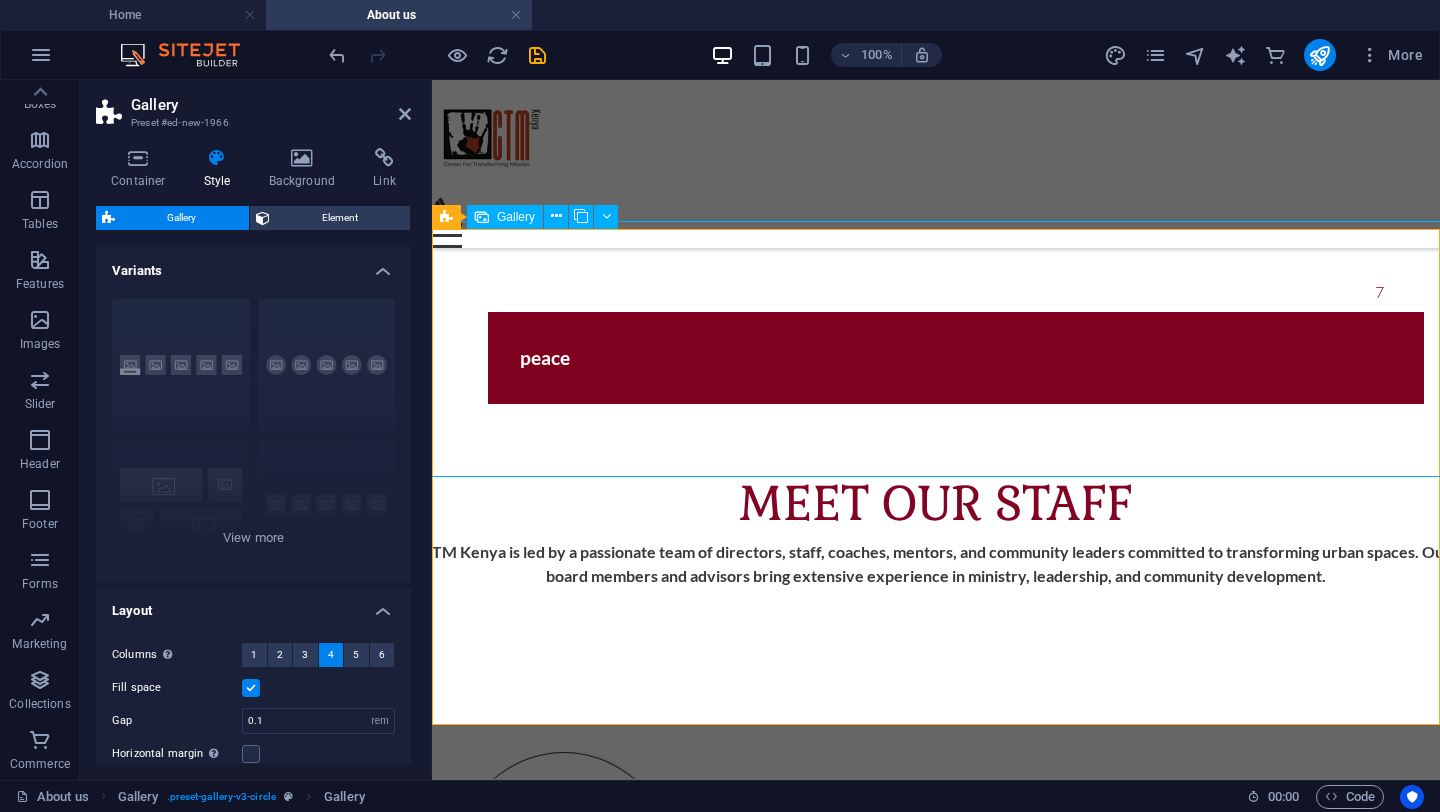 click at bounding box center [1064, 2904] 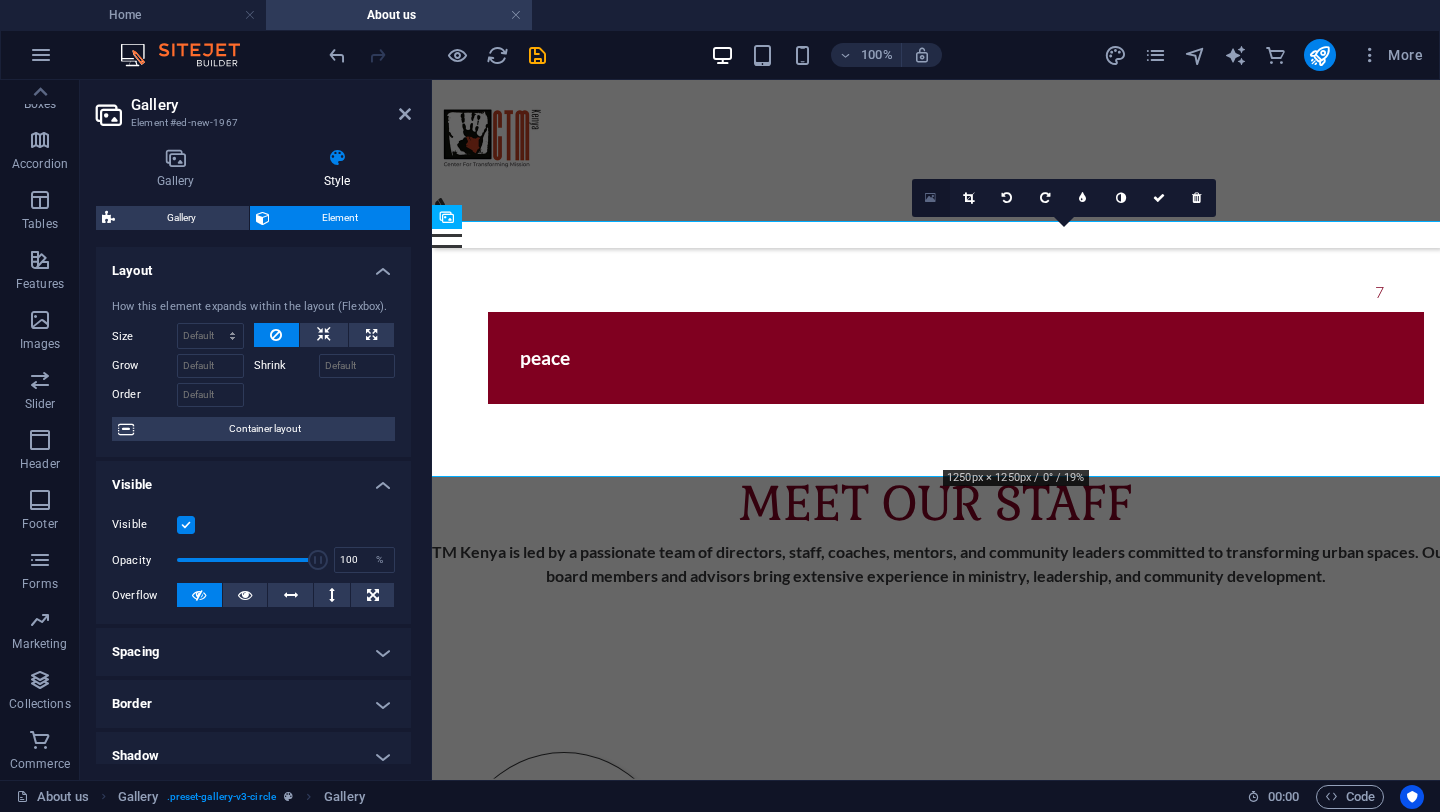 click at bounding box center (930, 198) 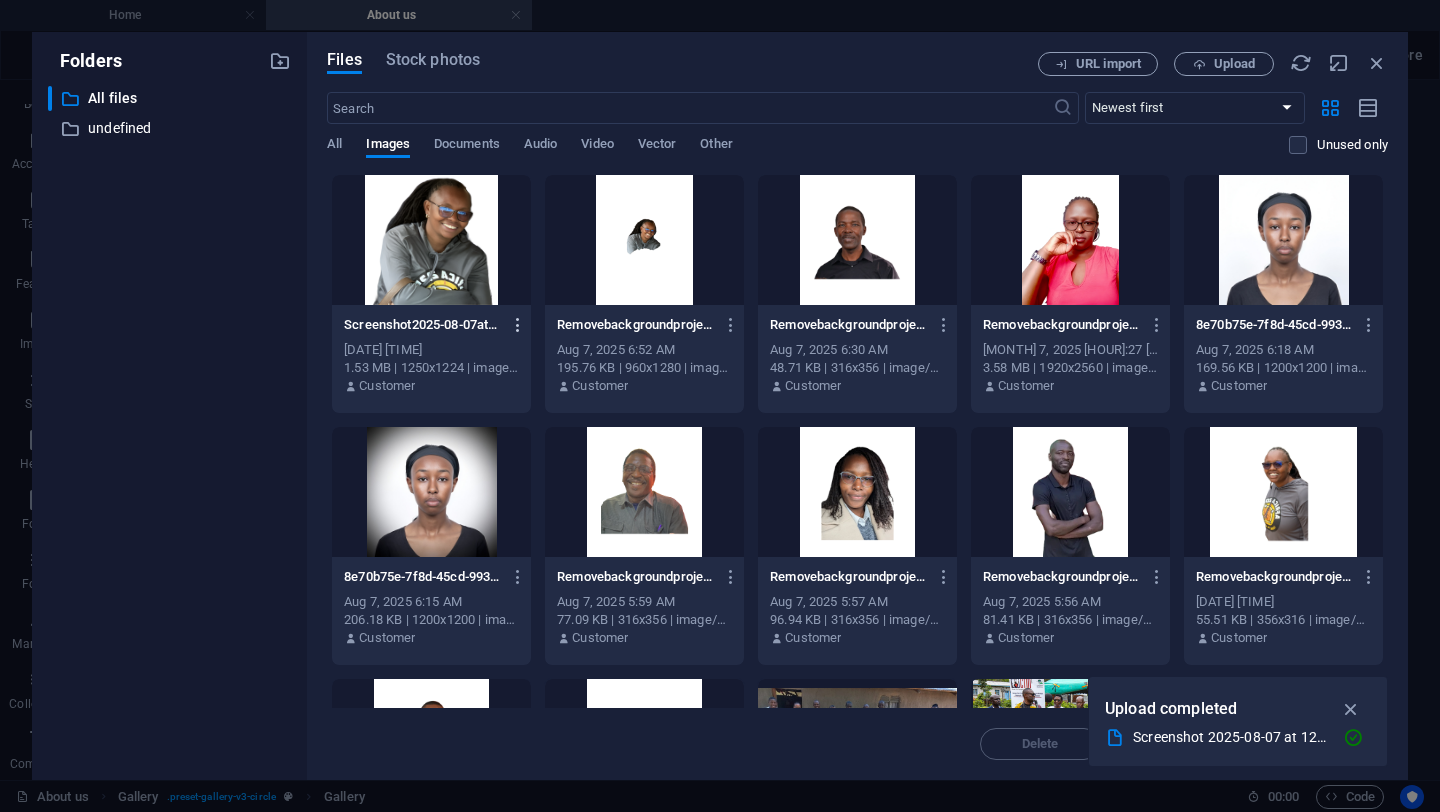 click at bounding box center (518, 325) 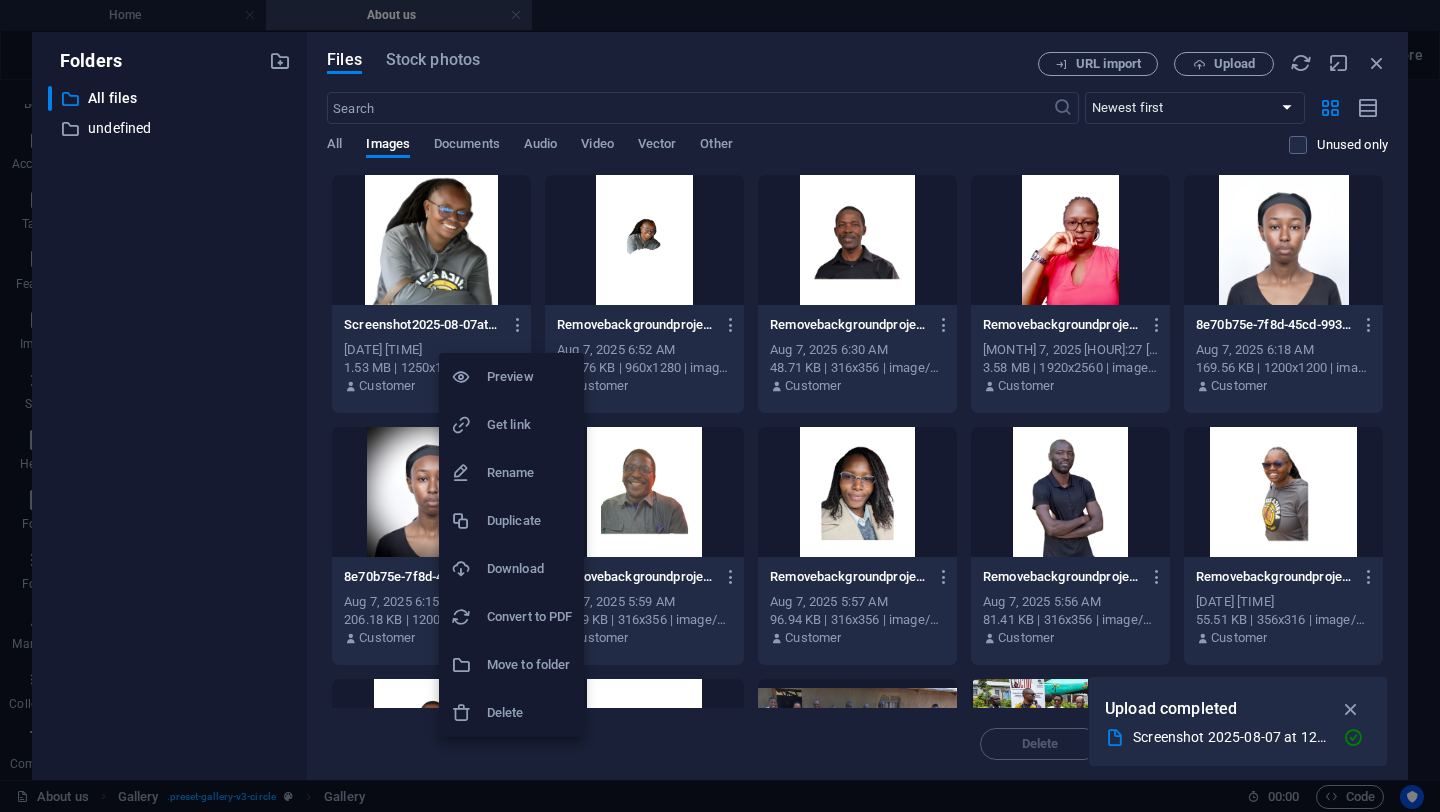 click on "Delete" at bounding box center [529, 713] 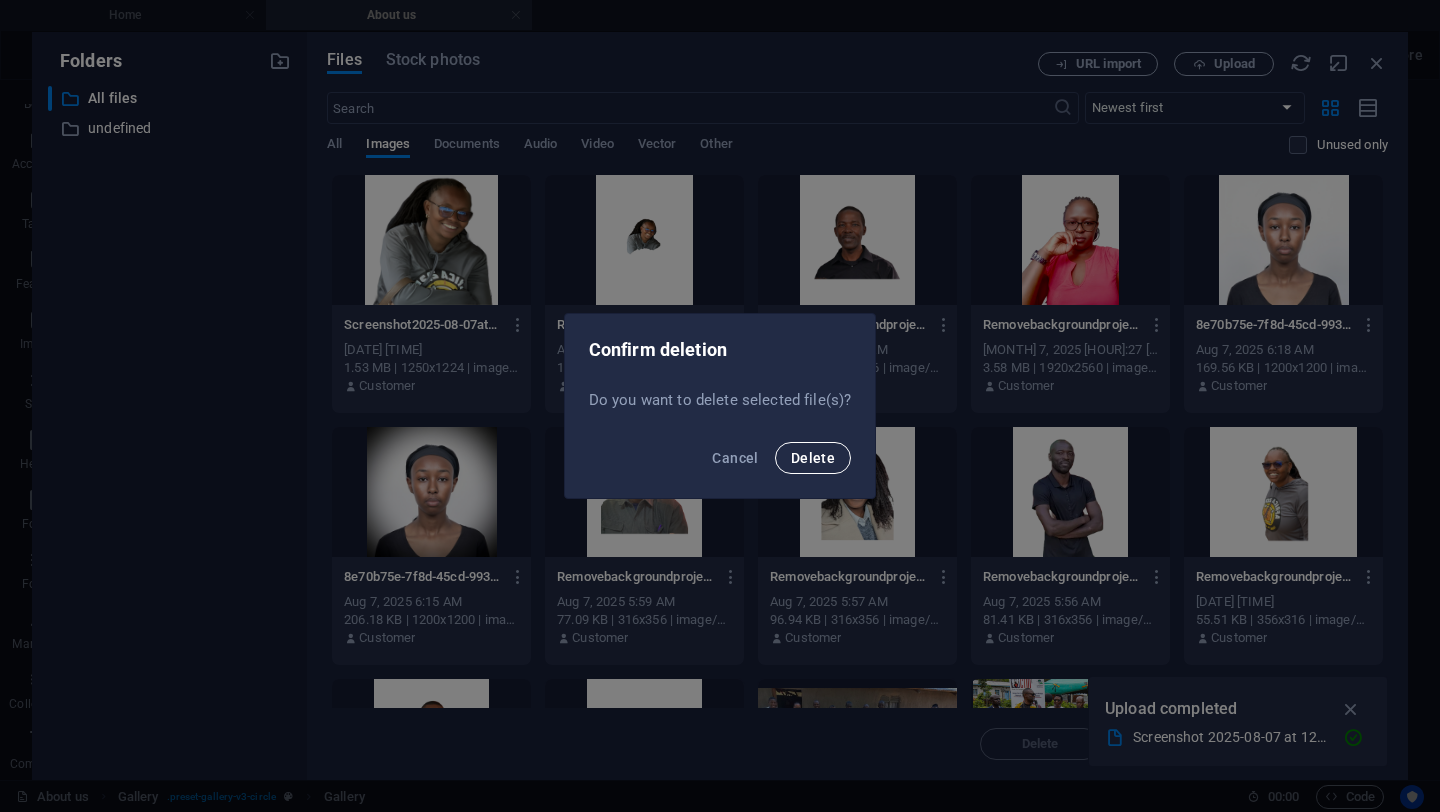 click on "Delete" at bounding box center (813, 458) 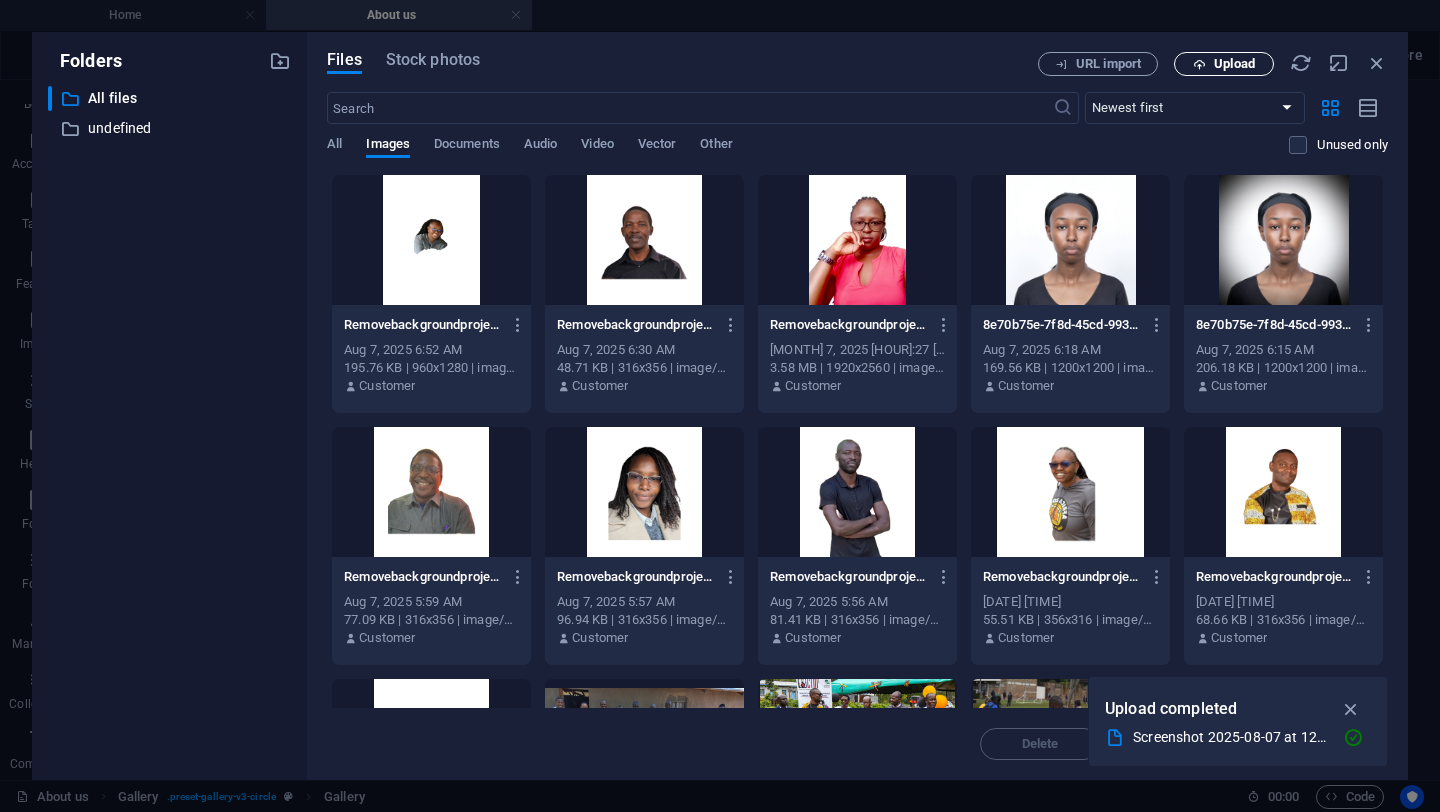 click on "Upload" at bounding box center (1234, 64) 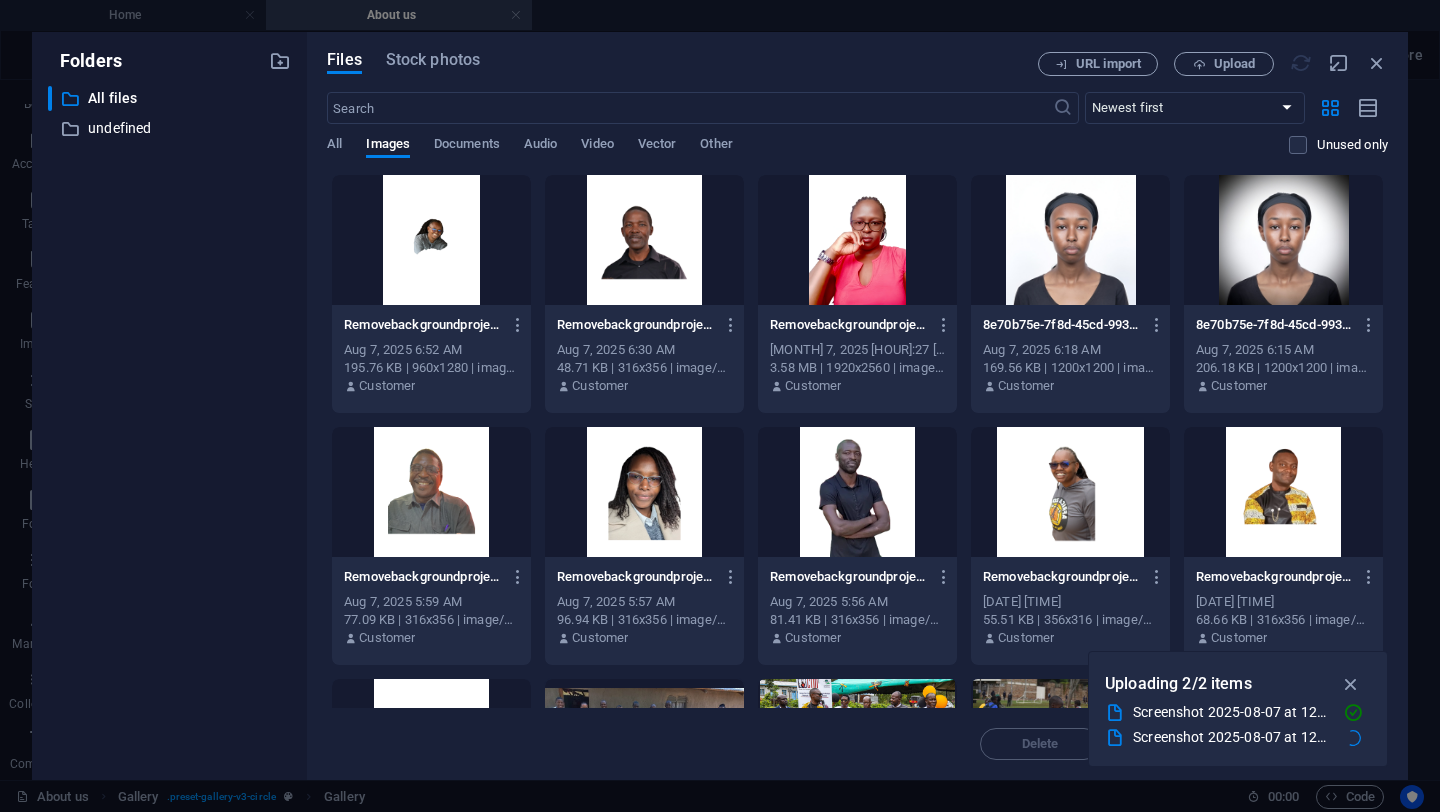 scroll, scrollTop: 2856, scrollLeft: 0, axis: vertical 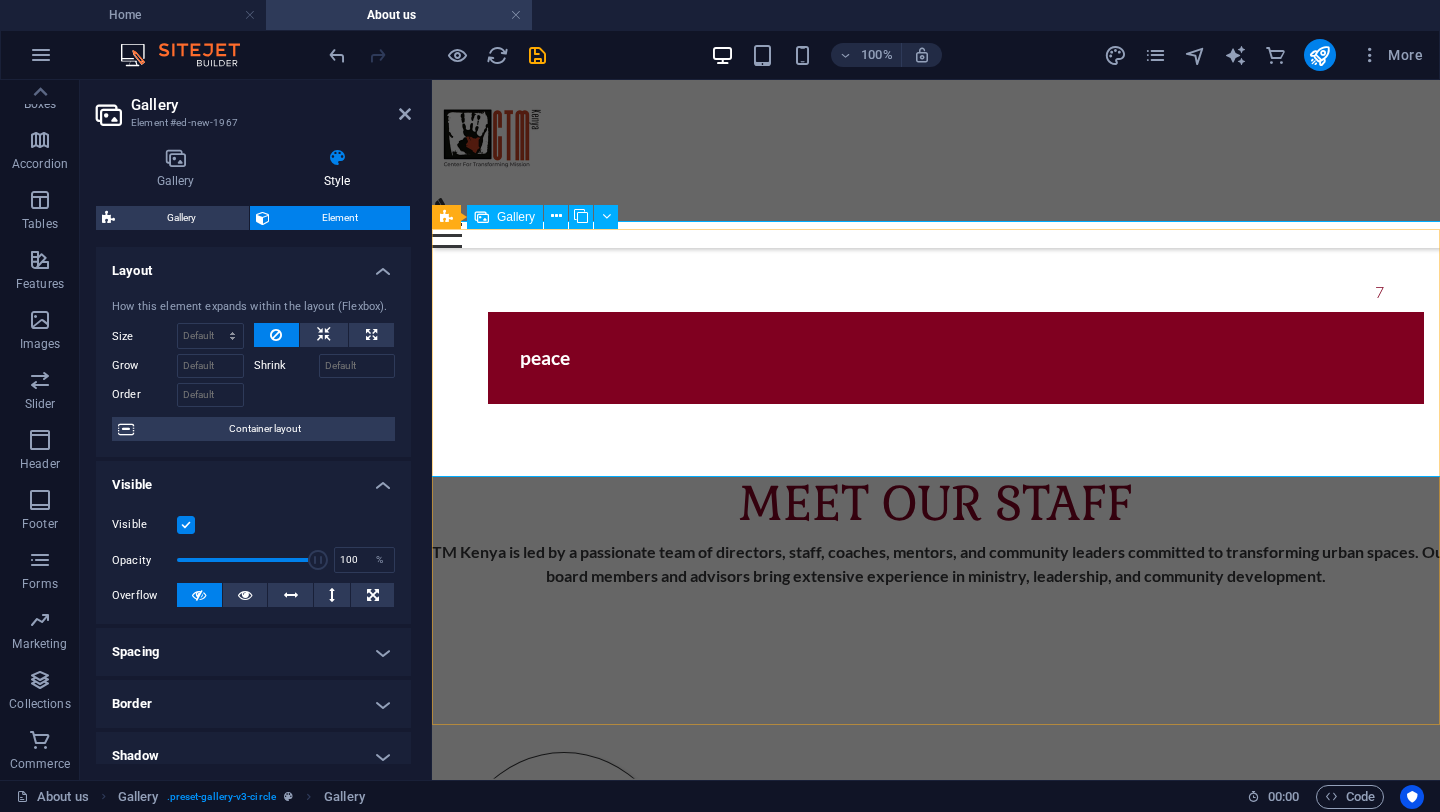 click at bounding box center (936, 2904) 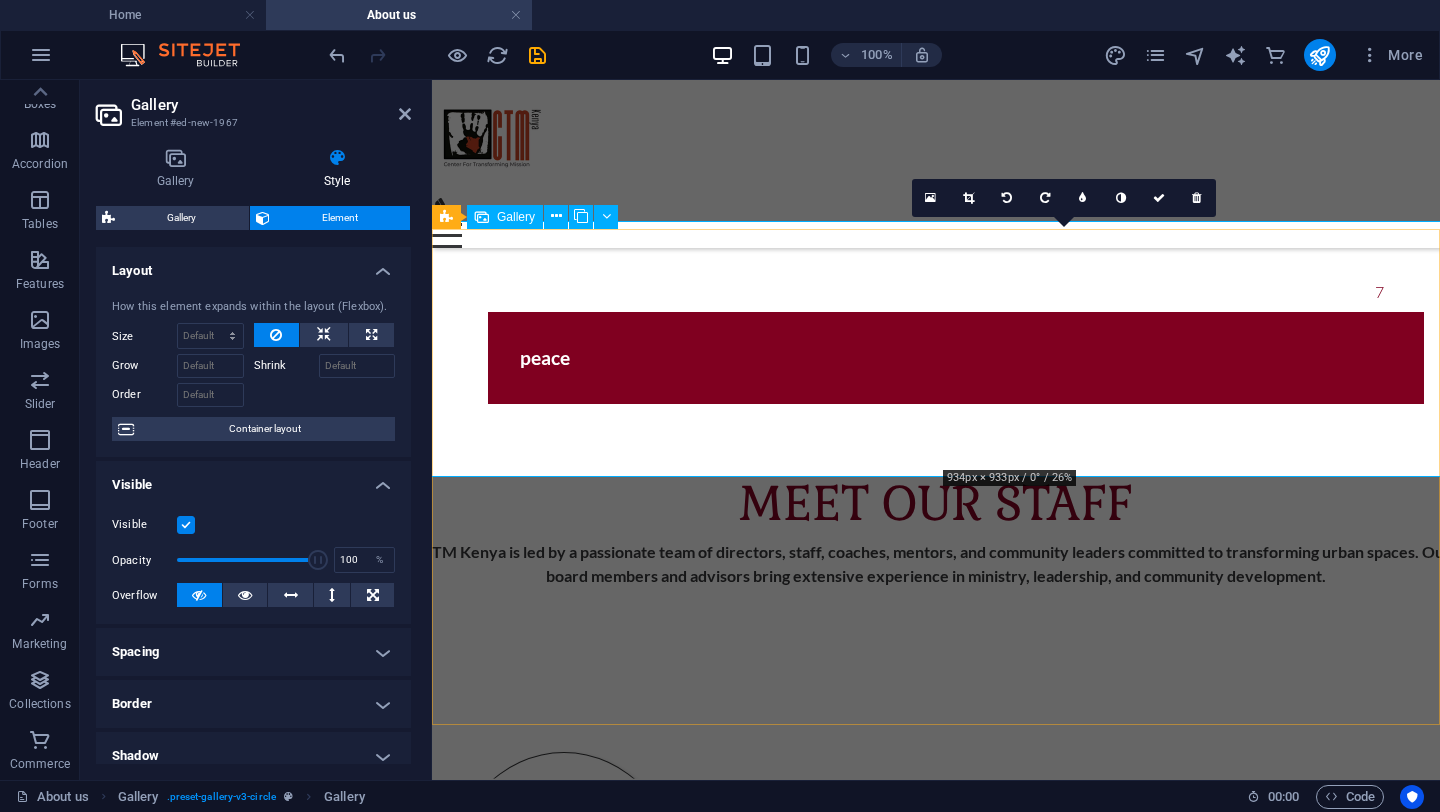 click at bounding box center [1064, 2904] 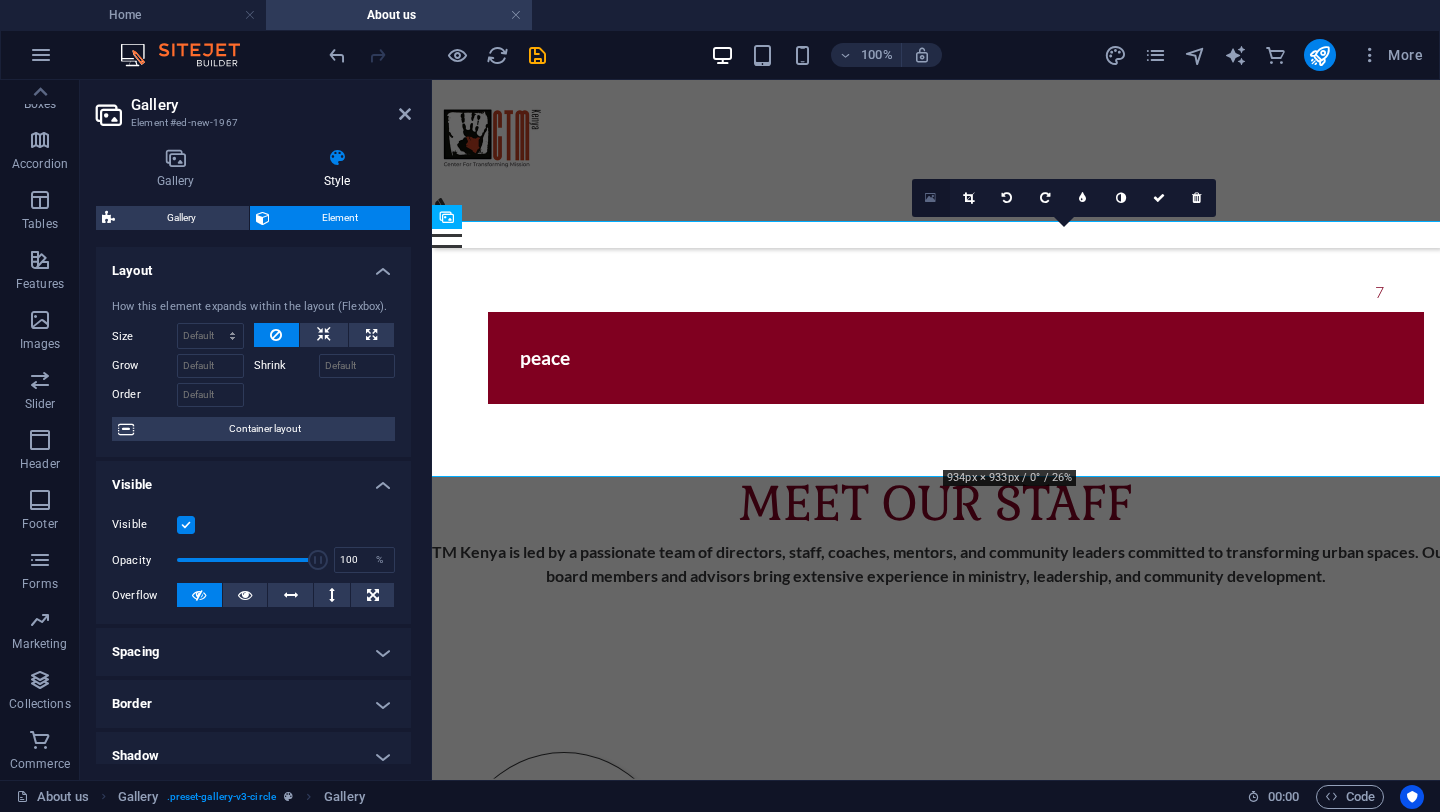 click at bounding box center [931, 198] 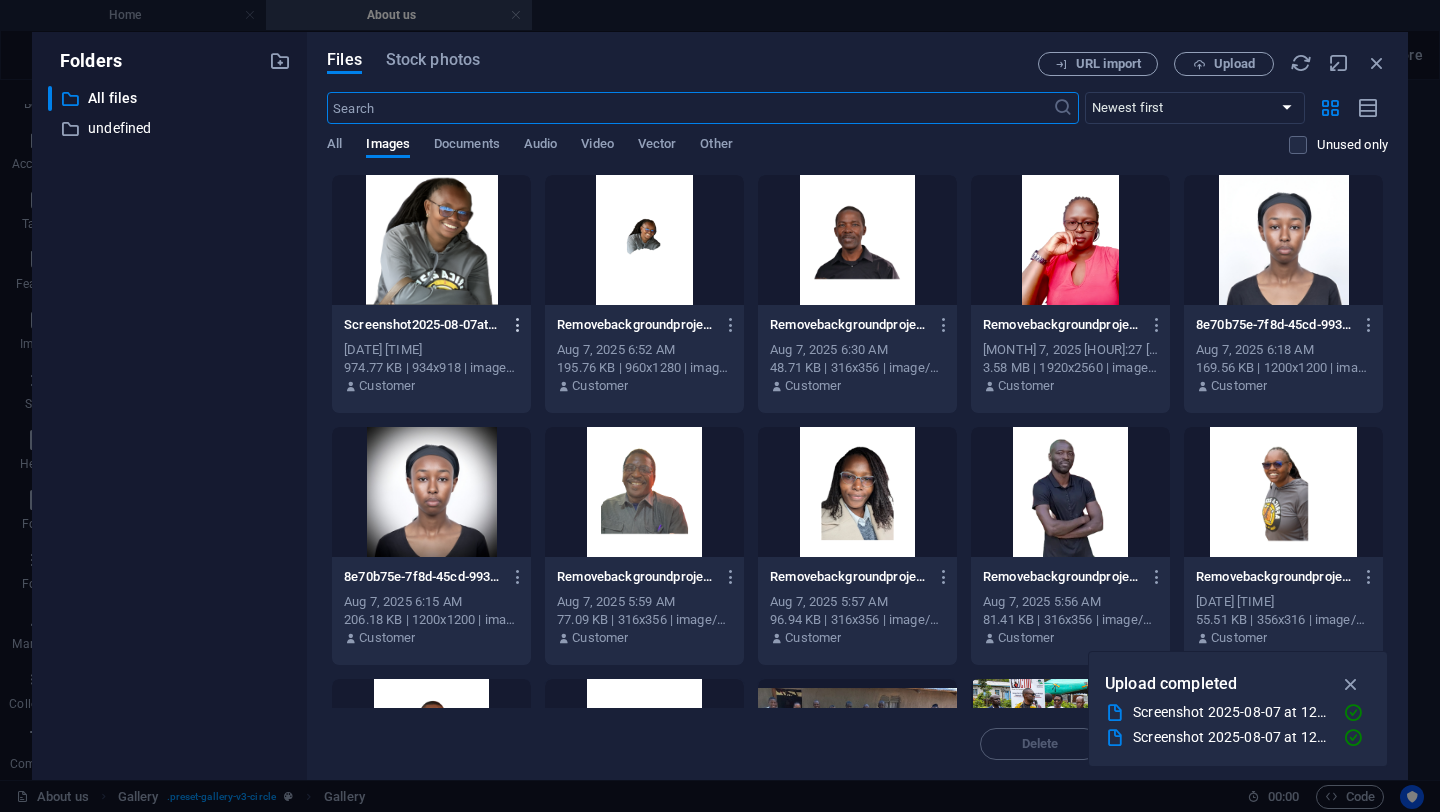 click at bounding box center (518, 325) 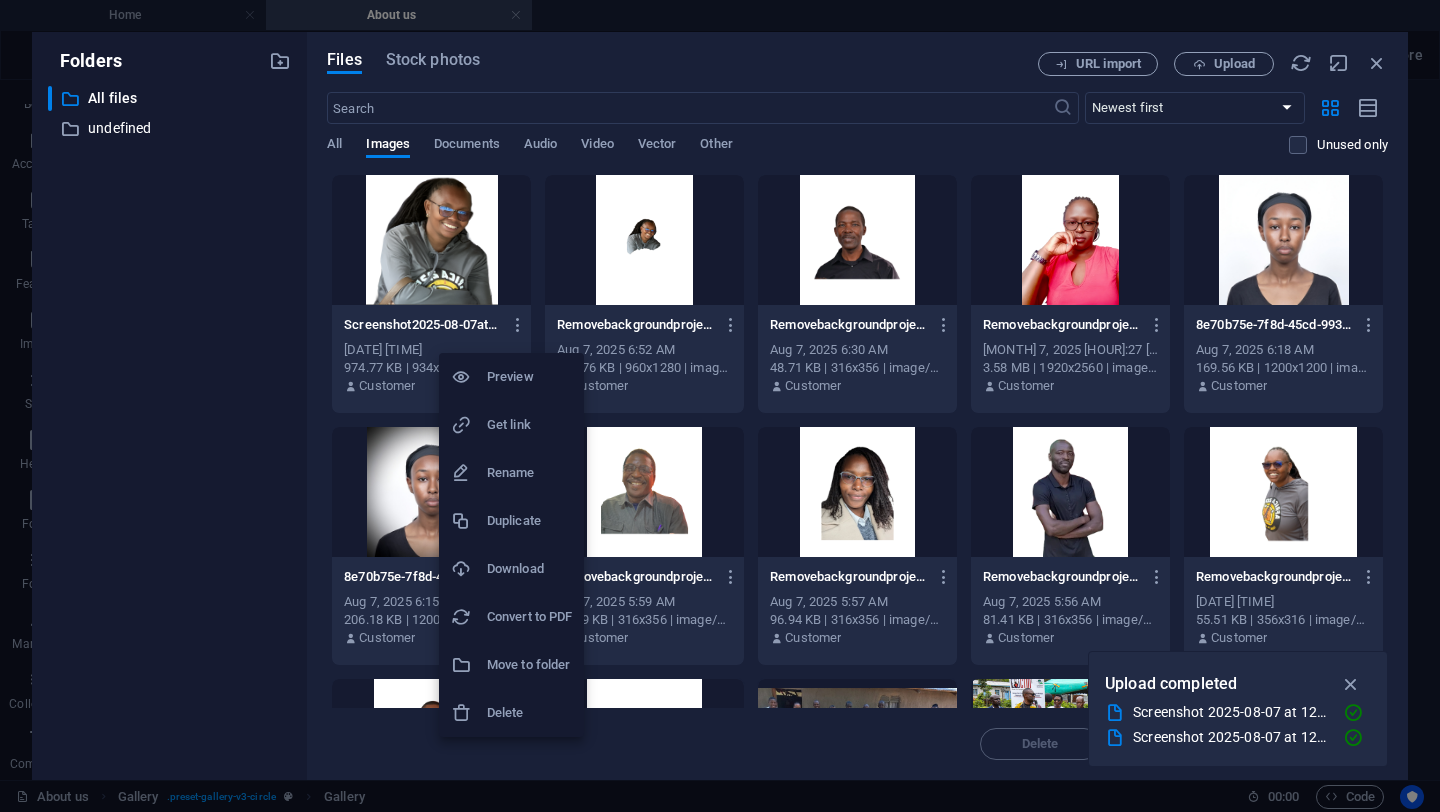 click at bounding box center (720, 406) 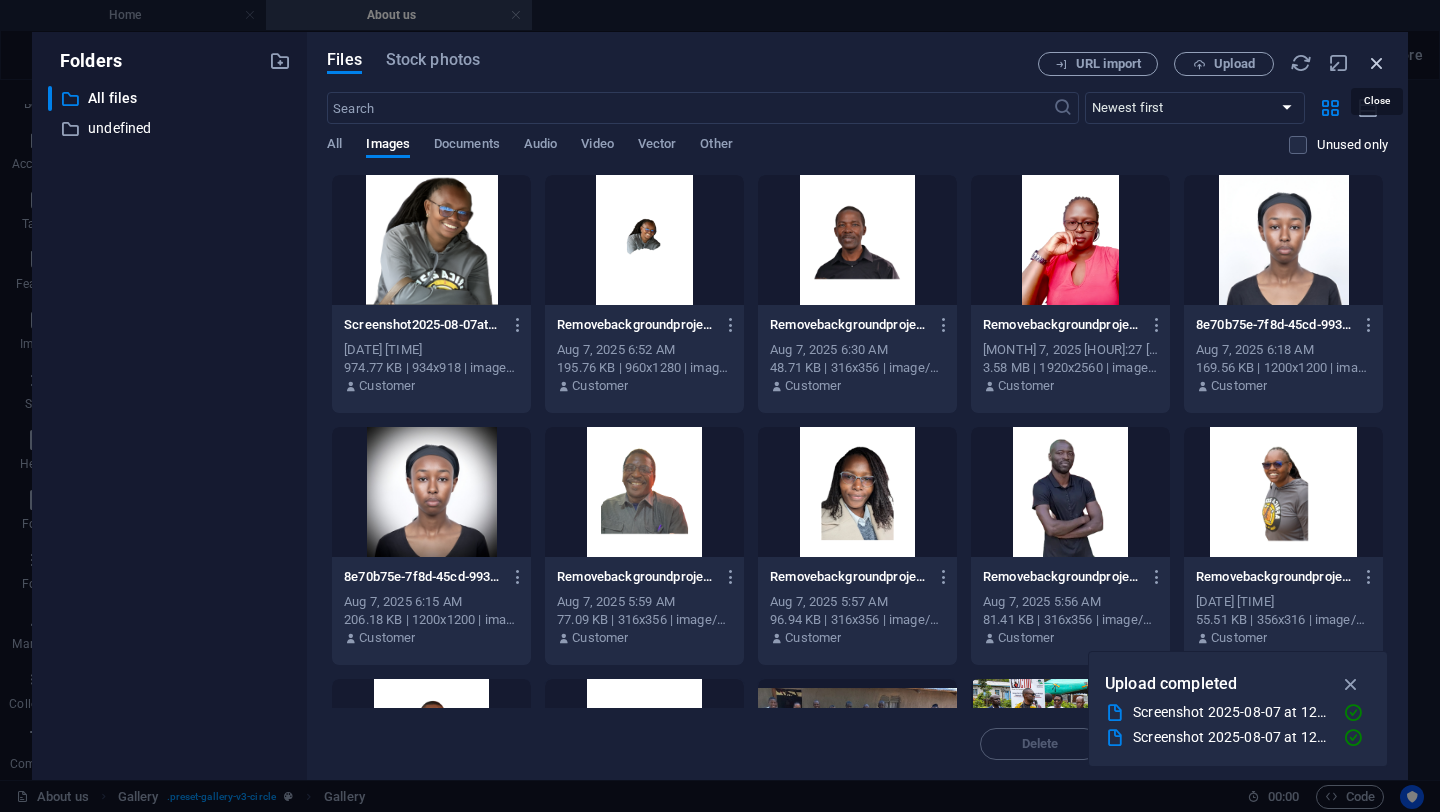 click at bounding box center [1377, 63] 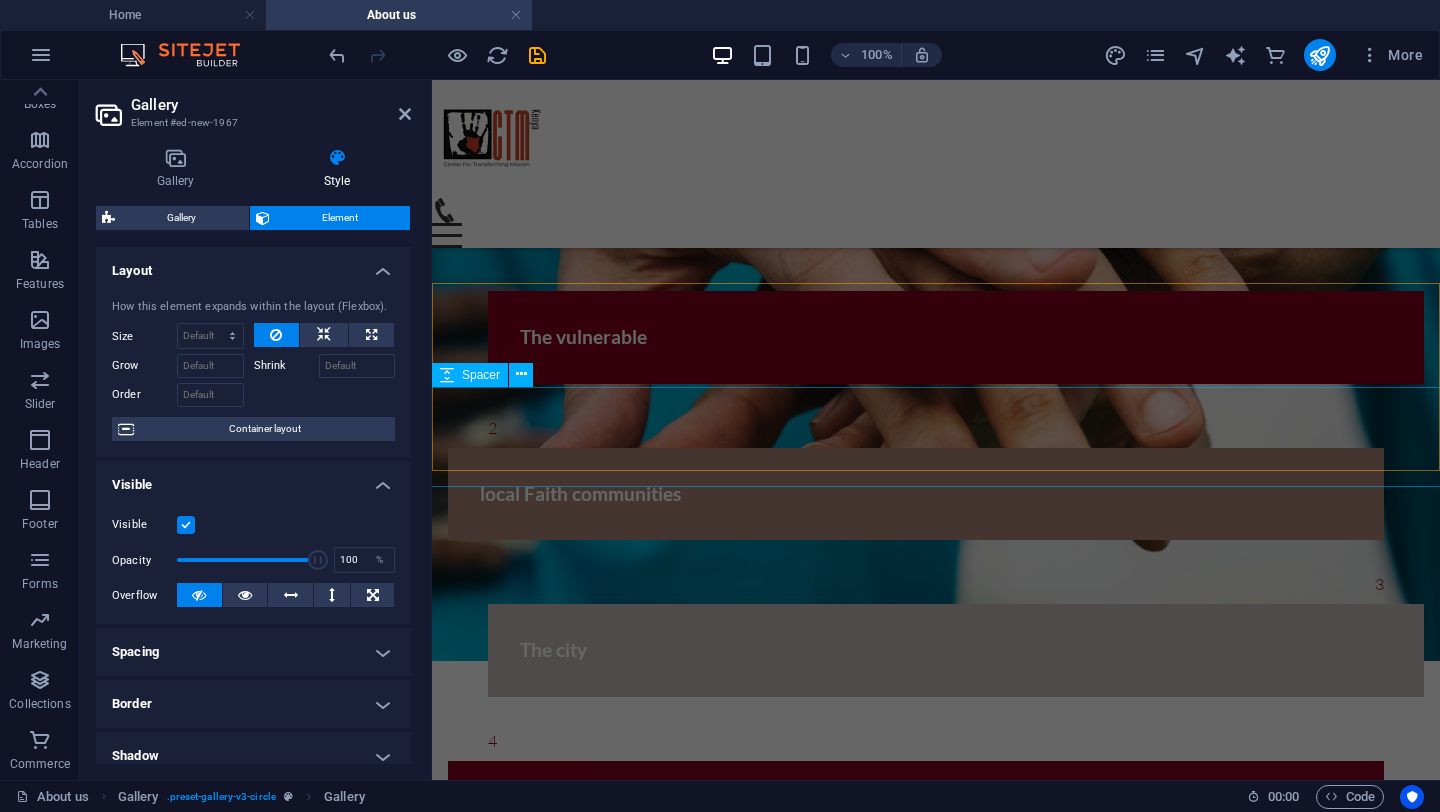 scroll, scrollTop: 1932, scrollLeft: 0, axis: vertical 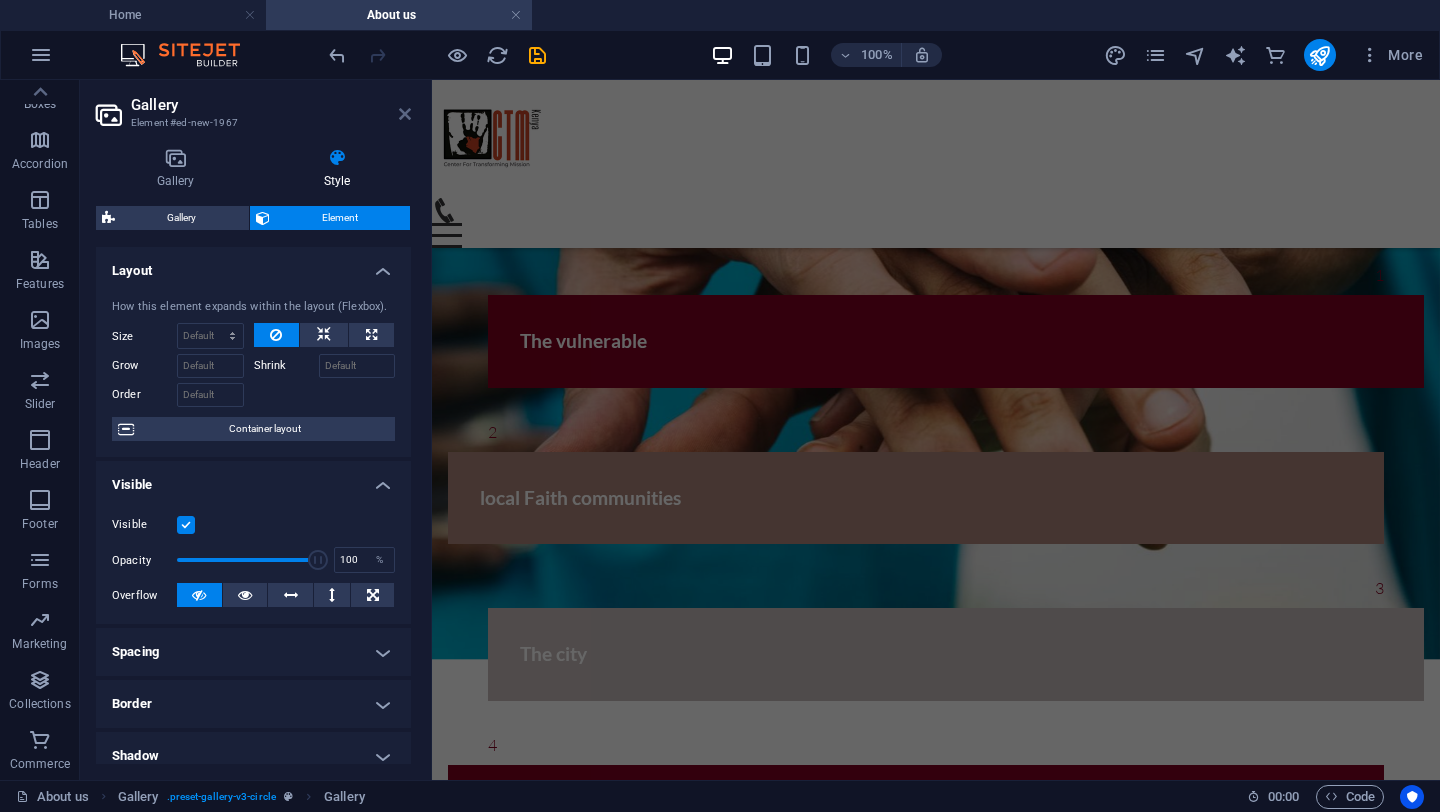 click at bounding box center [405, 114] 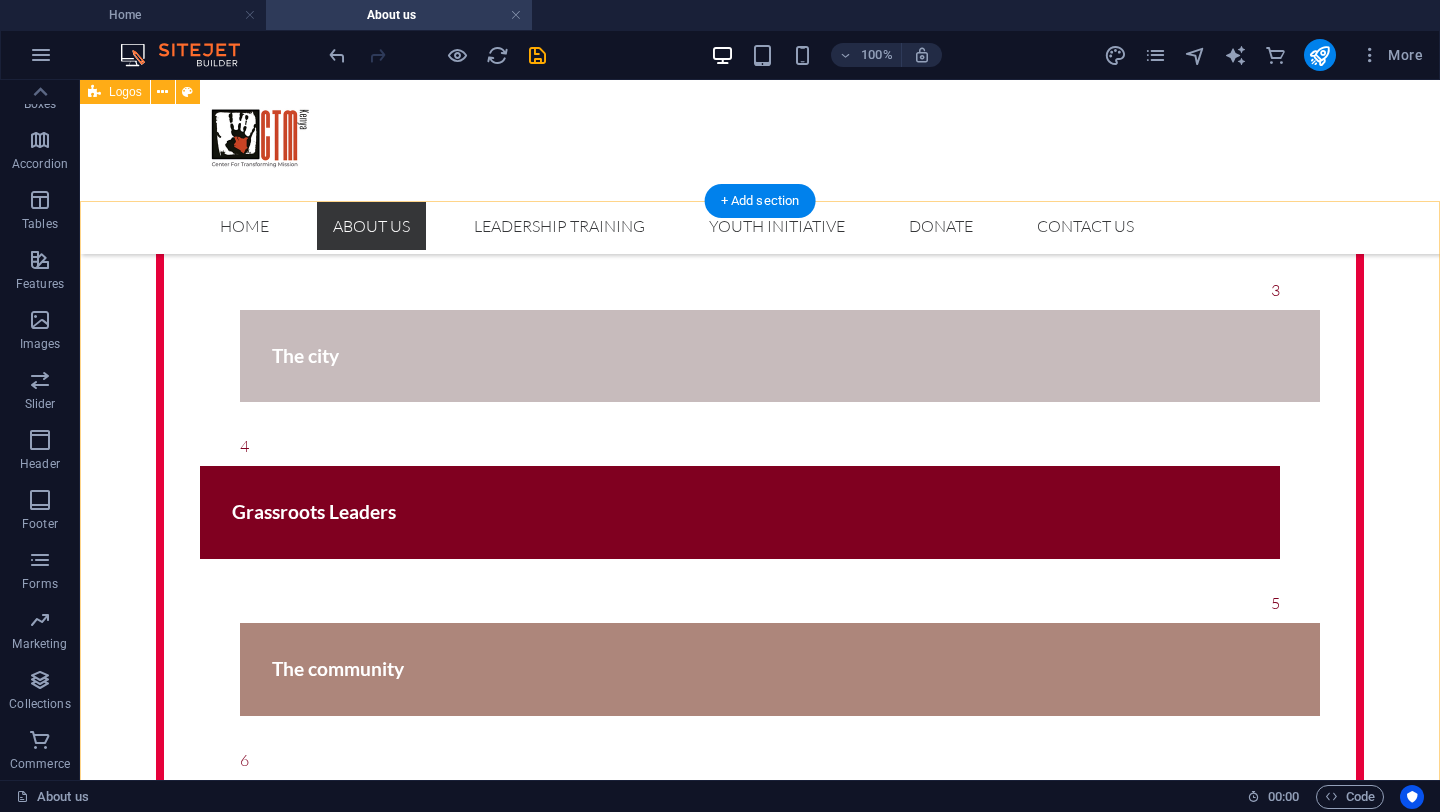 scroll, scrollTop: 2266, scrollLeft: 0, axis: vertical 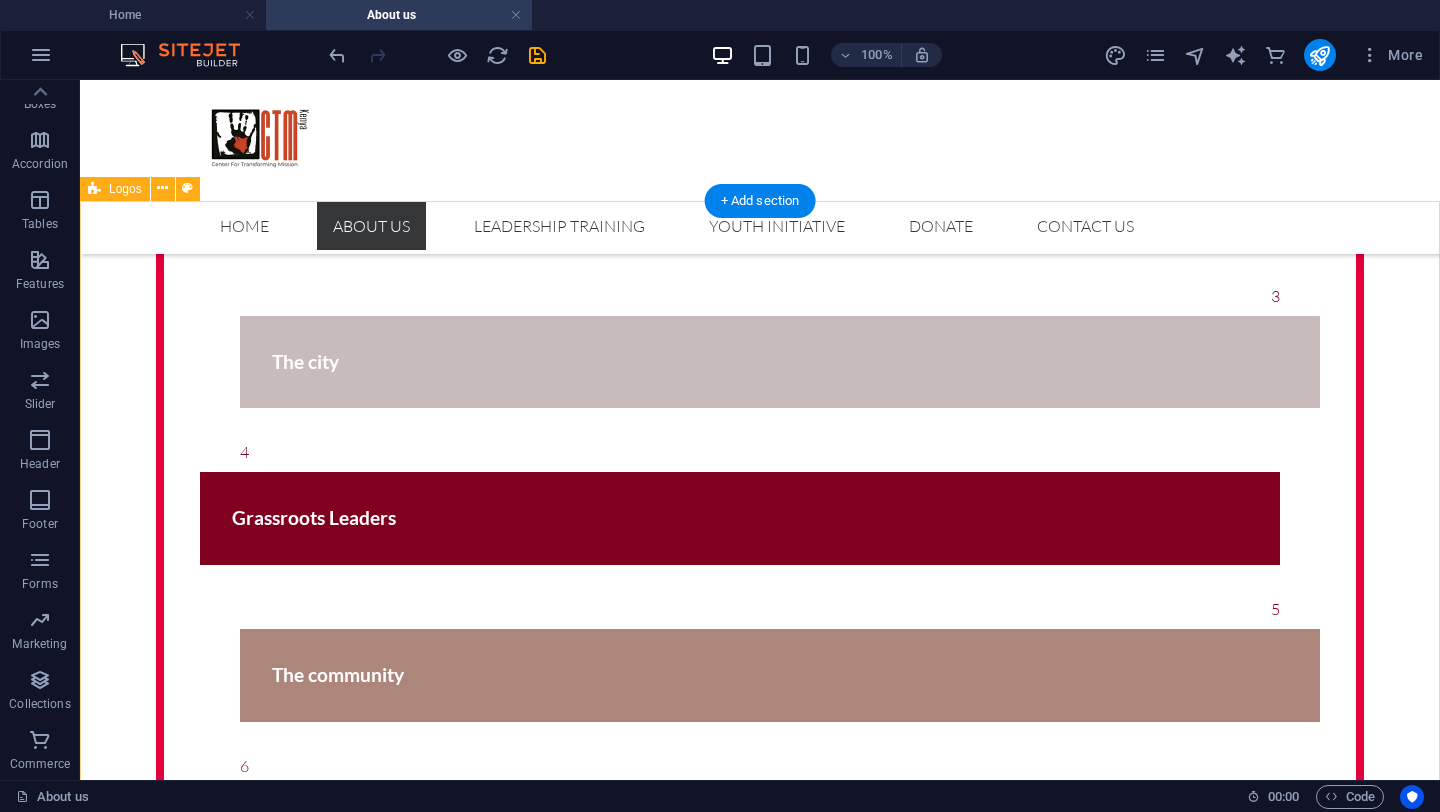 click on "[FIRST] [LAST]" at bounding box center (760, 2516) 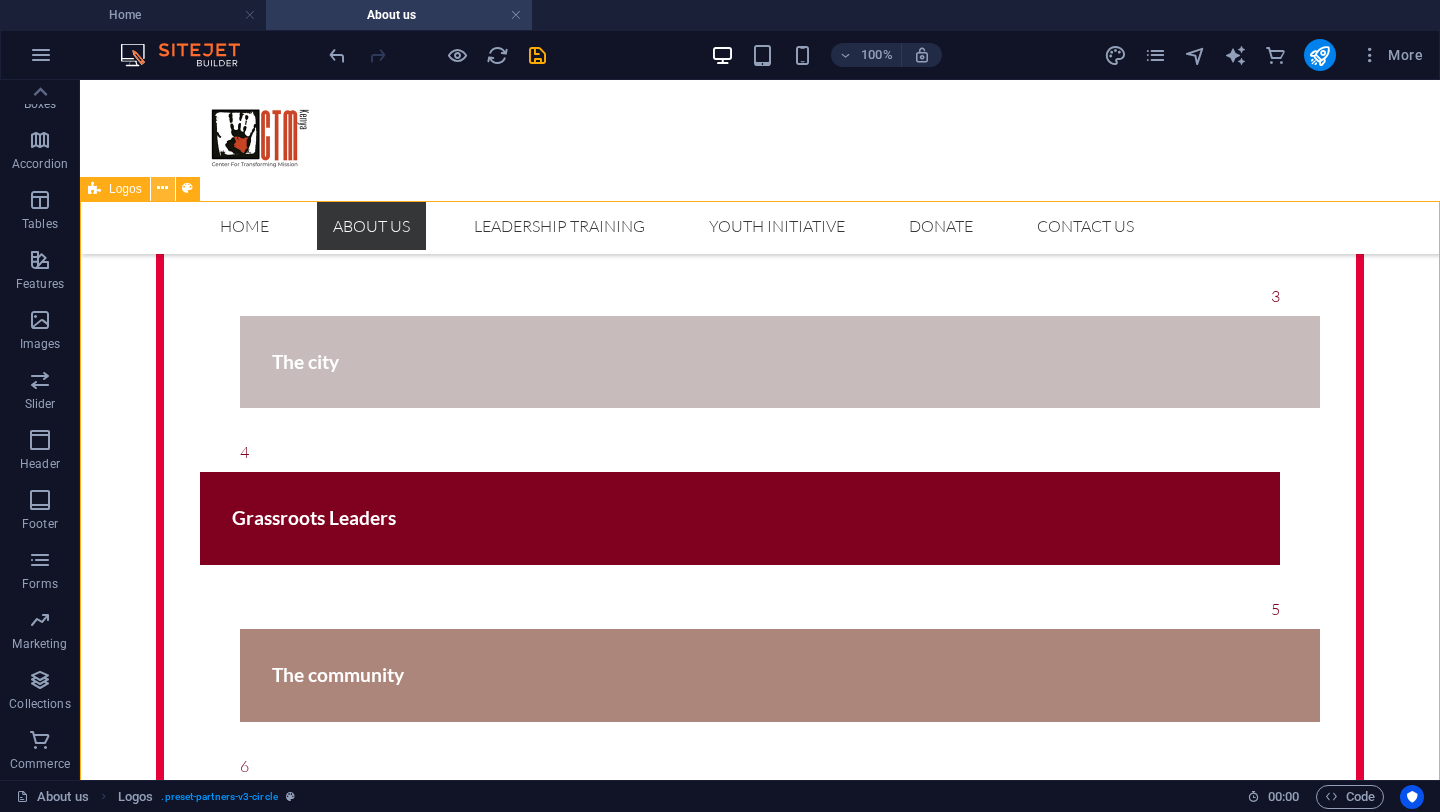 click at bounding box center (162, 188) 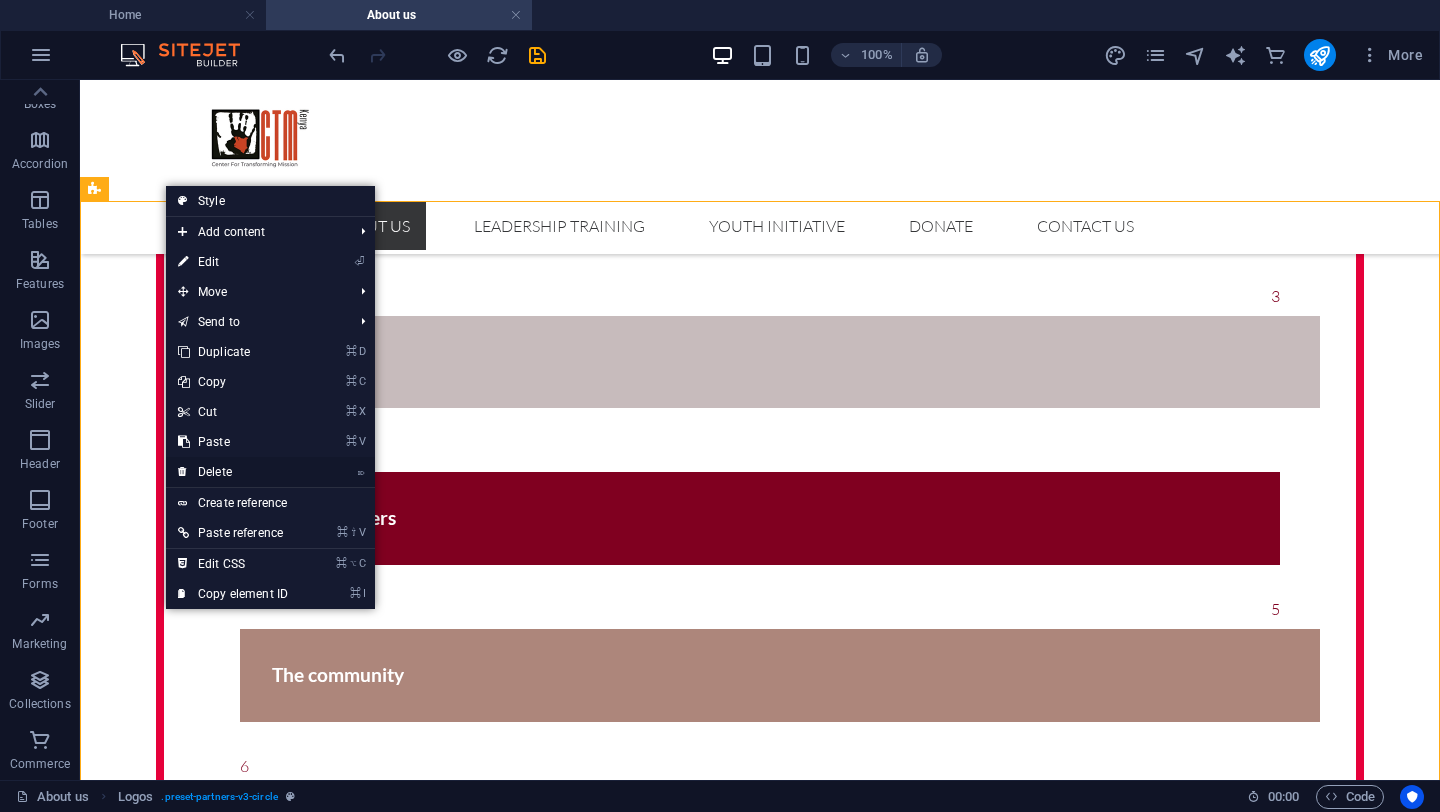 click on "⌦  Delete" at bounding box center [233, 472] 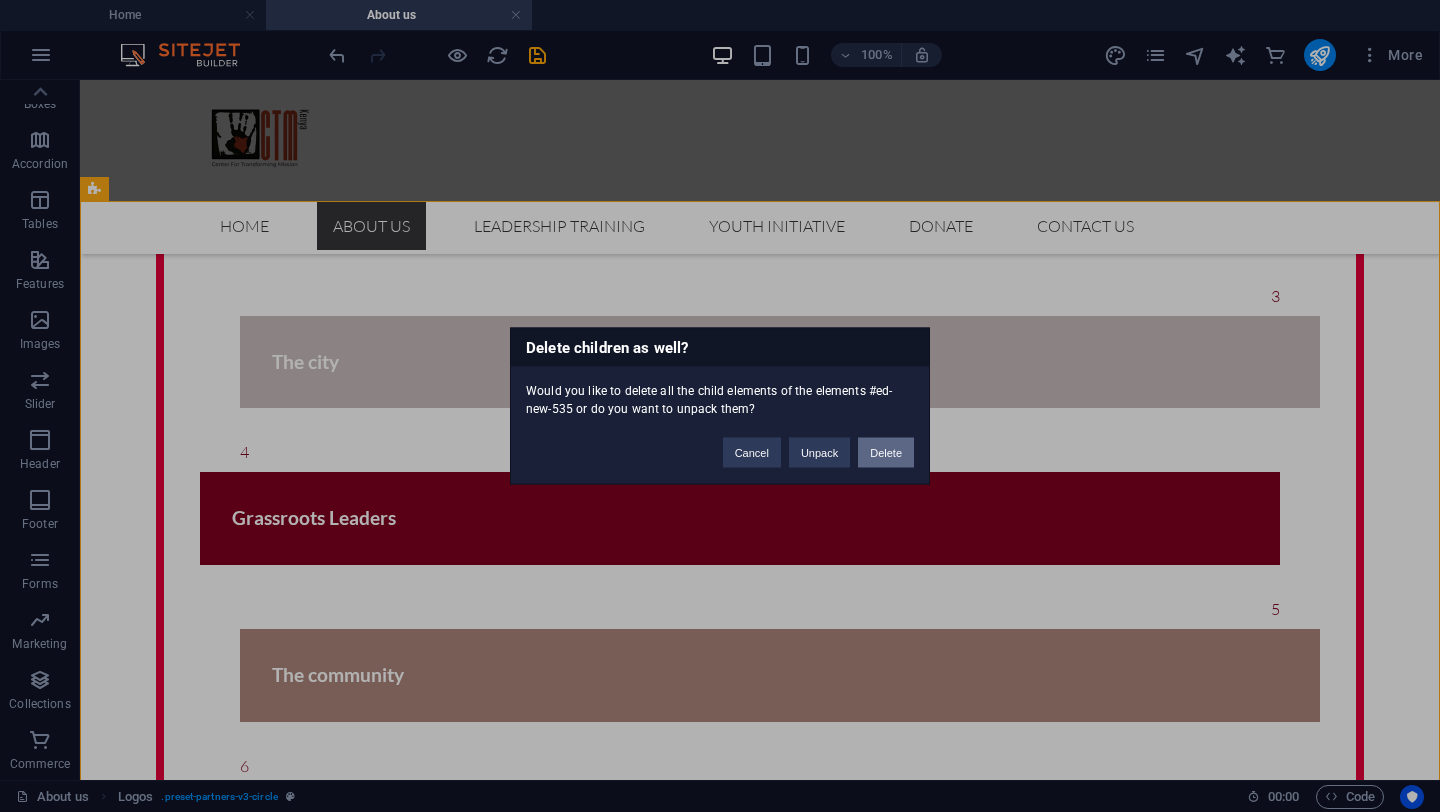 click on "Delete" at bounding box center [886, 453] 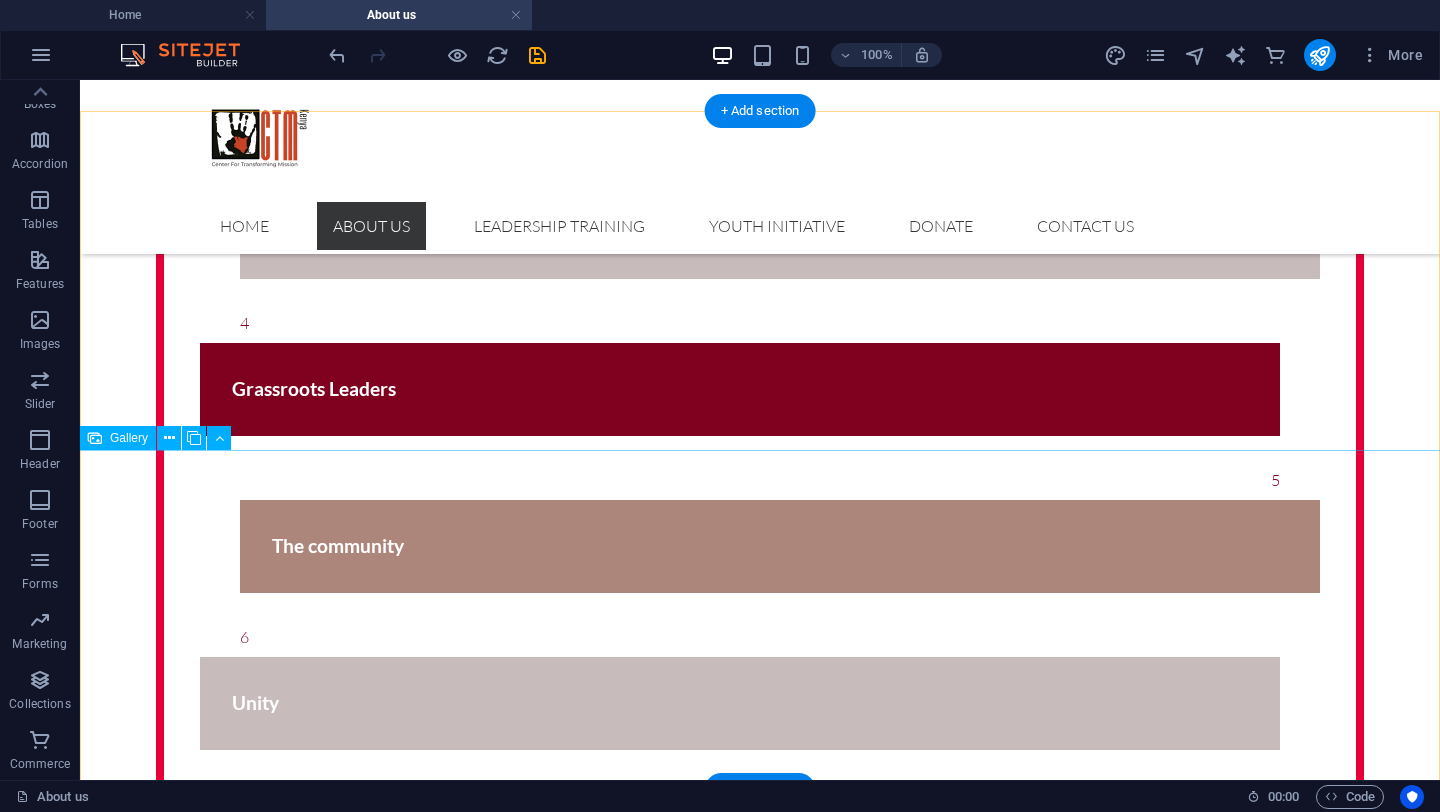 scroll, scrollTop: 1972, scrollLeft: 0, axis: vertical 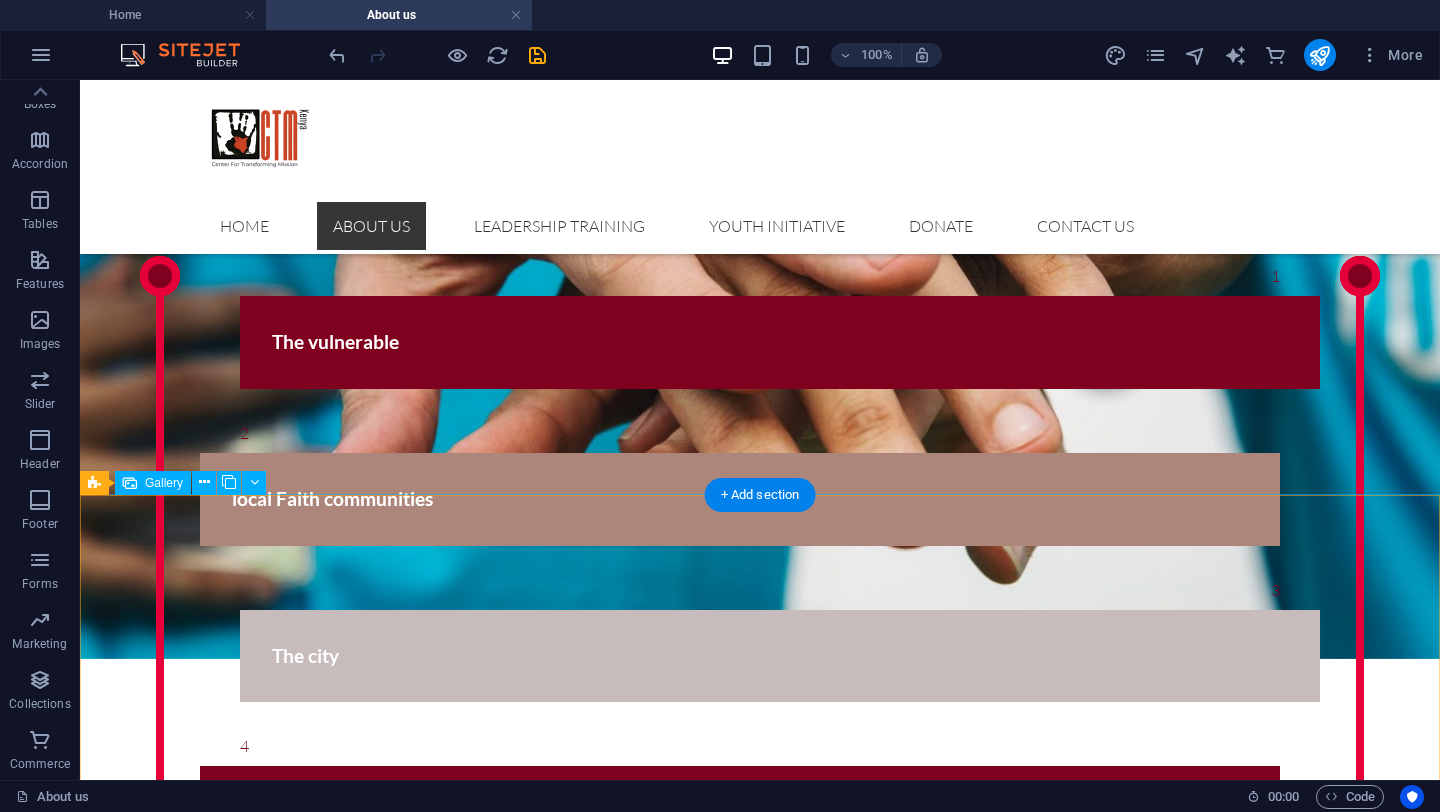 click at bounding box center [930, 1779] 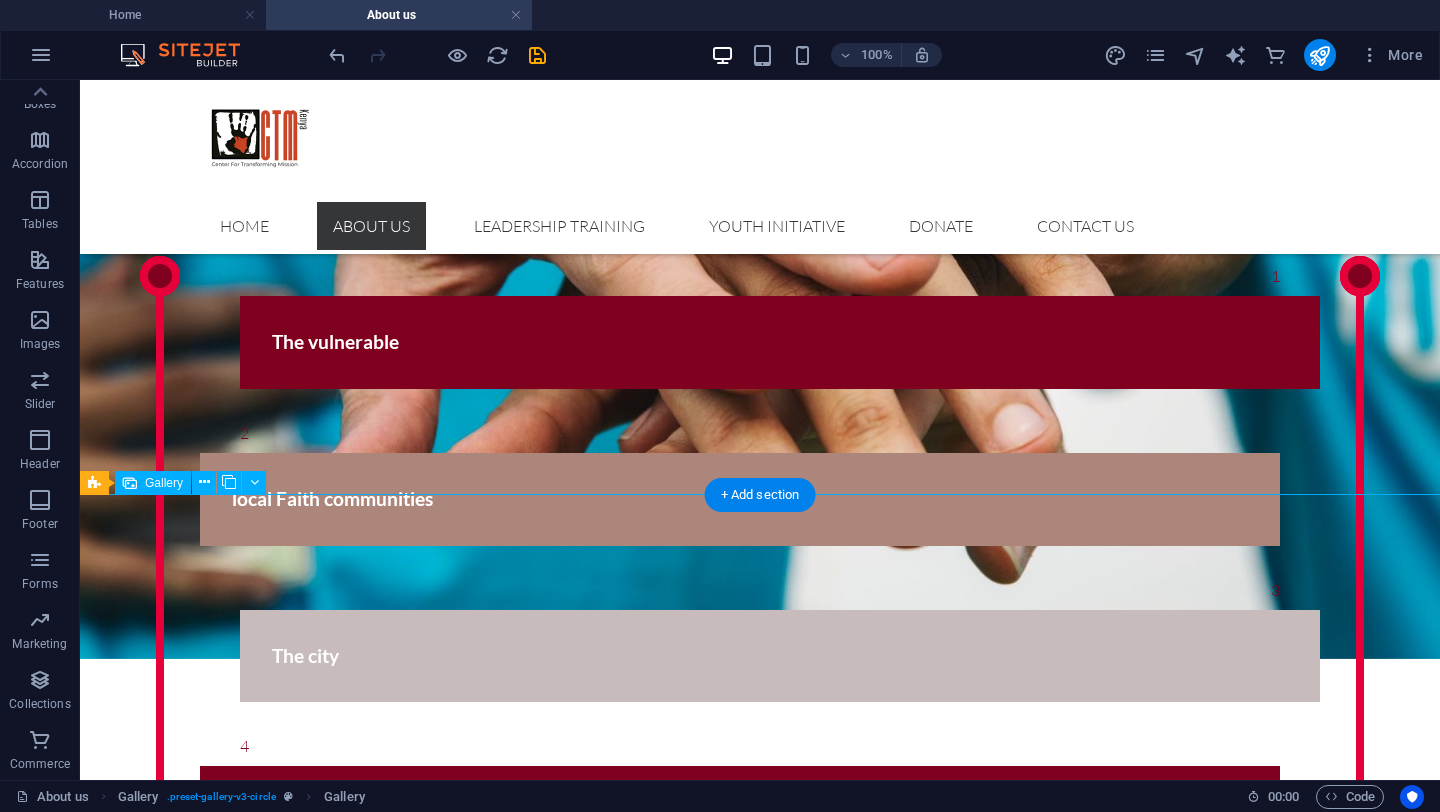 click at bounding box center [930, 1779] 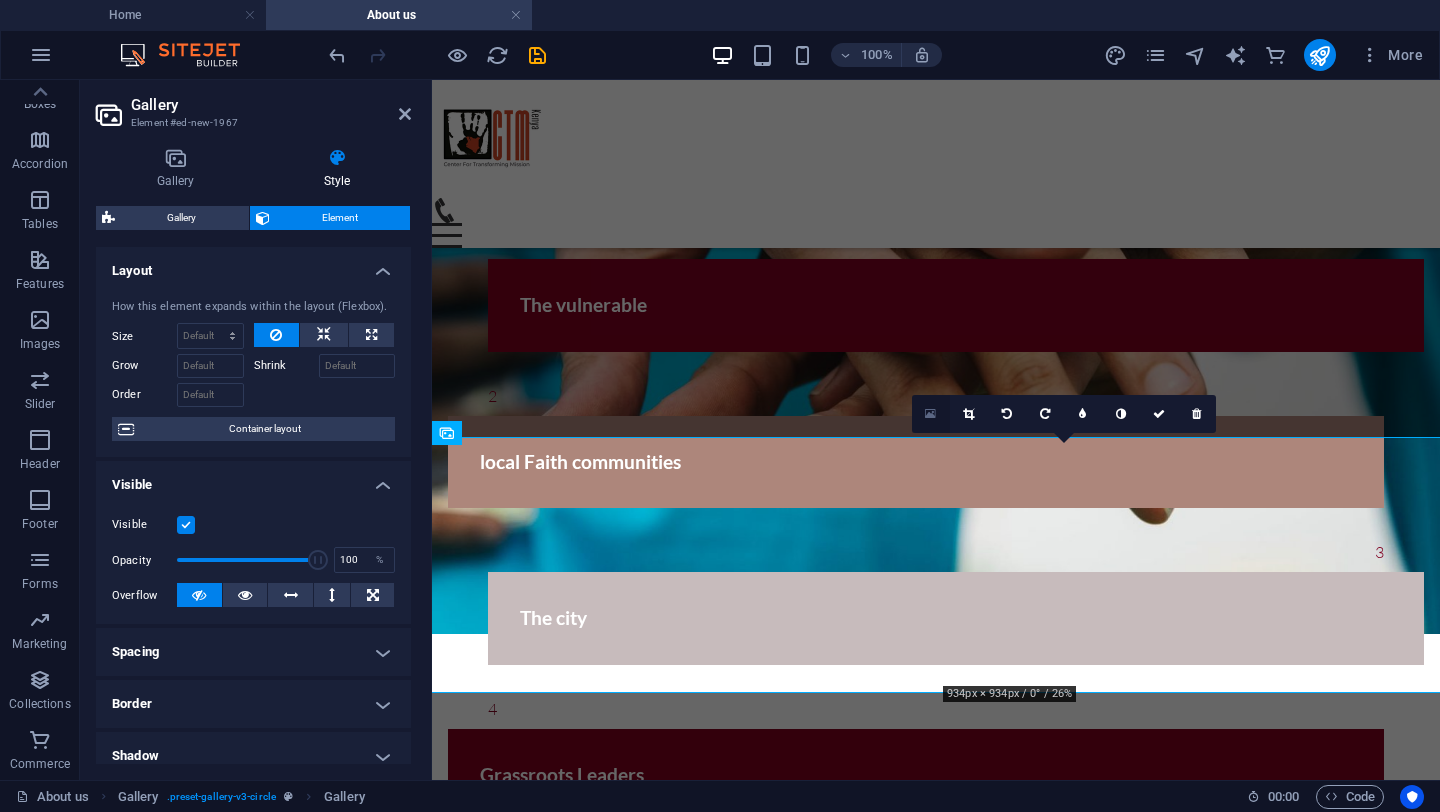 click at bounding box center [930, 414] 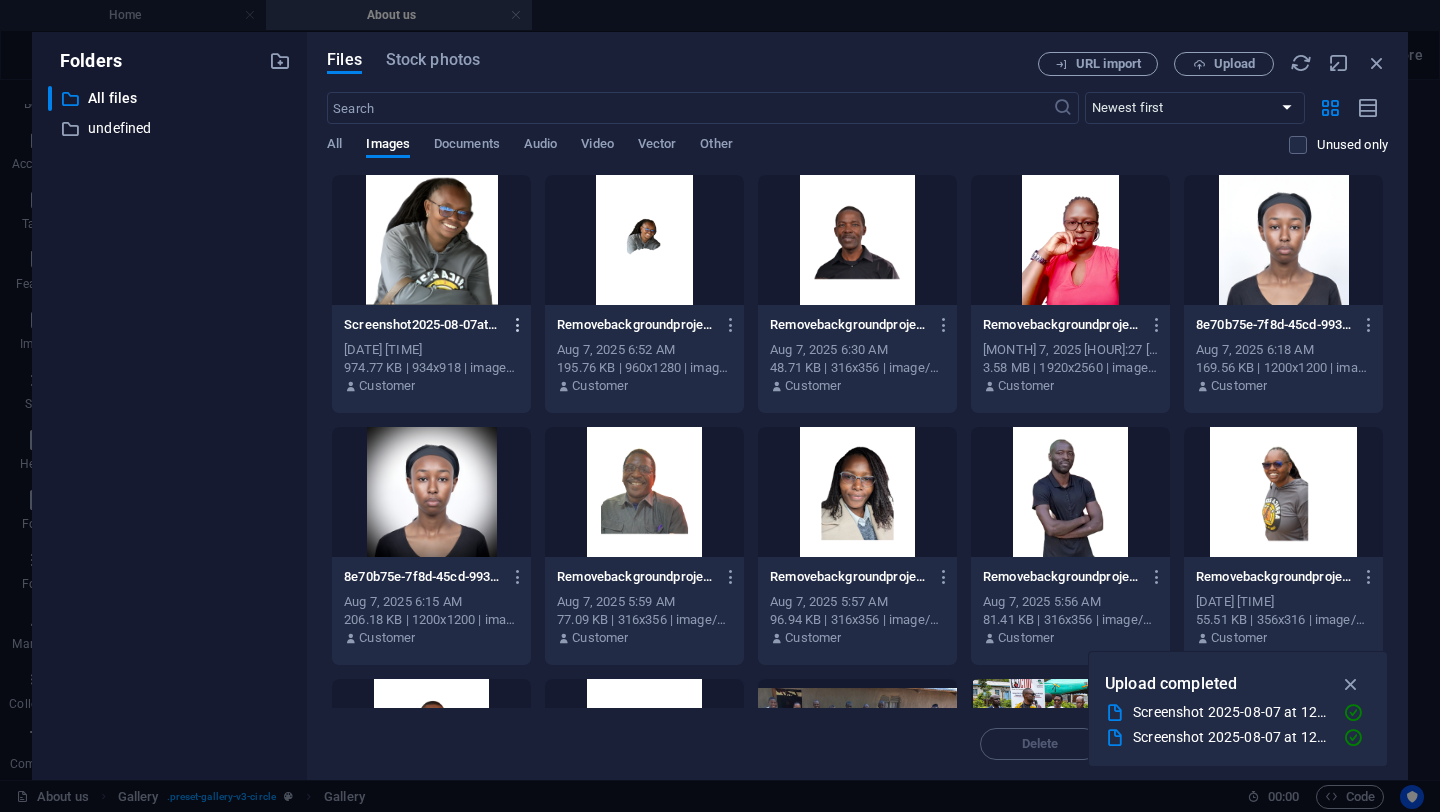 click at bounding box center [518, 325] 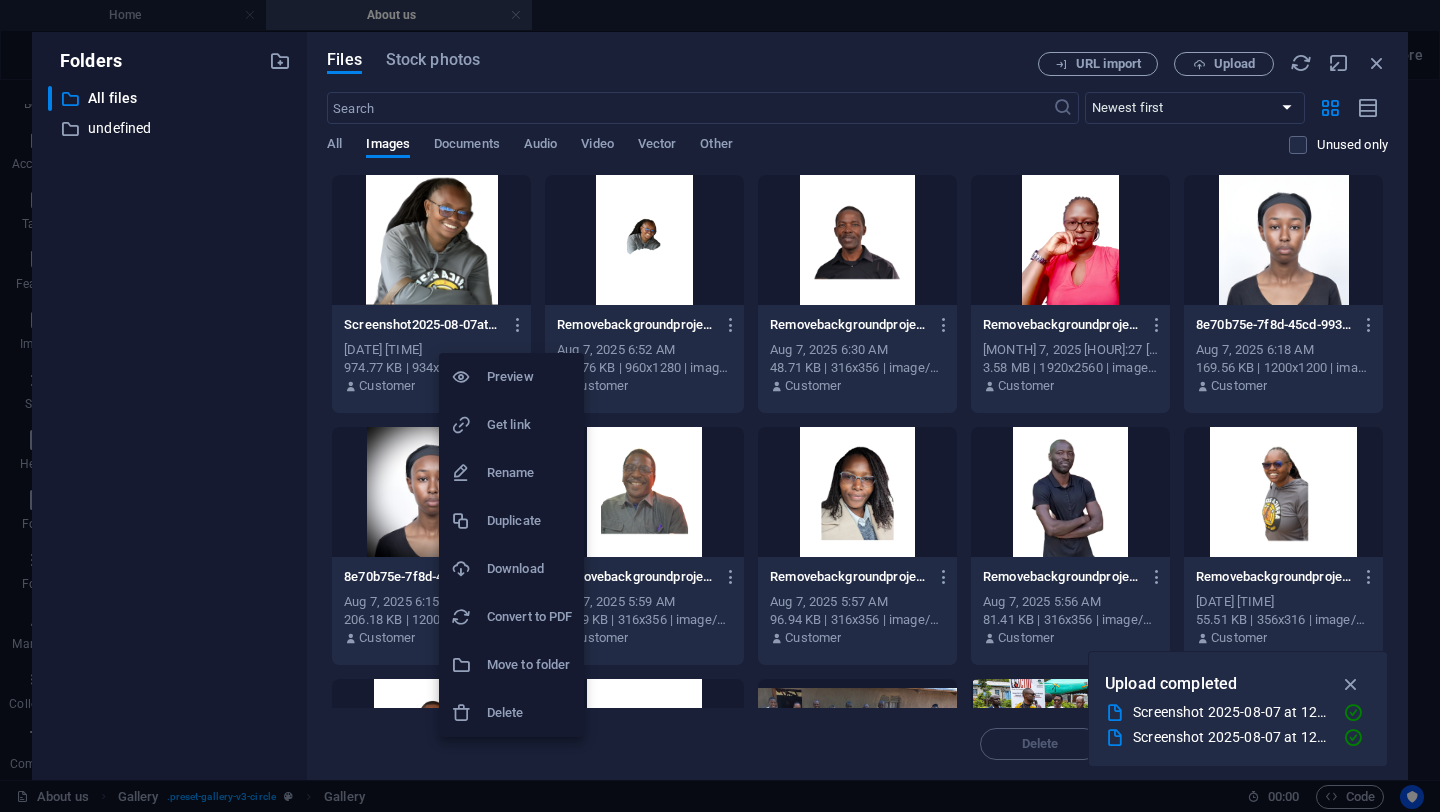 click on "Delete" at bounding box center [529, 713] 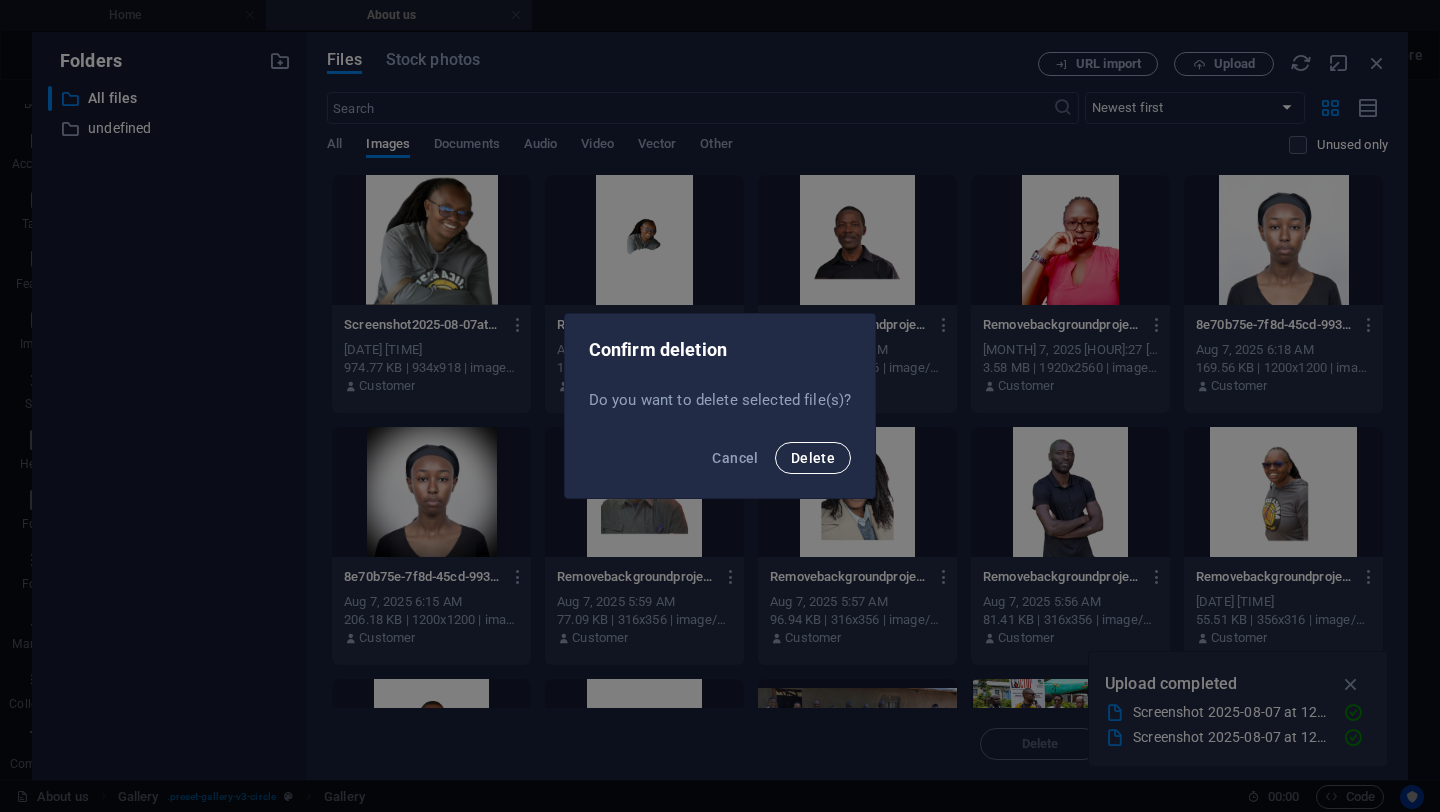 click on "Delete" at bounding box center [813, 458] 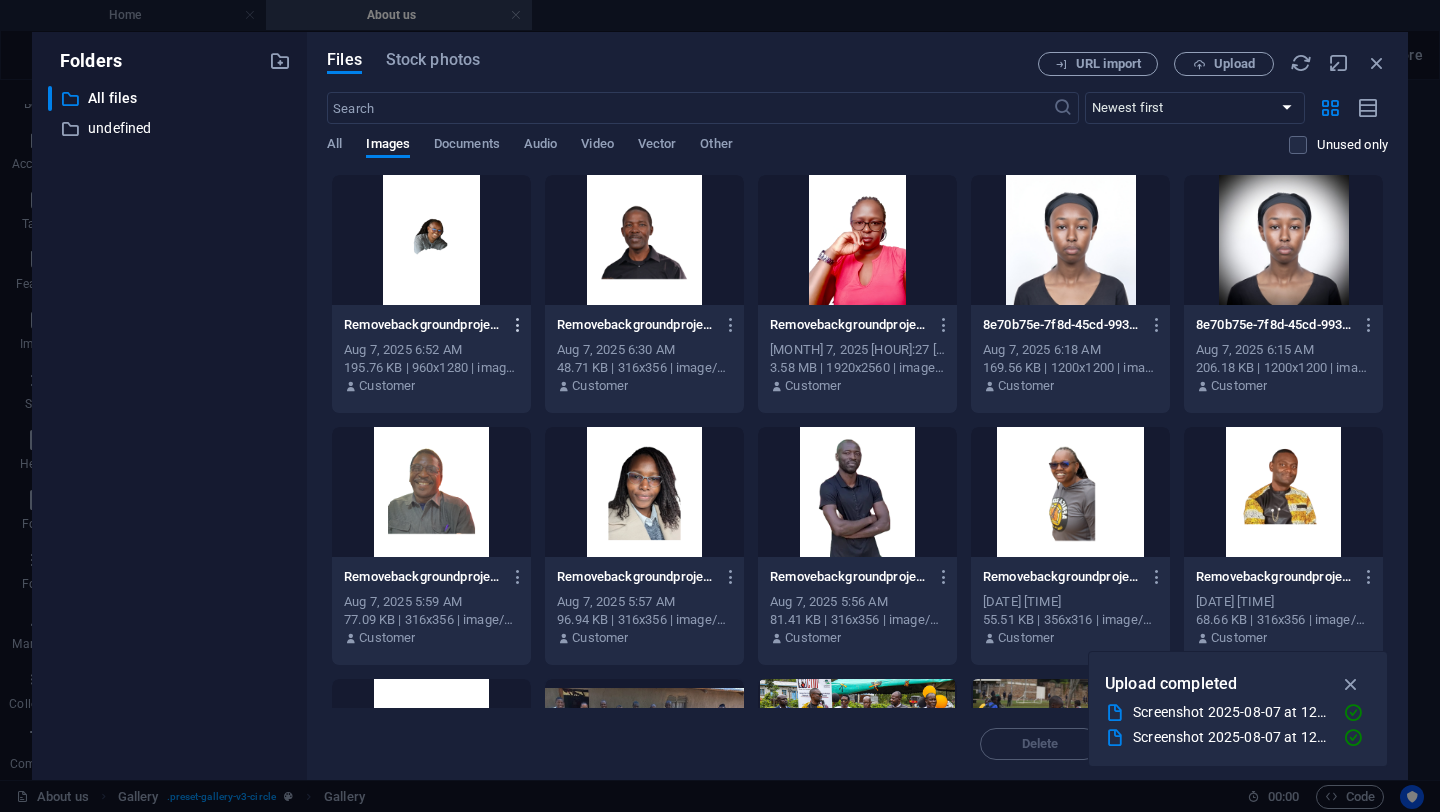 click at bounding box center (518, 325) 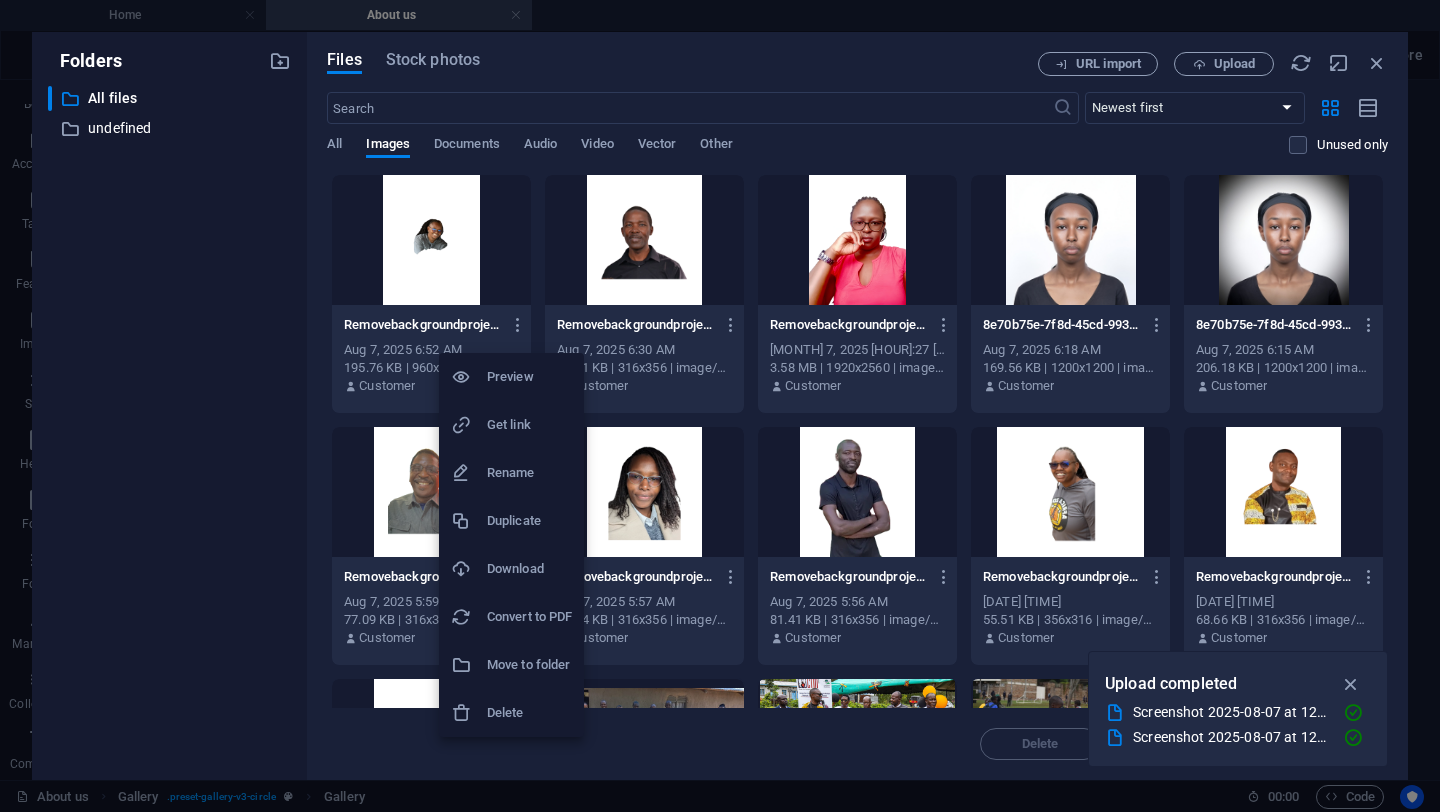 click on "Delete" at bounding box center (529, 713) 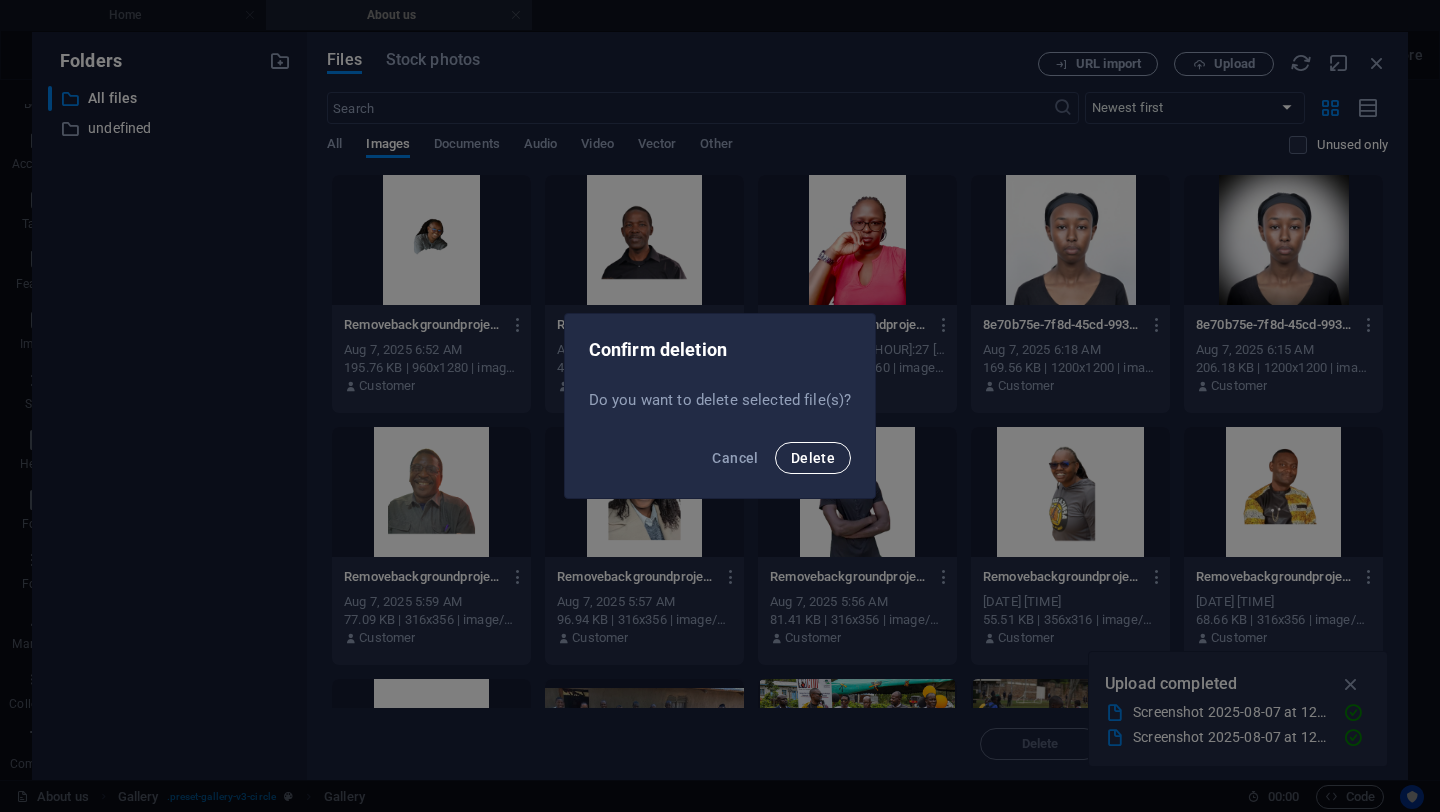 click on "Delete" at bounding box center [813, 458] 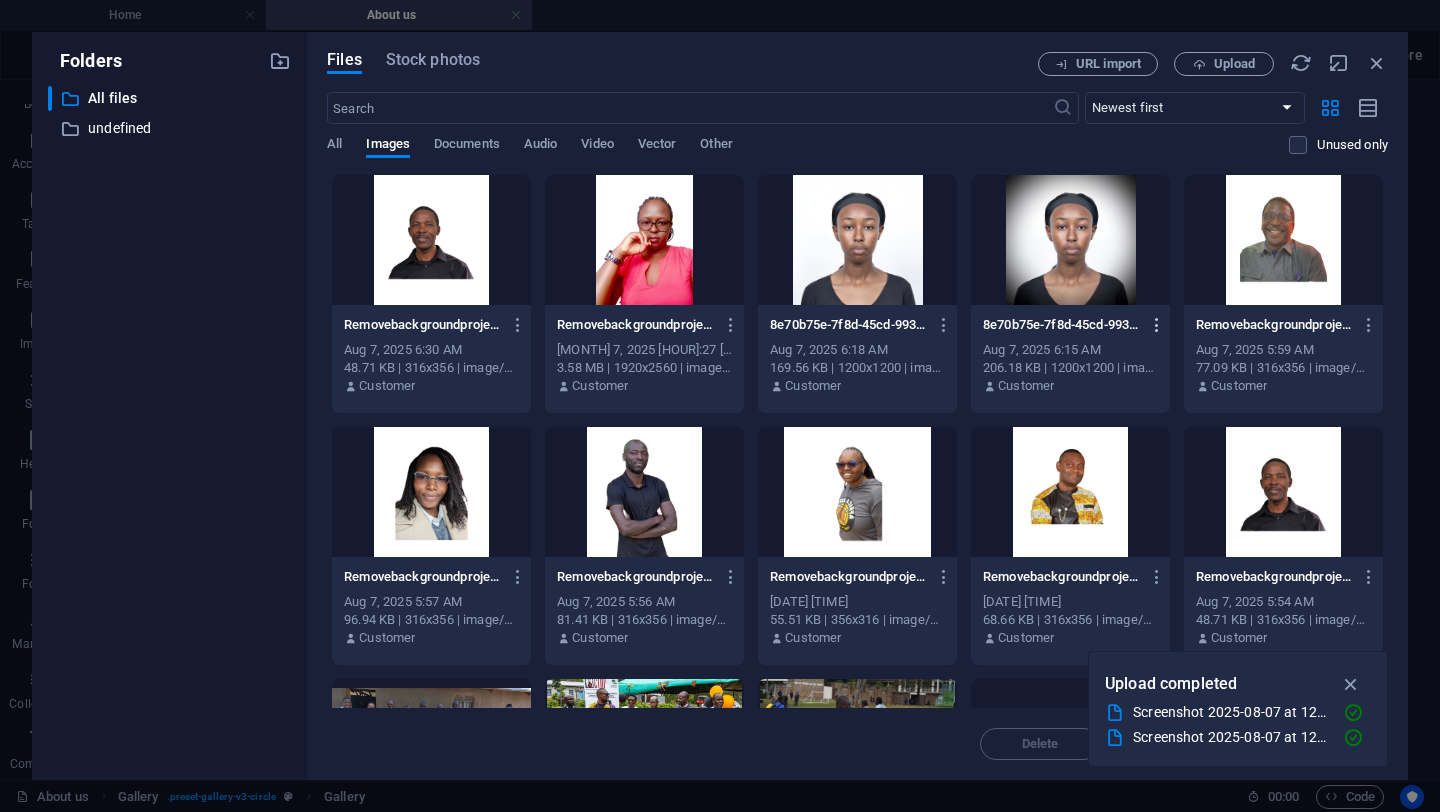 click at bounding box center (1157, 325) 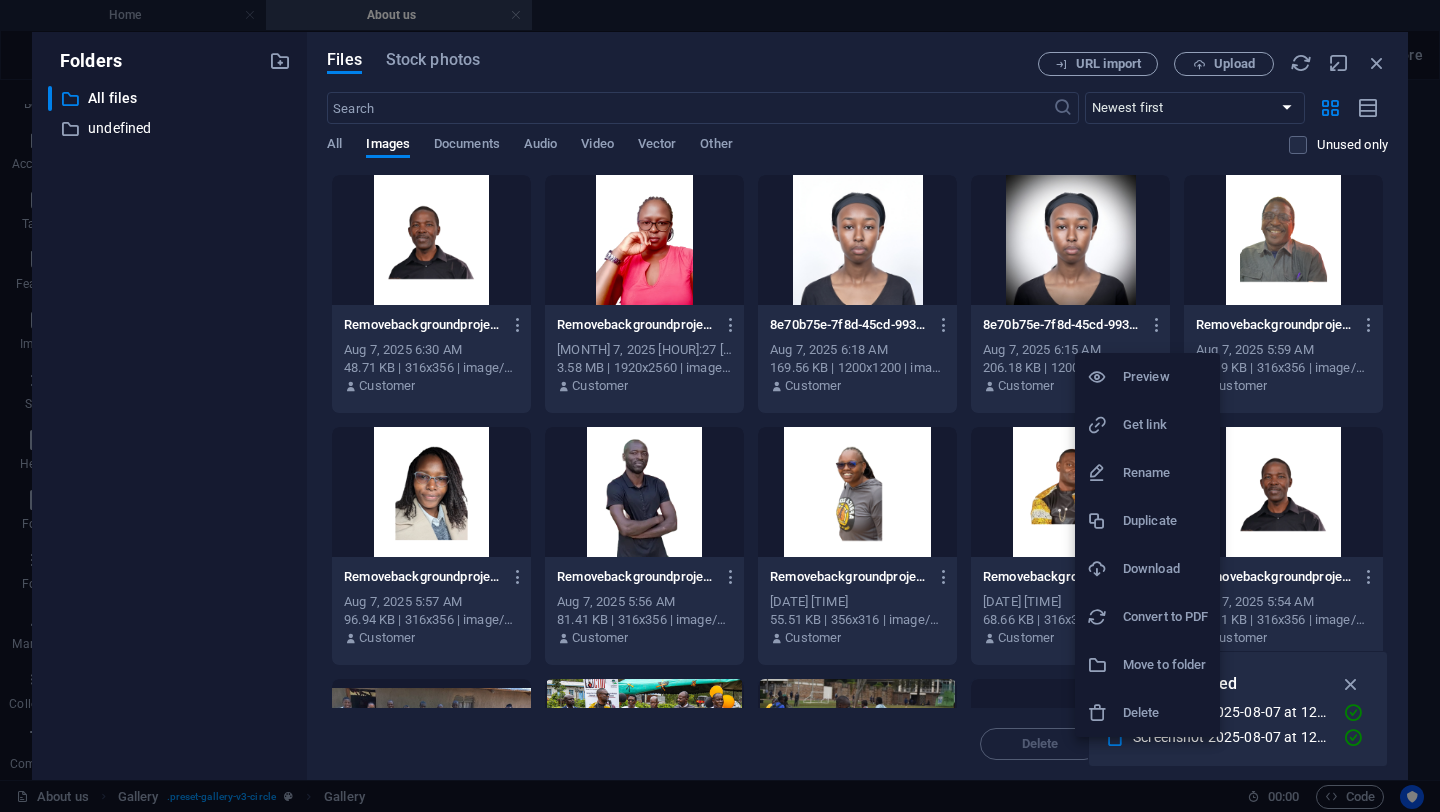 click on "Delete" at bounding box center (1165, 713) 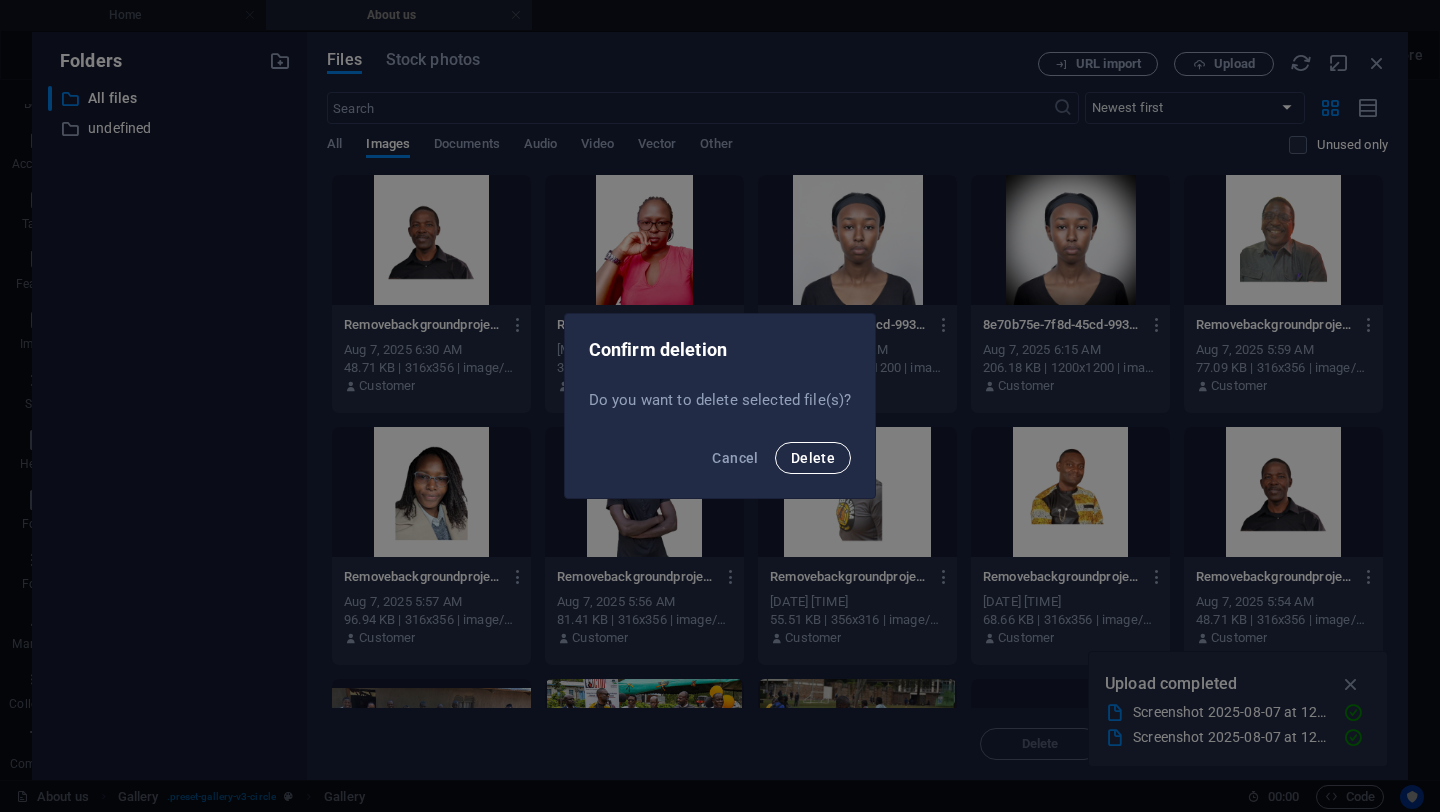 click on "Delete" at bounding box center [813, 458] 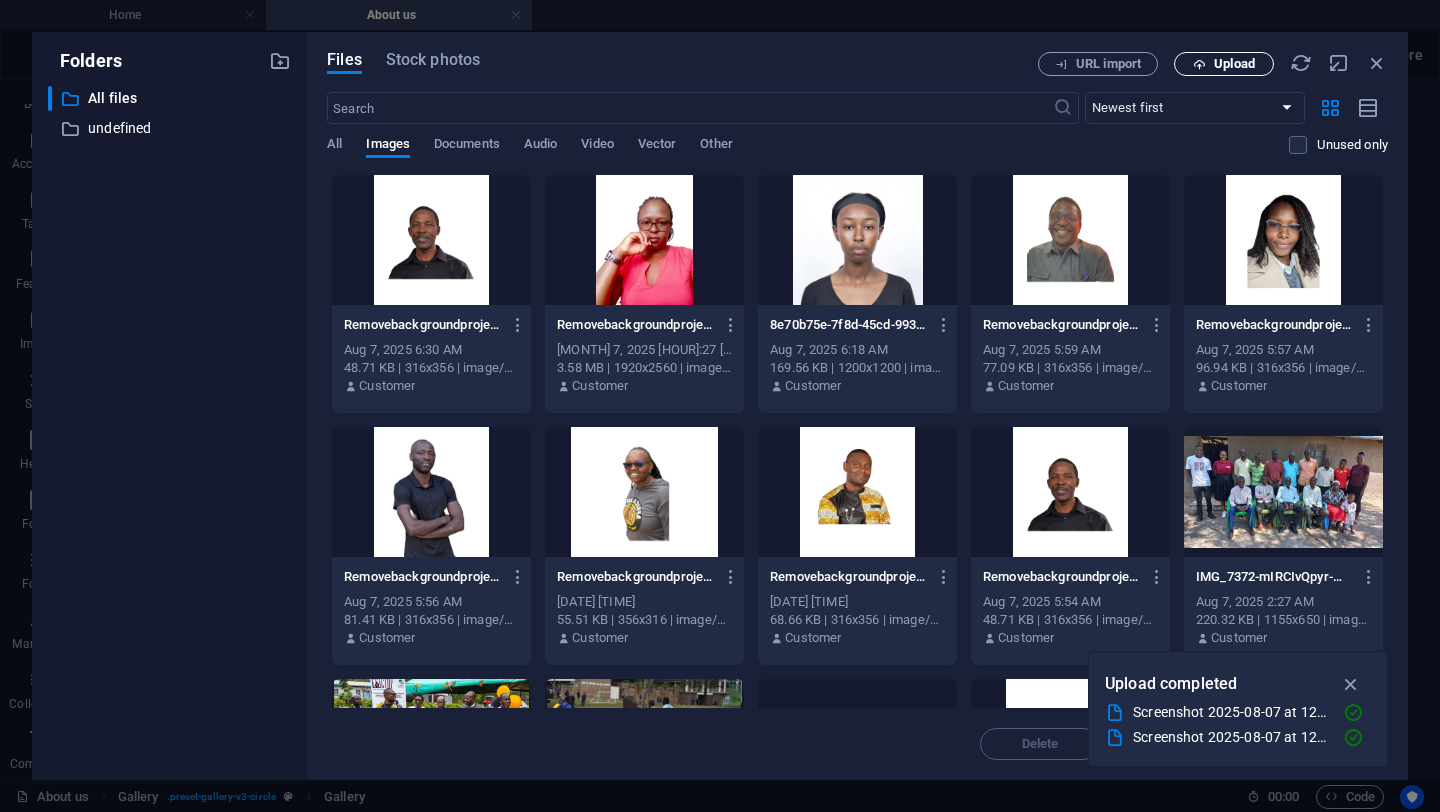 click on "Upload" at bounding box center [1234, 64] 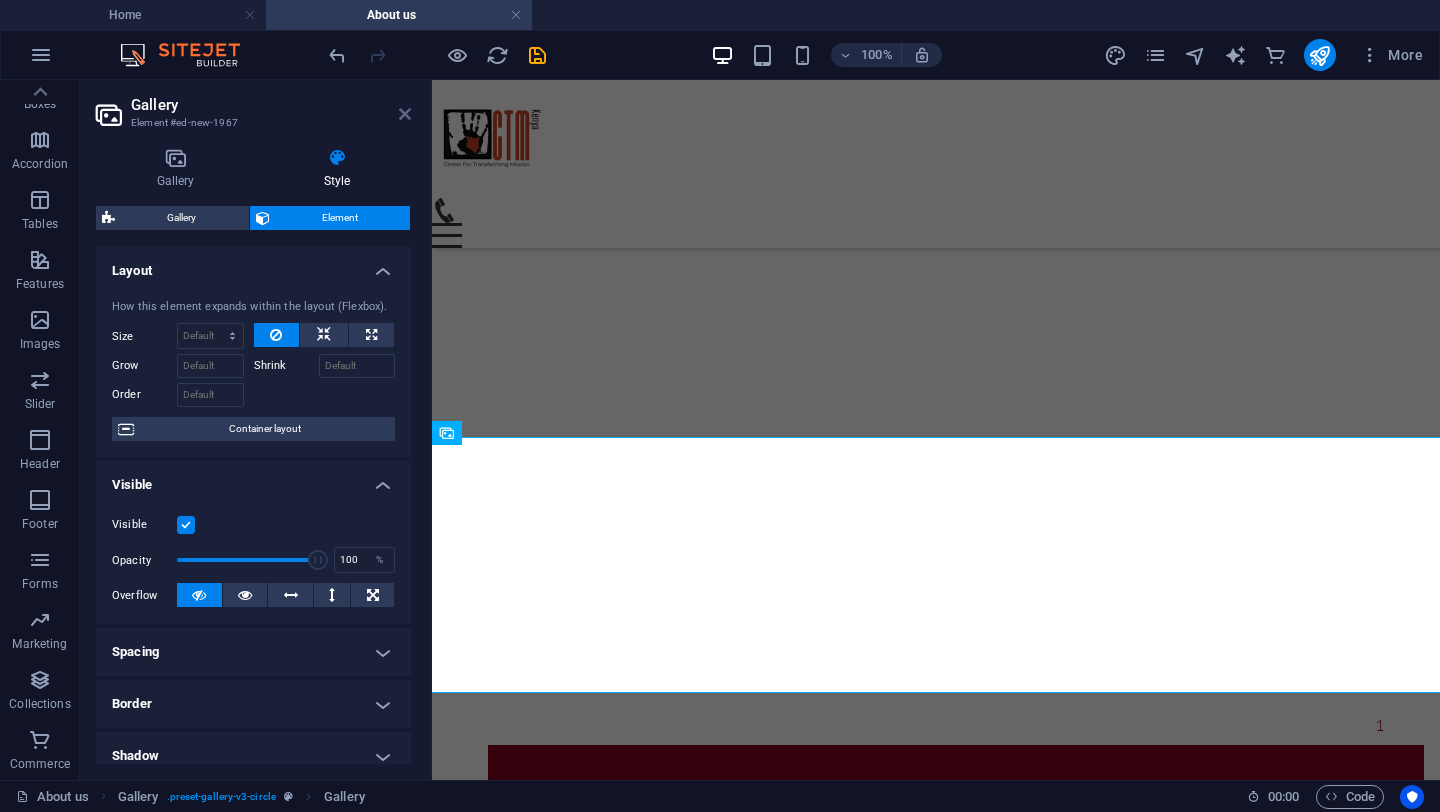 click at bounding box center [405, 114] 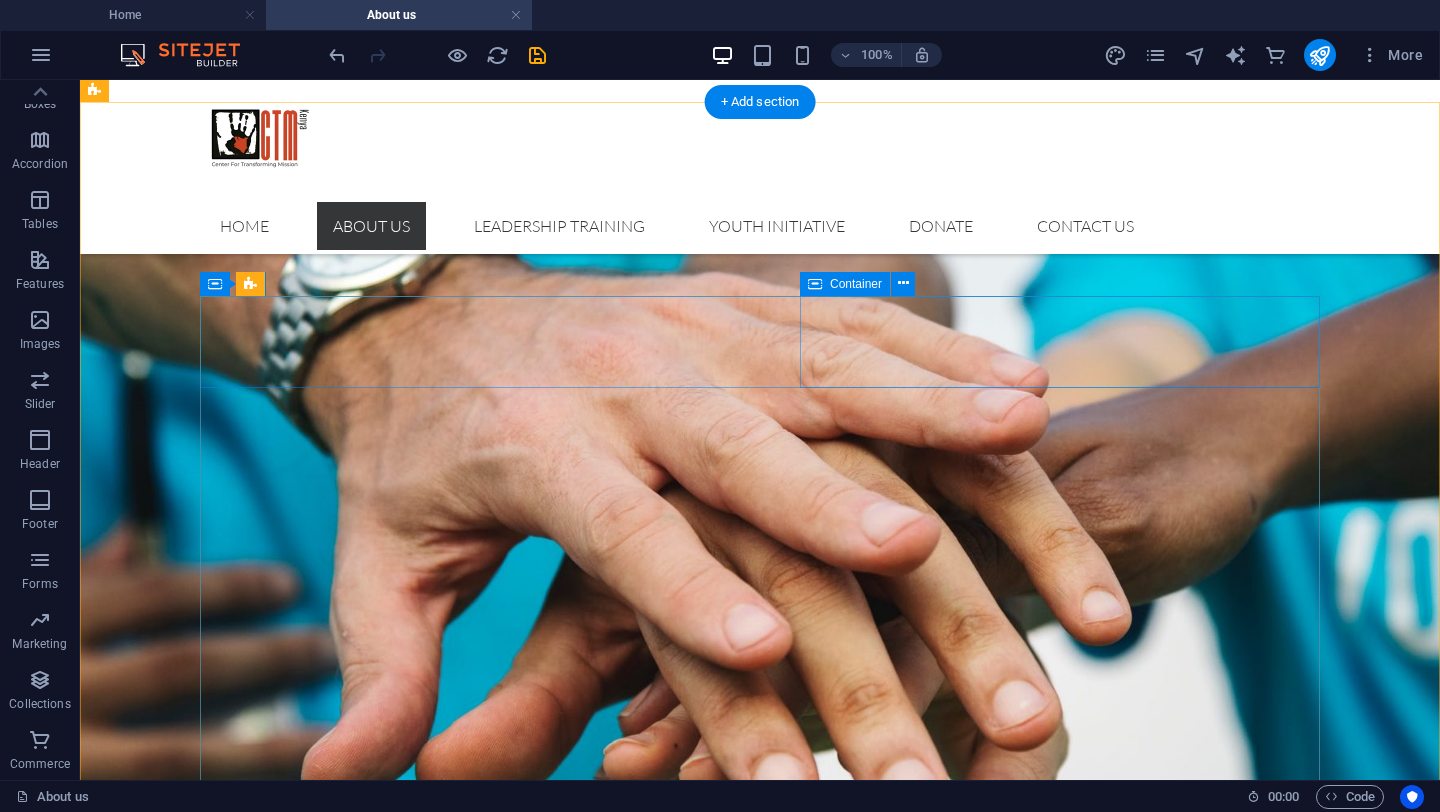 scroll, scrollTop: 1122, scrollLeft: 0, axis: vertical 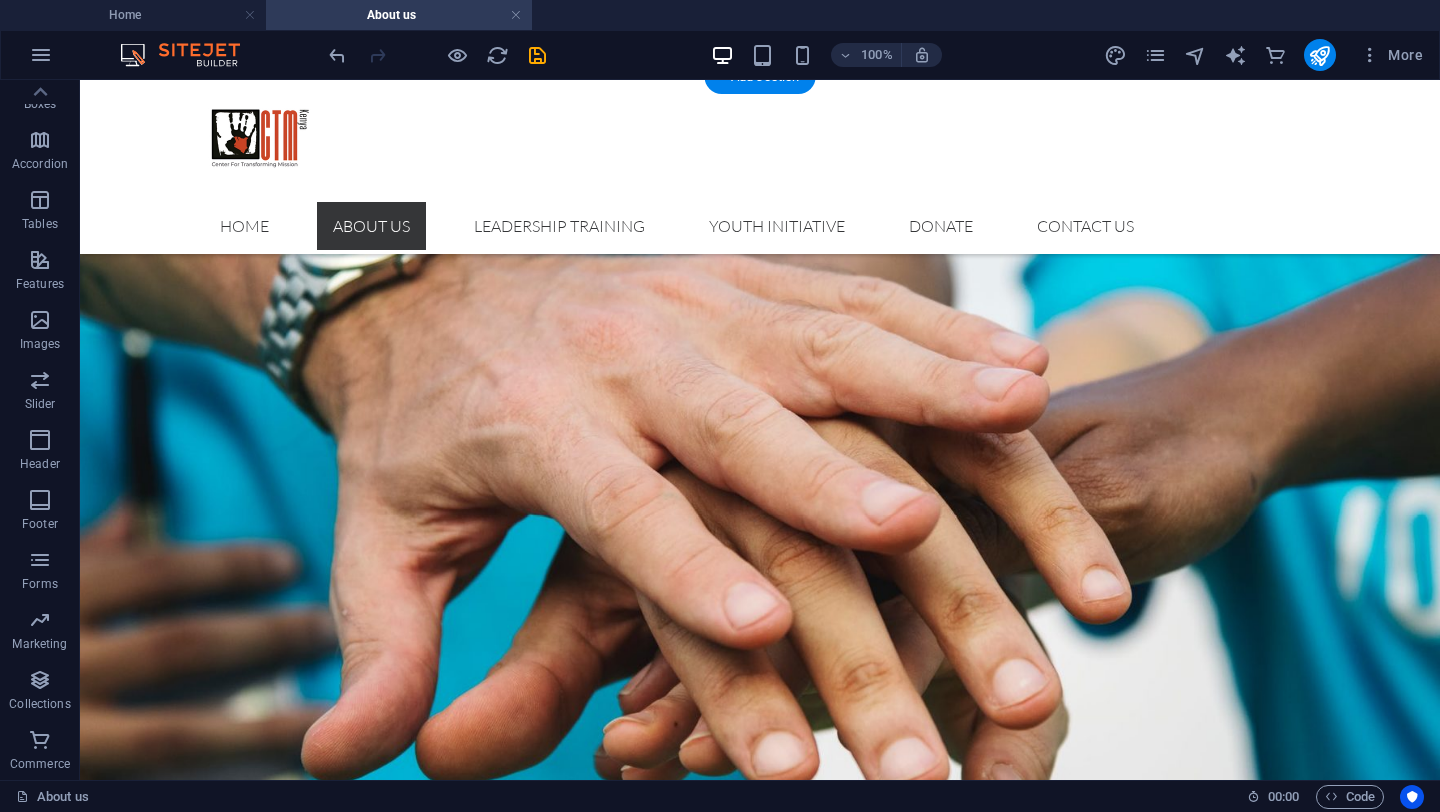 click at bounding box center (760, 508) 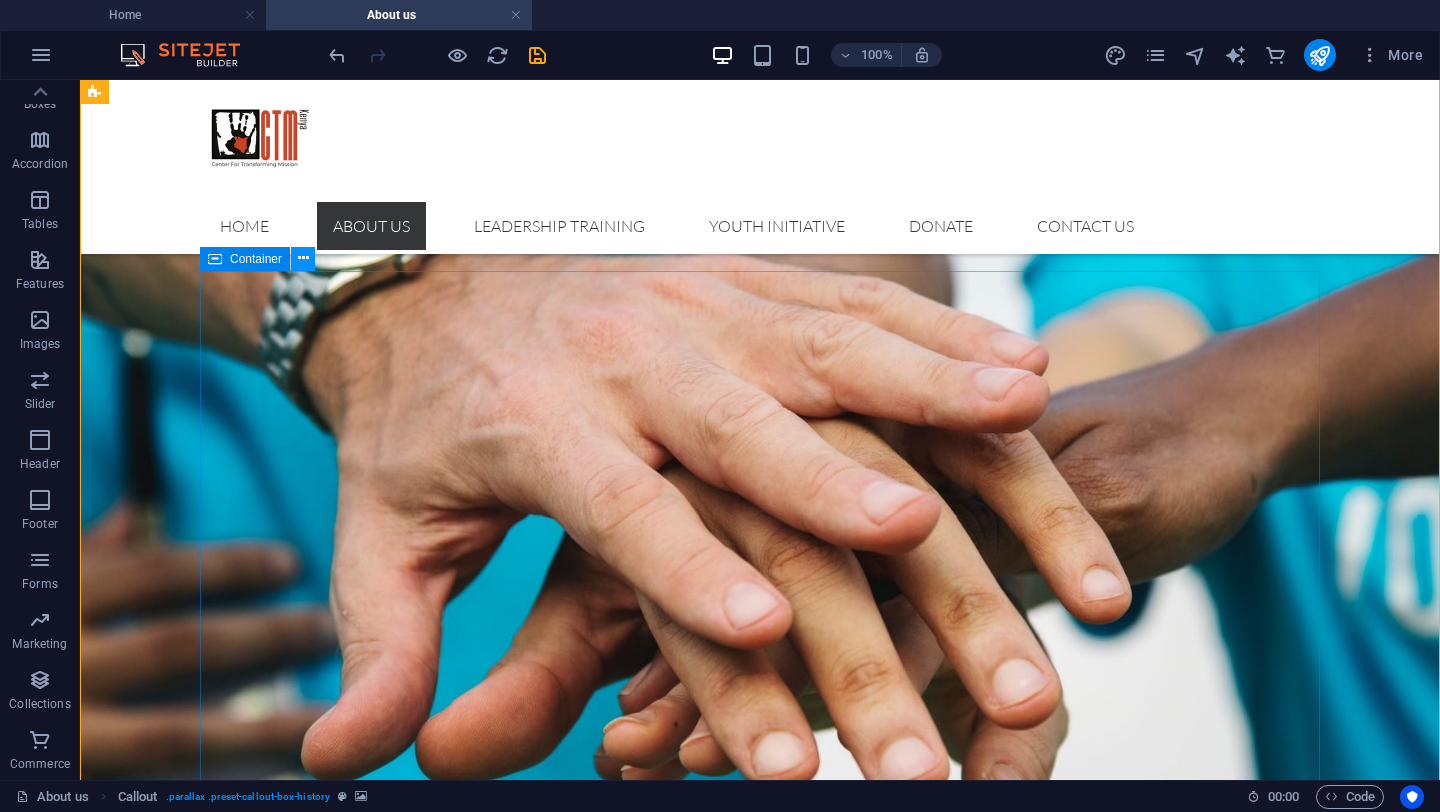 click at bounding box center [303, 259] 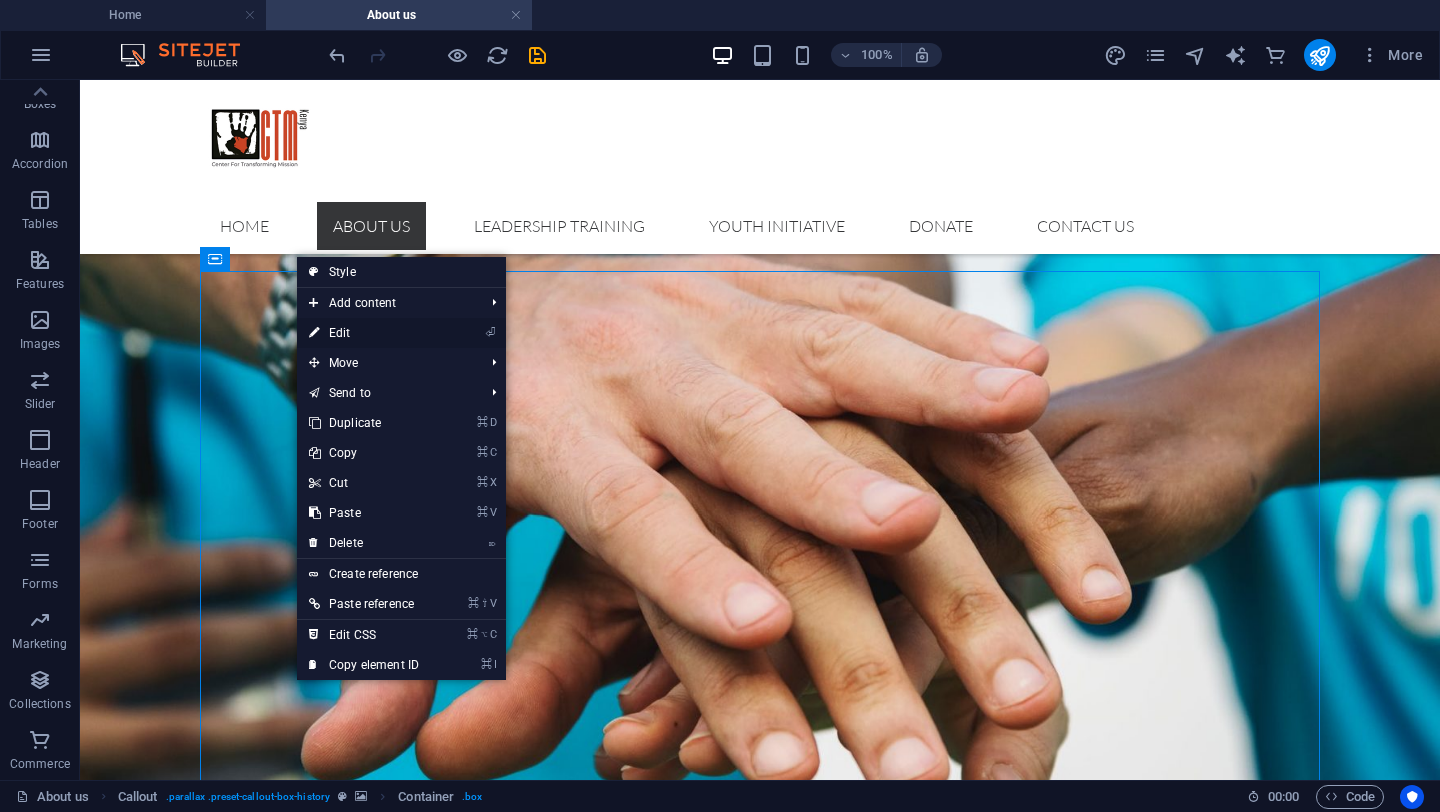 click on "⏎  Edit" at bounding box center (364, 333) 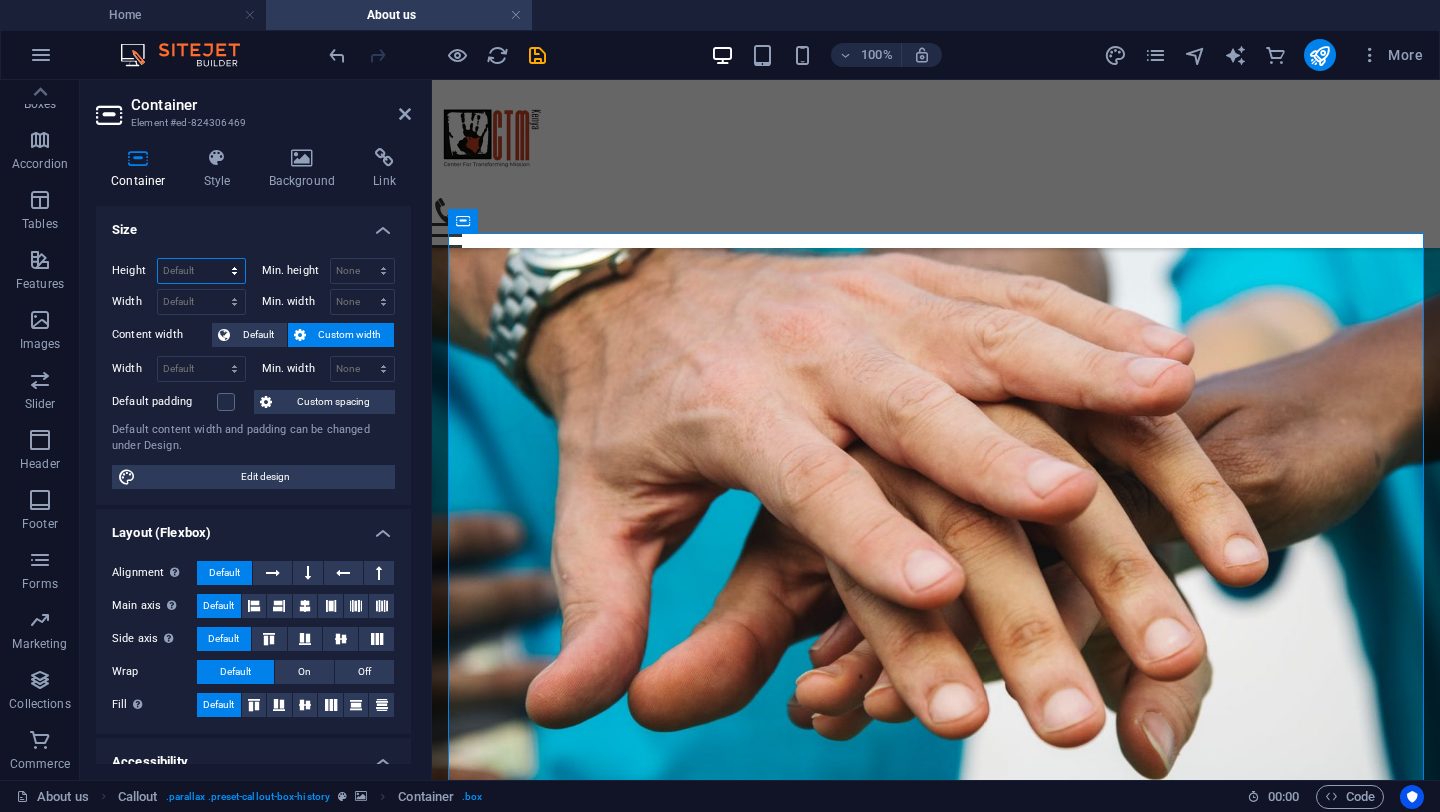 click on "Default px rem % vh vw" at bounding box center (201, 271) 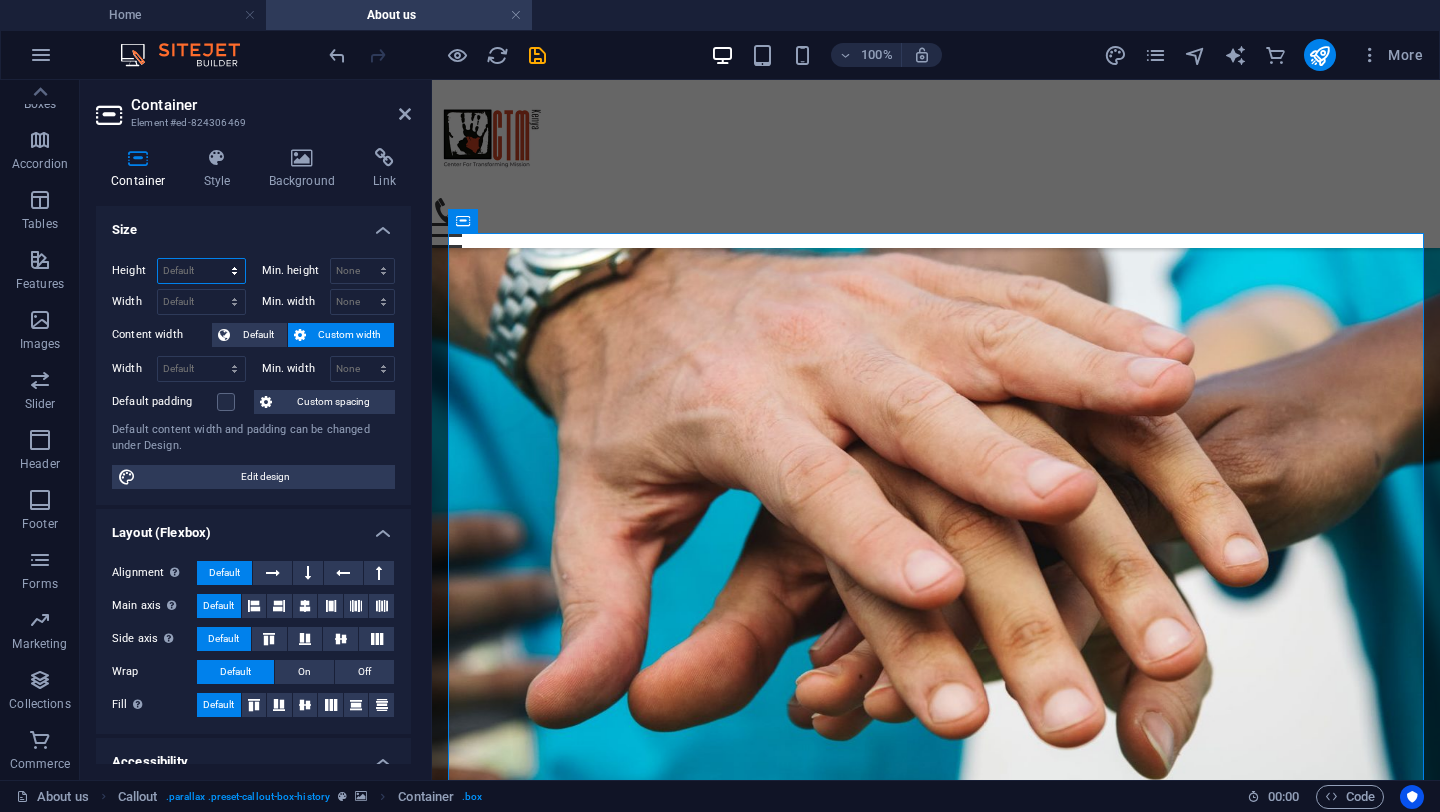 select on "px" 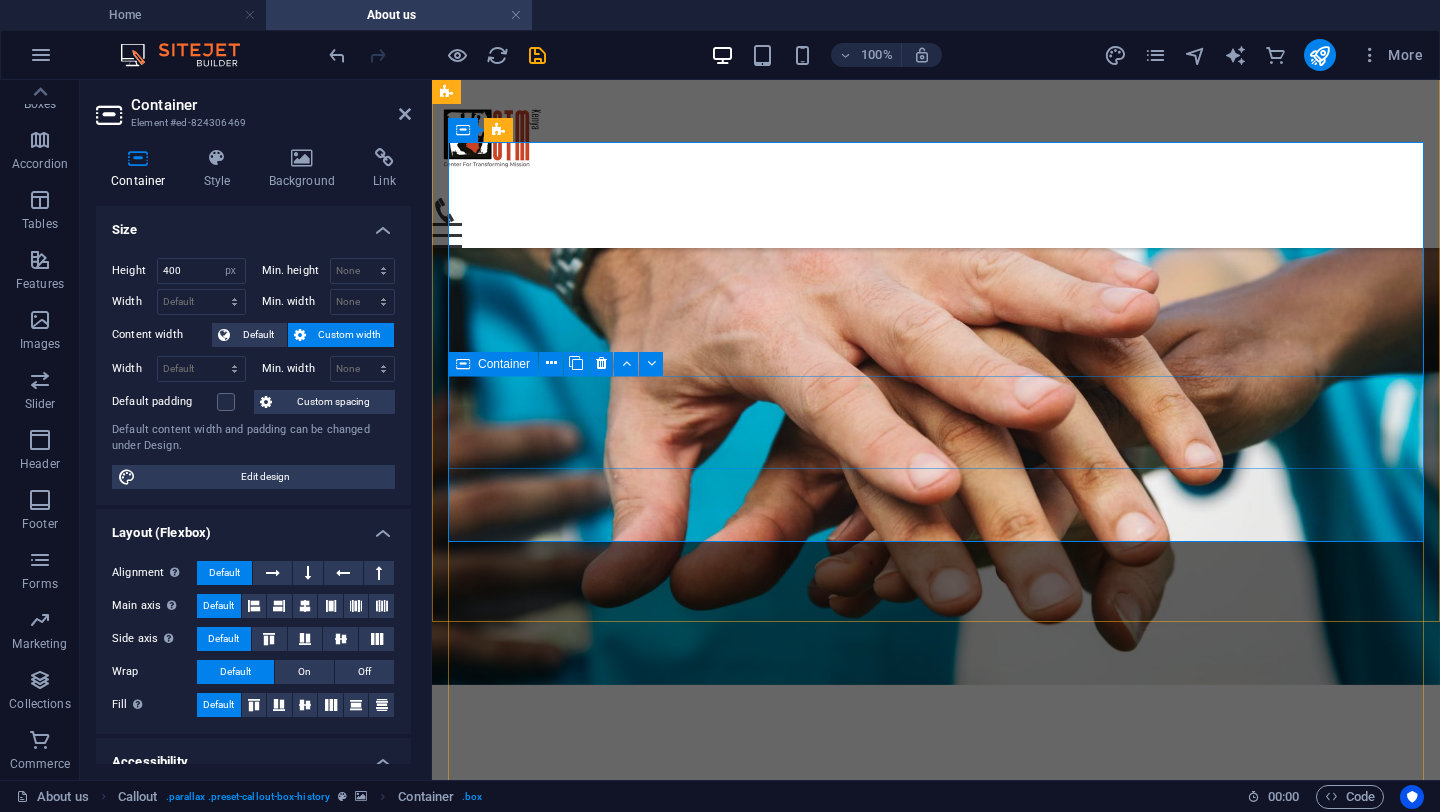 scroll, scrollTop: 1200, scrollLeft: 0, axis: vertical 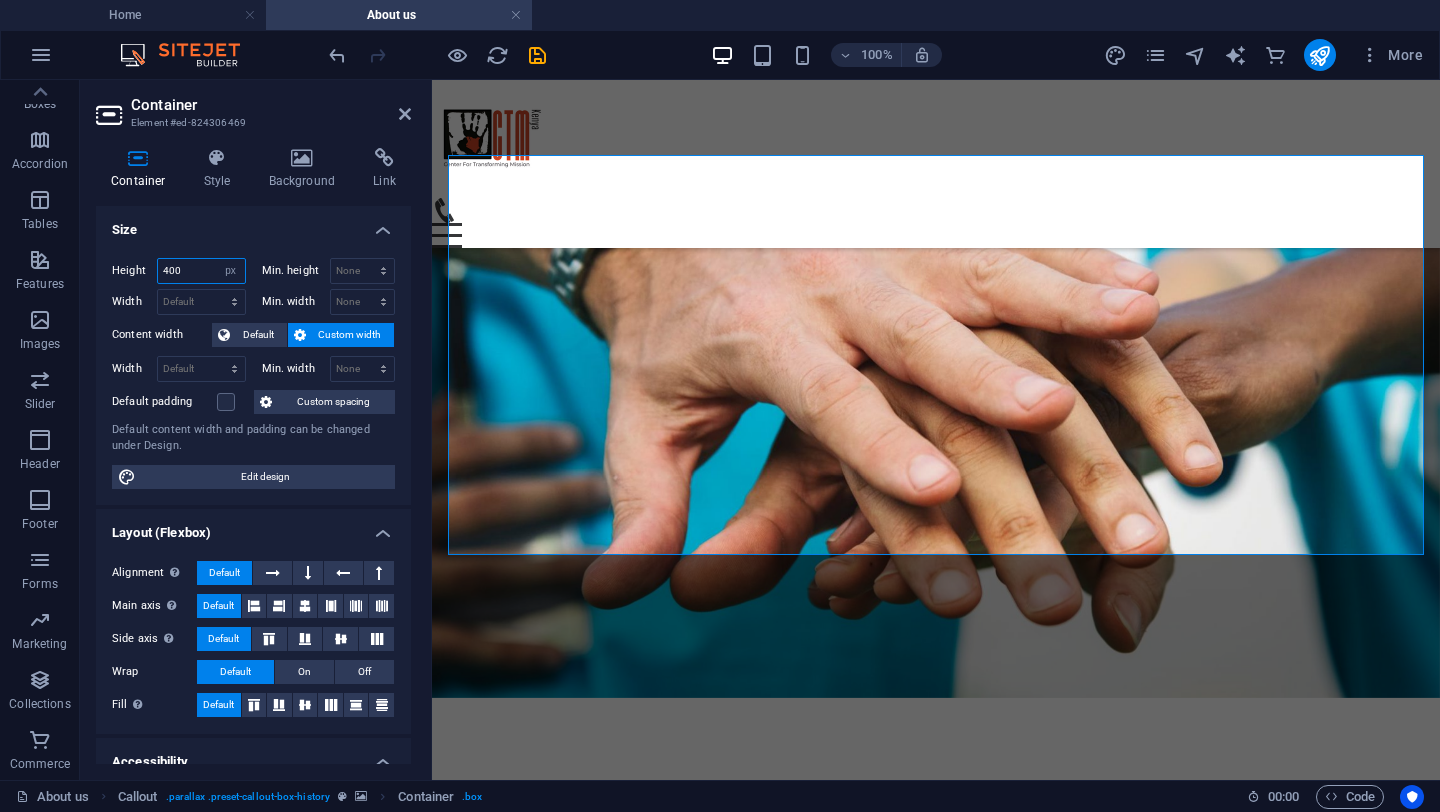 click on "400" at bounding box center [201, 271] 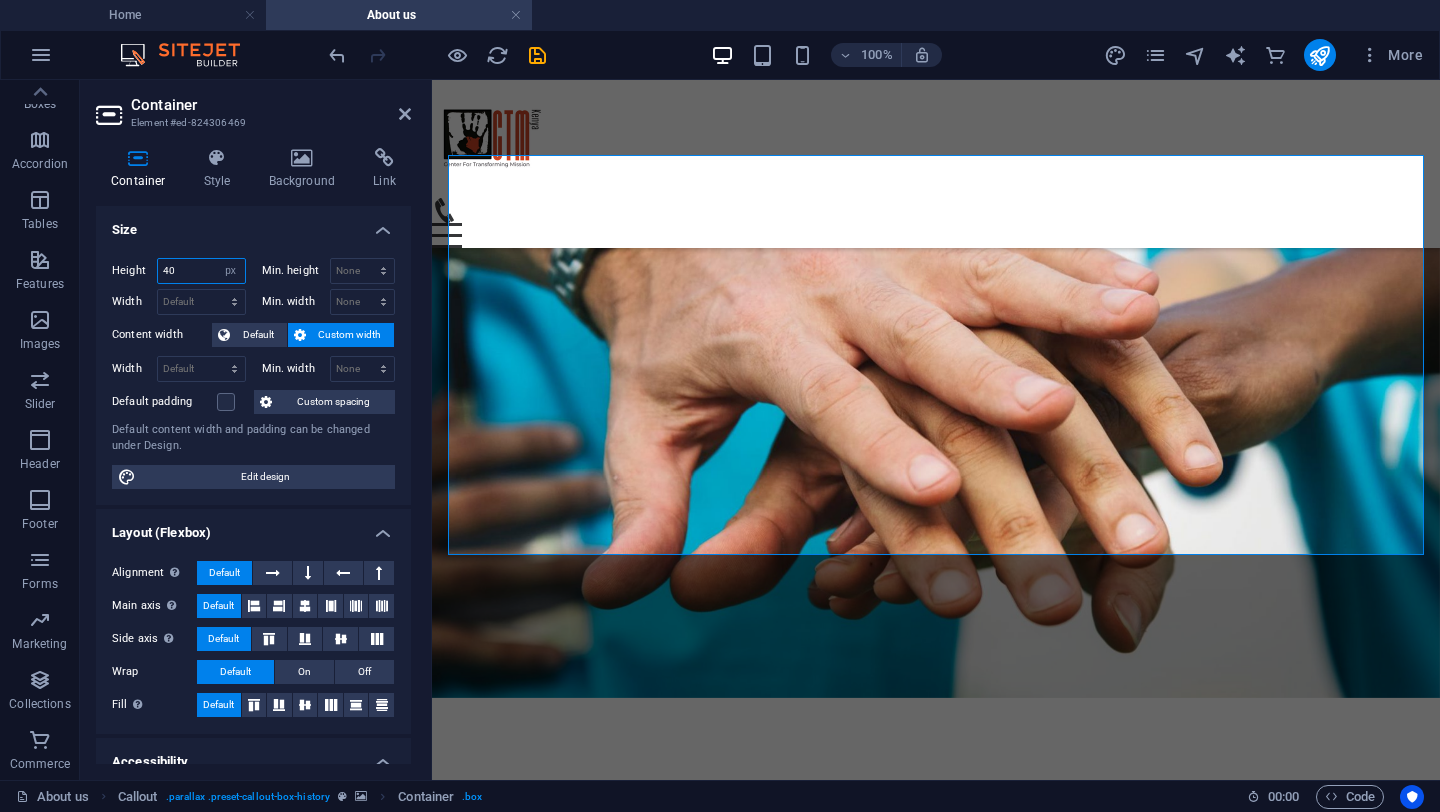 type on "4" 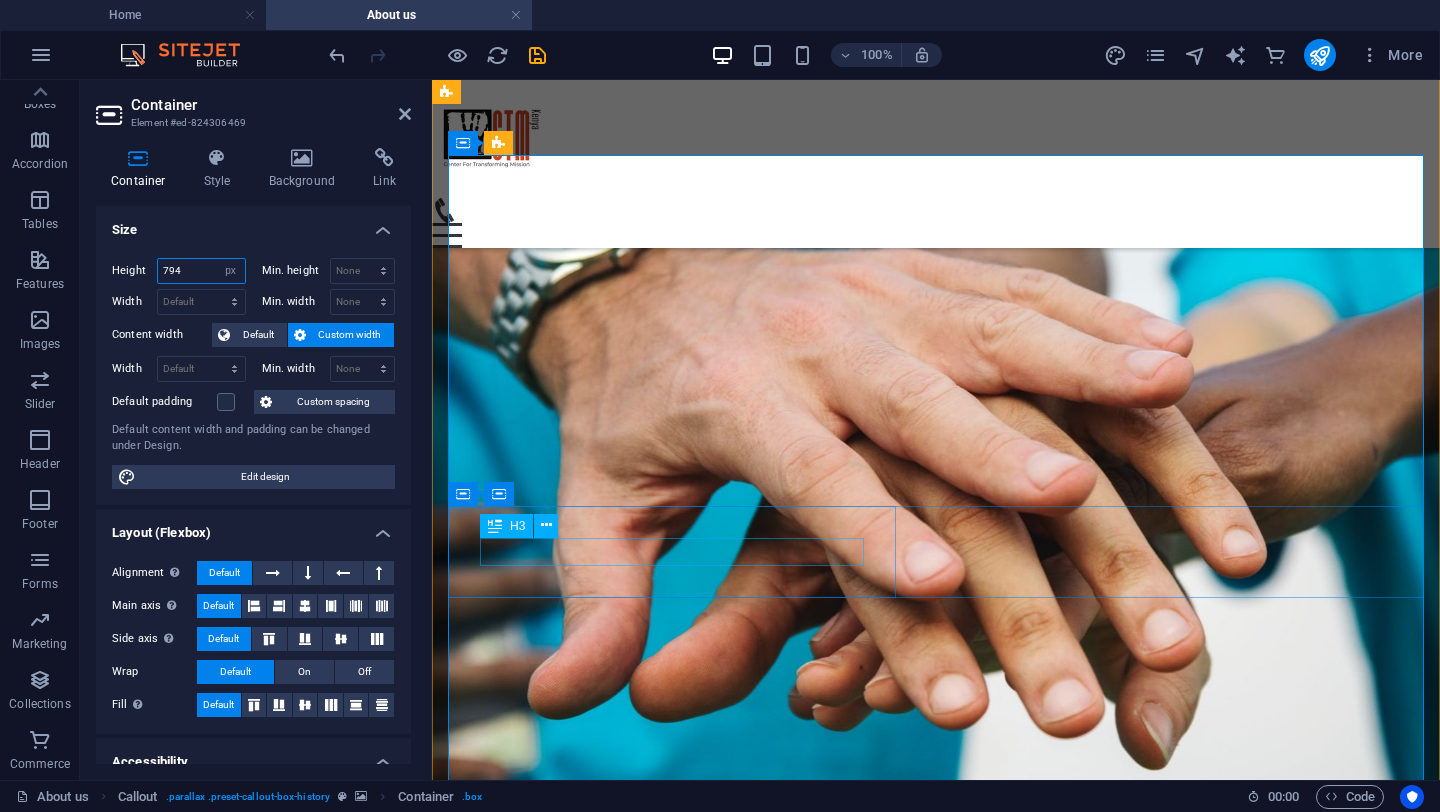 type on "794" 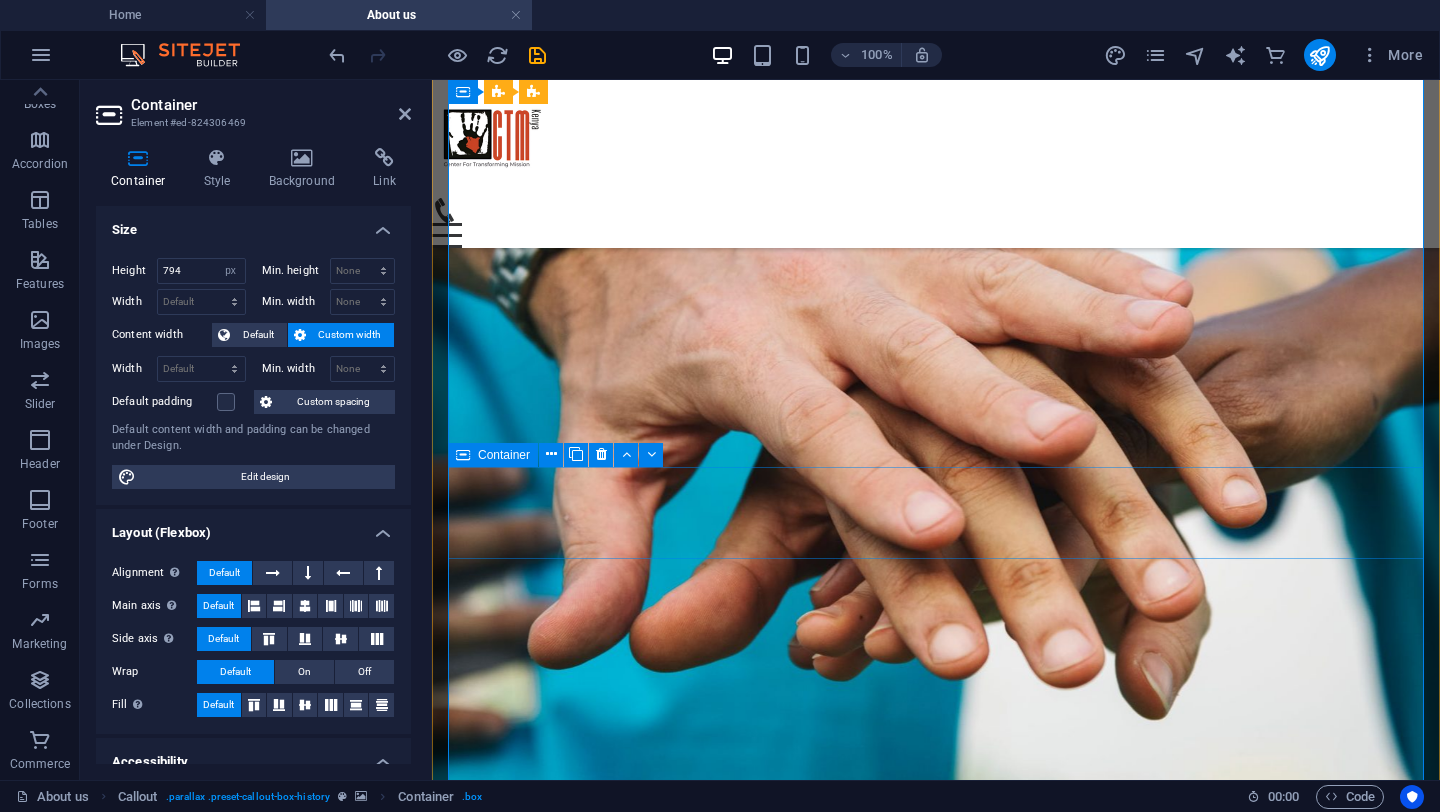 scroll, scrollTop: 1347, scrollLeft: 0, axis: vertical 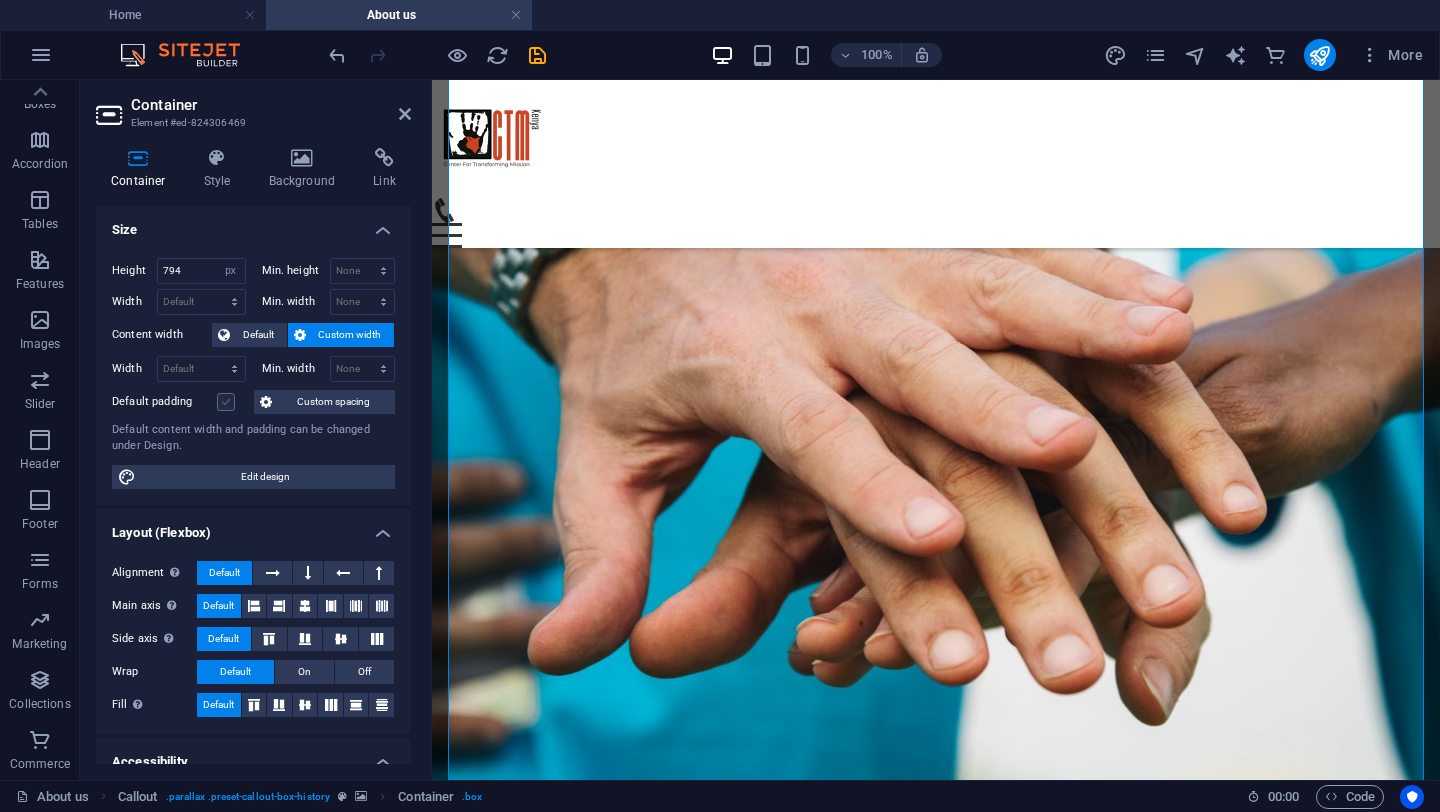 click at bounding box center (226, 402) 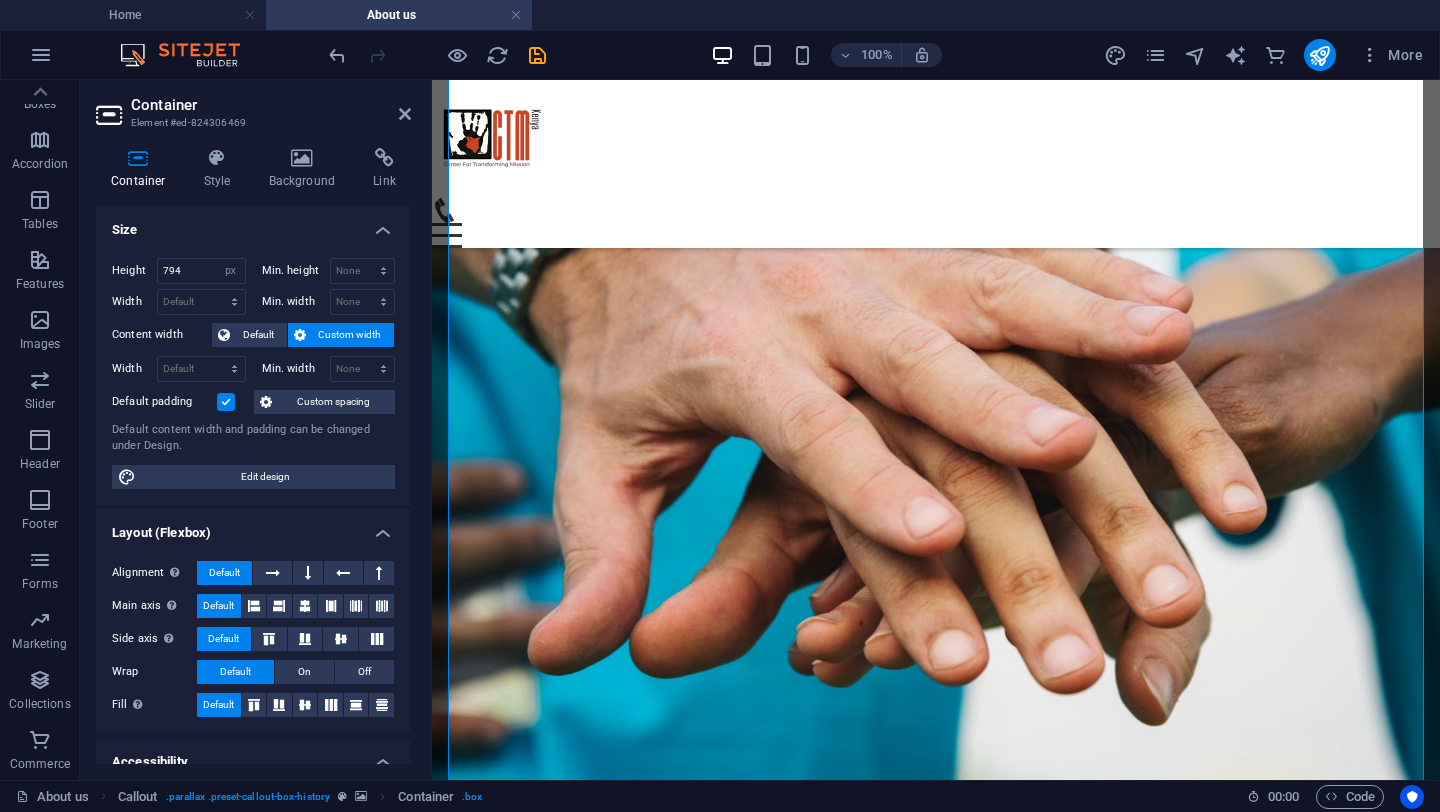 click at bounding box center (226, 402) 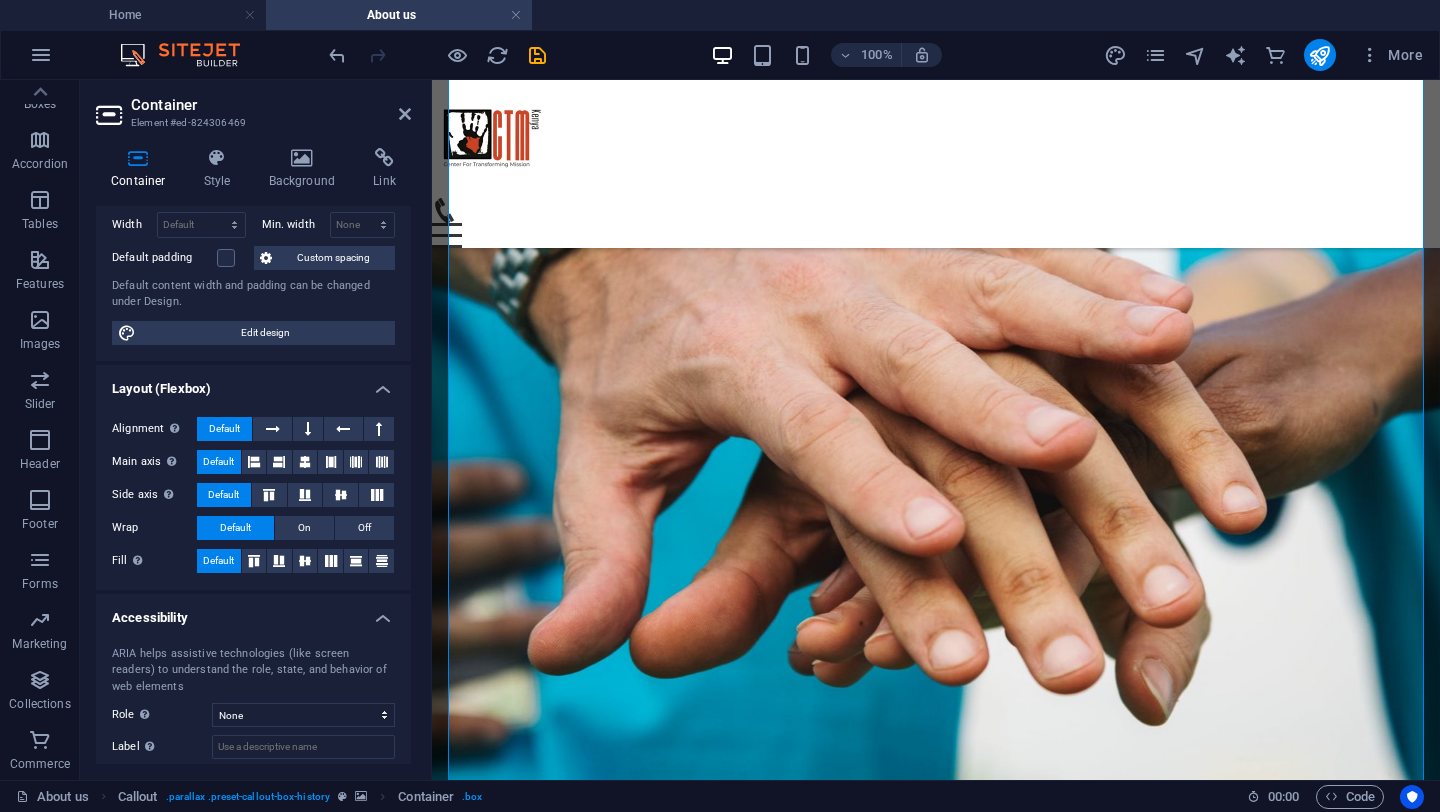 scroll, scrollTop: 251, scrollLeft: 0, axis: vertical 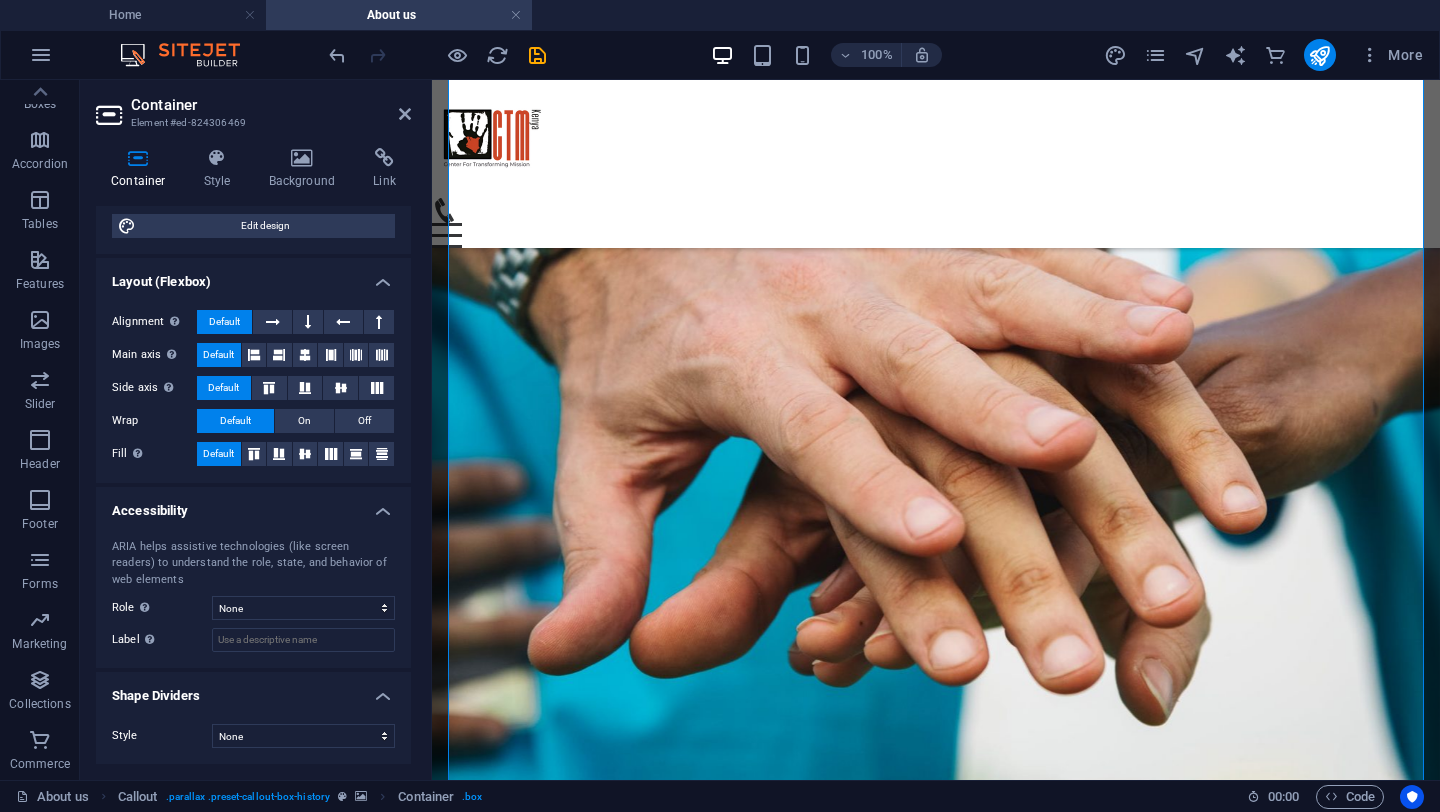 click on "Container" at bounding box center (271, 105) 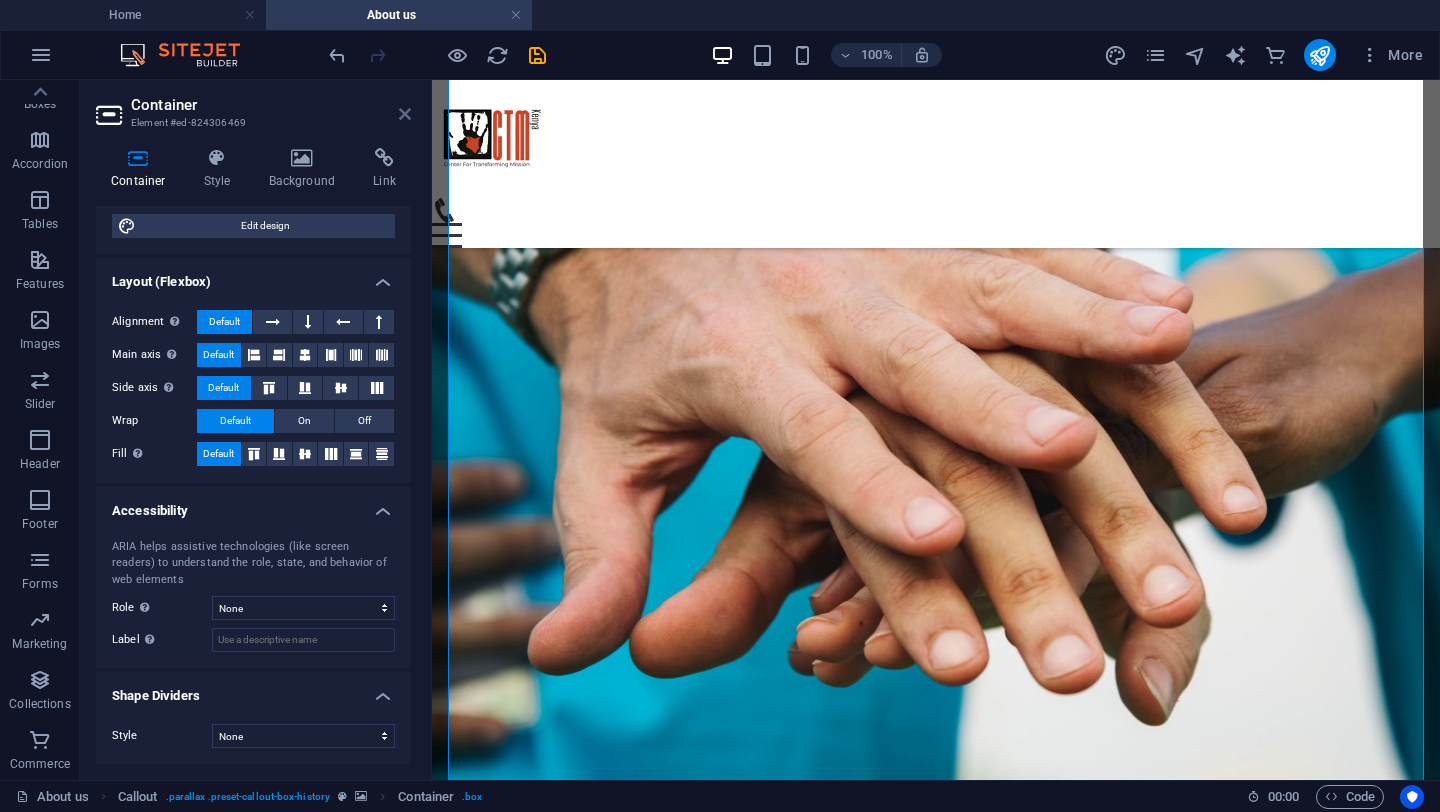 click at bounding box center [405, 114] 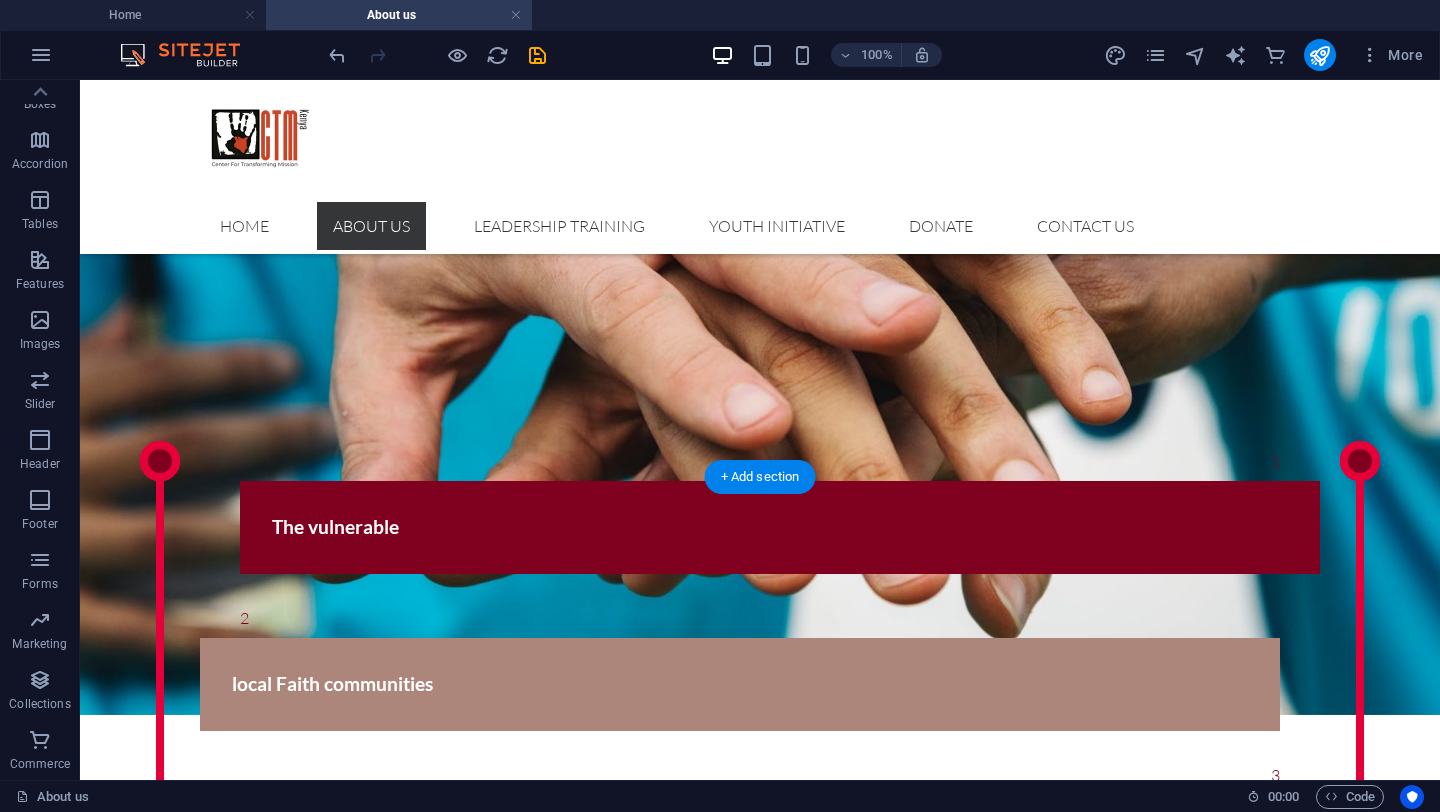 scroll, scrollTop: 1784, scrollLeft: 0, axis: vertical 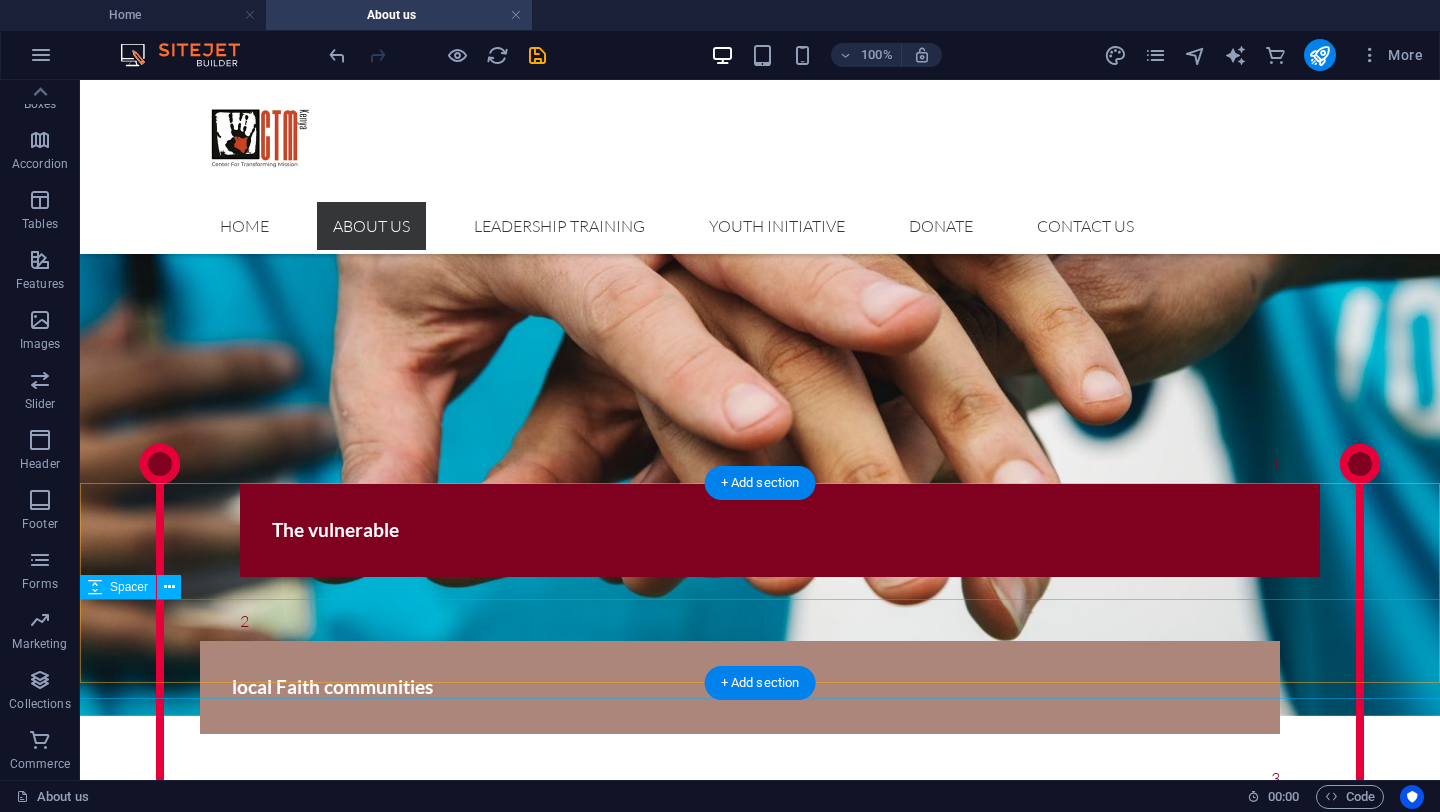 click at bounding box center [760, 1484] 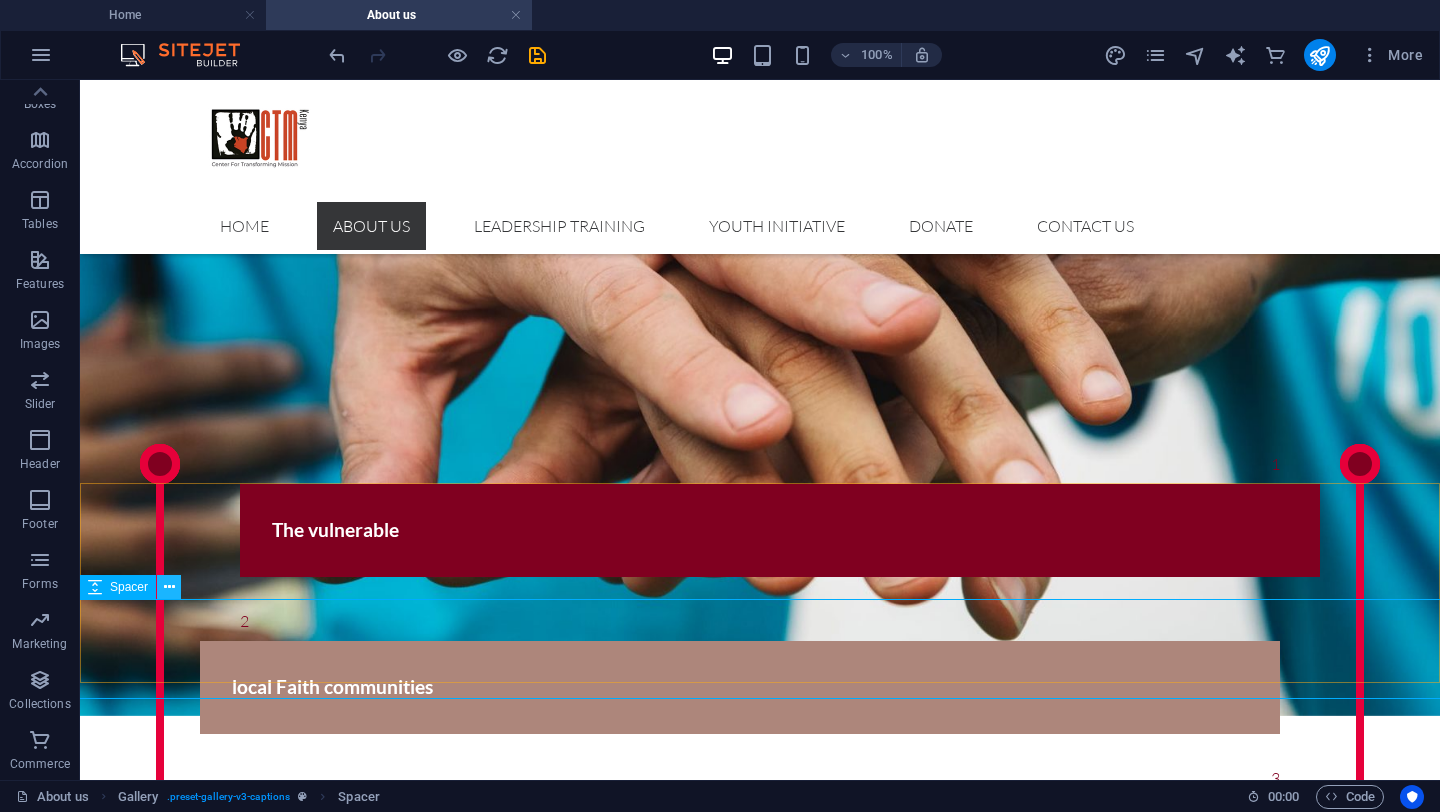click at bounding box center (169, 587) 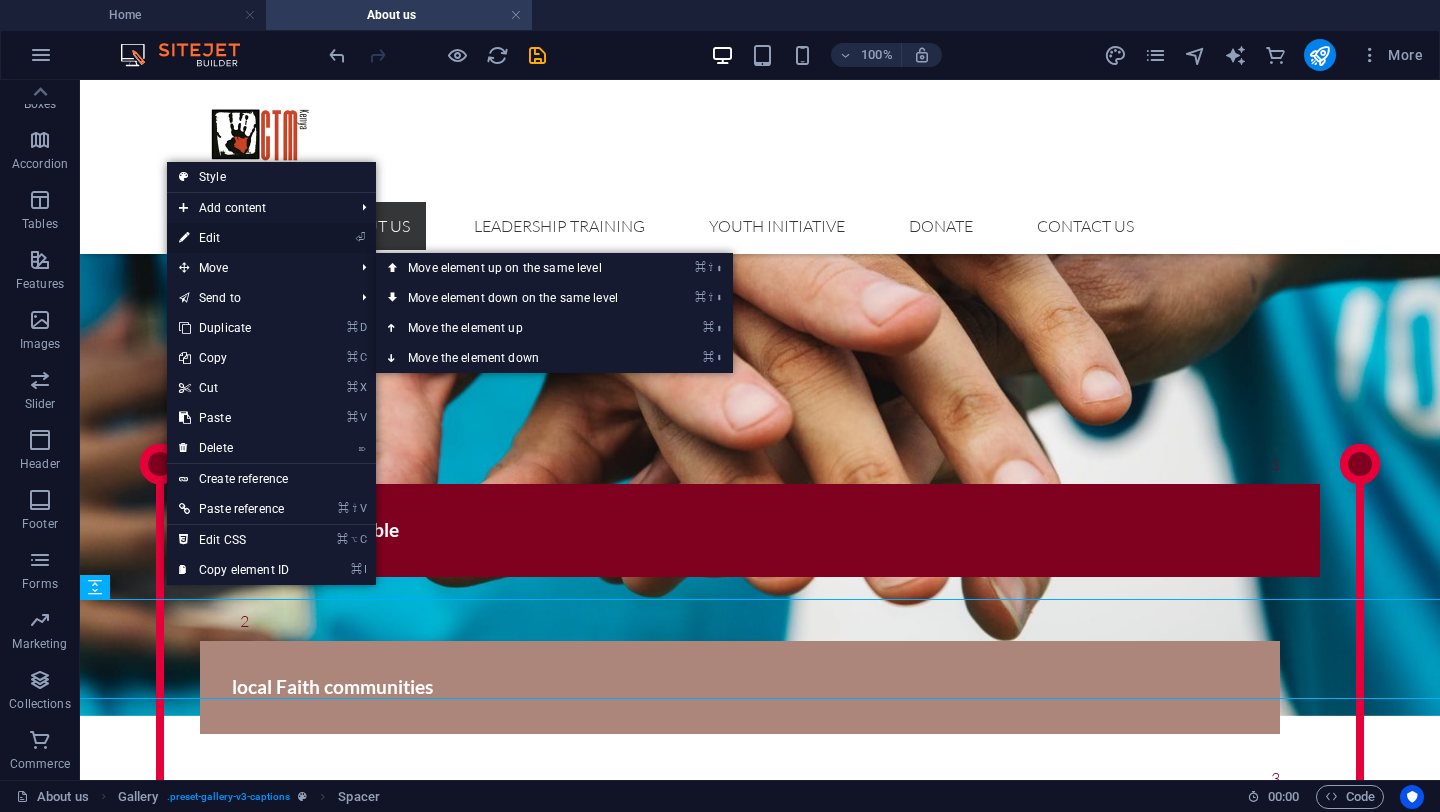 click on "⏎  Edit" at bounding box center [234, 238] 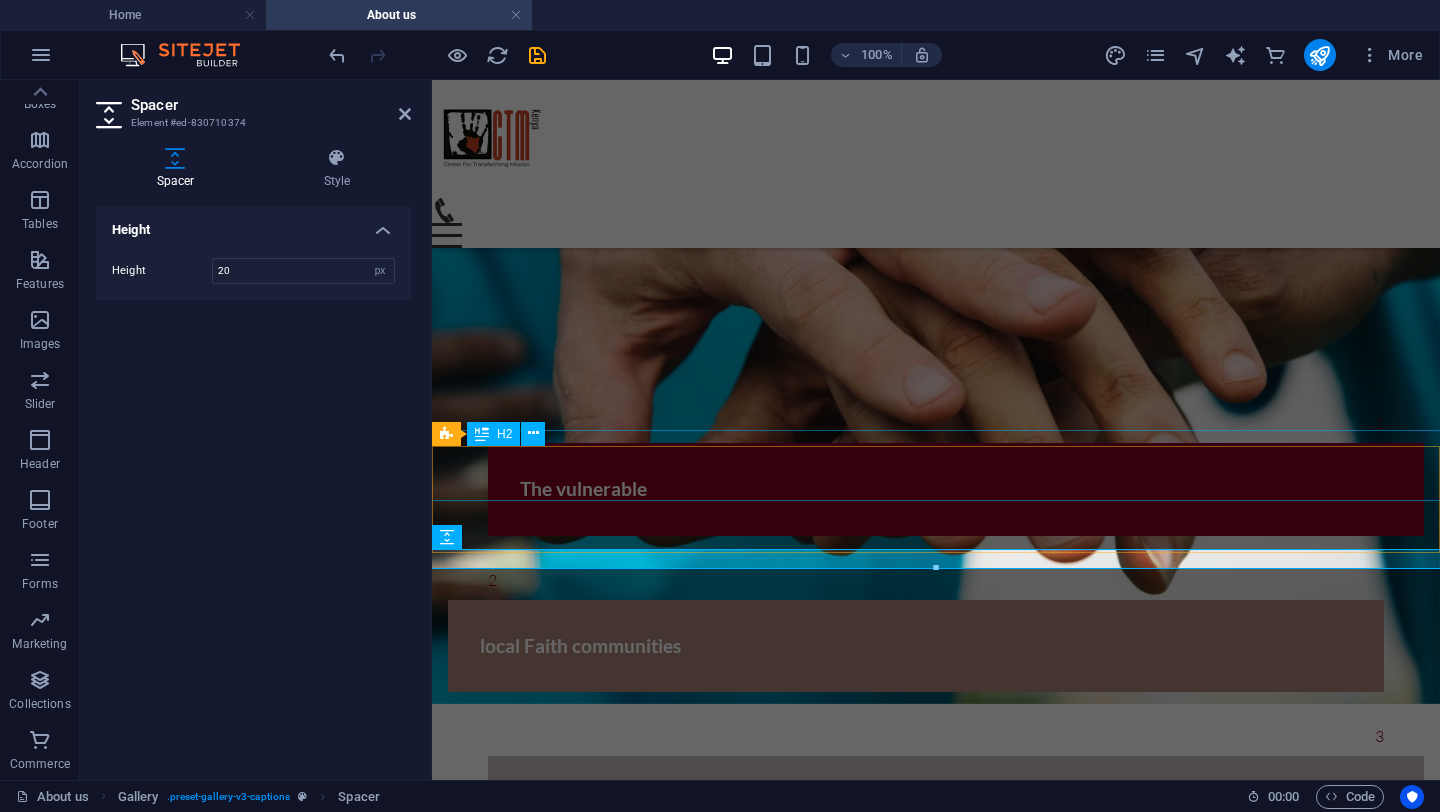 type on "20" 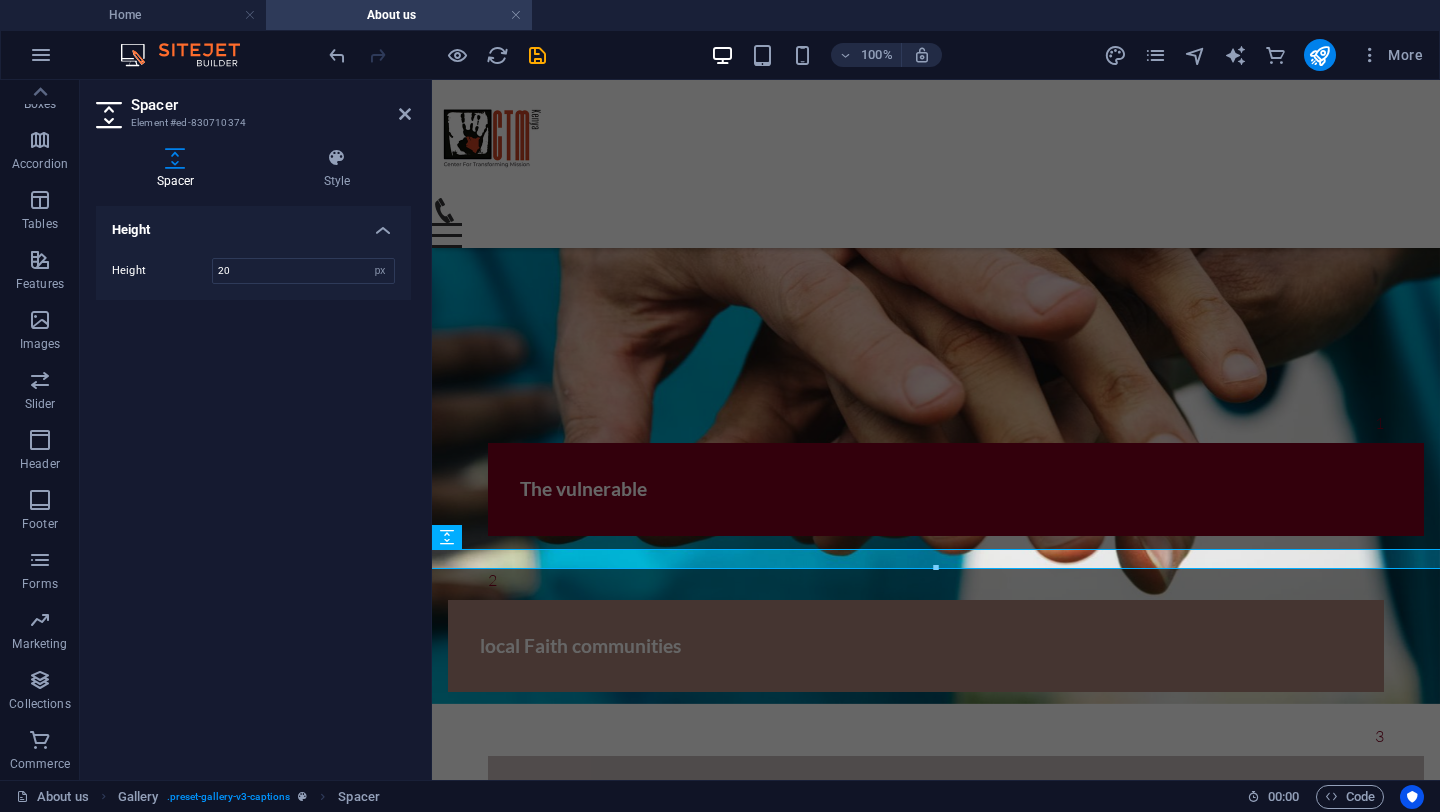 click on "Spacer" at bounding box center (271, 105) 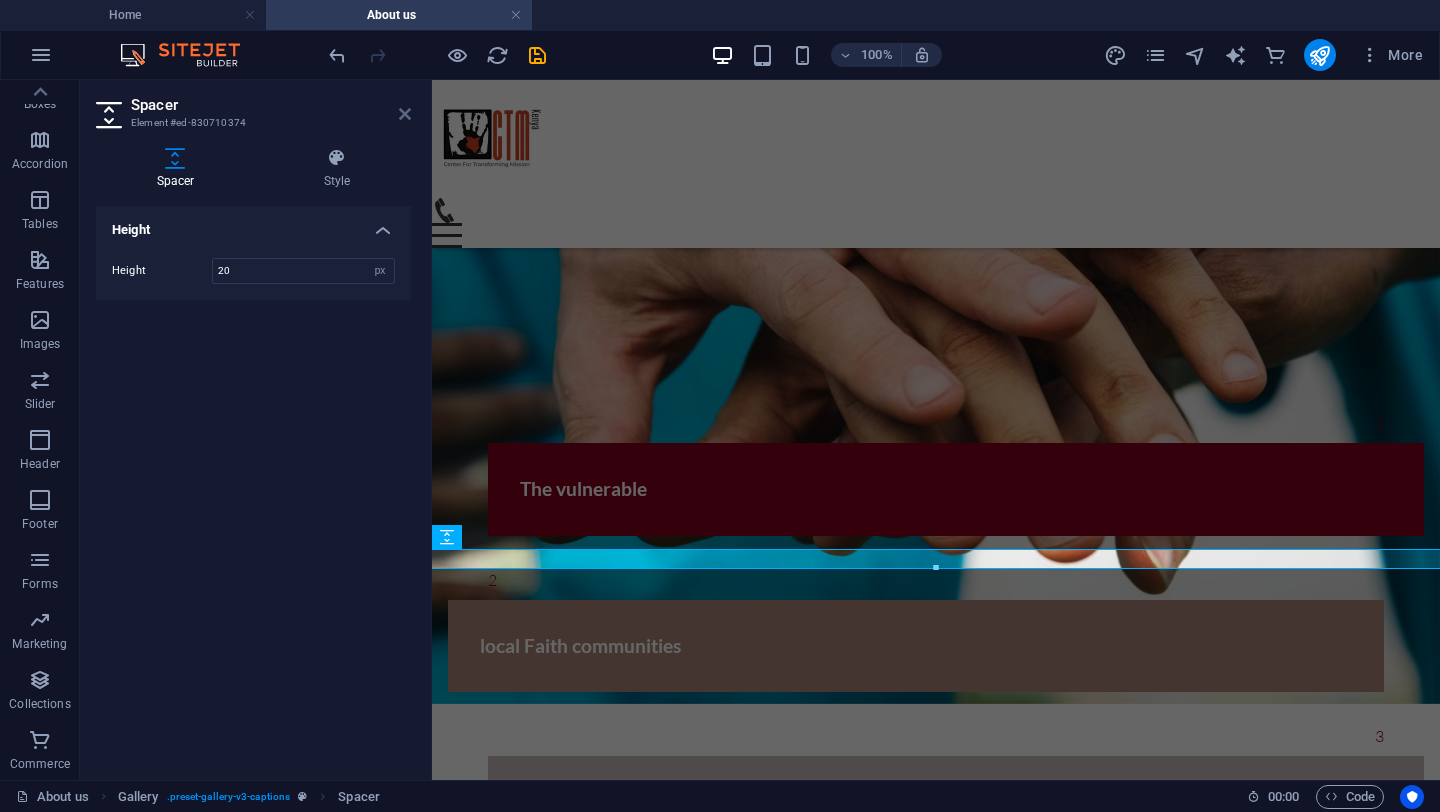 click at bounding box center (405, 114) 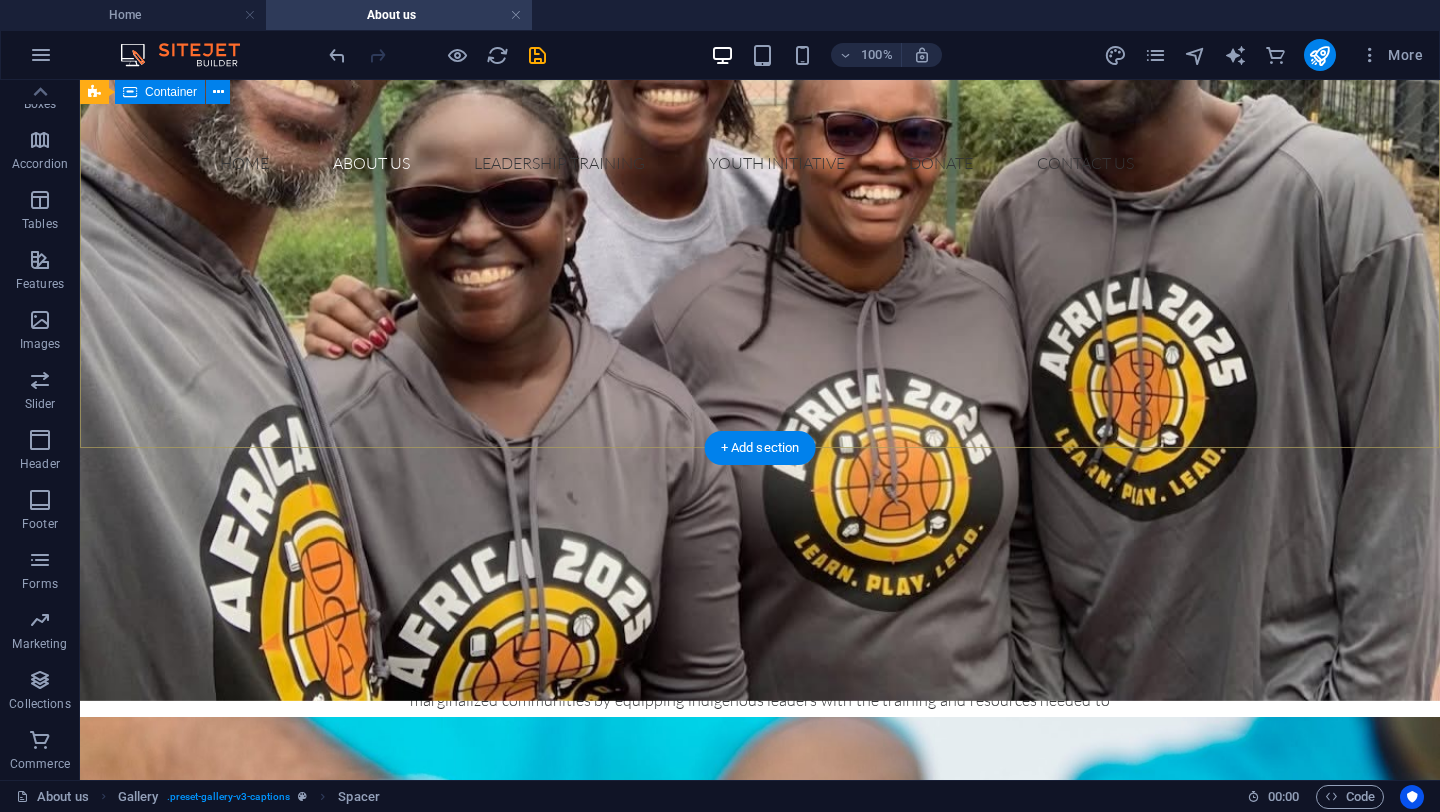 scroll, scrollTop: 75, scrollLeft: 0, axis: vertical 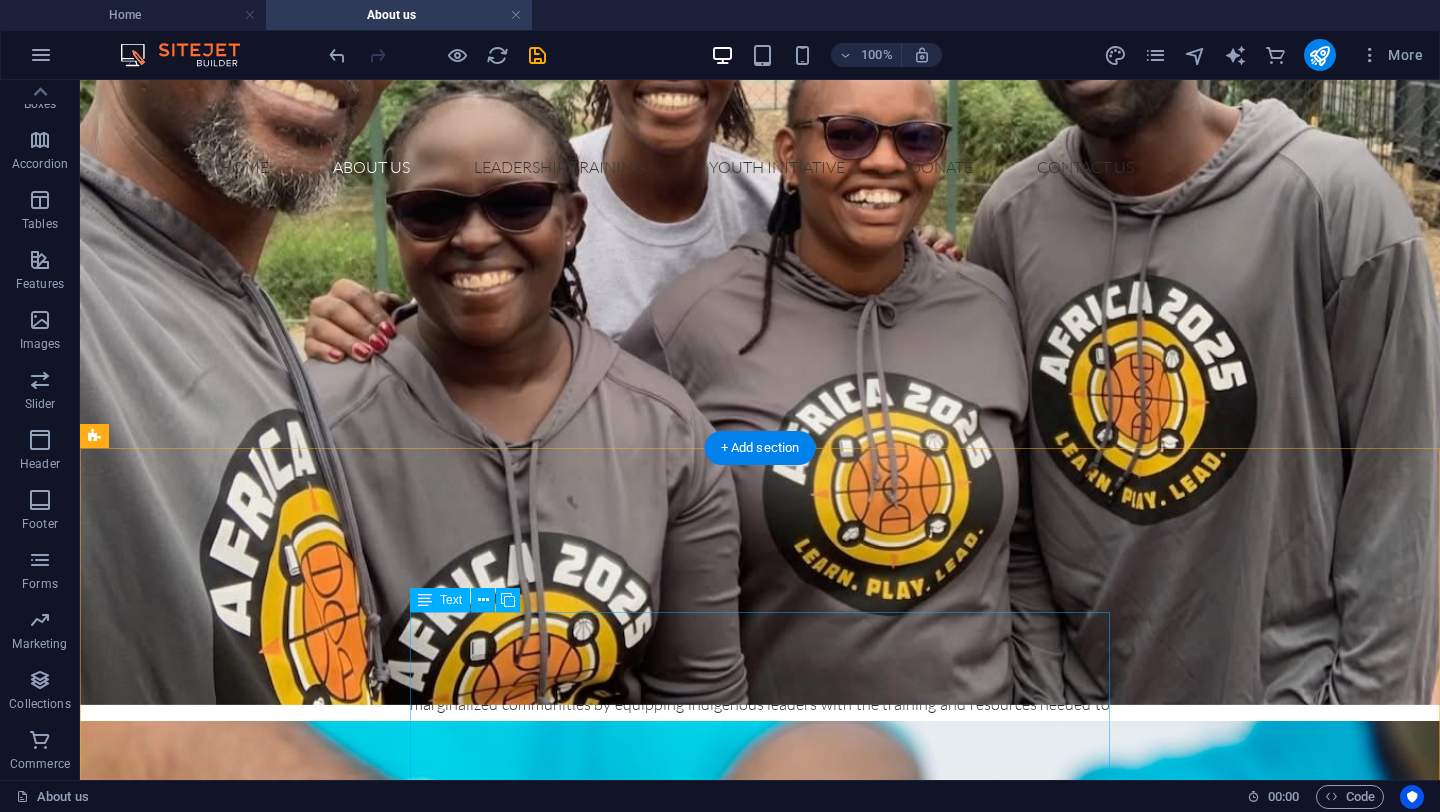 click on "Founded in 1999, the Center for Transforming Mission (CTM) is dedicated to empowering marginalized communities by equipping indigenous leaders with the training and resources needed to drive sustainable transformation. Originally established in Denver, USA, CTM now operates locally in the Dominican Republic, Guatemala, and Kenya. CTM Kenya began in 2006 as part of the USA office but later transitioned to local registration to ensure sustainable program implementation. While the USA office focused on high-risk youth, CTM Kenya adopted a broader approach, prioritizing leadership development within churches and communities. Our mission is to build leaders’ capacities through training and empowerment while strengthening community livelihoods and social support networks. Strategic advocacy is also a core component of our work, facilitated through partnerships." at bounding box center (760, 896) 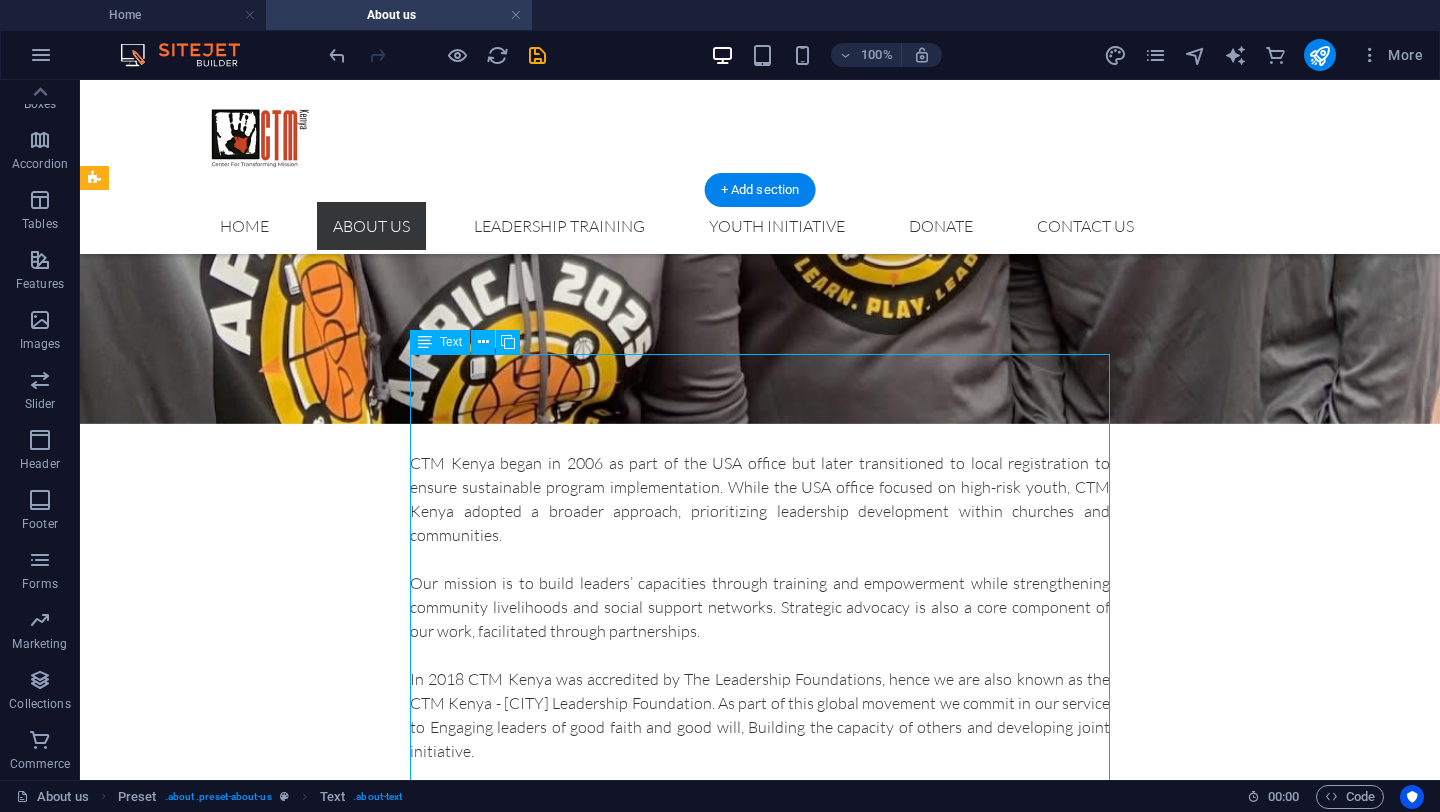 scroll, scrollTop: 377, scrollLeft: 0, axis: vertical 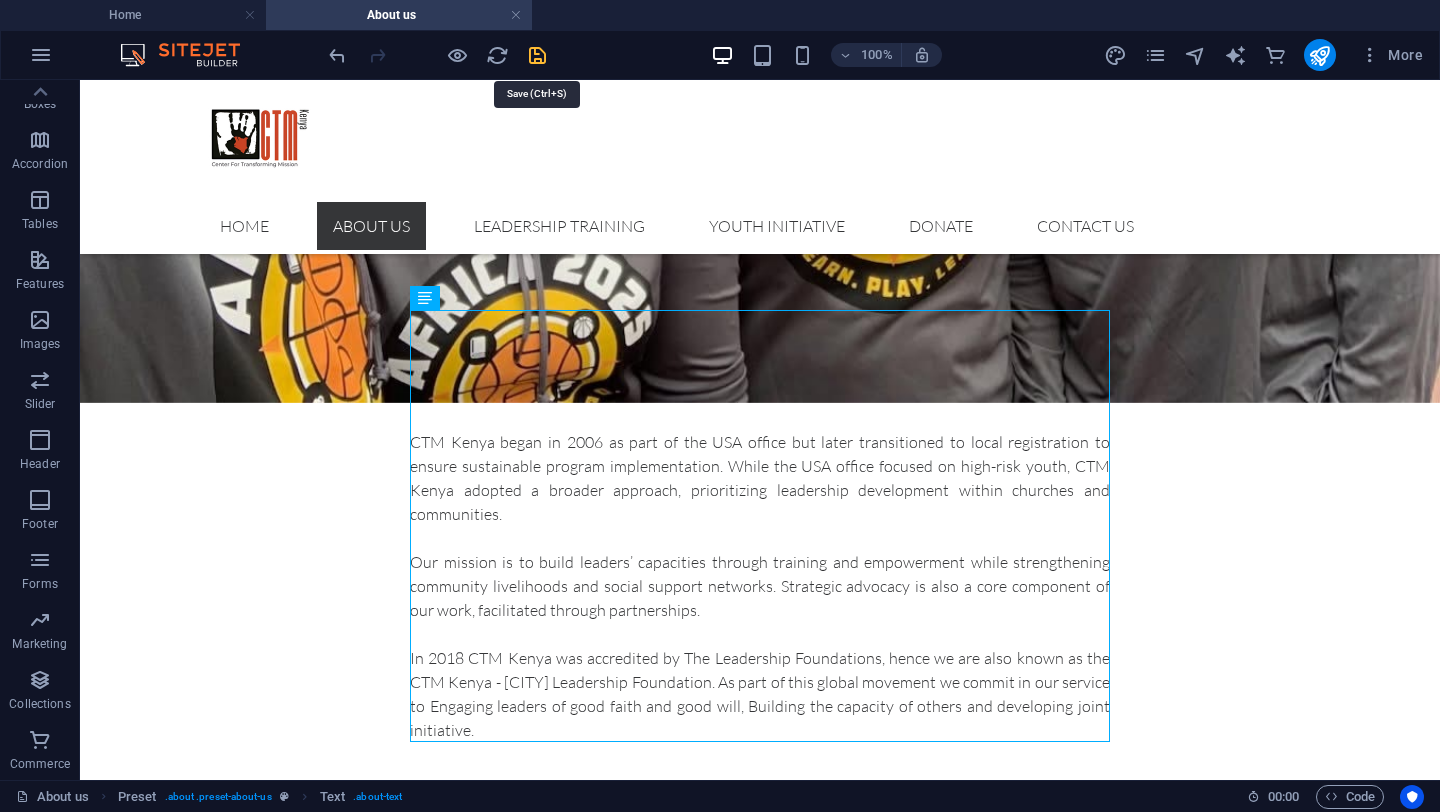 click at bounding box center (537, 55) 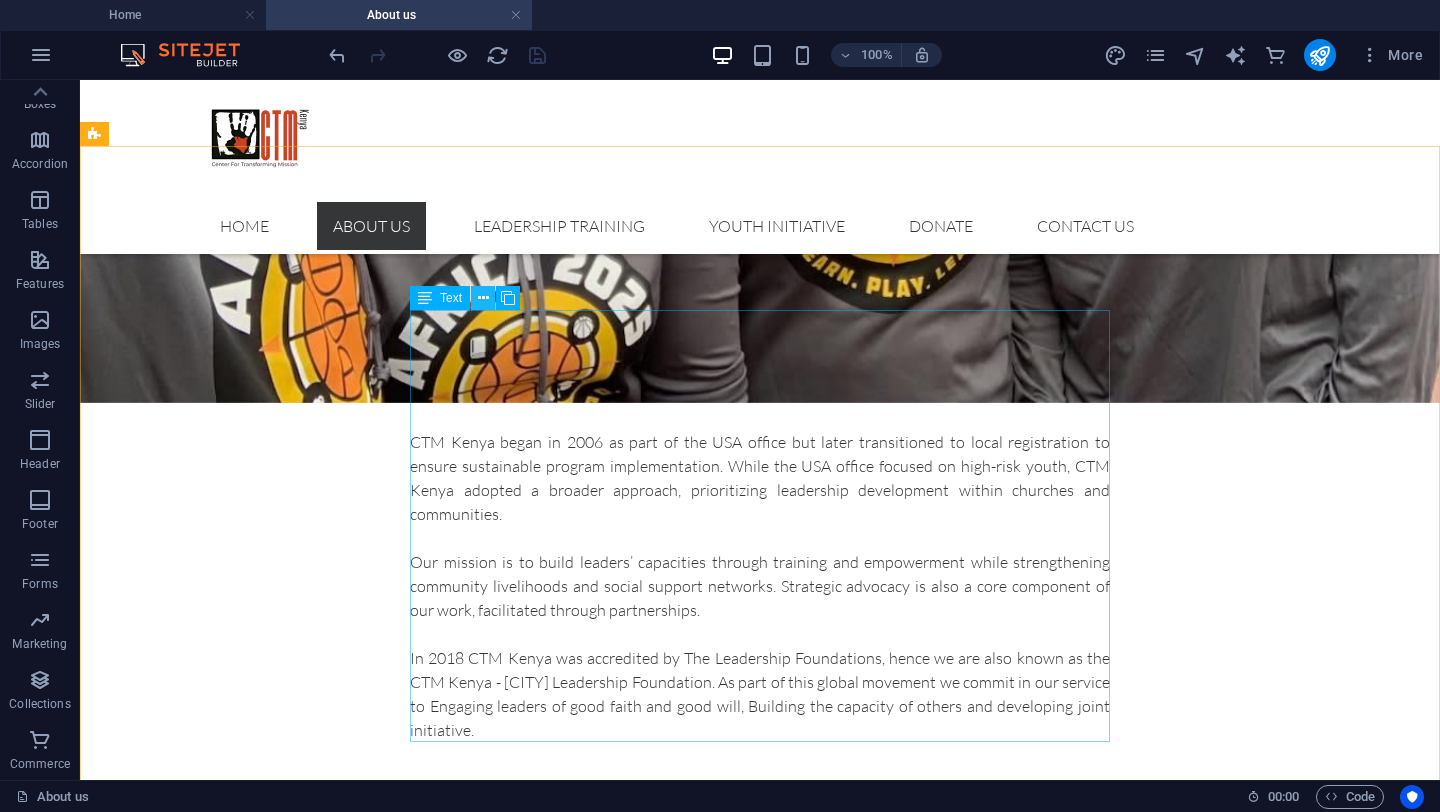 click at bounding box center (483, 298) 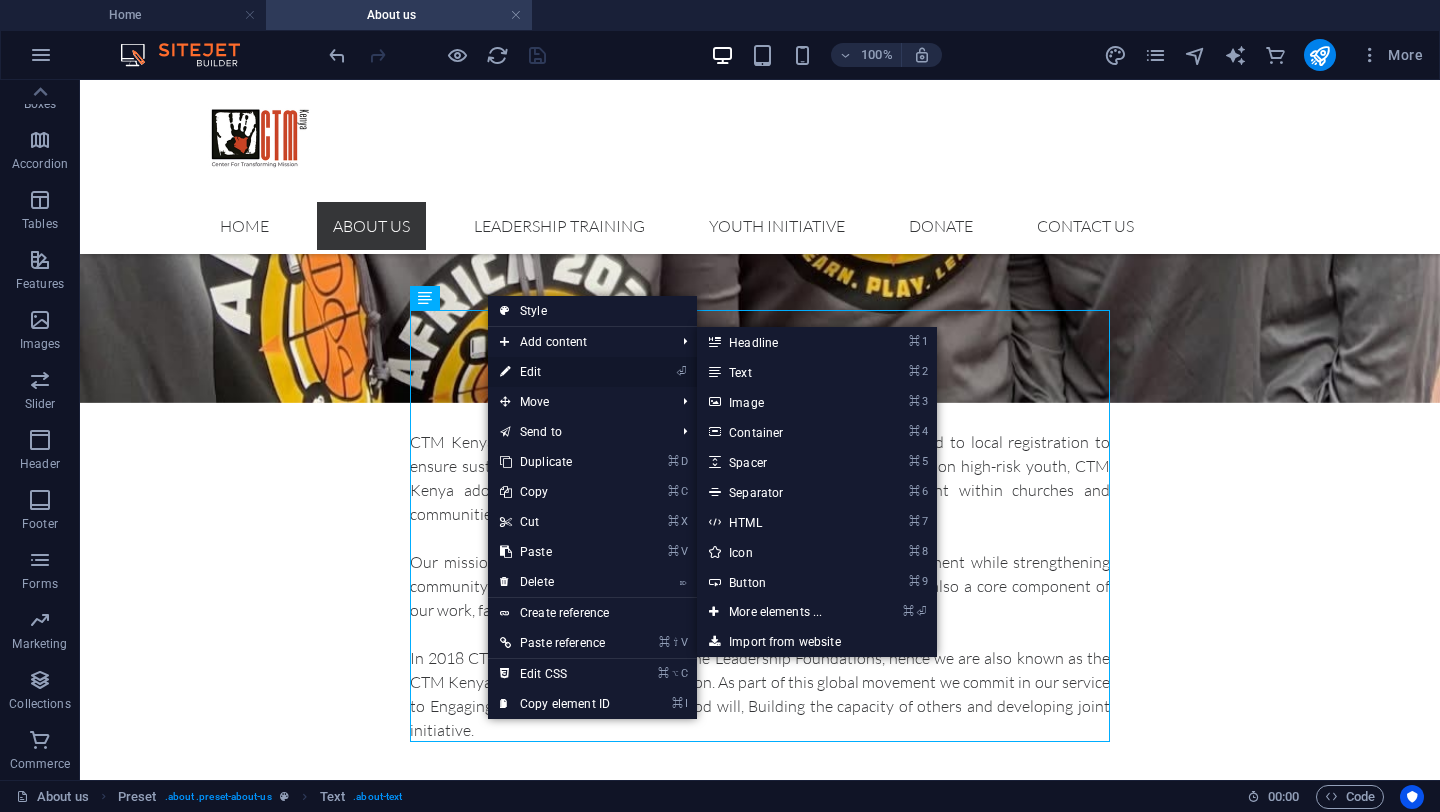 click on "⏎  Edit" at bounding box center (555, 372) 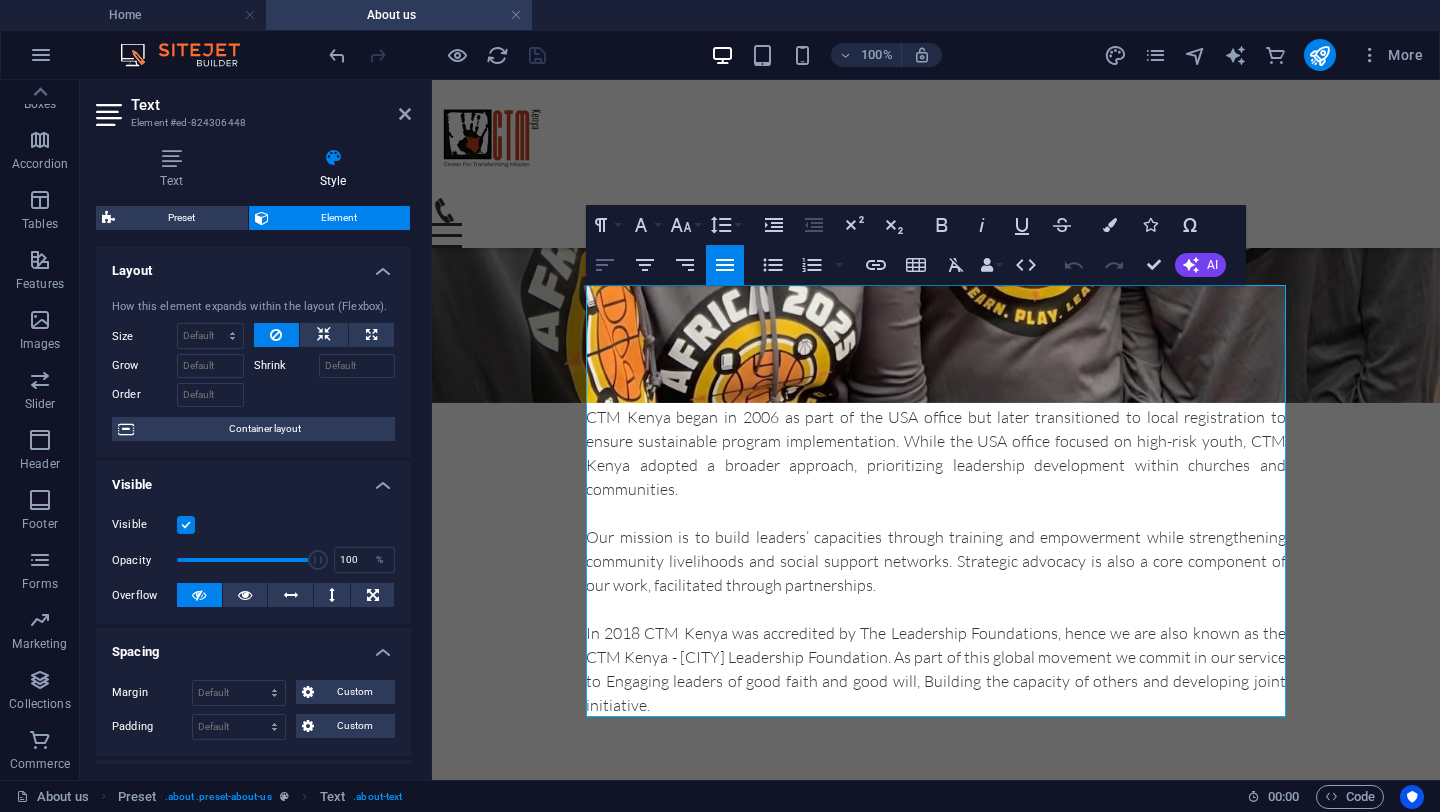 click on "Align Left" at bounding box center [605, 265] 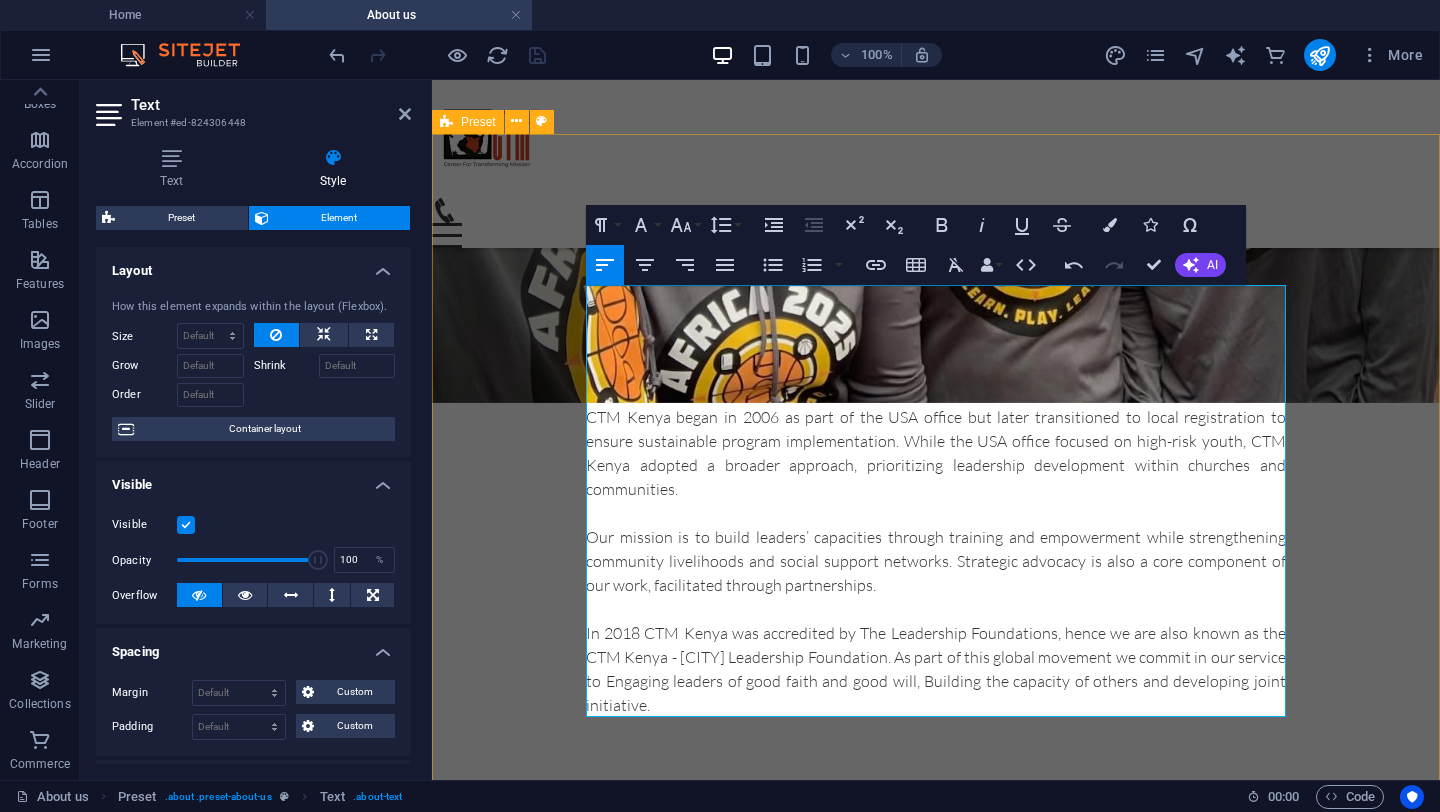 click on "History Founded in 1999, the Center for Transforming Mission (CTM) is dedicated to empowering marginalized communities by equipping indigenous leaders with the training and resources needed to drive sustainable transformation. Originally established in Denver, USA, CTM now operates locally in the Dominican Republic, Guatemala, and Kenya. CTM Kenya began in 2006 as part of the USA office but later transitioned to local registration to ensure sustainable program implementation. While the USA office focused on high-risk youth, CTM Kenya adopted a broader approach, prioritizing leadership development within churches and communities. Our mission is to build leaders’ capacities through training and empowerment while strengthening community livelihoods and social support networks. Strategic advocacy is also a core component of our work, facilitated through partnerships." at bounding box center (936, 477) 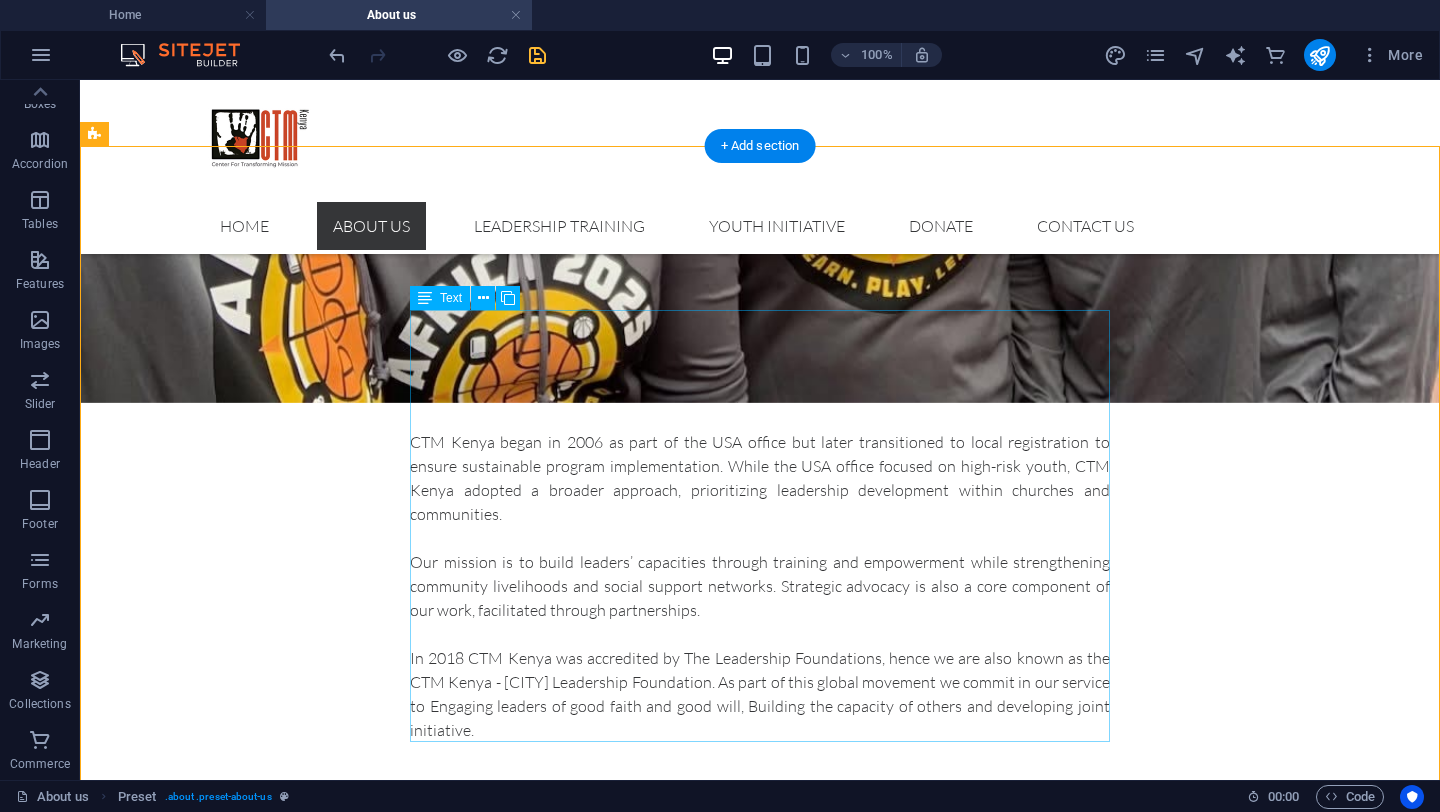 click on "Founded in 1999, the Center for Transforming Mission (CTM) is dedicated to empowering marginalized communities by equipping indigenous leaders with the training and resources needed to drive sustainable transformation. Originally established in Denver, USA, CTM now operates locally in the Dominican Republic, Guatemala, and Kenya. CTM Kenya began in 2006 as part of the USA office but later transitioned to local registration to ensure sustainable program implementation. While the USA office focused on high-risk youth, CTM Kenya adopted a broader approach, prioritizing leadership development within churches and communities. Our mission is to build leaders’ capacities through training and empowerment while strengthening community livelihoods and social support networks. Strategic advocacy is also a core component of our work, facilitated through partnerships." at bounding box center [760, 538] 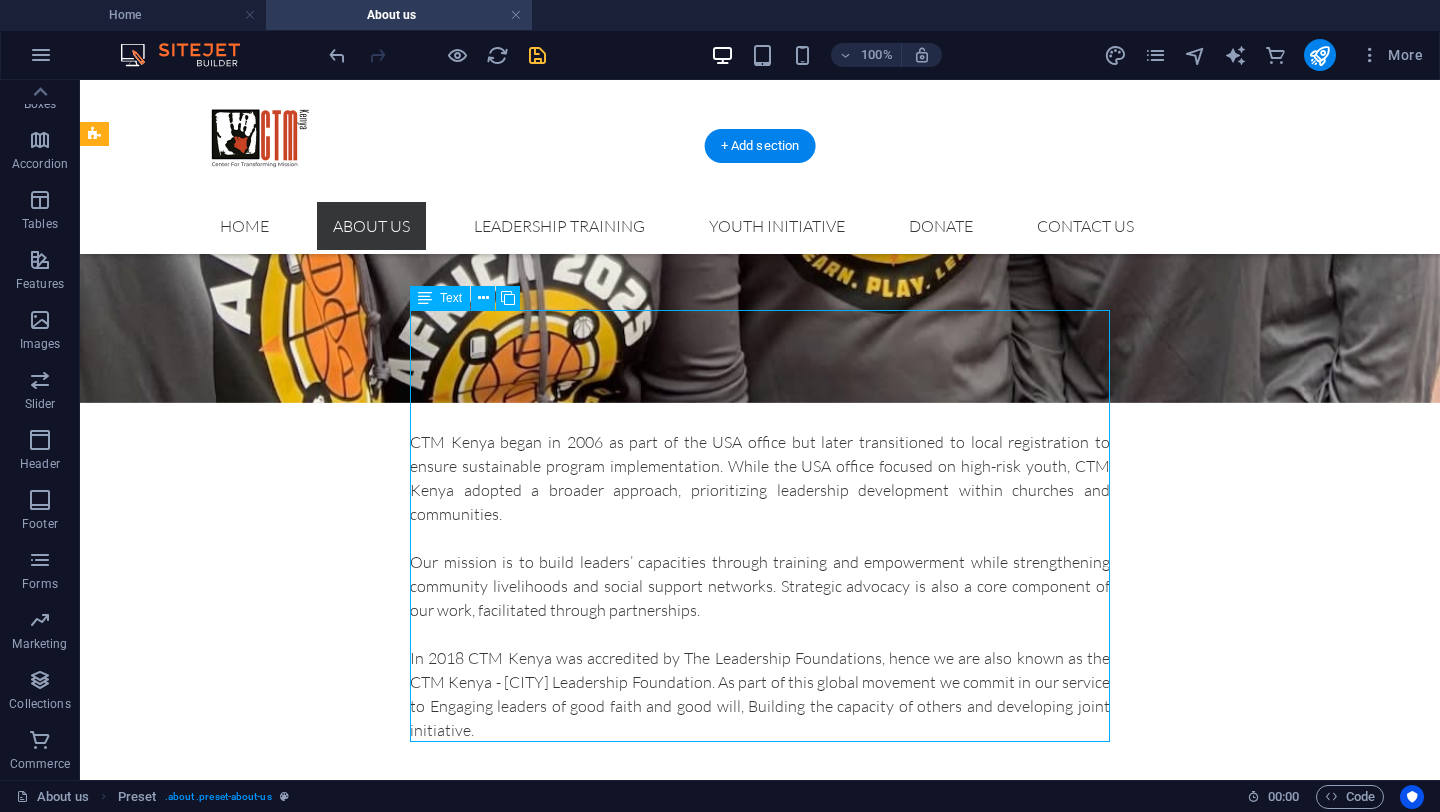 click on "Founded in 1999, the Center for Transforming Mission (CTM) is dedicated to empowering marginalized communities by equipping indigenous leaders with the training and resources needed to drive sustainable transformation. Originally established in Denver, USA, CTM now operates locally in the Dominican Republic, Guatemala, and Kenya. CTM Kenya began in 2006 as part of the USA office but later transitioned to local registration to ensure sustainable program implementation. While the USA office focused on high-risk youth, CTM Kenya adopted a broader approach, prioritizing leadership development within churches and communities. Our mission is to build leaders’ capacities through training and empowerment while strengthening community livelihoods and social support networks. Strategic advocacy is also a core component of our work, facilitated through partnerships." at bounding box center (760, 538) 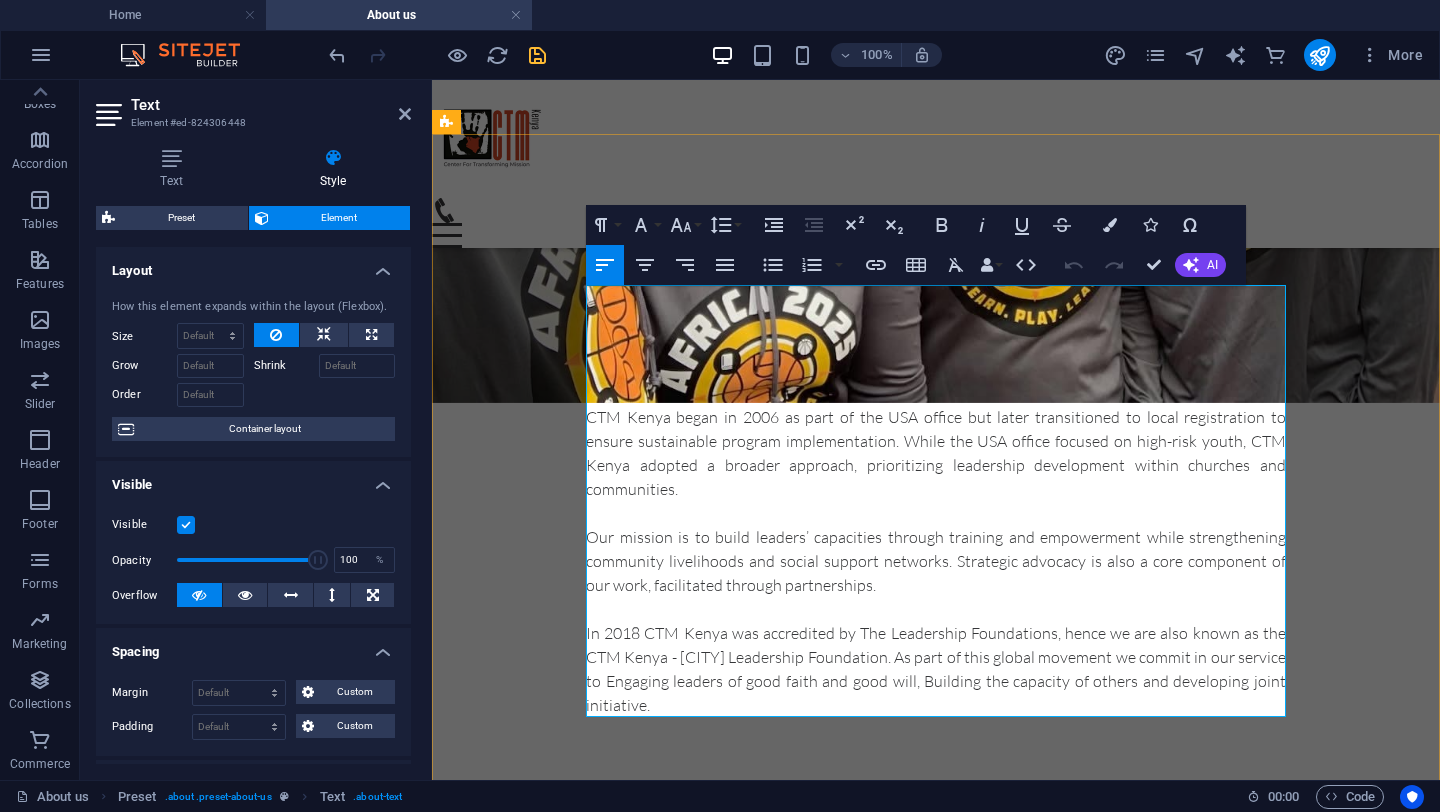 click on "Founded in 1999, the Center for Transforming Mission (CTM) is dedicated to empowering marginalized communities by equipping indigenous leaders with the training and resources needed to drive sustainable transformation. Originally established in Denver, USA, CTM now operates locally in the Dominican Republic, Guatemala, and Kenya." at bounding box center (936, 333) 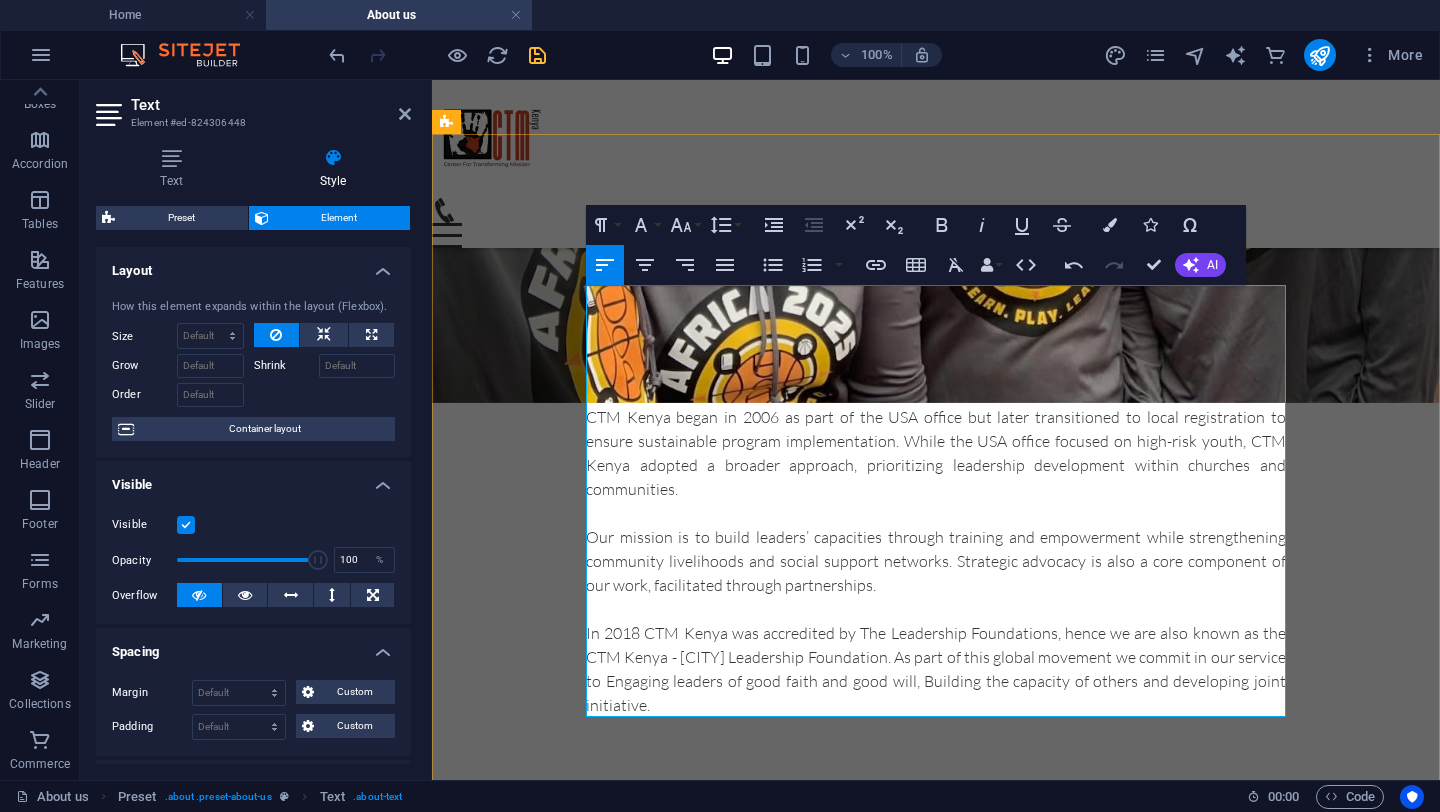 type 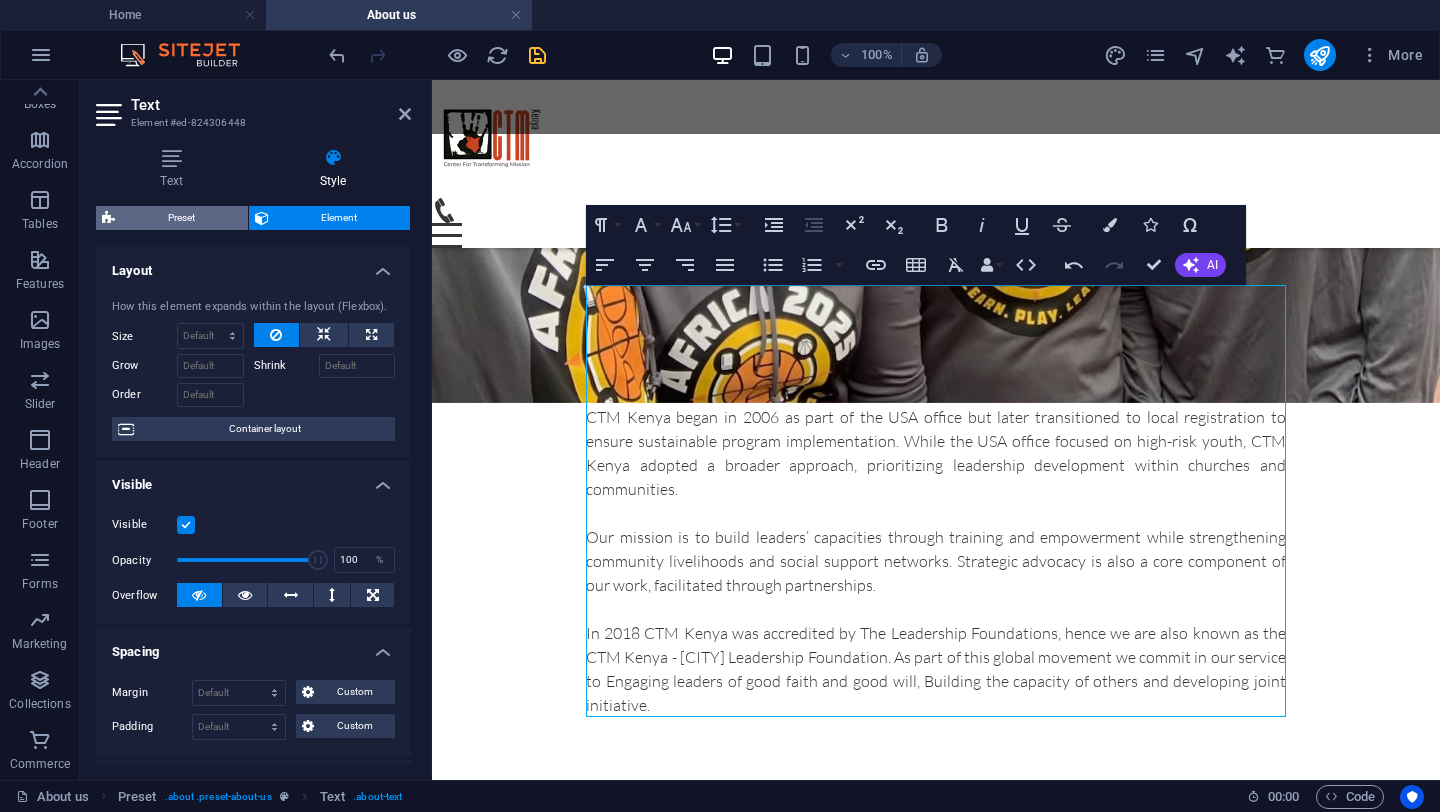 click on "Preset" at bounding box center [181, 218] 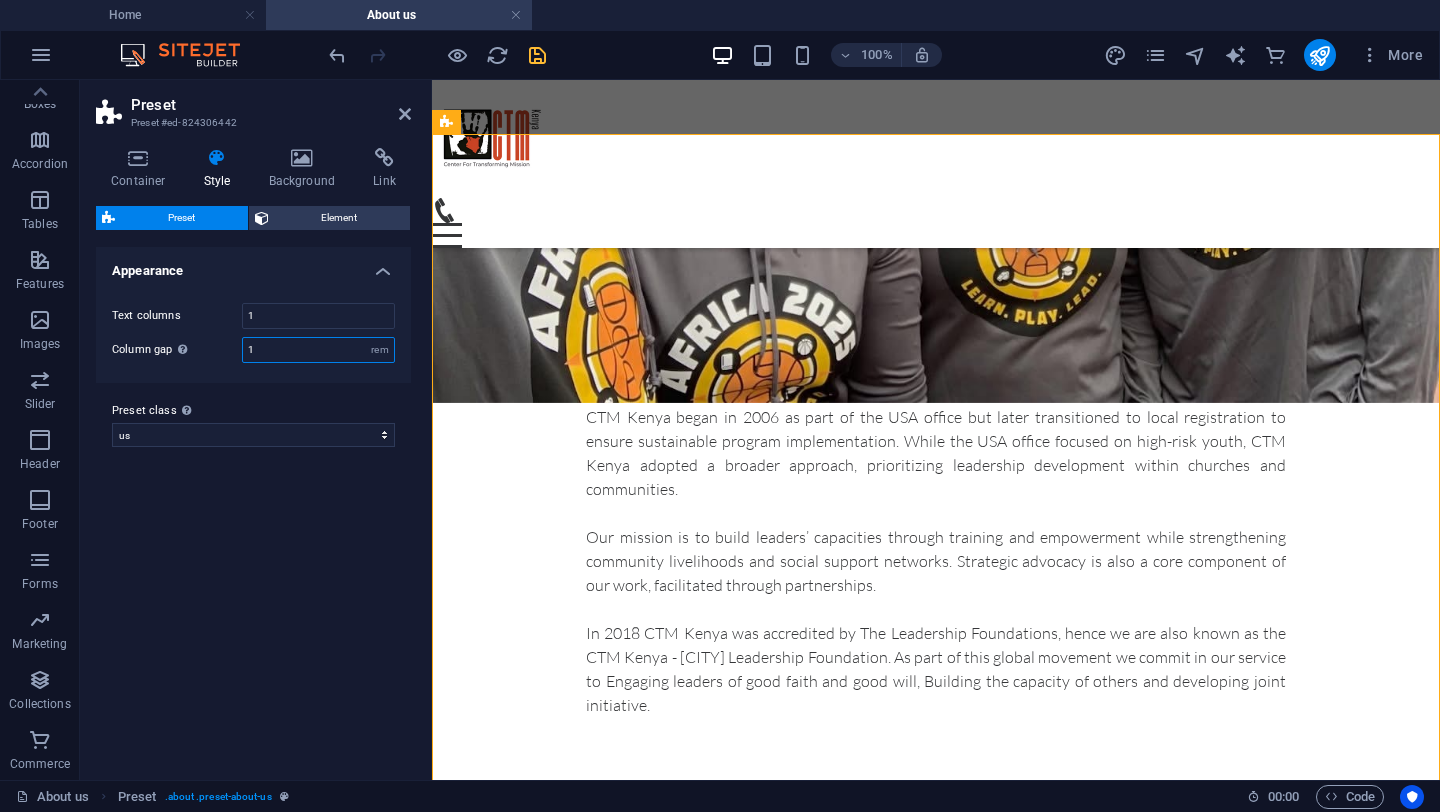 click on "1" at bounding box center (318, 350) 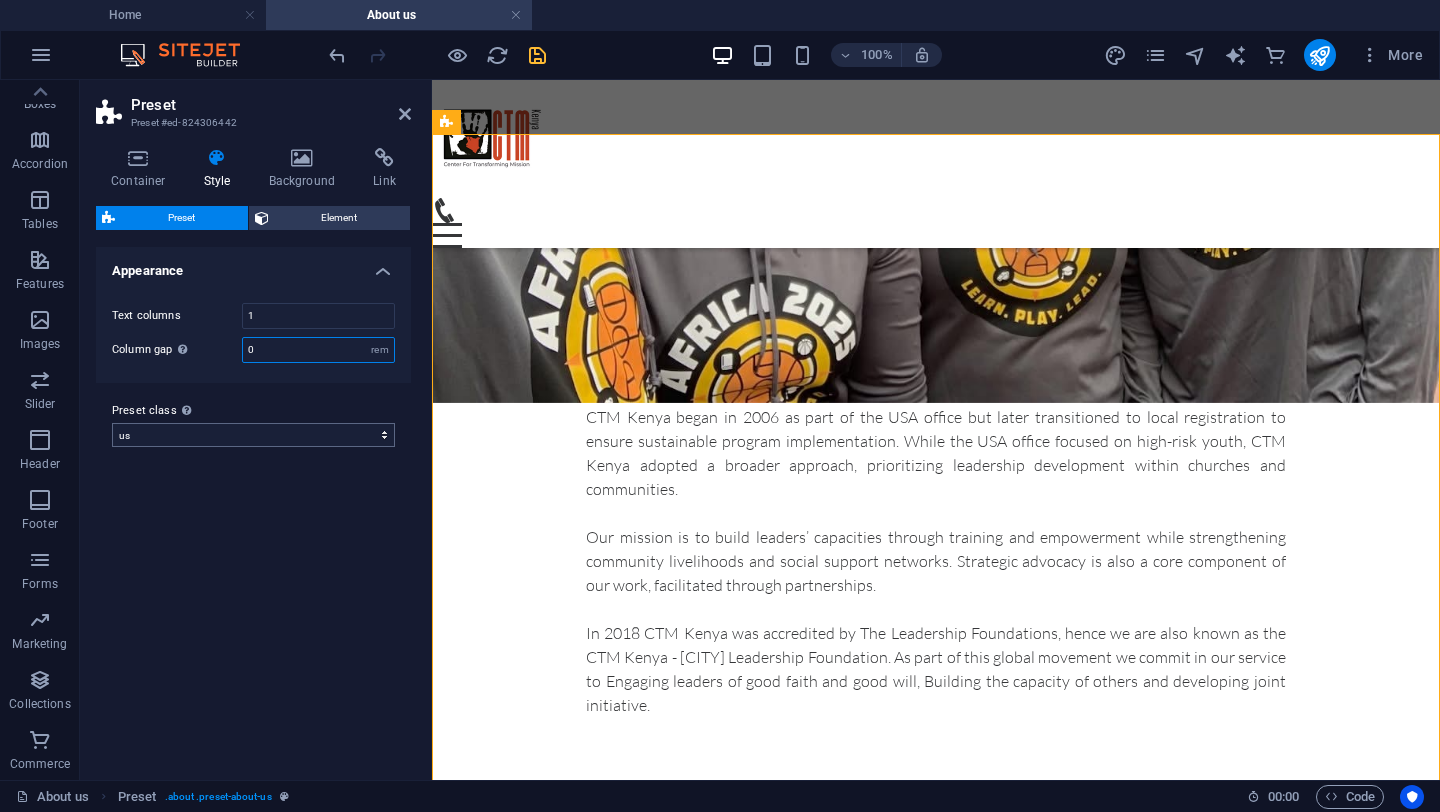 type on "0" 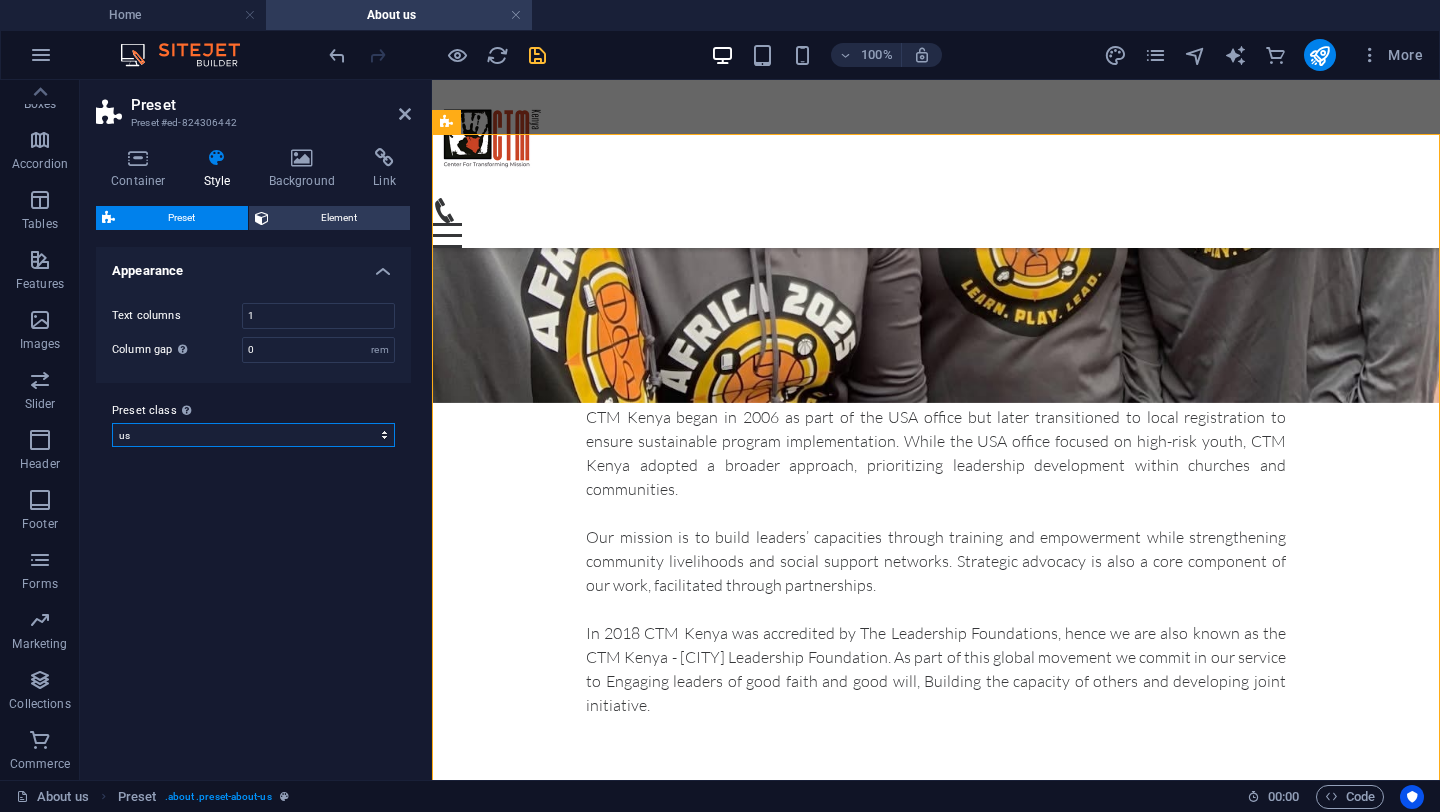 click on "us with-image-donate Add preset class" at bounding box center (253, 435) 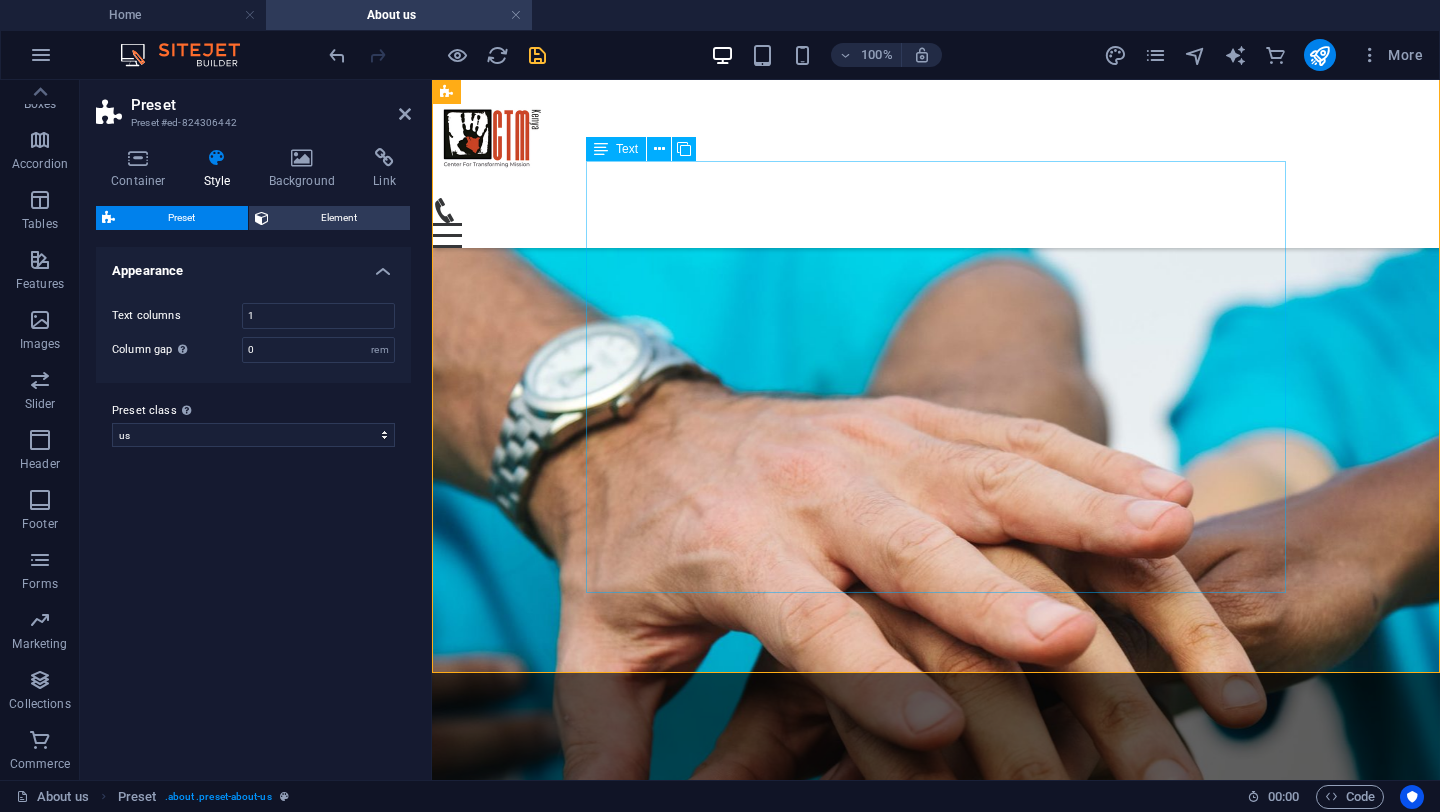 scroll, scrollTop: 462, scrollLeft: 0, axis: vertical 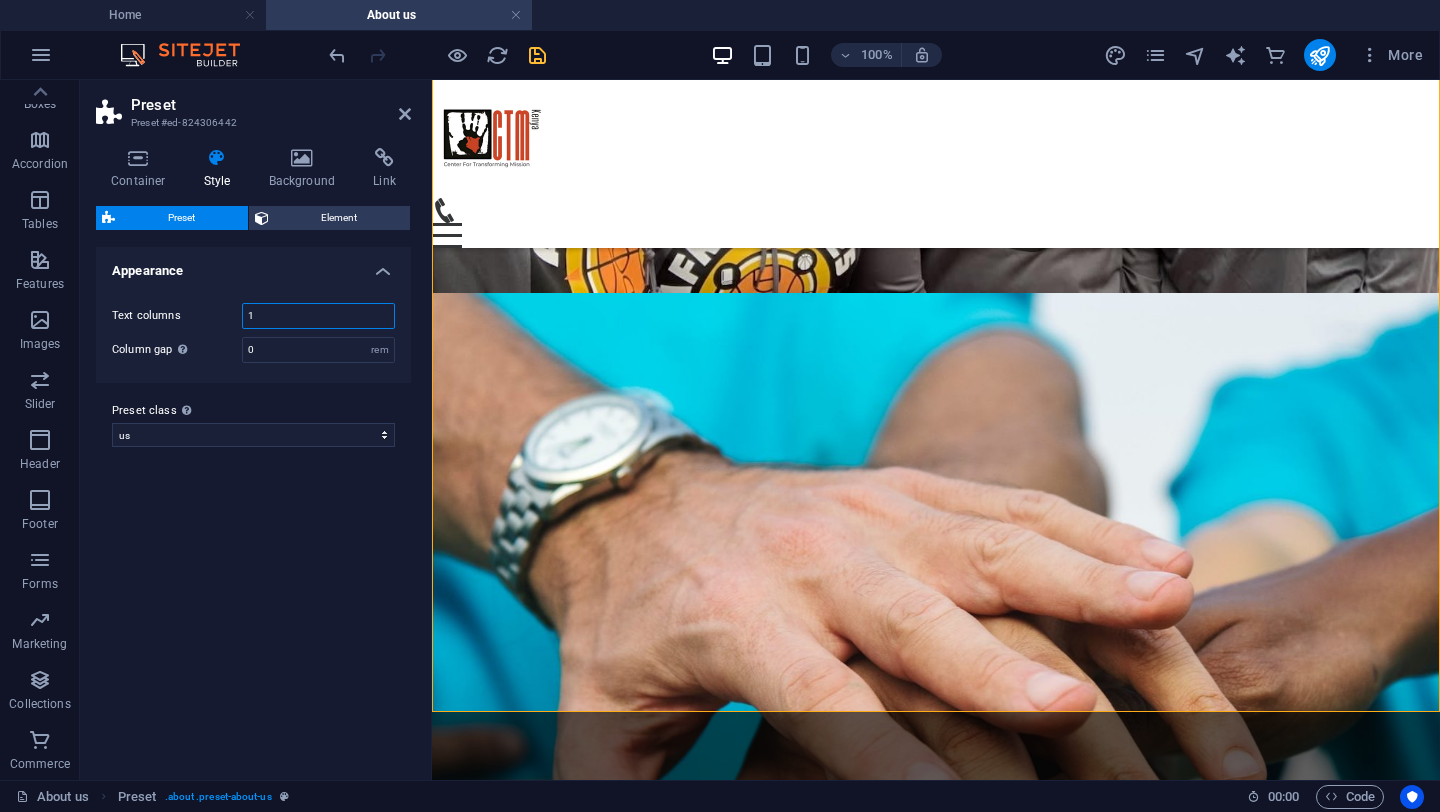 click on "1" at bounding box center [318, 316] 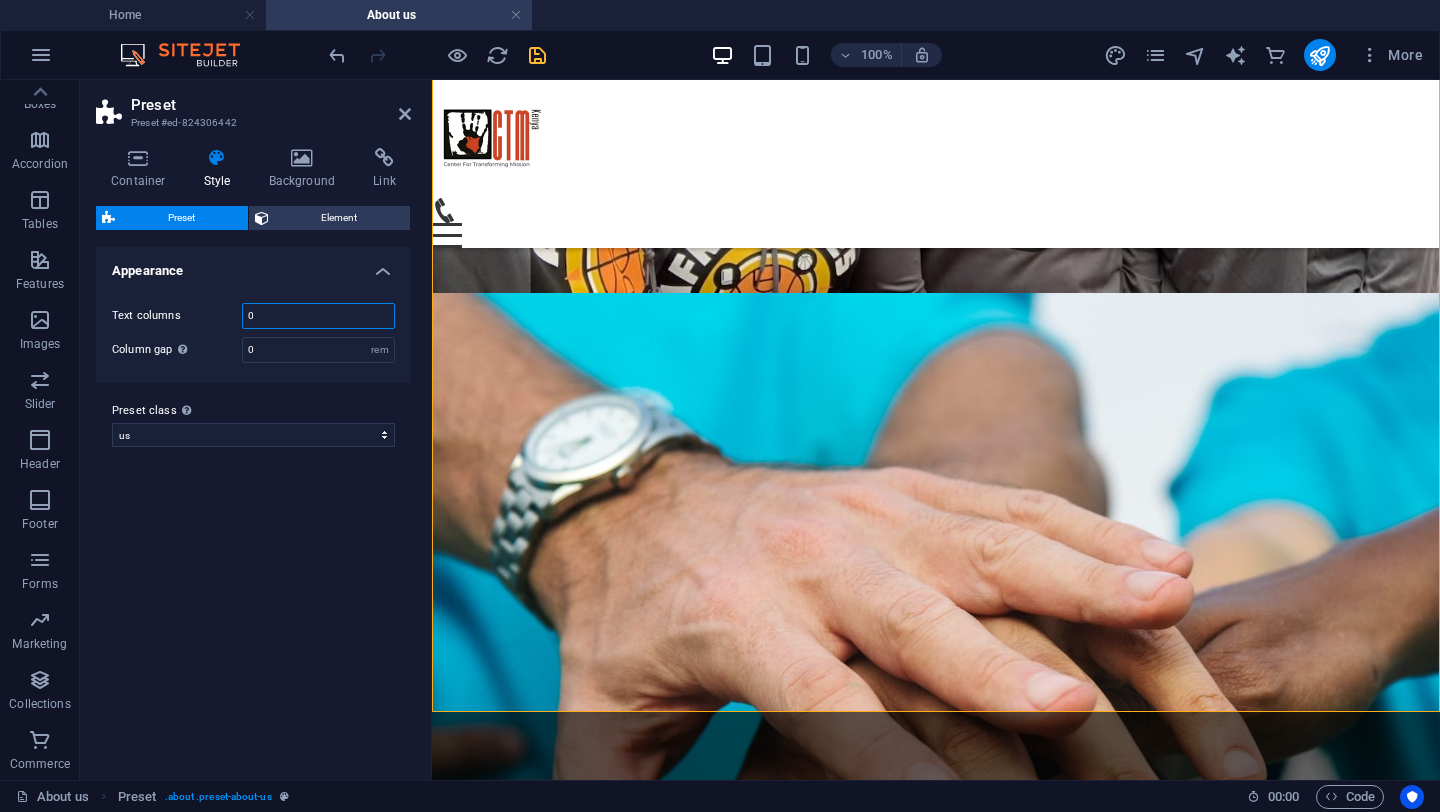 type on "0" 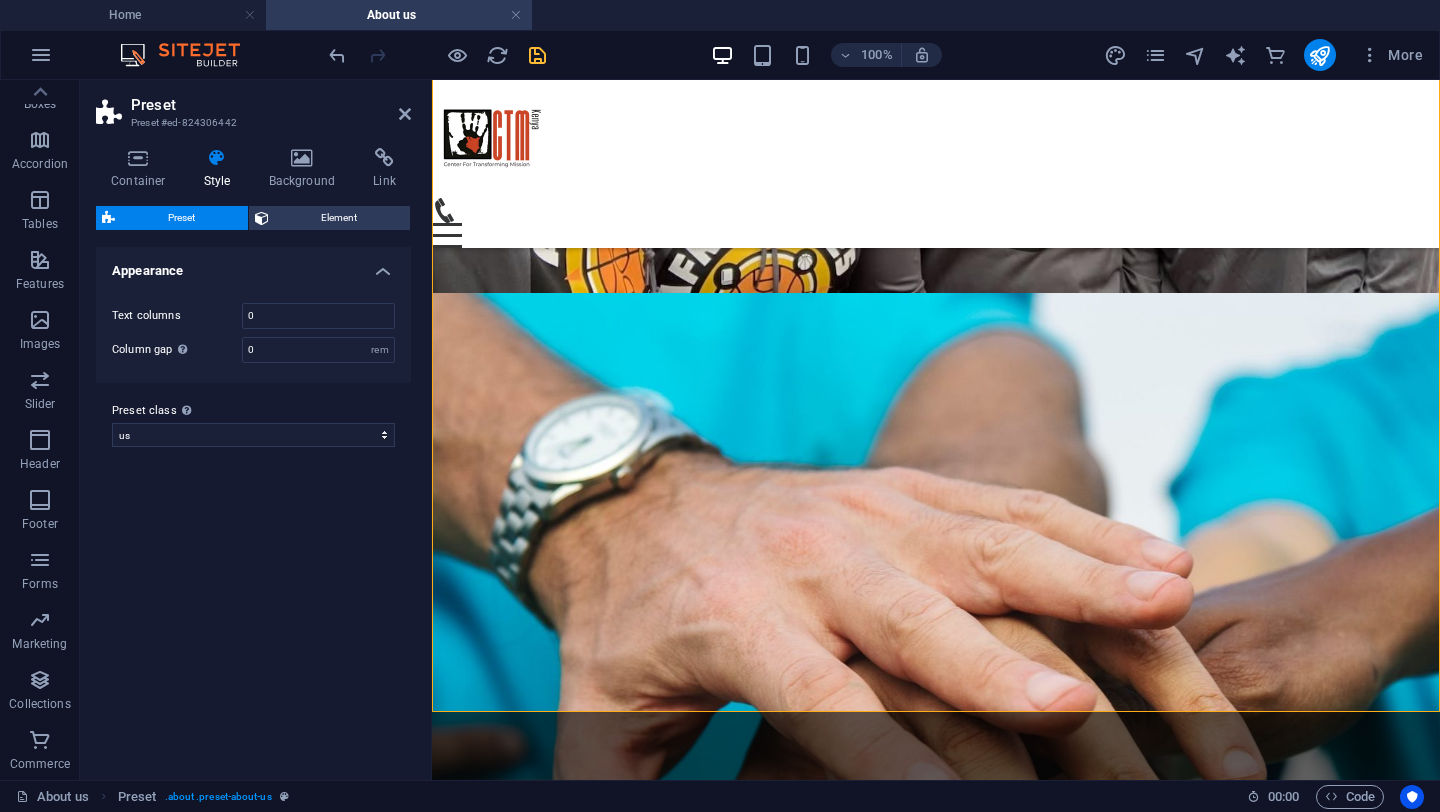 click on "Variants Default Appearance Text columns 0 Column gap Gap has no effect when there is only 1 text column 0 rem Preset class Above chosen variant and settings affect all elements which carry this preset class. us with-image-donate Add preset class" at bounding box center (253, 505) 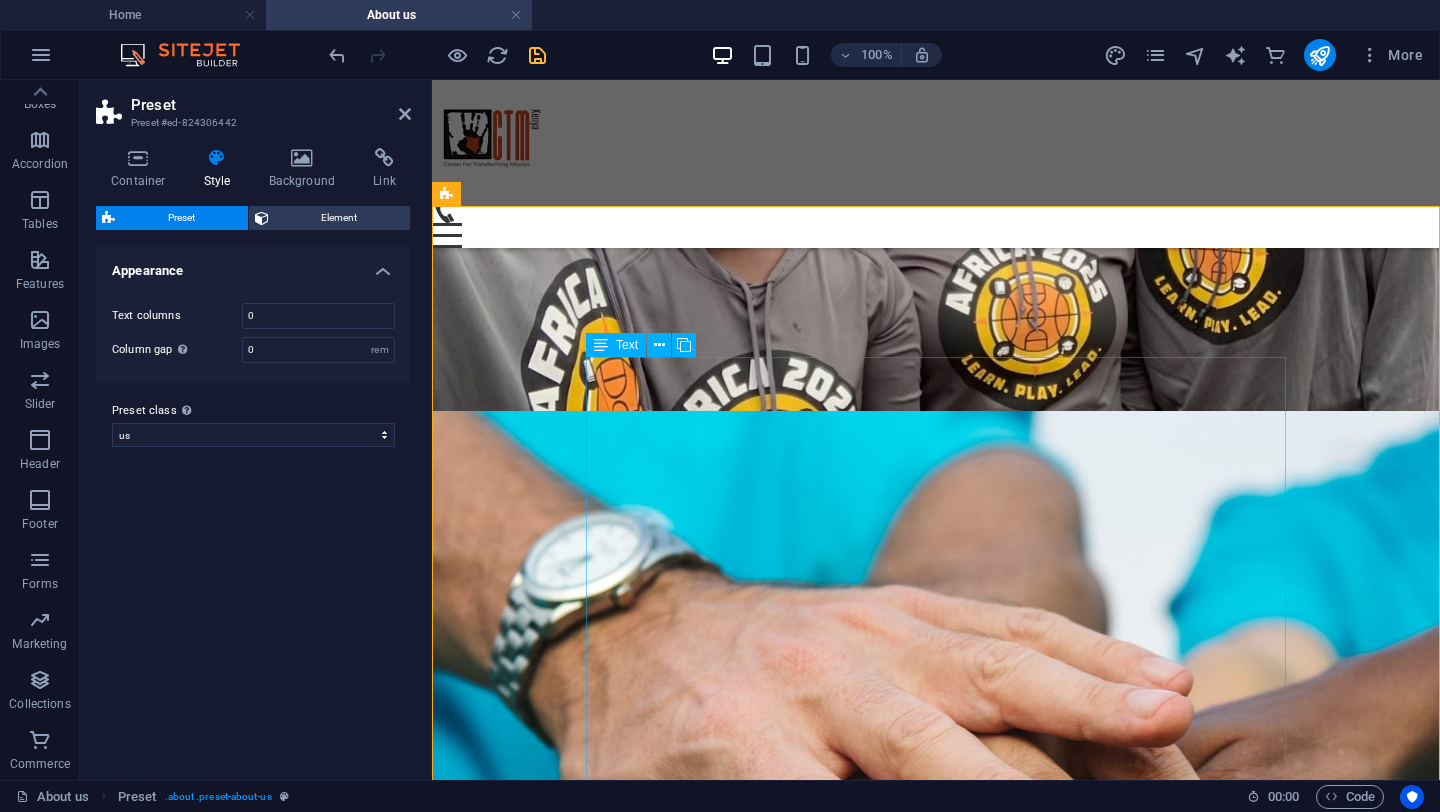 scroll, scrollTop: 305, scrollLeft: 0, axis: vertical 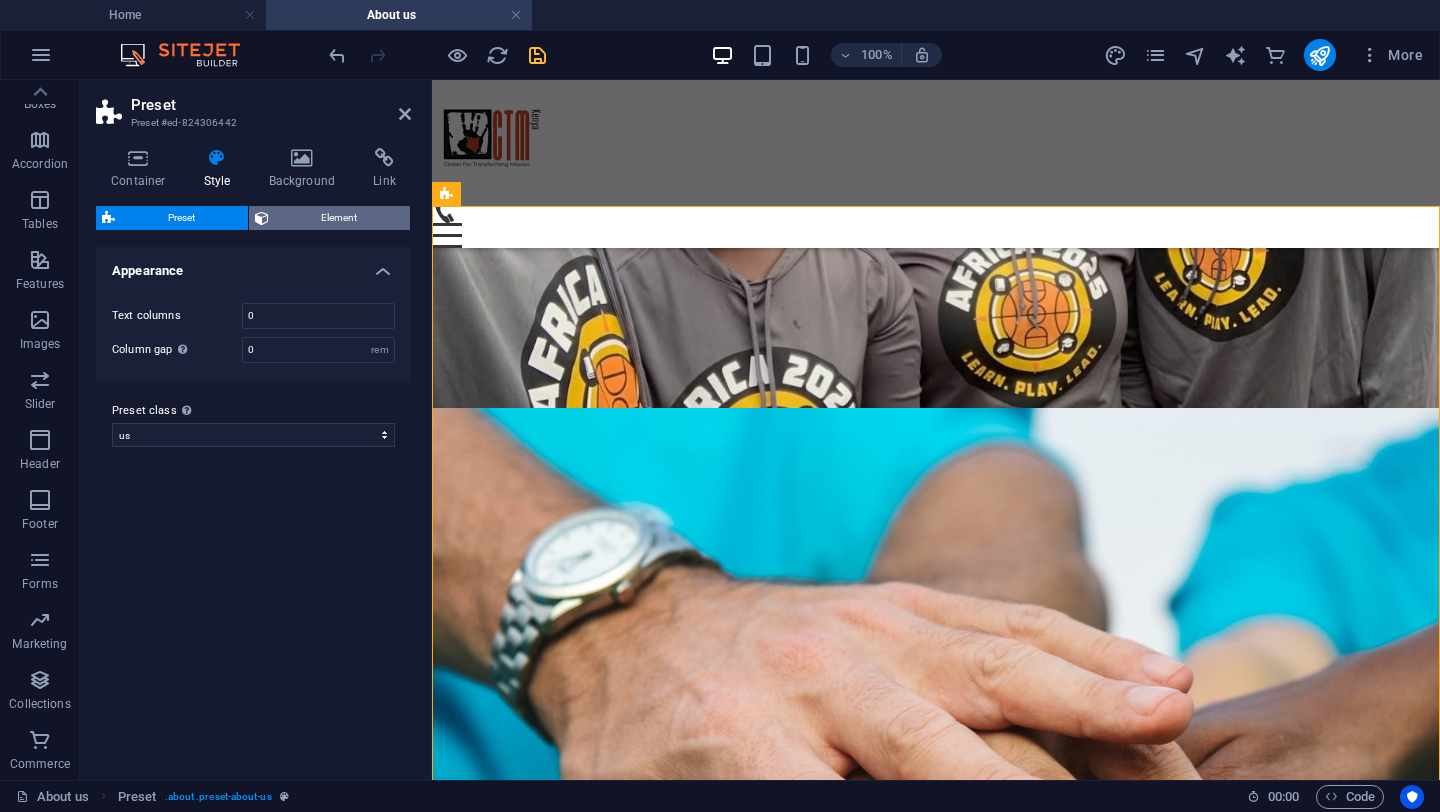 click on "Element" at bounding box center (340, 218) 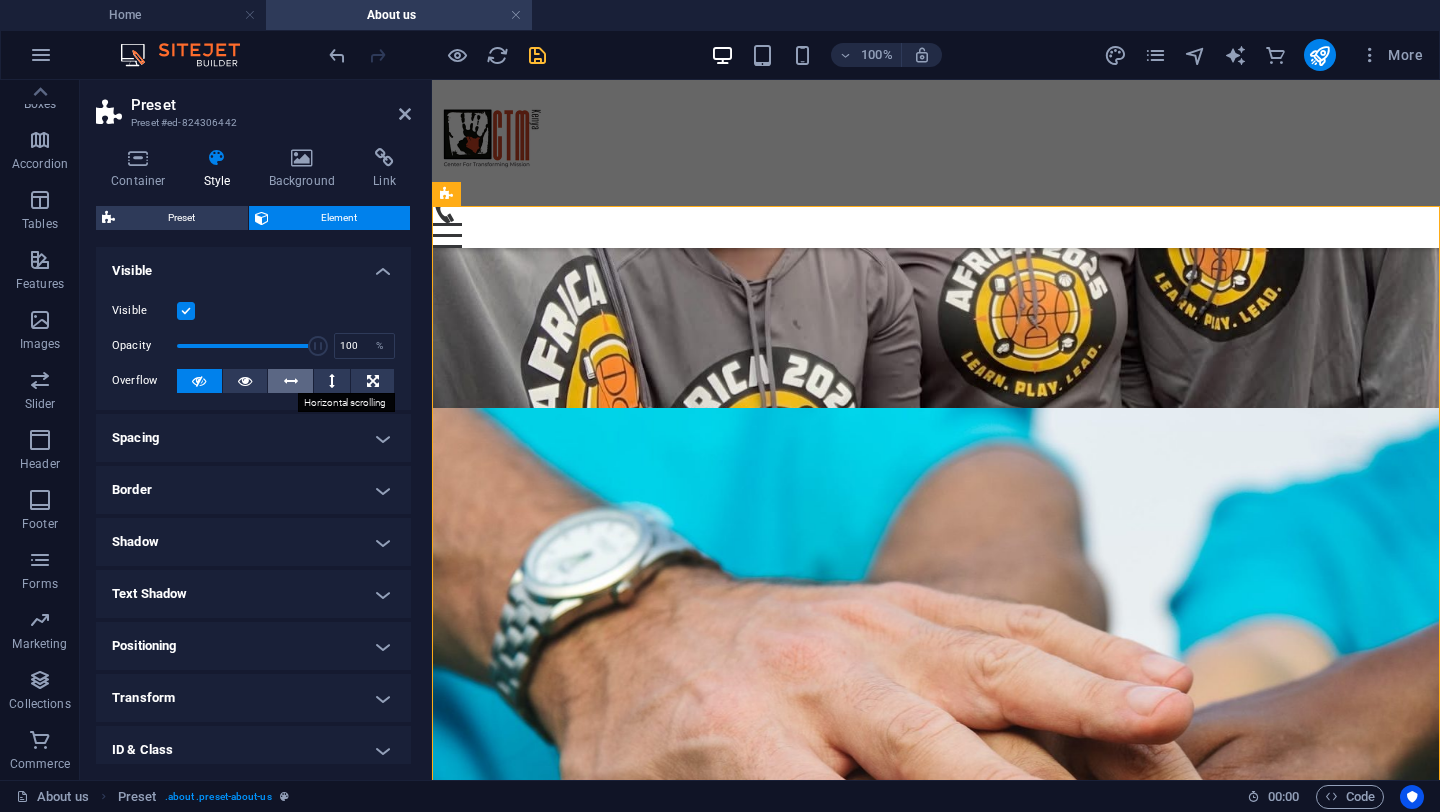 click at bounding box center (291, 381) 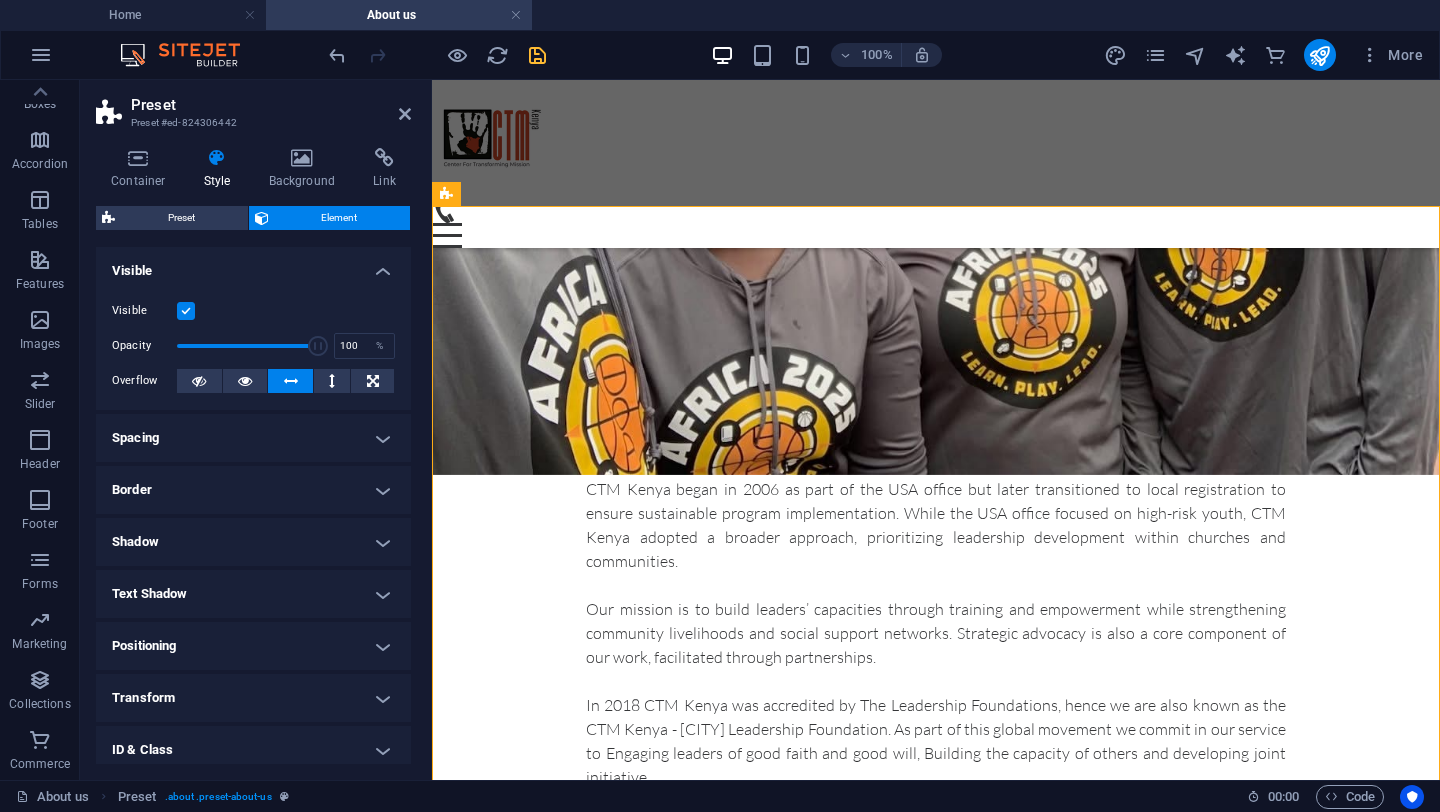 click on "Spacing" at bounding box center [253, 438] 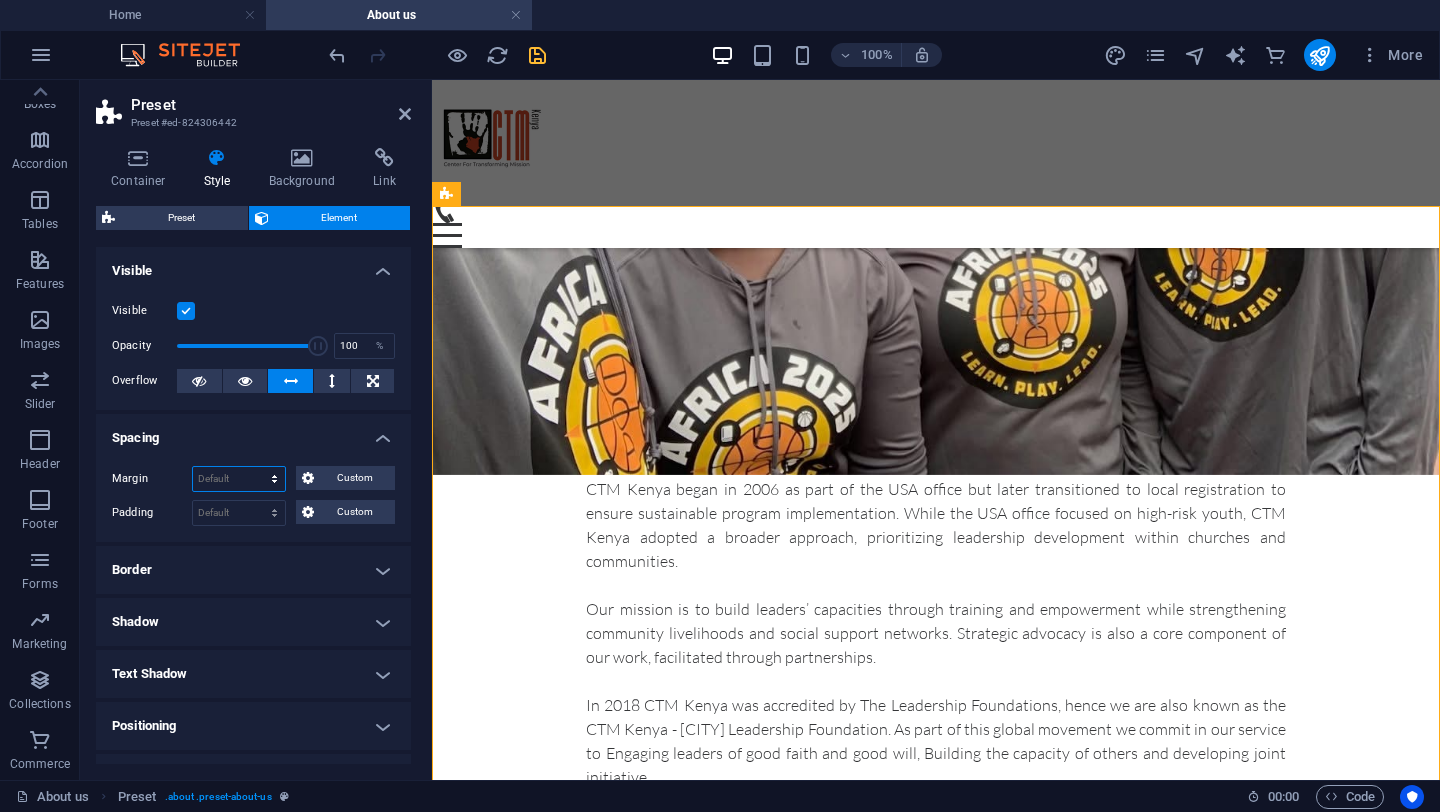 click on "Default auto px % rem vw vh Custom" at bounding box center [239, 479] 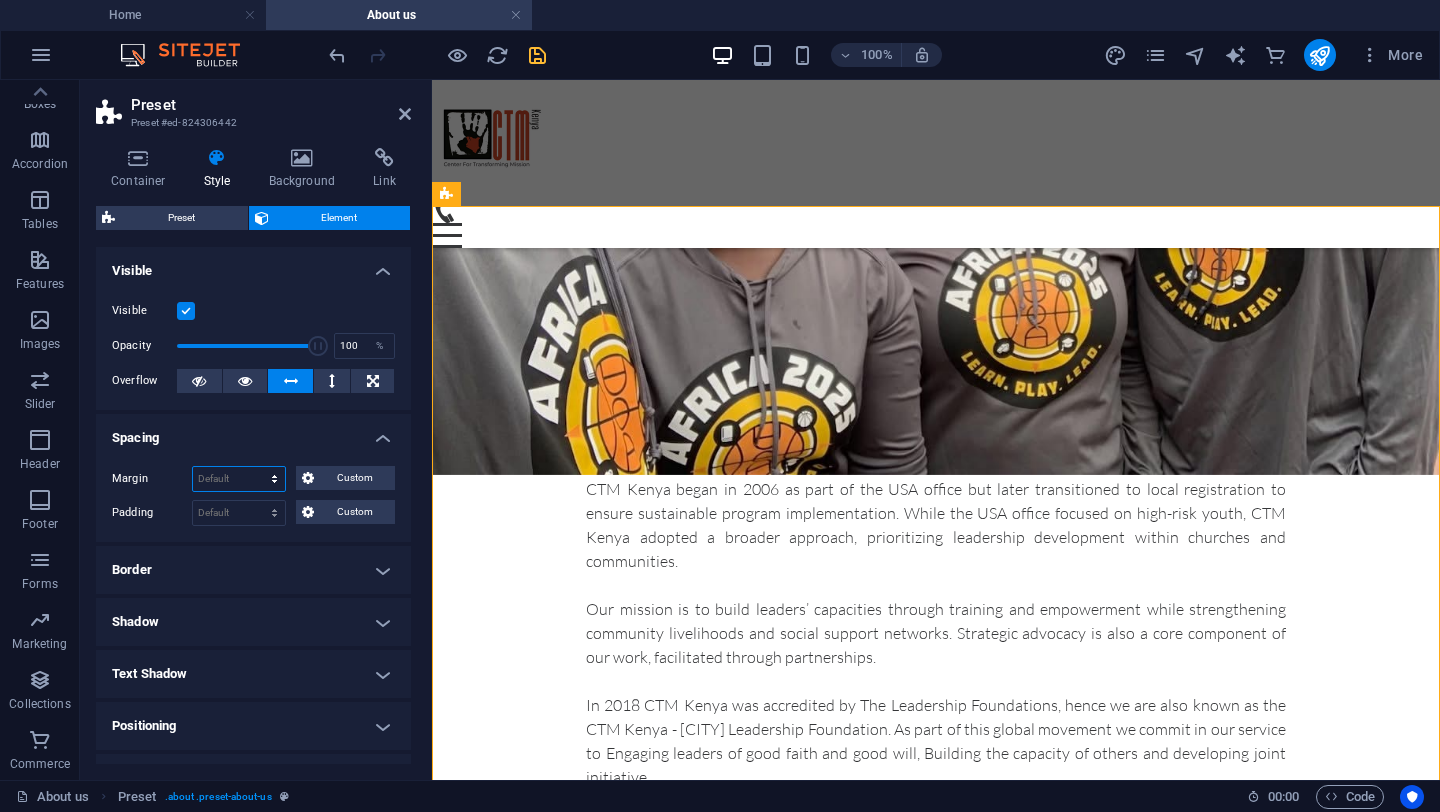 select on "px" 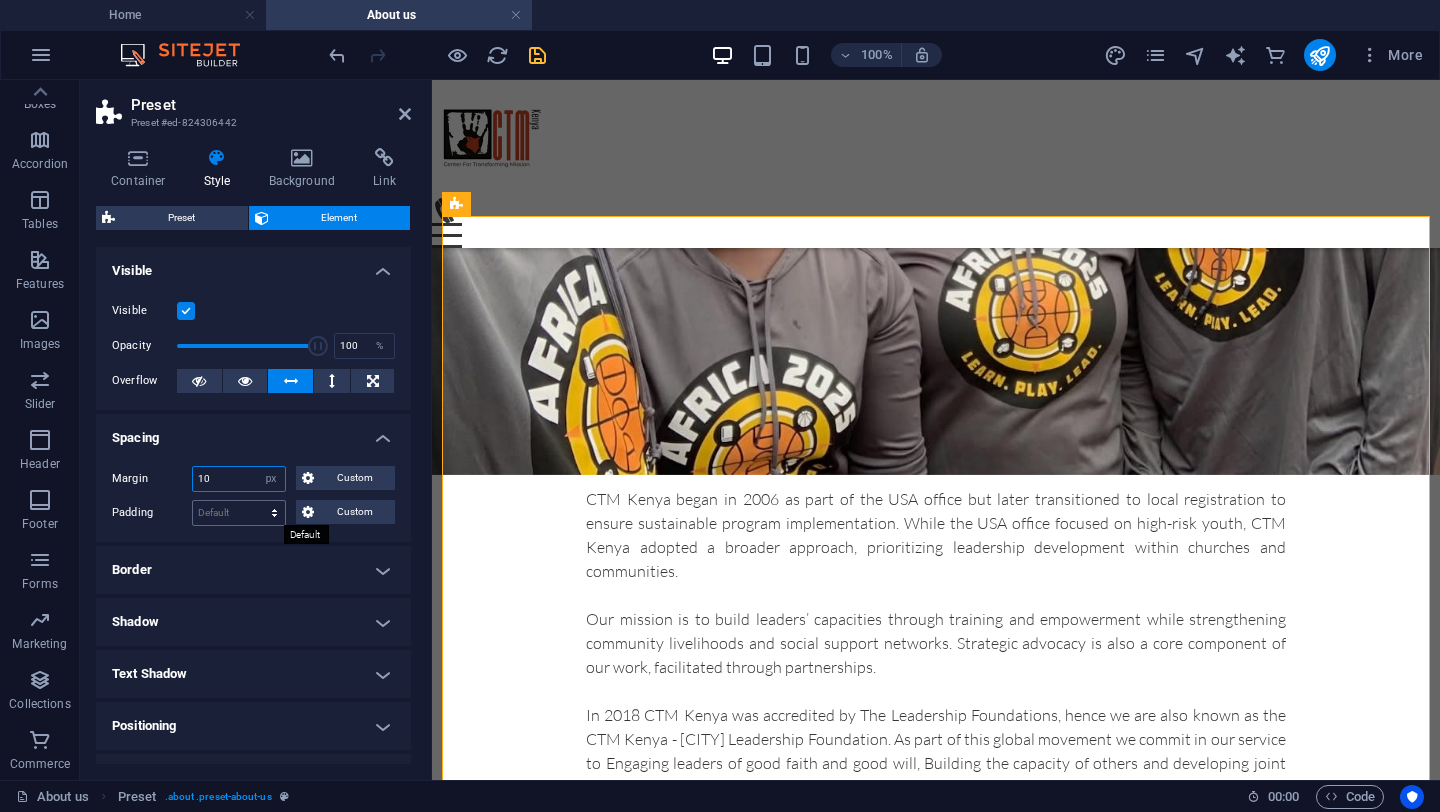 type on "10" 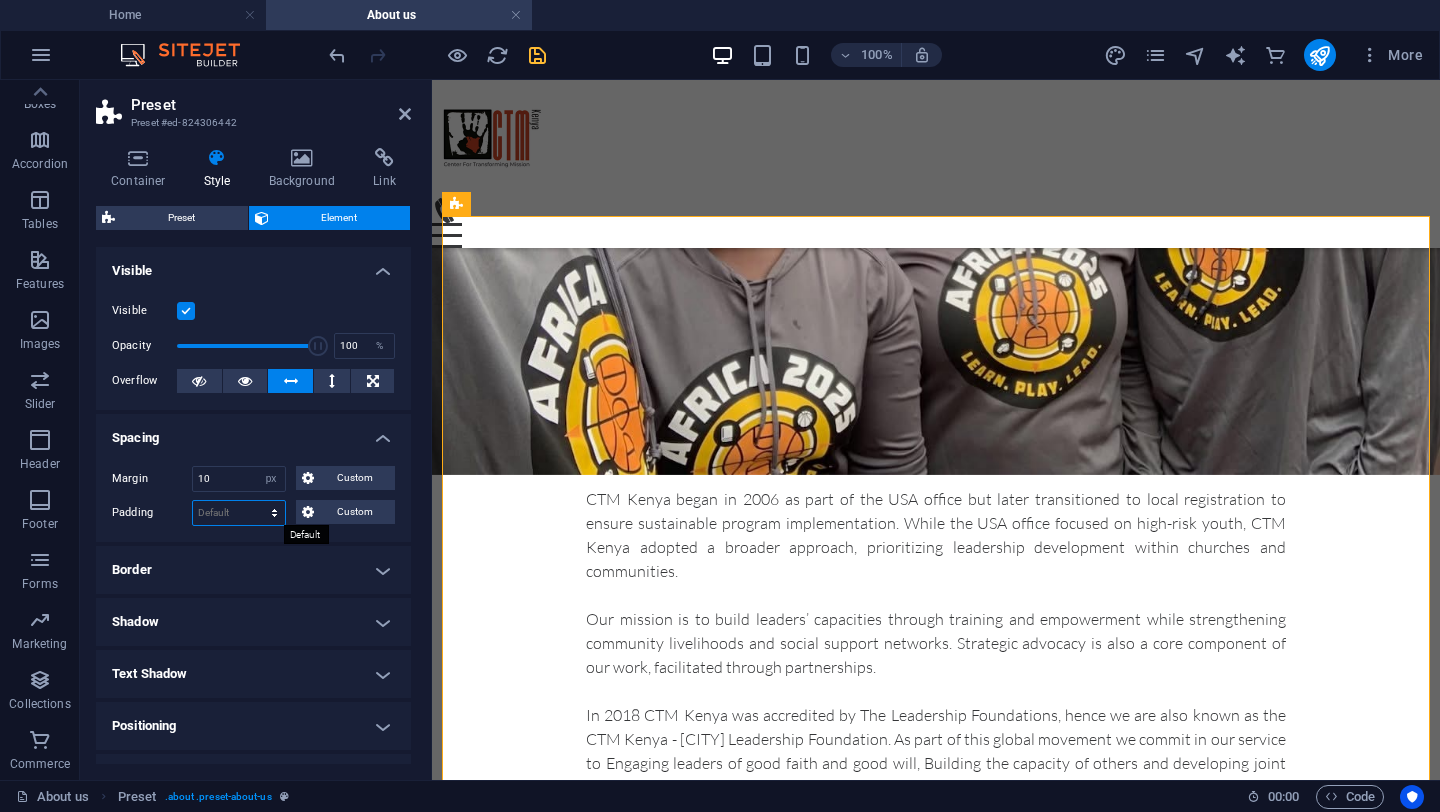 click on "Default px rem % vh vw Custom" at bounding box center [239, 513] 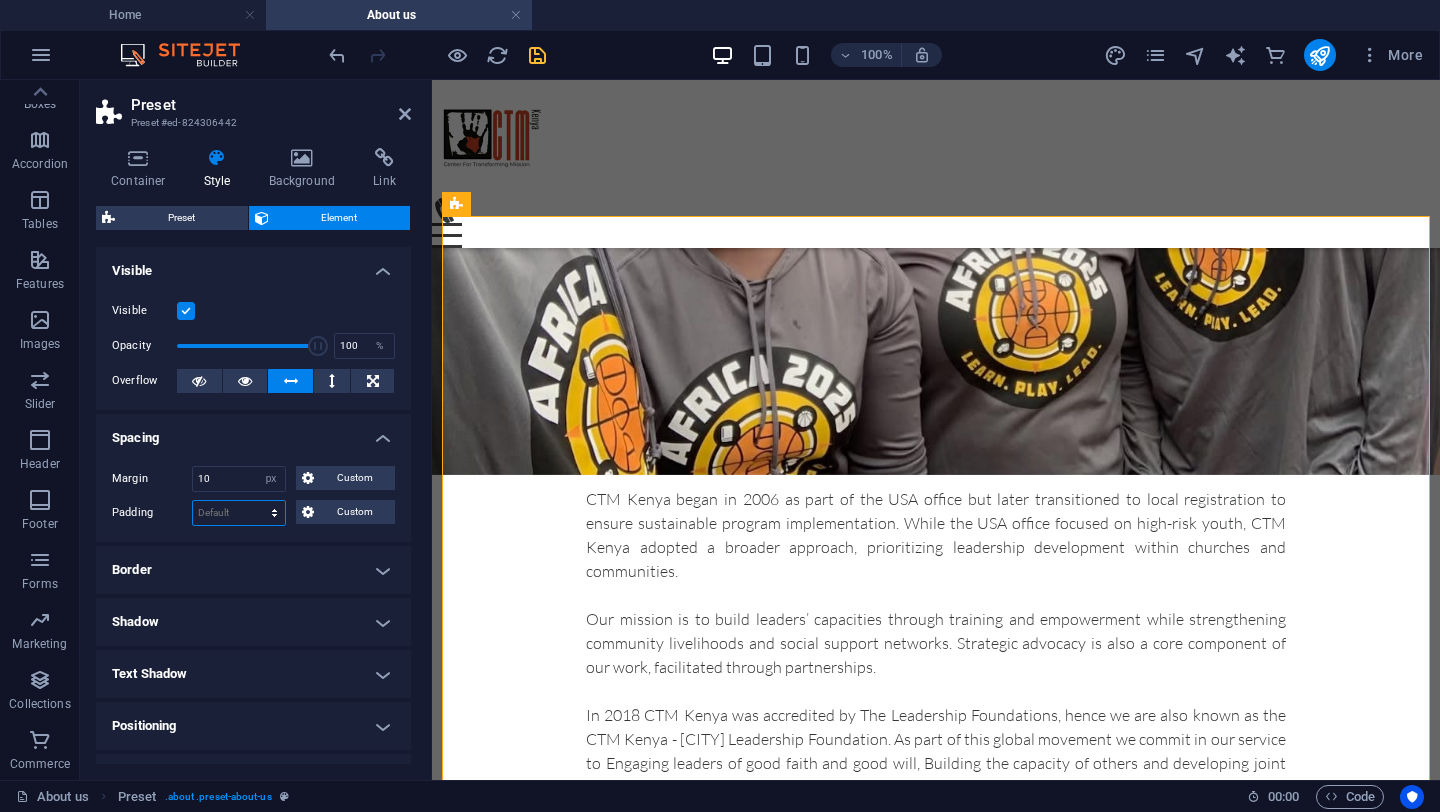 select on "px" 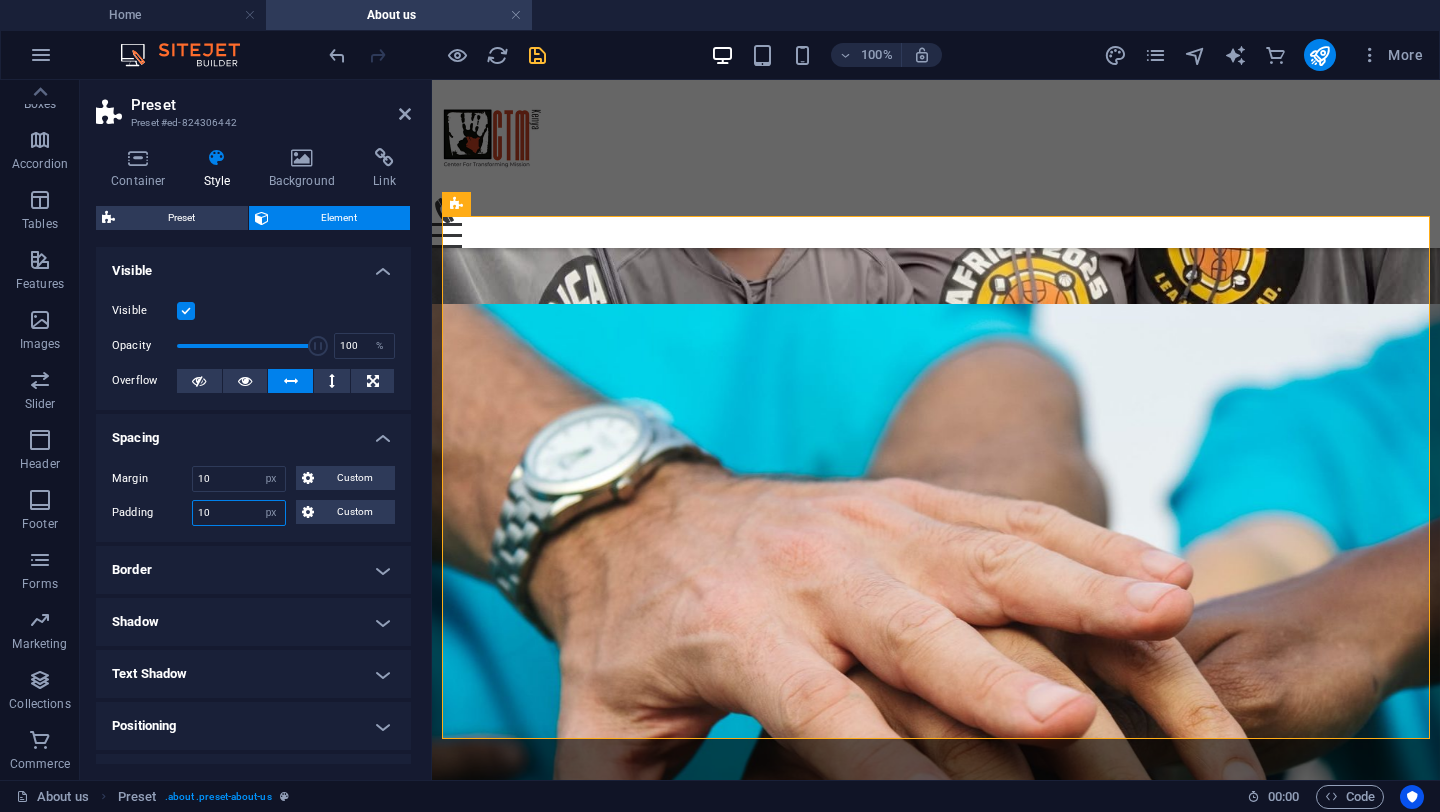 type on "1" 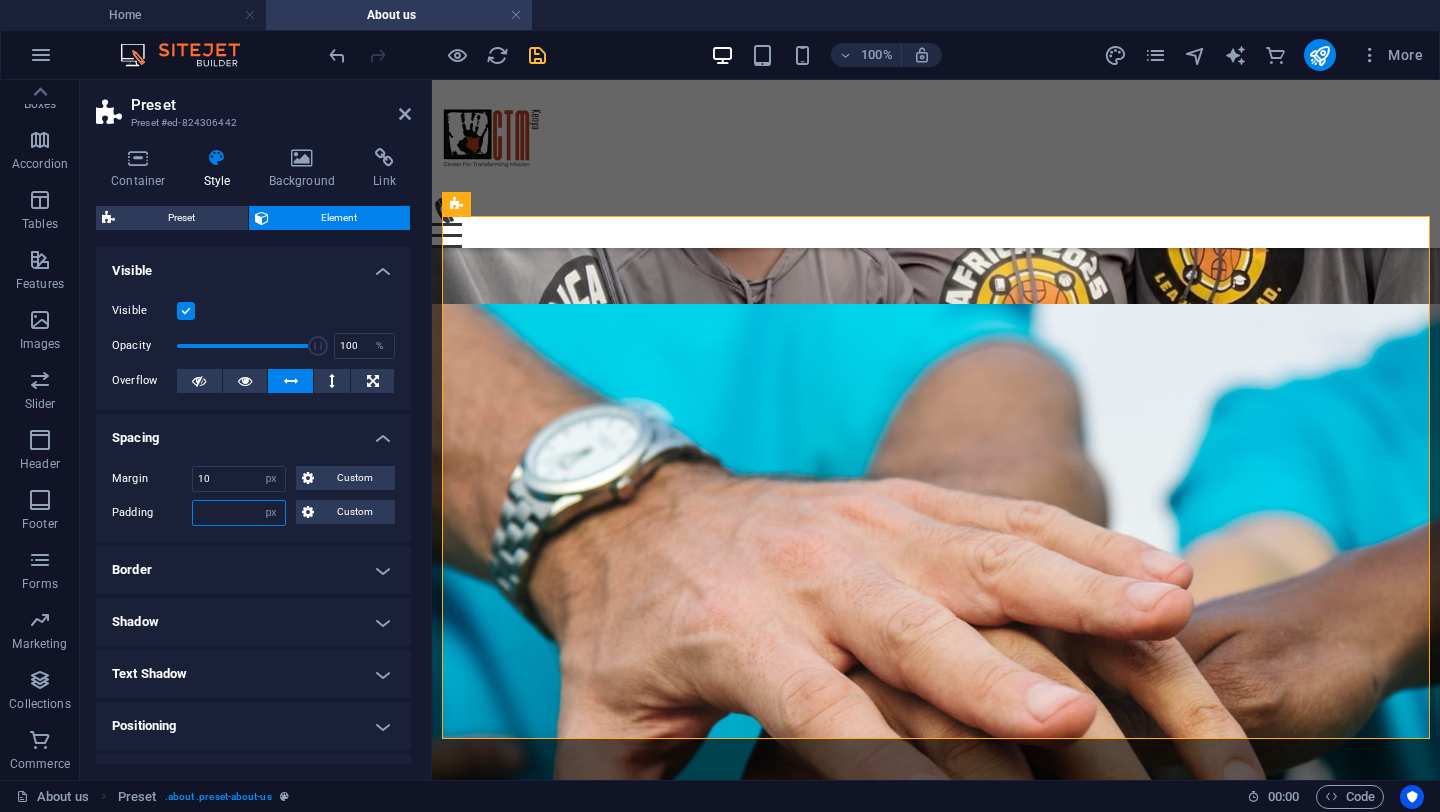 type on "0" 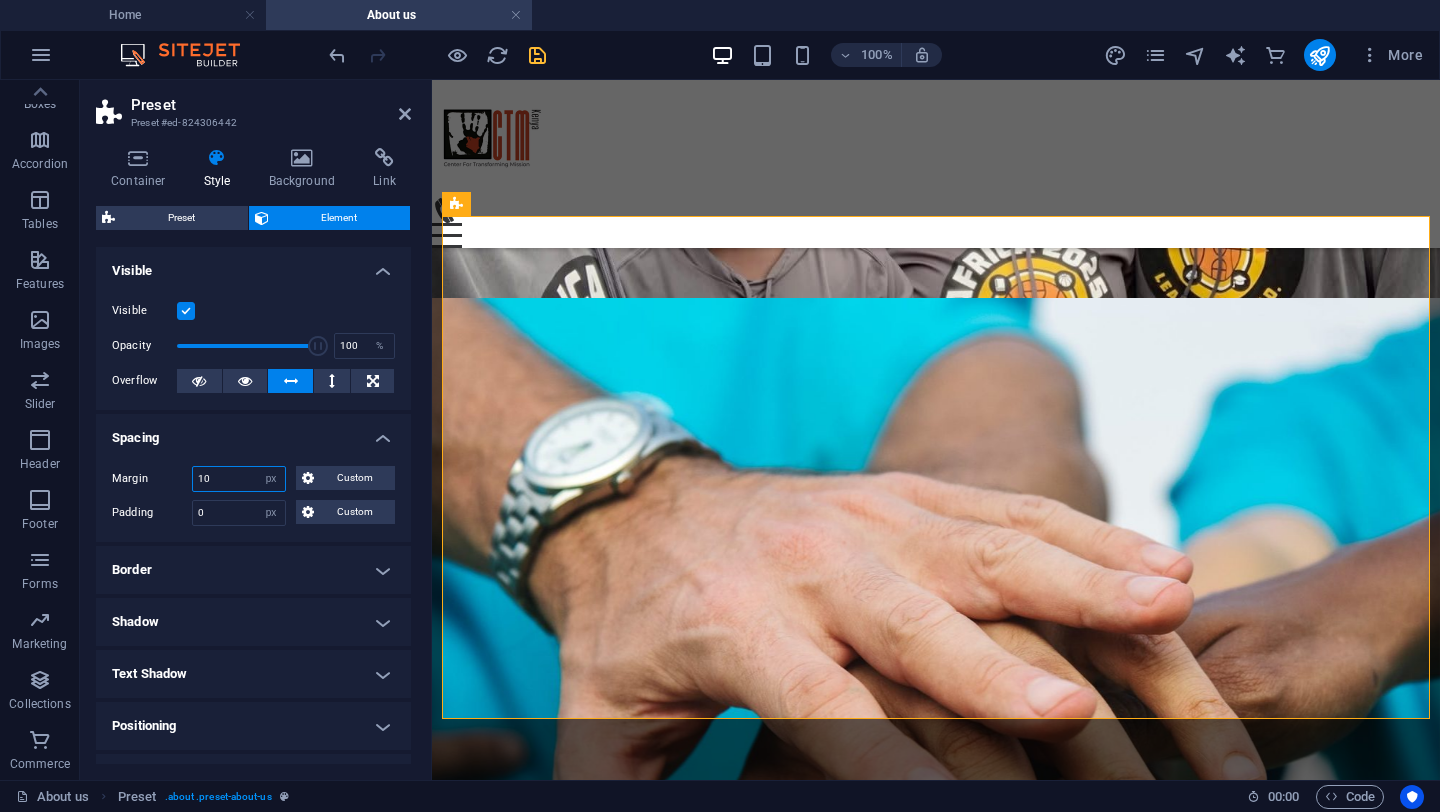 click on "10" at bounding box center [239, 479] 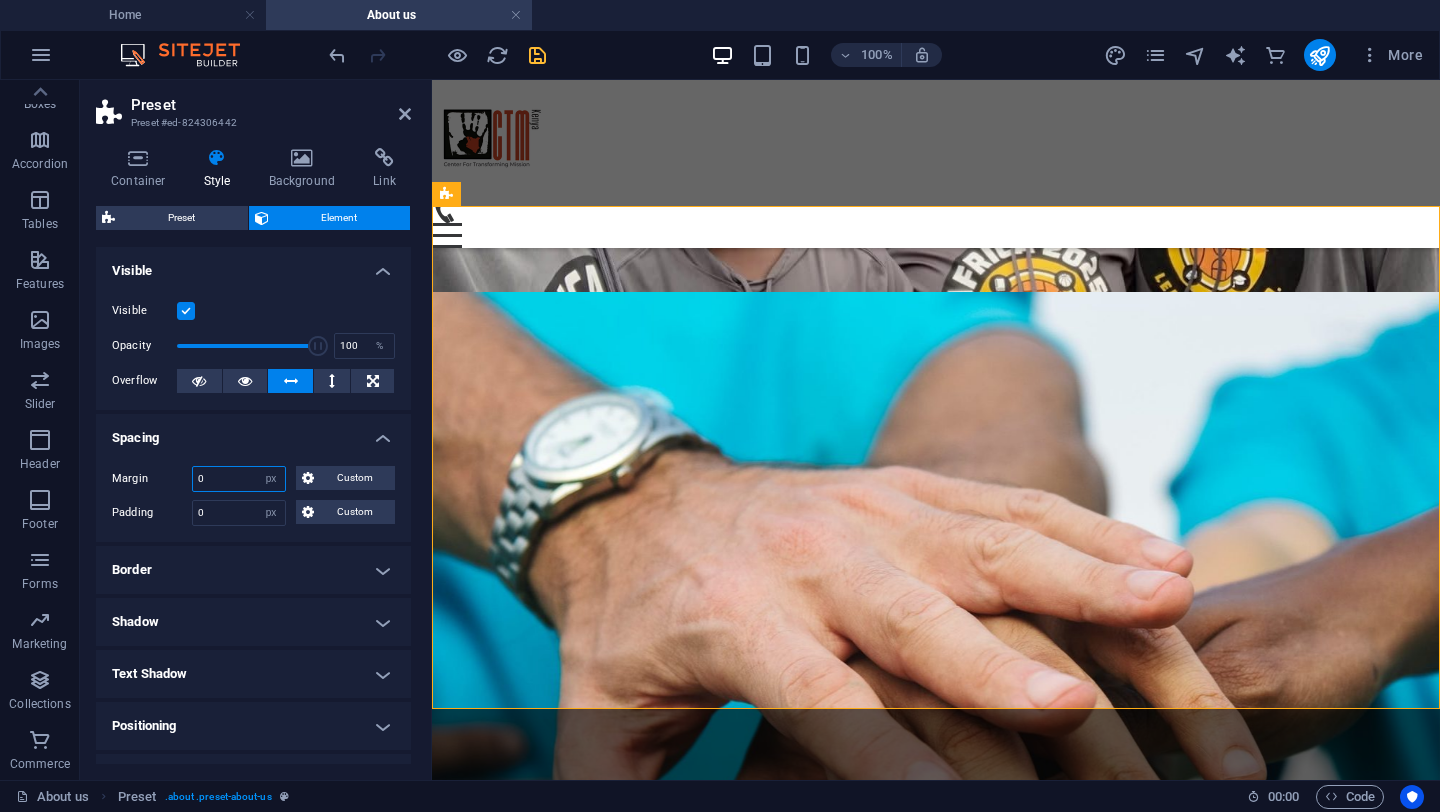 type on "0" 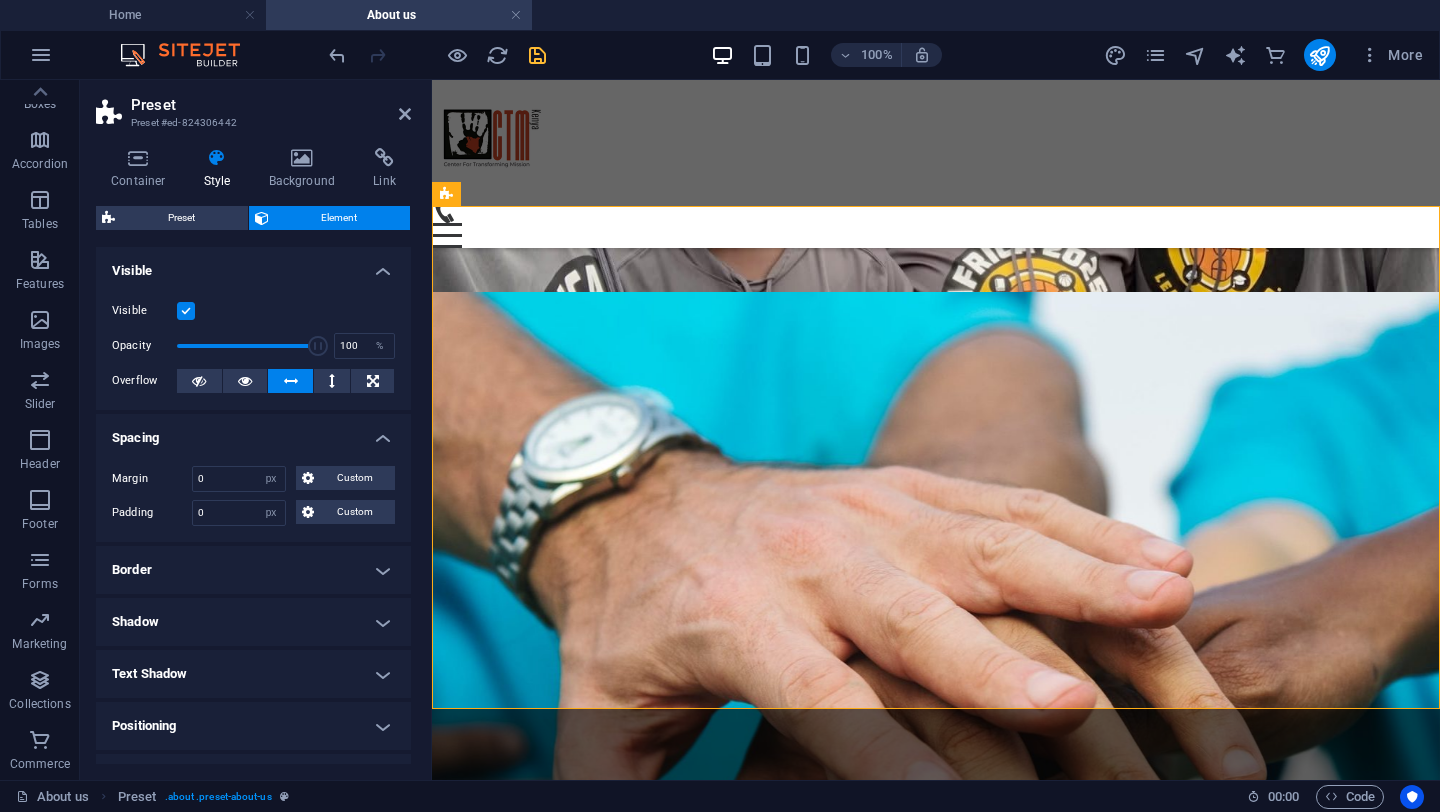 click on "Border" at bounding box center (253, 570) 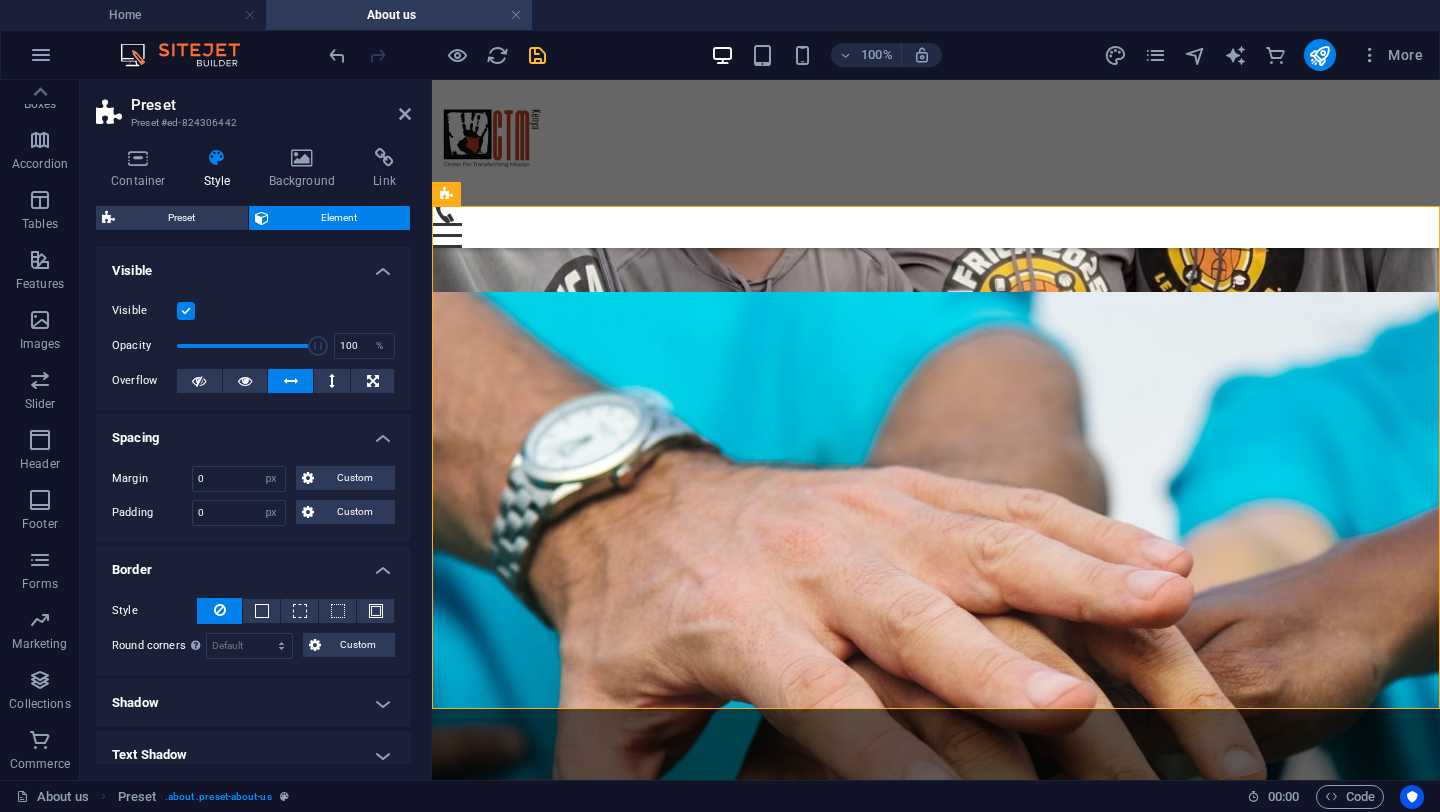 click on "Shadow" at bounding box center [253, 703] 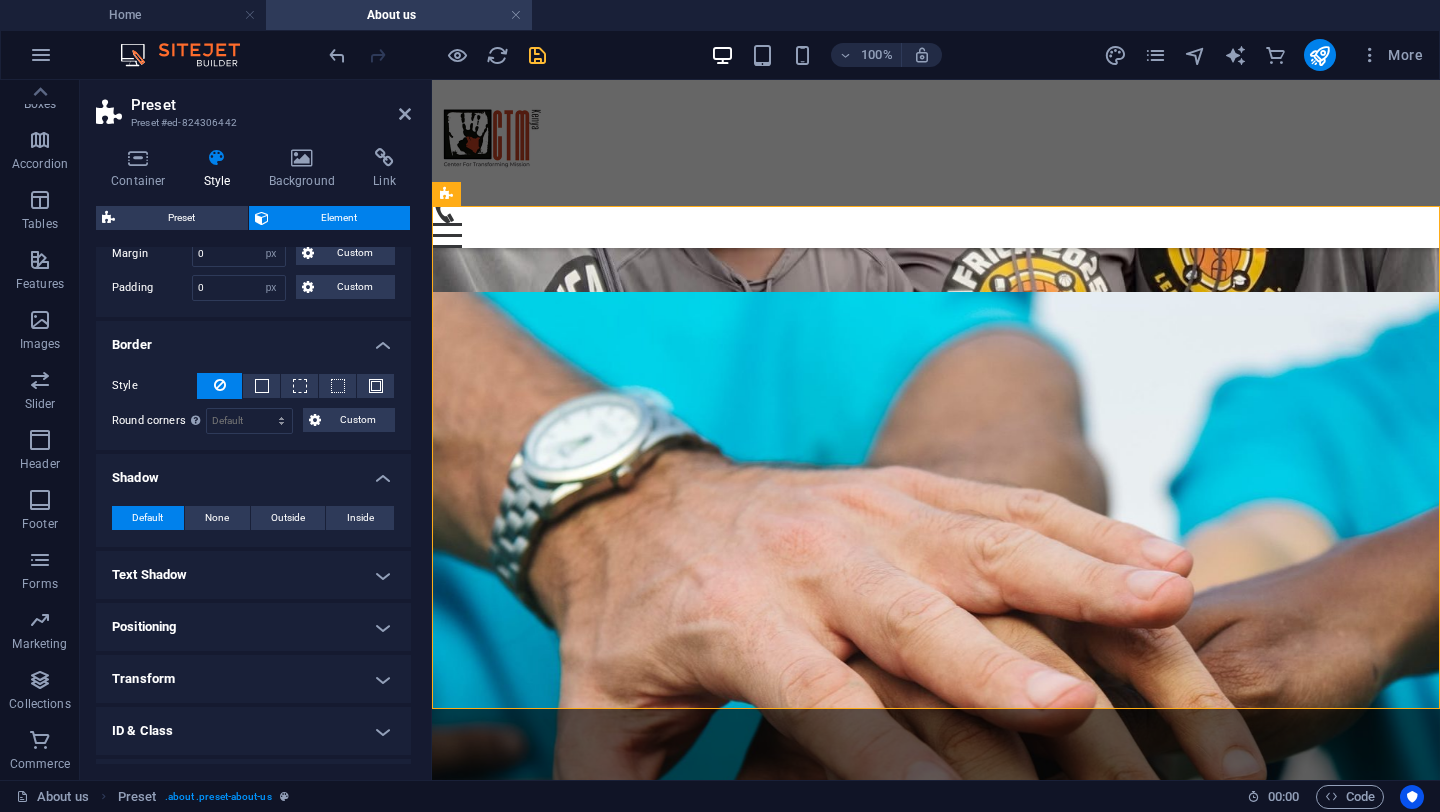 scroll, scrollTop: 228, scrollLeft: 0, axis: vertical 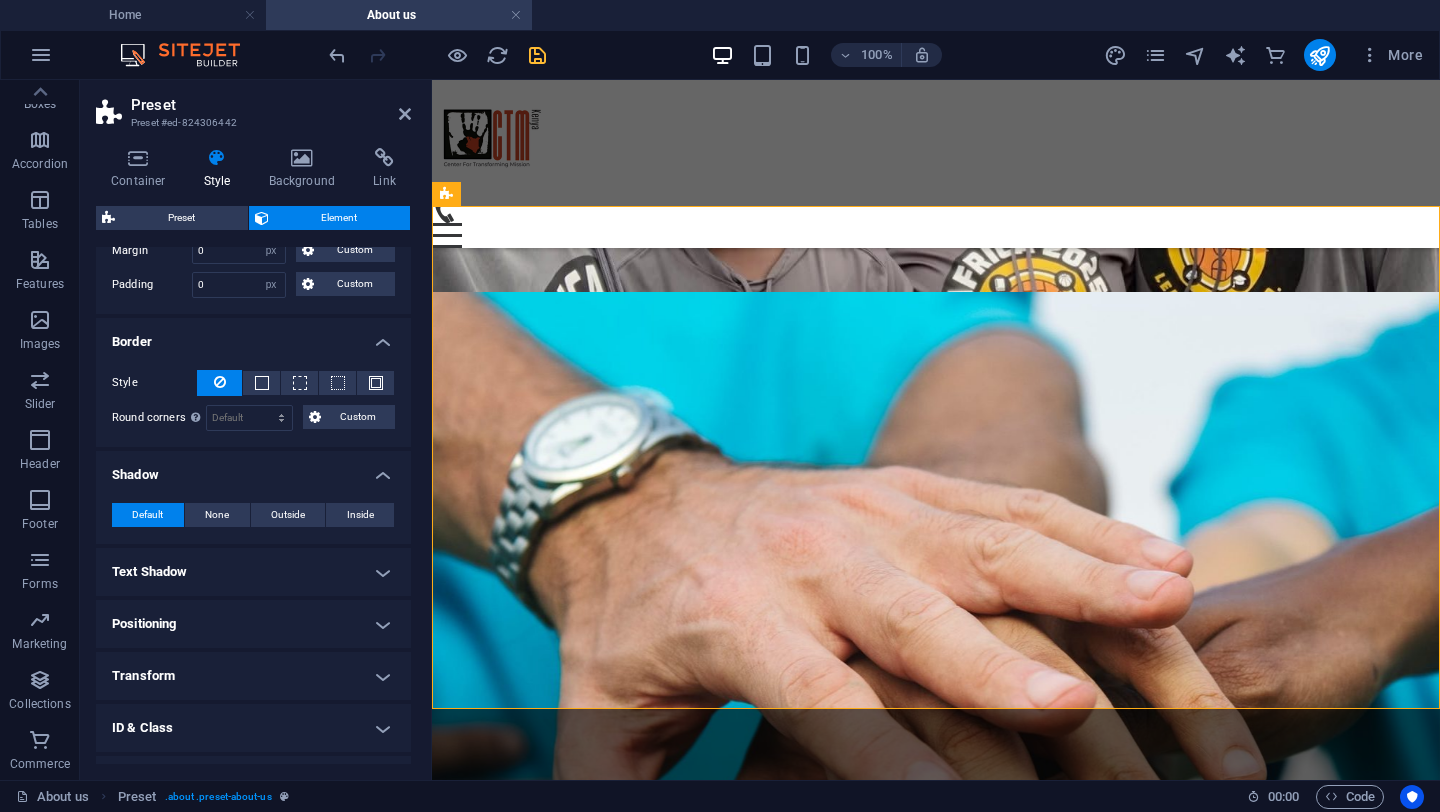 click on "Default None Outside Inside Color X offset 0 px rem vh vw Y offset 0 px rem vh vw Blur 0 px rem % vh vw Spread 0 px rem vh vw" at bounding box center [253, 515] 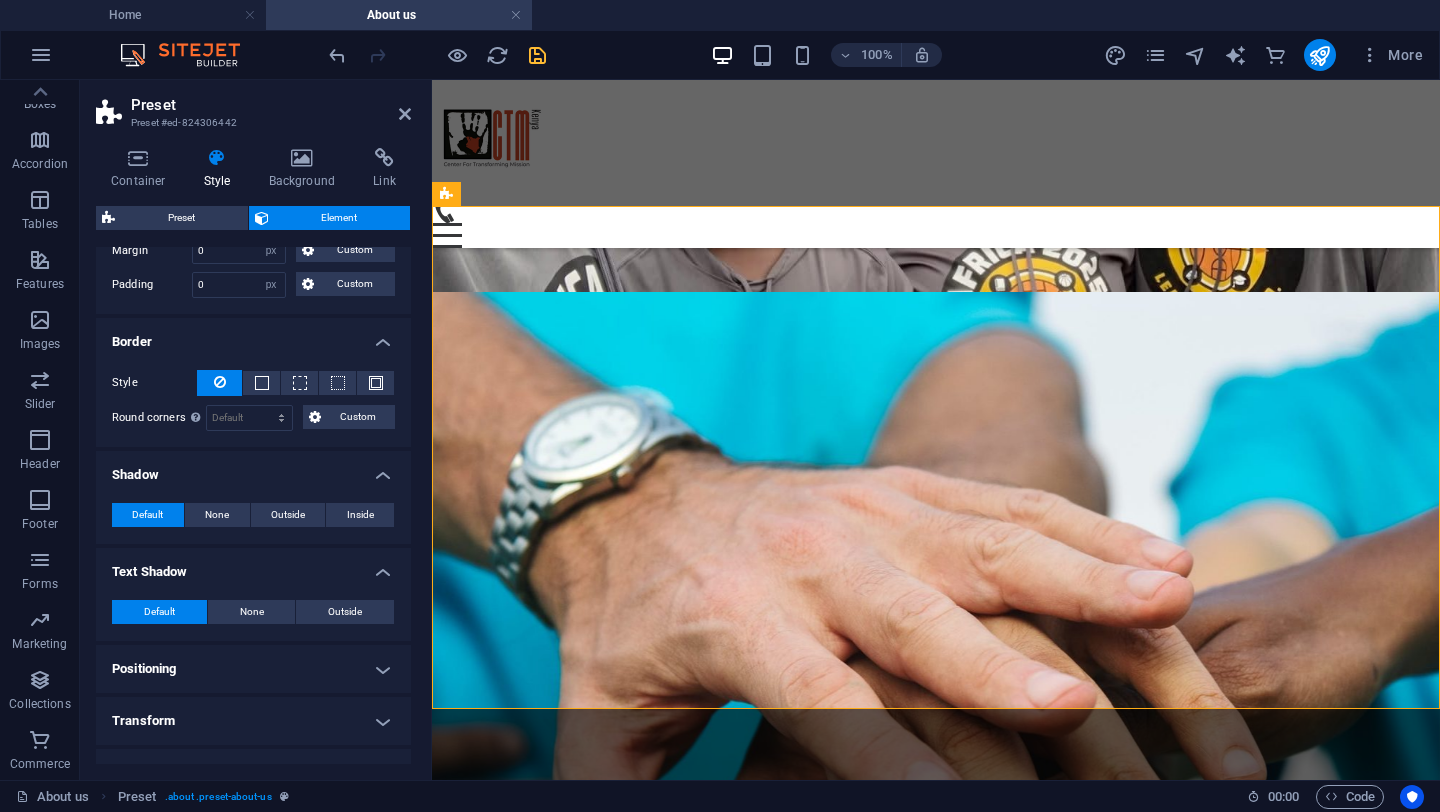 click on "Positioning" at bounding box center (253, 669) 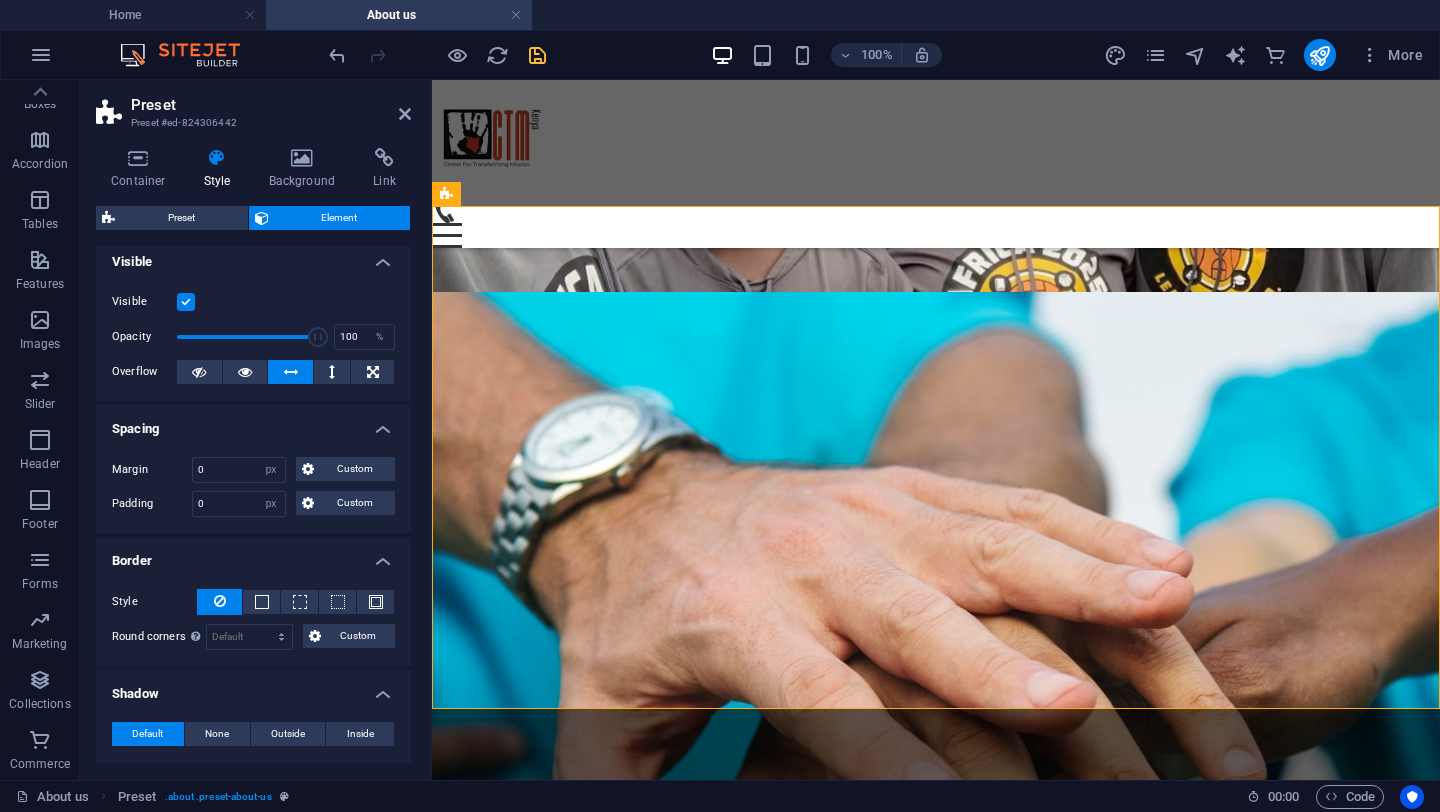 scroll, scrollTop: 0, scrollLeft: 0, axis: both 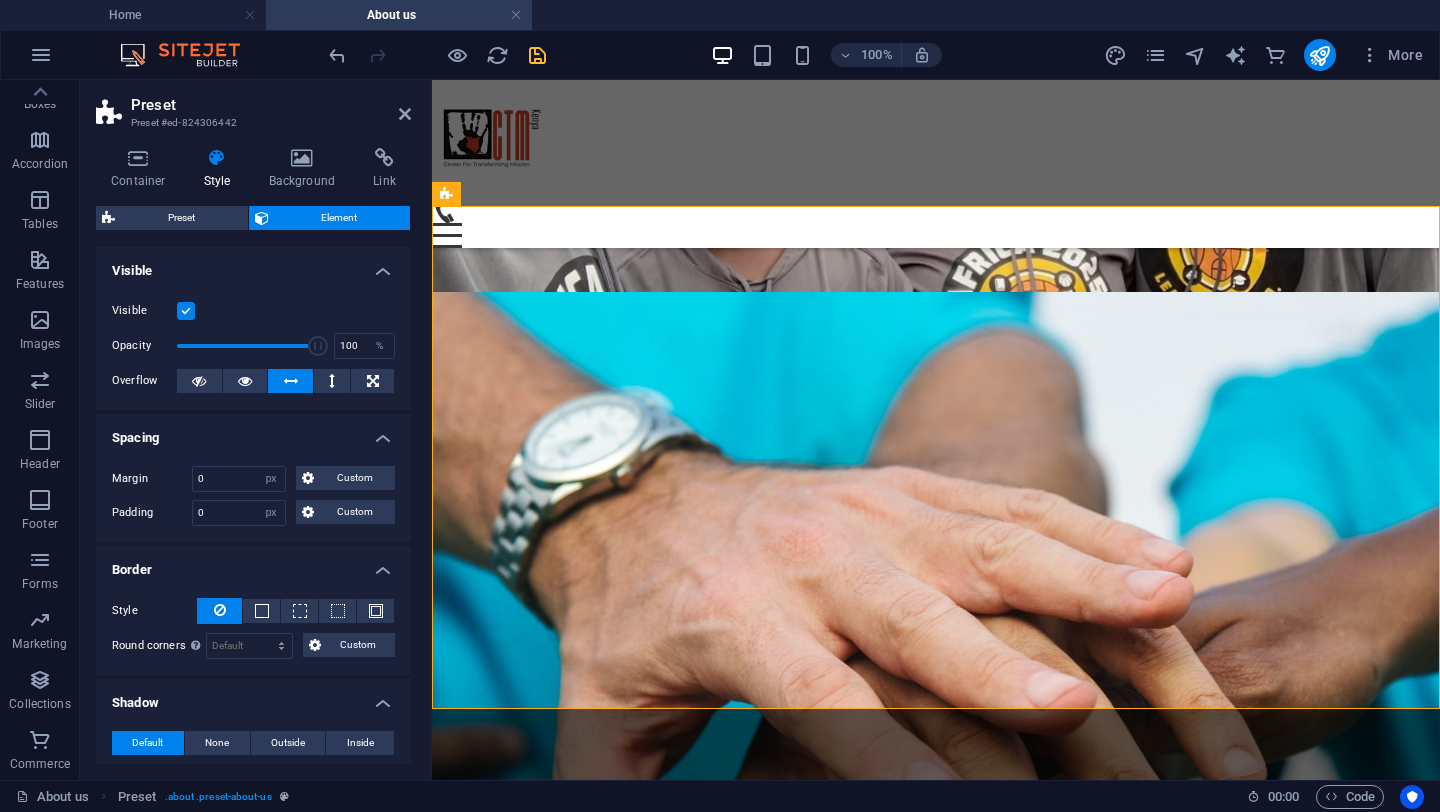 click on "Visible" at bounding box center [253, 265] 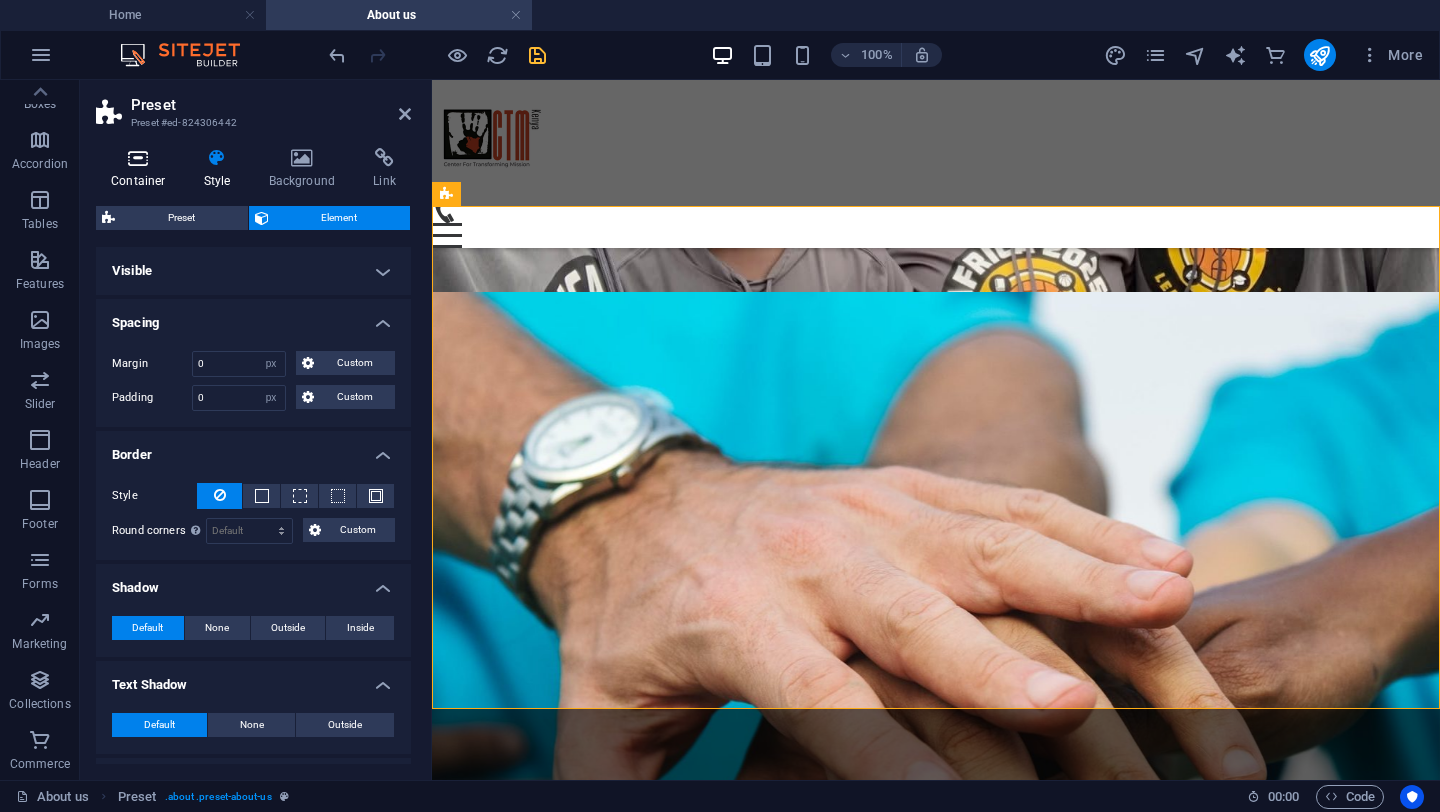 click at bounding box center [138, 158] 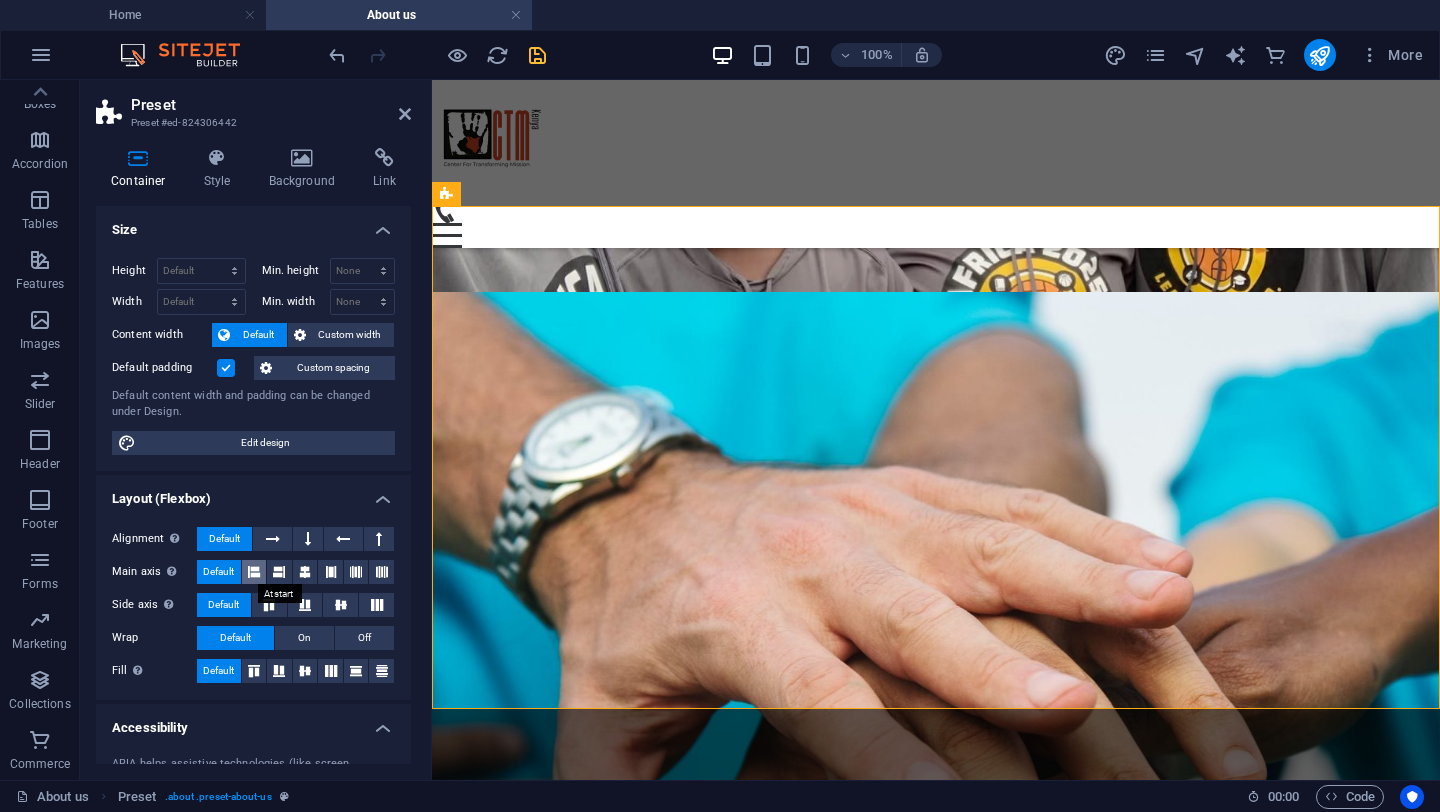 click at bounding box center [254, 572] 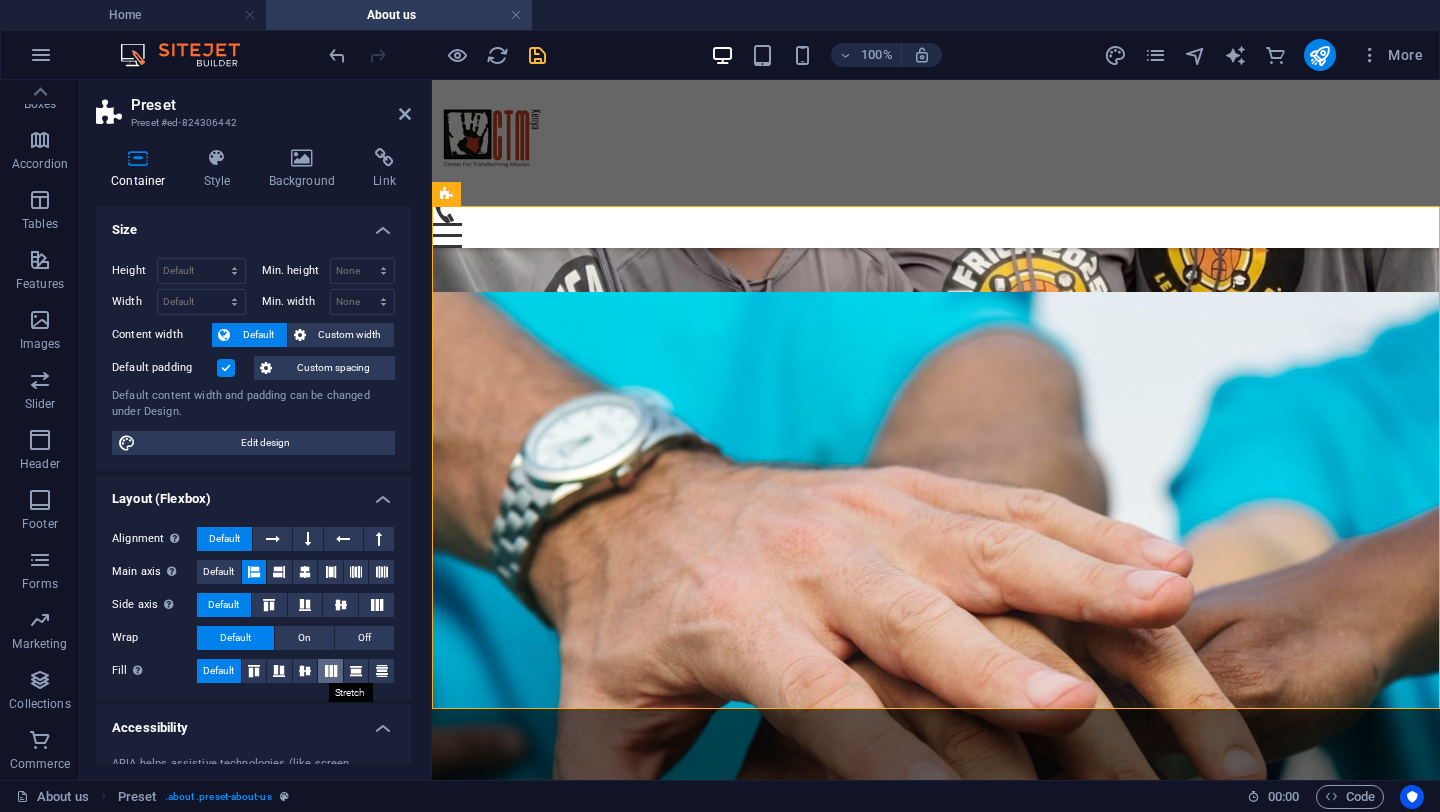 click at bounding box center [331, 671] 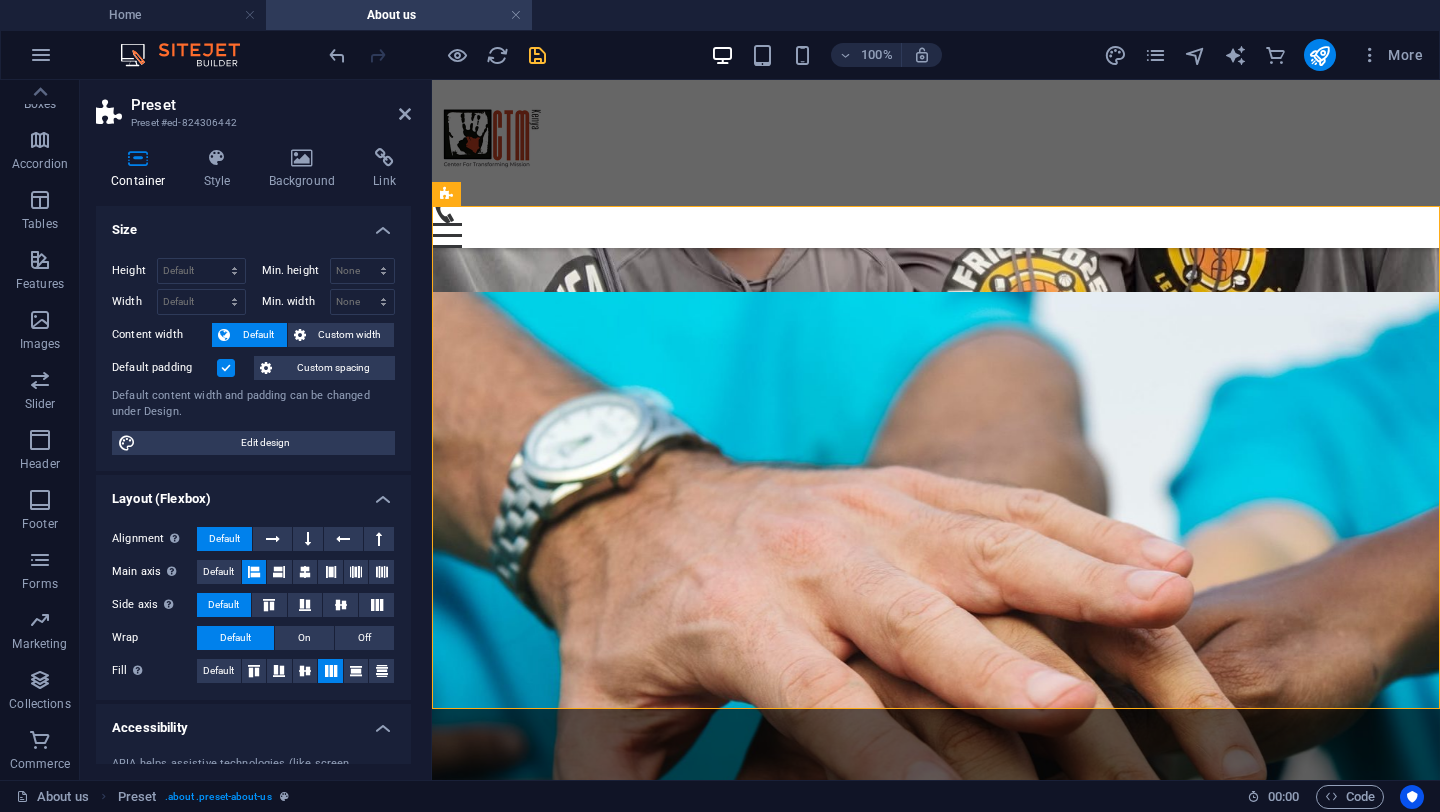 click at bounding box center [331, 671] 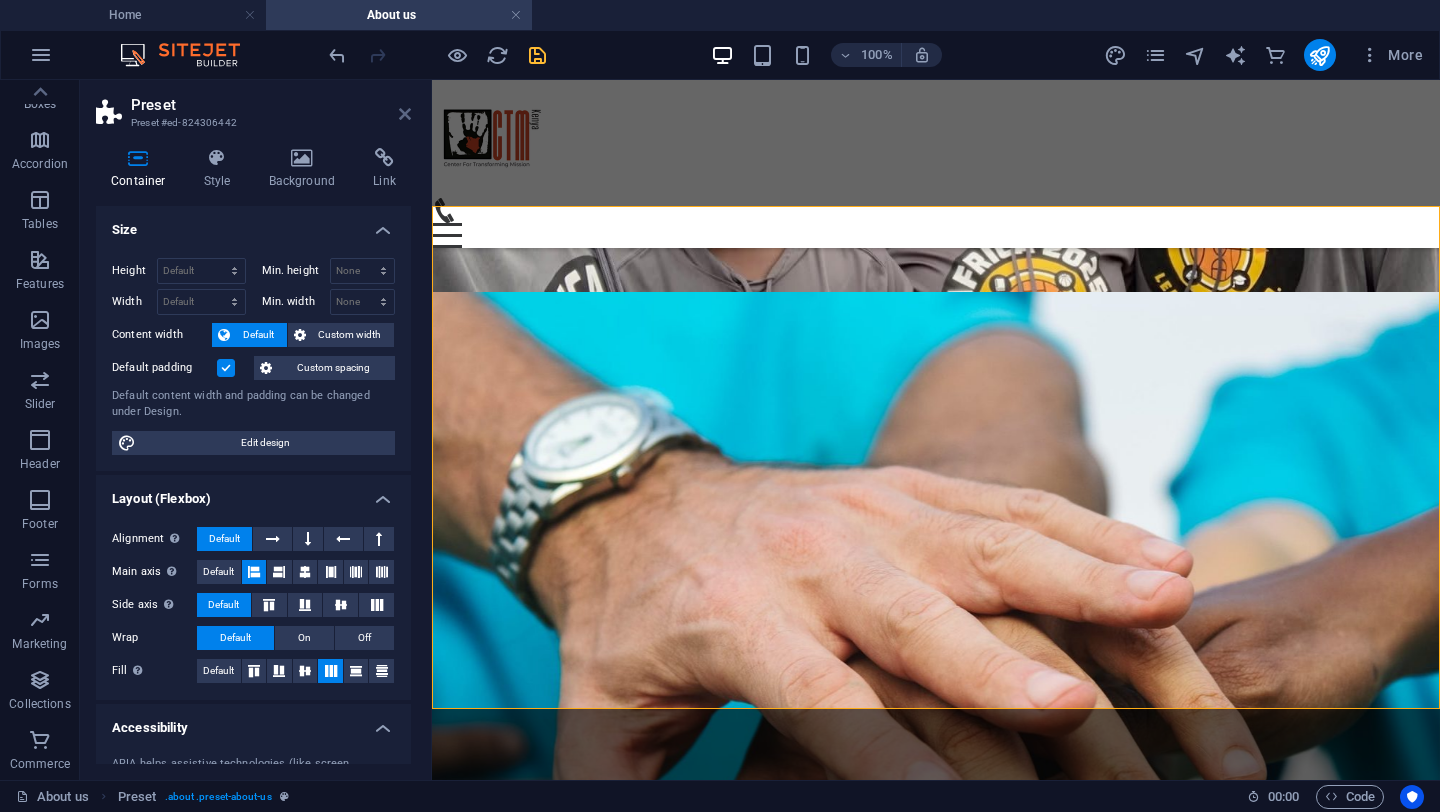 click at bounding box center [405, 114] 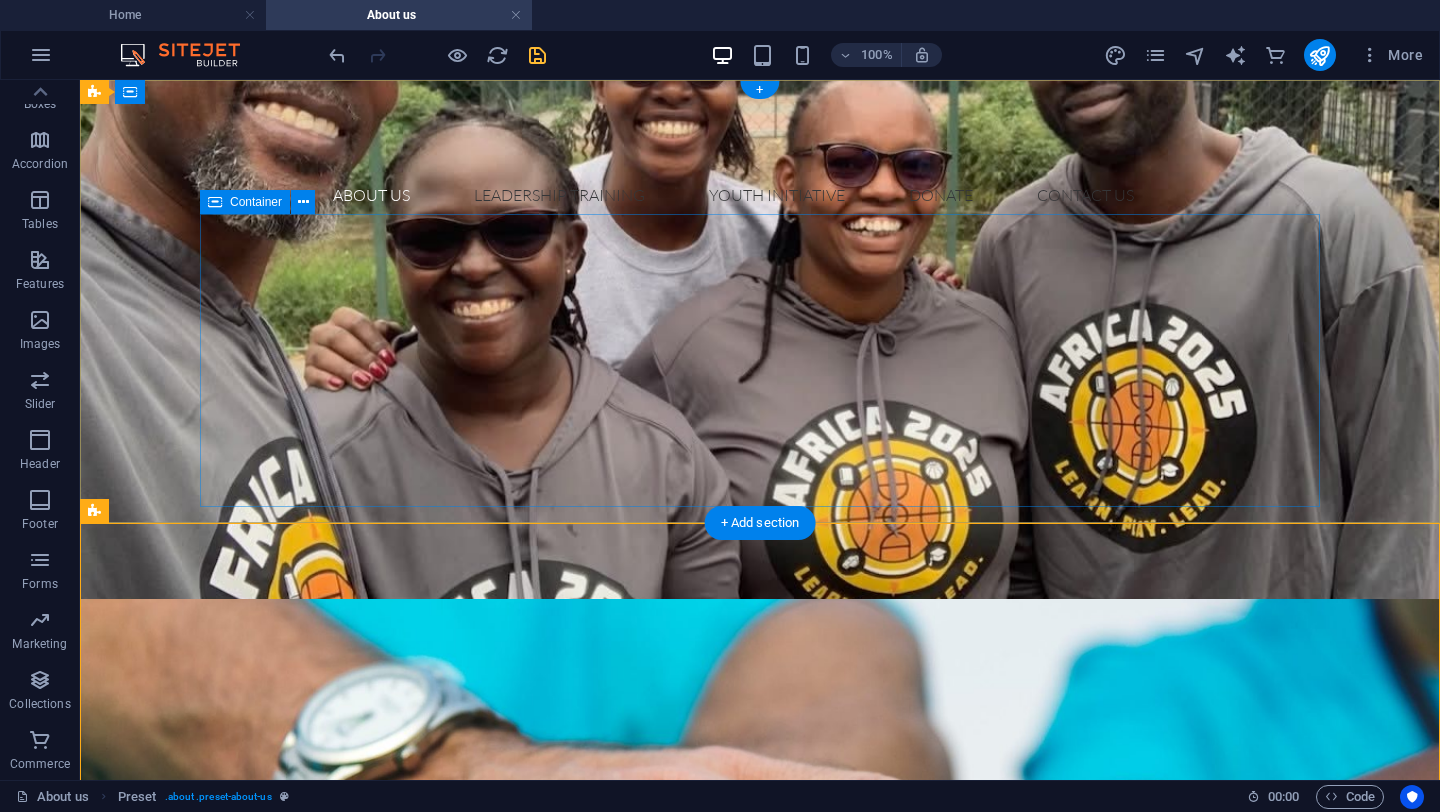 scroll, scrollTop: 0, scrollLeft: 0, axis: both 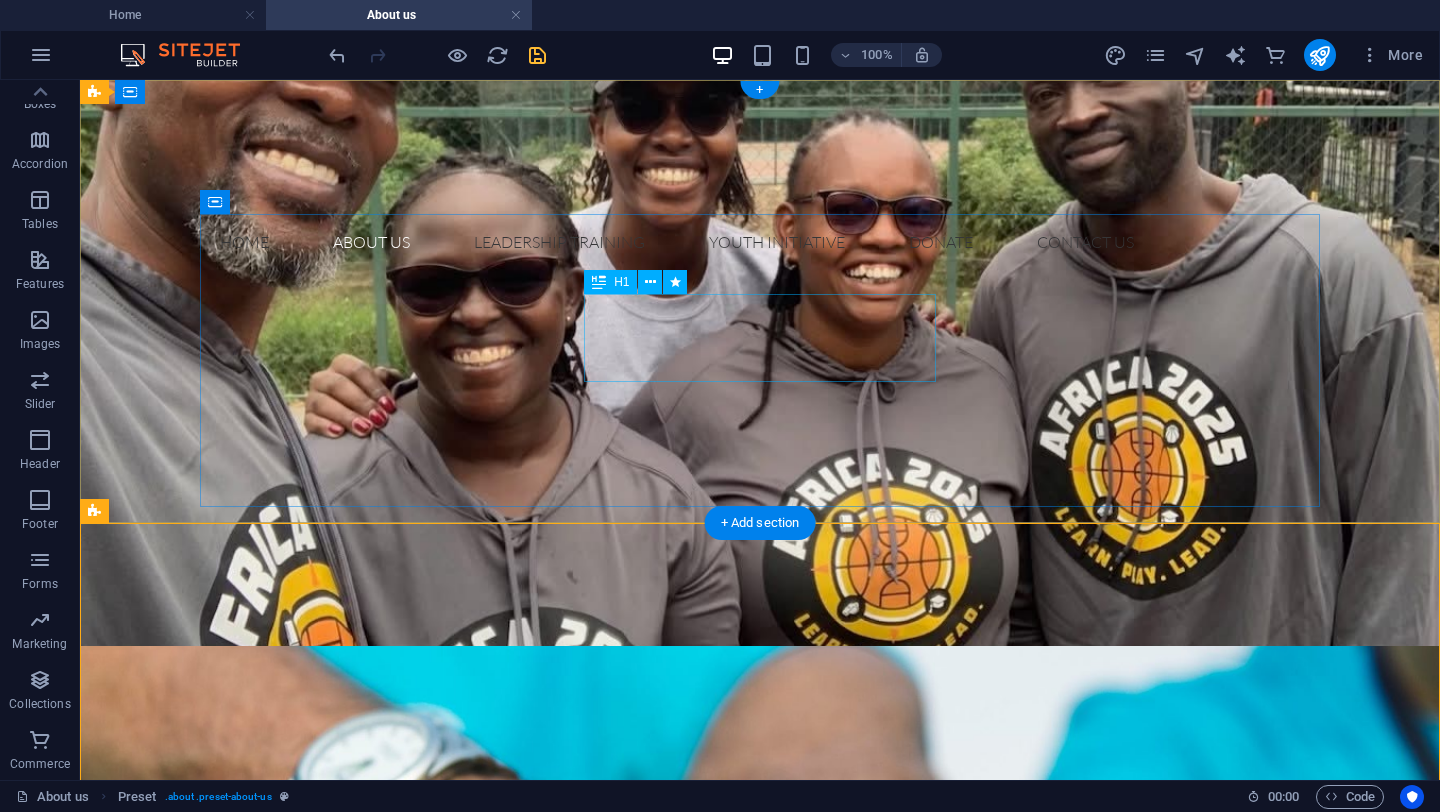 click on "CTMKENYA" at bounding box center (760, 390) 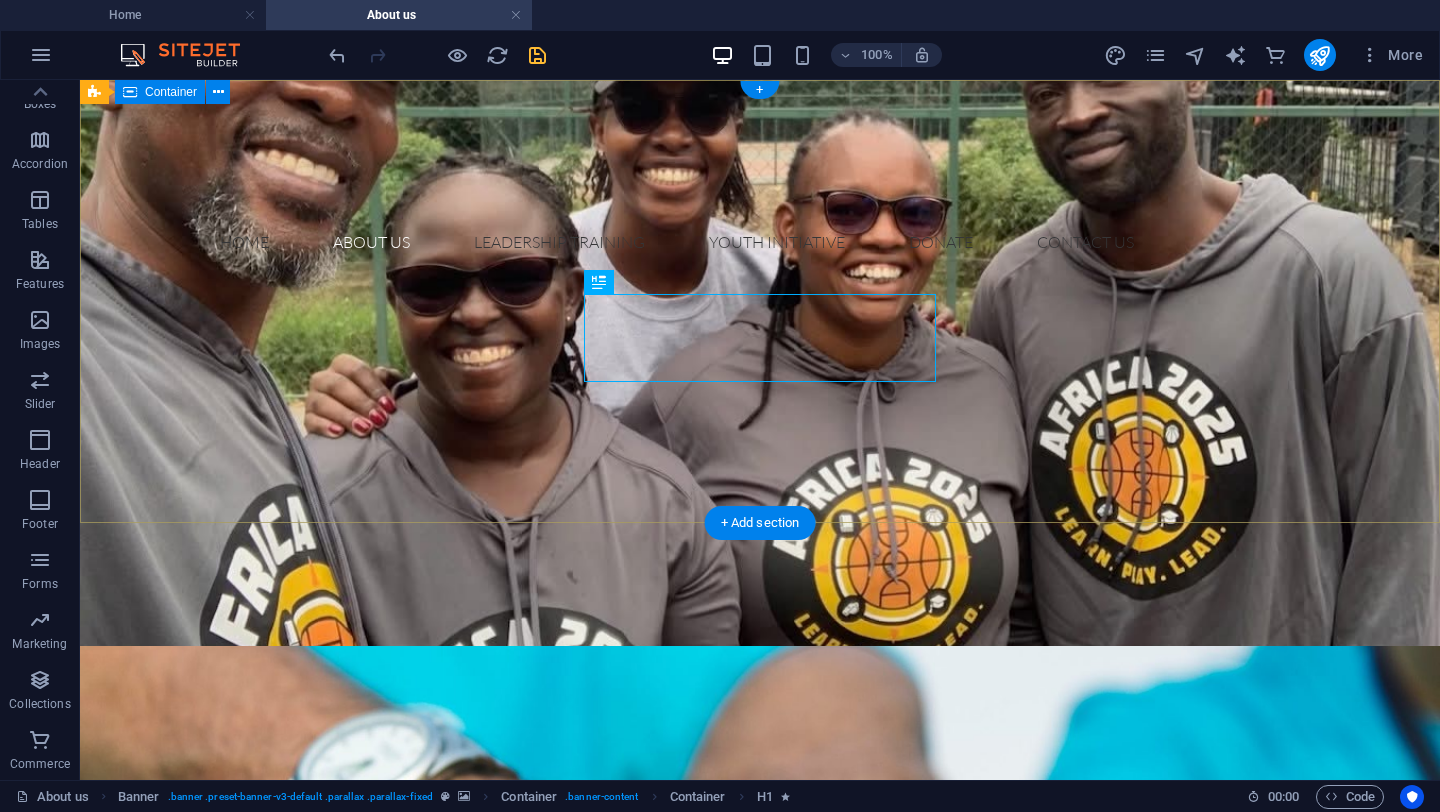 click on "Home About us Leadership Training Youth Initiative Donate Contact Us CTMKENYA Our mission and principles" at bounding box center [760, 329] 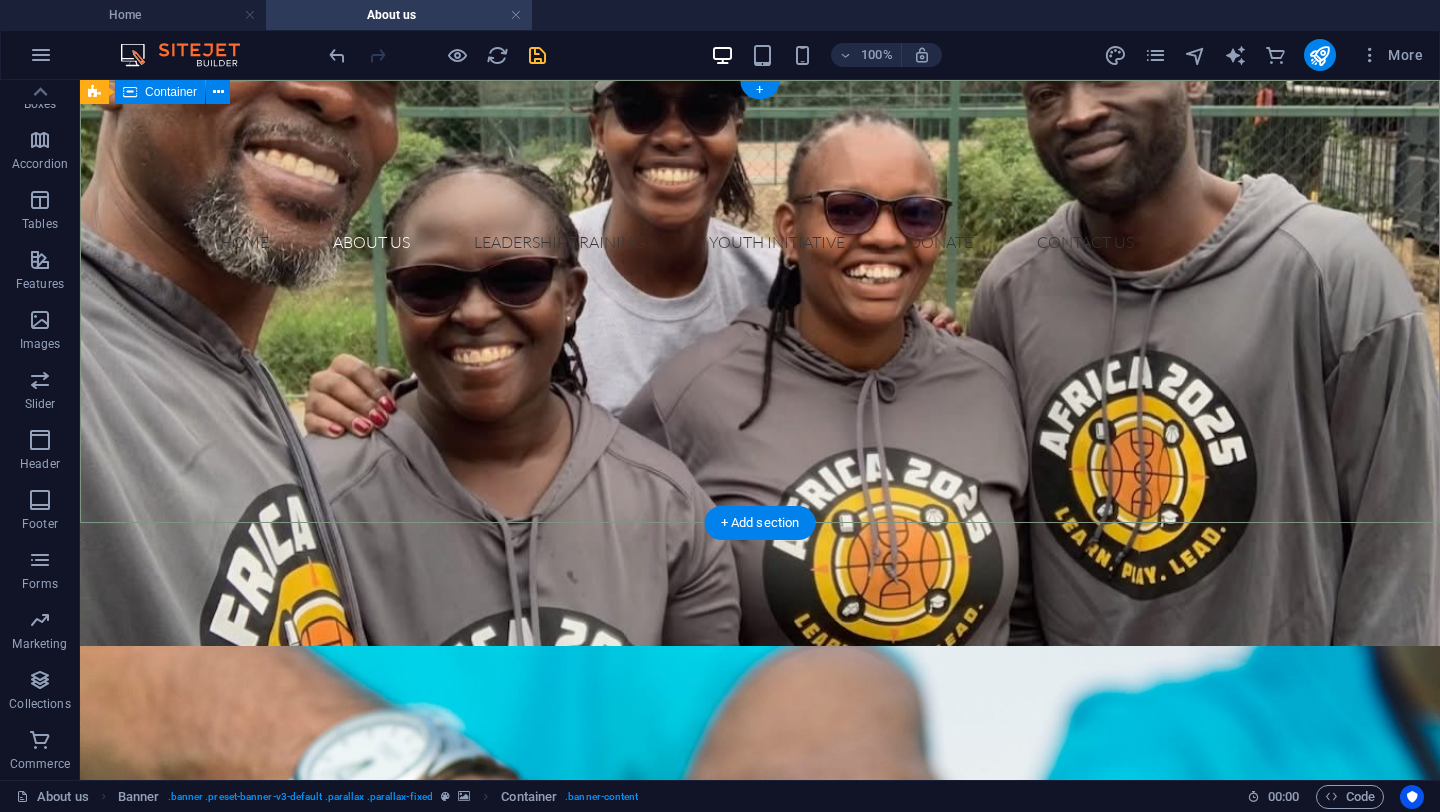 click on "Home About us Leadership Training Youth Initiative Donate Contact Us CTMKENYA Our mission and principles" at bounding box center (760, 329) 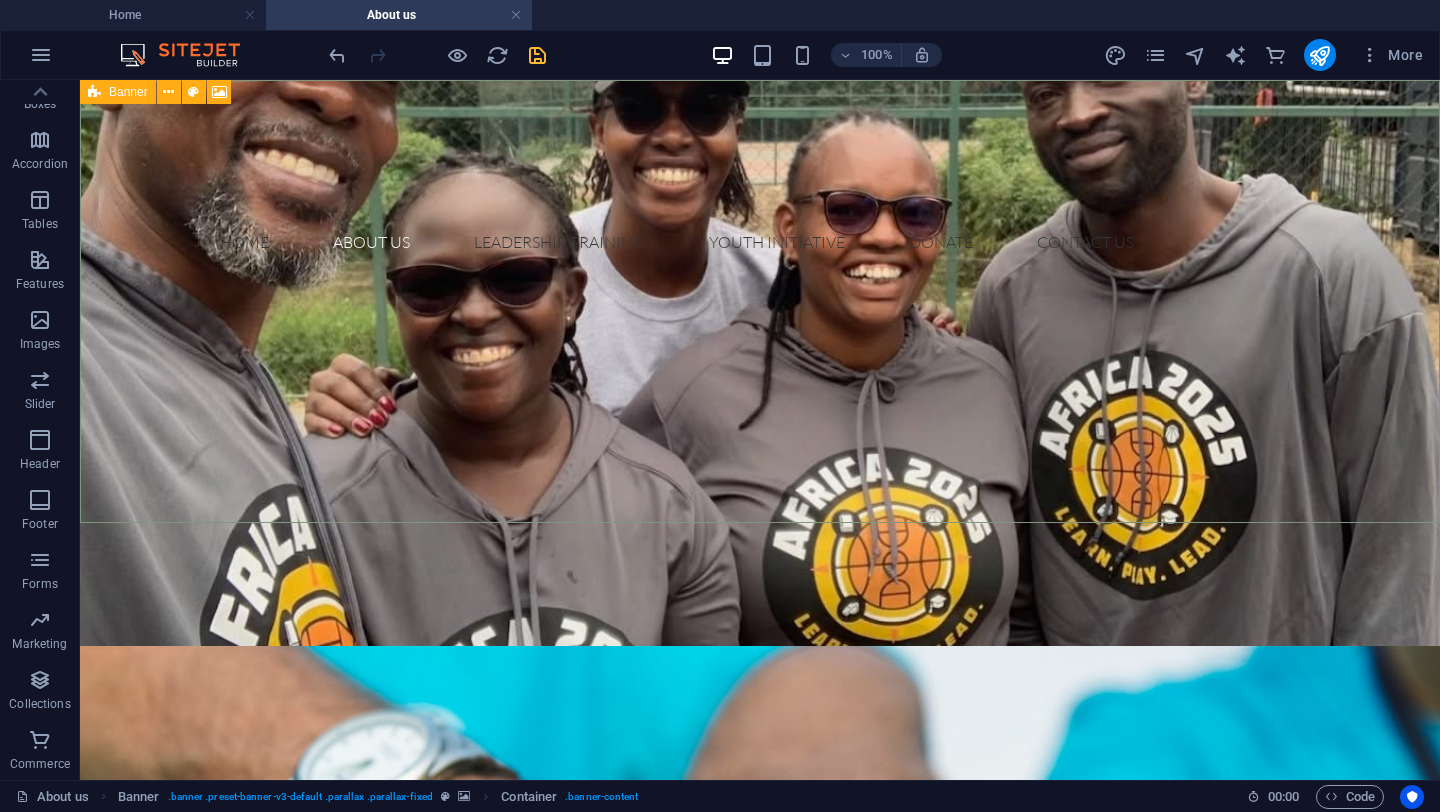 click on "Banner" at bounding box center [128, 92] 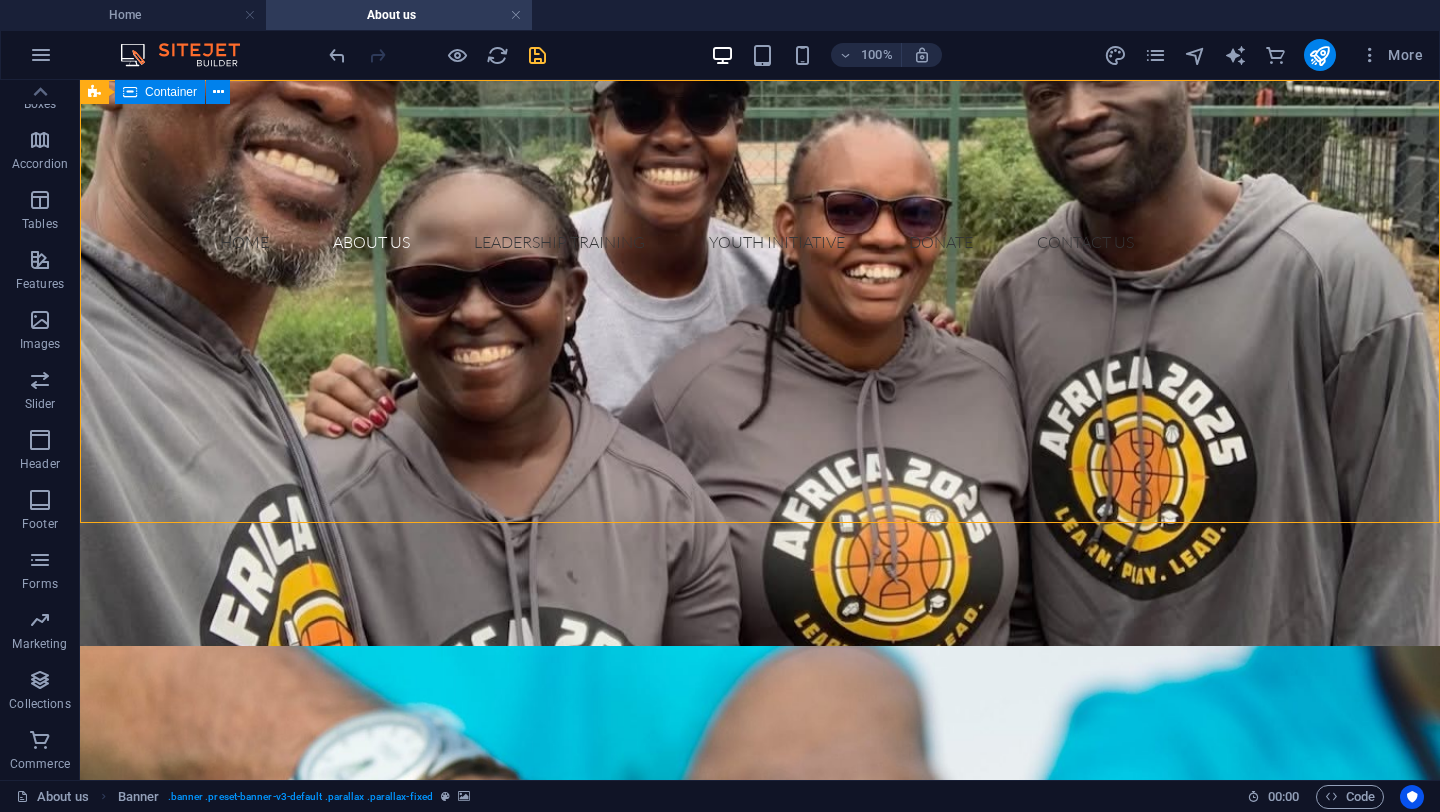 click on "Container" at bounding box center (171, 92) 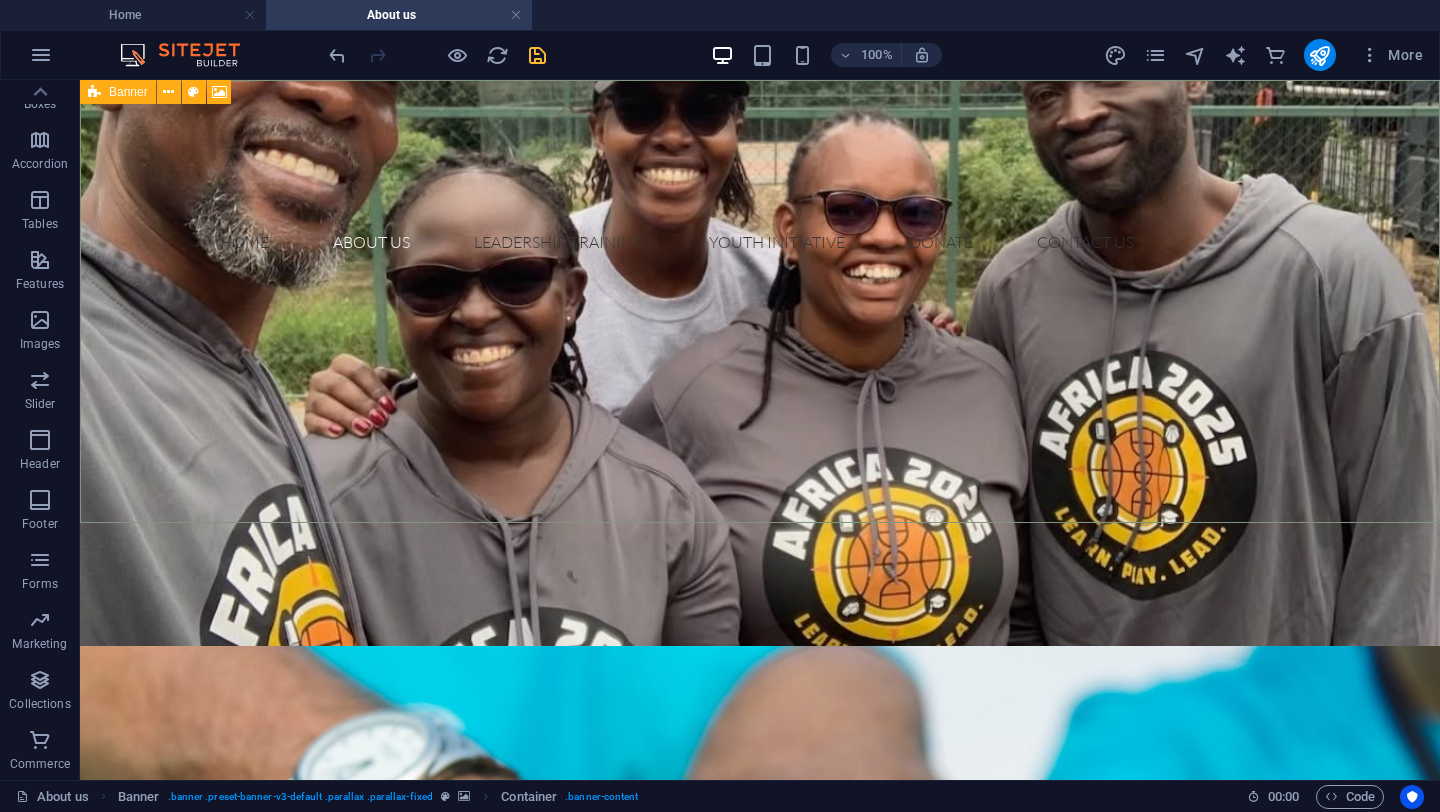 click at bounding box center (94, 92) 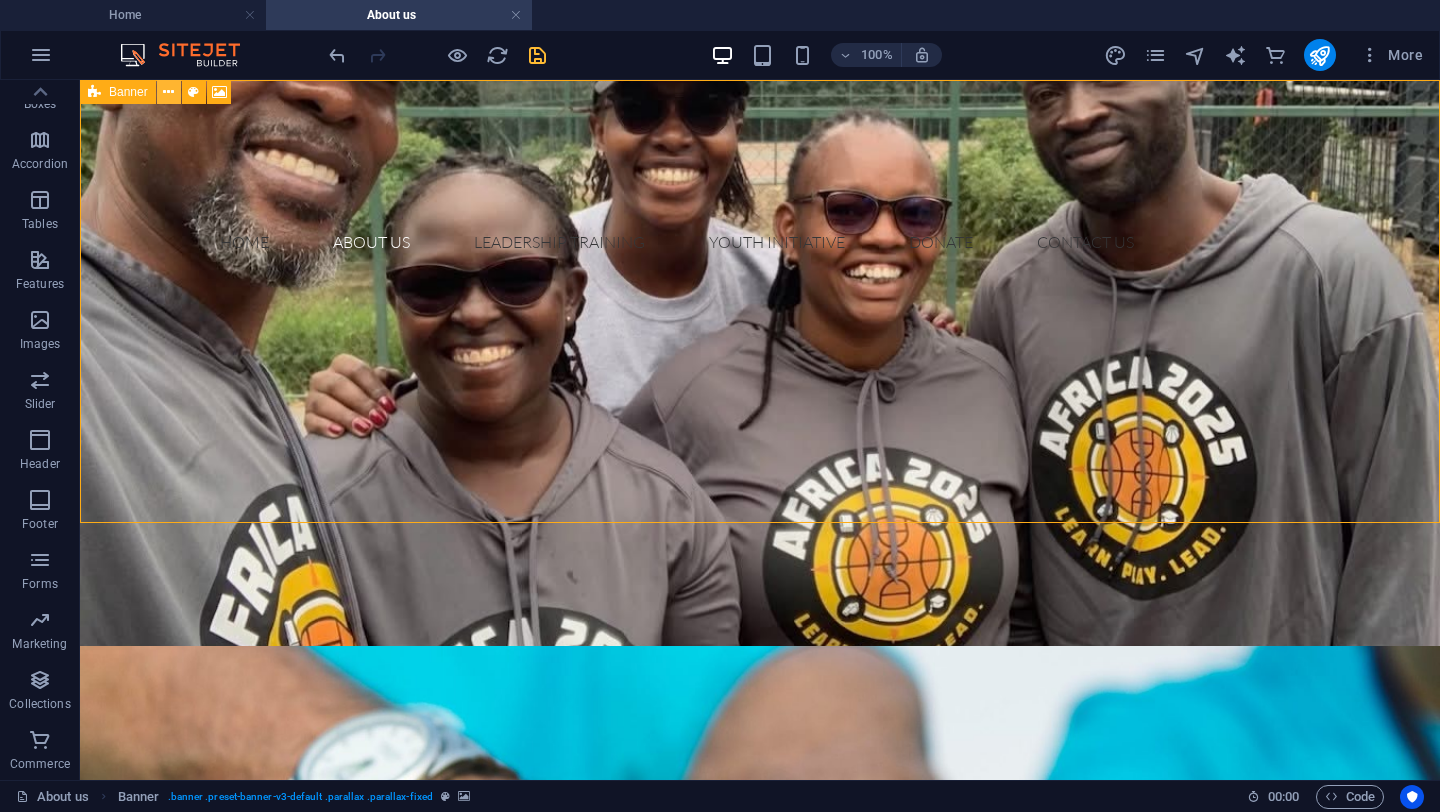 click at bounding box center (168, 92) 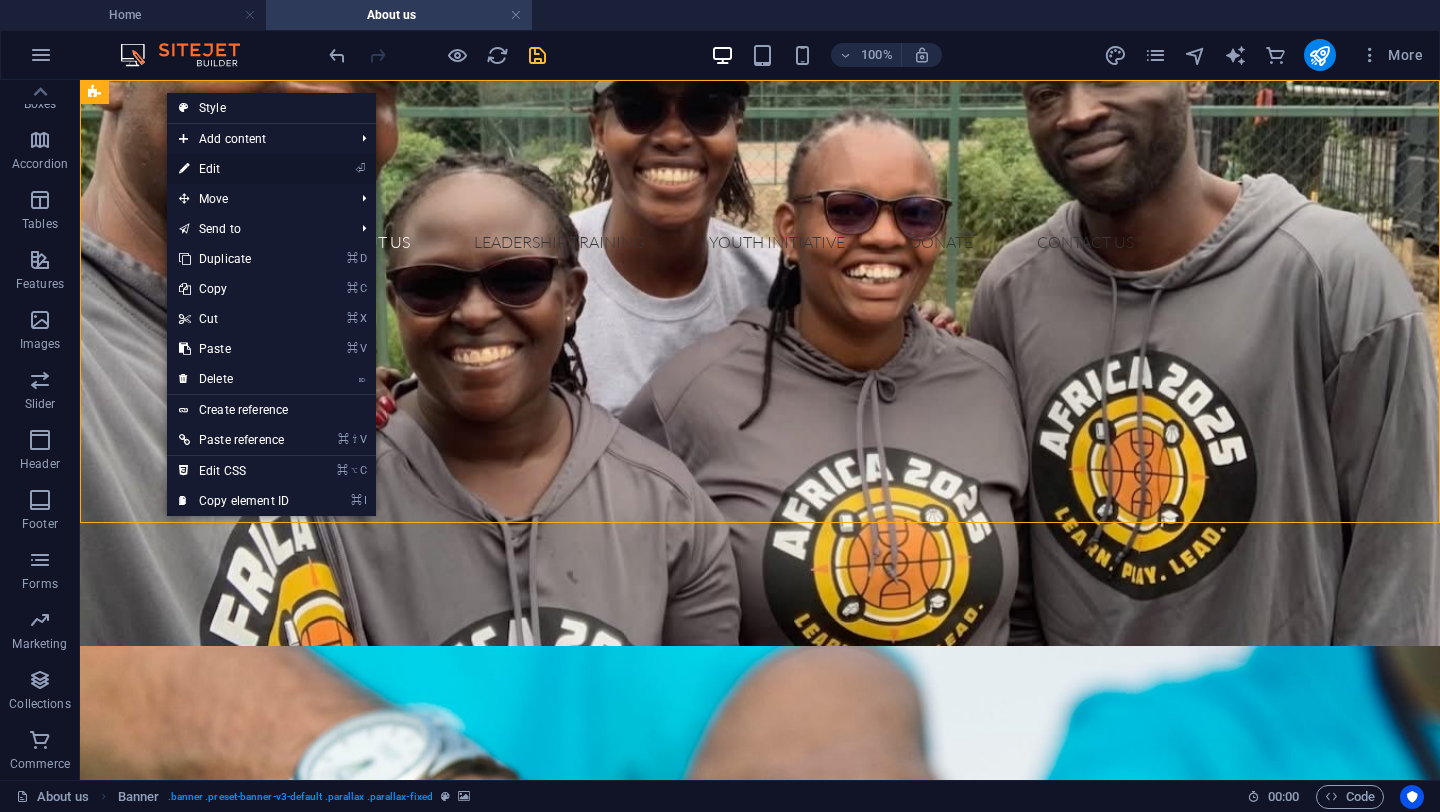 click on "⏎  Edit" at bounding box center [234, 169] 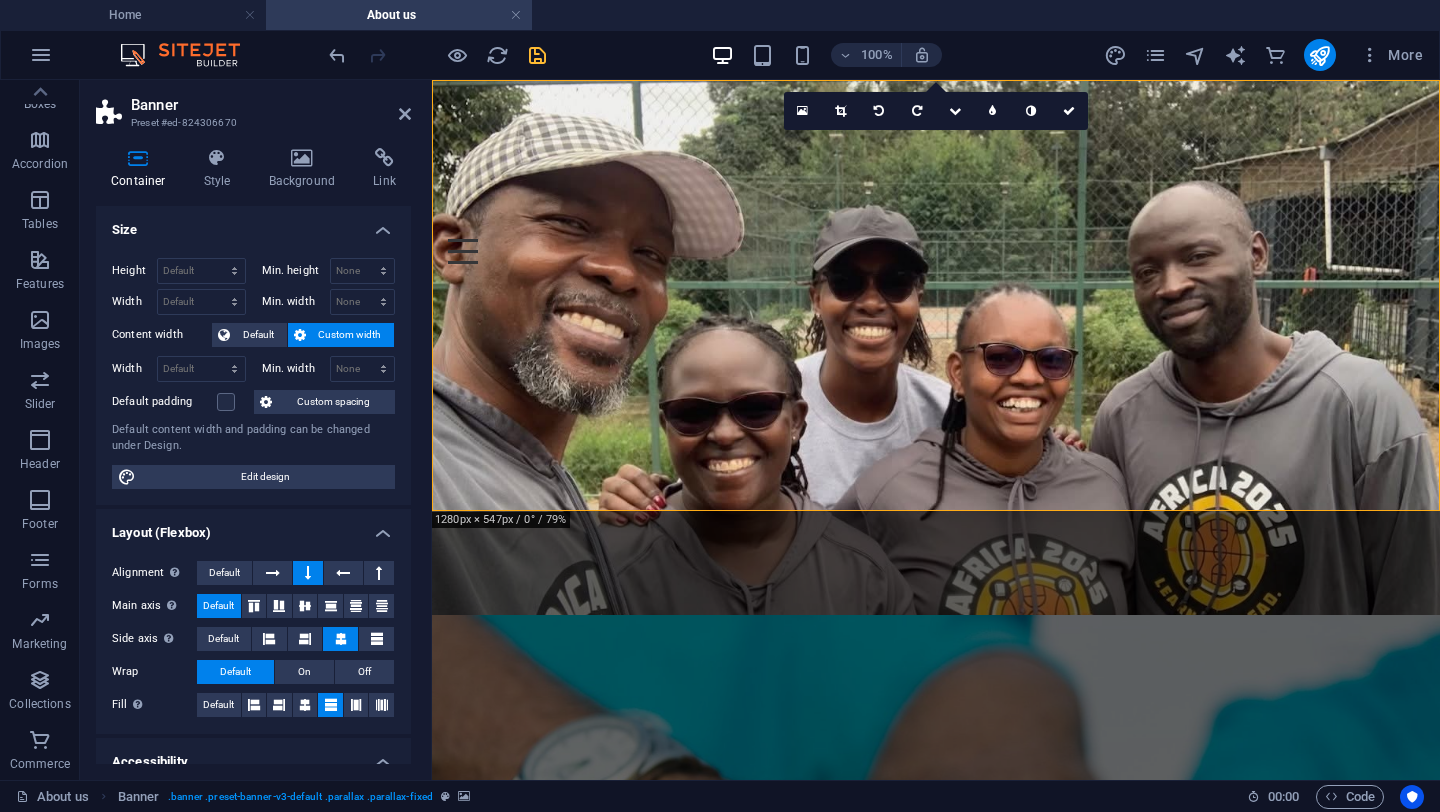 scroll, scrollTop: 161, scrollLeft: 0, axis: vertical 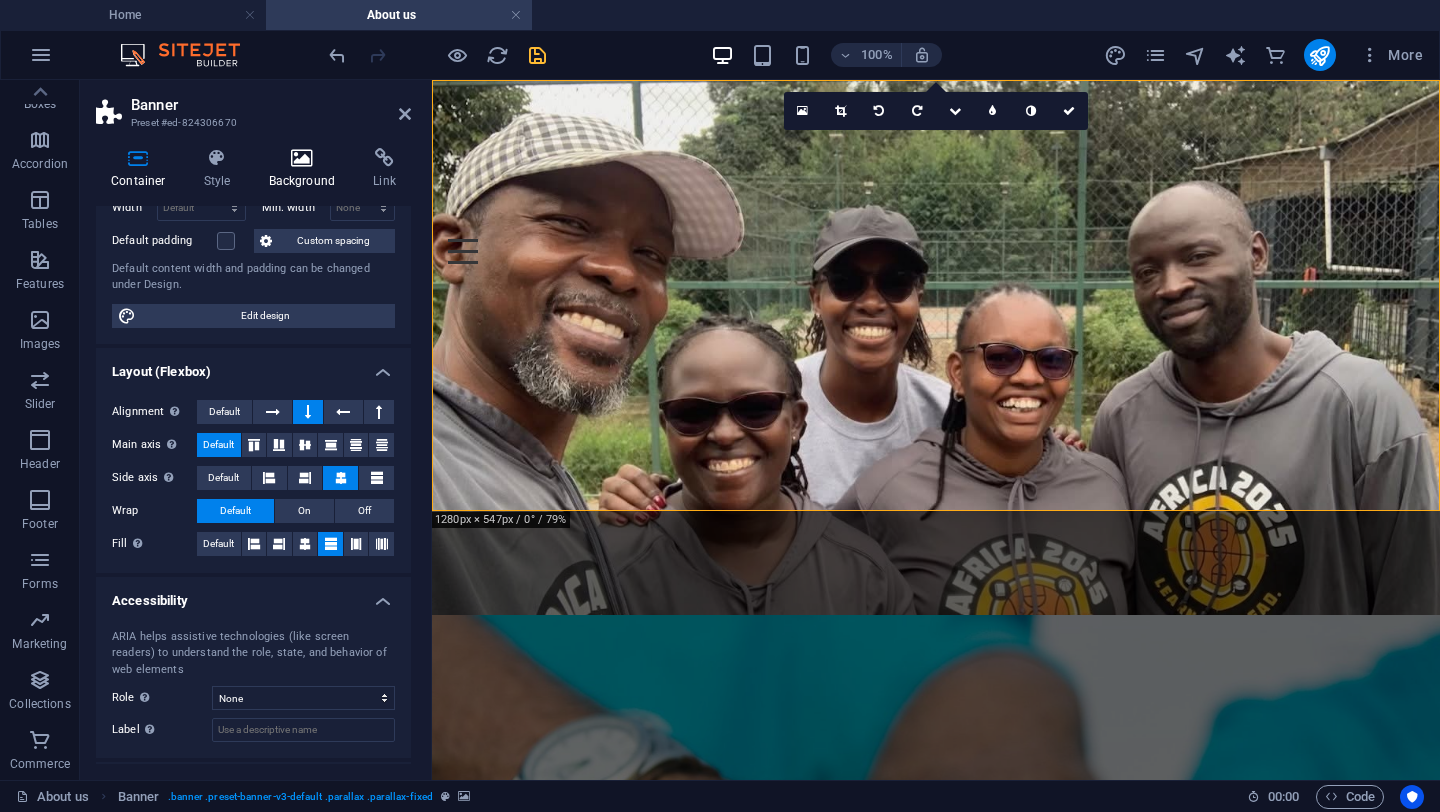 click at bounding box center [302, 158] 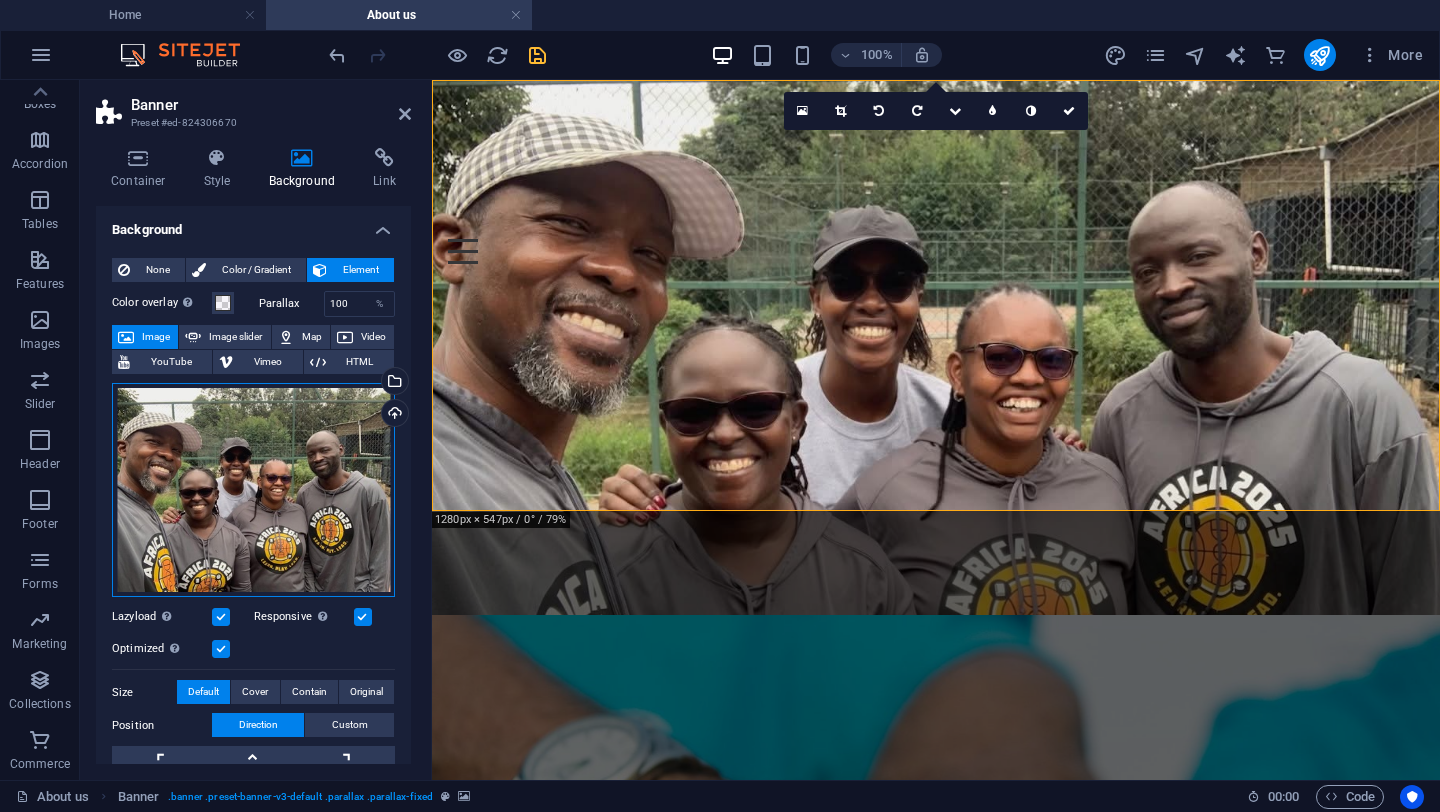 click on "Drag files here, click to choose files or select files from Files or our free stock photos & videos" at bounding box center [253, 490] 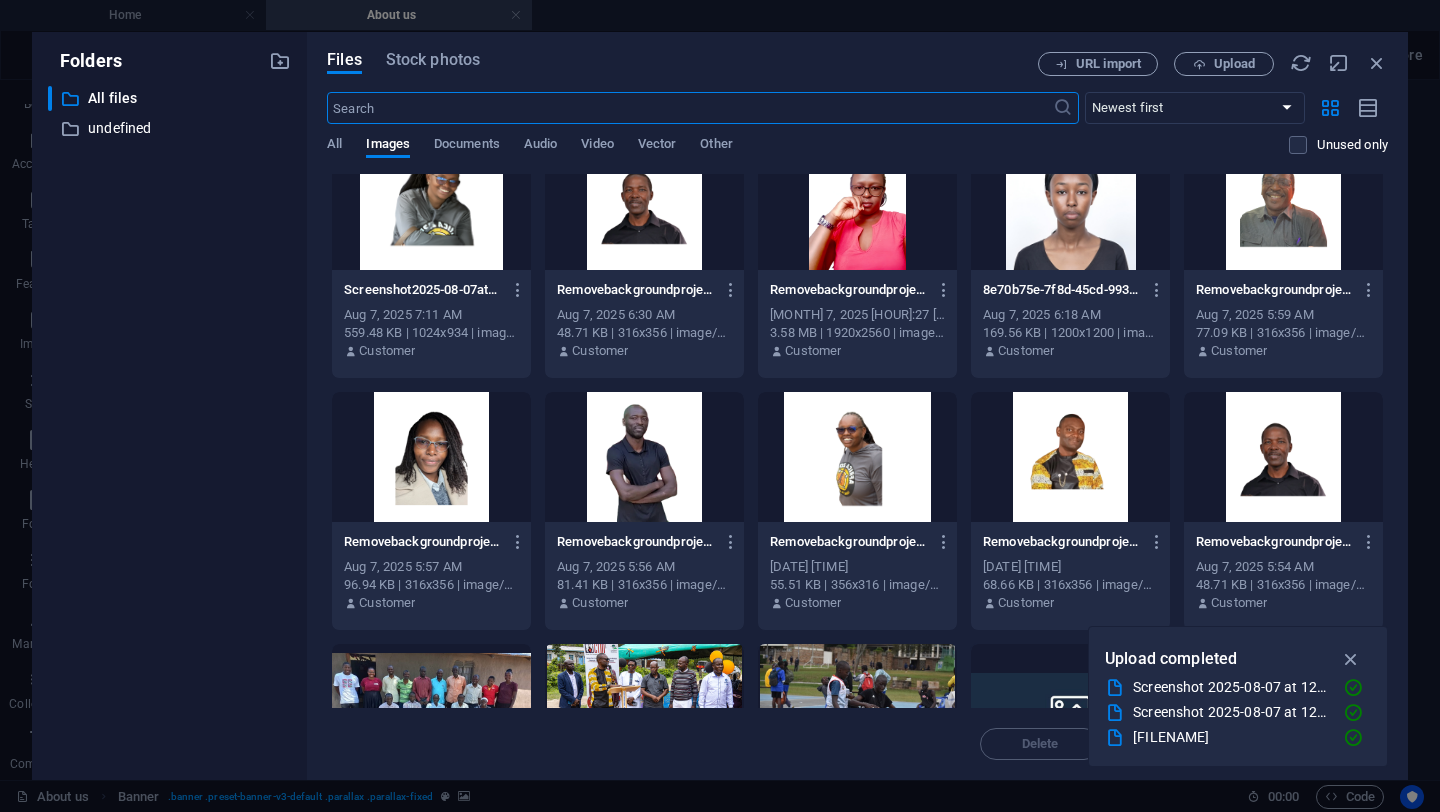 scroll, scrollTop: 0, scrollLeft: 0, axis: both 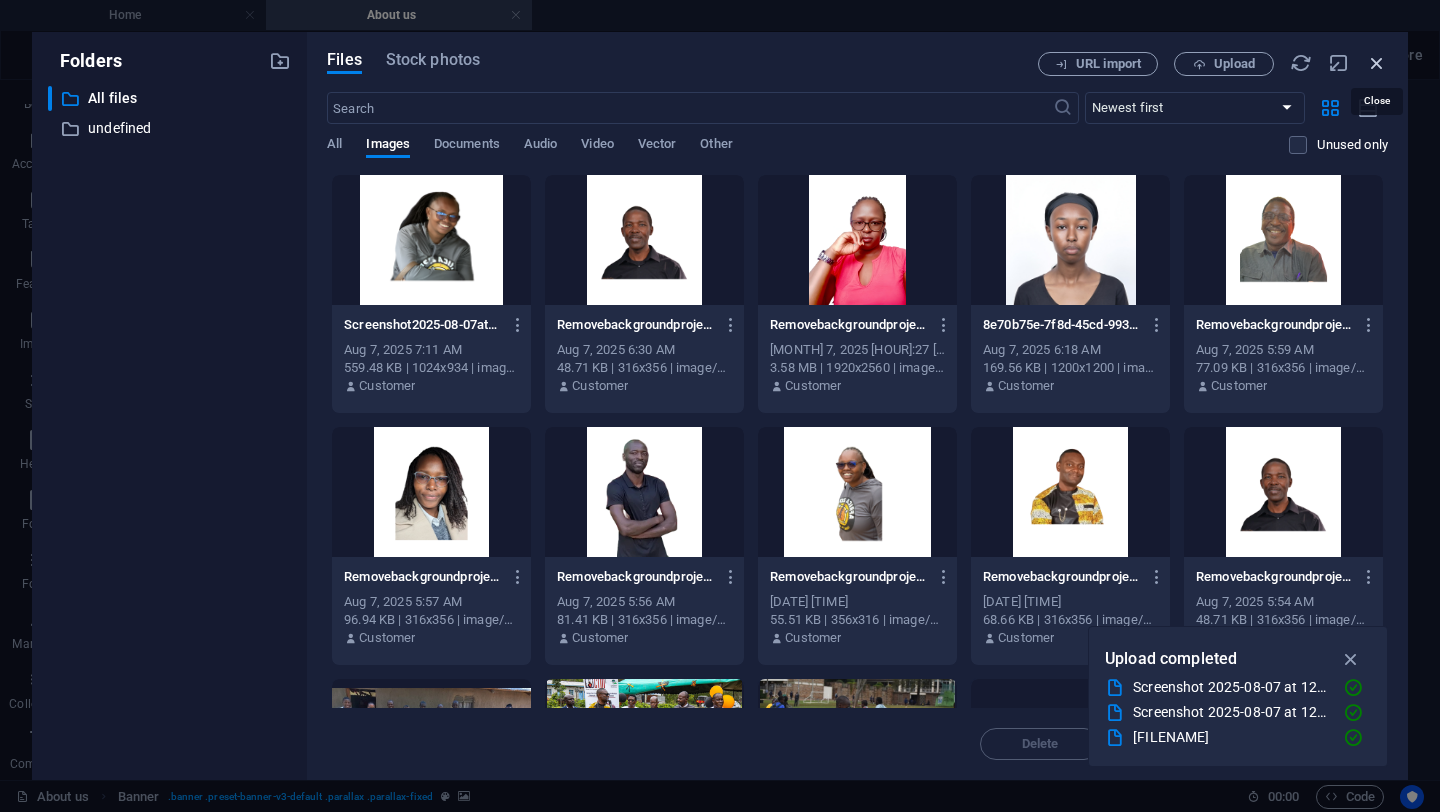 click at bounding box center [1377, 63] 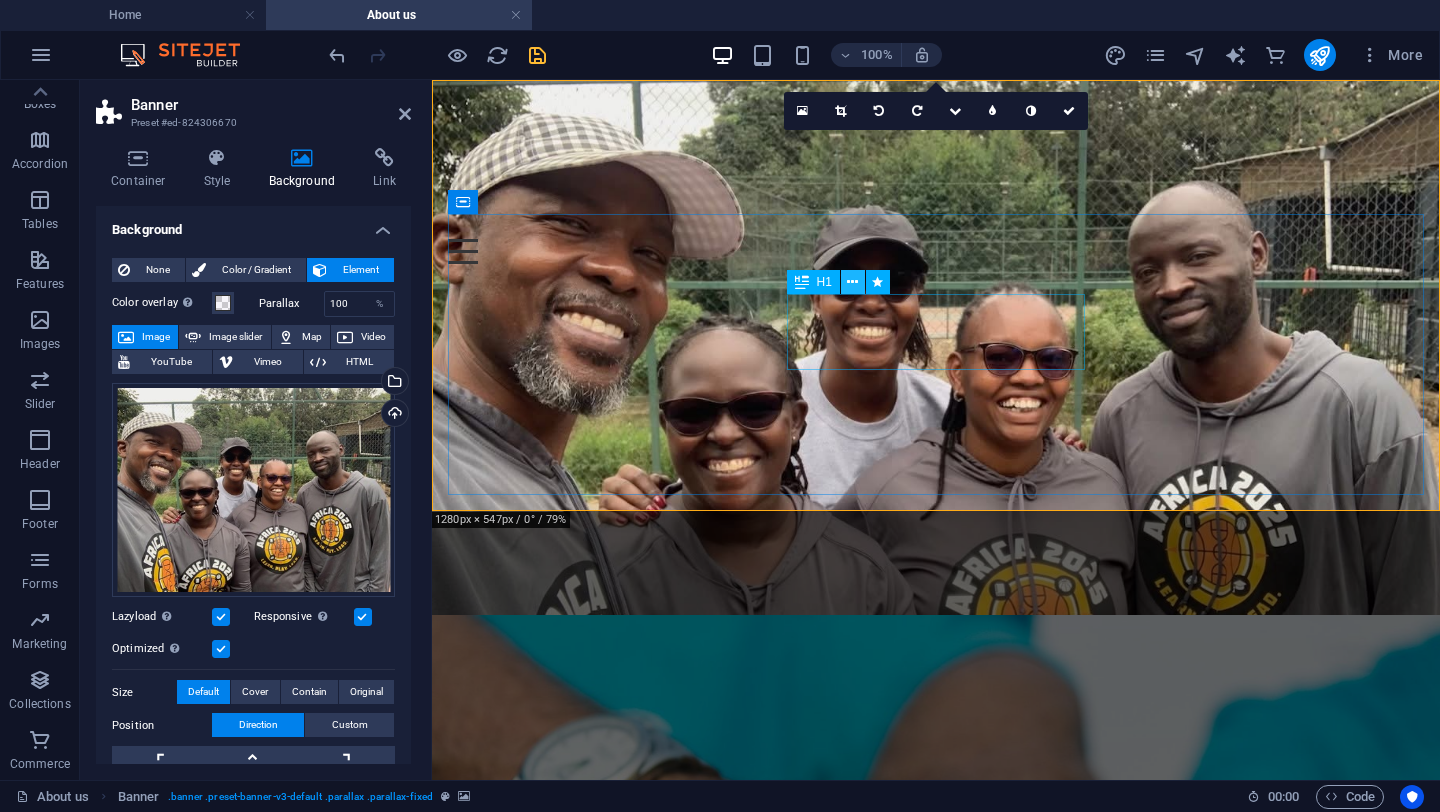 click at bounding box center [852, 282] 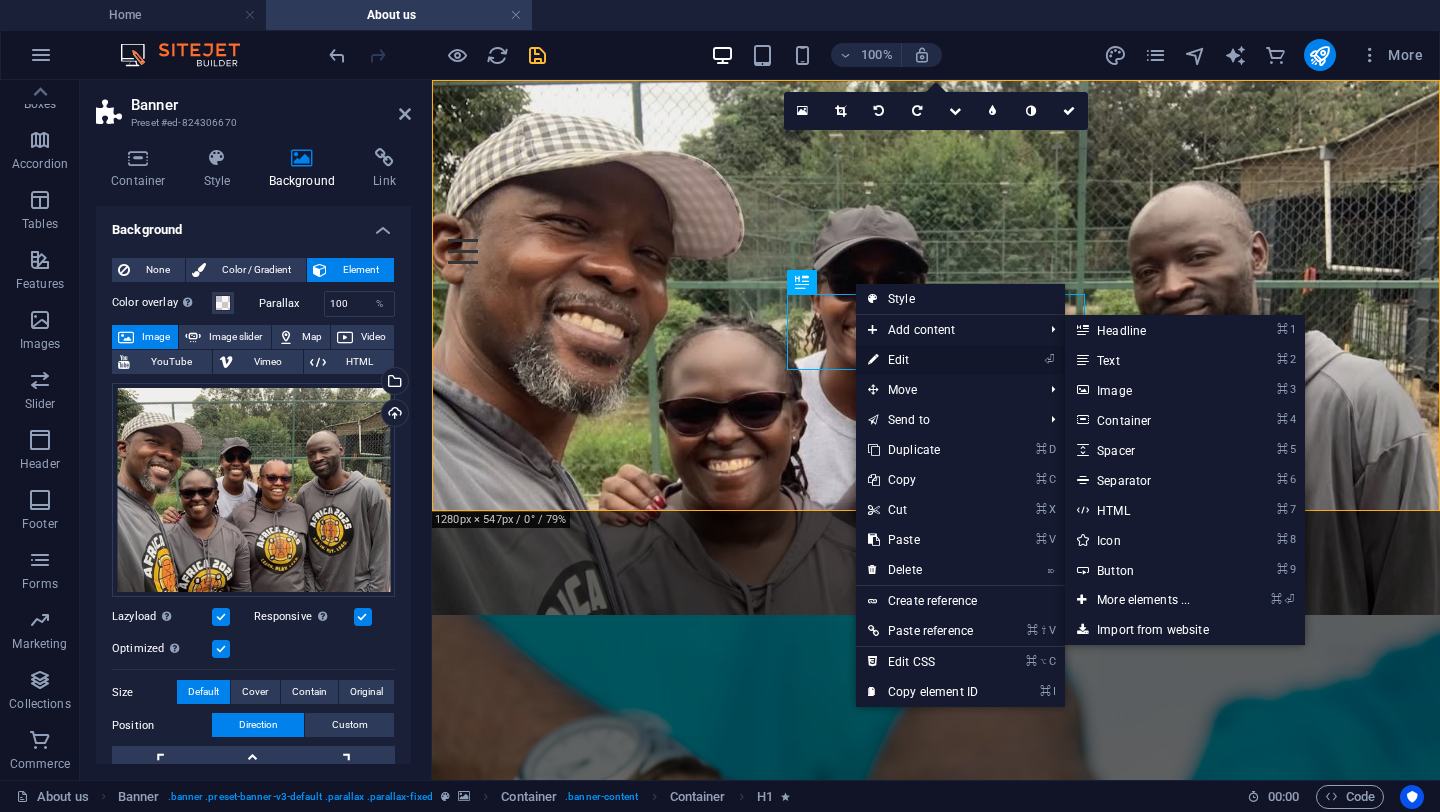 click on "⏎  Edit" at bounding box center [923, 360] 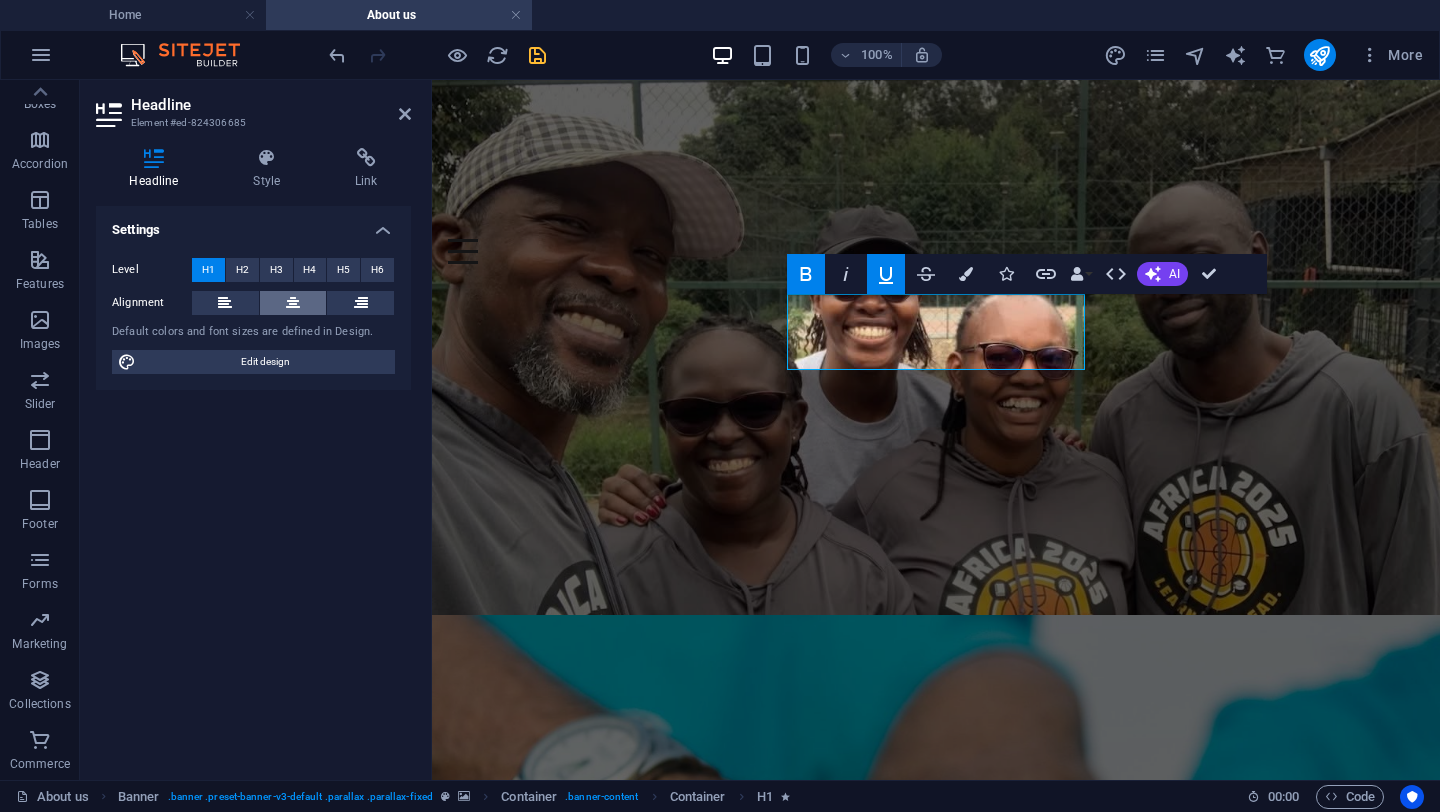 click at bounding box center [293, 303] 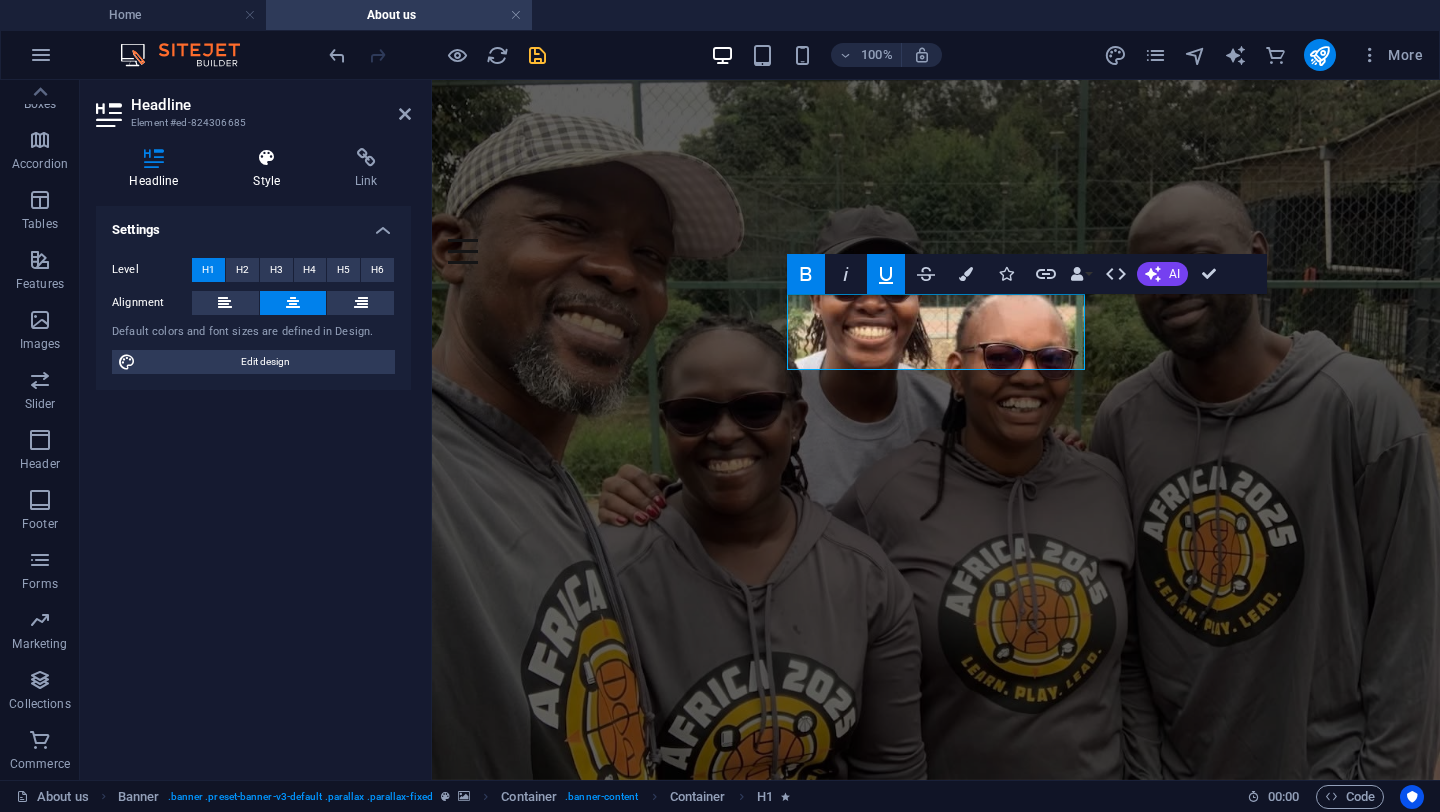 click on "Style" at bounding box center [271, 169] 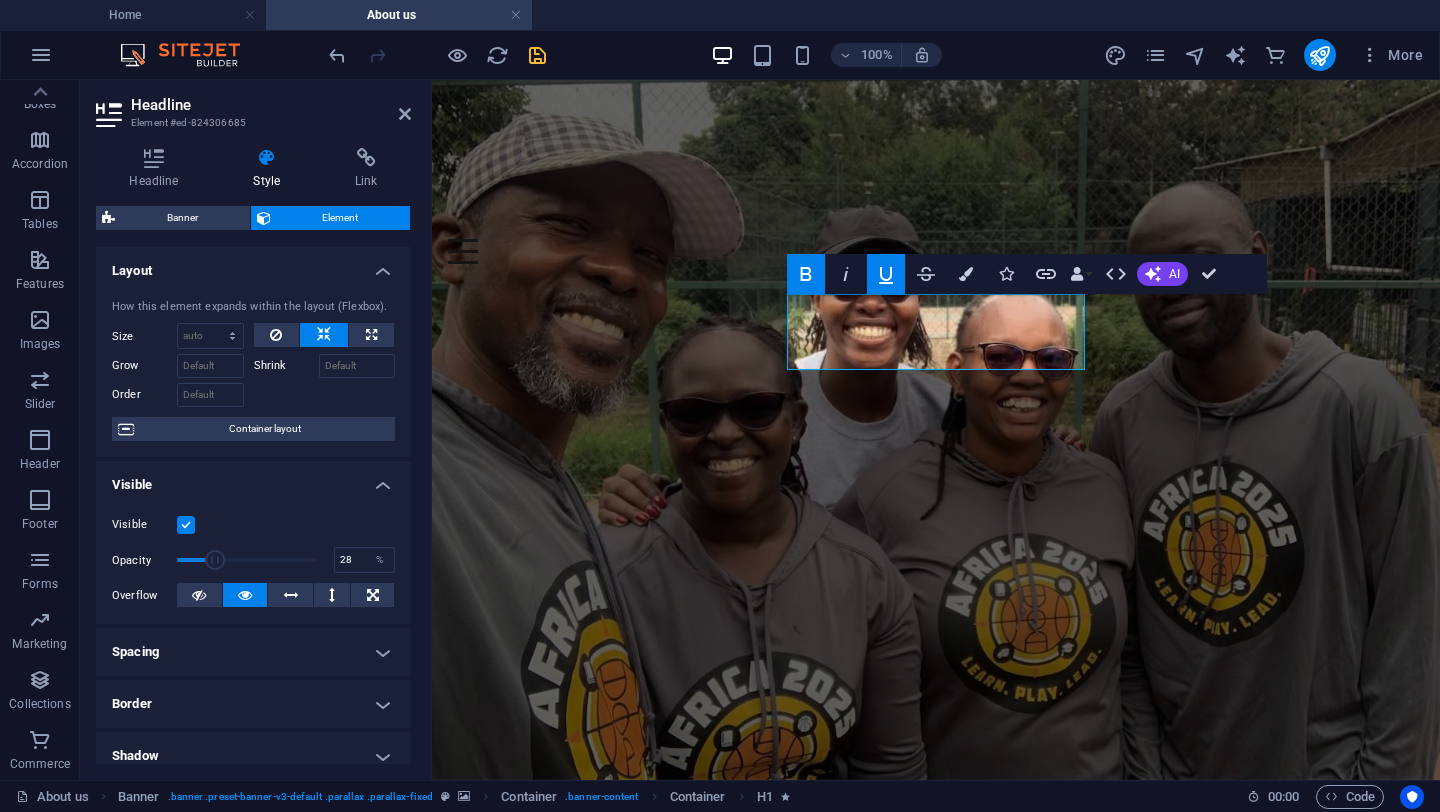 drag, startPoint x: 309, startPoint y: 556, endPoint x: 215, endPoint y: 557, distance: 94.00532 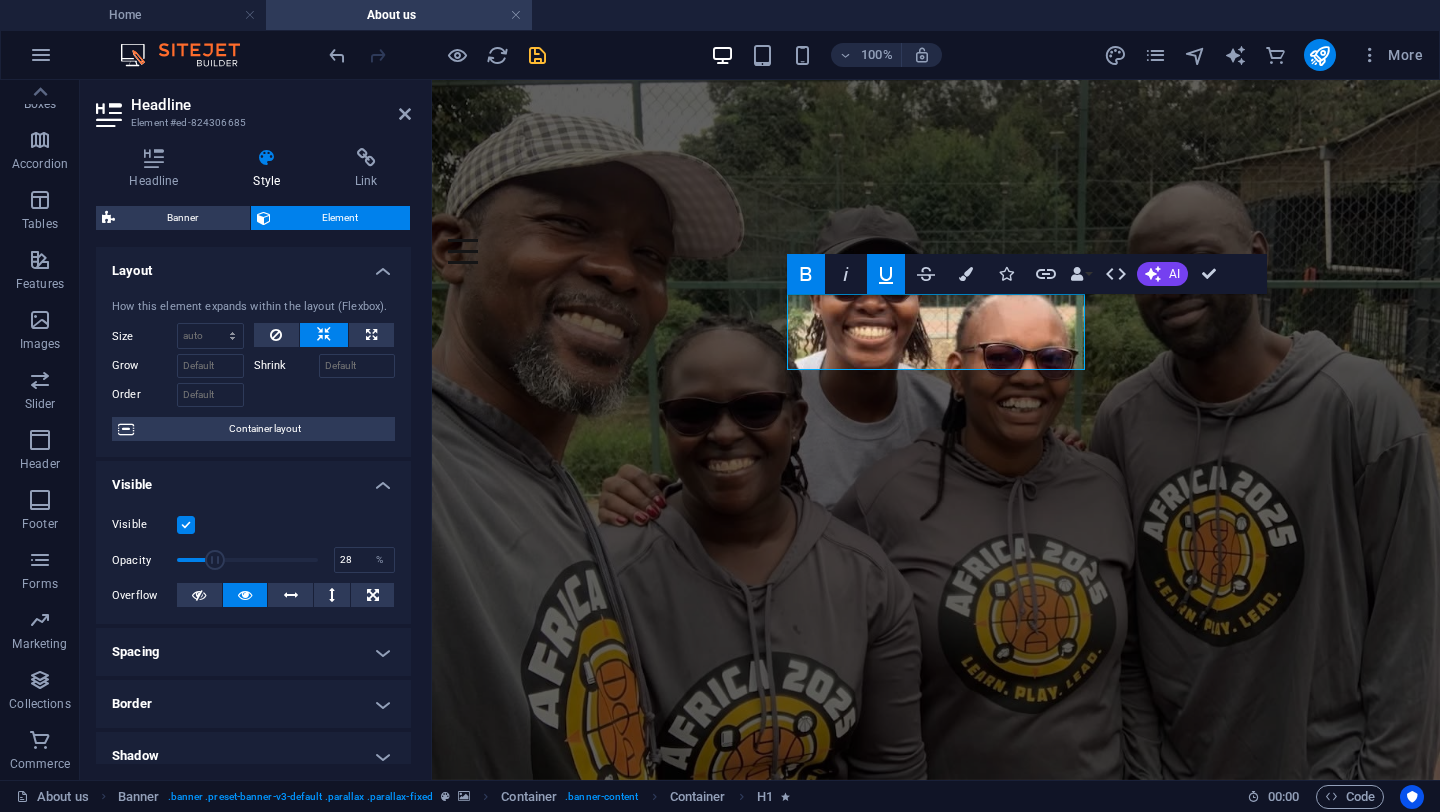 click at bounding box center (215, 560) 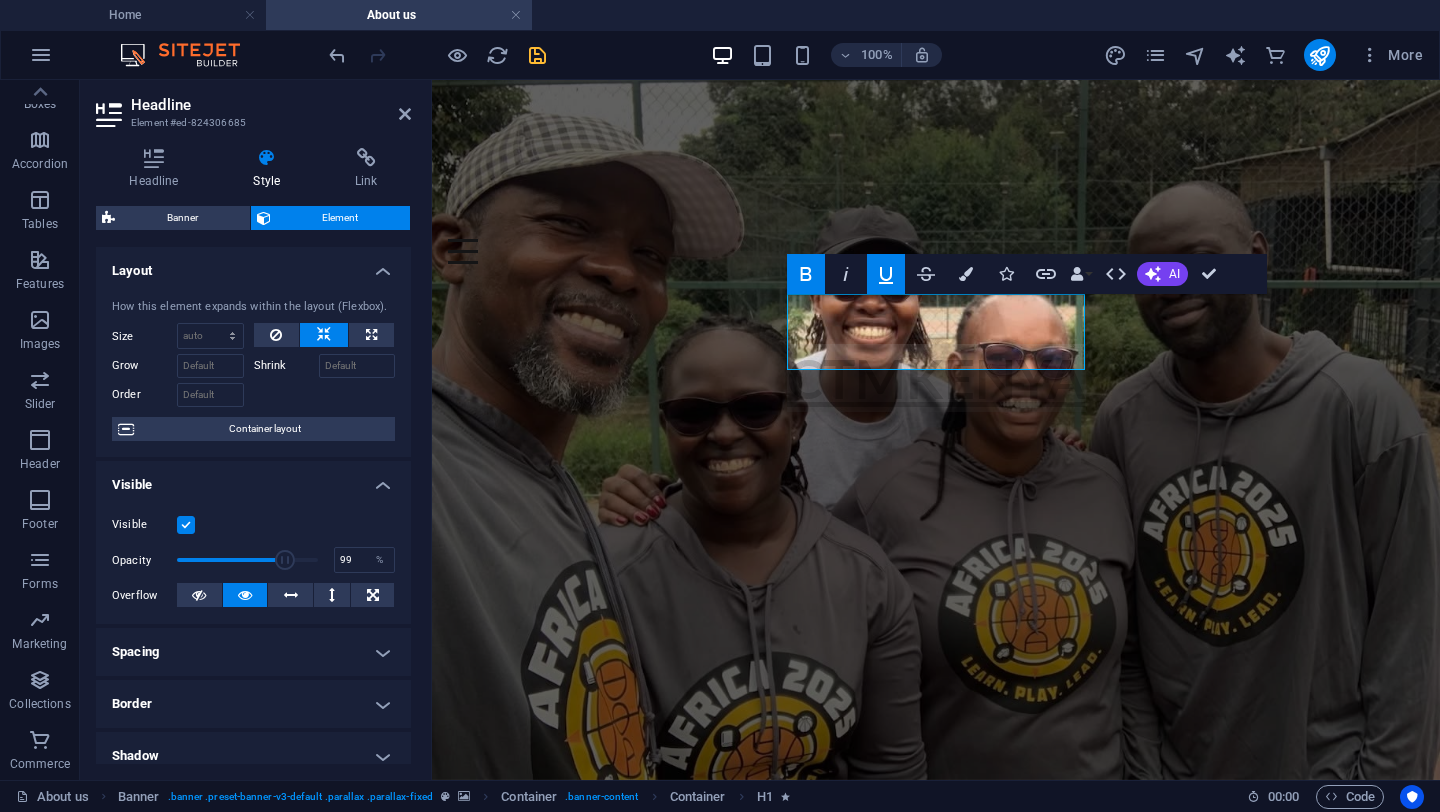 type on "100" 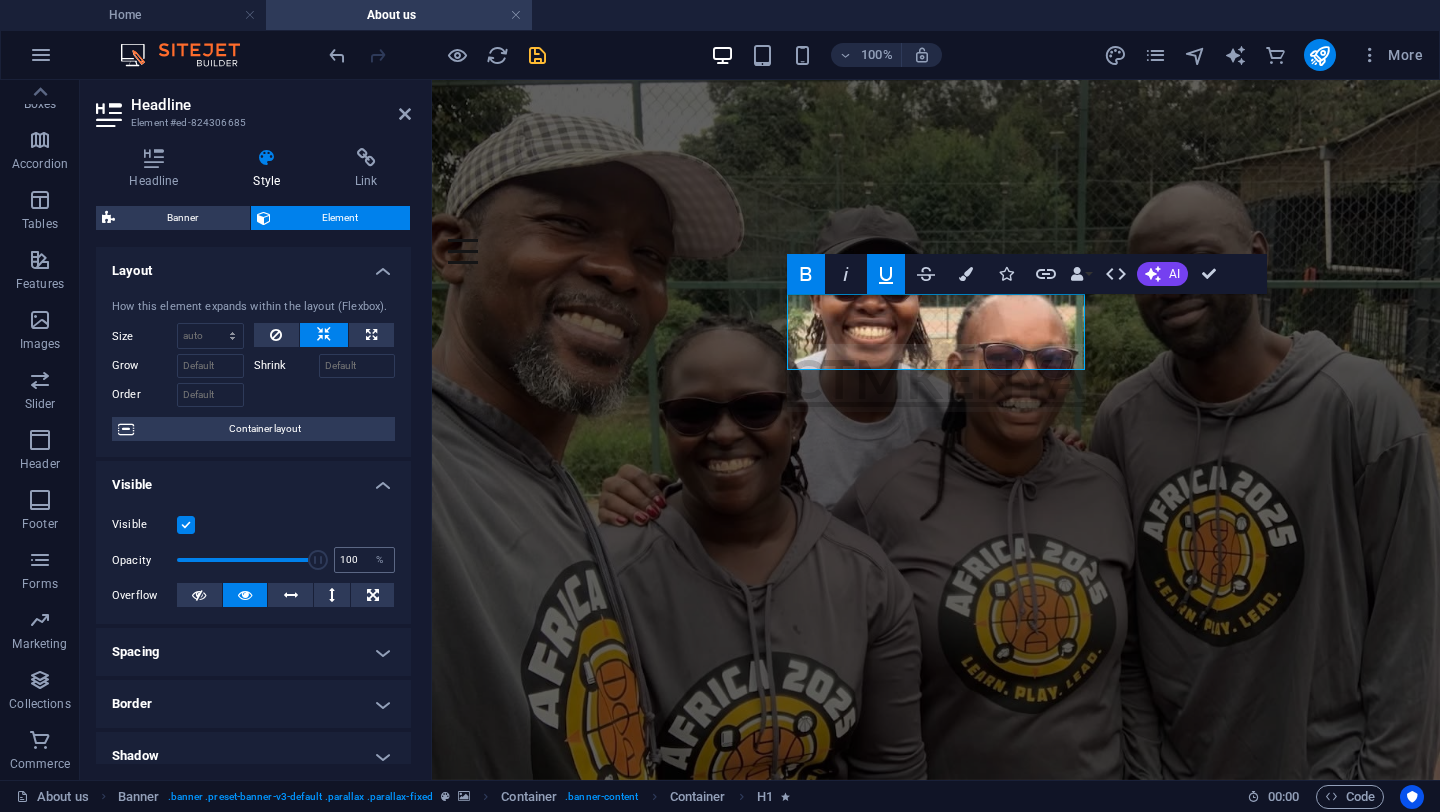 drag, startPoint x: 215, startPoint y: 557, endPoint x: 330, endPoint y: 555, distance: 115.01739 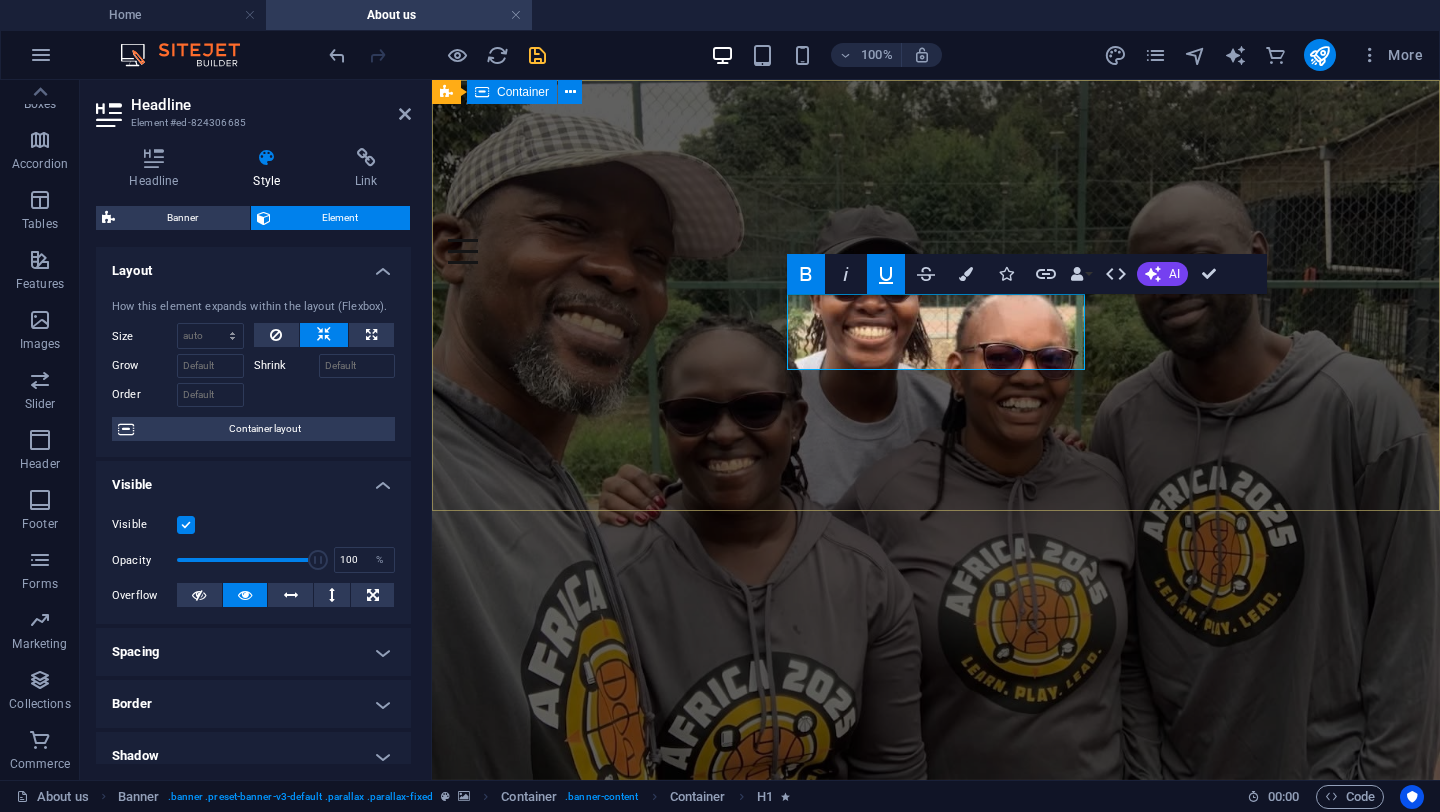 click on "Home About us Leadership Training Youth Initiative Donate Contact Us CTMKENYA Our mission and principles" at bounding box center (936, 320) 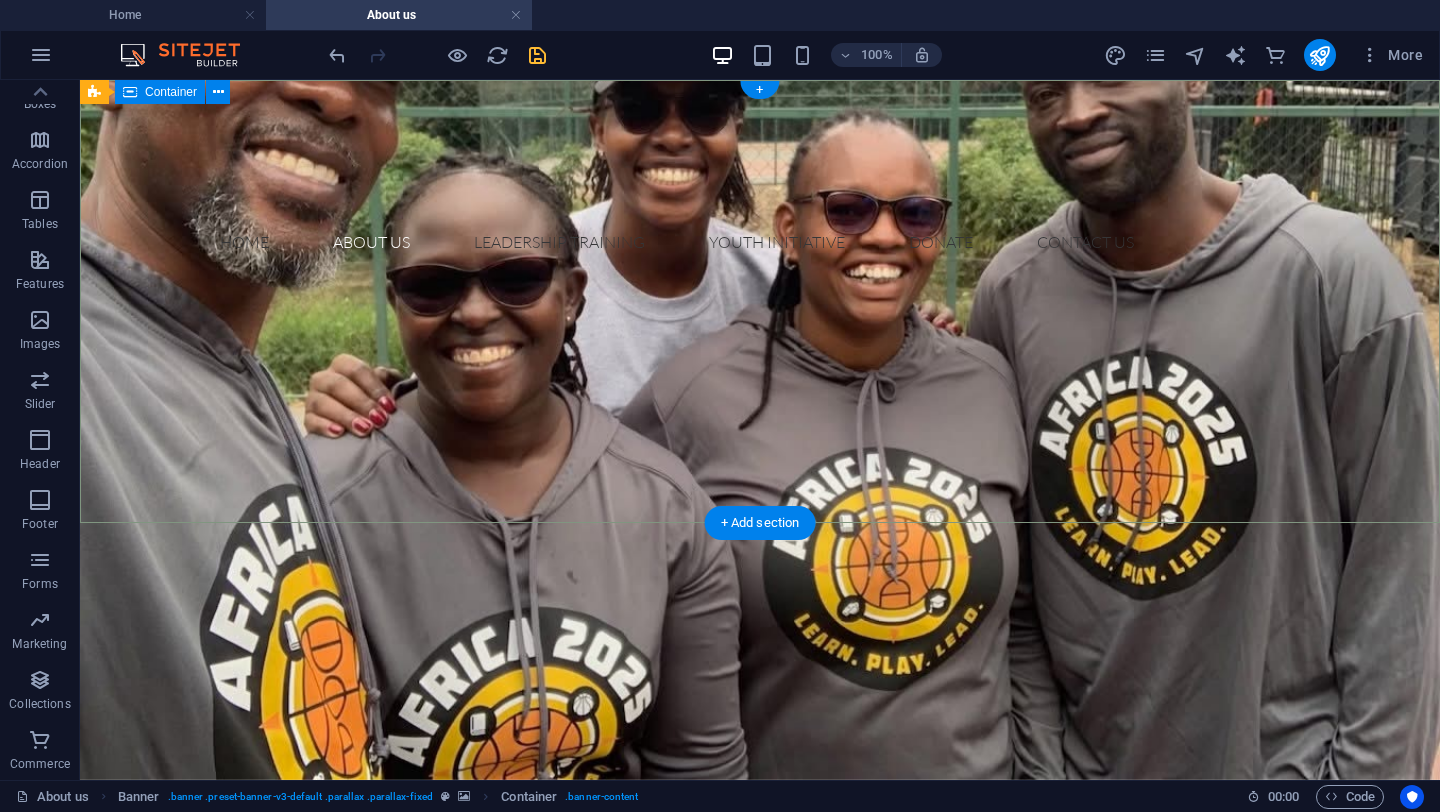 click on "Home About us Leadership Training Youth Initiative Donate Contact Us CTMKENYA Our mission and principles" at bounding box center [760, 329] 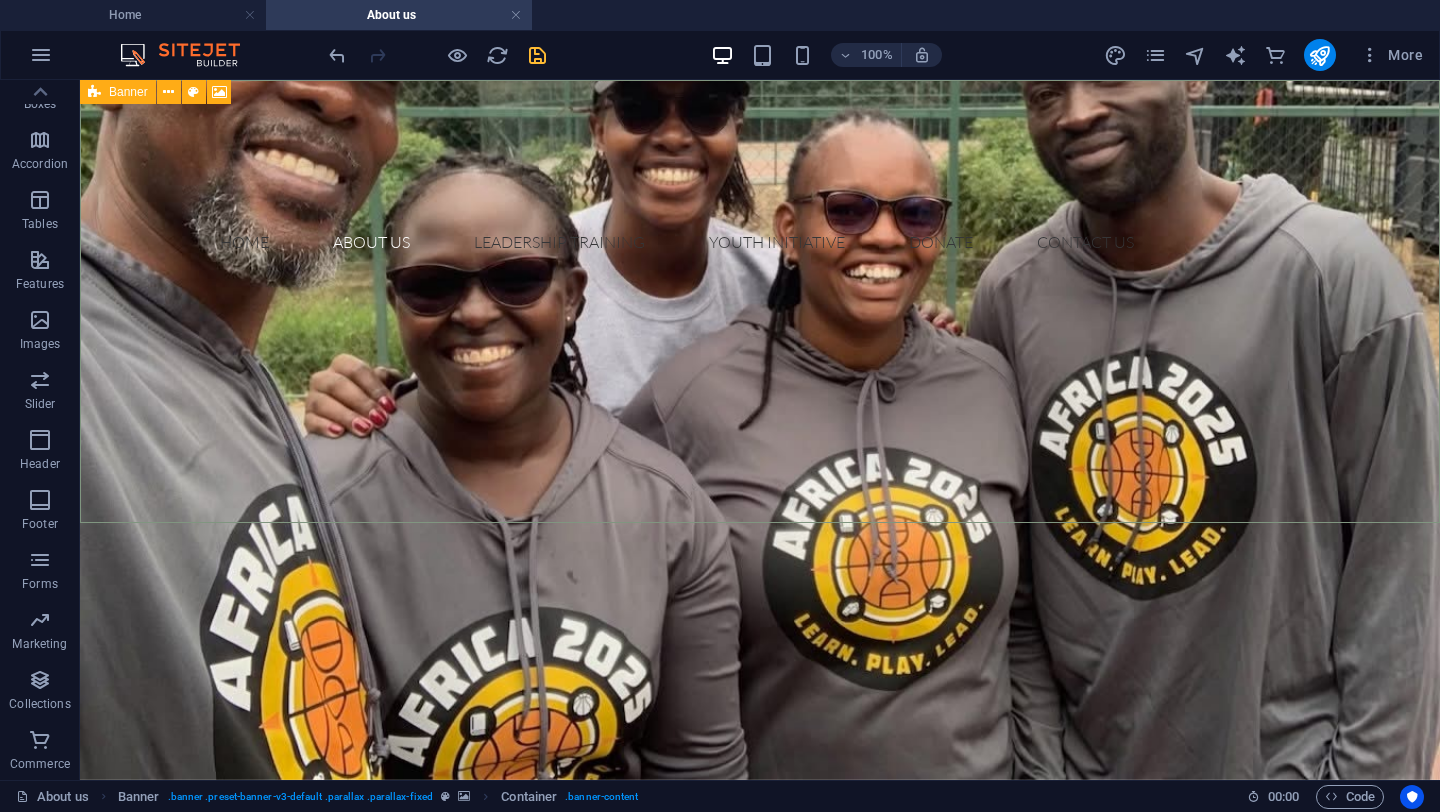 click on "Banner" at bounding box center [118, 92] 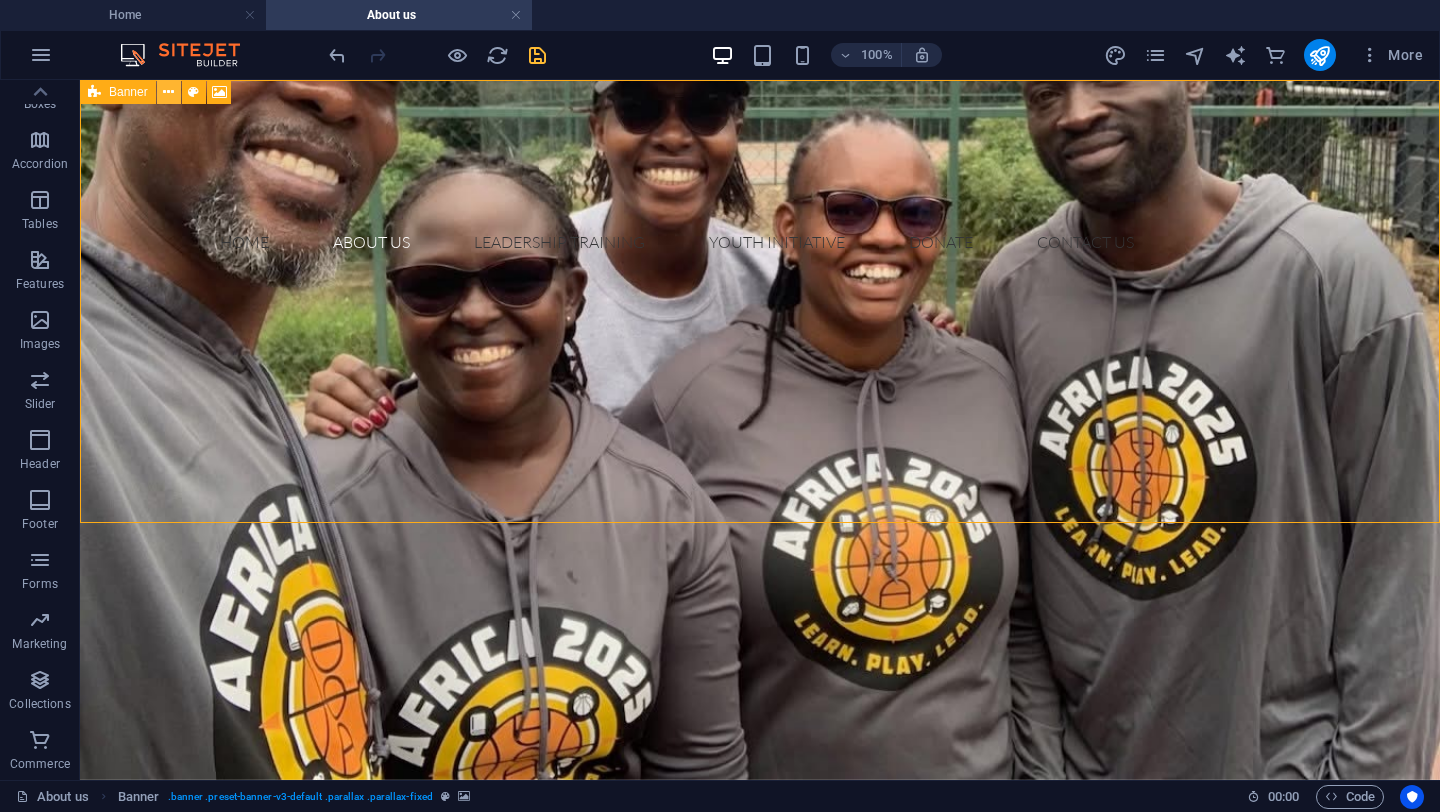 click at bounding box center [168, 92] 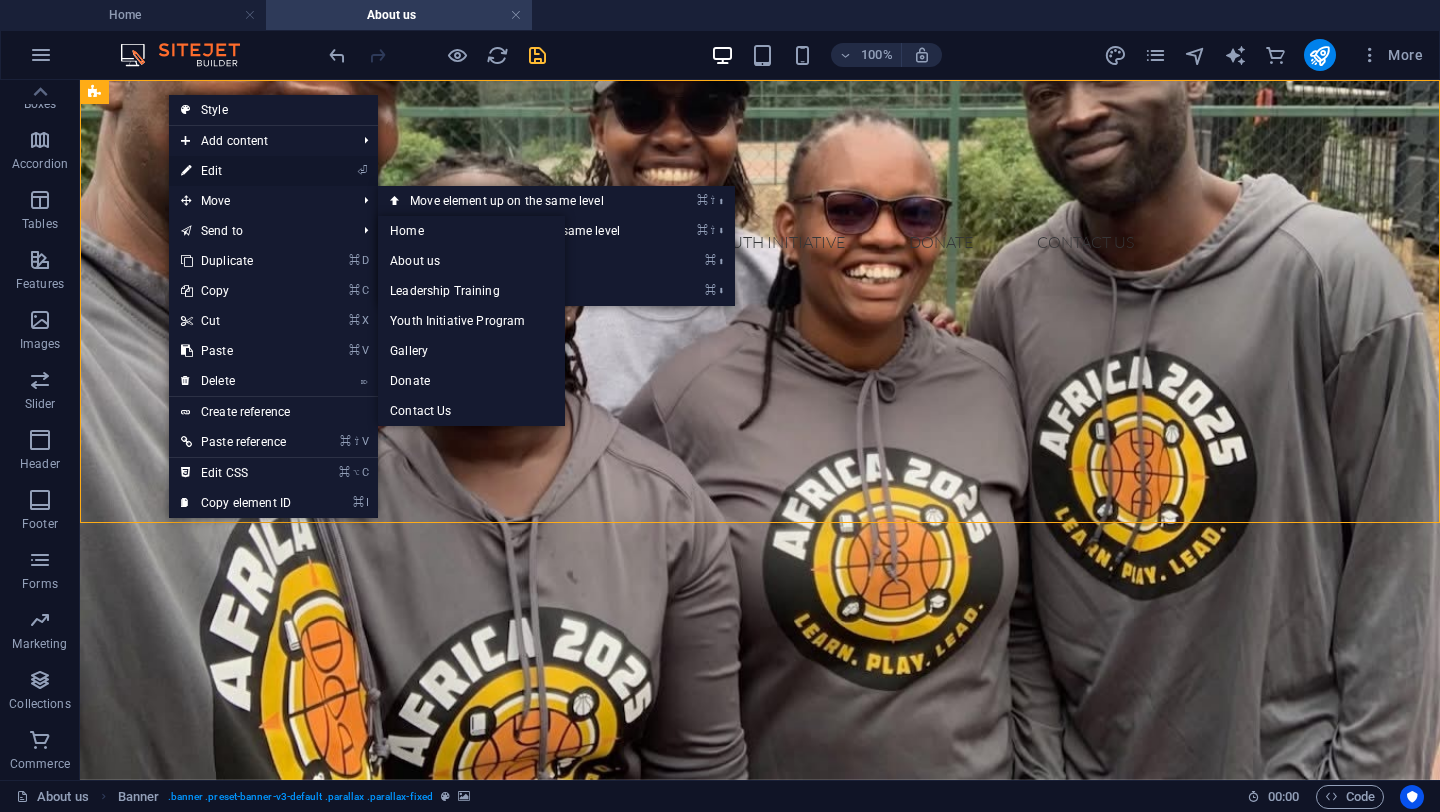 click on "⏎  Edit" at bounding box center [236, 171] 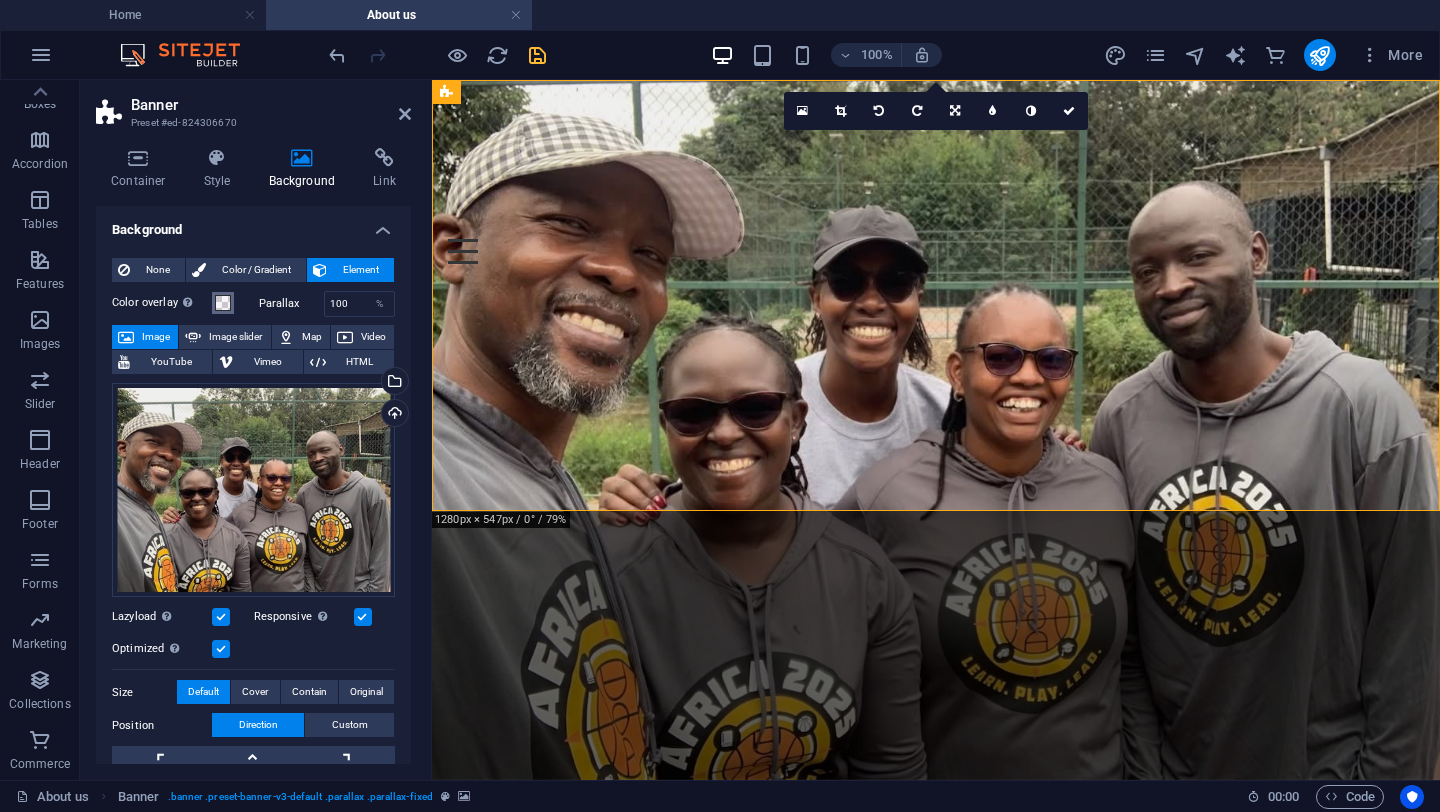 click at bounding box center (223, 303) 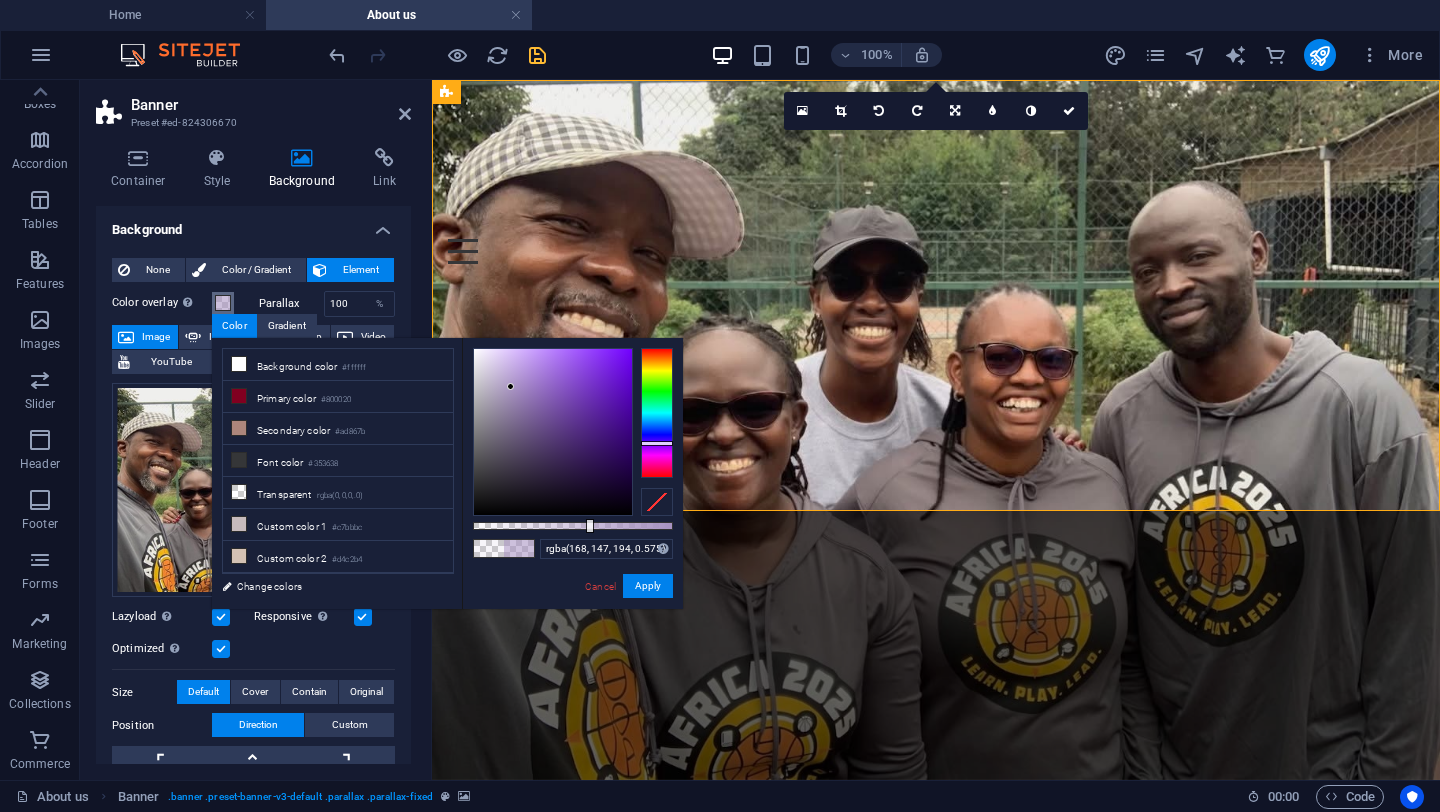 drag, startPoint x: 492, startPoint y: 524, endPoint x: 588, endPoint y: 515, distance: 96.42095 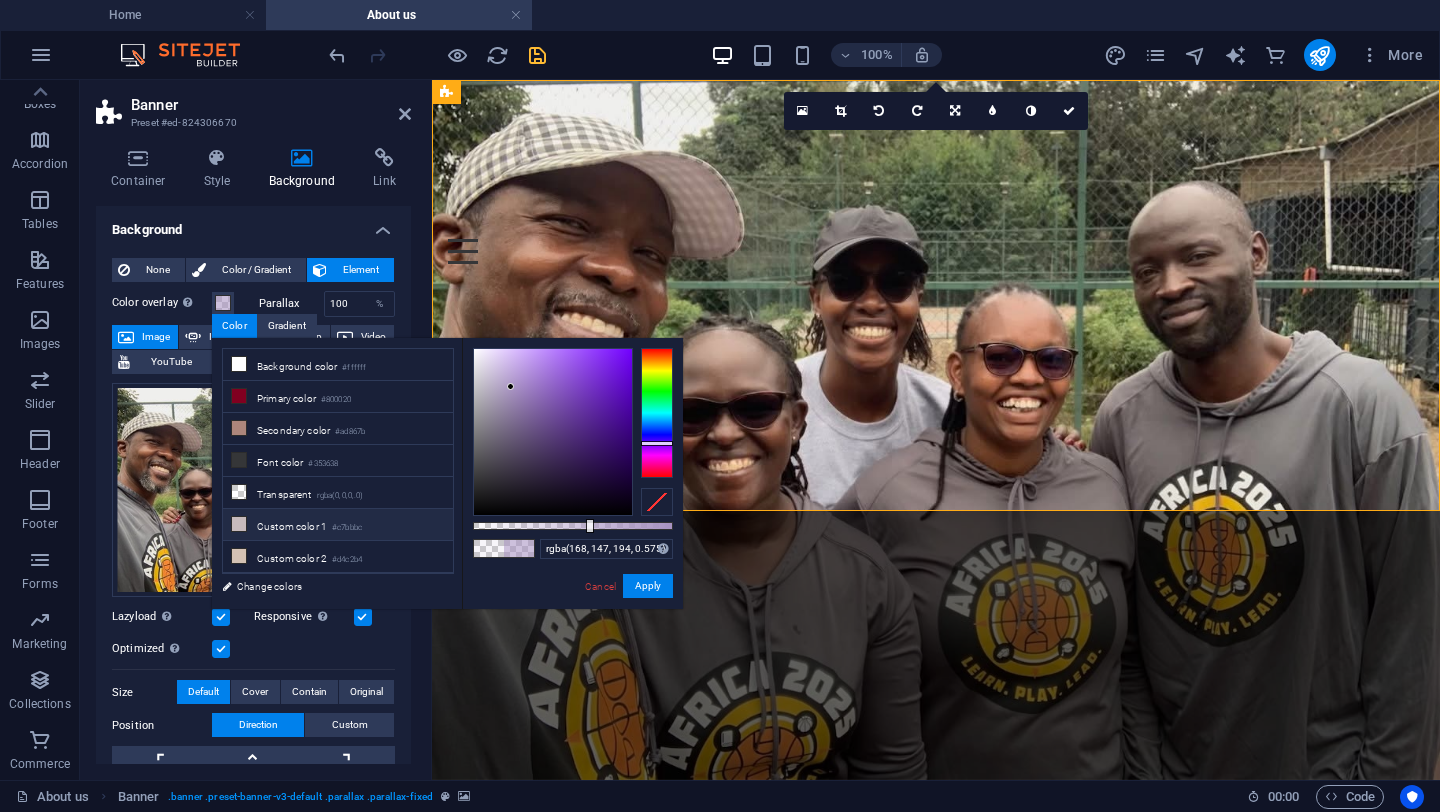 click on "Custom color 1
#c7bbbc" at bounding box center [338, 525] 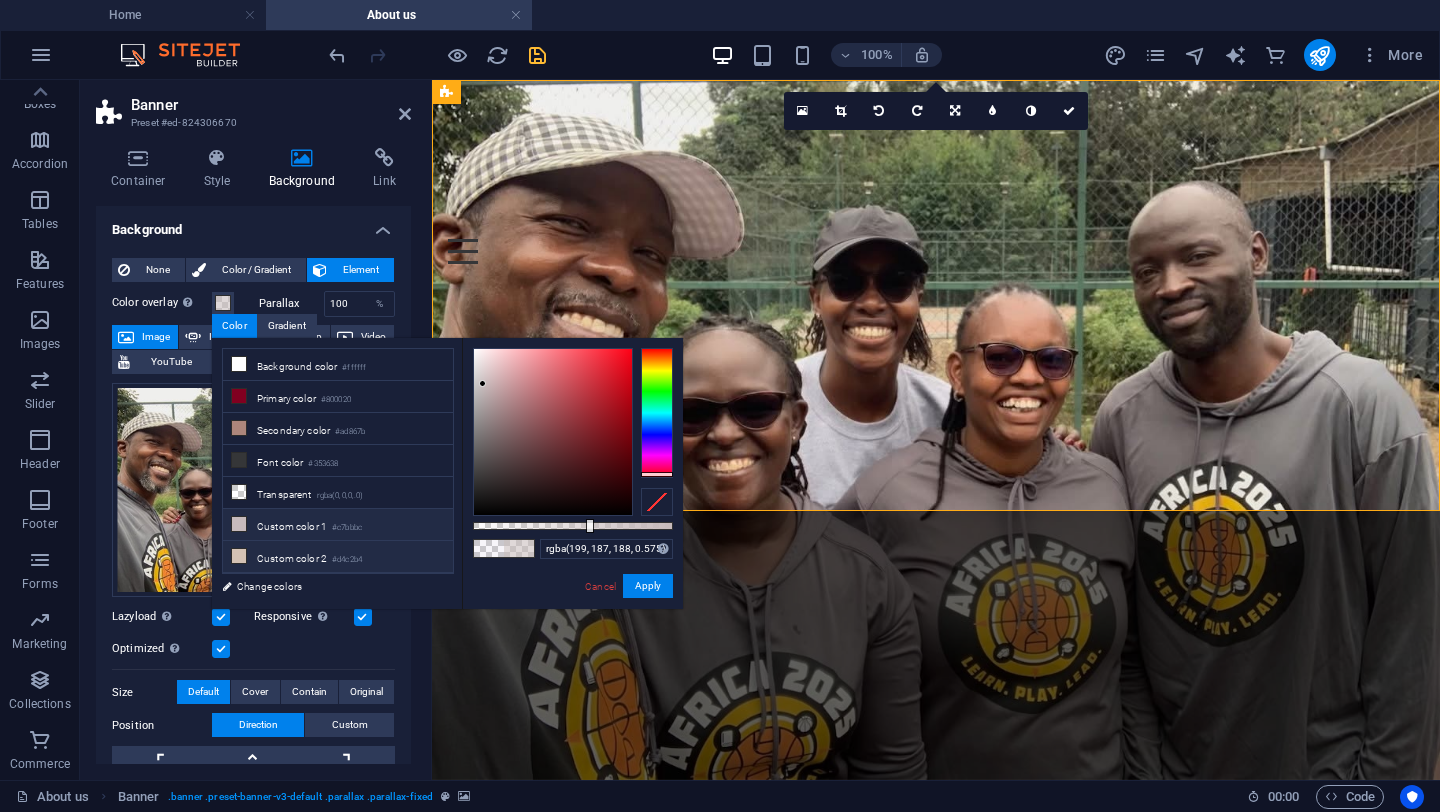 click on "Custom color 2
#d4c2b4" at bounding box center [338, 557] 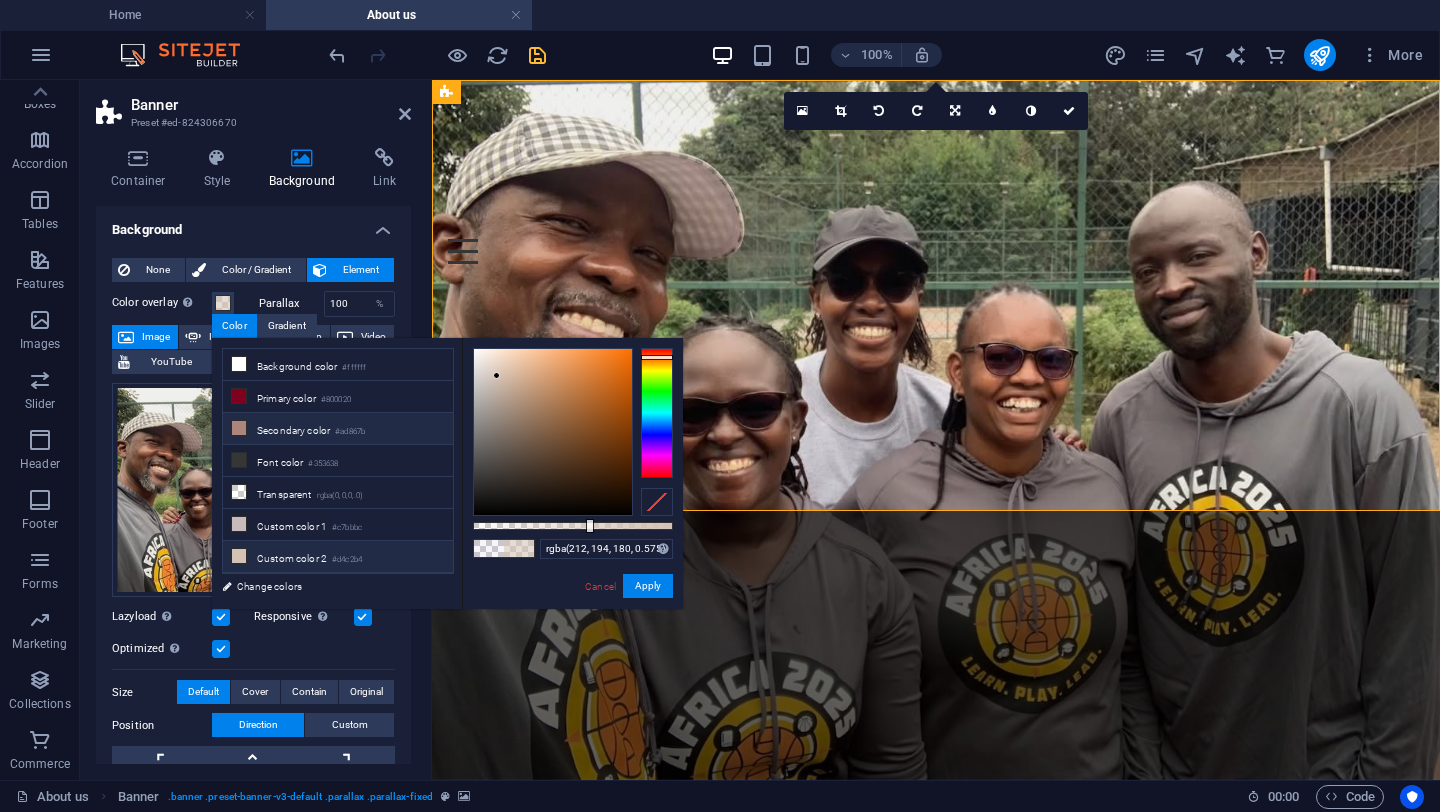 click on "Secondary color
#ad867b" at bounding box center (338, 429) 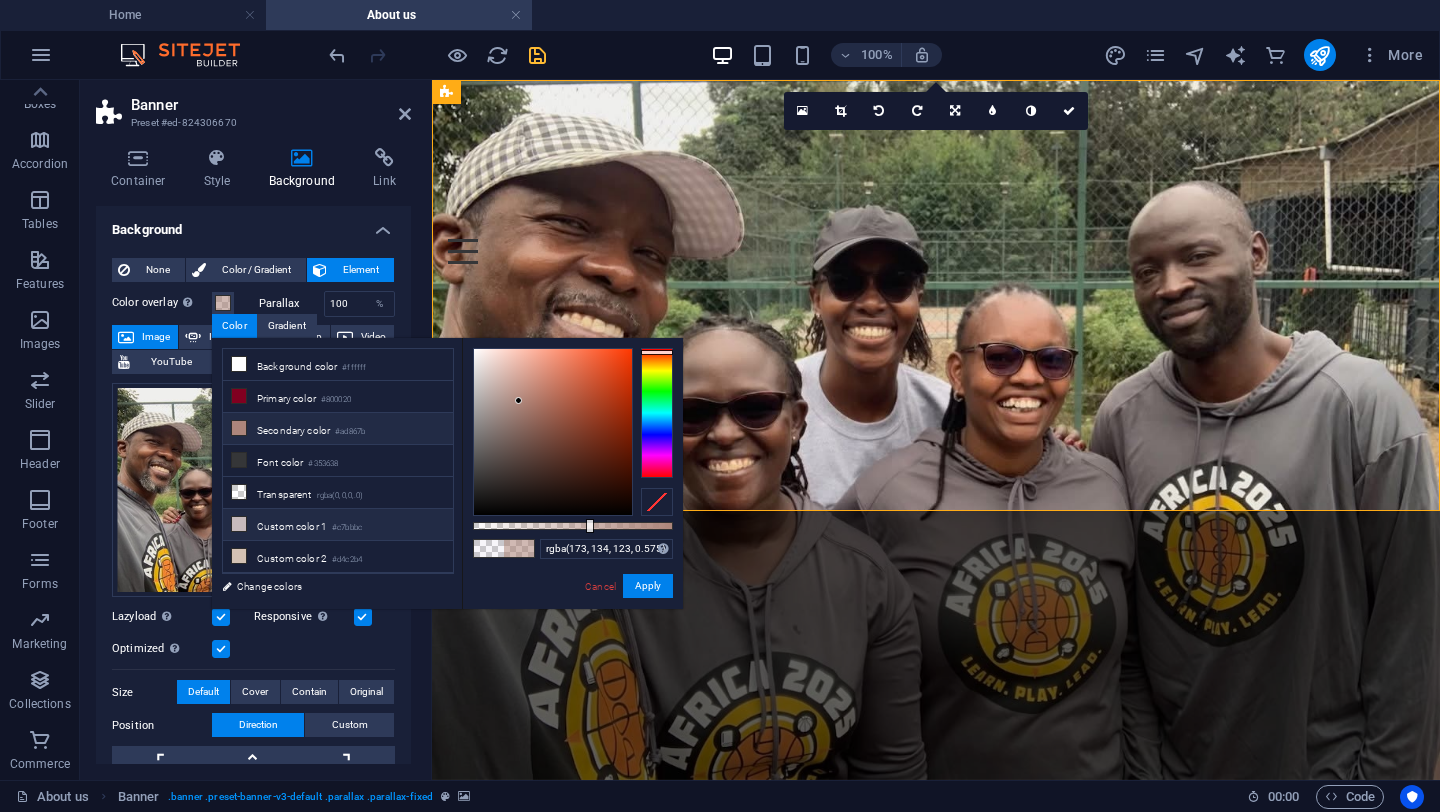 click on "Custom color 1
#c7bbbc" at bounding box center (338, 525) 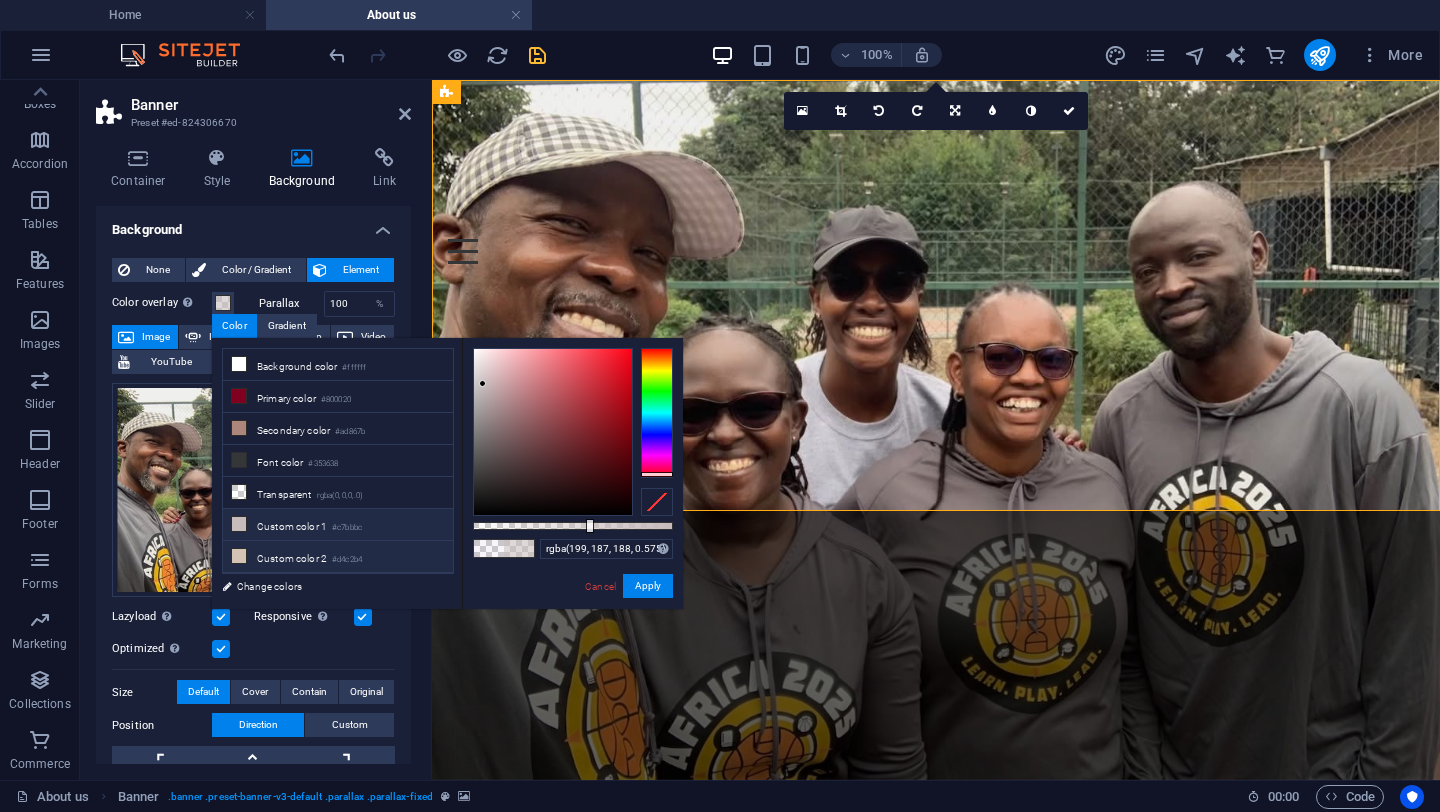 click on "Custom color 2
#d4c2b4" at bounding box center (338, 557) 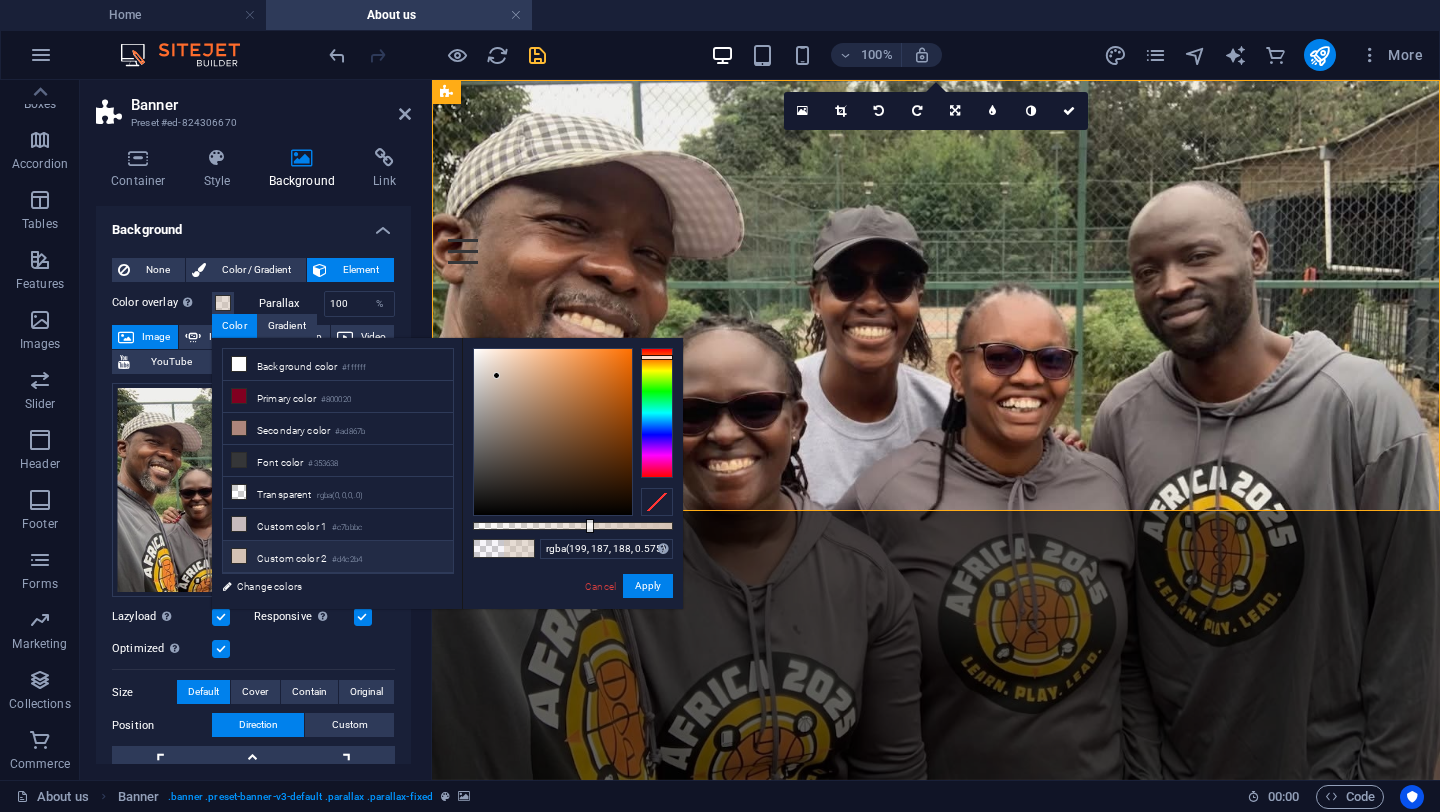 type on "rgba(212, 194, 180, 0.575)" 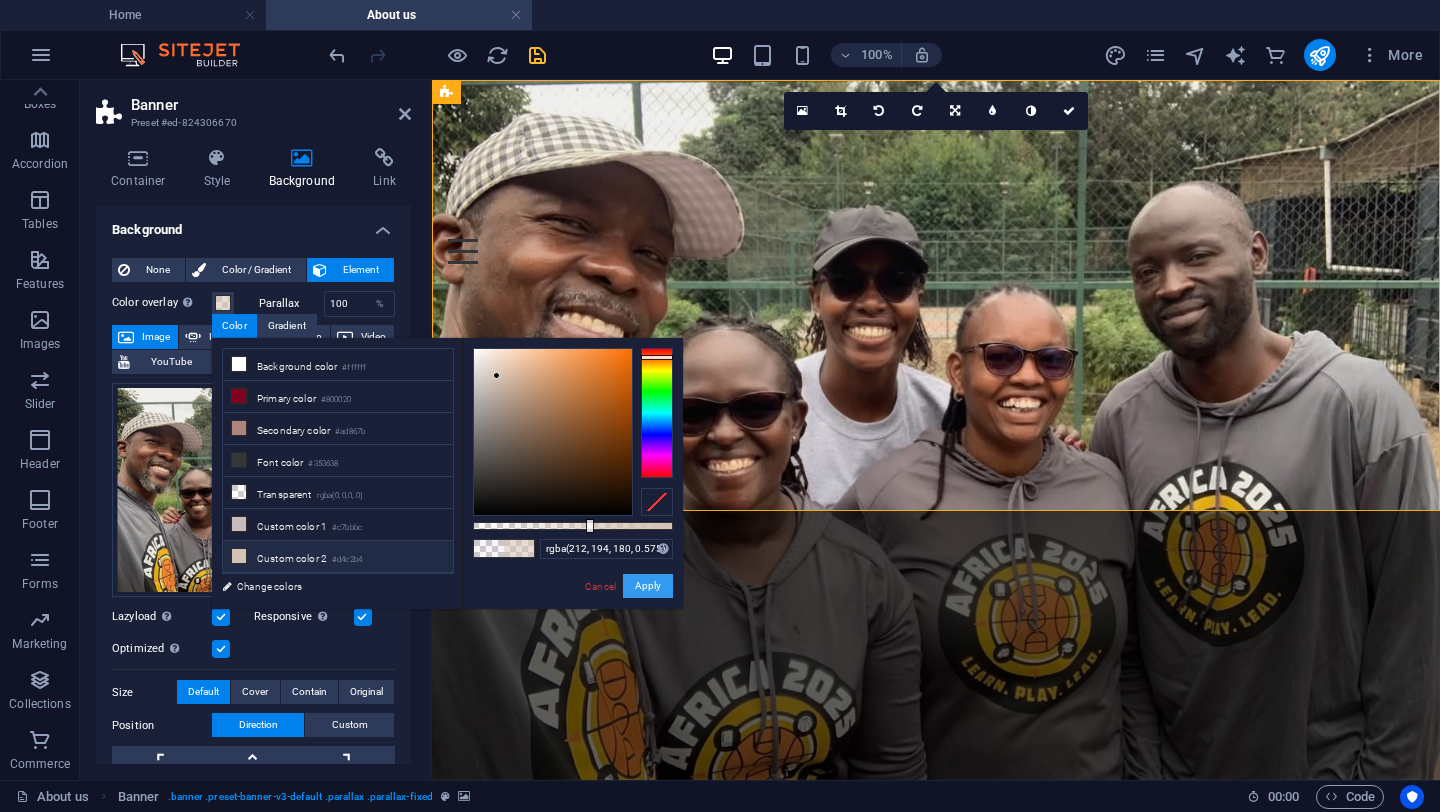 click on "Apply" at bounding box center [648, 586] 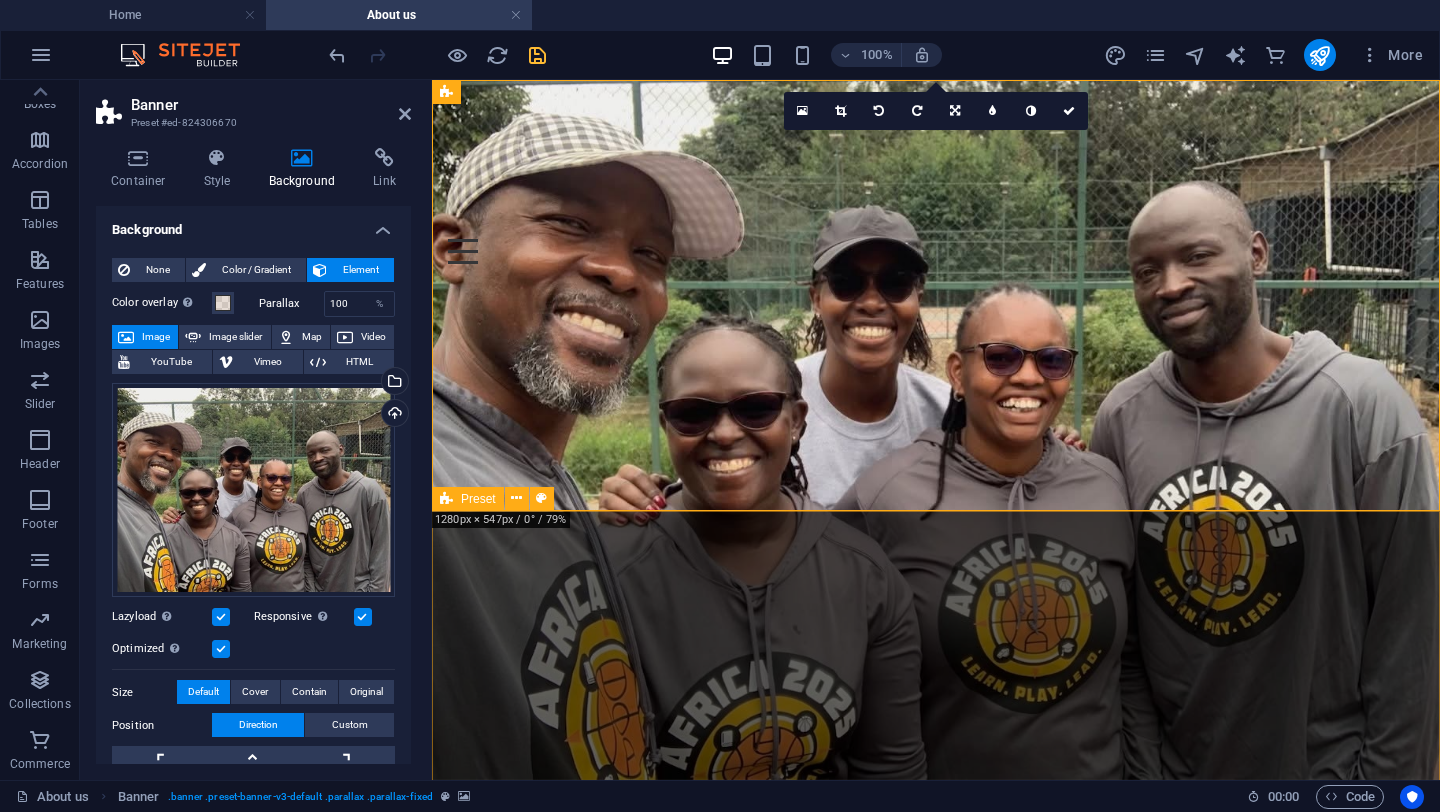 click on "History Founded in 1999, the Center for Transforming Mission (CTM) is dedicated to empowering marginalized communities by equipping indigenous leaders with the training and resources needed to drive sustainable transformation. Originally established in Denver, USA, CTM now operates locally in the Dominican Republic, Guatemala, and Kenya. CTM Kenya began in 2006 as part of the USA office but later transitioned to local registration to ensure sustainable program implementation. While the USA office focused on high-risk youth, CTM Kenya adopted a broader approach, prioritizing leadership development within churches and communities. Our mission is to build leaders’ capacities through training and empowerment while strengthening community livelihoods and social support networks. Strategic advocacy is also a core component of our work, facilitated through partnerships." at bounding box center [936, 824] 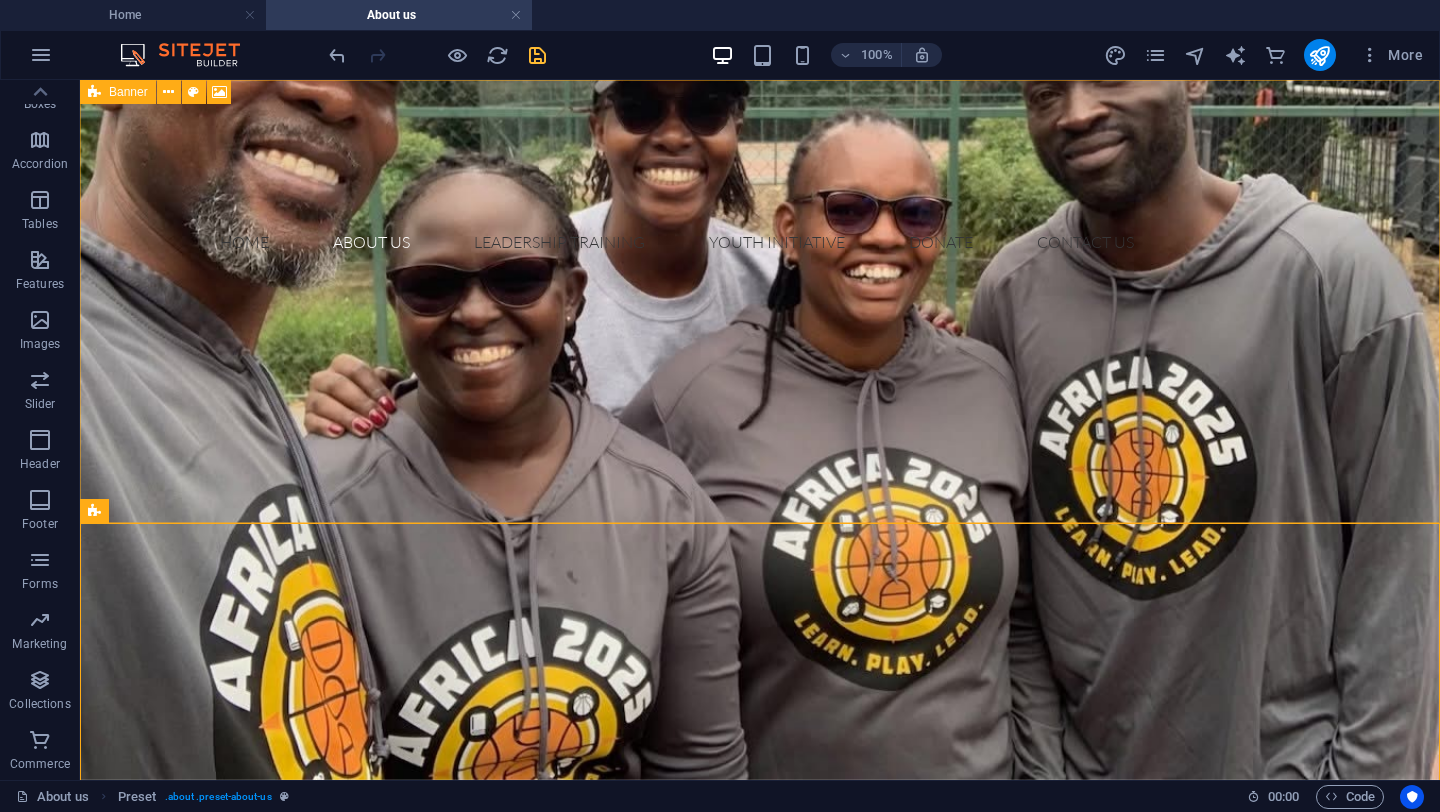 click at bounding box center (94, 92) 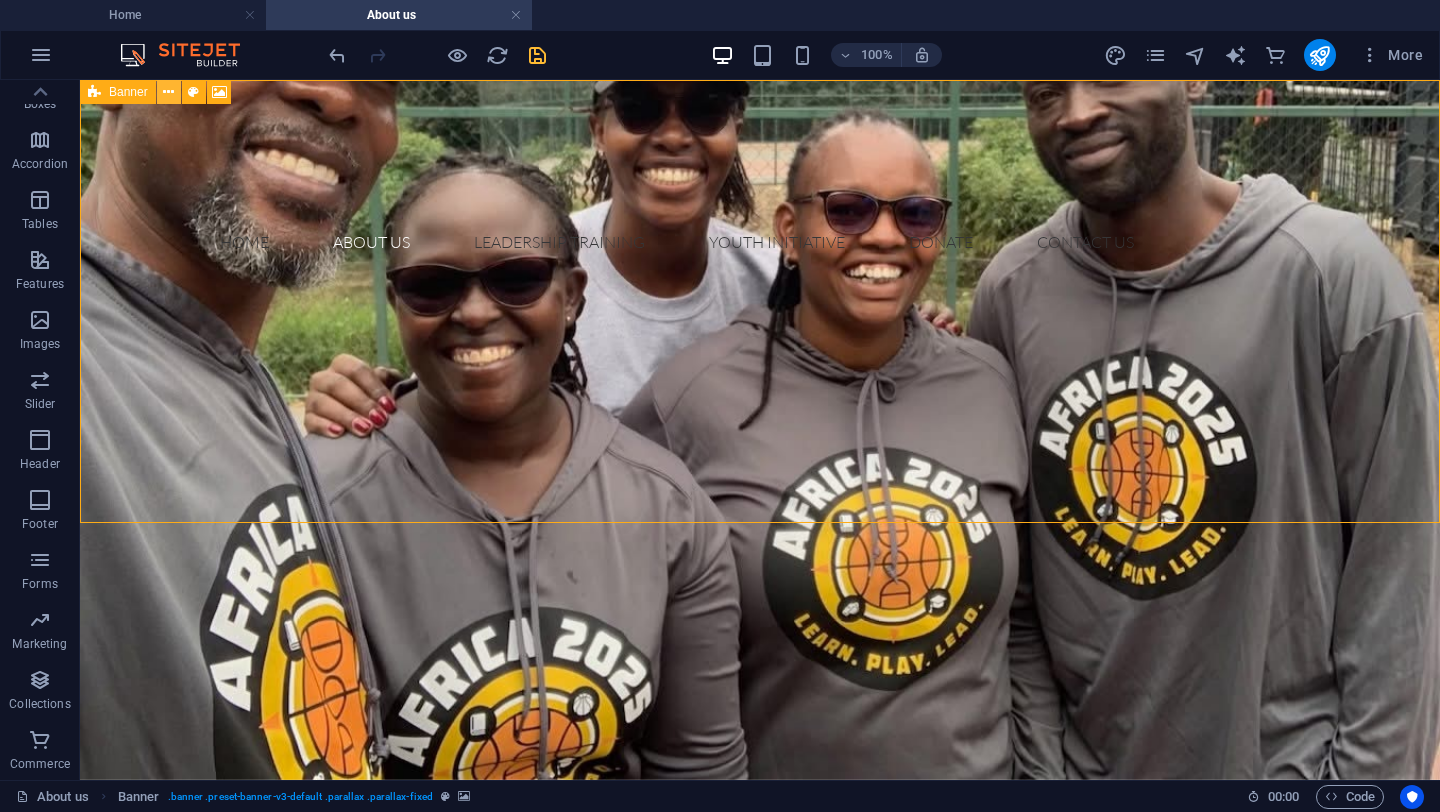 click at bounding box center [169, 92] 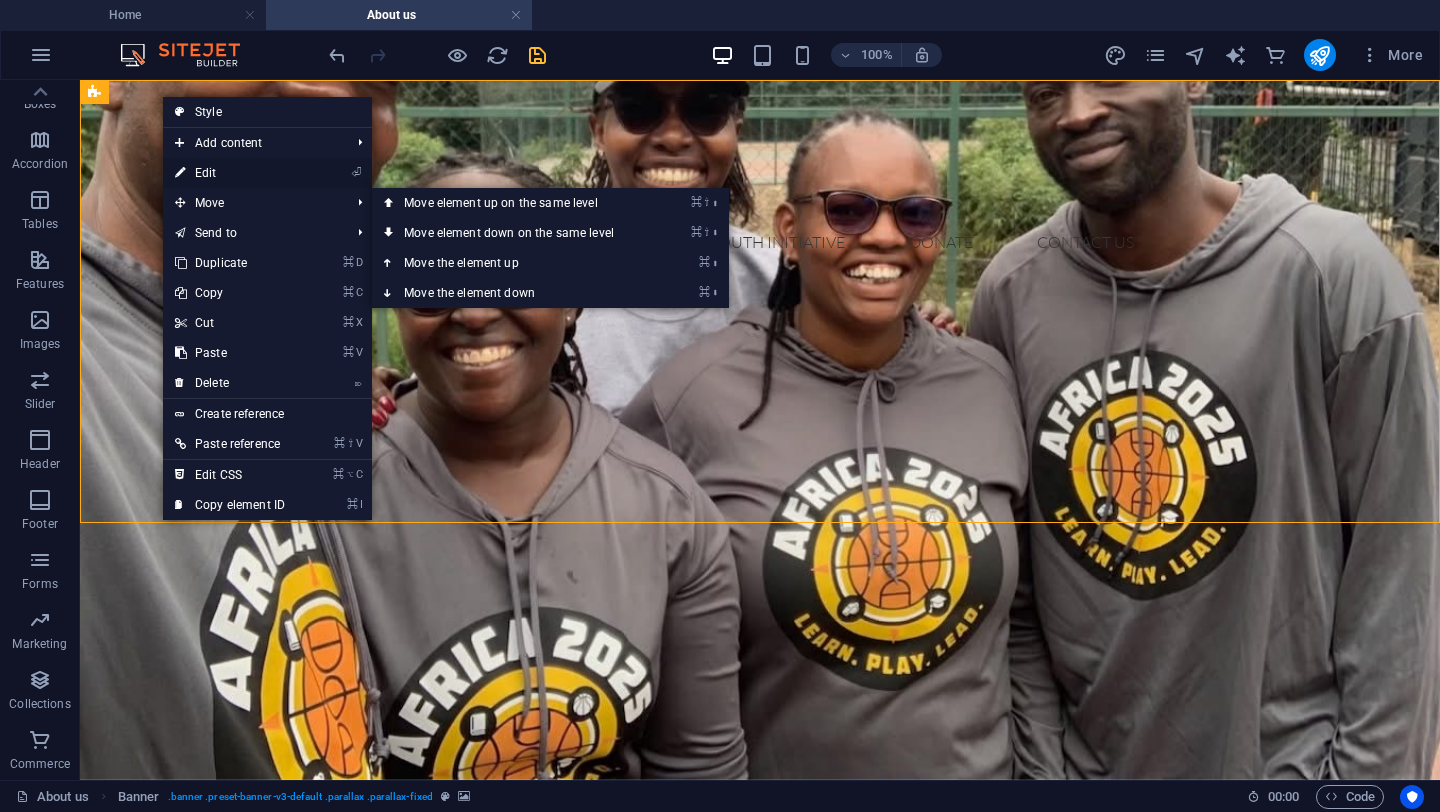 click on "⏎  Edit" at bounding box center [230, 173] 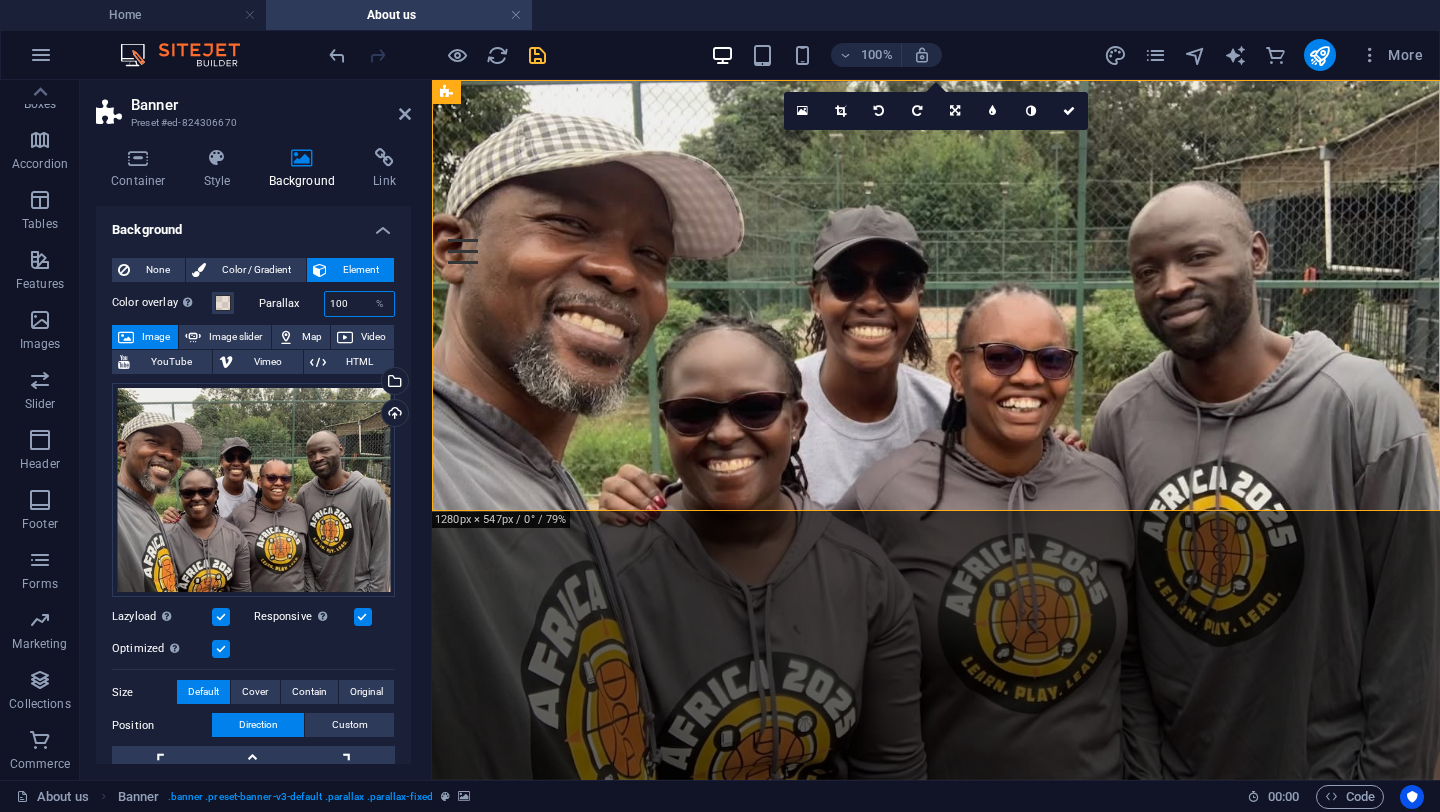 click on "100" at bounding box center [360, 304] 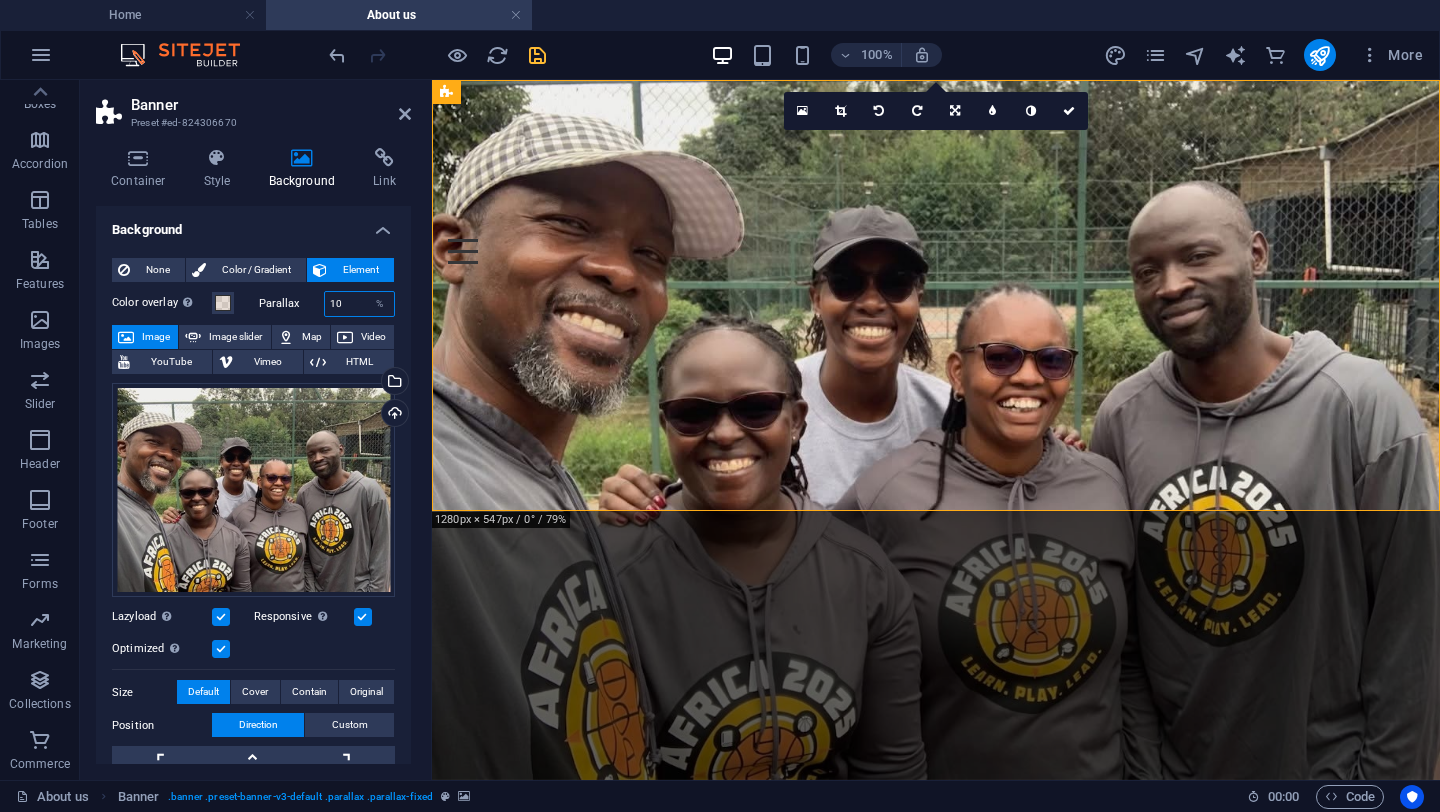 type on "1" 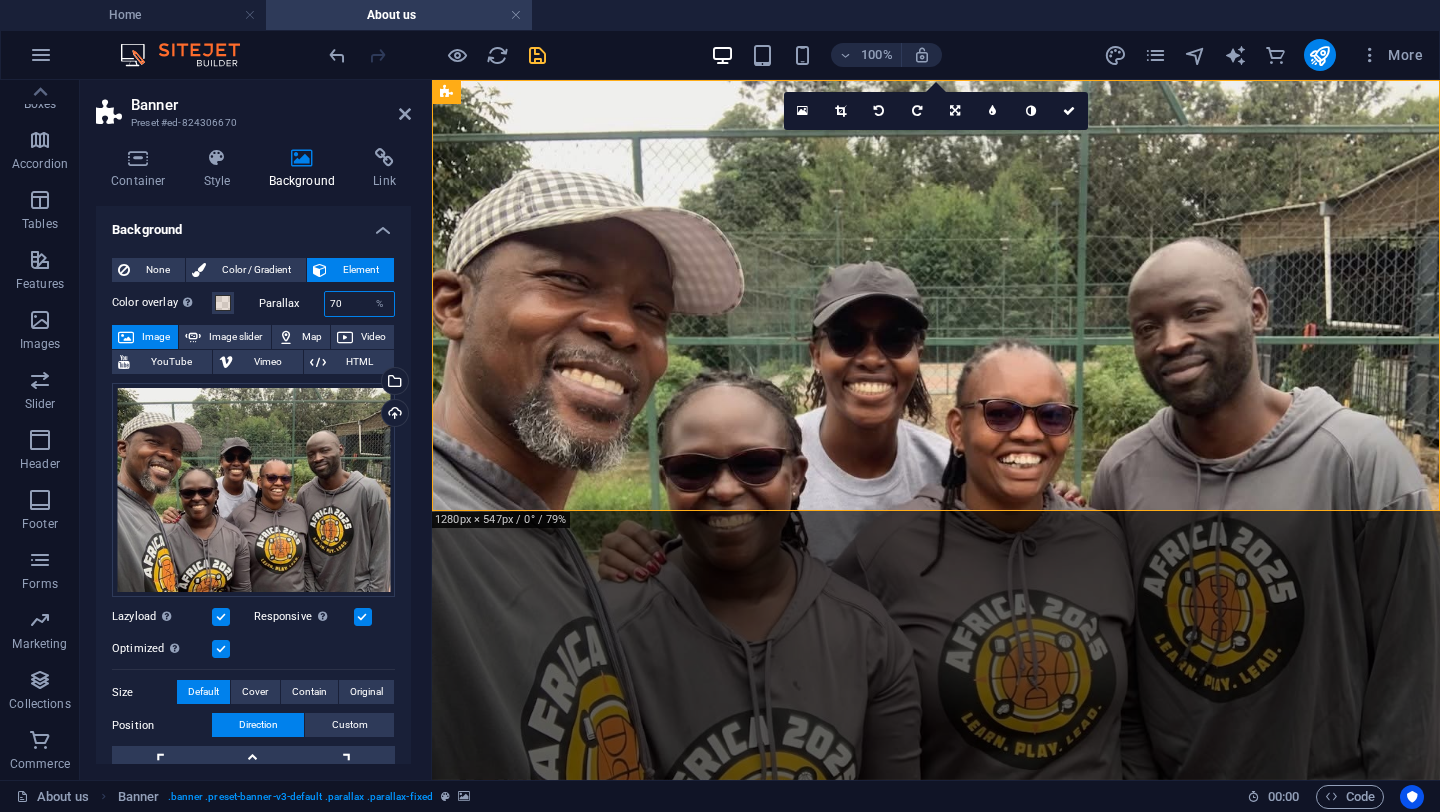type on "7" 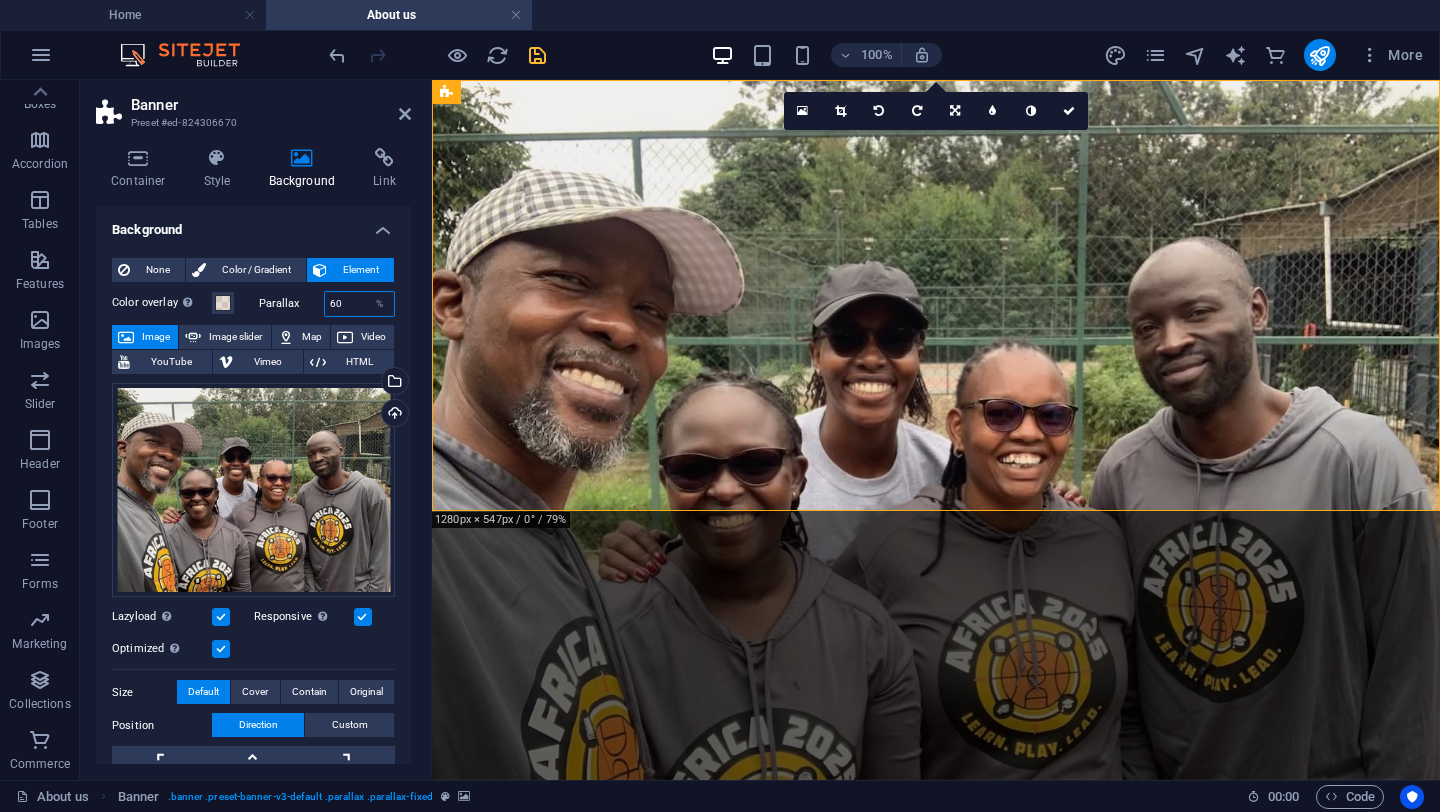 type on "6" 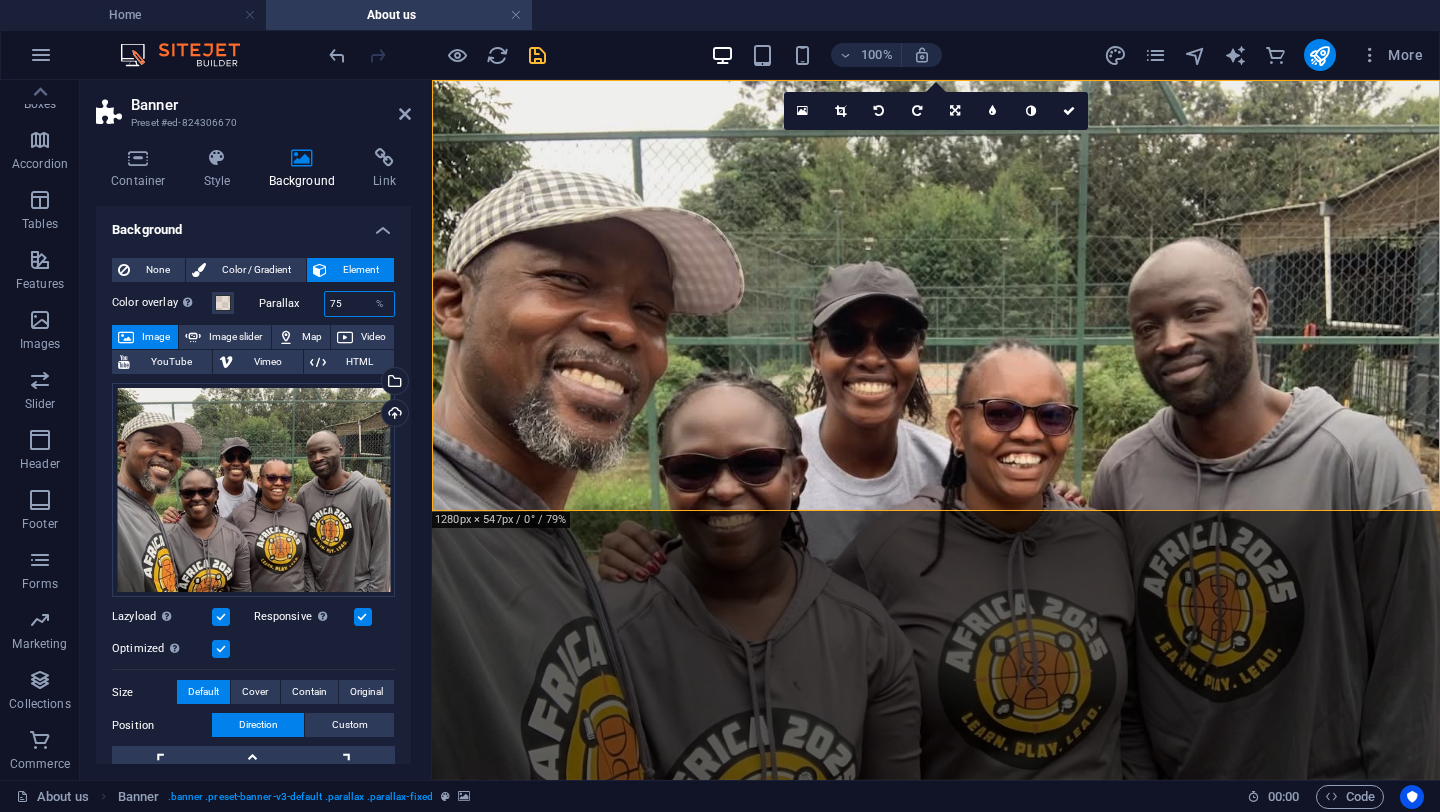 type on "75" 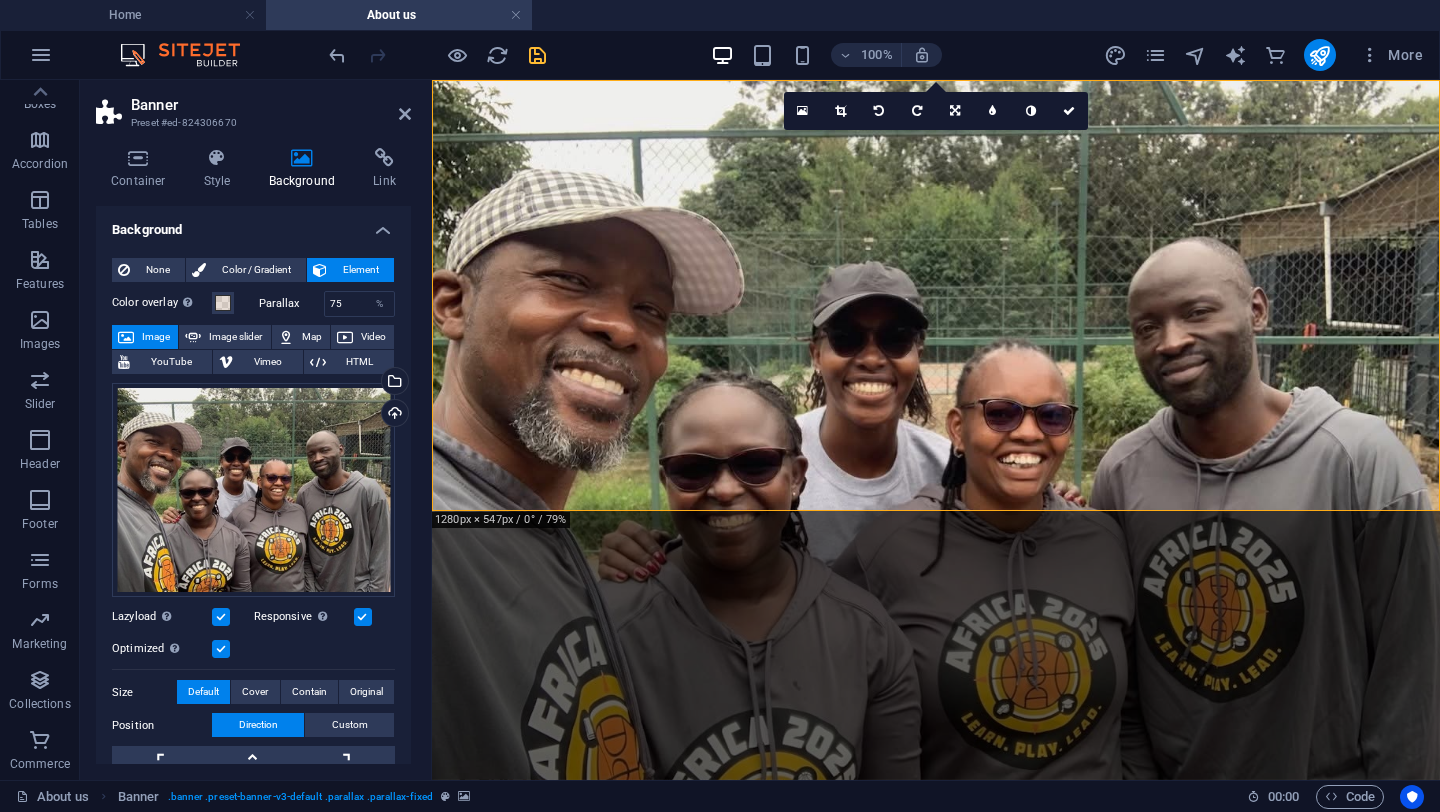 click on "Container Style Background Link Size Height Default px rem % vh vw Min. height None px rem % vh vw Width Default px rem % em vh vw Min. width None px rem % vh vw Content width Default Custom width Width Default px rem % em vh vw Min. width None px rem % vh vw Default padding Custom spacing Default content width and padding can be changed under Design. Edit design Layout (Flexbox) Alignment Determines the flex direction. Default Main axis Determine how elements should behave along the main axis inside this container (justify content). Default Side axis Control the vertical direction of the element inside of the container (align items). Default Wrap Default On Off Fill Controls the distances and direction of elements on the y-axis across several lines (align content). Default Accessibility ARIA helps assistive technologies (like screen readers) to understand the role, state, and behavior of web elements Role The ARIA role defines the purpose of an element.  None Alert Article Banner Comment Fan" at bounding box center [253, 456] 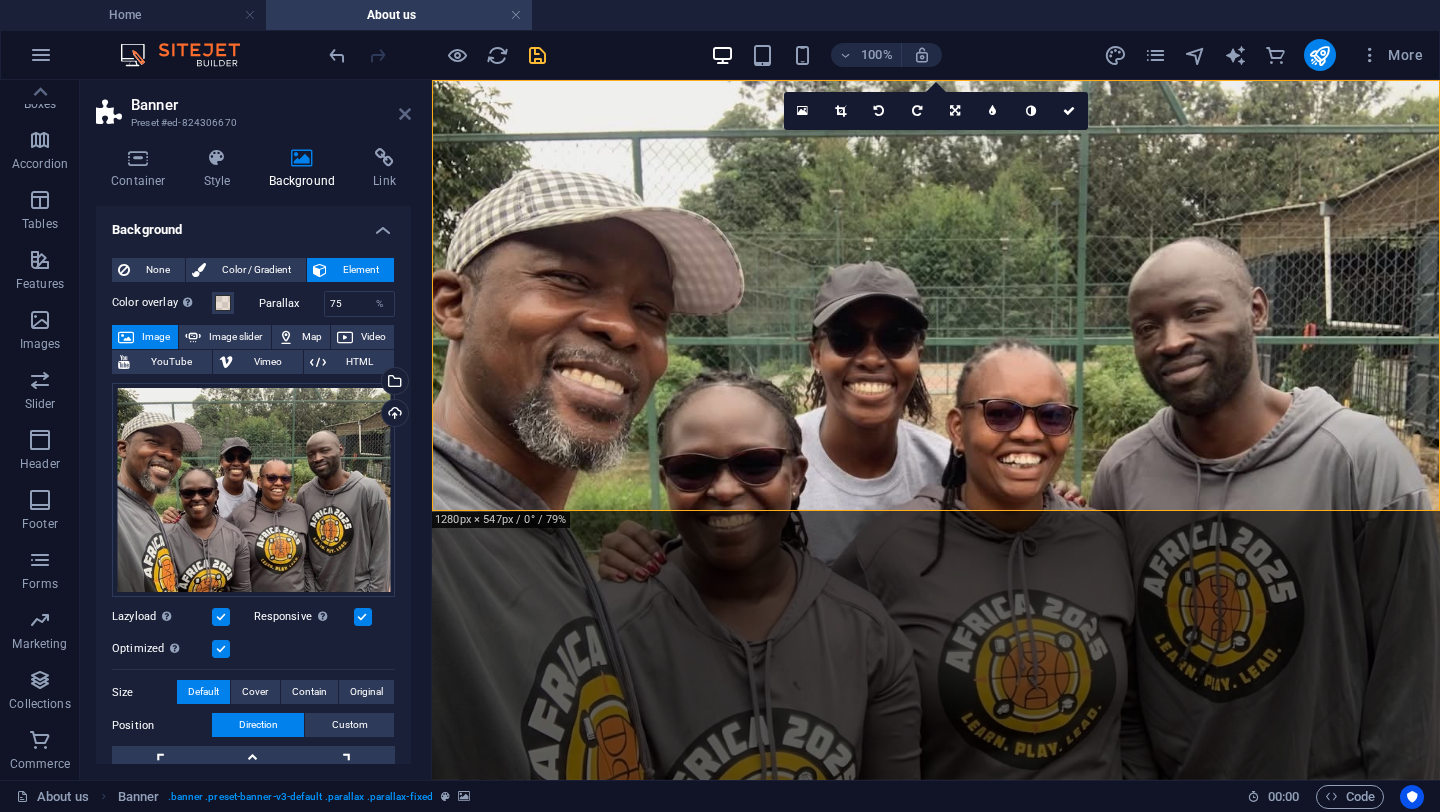 click at bounding box center [405, 114] 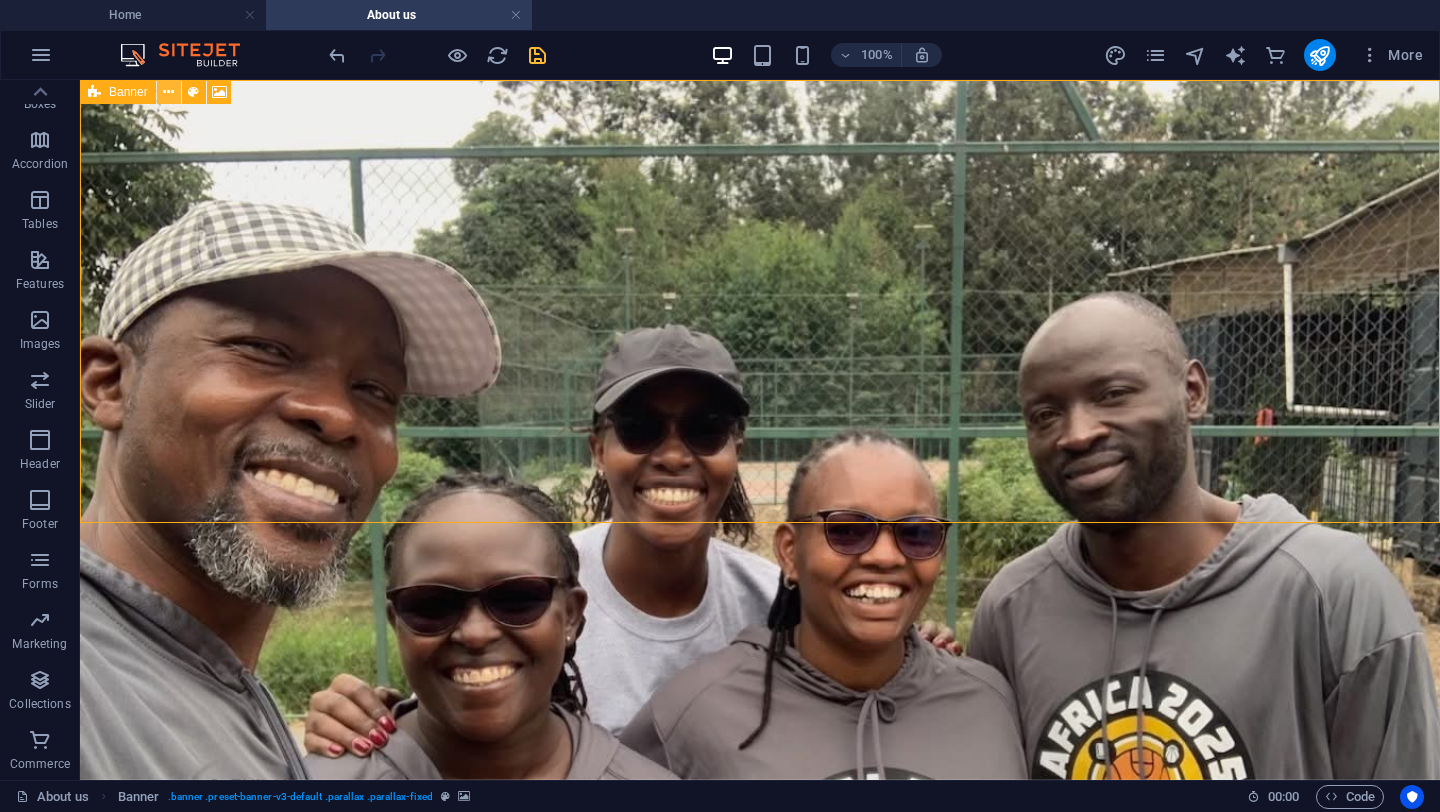 click at bounding box center (168, 92) 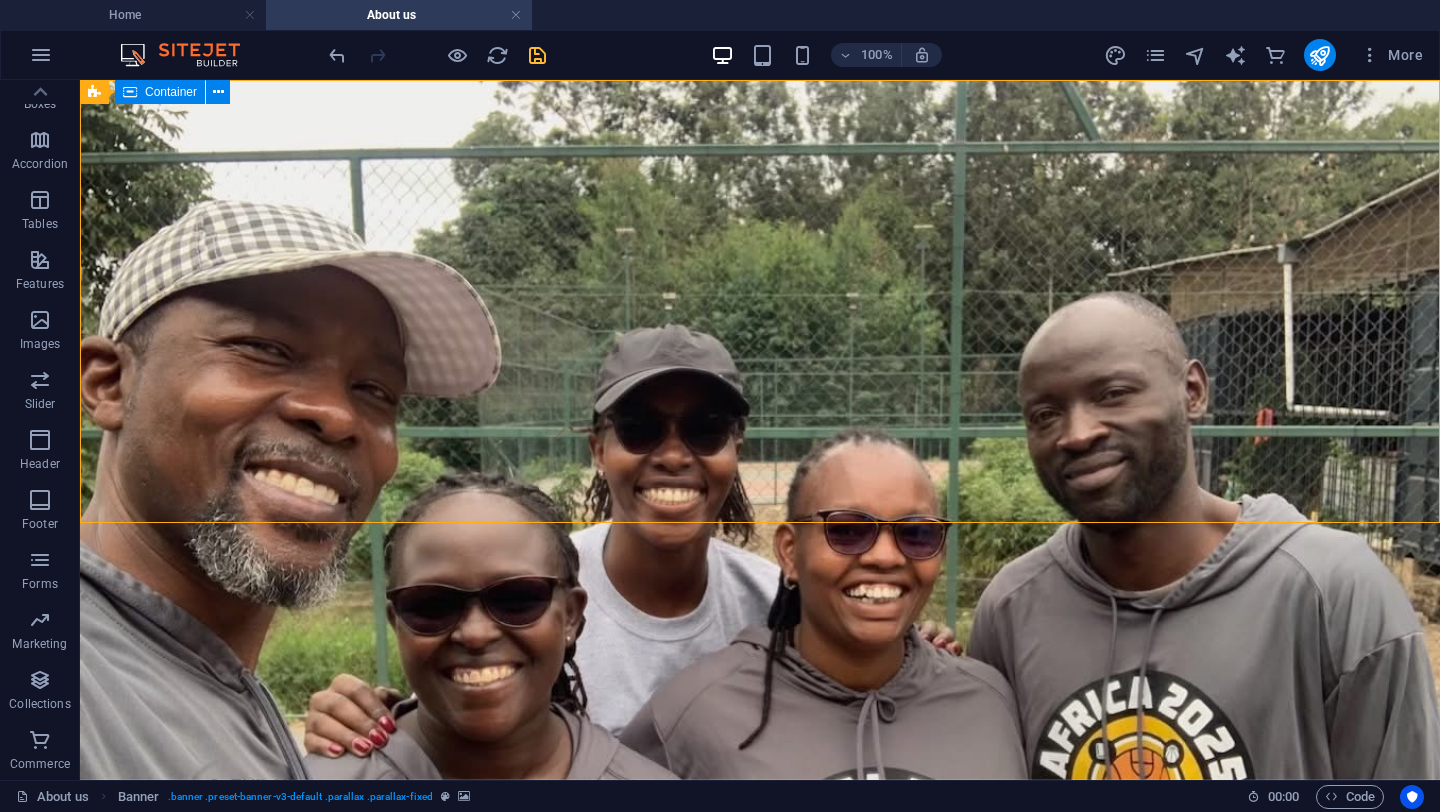 click on "Container" at bounding box center (171, 92) 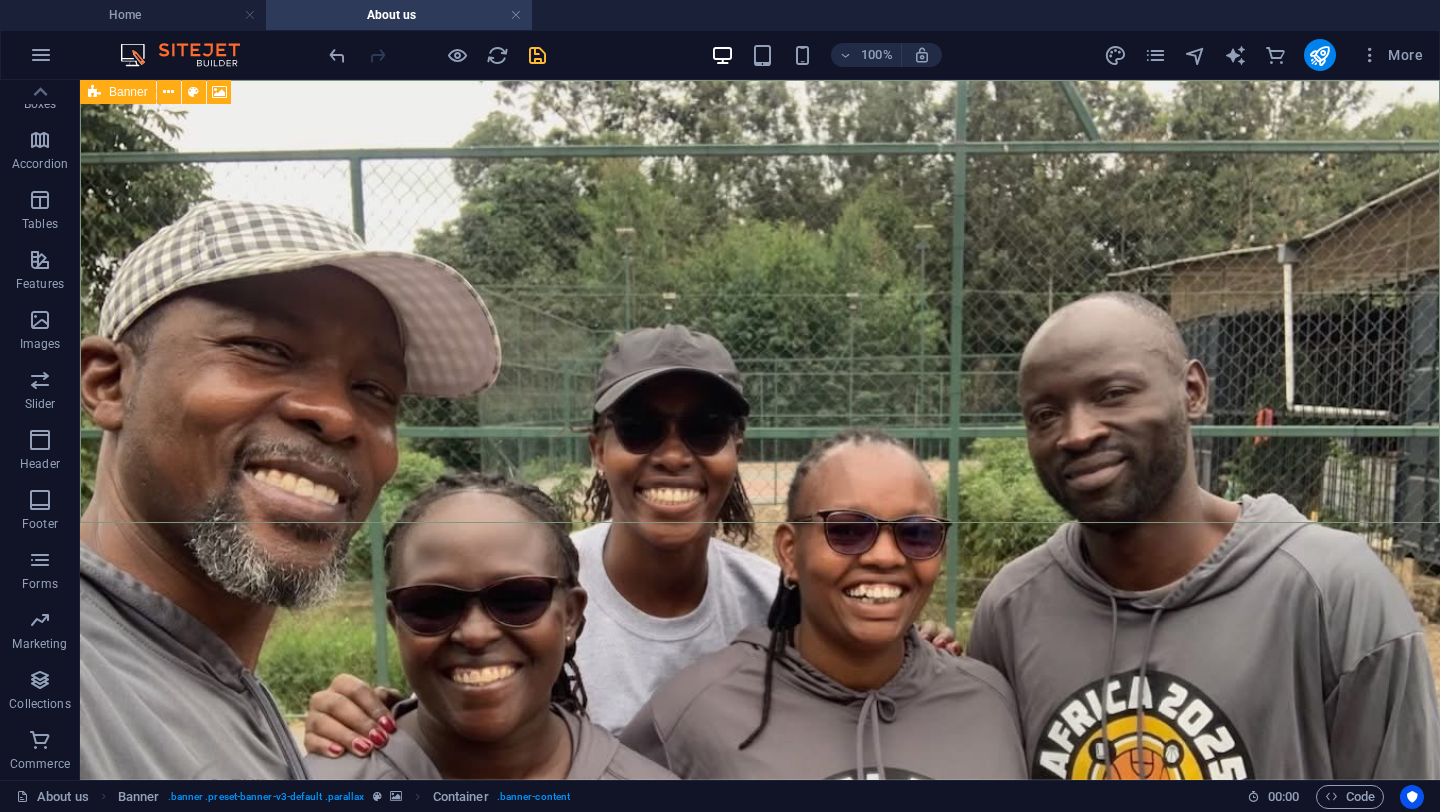 click at bounding box center (94, 92) 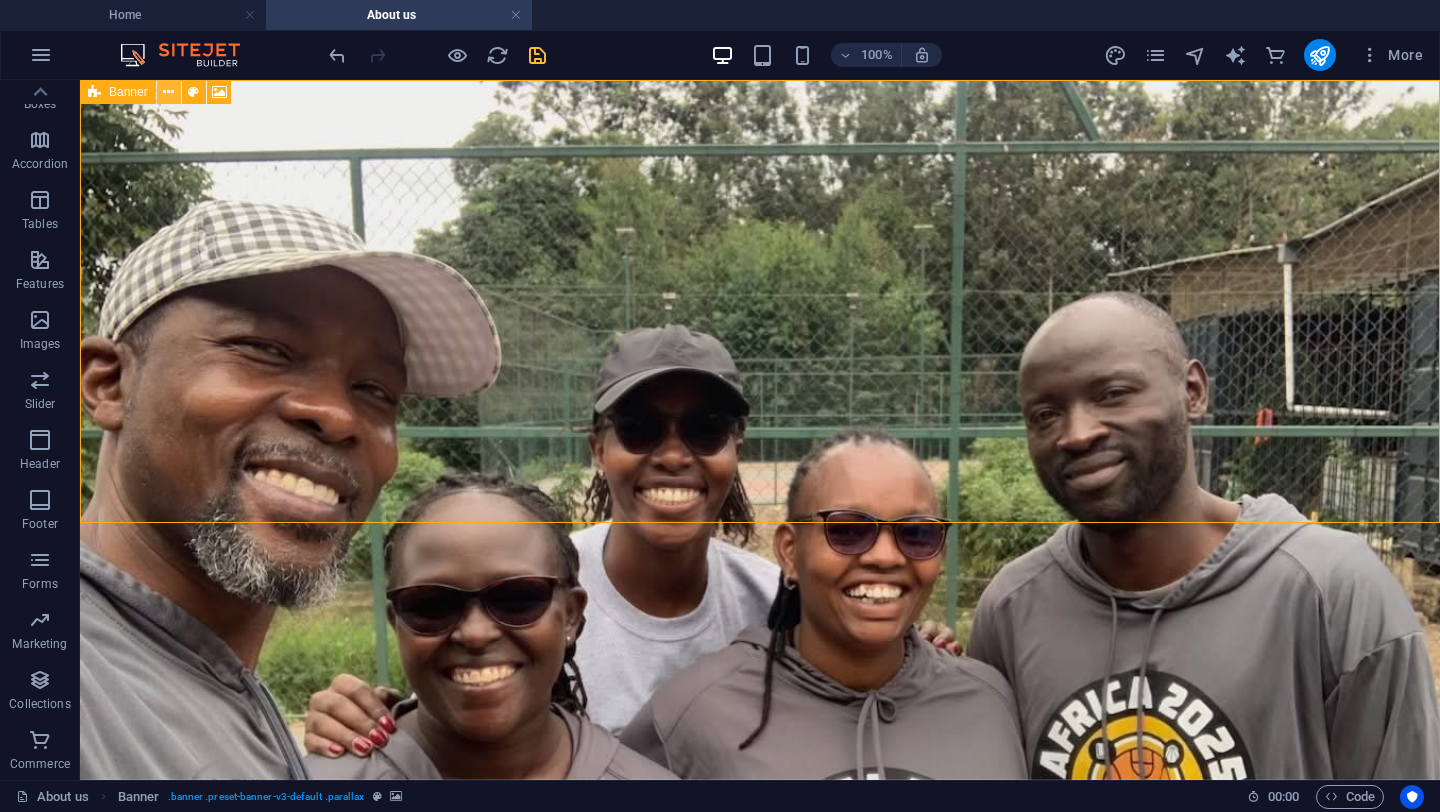 click at bounding box center (168, 92) 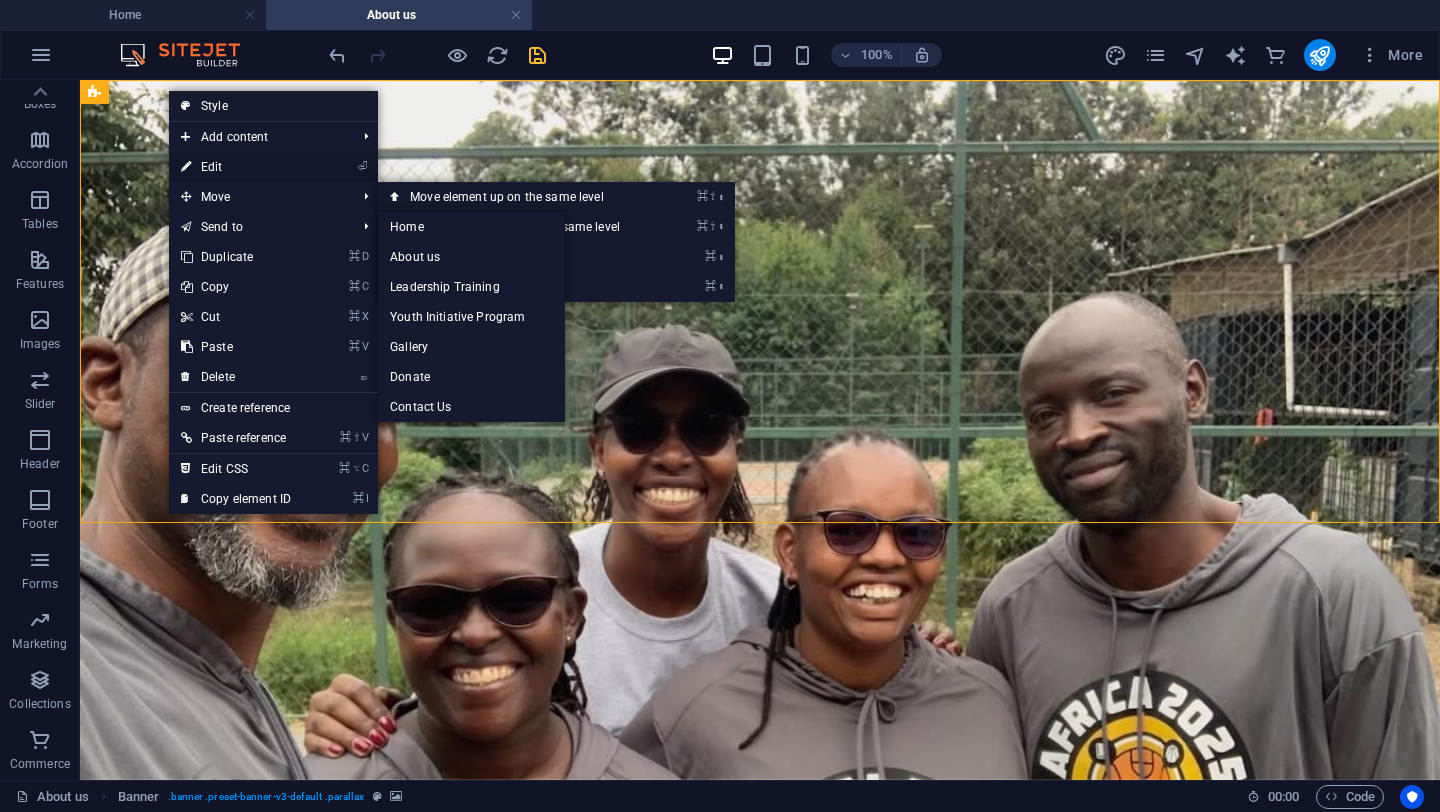 click on "⏎  Edit" at bounding box center (236, 167) 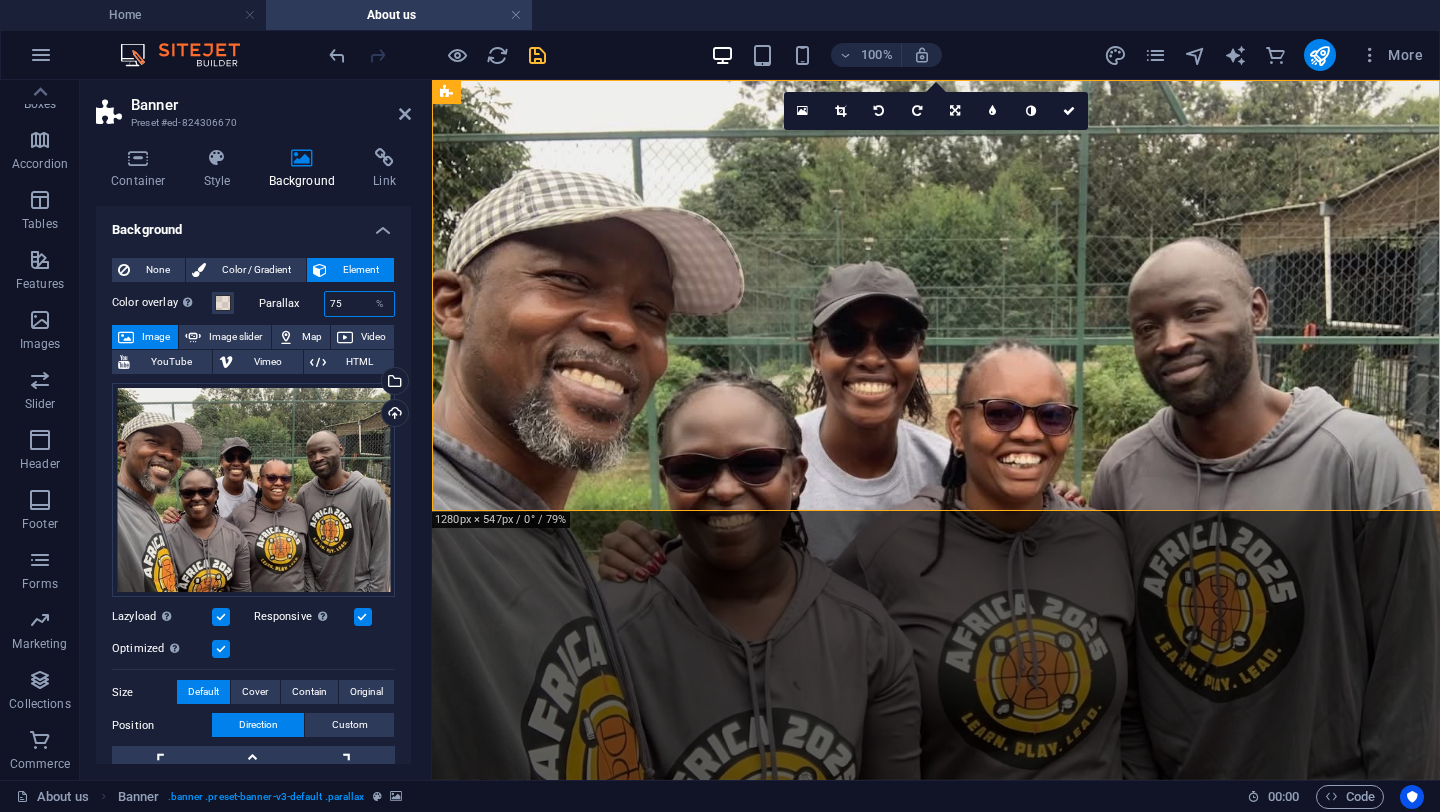 click on "75" at bounding box center (360, 304) 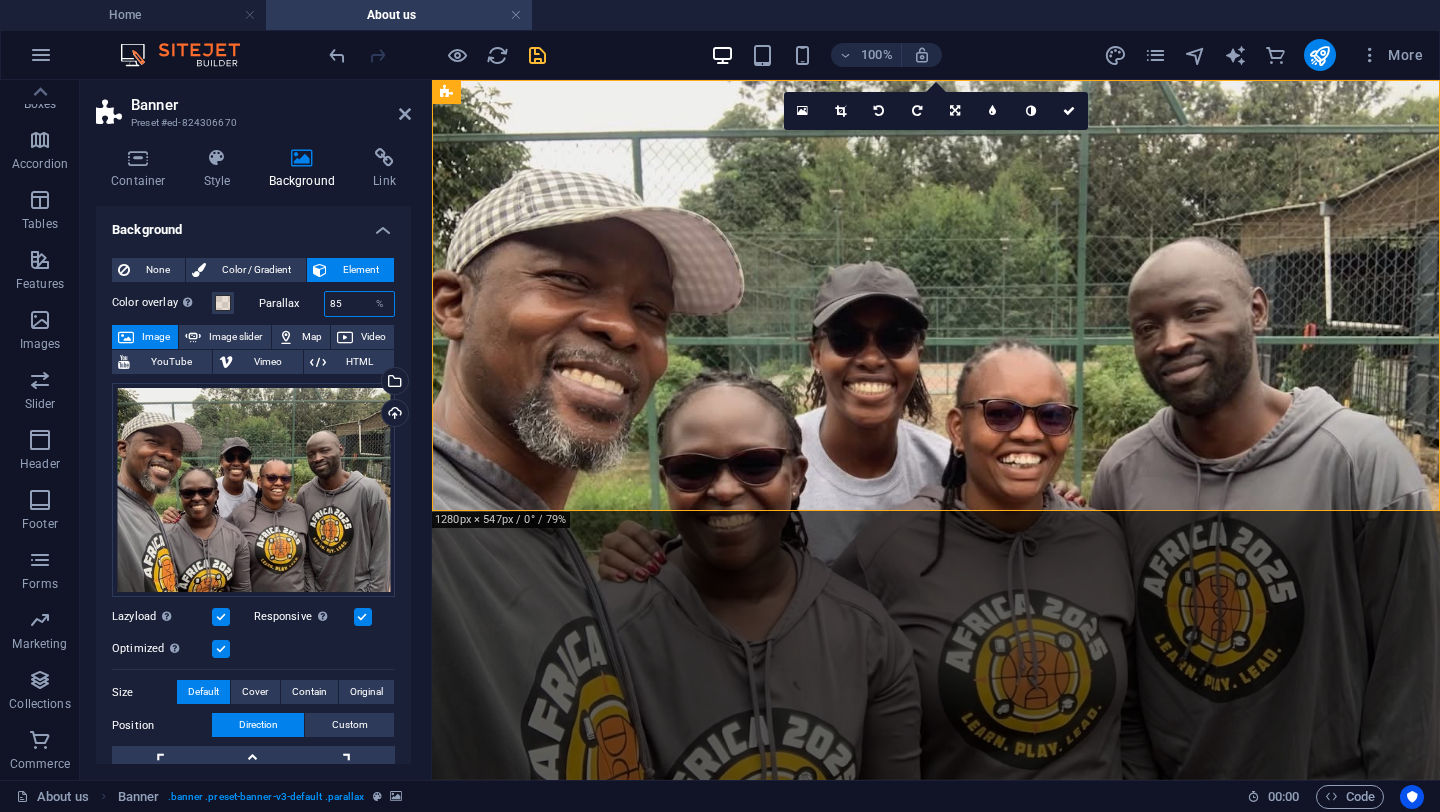 type on "85" 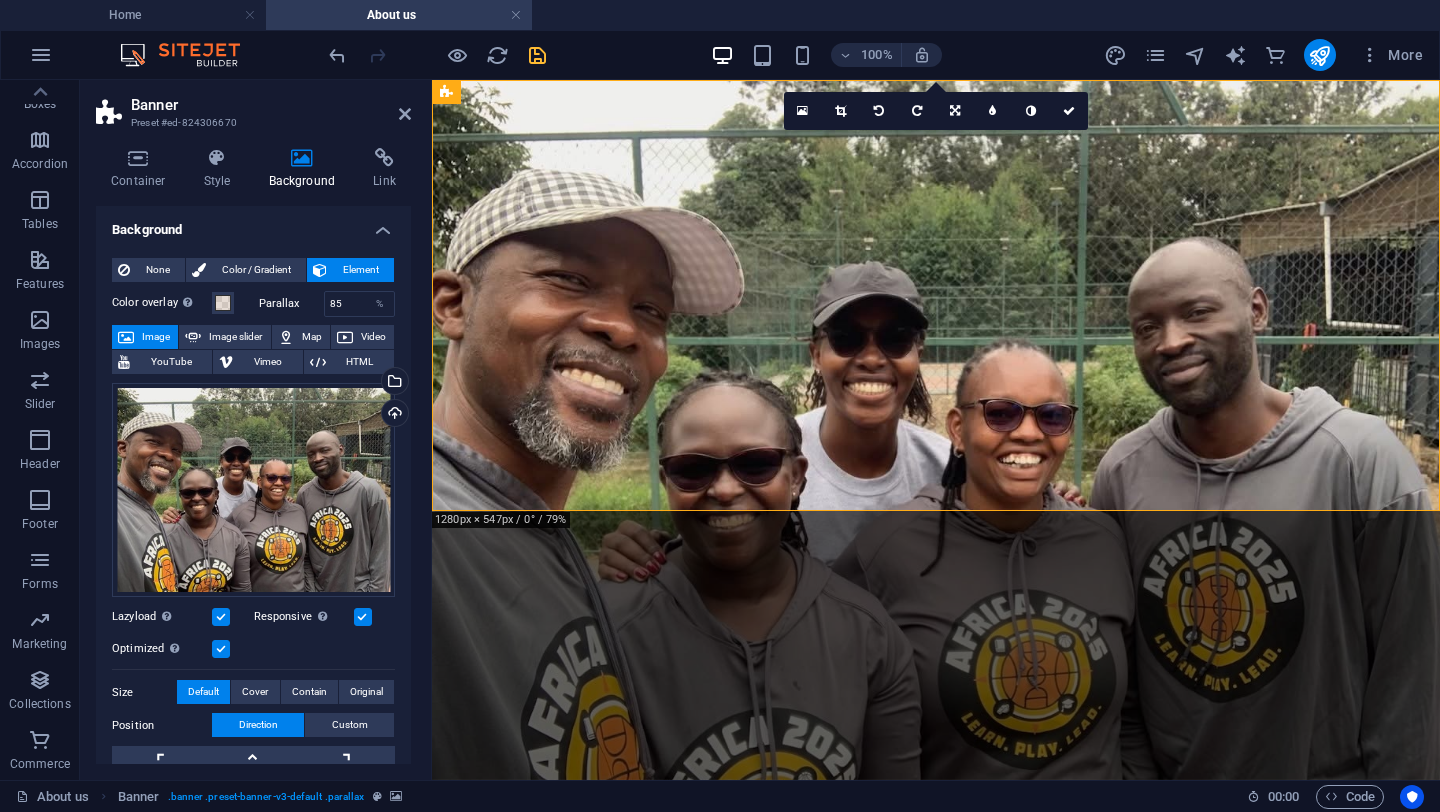 click on "Container Style Background Link Size Height Default px rem % vh vw Min. height None px rem % vh vw Width Default px rem % em vh vw Min. width None px rem % vh vw Content width Default Custom width Width Default px rem % em vh vw Min. width None px rem % vh vw Default padding Custom spacing Default content width and padding can be changed under Design. Edit design Layout (Flexbox) Alignment Determines the flex direction. Default Main axis Determine how elements should behave along the main axis inside this container (justify content). Default Side axis Control the vertical direction of the element inside of the container (align items). Default Wrap Default On Off Fill Controls the distances and direction of elements on the y-axis across several lines (align content). Default Accessibility ARIA helps assistive technologies (like screen readers) to understand the role, state, and behavior of web elements Role The ARIA role defines the purpose of an element.  None Alert Article Banner Comment Fan" at bounding box center (253, 456) 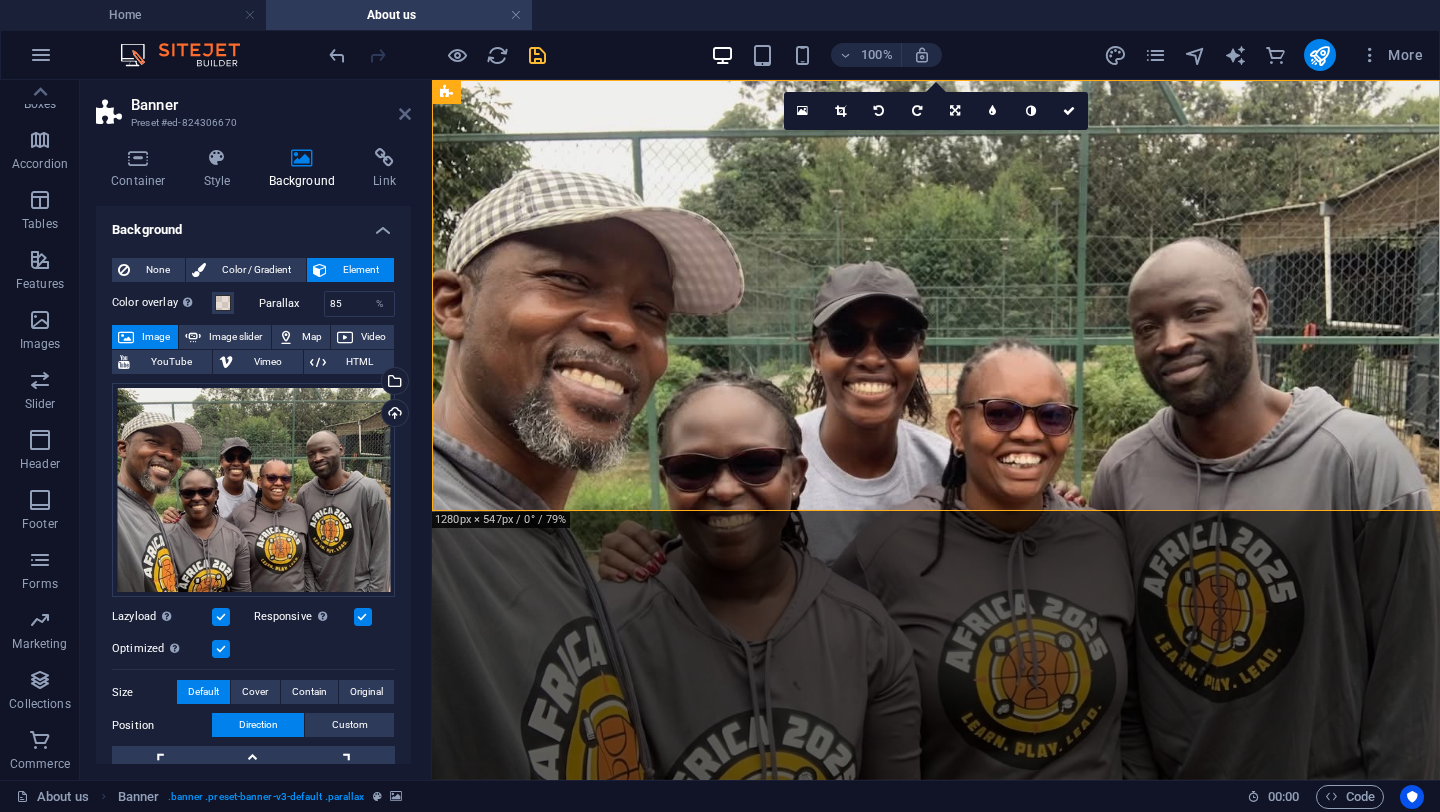 click at bounding box center (405, 114) 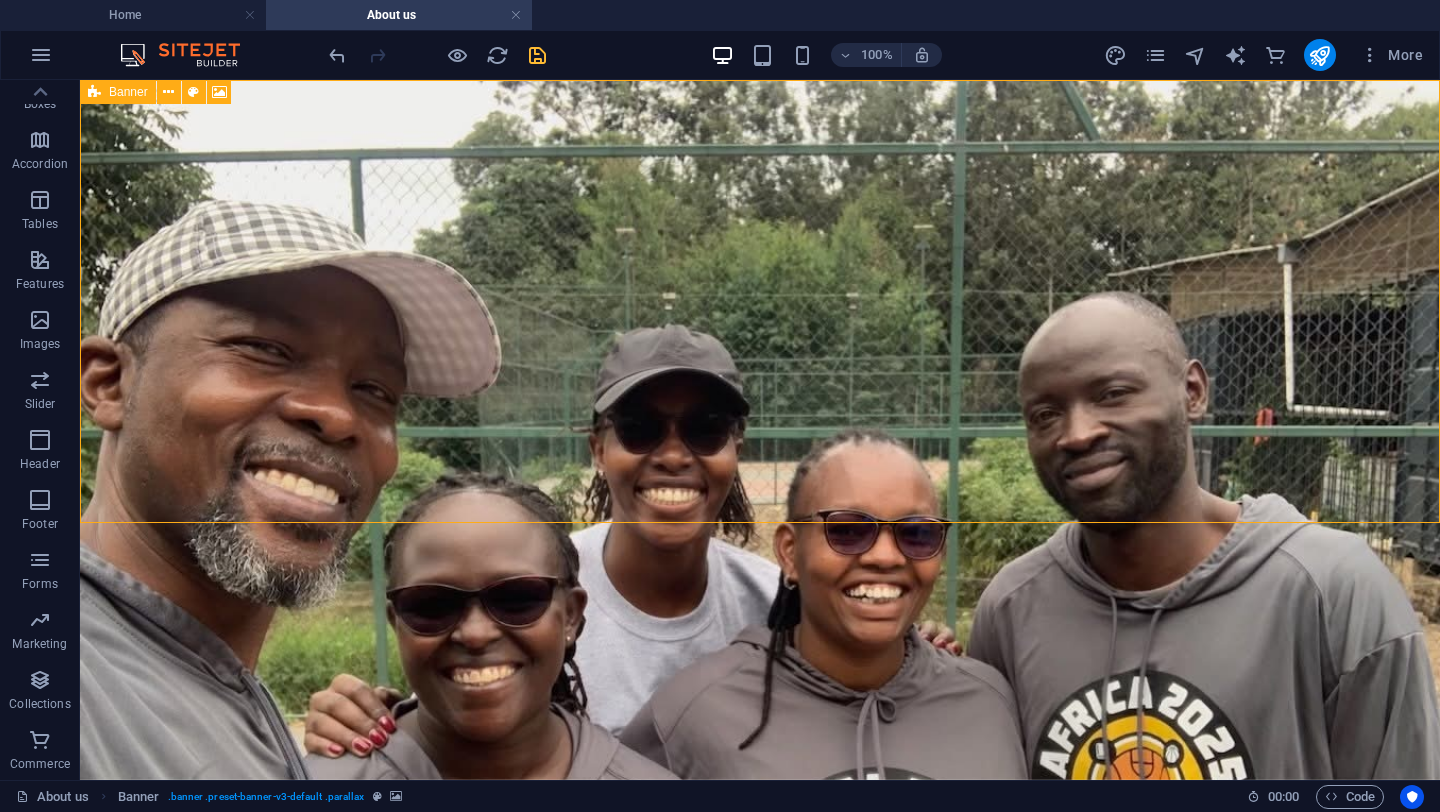 click at bounding box center [94, 92] 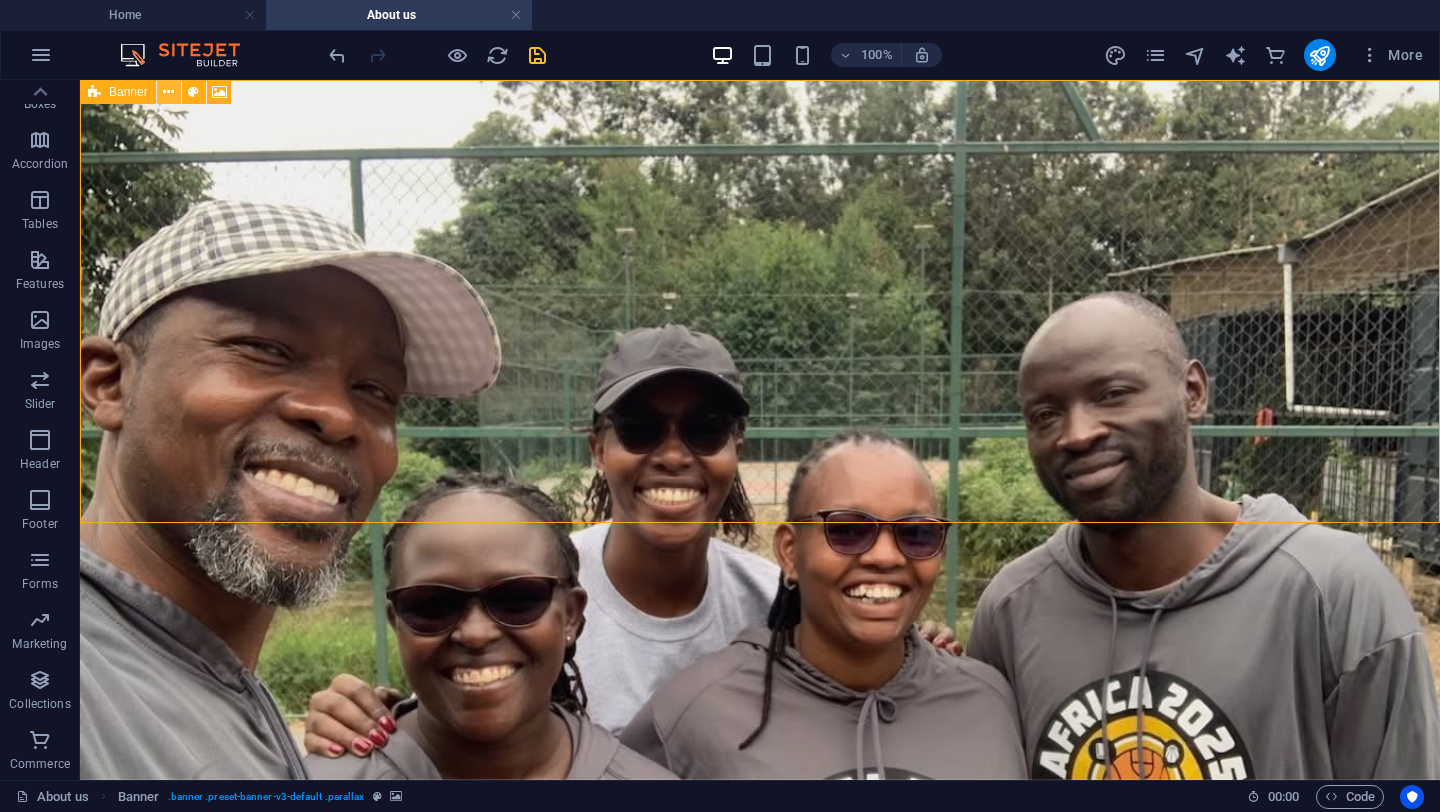 click at bounding box center (168, 92) 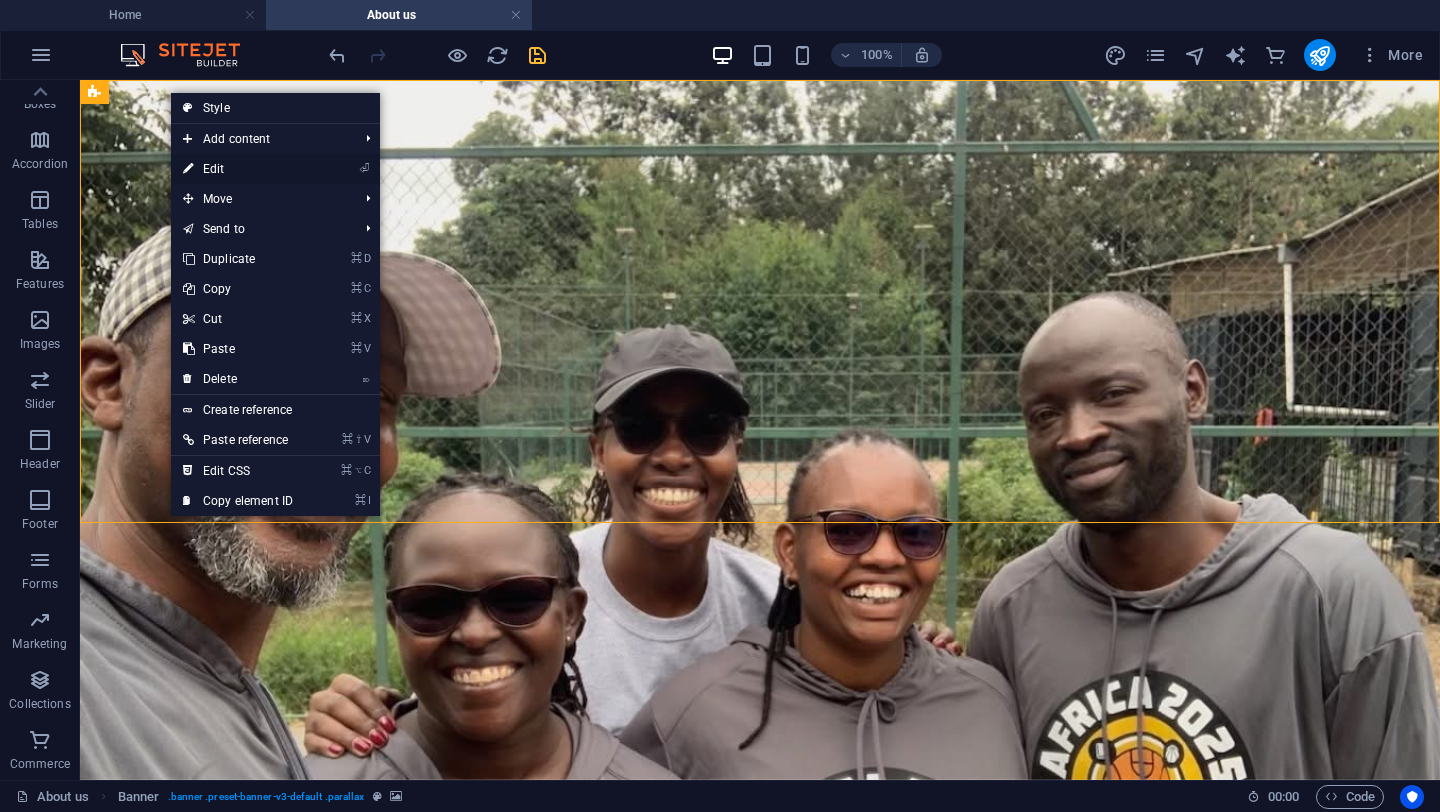 click on "⏎  Edit" at bounding box center [238, 169] 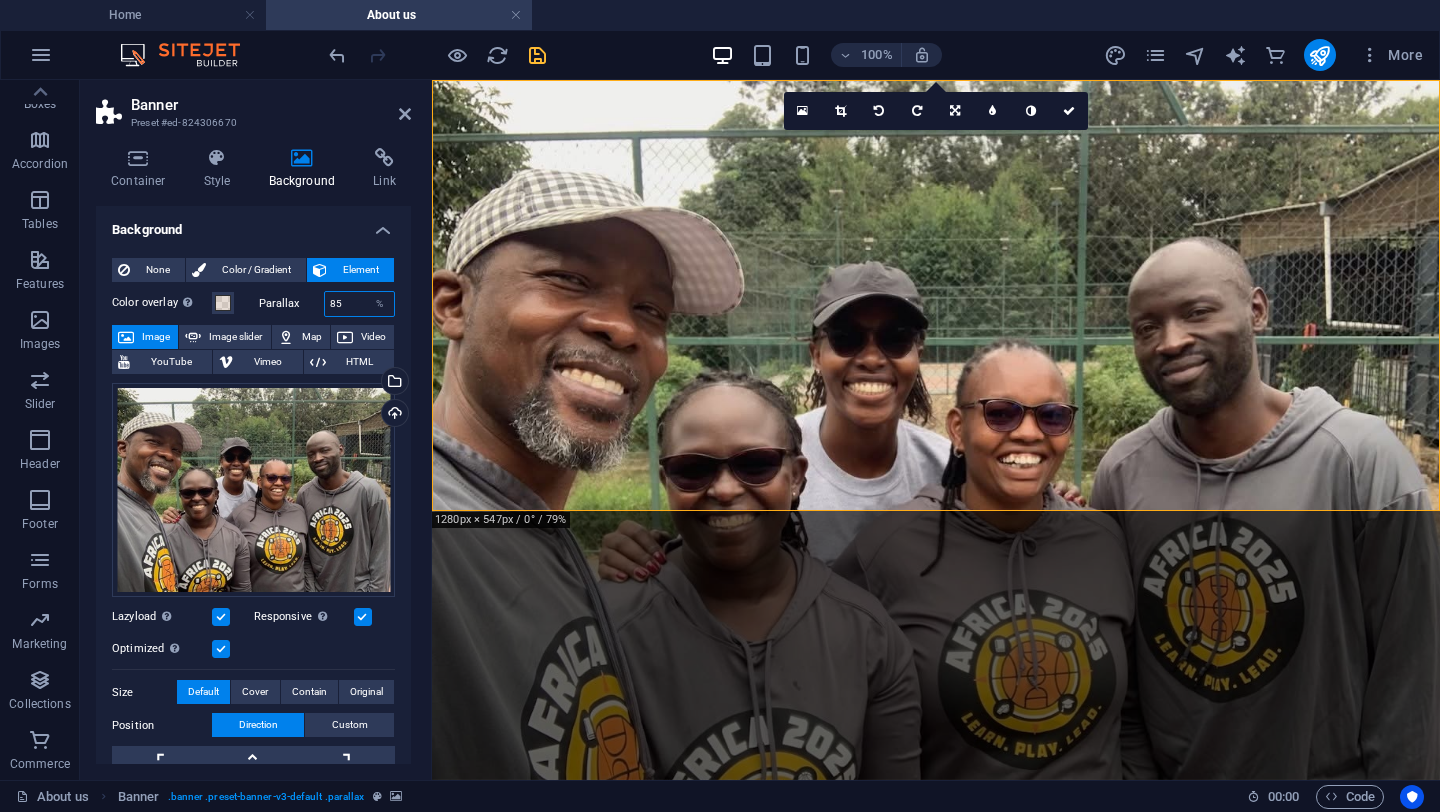 click on "85" at bounding box center (360, 304) 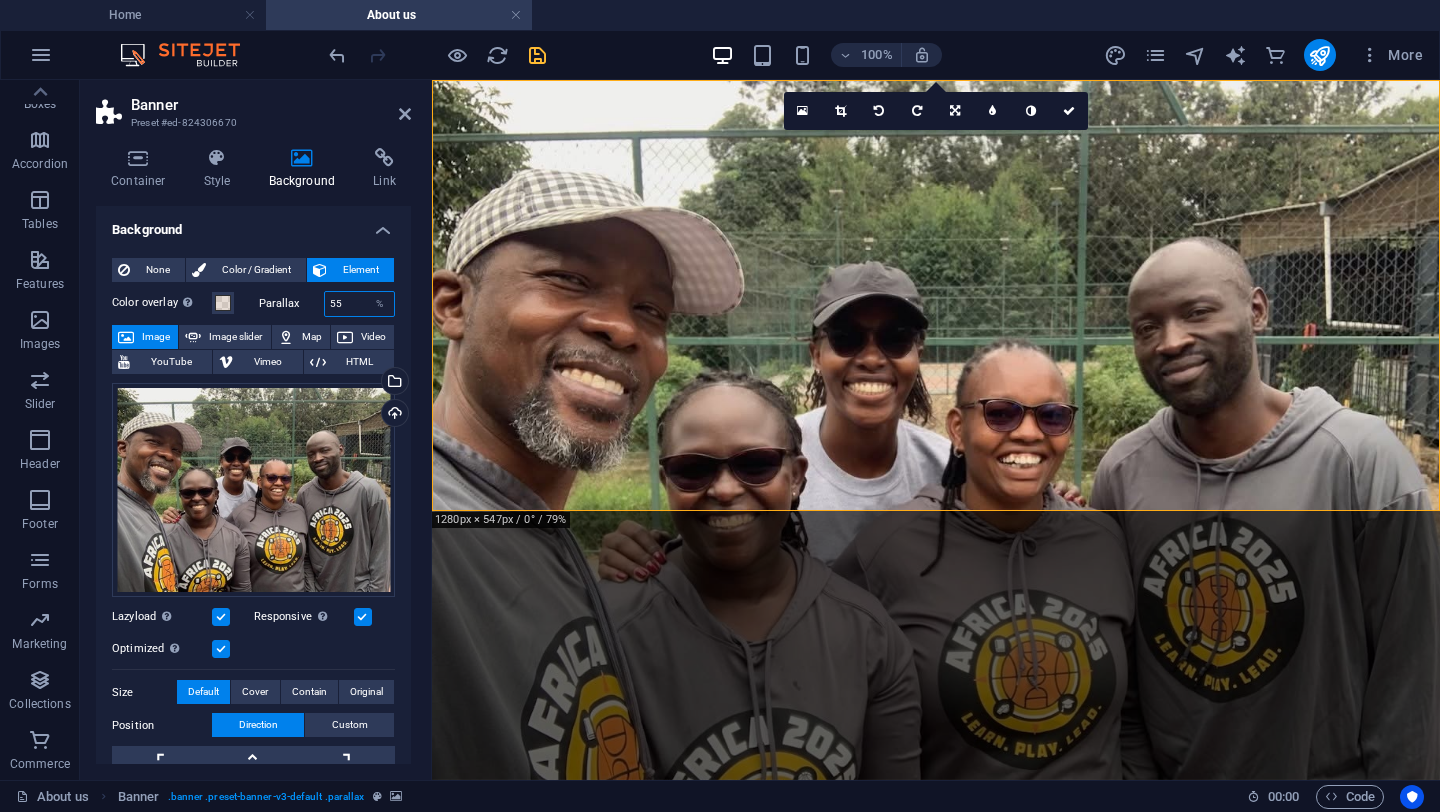 type on "55" 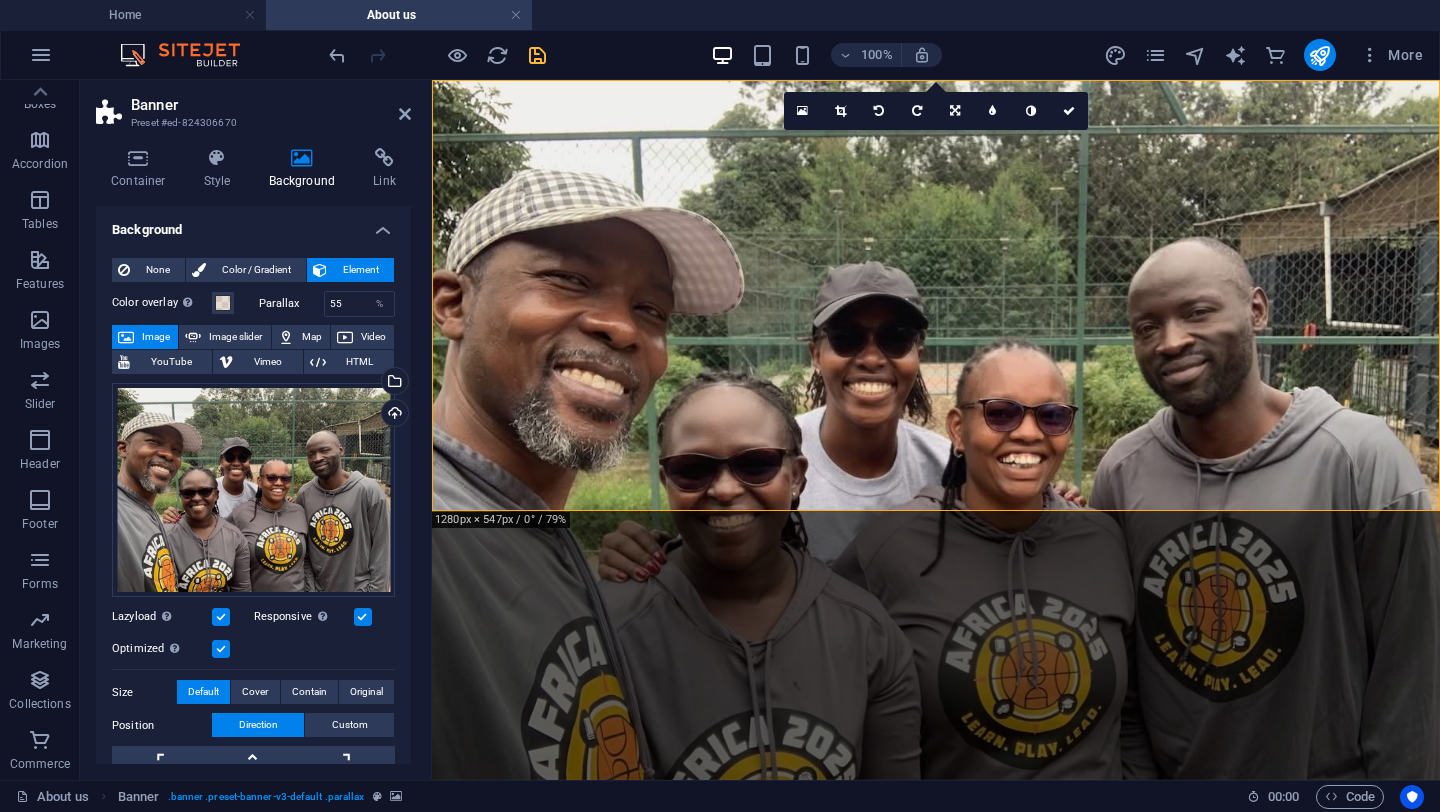 click on "Container Style Background Link Size Height Default px rem % vh vw Min. height None px rem % vh vw Width Default px rem % em vh vw Min. width None px rem % vh vw Content width Default Custom width Width Default px rem % em vh vw Min. width None px rem % vh vw Default padding Custom spacing Default content width and padding can be changed under Design. Edit design Layout (Flexbox) Alignment Determines the flex direction. Default Main axis Determine how elements should behave along the main axis inside this container (justify content). Default Side axis Control the vertical direction of the element inside of the container (align items). Default Wrap Default On Off Fill Controls the distances and direction of elements on the y-axis across several lines (align content). Default Accessibility ARIA helps assistive technologies (like screen readers) to understand the role, state, and behavior of web elements Role The ARIA role defines the purpose of an element.  None Alert Article Banner Comment Fan" at bounding box center (253, 456) 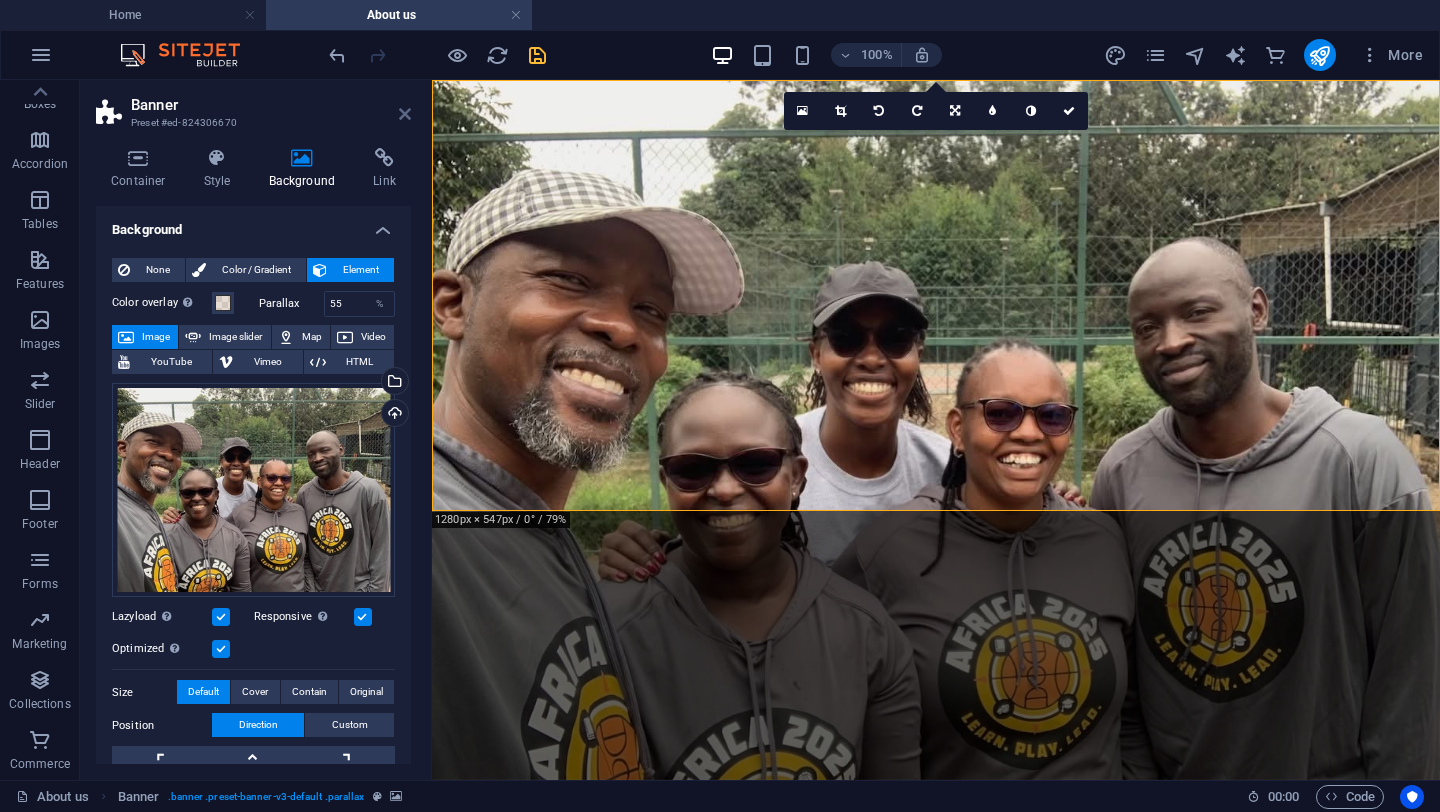 click at bounding box center (405, 114) 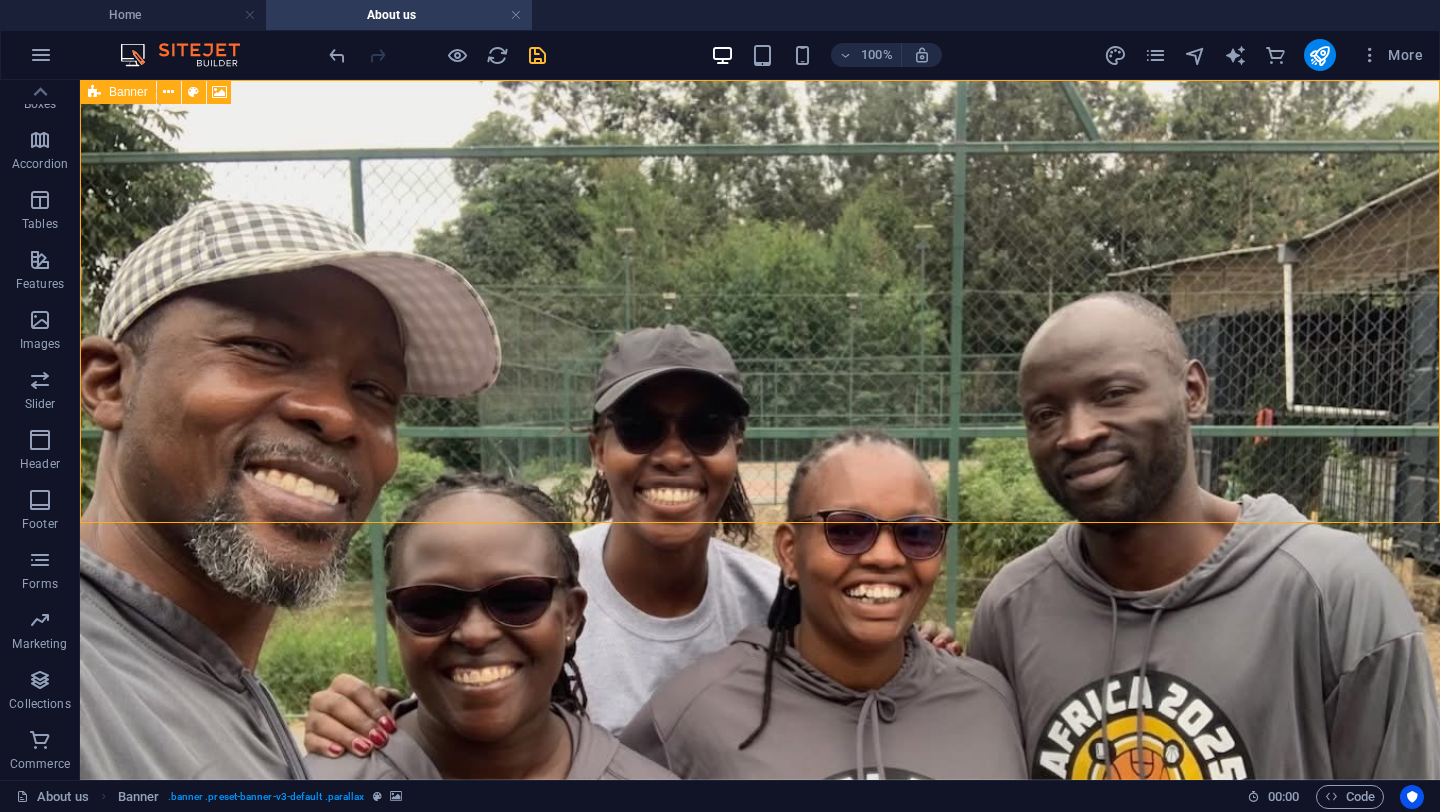 click on "Banner" at bounding box center (118, 92) 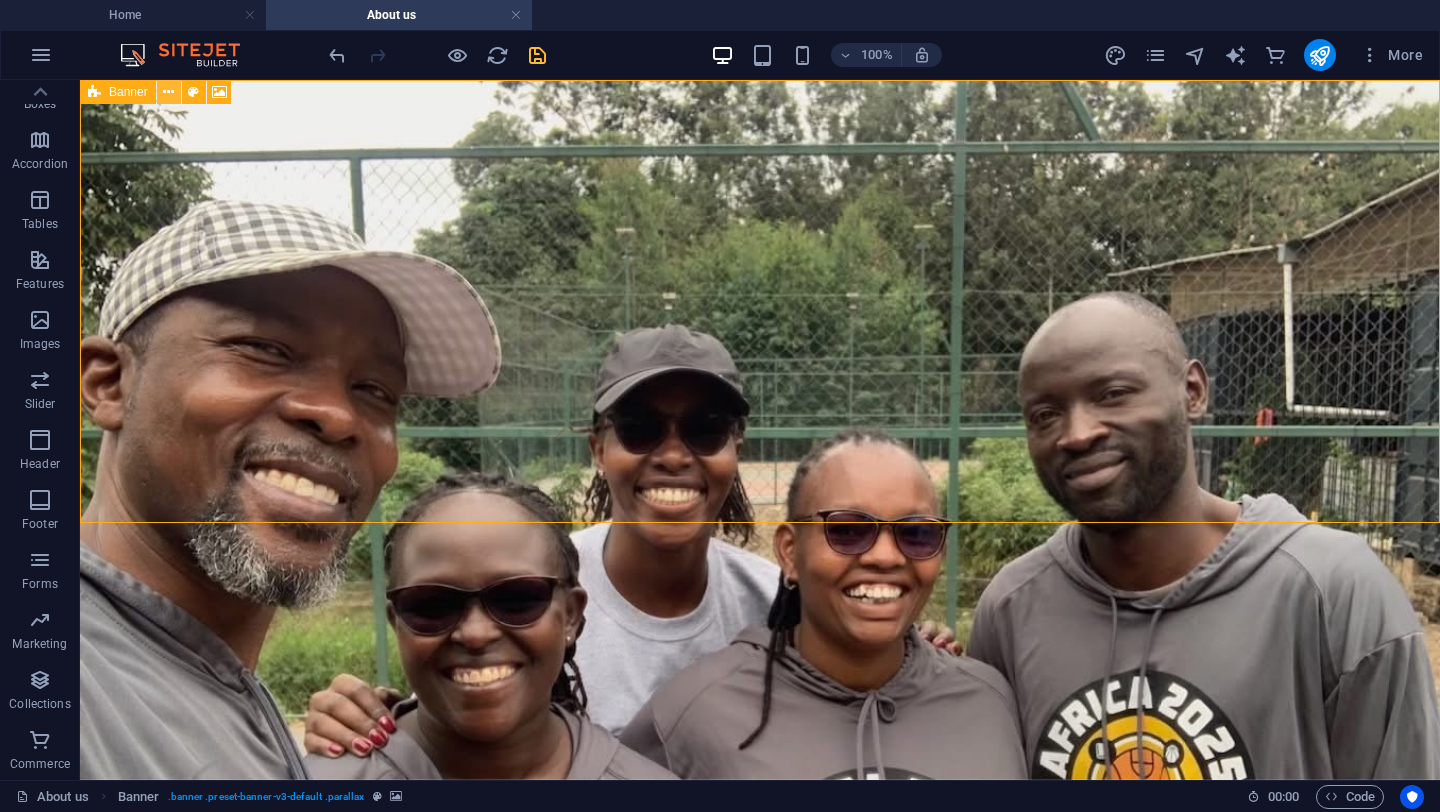 click at bounding box center (168, 92) 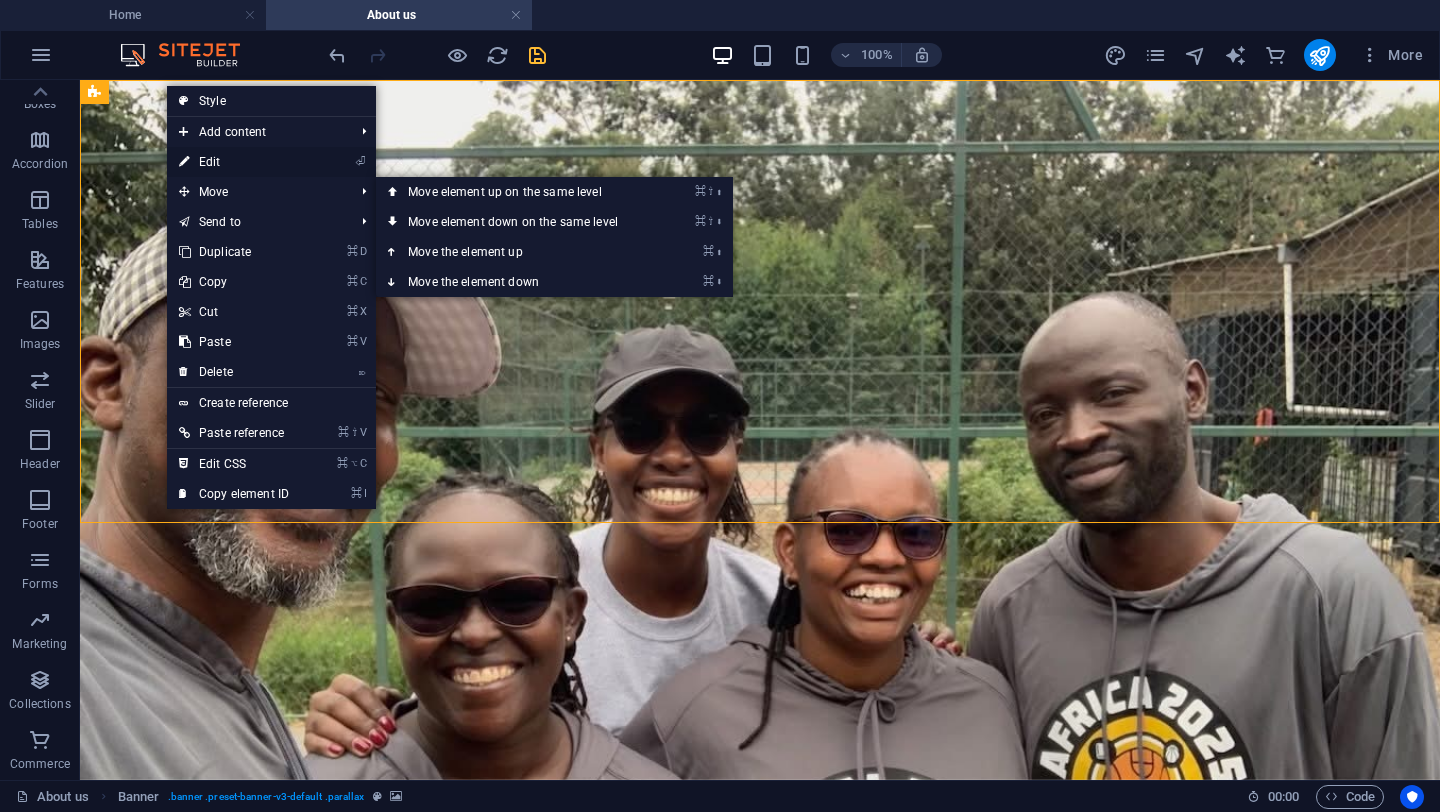 click on "⏎  Edit" at bounding box center [234, 162] 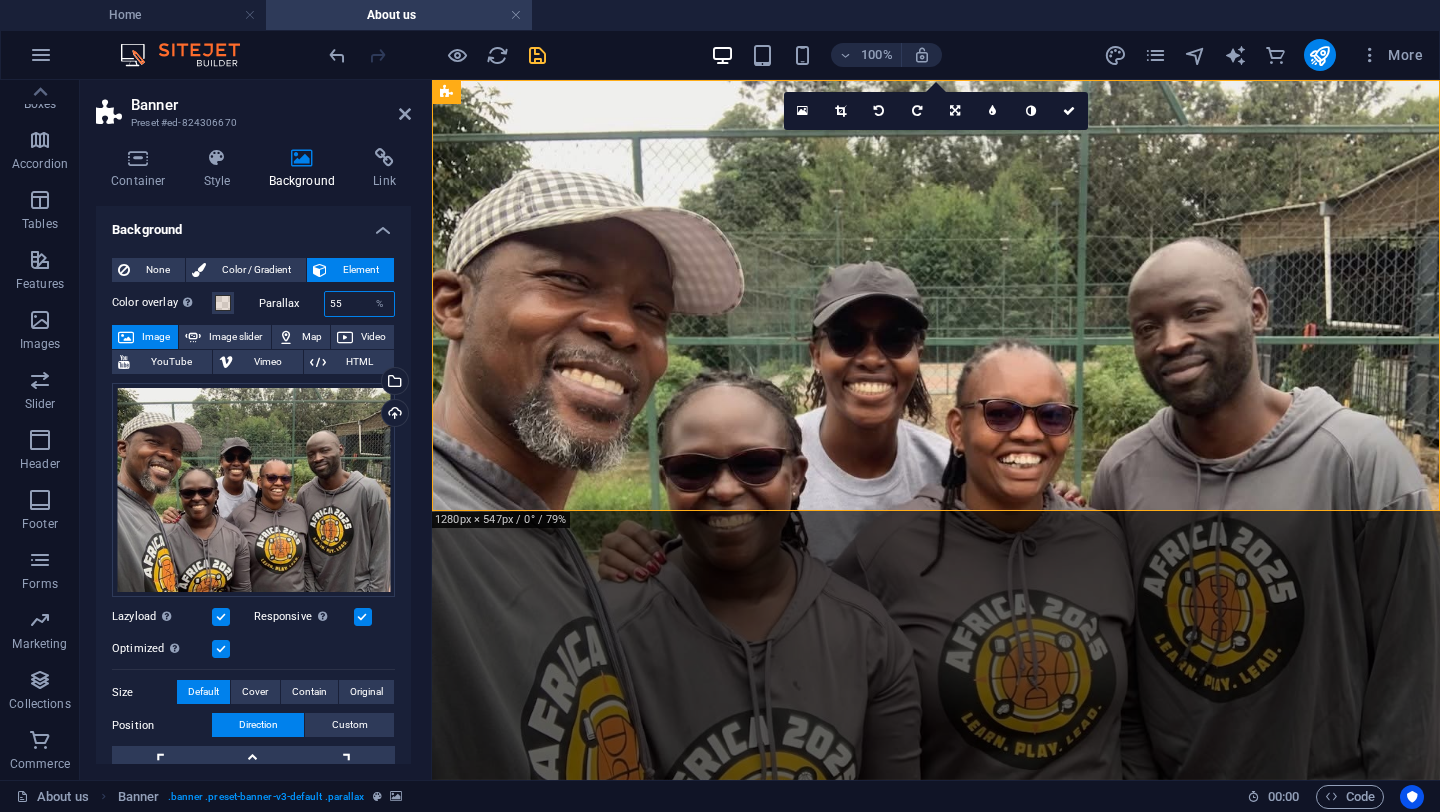 click on "55" at bounding box center (360, 304) 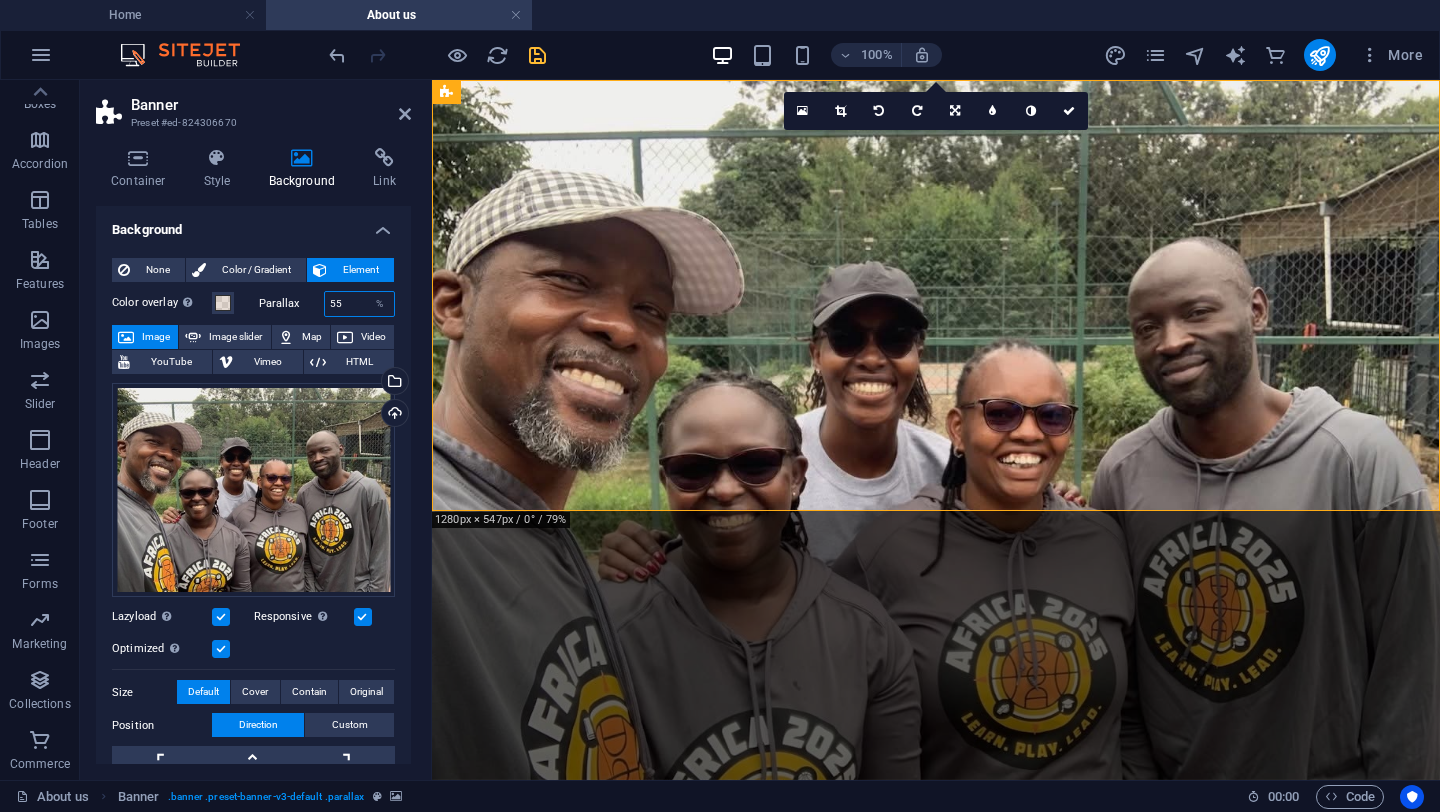 type on "5" 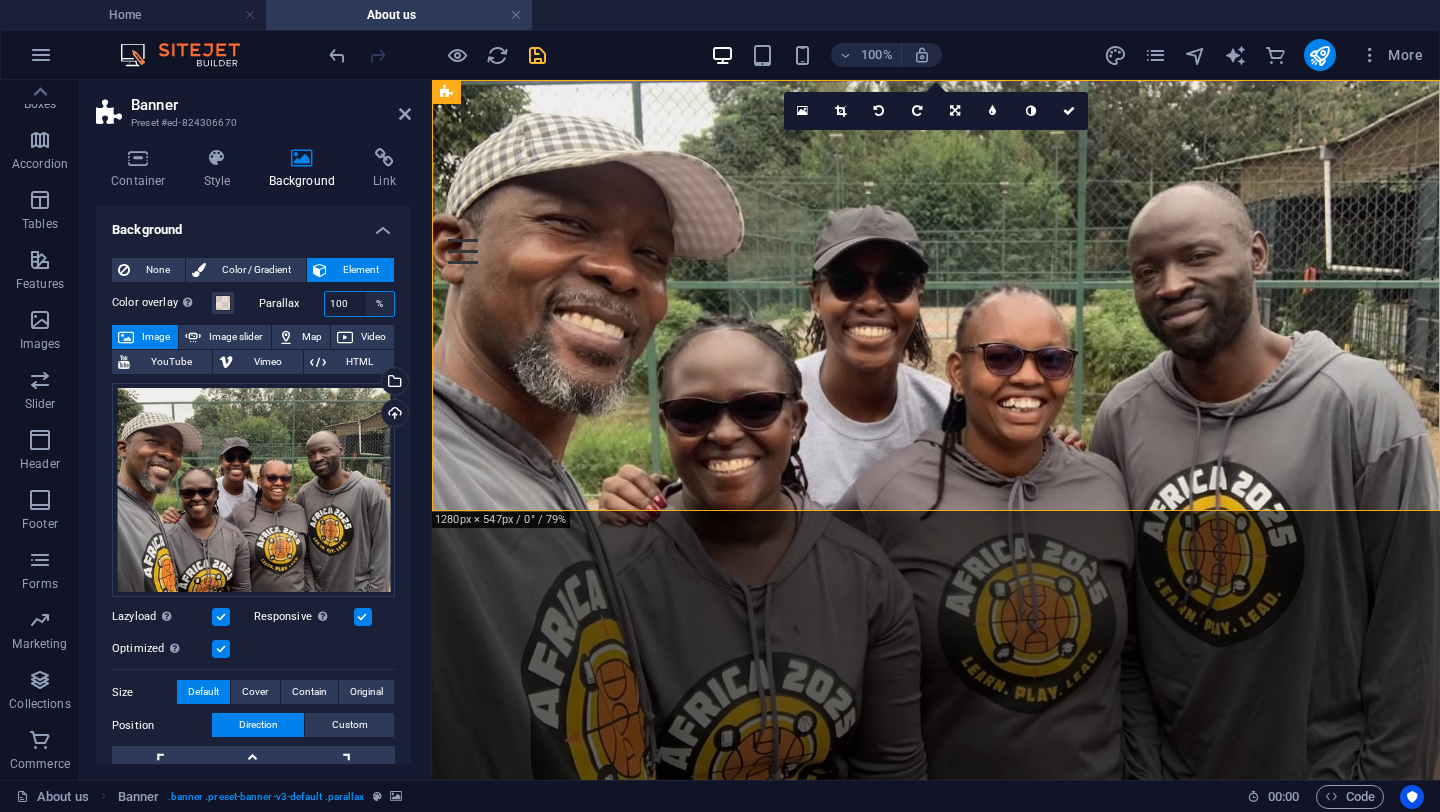 type on "100" 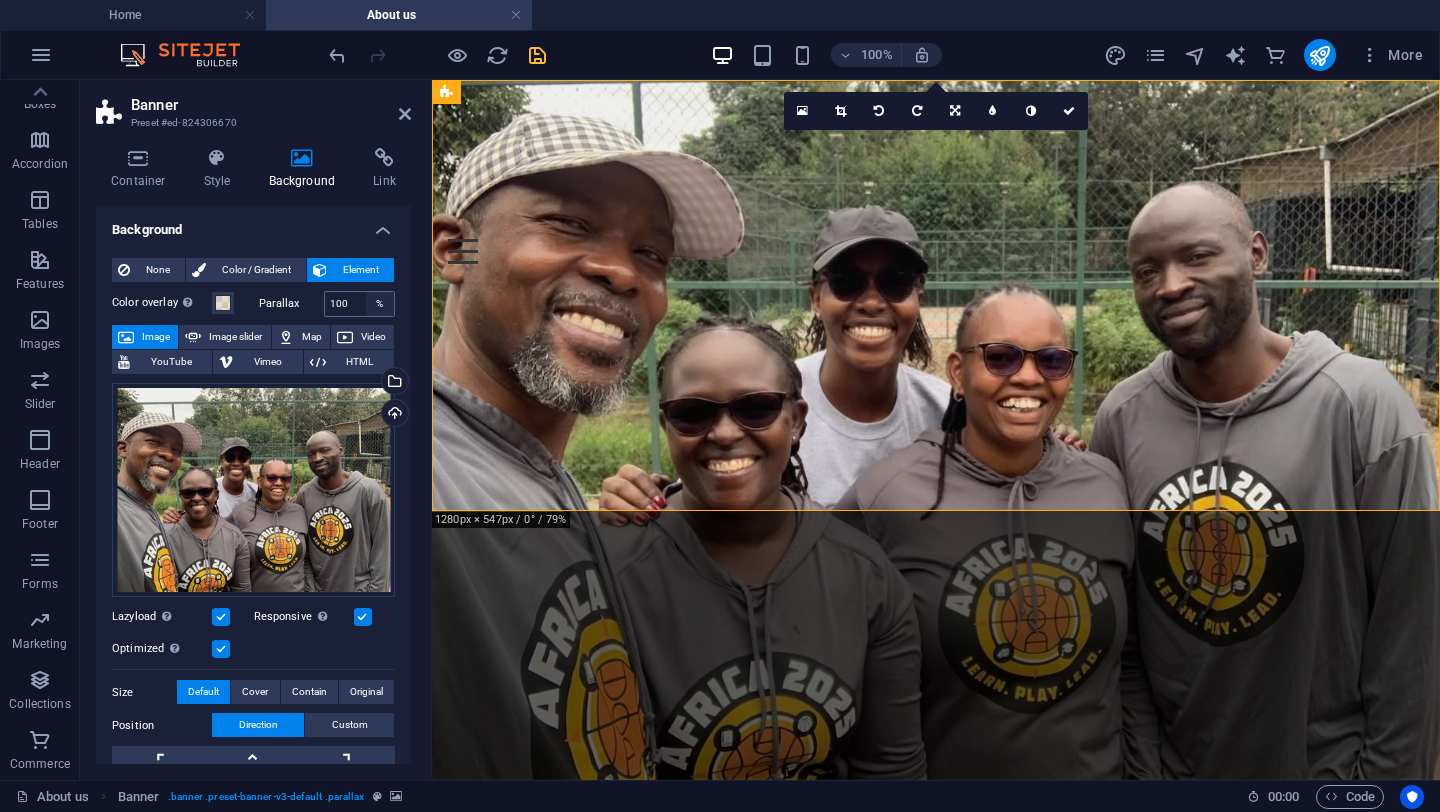 click on "%" at bounding box center [380, 304] 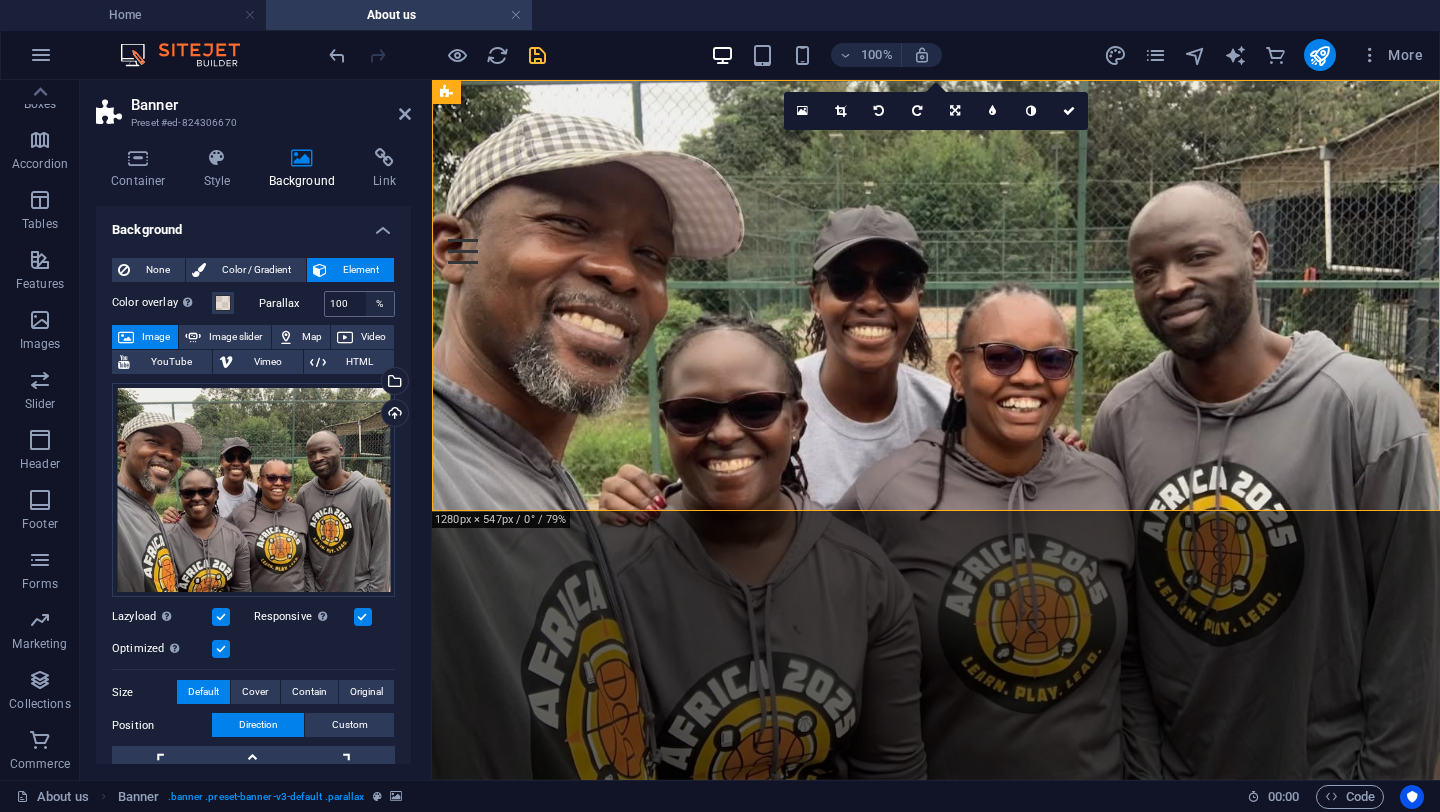 click on "%" at bounding box center [380, 304] 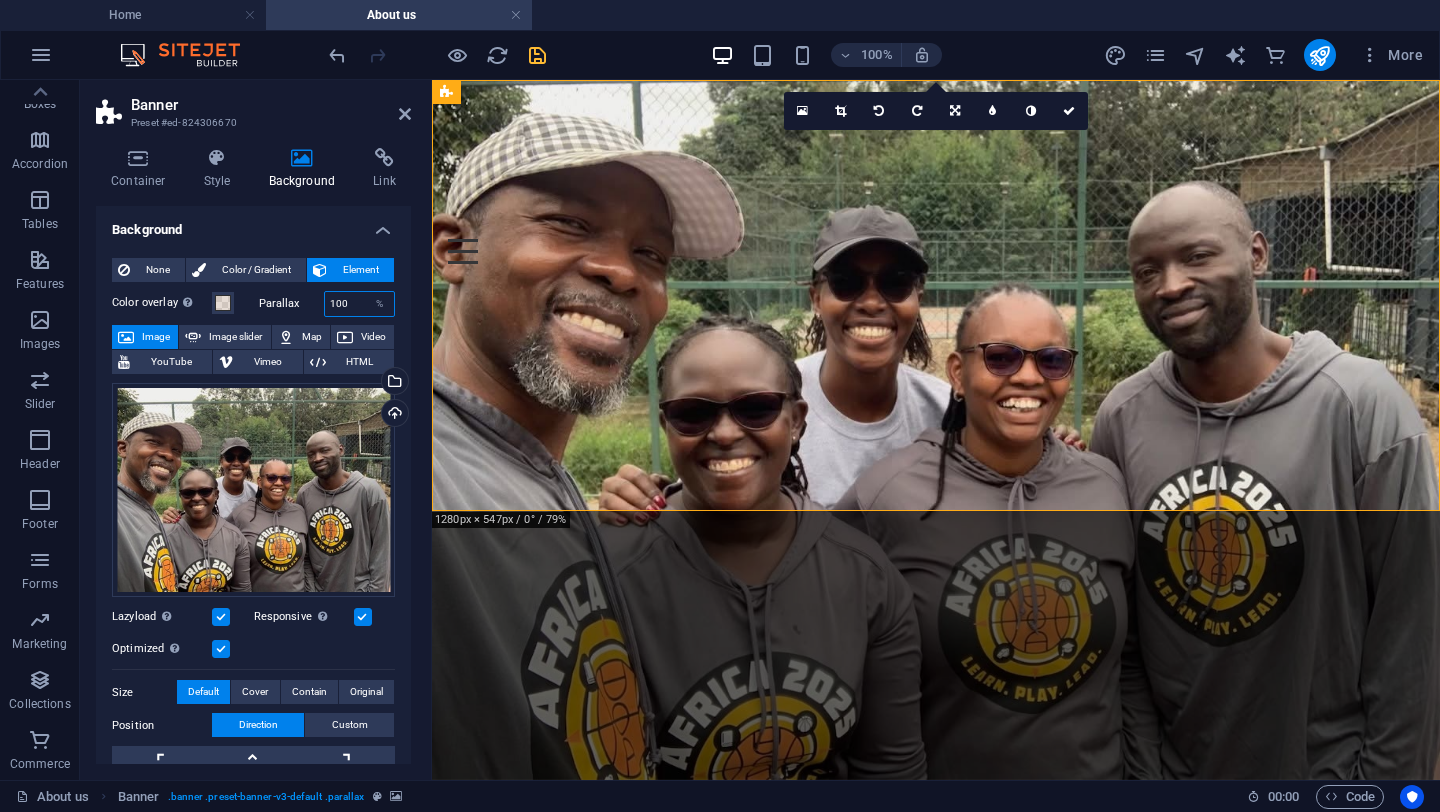 click on "100" at bounding box center [360, 304] 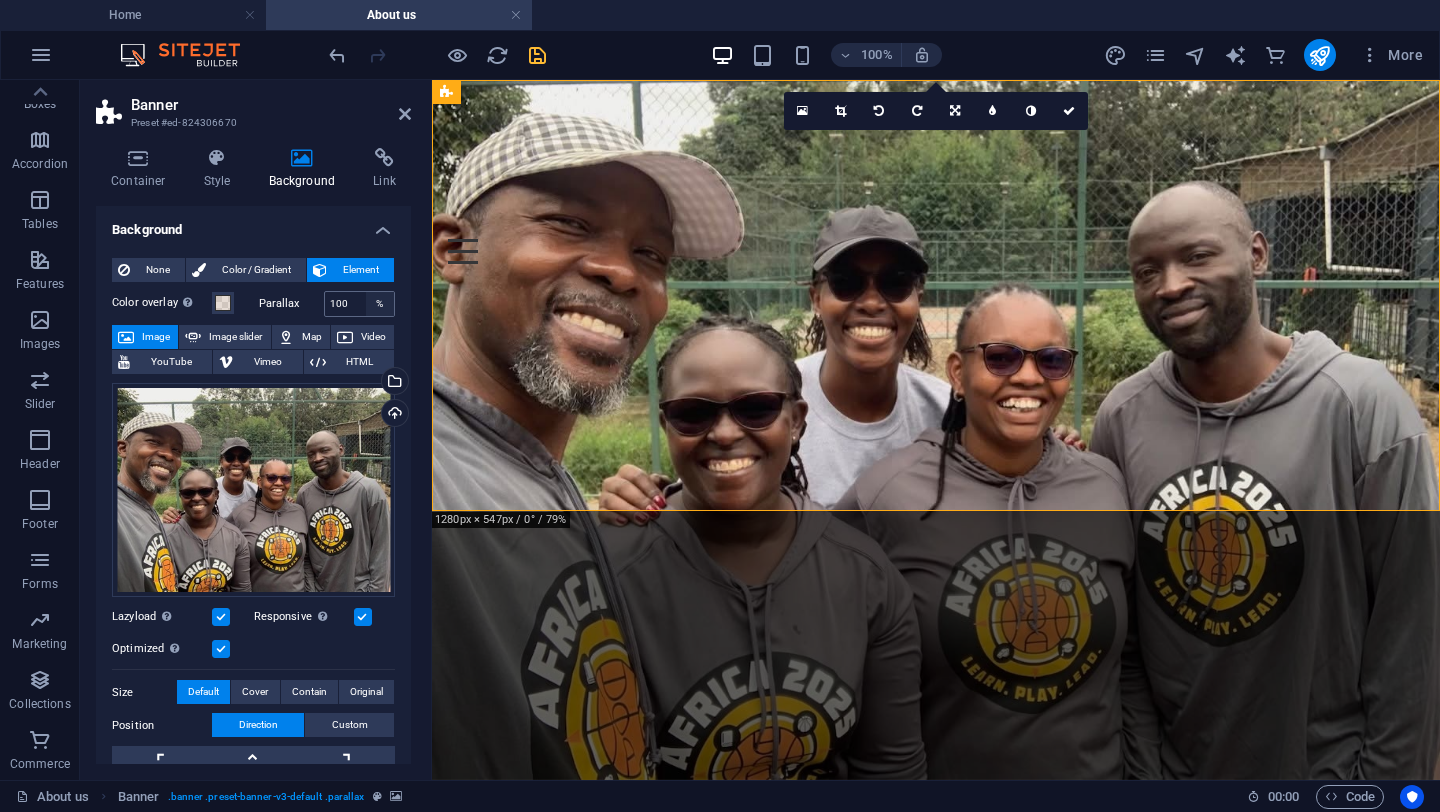 click on "%" at bounding box center [380, 304] 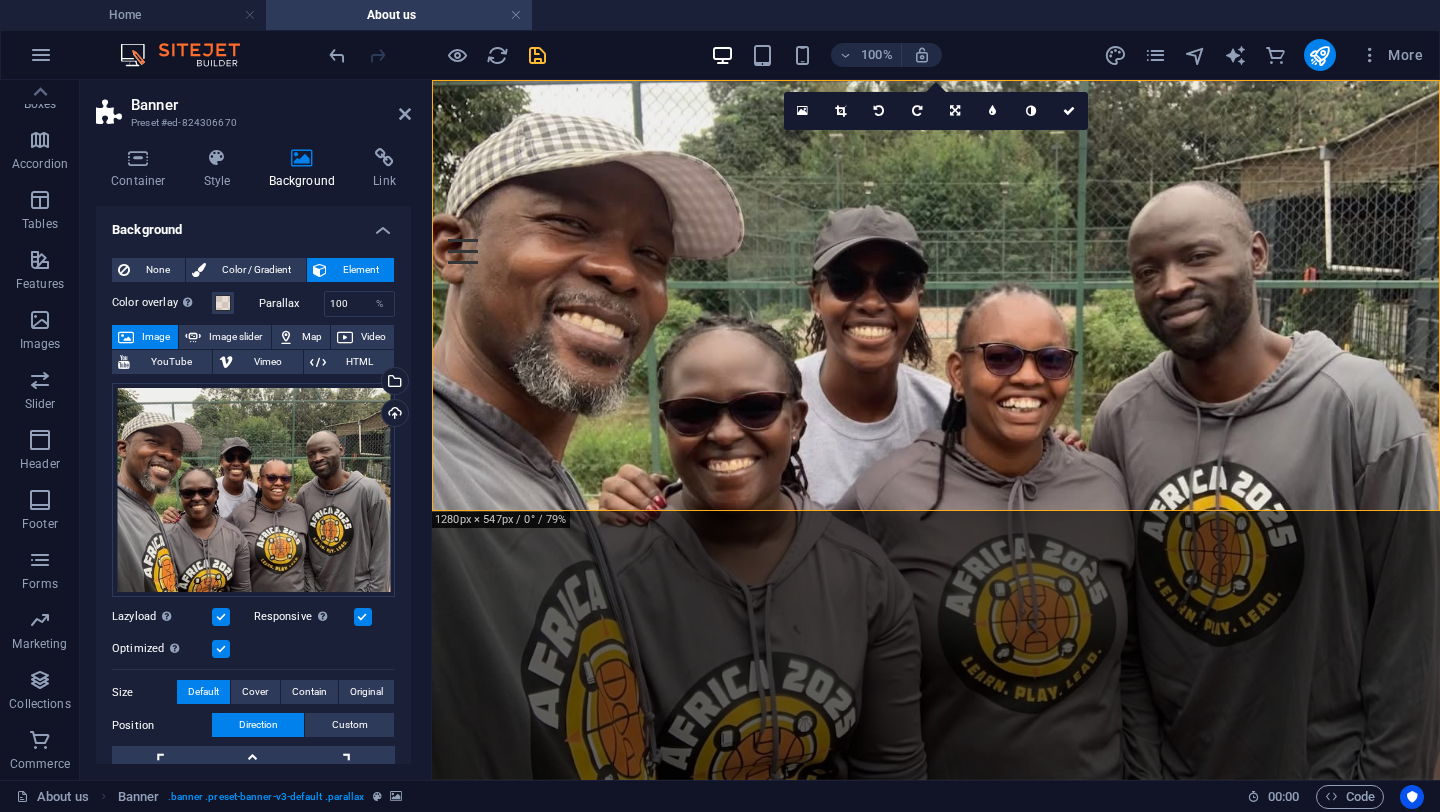 click on "Container Style Background Link Size Height Default px rem % vh vw Min. height None px rem % vh vw Width Default px rem % em vh vw Min. width None px rem % vh vw Content width Default Custom width Width Default px rem % em vh vw Min. width None px rem % vh vw Default padding Custom spacing Default content width and padding can be changed under Design. Edit design Layout (Flexbox) Alignment Determines the flex direction. Default Main axis Determine how elements should behave along the main axis inside this container (justify content). Default Side axis Control the vertical direction of the element inside of the container (align items). Default Wrap Default On Off Fill Controls the distances and direction of elements on the y-axis across several lines (align content). Default Accessibility ARIA helps assistive technologies (like screen readers) to understand the role, state, and behavior of web elements Role The ARIA role defines the purpose of an element.  None Alert Article Banner Comment Fan" at bounding box center [253, 456] 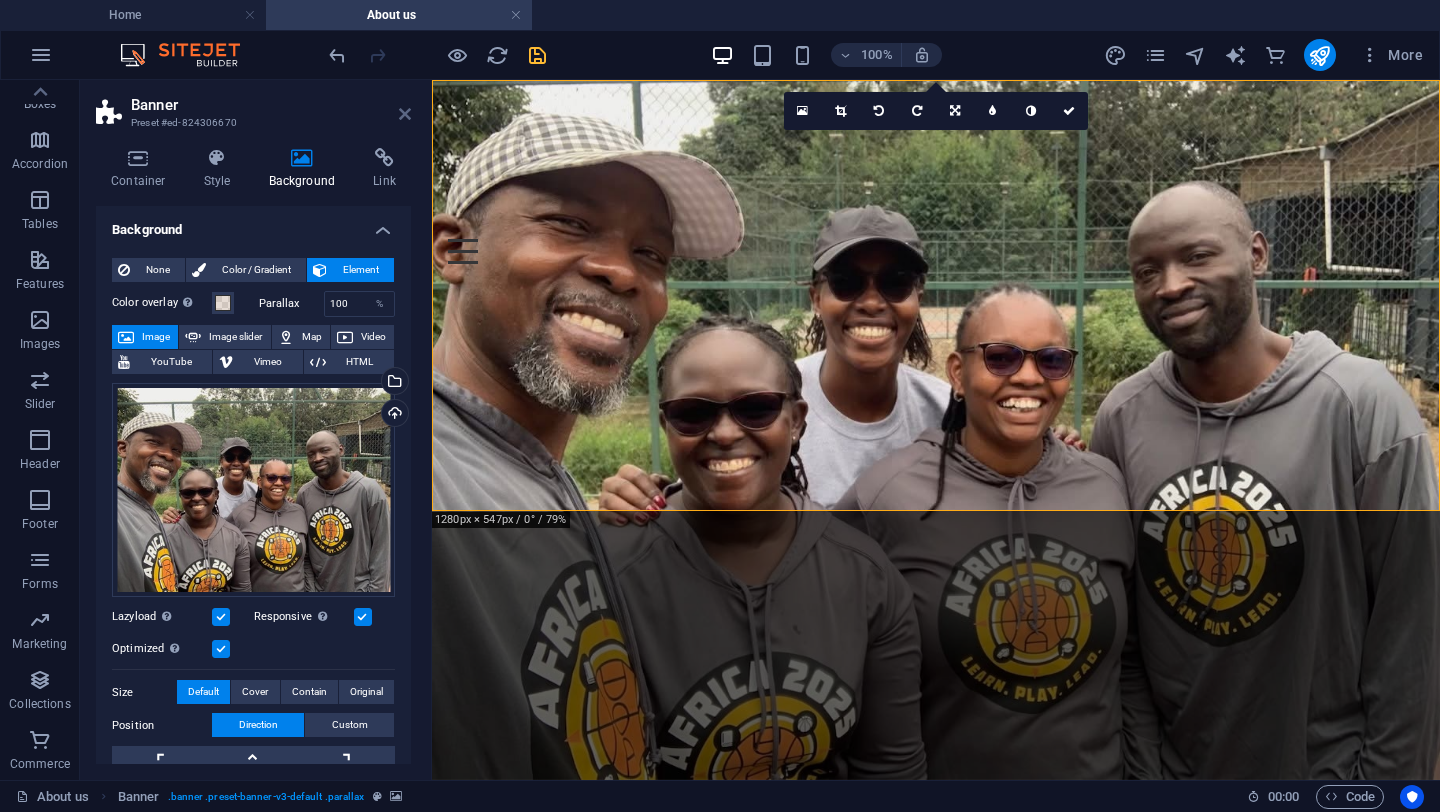 click at bounding box center (405, 114) 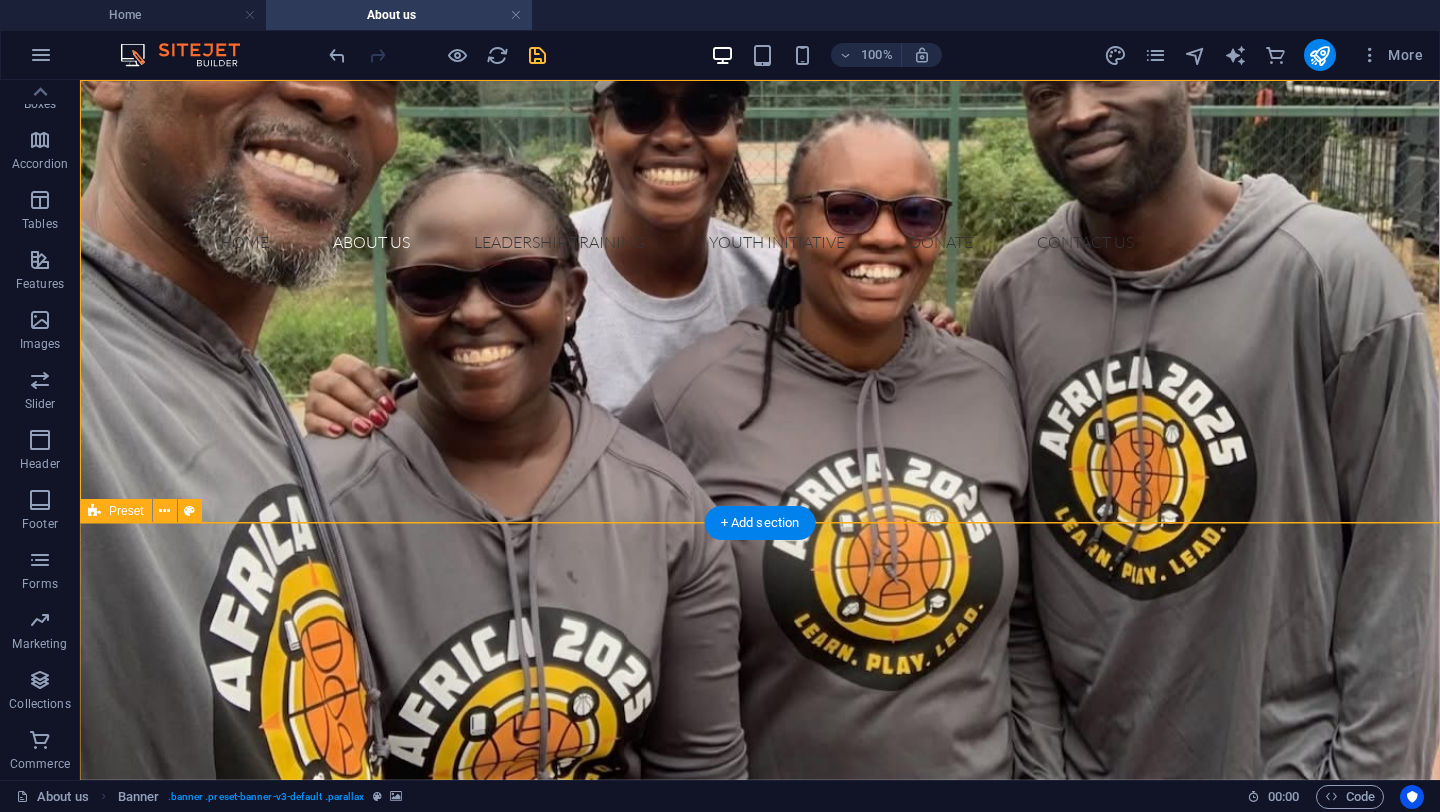 click on "History Founded in 1999, the Center for Transforming Mission (CTM) is dedicated to empowering marginalized communities by equipping indigenous leaders with the training and resources needed to drive sustainable transformation. Originally established in Denver, USA, CTM now operates locally in the Dominican Republic, Guatemala, and Kenya. CTM Kenya began in 2006 as part of the USA office but later transitioned to local registration to ensure sustainable program implementation. While the USA office focused on high-risk youth, CTM Kenya adopted a broader approach, prioritizing leadership development within churches and communities. Our mission is to build leaders’ capacities through training and empowerment while strengthening community livelihoods and social support networks. Strategic advocacy is also a core component of our work, facilitated through partnerships." at bounding box center [760, 849] 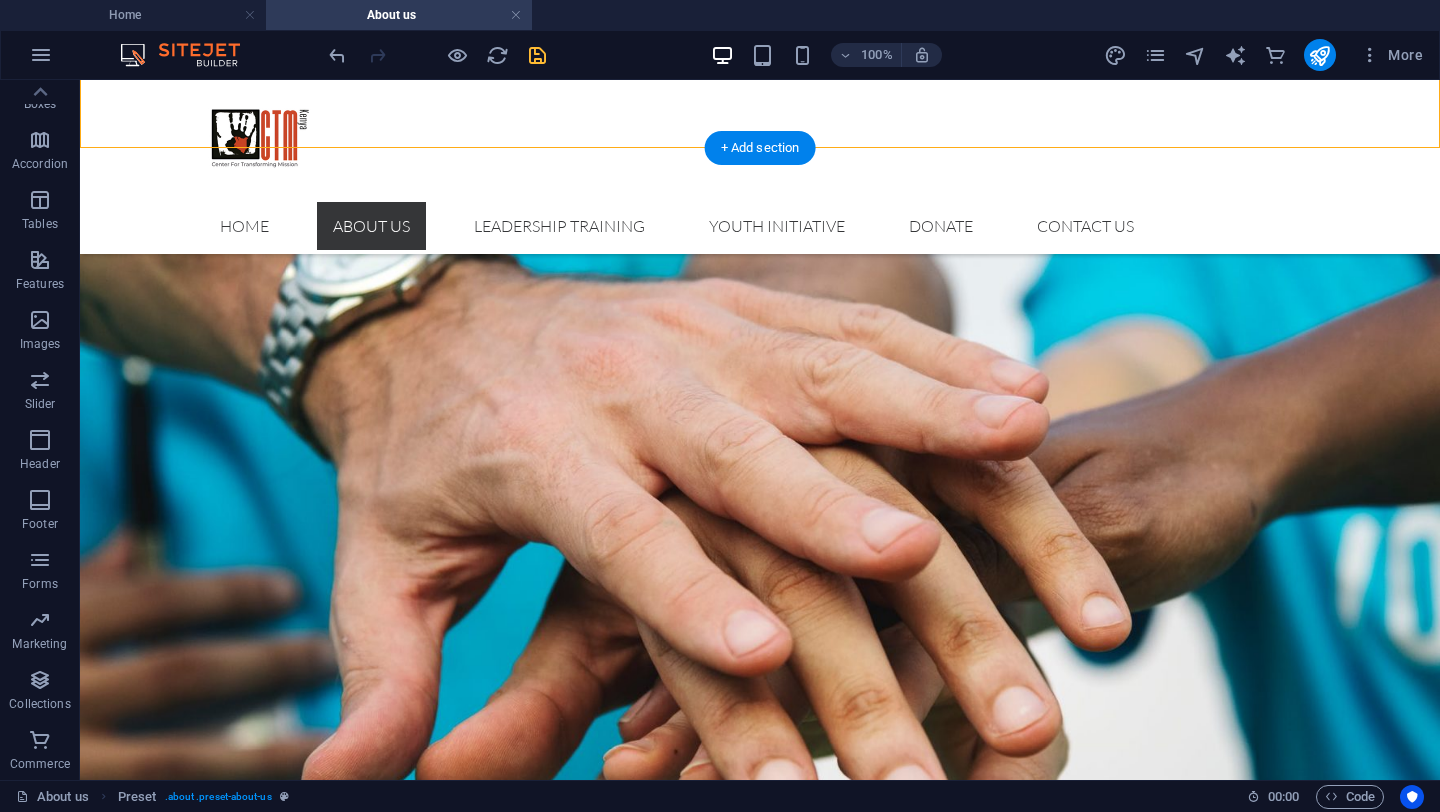 scroll, scrollTop: 890, scrollLeft: 0, axis: vertical 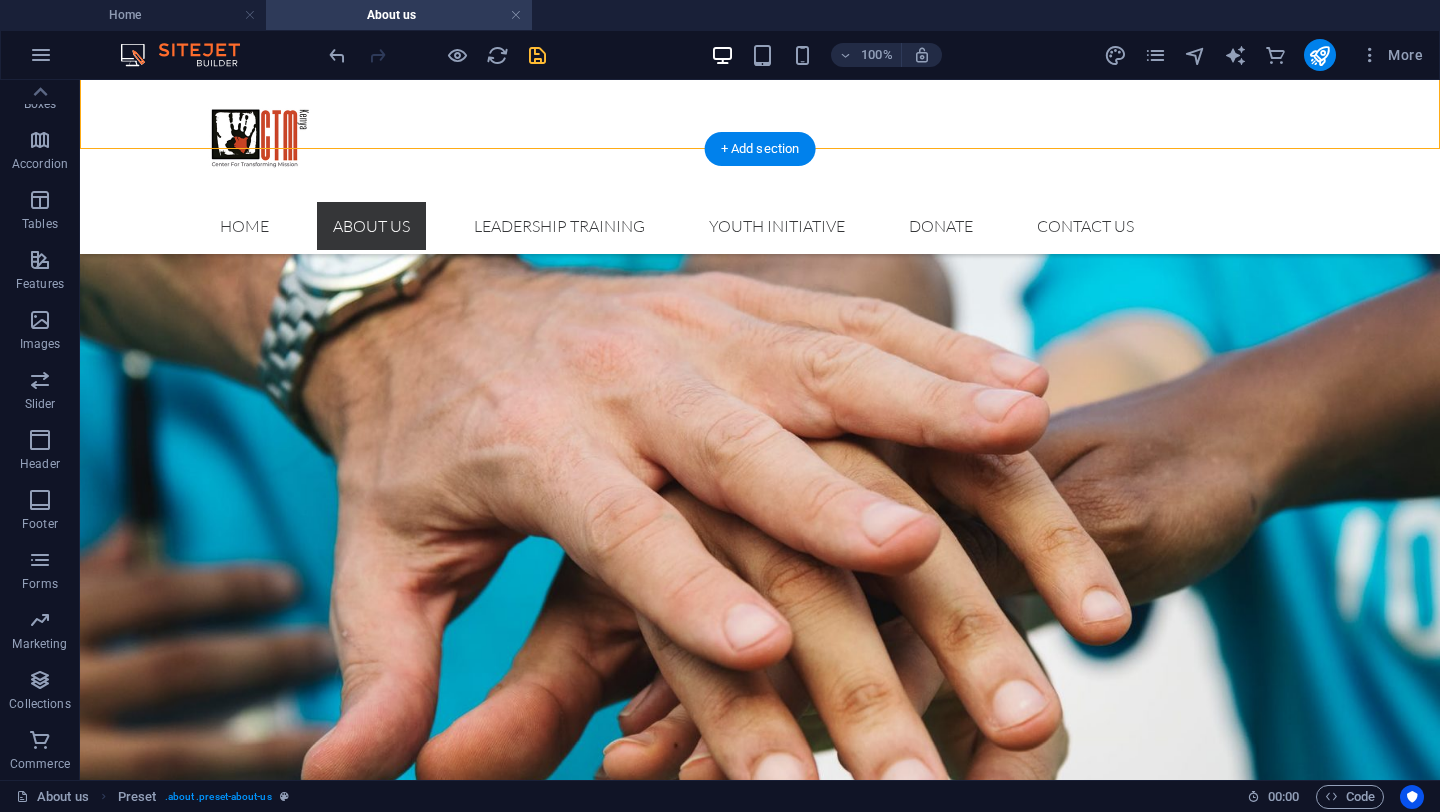 click at bounding box center [760, 530] 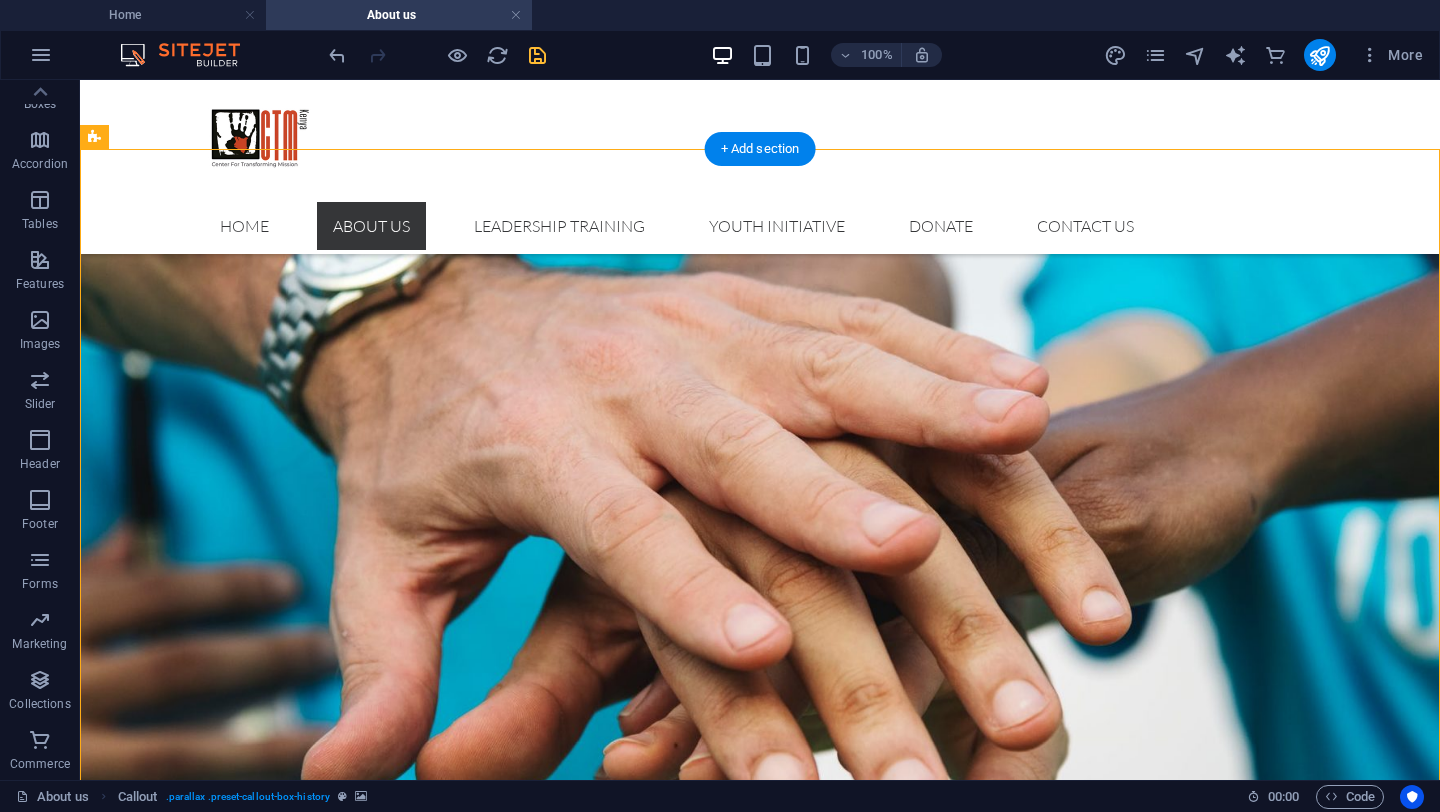 click at bounding box center (760, 530) 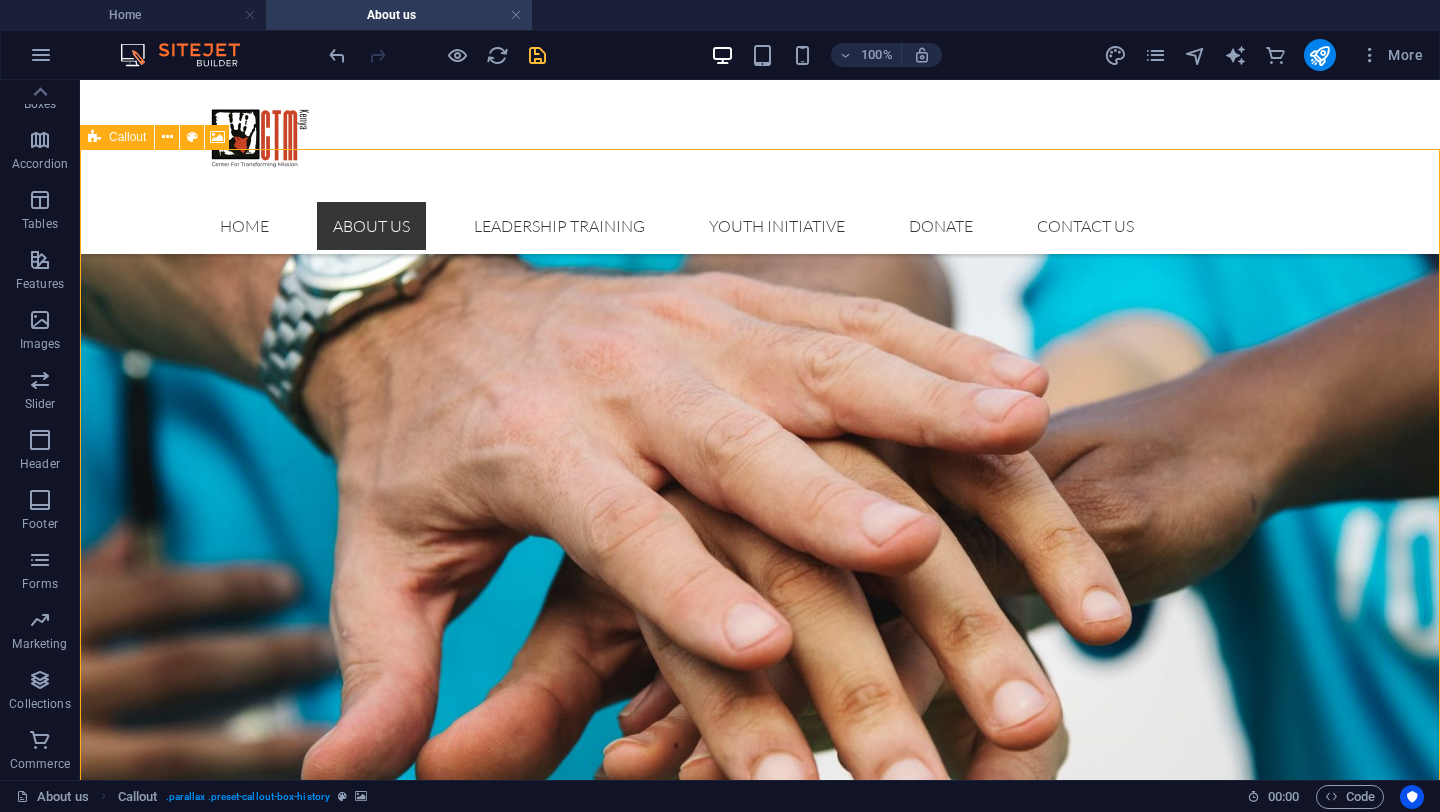 click on "Callout" at bounding box center [127, 137] 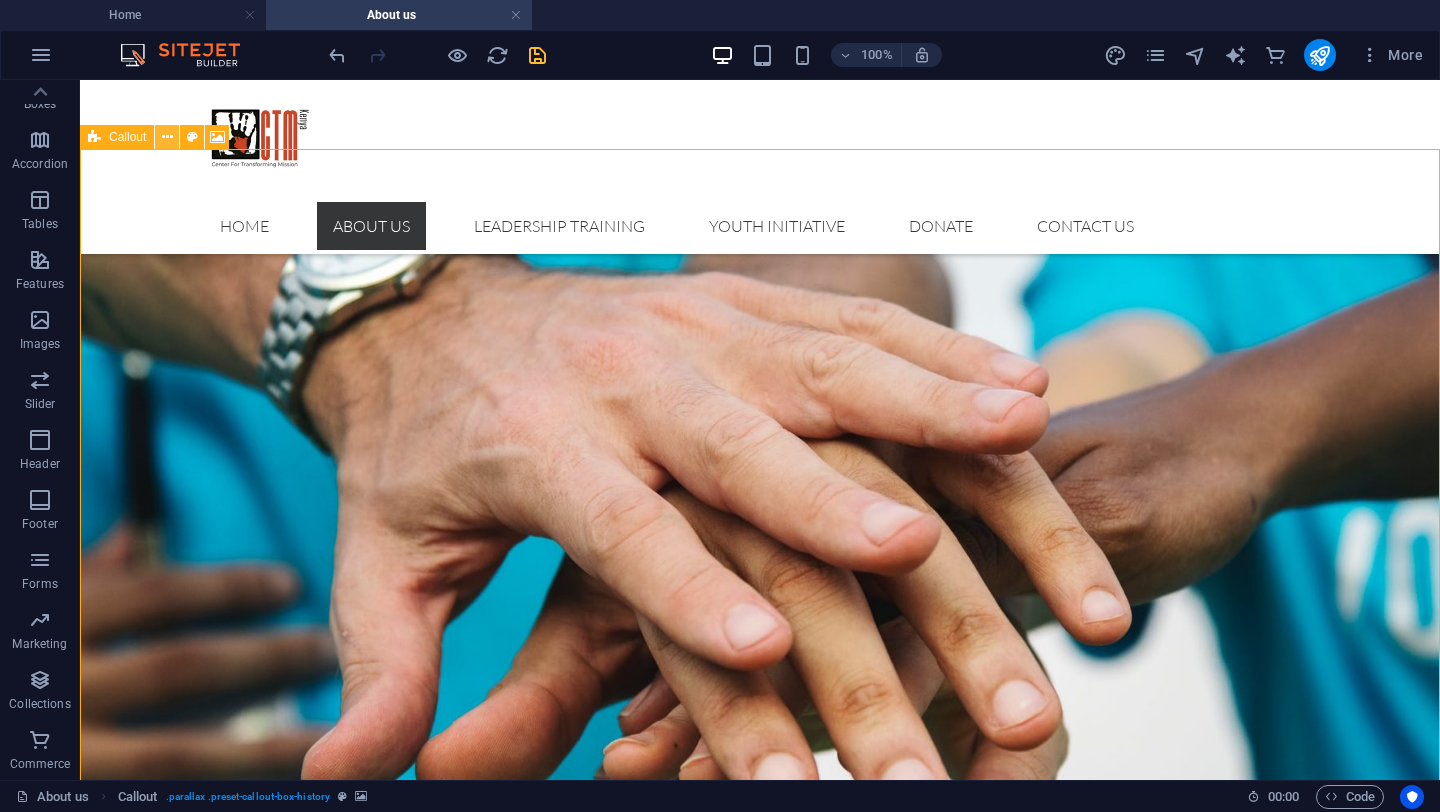 click at bounding box center (167, 137) 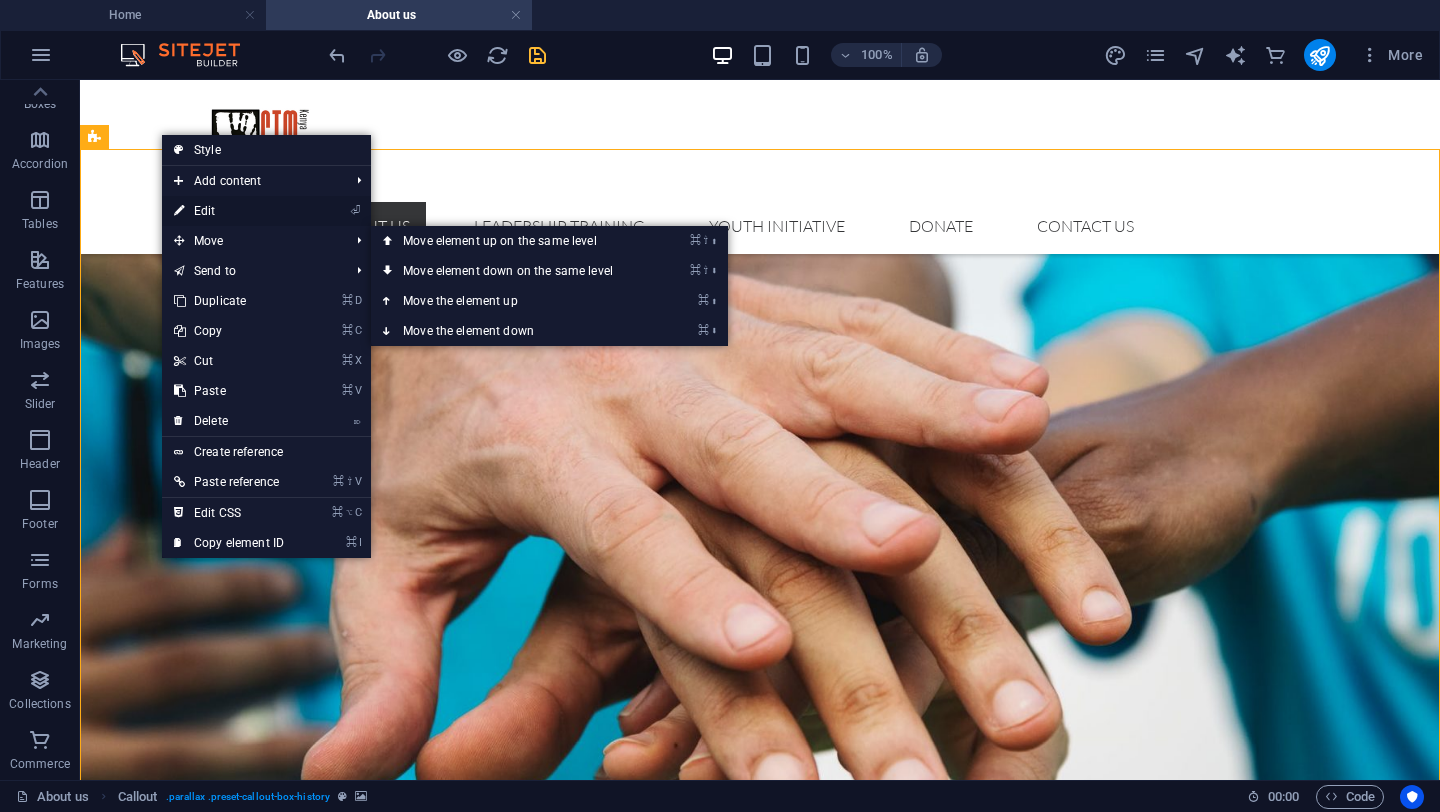 click on "⏎  Edit" at bounding box center (229, 211) 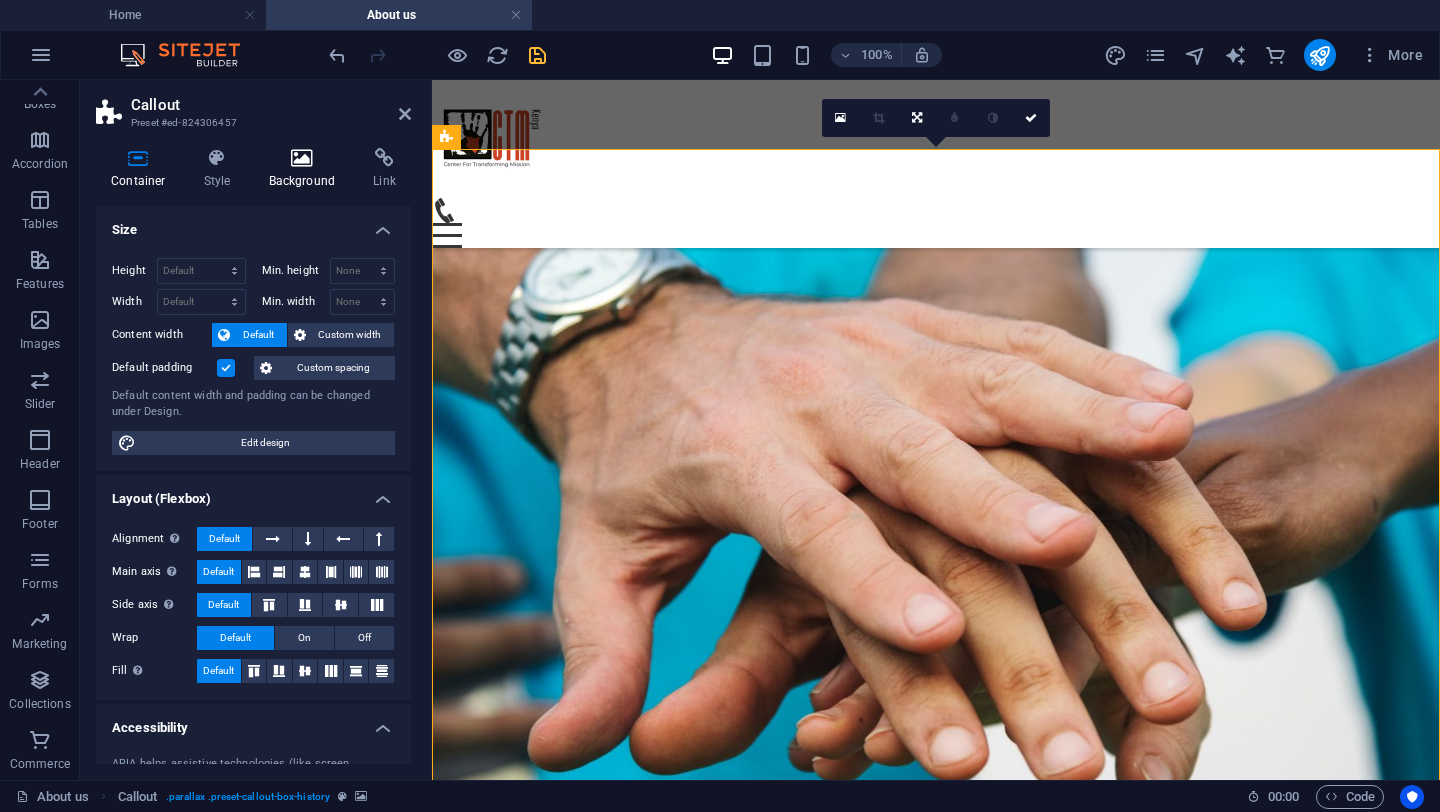 click at bounding box center [302, 158] 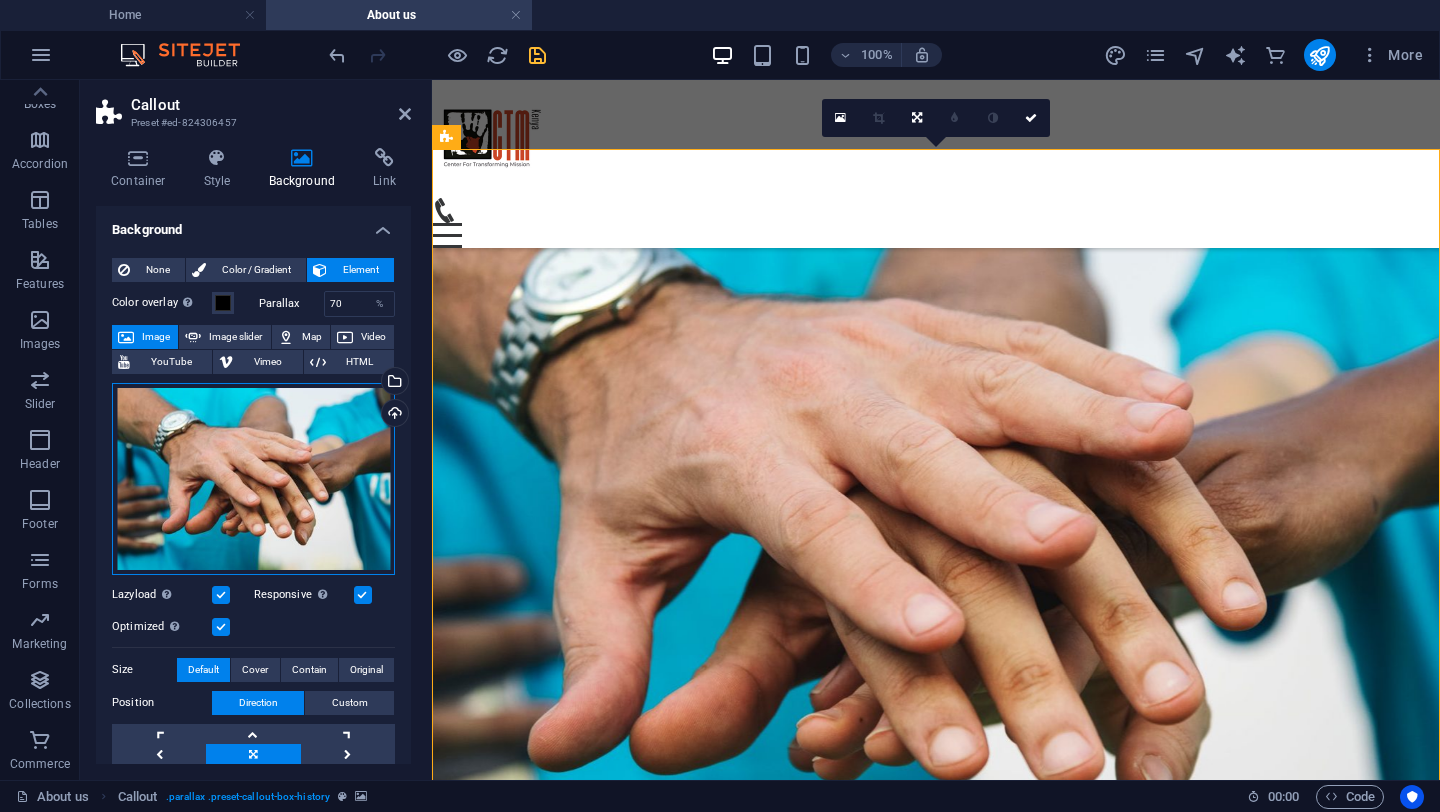 click on "Drag files here, click to choose files or select files from Files or our free stock photos & videos" at bounding box center [253, 479] 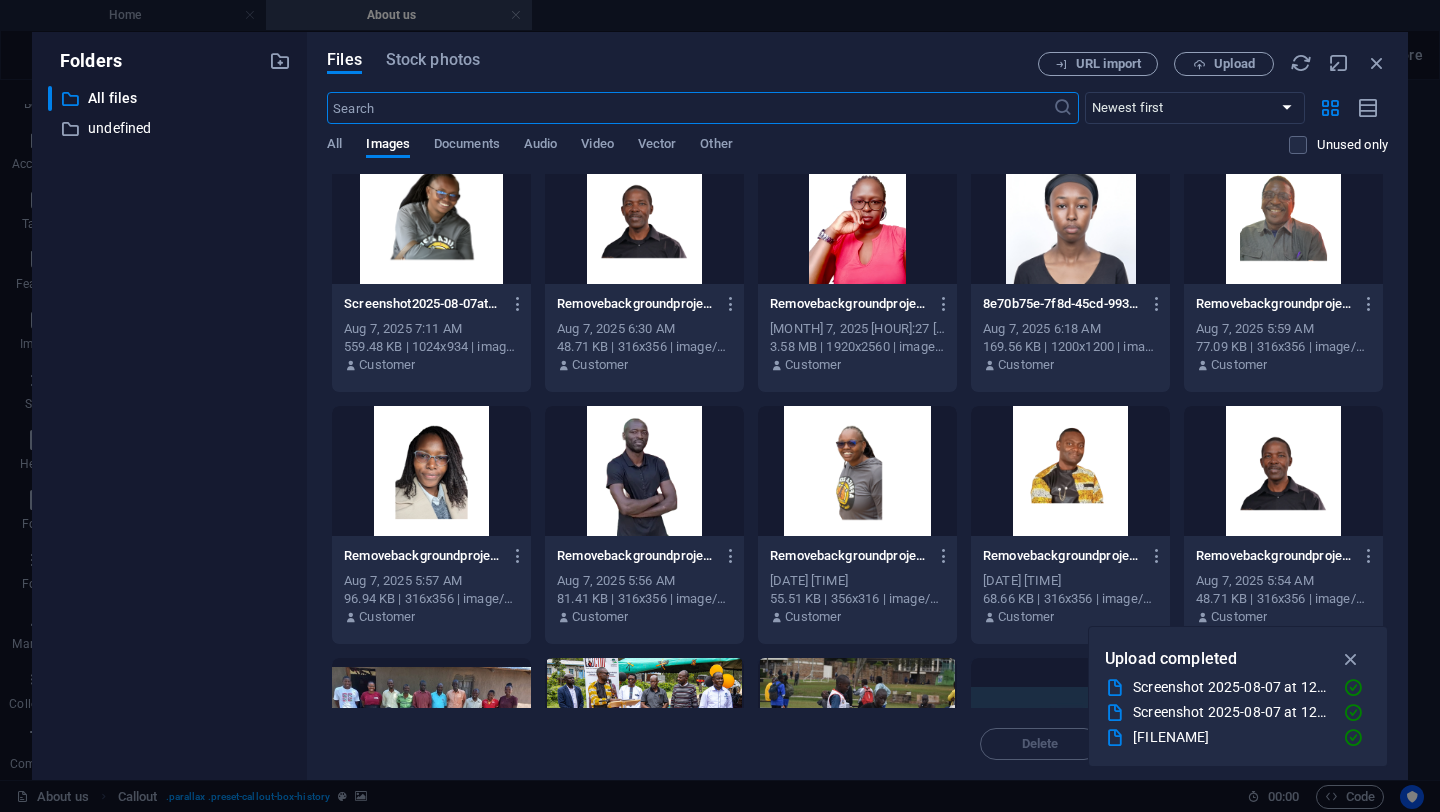 scroll, scrollTop: 0, scrollLeft: 0, axis: both 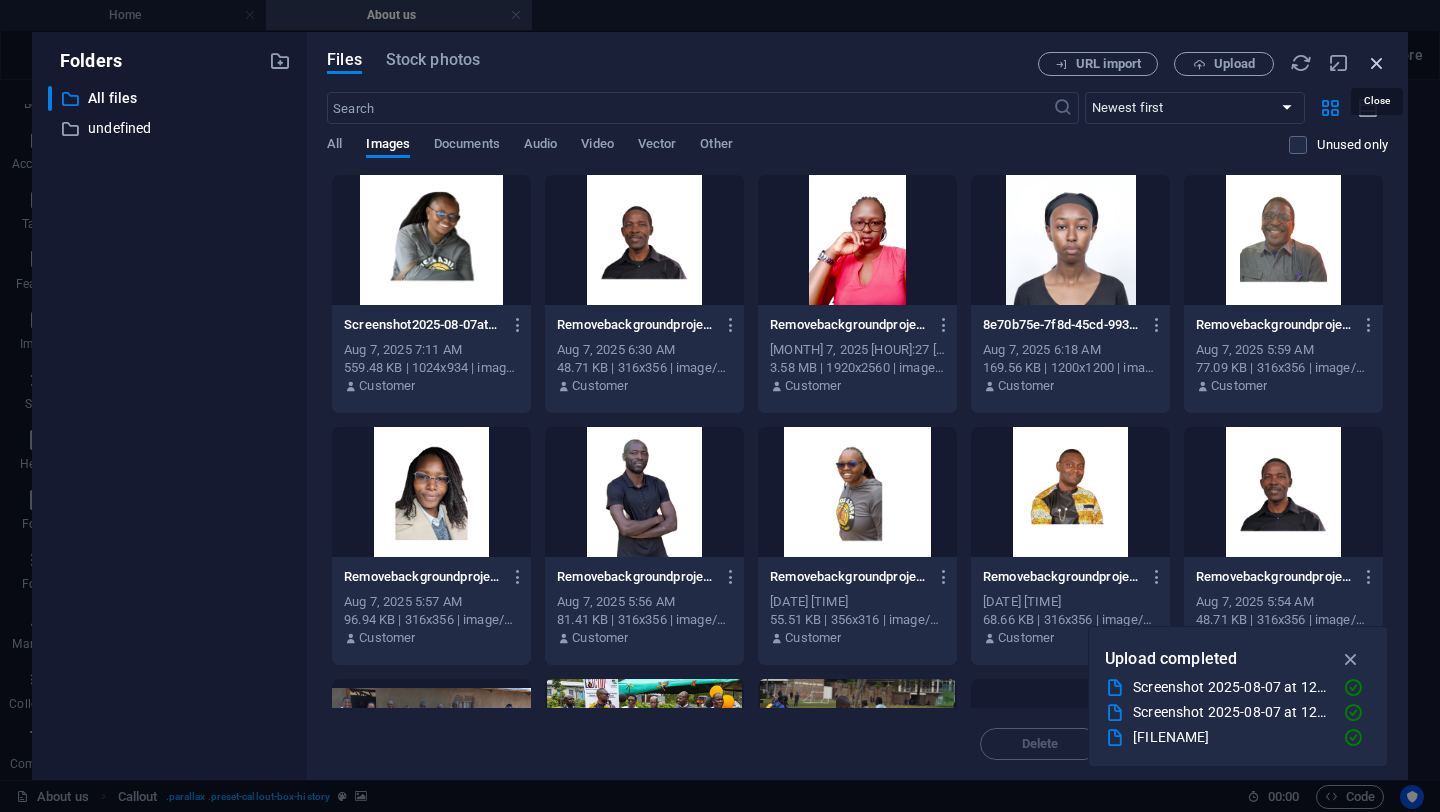 click at bounding box center (1377, 63) 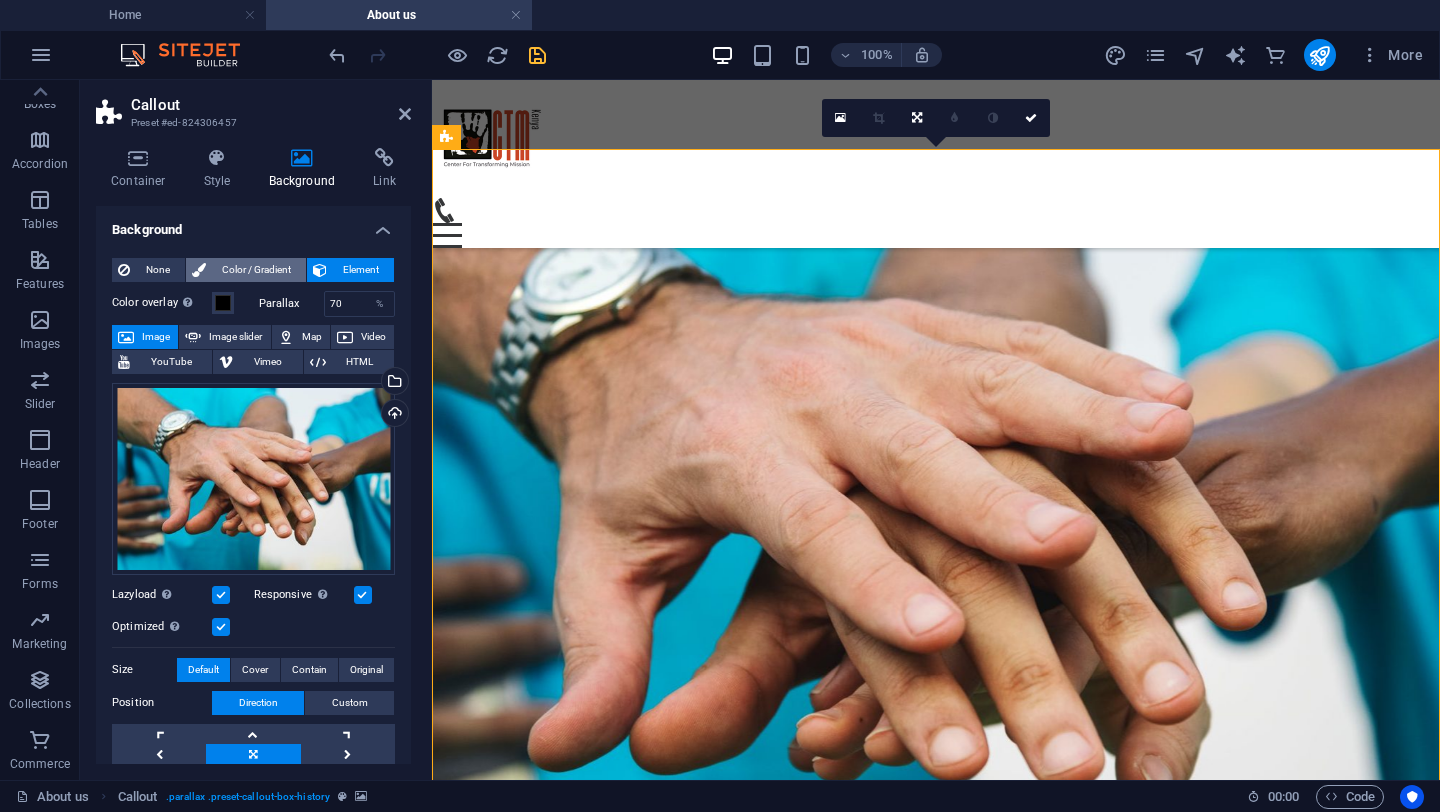 click on "Color / Gradient" at bounding box center (256, 270) 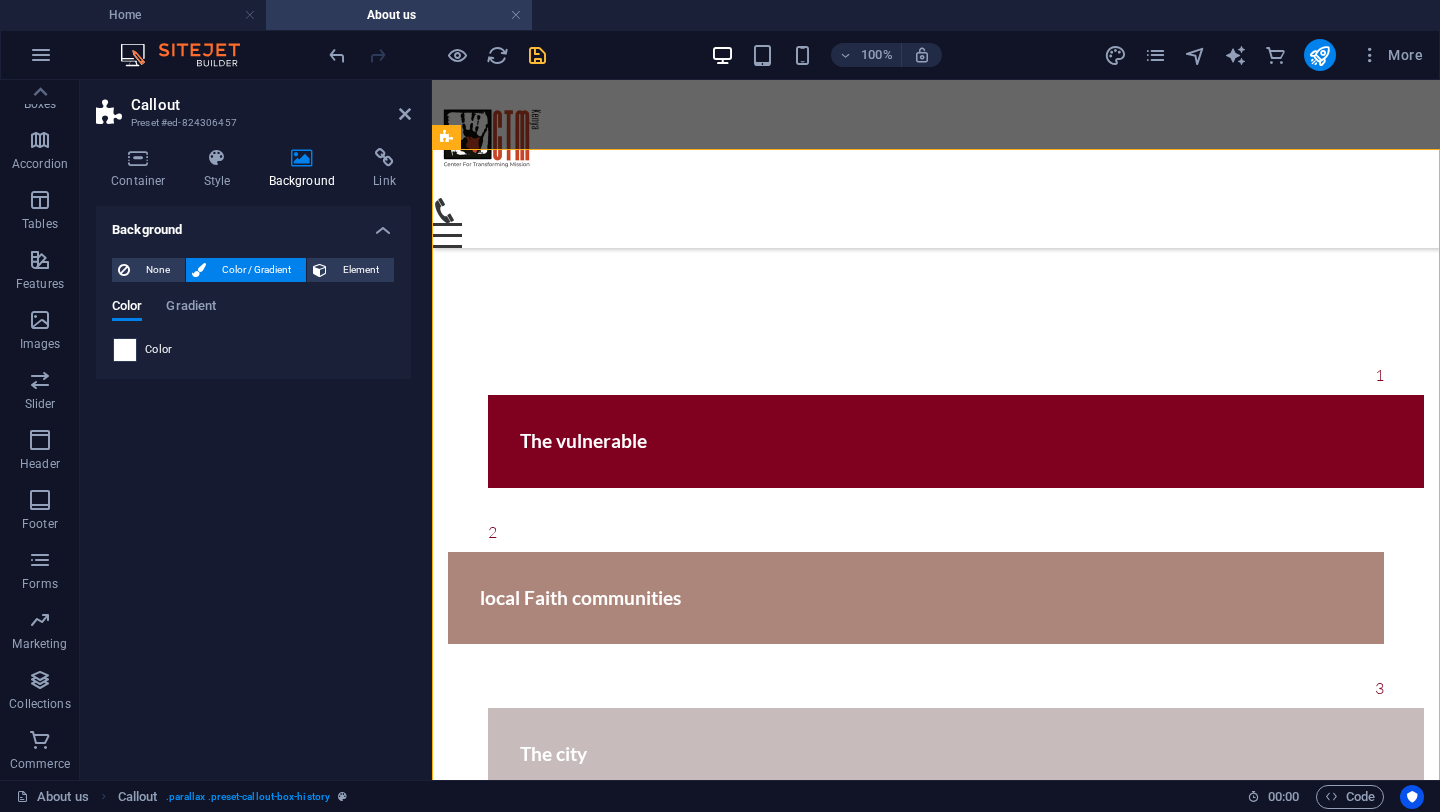 click at bounding box center (125, 350) 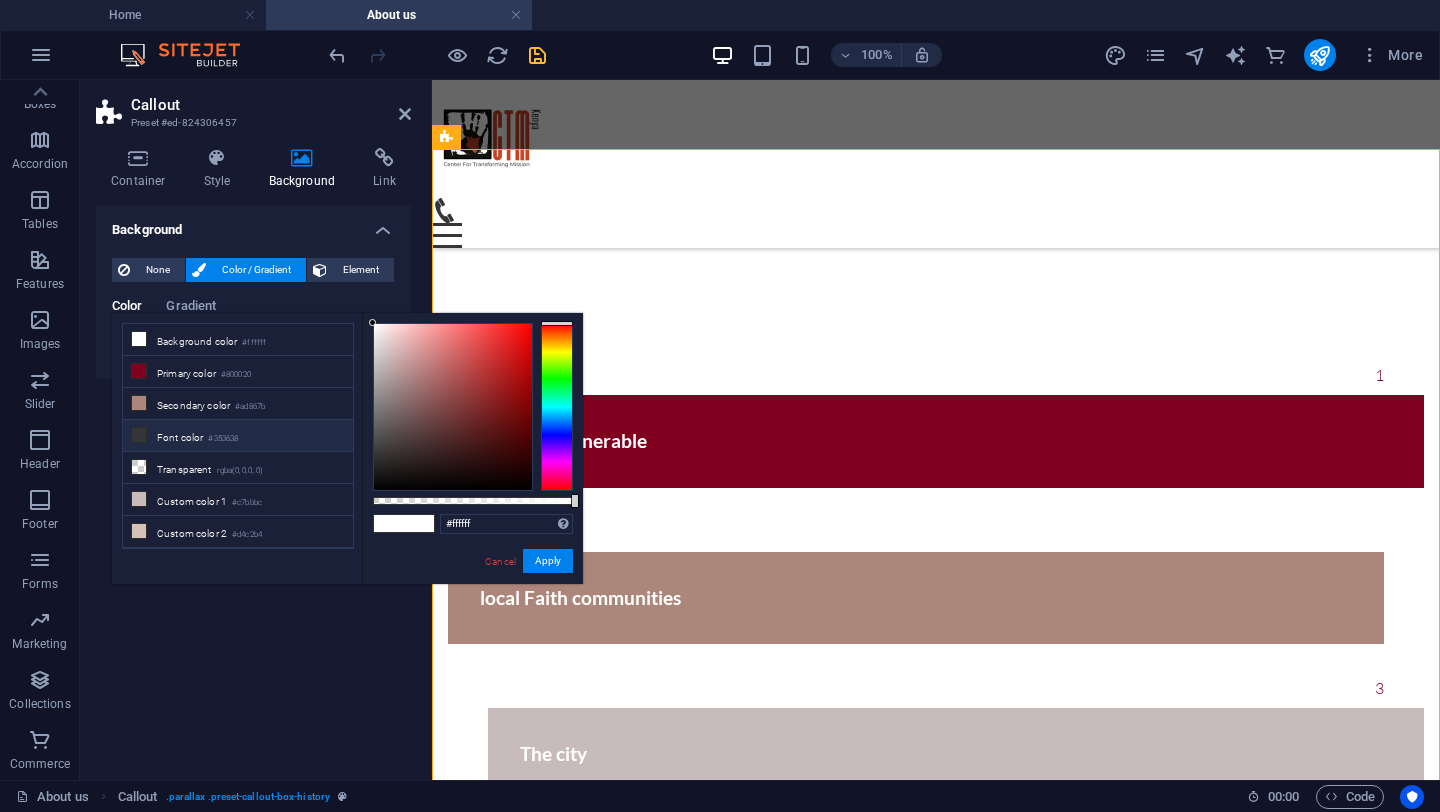 click at bounding box center [139, 435] 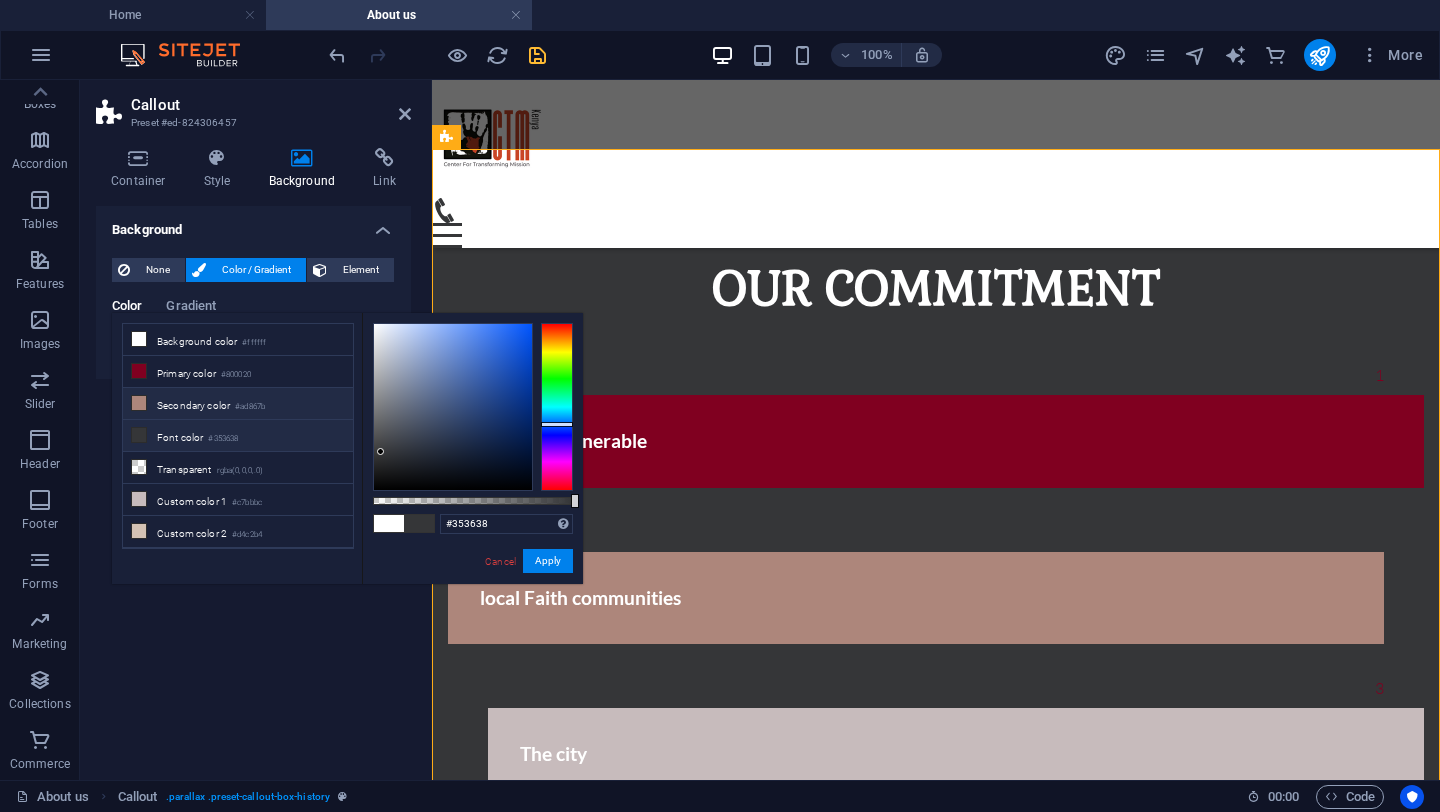 click at bounding box center (139, 403) 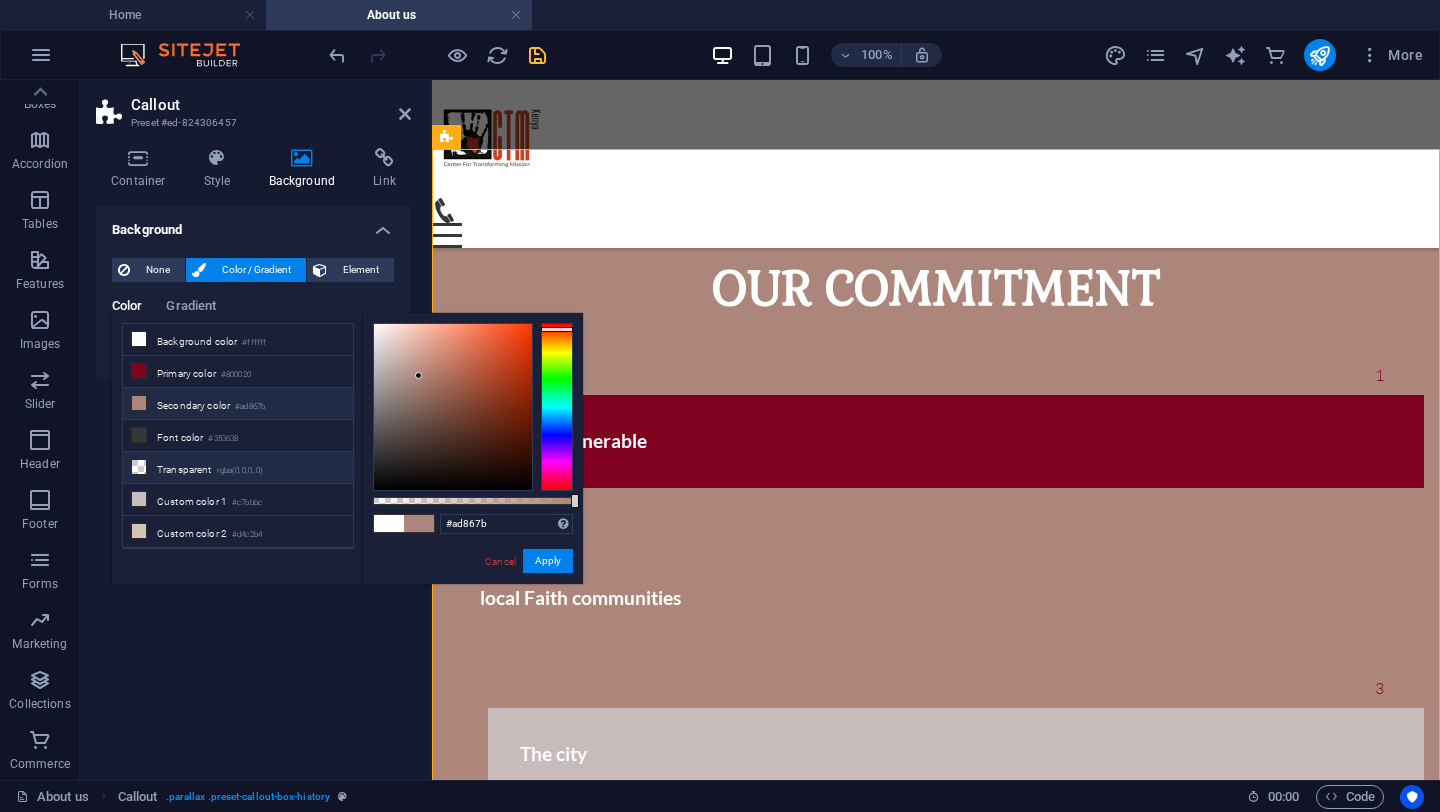 click at bounding box center (139, 467) 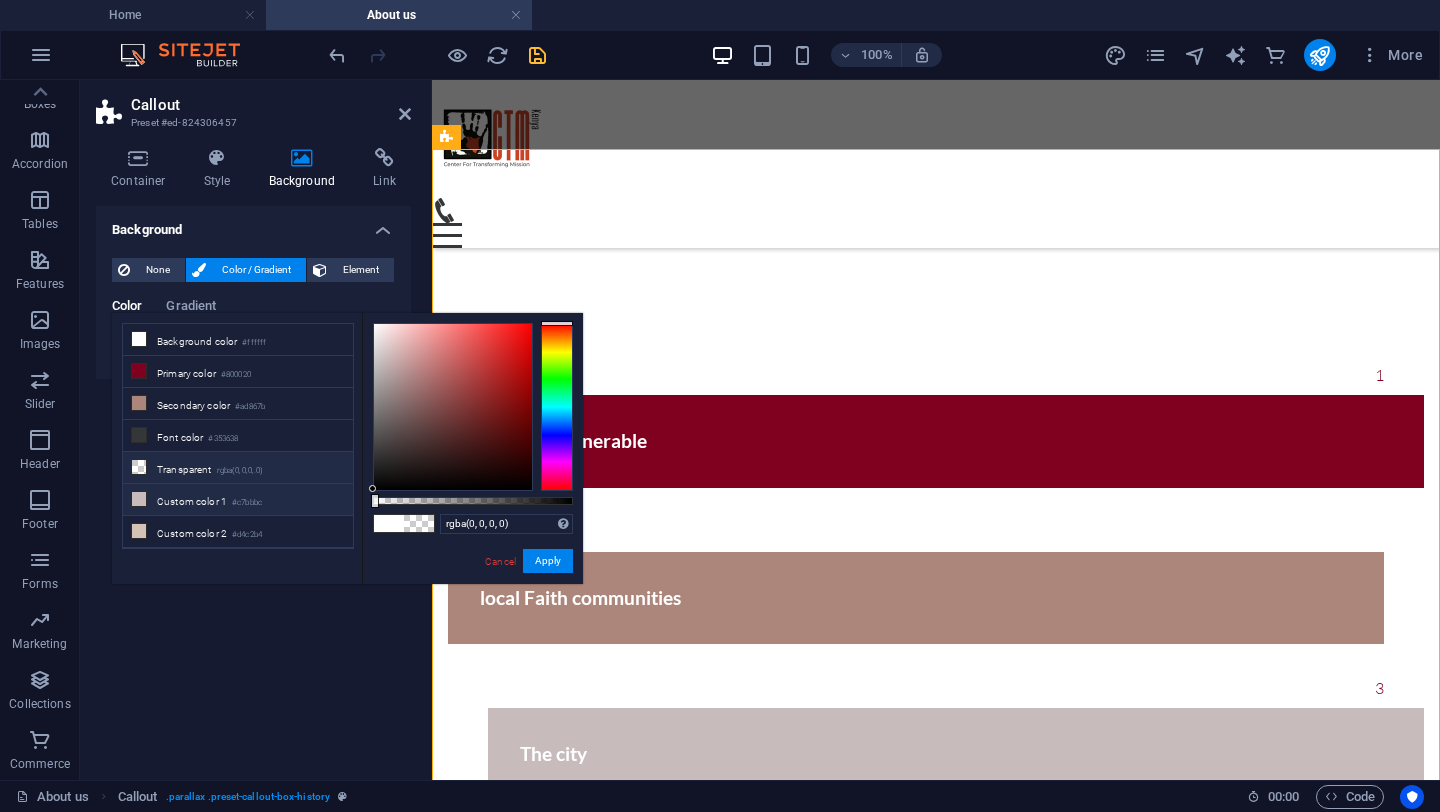 click on "Custom color 1
#c7bbbc" at bounding box center (238, 500) 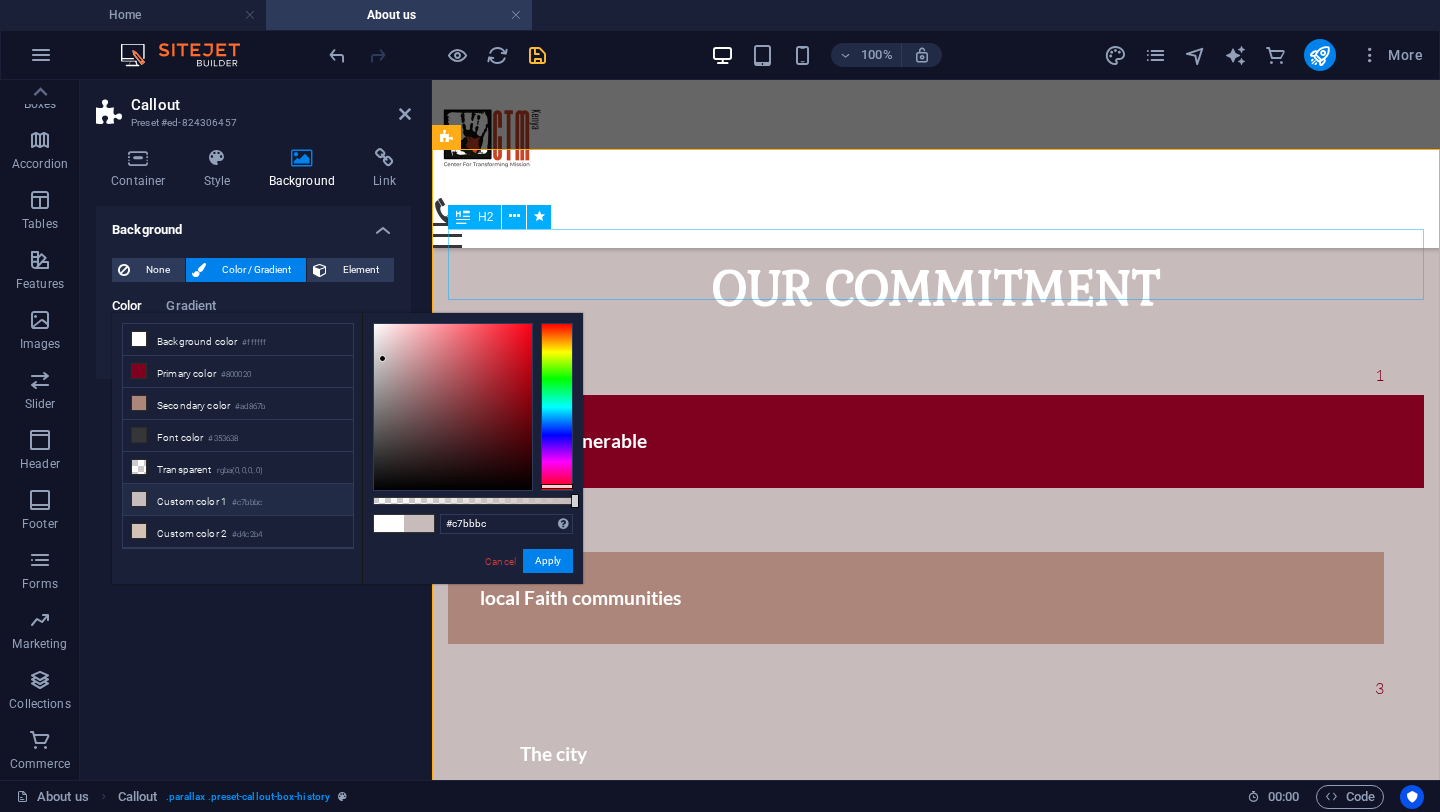 click on "OUR COMMITMENT" at bounding box center (936, 288) 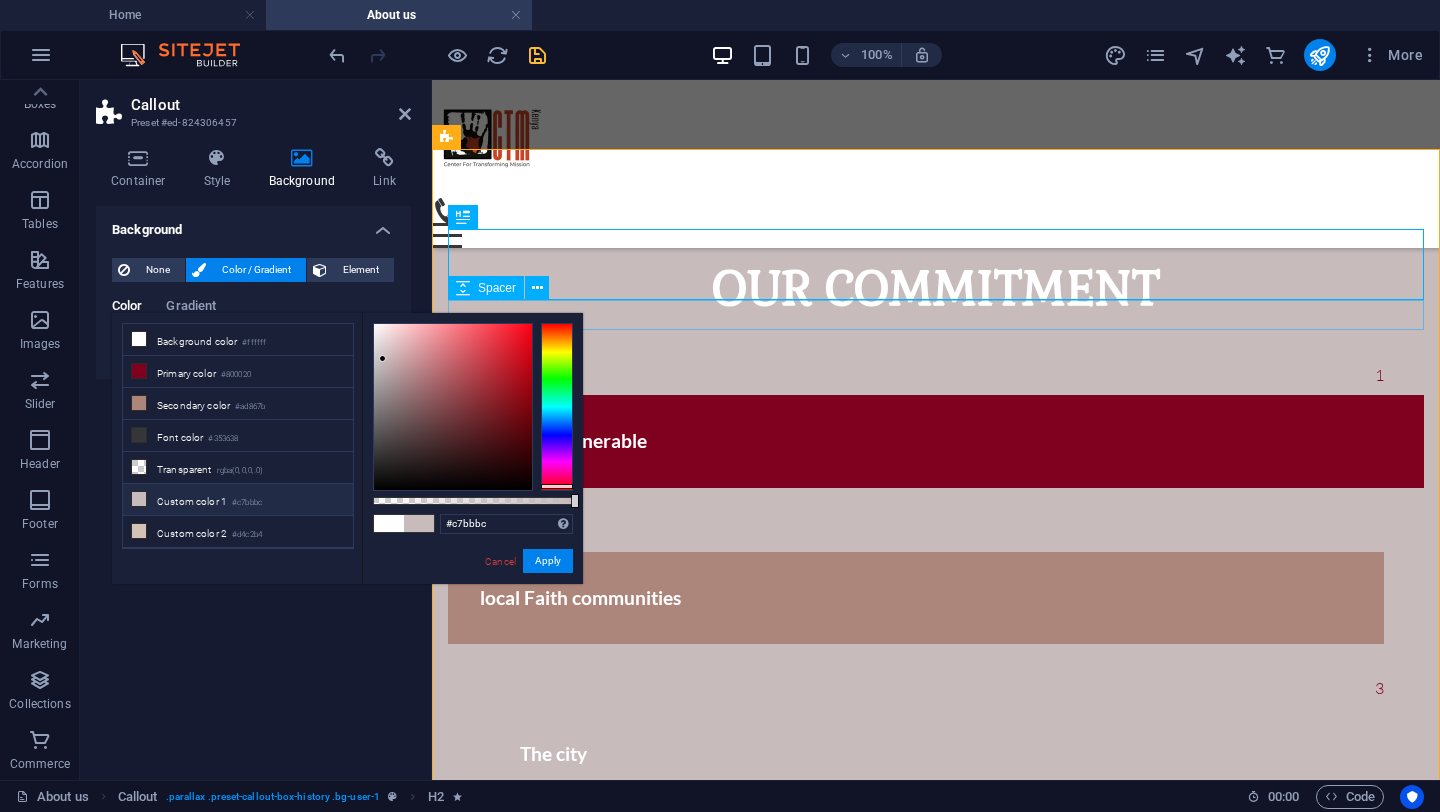 click at bounding box center (936, 340) 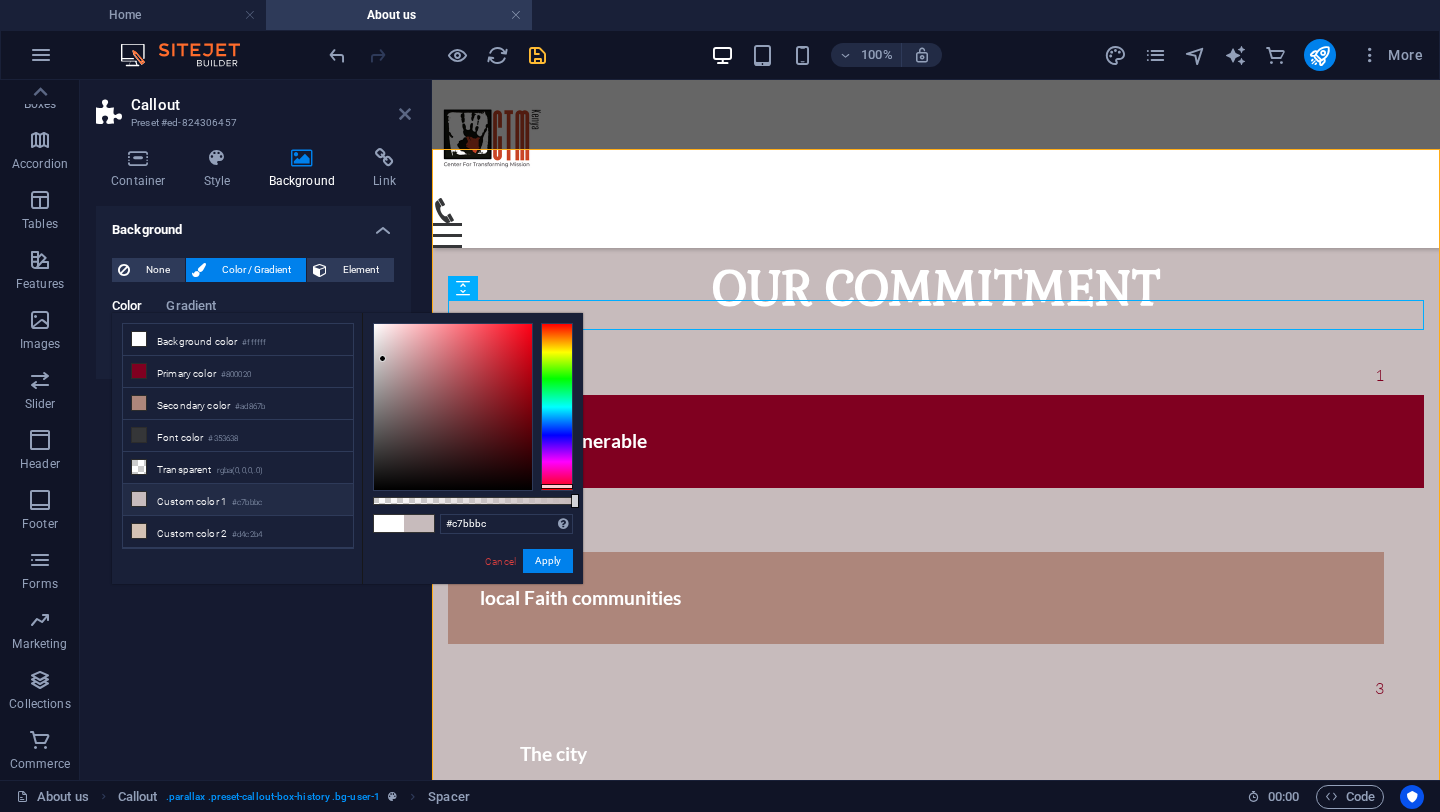 click at bounding box center (405, 114) 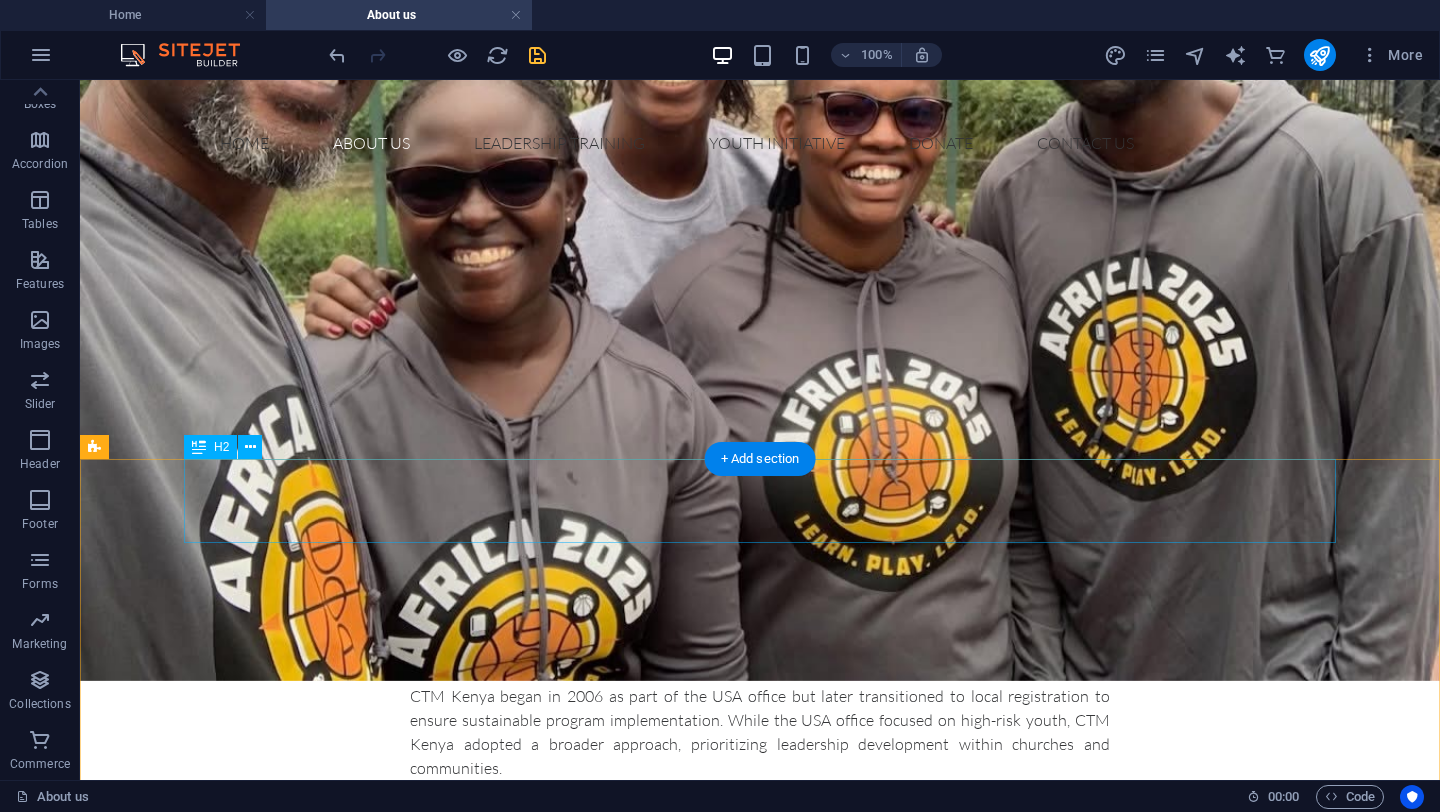 scroll, scrollTop: 55, scrollLeft: 0, axis: vertical 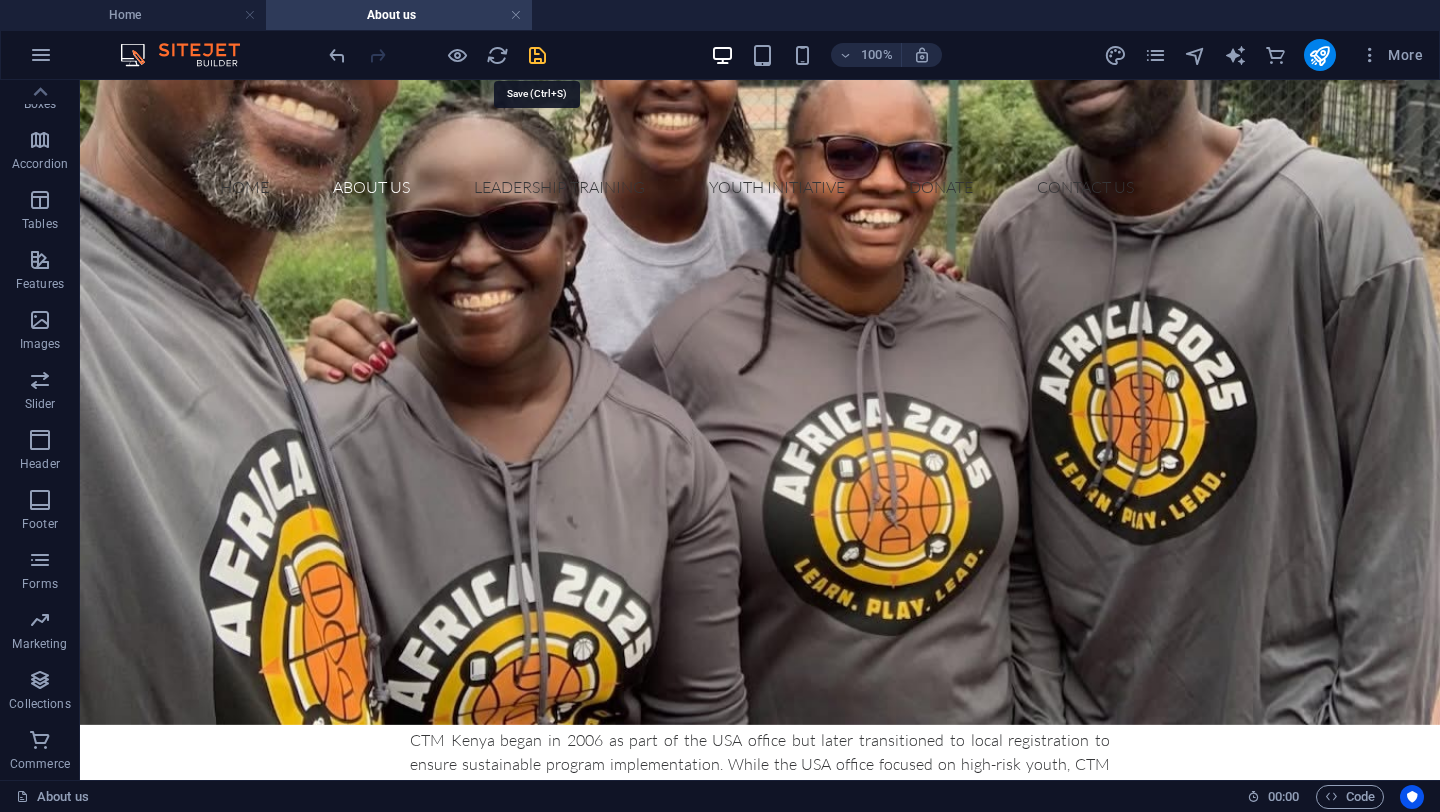 click at bounding box center (537, 55) 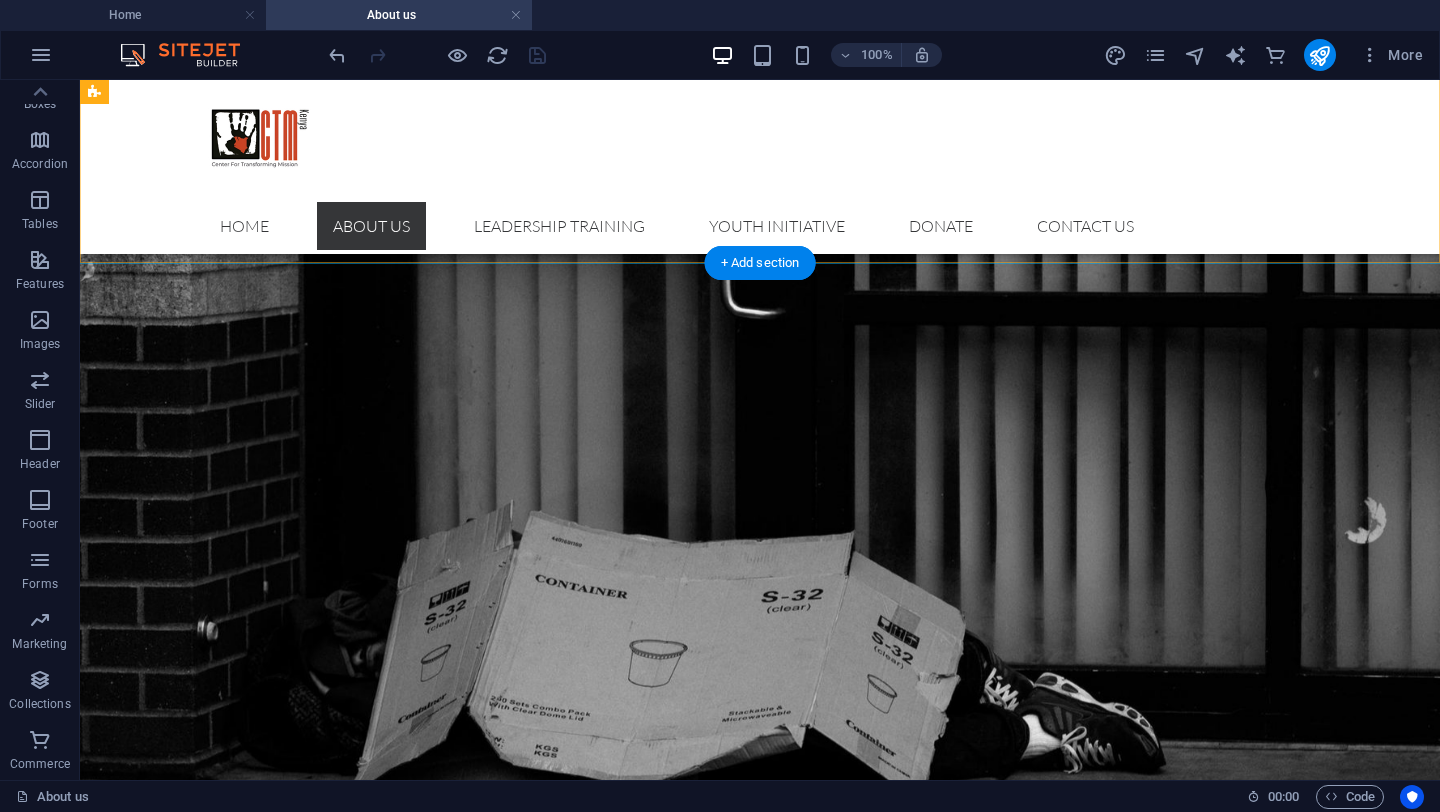 scroll, scrollTop: 2768, scrollLeft: 0, axis: vertical 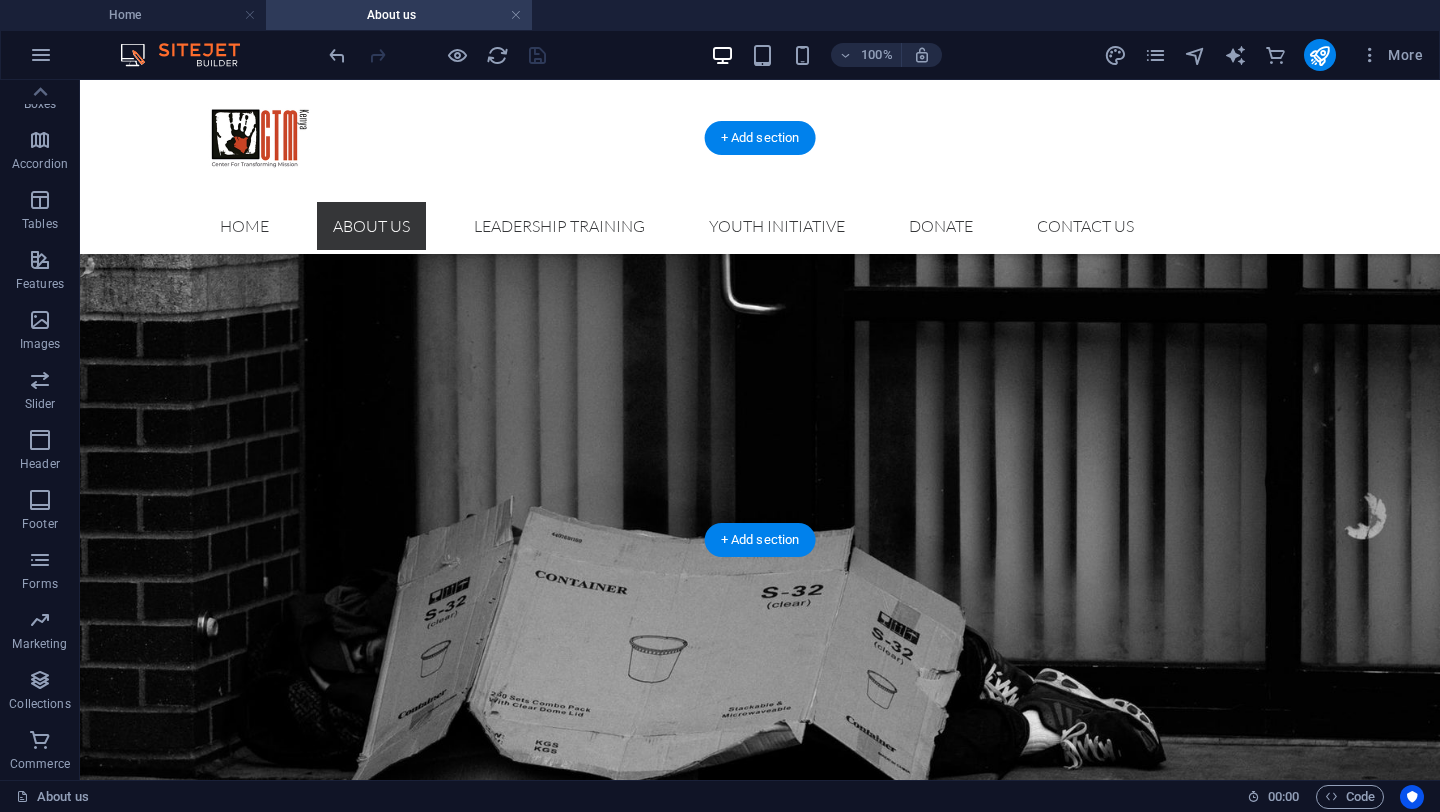 click at bounding box center (760, 512) 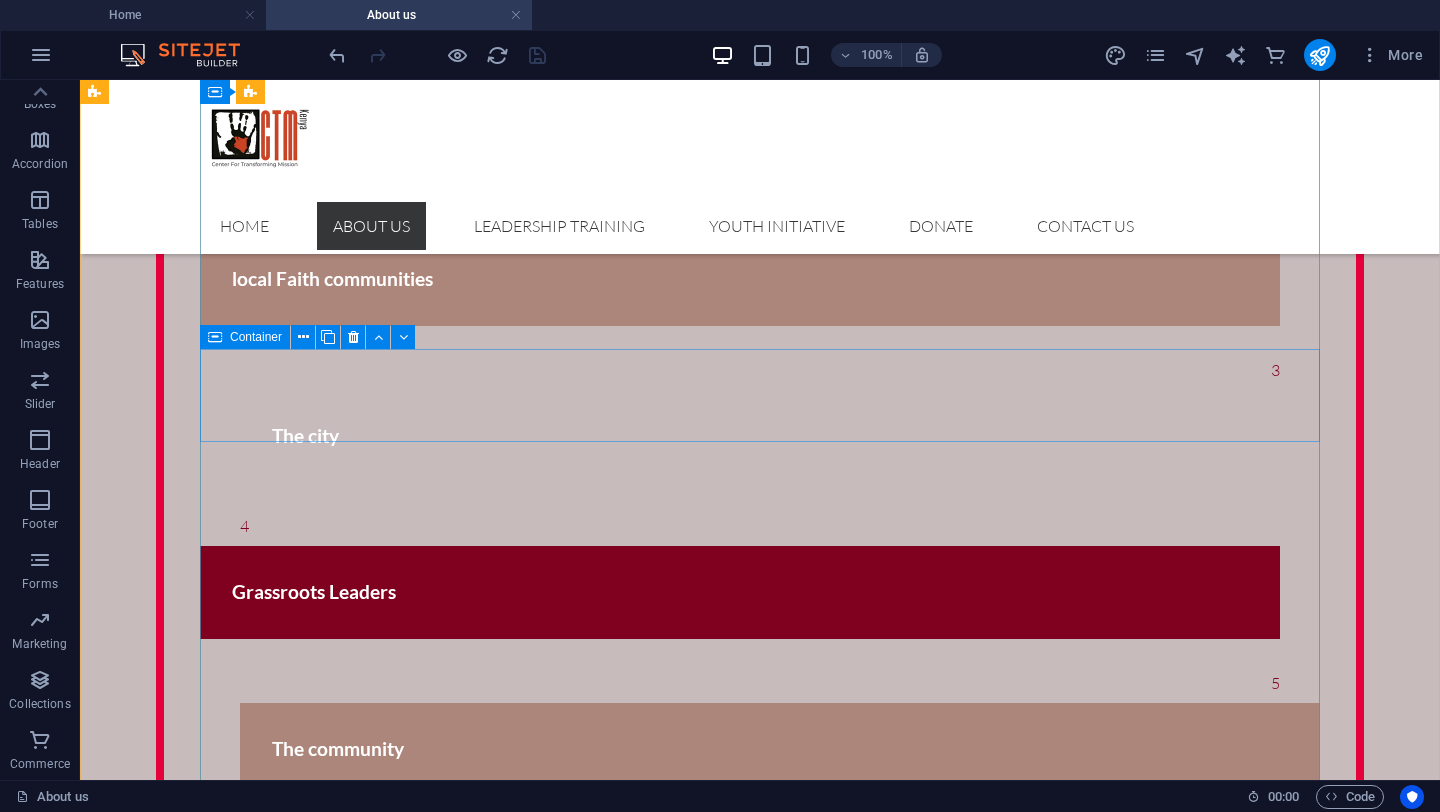 scroll, scrollTop: 1236, scrollLeft: 0, axis: vertical 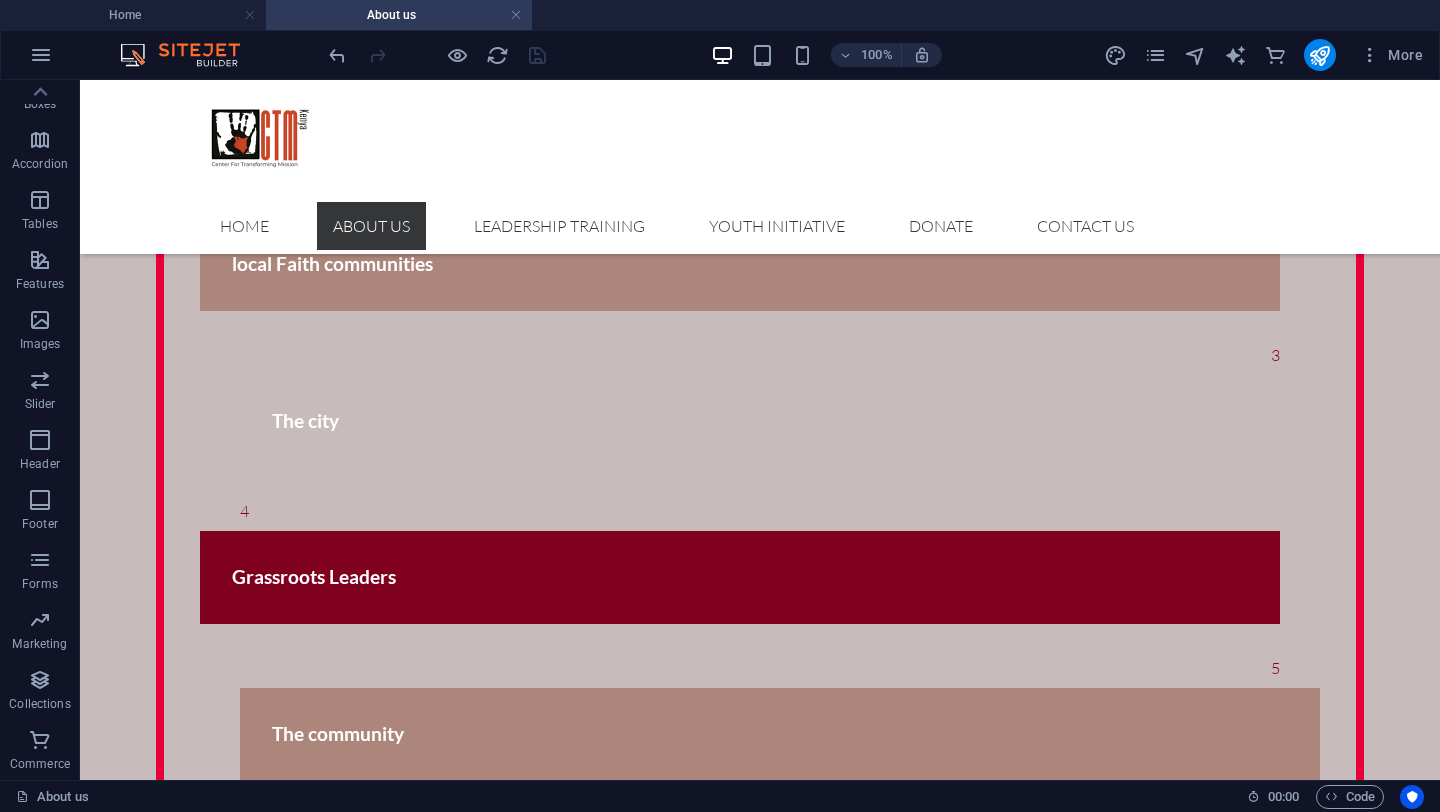 click at bounding box center [437, 55] 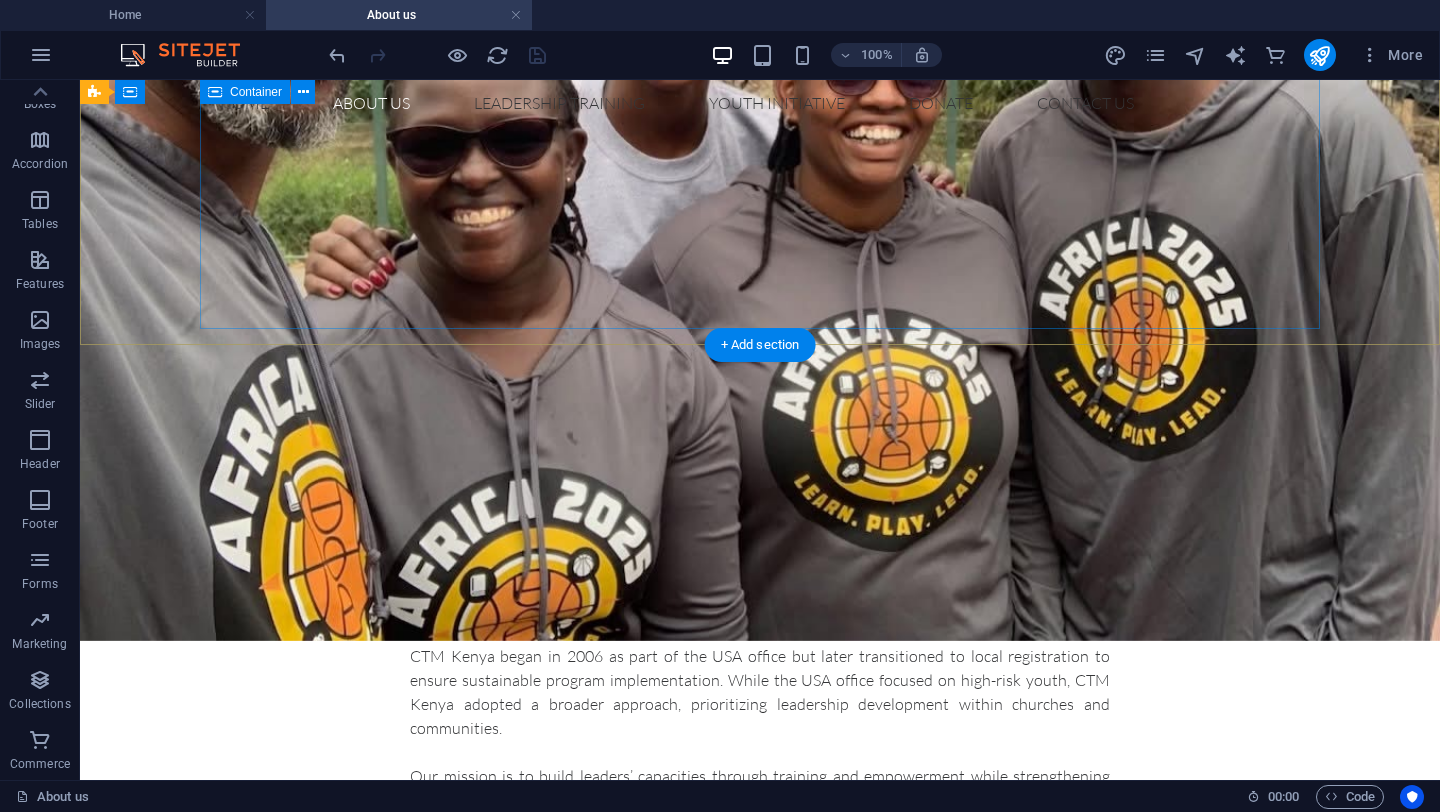 scroll, scrollTop: 0, scrollLeft: 0, axis: both 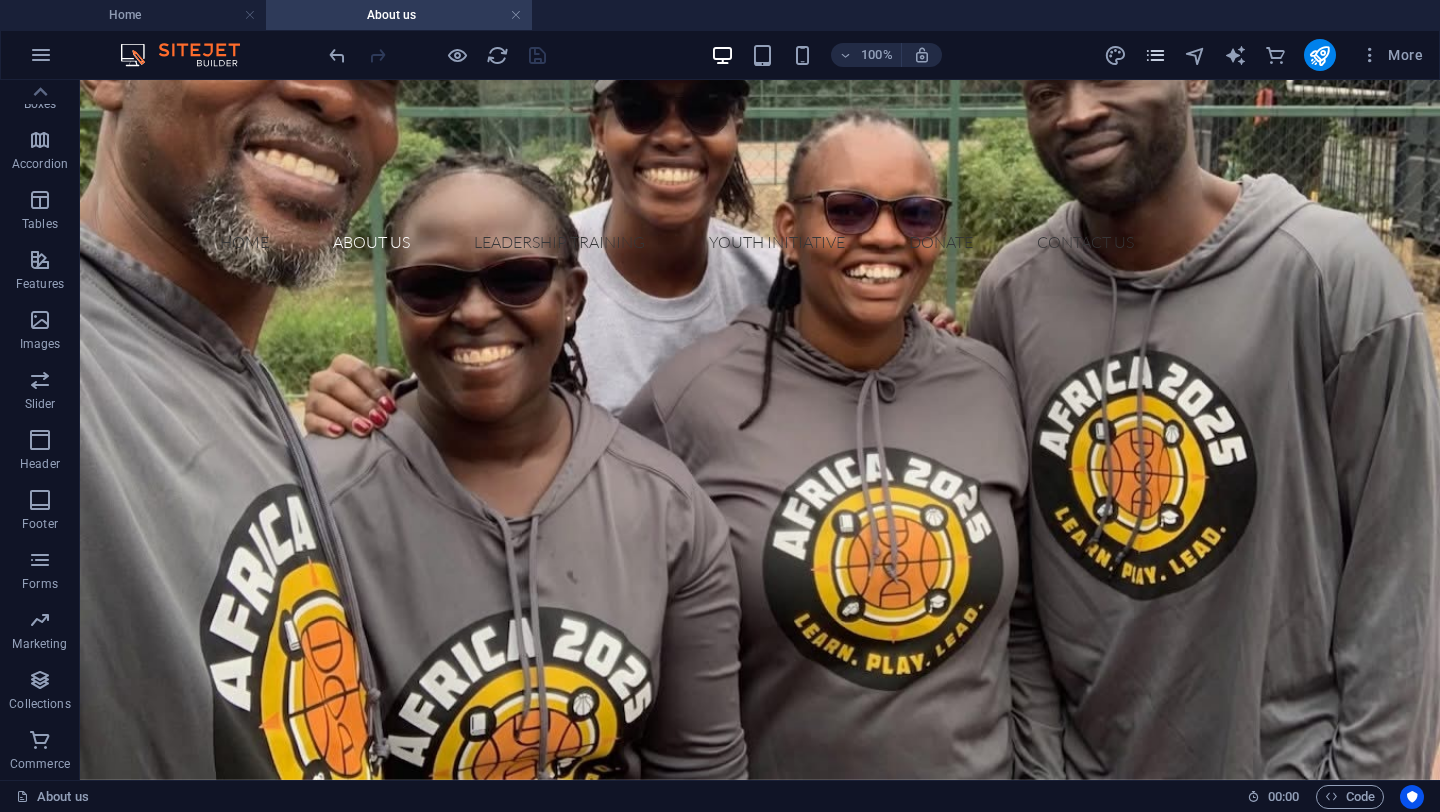 click at bounding box center [1155, 55] 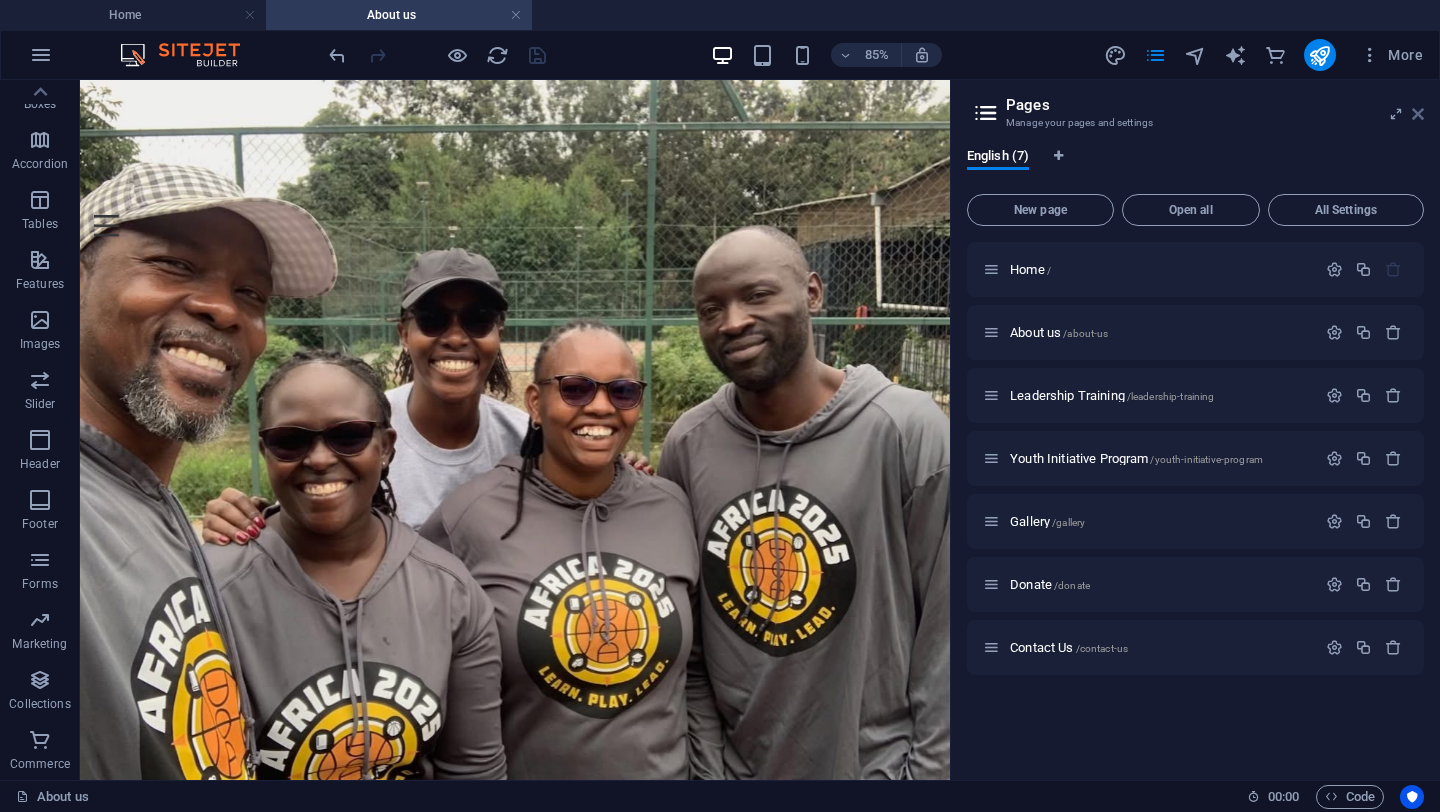 click at bounding box center [1418, 114] 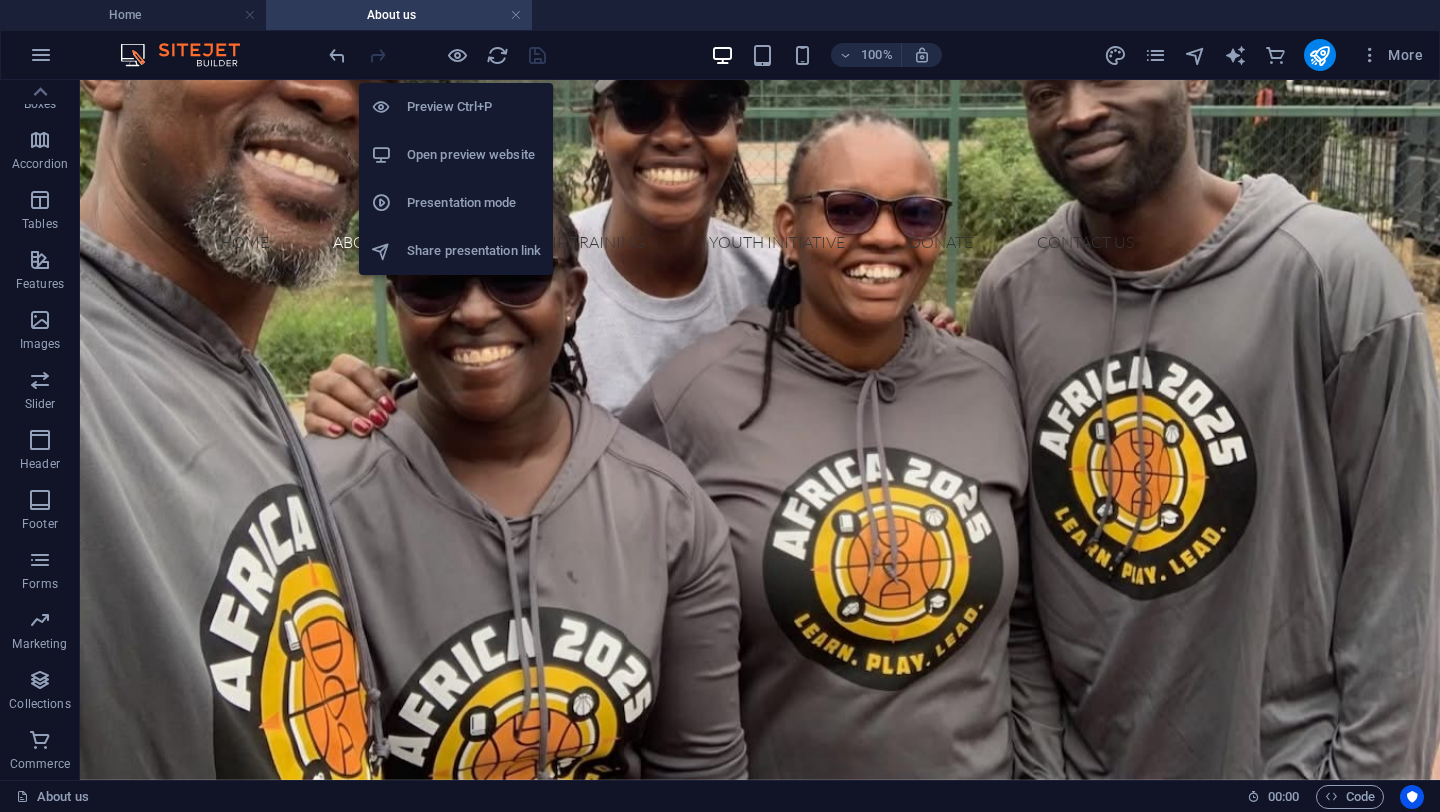 click on "Presentation mode" at bounding box center [474, 203] 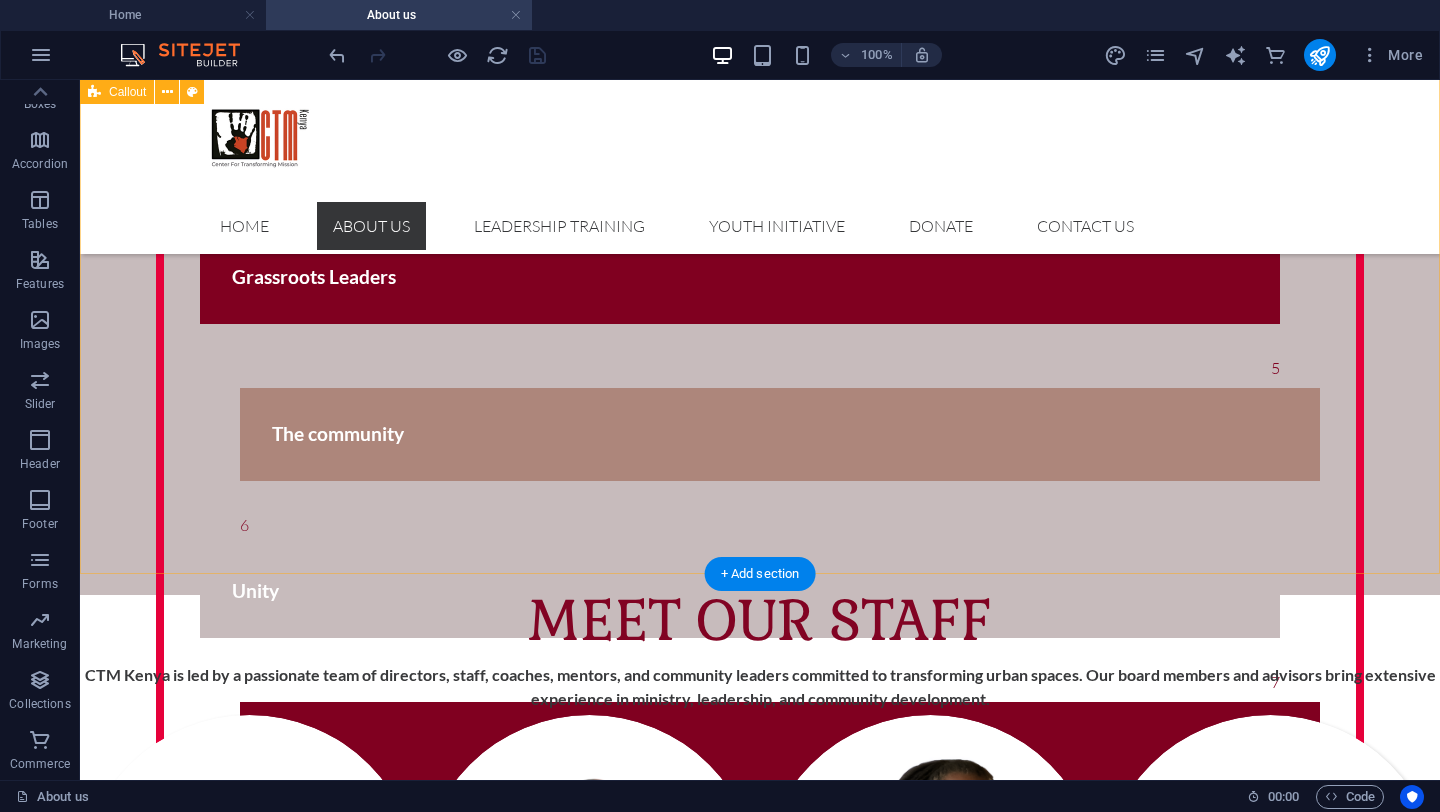 scroll, scrollTop: 1539, scrollLeft: 0, axis: vertical 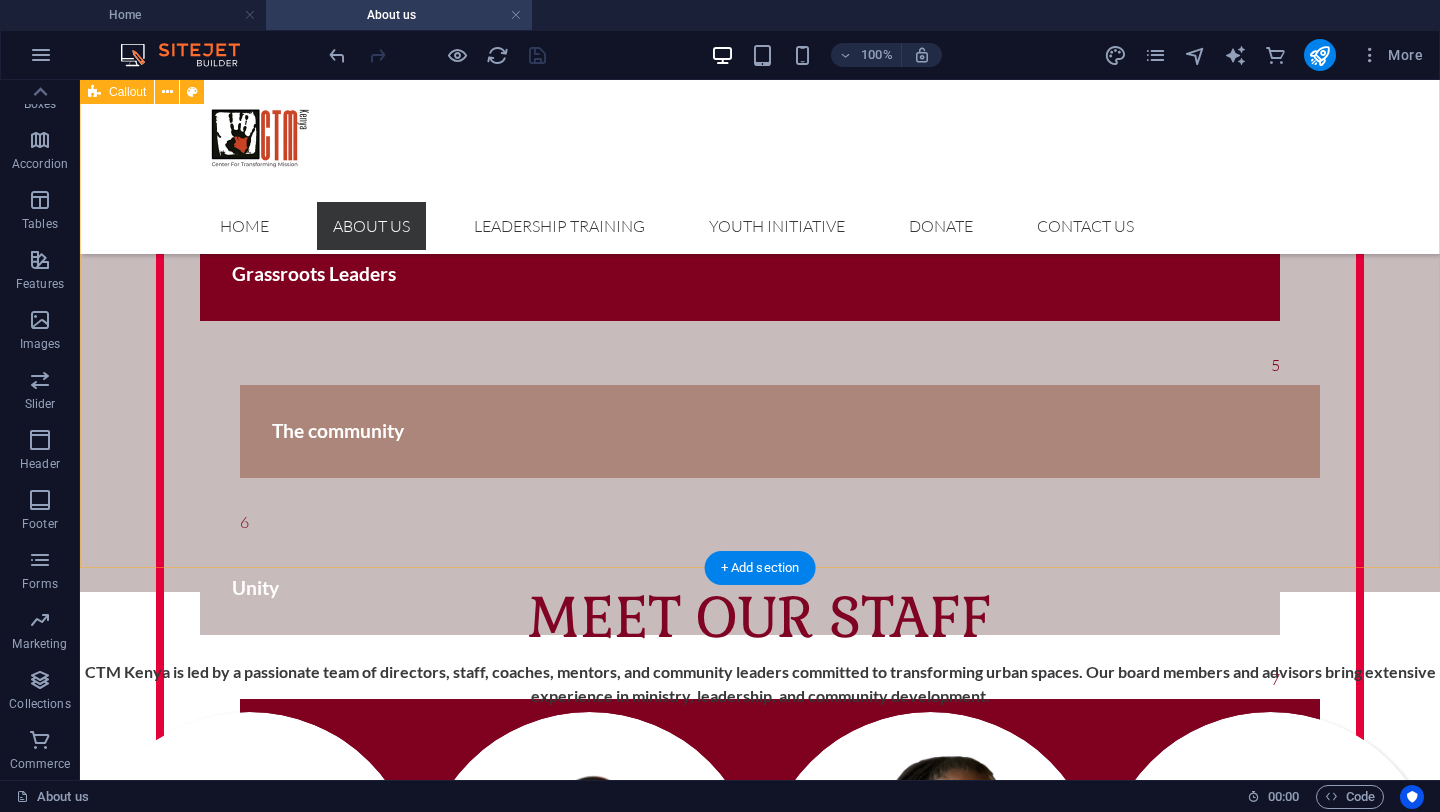 click on "OUR COMMITMENT 1 The vulnerable 2 local Faith communities 3 The city 4 Grassroots Leaders 5 The community 6 Unity 7 peace" at bounding box center (760, 58) 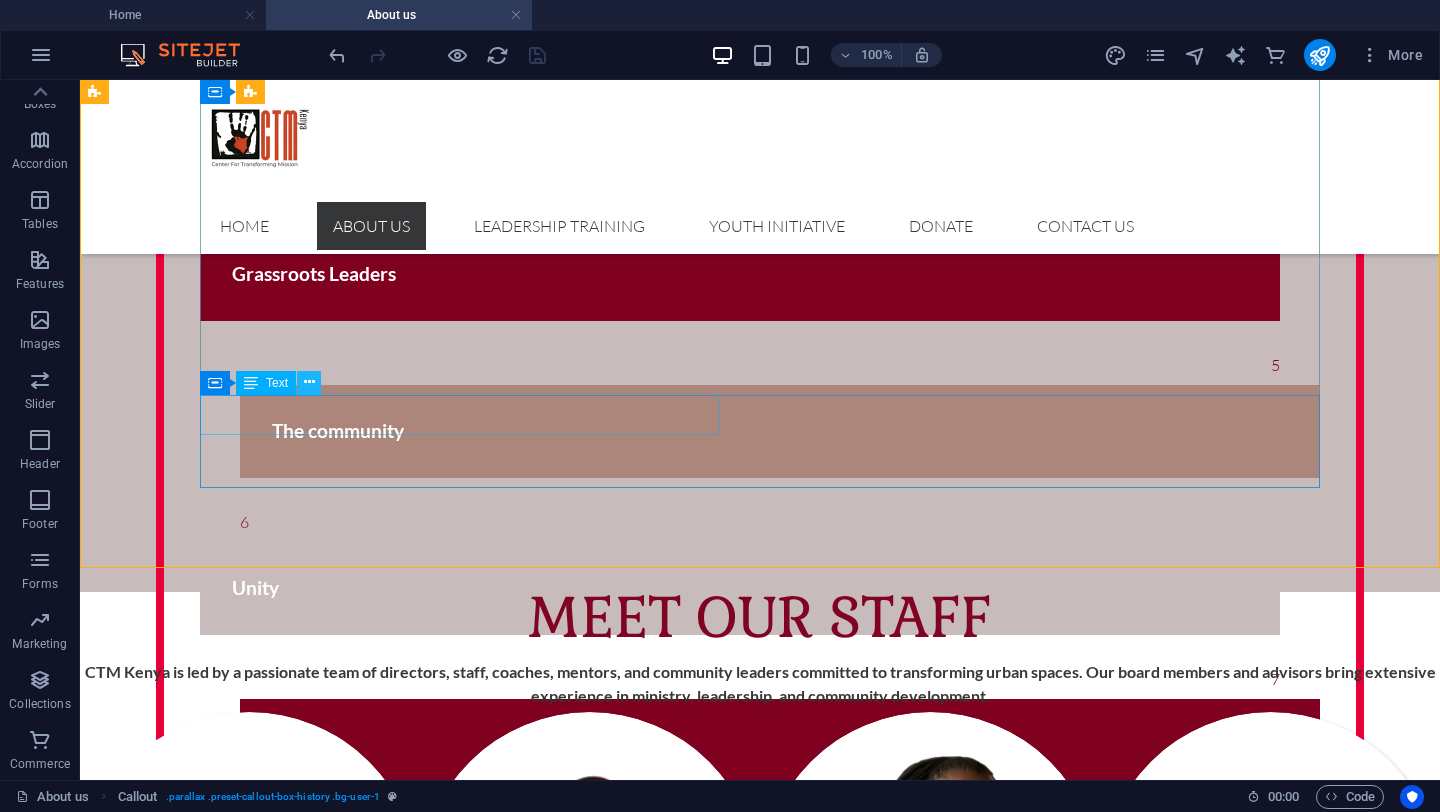 click at bounding box center (309, 382) 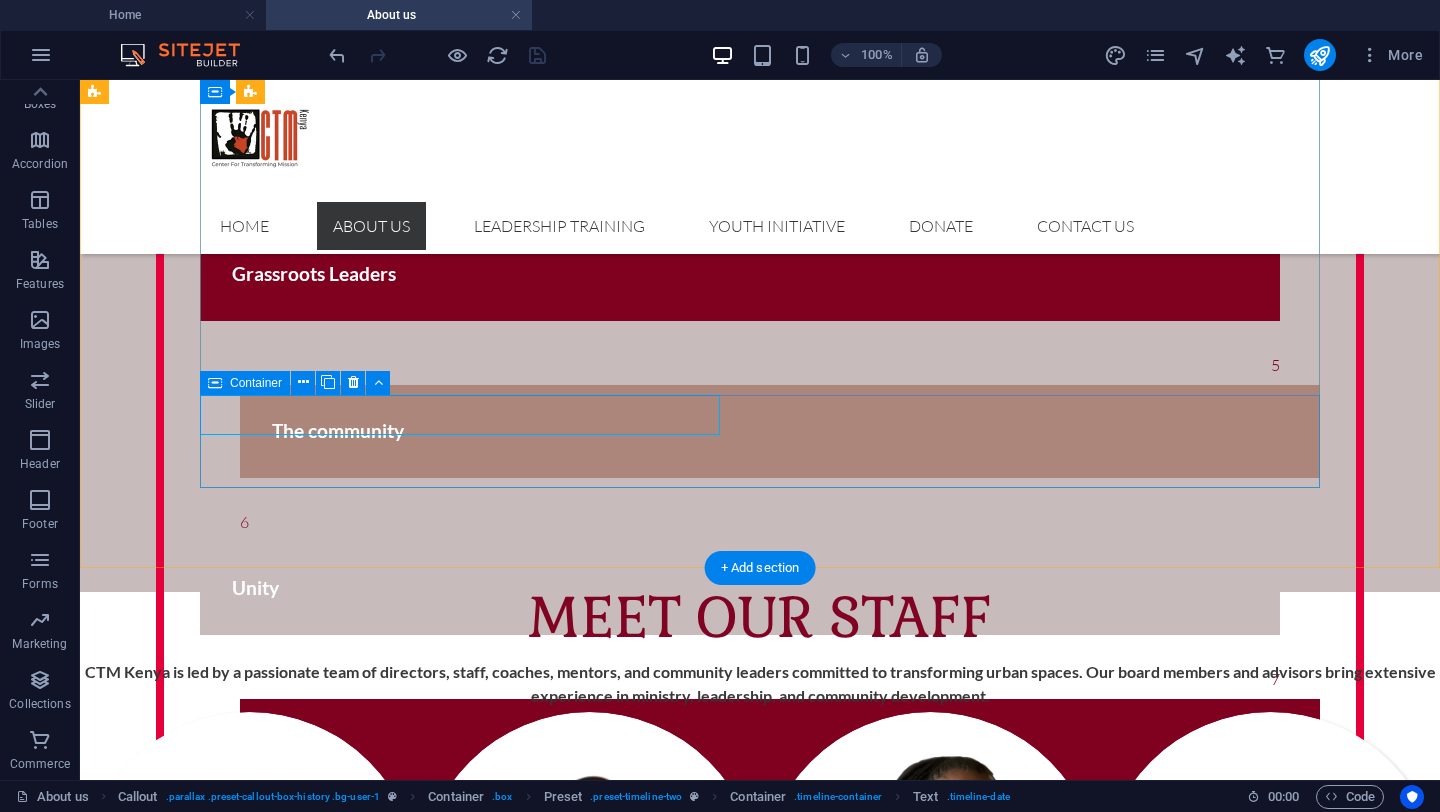 click on "7 peace" at bounding box center (760, 725) 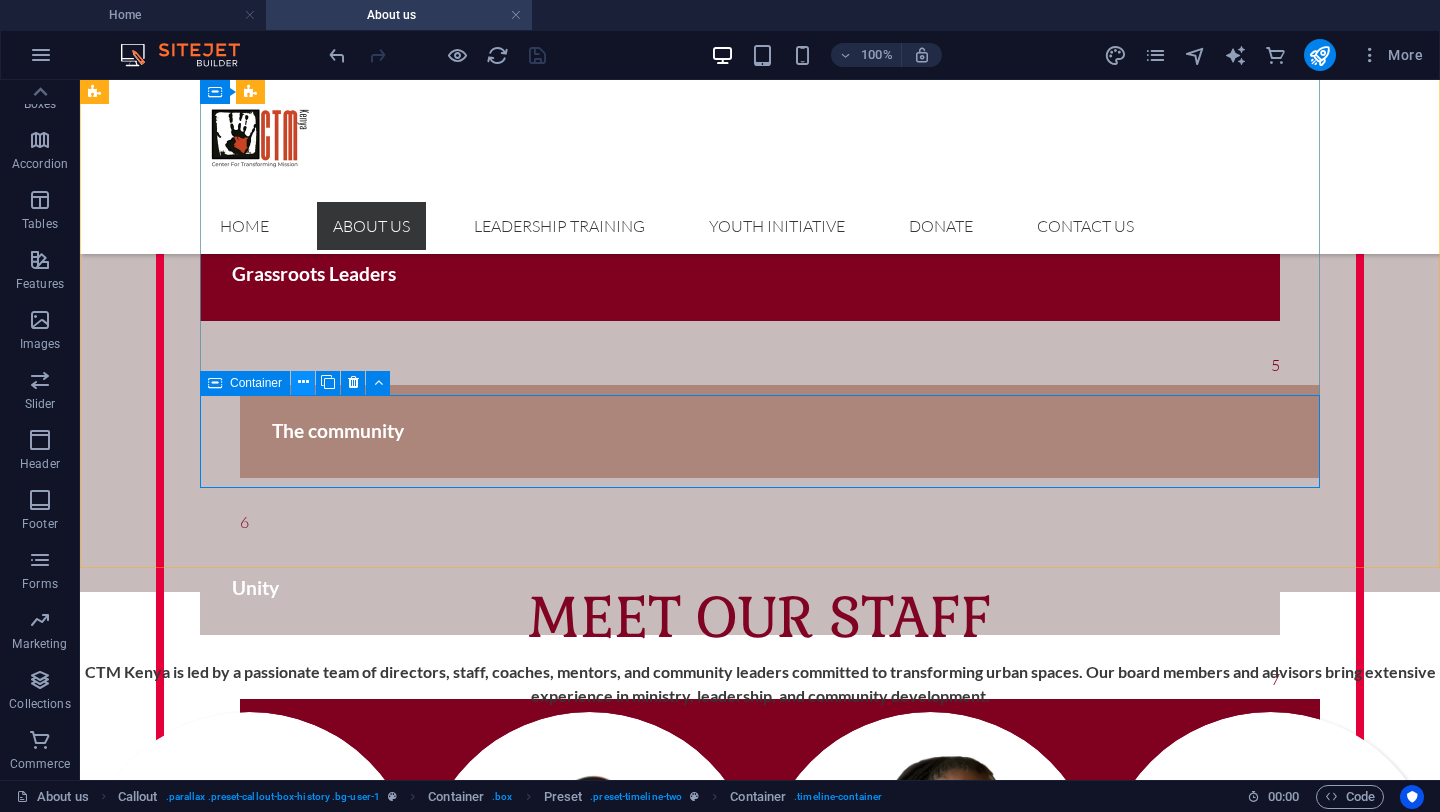 click at bounding box center [303, 382] 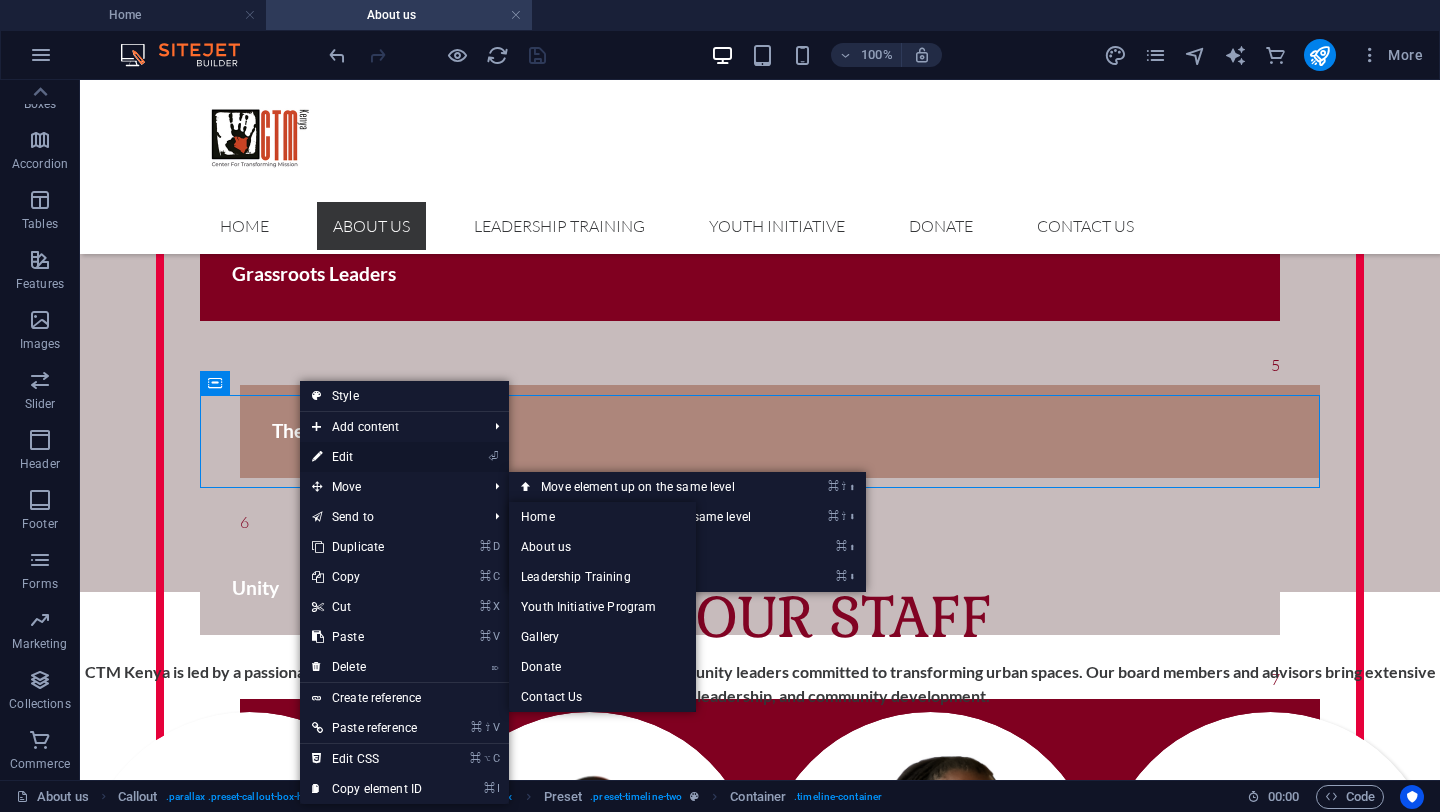 click on "⏎  Edit" at bounding box center (367, 457) 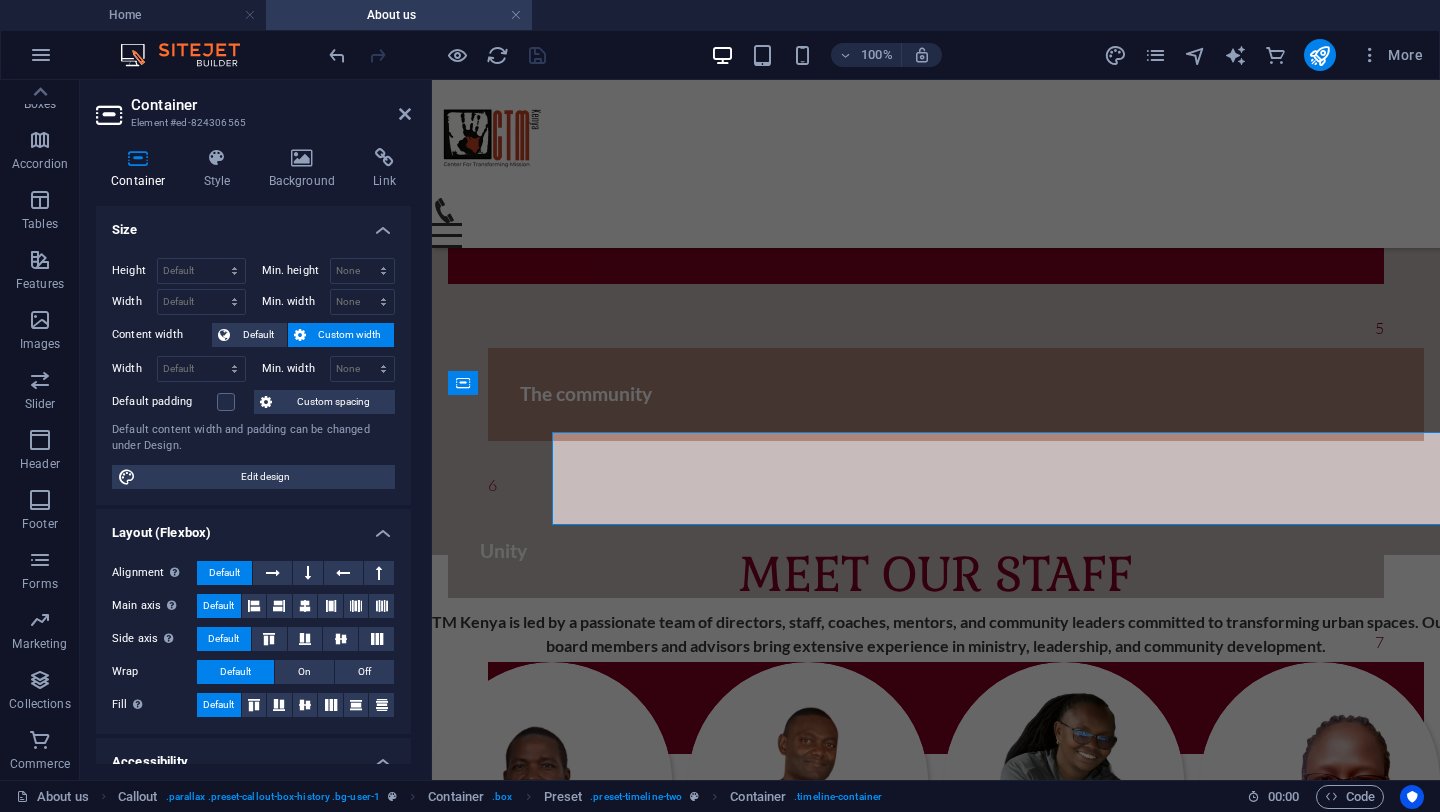 scroll, scrollTop: 1501, scrollLeft: 0, axis: vertical 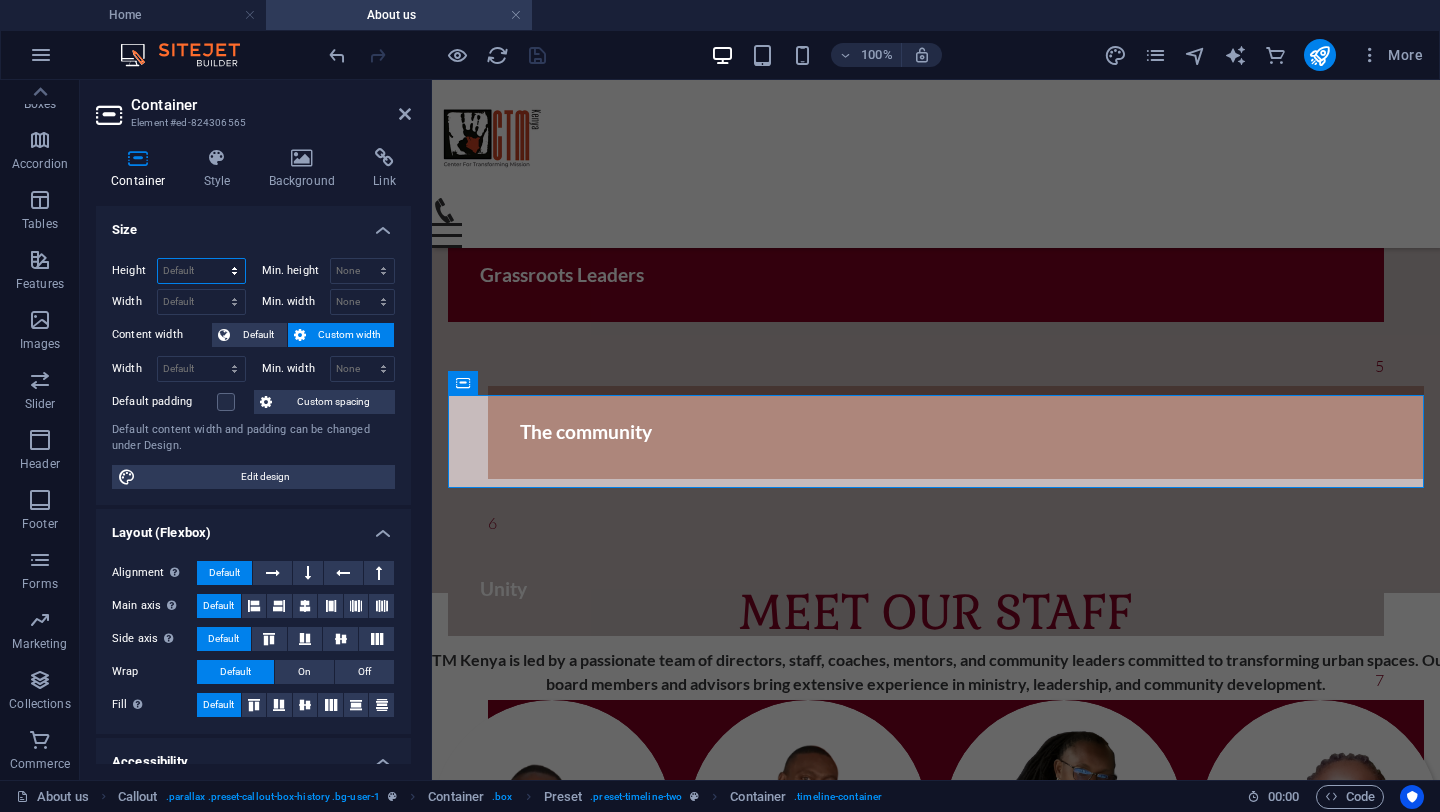 click on "Default px rem % vh vw" at bounding box center [201, 271] 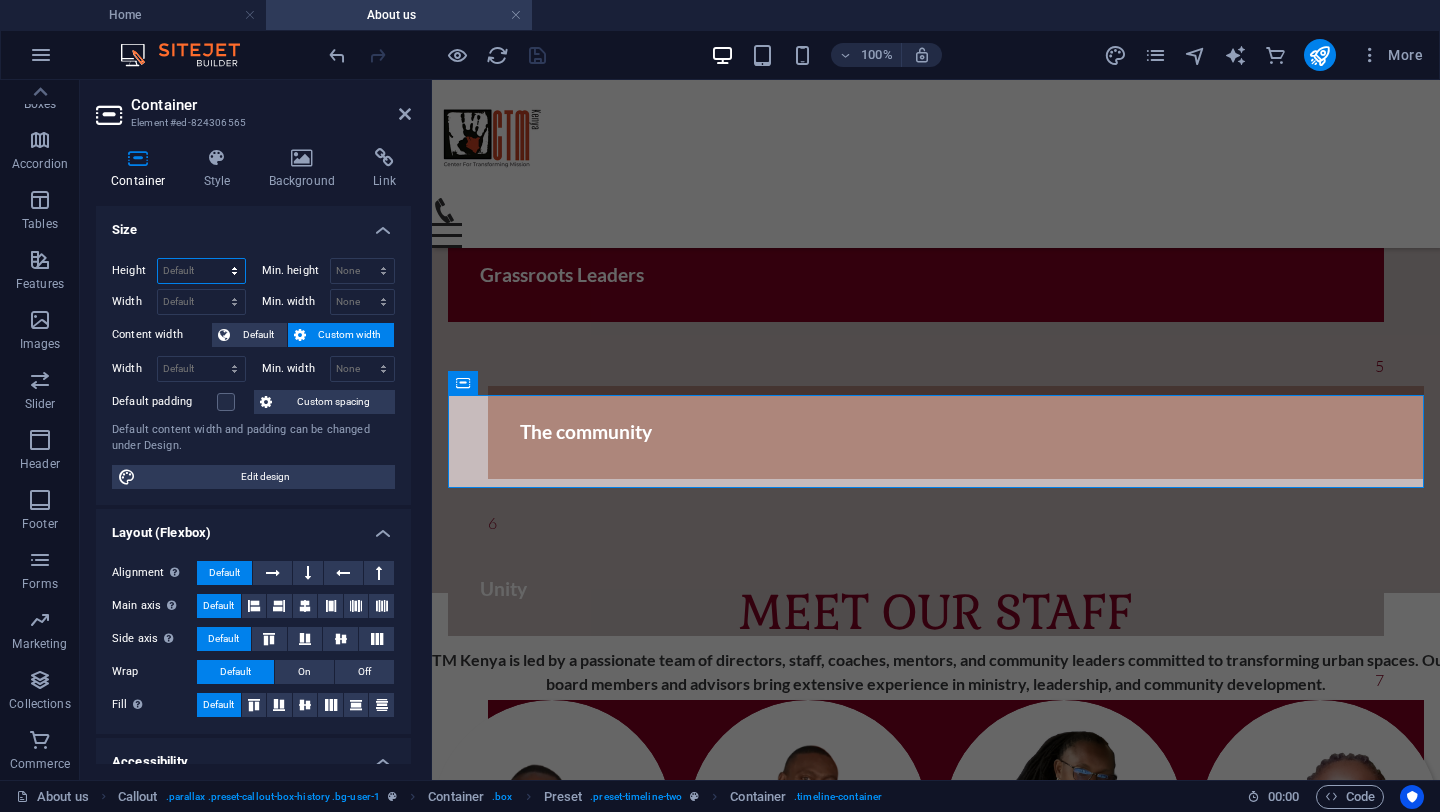 select on "%" 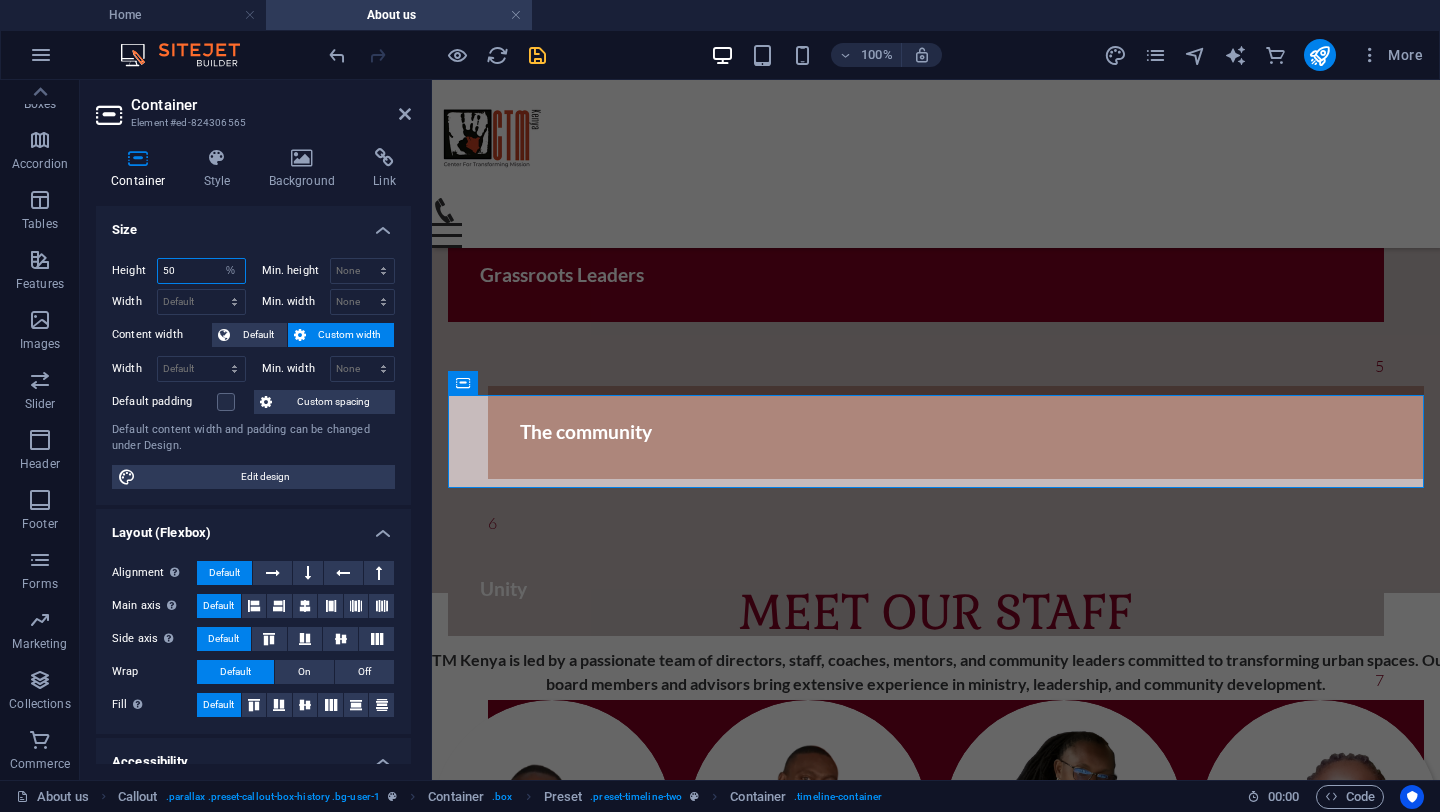 type on "50" 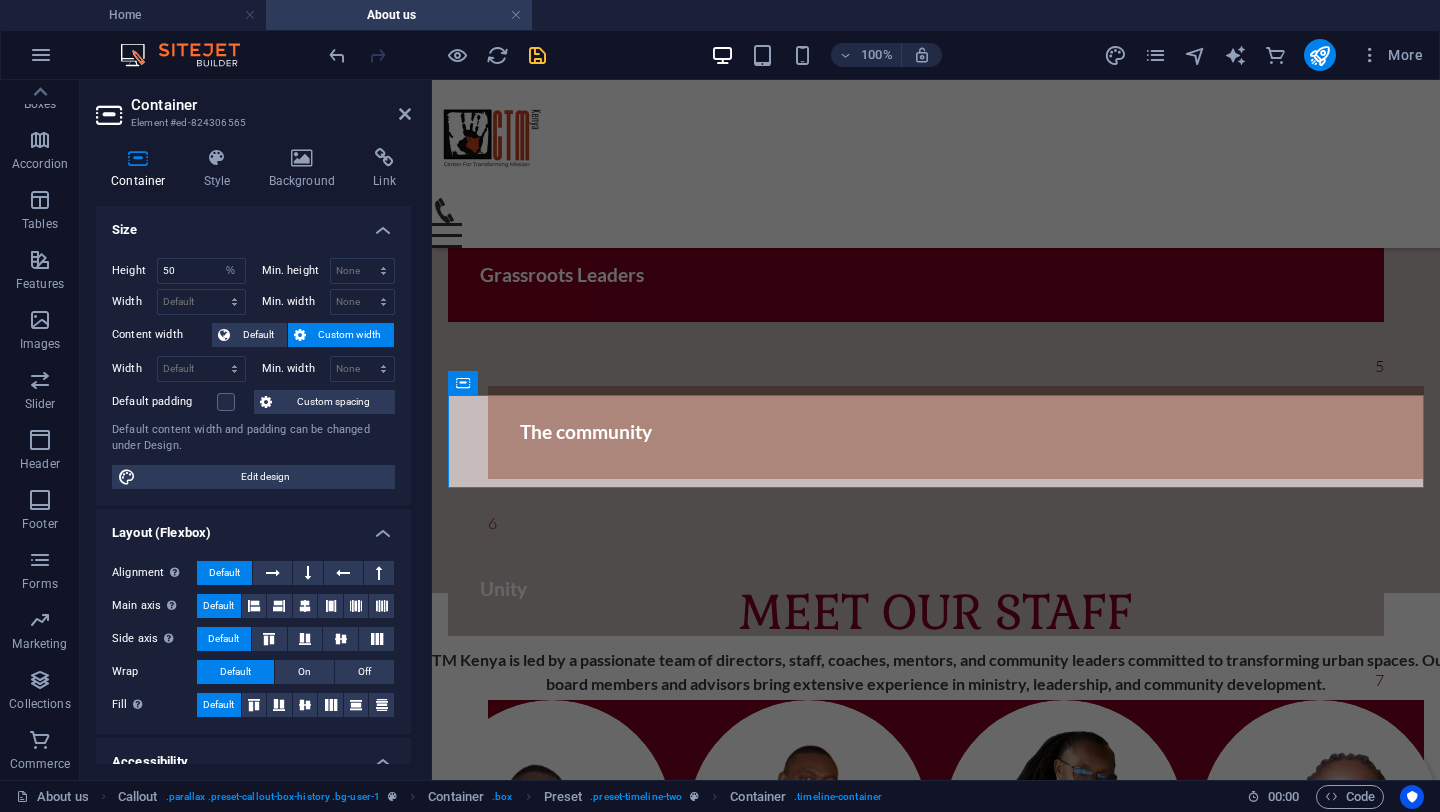 click on "Container Style Background Link Size Height 50 Default px rem % vh vw Min. height None px rem % vh vw Width Default px rem % em vh vw Min. width None px rem % vh vw Content width Default Custom width Width Default px rem % em vh vw Min. width None px rem % vh vw Default padding Custom spacing Default content width and padding can be changed under Design. Edit design Layout (Flexbox) Alignment Determines the flex direction. Default Main axis Determine how elements should behave along the main axis inside this container (justify content). Default Side axis Control the vertical direction of the element inside of the container (align items). Default Wrap Default On Off Fill Controls the distances and direction of elements on the y-axis across several lines (align content). Default Accessibility ARIA helps assistive technologies (like screen readers) to understand the role, state, and behavior of web elements Role The ARIA role defines the purpose of an element.  None Alert Article Banner Comment" at bounding box center (253, 456) 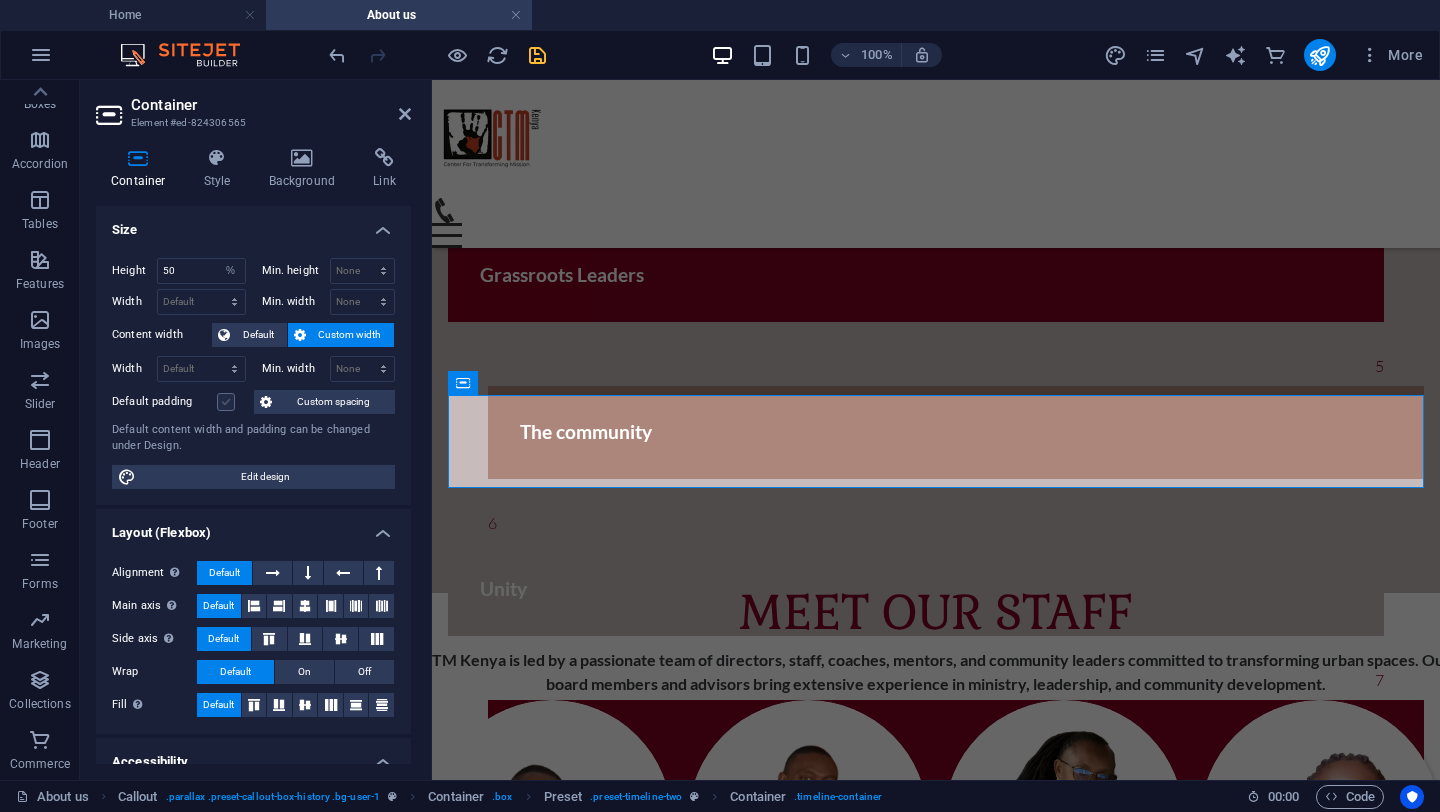 click at bounding box center (226, 402) 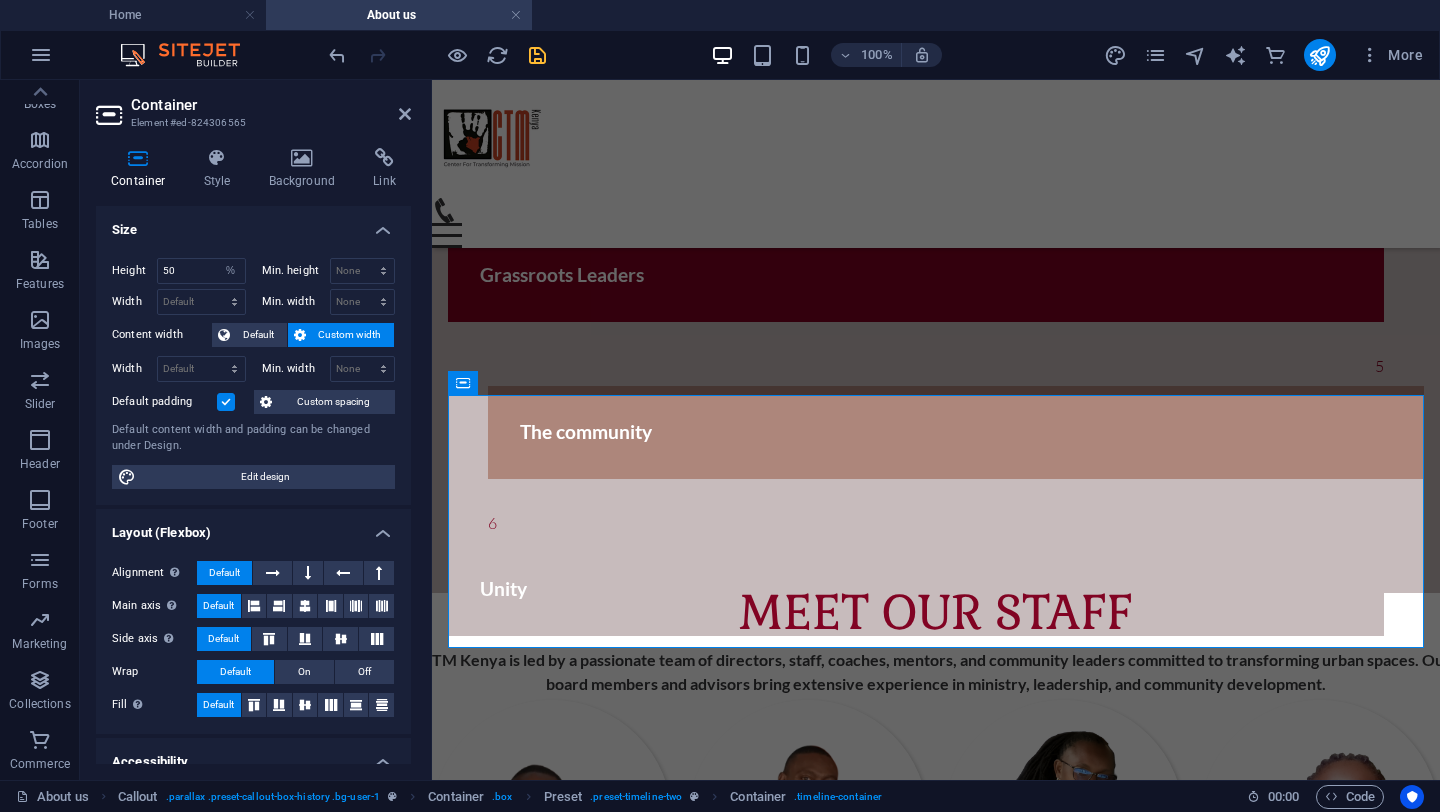 click at bounding box center [226, 402] 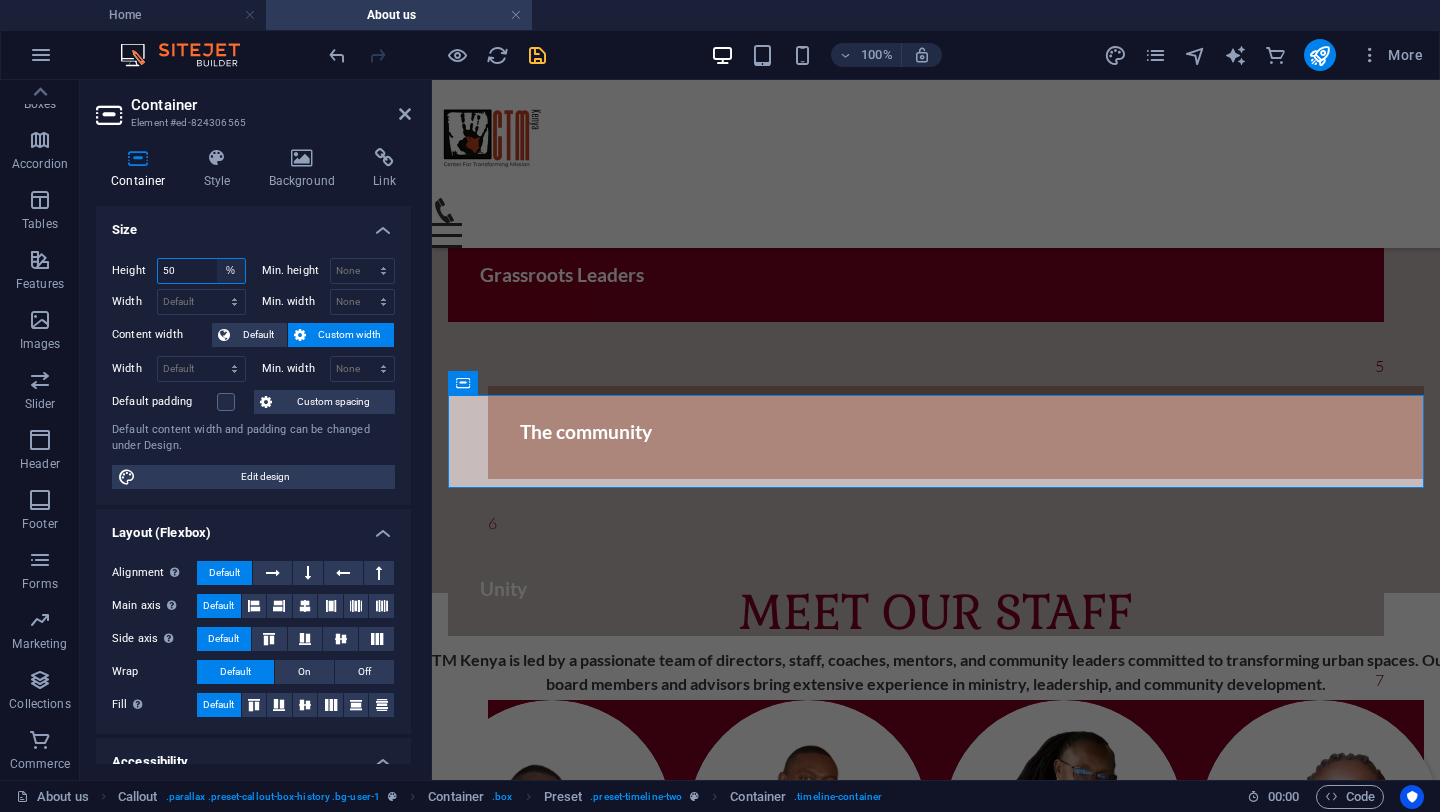 click on "Default px rem % vh vw" at bounding box center (231, 271) 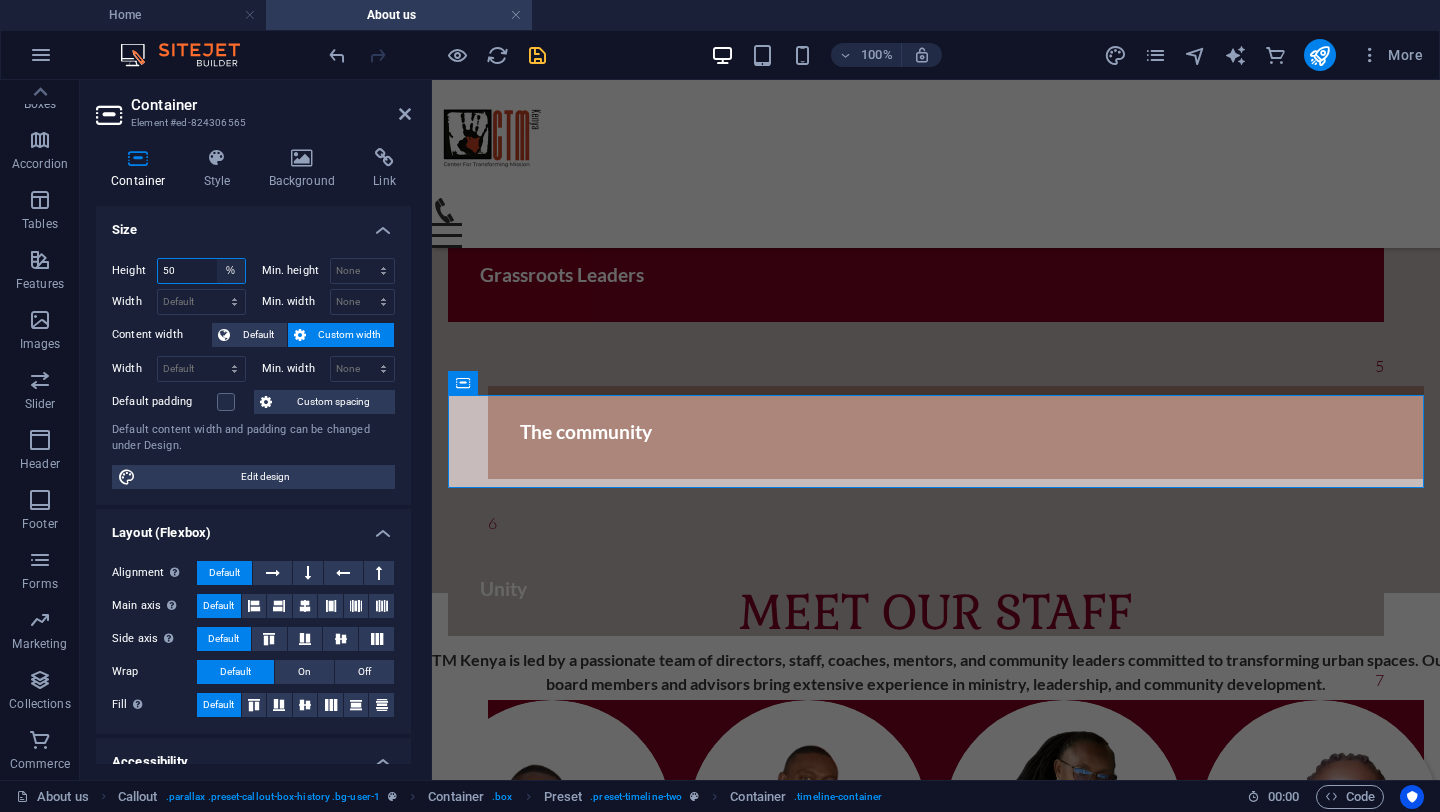 select on "px" 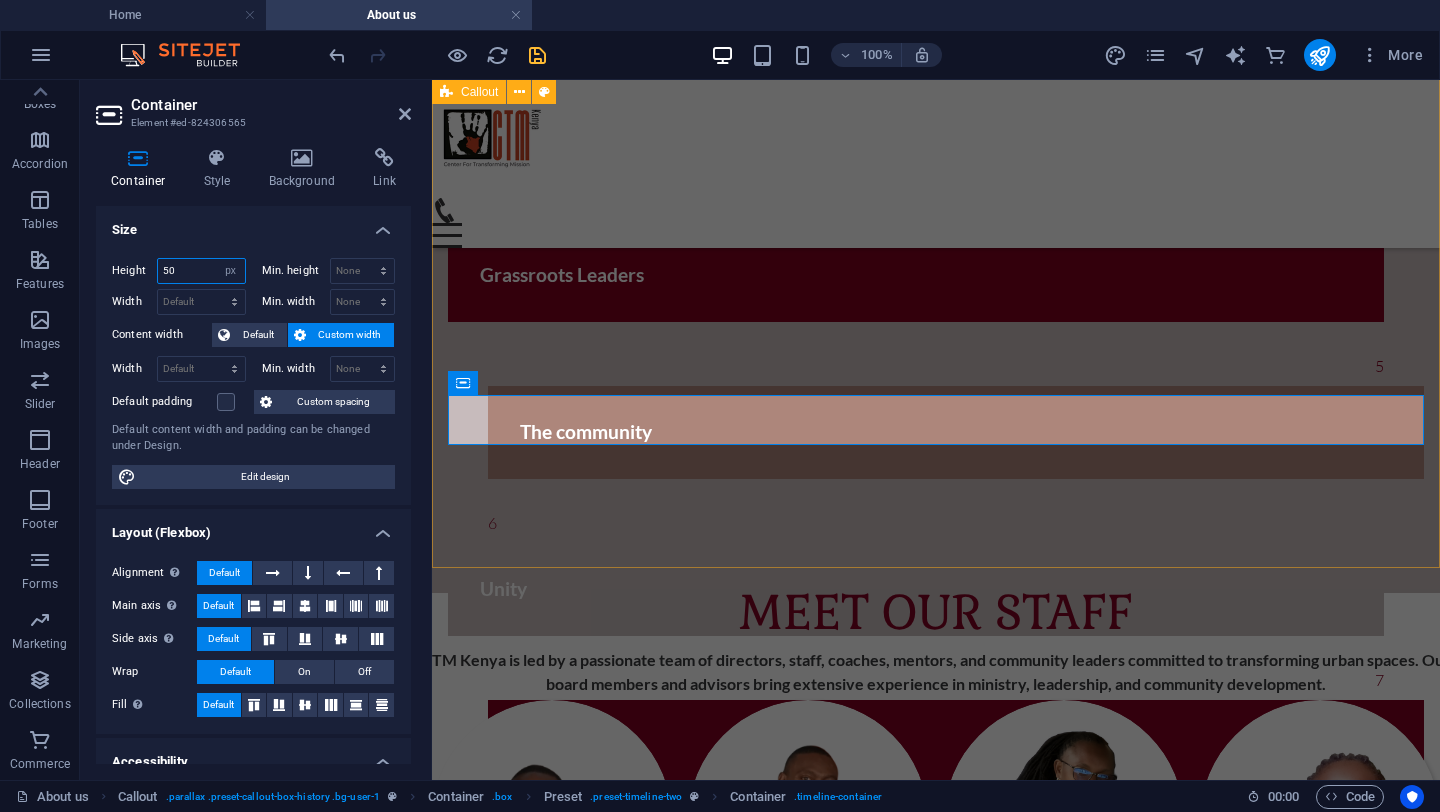 type on "50" 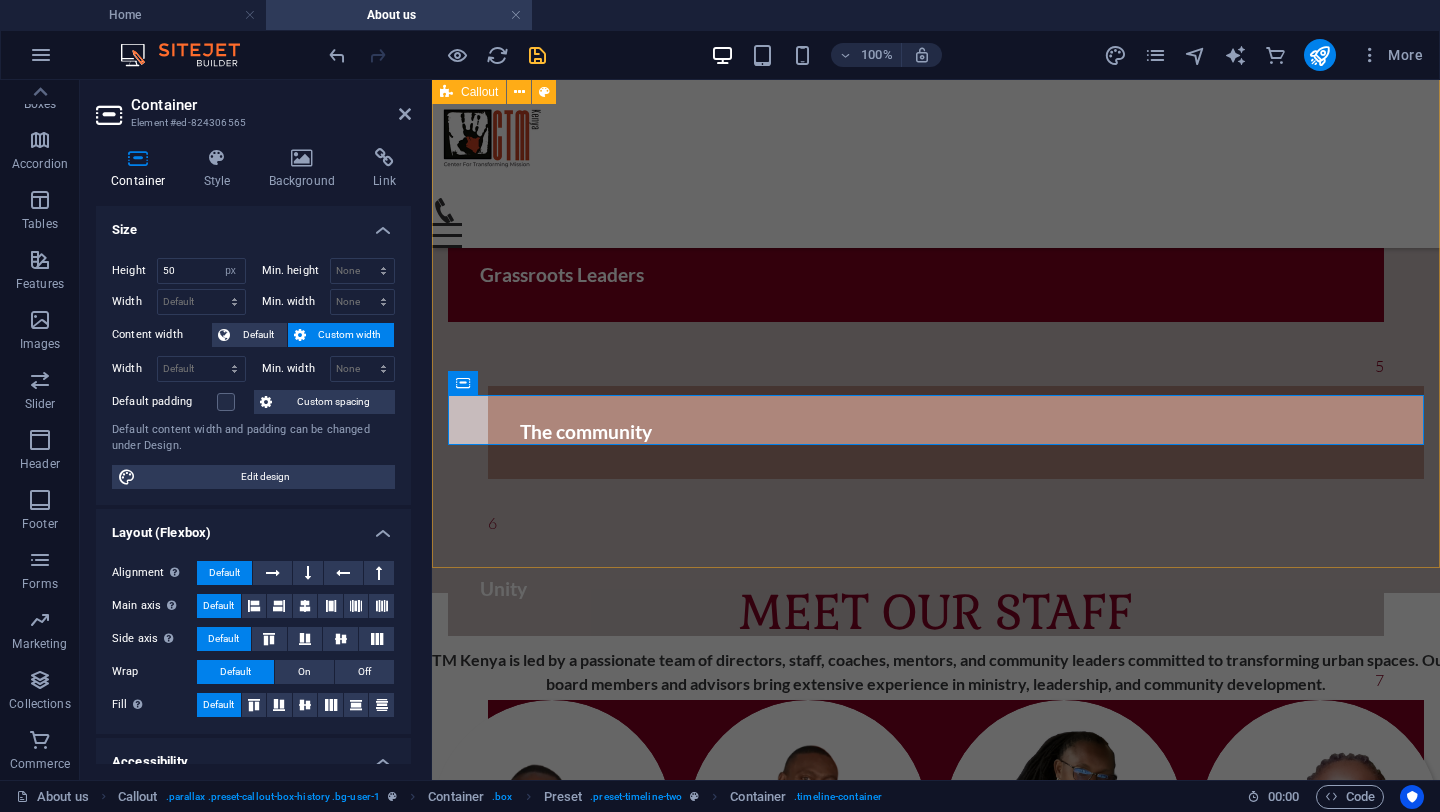 click on "OUR COMMITMENT 1 The vulnerable 2 local Faith communities 3 The city 4 Grassroots Leaders 5 The community 6 Unity 7 peace" at bounding box center (936, 64) 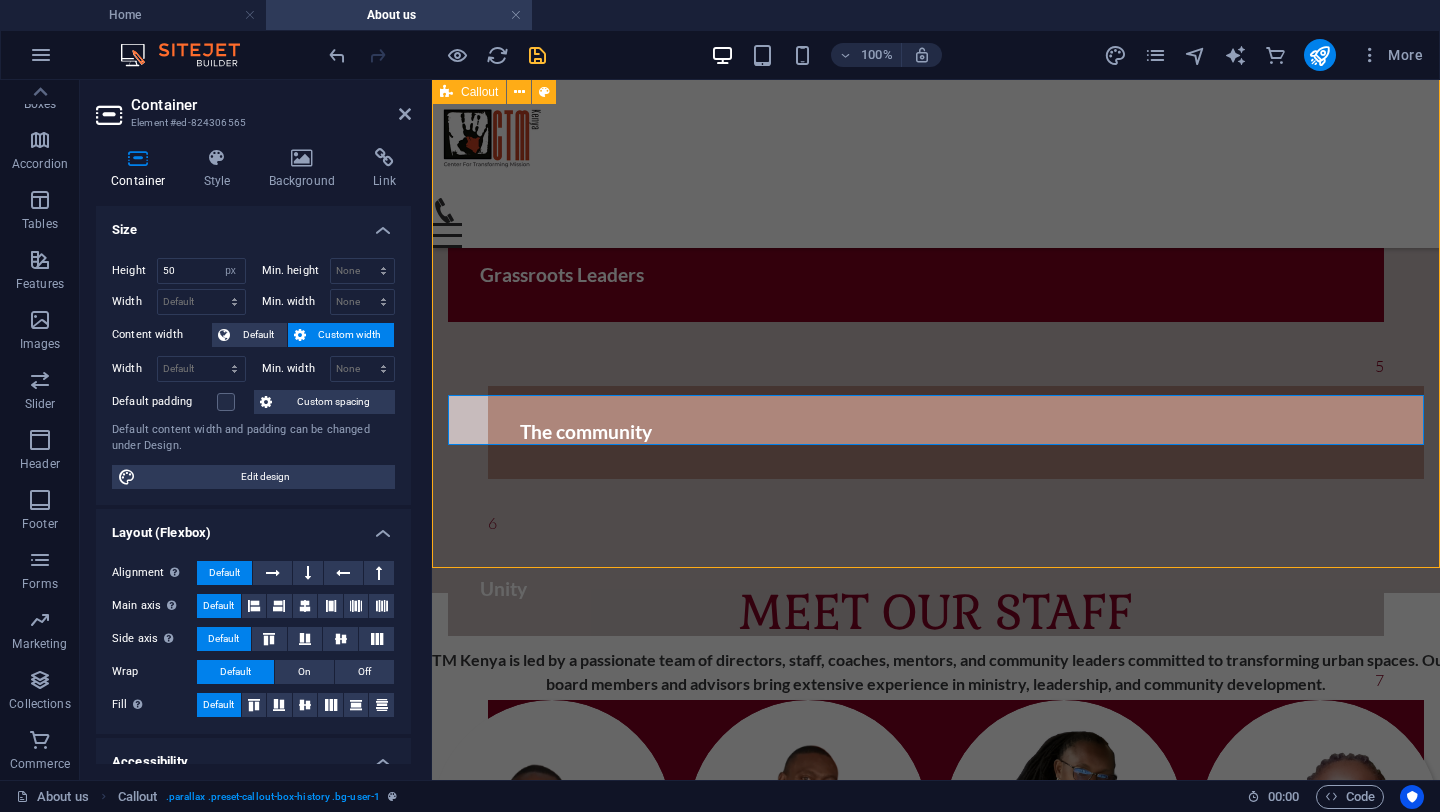 scroll, scrollTop: 1539, scrollLeft: 0, axis: vertical 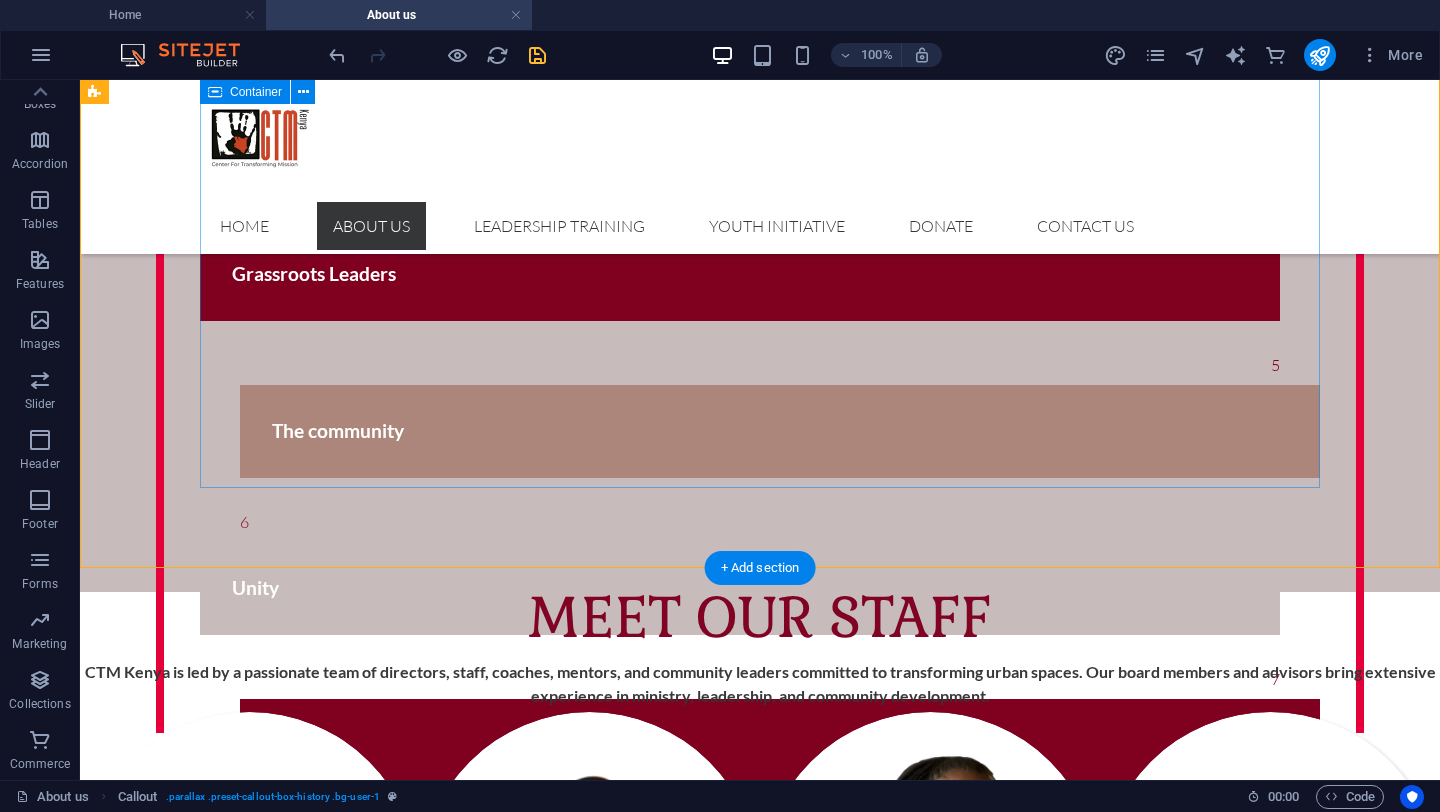 click on "1 The vulnerable 2 local Faith communities 3 The city 4 Grassroots Leaders 5 The community 6 Unity 7 peace" at bounding box center (760, 115) 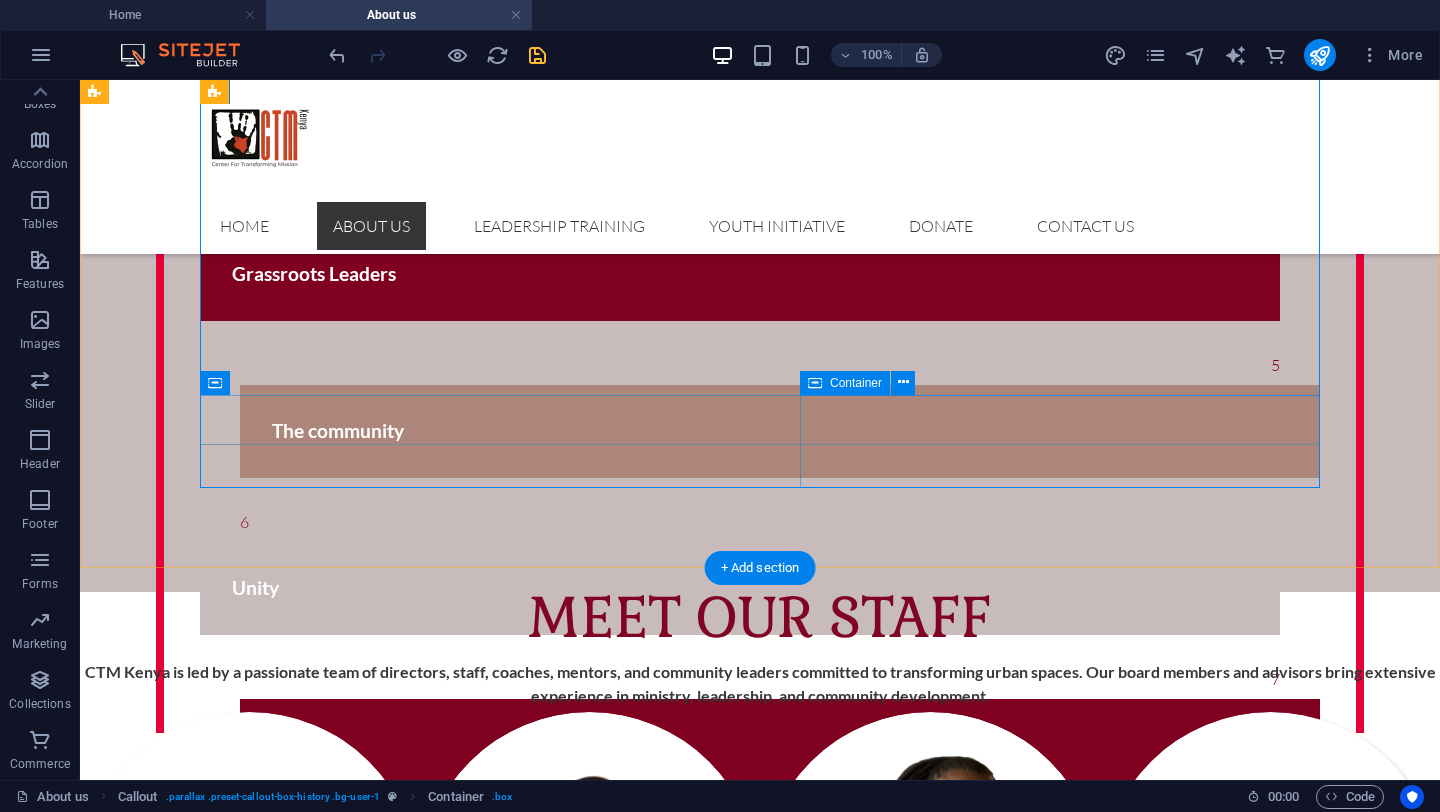 click on "peace" at bounding box center [780, 745] 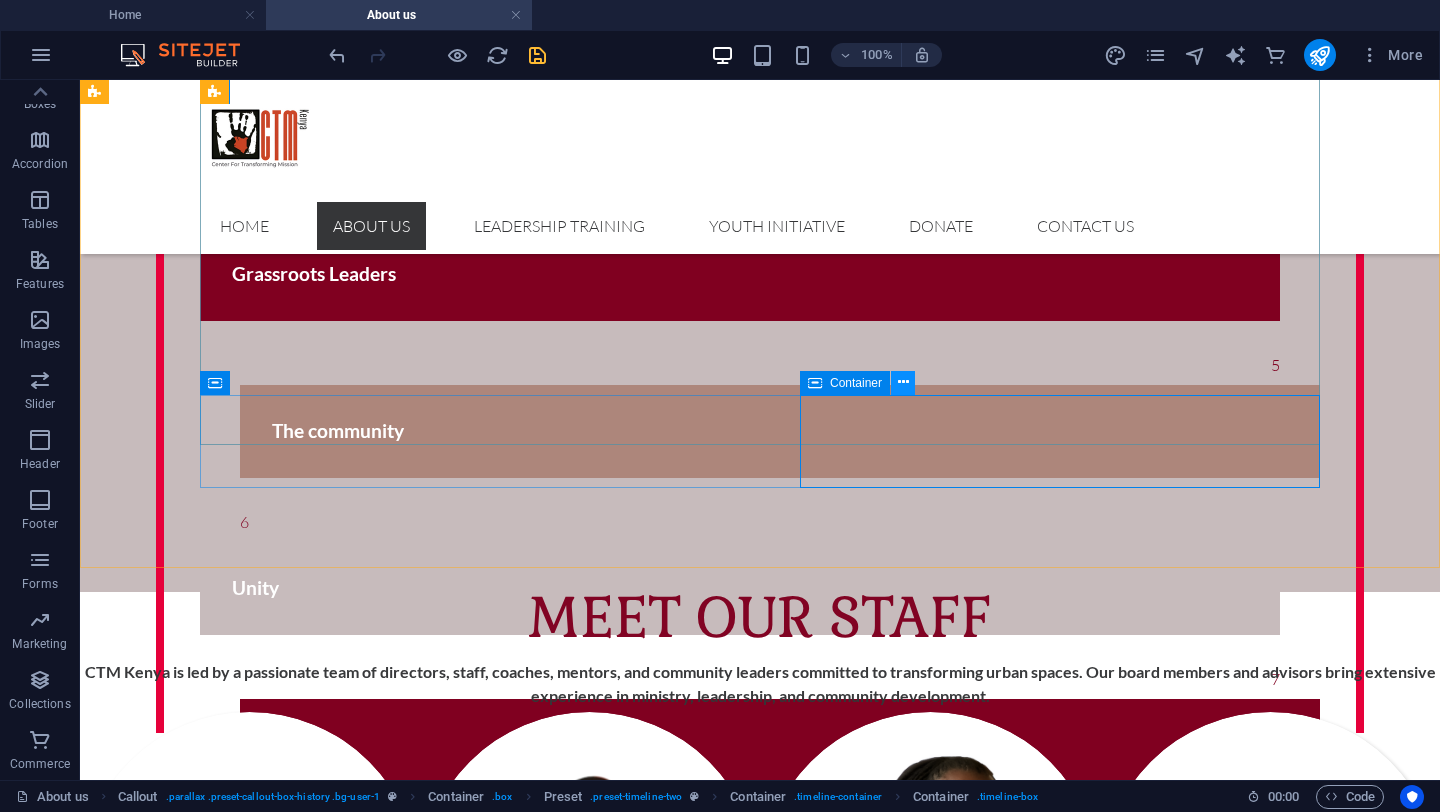 click at bounding box center [903, 383] 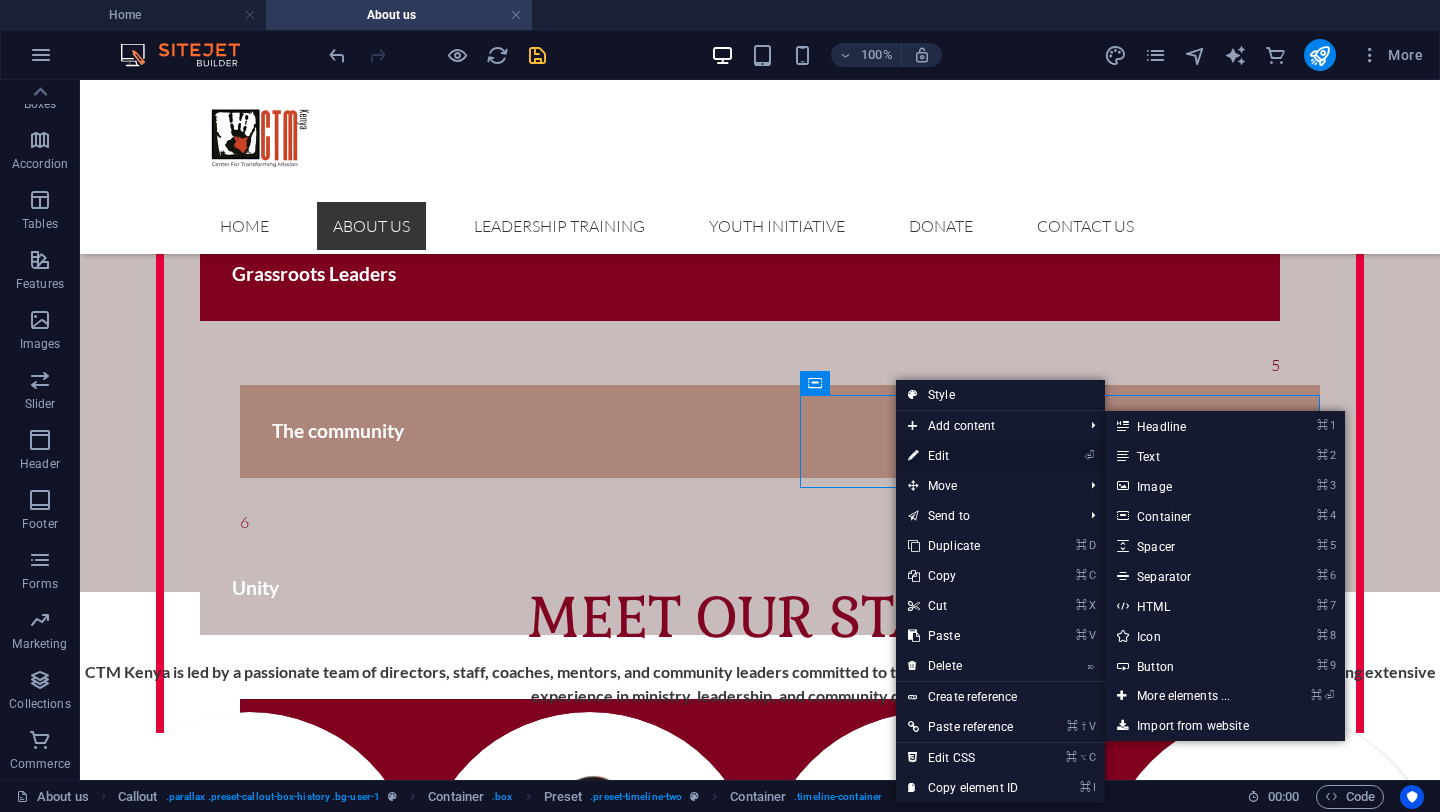 click on "⏎  Edit" at bounding box center [963, 456] 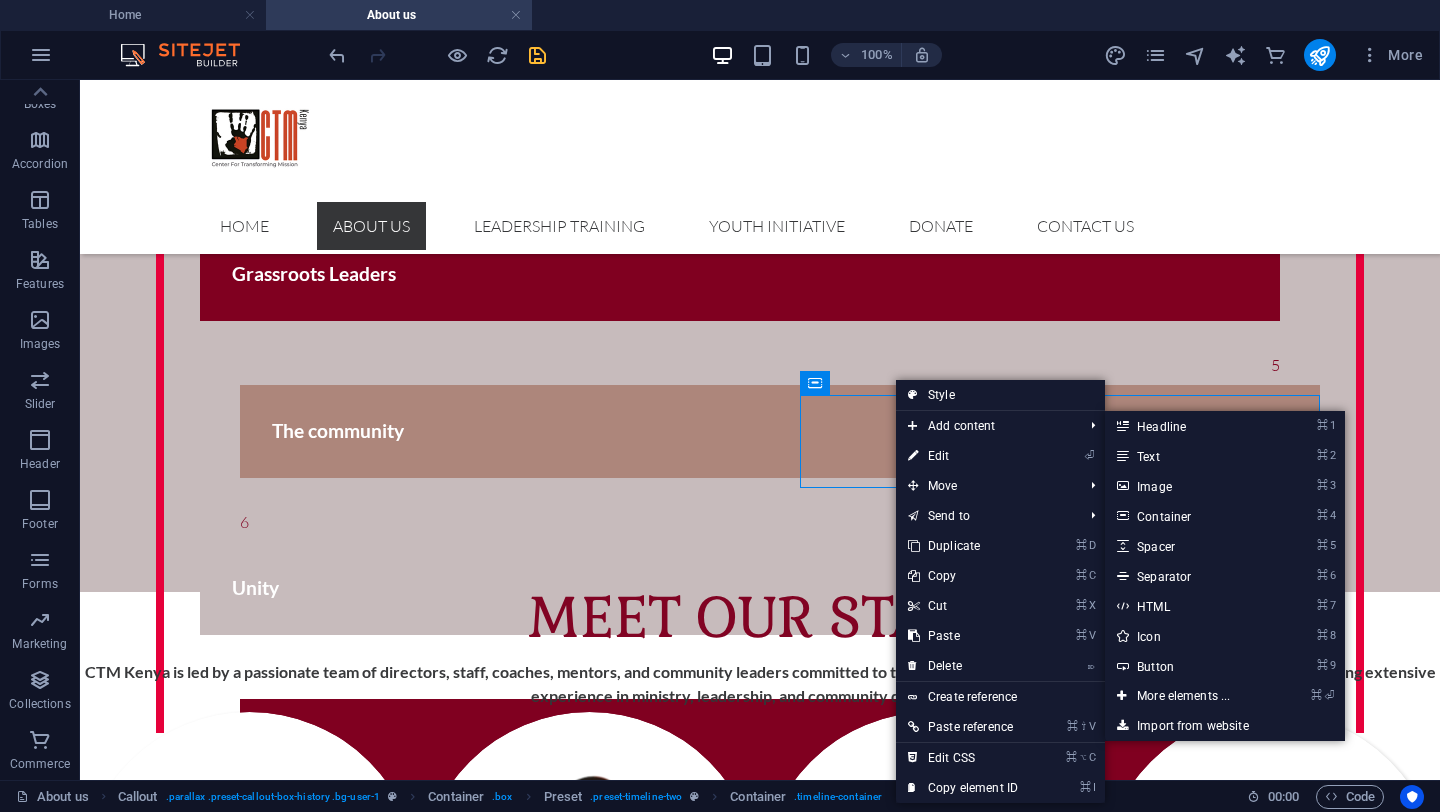 scroll, scrollTop: 1501, scrollLeft: 0, axis: vertical 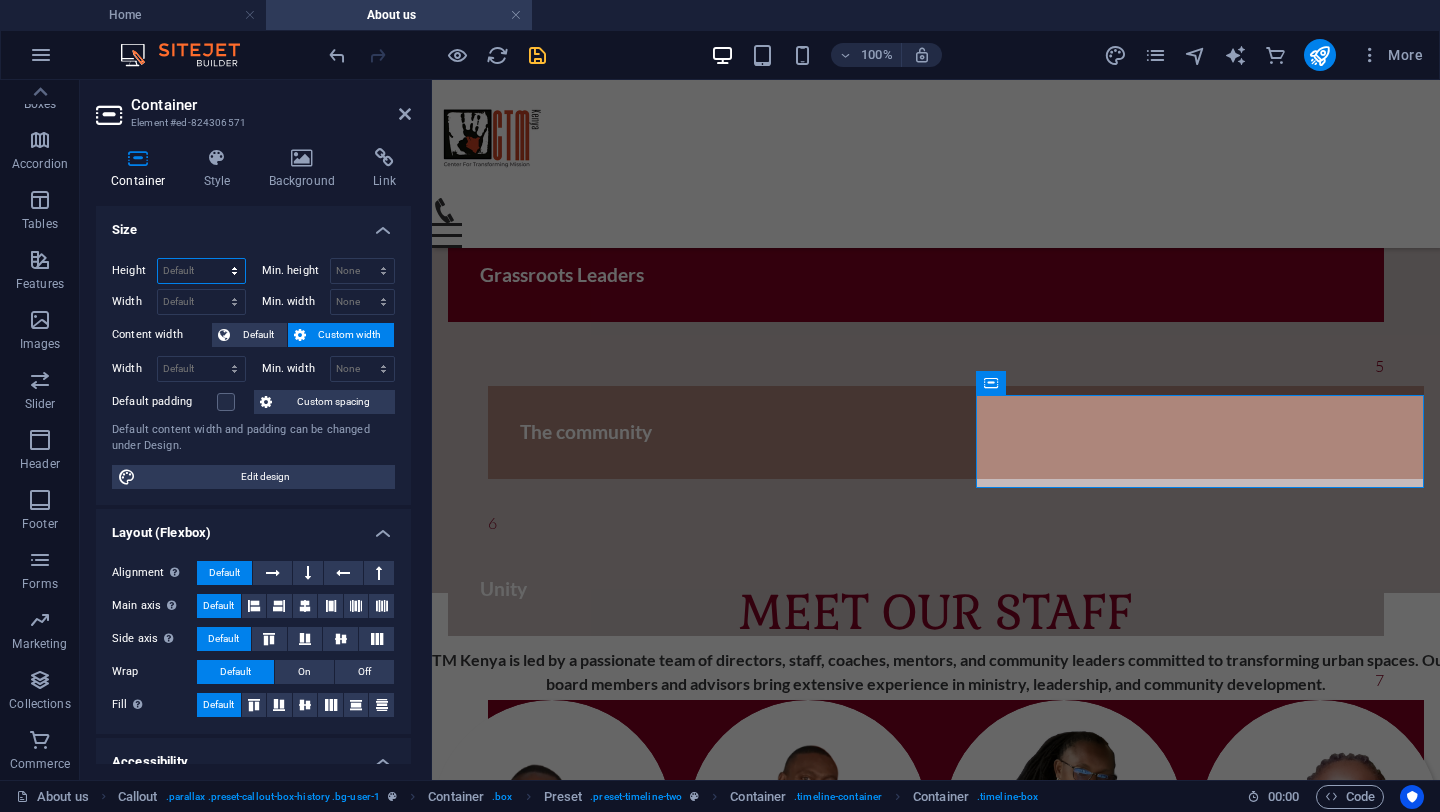 click on "Default px rem % vh vw" at bounding box center (201, 271) 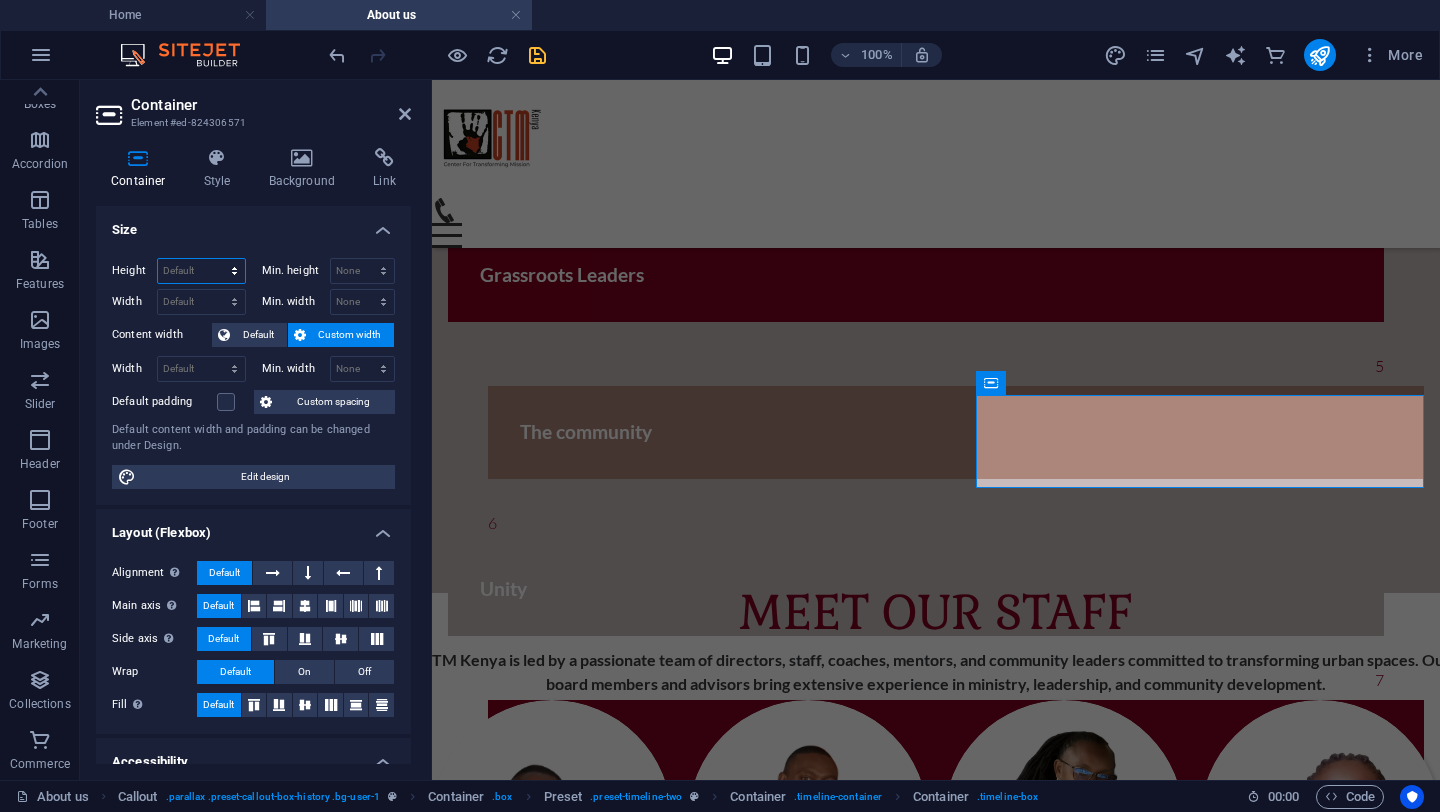 select on "px" 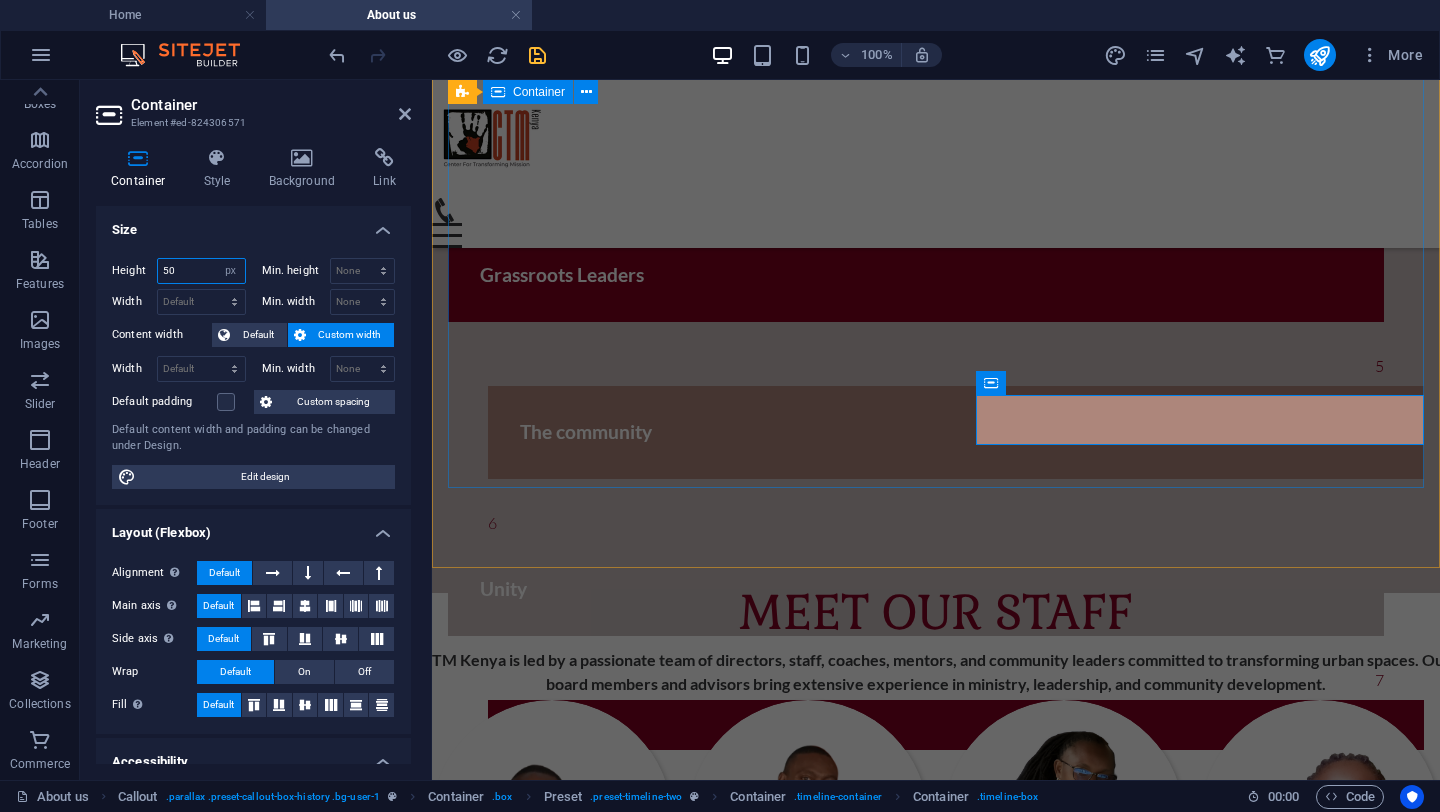 type on "50" 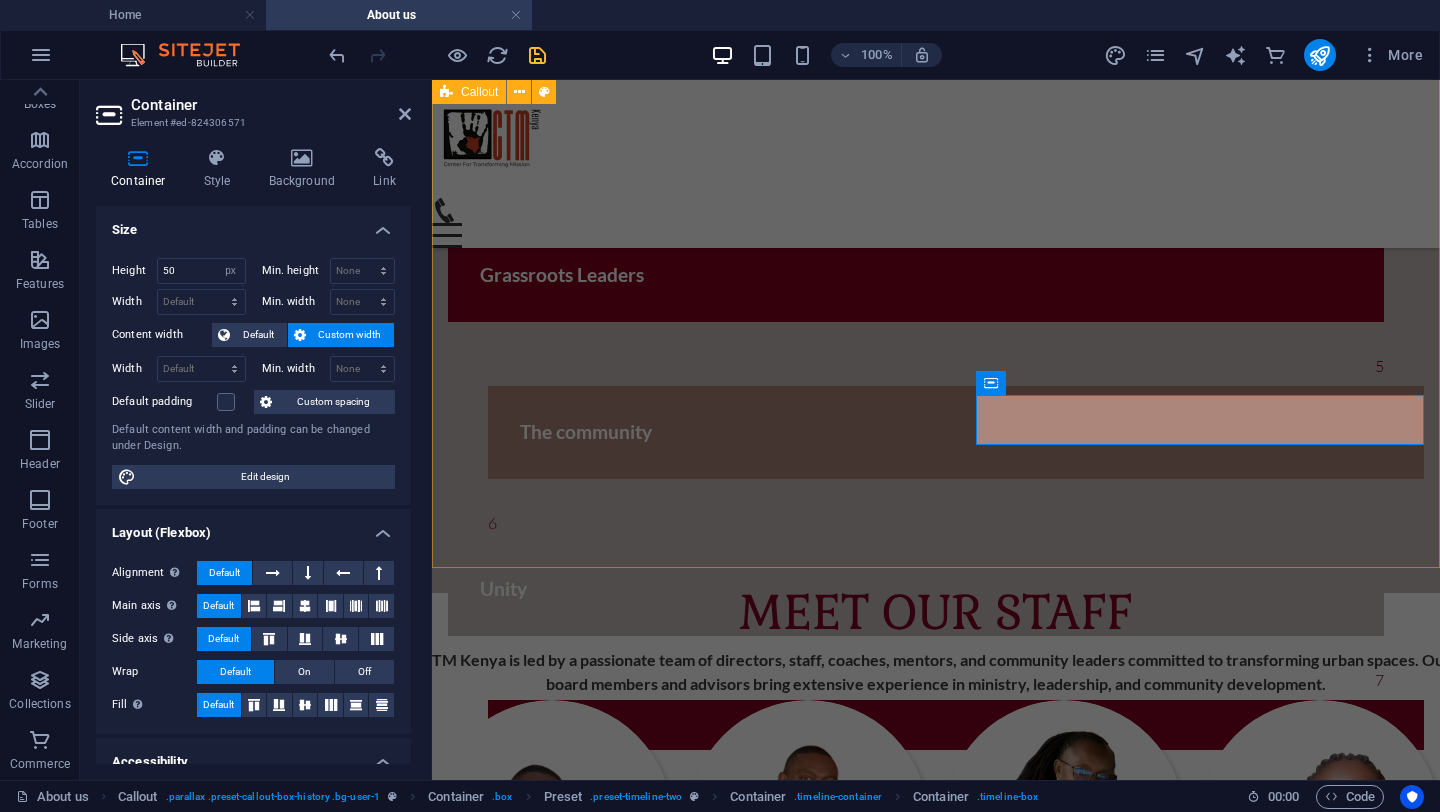 click on "OUR COMMITMENT 1 The vulnerable 2 local Faith communities 3 The city 4 Grassroots Leaders 5 The community 6 Unity 7 peace" at bounding box center (936, 64) 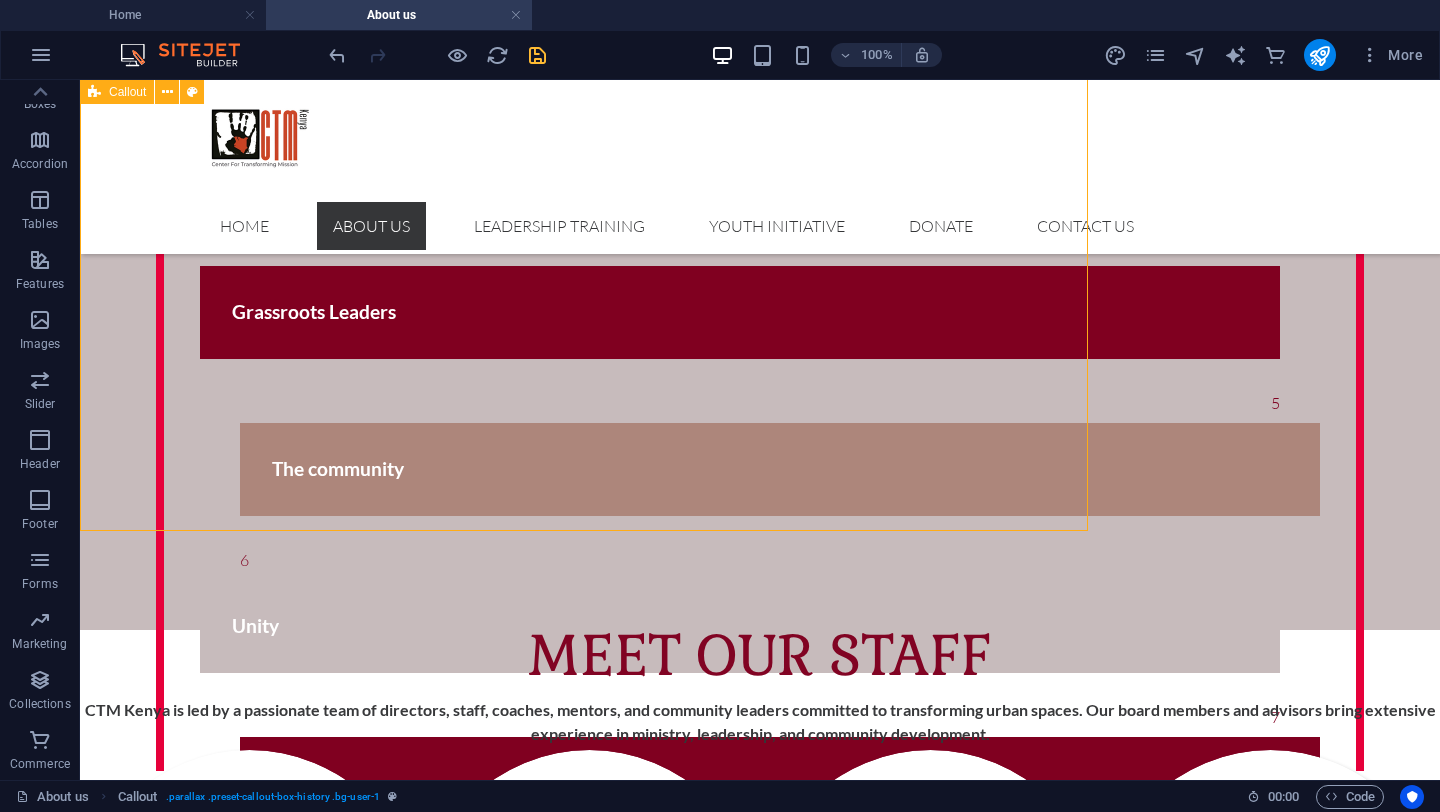 scroll, scrollTop: 1539, scrollLeft: 0, axis: vertical 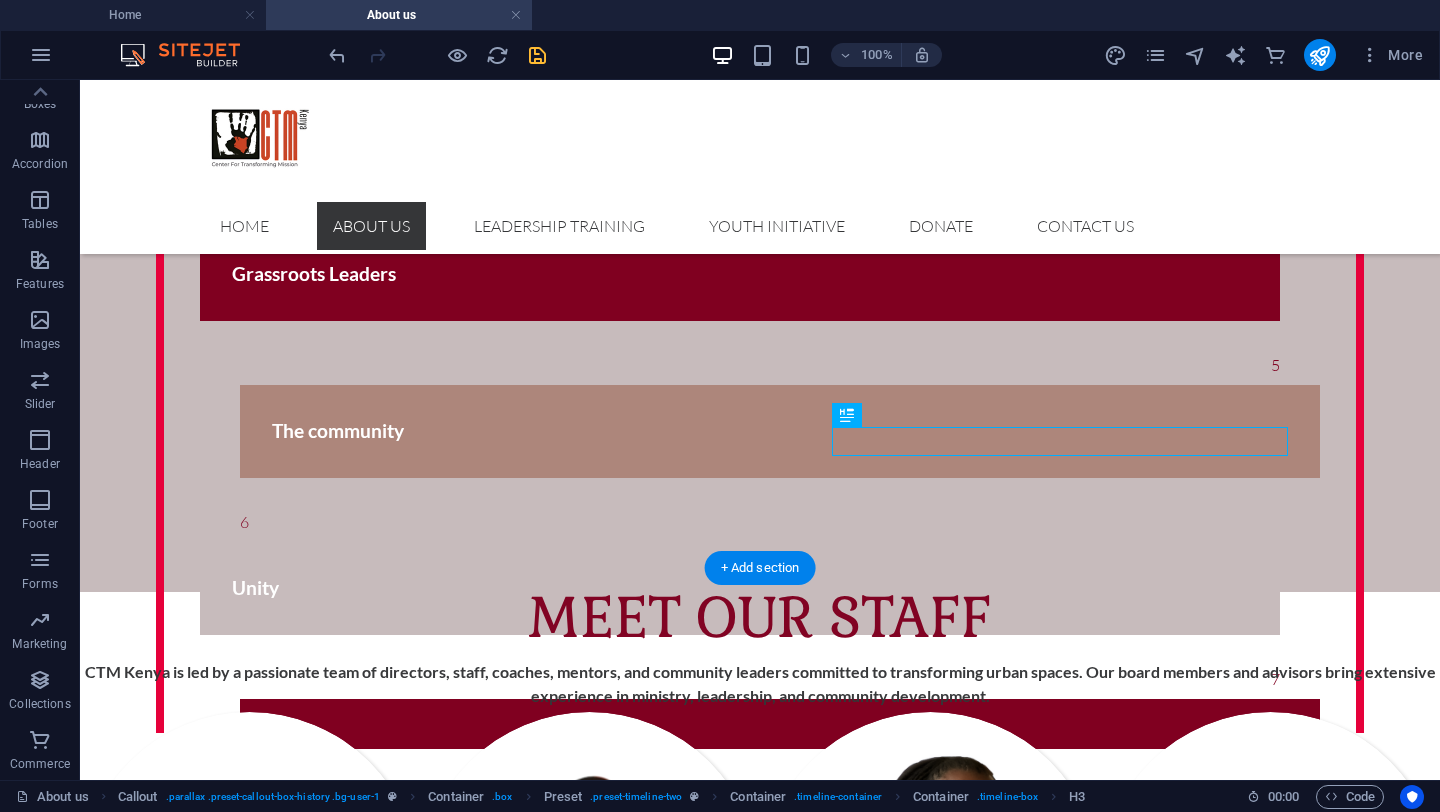 drag, startPoint x: 859, startPoint y: 442, endPoint x: 859, endPoint y: 414, distance: 28 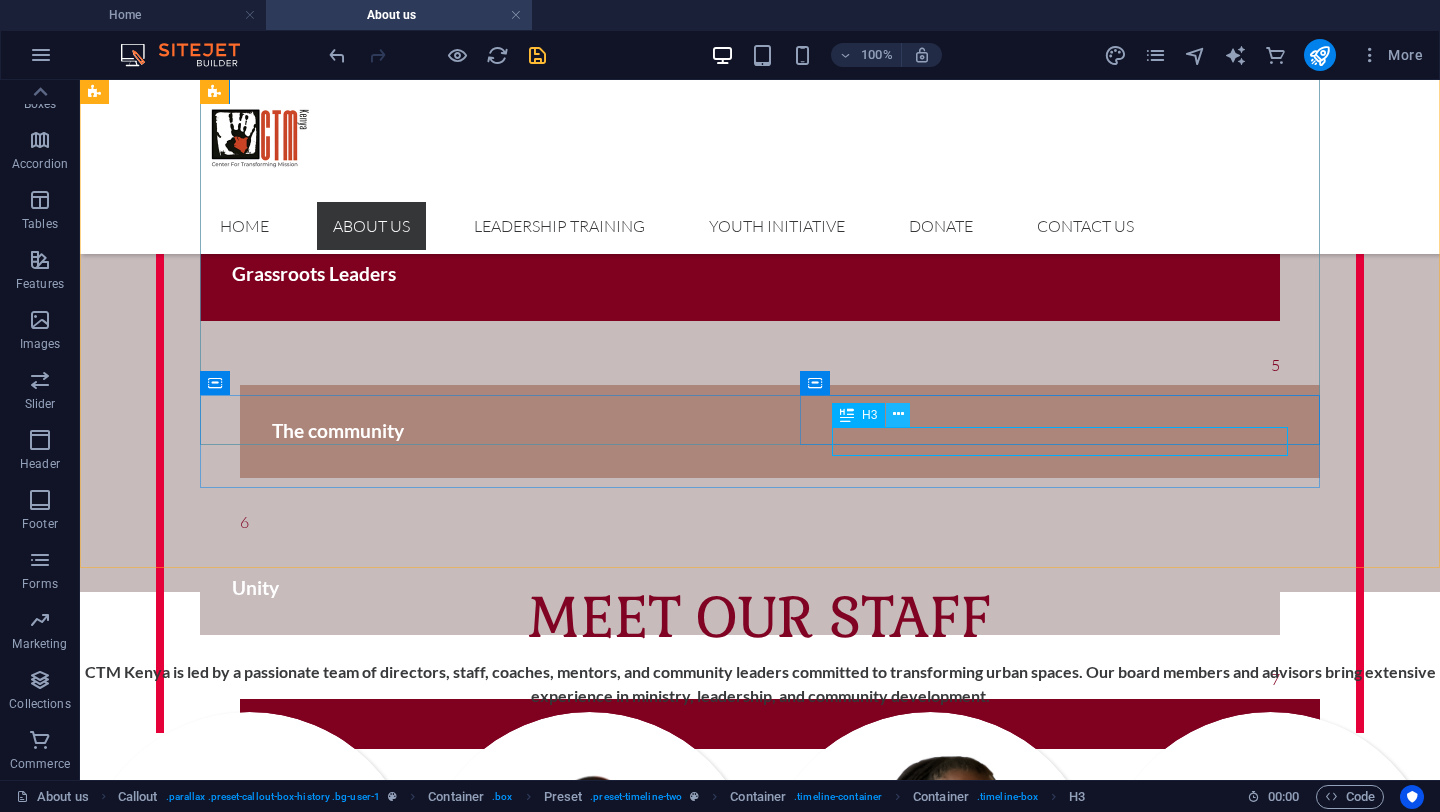 click at bounding box center [898, 414] 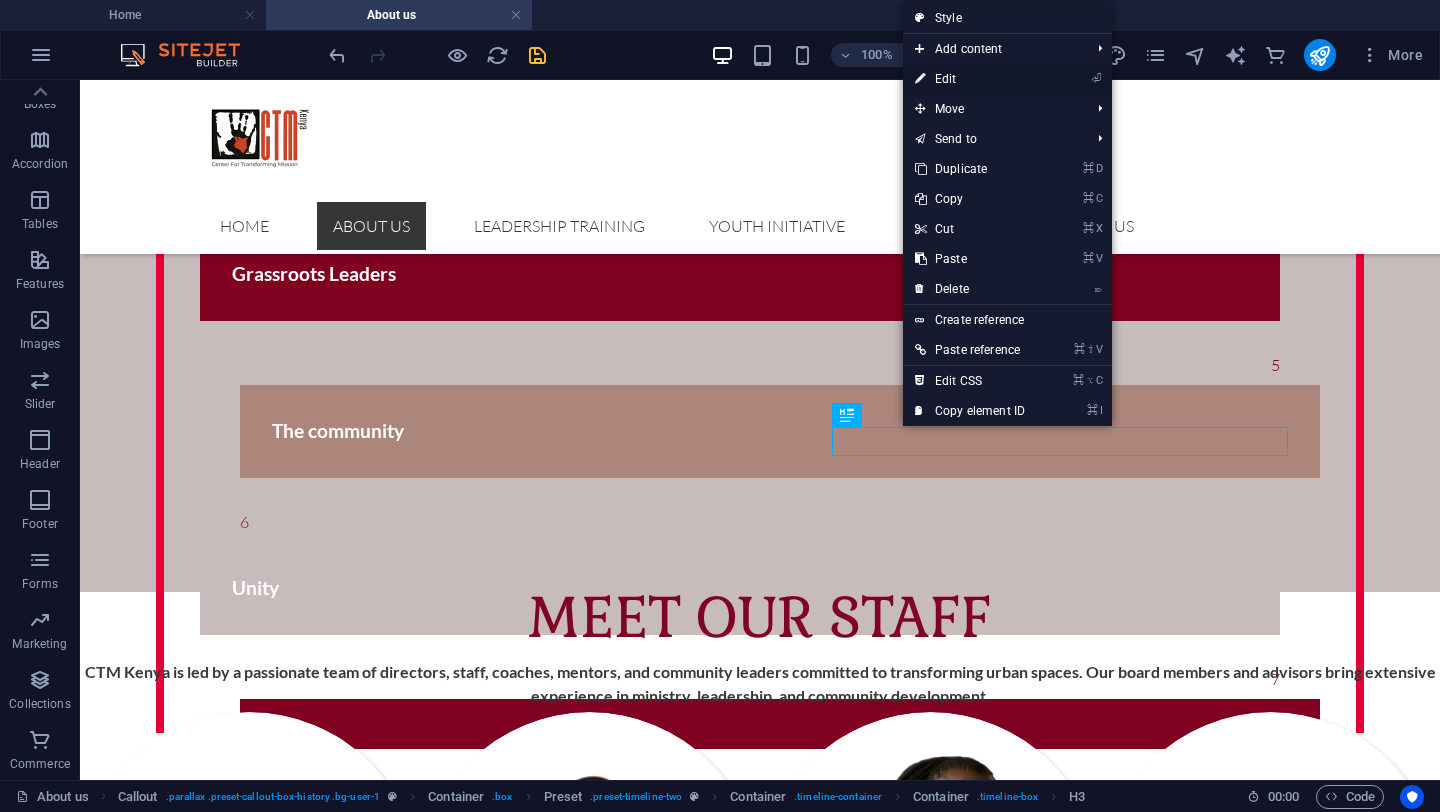 click on "⏎  Edit" at bounding box center (970, 79) 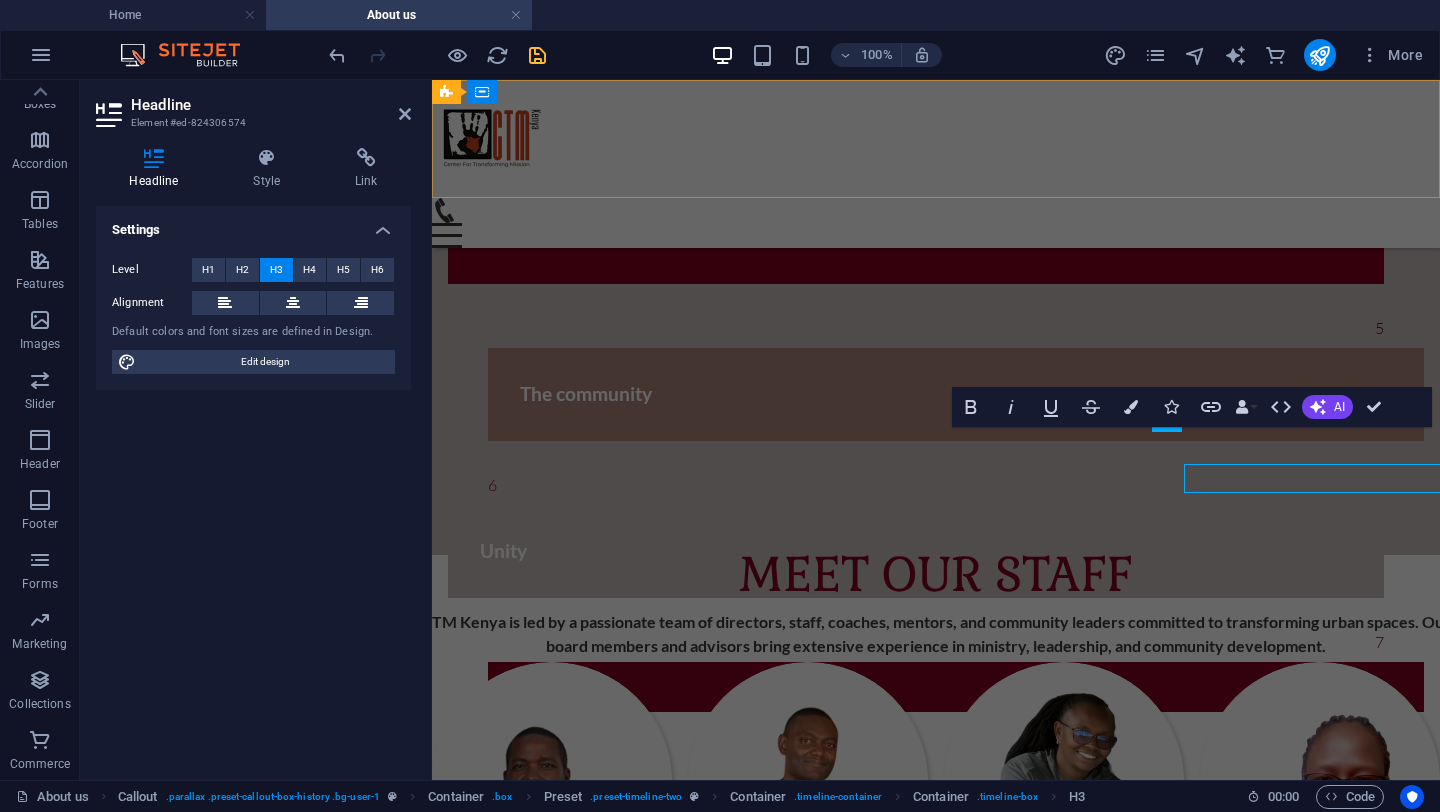 scroll, scrollTop: 1501, scrollLeft: 0, axis: vertical 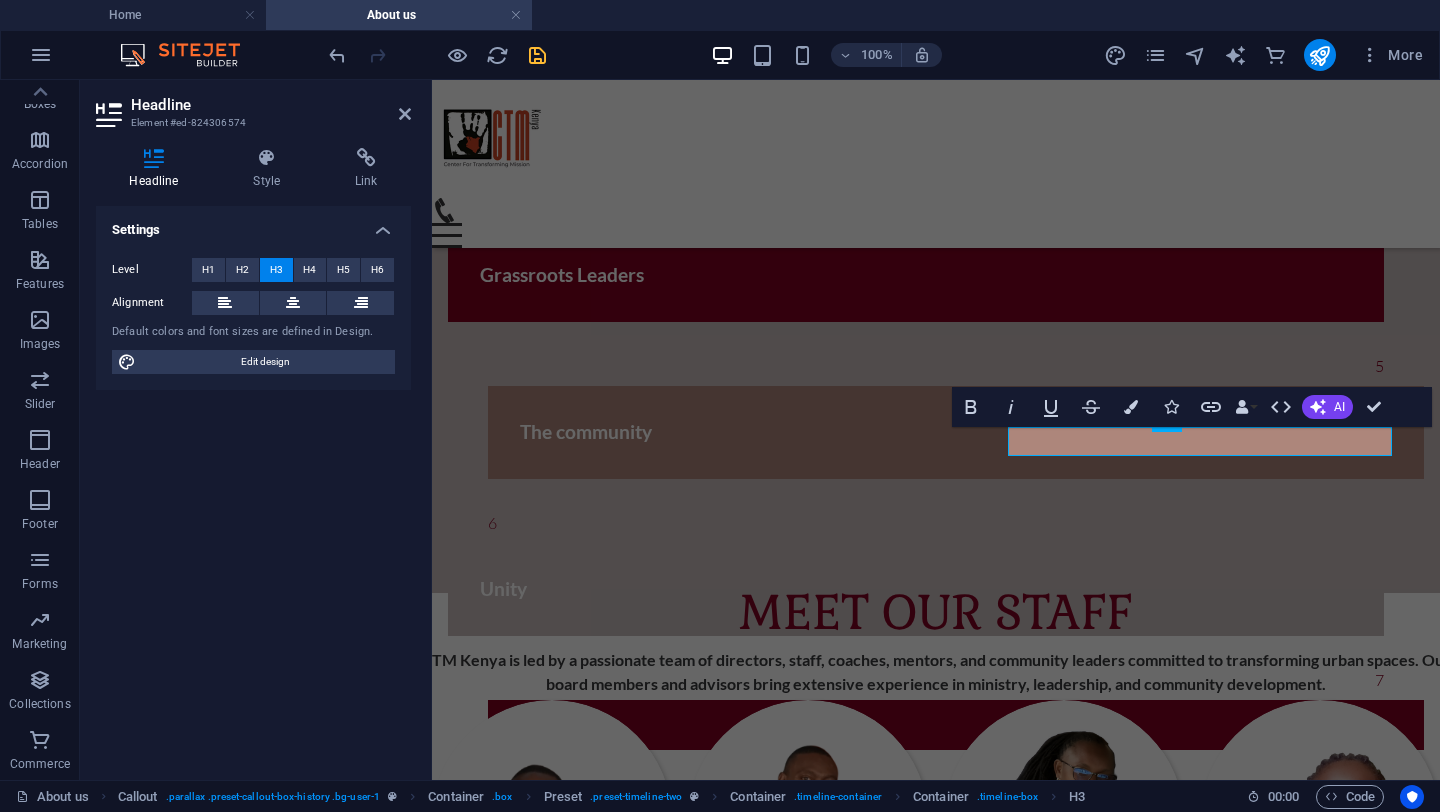 click on "Headline" at bounding box center (158, 169) 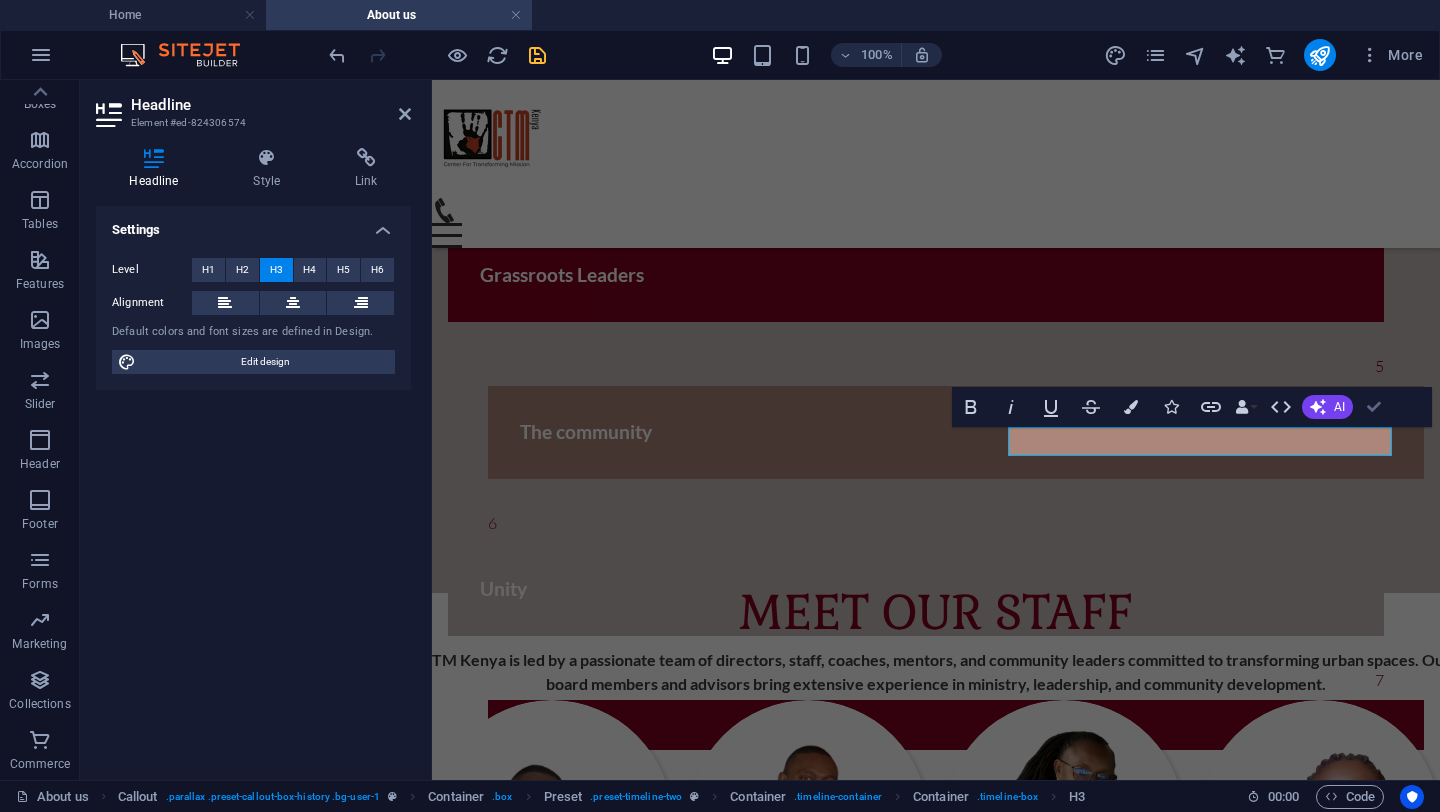 scroll, scrollTop: 1539, scrollLeft: 0, axis: vertical 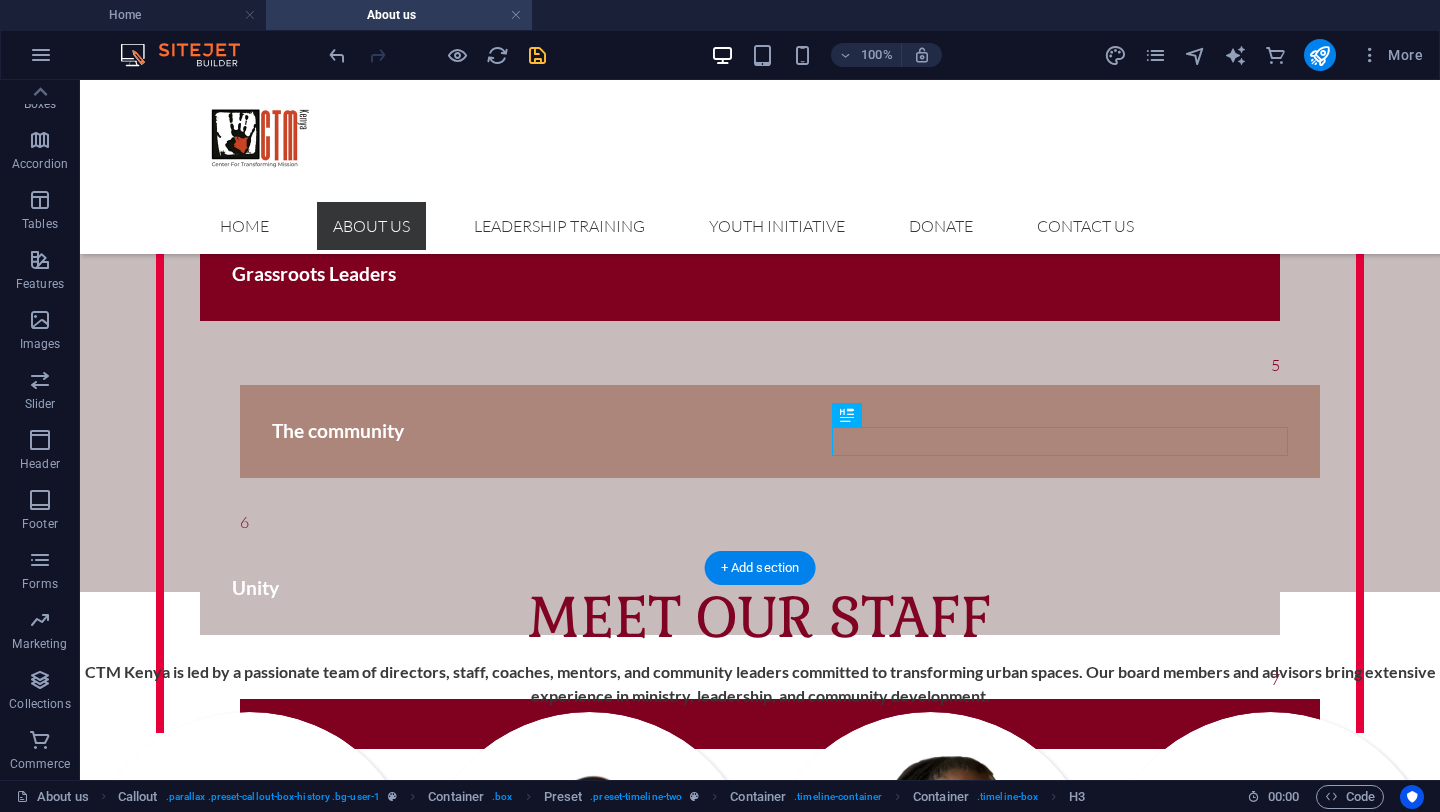 drag, startPoint x: 853, startPoint y: 446, endPoint x: 852, endPoint y: 418, distance: 28.01785 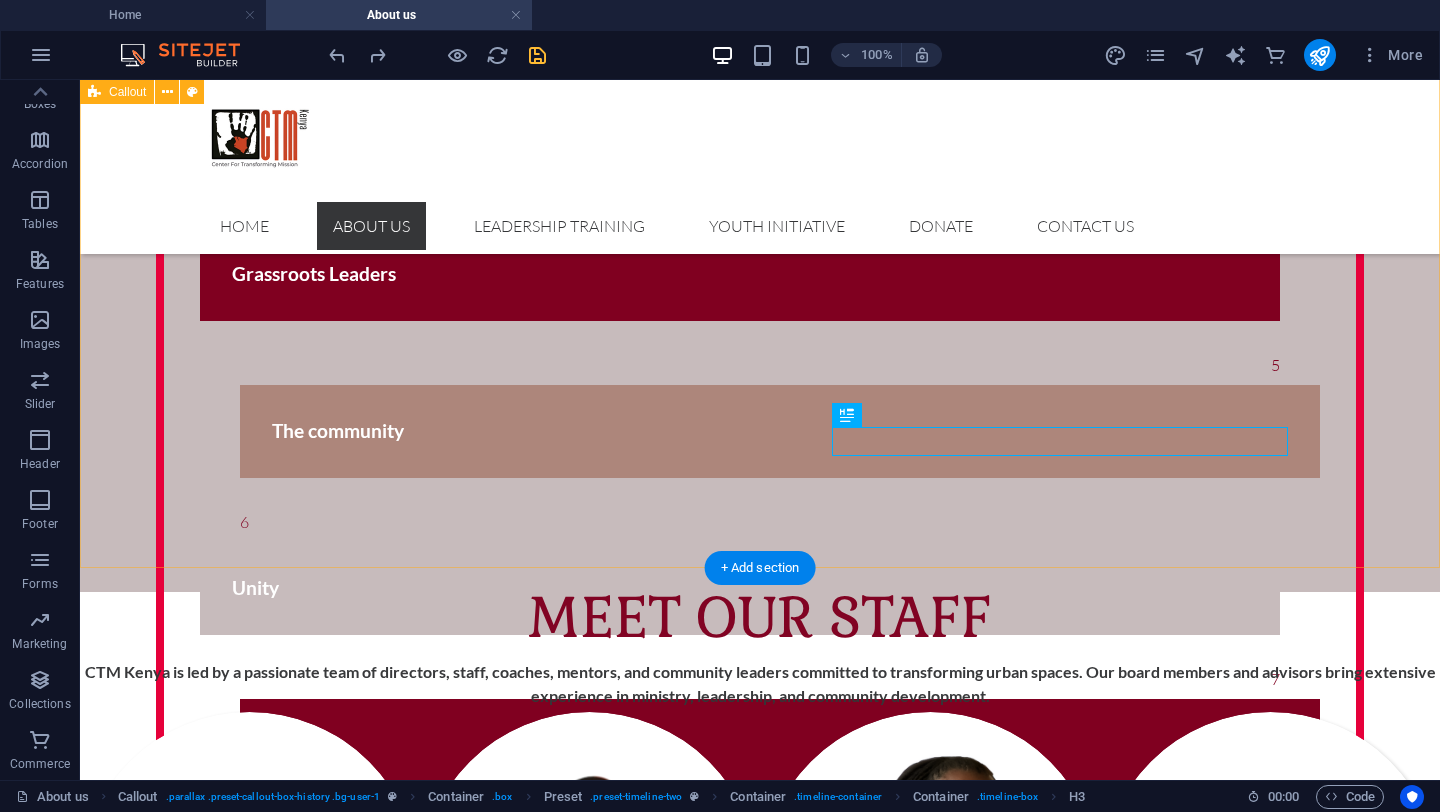 click on "OUR COMMITMENT 1 The vulnerable 2 local Faith communities 3 The city 4 Grassroots Leaders 5 The community 6 Unity 7 peace" at bounding box center [760, 58] 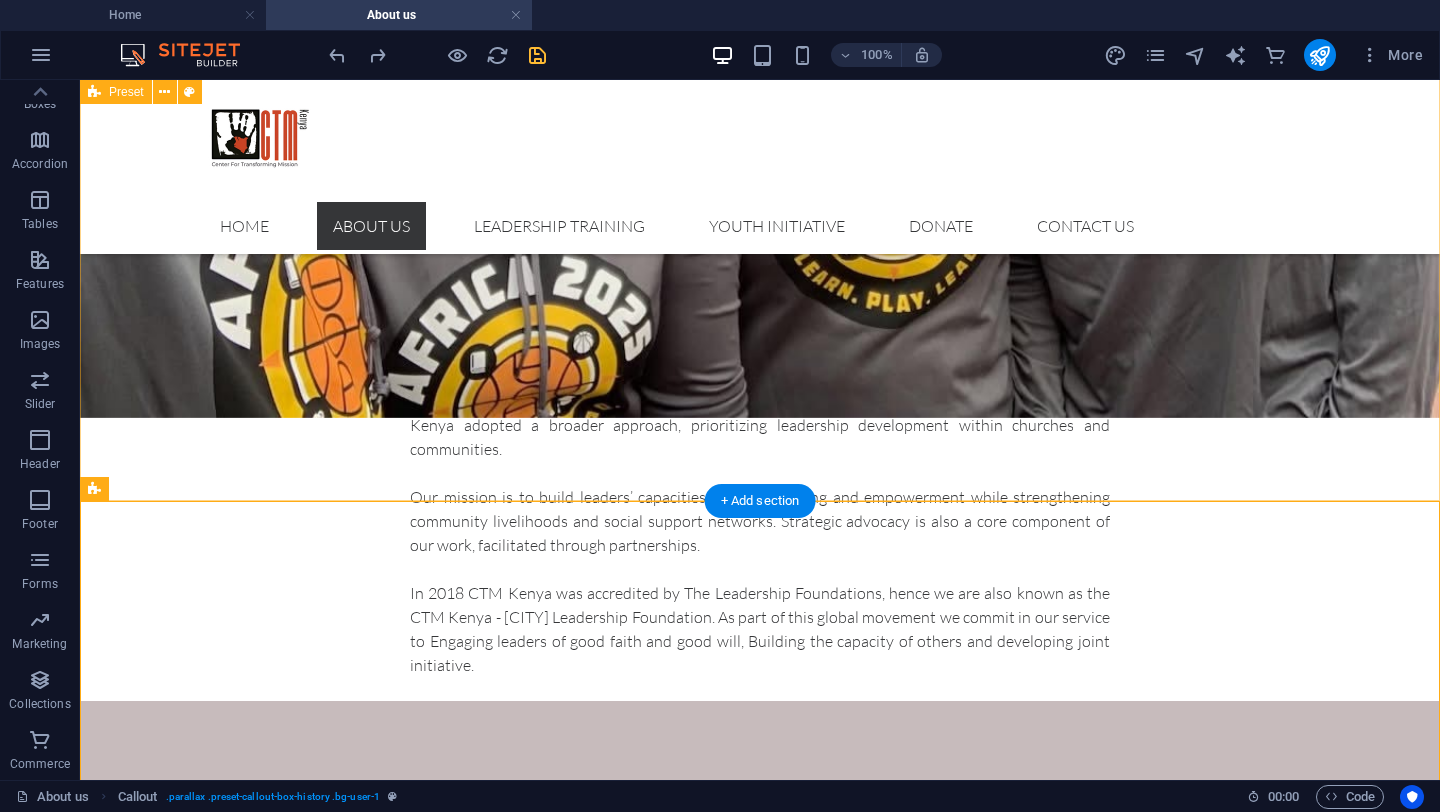 scroll, scrollTop: 0, scrollLeft: 0, axis: both 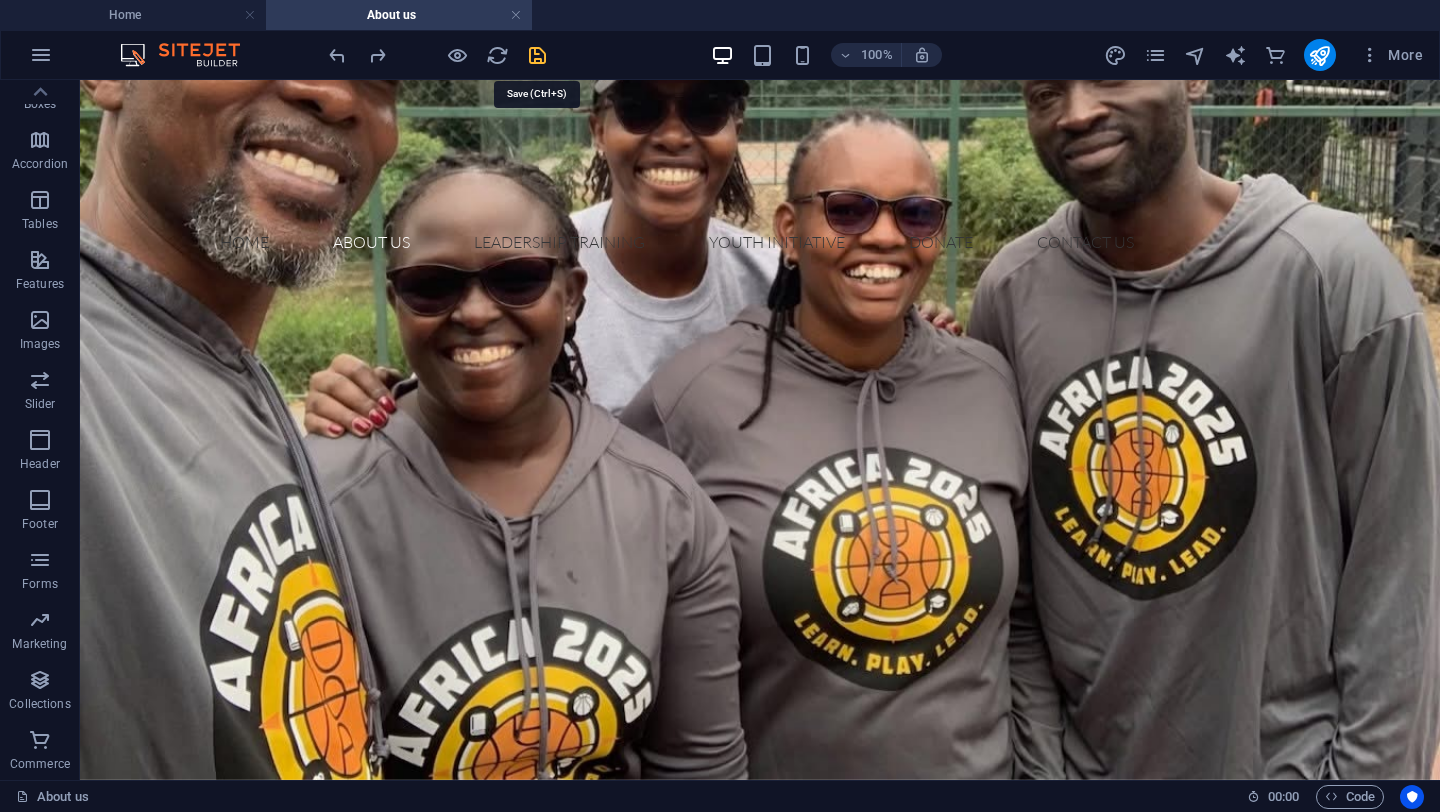 click at bounding box center [537, 55] 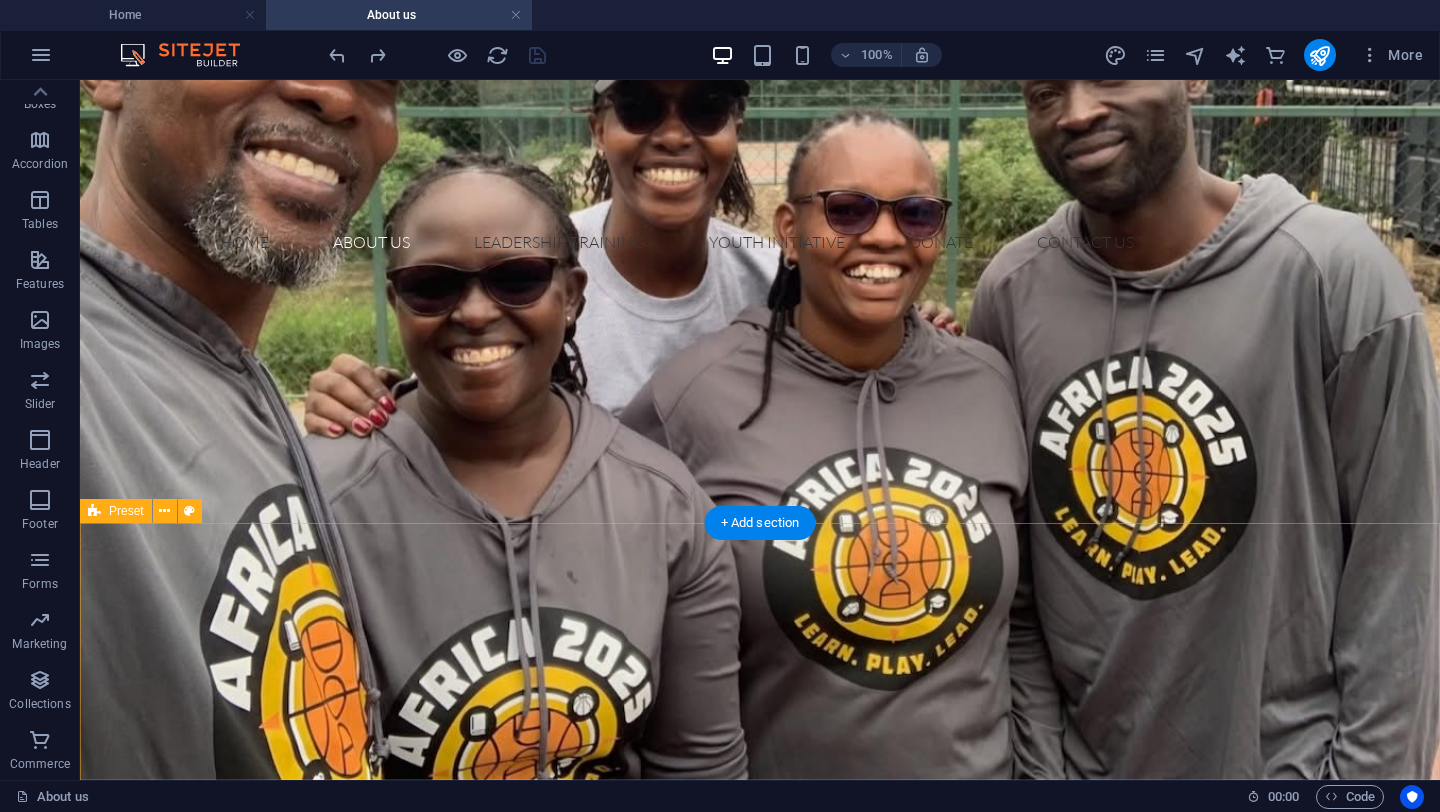click on "History Founded in 1999, the Center for Transforming Mission (CTM) is dedicated to empowering marginalized communities by equipping indigenous leaders with the training and resources needed to drive sustainable transformation. Originally established in Denver, USA, CTM now operates locally in the Dominican Republic, Guatemala, and Kenya. CTM Kenya began in 2006 as part of the USA office but later transitioned to local registration to ensure sustainable program implementation. While the USA office focused on high-risk youth, CTM Kenya adopted a broader approach, prioritizing leadership development within churches and communities. Our mission is to build leaders’ capacities through training and empowerment while strengthening community livelihoods and social support networks. Strategic advocacy is also a core component of our work, facilitated through partnerships." at bounding box center [760, 849] 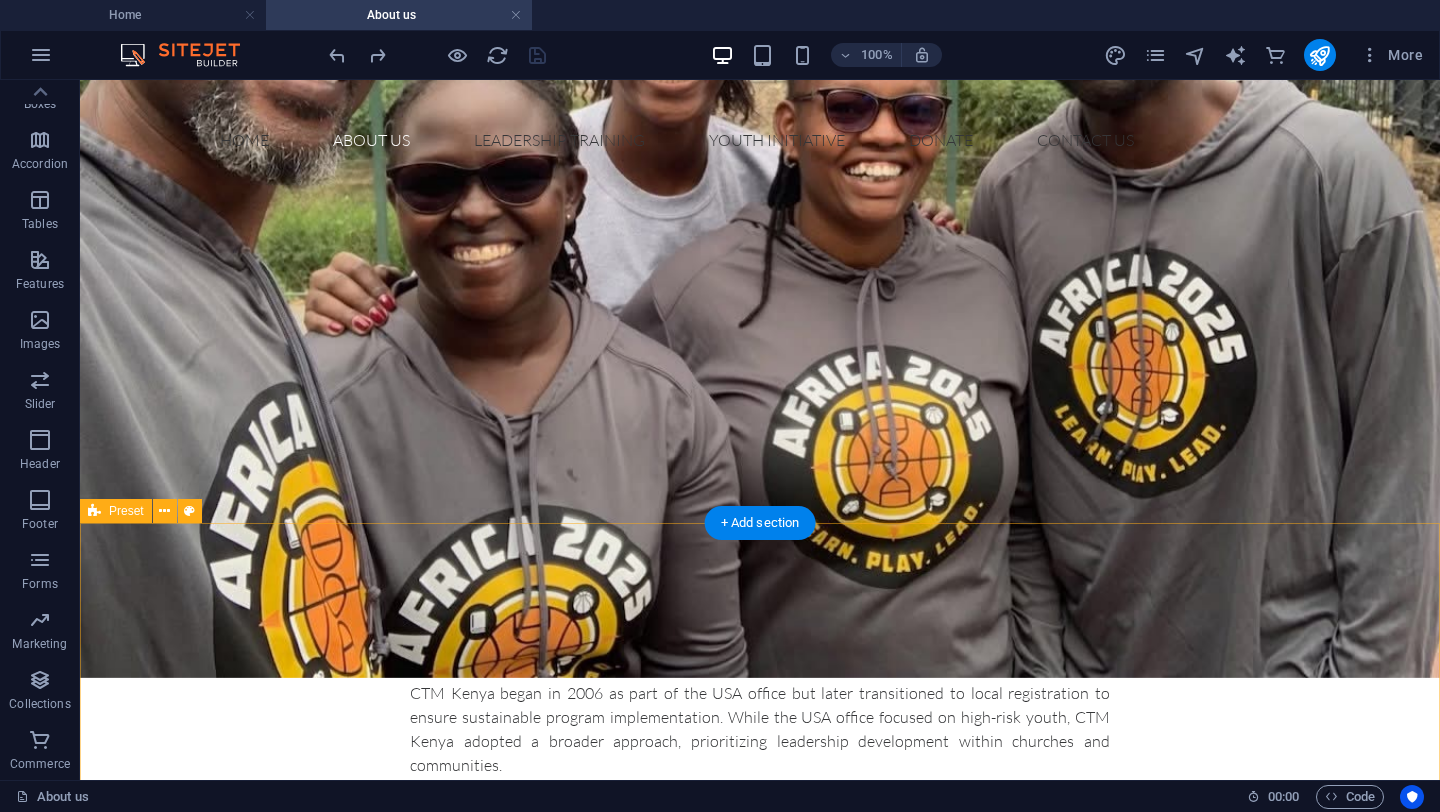 scroll, scrollTop: 0, scrollLeft: 0, axis: both 